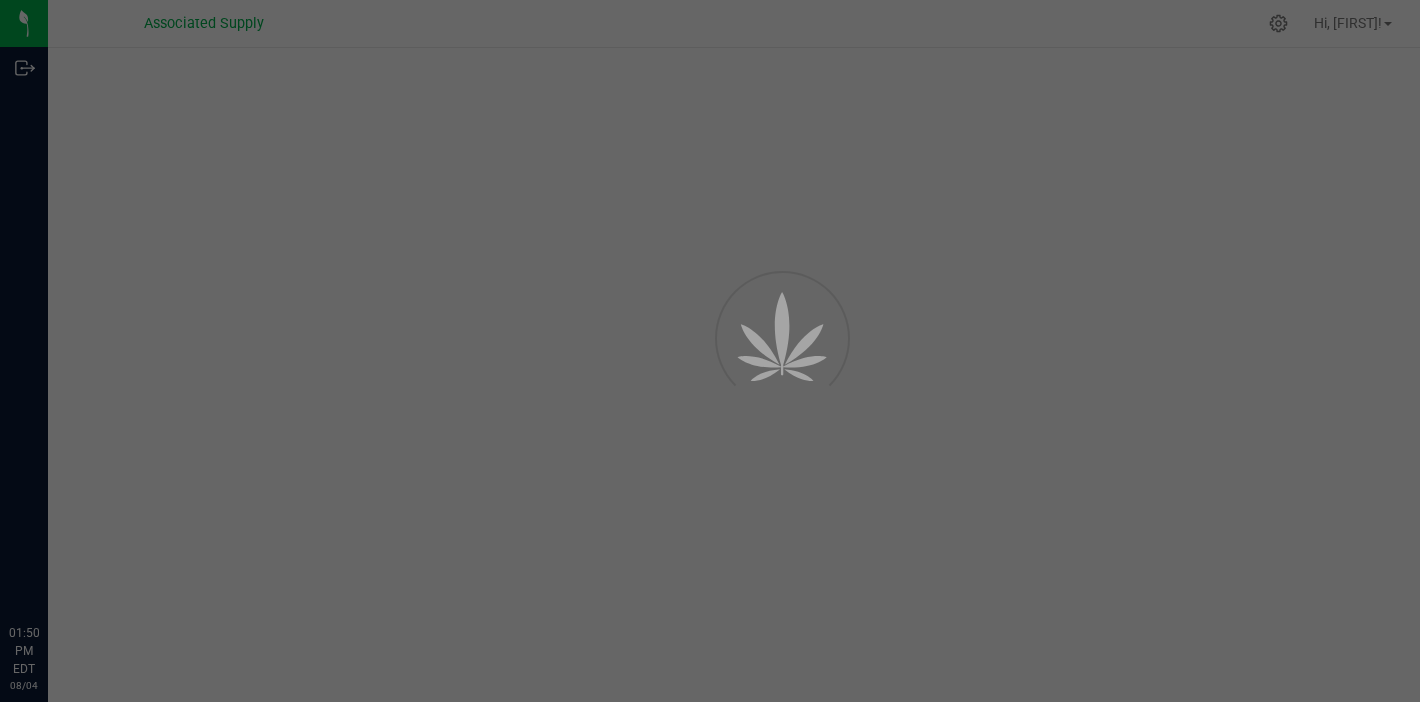 scroll, scrollTop: 0, scrollLeft: 0, axis: both 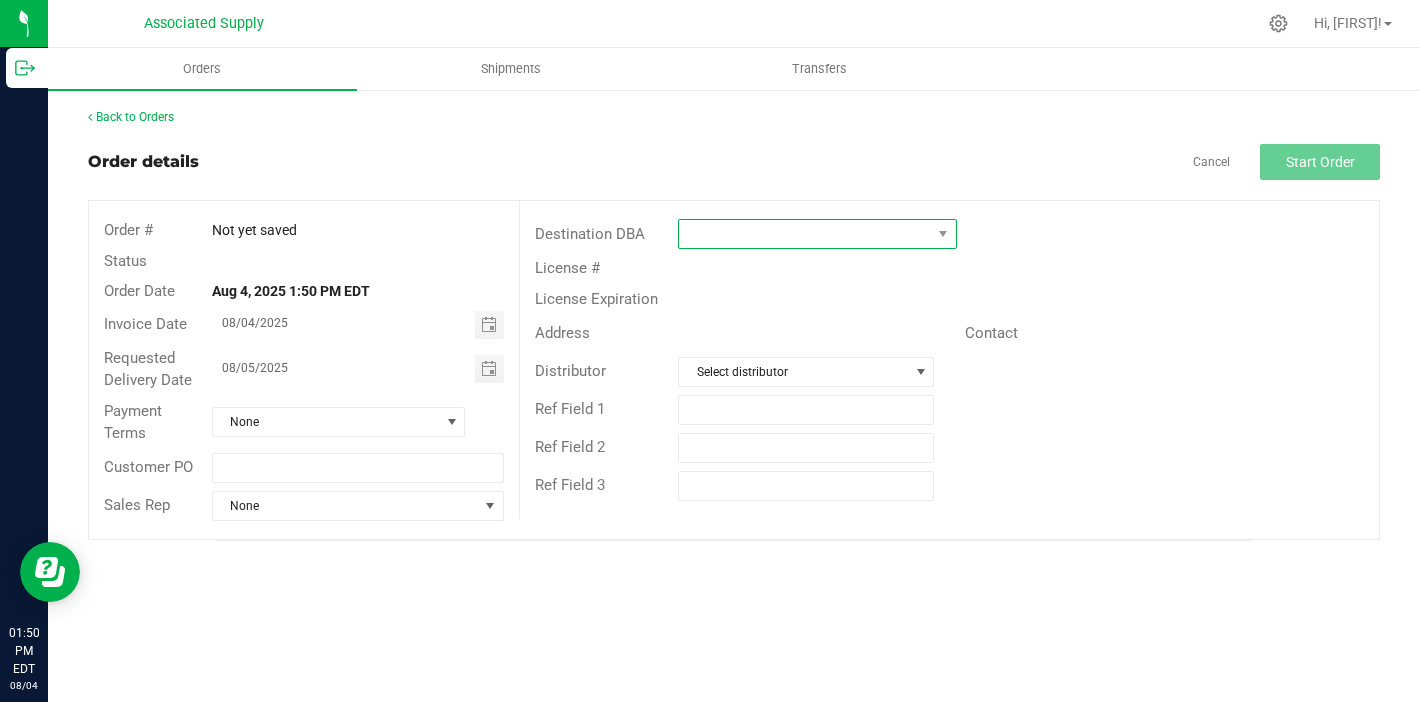 click at bounding box center [805, 234] 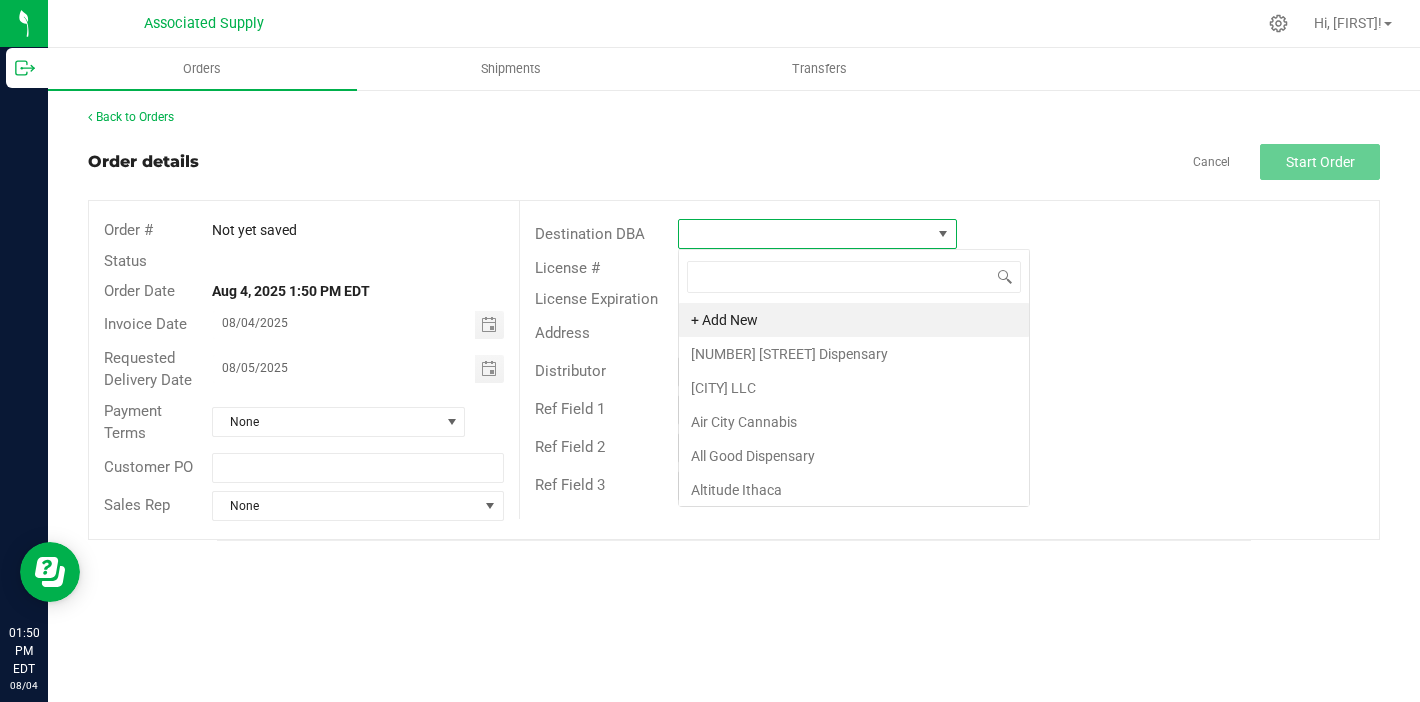 scroll, scrollTop: 99970, scrollLeft: 99721, axis: both 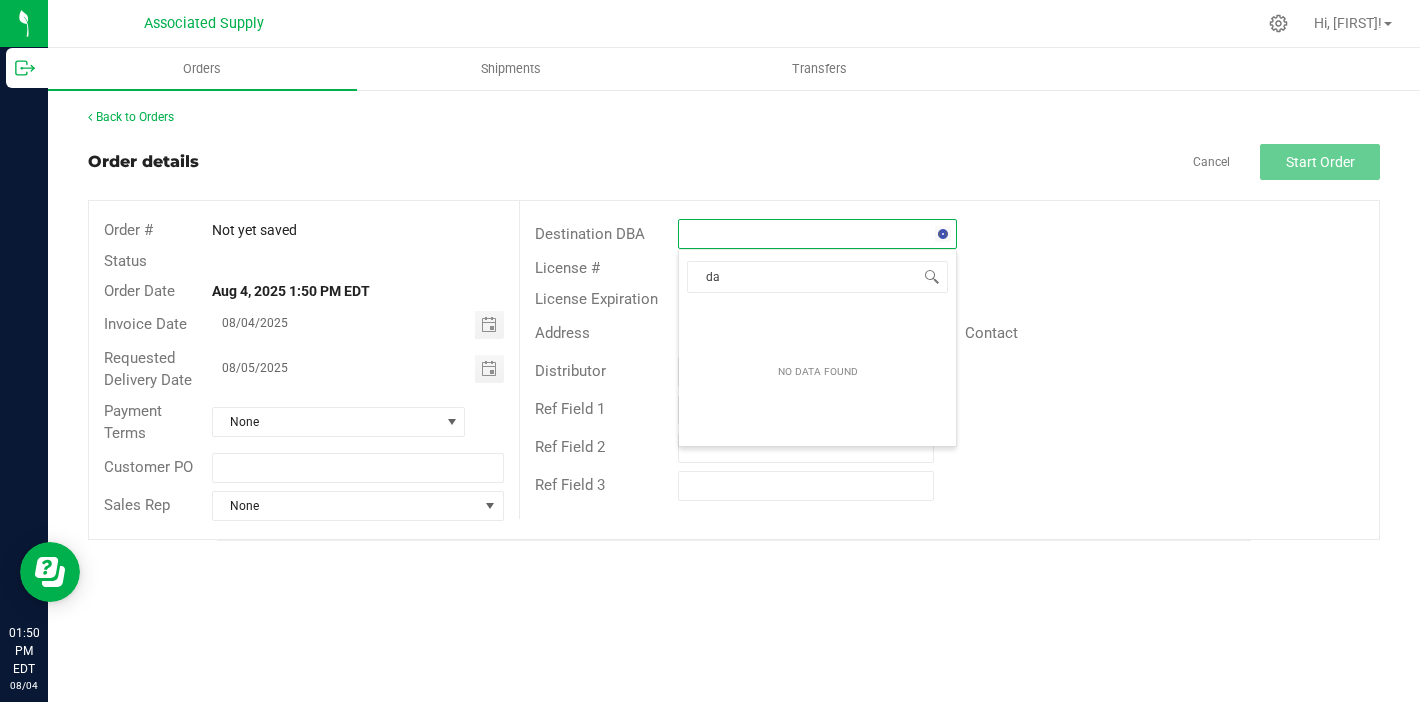 type on "d" 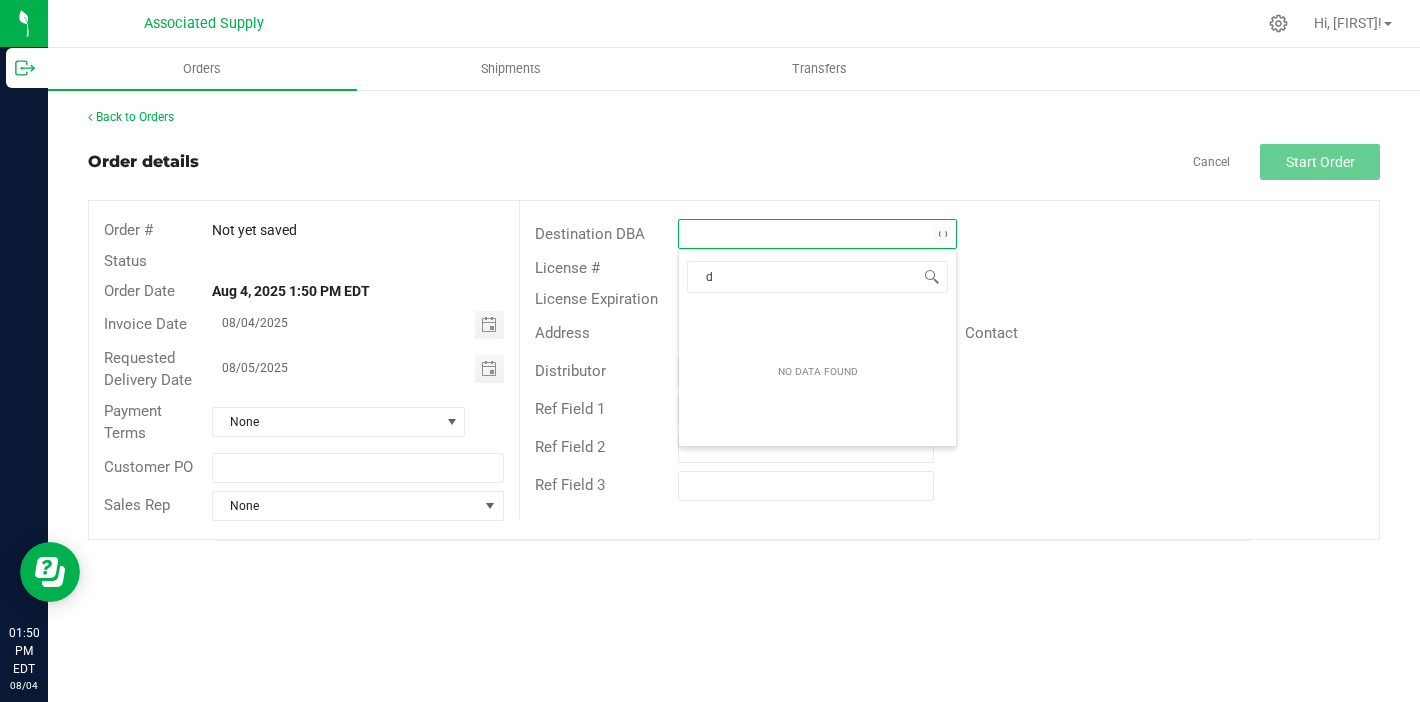 type 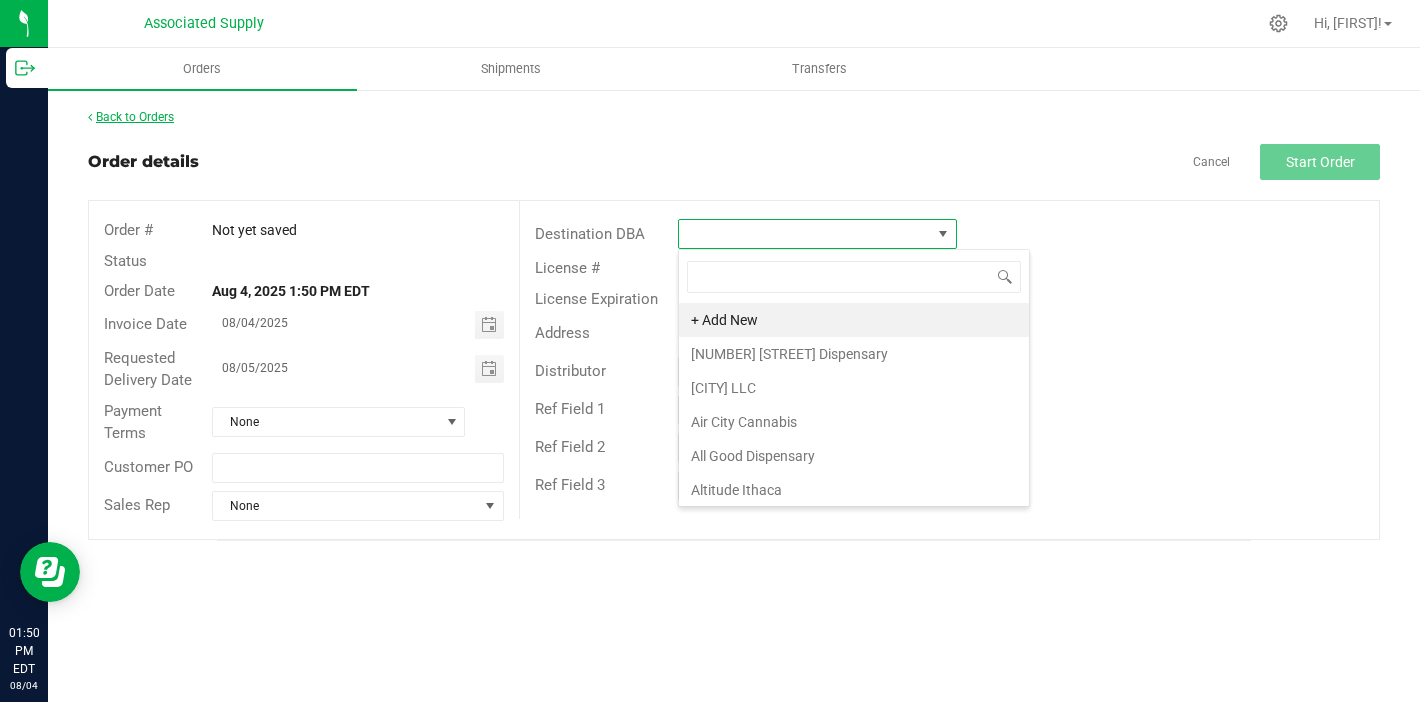 click on "Back to Orders" at bounding box center (131, 117) 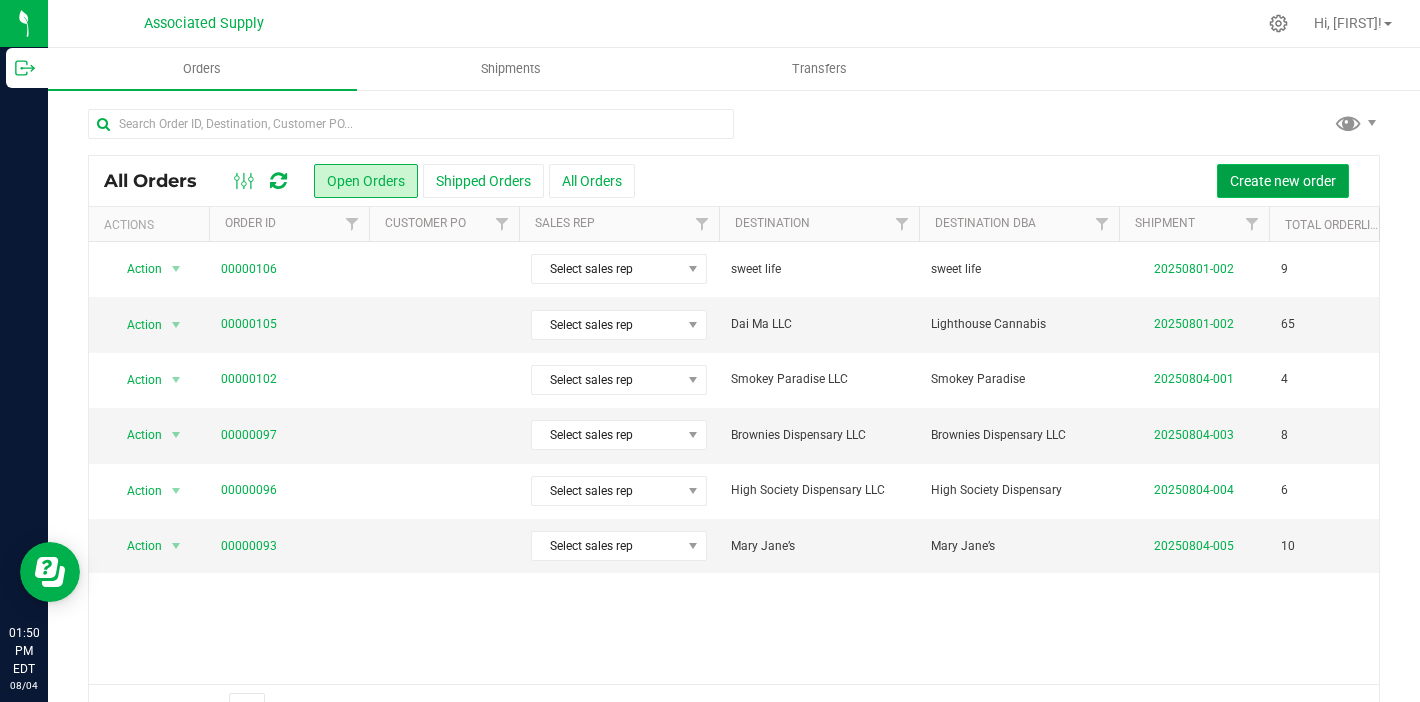 click on "Create new order" at bounding box center (1283, 181) 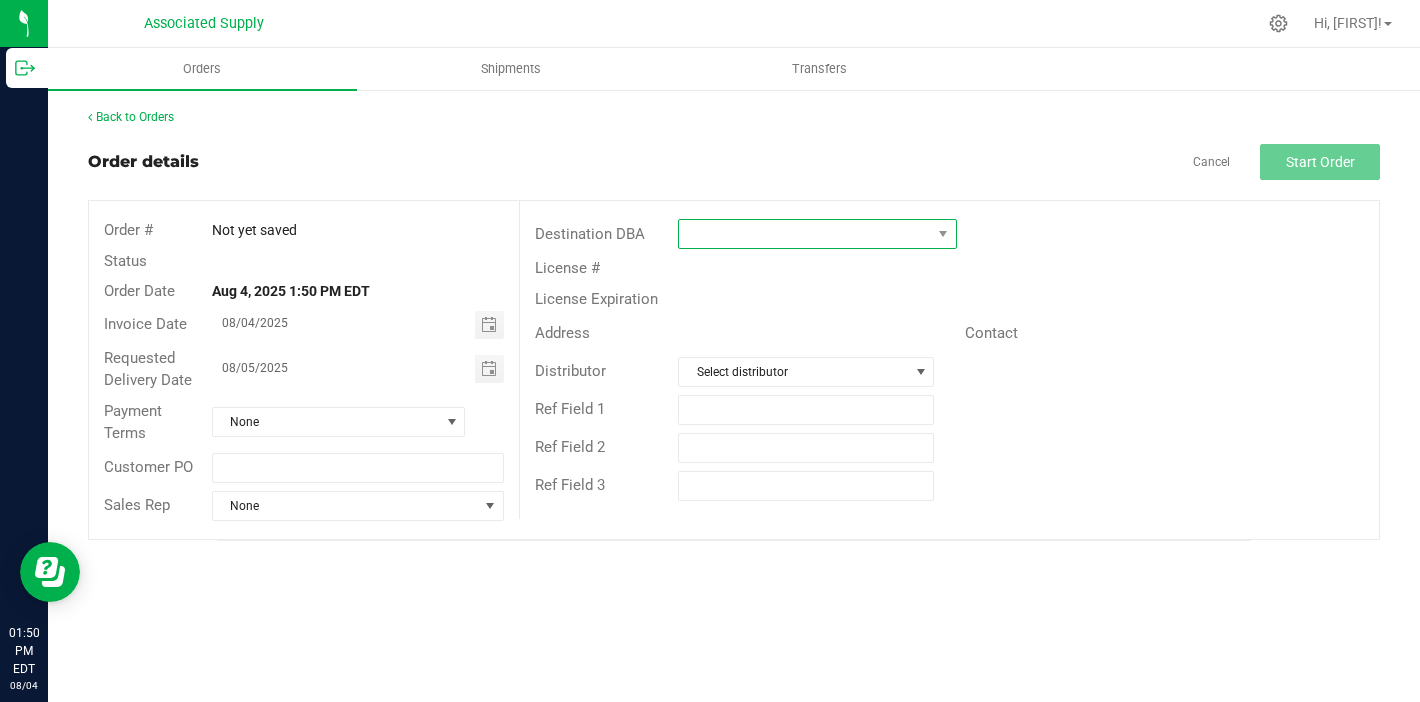 click at bounding box center [805, 234] 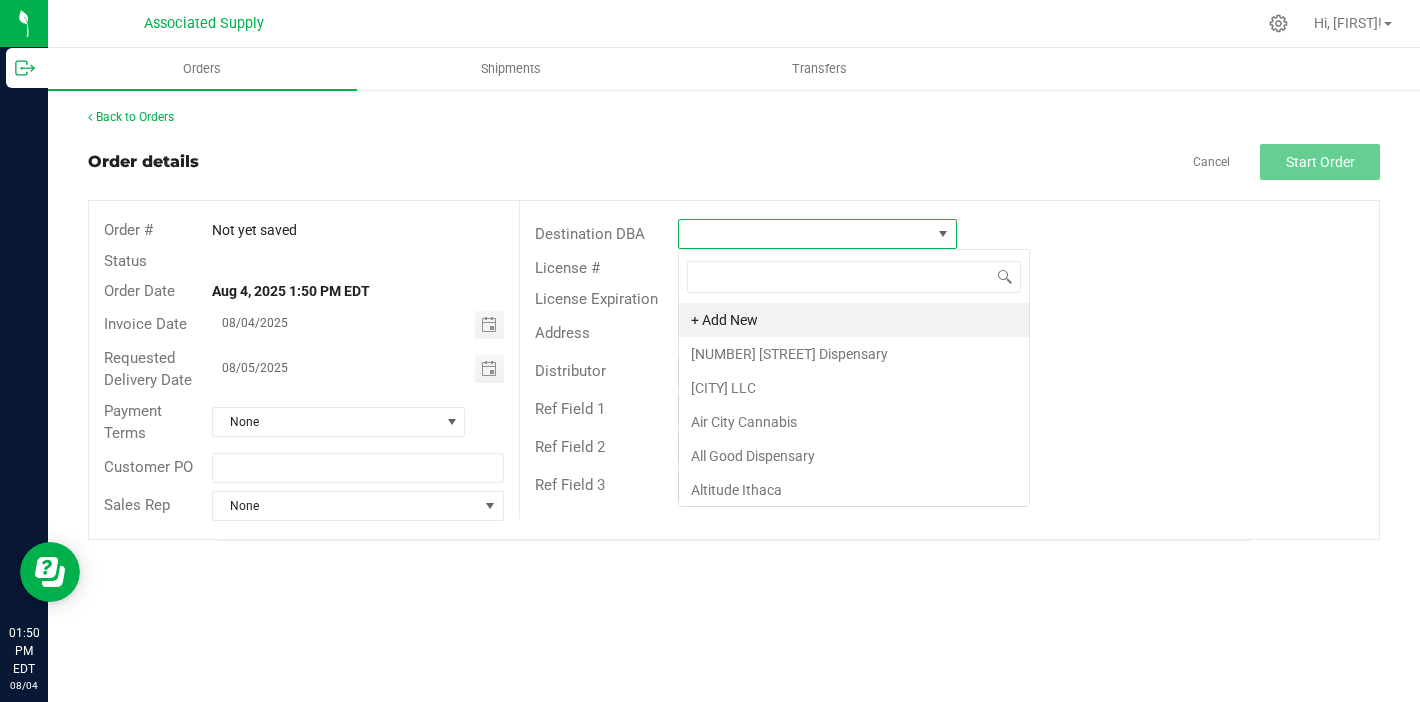 scroll, scrollTop: 99970, scrollLeft: 99721, axis: both 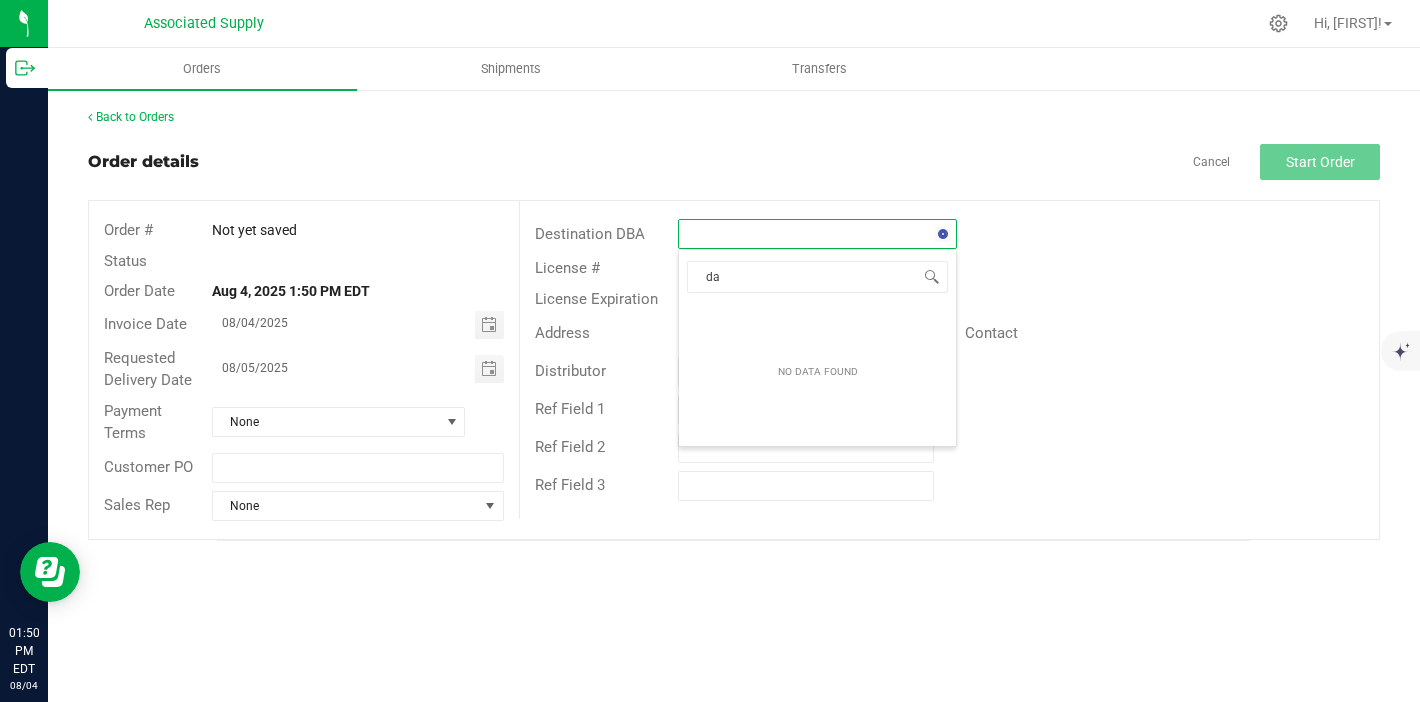 type on "d" 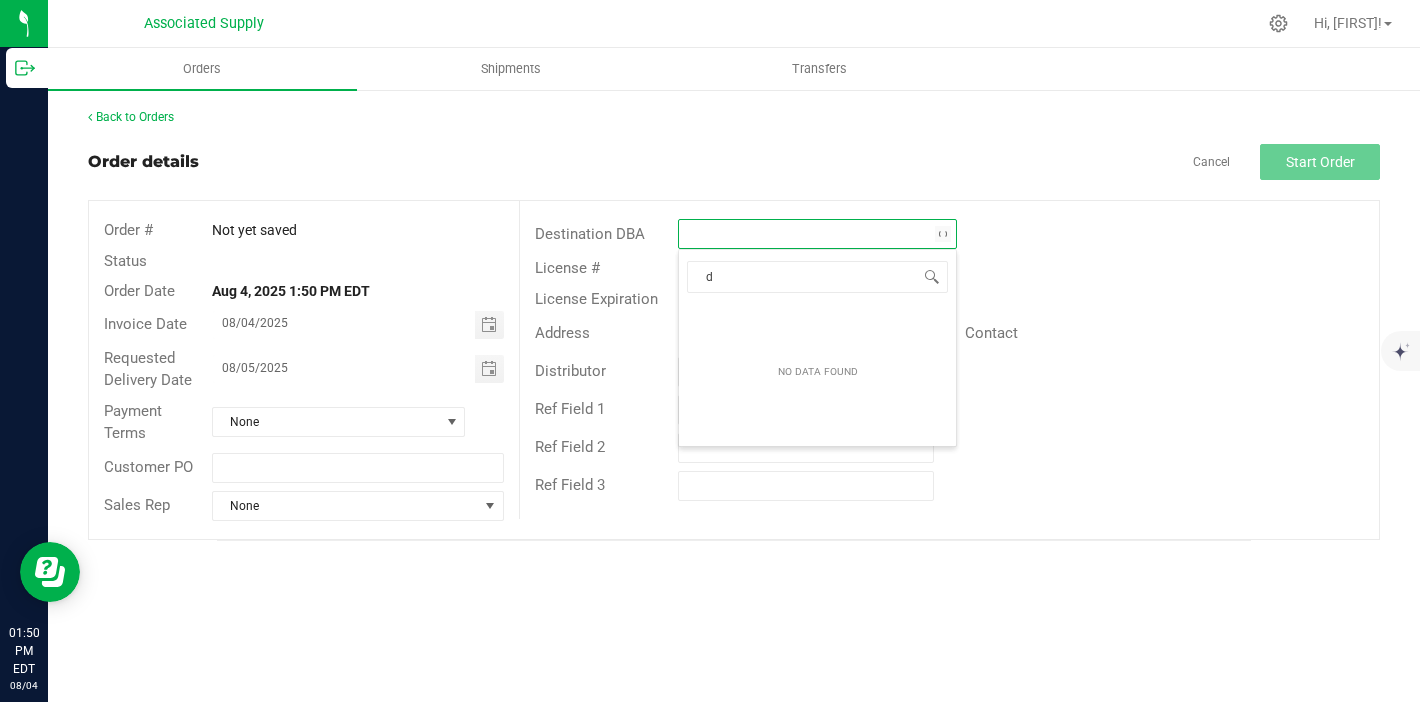 type 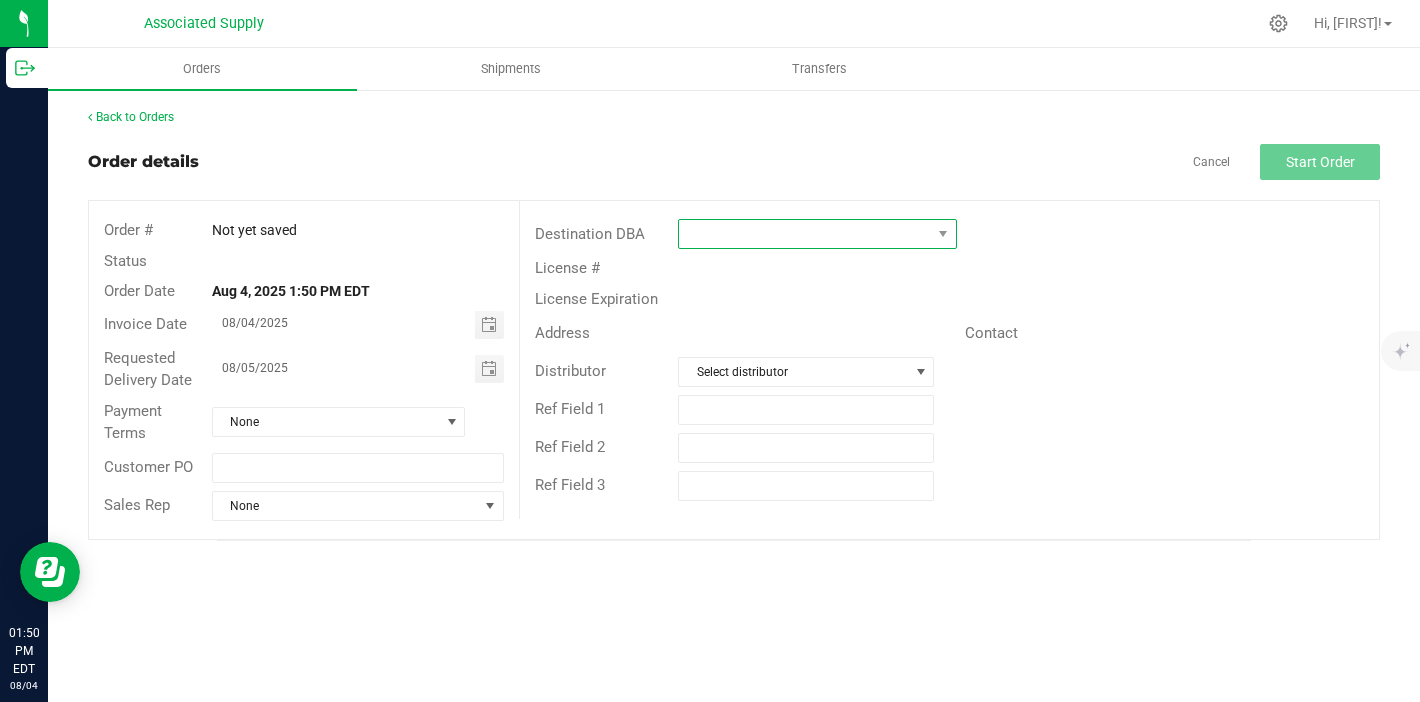 click at bounding box center (805, 234) 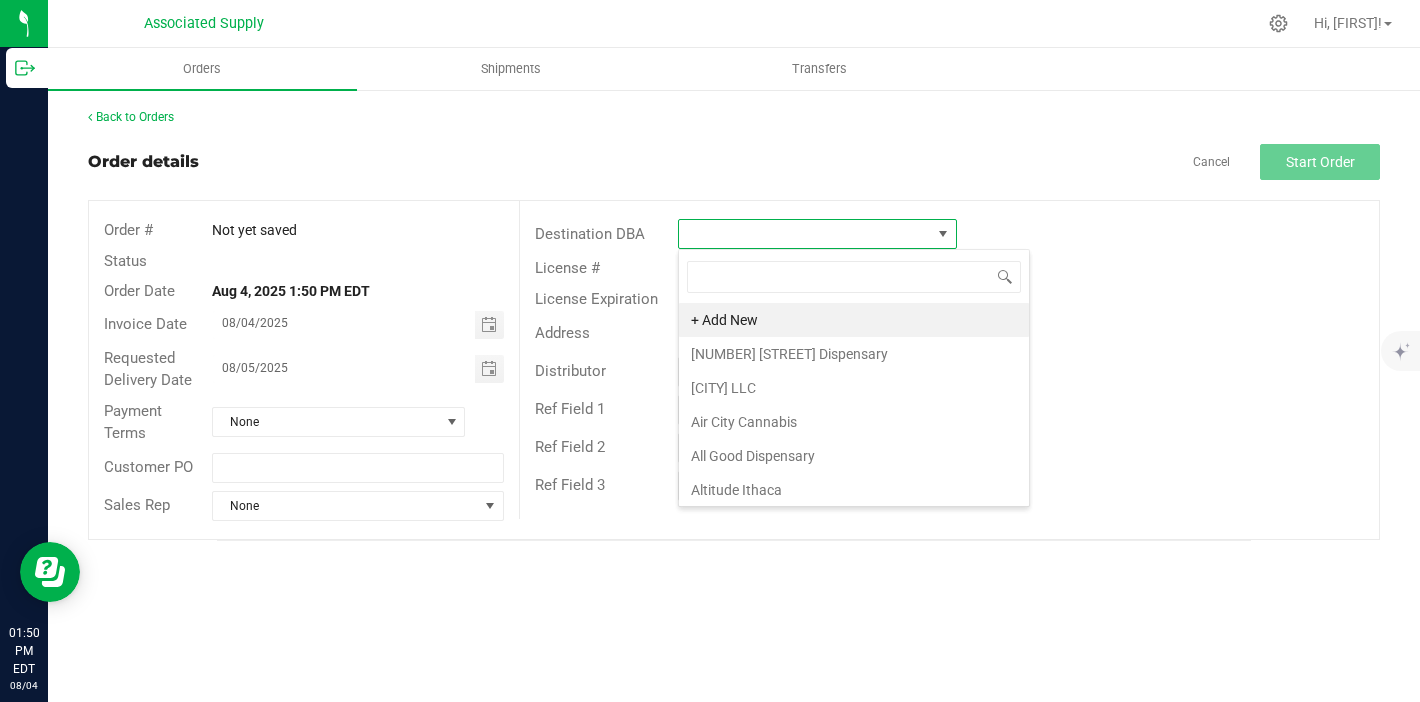 scroll, scrollTop: 99970, scrollLeft: 99721, axis: both 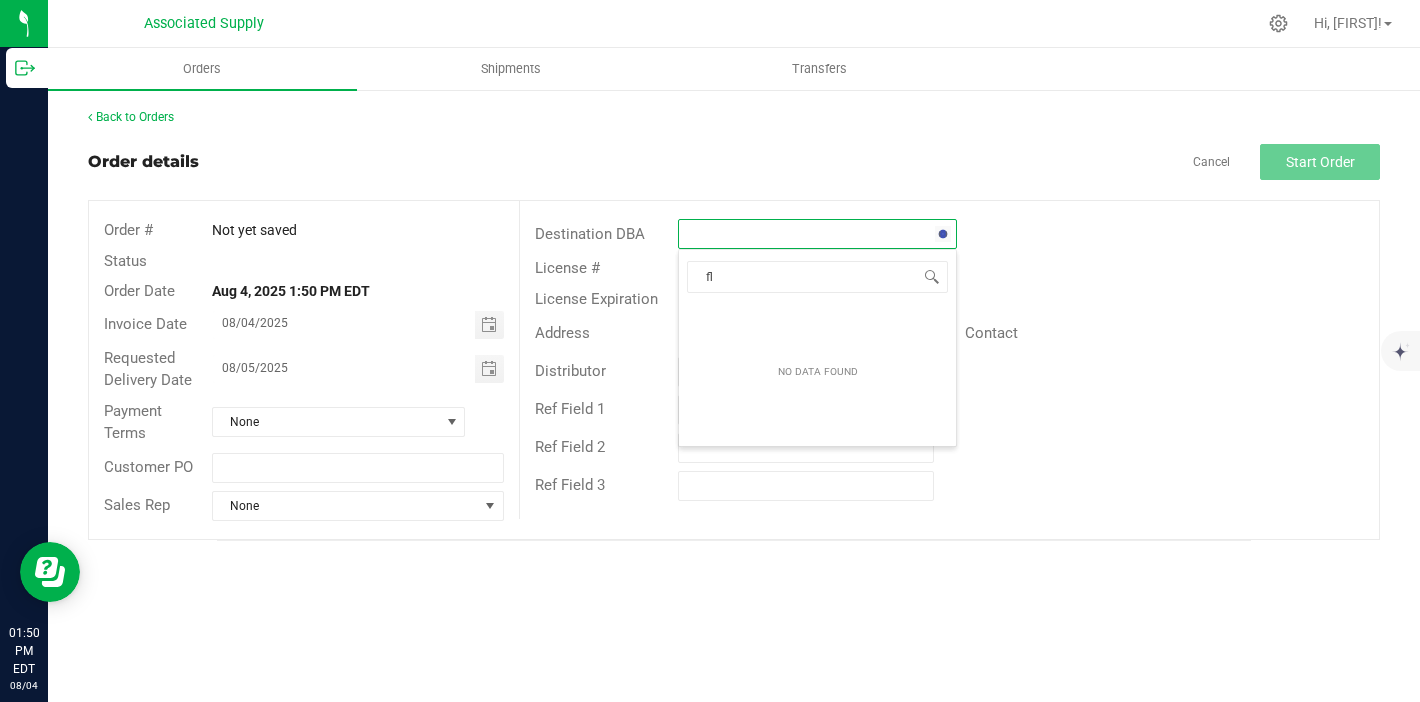 type on "f" 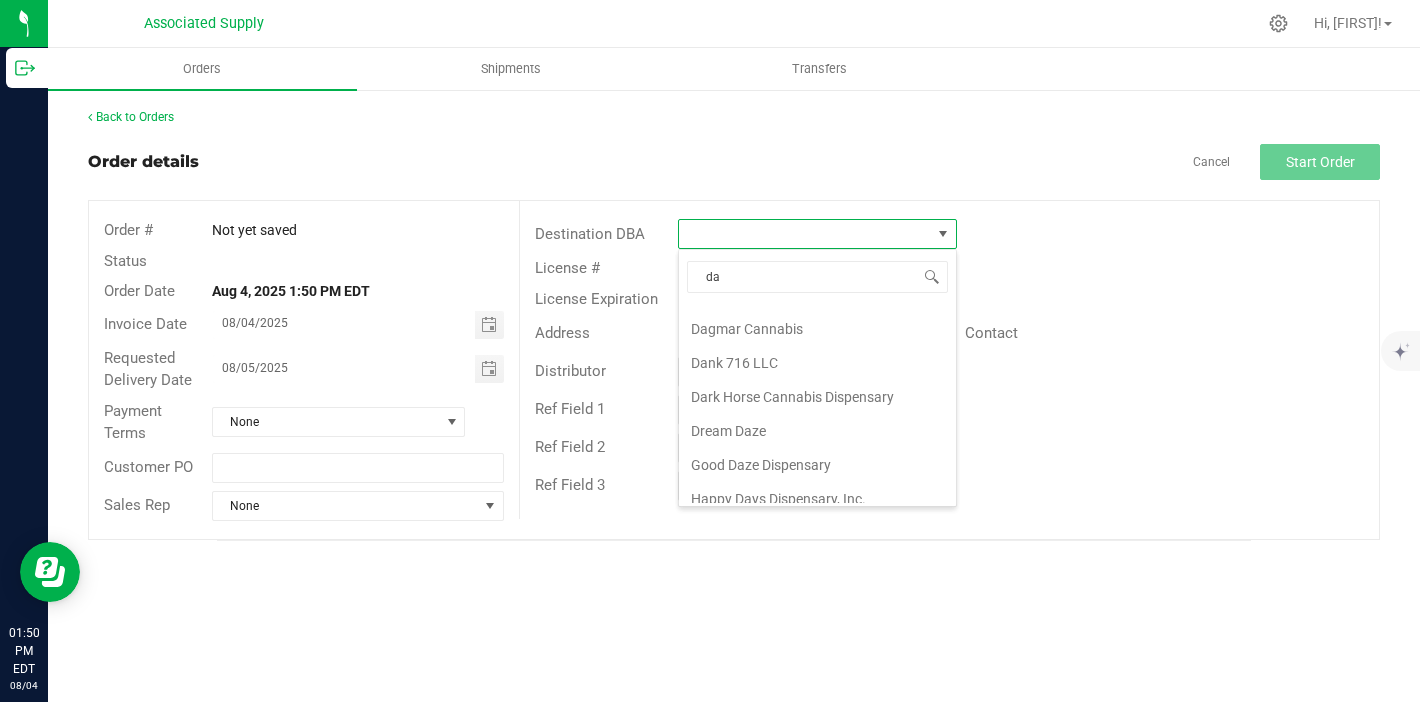 scroll, scrollTop: 0, scrollLeft: 0, axis: both 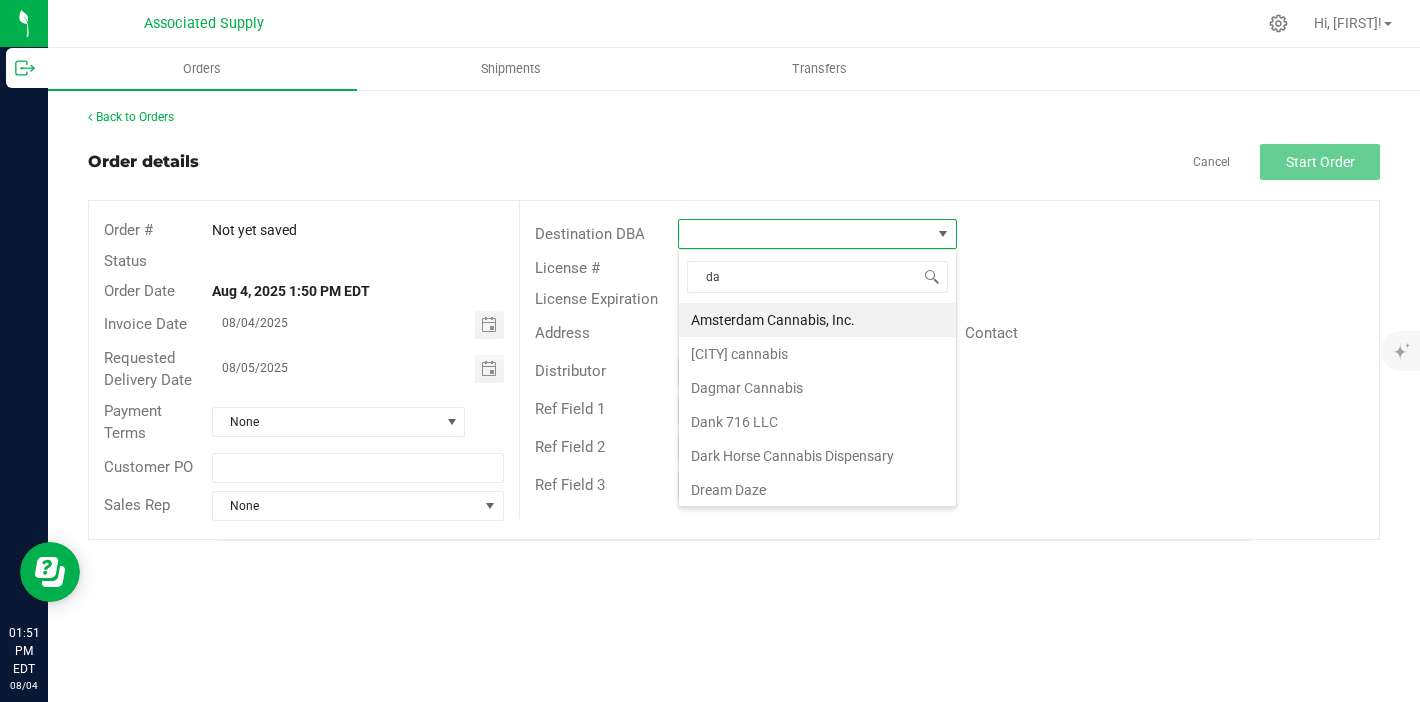 type on "d" 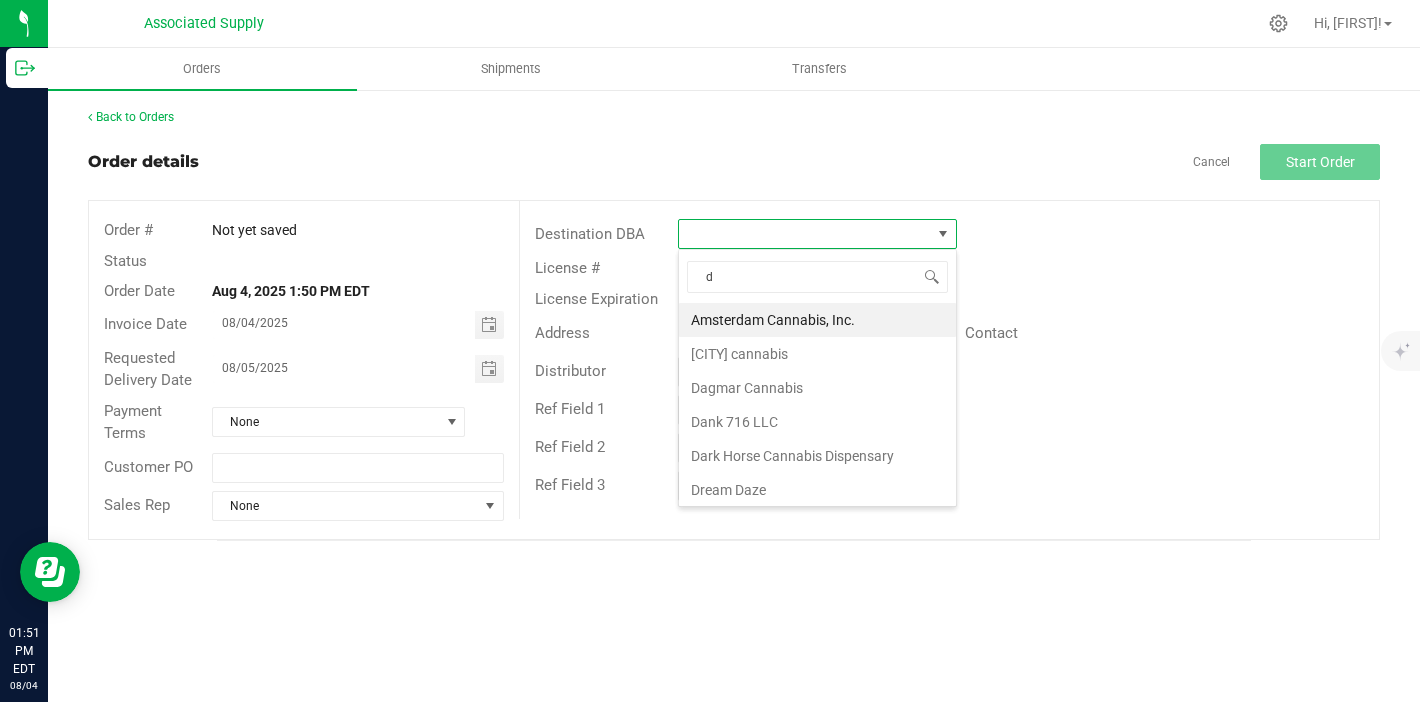 type 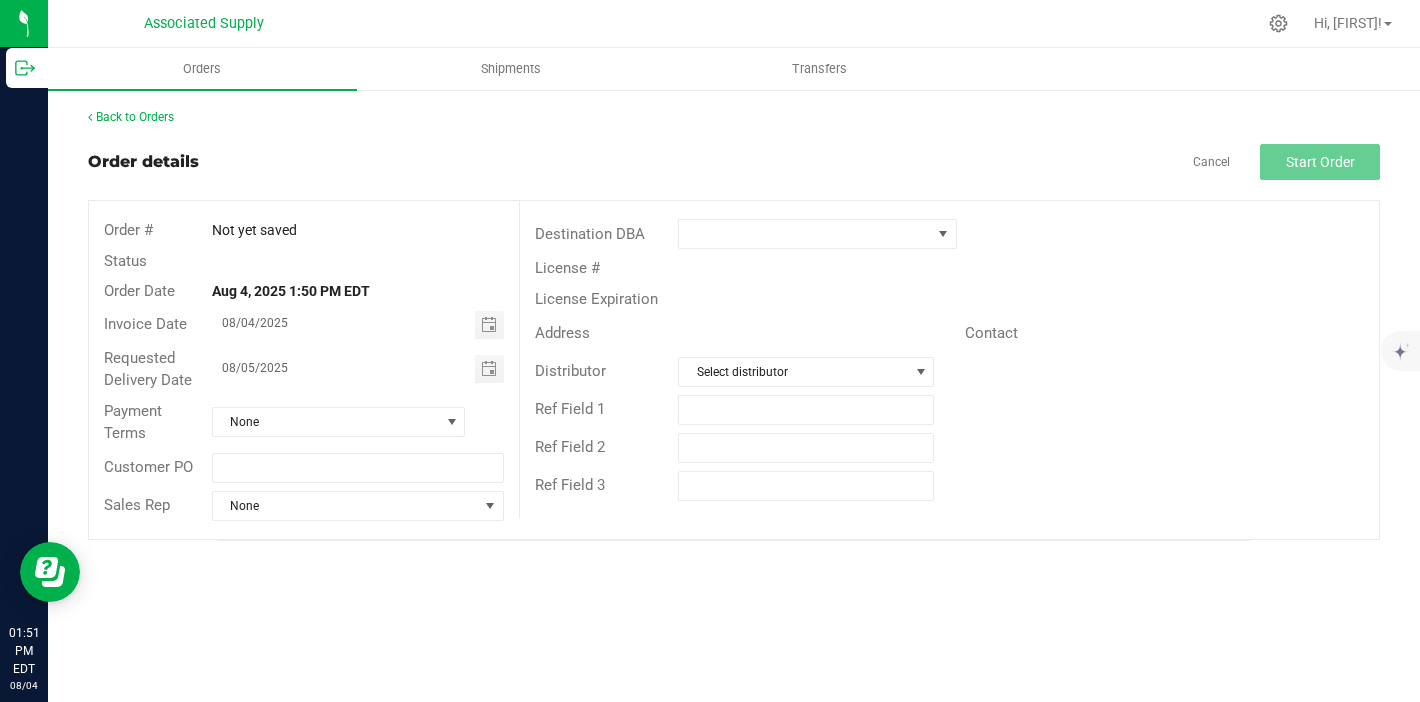 click on "Order details   Cancel   Start Order" at bounding box center [734, 162] 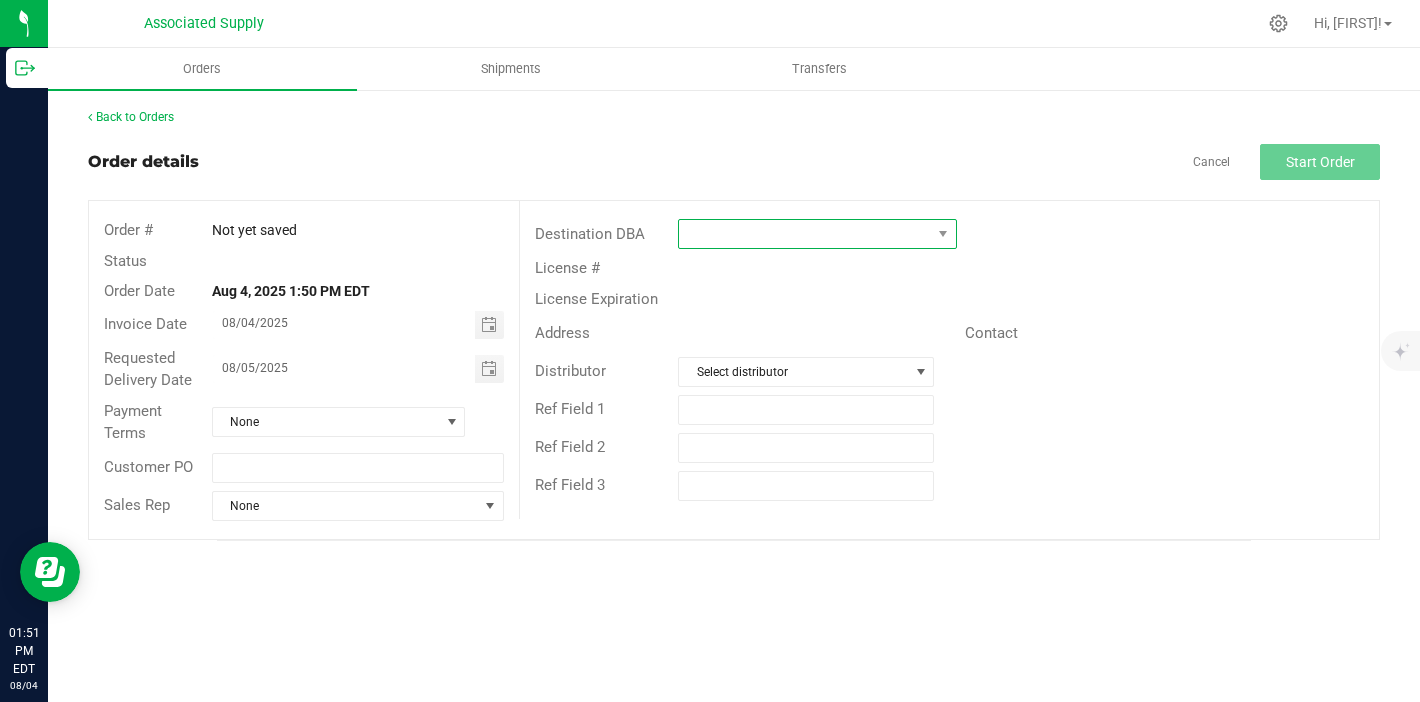 click at bounding box center [805, 234] 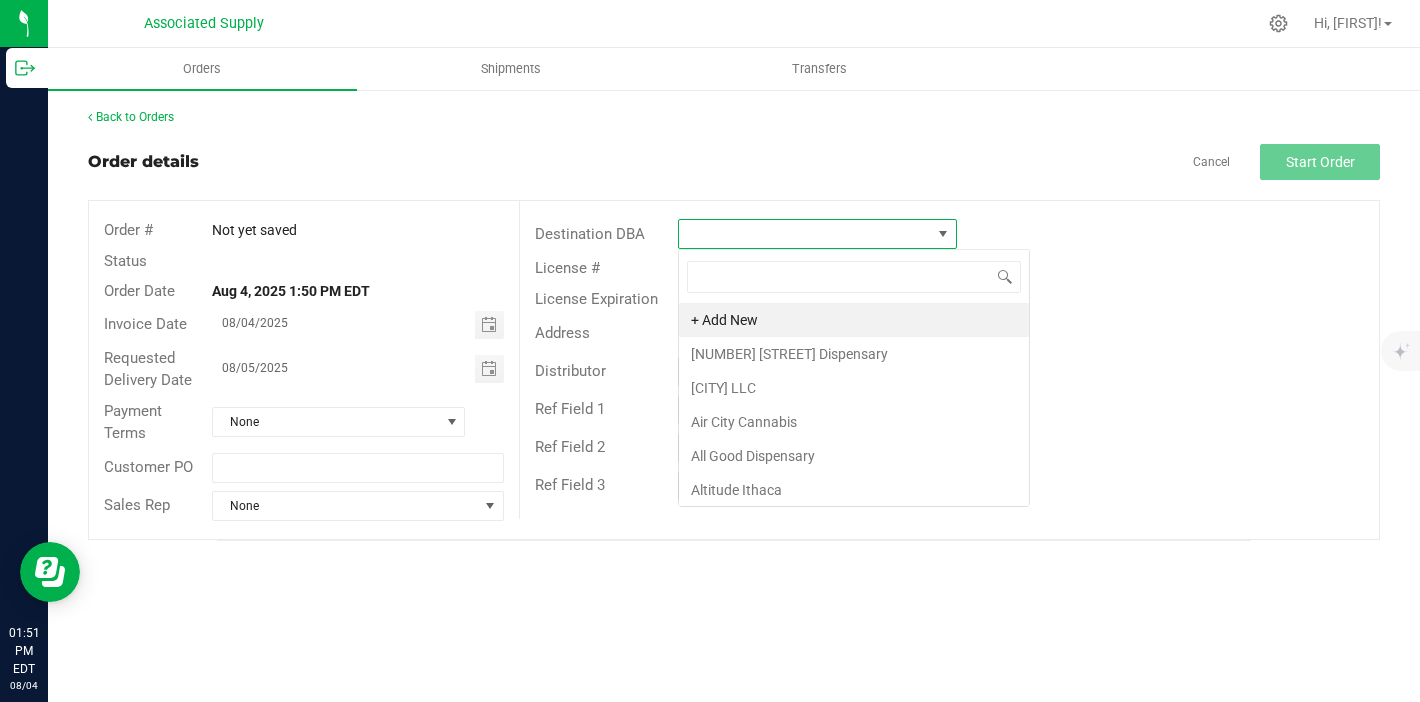 scroll, scrollTop: 99970, scrollLeft: 99721, axis: both 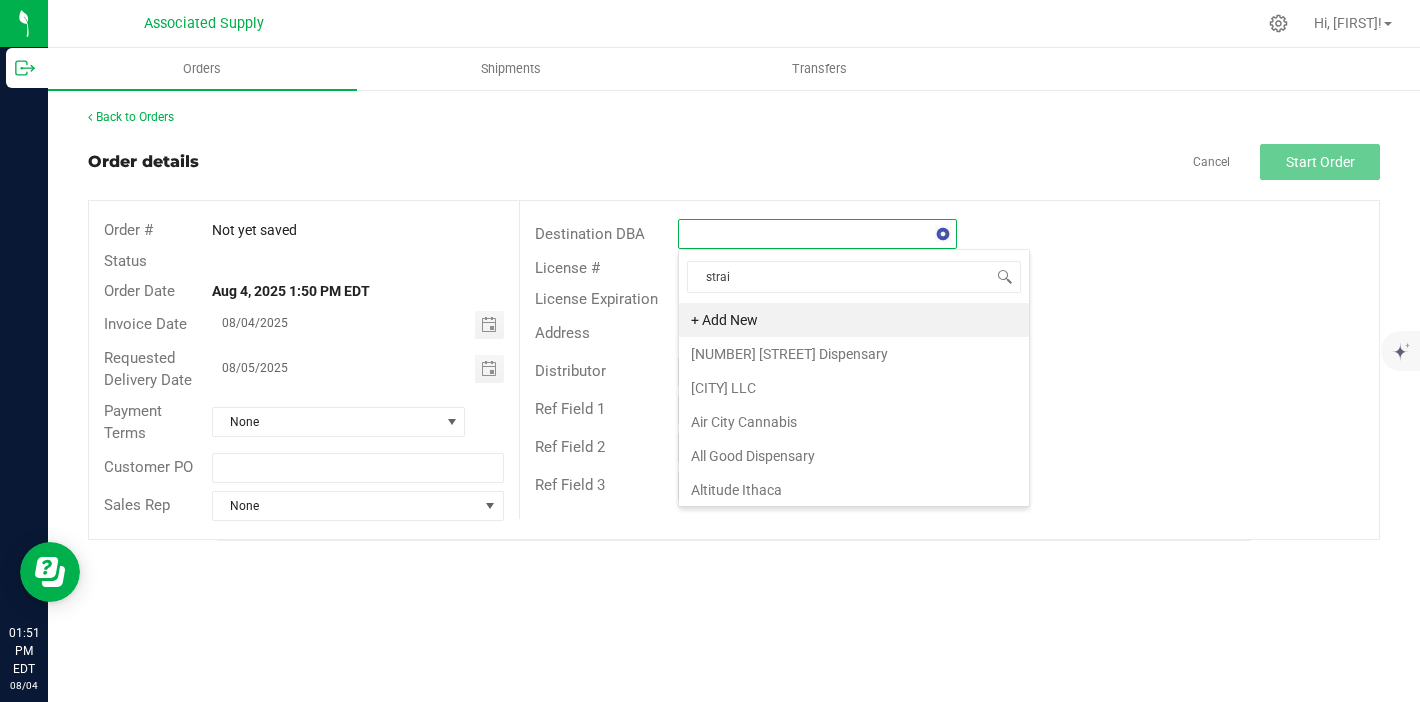 type on "strain" 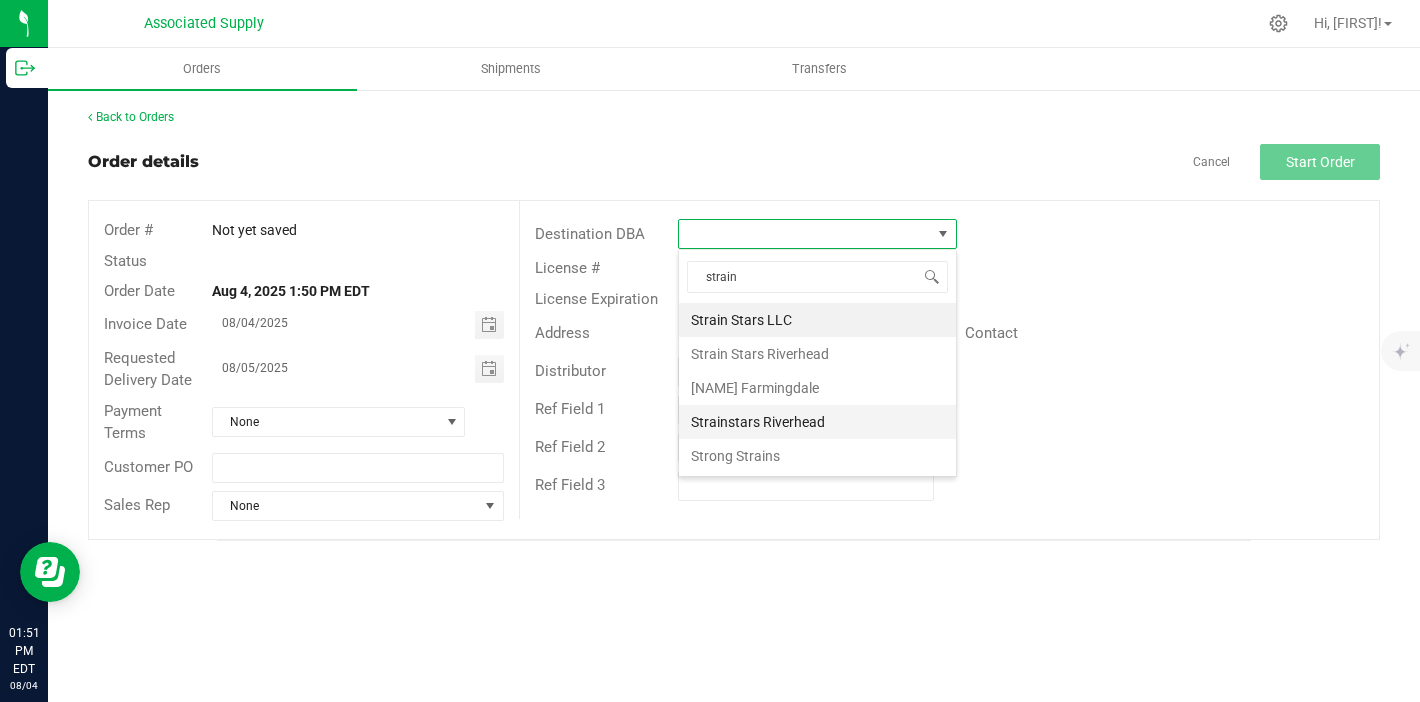 click on "Strainstars Riverhead" at bounding box center [817, 422] 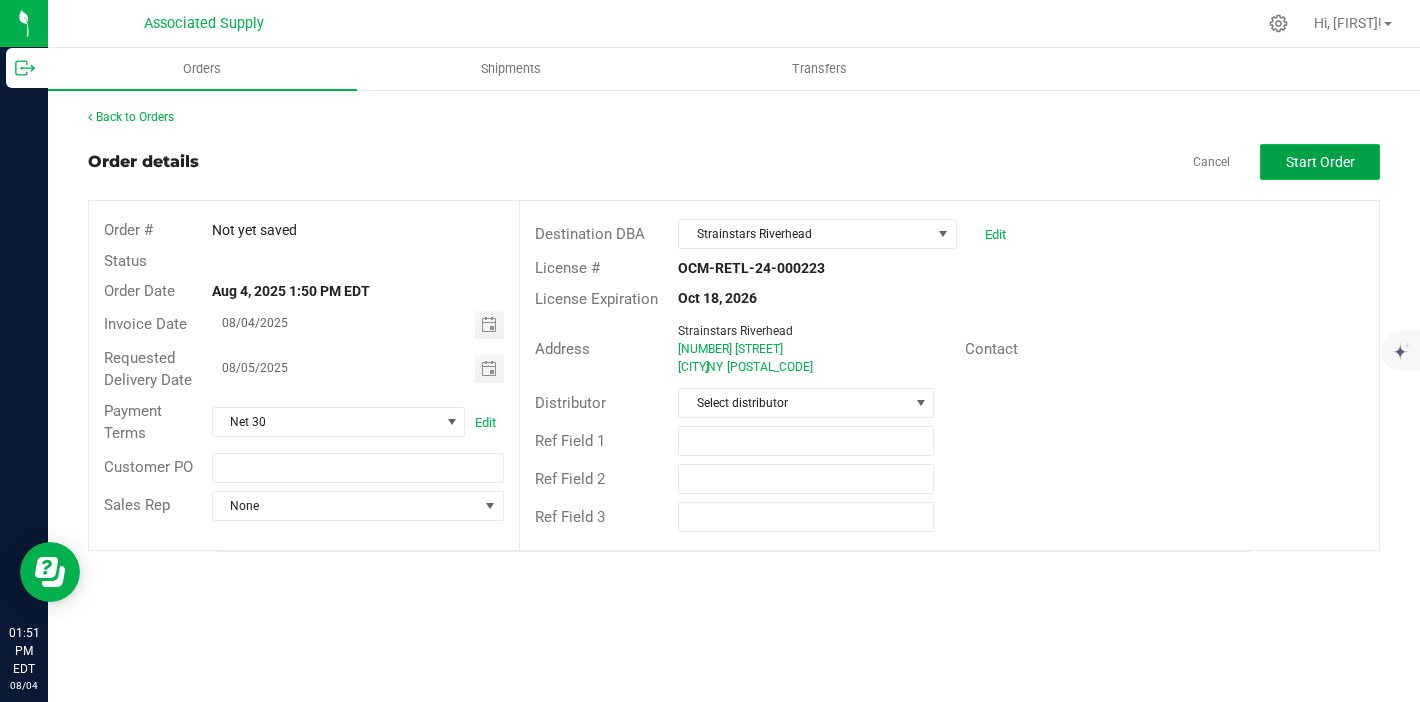 click on "Start Order" at bounding box center (1320, 162) 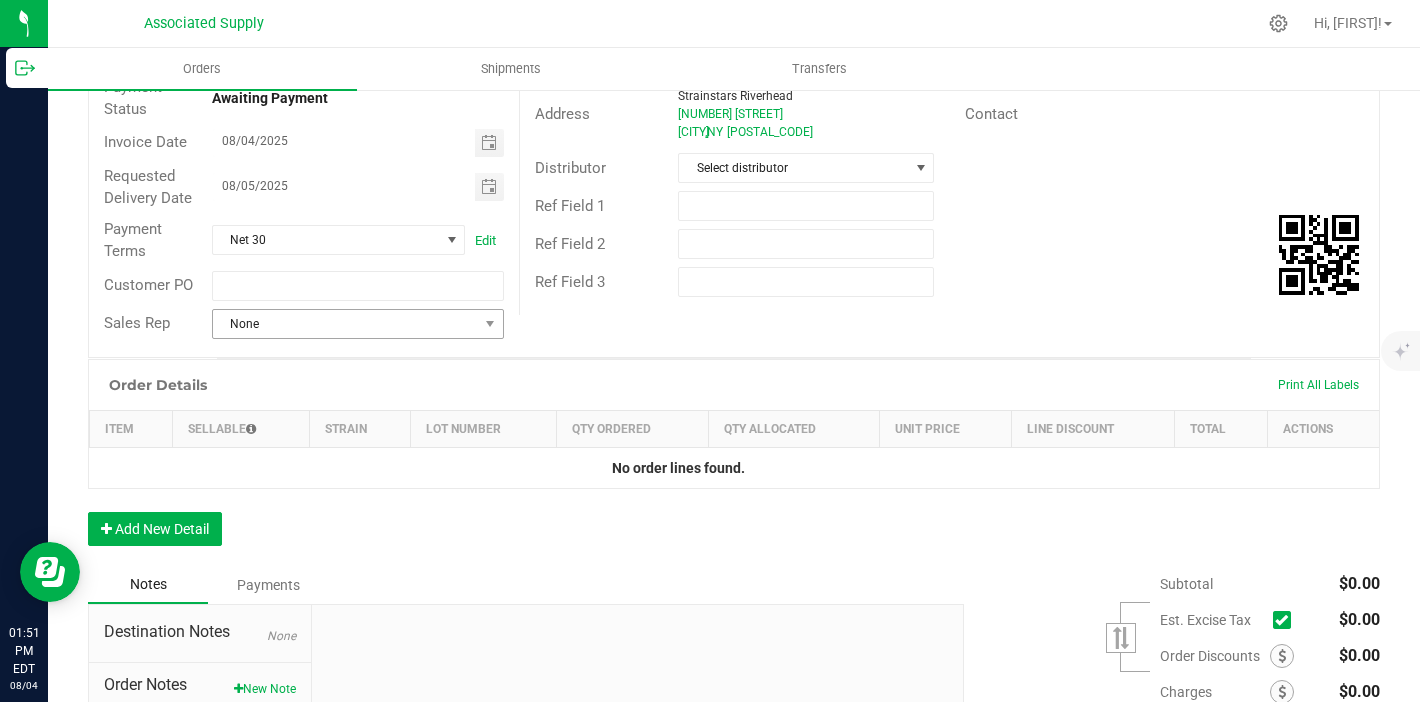 scroll, scrollTop: 331, scrollLeft: 0, axis: vertical 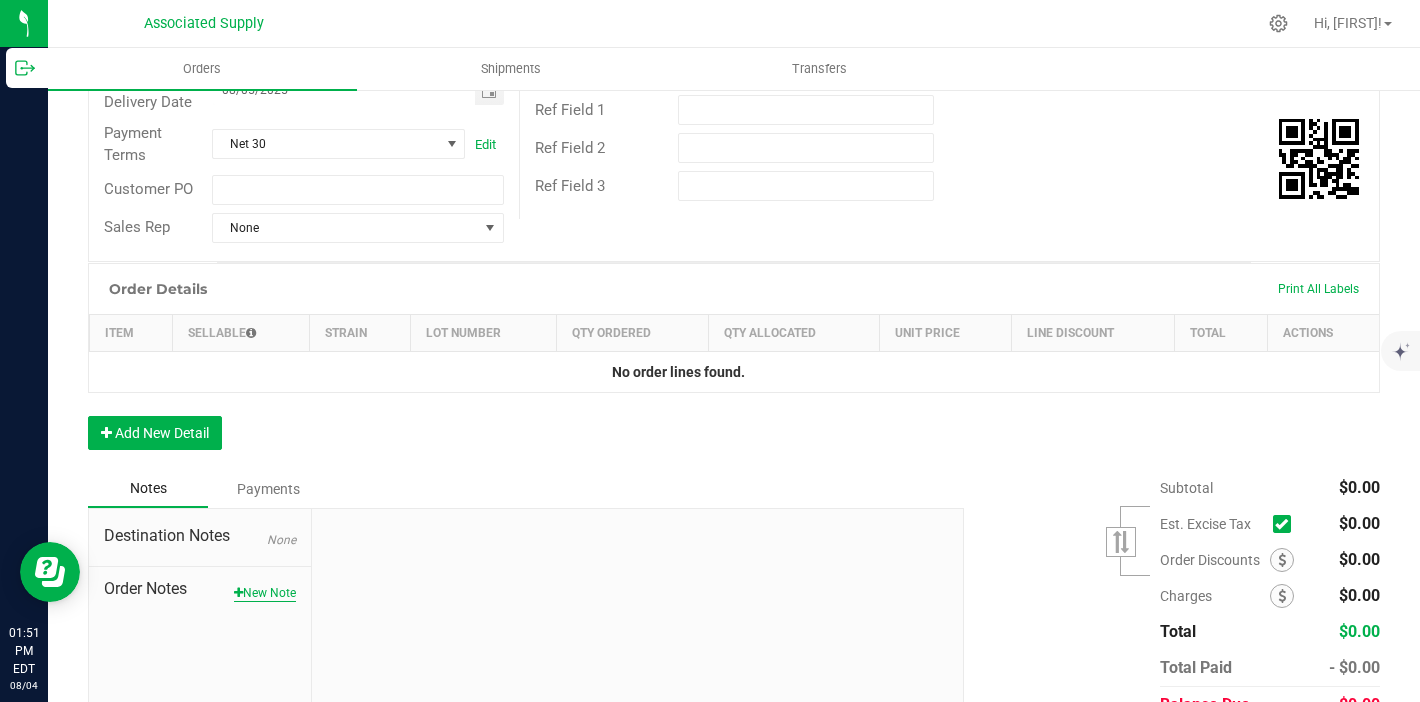 click on "New Note" at bounding box center (265, 593) 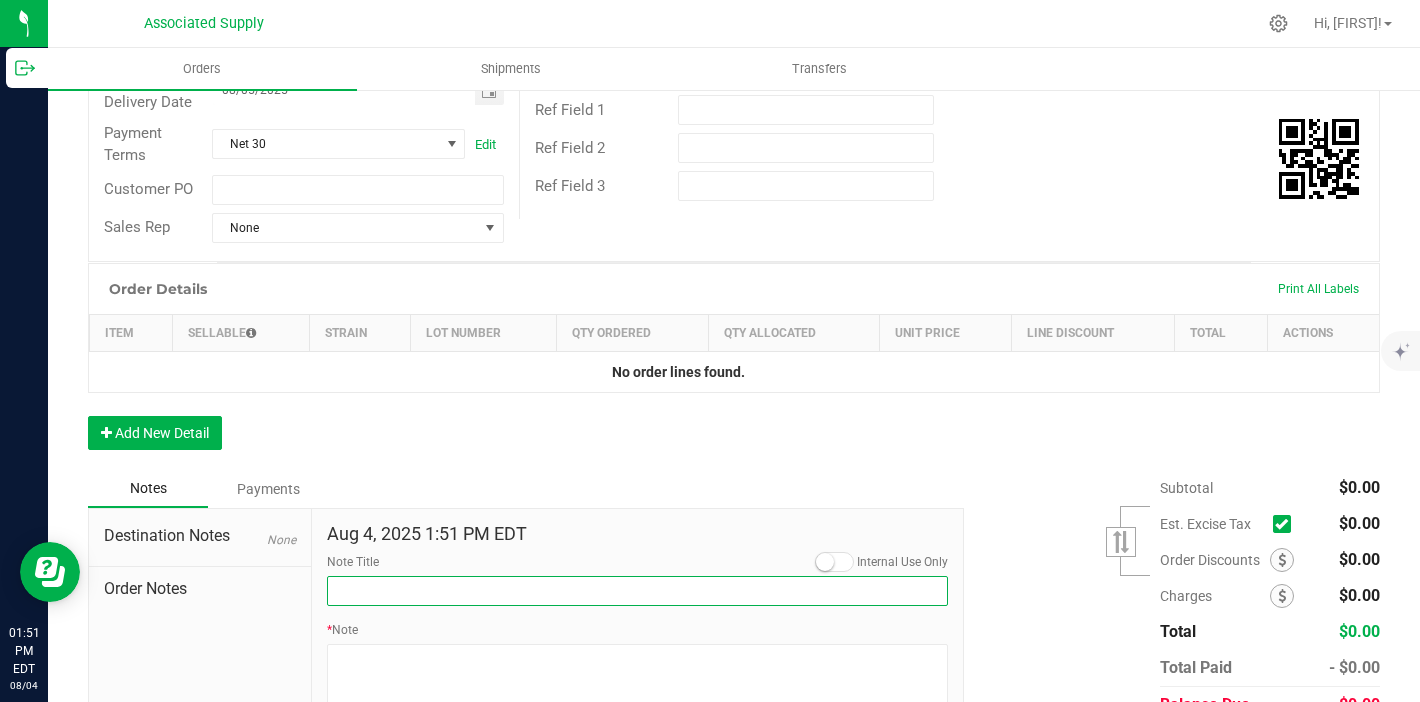 click on "Note Title" at bounding box center [638, 591] 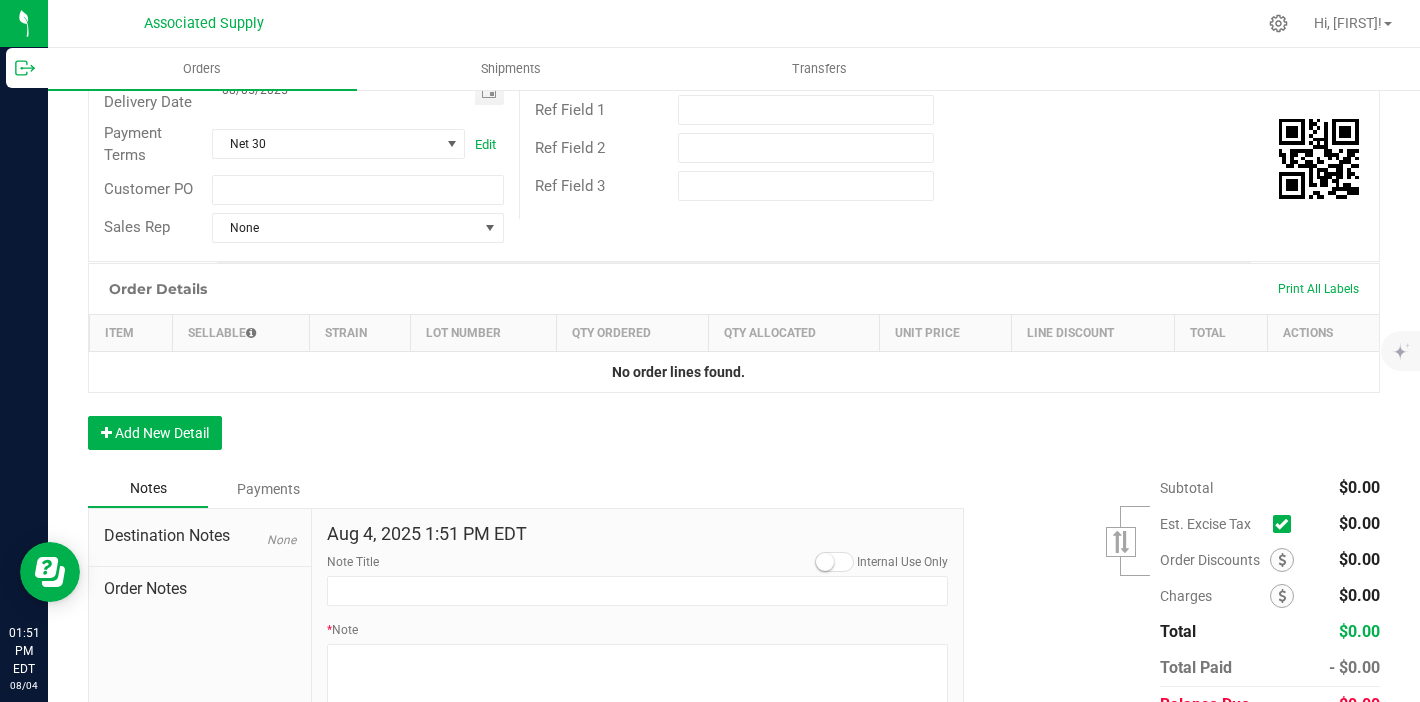 click on "Order Details Print All Labels Item  Sellable  Strain  Lot Number  Qty Ordered Qty Allocated Unit Price Line Discount Total Actions No order lines found.
Add New Detail" at bounding box center (734, 366) 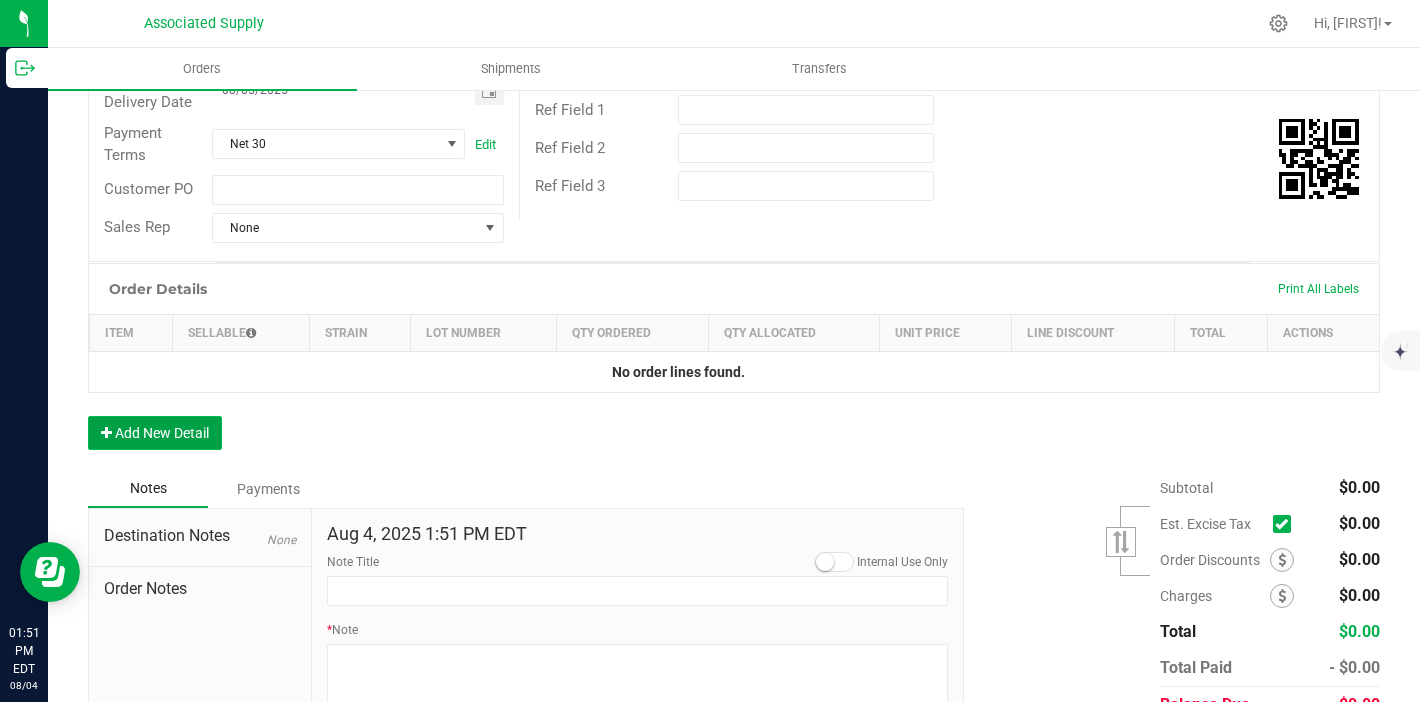 click on "Add New Detail" at bounding box center (155, 433) 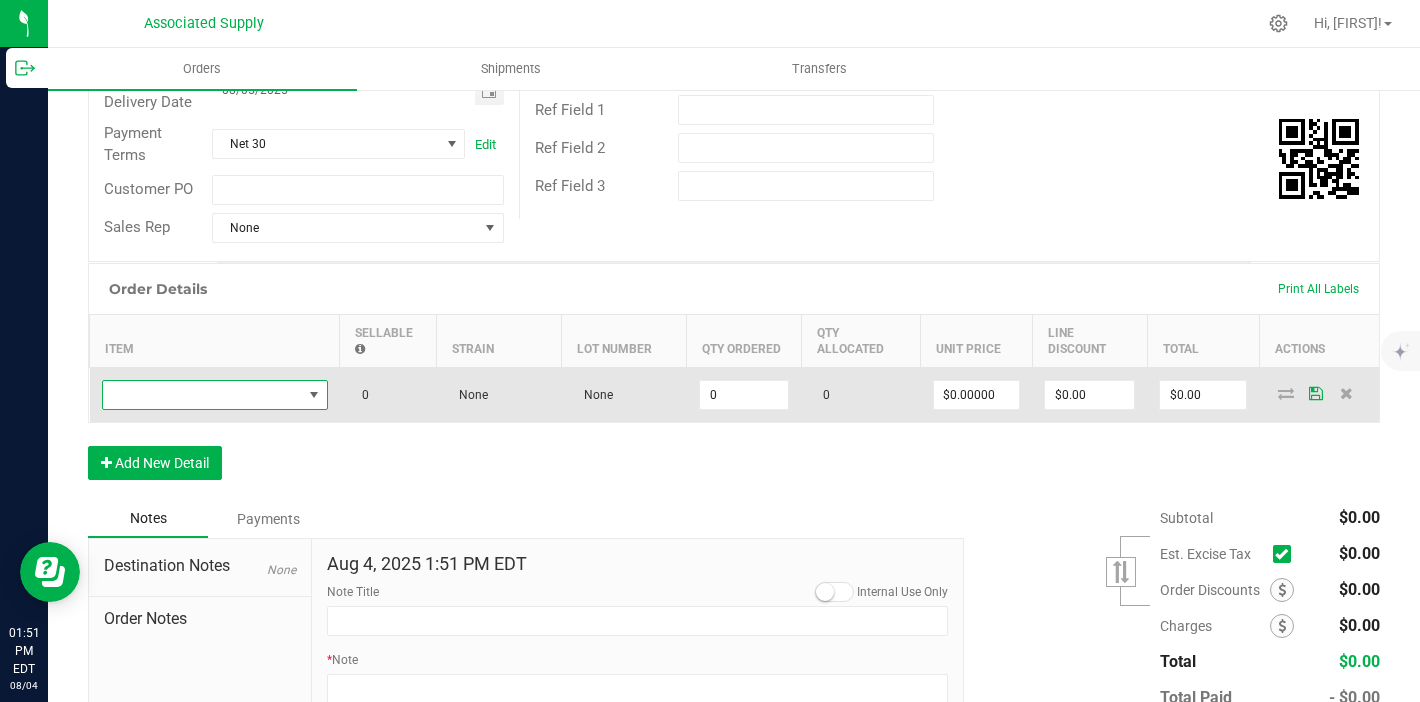 click at bounding box center (202, 395) 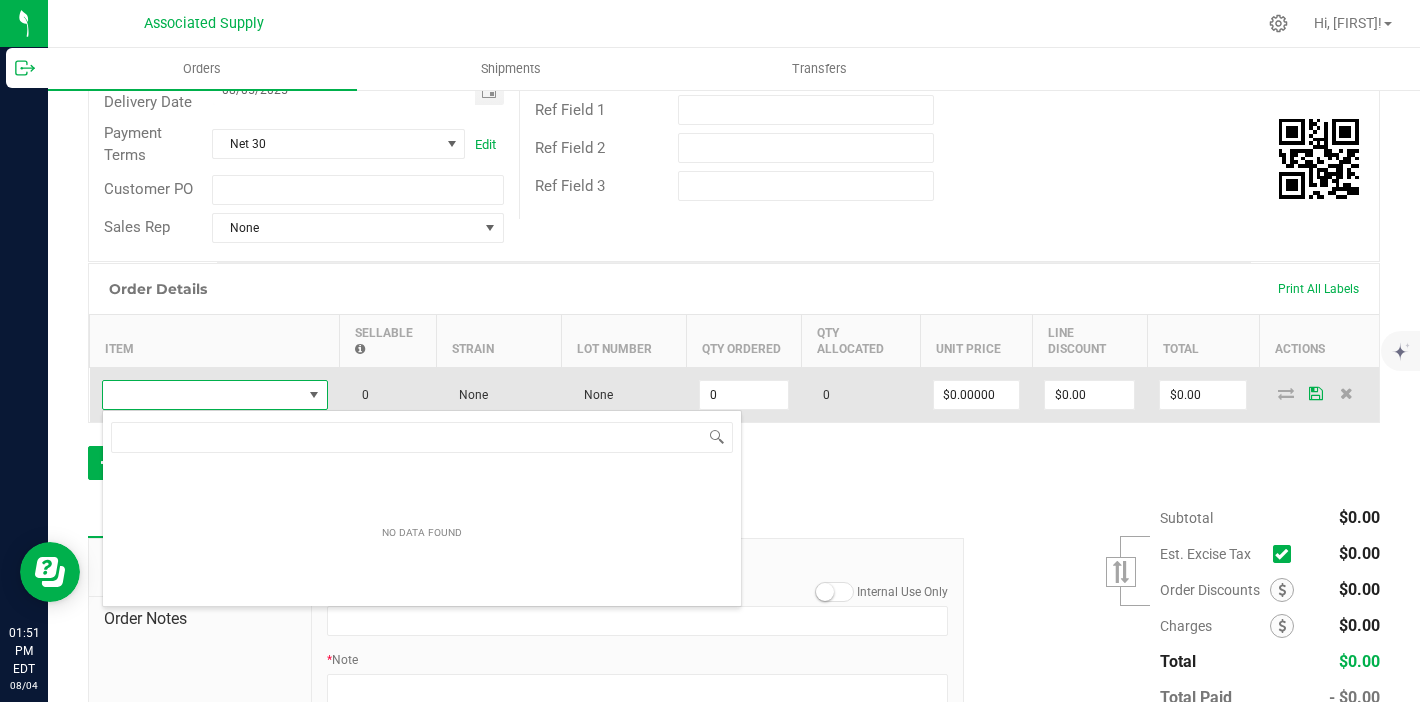 scroll, scrollTop: 99970, scrollLeft: 99774, axis: both 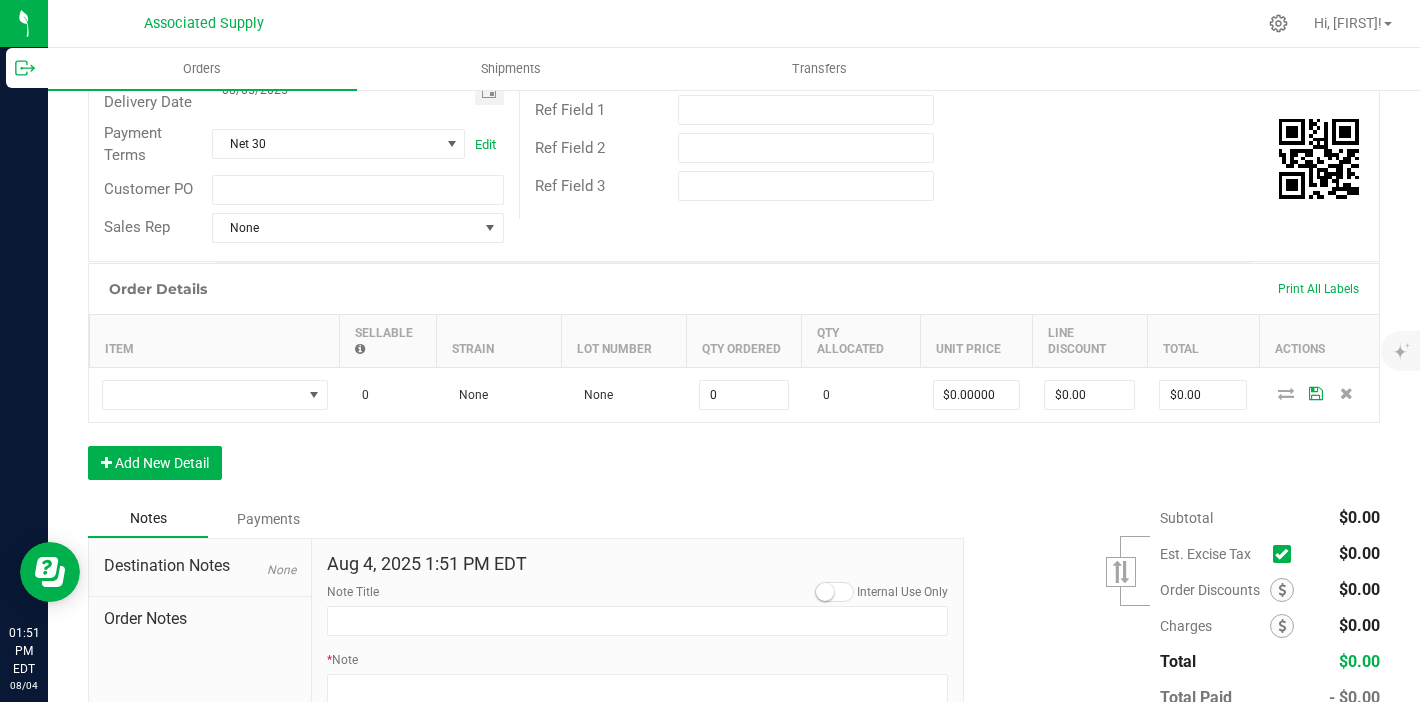 click on "Order Details Print All Labels" at bounding box center (734, 289) 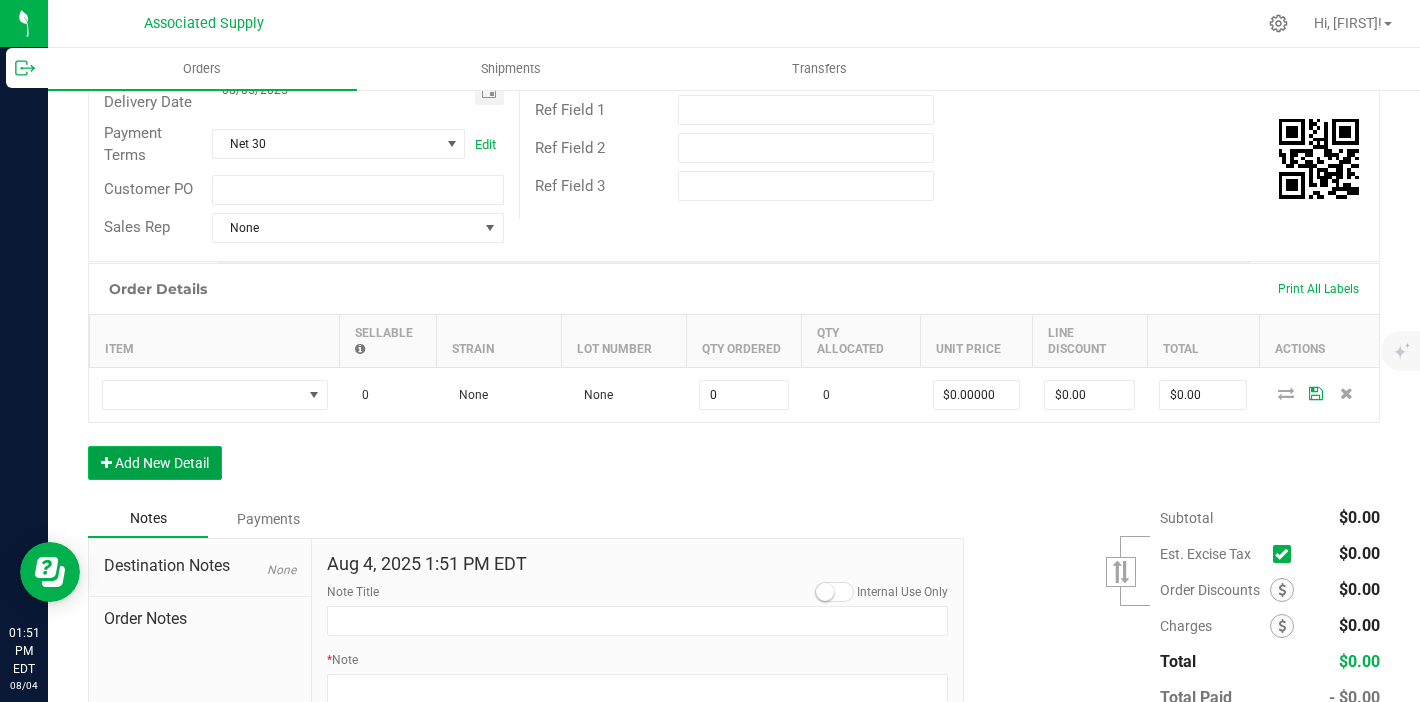click on "Add New Detail" at bounding box center [155, 463] 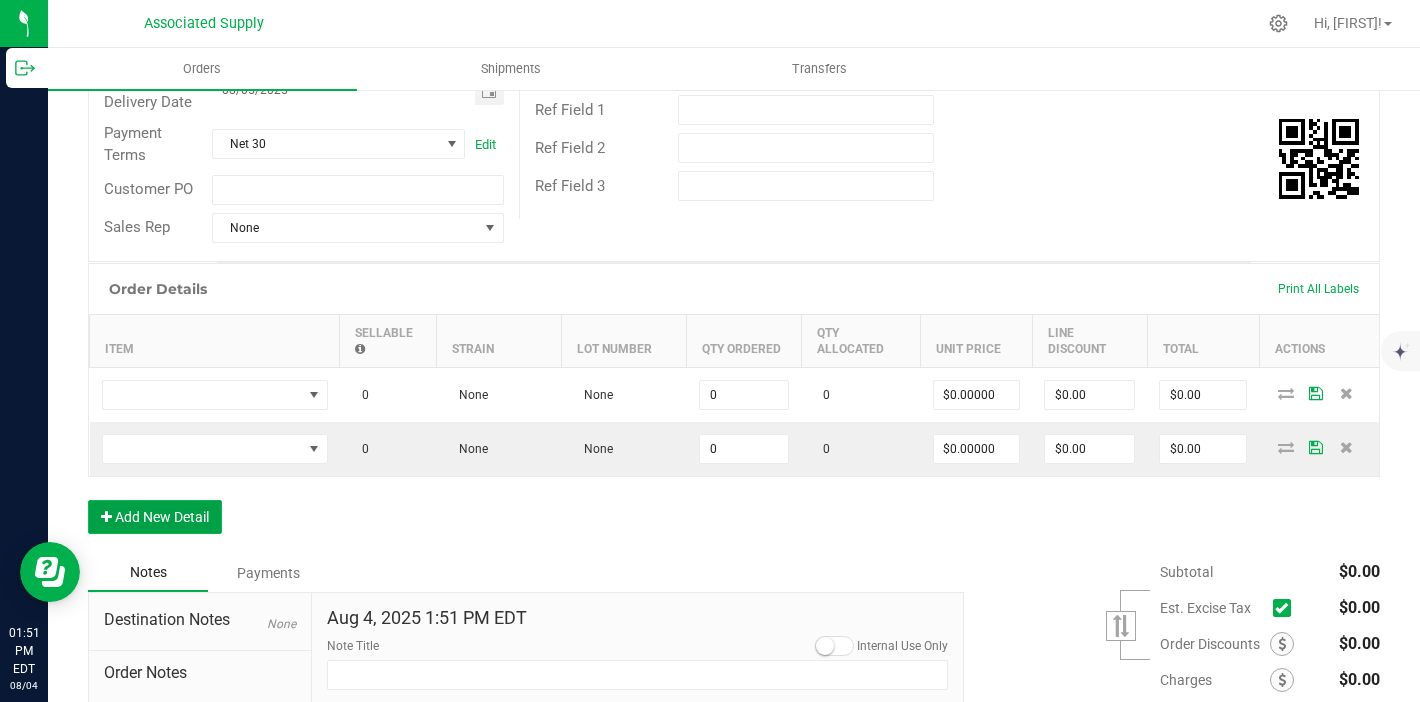 click on "Add New Detail" at bounding box center (155, 517) 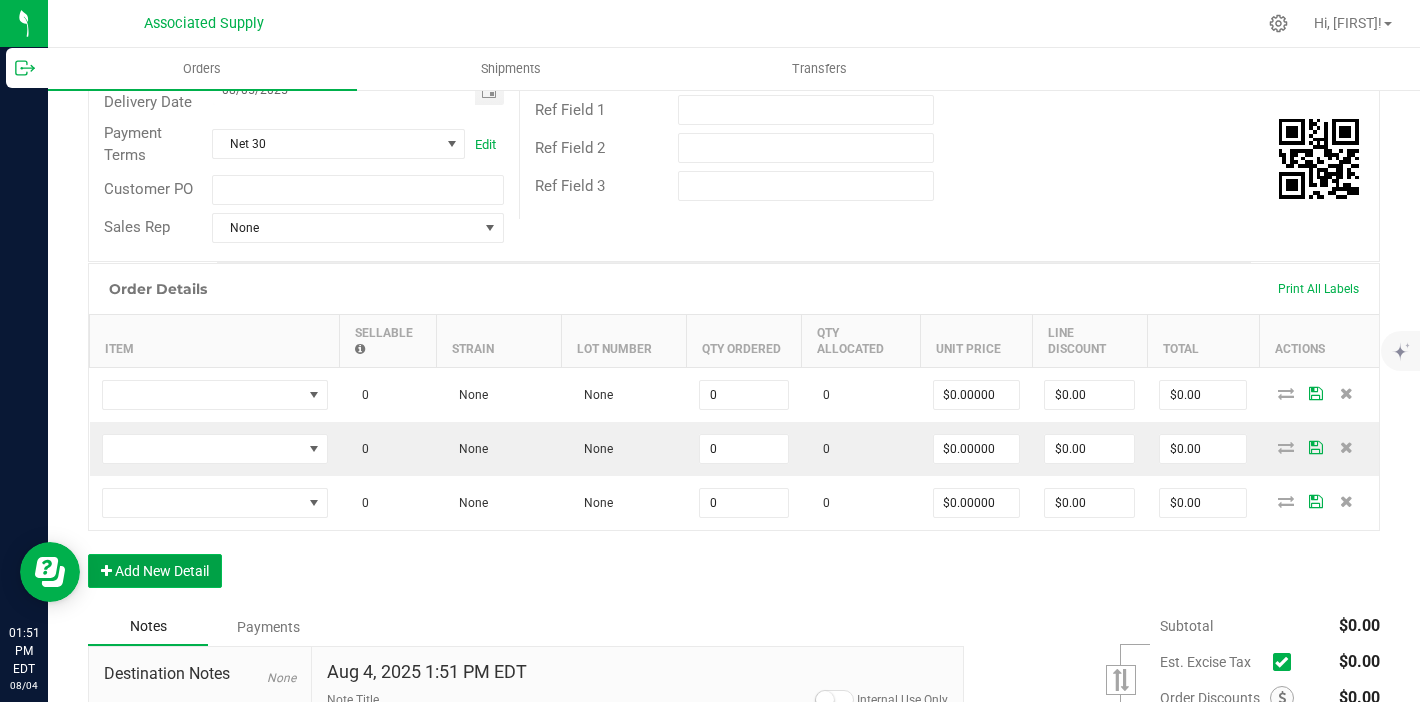 click on "Add New Detail" at bounding box center [155, 571] 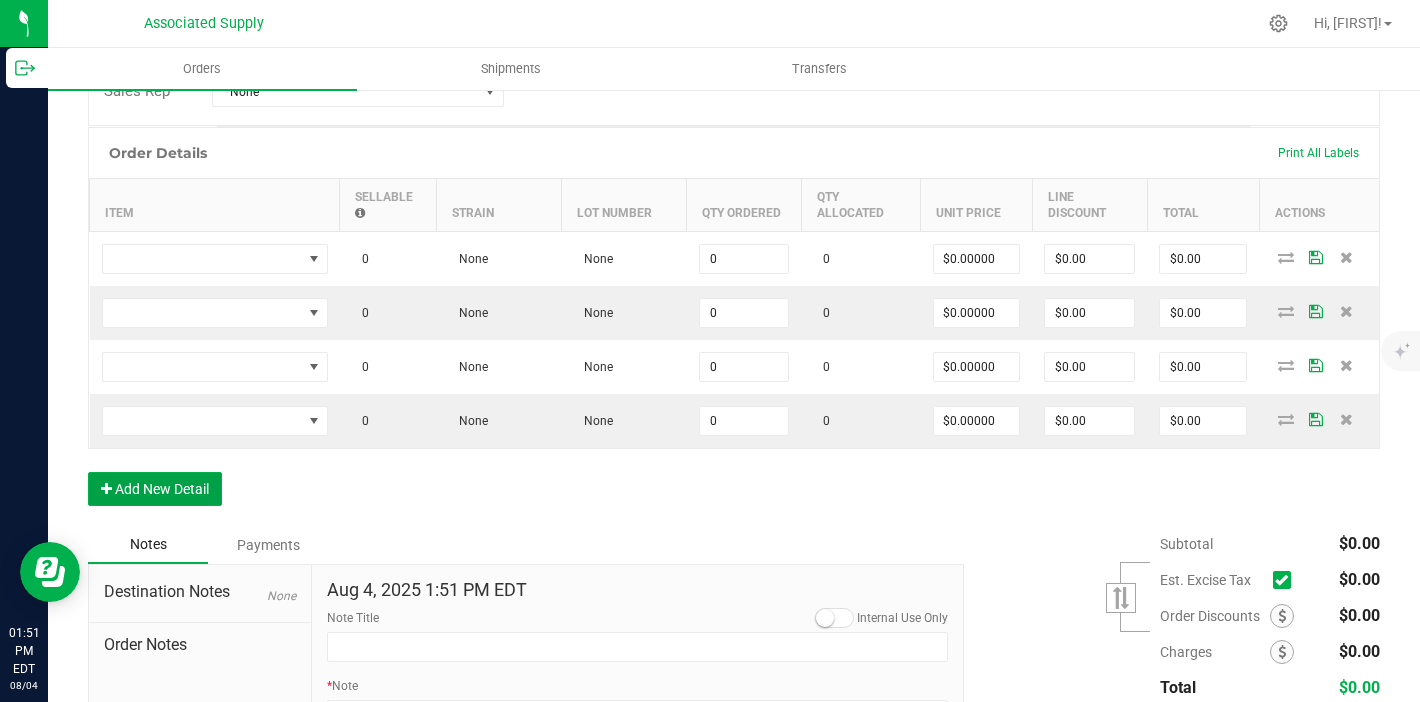 scroll, scrollTop: 489, scrollLeft: 0, axis: vertical 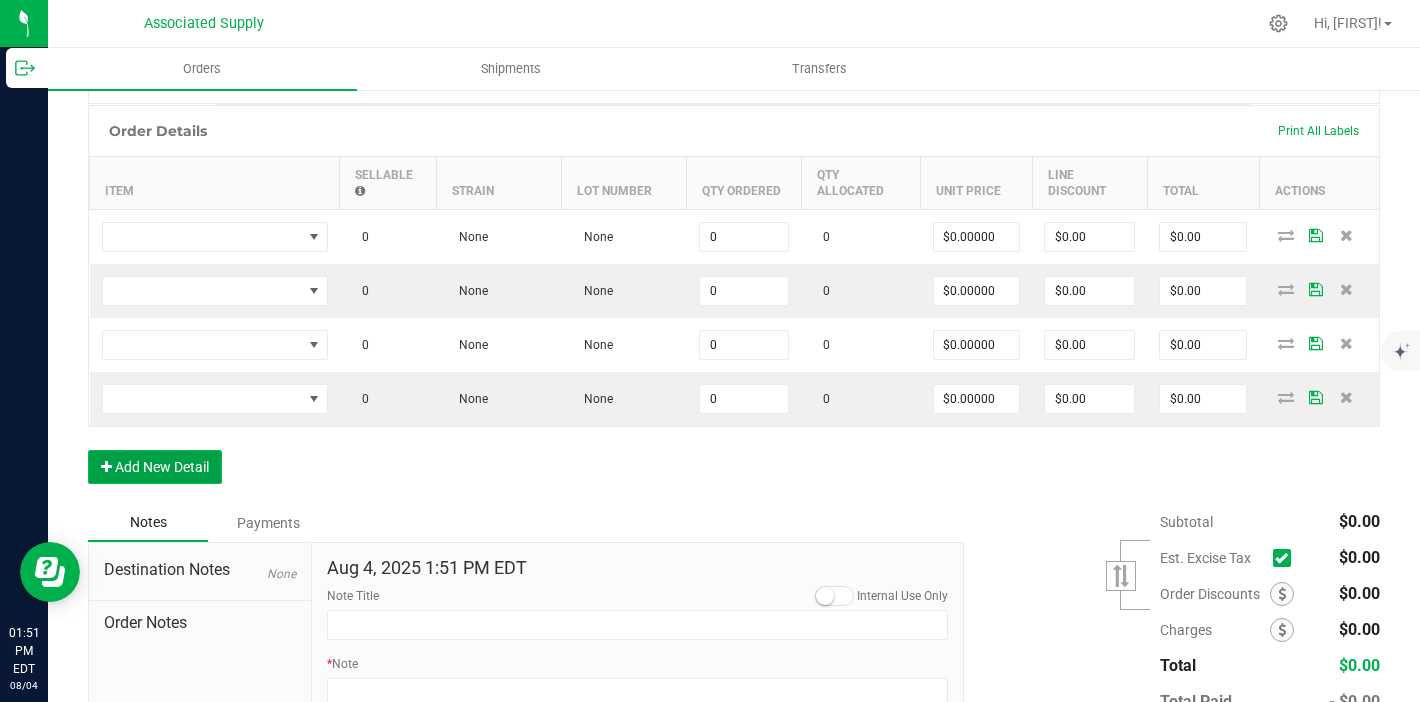 click on "Add New Detail" at bounding box center [155, 467] 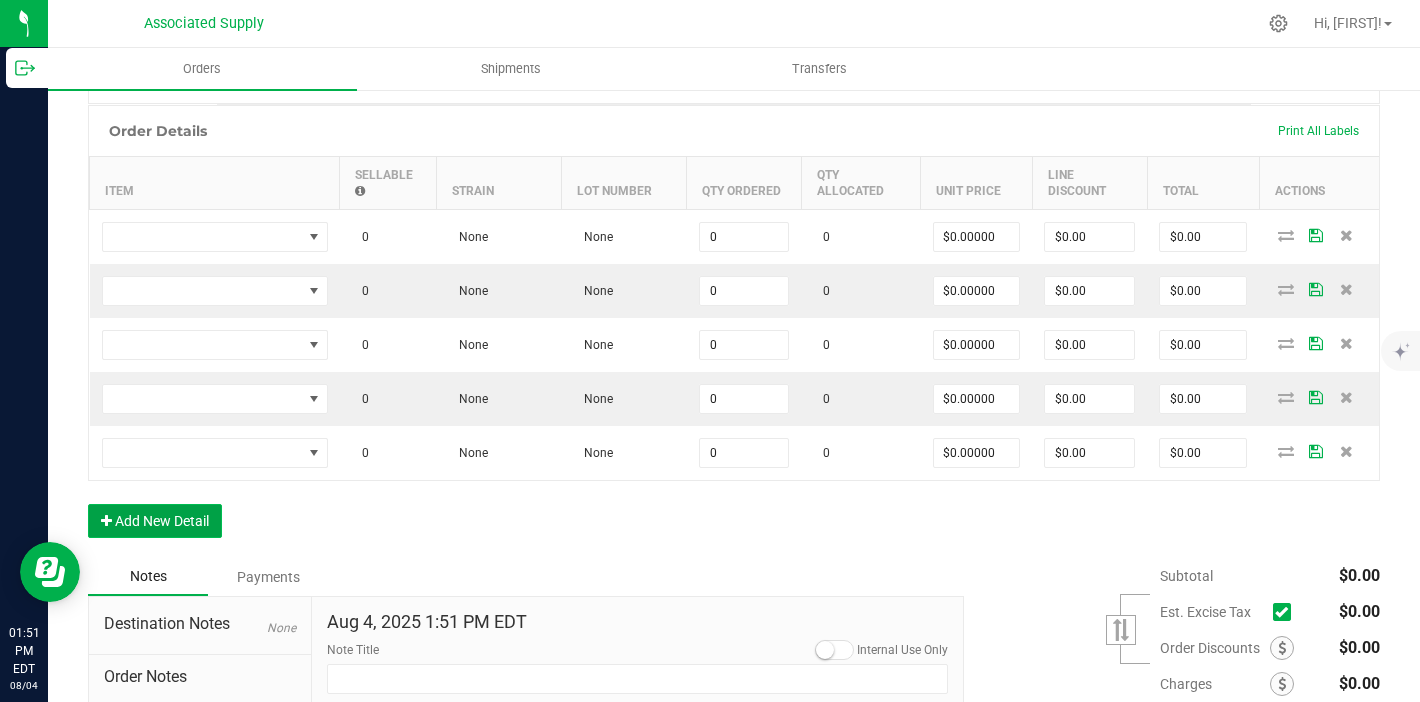 click on "Add New Detail" at bounding box center [155, 521] 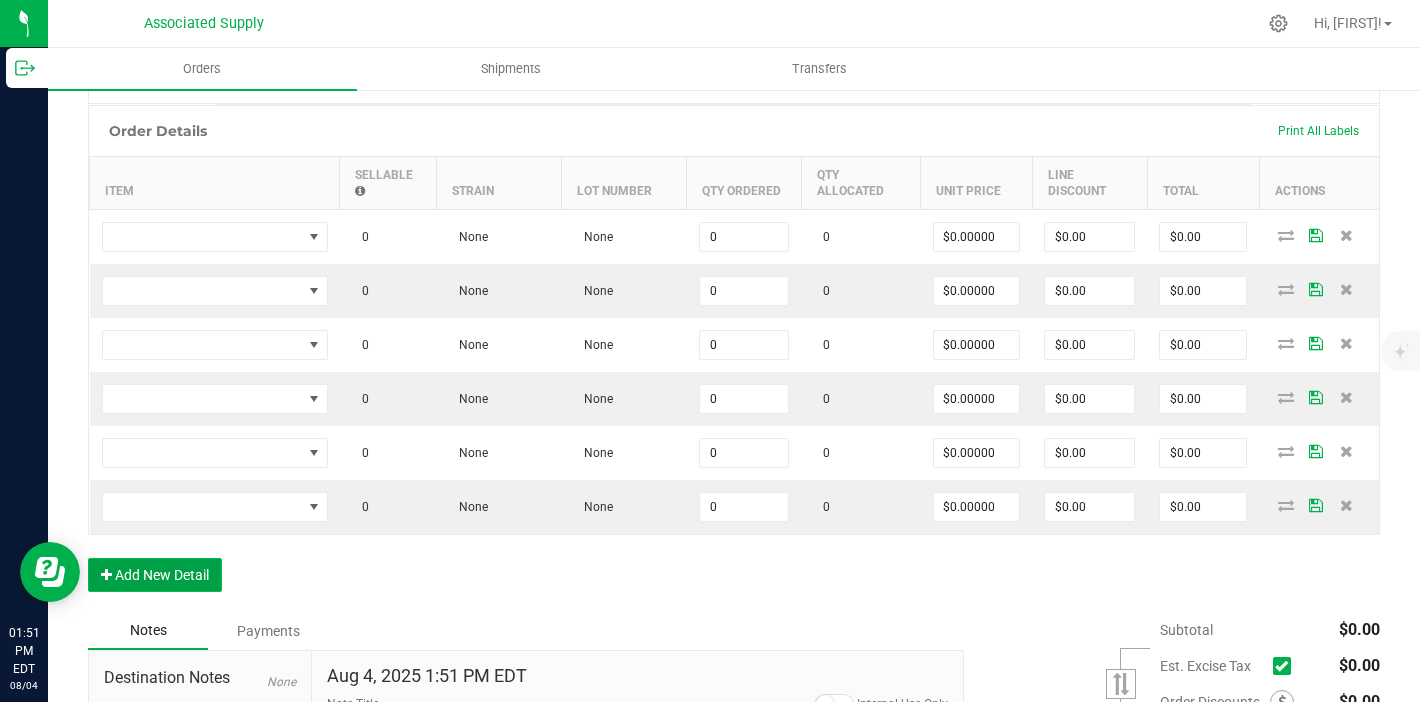 click on "Add New Detail" at bounding box center (155, 575) 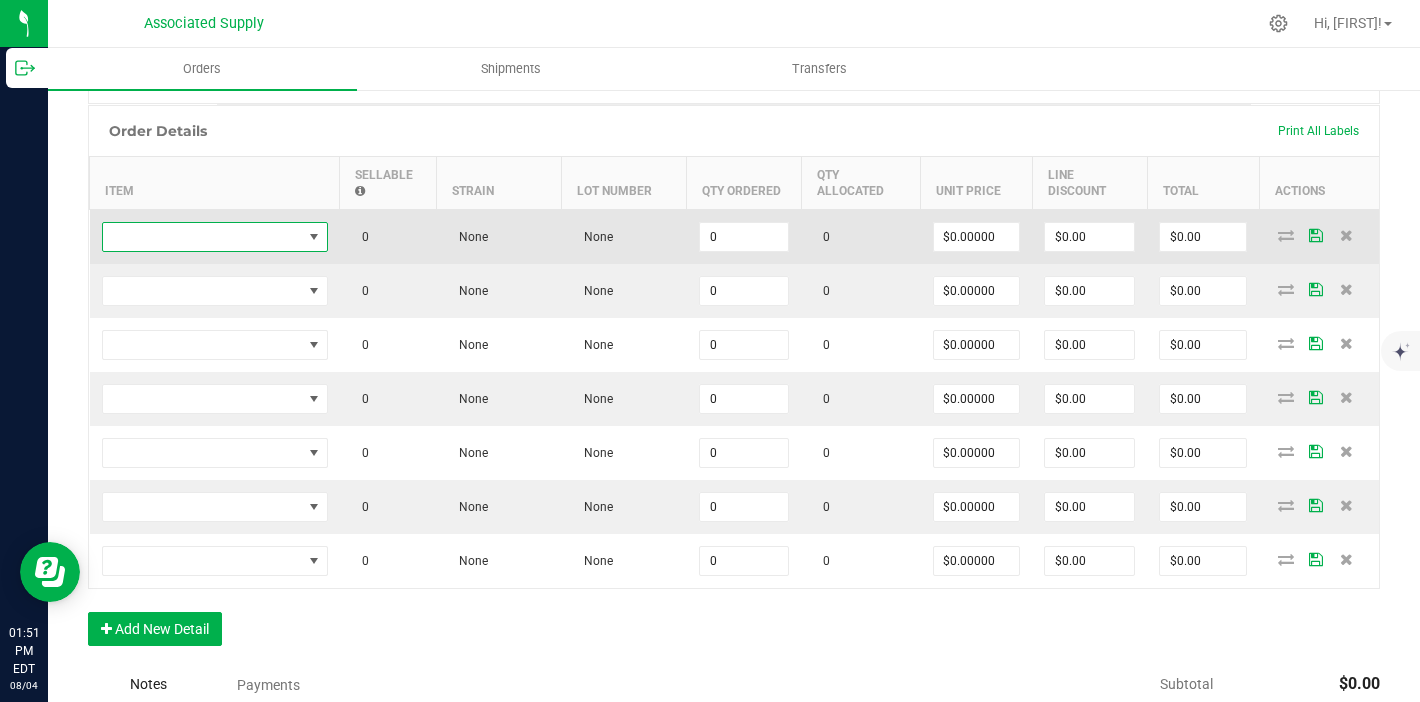 click at bounding box center (202, 237) 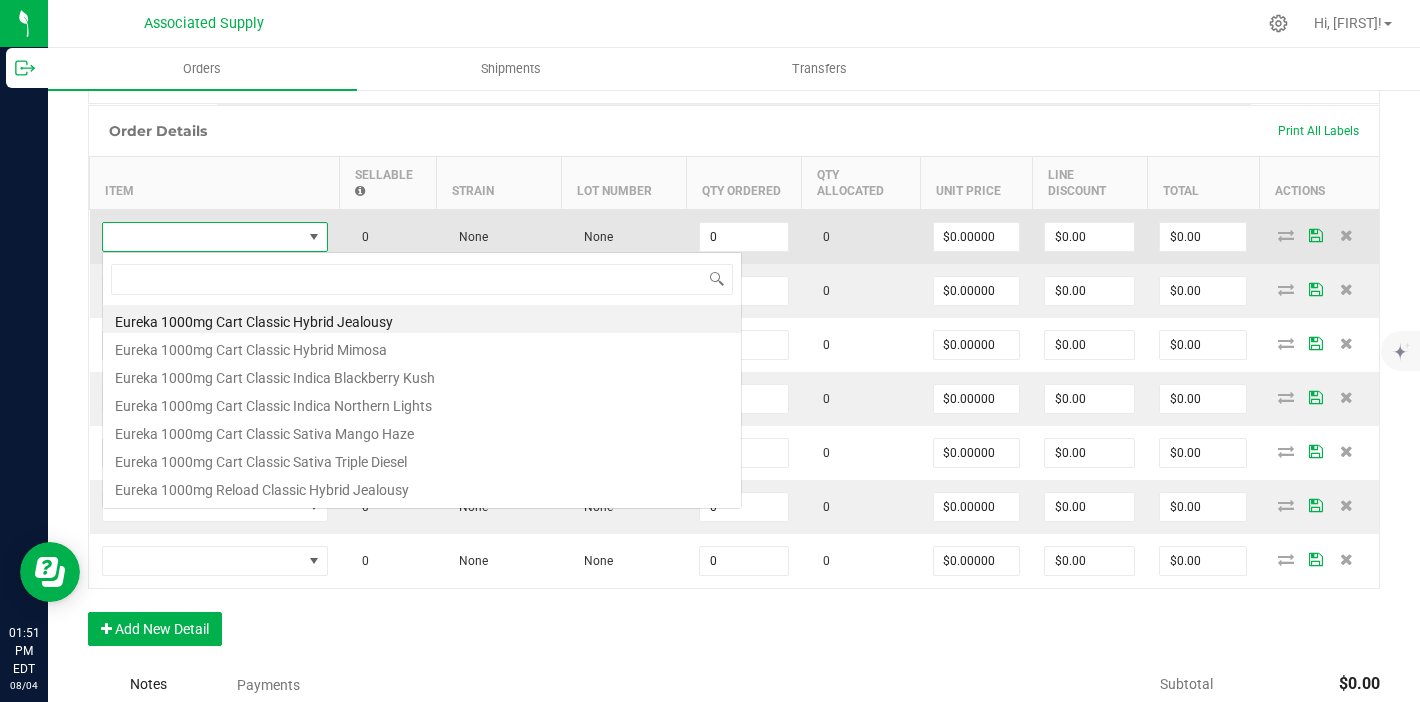 scroll, scrollTop: 99970, scrollLeft: 99774, axis: both 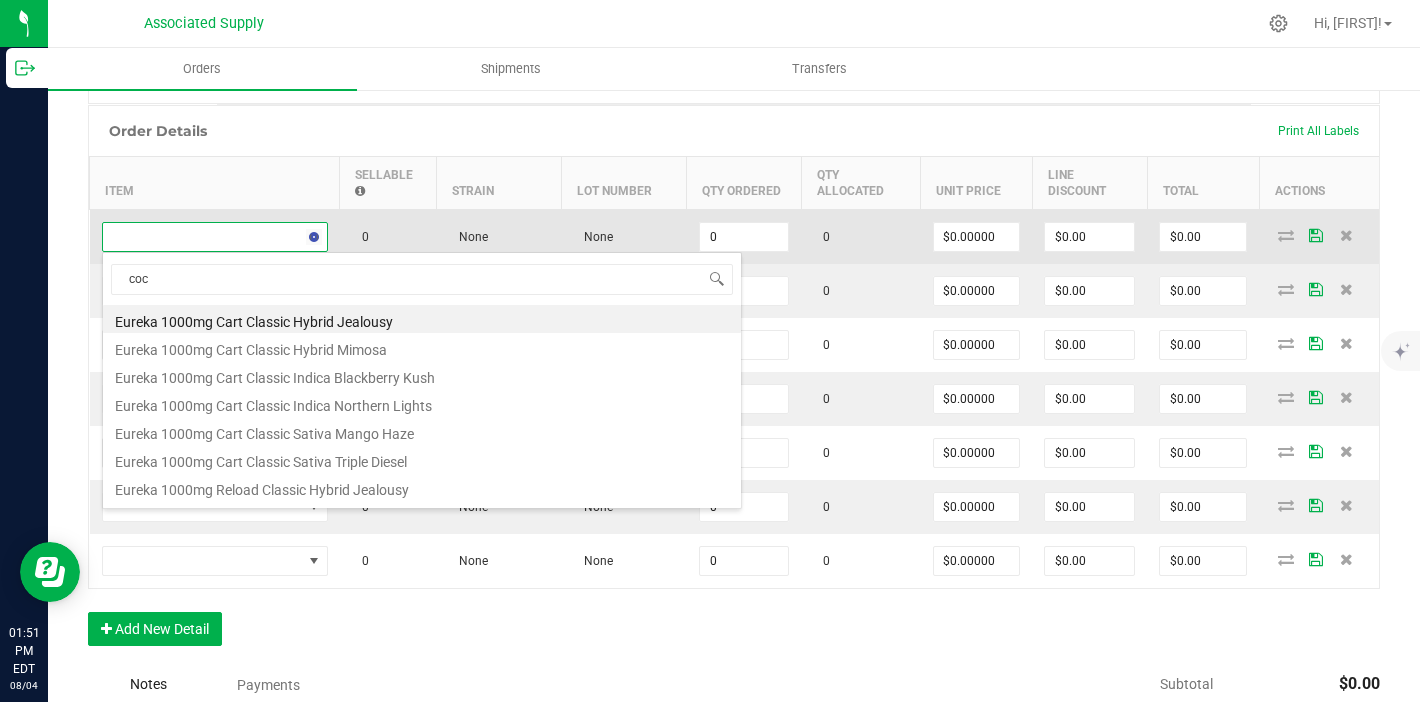 type on "coco" 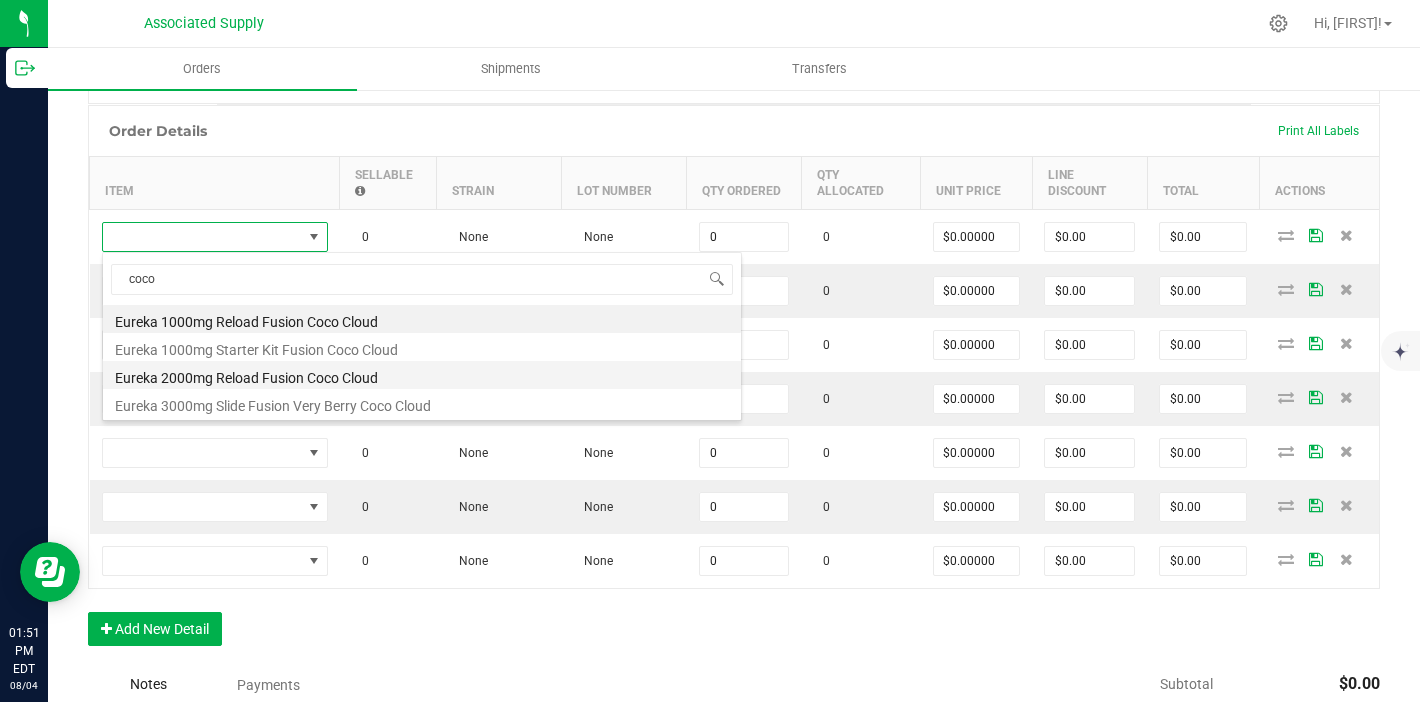click on "Eureka 2000mg Reload Fusion Coco Cloud" at bounding box center [422, 375] 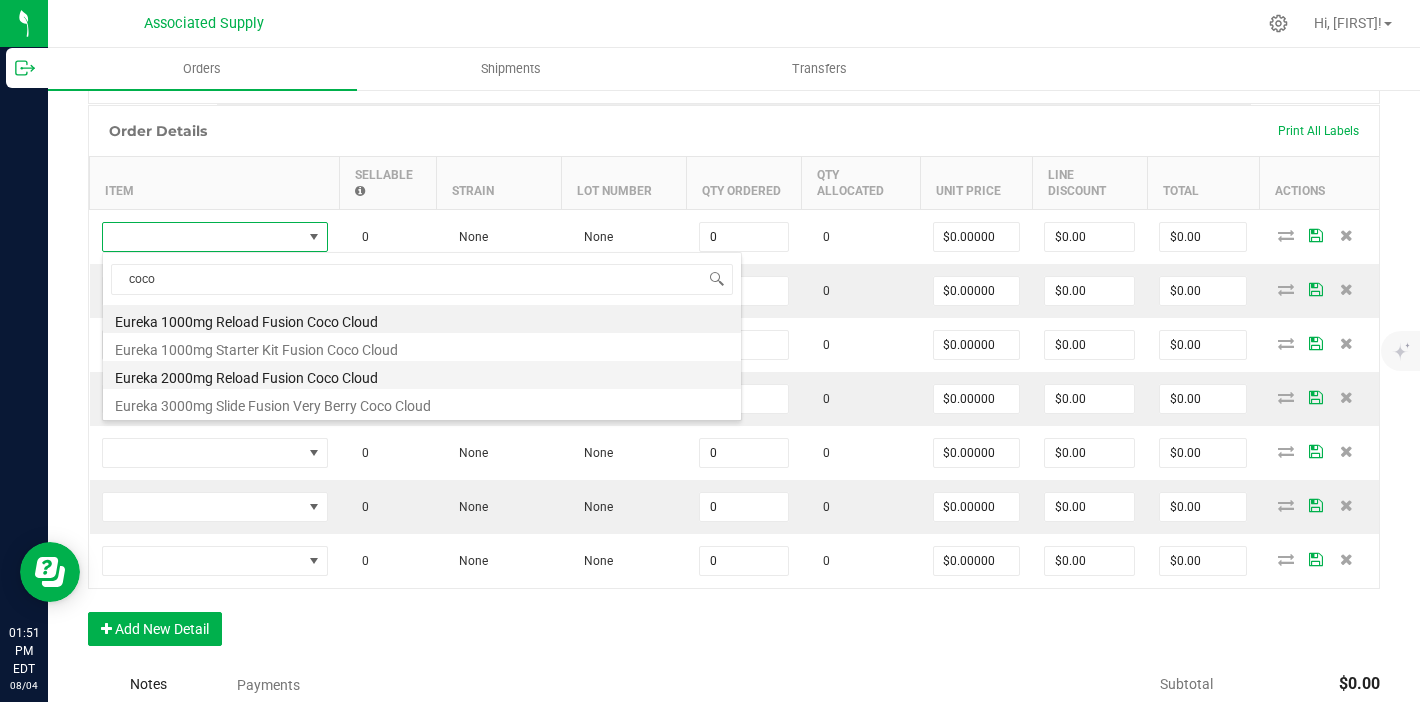 type on "0 ea" 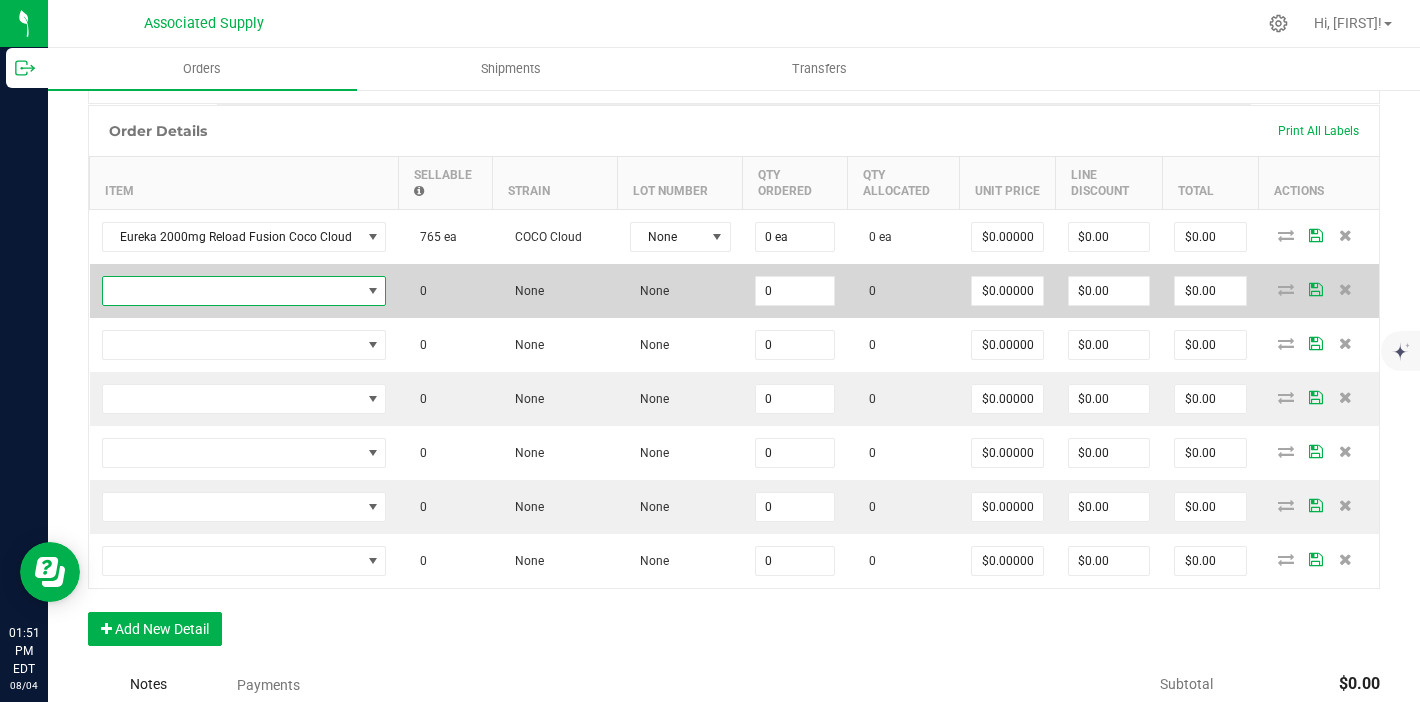 click at bounding box center [232, 291] 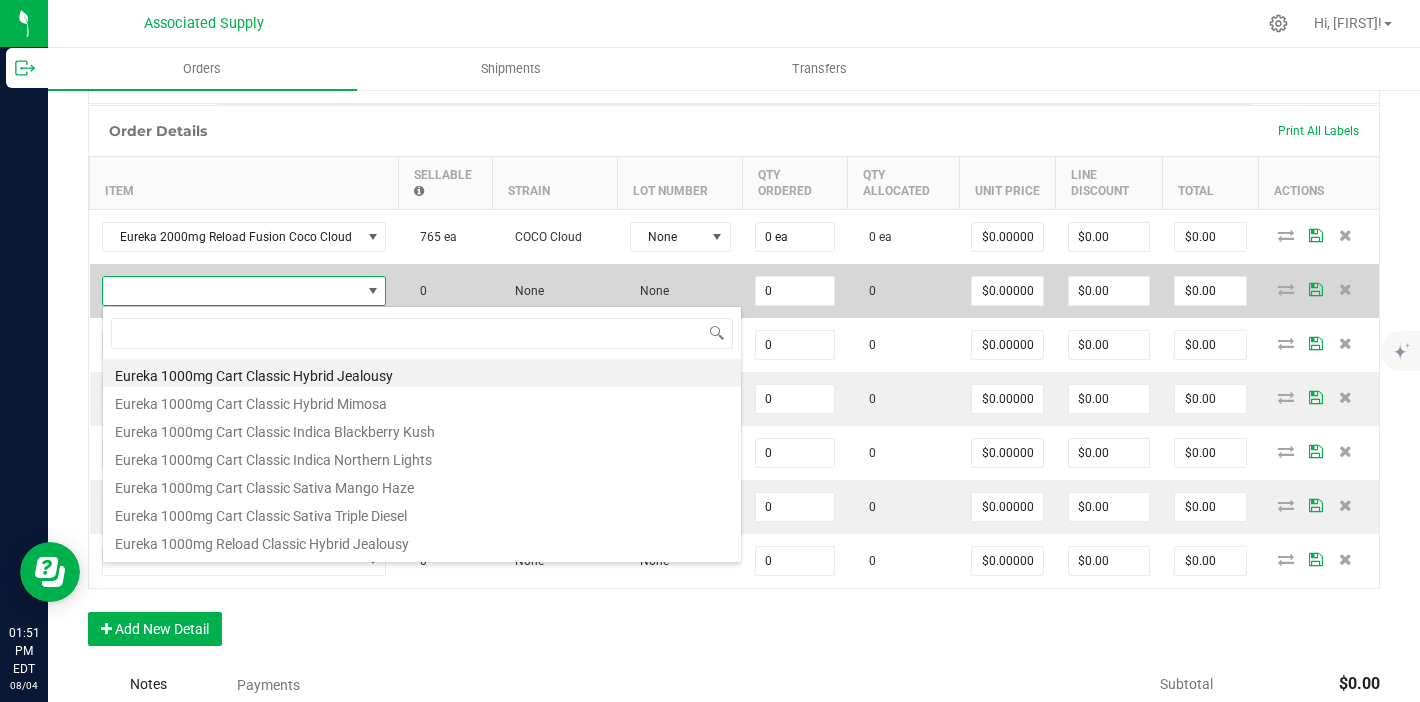 scroll, scrollTop: 99970, scrollLeft: 99721, axis: both 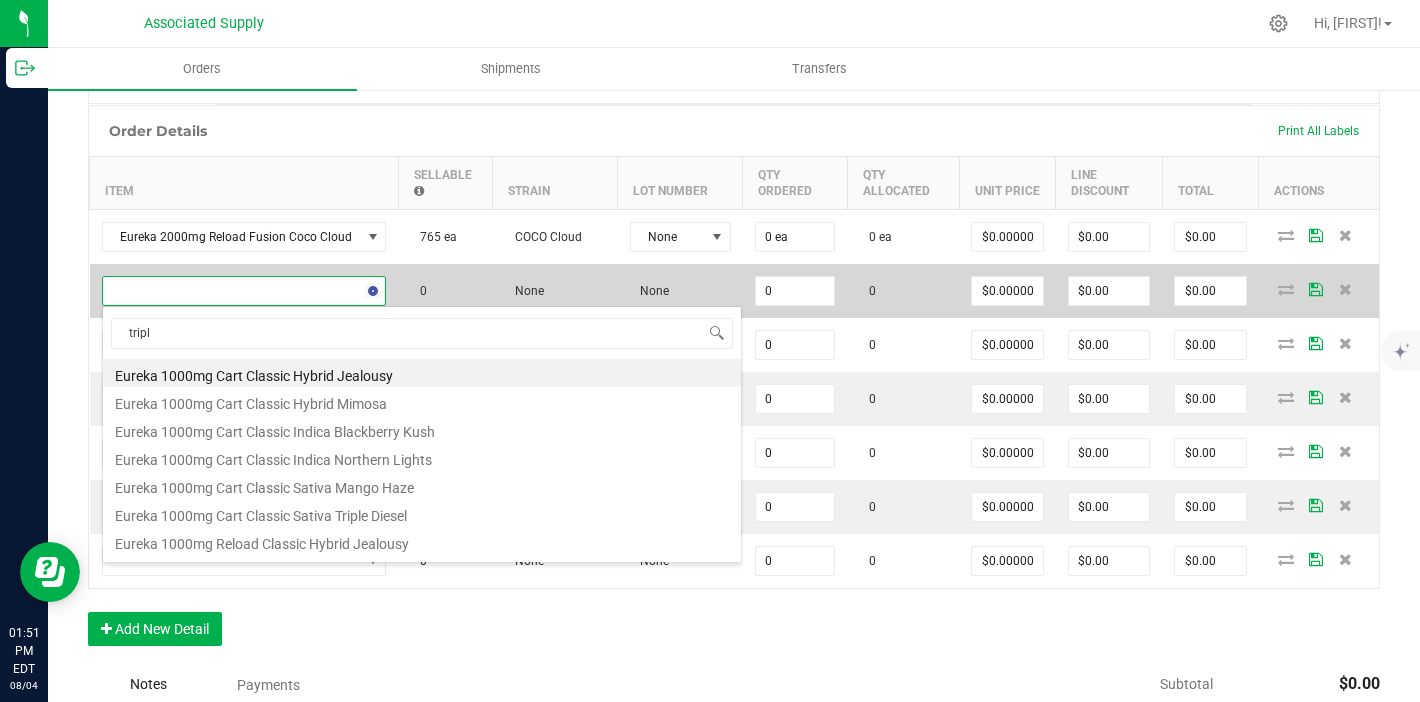 type on "triple" 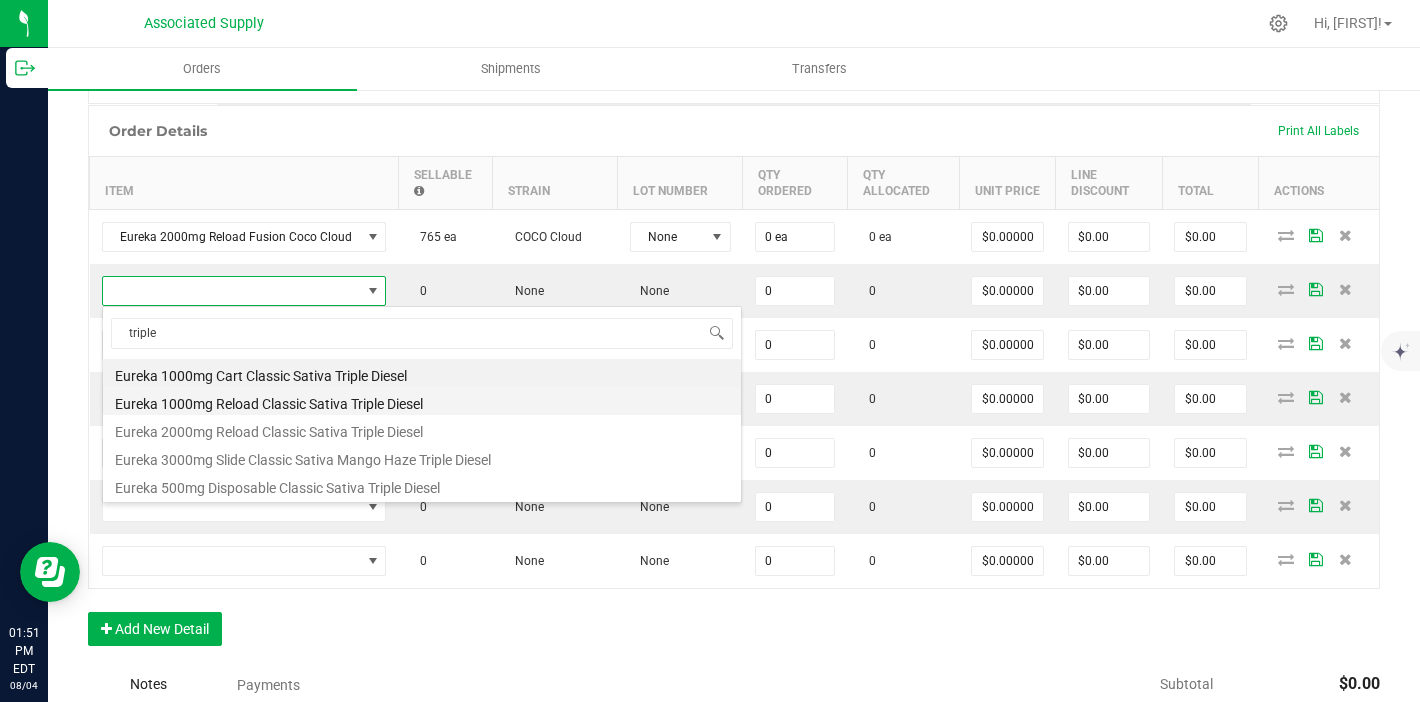 click on "Eureka 1000mg Reload Classic Sativa Triple Diesel" at bounding box center [422, 401] 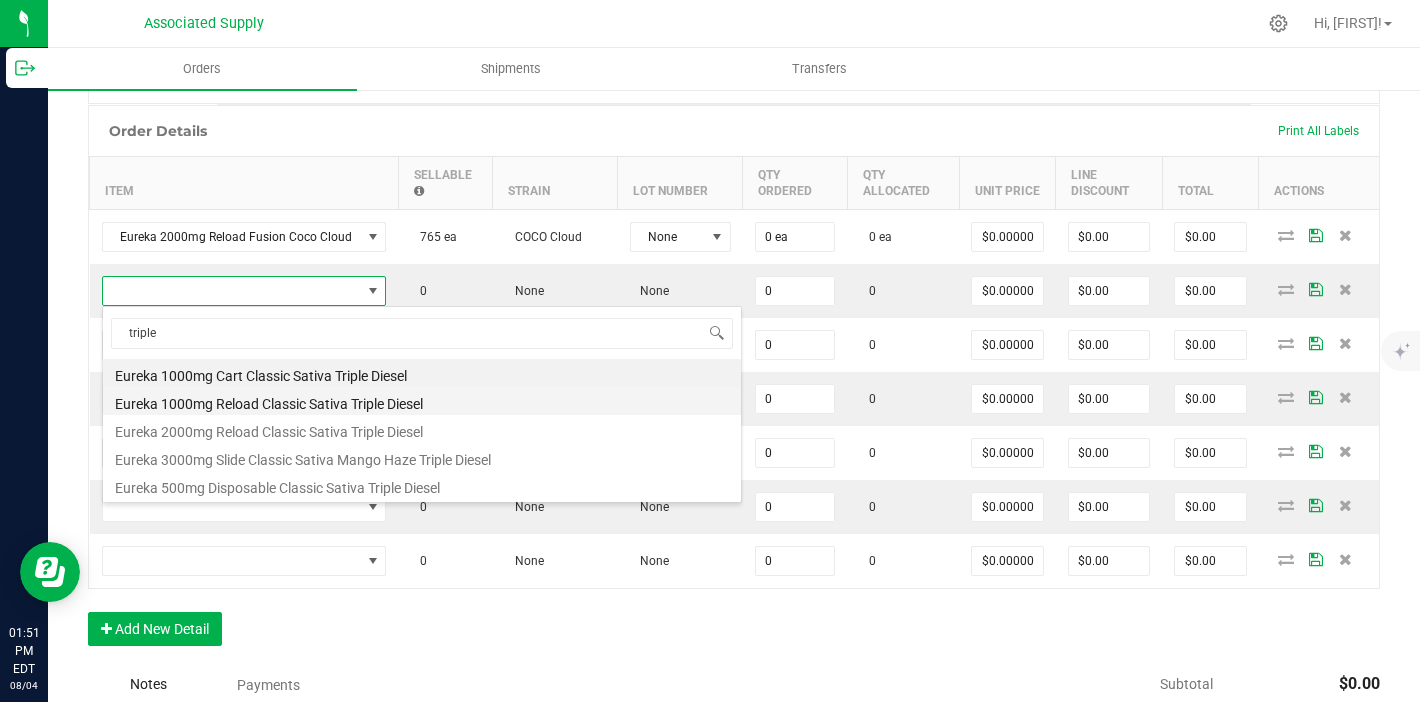 type on "0 ea" 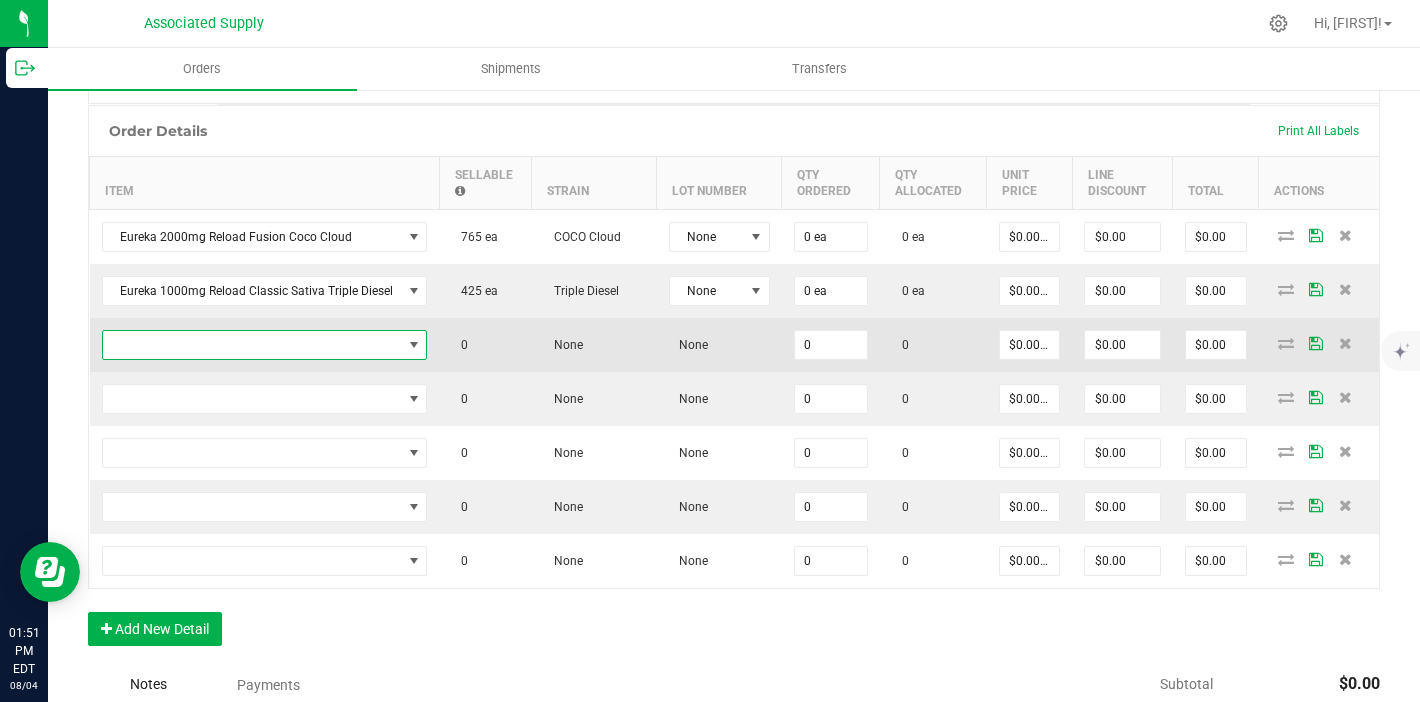 click at bounding box center (252, 345) 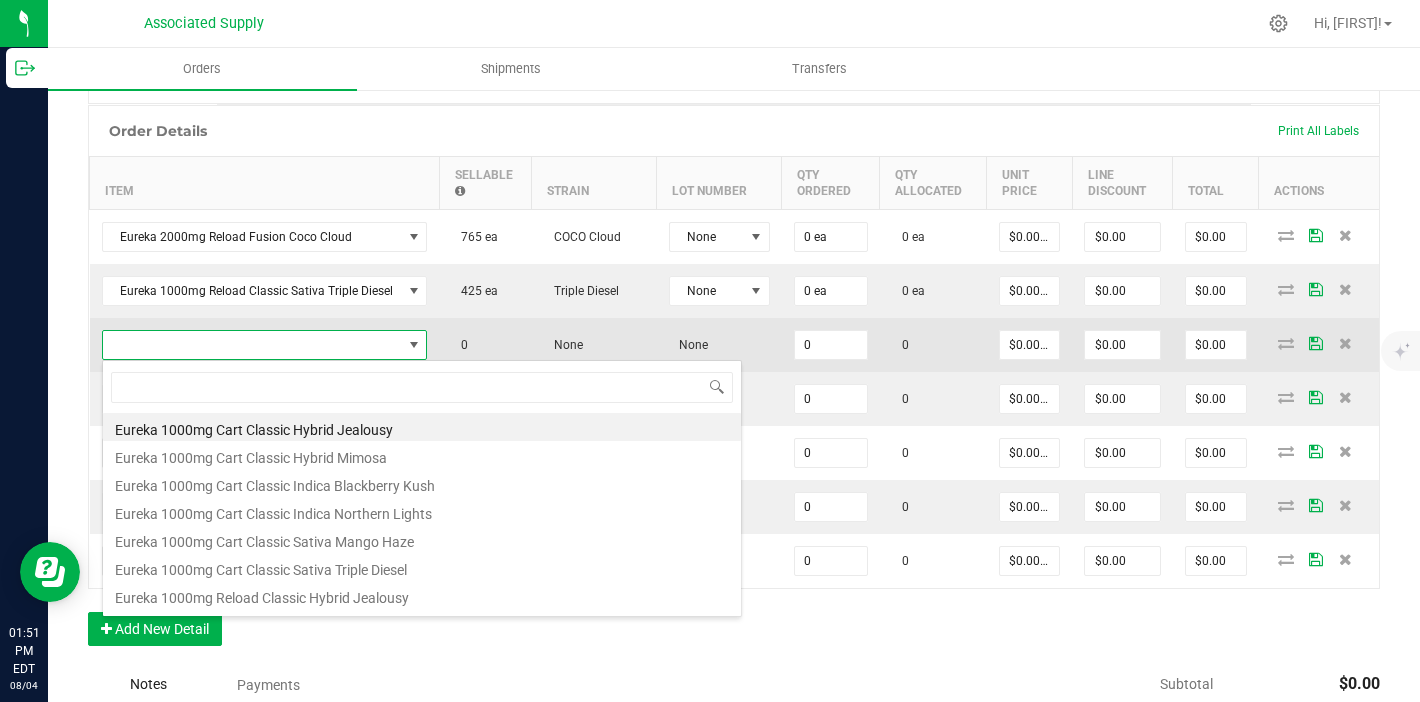 scroll, scrollTop: 99970, scrollLeft: 99678, axis: both 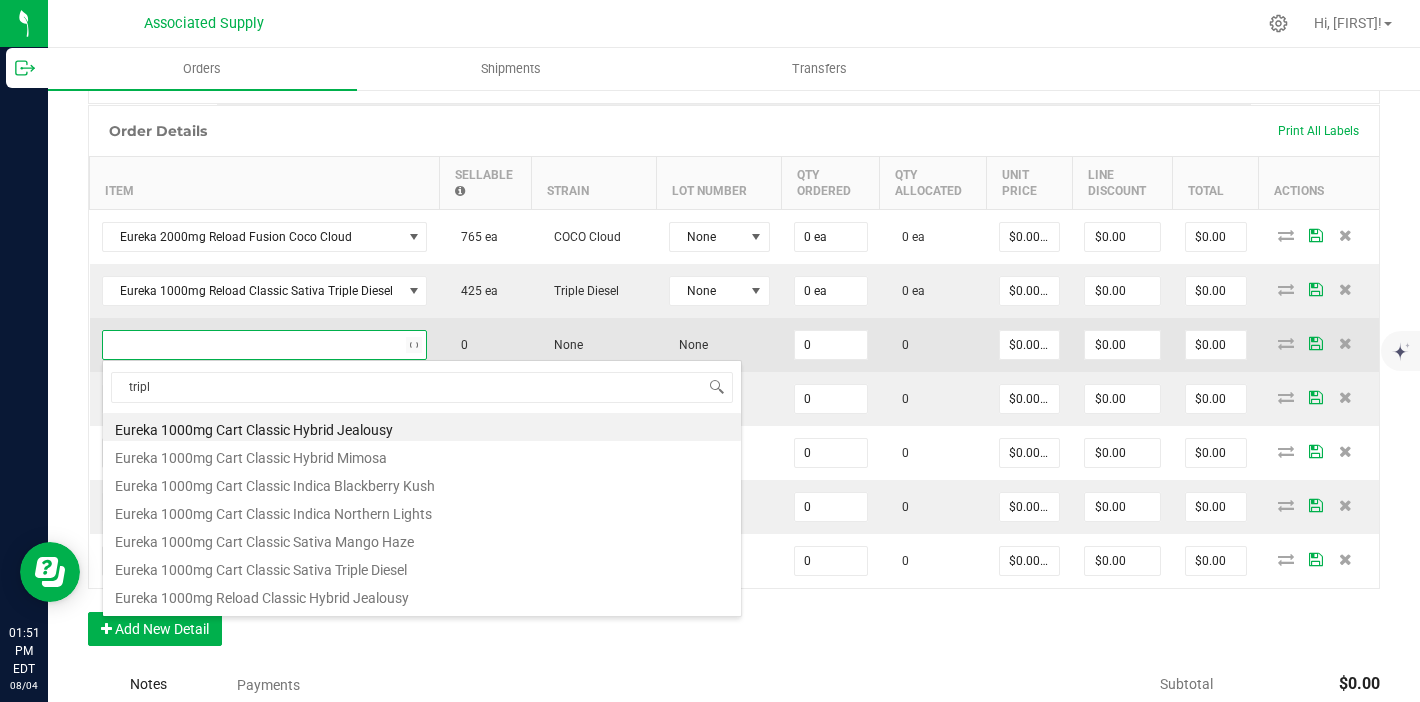 type on "triple" 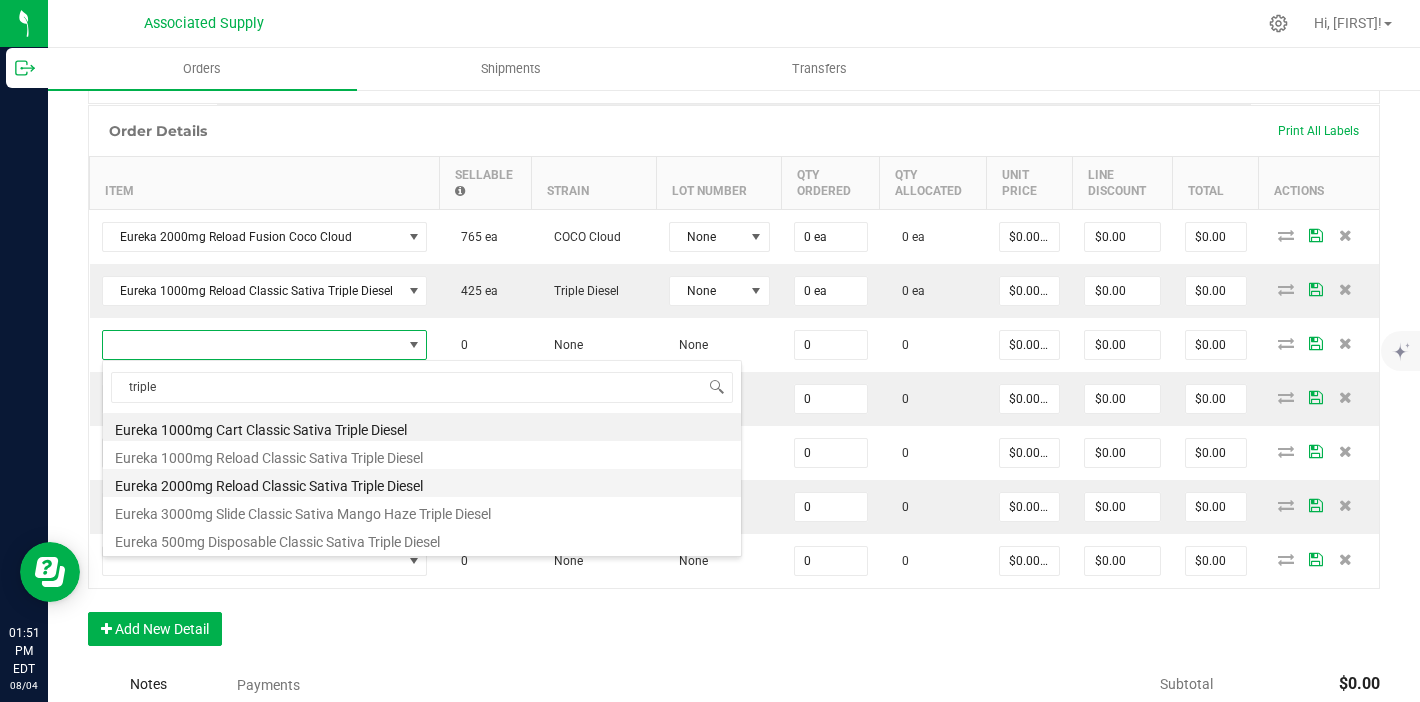 click on "Eureka 2000mg Reload Classic Sativa Triple Diesel" at bounding box center [422, 483] 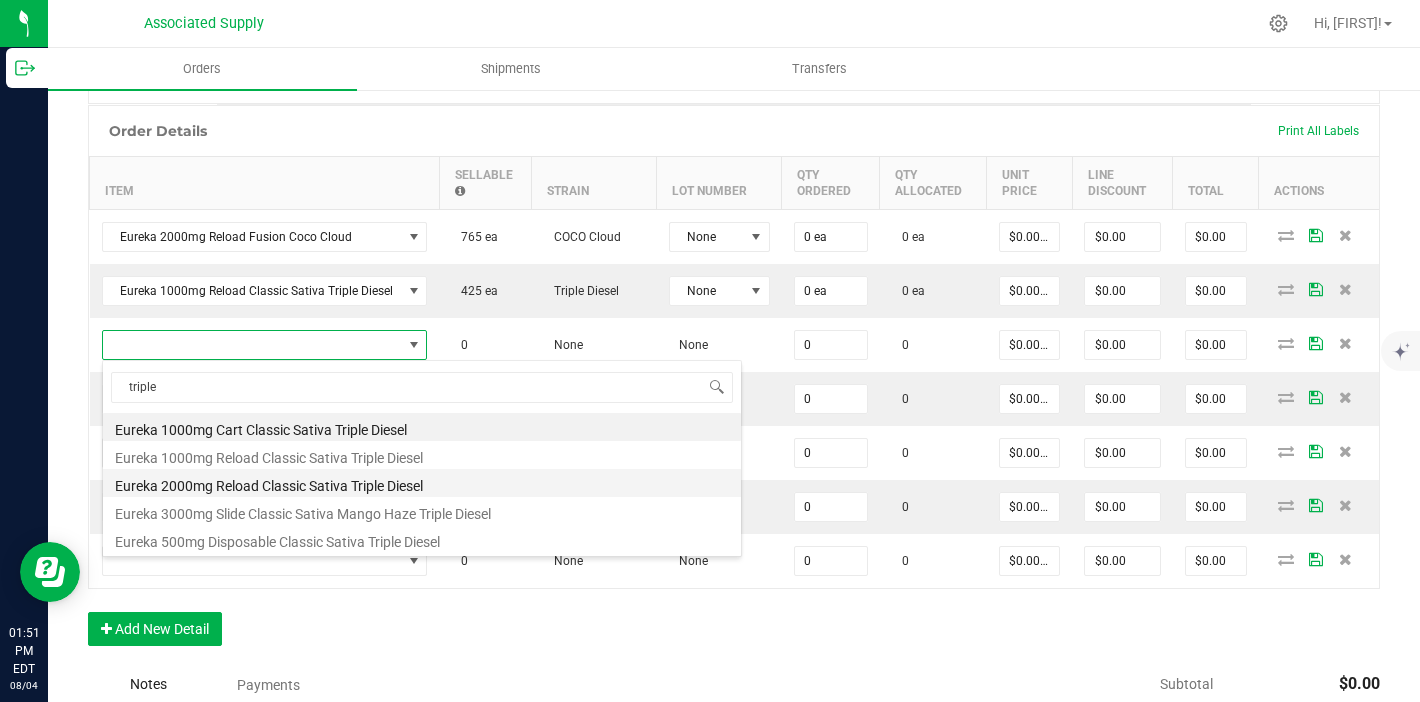 type on "0 ea" 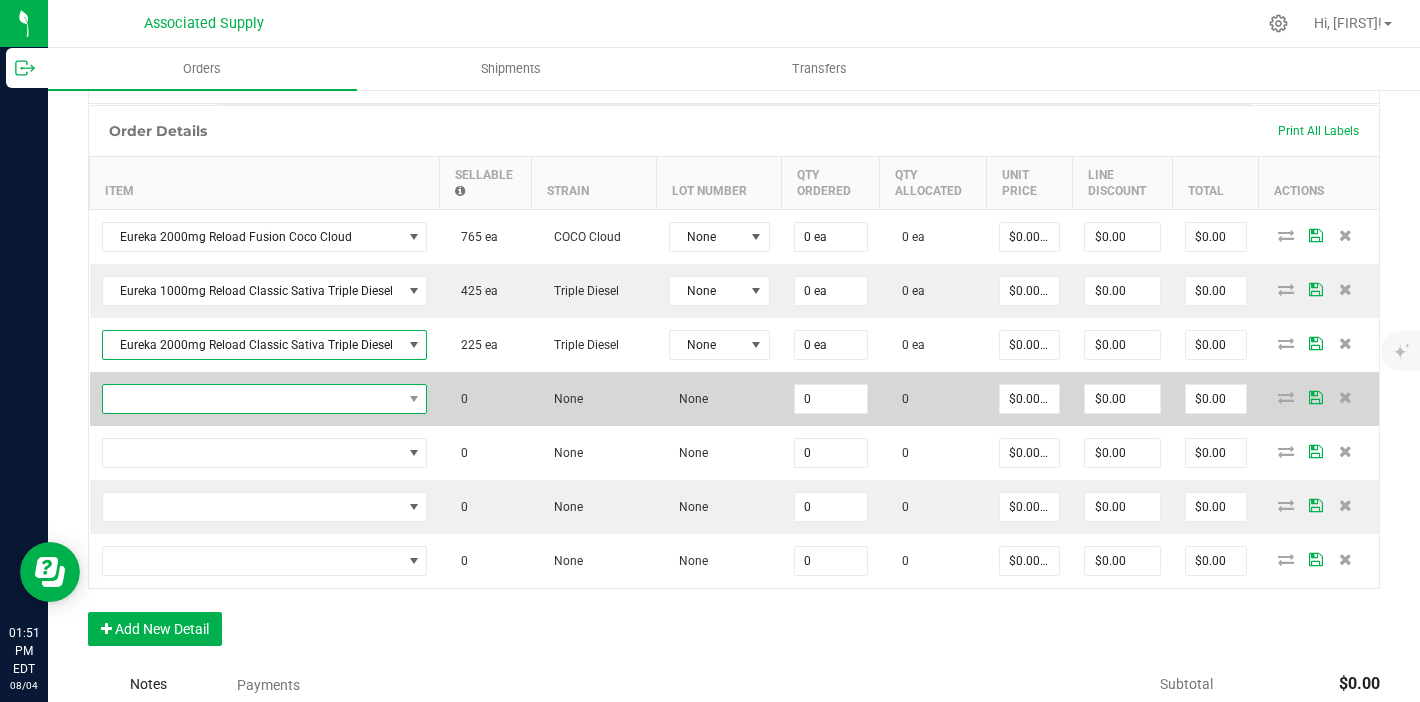 click at bounding box center [252, 399] 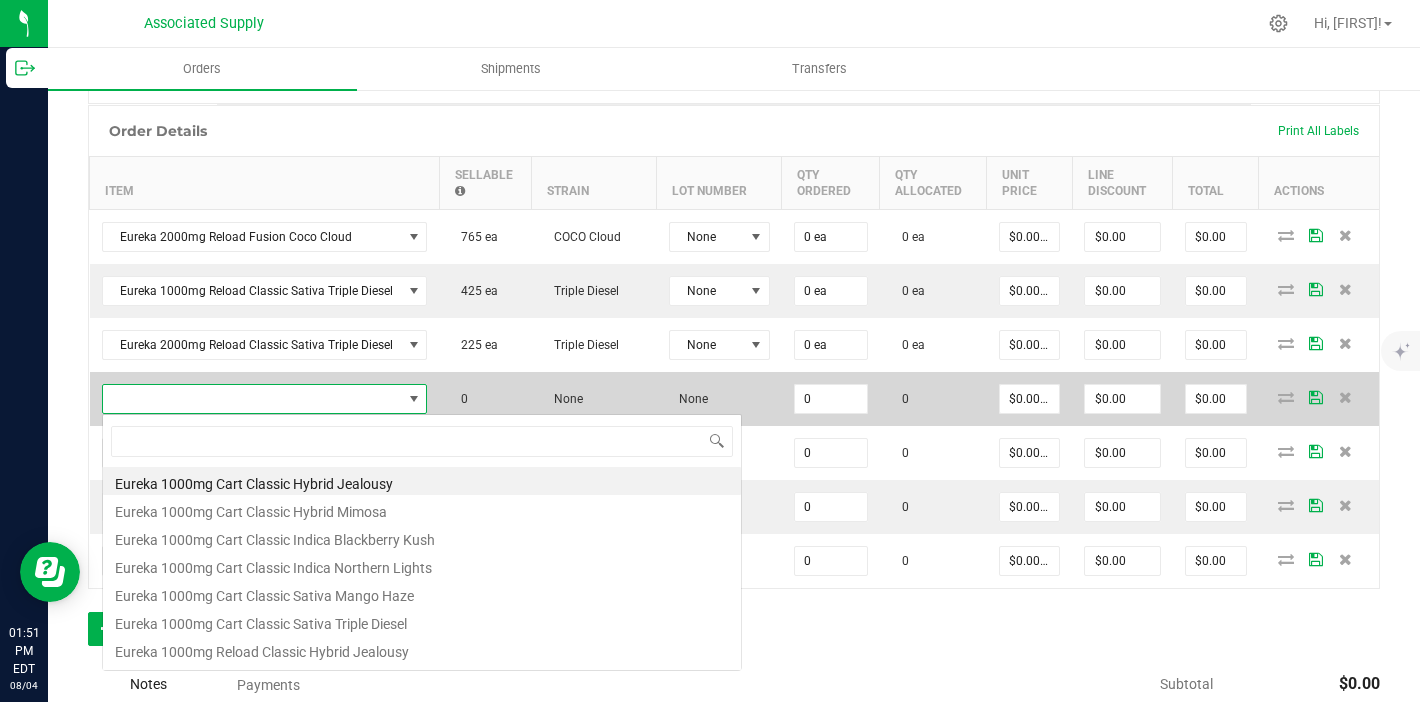 scroll, scrollTop: 99970, scrollLeft: 99678, axis: both 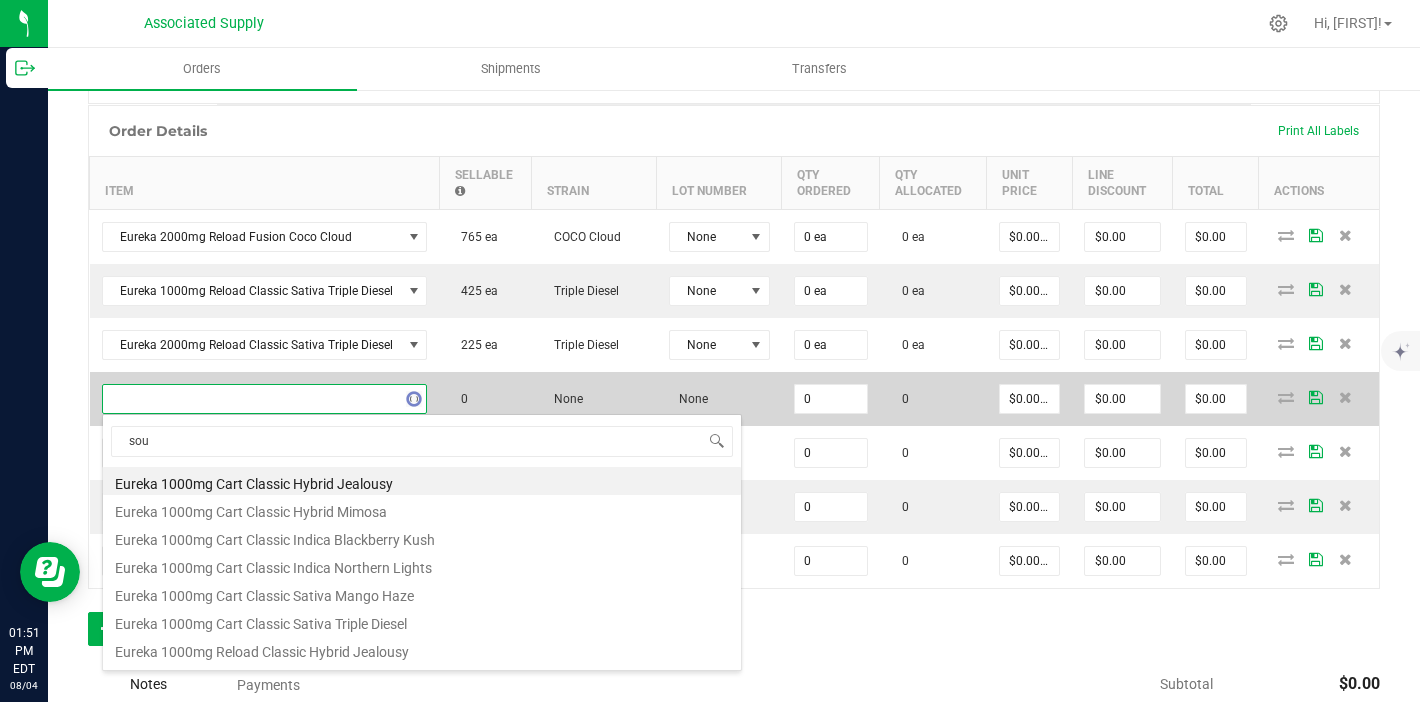 type on "sour" 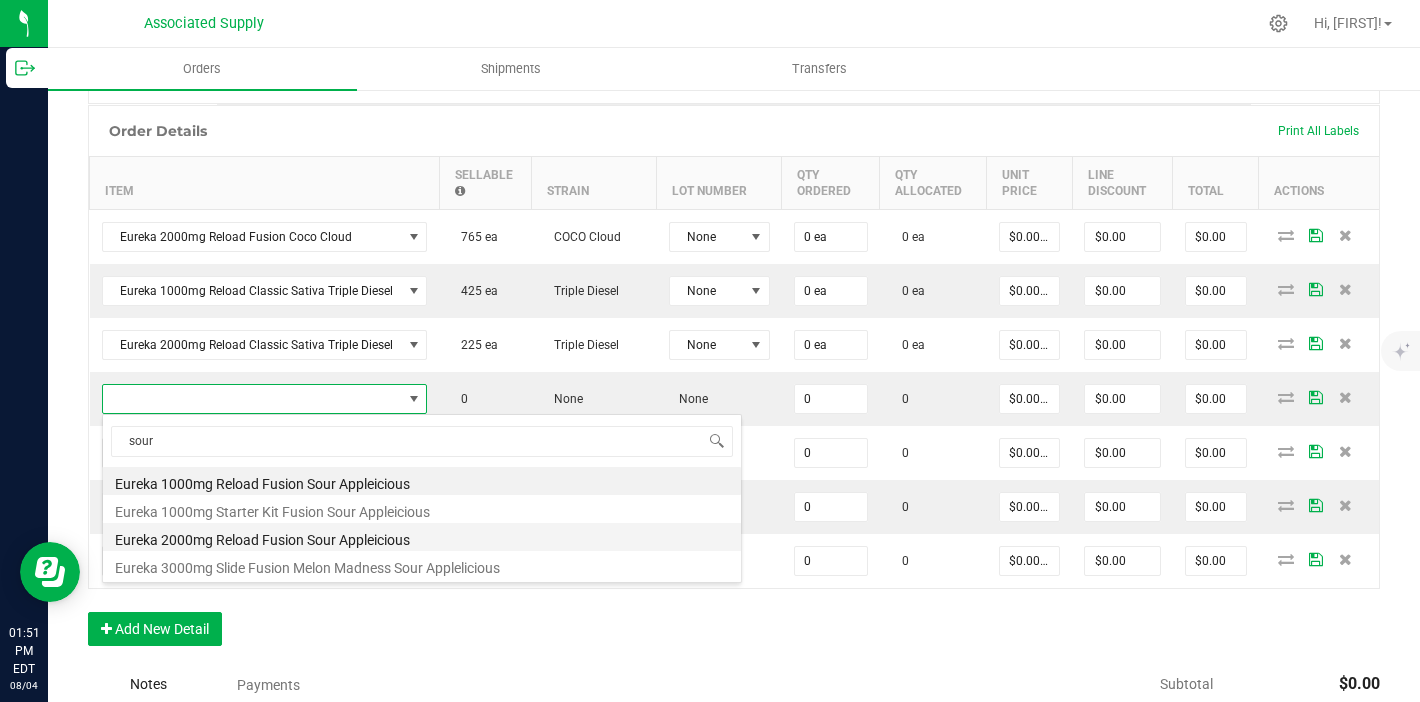 click on "Eureka 2000mg Reload Fusion Sour Appleicious" at bounding box center [422, 537] 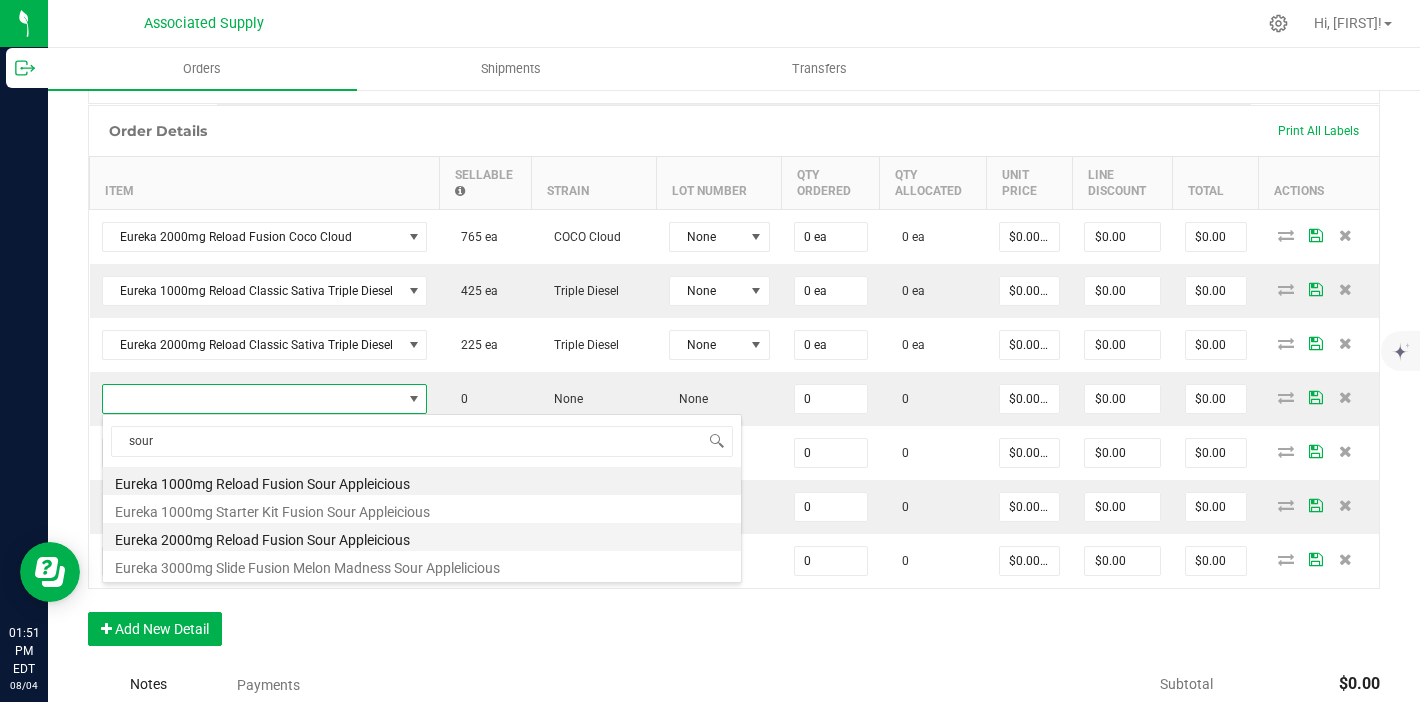 type on "0 ea" 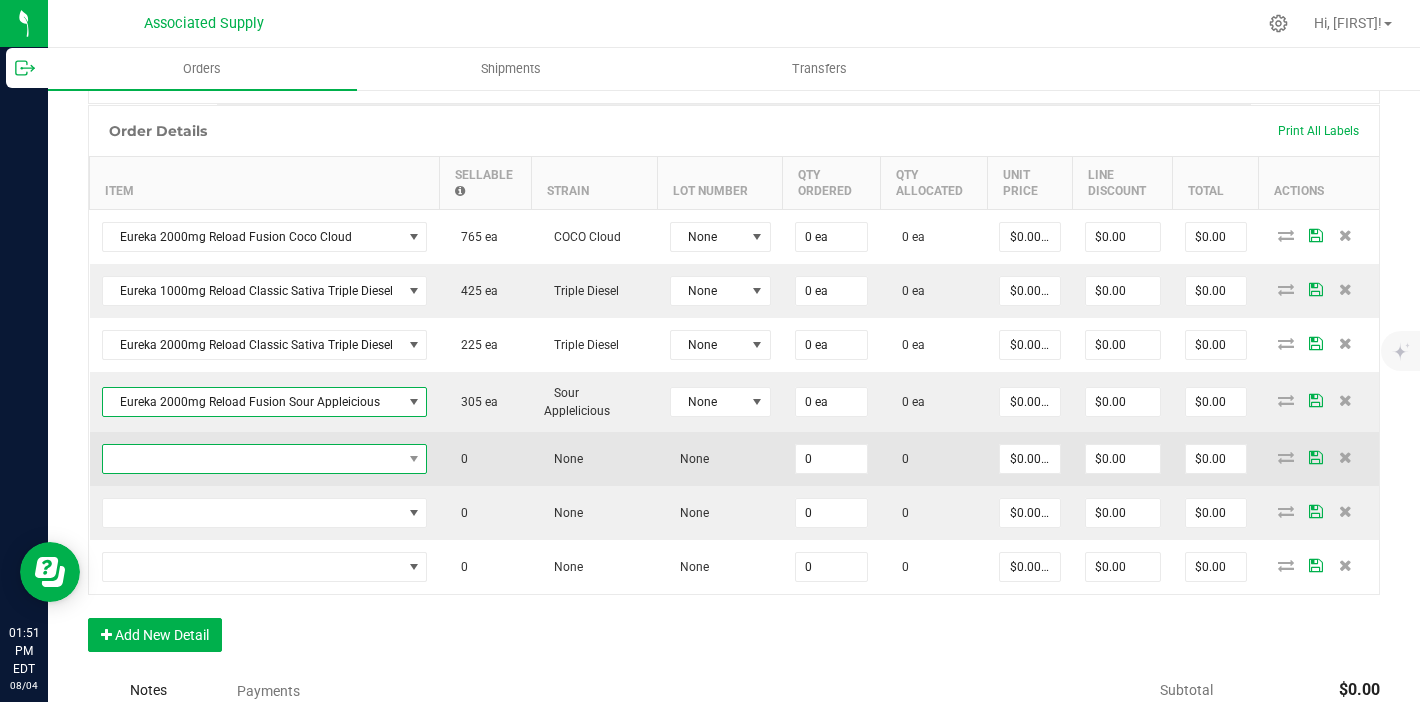 click at bounding box center [252, 459] 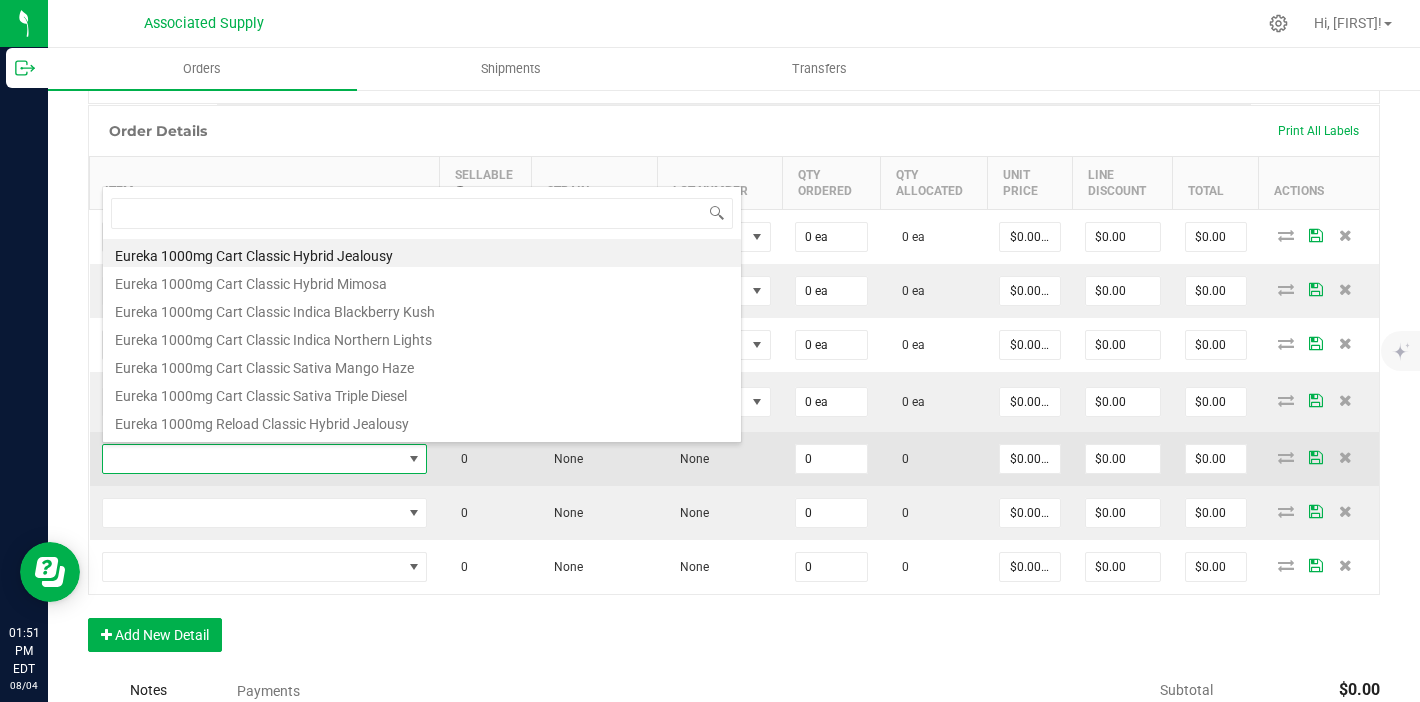 scroll, scrollTop: 99970, scrollLeft: 99678, axis: both 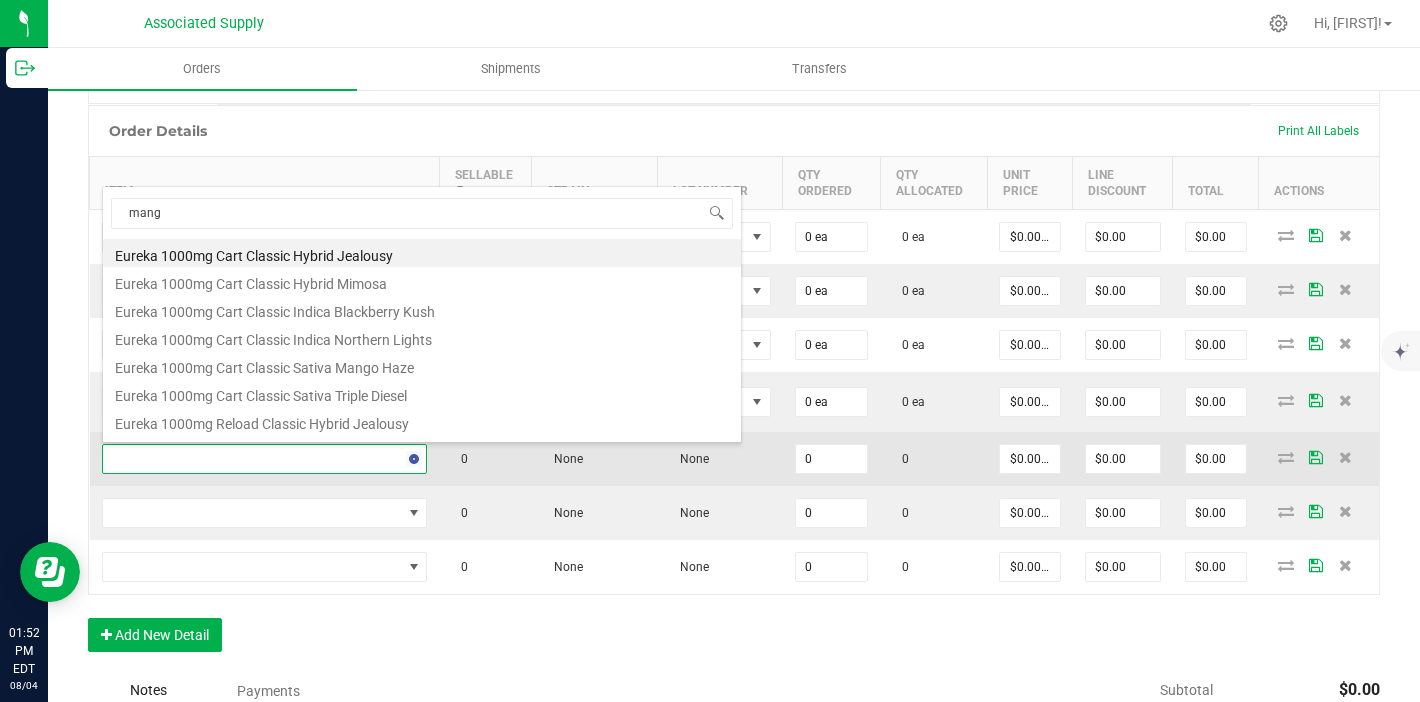 type on "mango" 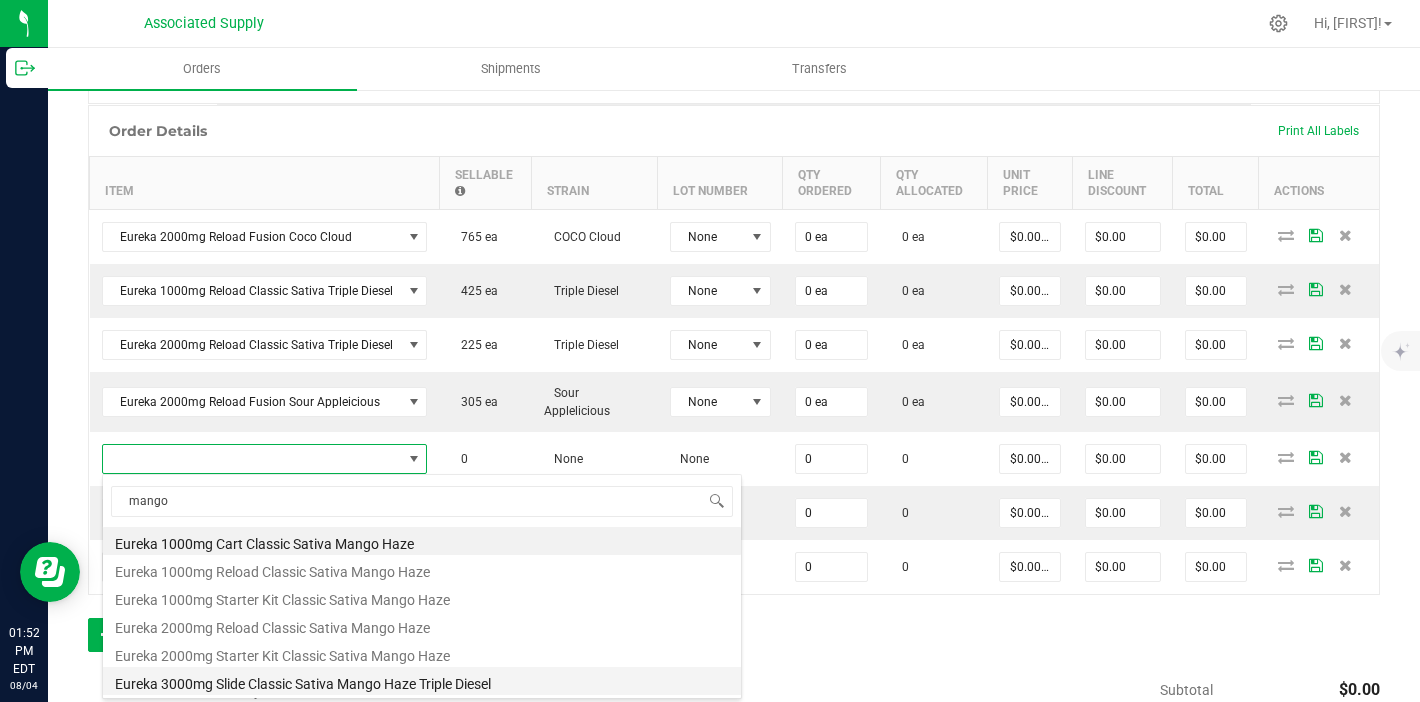 click on "Eureka 3000mg Slide Classic Sativa Mango Haze Triple Diesel" at bounding box center [422, 681] 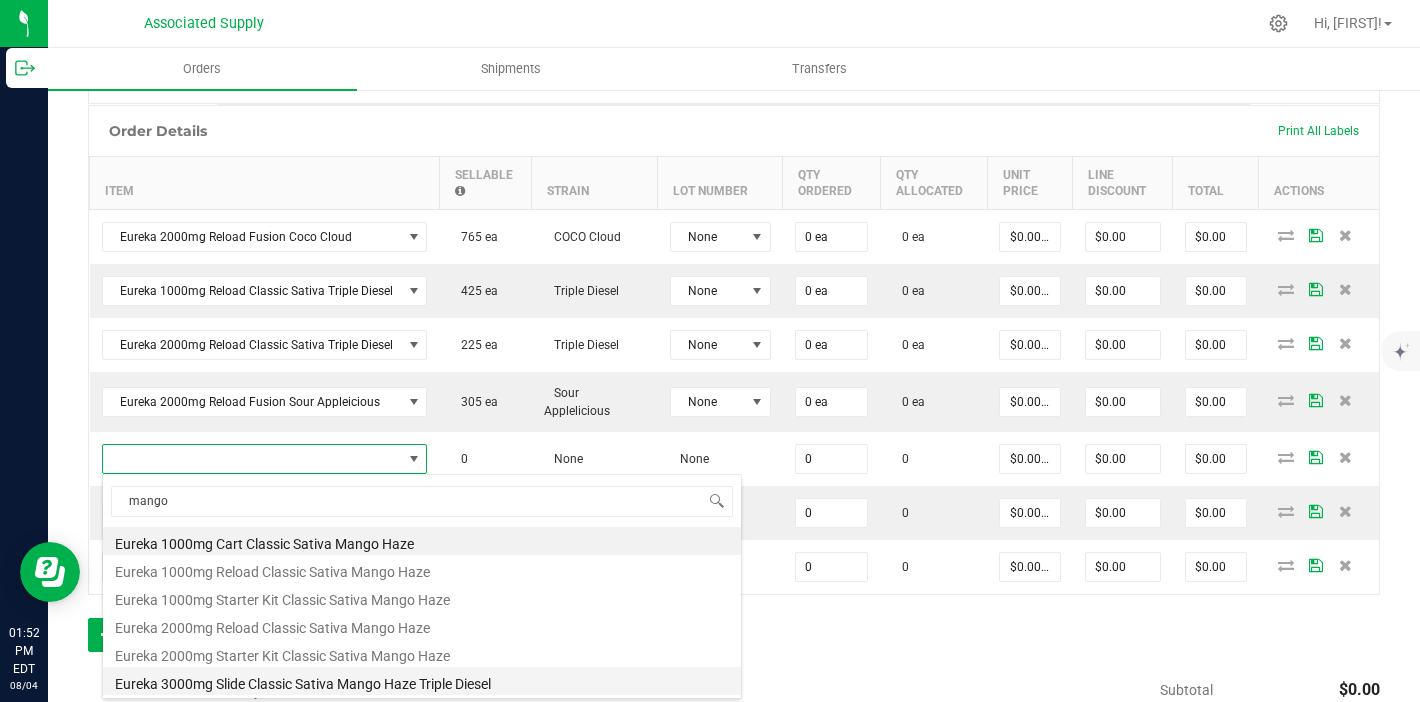 type on "0 ea" 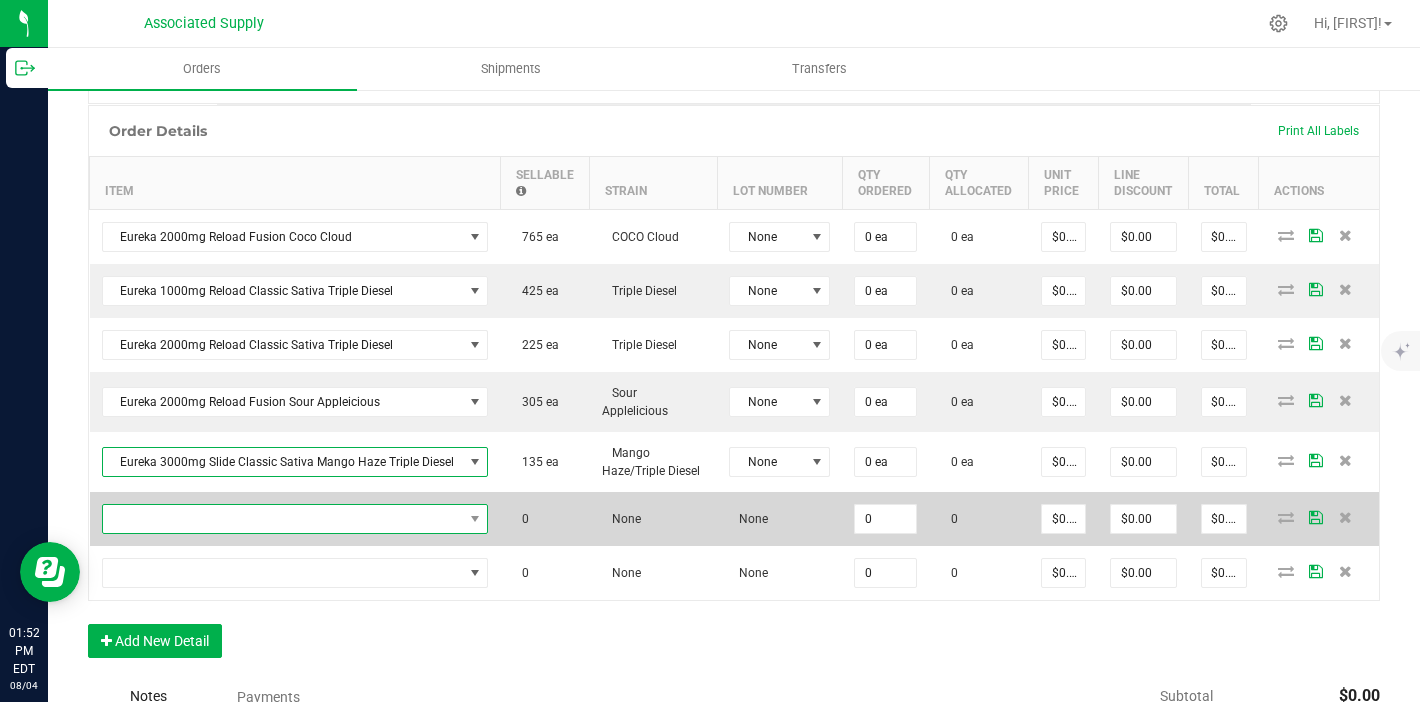 click at bounding box center (283, 519) 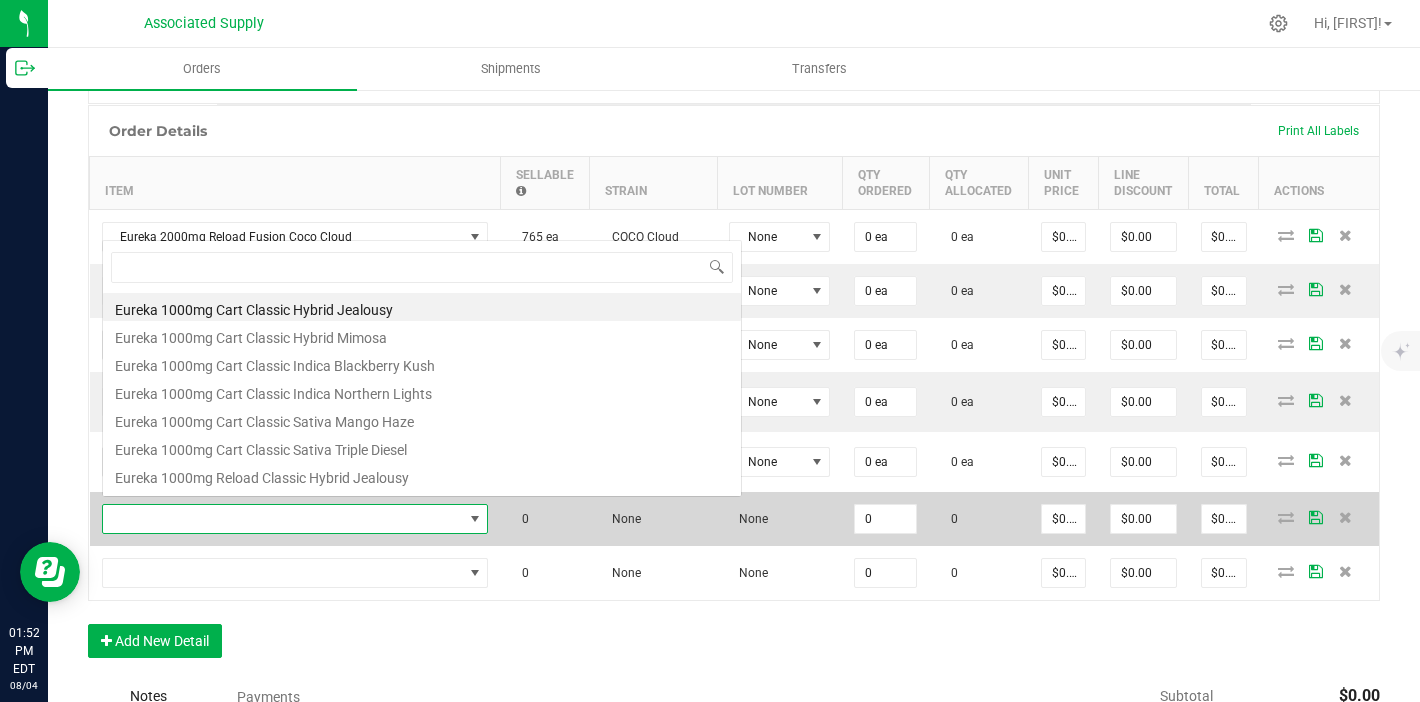 scroll, scrollTop: 0, scrollLeft: 0, axis: both 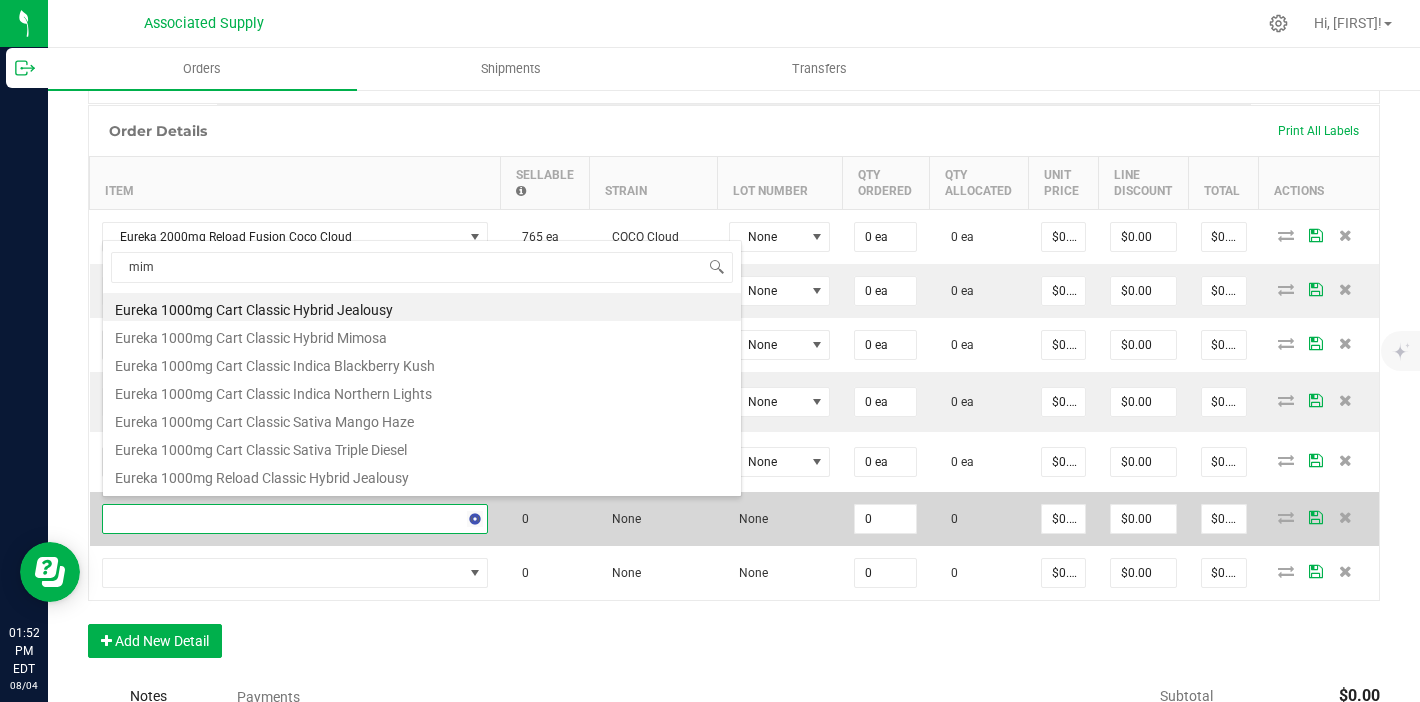 type on "mimo" 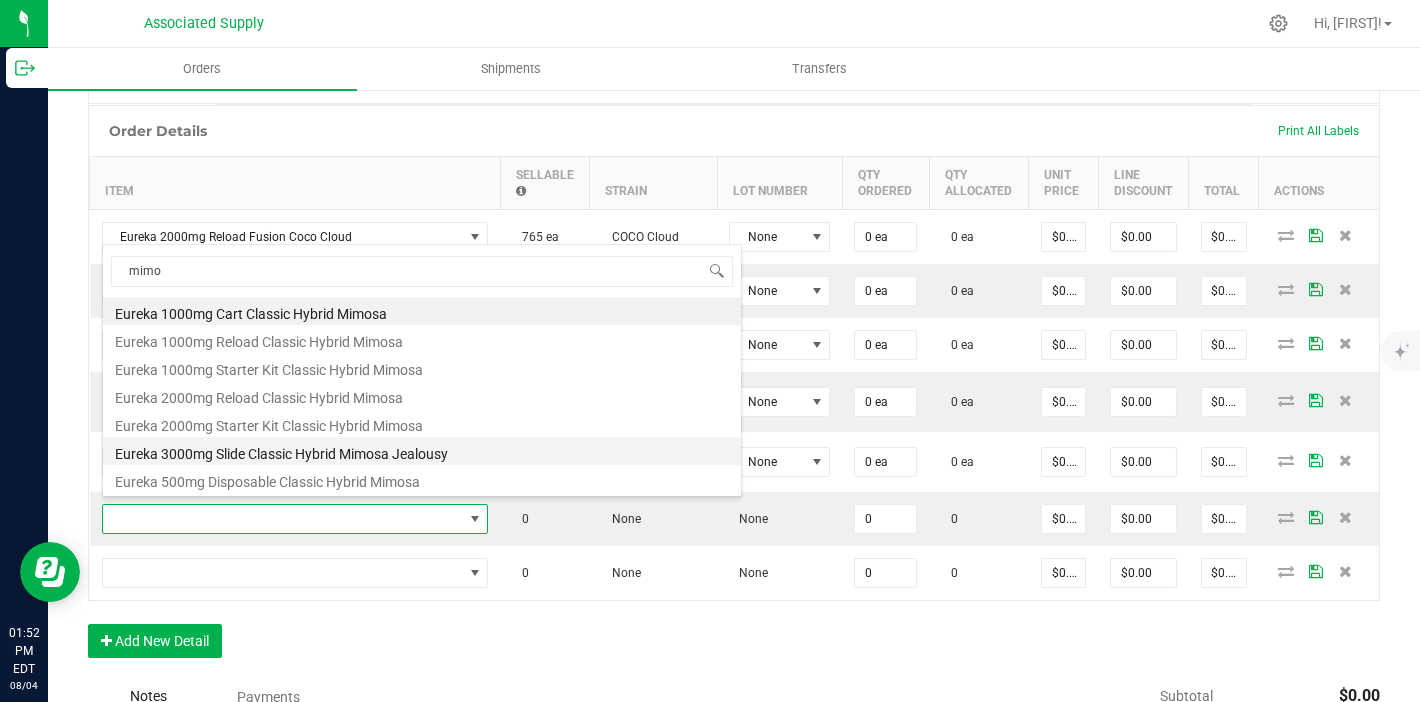 click on "Eureka 3000mg Slide Classic Hybrid Mimosa Jealousy" at bounding box center (422, 451) 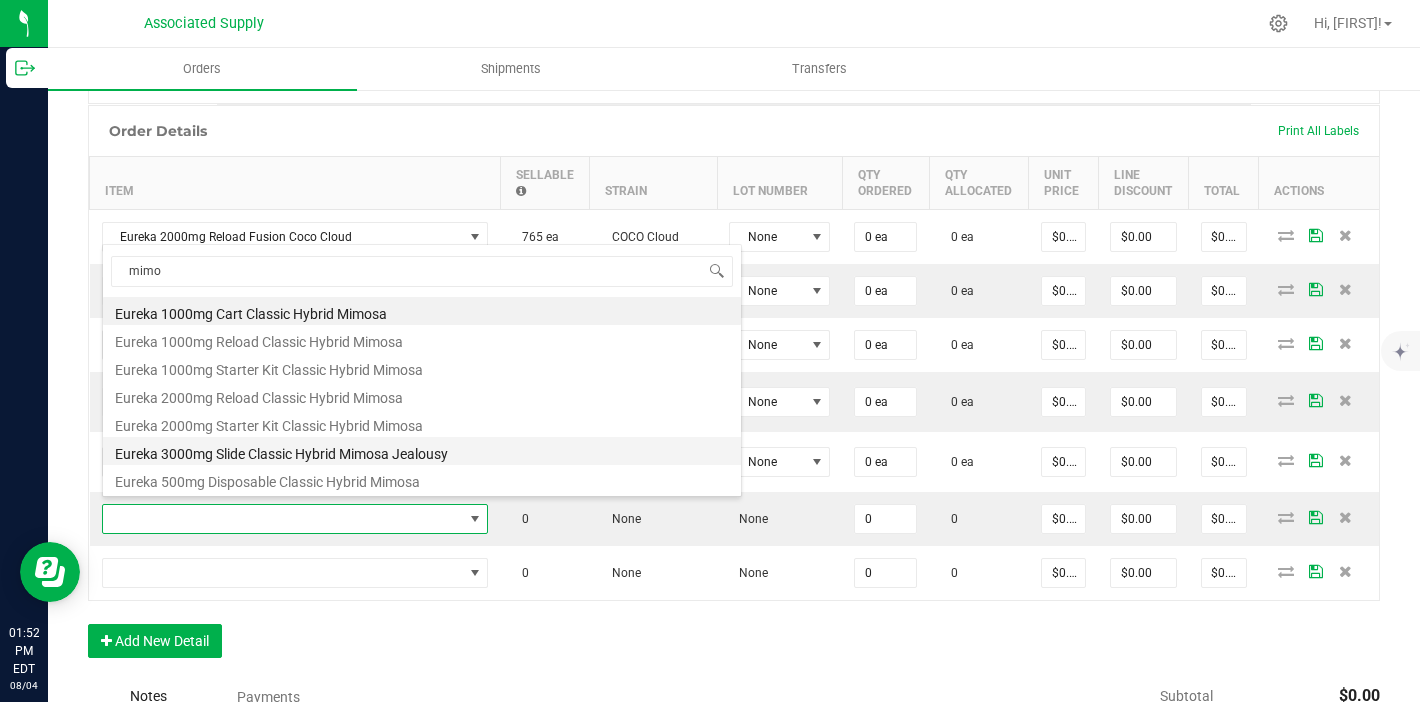 type on "0 ea" 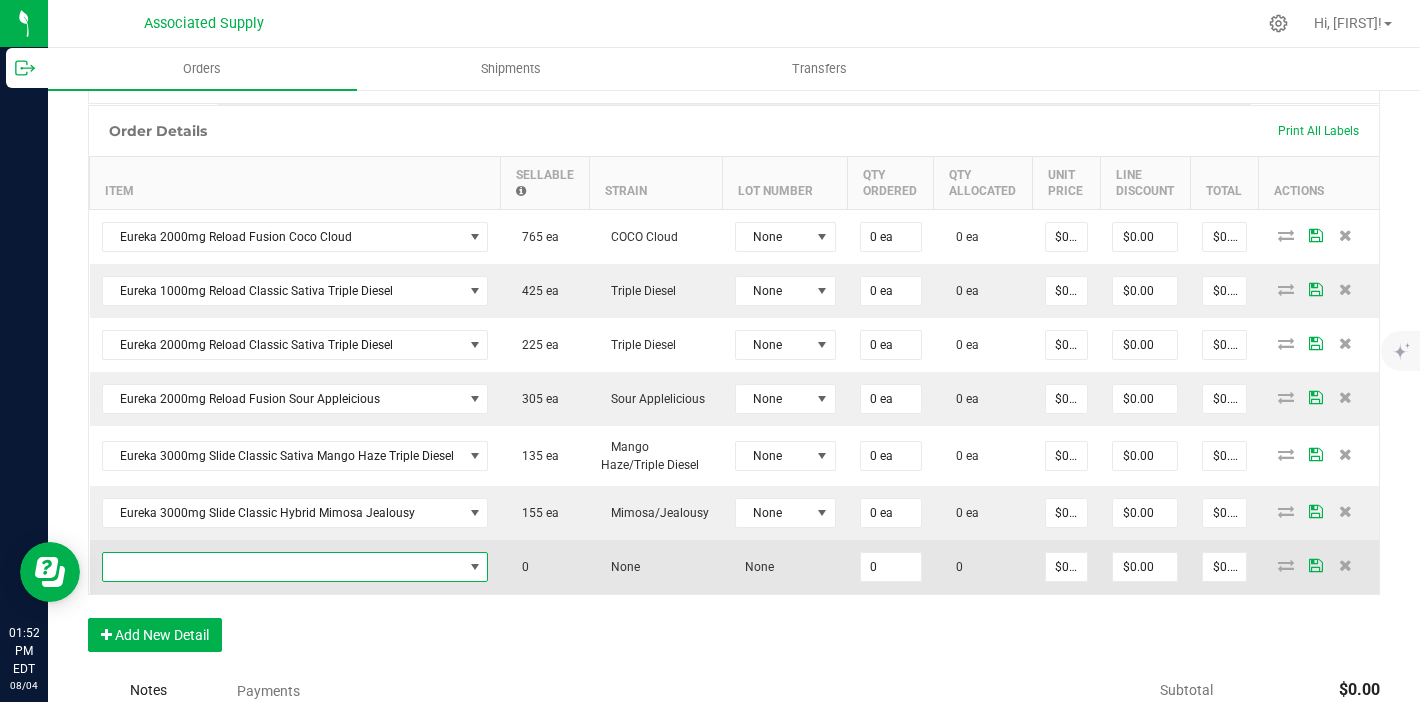 click at bounding box center (283, 567) 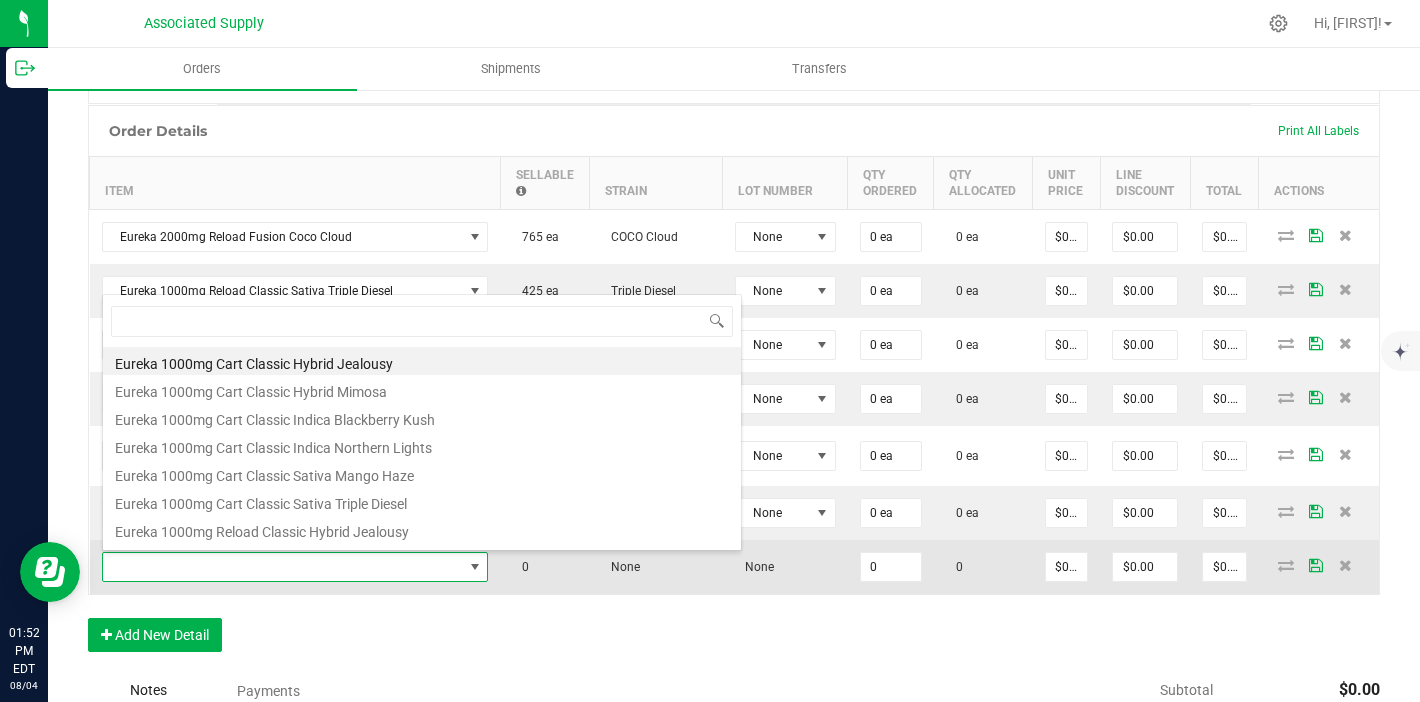 scroll, scrollTop: 99970, scrollLeft: 99619, axis: both 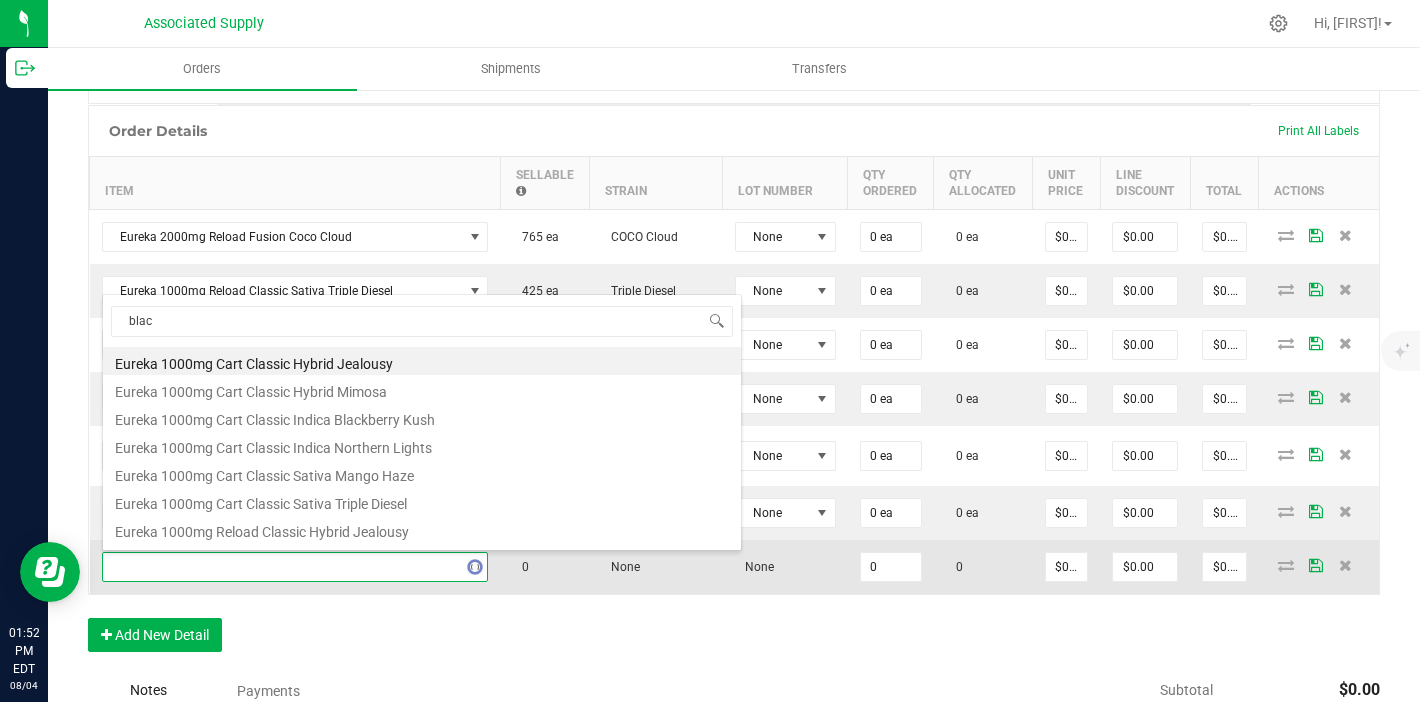 type on "black" 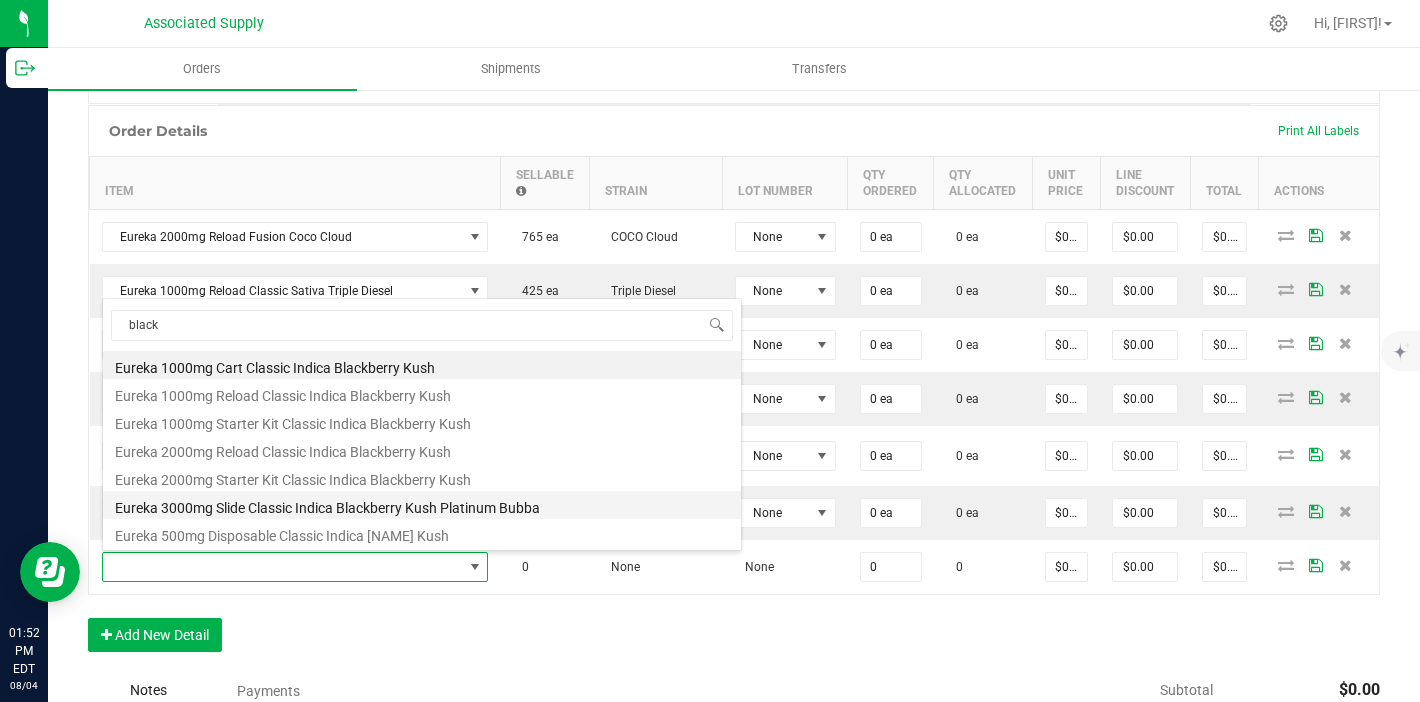click on "Eureka 3000mg Slide Classic Indica Blackberry Kush Platinum Bubba" at bounding box center [422, 505] 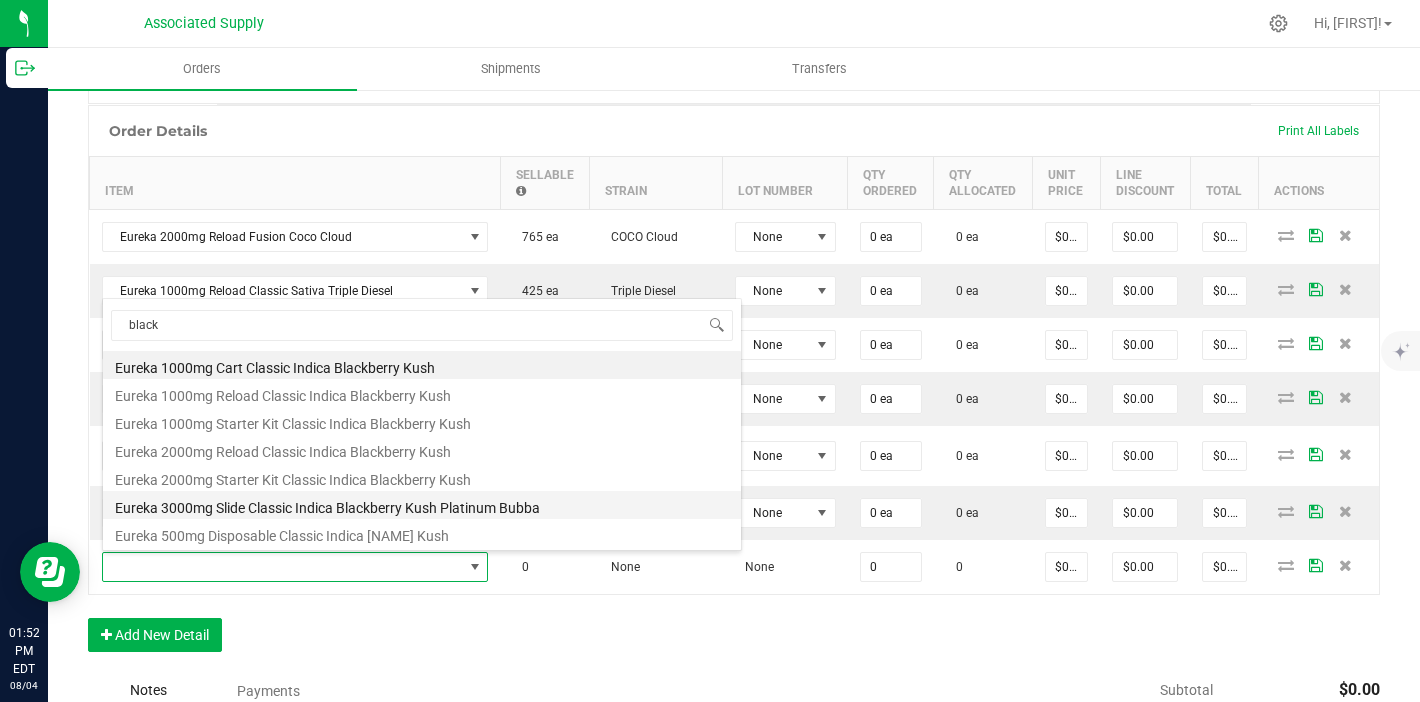 type on "0 ea" 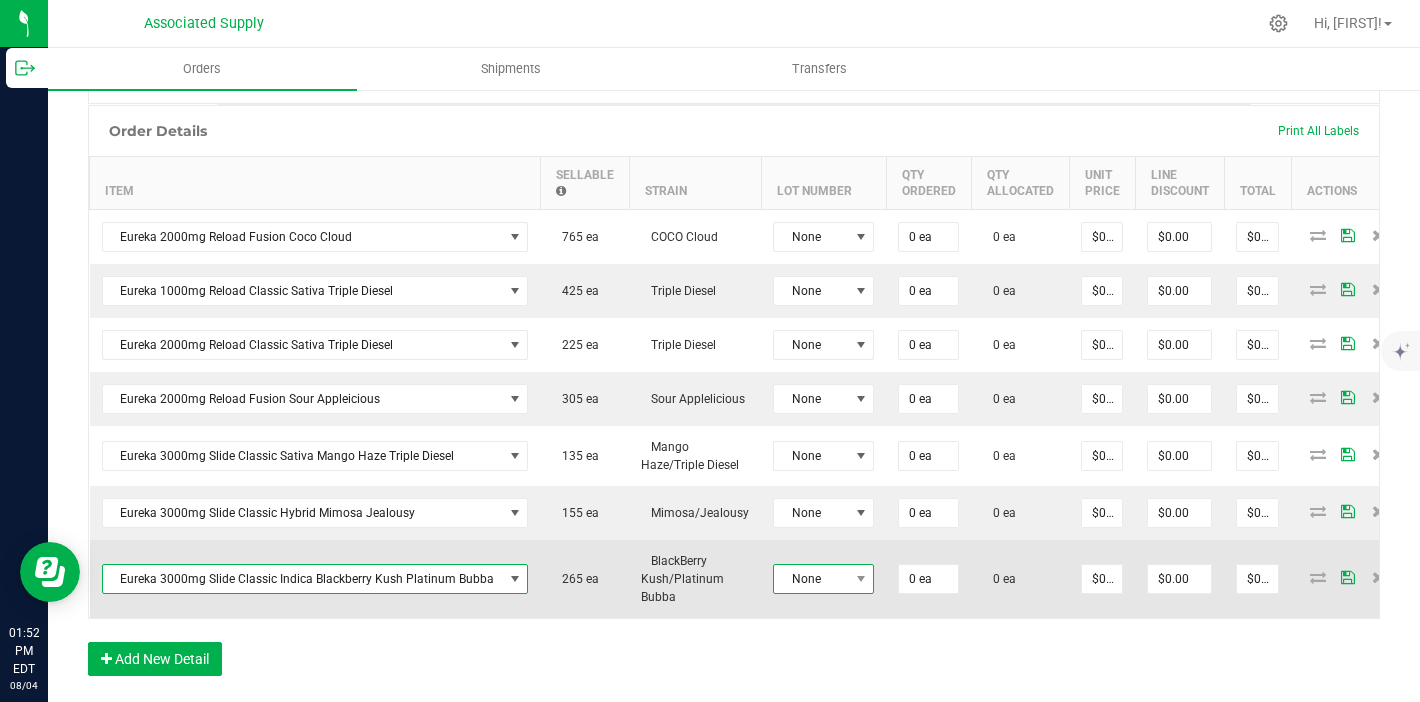 click on "None" at bounding box center (811, 579) 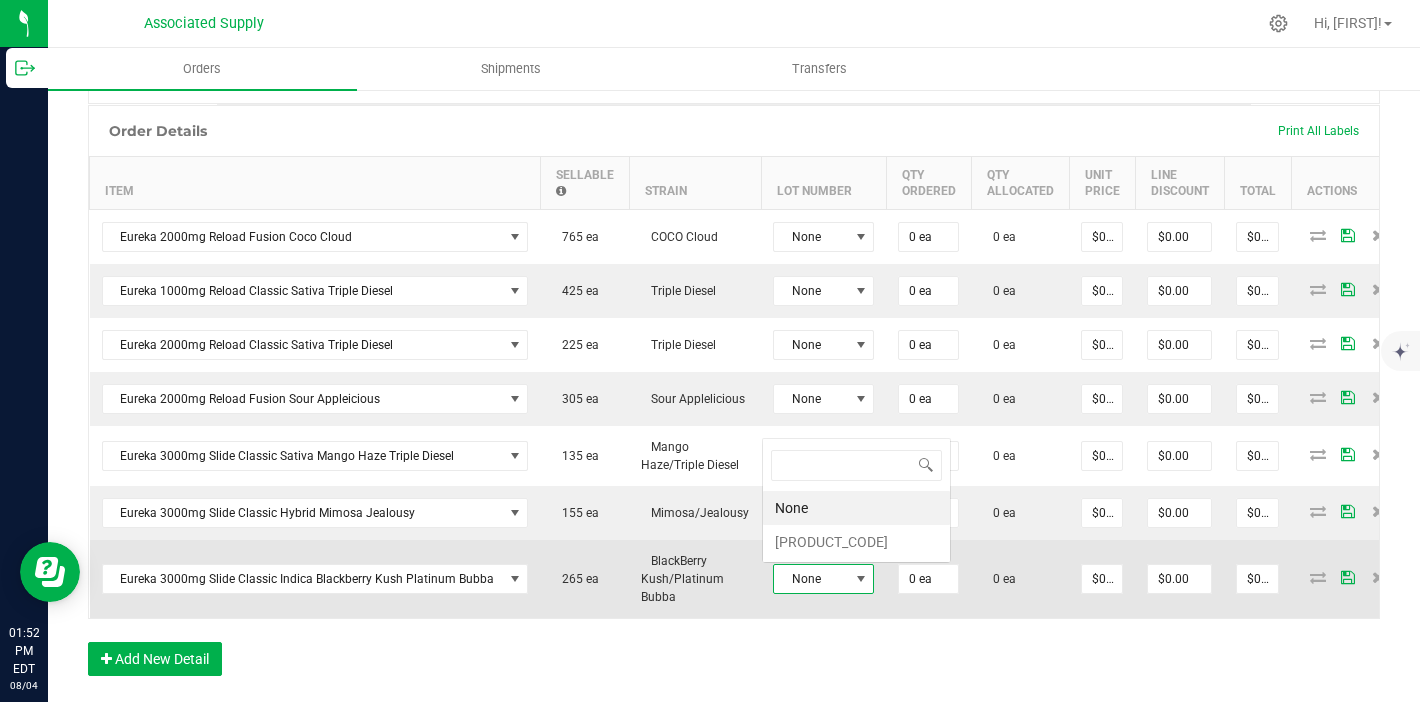 scroll, scrollTop: 0, scrollLeft: 0, axis: both 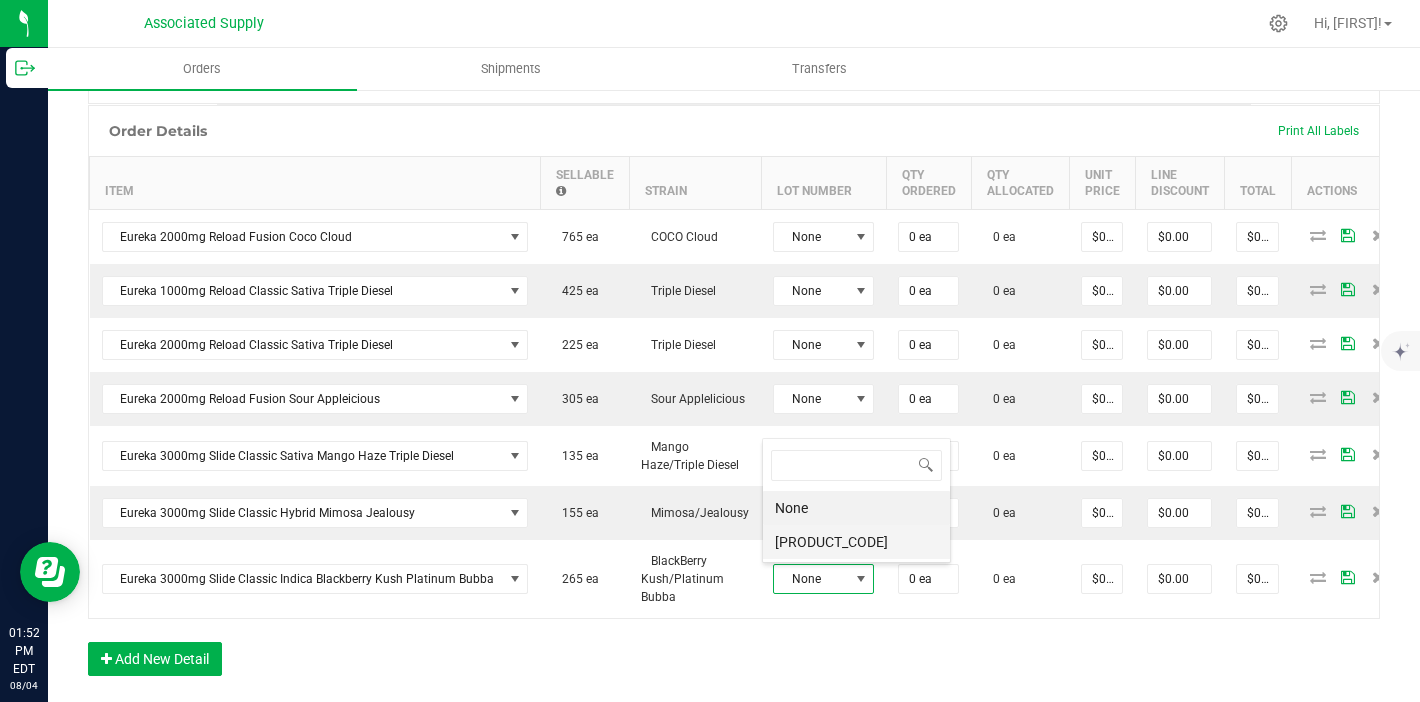 click on "[PRODUCT_CODE]" at bounding box center (856, 542) 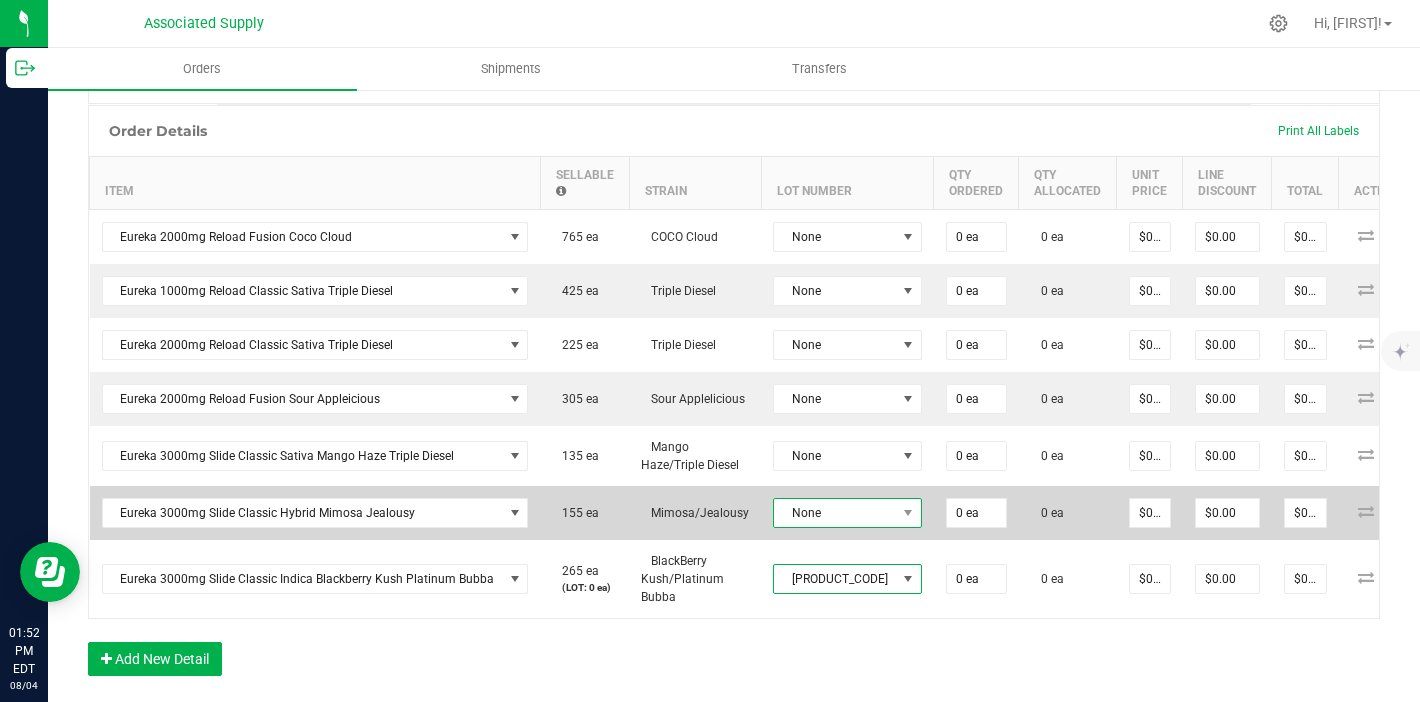 click on "None" at bounding box center (835, 513) 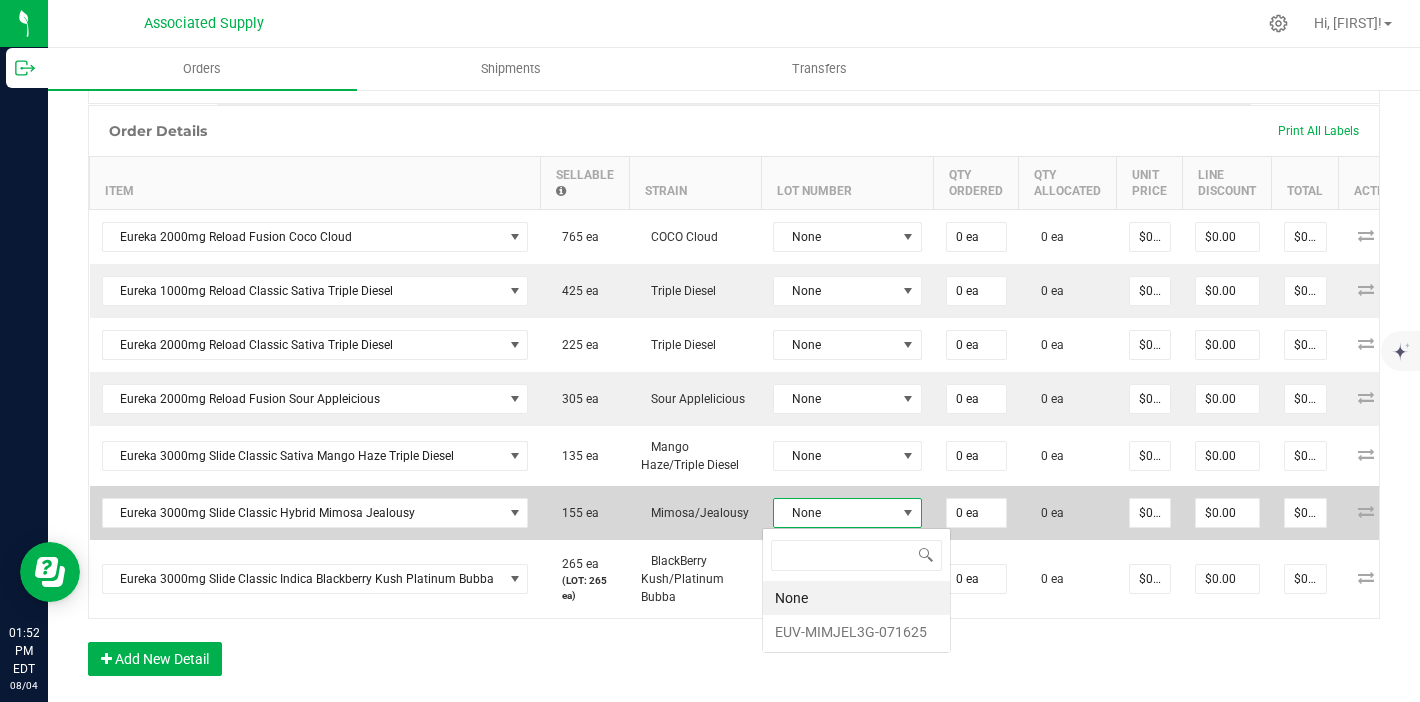 scroll, scrollTop: 99970, scrollLeft: 99826, axis: both 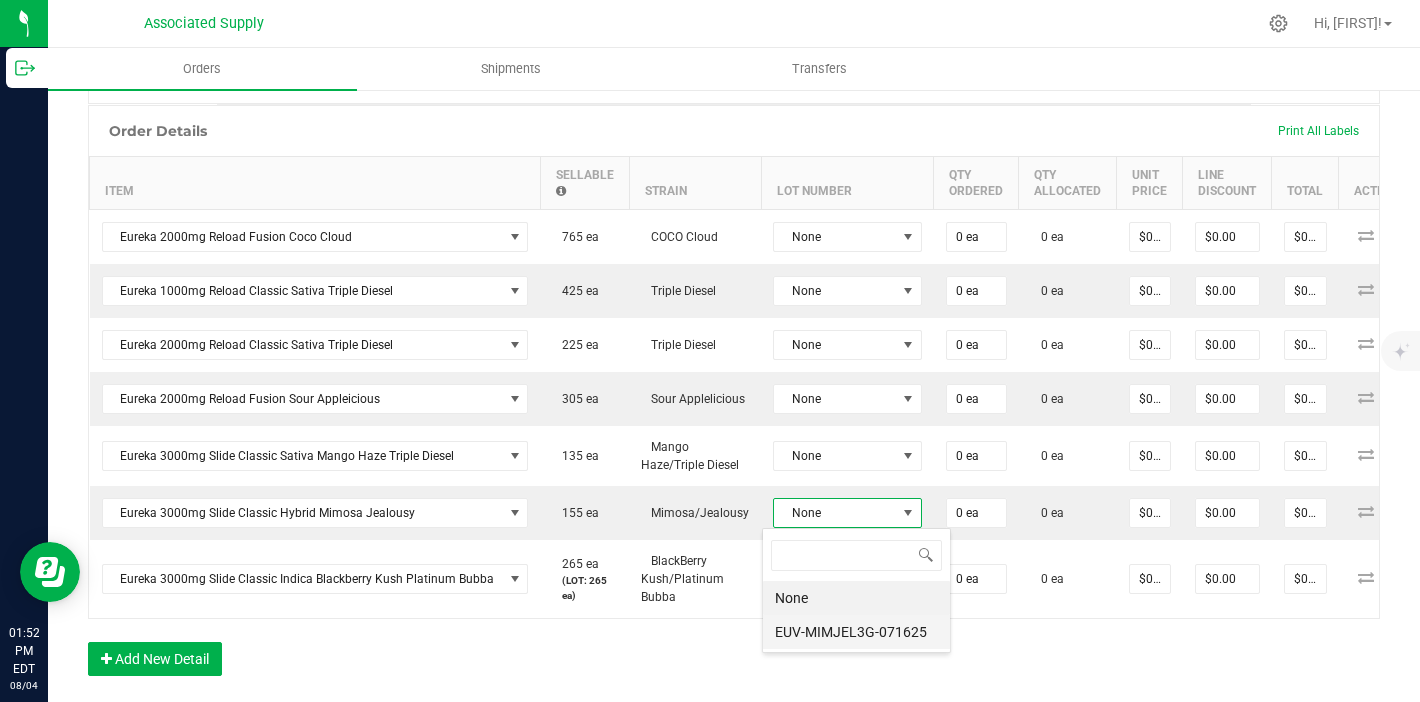 click on "EUV-MIMJEL3G-071625" at bounding box center [856, 632] 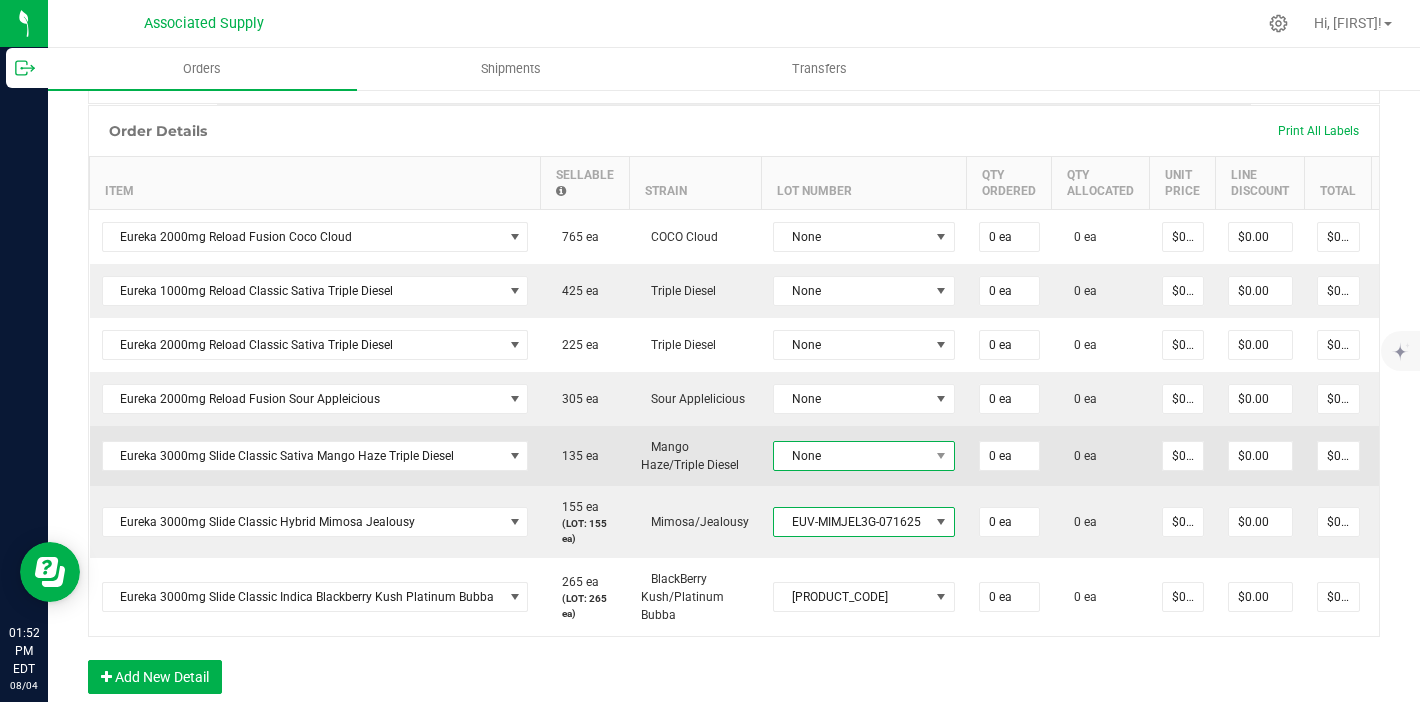 click on "None" at bounding box center [851, 456] 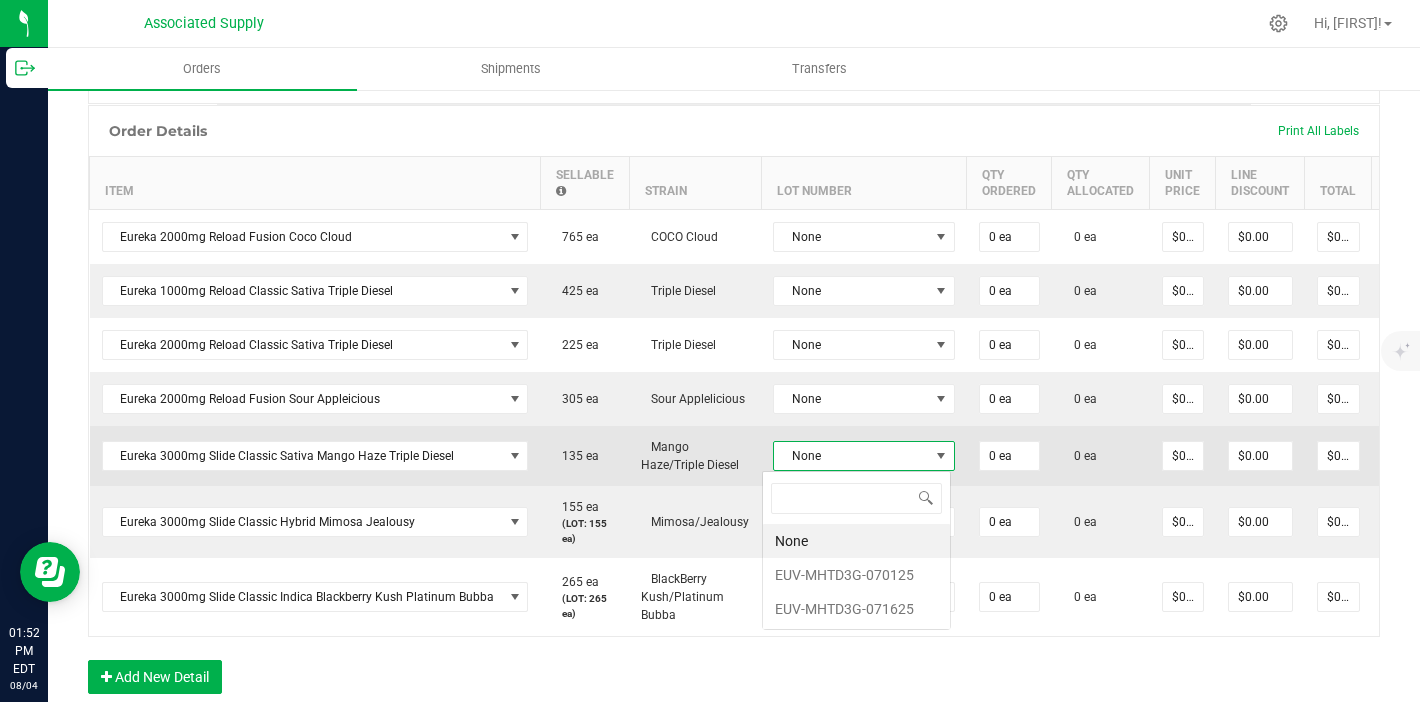 scroll, scrollTop: 99970, scrollLeft: 99819, axis: both 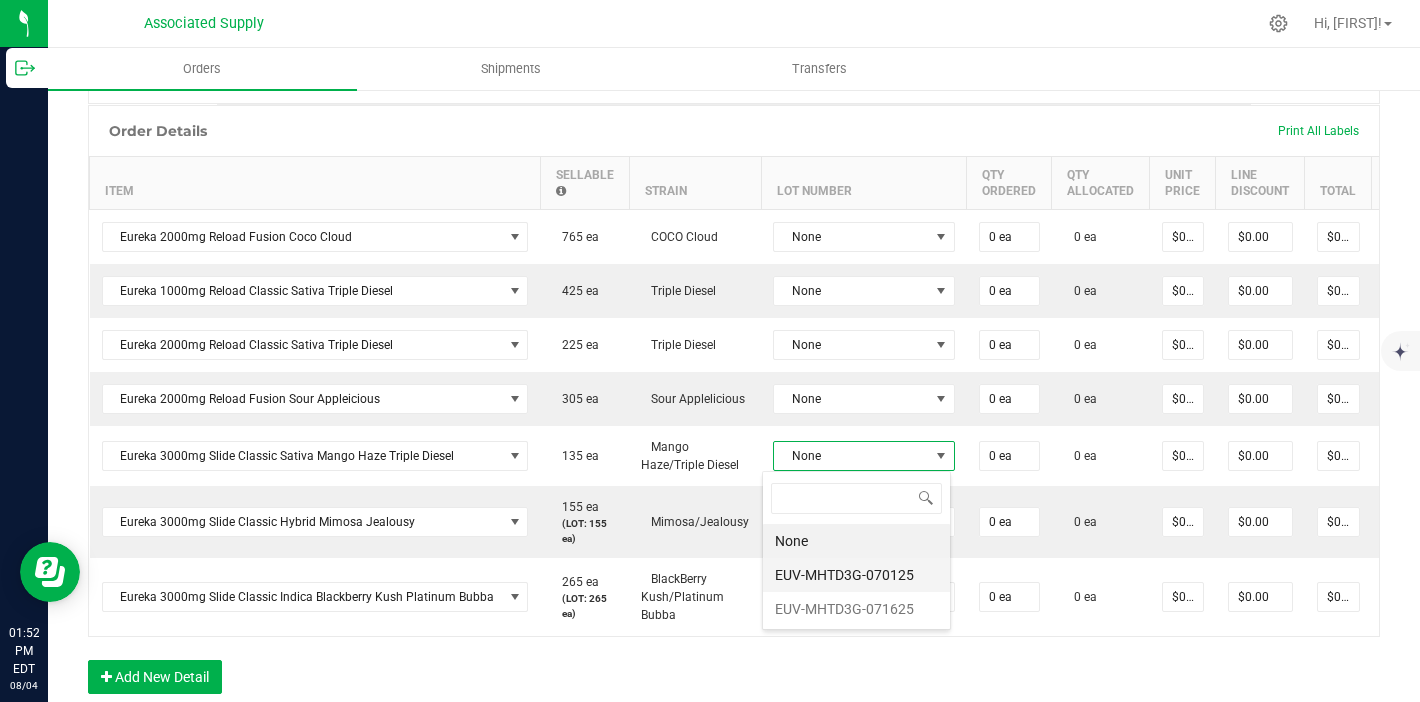 click on "EUV-MHTD3G-070125" at bounding box center (856, 575) 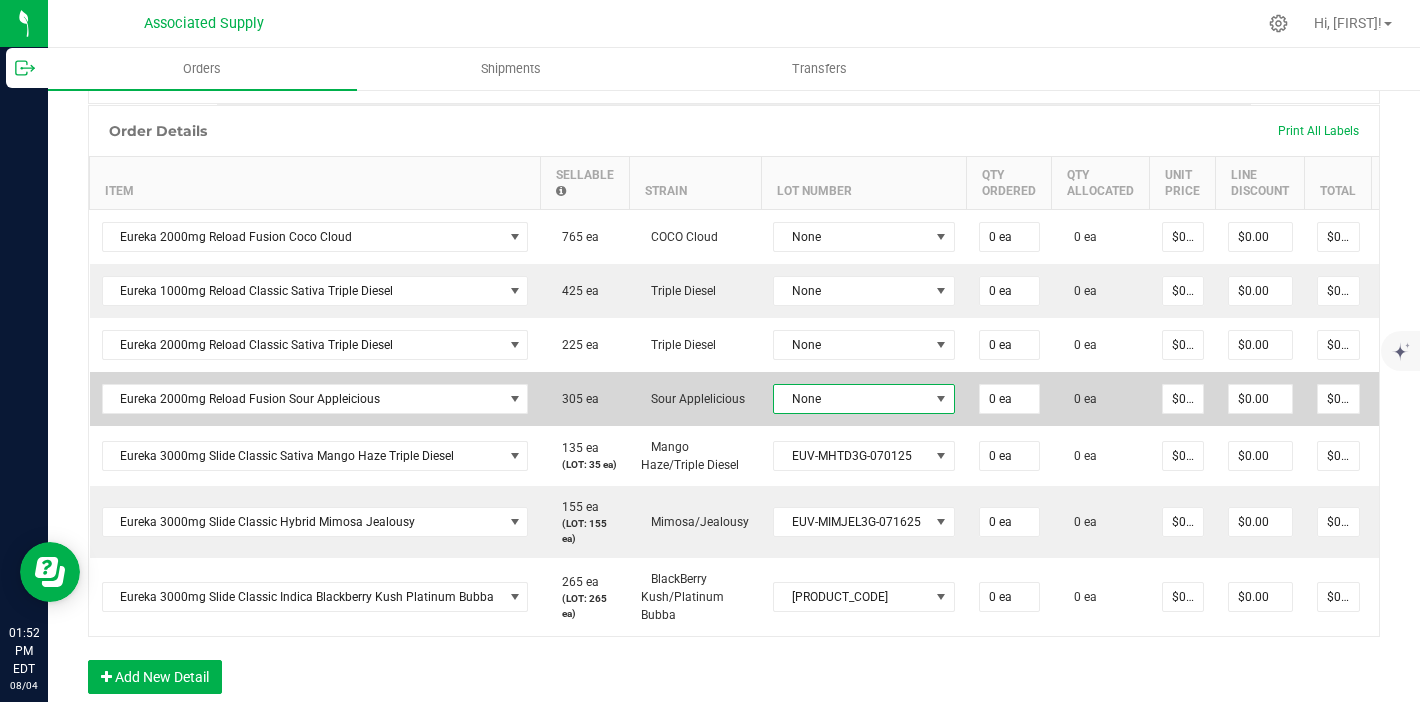 click on "None" at bounding box center (851, 399) 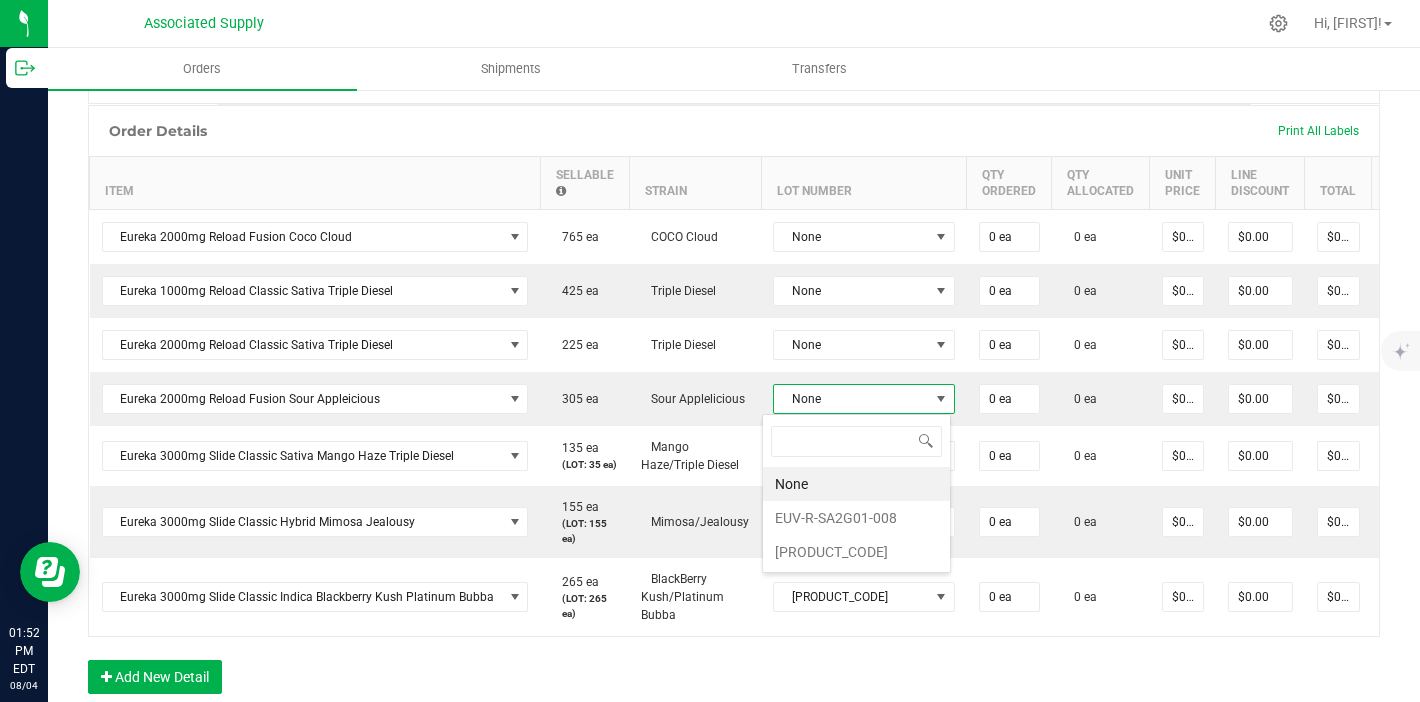 scroll, scrollTop: 99970, scrollLeft: 99819, axis: both 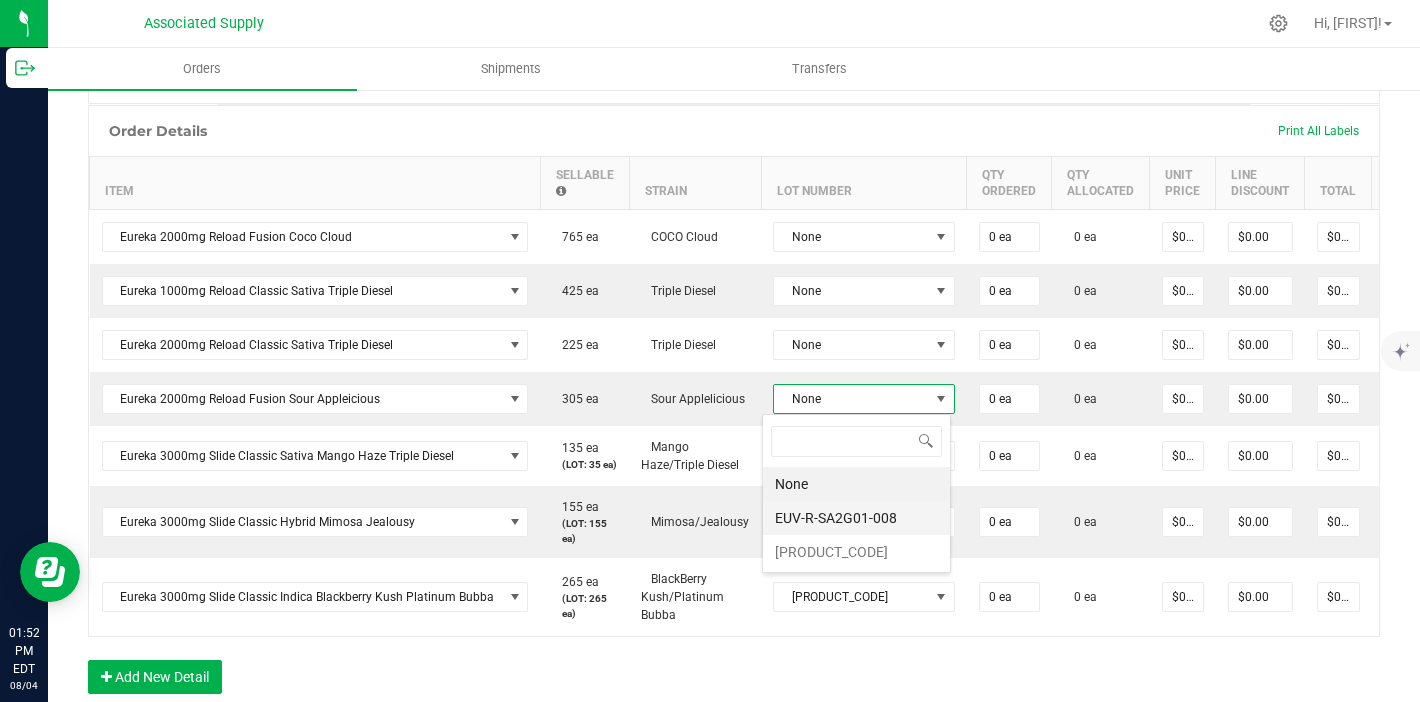 click on "EUV-R-SA2G01-008" at bounding box center [856, 518] 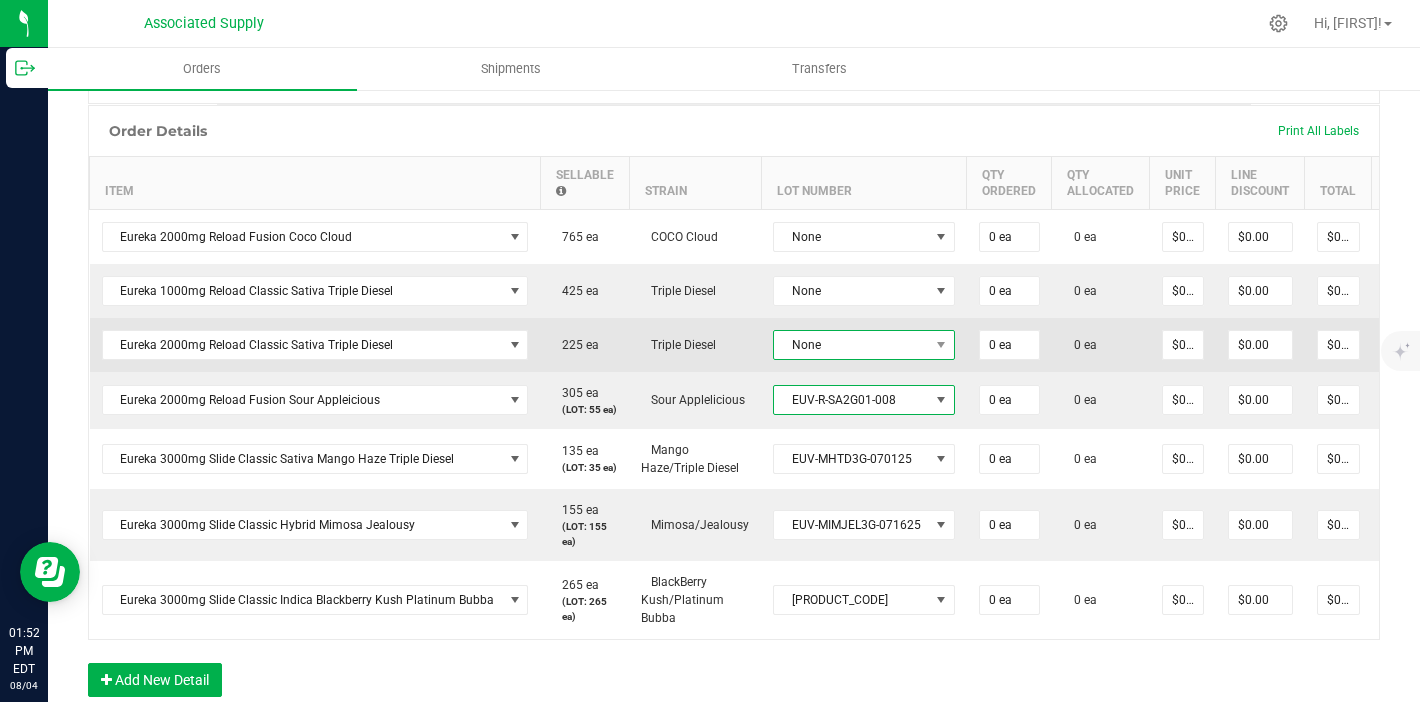 click on "None" at bounding box center [851, 345] 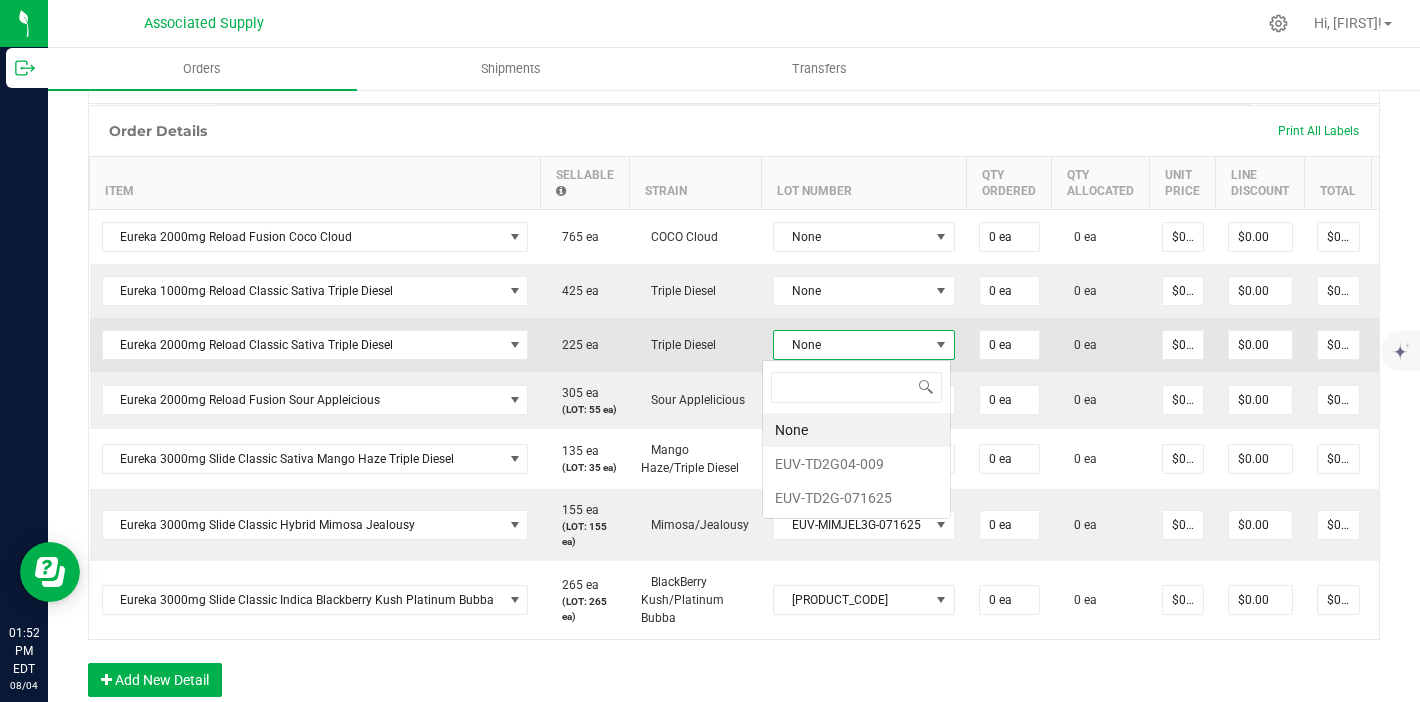 scroll, scrollTop: 99970, scrollLeft: 99819, axis: both 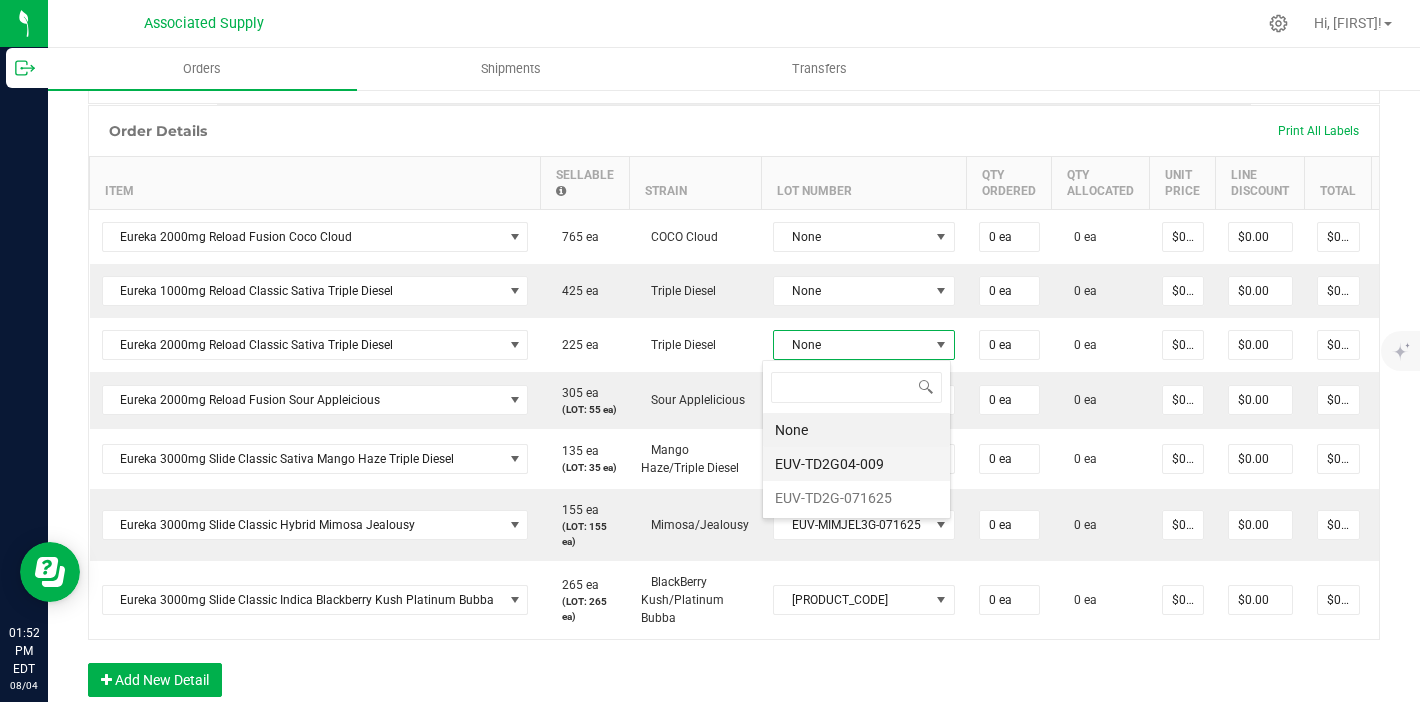click on "EUV-TD2G04-009" at bounding box center (856, 464) 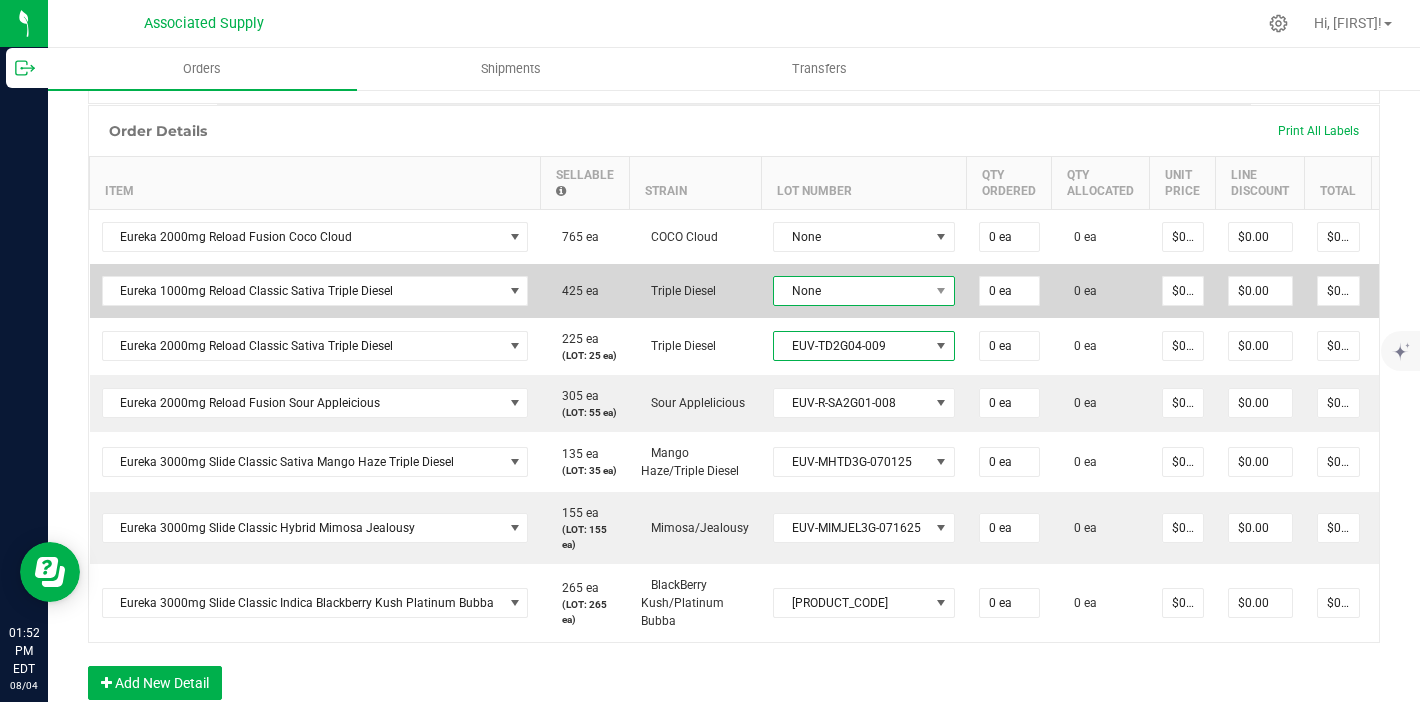 click on "None" at bounding box center (851, 291) 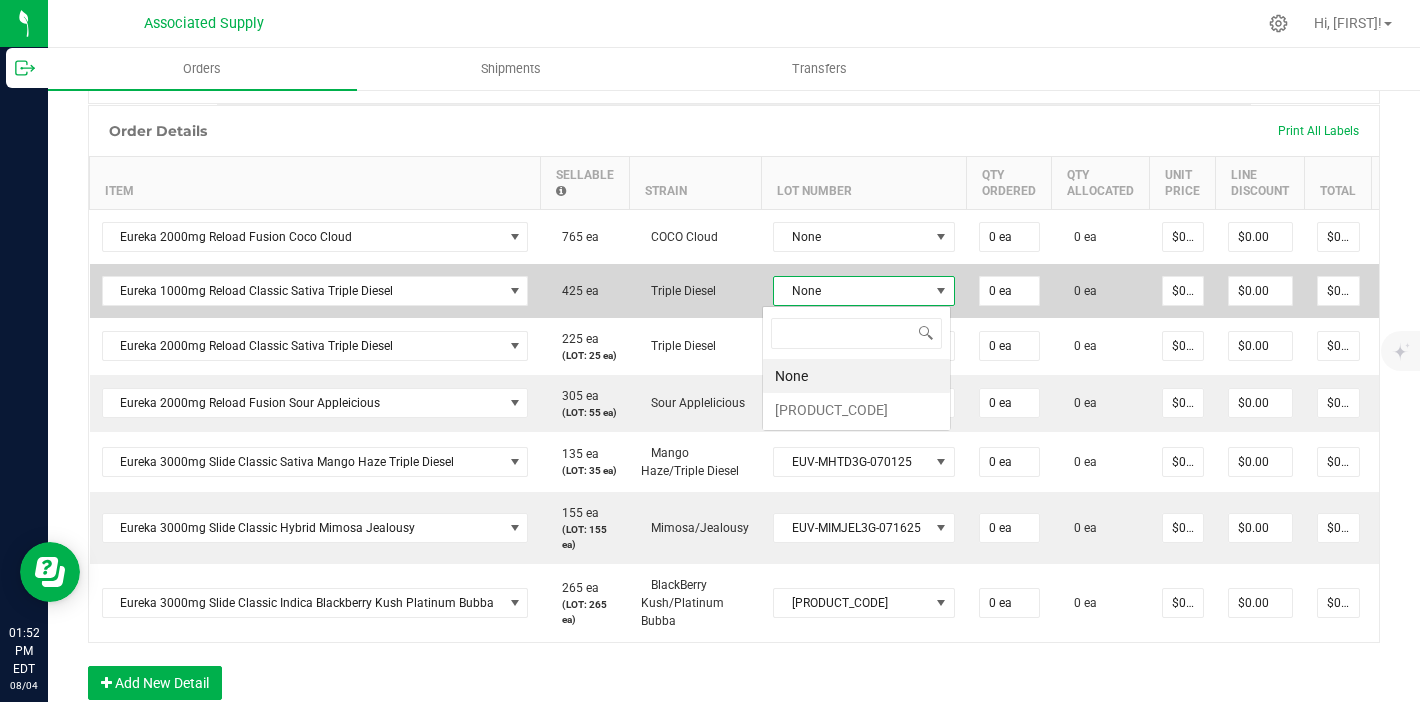 scroll, scrollTop: 99970, scrollLeft: 99819, axis: both 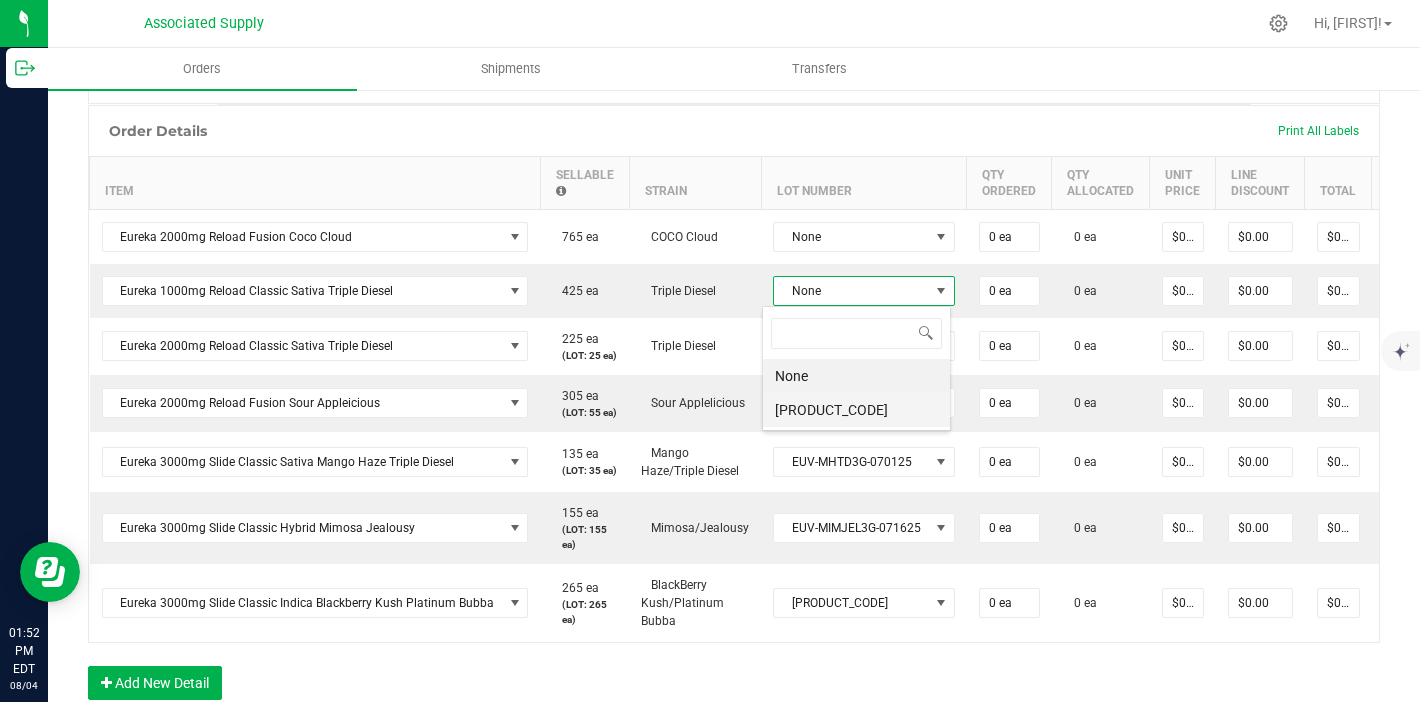 click on "[PRODUCT_CODE]" at bounding box center [856, 410] 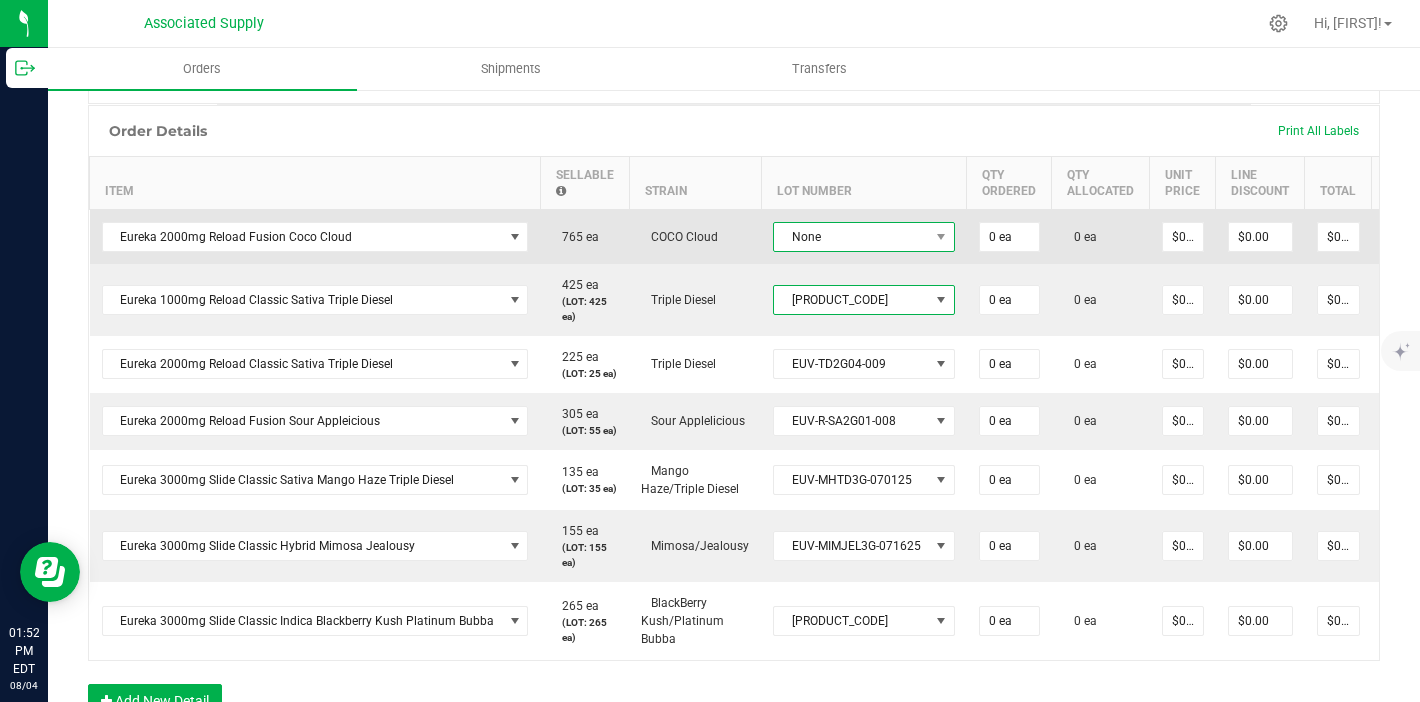 click on "None" at bounding box center [851, 237] 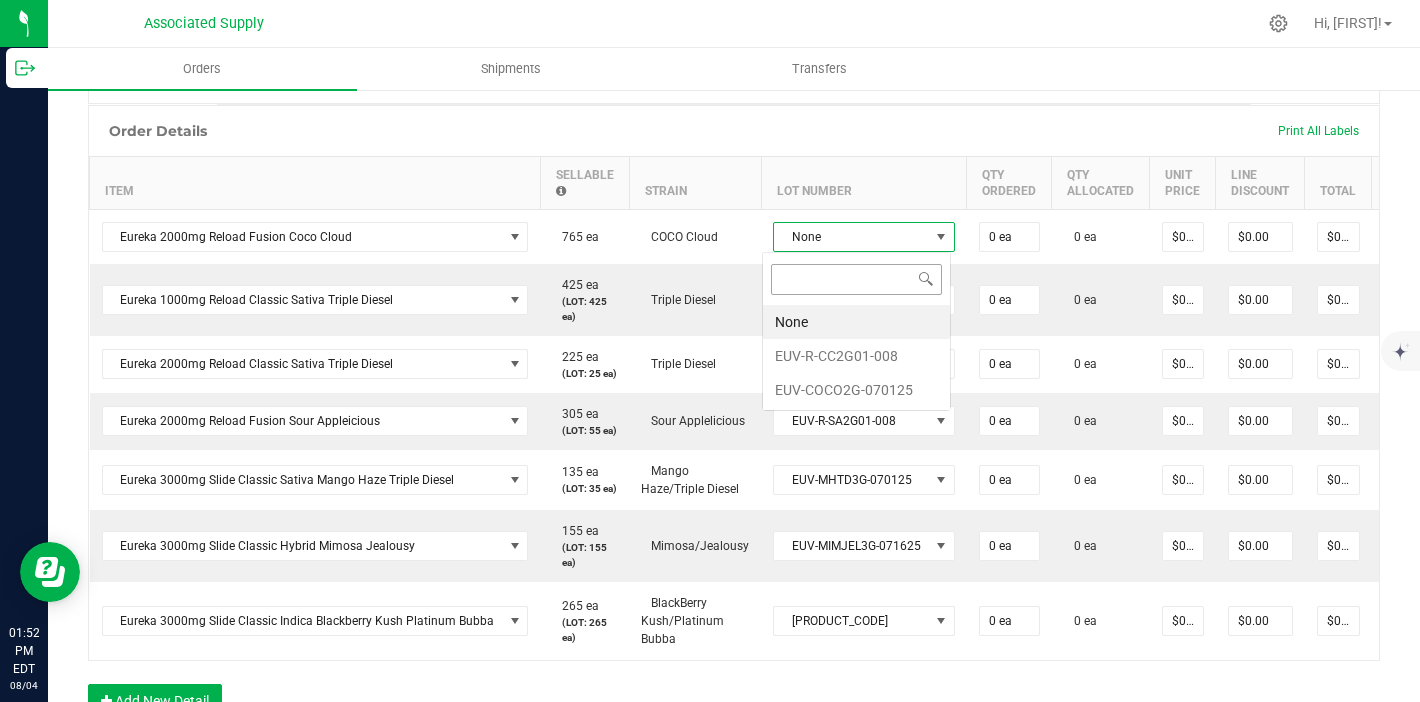 scroll 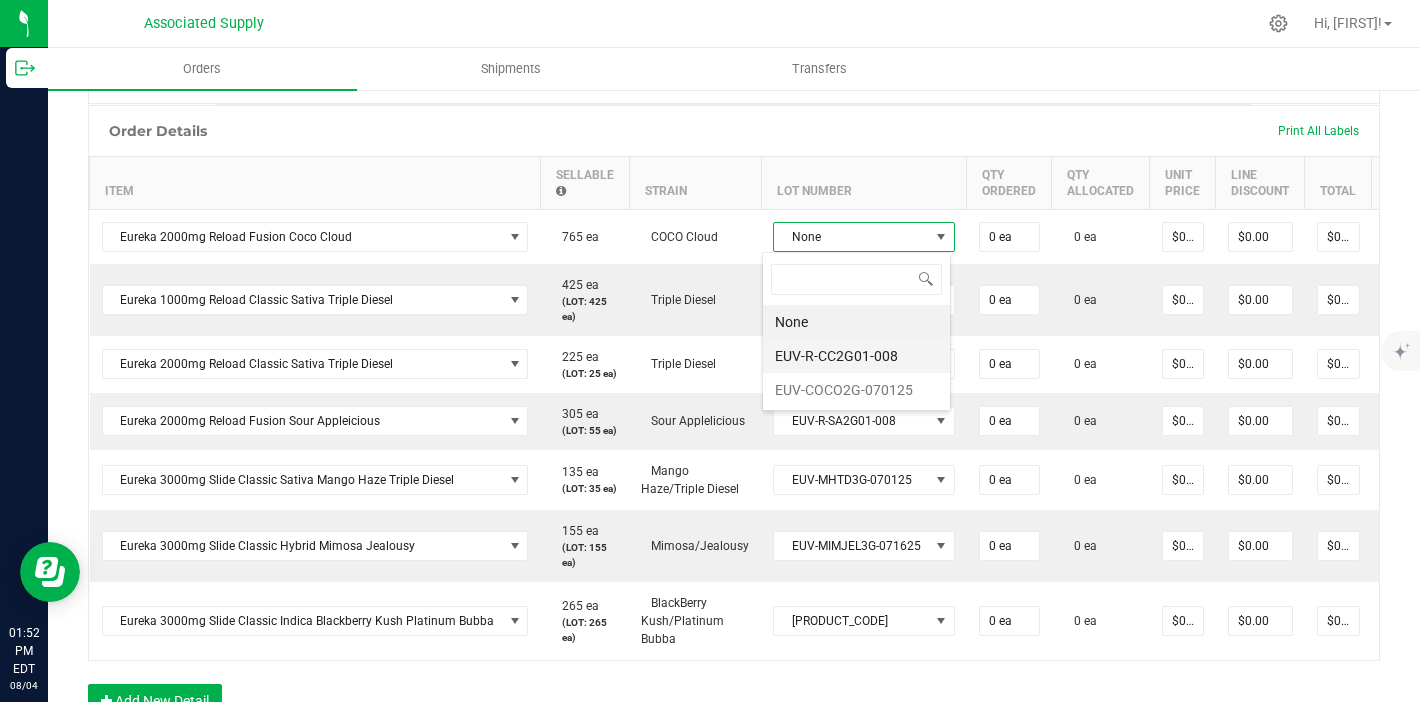 click on "EUV-R-CC2G01-008" at bounding box center [856, 356] 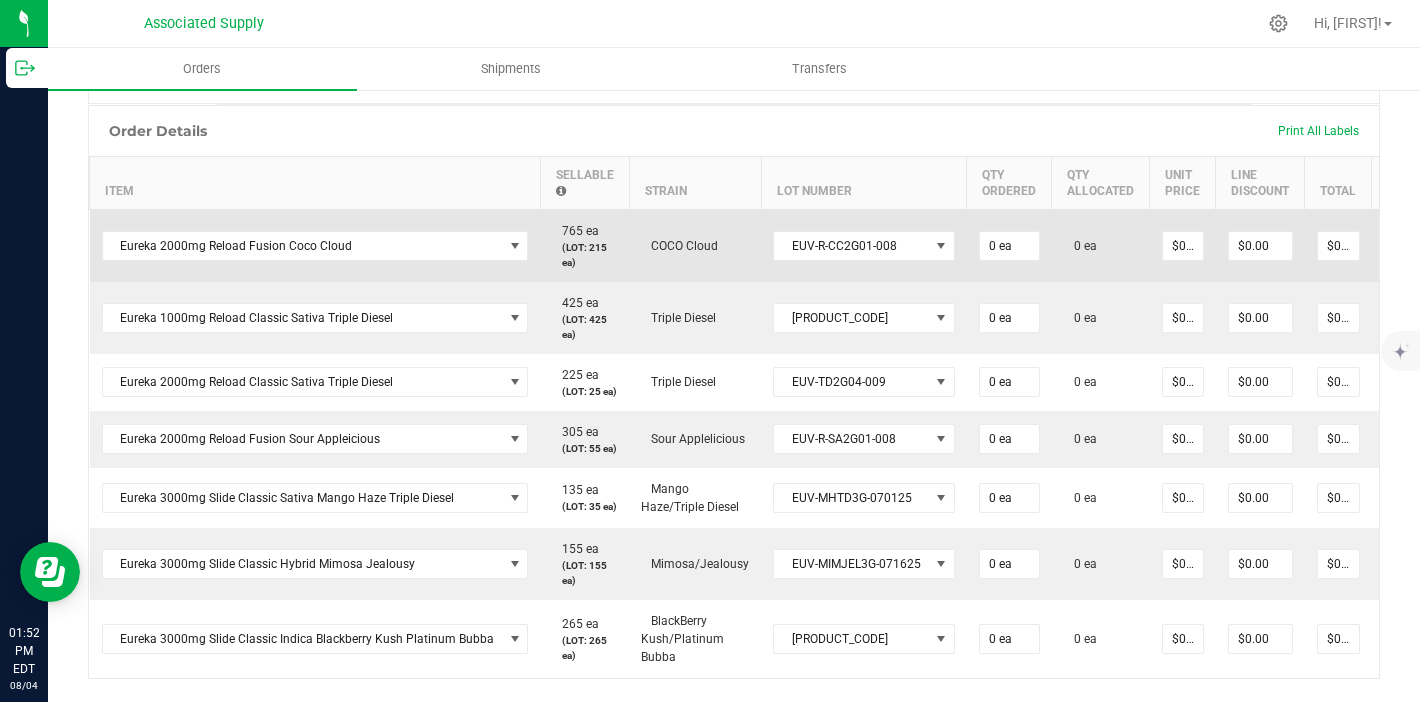 click on "0 ea" at bounding box center [1009, 245] 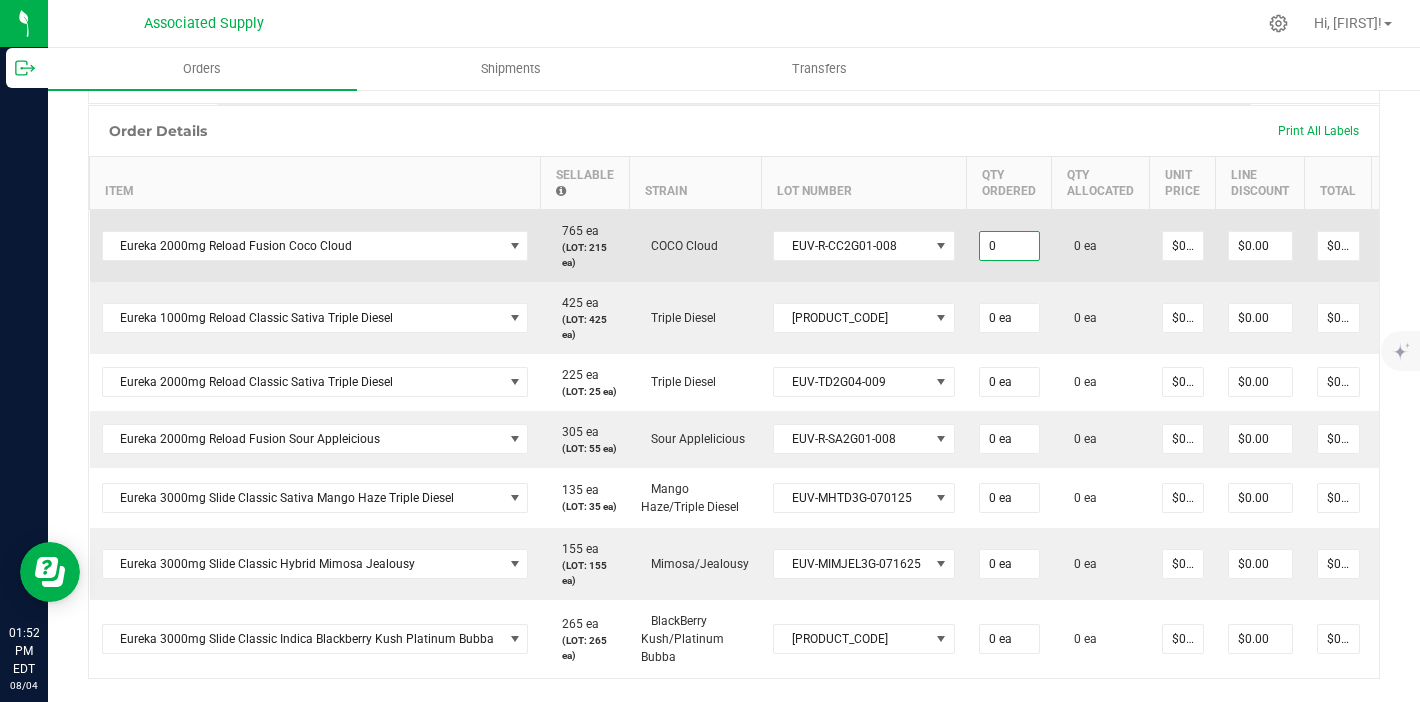 click on "0" at bounding box center (1009, 246) 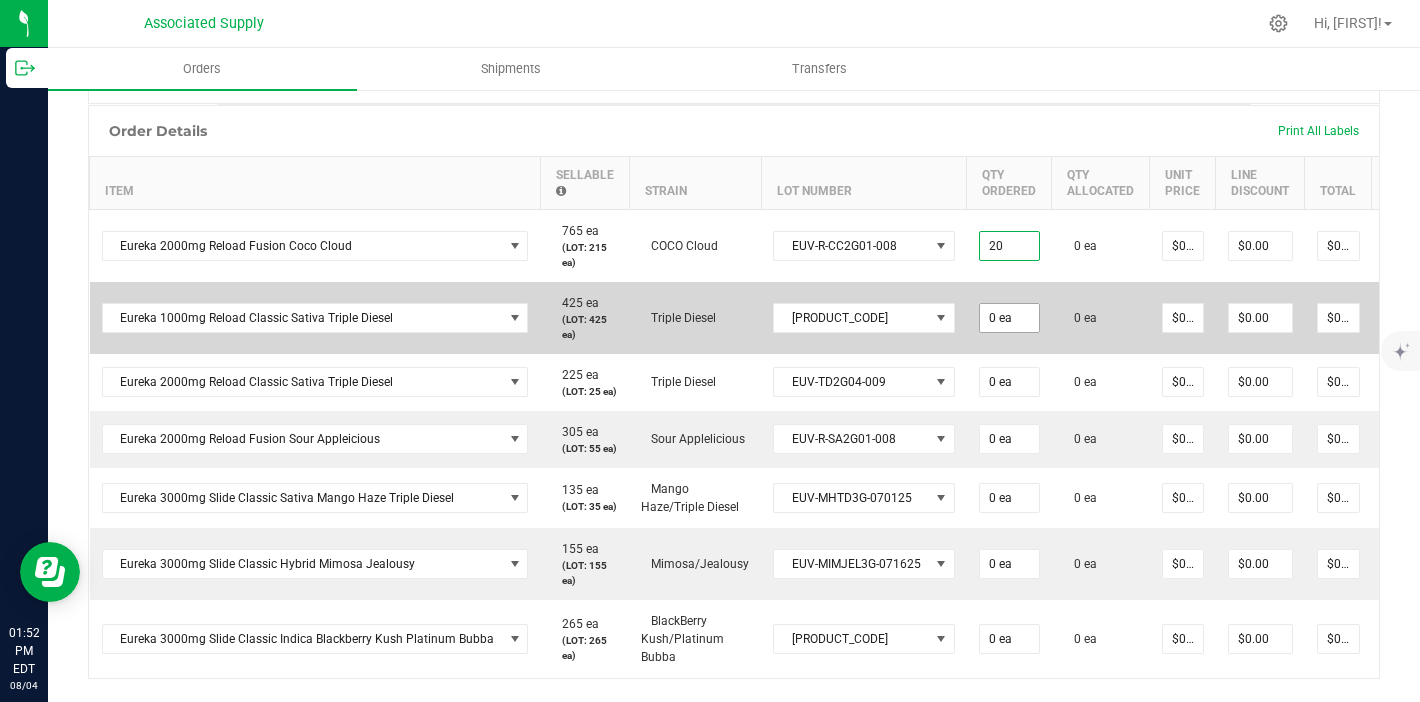 type on "20 ea" 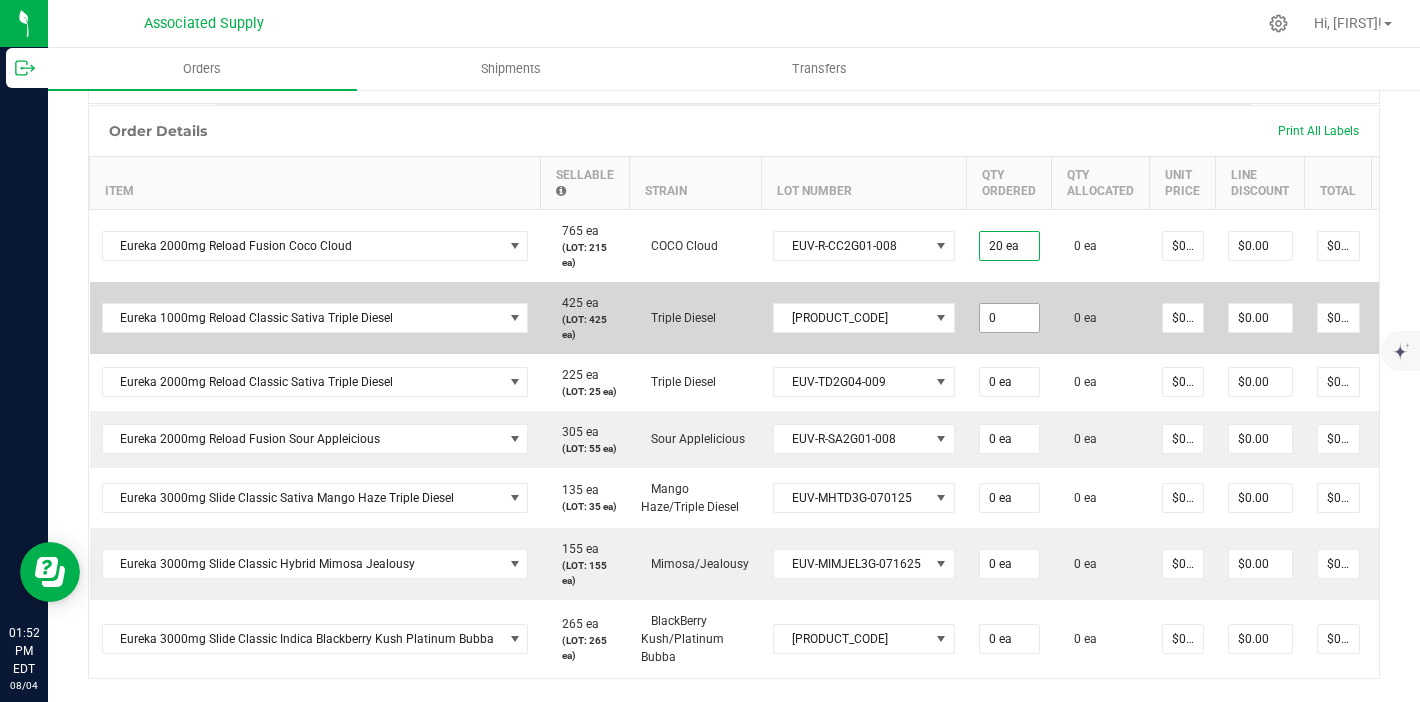 click on "0" at bounding box center [1009, 318] 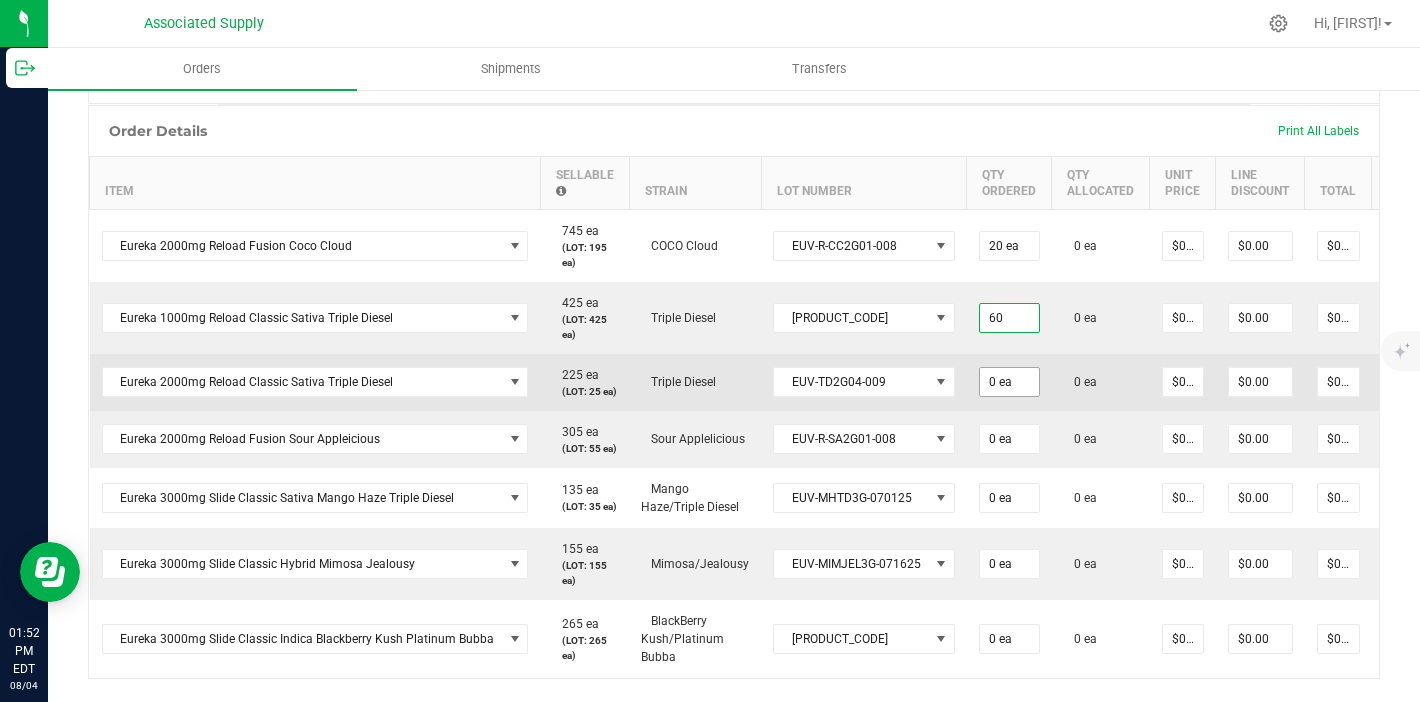type on "60 ea" 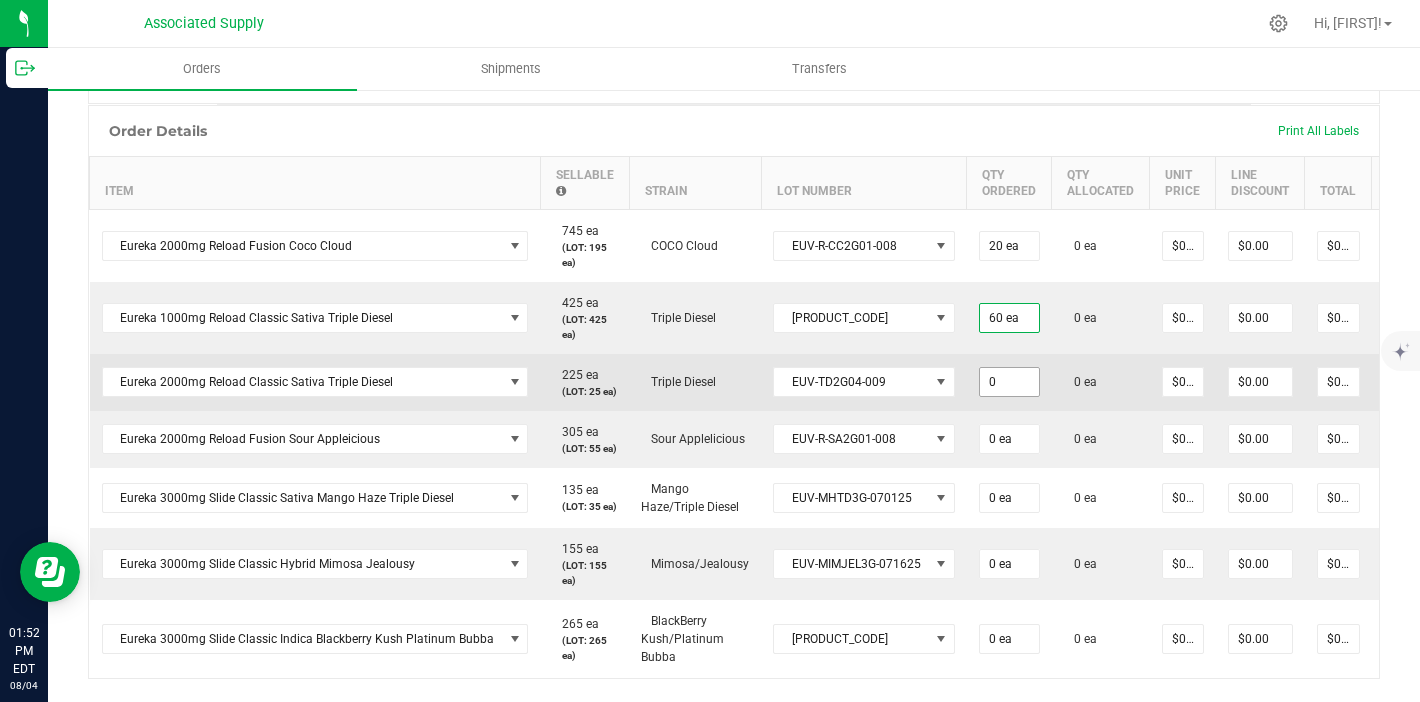 click on "0" at bounding box center [1009, 382] 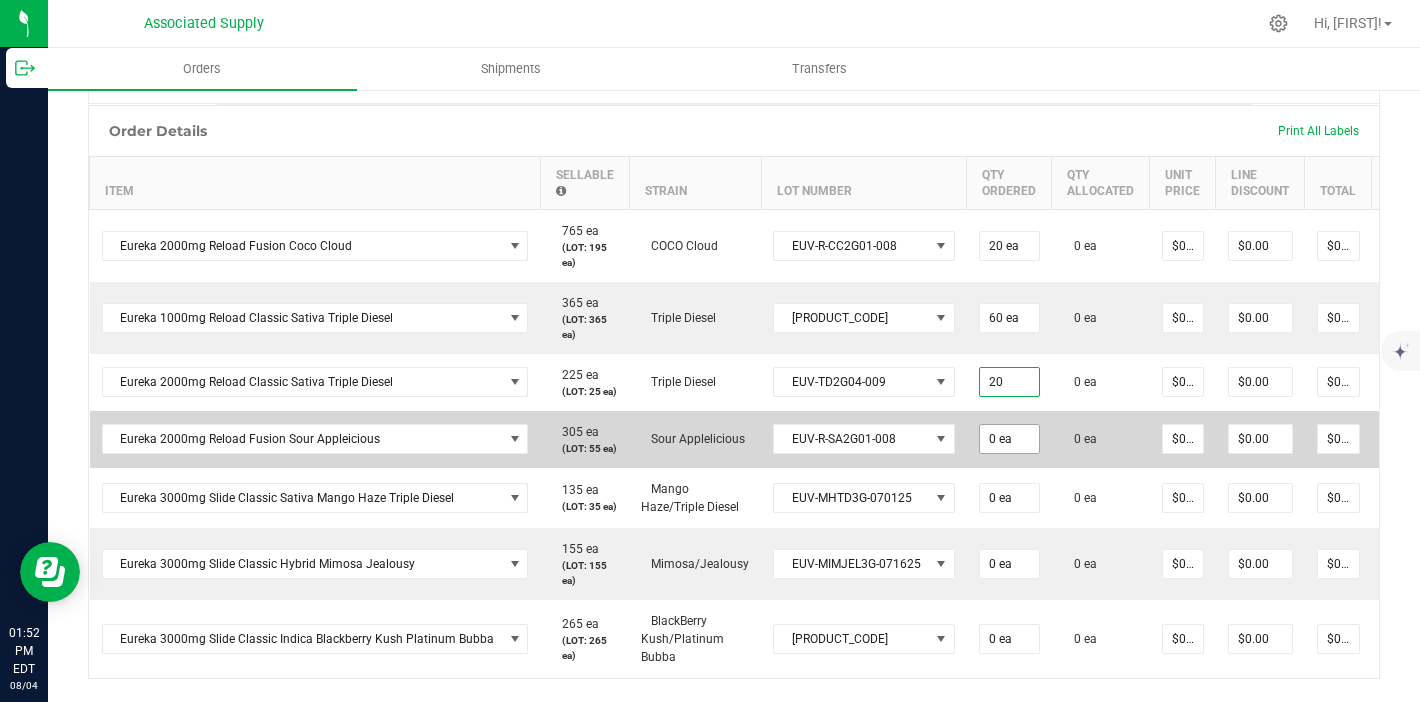type on "20 ea" 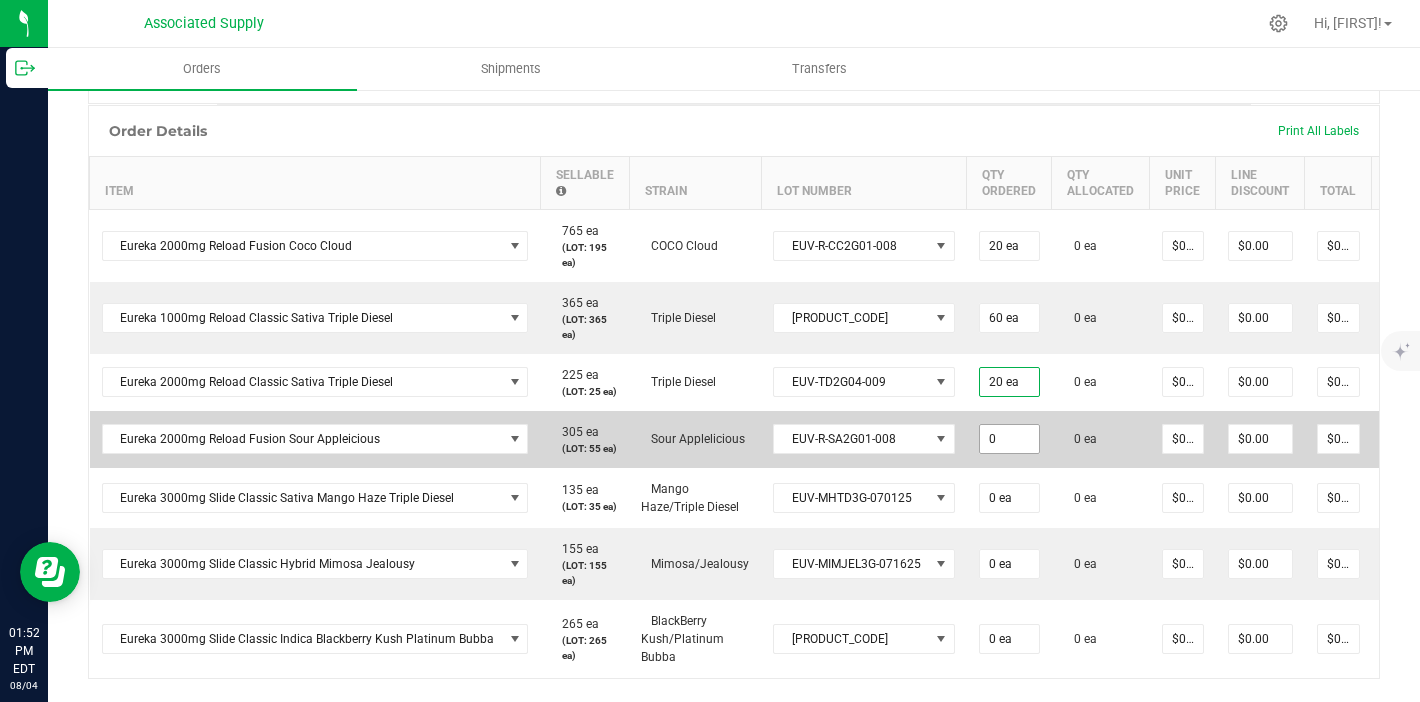 click on "0" at bounding box center (1009, 439) 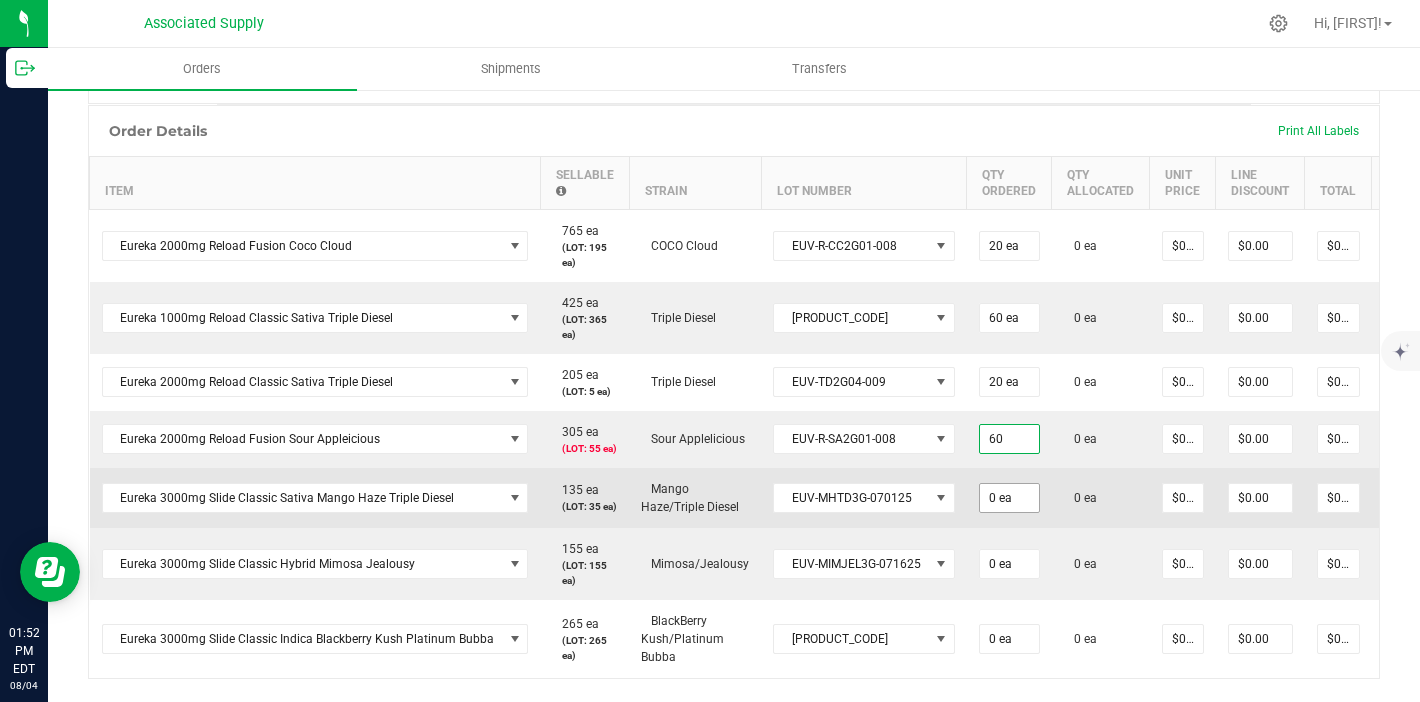 type on "60 ea" 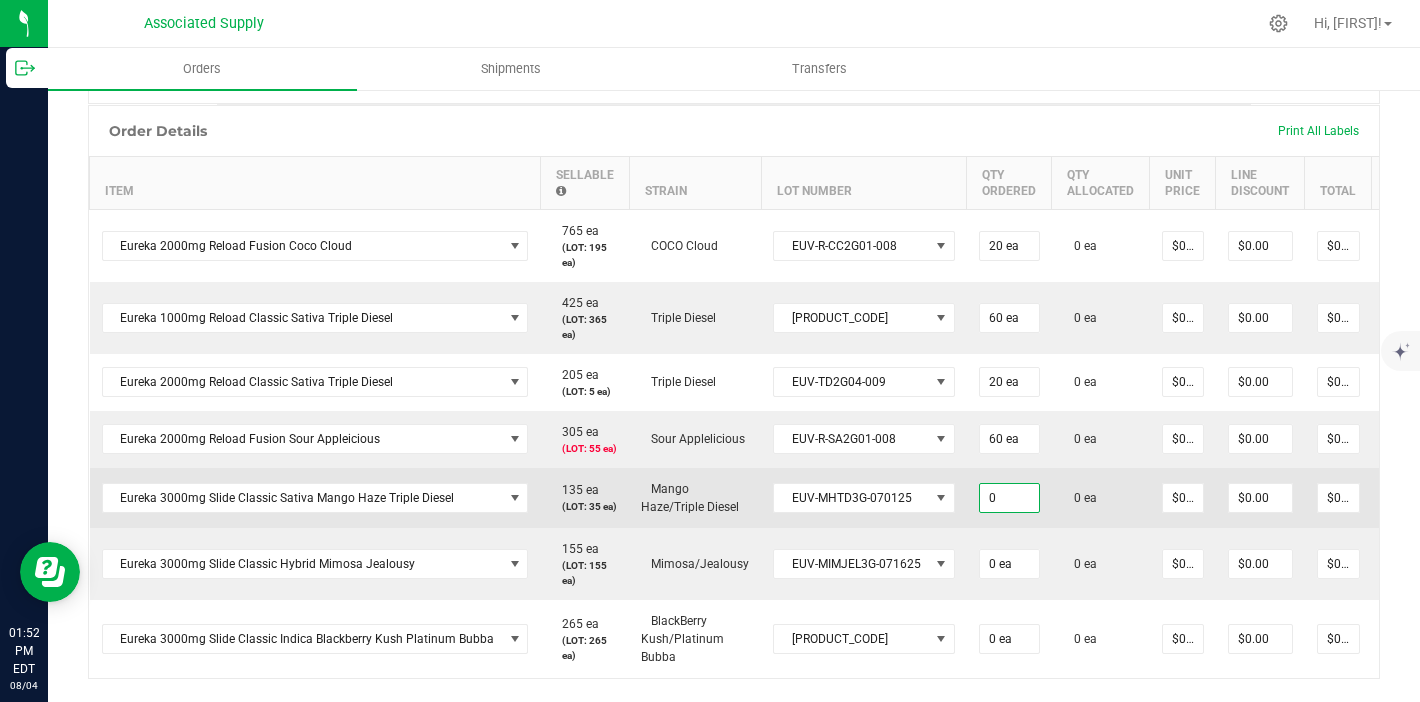 click on "0" at bounding box center [1009, 498] 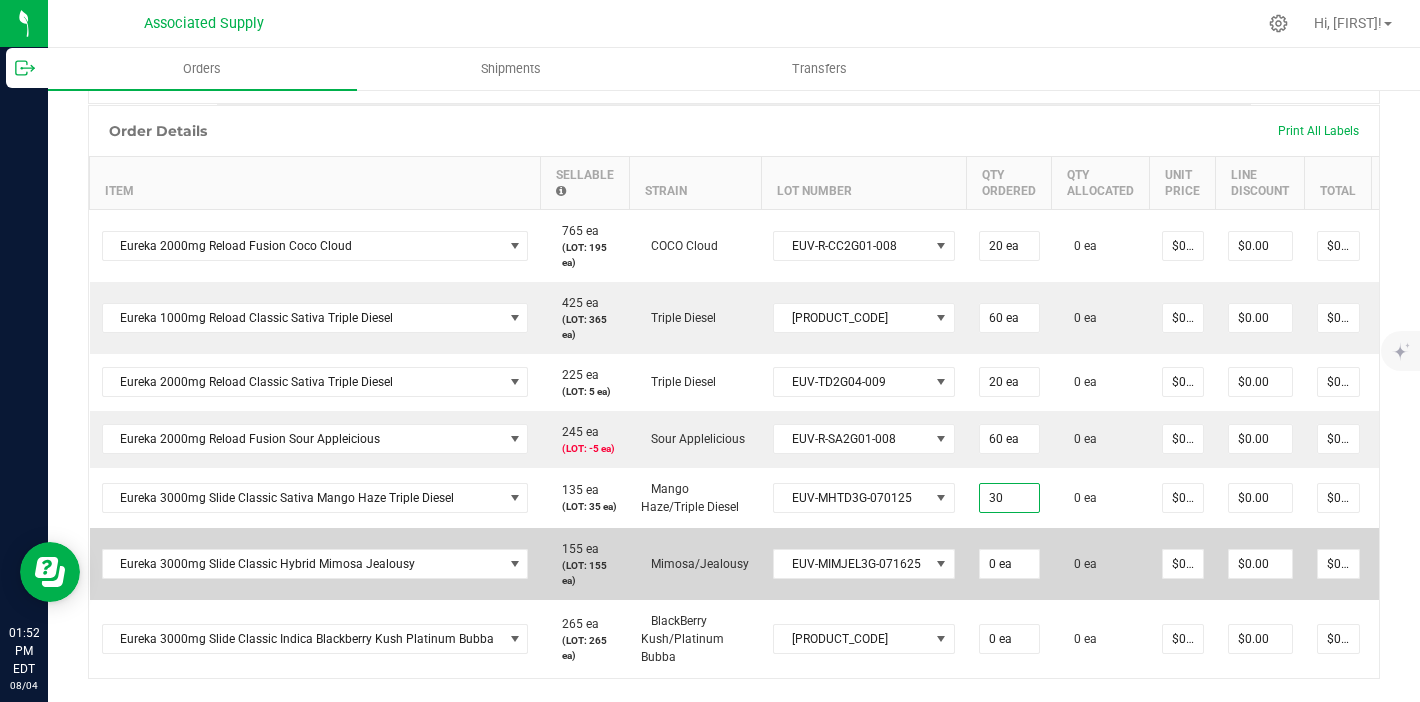 type on "30 ea" 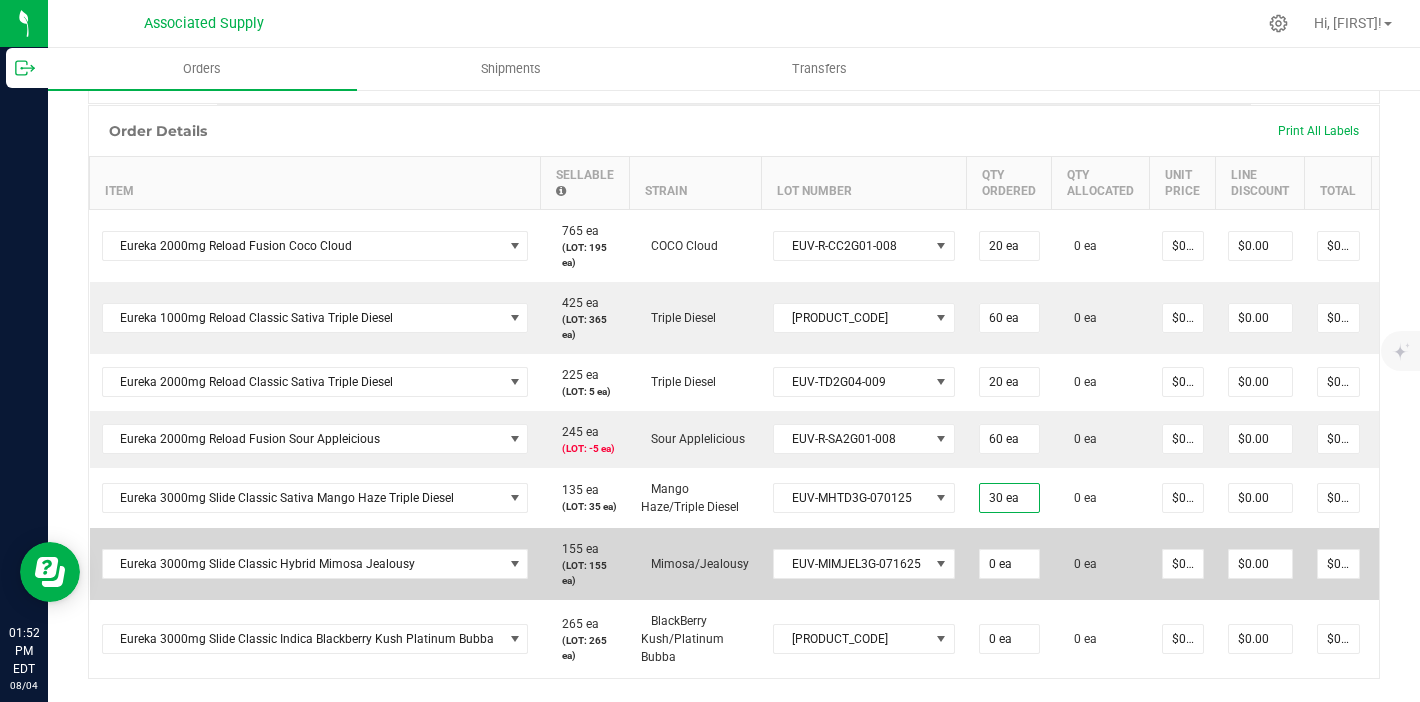 click on "0 ea" at bounding box center [1009, 564] 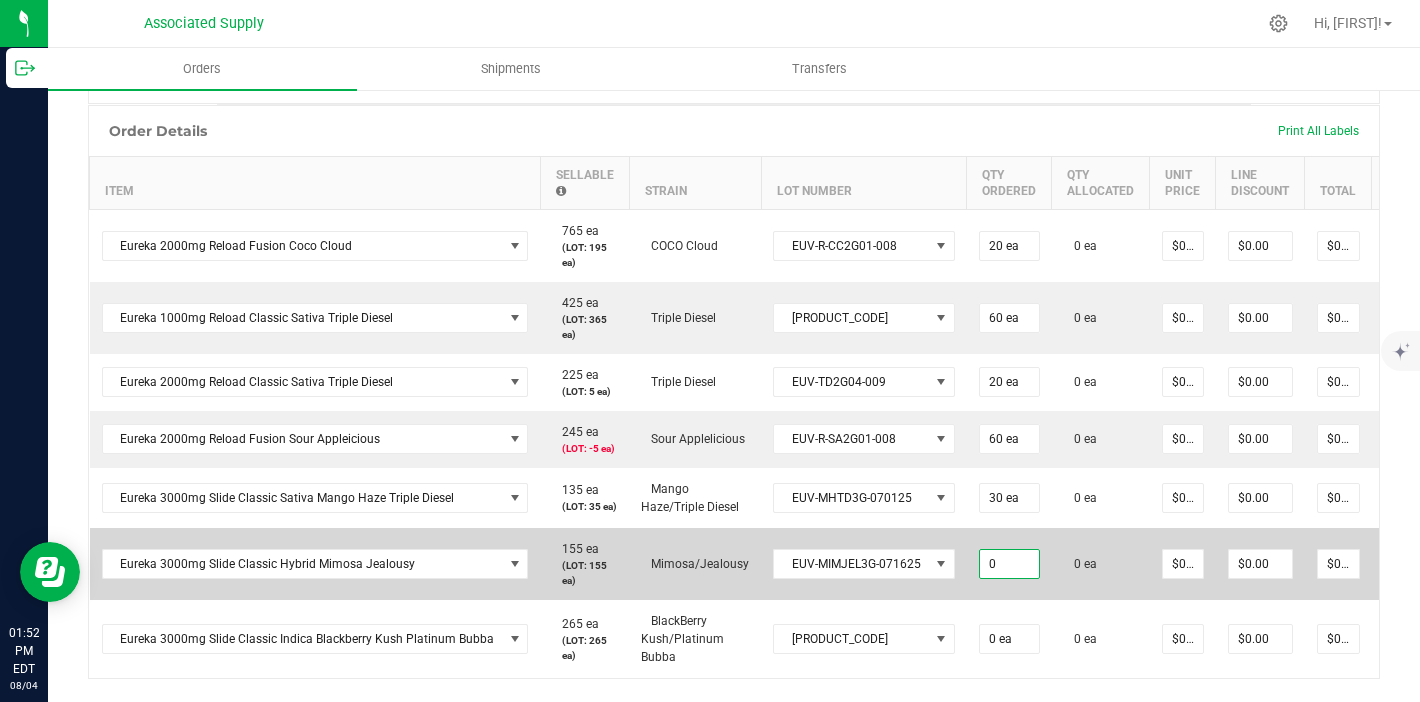 click on "0" at bounding box center [1009, 564] 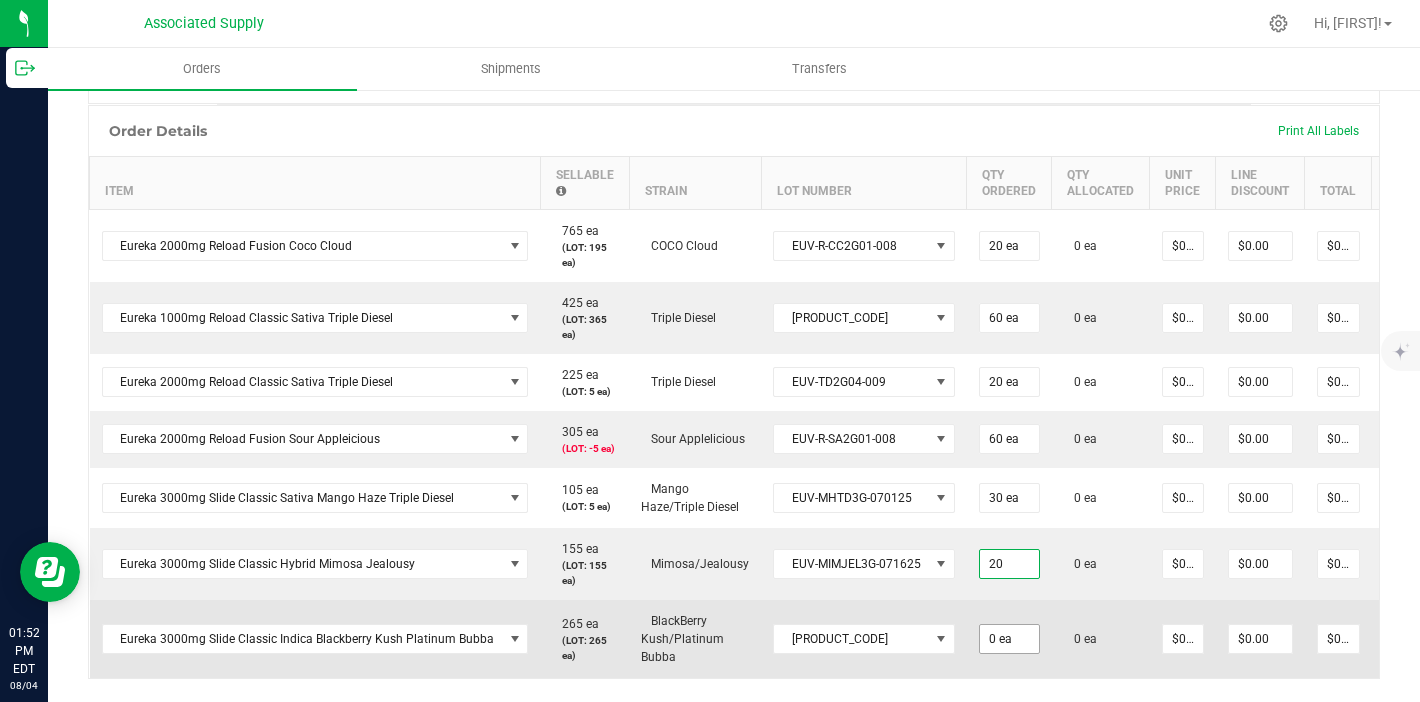 type on "20 ea" 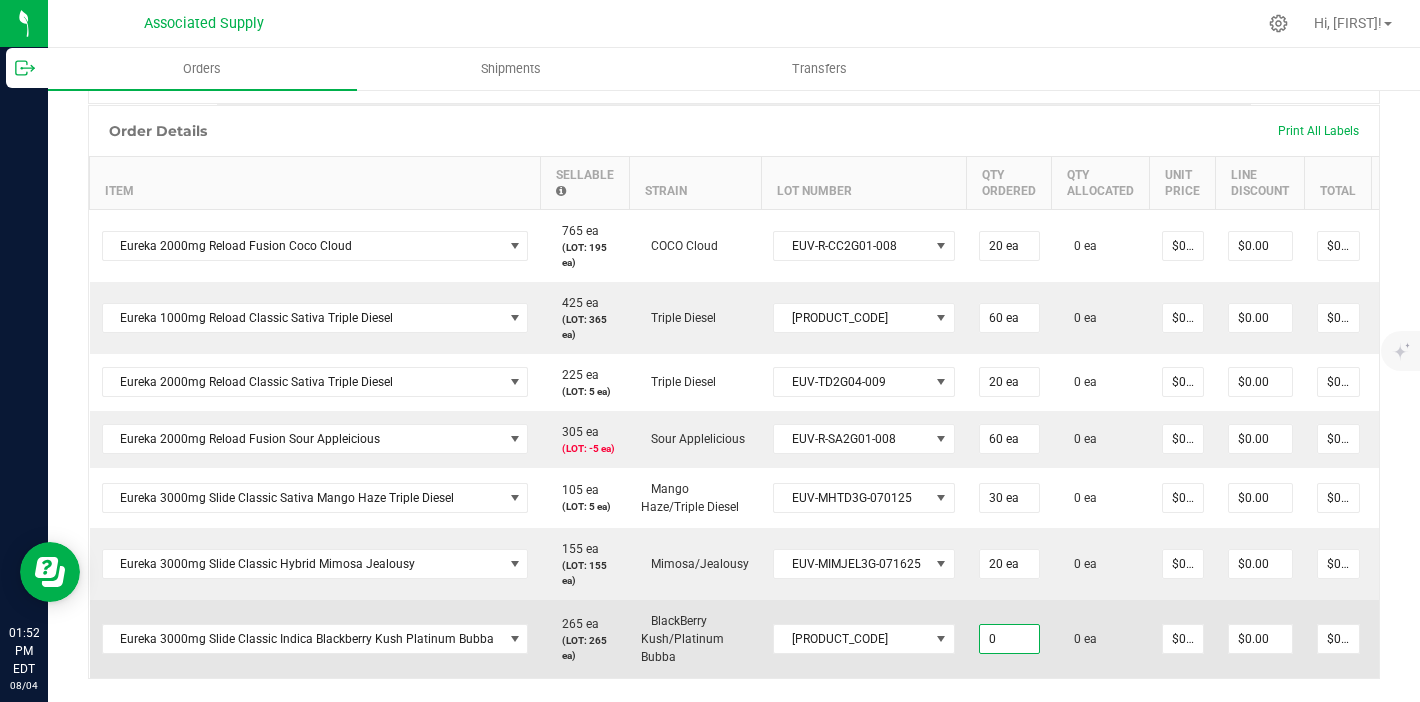 click on "0" at bounding box center (1009, 639) 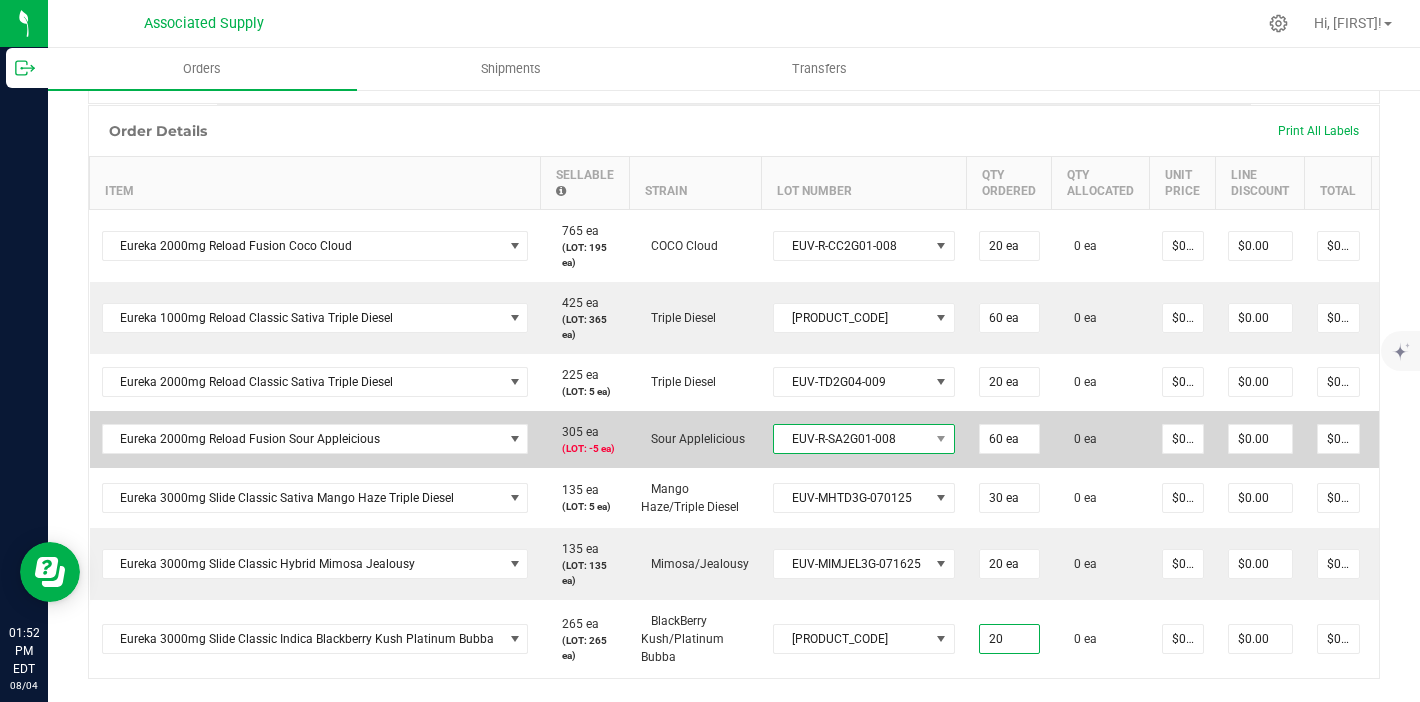 type on "20 ea" 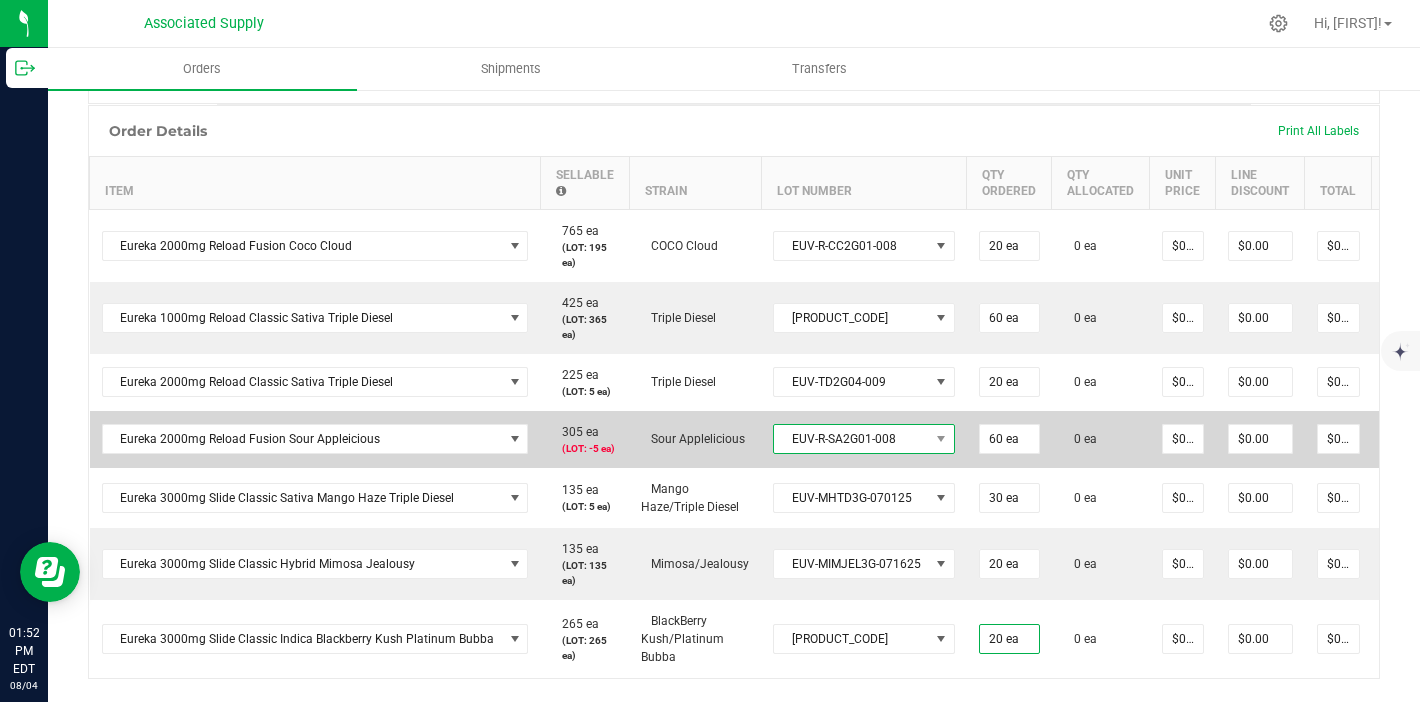 click on "EUV-R-SA2G01-008" at bounding box center (851, 439) 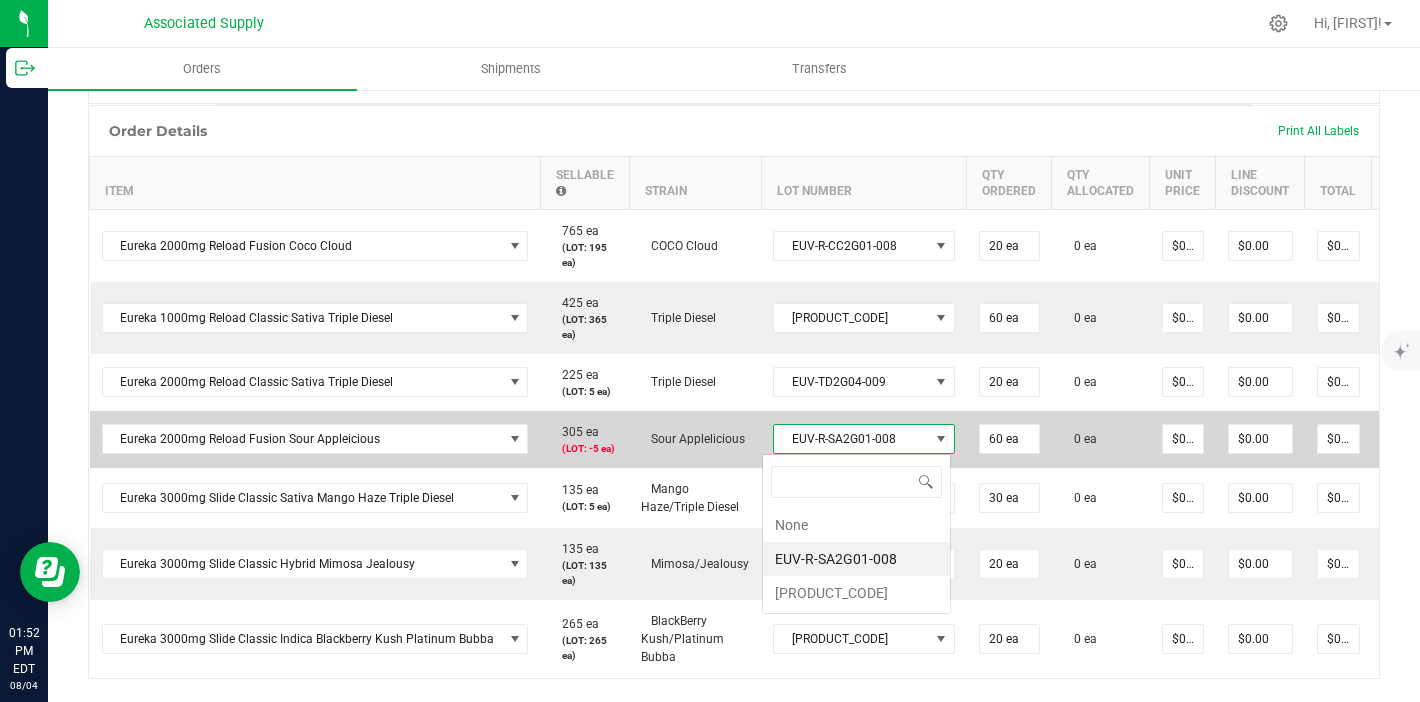scroll, scrollTop: 99970, scrollLeft: 99819, axis: both 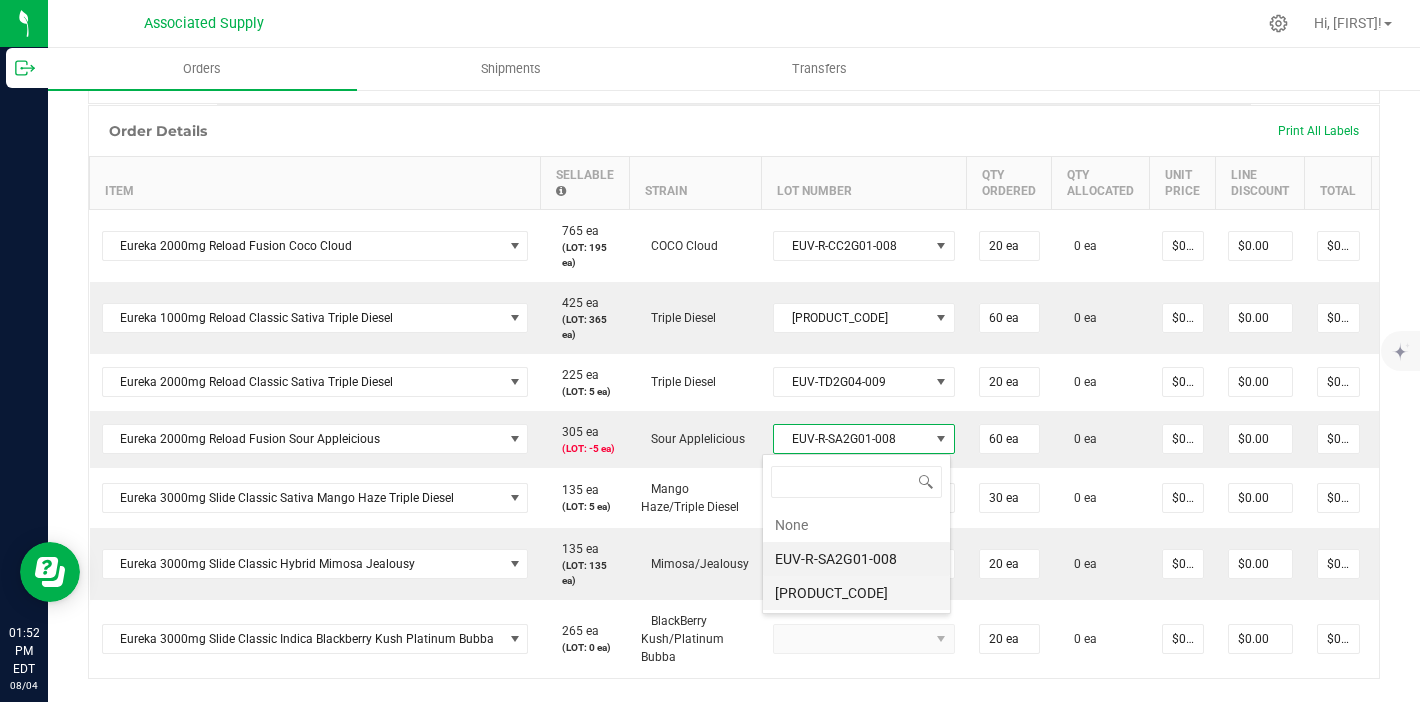 click on "[PRODUCT_CODE]" at bounding box center (856, 593) 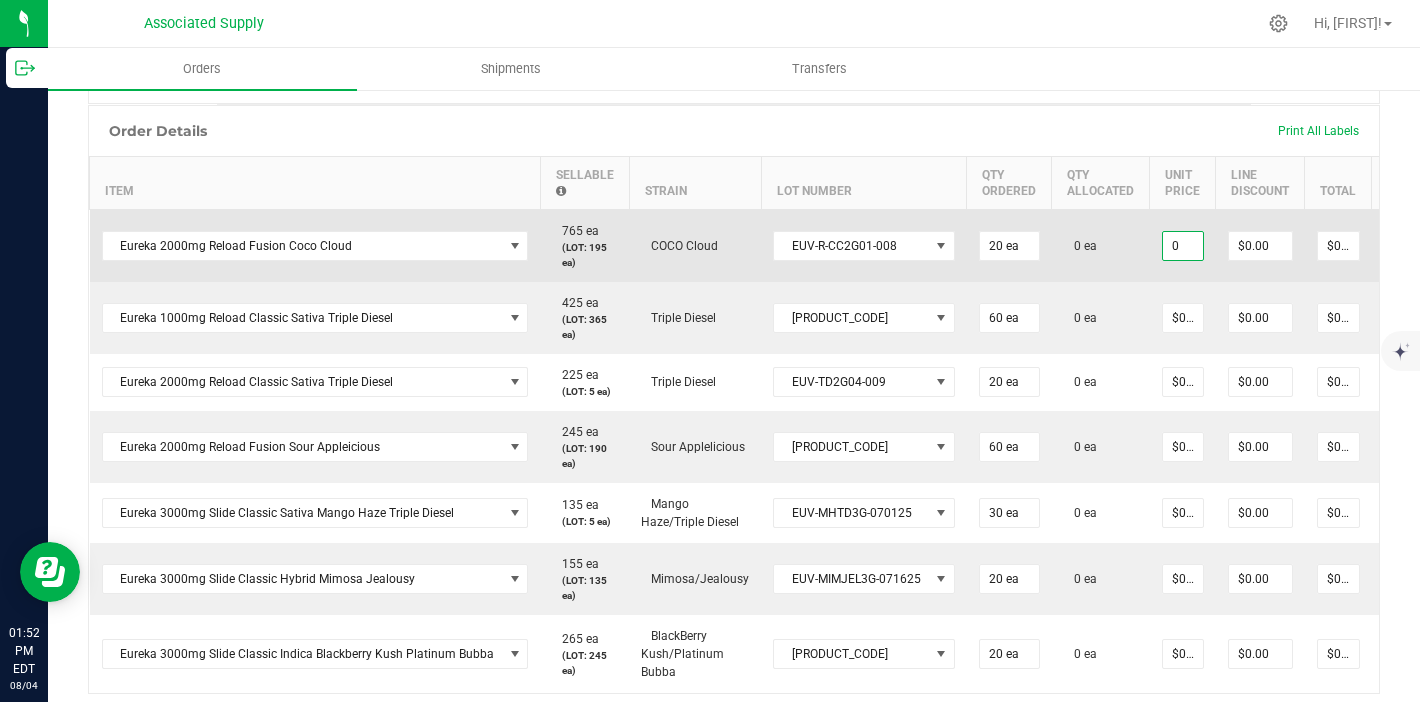 click on "0" at bounding box center [1183, 246] 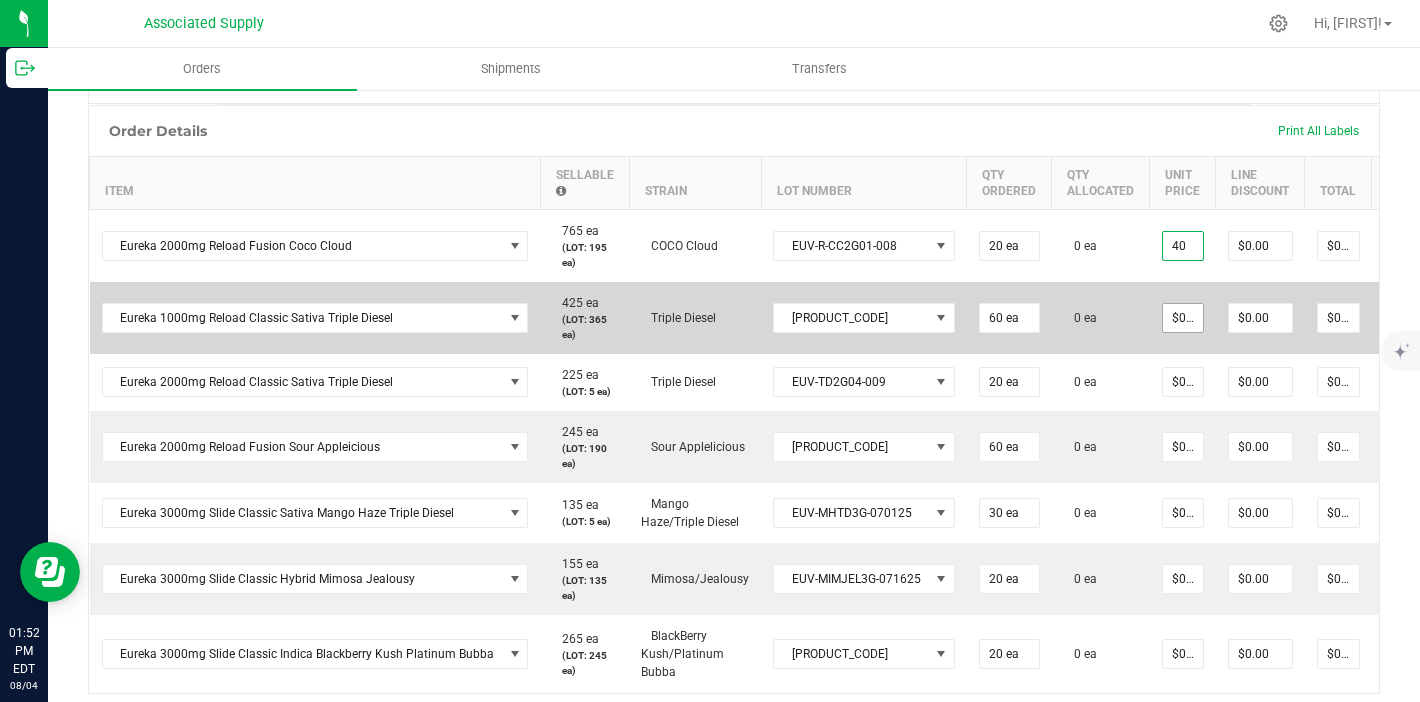 type on "$40.00000" 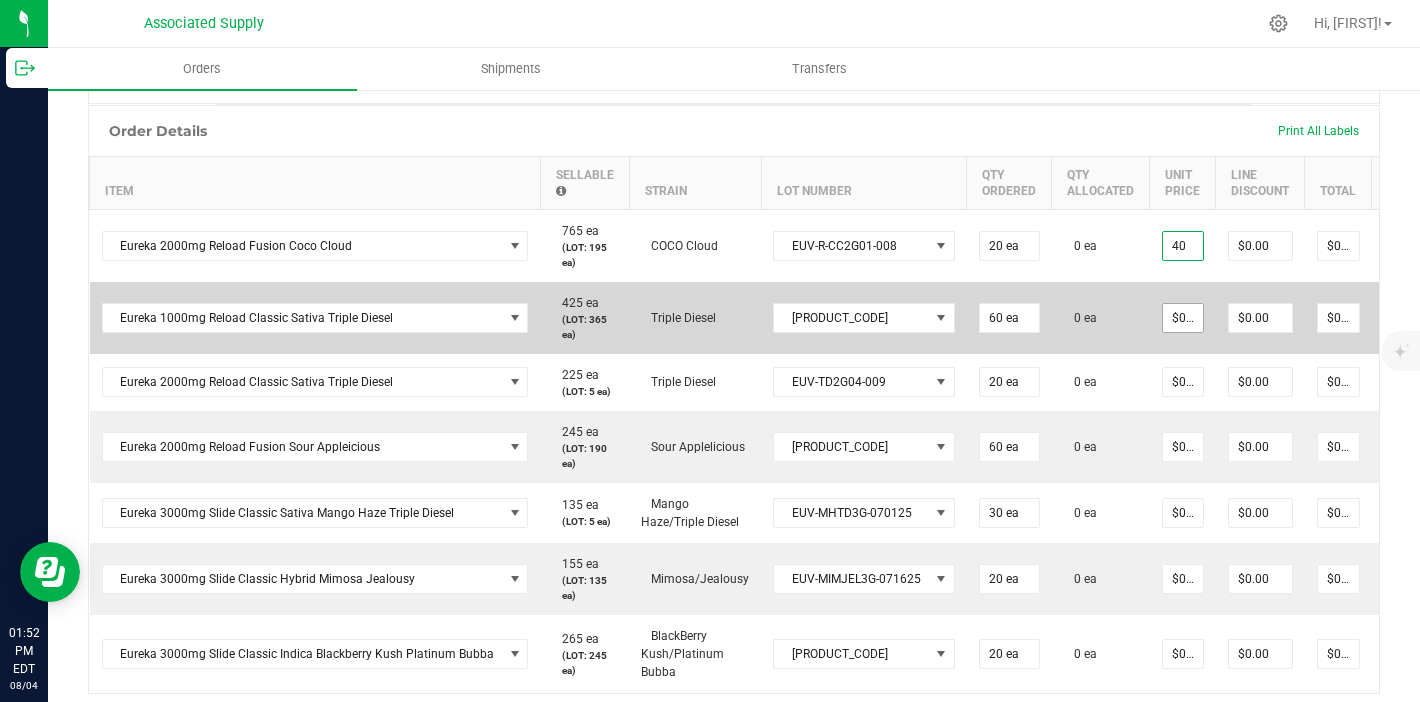 type on "$800.00" 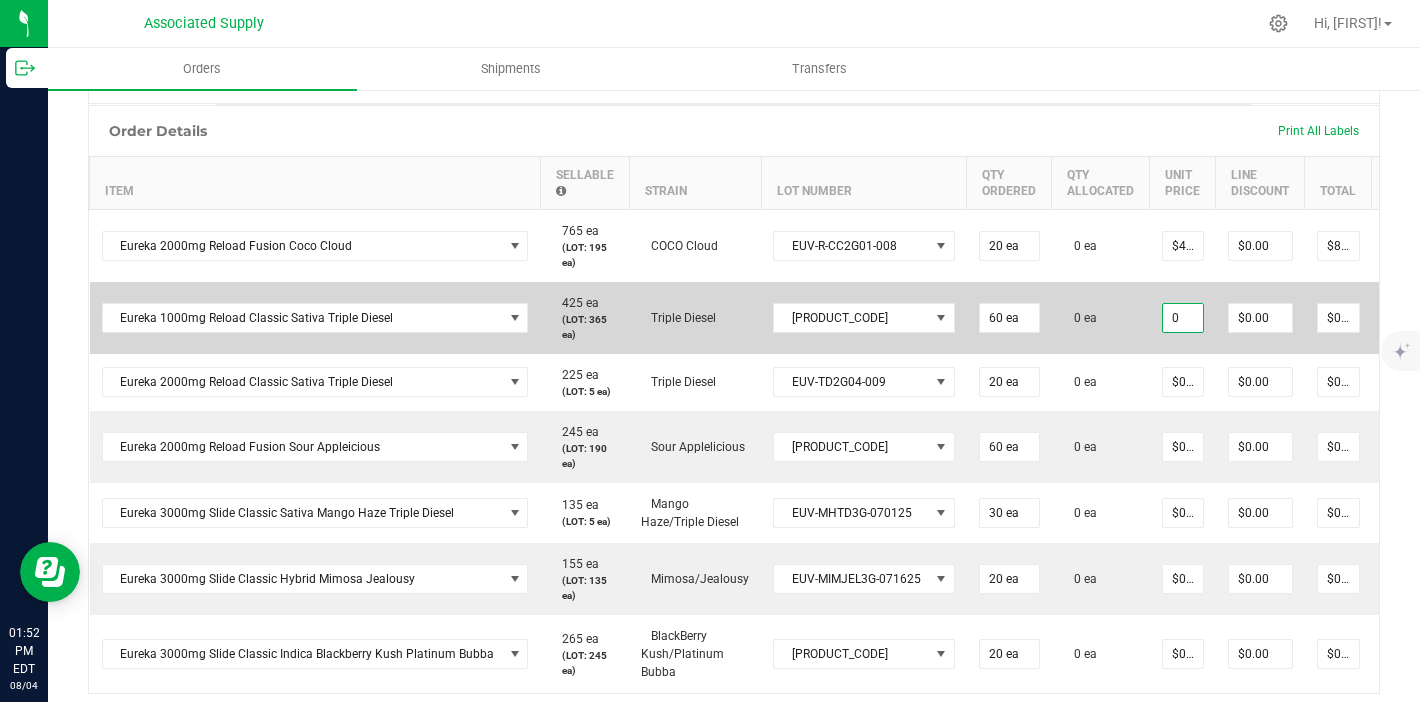 click on "0" at bounding box center [1183, 318] 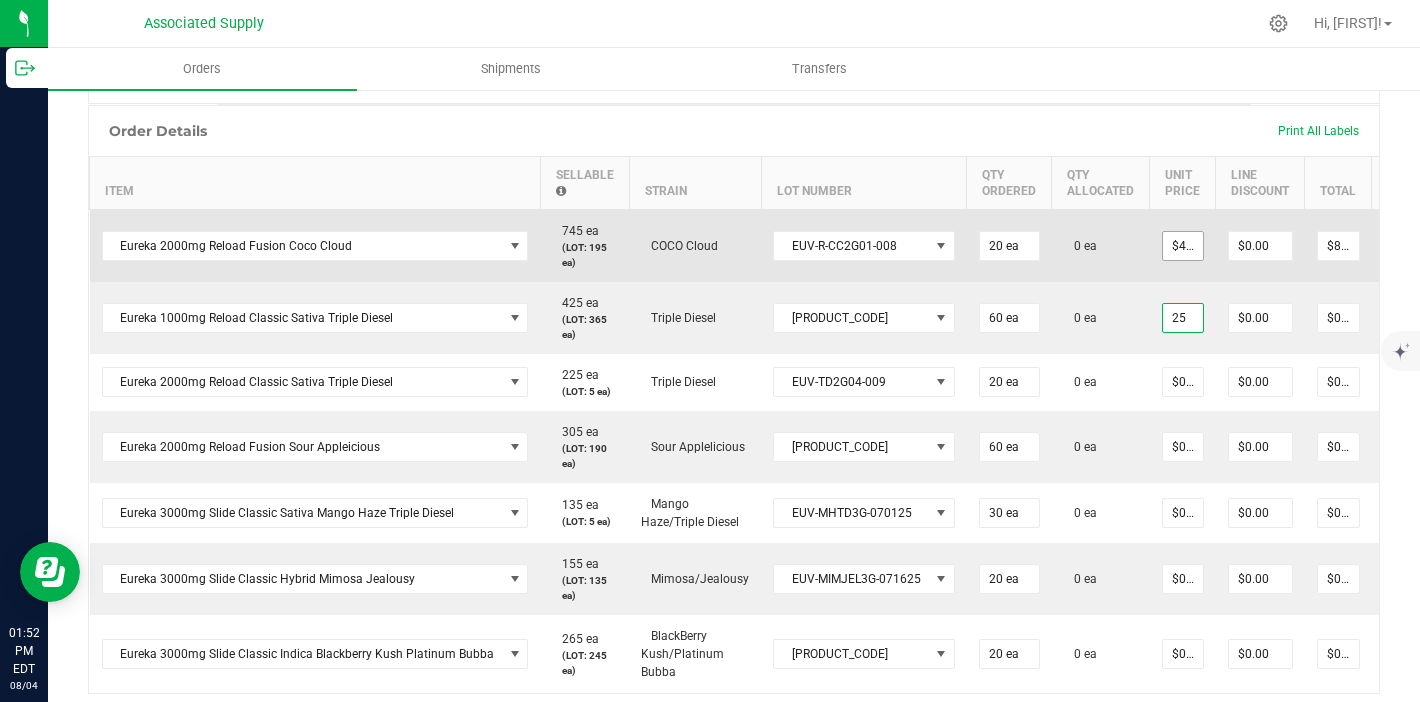 type on "$25.00000" 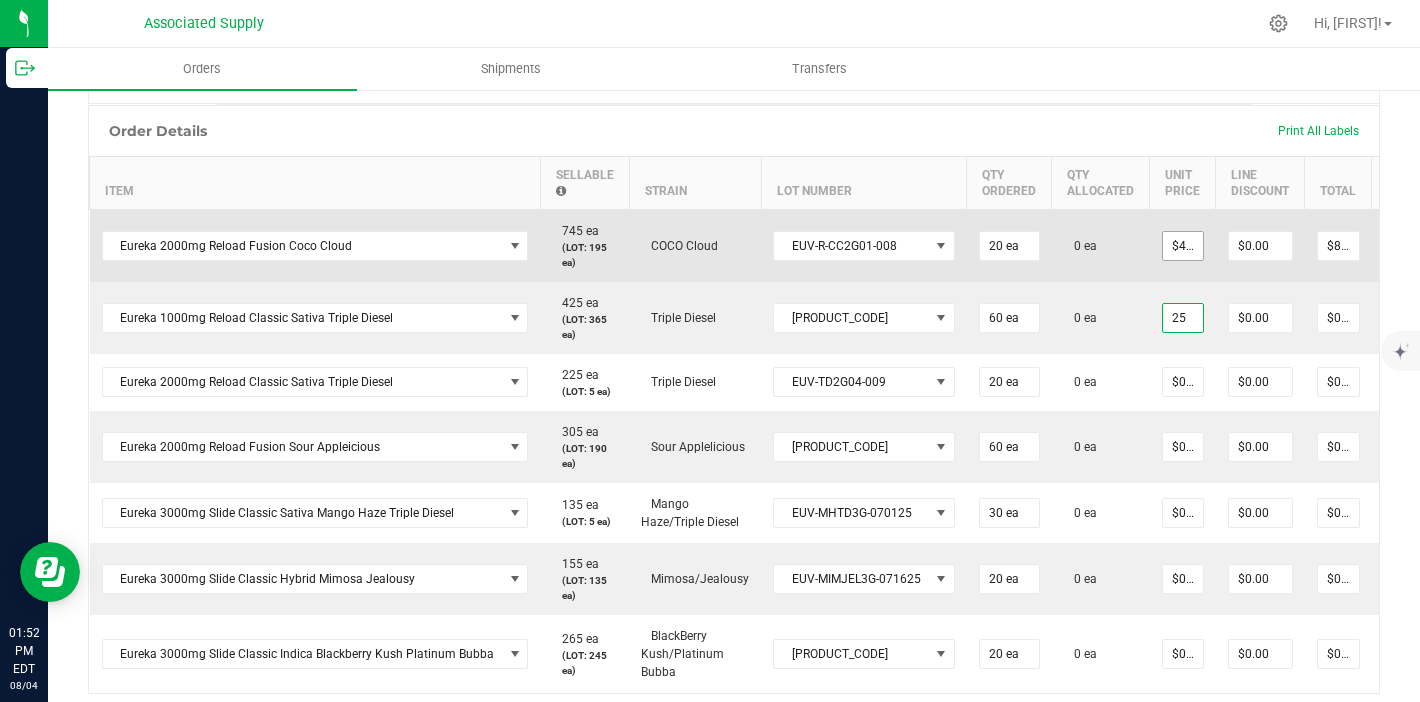 type on "$1,500.00" 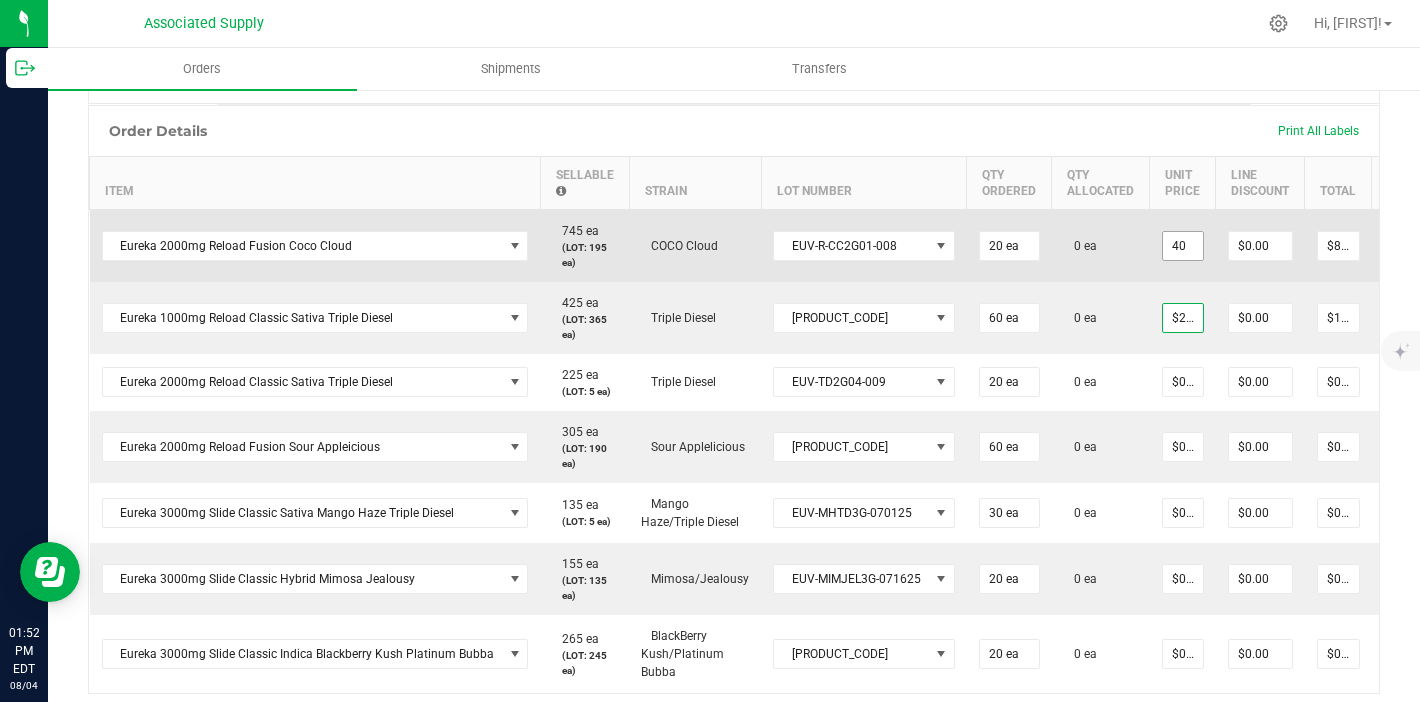click on "40" at bounding box center (1183, 246) 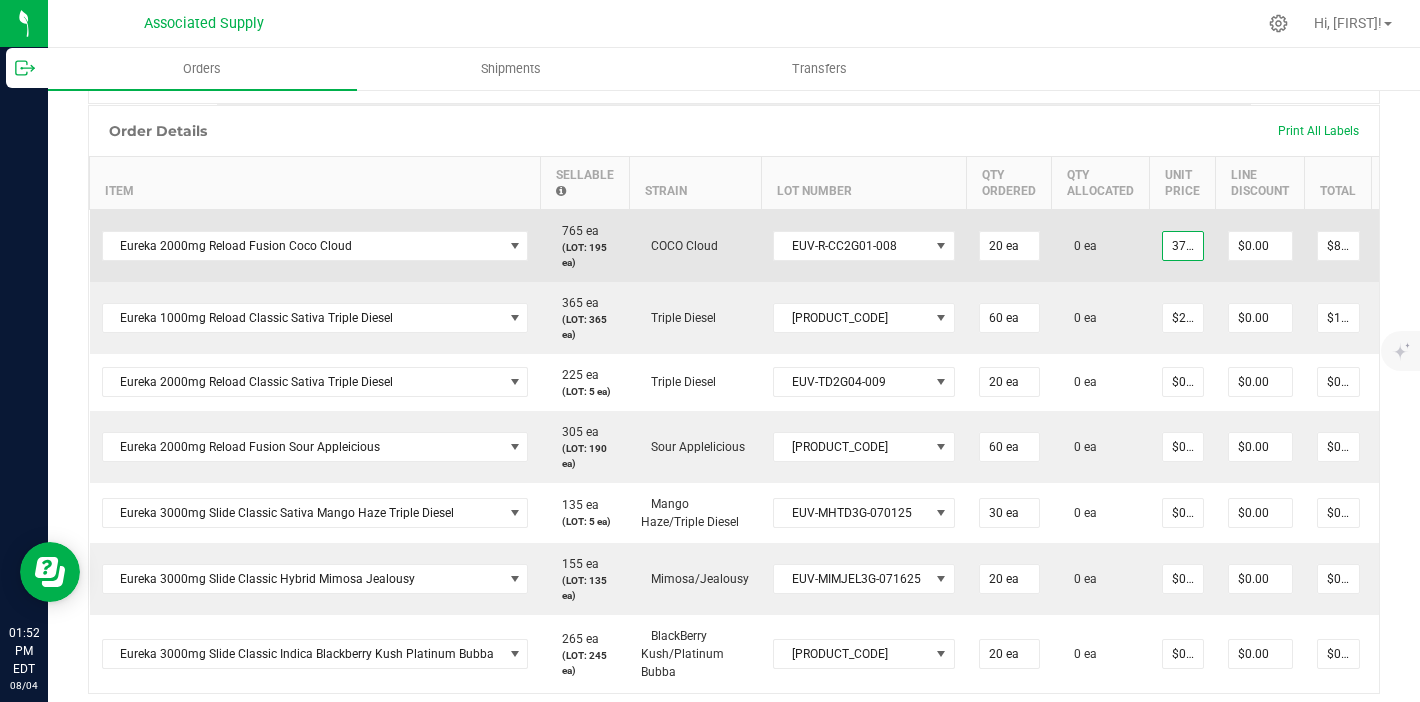 scroll, scrollTop: 0, scrollLeft: 2, axis: horizontal 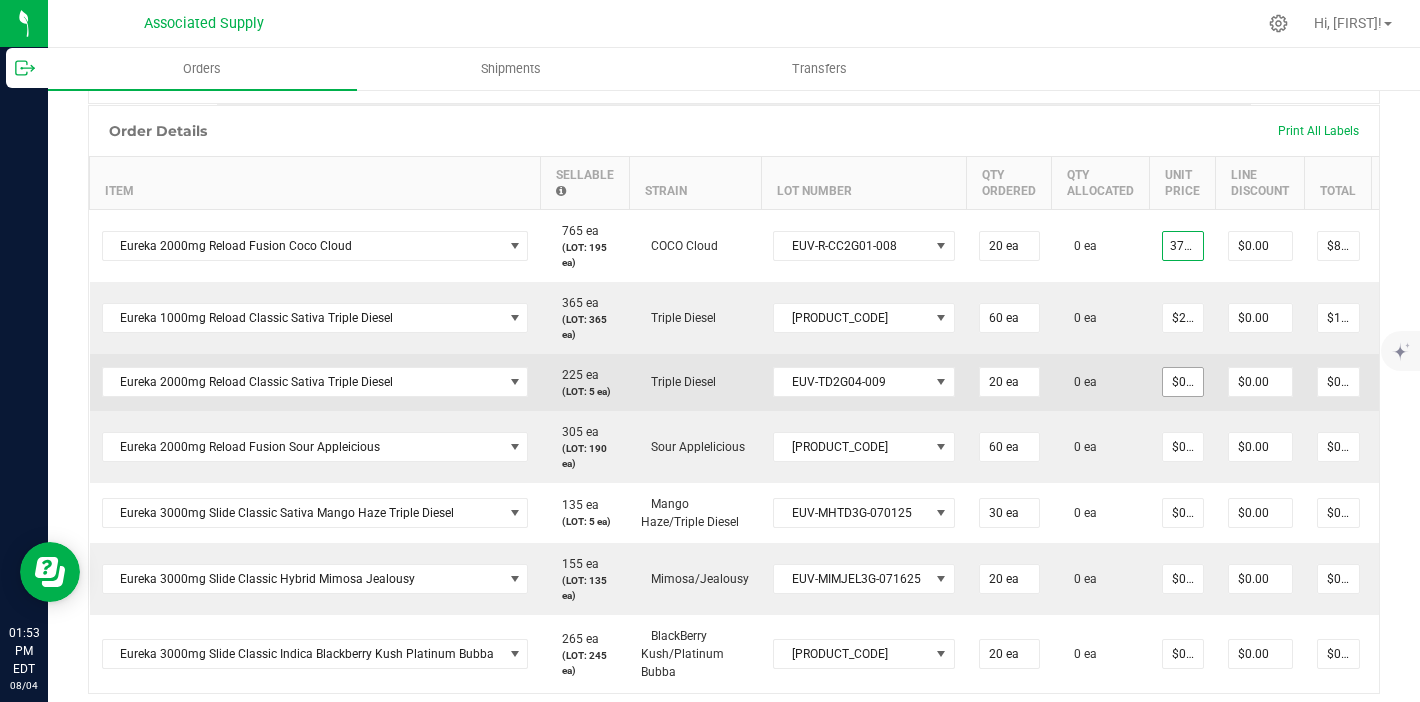 type on "37.5" 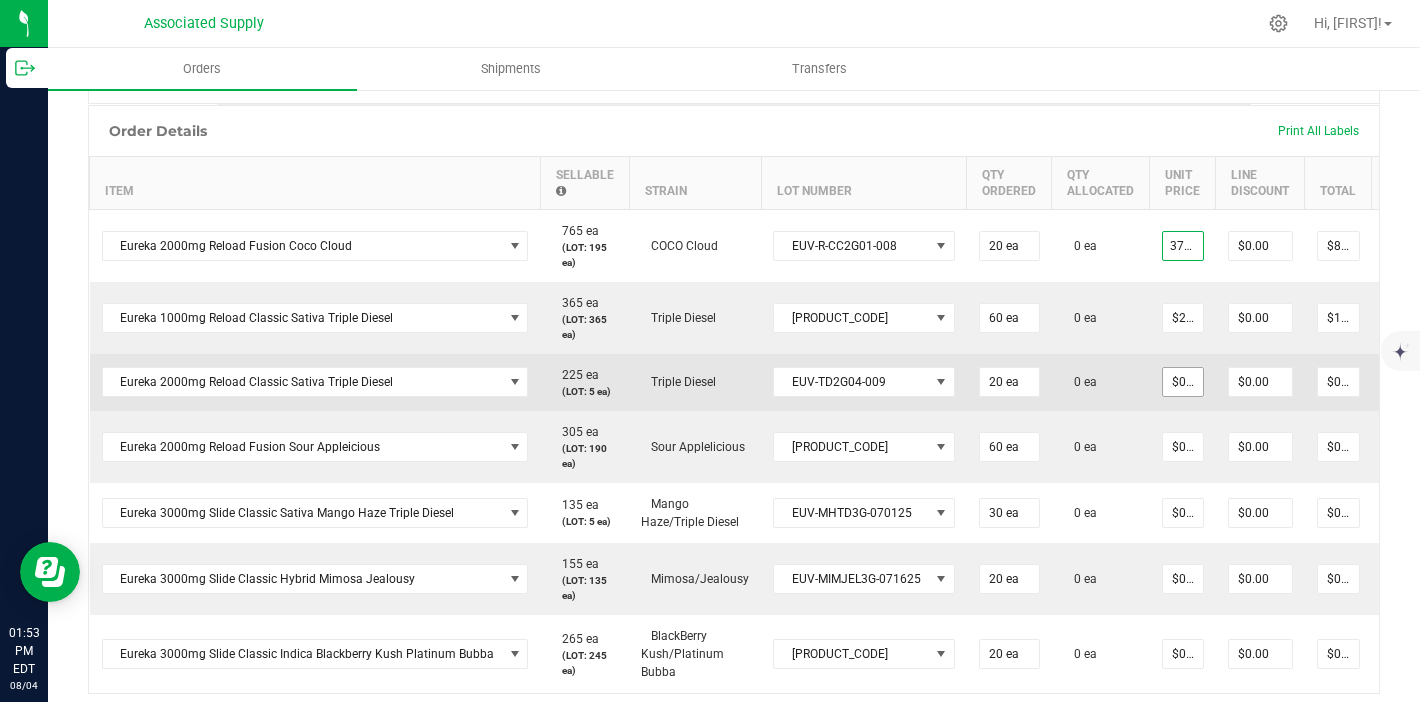 type on "0" 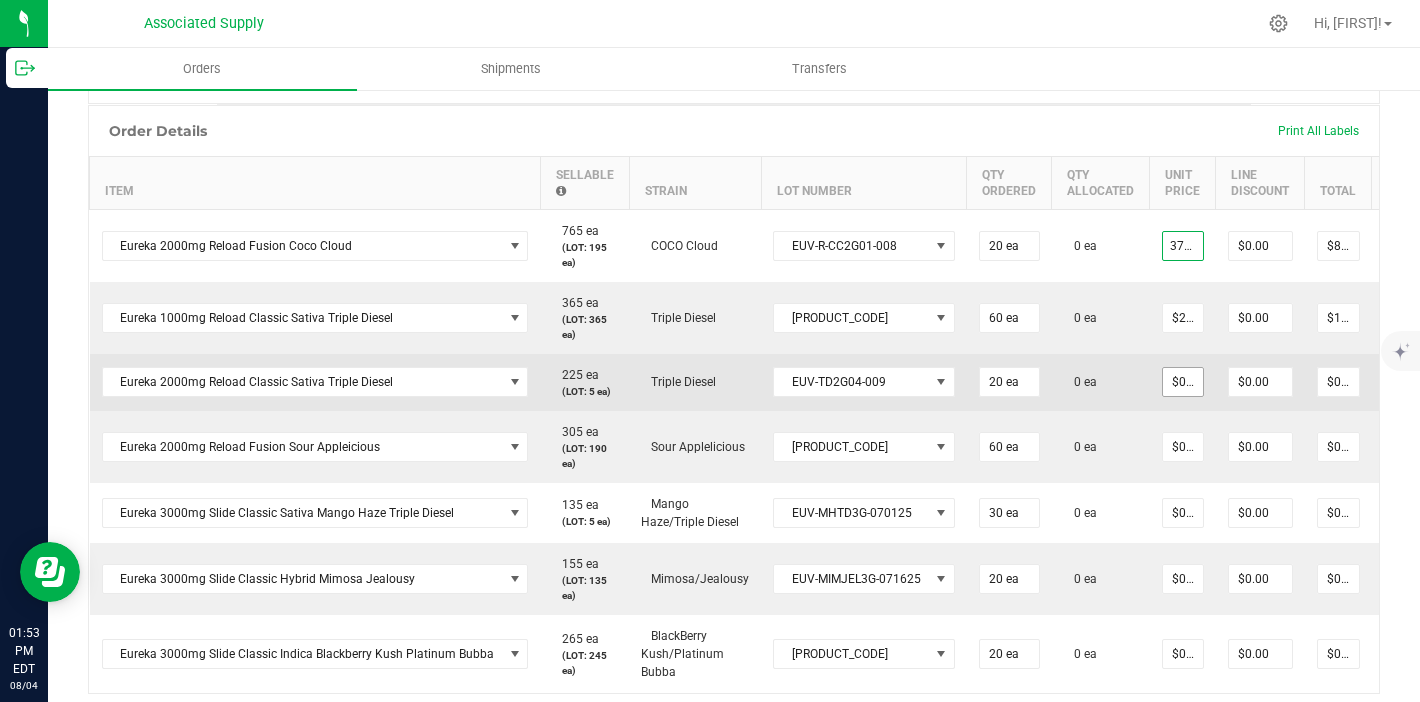 type on "$37.50000" 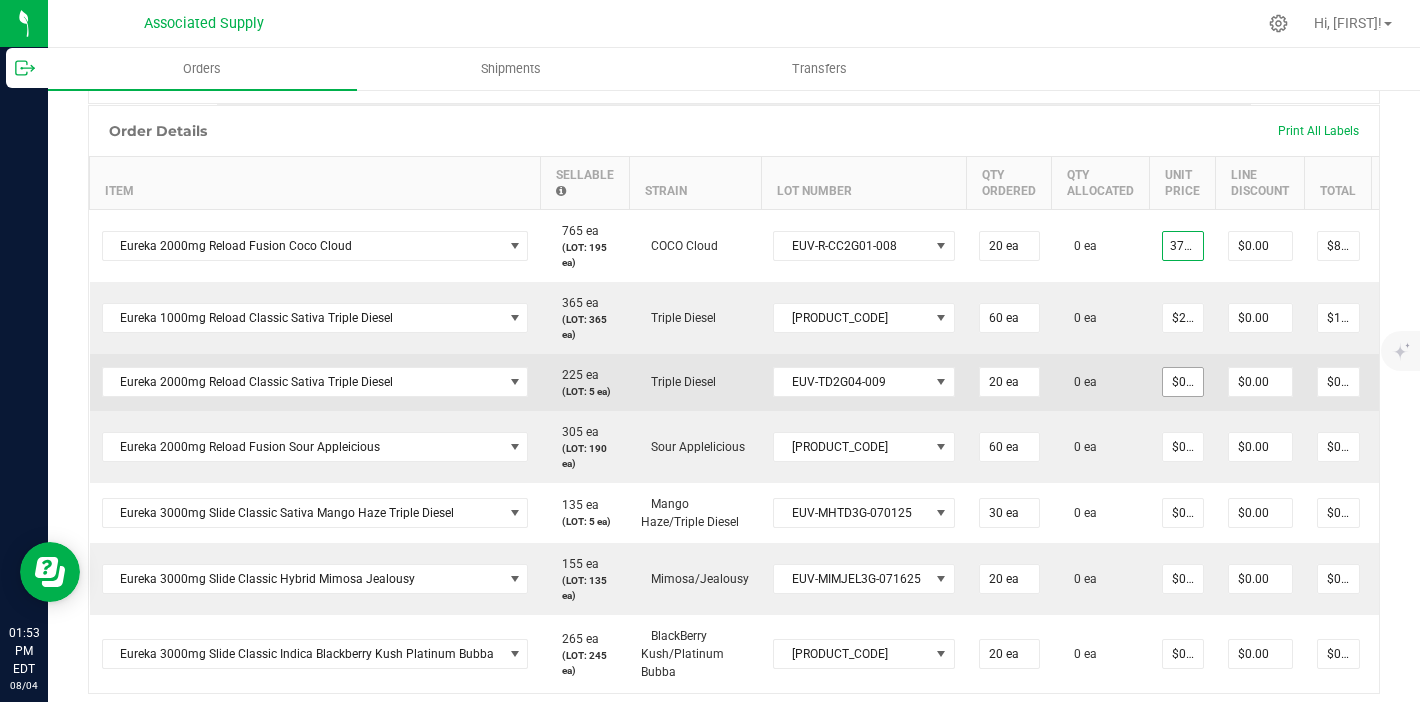 type on "$750.00" 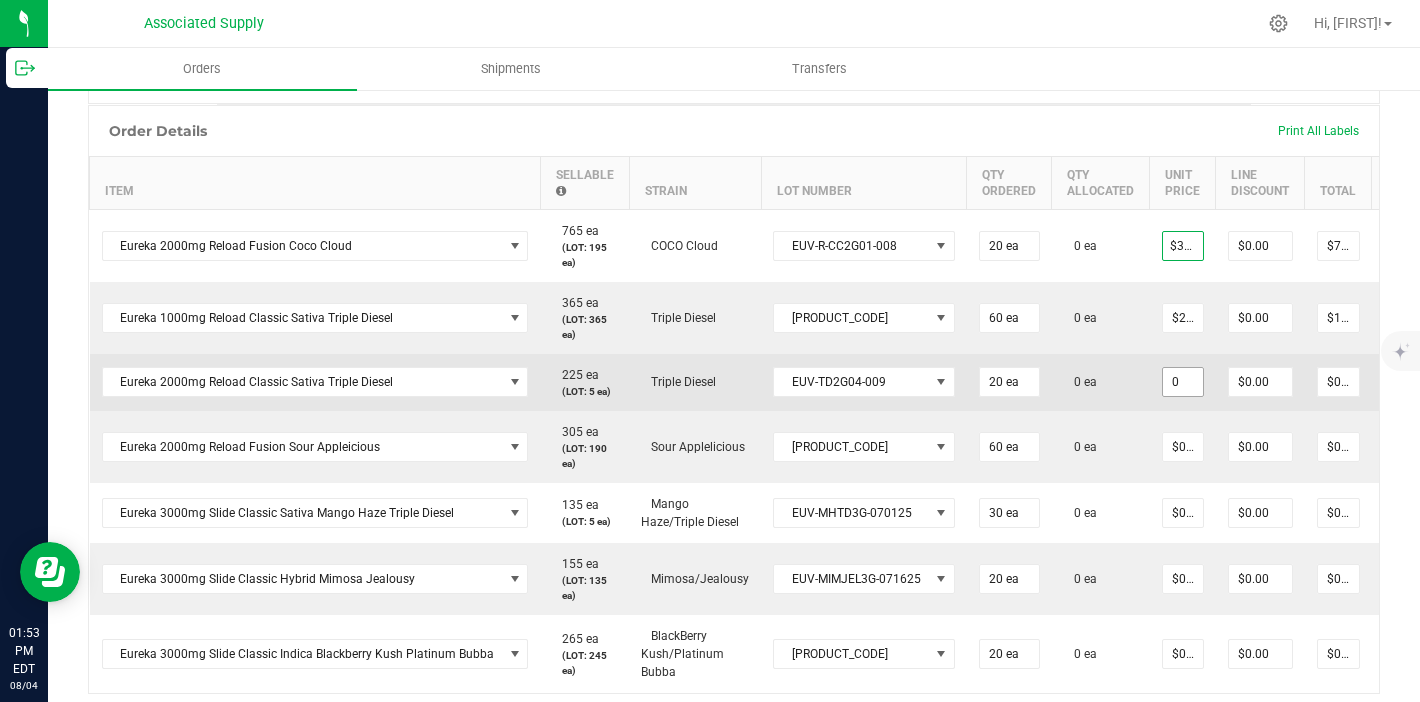 click on "0" at bounding box center [1183, 382] 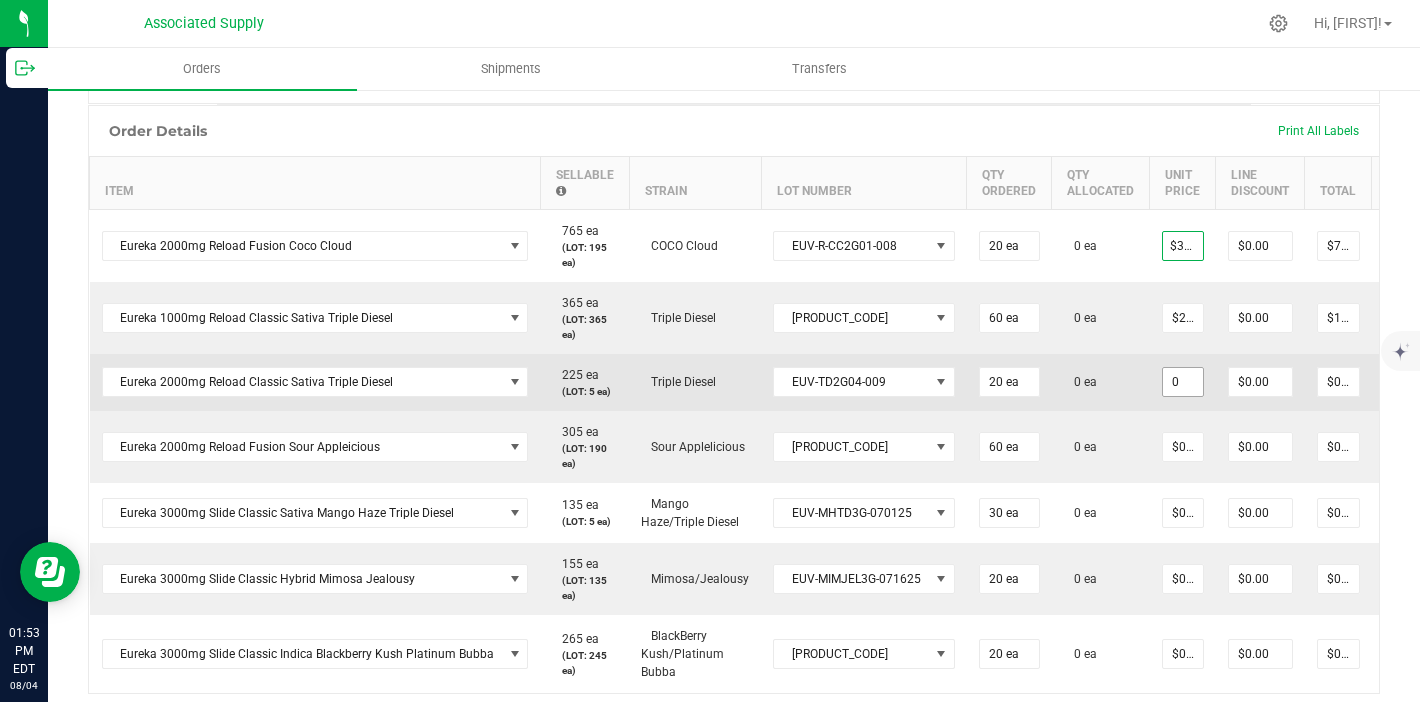 scroll, scrollTop: 0, scrollLeft: 0, axis: both 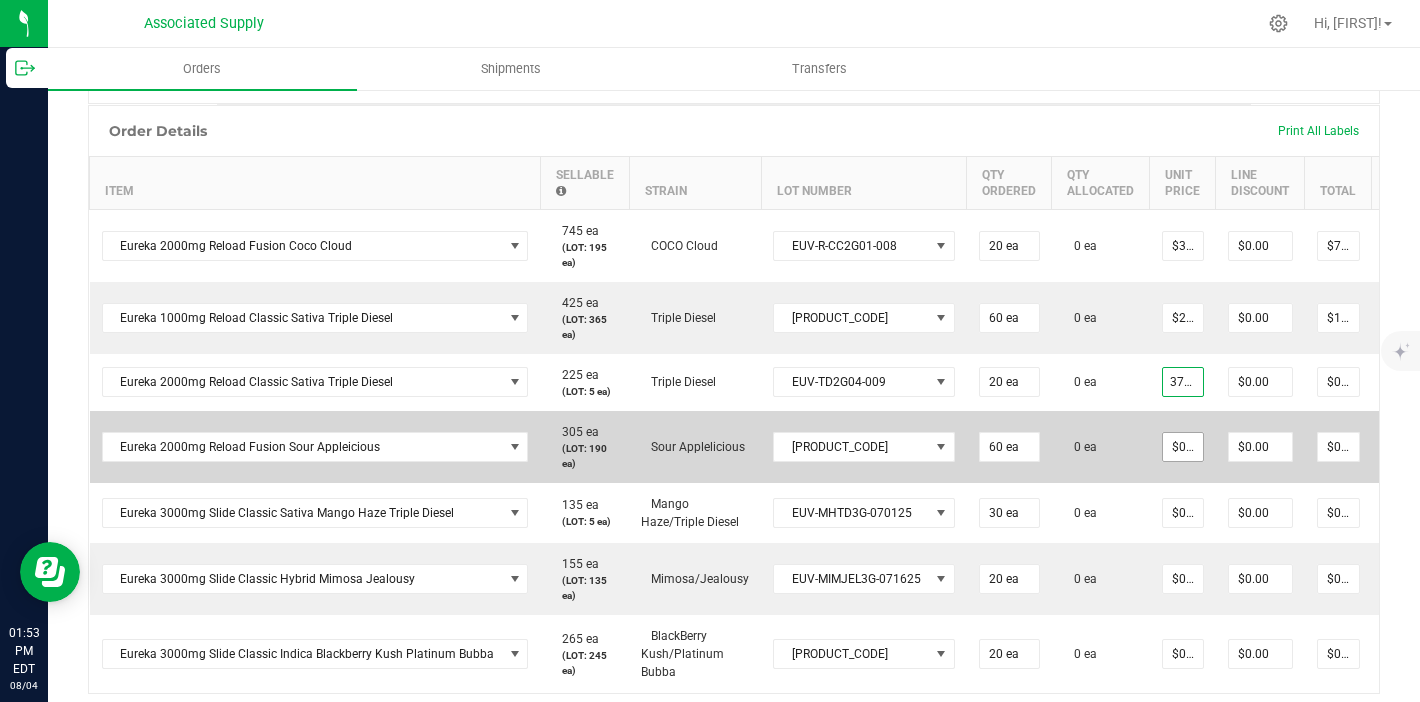 type on "$37.50000" 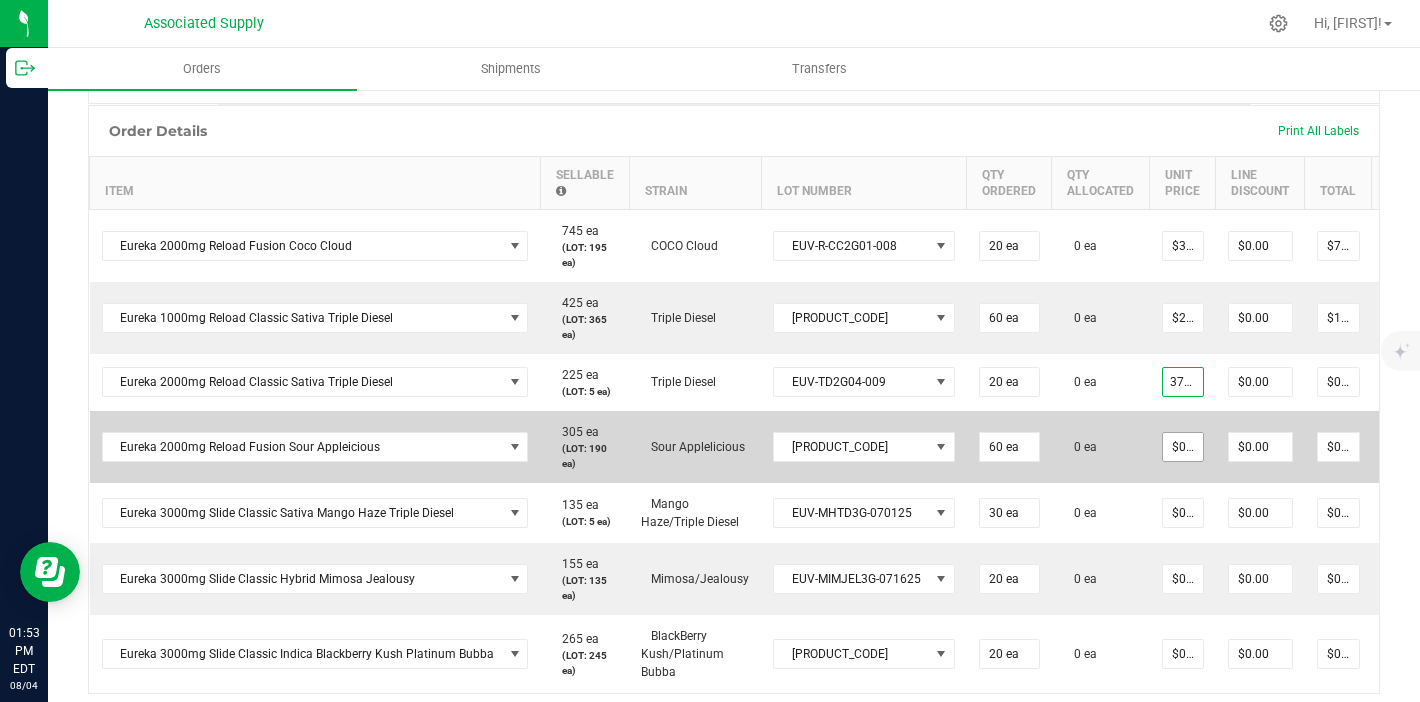 type on "$750.00" 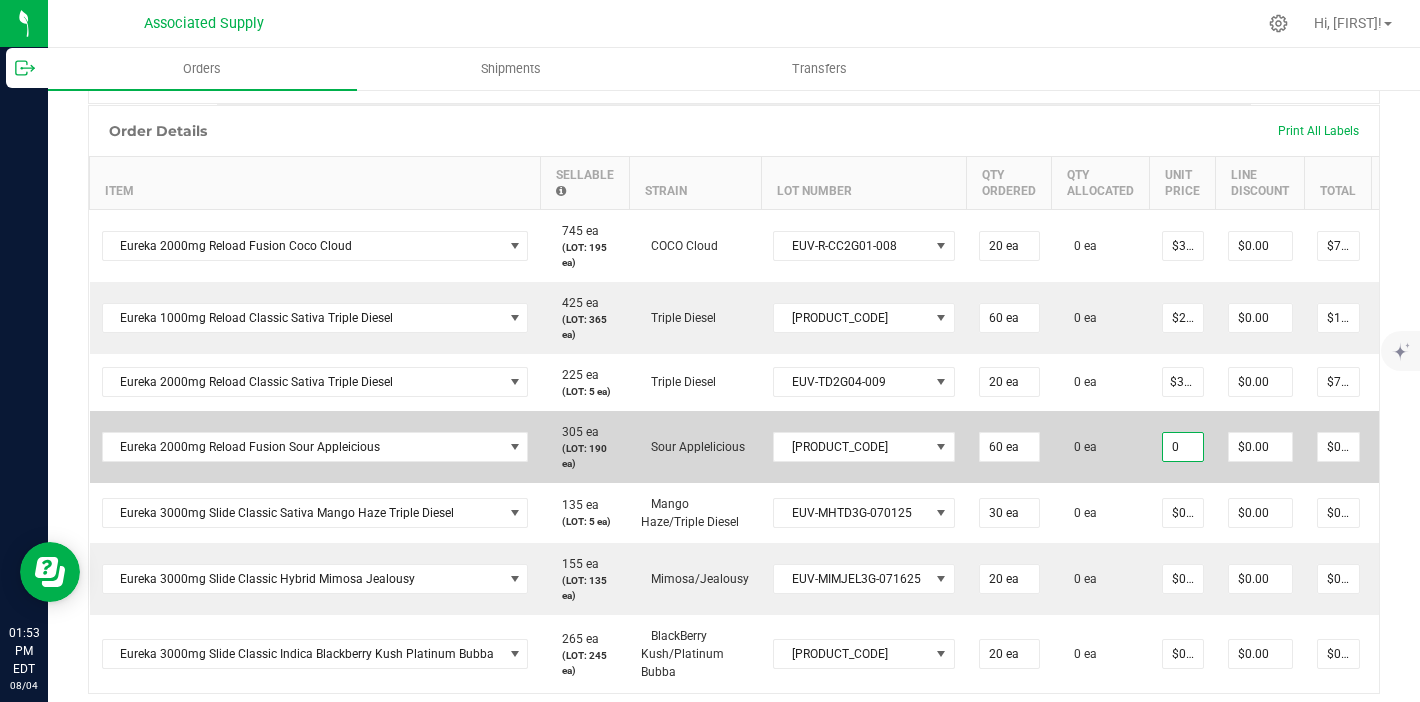 scroll, scrollTop: 0, scrollLeft: 0, axis: both 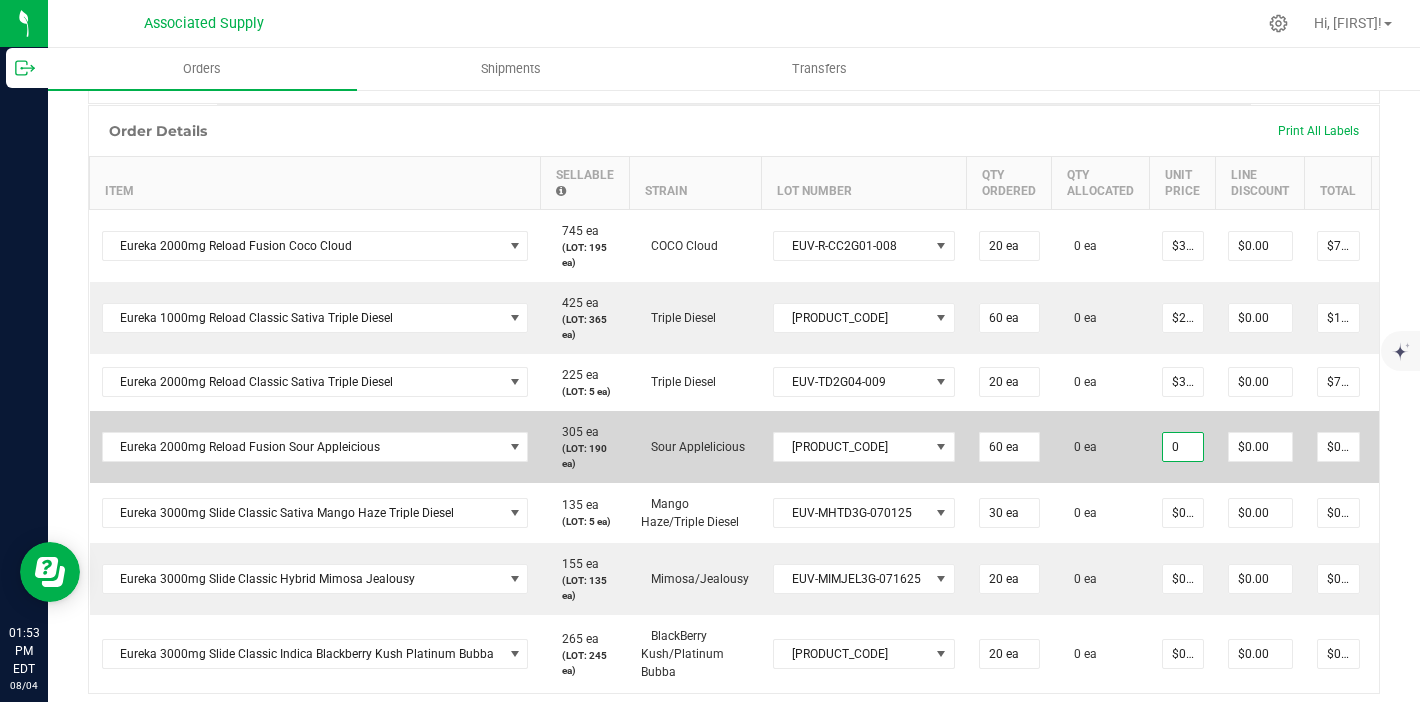 click on "0" at bounding box center [1183, 447] 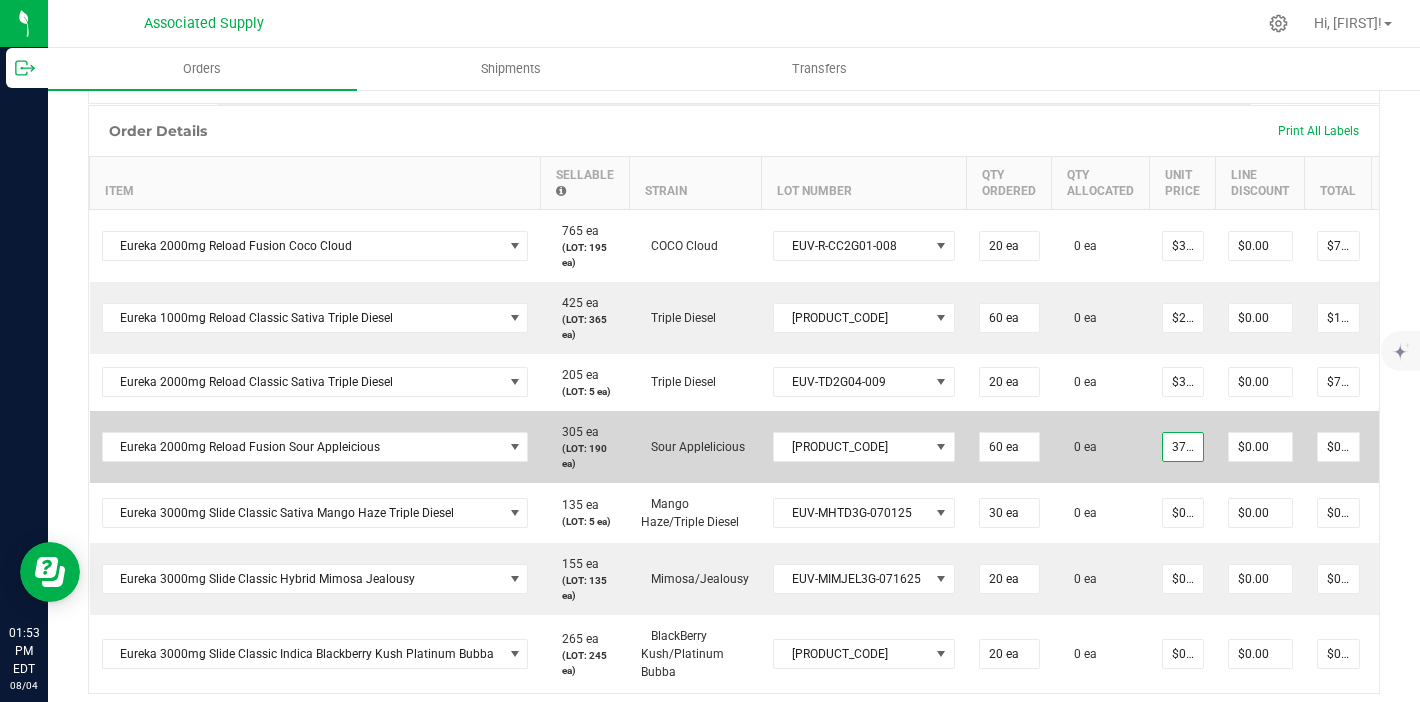 scroll, scrollTop: 0, scrollLeft: 2, axis: horizontal 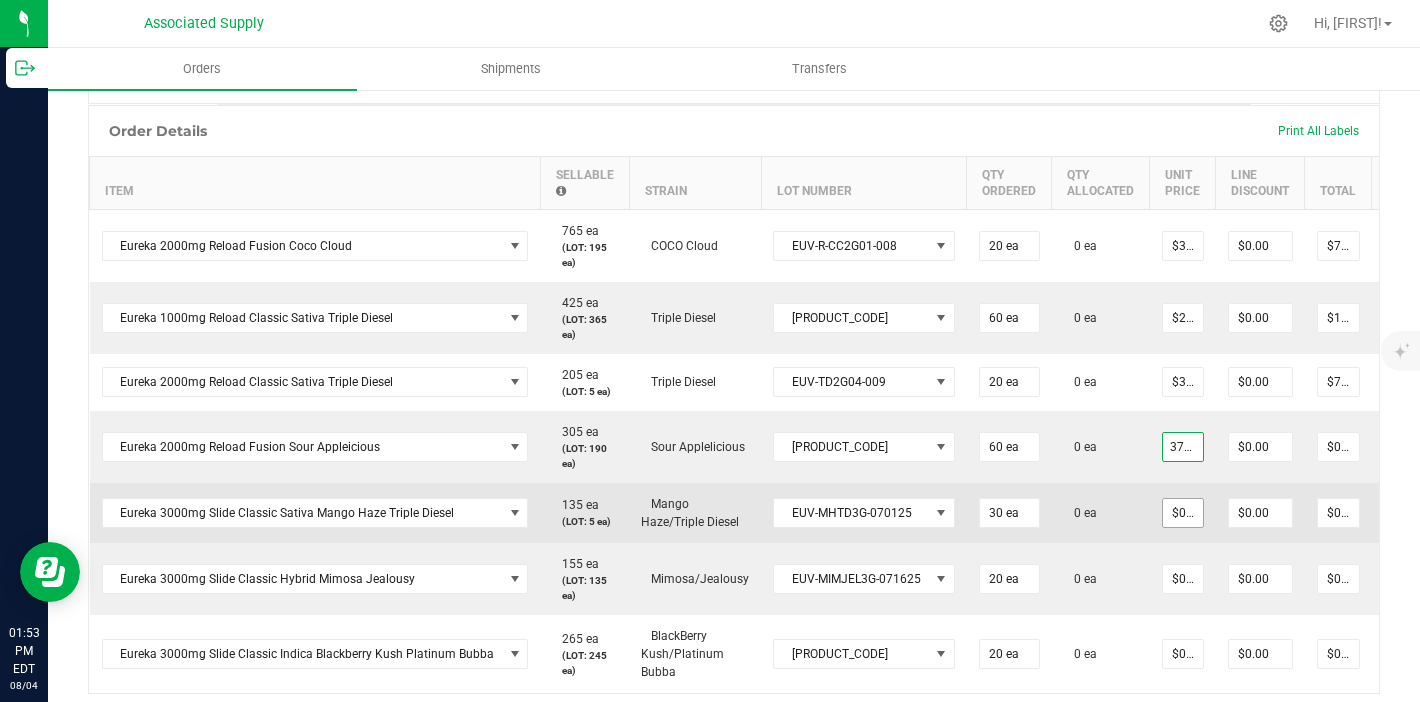 type on "$37.50000" 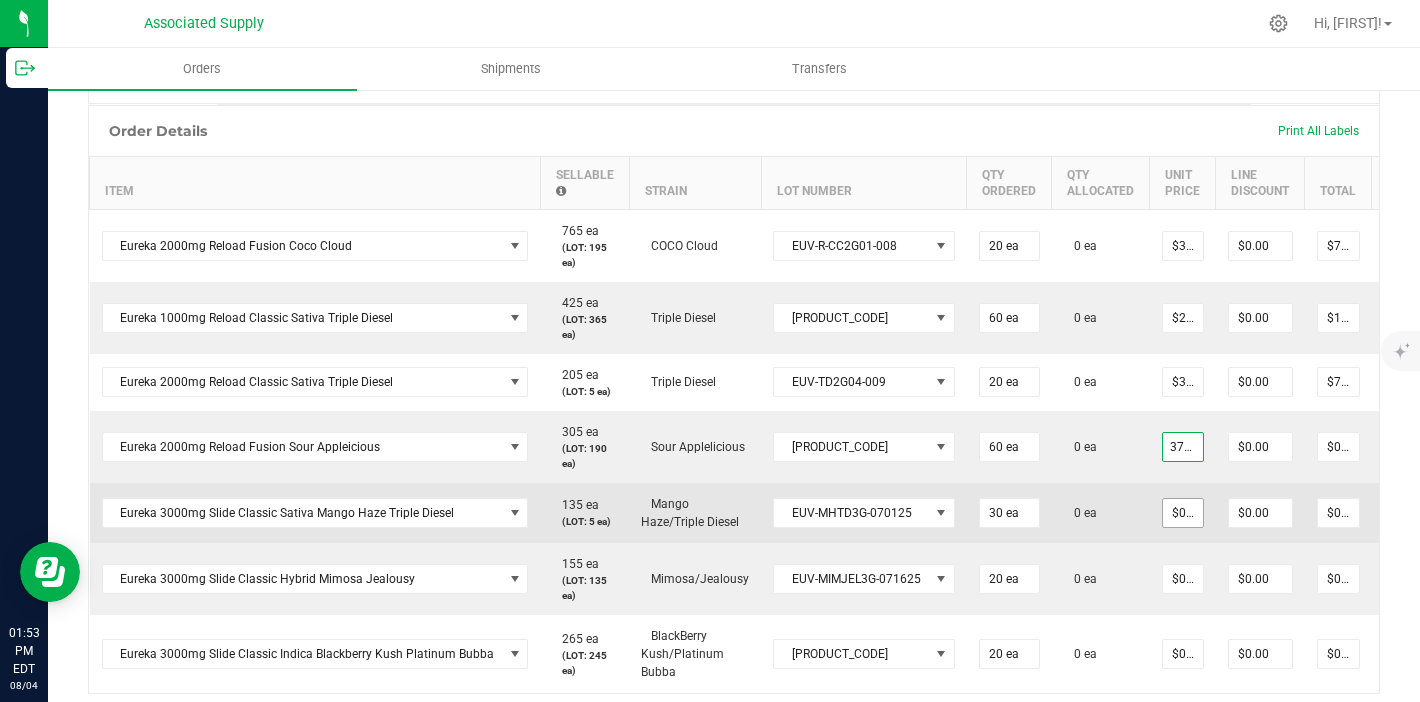 type on "$2,250.00" 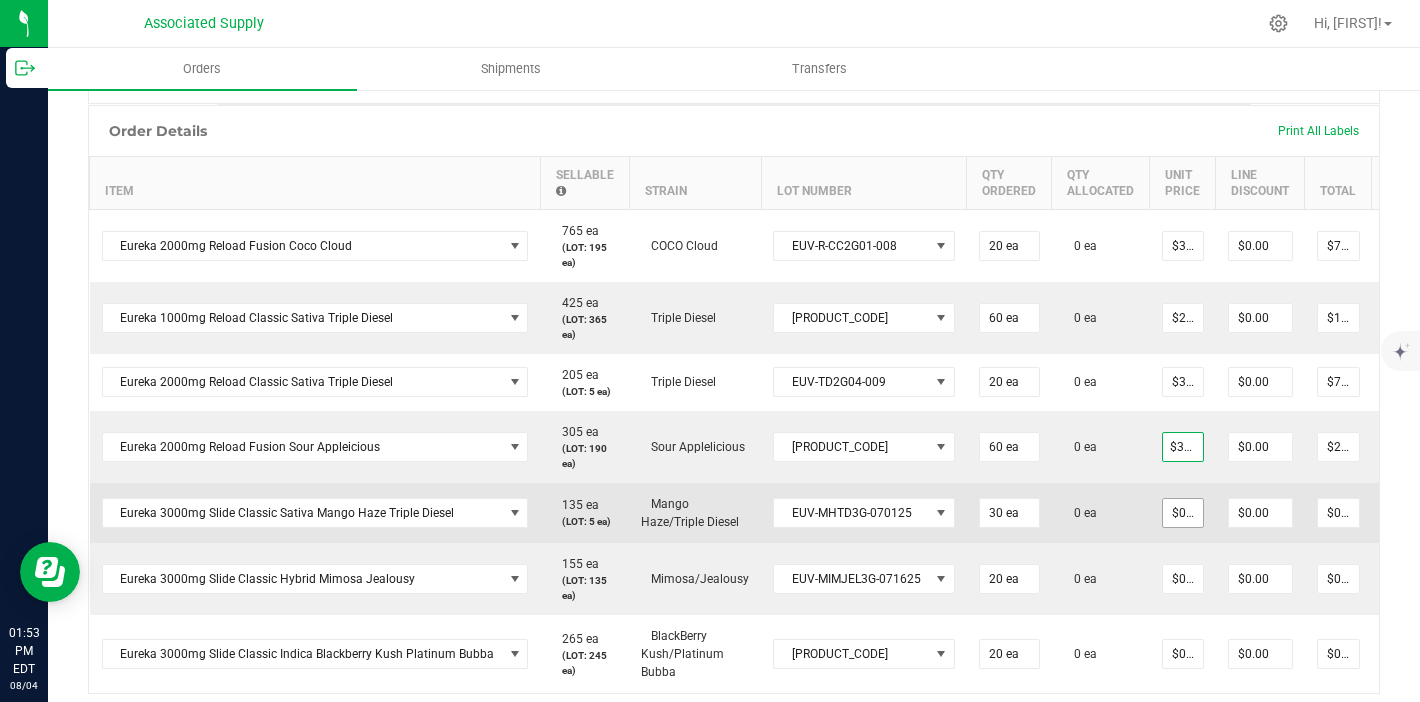 scroll, scrollTop: 0, scrollLeft: 0, axis: both 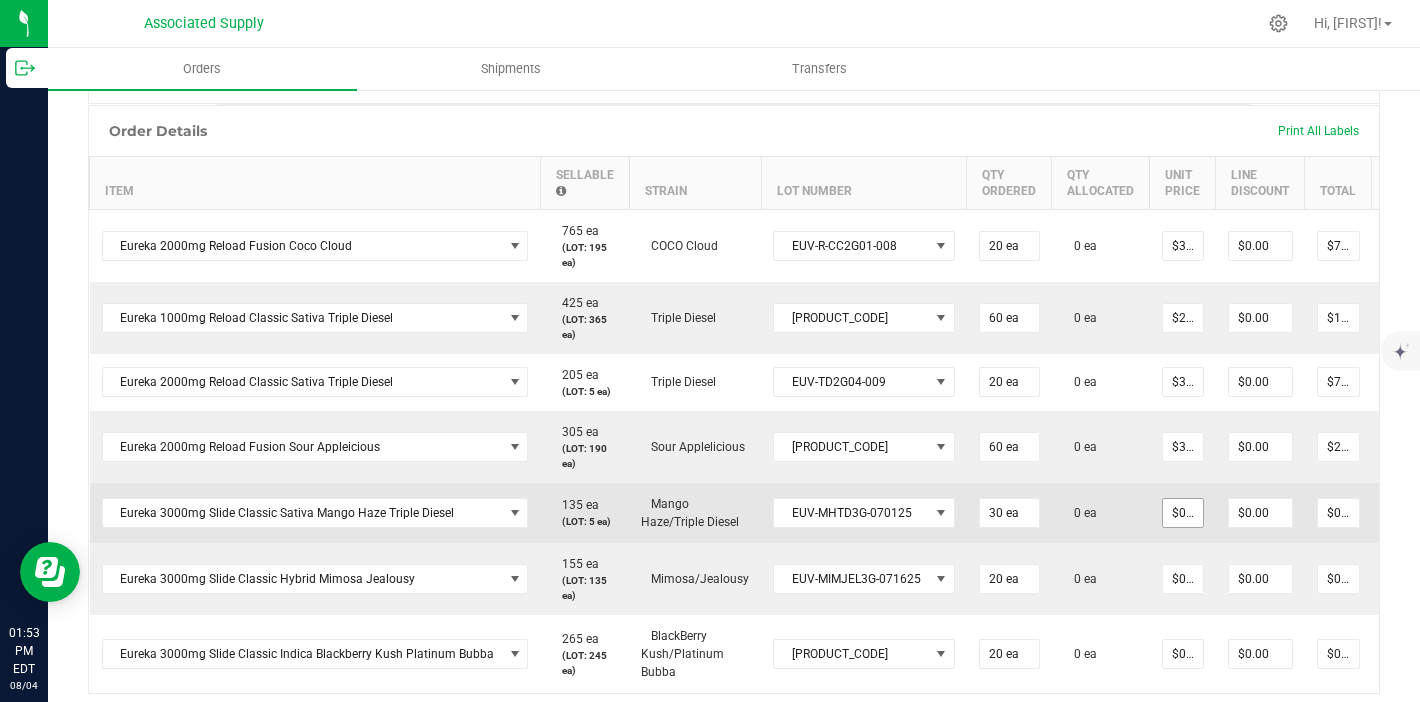 click on "$0.00000" at bounding box center [1183, 513] 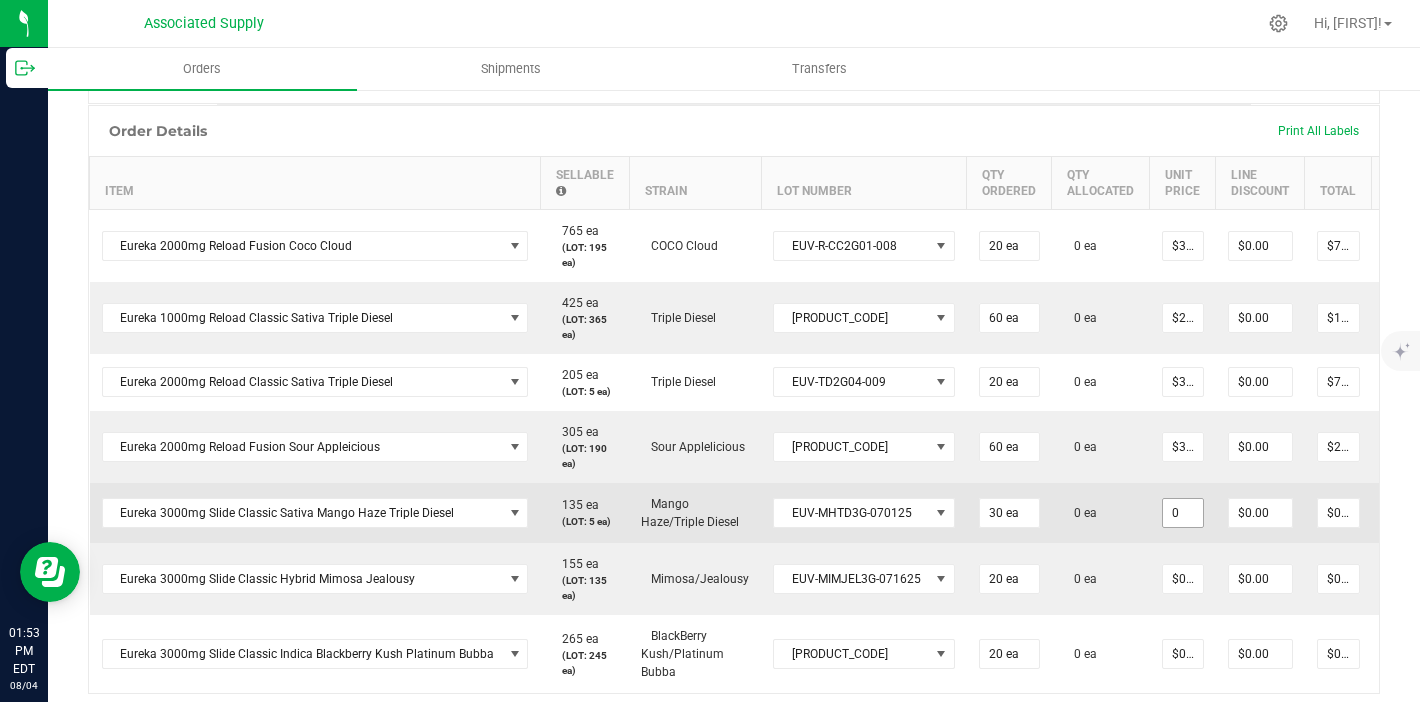 click on "0" at bounding box center (1183, 513) 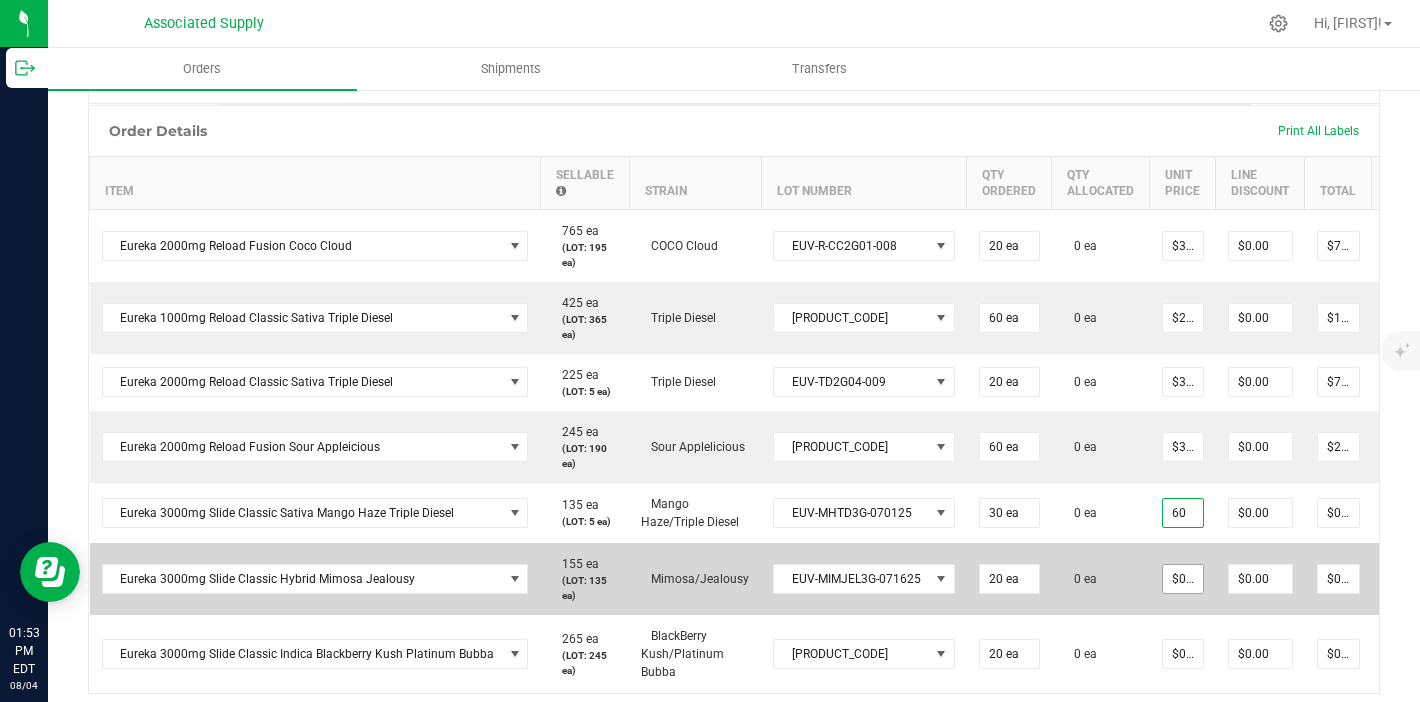 type on "$60.00000" 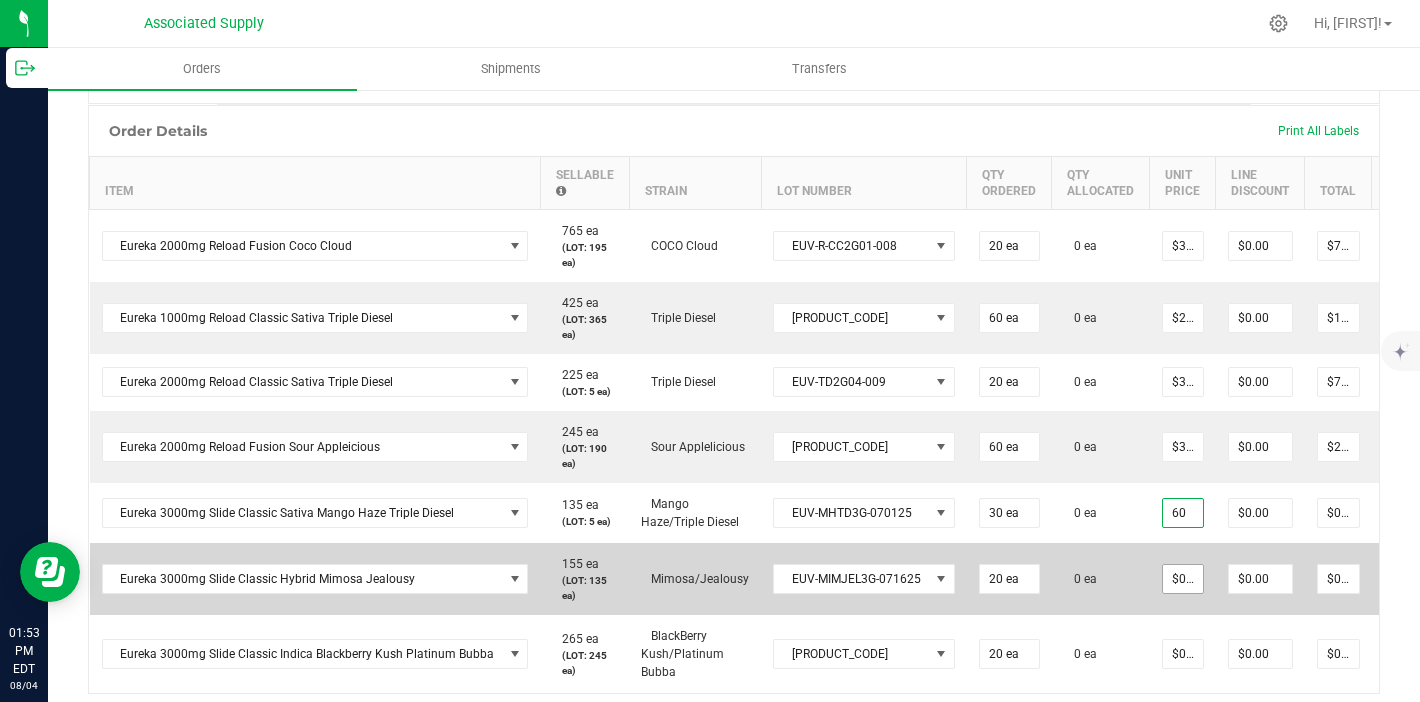 type on "$1,800.00" 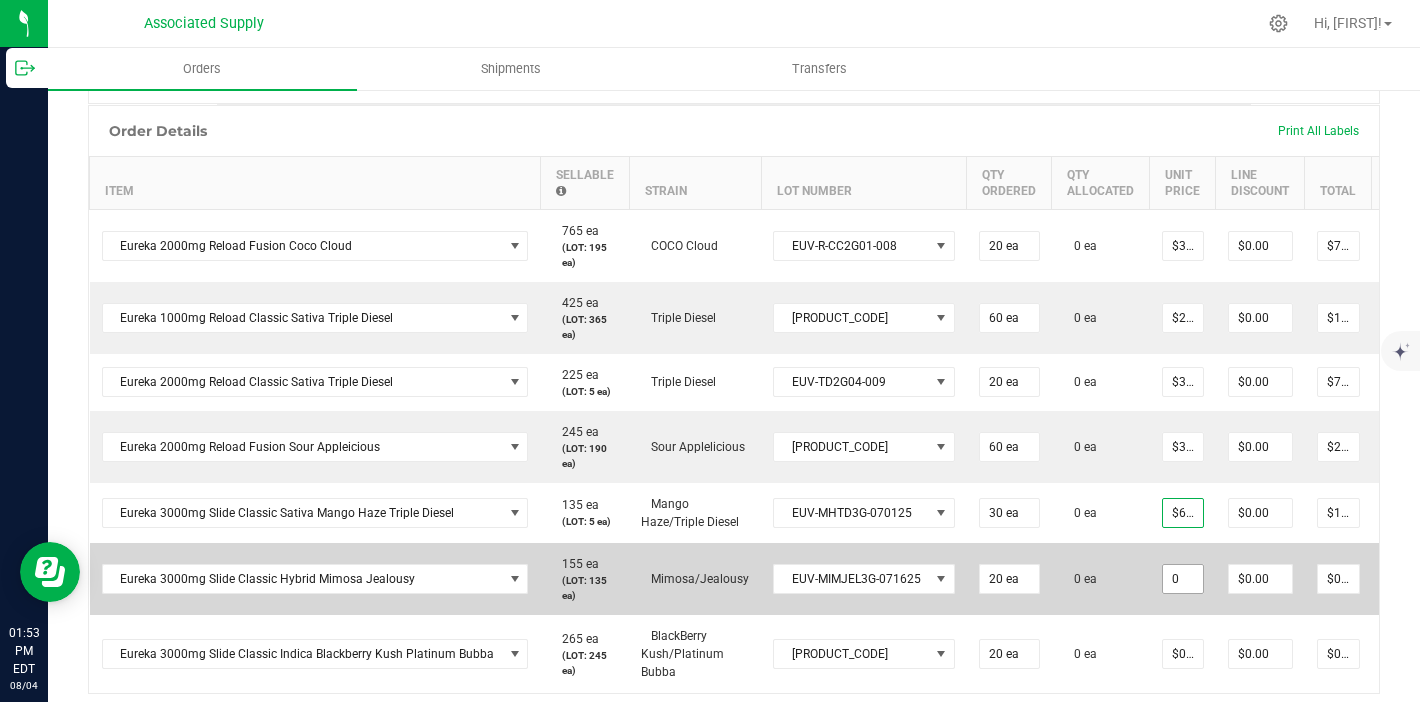 click on "0" at bounding box center [1183, 579] 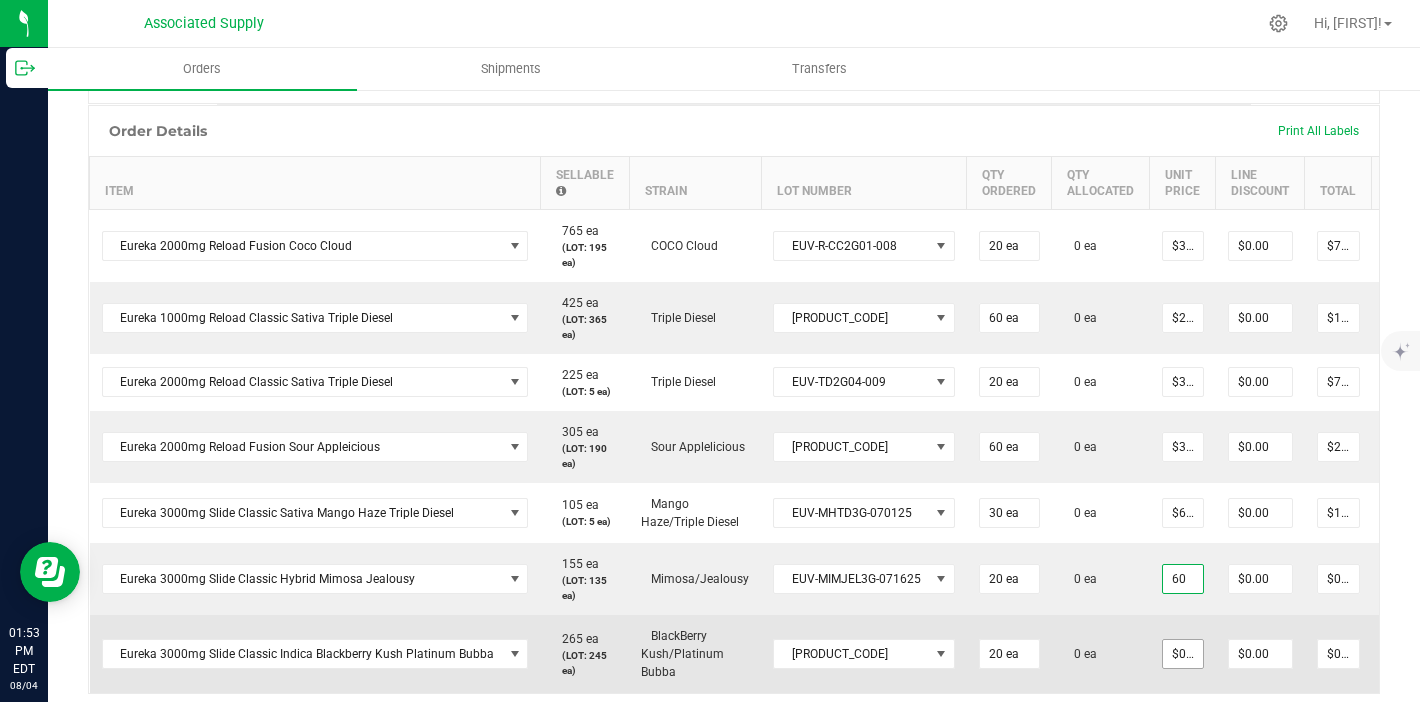 type on "$60.00000" 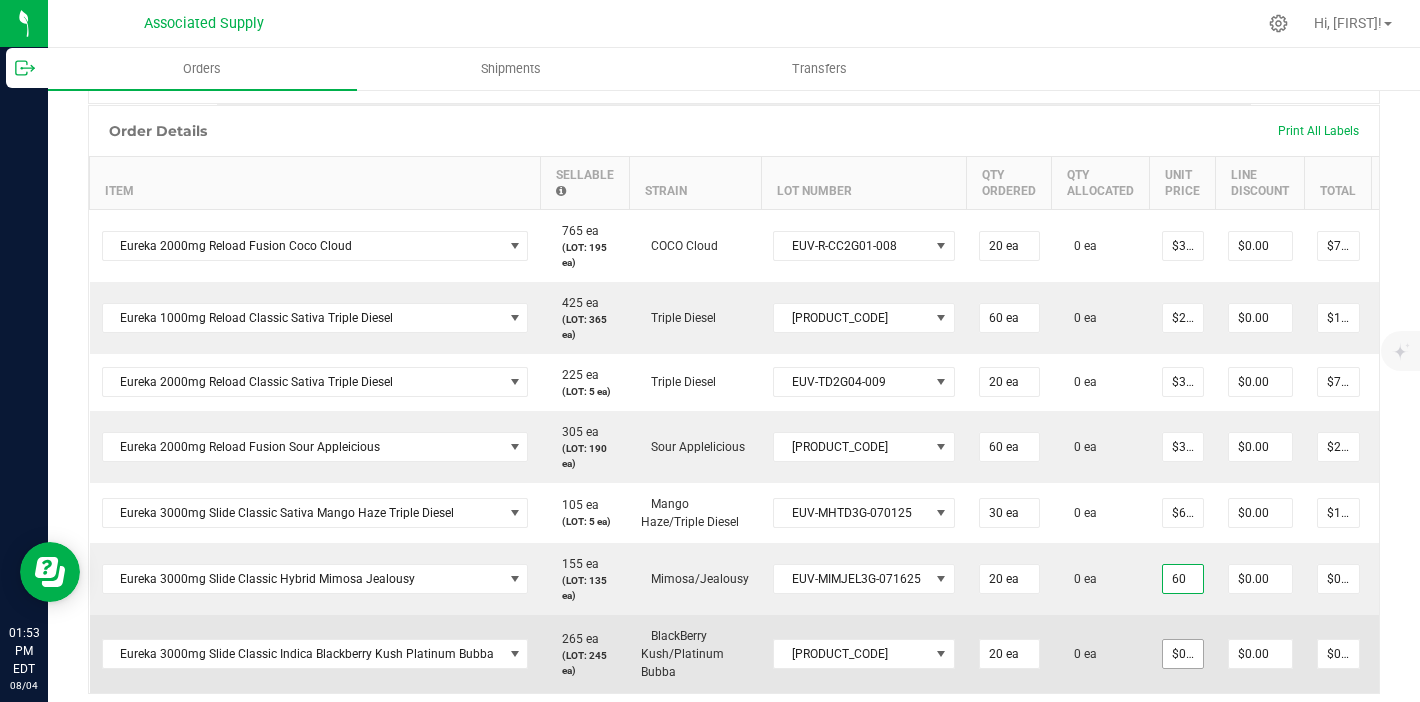 type on "$1,200.00" 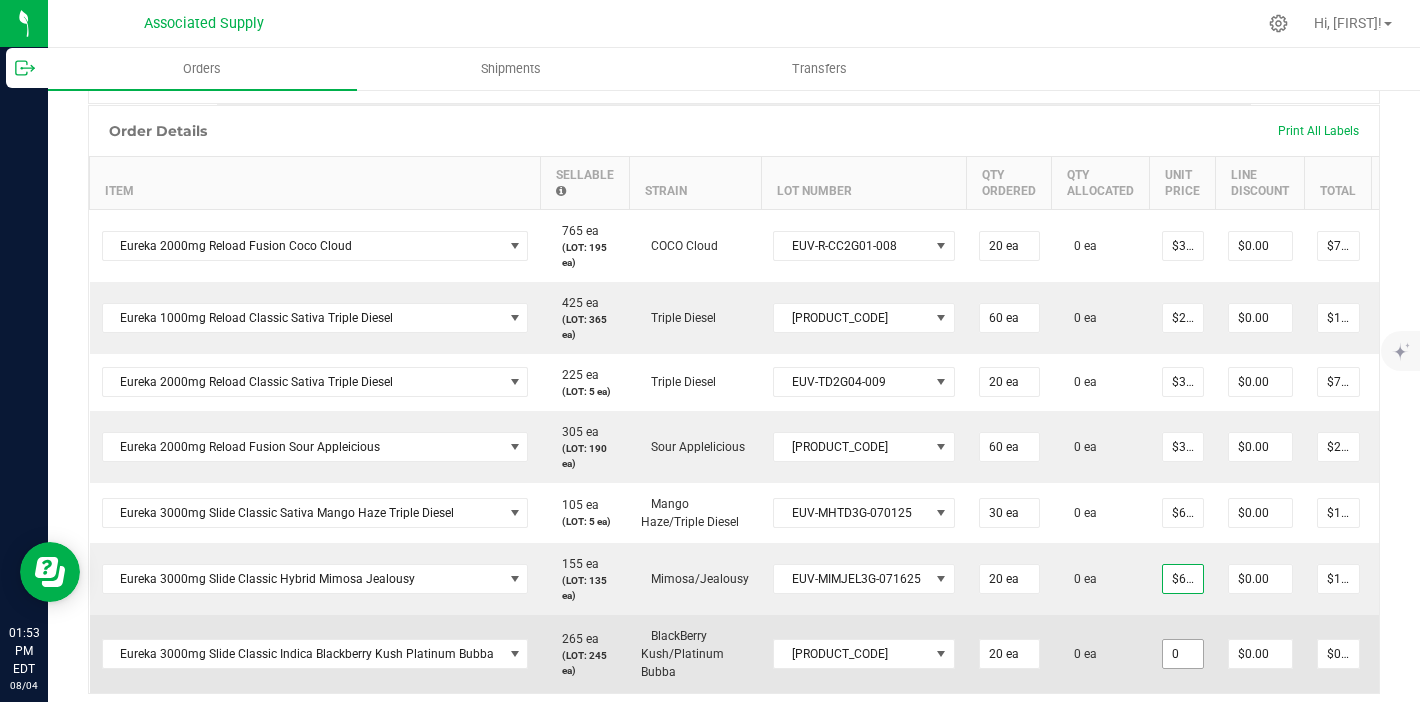 click on "0" at bounding box center [1183, 654] 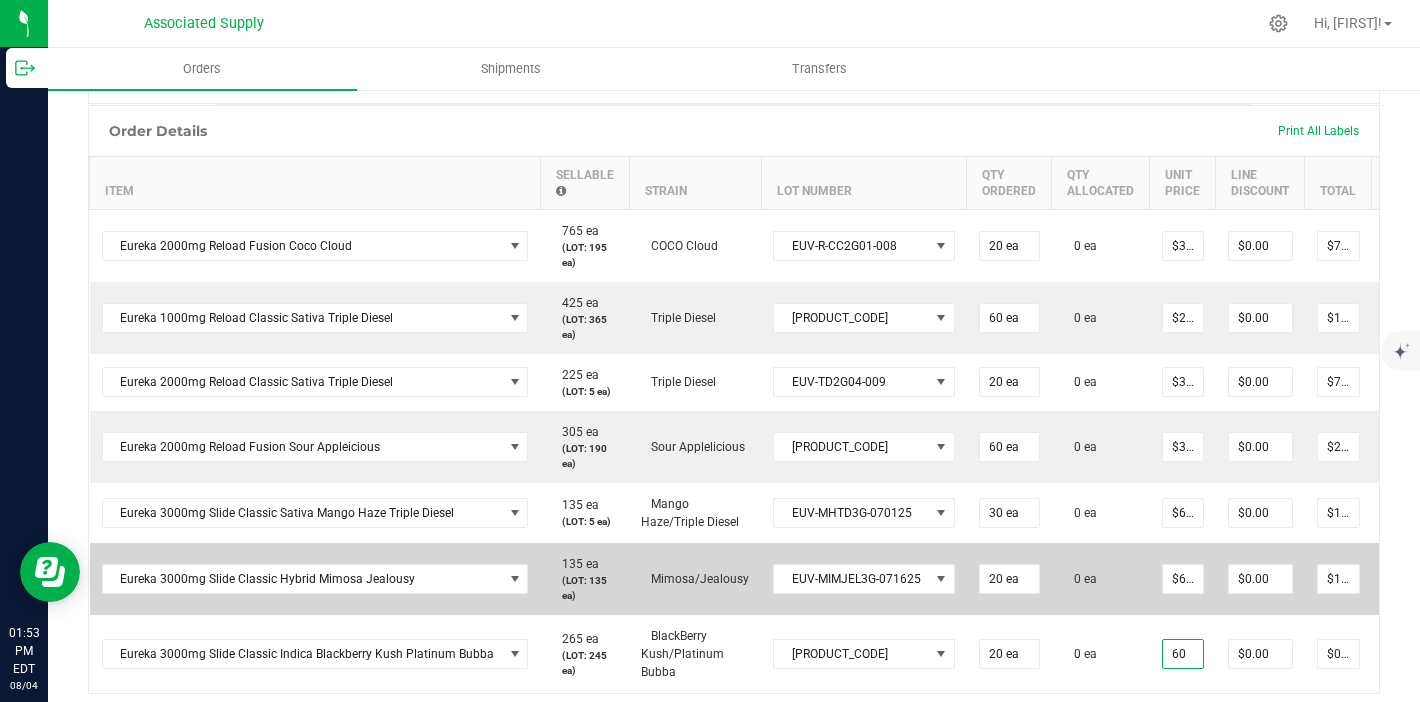 type on "$60.00000" 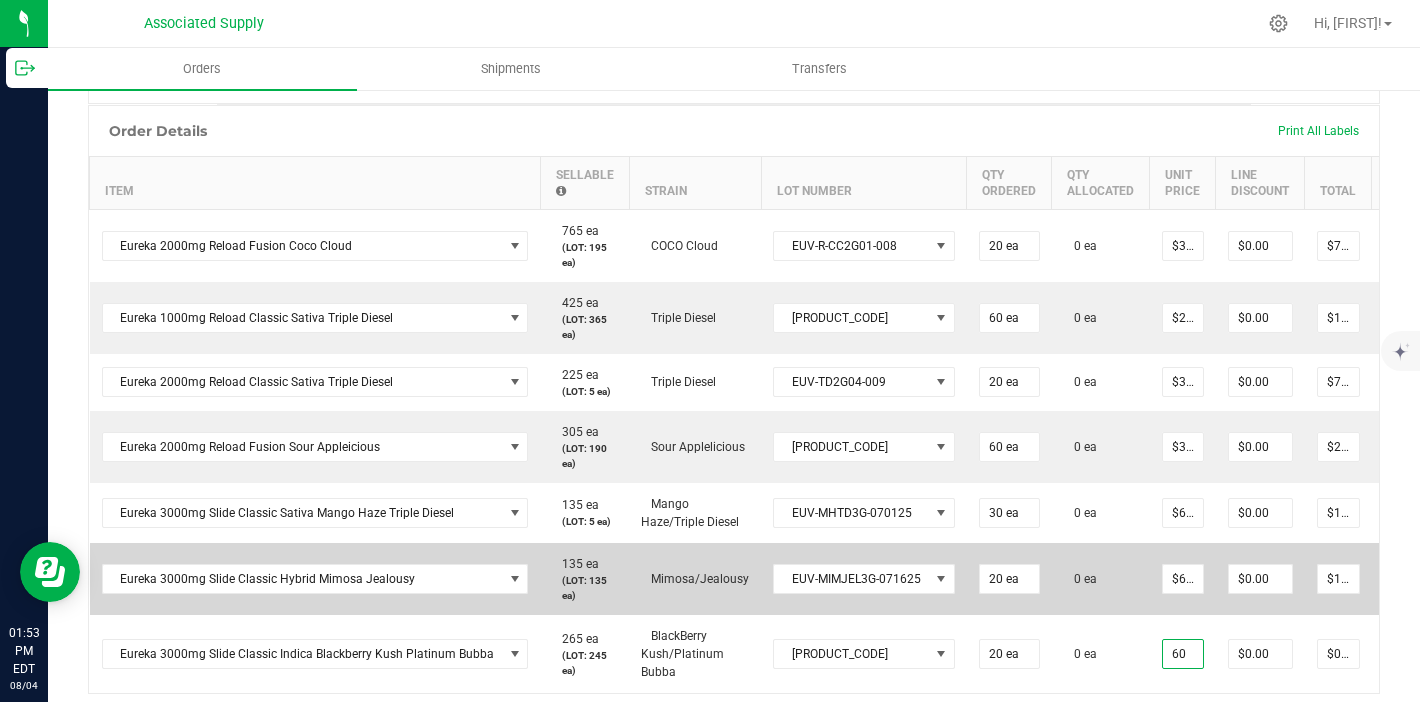 type on "$1,200.00" 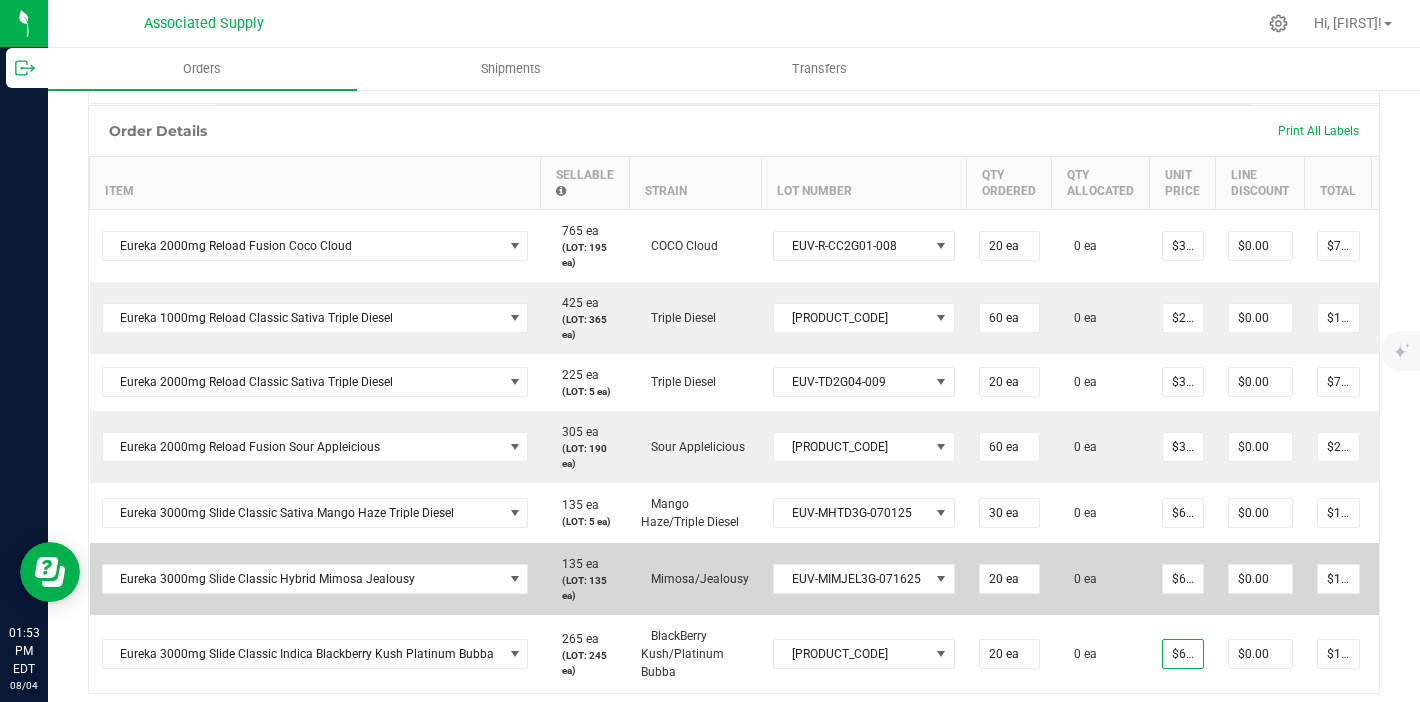 click on "0 ea" at bounding box center [1101, 579] 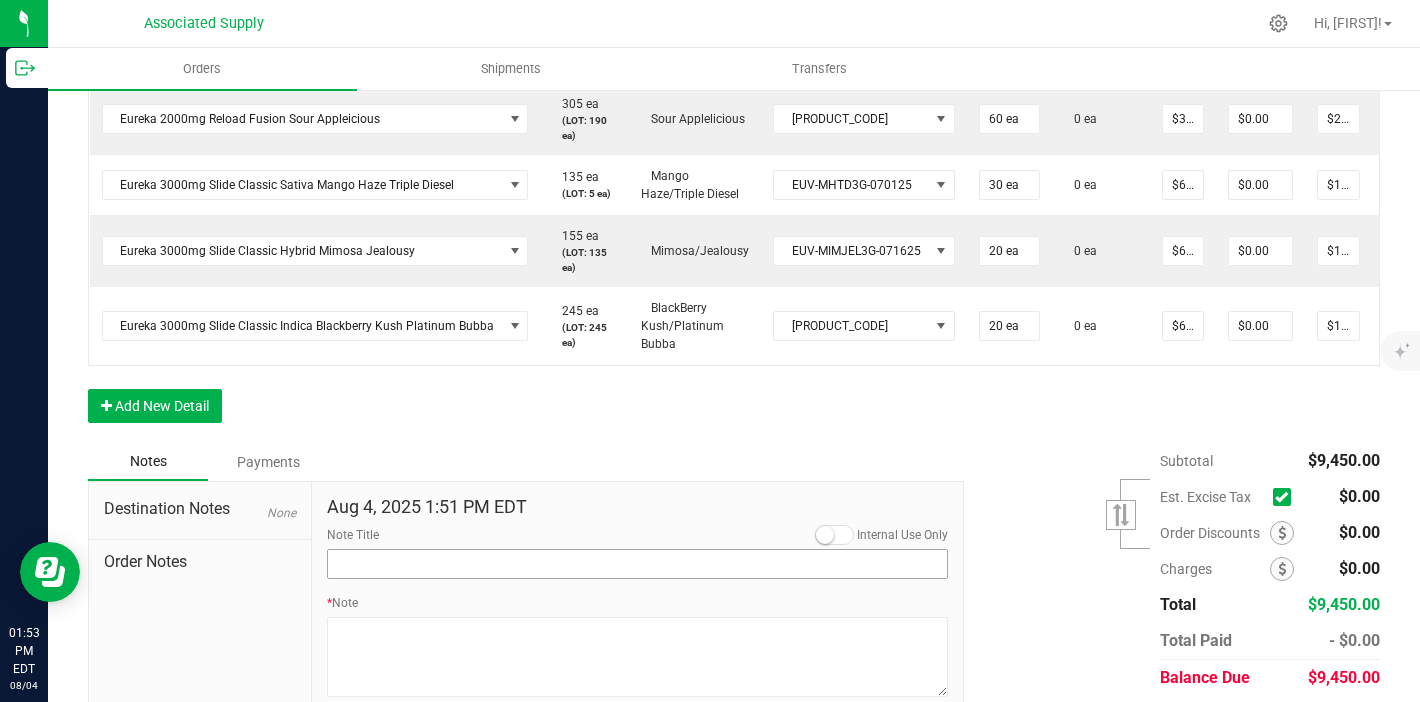 scroll, scrollTop: 827, scrollLeft: 0, axis: vertical 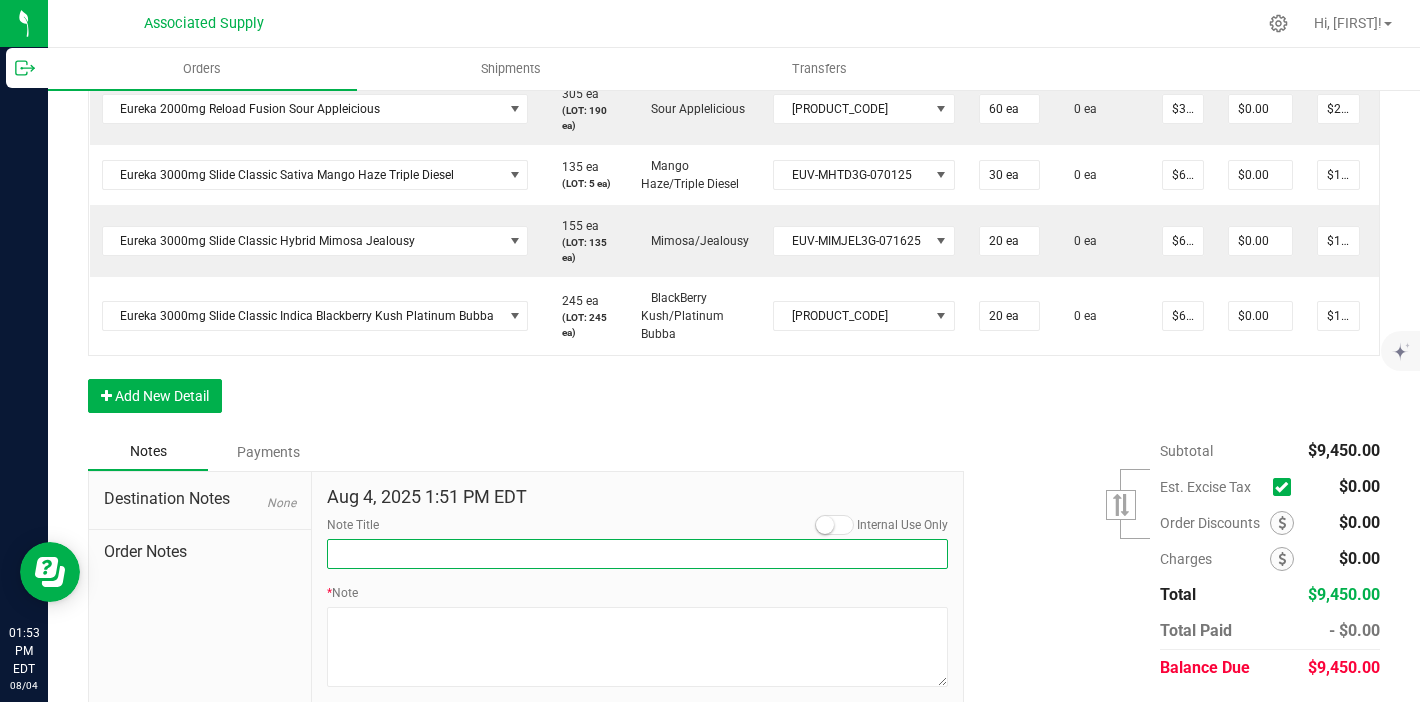 click on "Note Title" at bounding box center (638, 554) 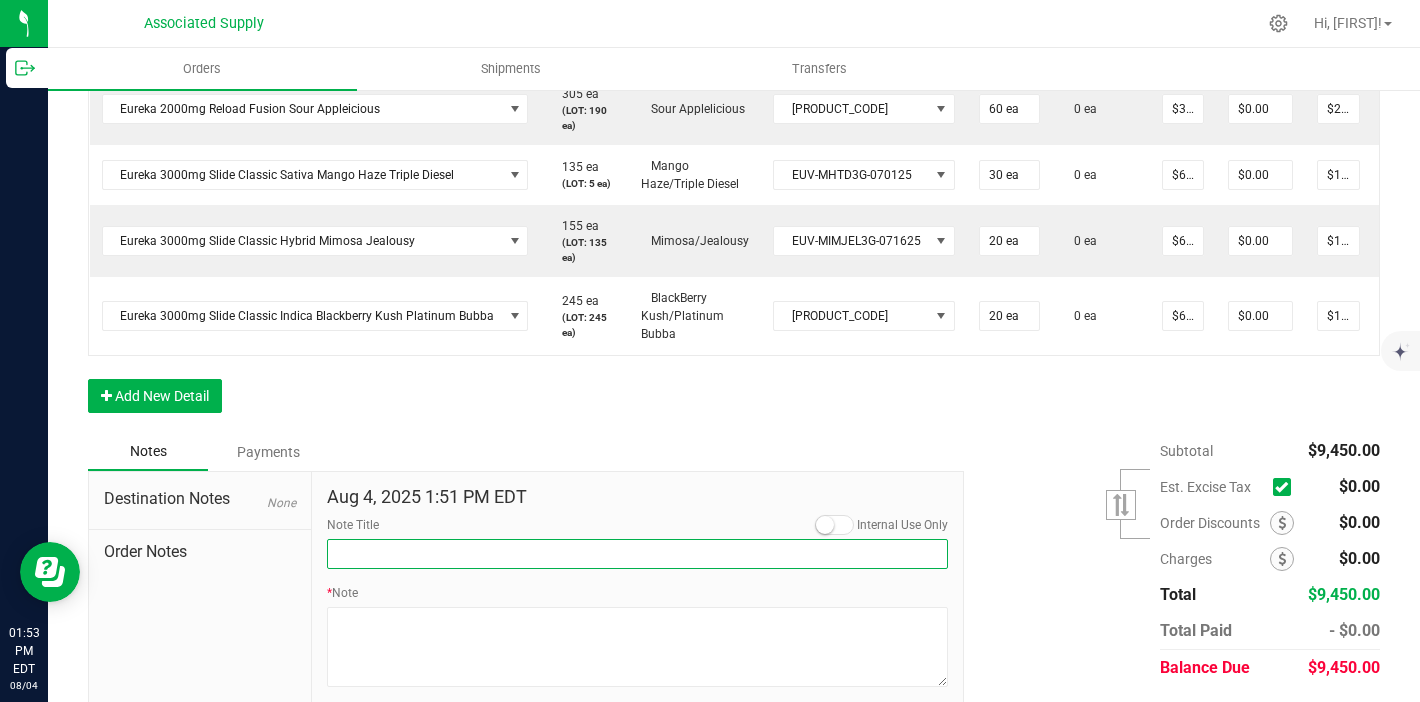 type on "NEW BANKING / WIRE INFO" 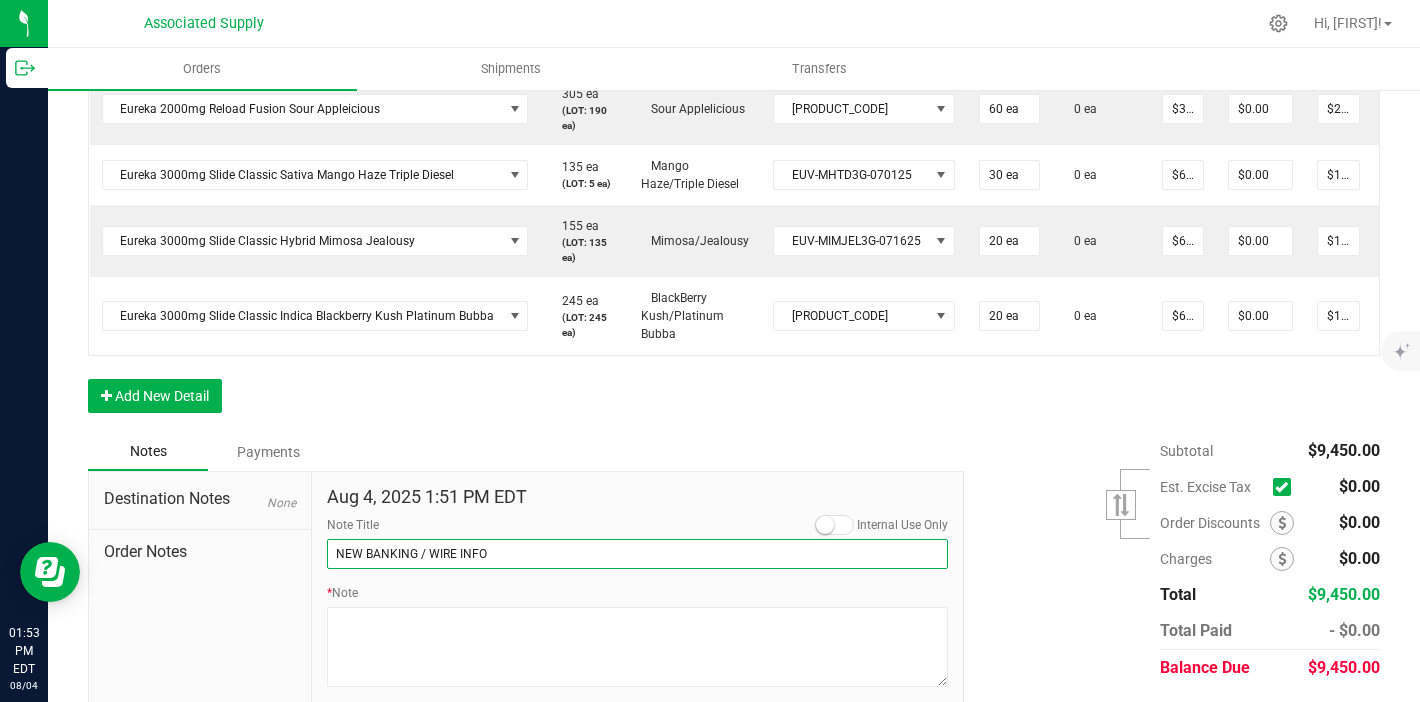 scroll, scrollTop: 893, scrollLeft: 0, axis: vertical 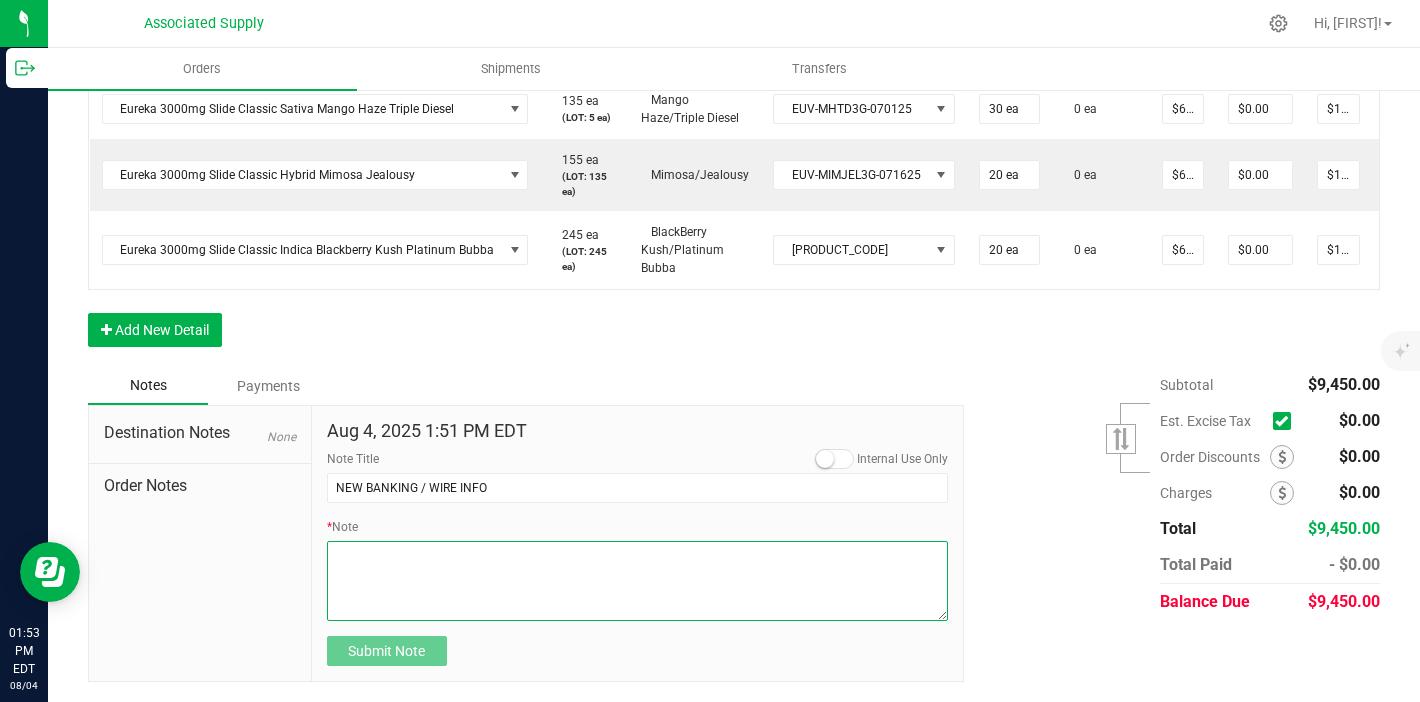 click on "*
Note" at bounding box center [638, 581] 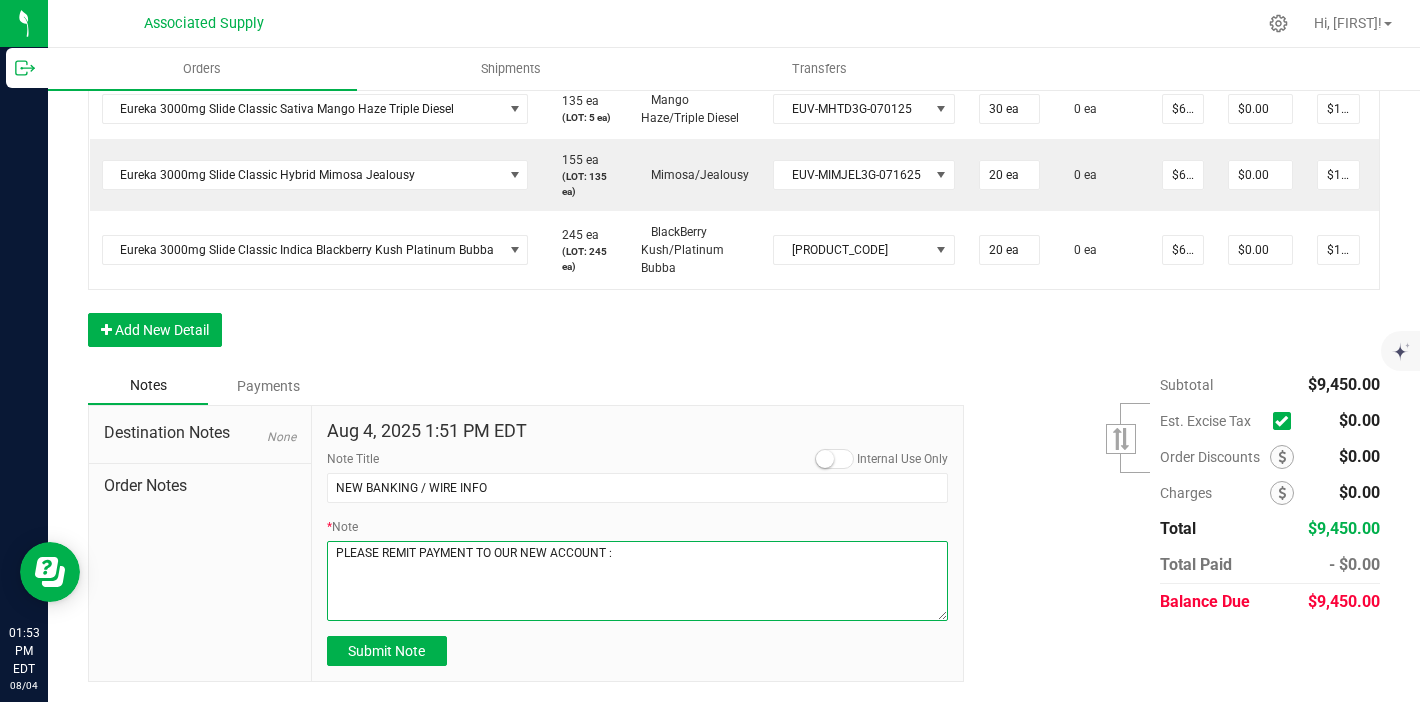 paste on "Dime Community bank
Routing # [ROUTING_NUMBER]
Account # [ACCOUNT_NUMBER]" 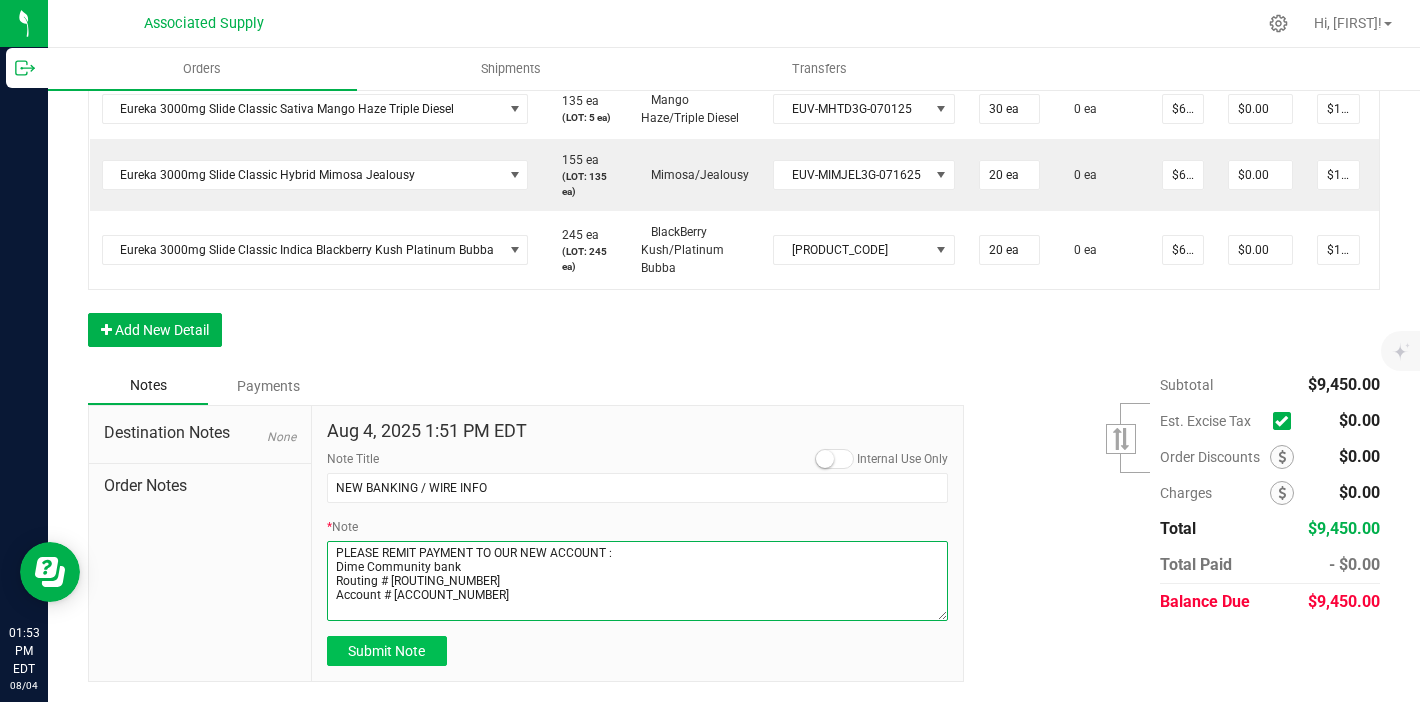 type on "PLEASE REMIT PAYMENT TO OUR NEW ACCOUNT :
Dime Community bank
Routing # [ROUTING_NUMBER]
Account # [ACCOUNT_NUMBER]" 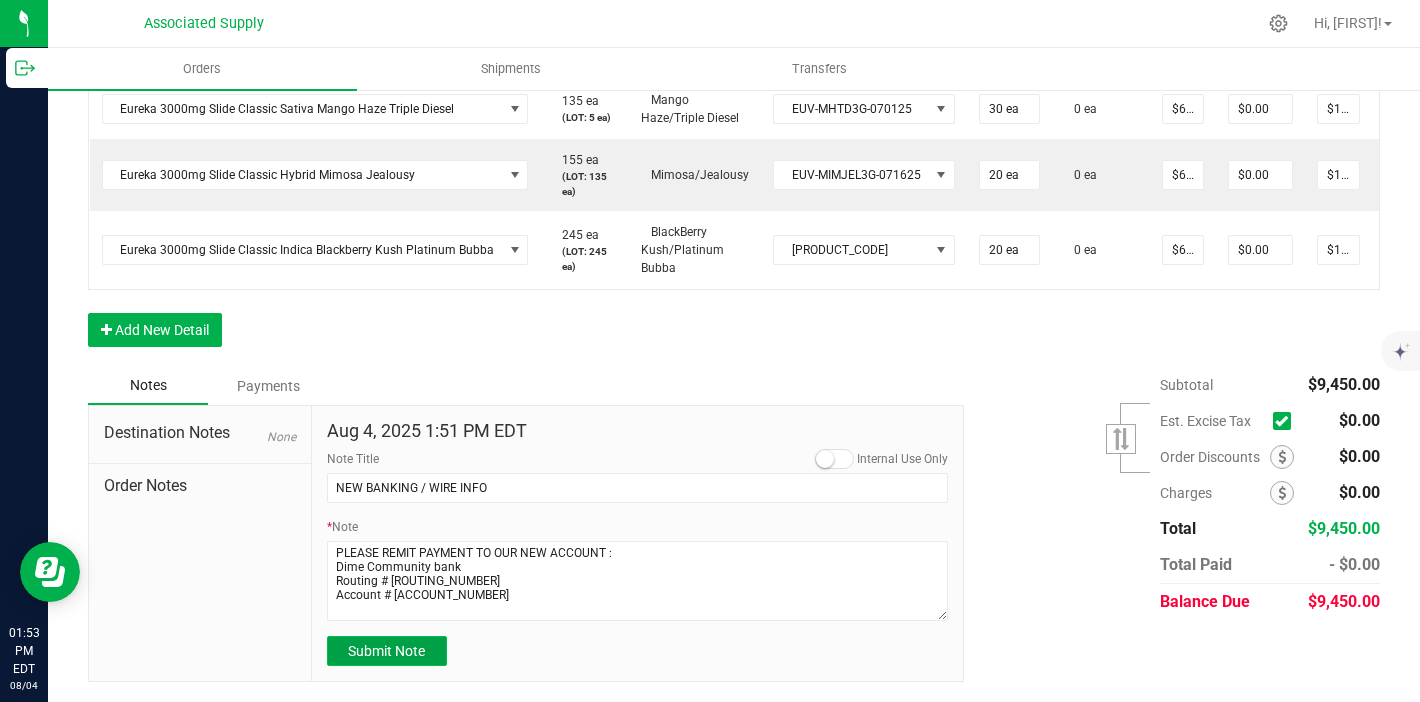 click on "Submit Note" at bounding box center [386, 651] 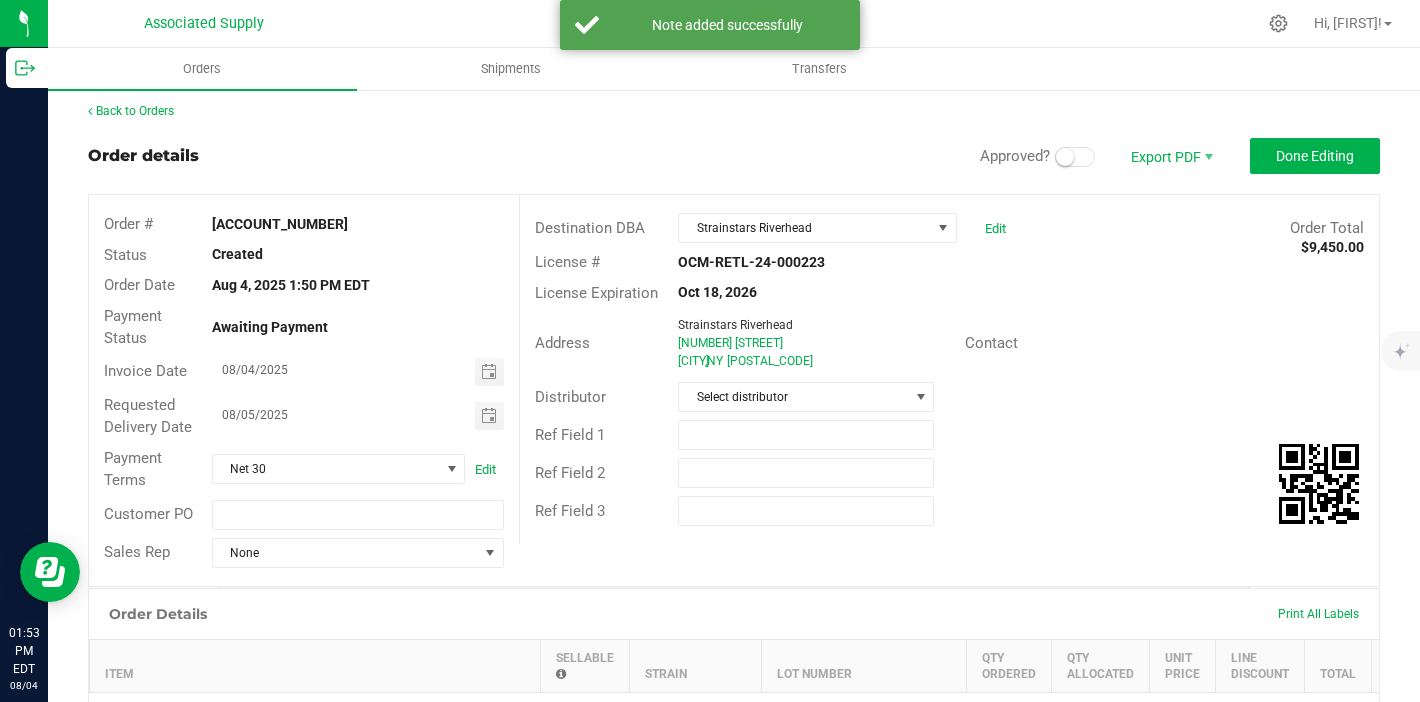 scroll, scrollTop: 0, scrollLeft: 0, axis: both 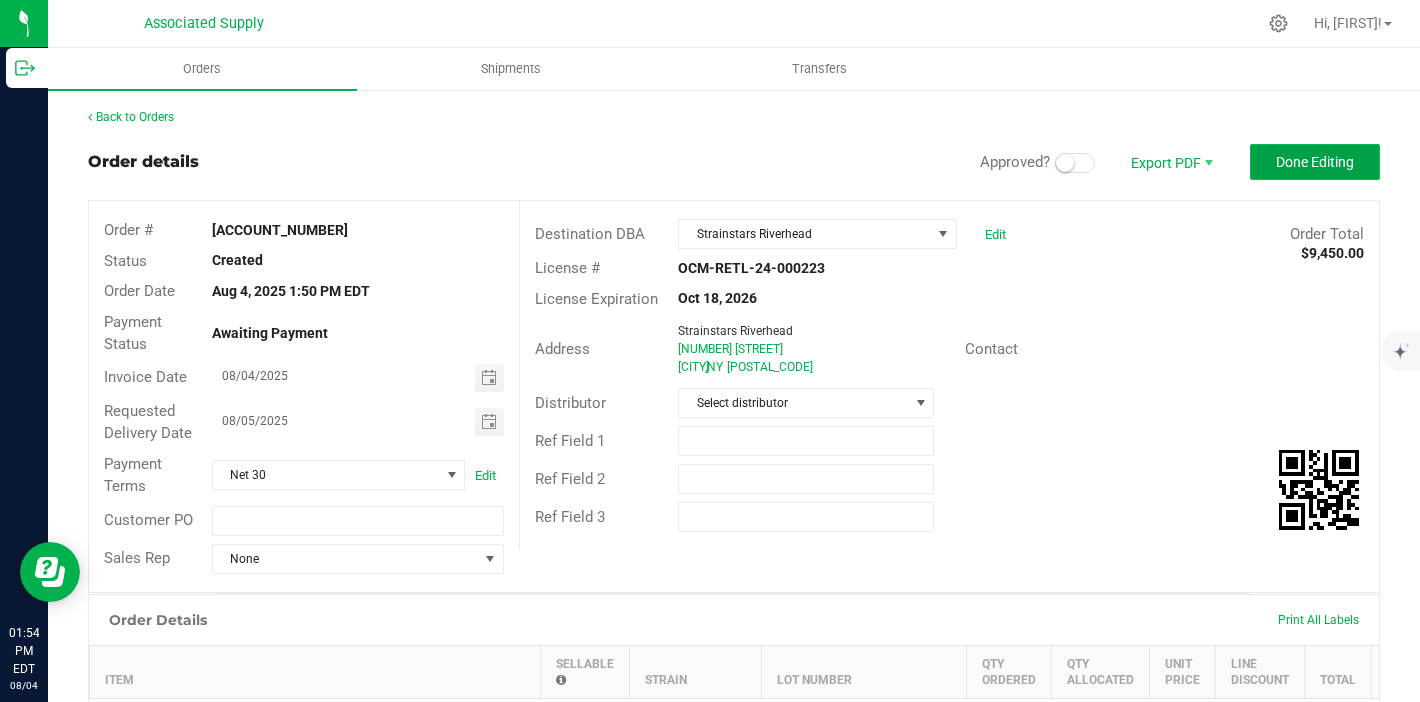 click on "Done Editing" at bounding box center [1315, 162] 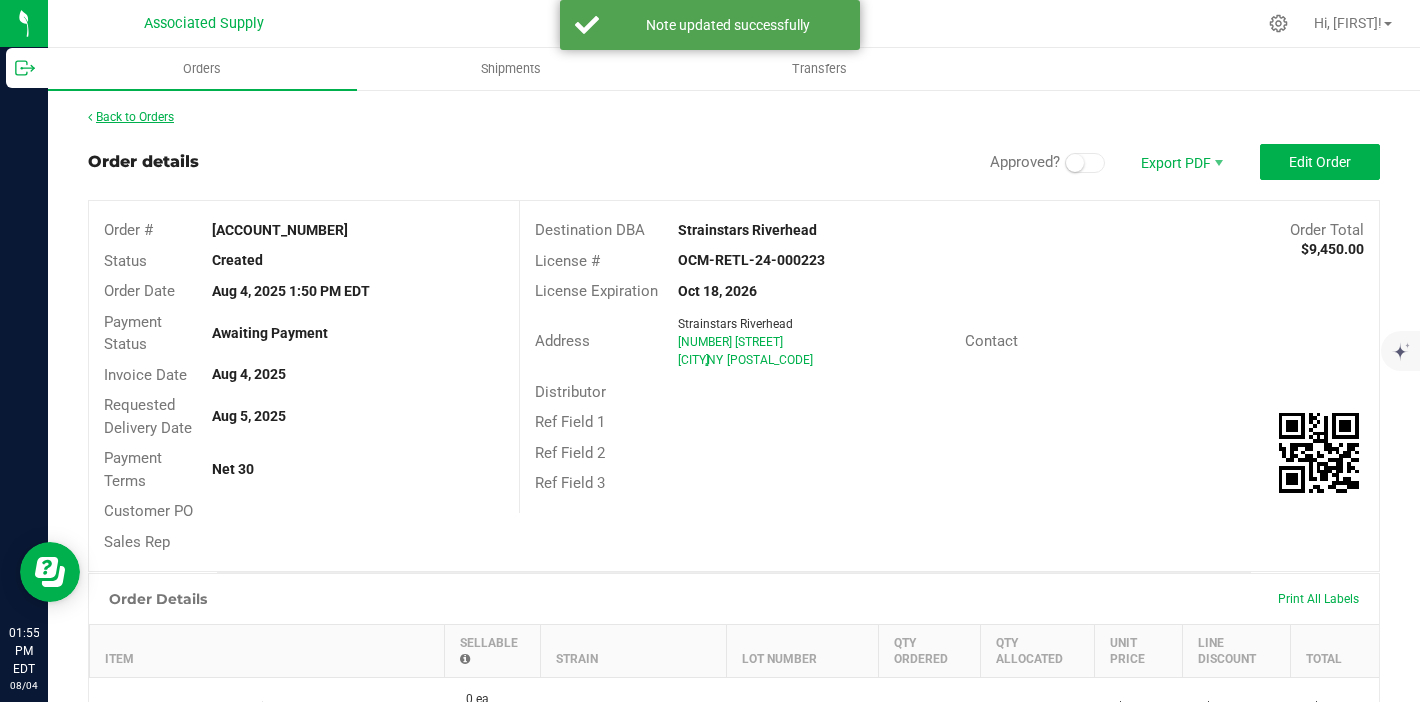 click on "Back to Orders" at bounding box center [131, 117] 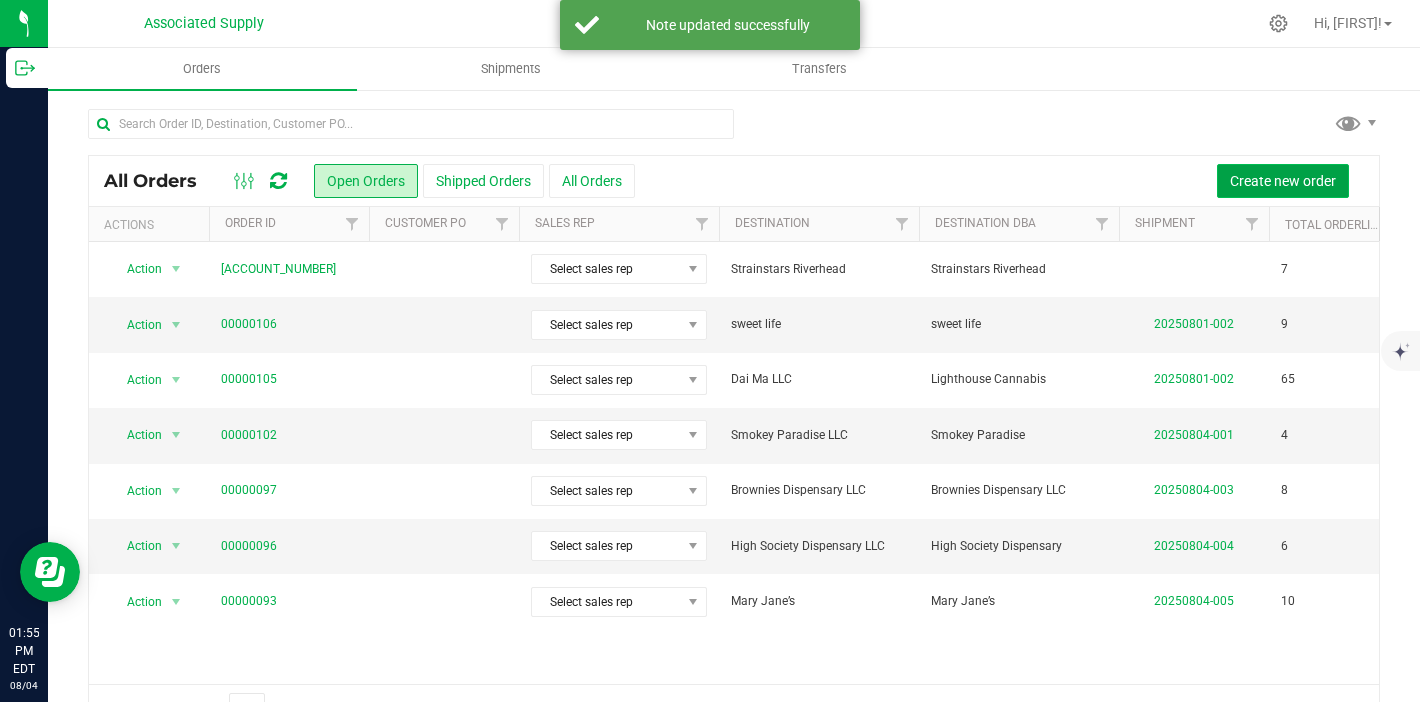 click on "Create new order" at bounding box center (1283, 181) 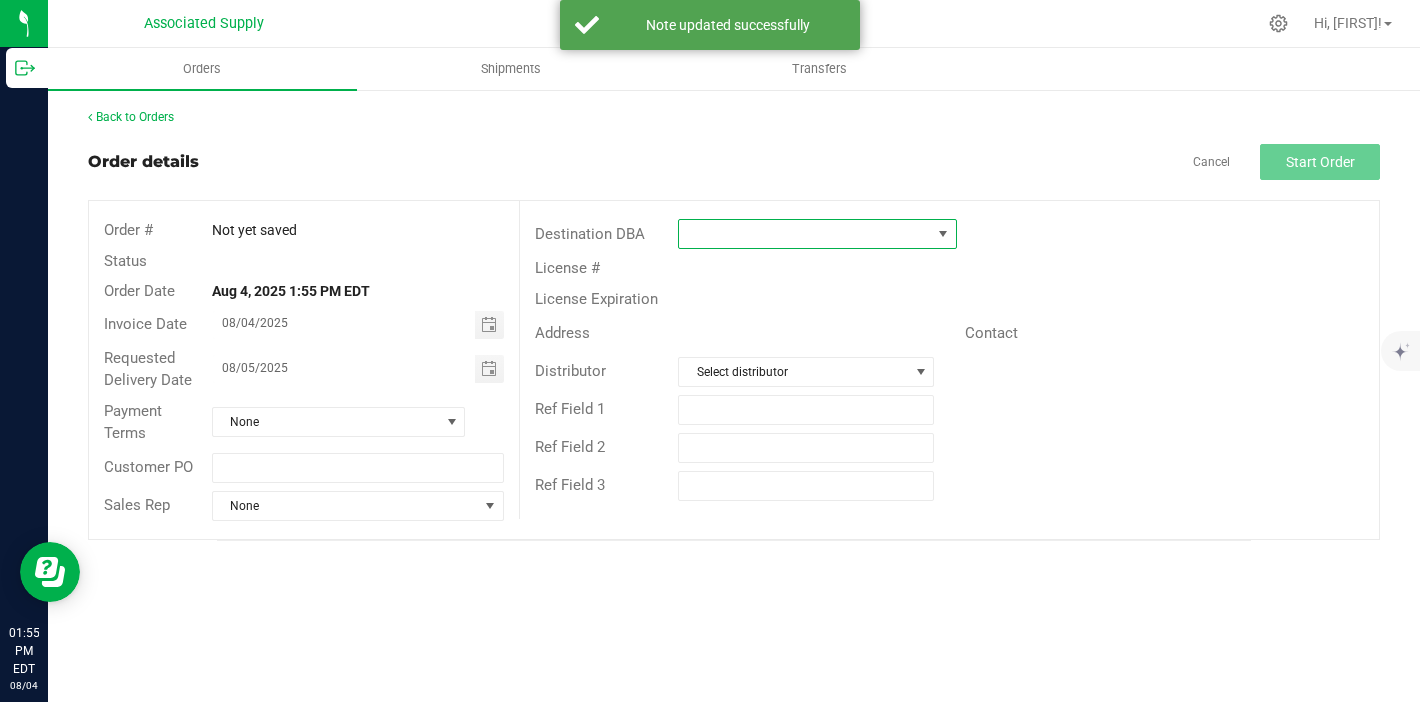 click at bounding box center (805, 234) 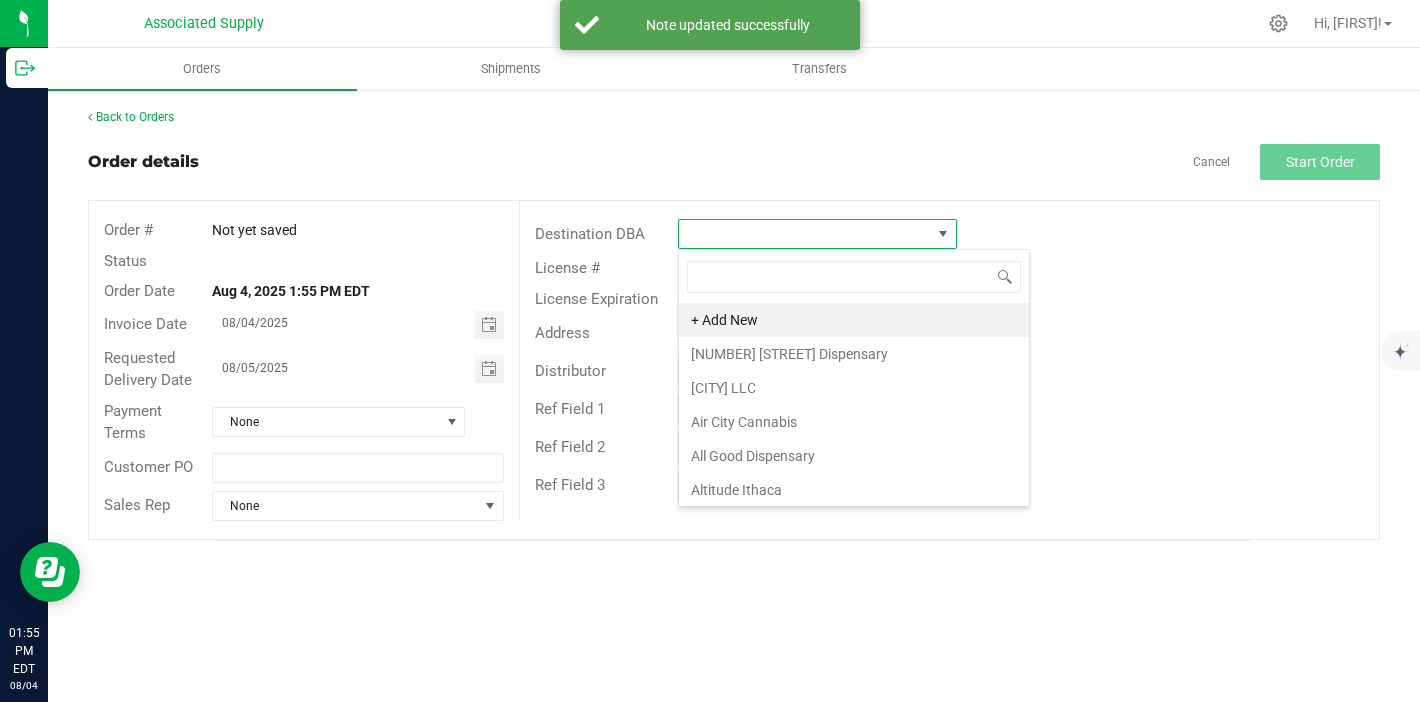 scroll, scrollTop: 99970, scrollLeft: 99721, axis: both 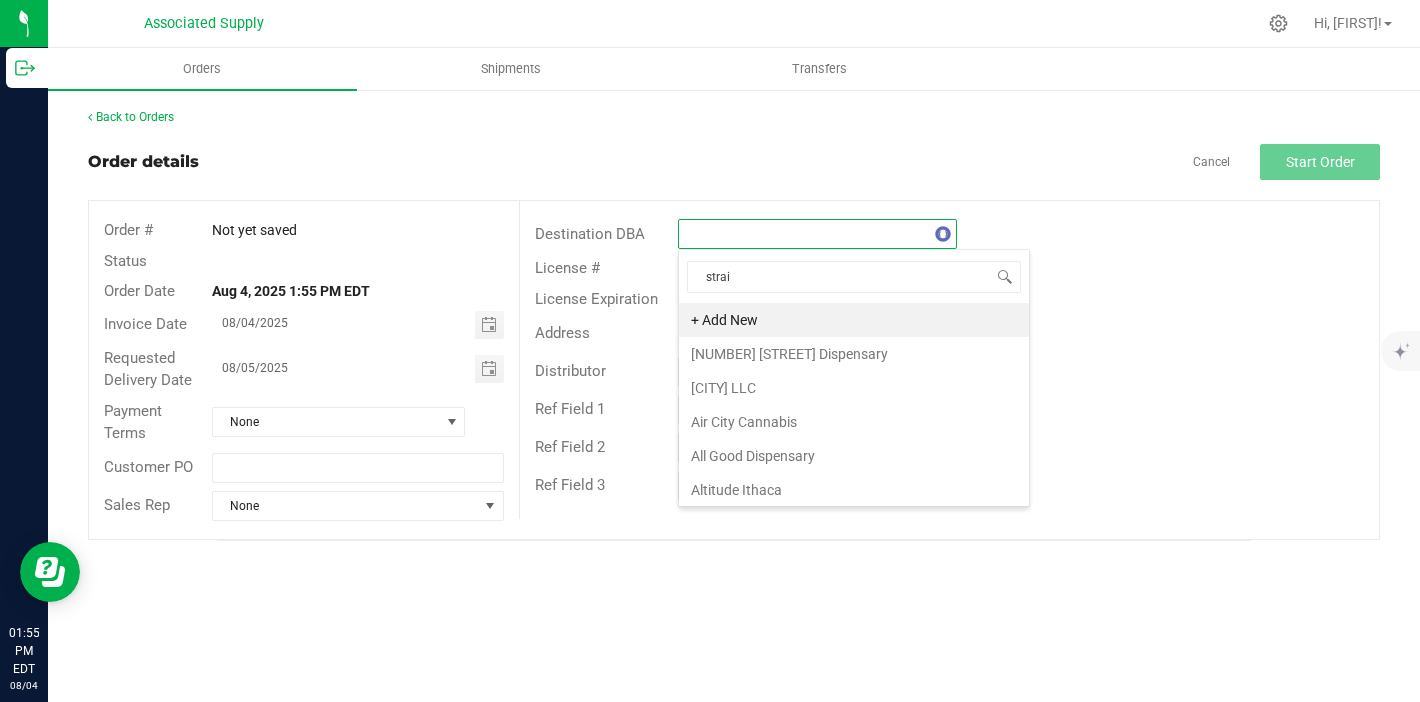 type on "strain" 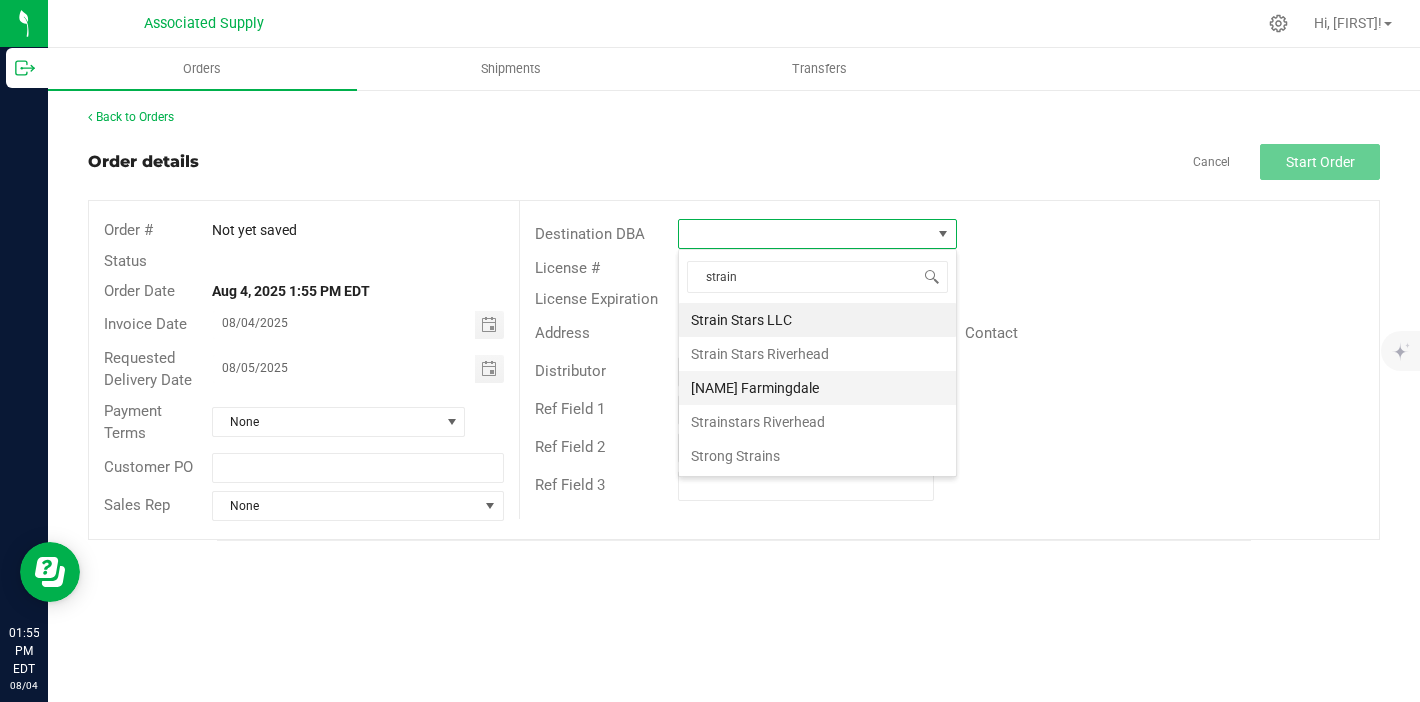 click on "[NAME] Farmingdale" at bounding box center (817, 388) 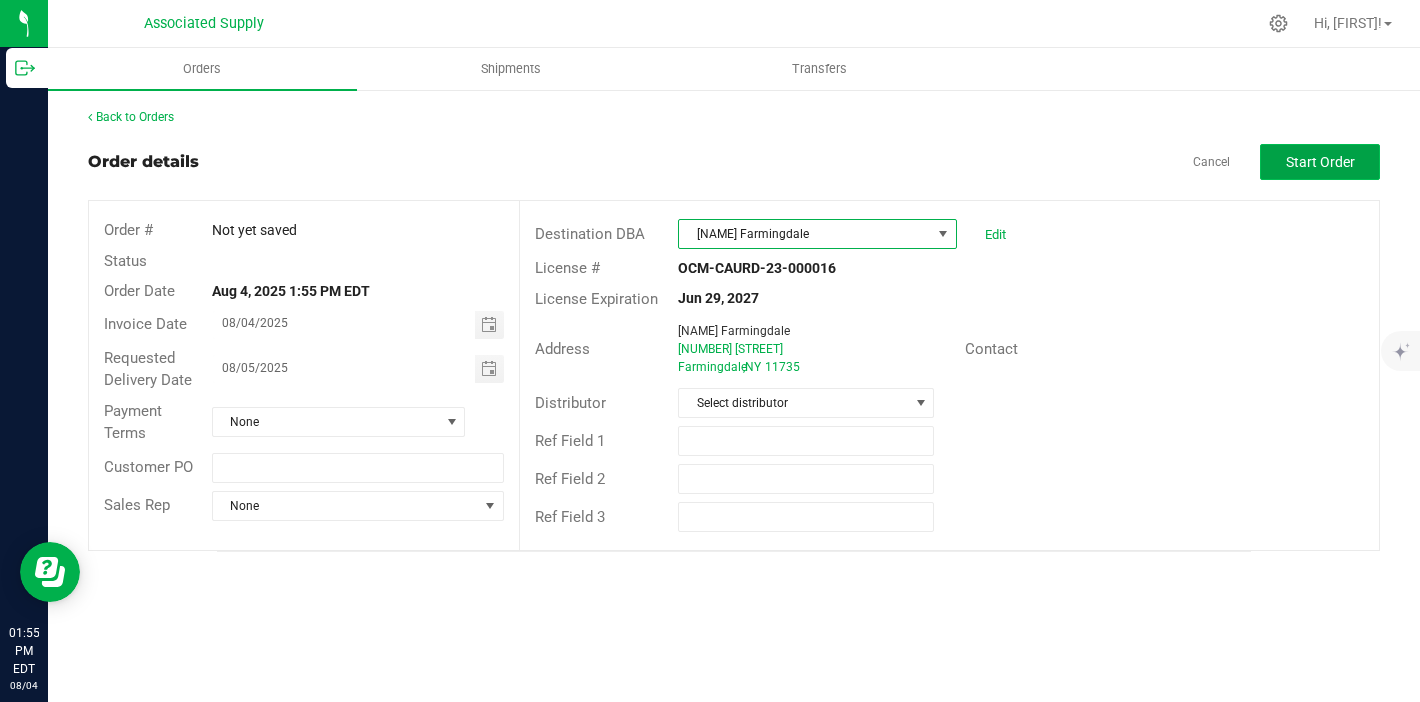 click on "Start Order" at bounding box center (1320, 162) 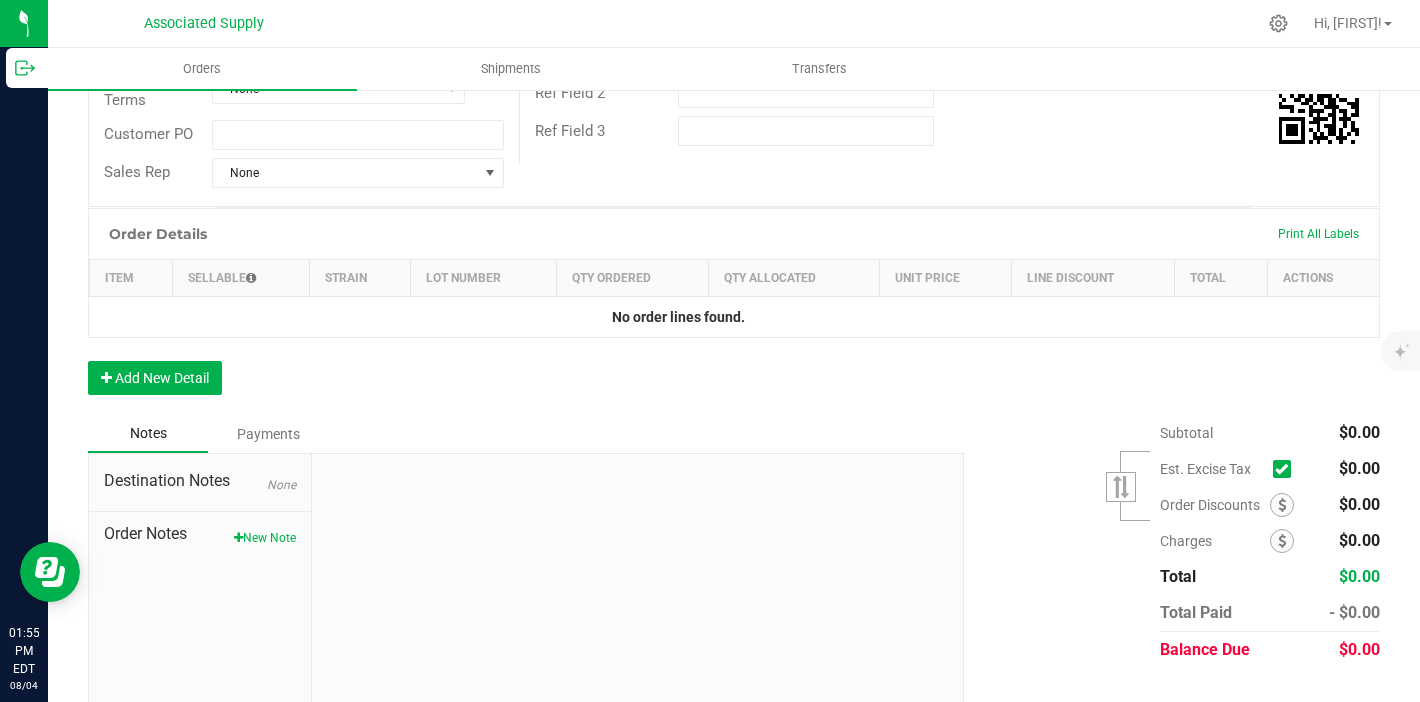 scroll, scrollTop: 426, scrollLeft: 0, axis: vertical 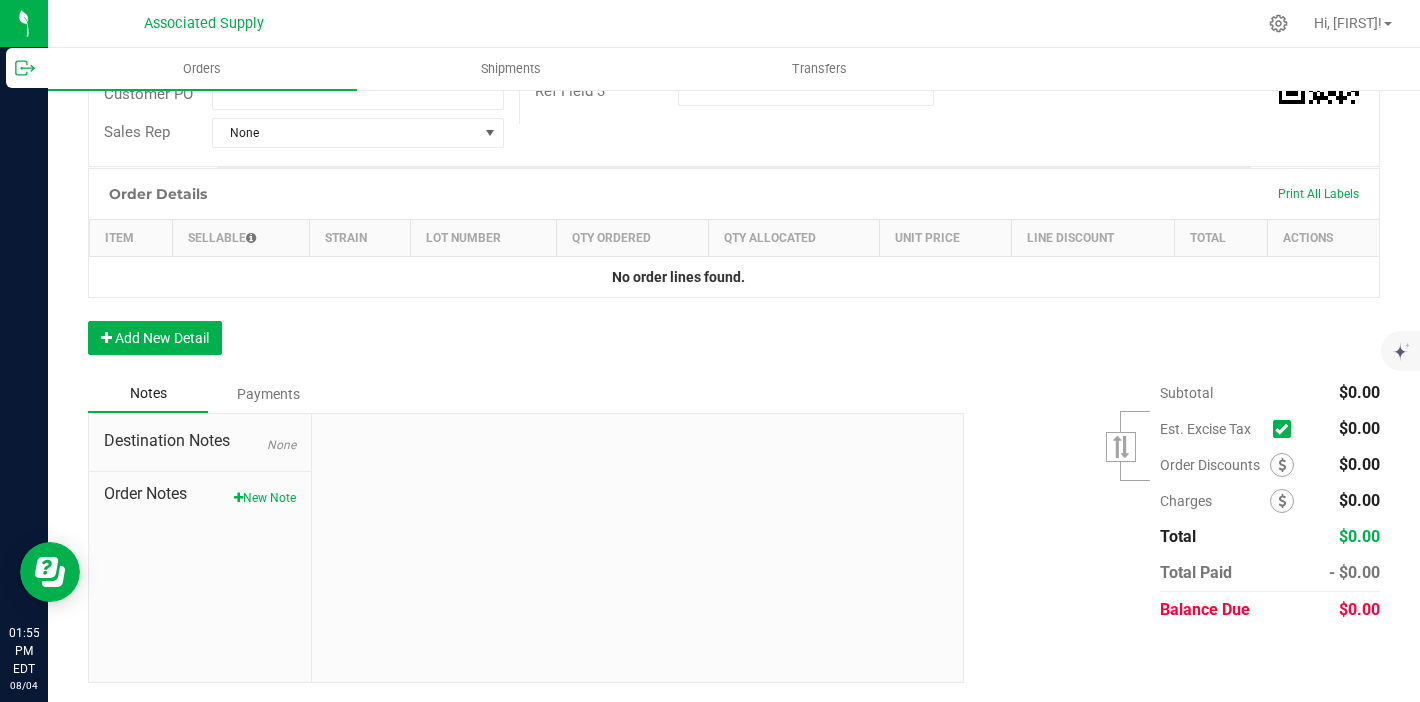 click on "Destination Notes
None
Order Notes
New Note" at bounding box center (200, 548) 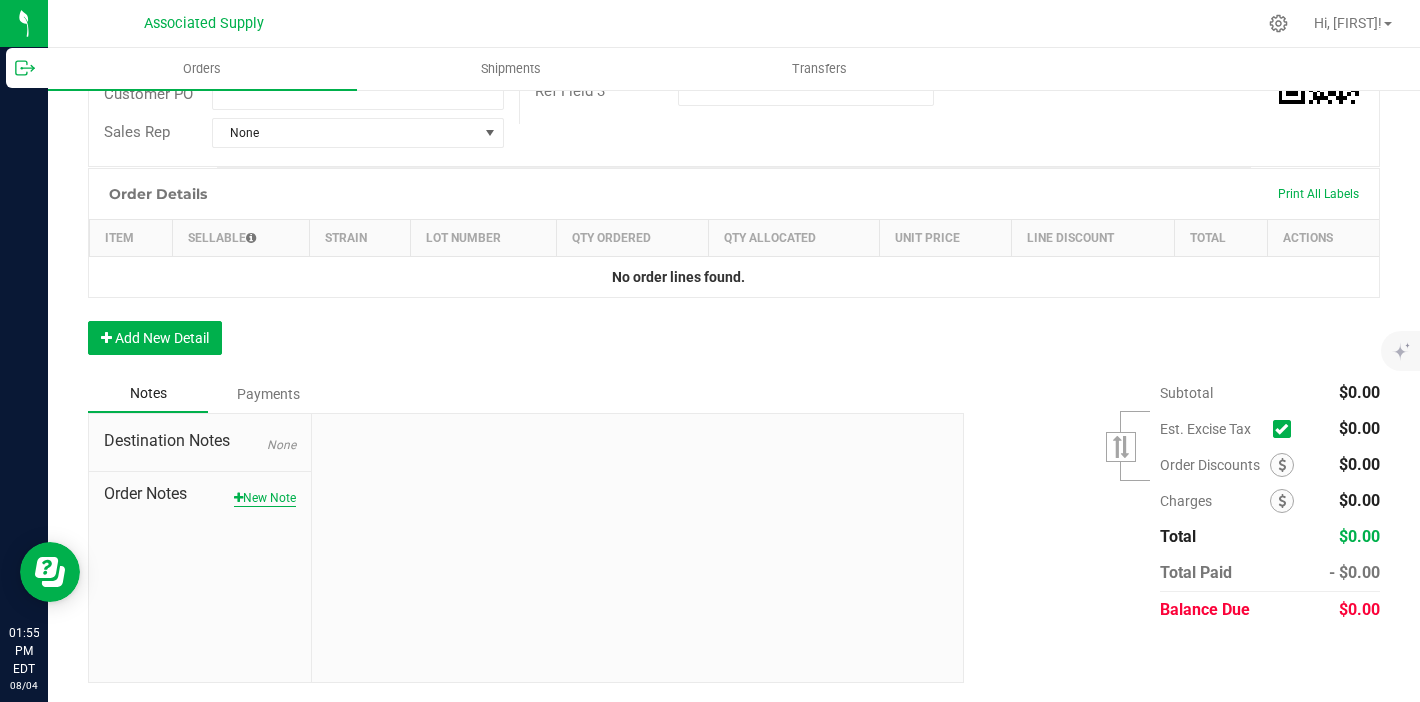 click on "New Note" at bounding box center [265, 498] 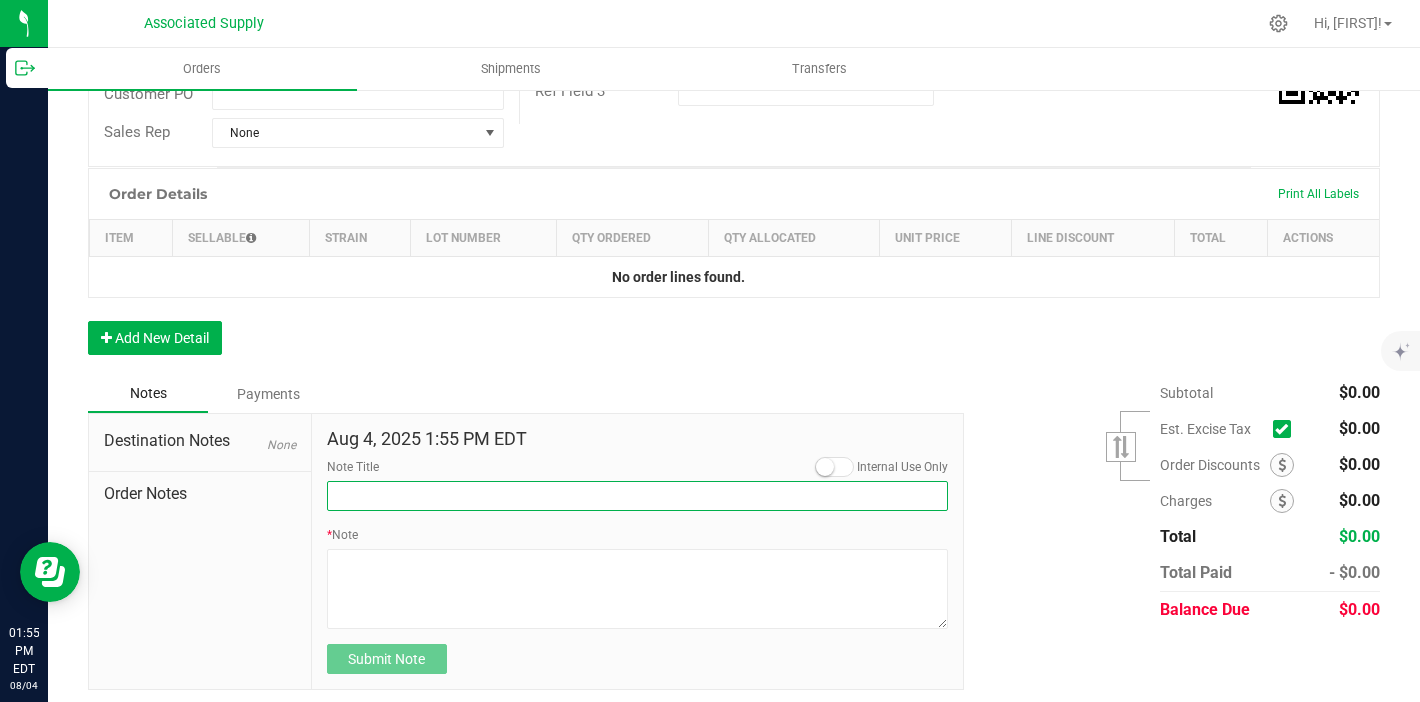click on "Note Title" at bounding box center (638, 496) 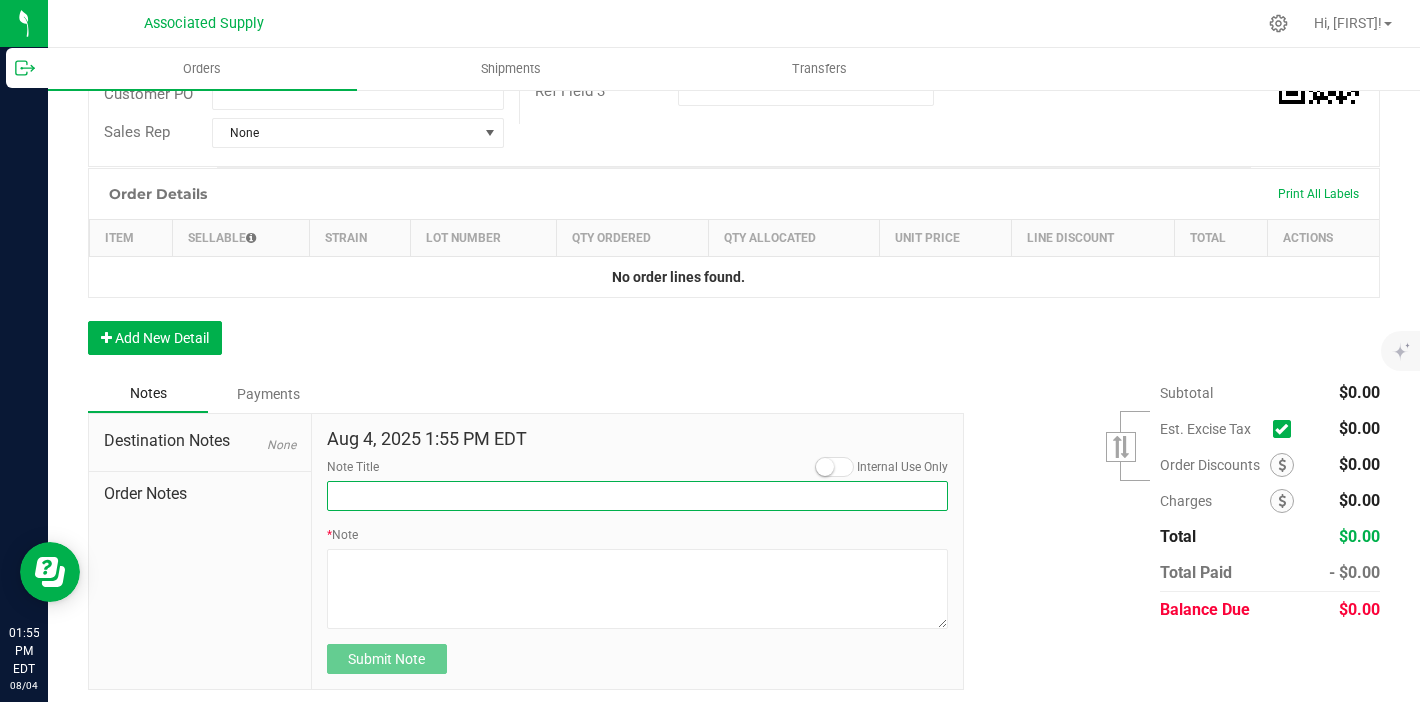 type on "NEW BANKING / WIRE INFO" 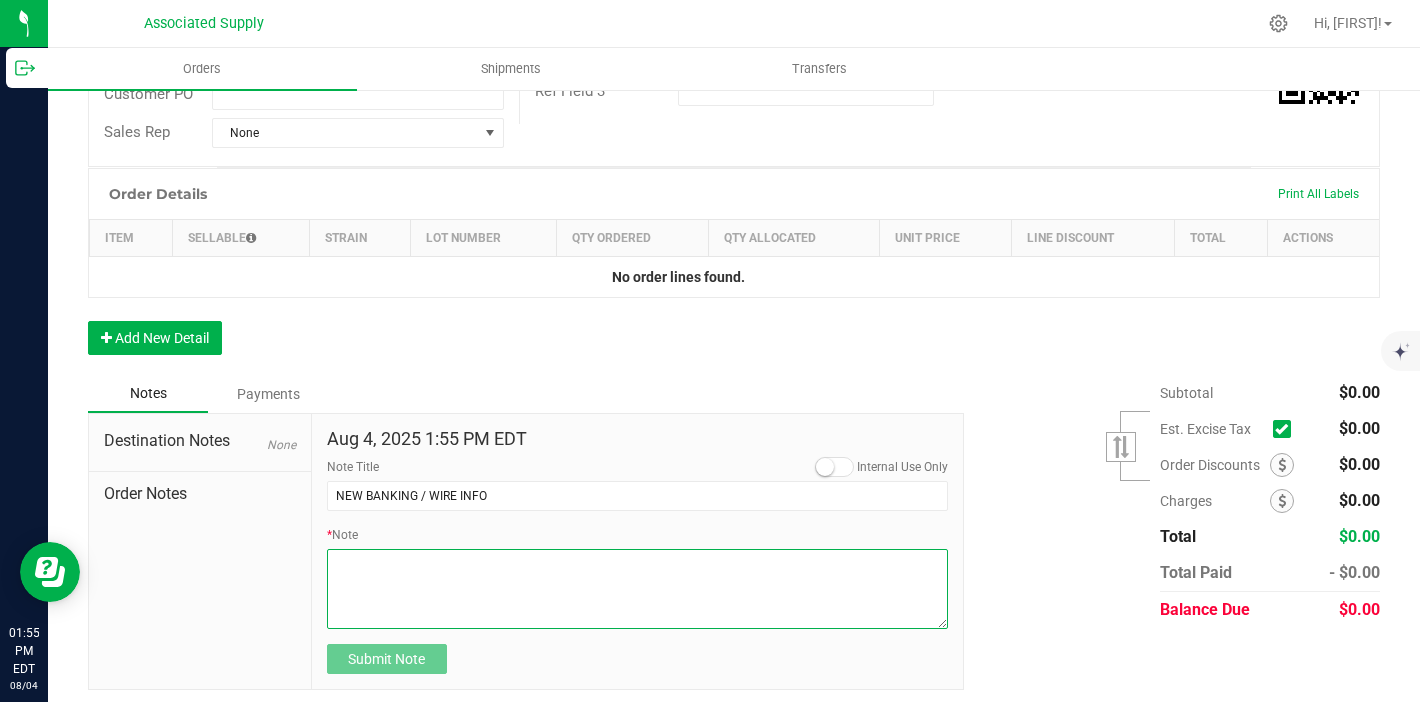 click on "*
Note" at bounding box center (638, 589) 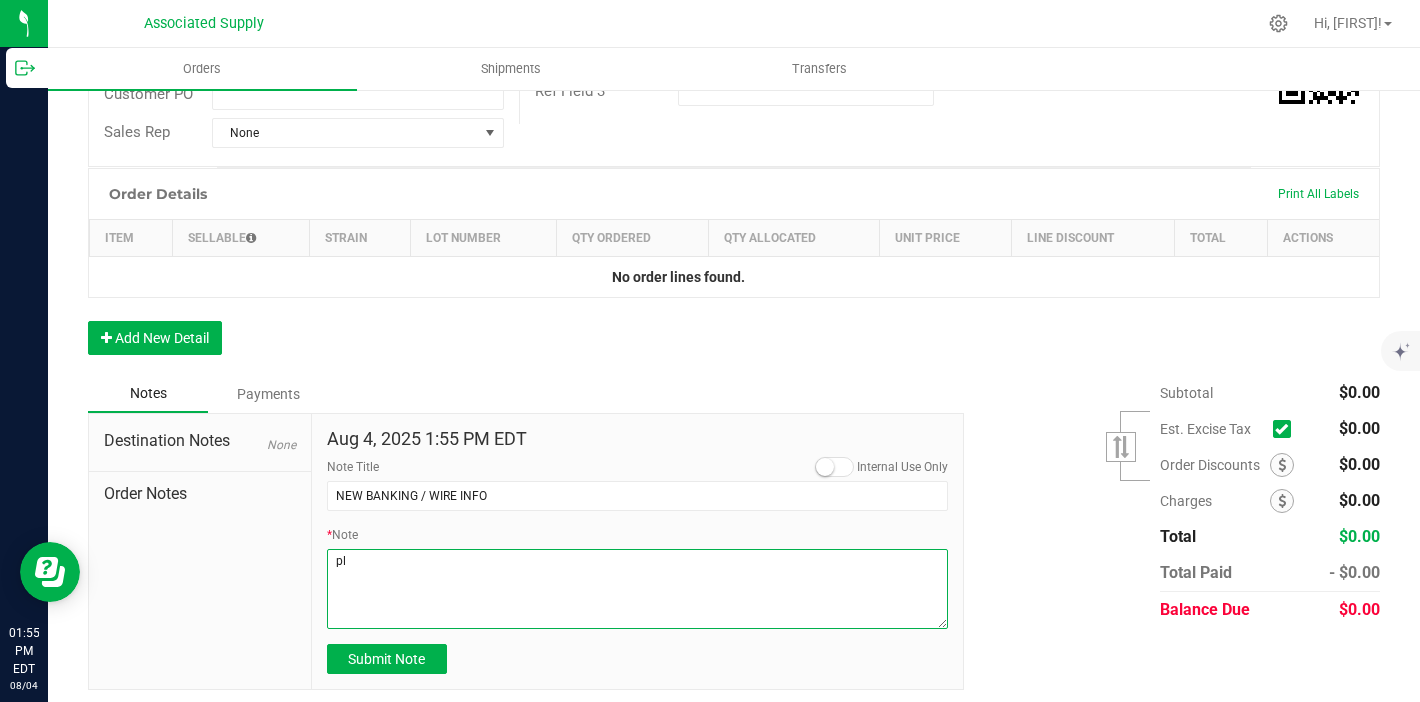 type on "p" 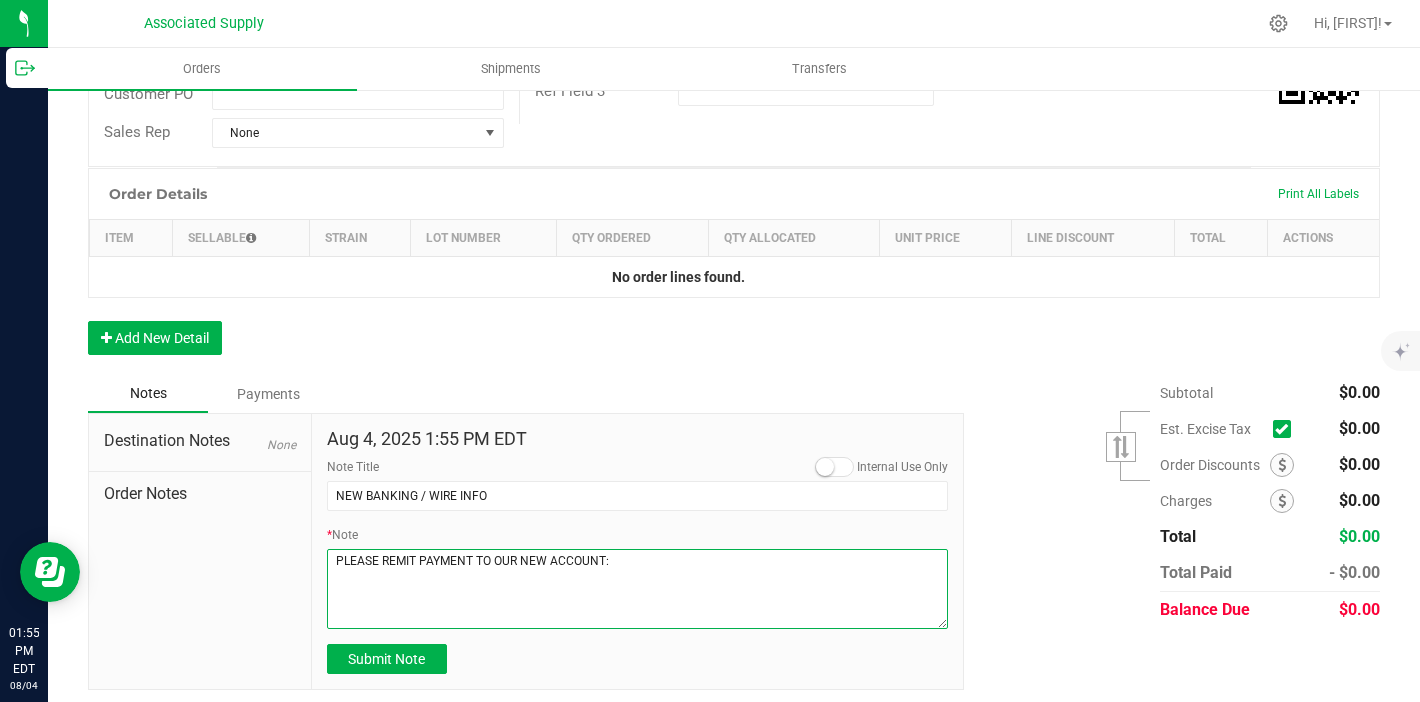 paste on "Dime Community bank
Routing # [ROUTING_NUMBER]
Account # [ACCOUNT_NUMBER]" 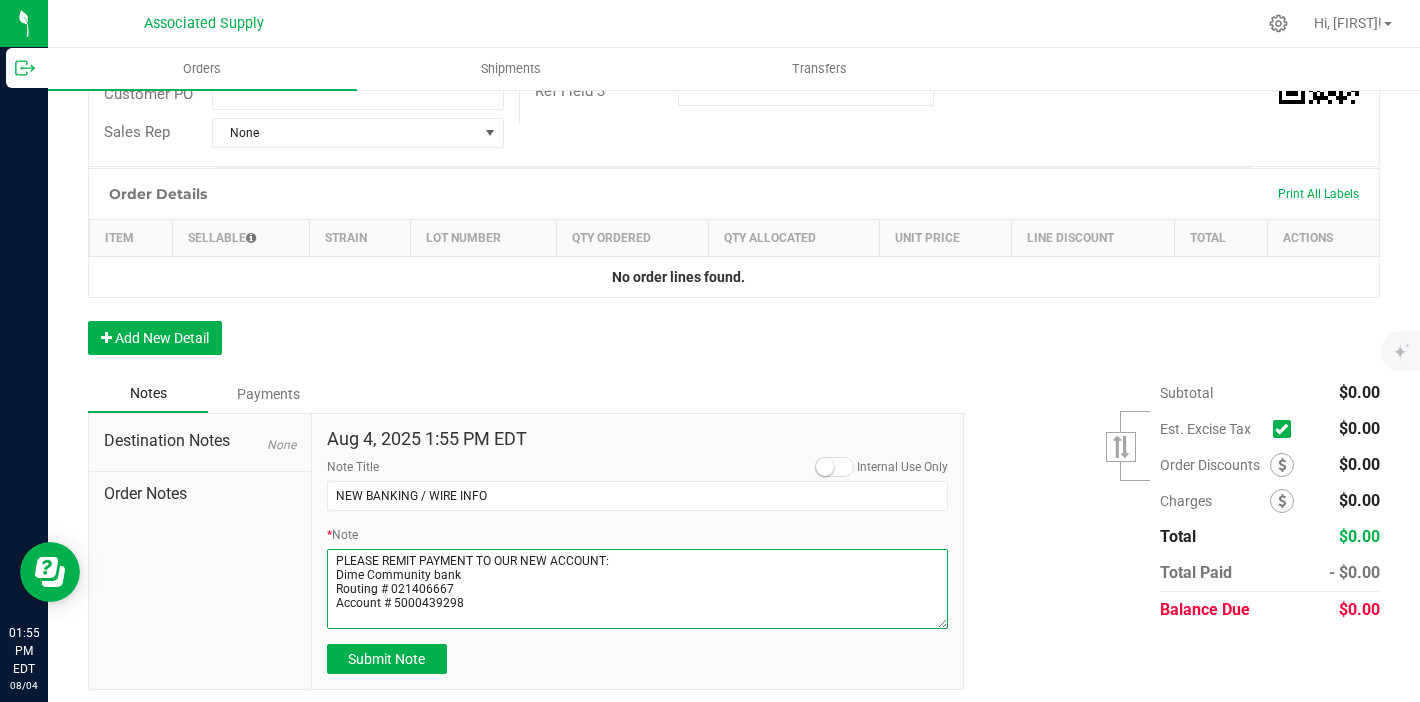 drag, startPoint x: 465, startPoint y: 601, endPoint x: 340, endPoint y: 545, distance: 136.9708 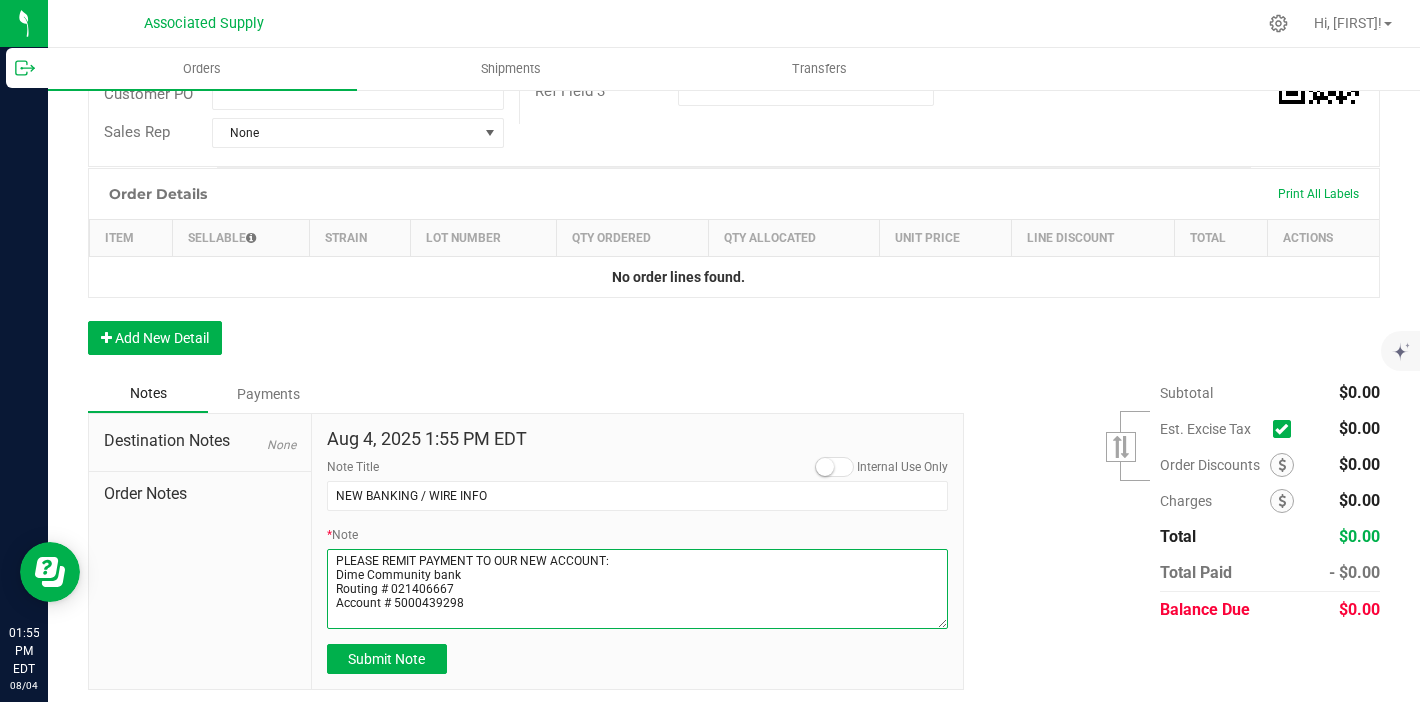 click on "*
Note" at bounding box center [638, 577] 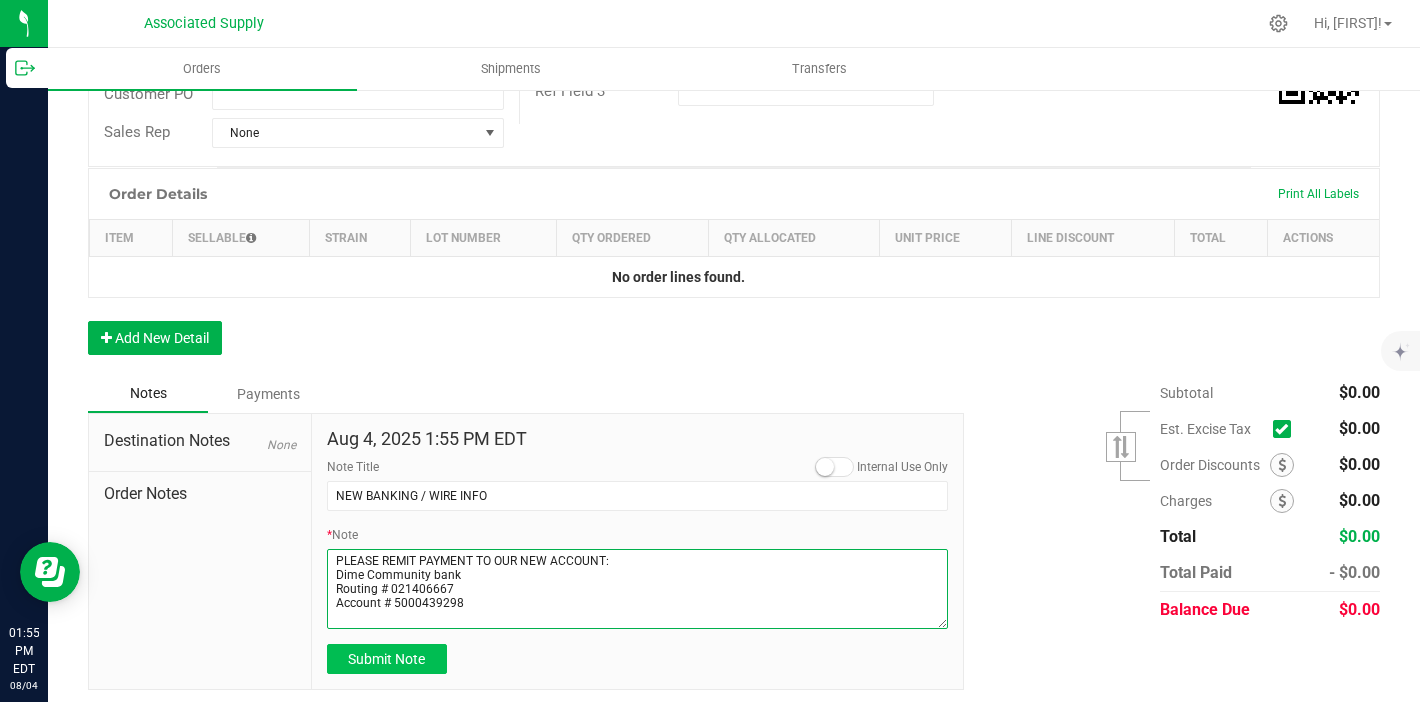 type on "PLEASE REMIT PAYMENT TO OUR NEW ACCOUNT:
Dime Community bank
Routing # 021406667
Account # 5000439298" 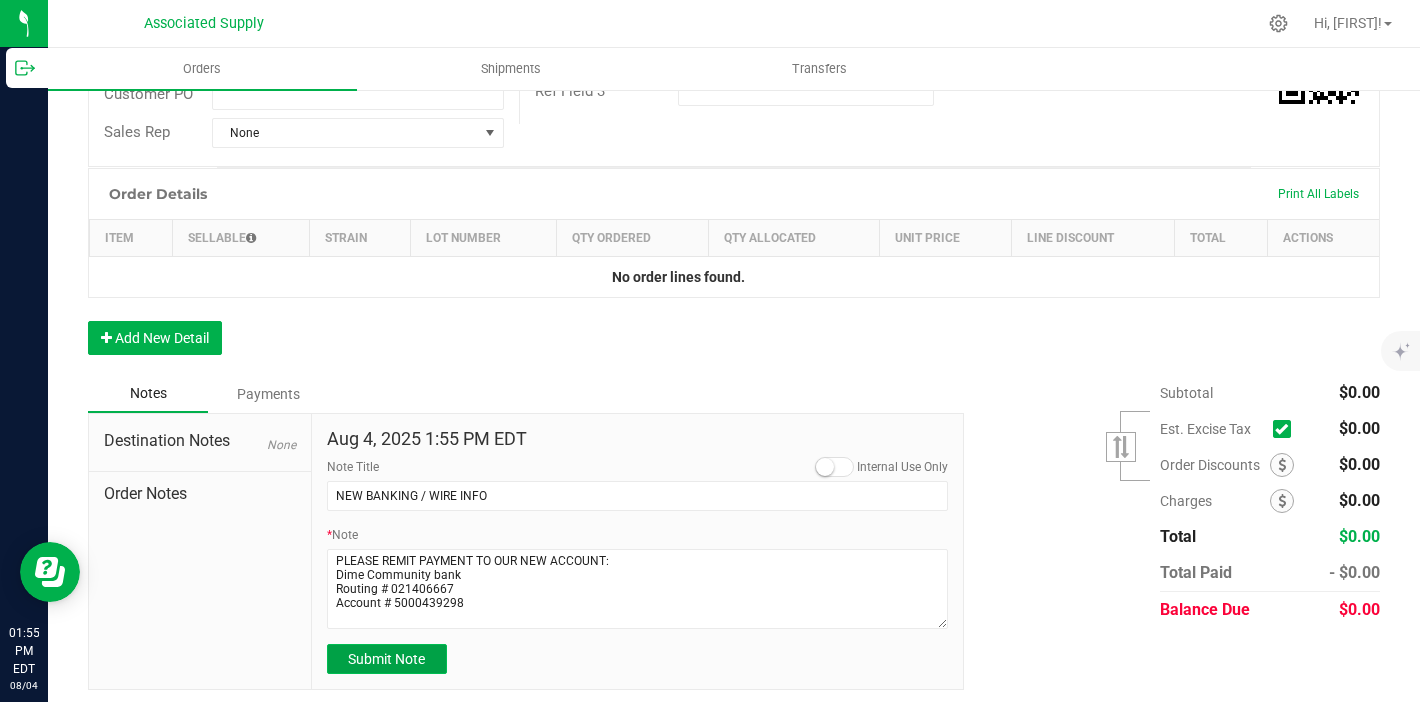 click on "Submit Note" at bounding box center (386, 659) 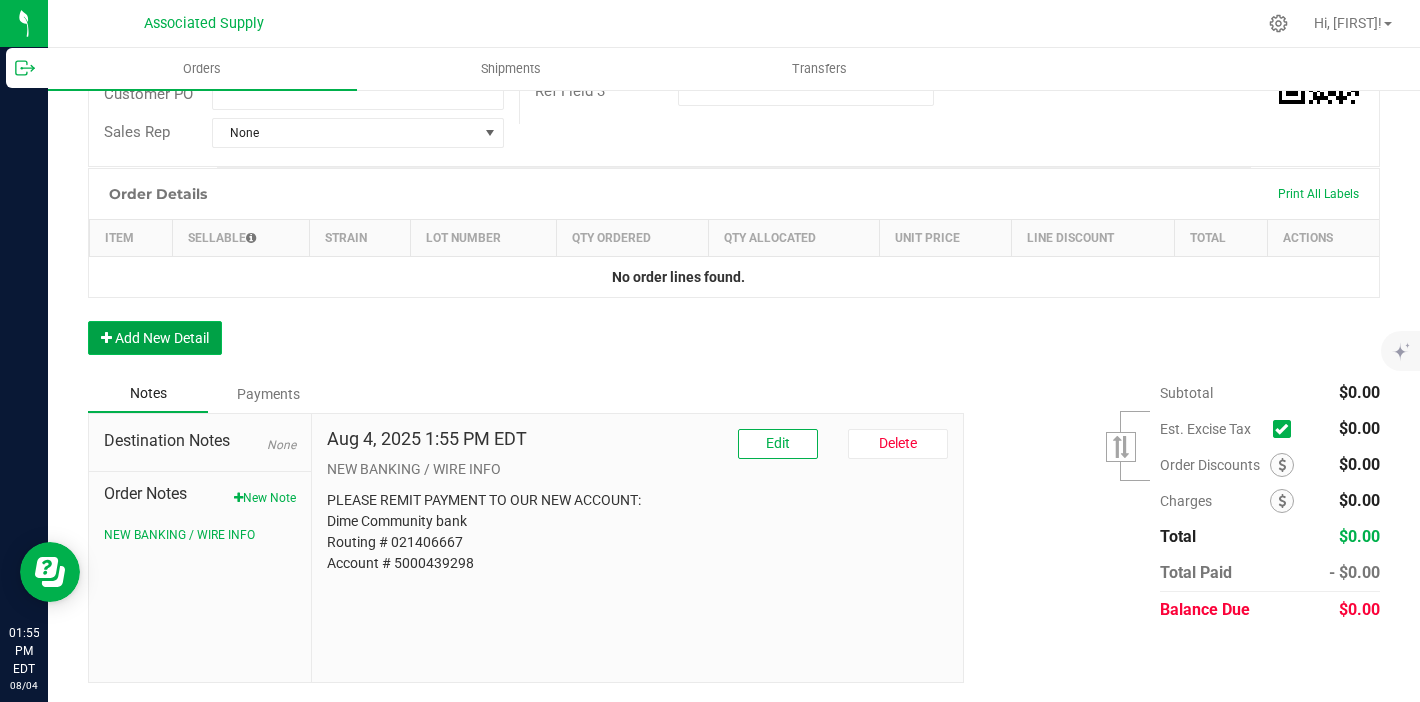 click on "Add New Detail" at bounding box center (155, 338) 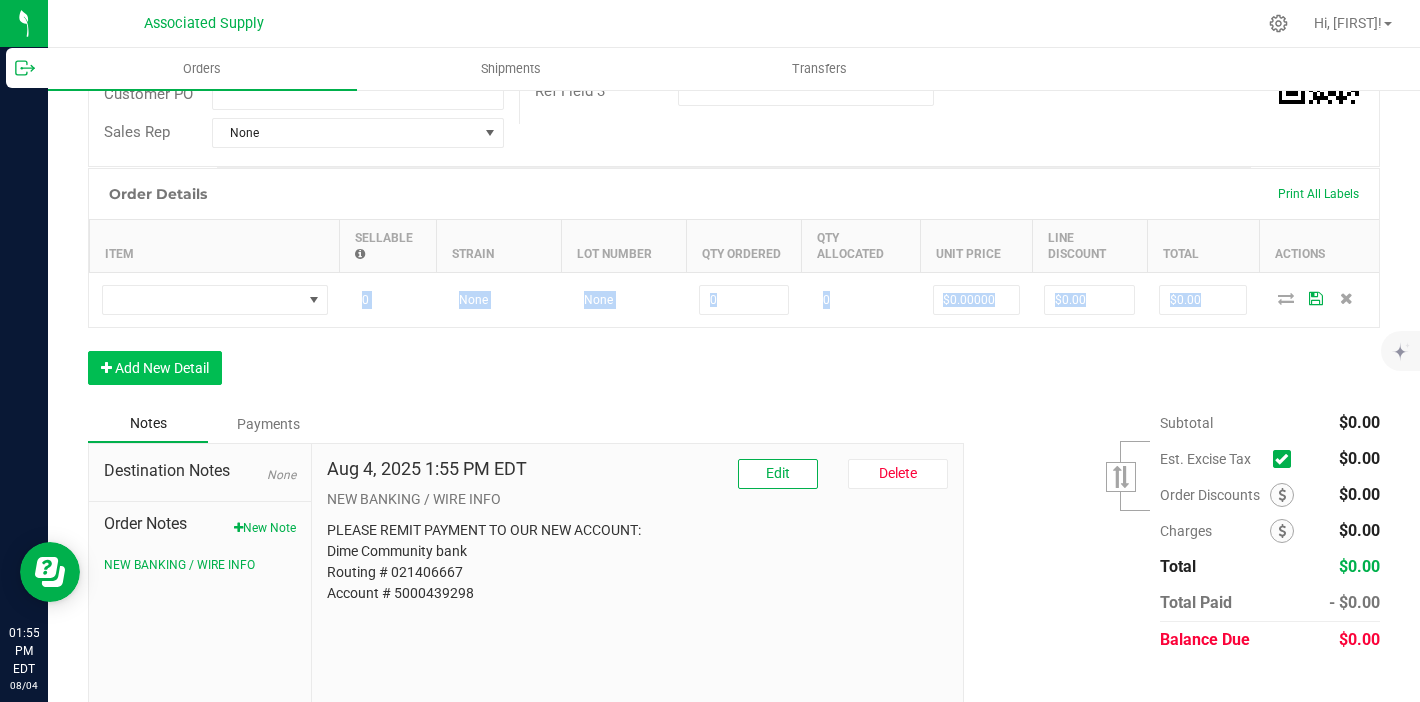 click on "Order Details Print All Labels Item  Sellable  Strain  Lot Number  Qty Ordered Qty Allocated Unit Price Line Discount Total Actions  0    None   None  0  0   $0.00000 $0.00 $0.00
Add New Detail" at bounding box center [734, 286] 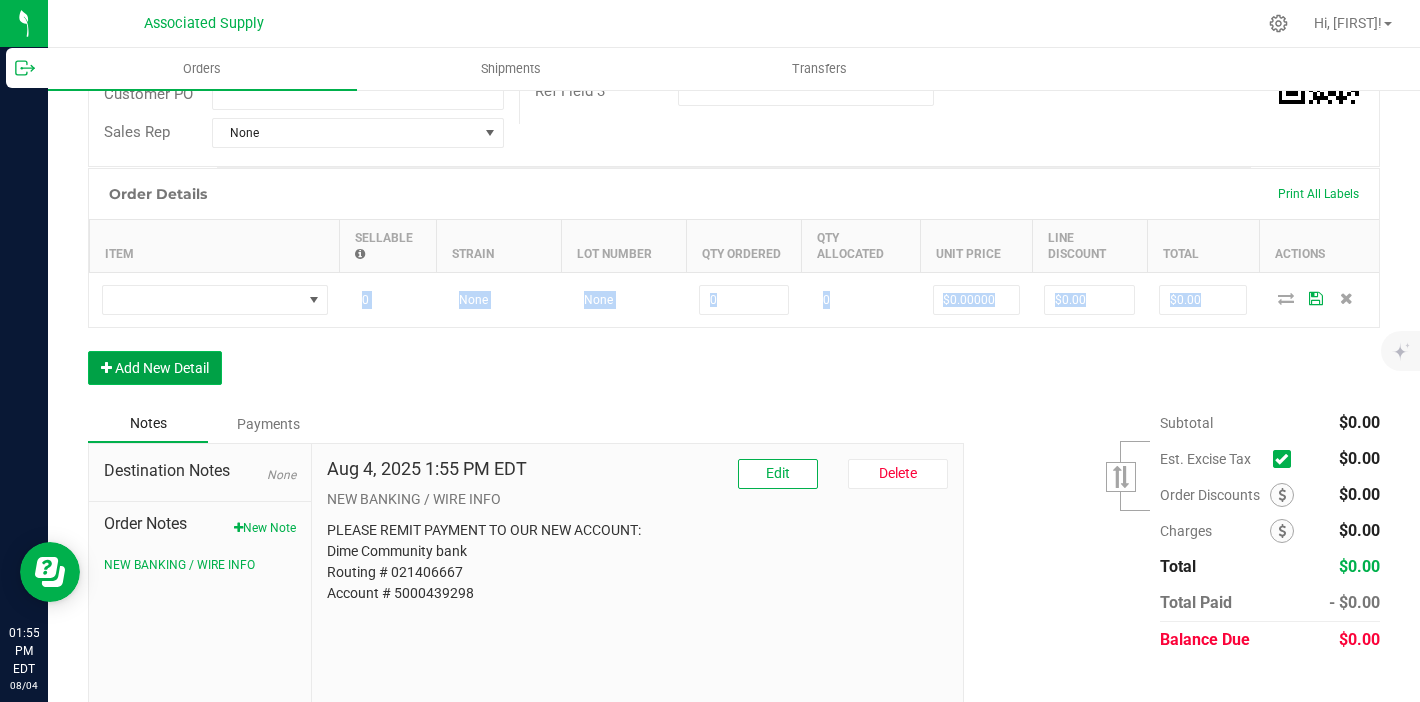 click on "Add New Detail" at bounding box center (155, 368) 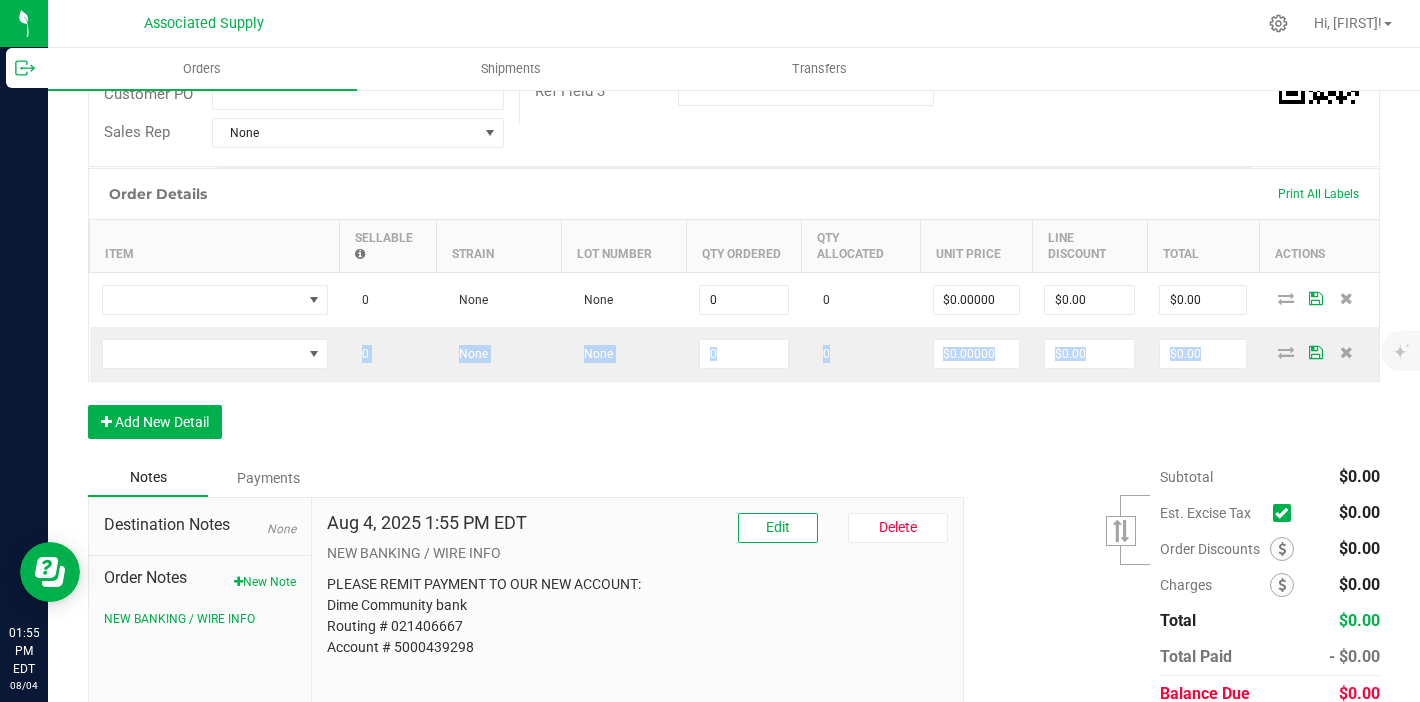 click on "Order Details Print All Labels Item  Sellable  Strain  Lot Number  Qty Ordered Qty Allocated Unit Price Line Discount Total Actions  0    None   None  0  0   $0.00000 $0.00 $0.00  0    None   None  0  0   $0.00000 $0.00 $0.00
Add New Detail" at bounding box center [734, 313] 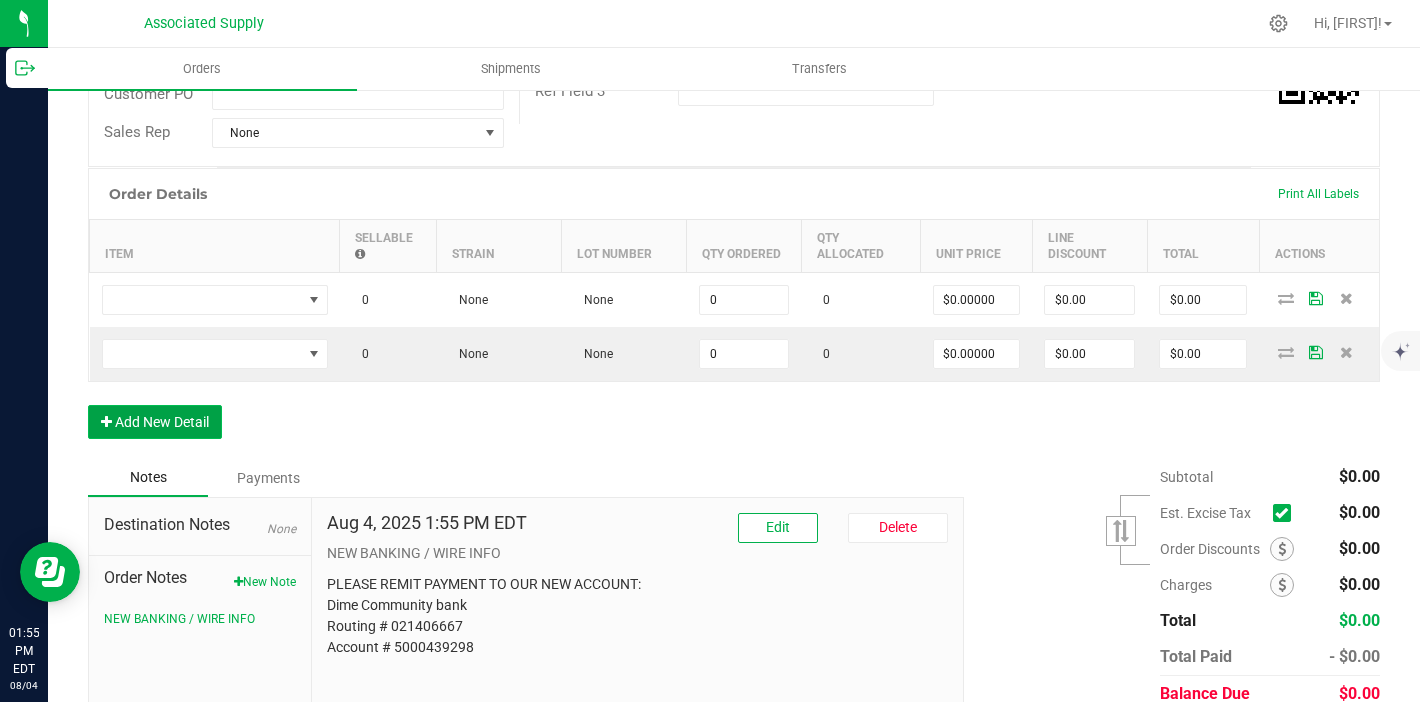 click on "Add New Detail" at bounding box center [155, 422] 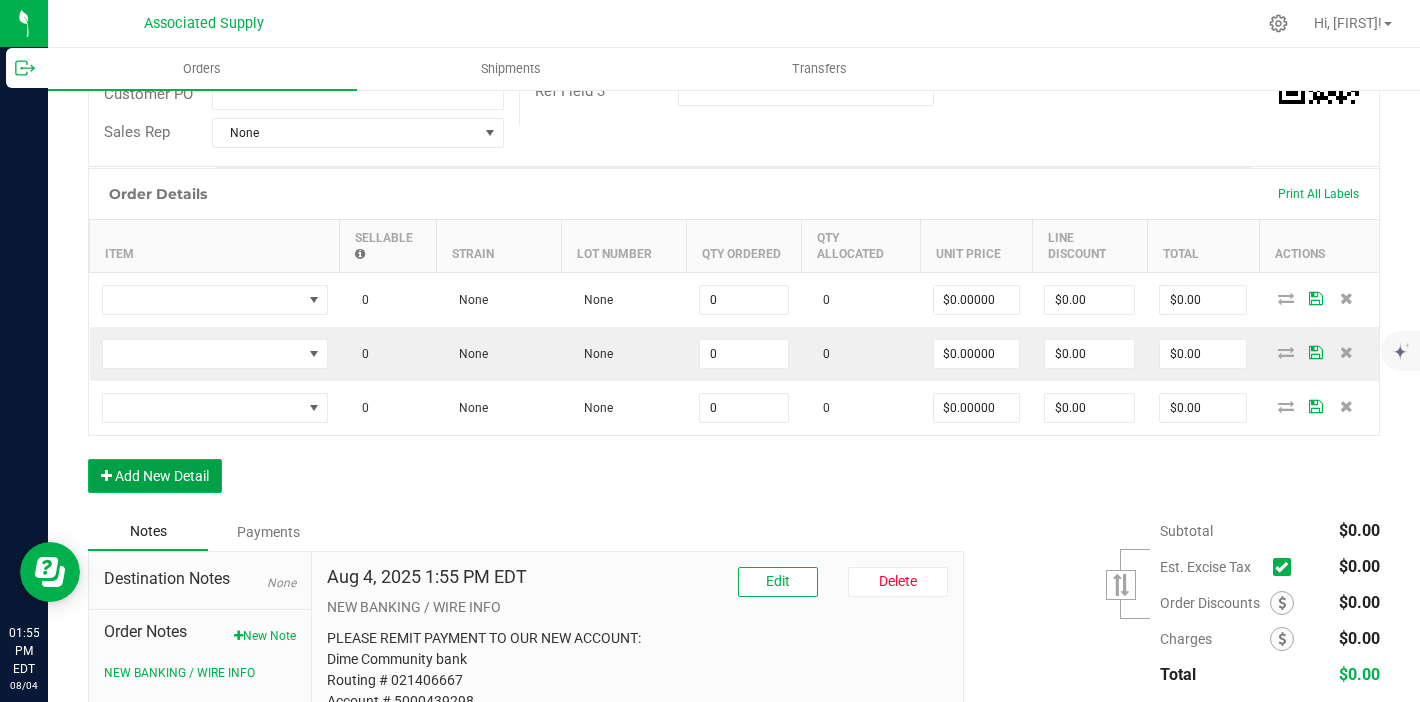 click on "Add New Detail" at bounding box center (155, 476) 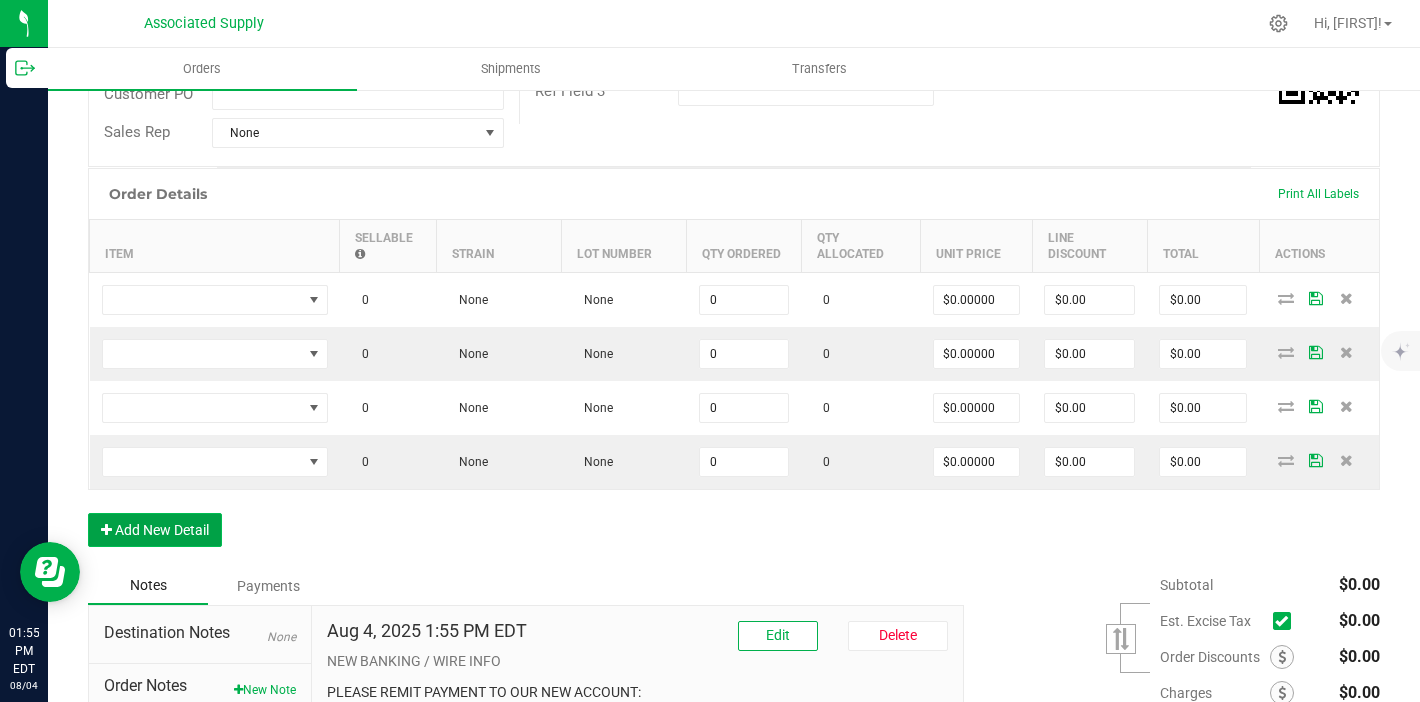 click on "Add New Detail" at bounding box center (155, 530) 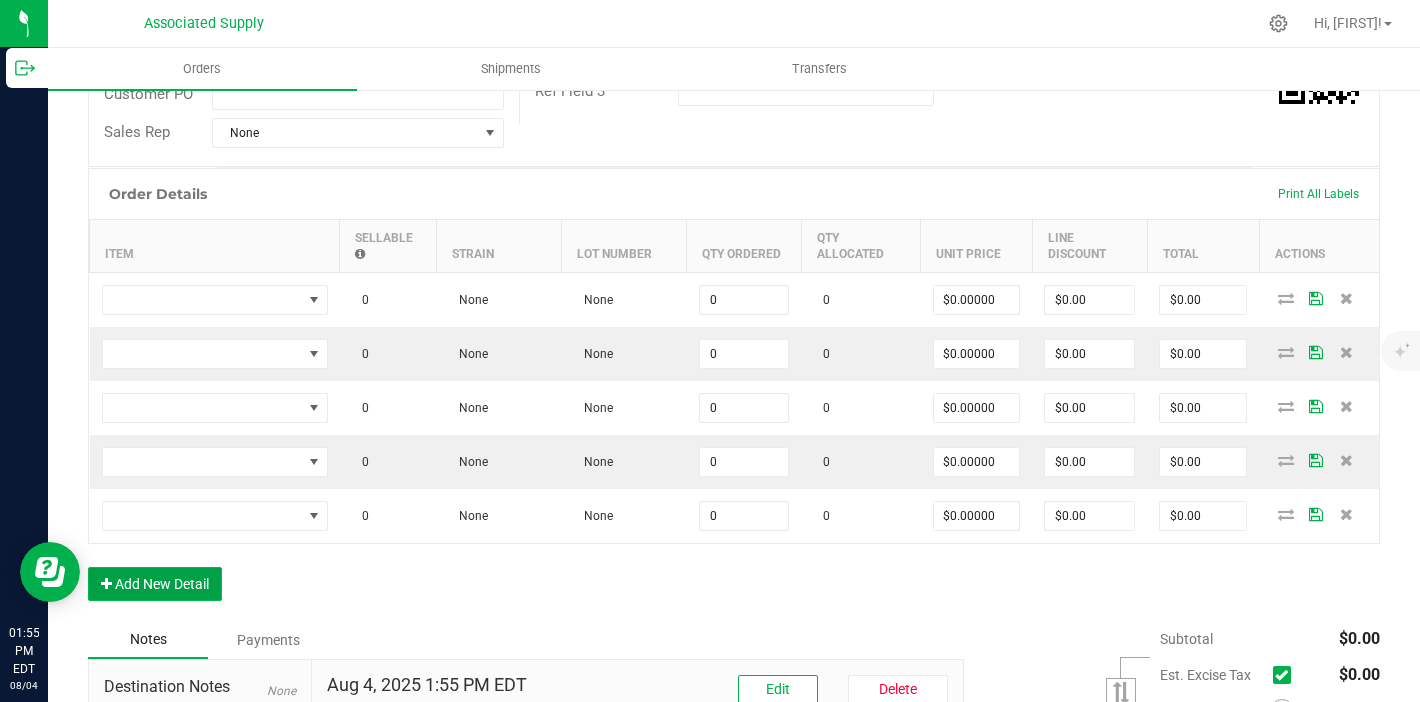 click on "Add New Detail" at bounding box center [155, 584] 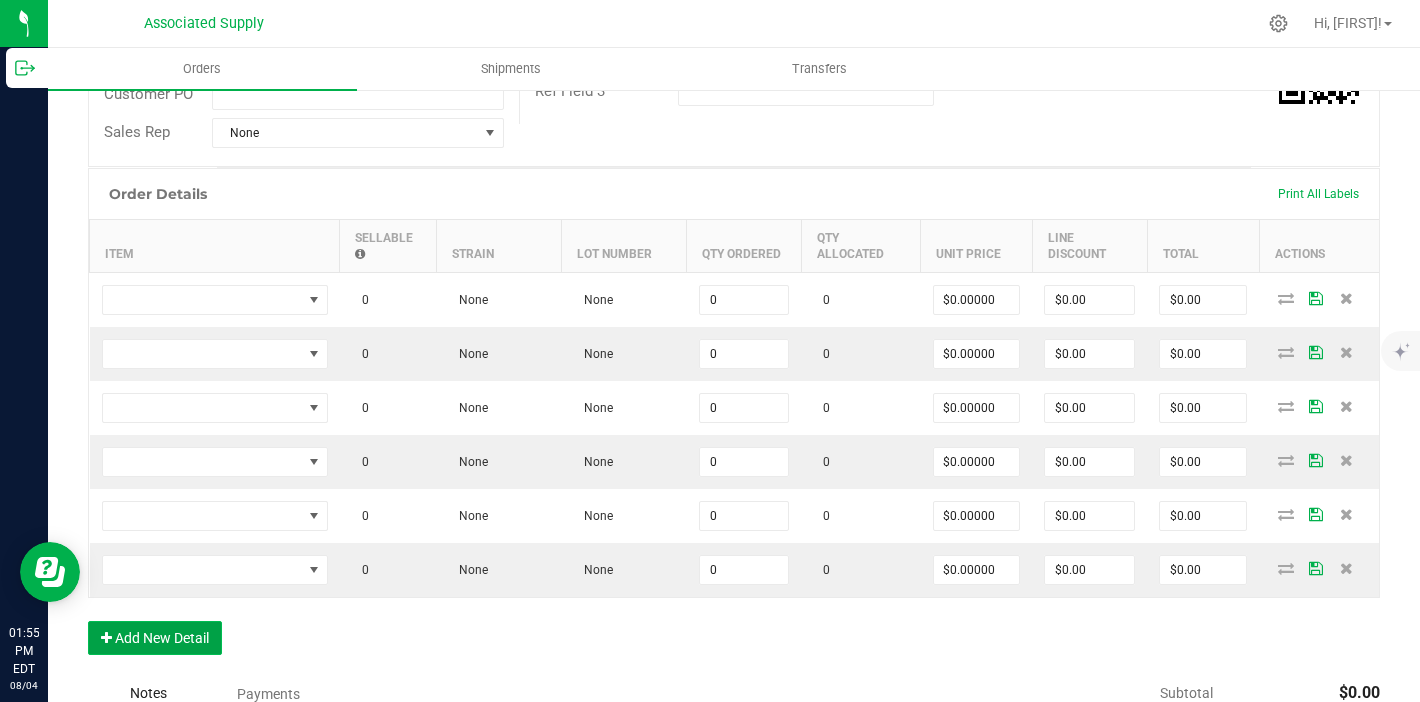 click on "Add New Detail" at bounding box center (155, 638) 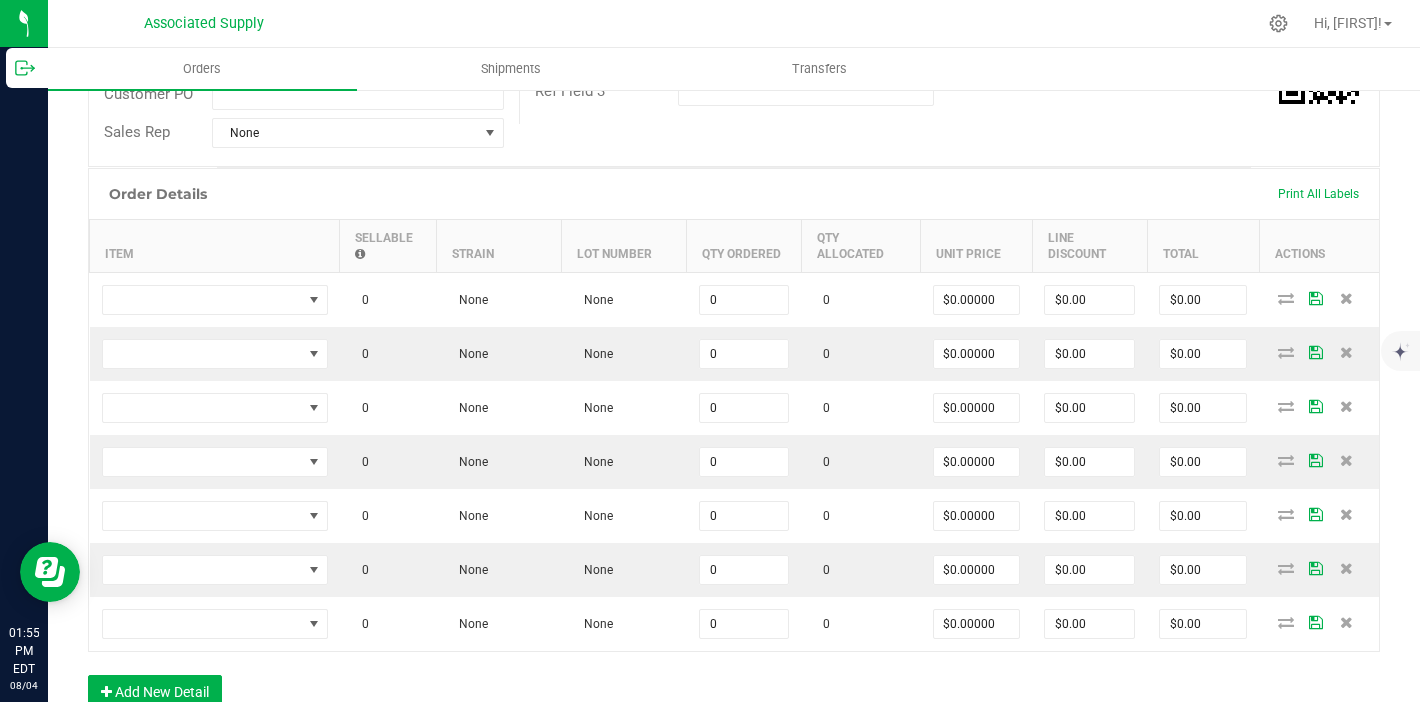 click on "Order Details Print All Labels Item  Sellable  Strain  Lot Number  Qty Ordered Qty Allocated Unit Price Line Discount Total Actions  0    None   None  0  0   $0.00000 $0.00 $0.00  0    None   None  0  0   $0.00000 $0.00 $0.00  0    None   None  0  0   $0.00000 $0.00 $0.00  0    None   None  0  0   $0.00000 $0.00 $0.00  0    None   None  0  0   $0.00000 $0.00 $0.00  0    None   None  0  0   $0.00000 $0.00 $0.00  0    None   None  0  0   $0.00000 $0.00 $0.00
Add New Detail" at bounding box center [734, 448] 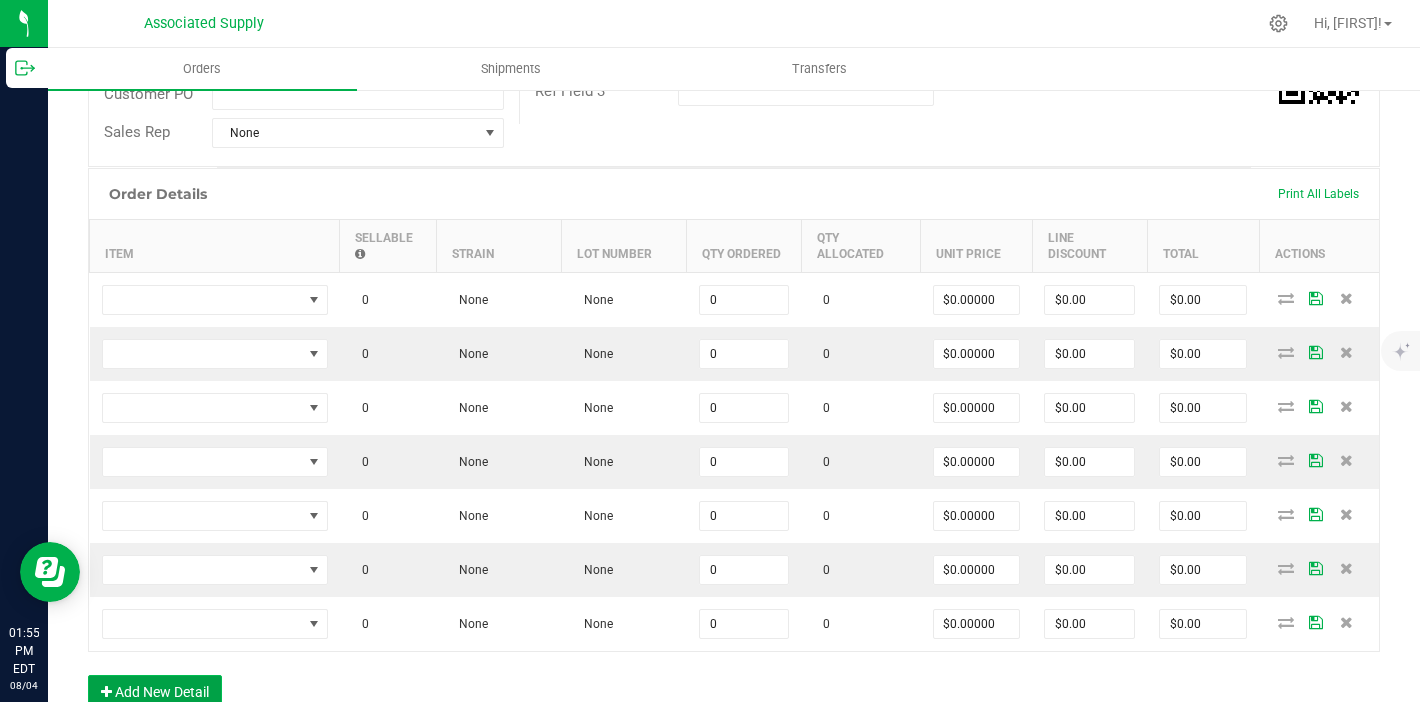 click on "Add New Detail" at bounding box center (155, 692) 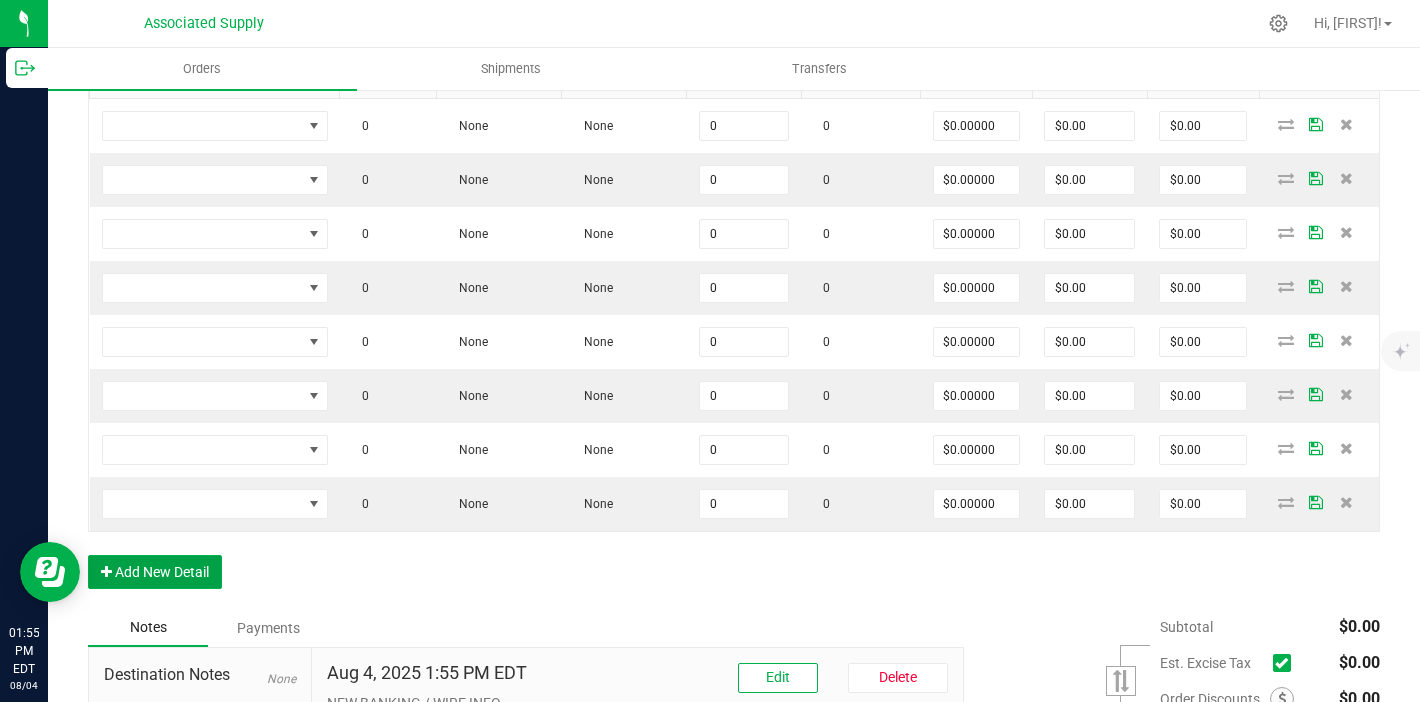 scroll, scrollTop: 616, scrollLeft: 0, axis: vertical 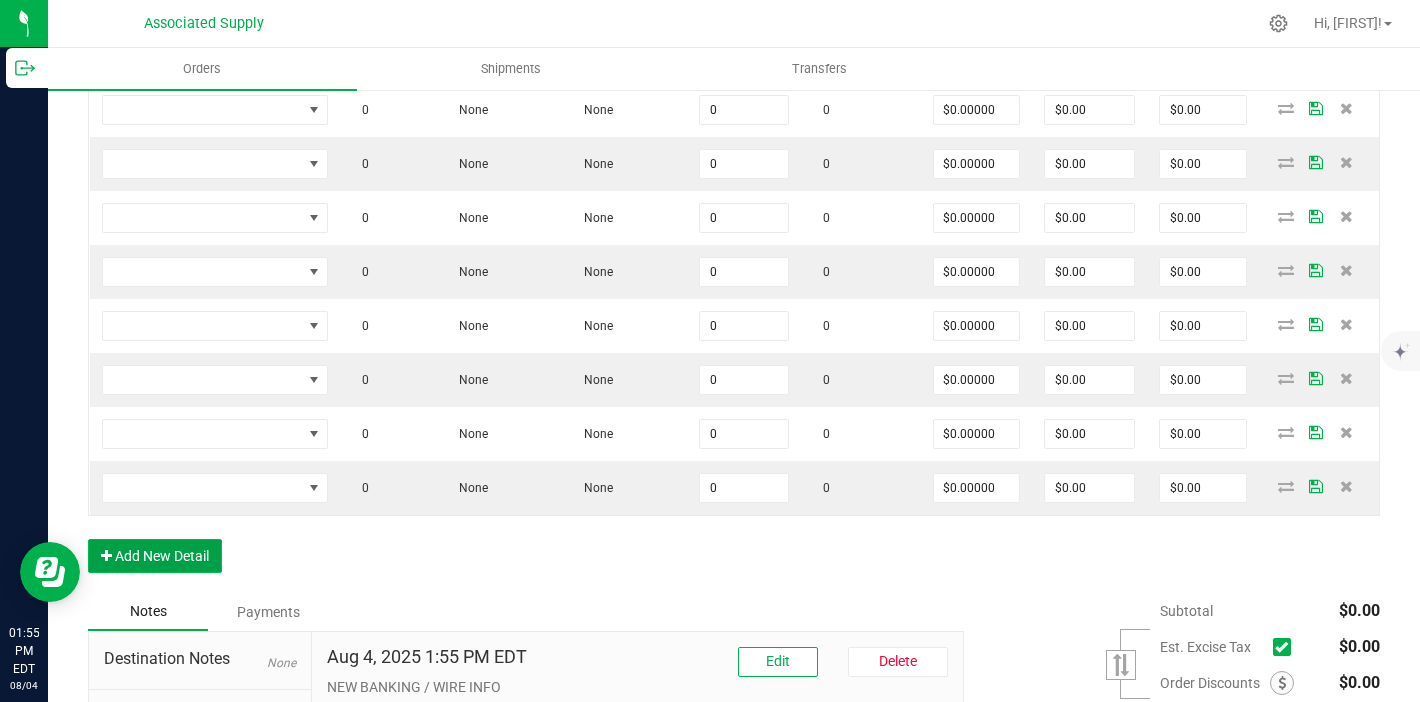 click on "Add New Detail" at bounding box center [155, 556] 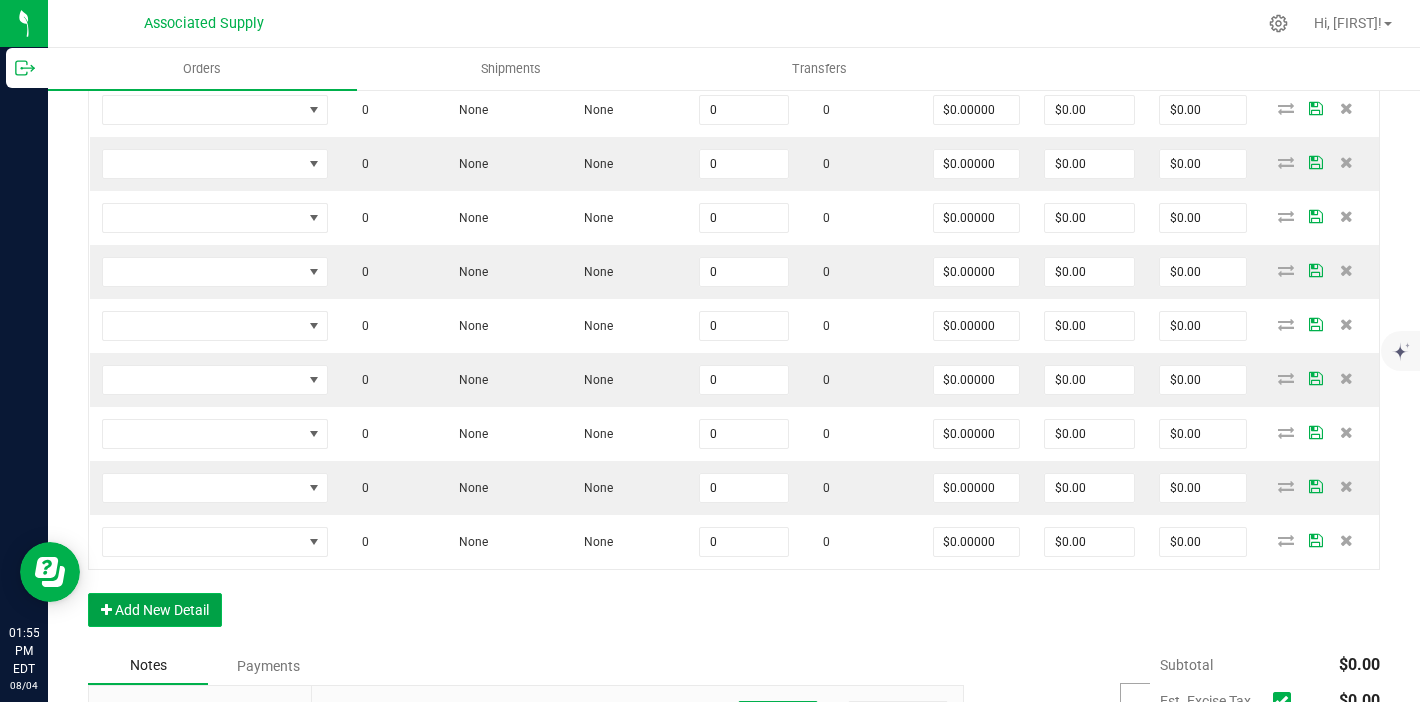 click on "Add New Detail" at bounding box center (155, 610) 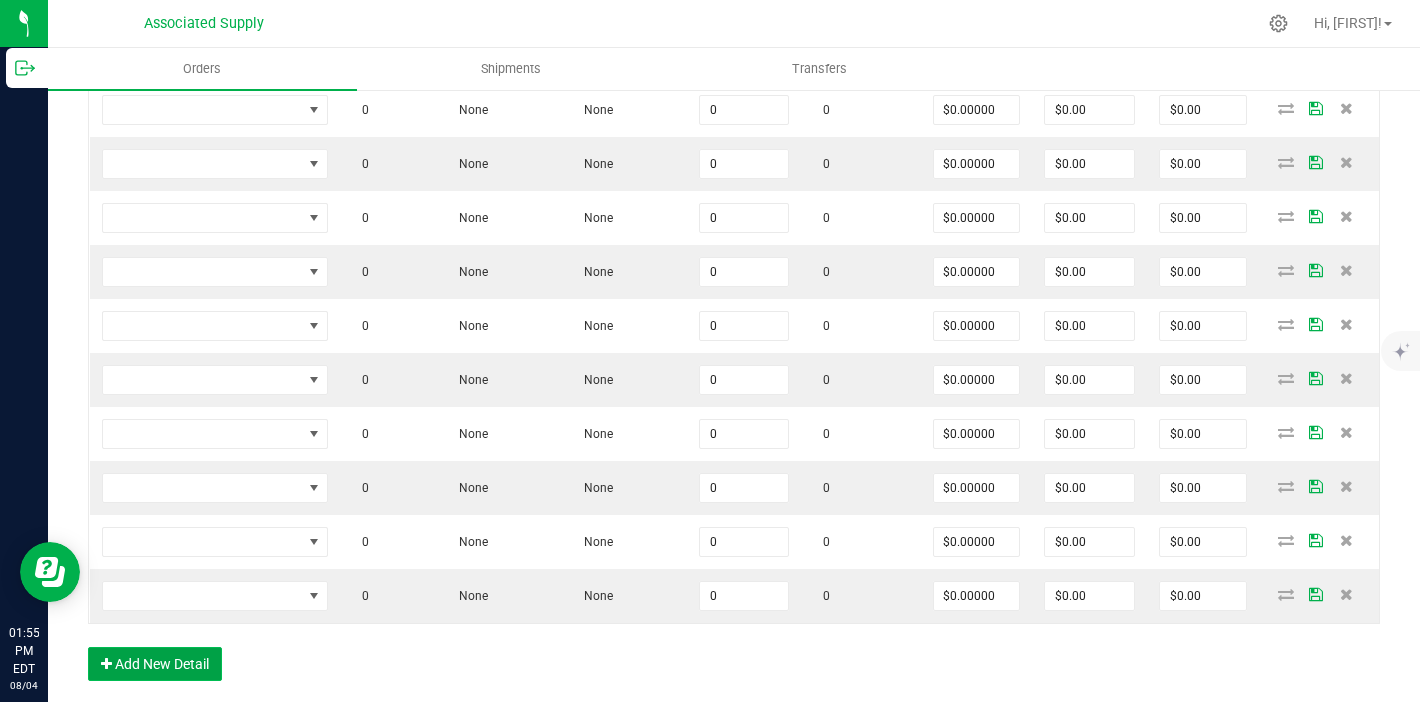 scroll, scrollTop: 727, scrollLeft: 0, axis: vertical 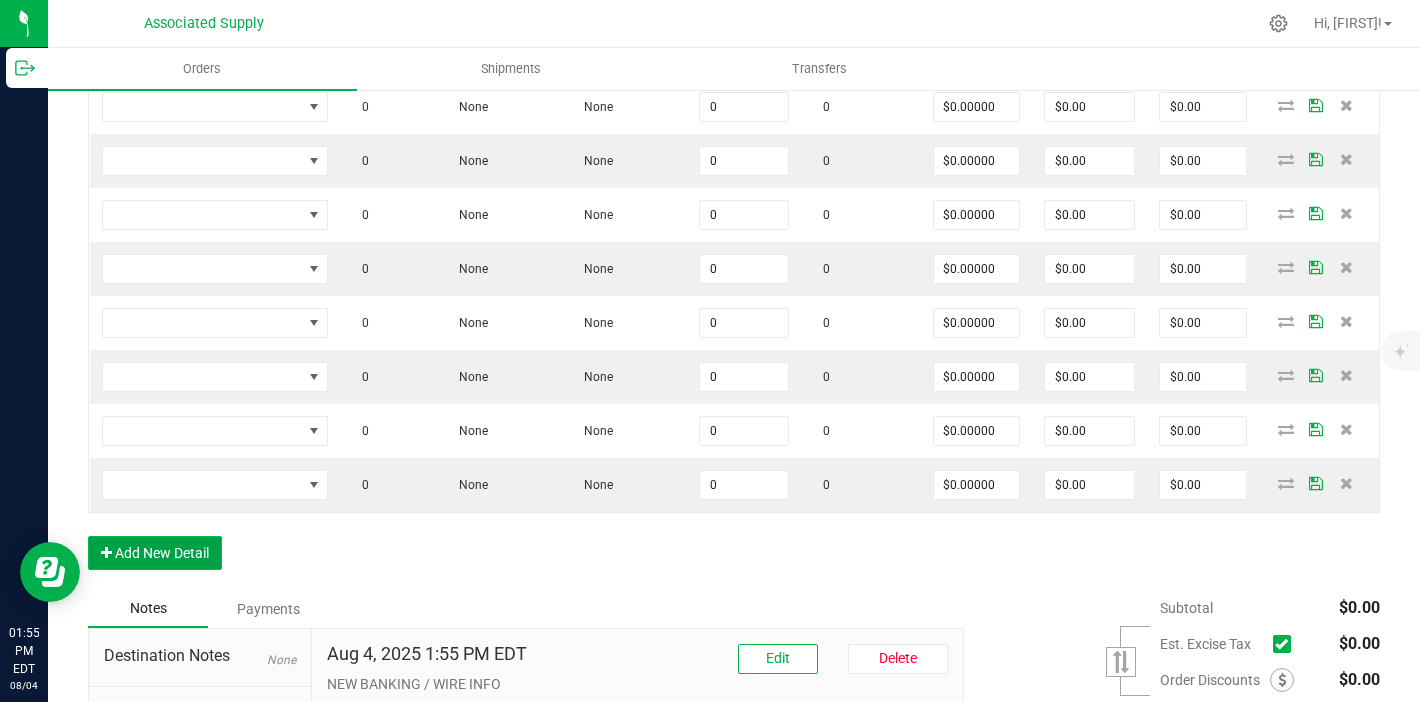 click on "Add New Detail" at bounding box center (155, 553) 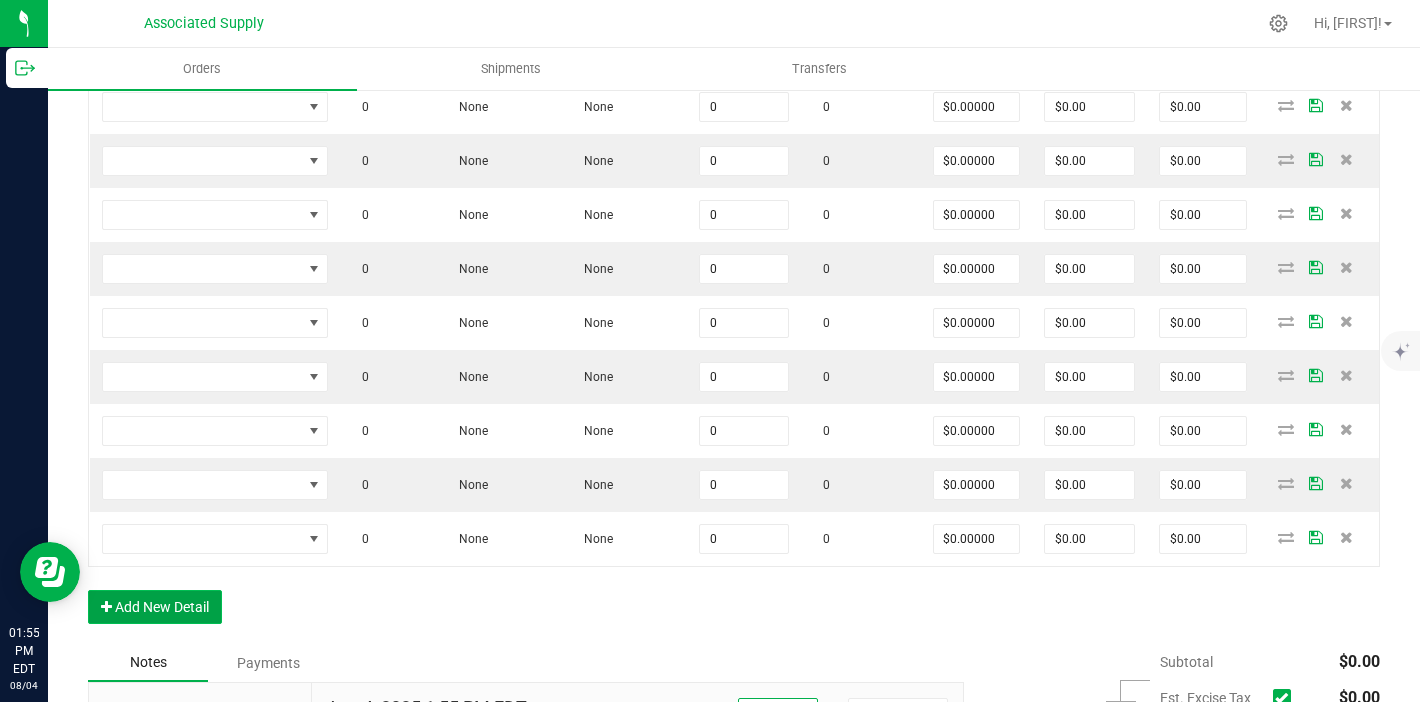 click on "Add New Detail" at bounding box center (155, 607) 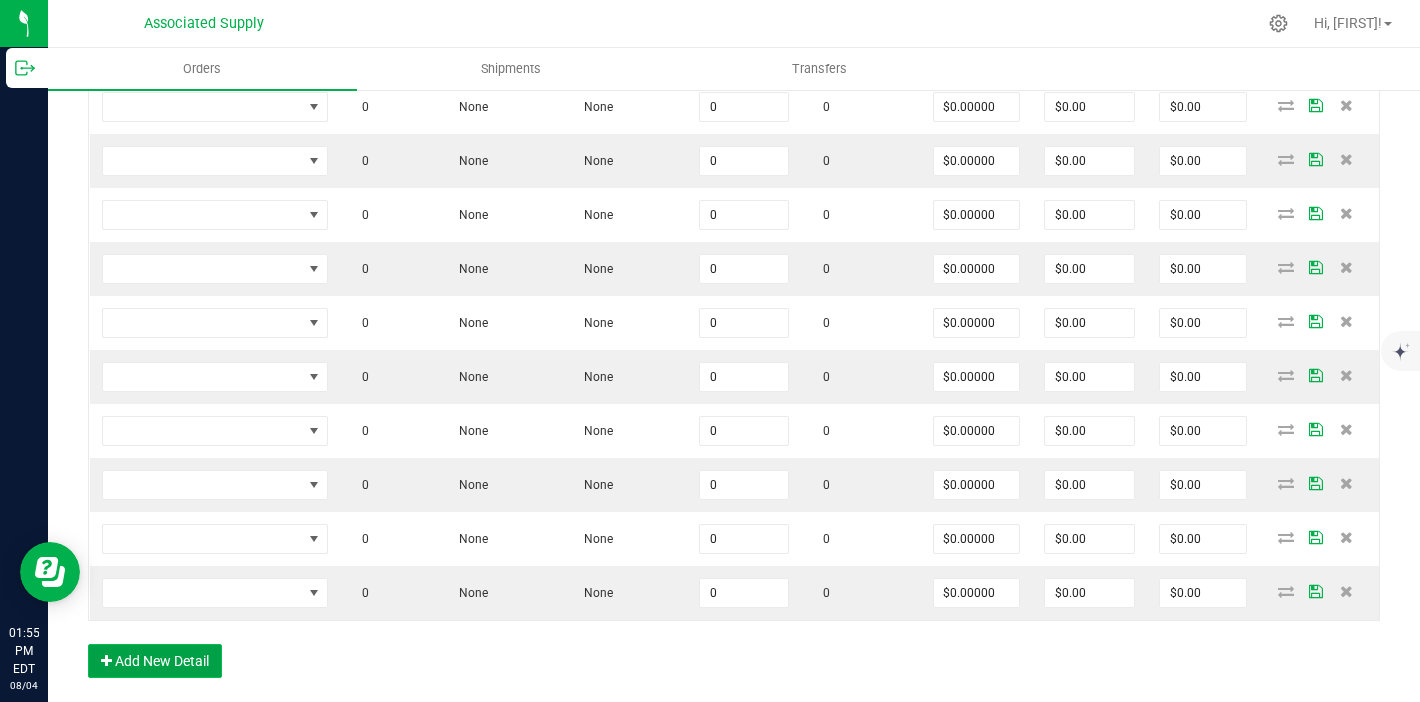 click on "Add New Detail" at bounding box center [155, 661] 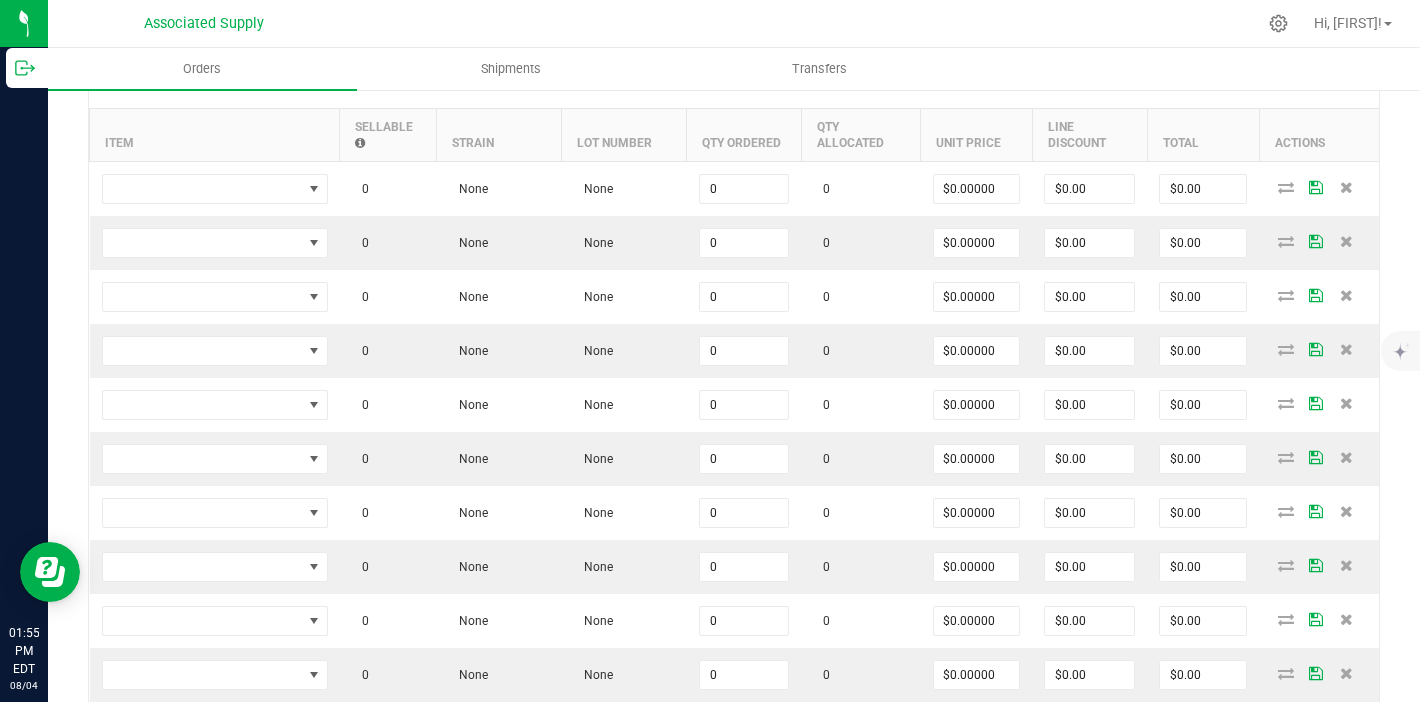scroll, scrollTop: 420, scrollLeft: 0, axis: vertical 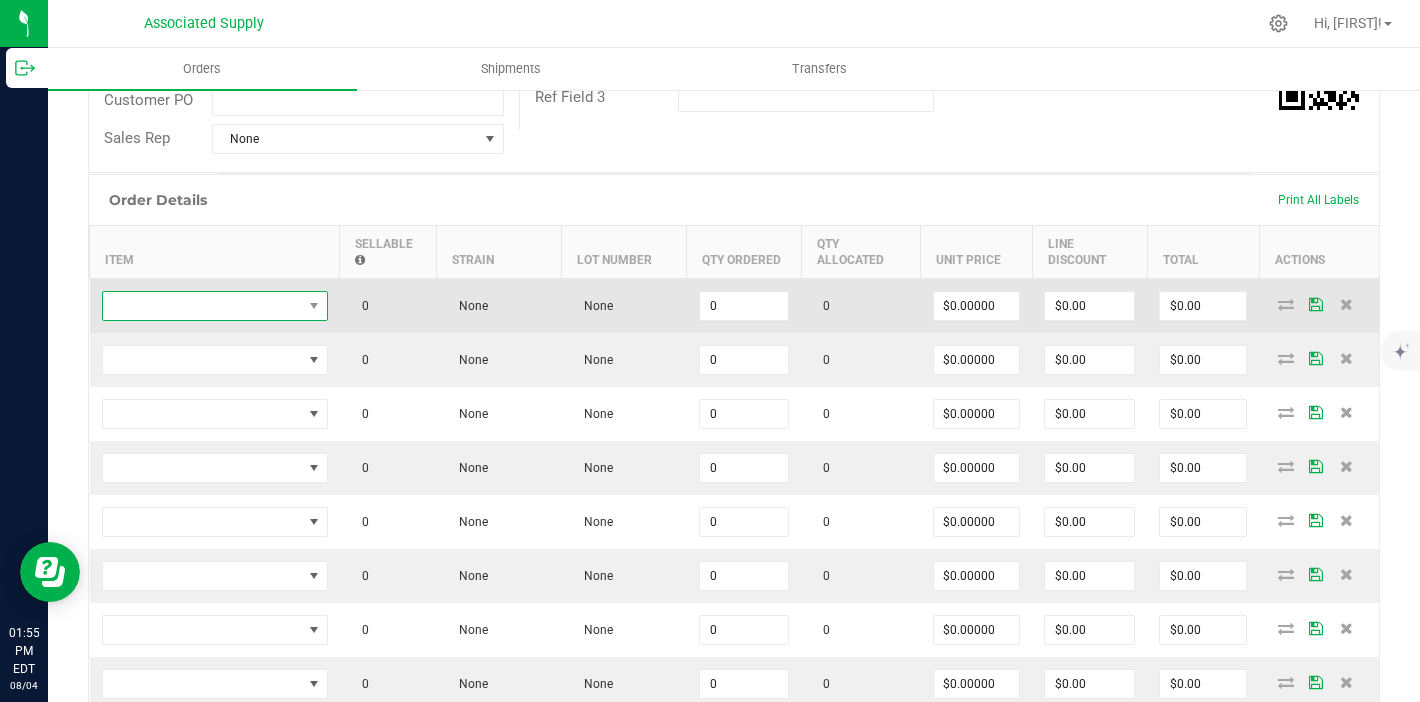 click at bounding box center [202, 306] 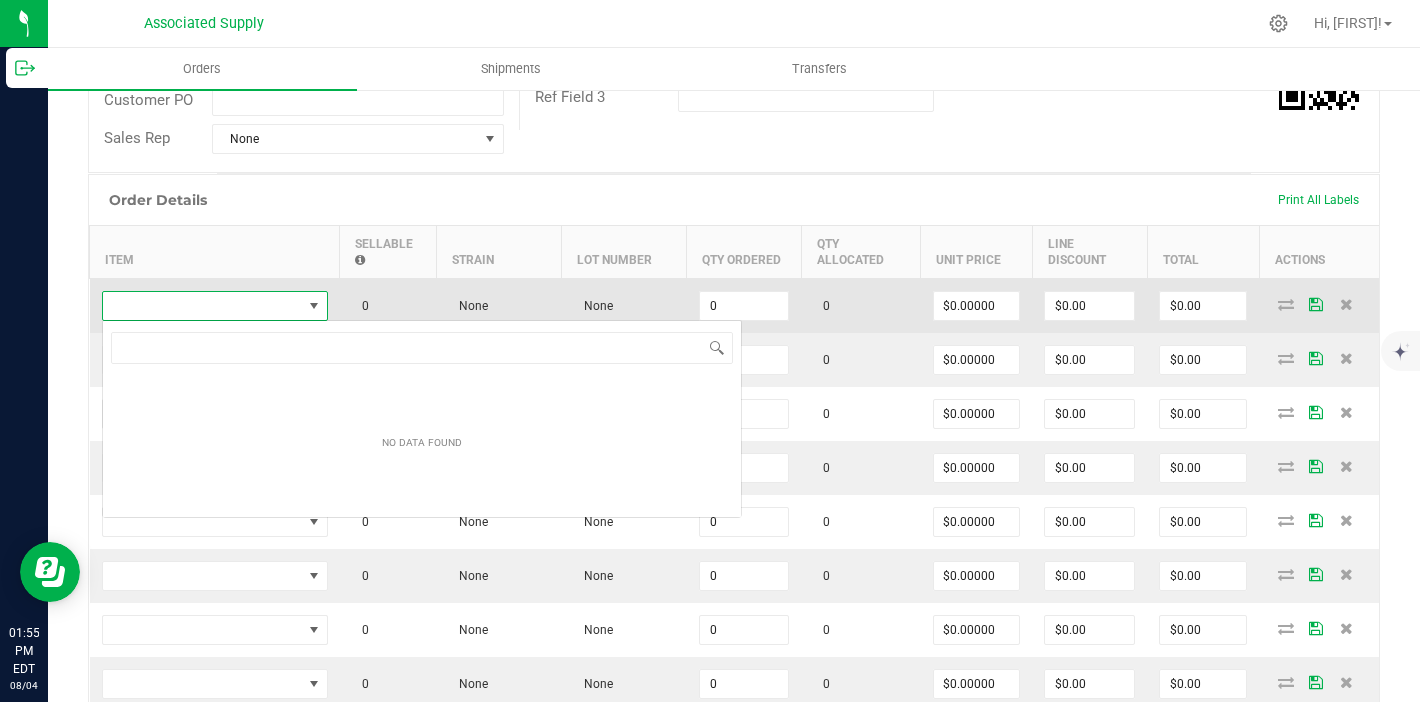 scroll, scrollTop: 99970, scrollLeft: 99774, axis: both 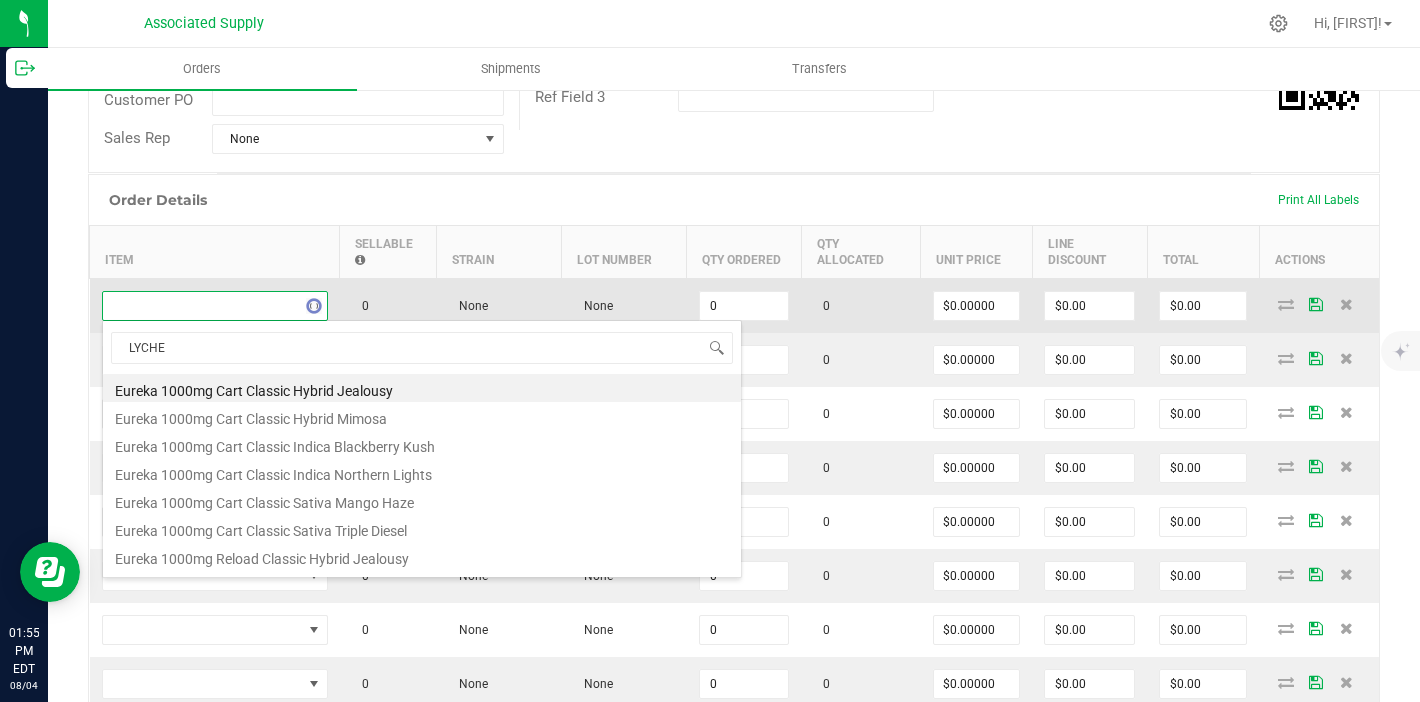 type on "LYCHEE" 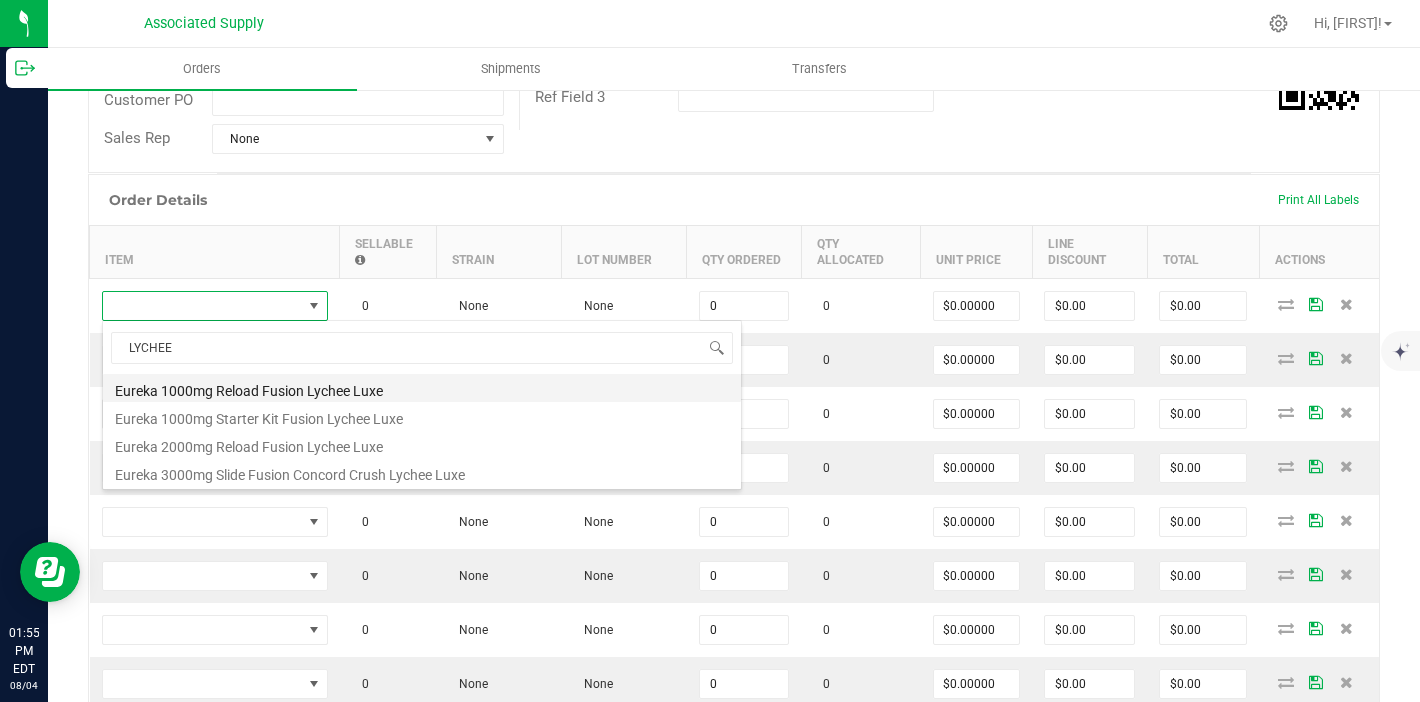 click on "Eureka 1000mg Reload Fusion Lychee Luxe" at bounding box center [422, 388] 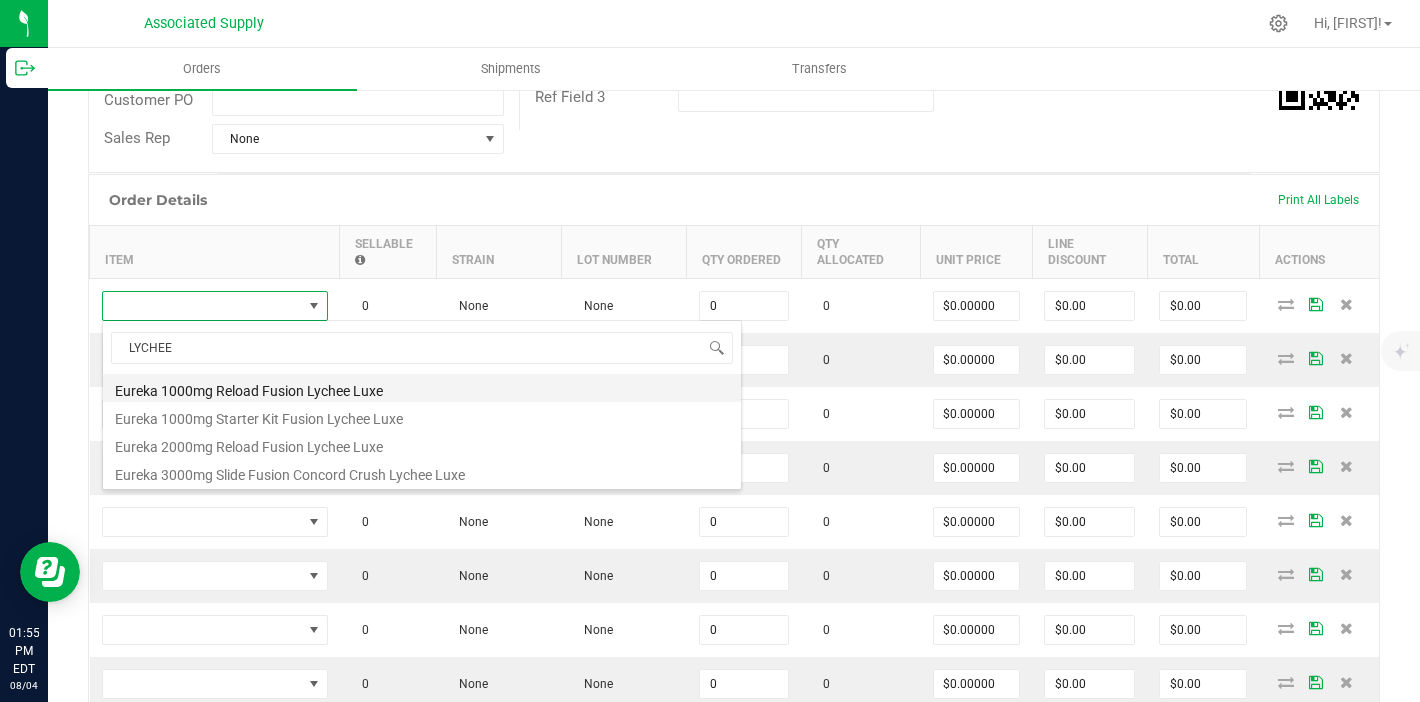 type on "0 ea" 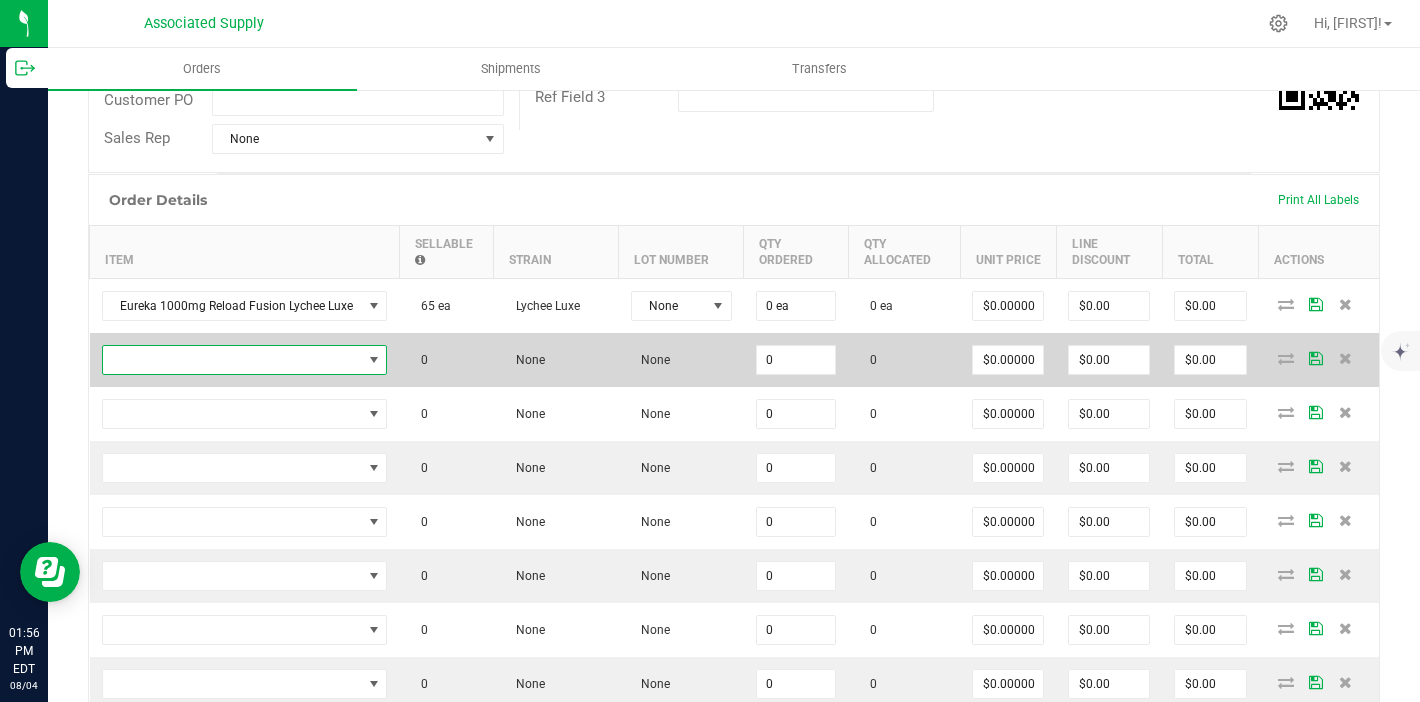 click at bounding box center [232, 360] 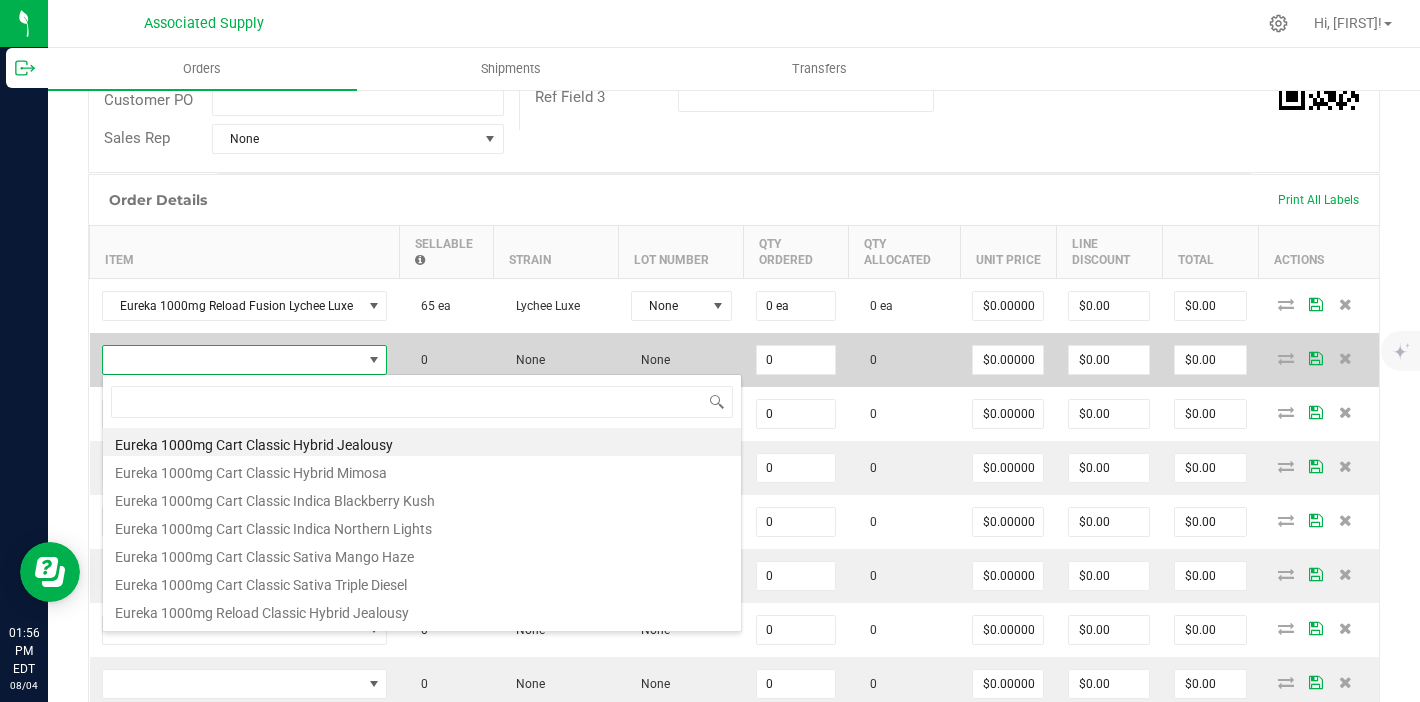 scroll, scrollTop: 99970, scrollLeft: 99717, axis: both 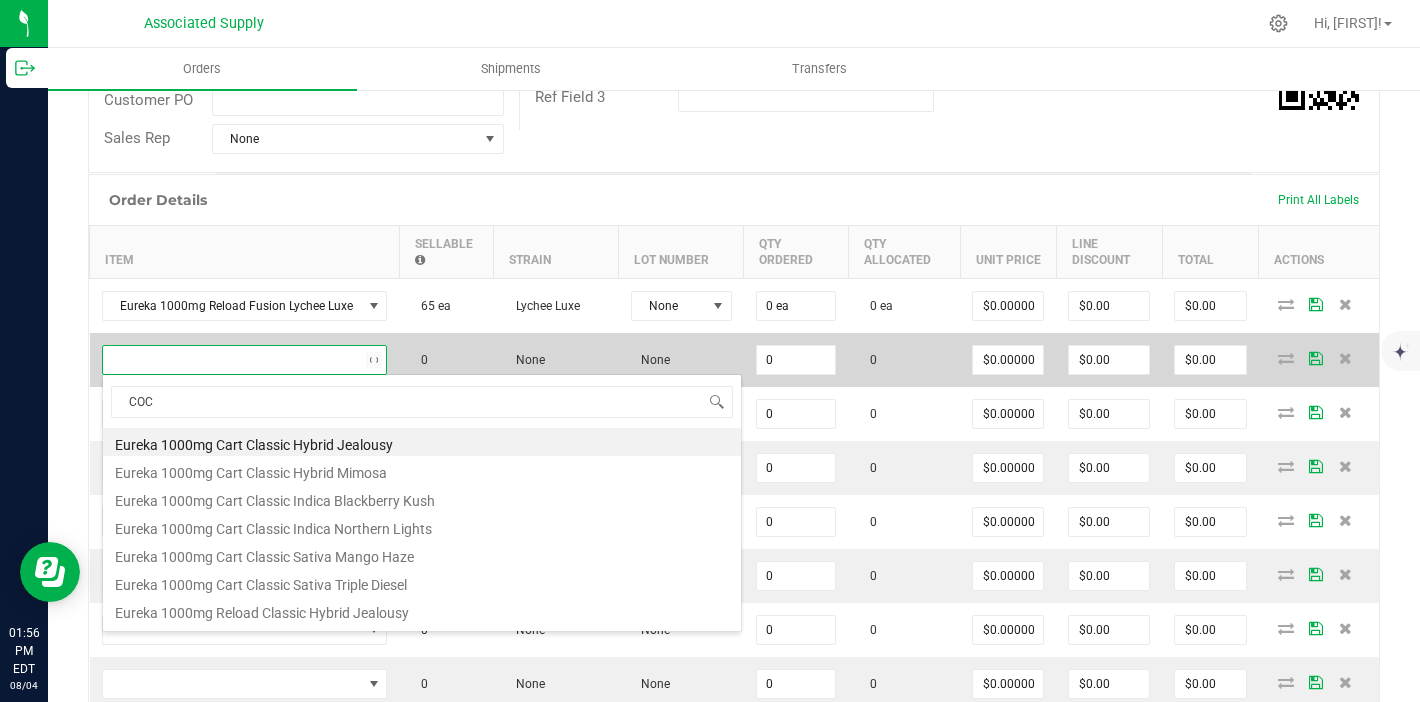 type on "COCO" 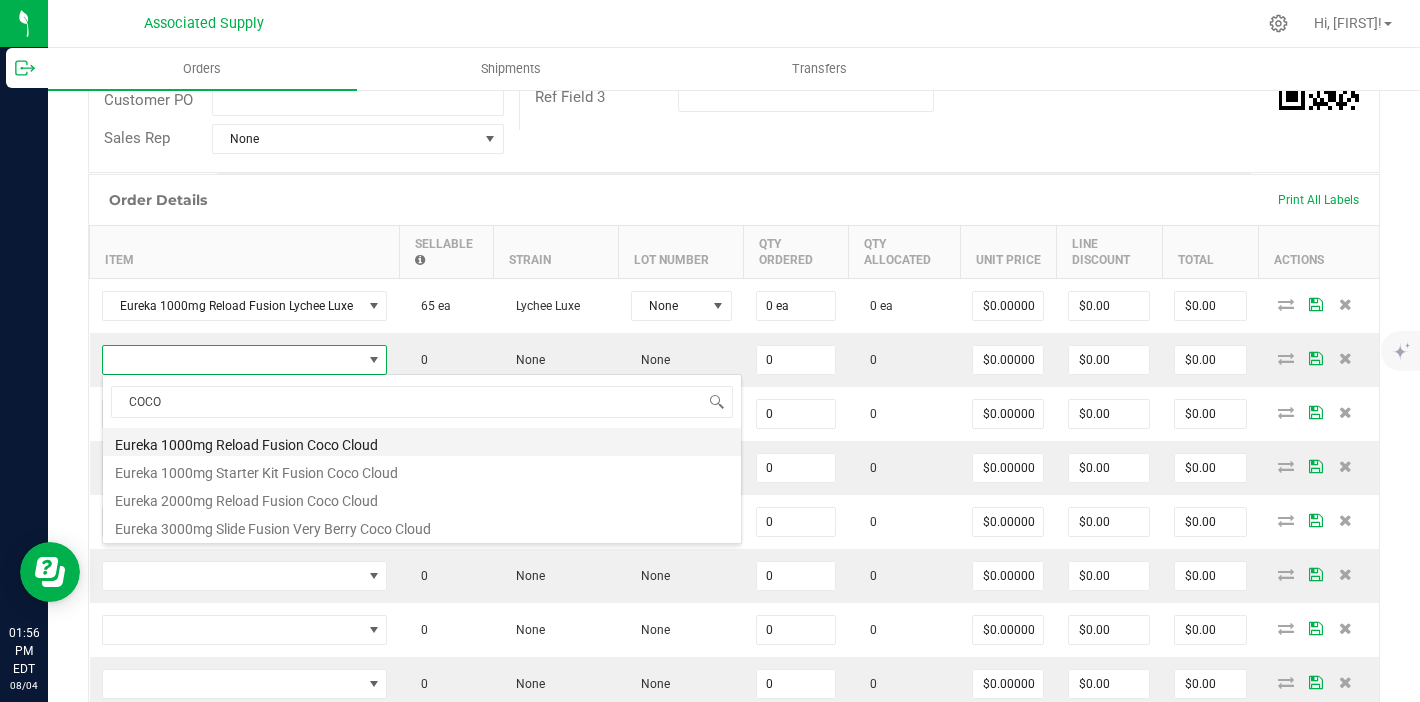 click on "Eureka 1000mg Reload Fusion Coco Cloud" at bounding box center (422, 442) 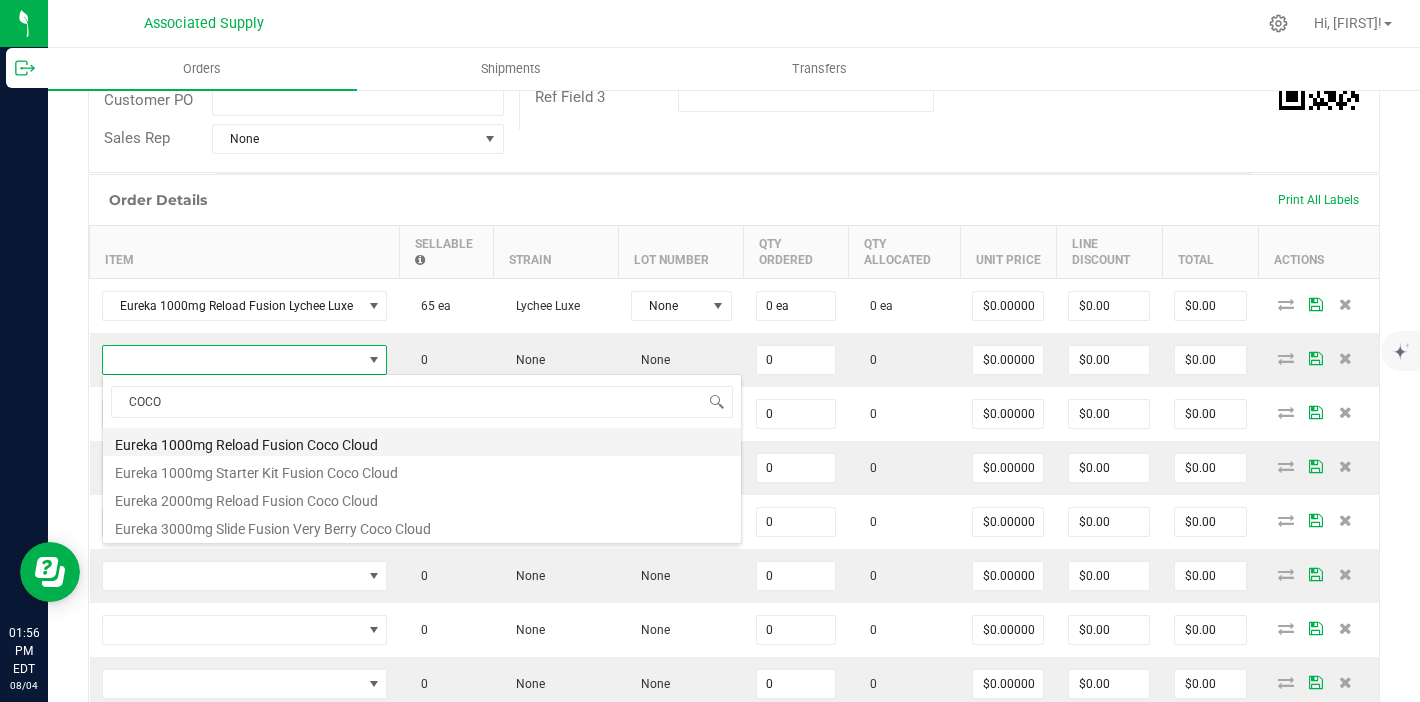 type on "0 ea" 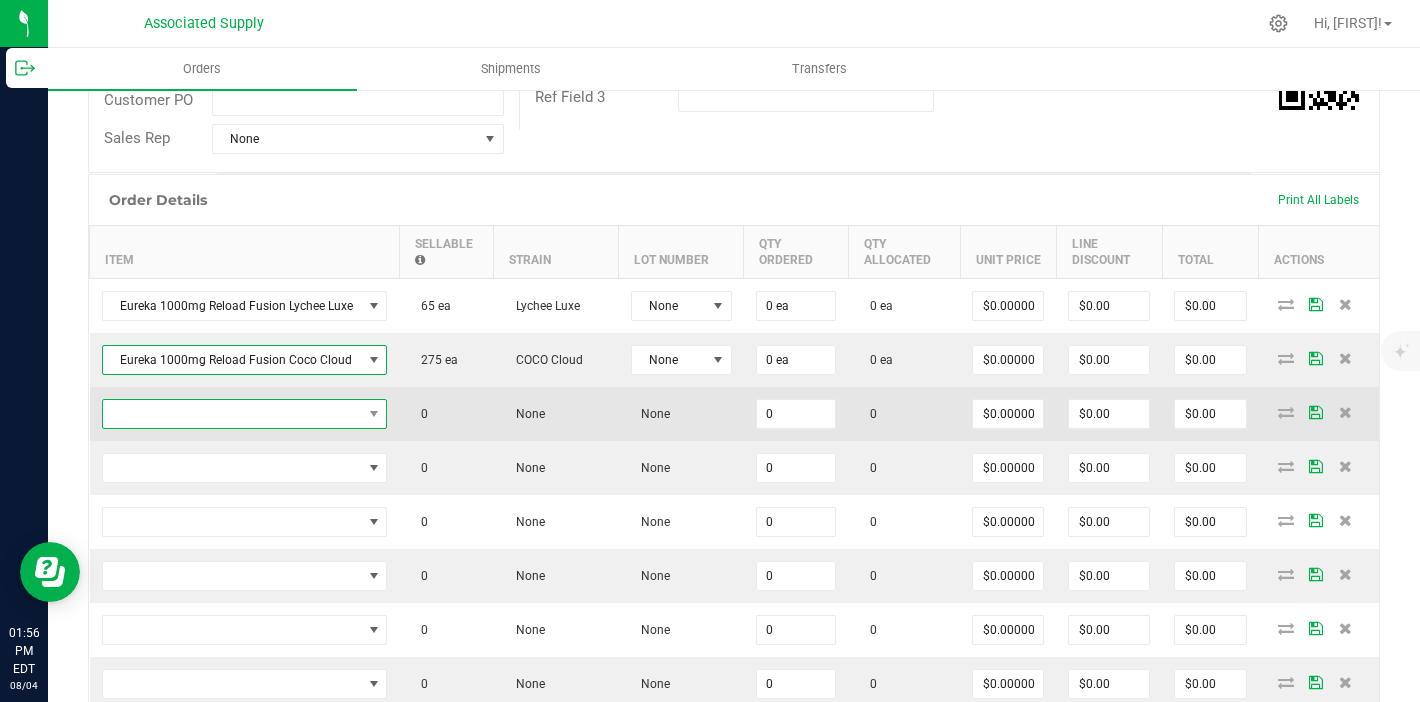 click at bounding box center (232, 414) 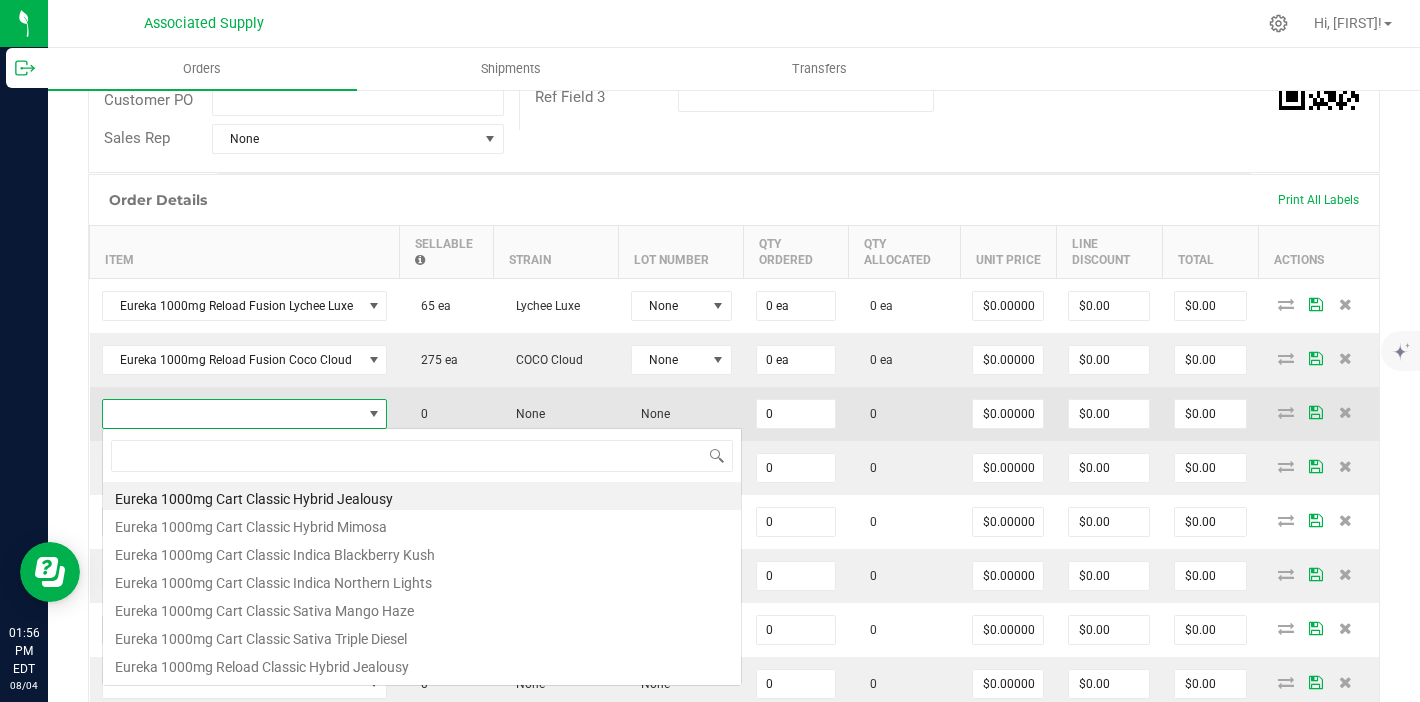 scroll, scrollTop: 99970, scrollLeft: 99717, axis: both 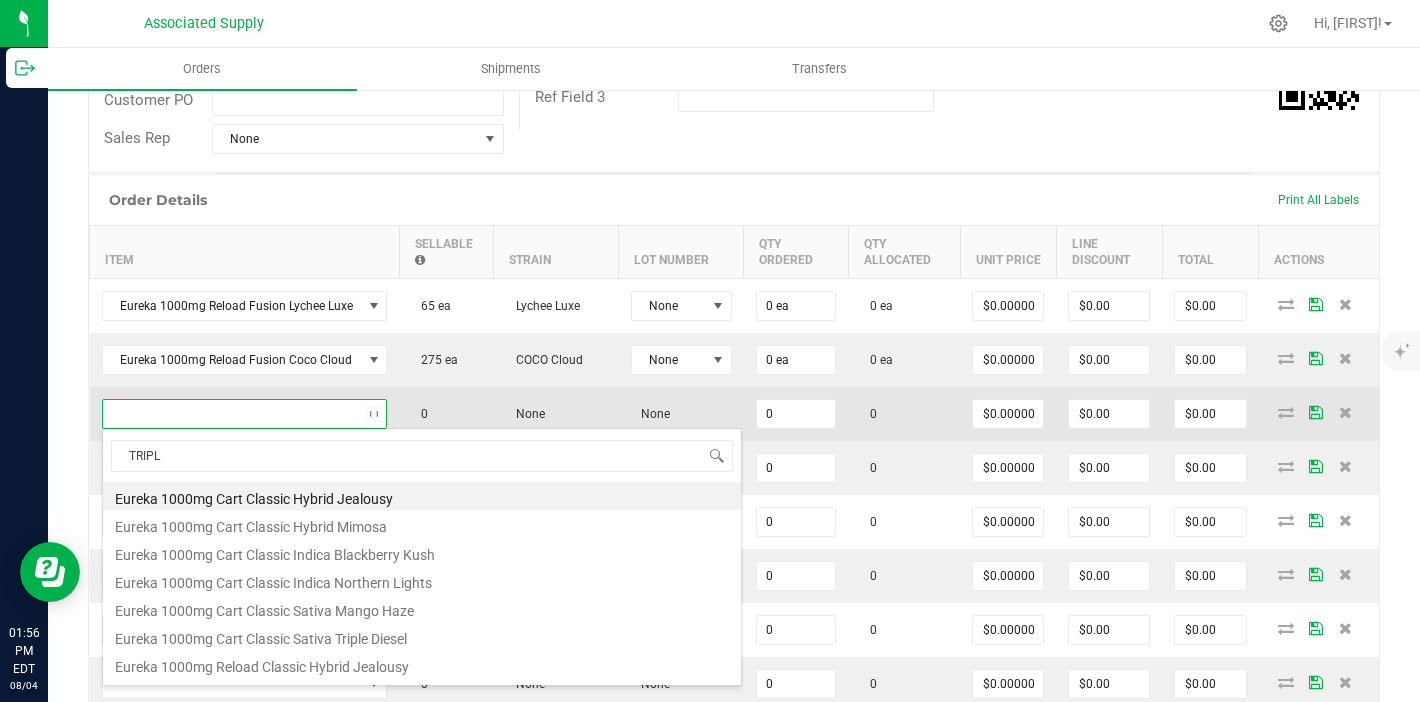 type on "TRIPLE" 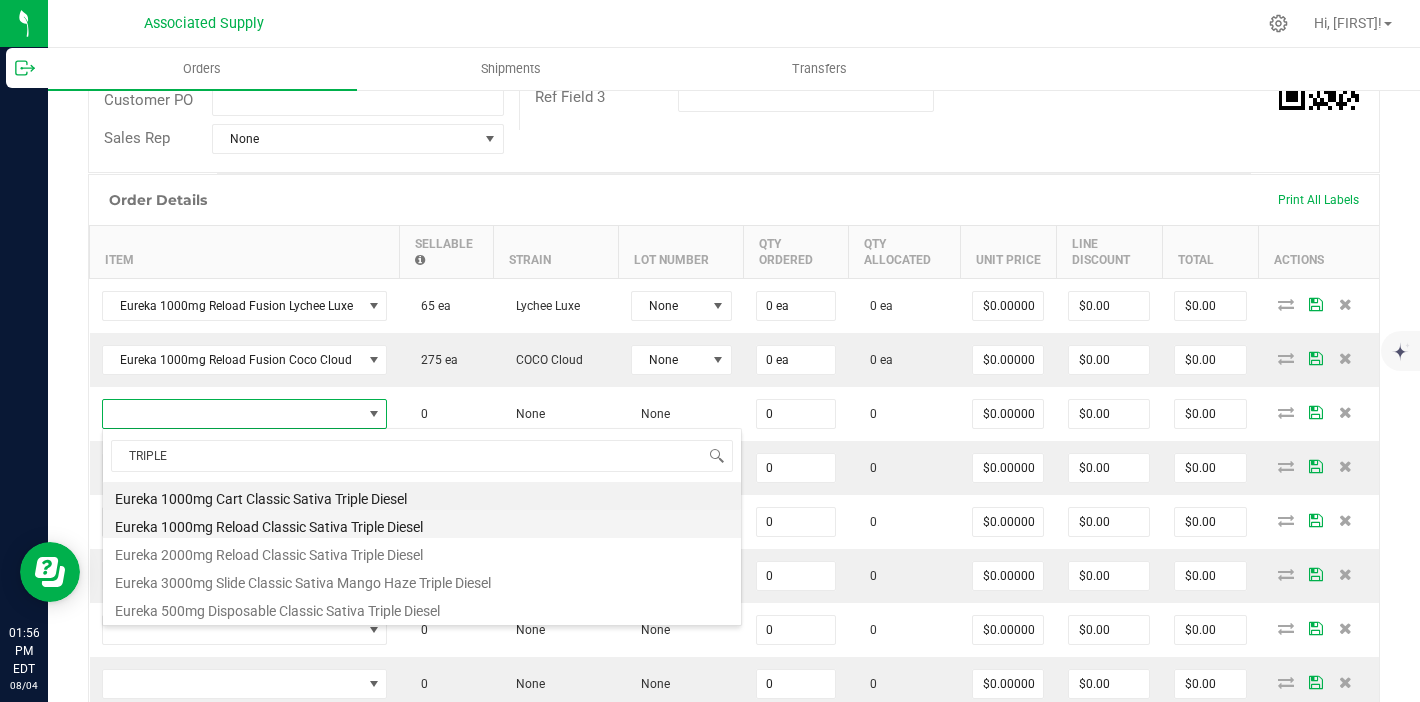 click on "Eureka 1000mg Reload Classic Sativa Triple Diesel" at bounding box center [422, 524] 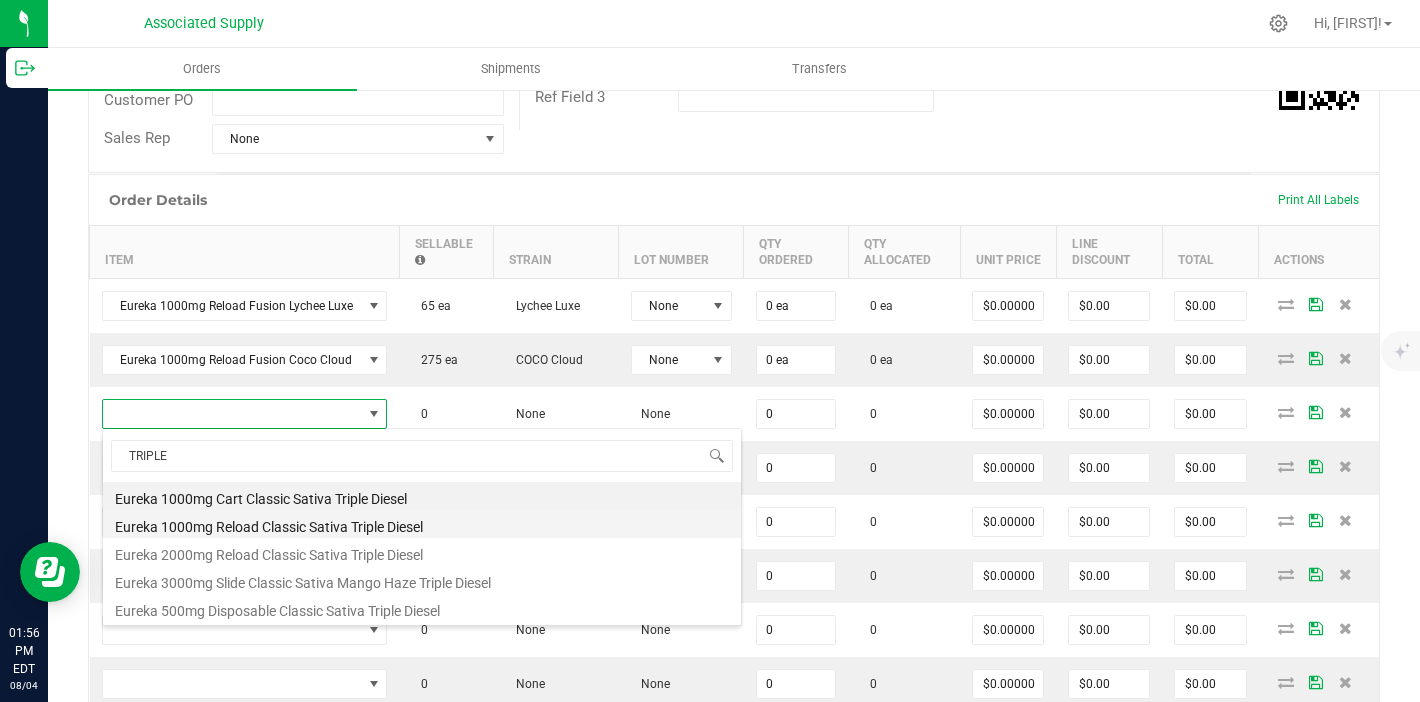 type on "0 ea" 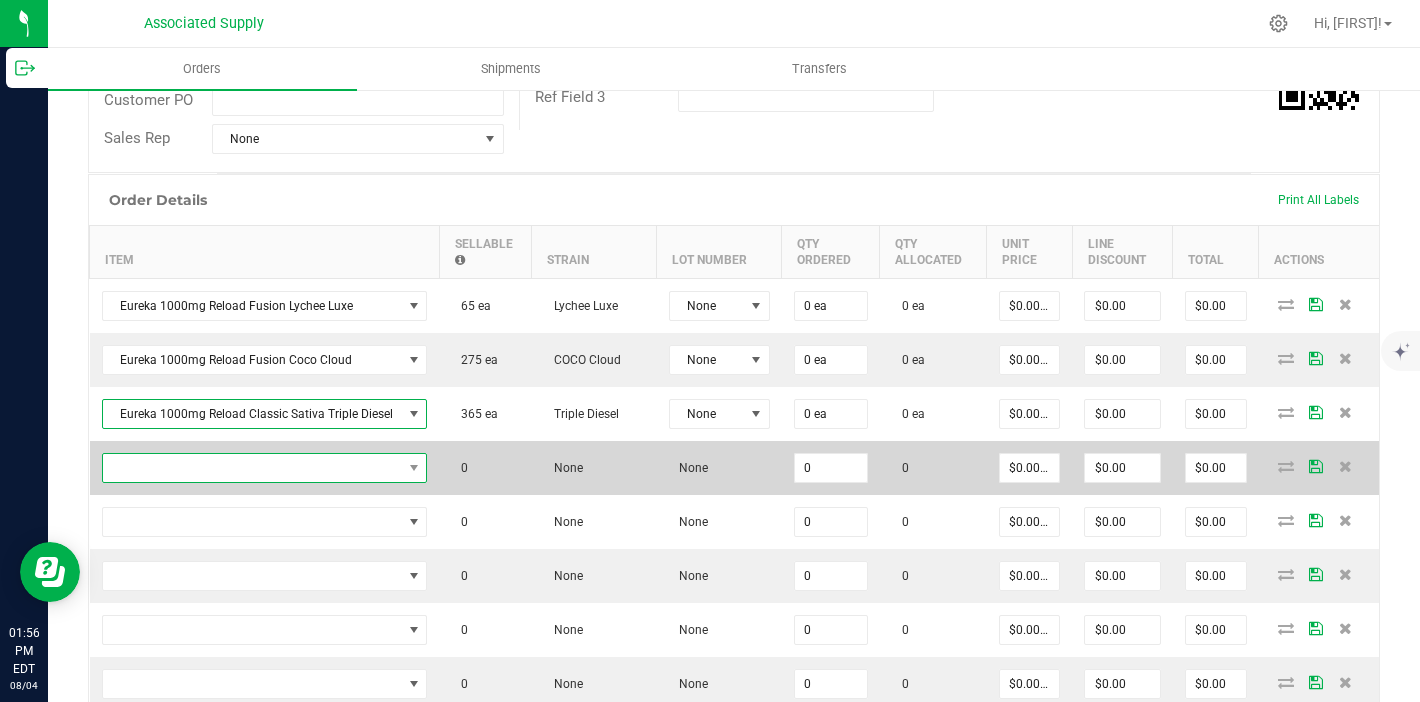 click at bounding box center [252, 468] 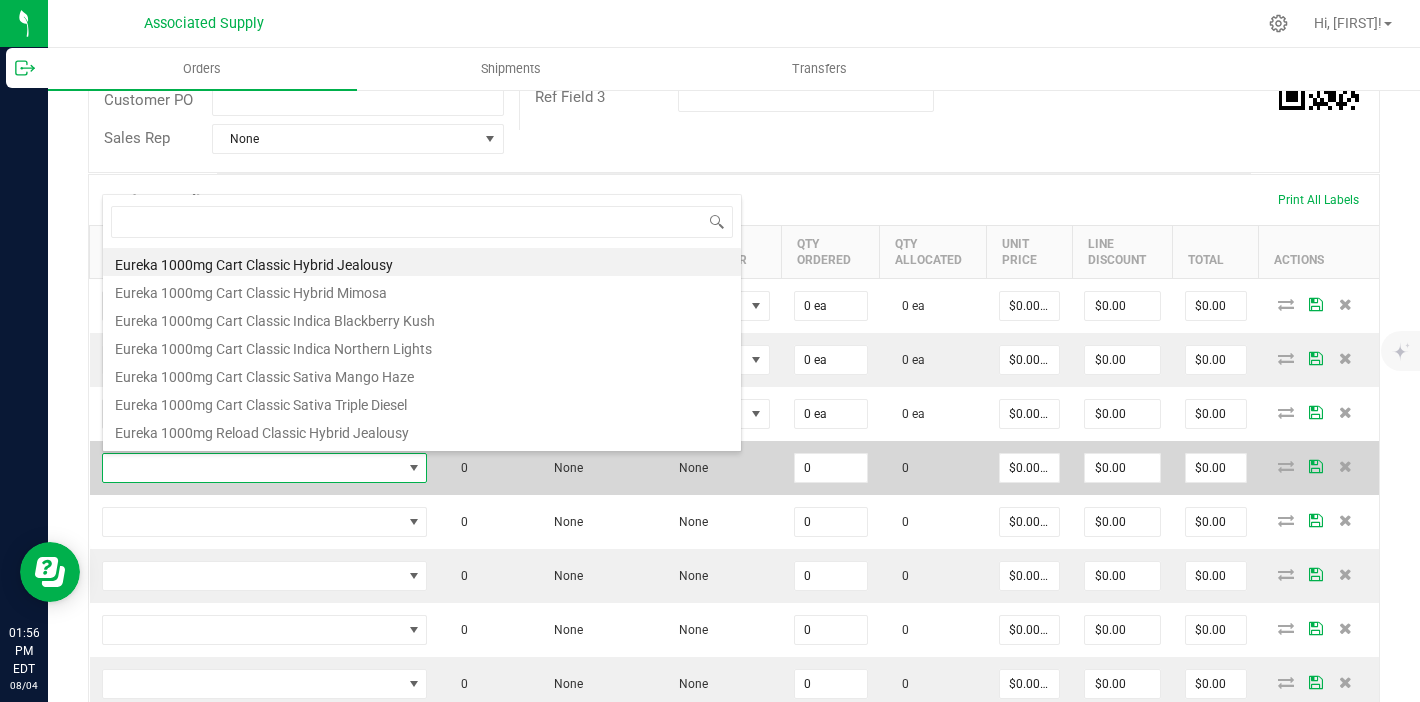 scroll, scrollTop: 99970, scrollLeft: 99678, axis: both 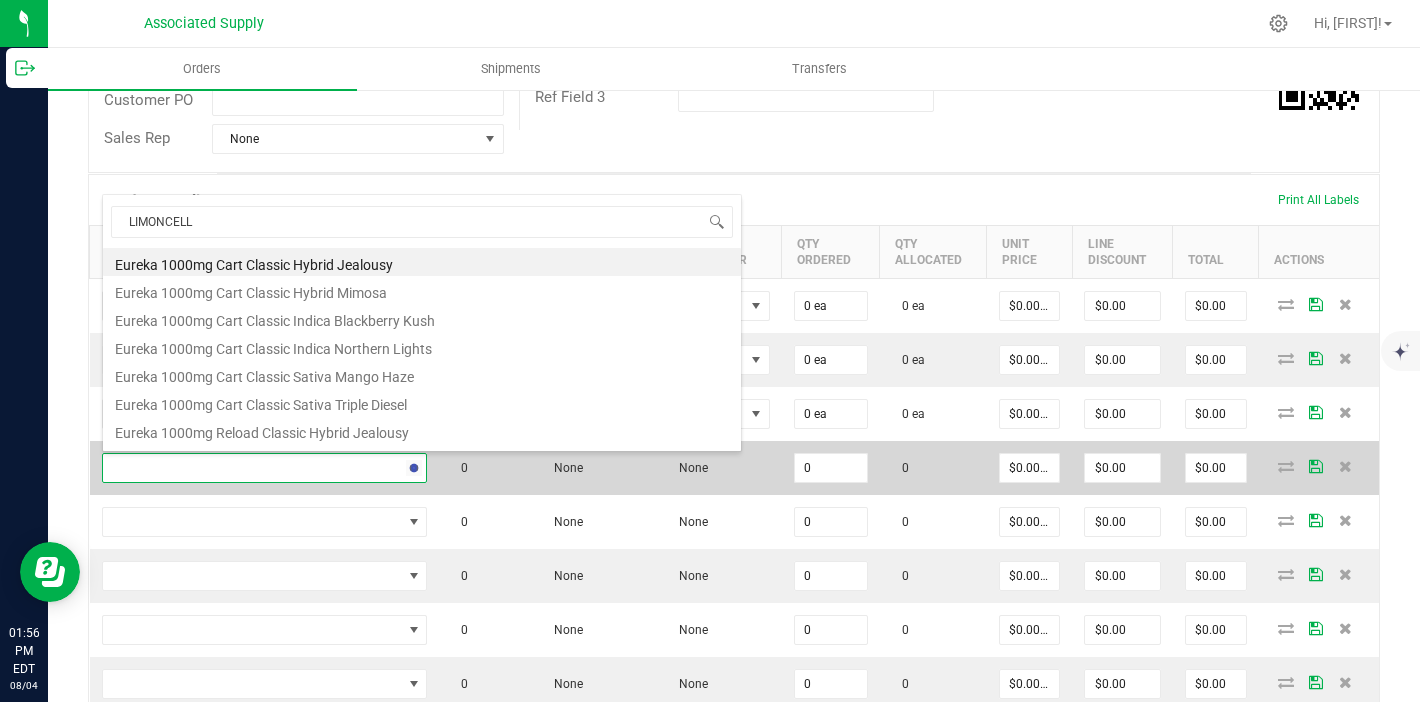 type on "LIMONCELLO" 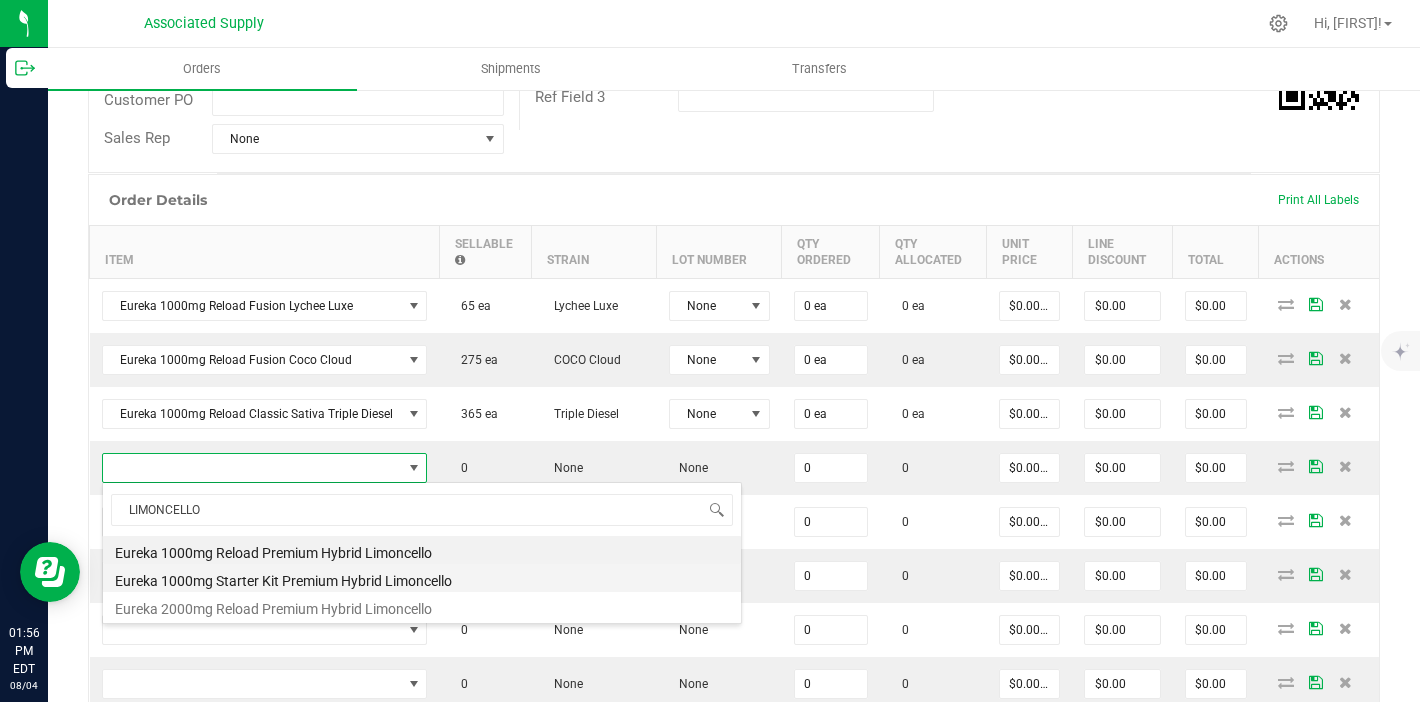 click on "Eureka 1000mg Starter Kit Premium Hybrid Limoncello" at bounding box center (422, 578) 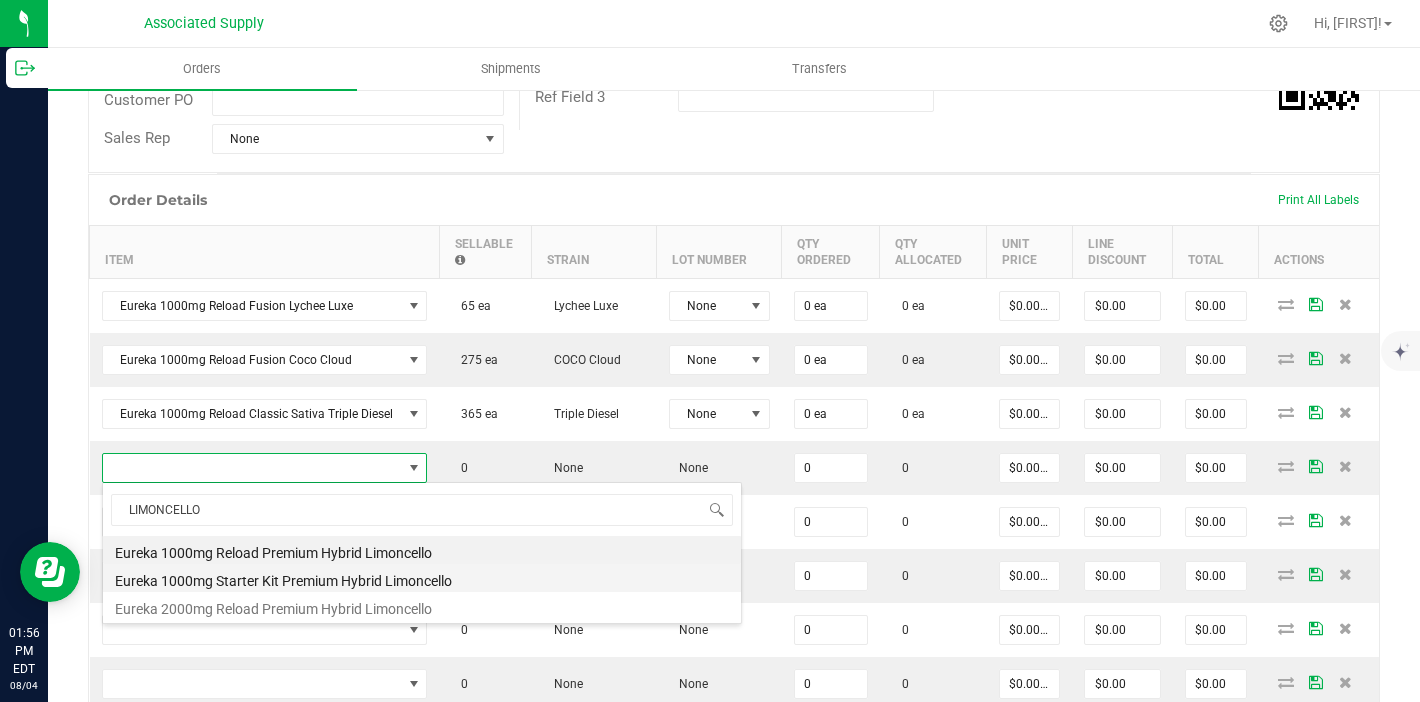 type on "0 ea" 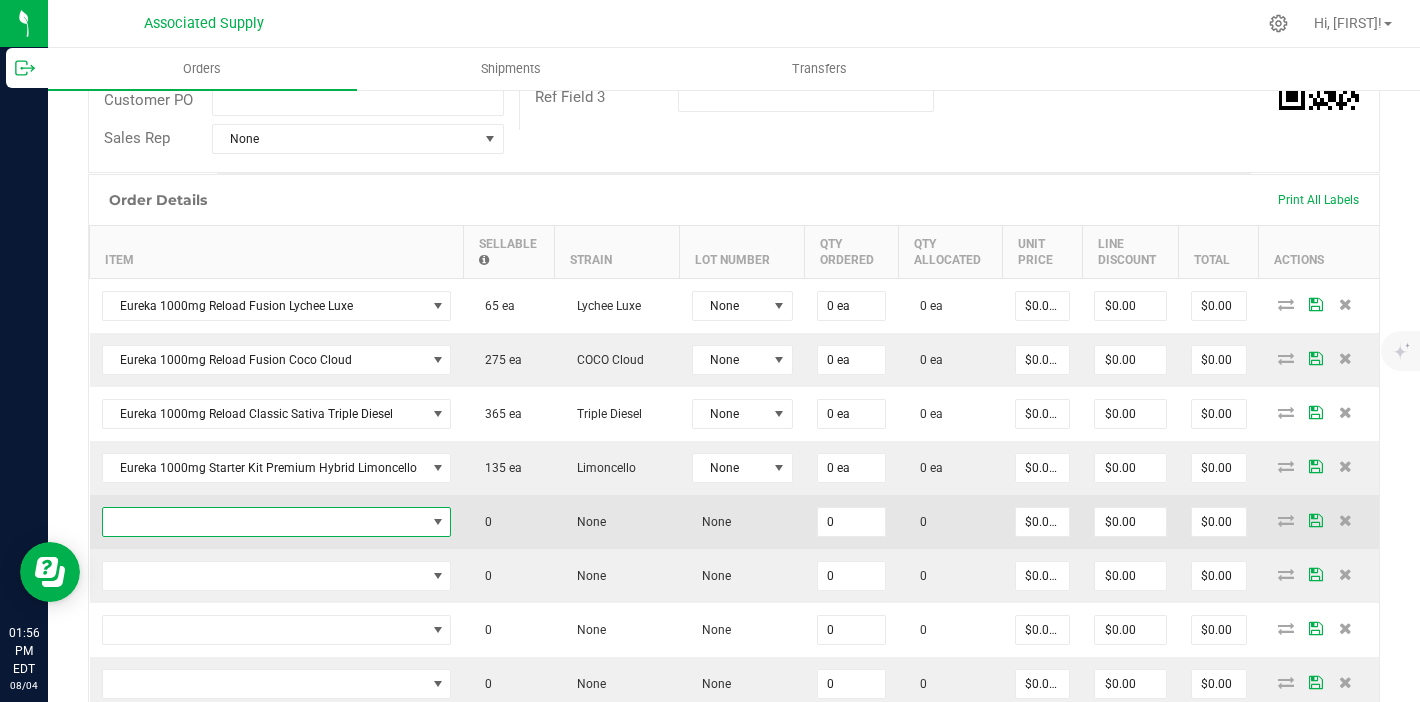 click at bounding box center (264, 522) 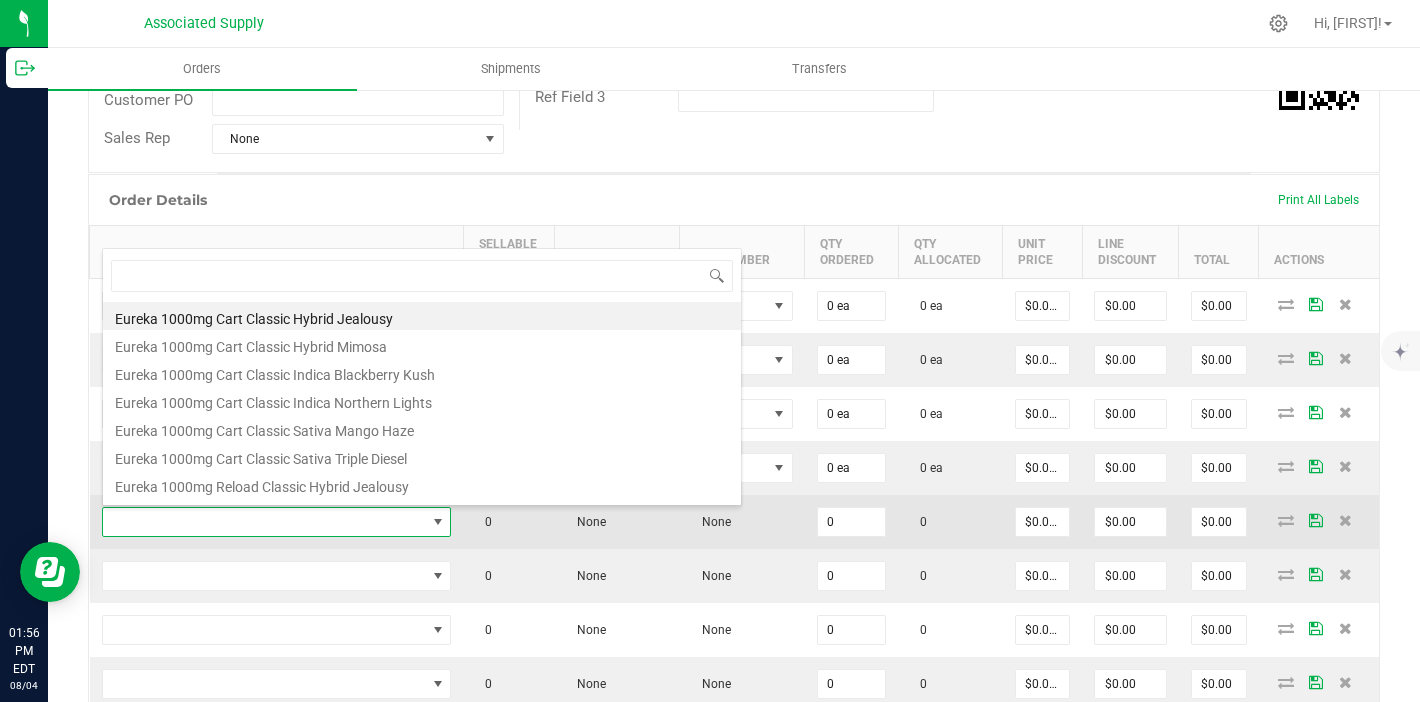 scroll, scrollTop: 99970, scrollLeft: 99656, axis: both 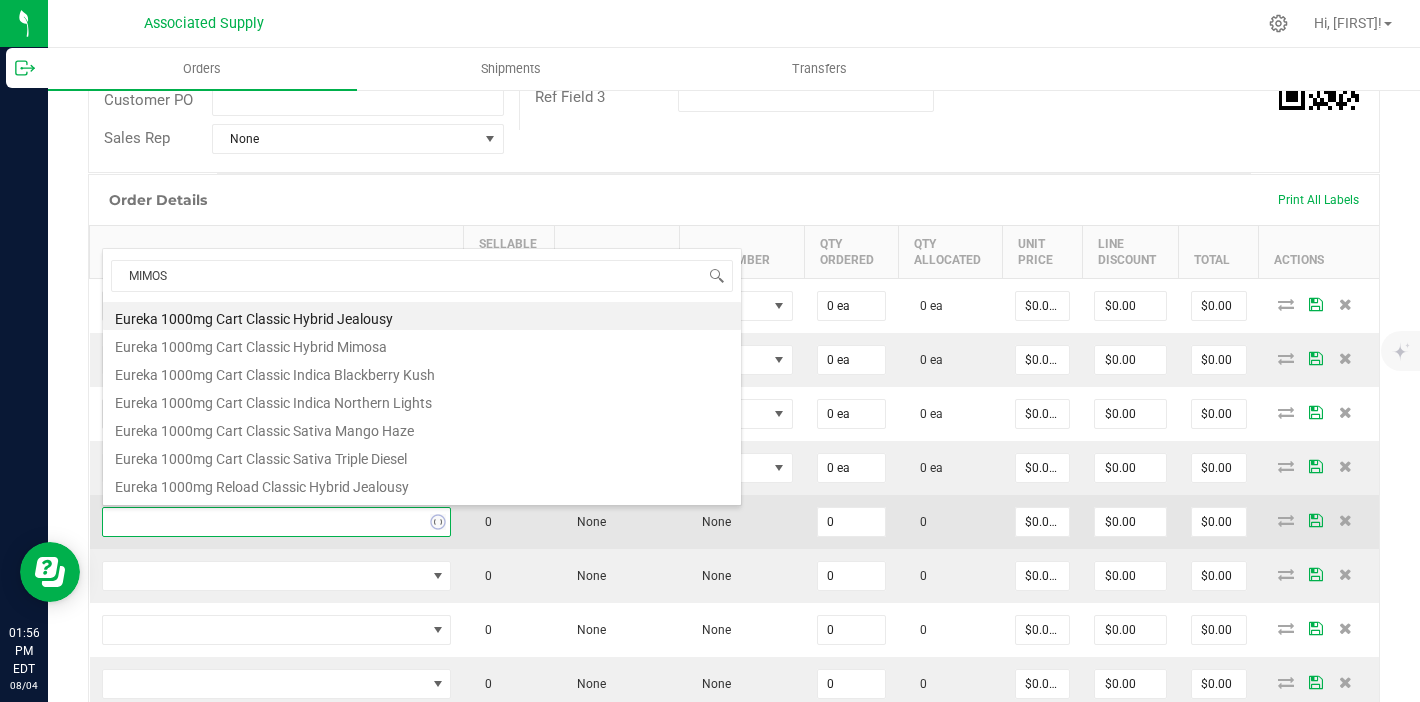 type on "MIMOSA" 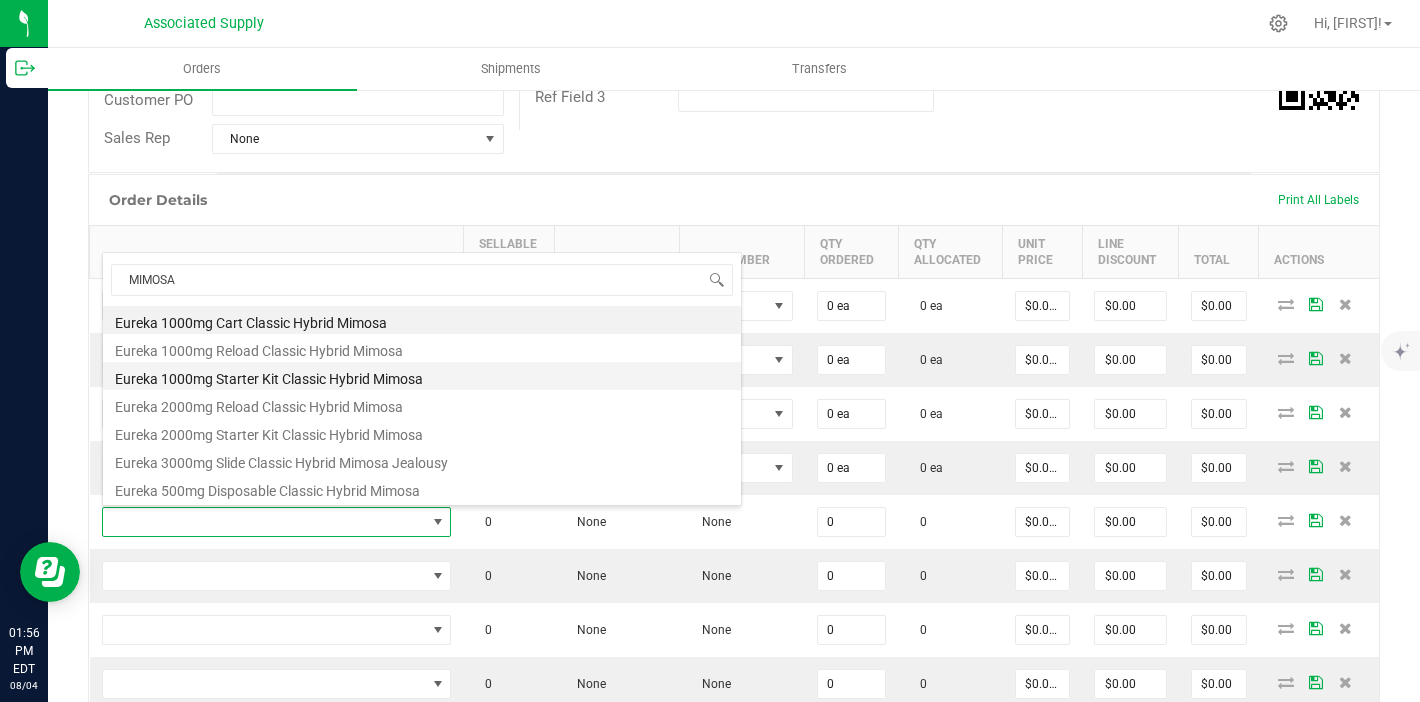 click on "Eureka 1000mg Starter Kit Classic Hybrid Mimosa" at bounding box center (422, 376) 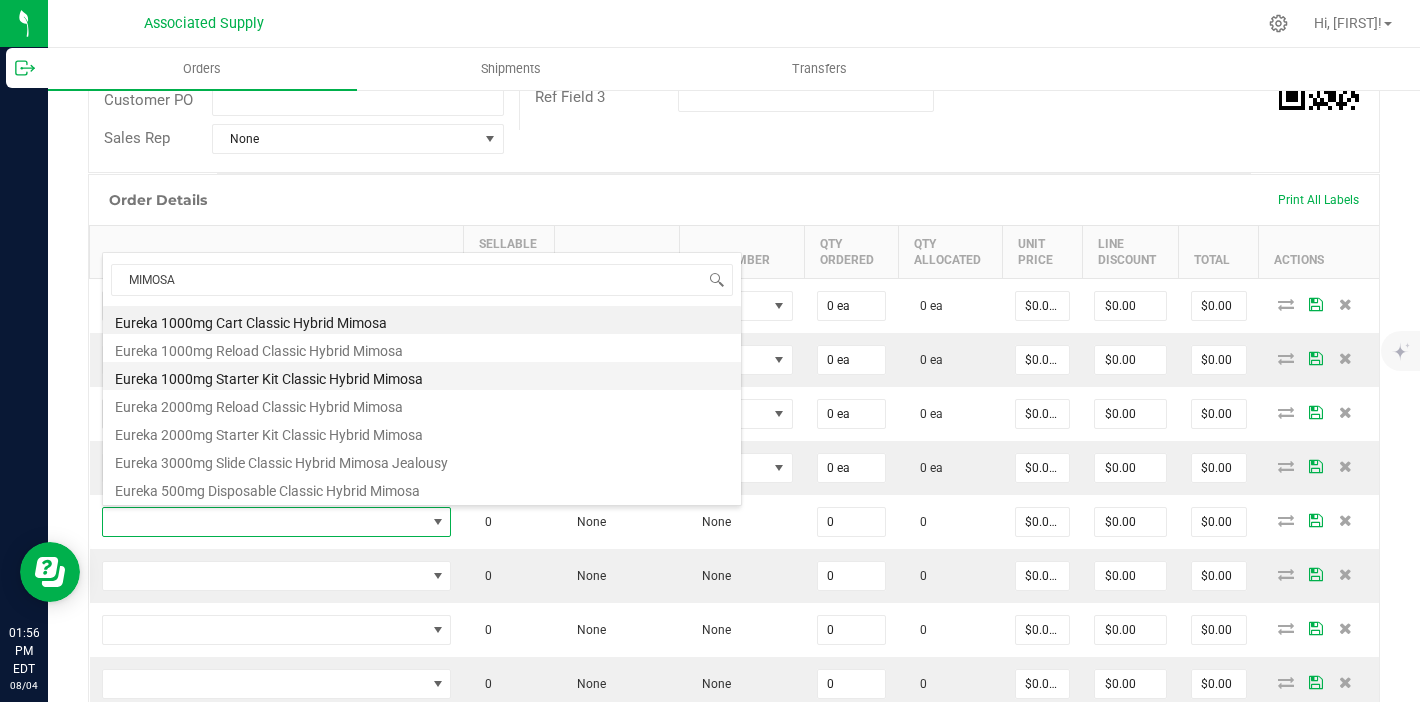 type on "0 ea" 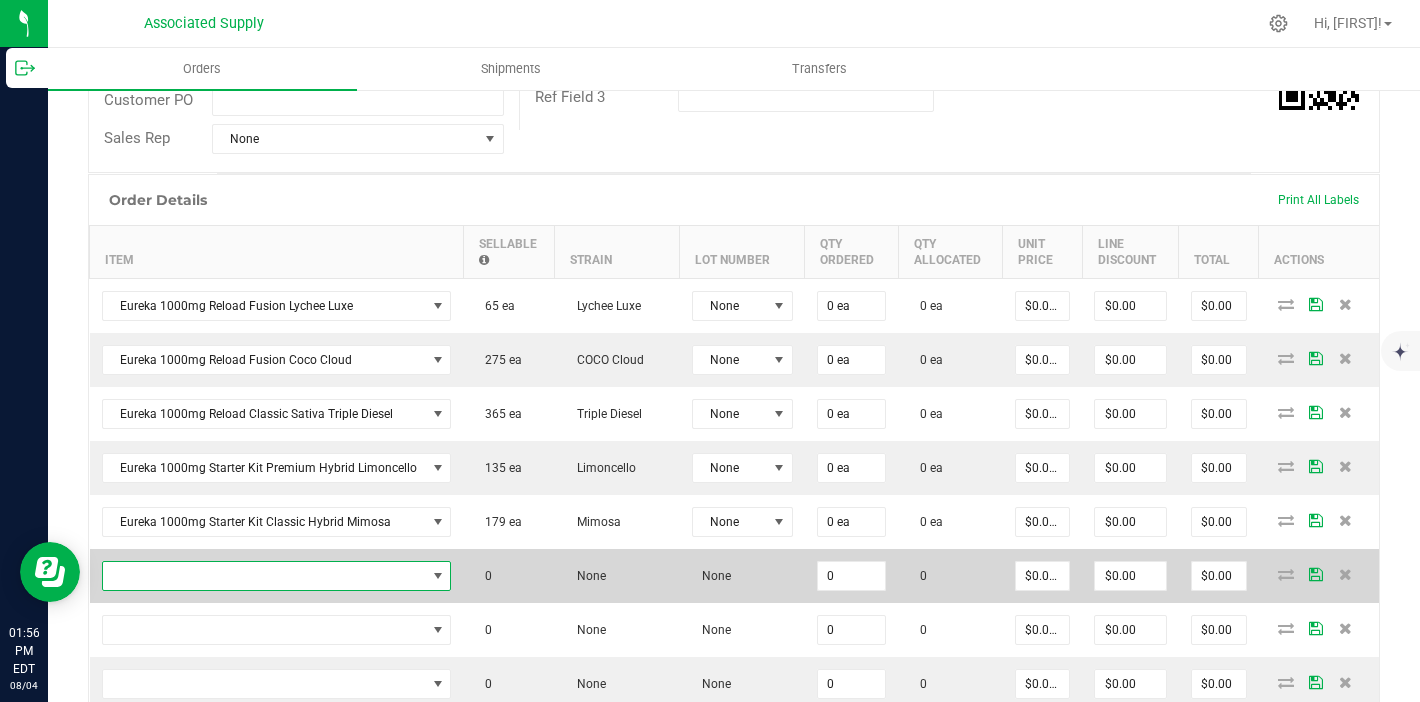 click at bounding box center [264, 576] 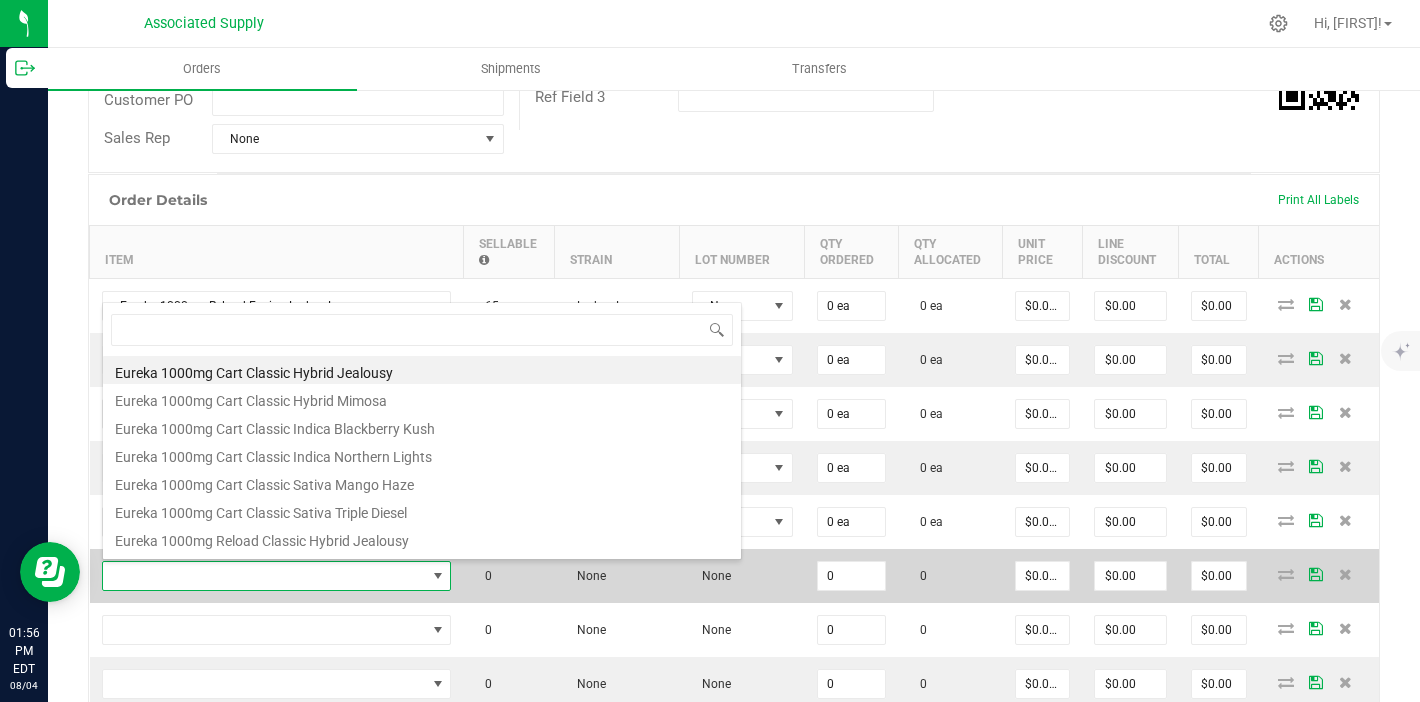scroll, scrollTop: 99970, scrollLeft: 99656, axis: both 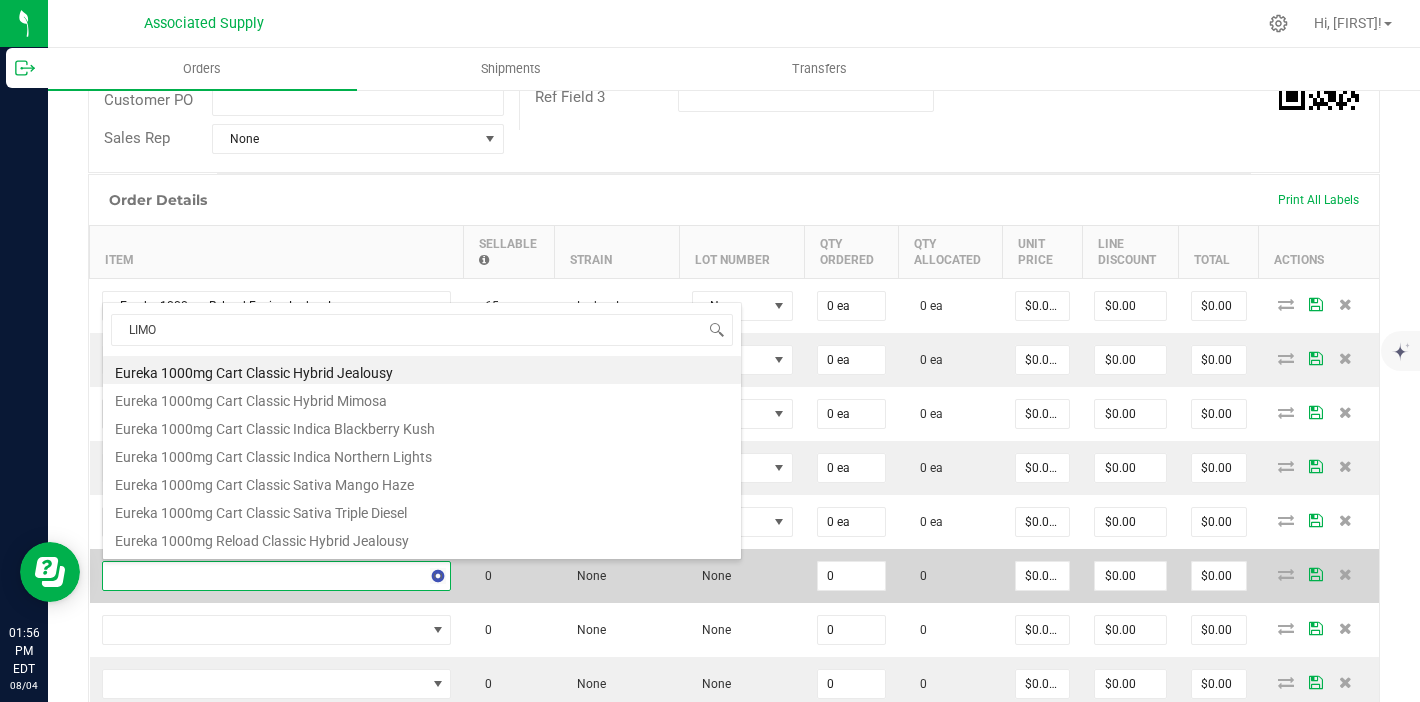 type on "LIMON" 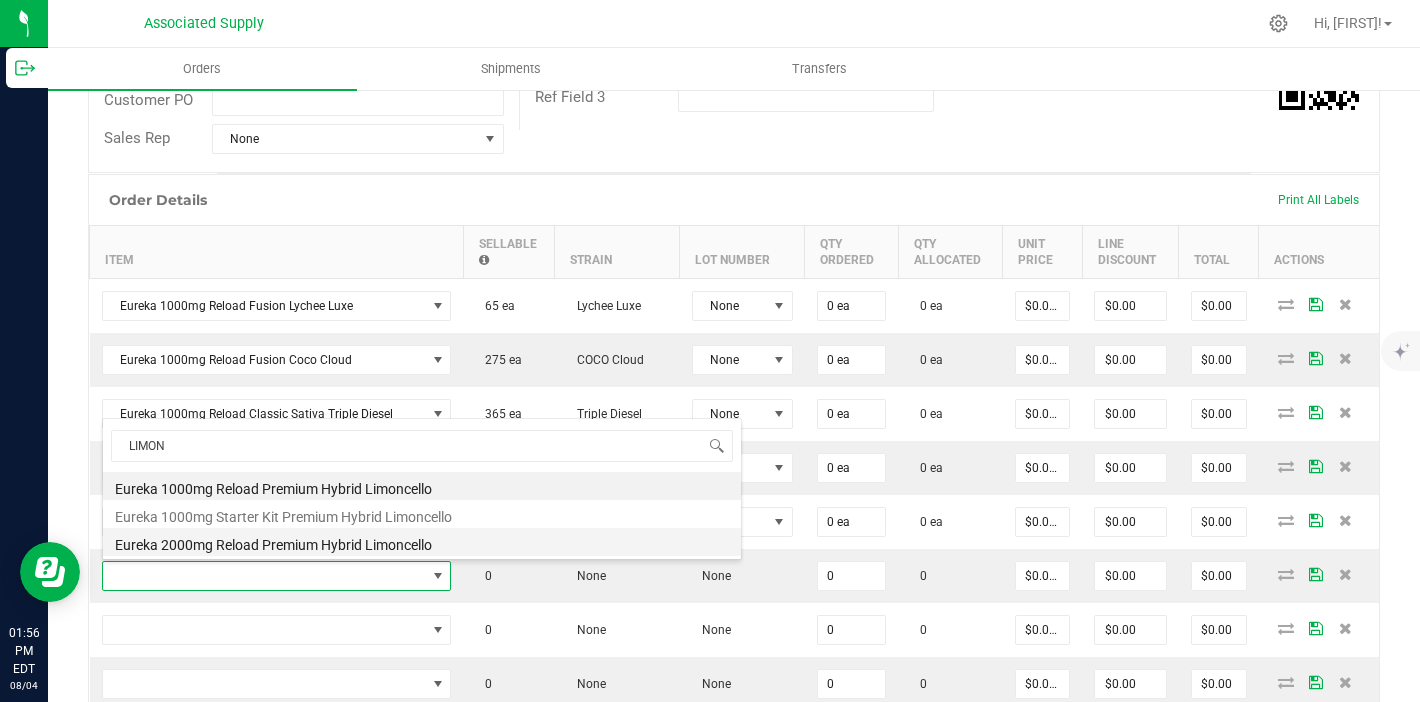 click on "Eureka 2000mg Reload Premium Hybrid Limoncello" at bounding box center [422, 542] 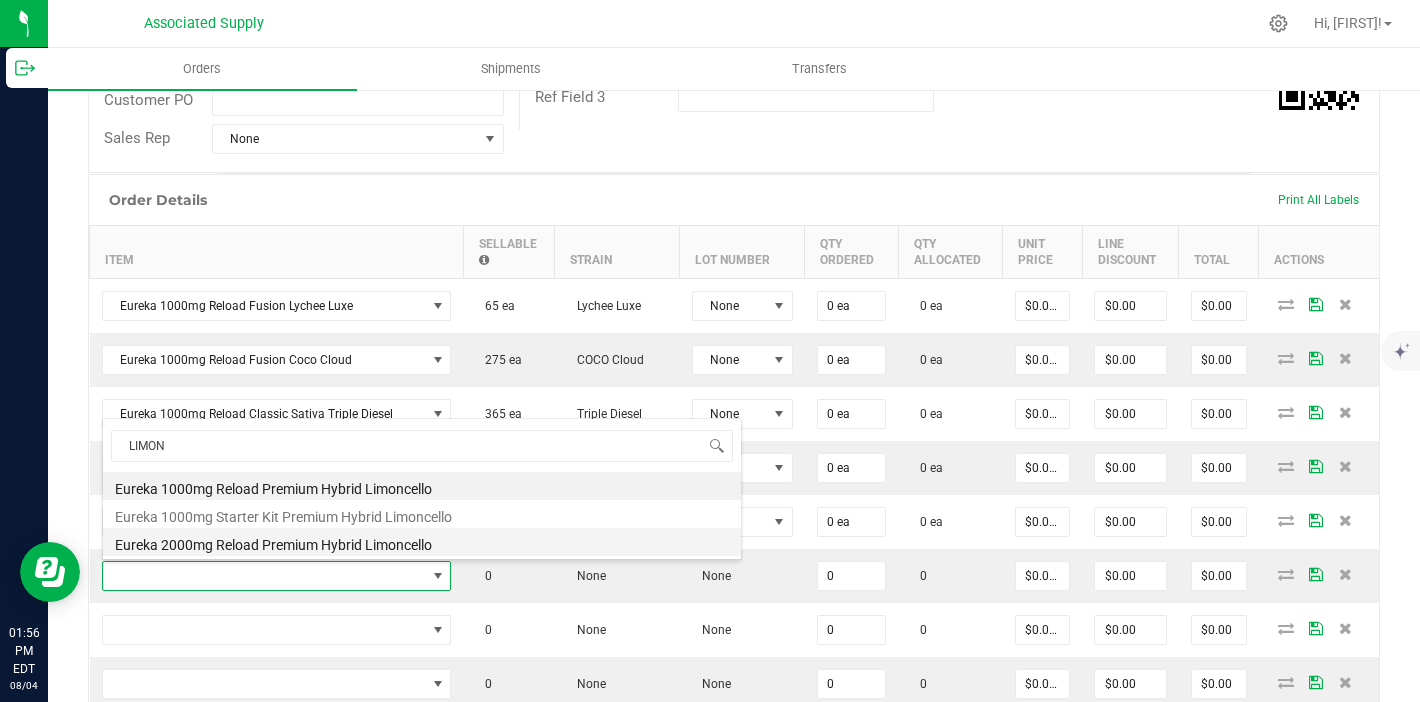 type on "0 ea" 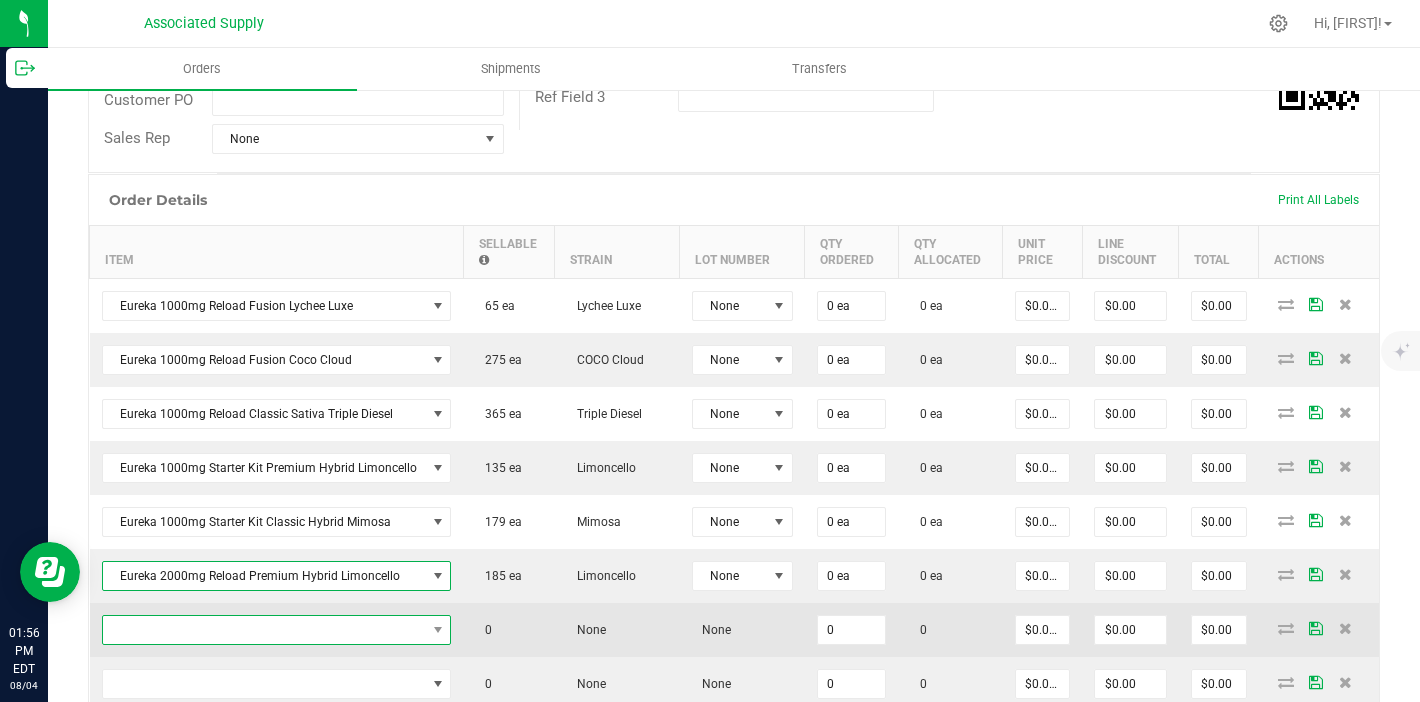 click at bounding box center [264, 630] 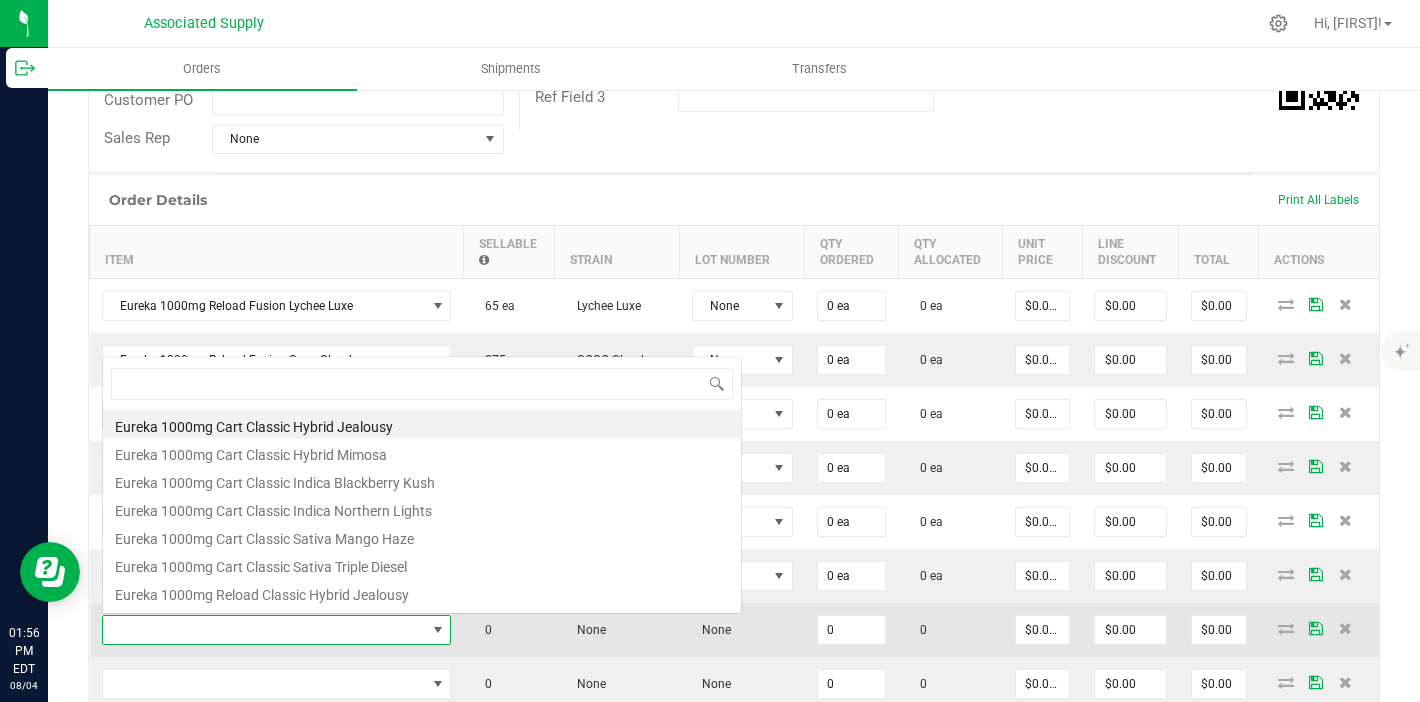 scroll, scrollTop: 0, scrollLeft: 0, axis: both 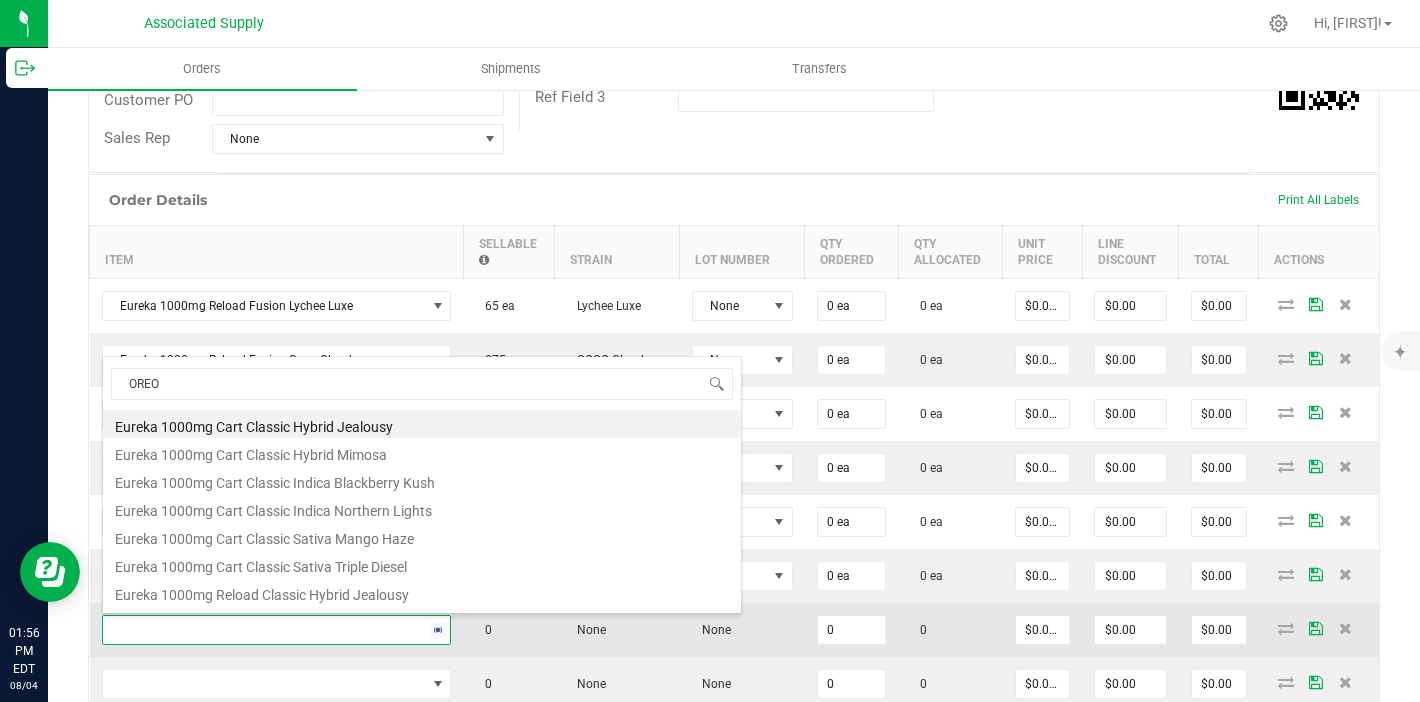 type on "OREOZ" 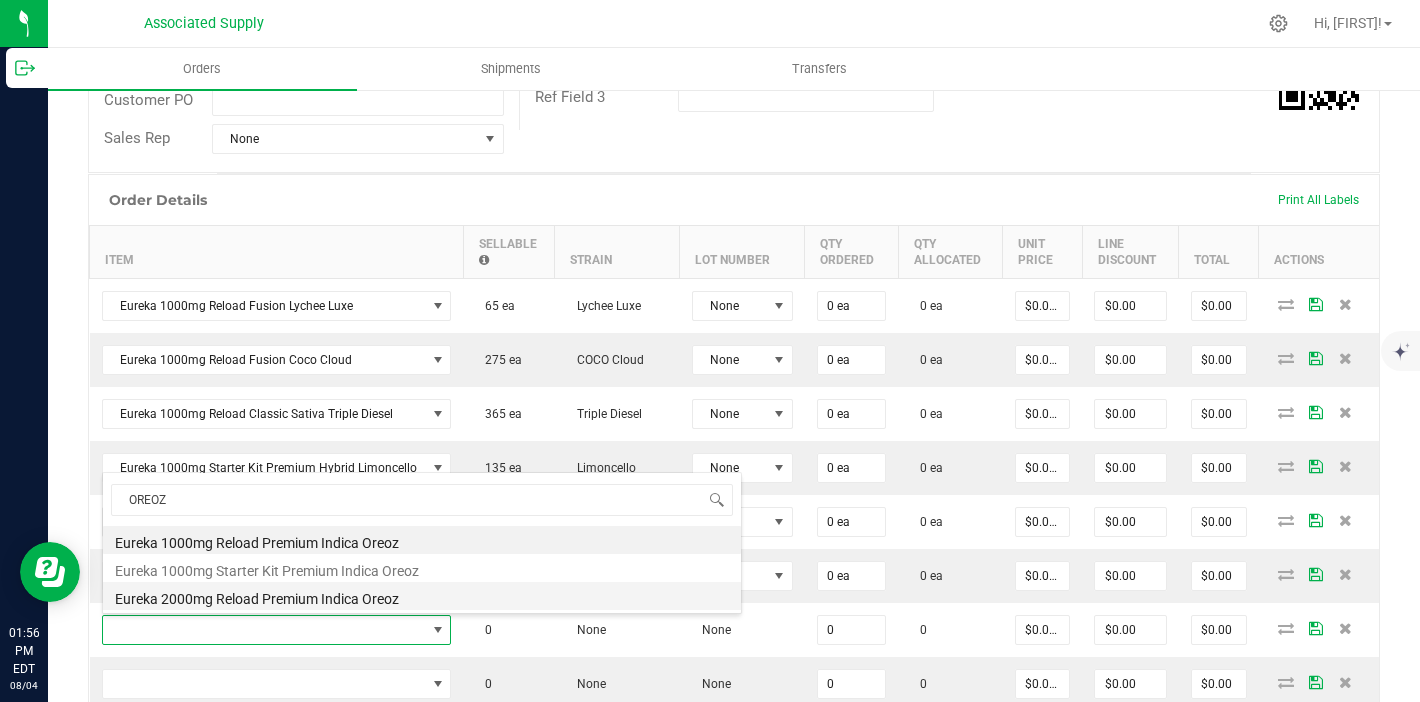 click on "Eureka 2000mg Reload Premium Indica Oreoz" at bounding box center [422, 596] 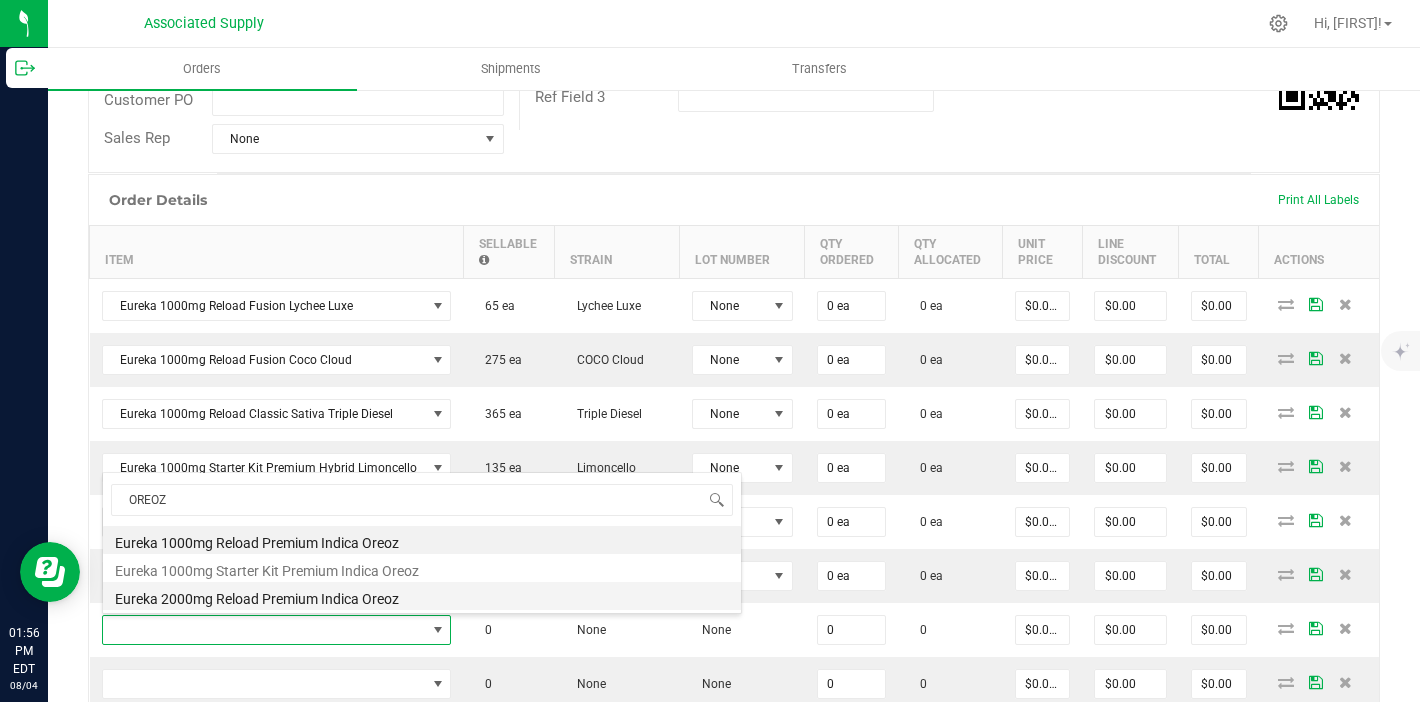 type on "0 ea" 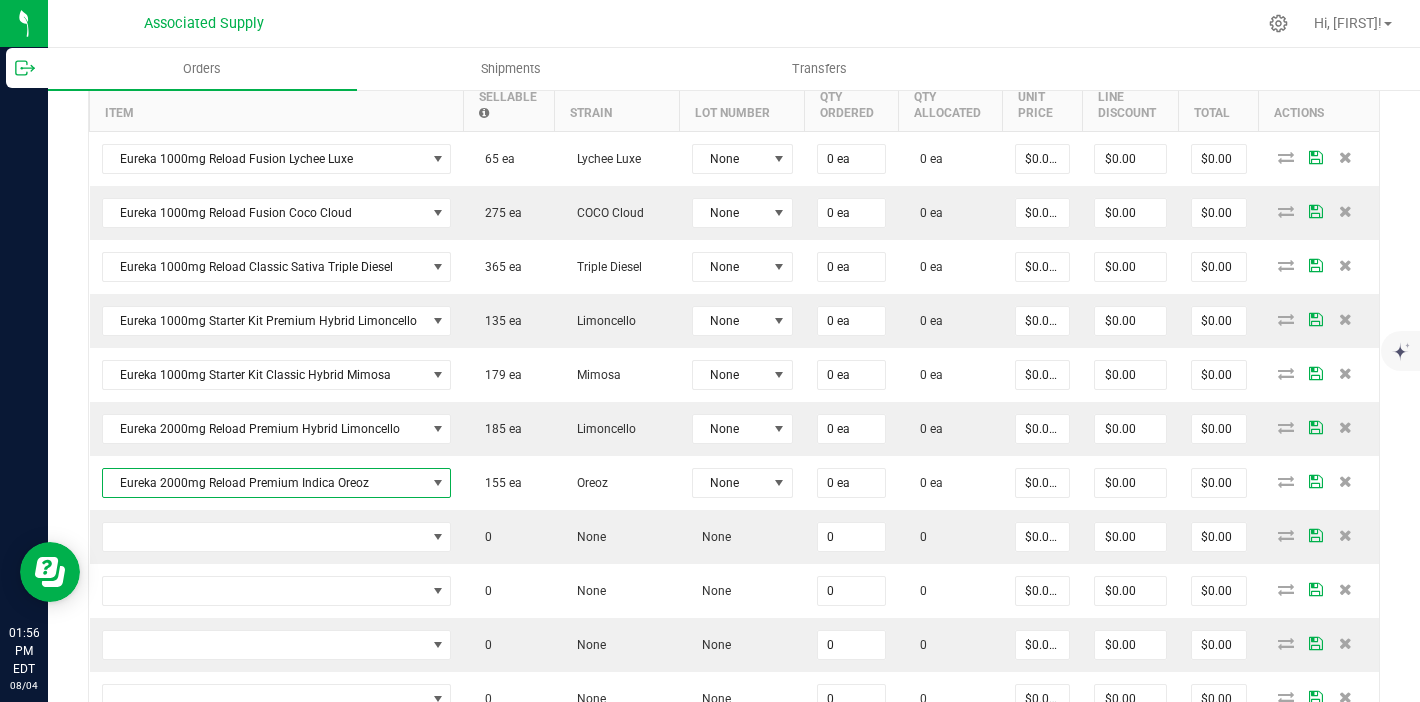 scroll, scrollTop: 671, scrollLeft: 0, axis: vertical 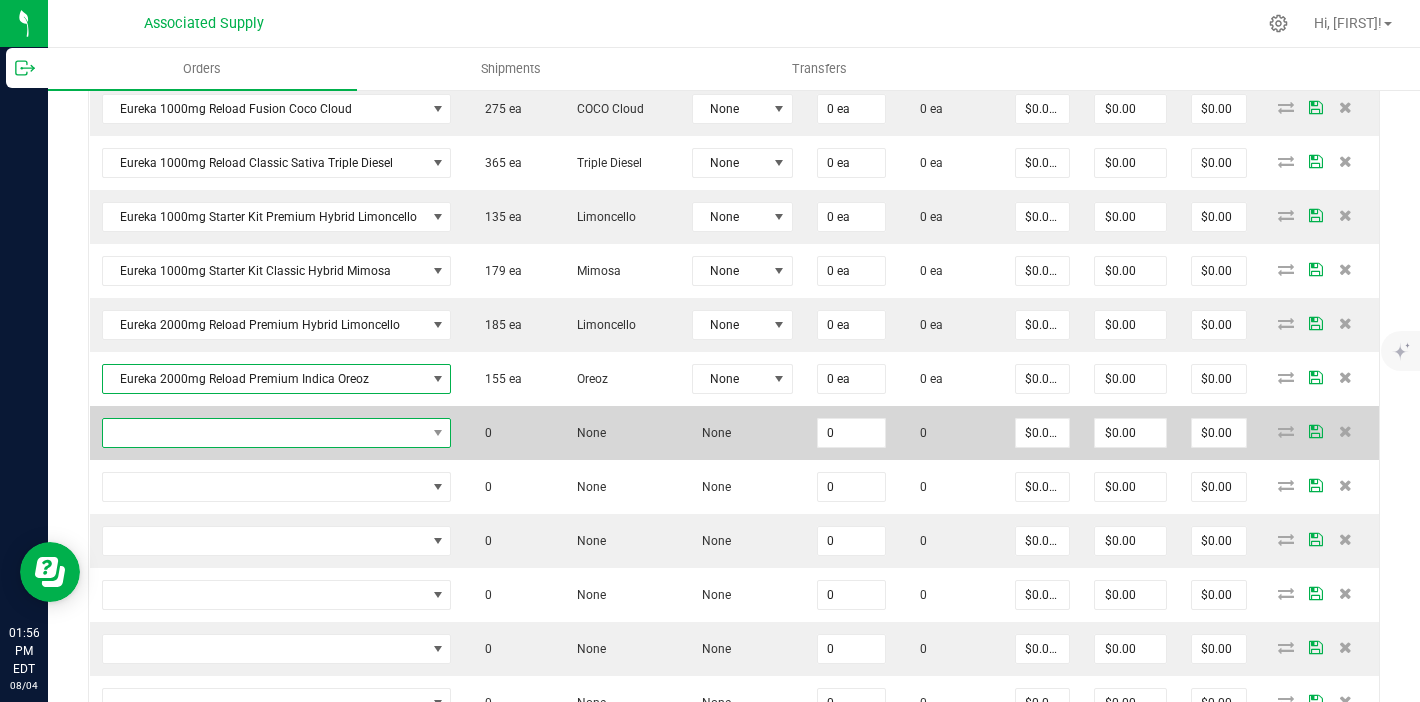 click at bounding box center [264, 433] 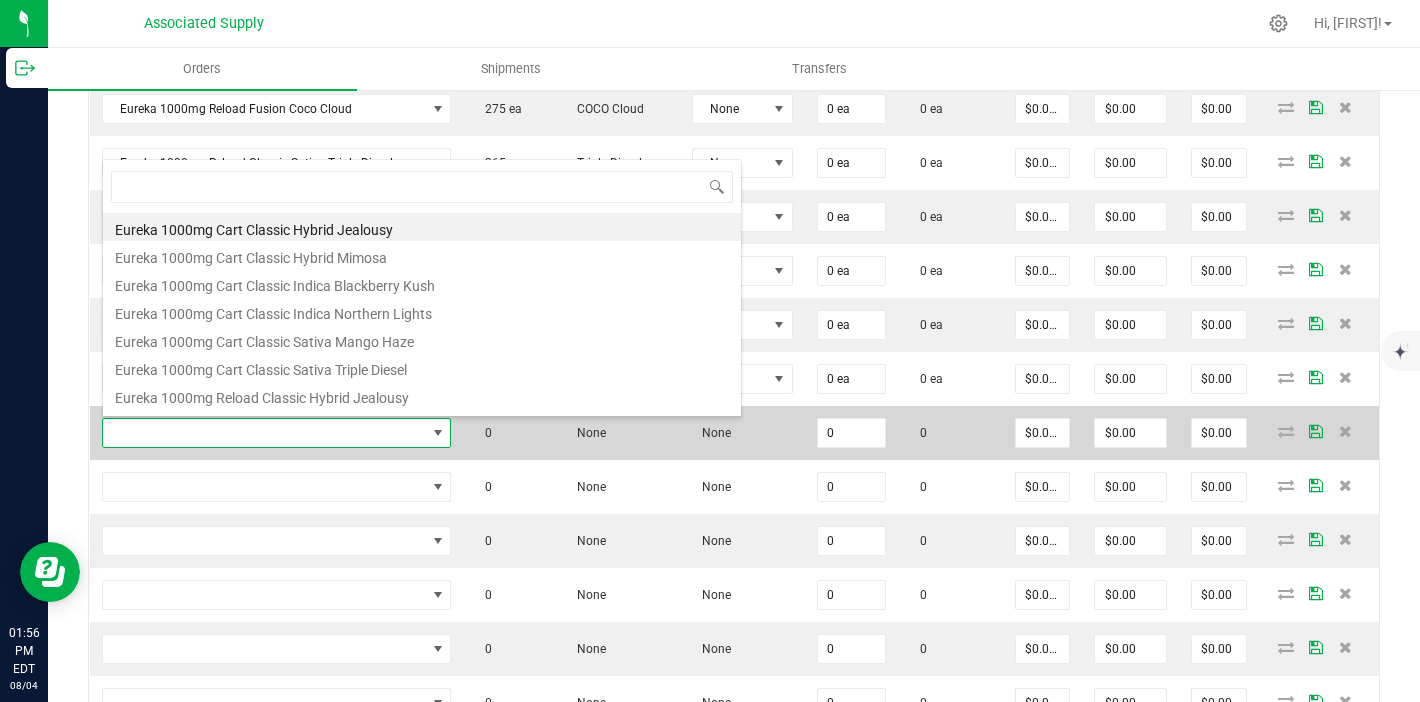 scroll, scrollTop: 99970, scrollLeft: 99656, axis: both 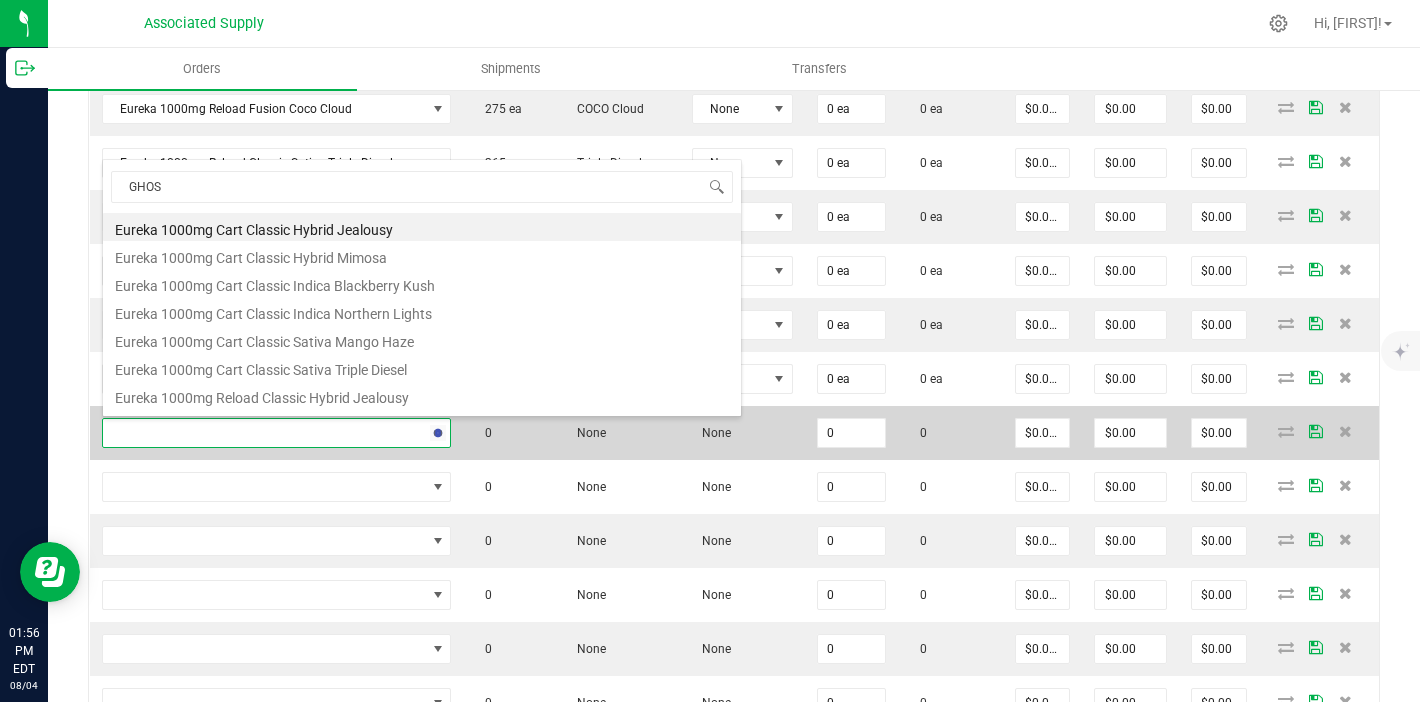 type on "GHOST" 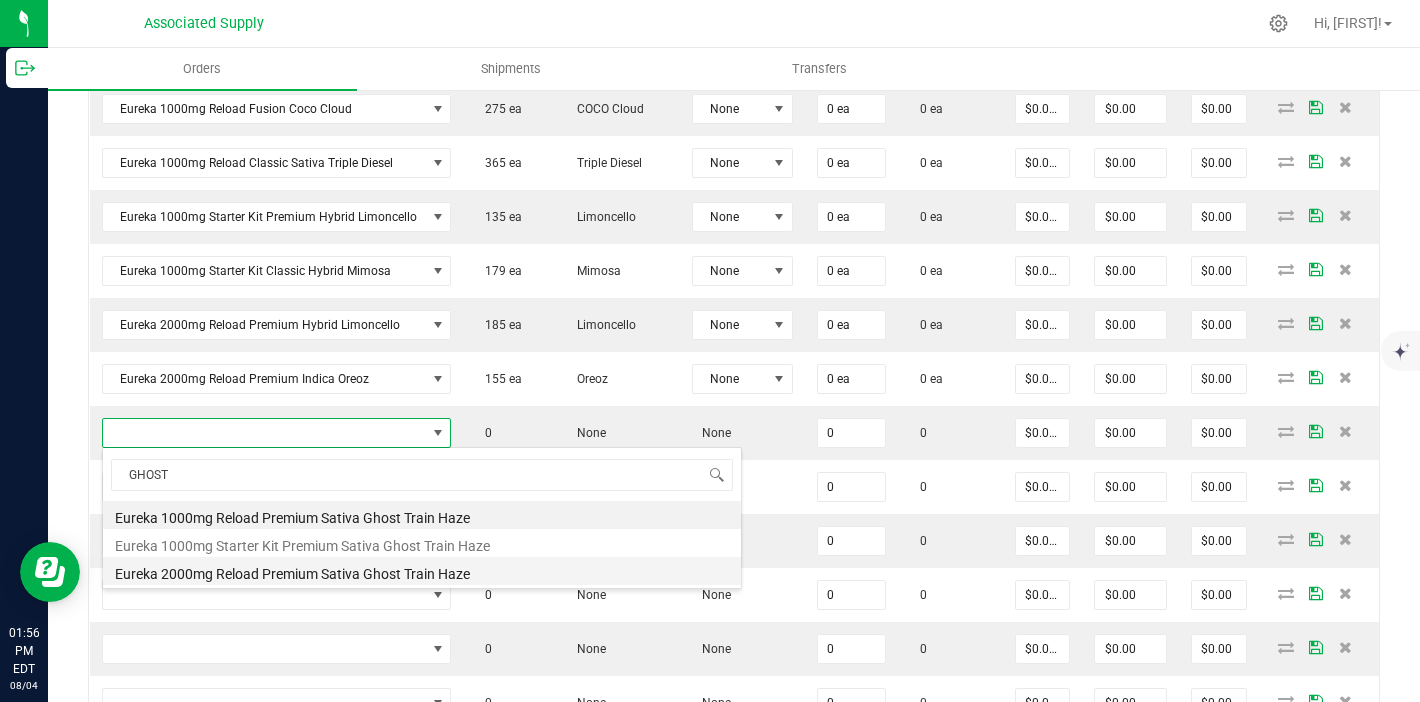 click on "Eureka 2000mg Reload Premium Sativa Ghost Train Haze" at bounding box center (422, 571) 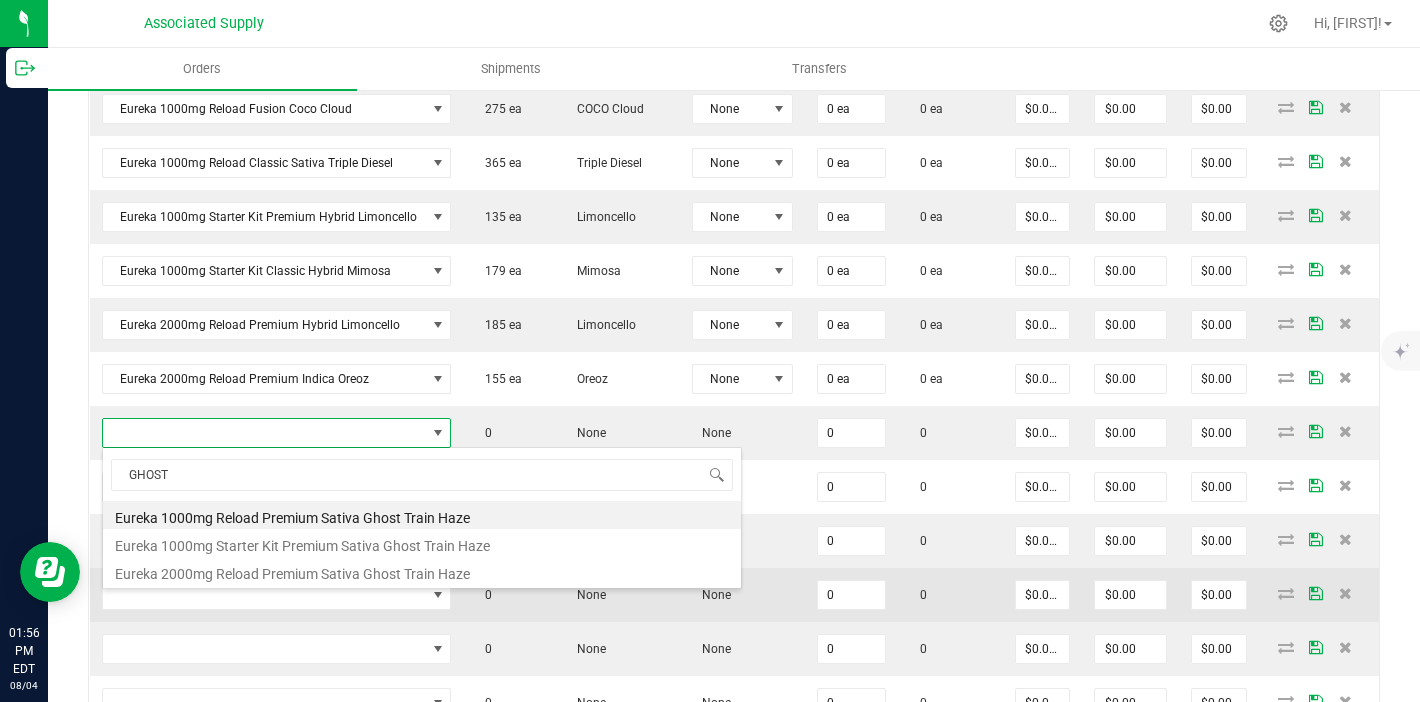 type on "0 ea" 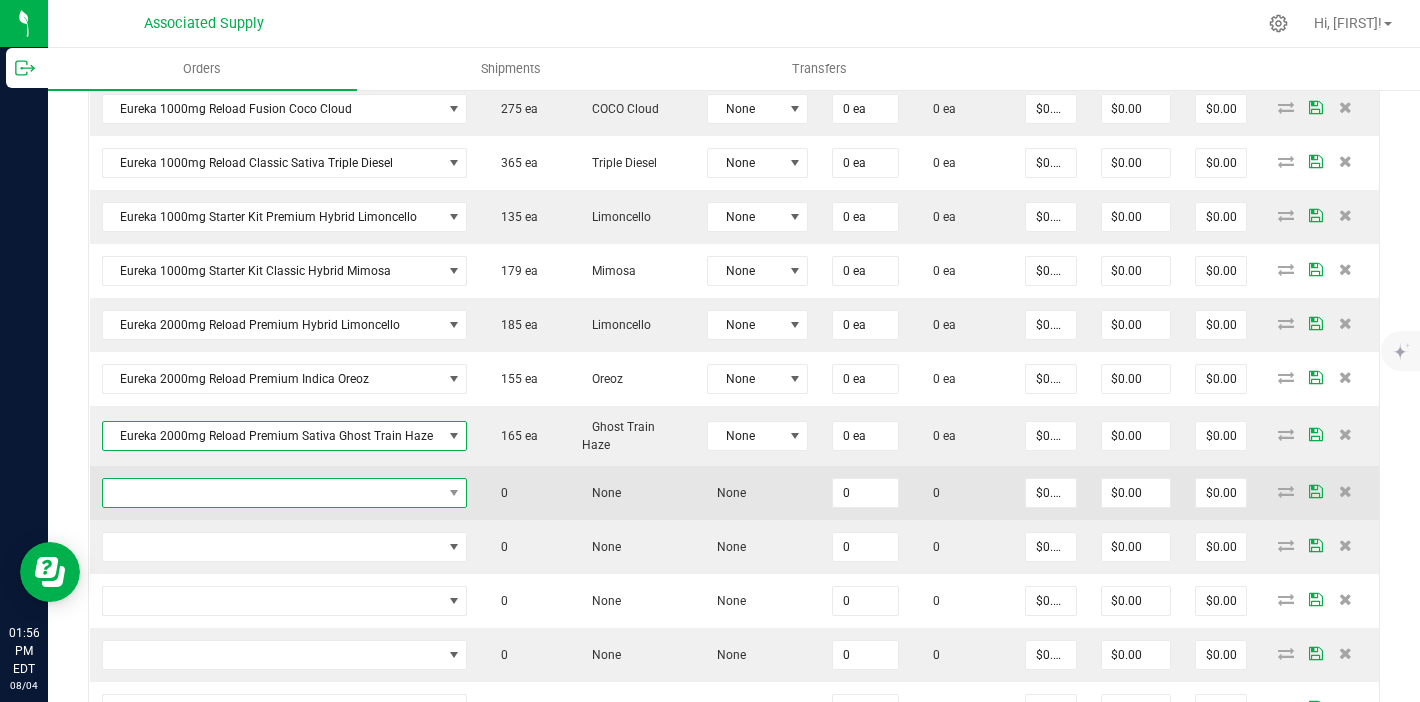 click at bounding box center (272, 493) 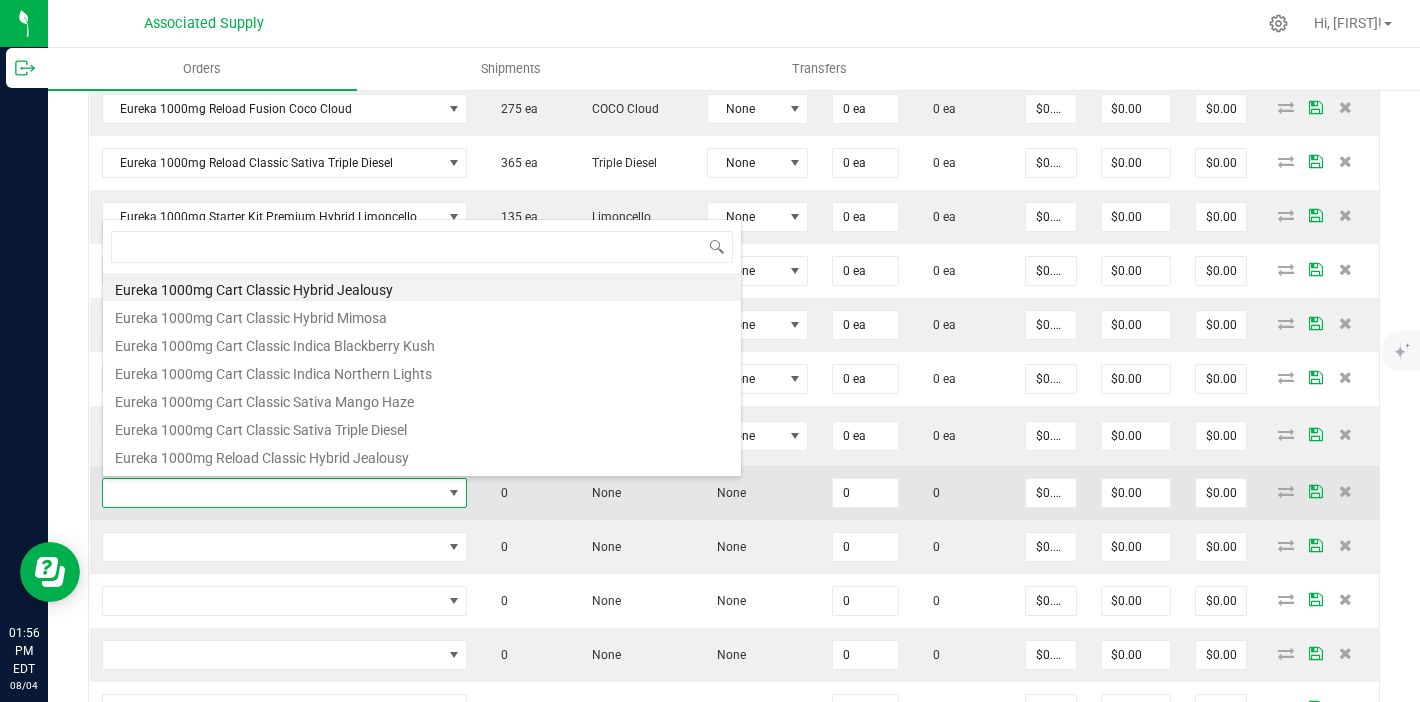 scroll, scrollTop: 99970, scrollLeft: 99642, axis: both 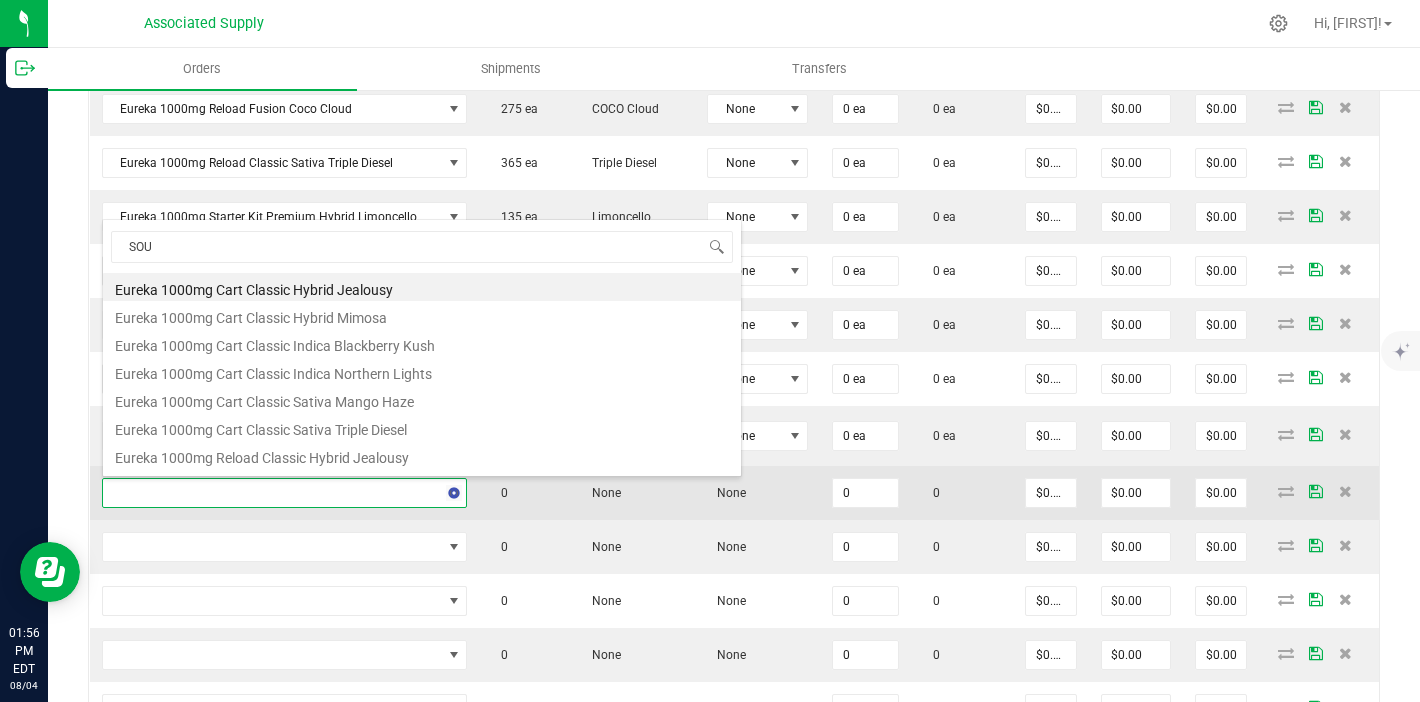 type on "SOUR" 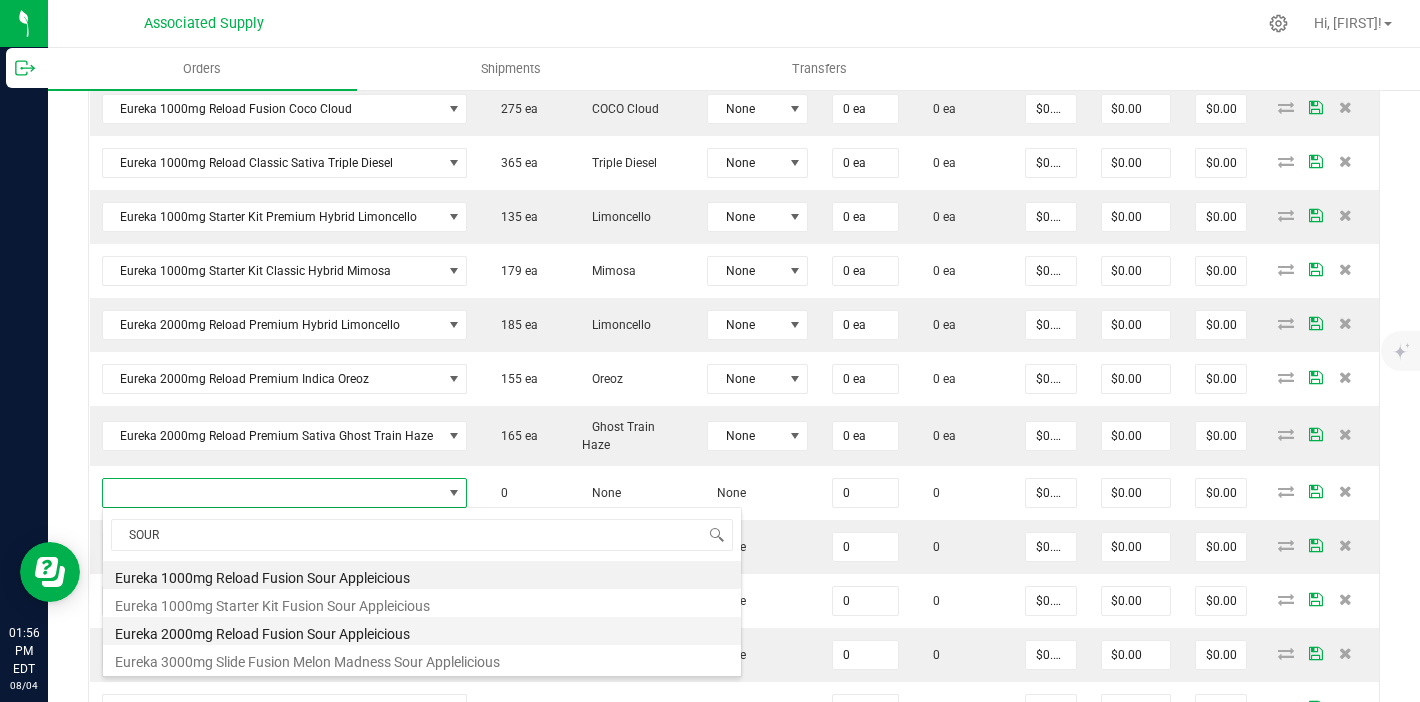 click on "Eureka 2000mg Reload Fusion Sour Appleicious" at bounding box center [422, 631] 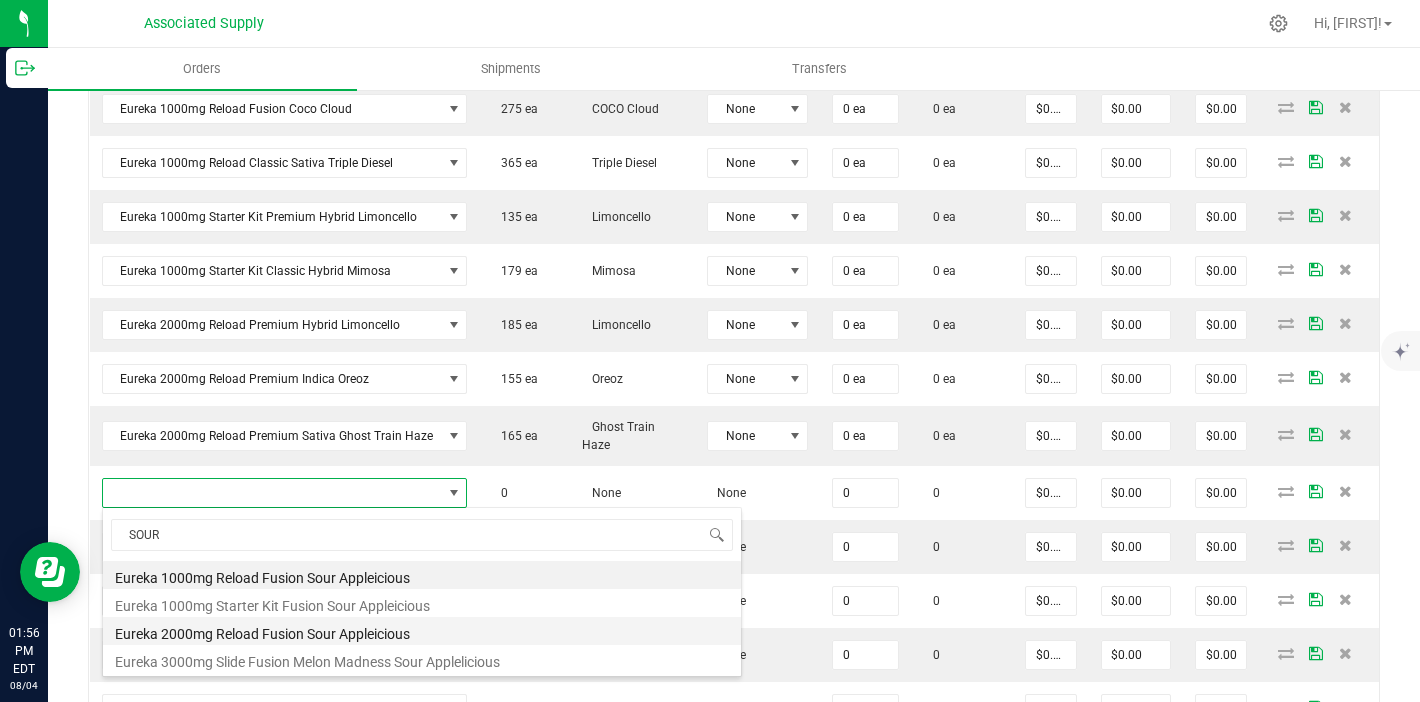 type on "0 ea" 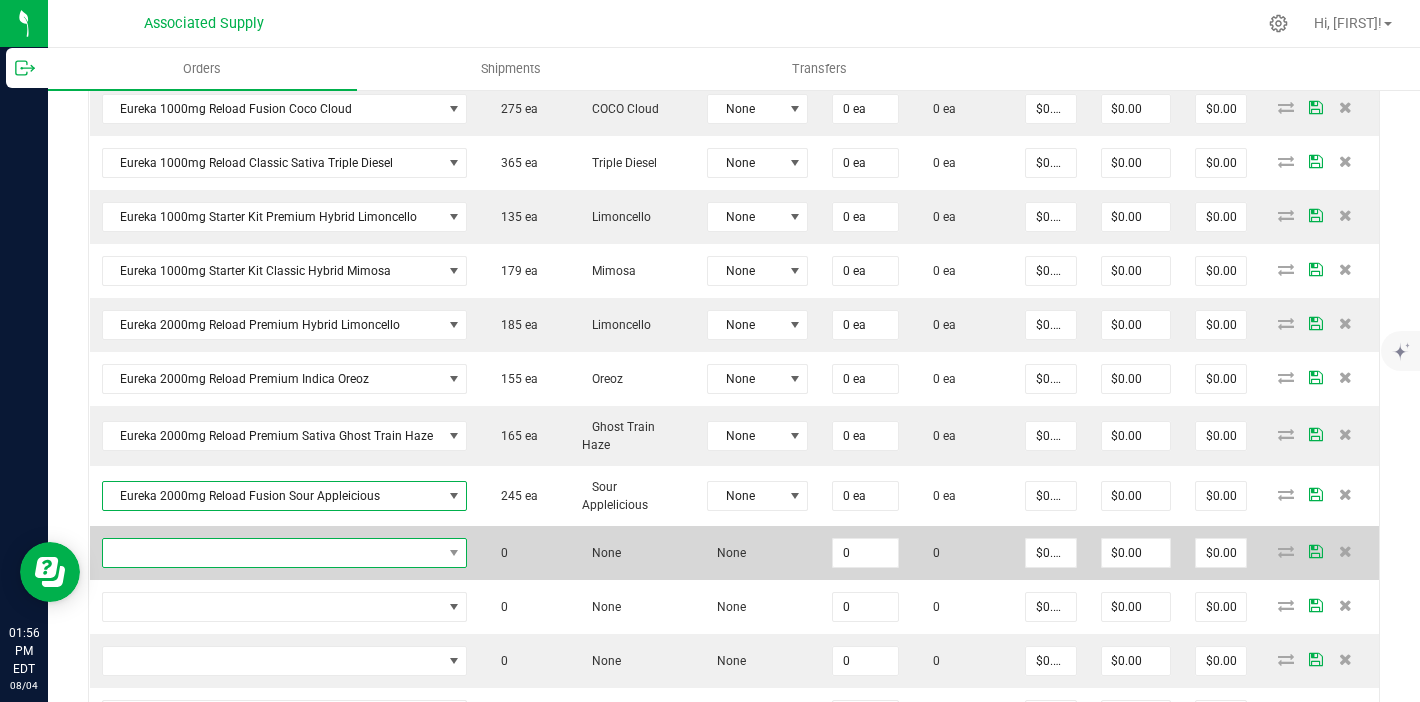 click at bounding box center (272, 553) 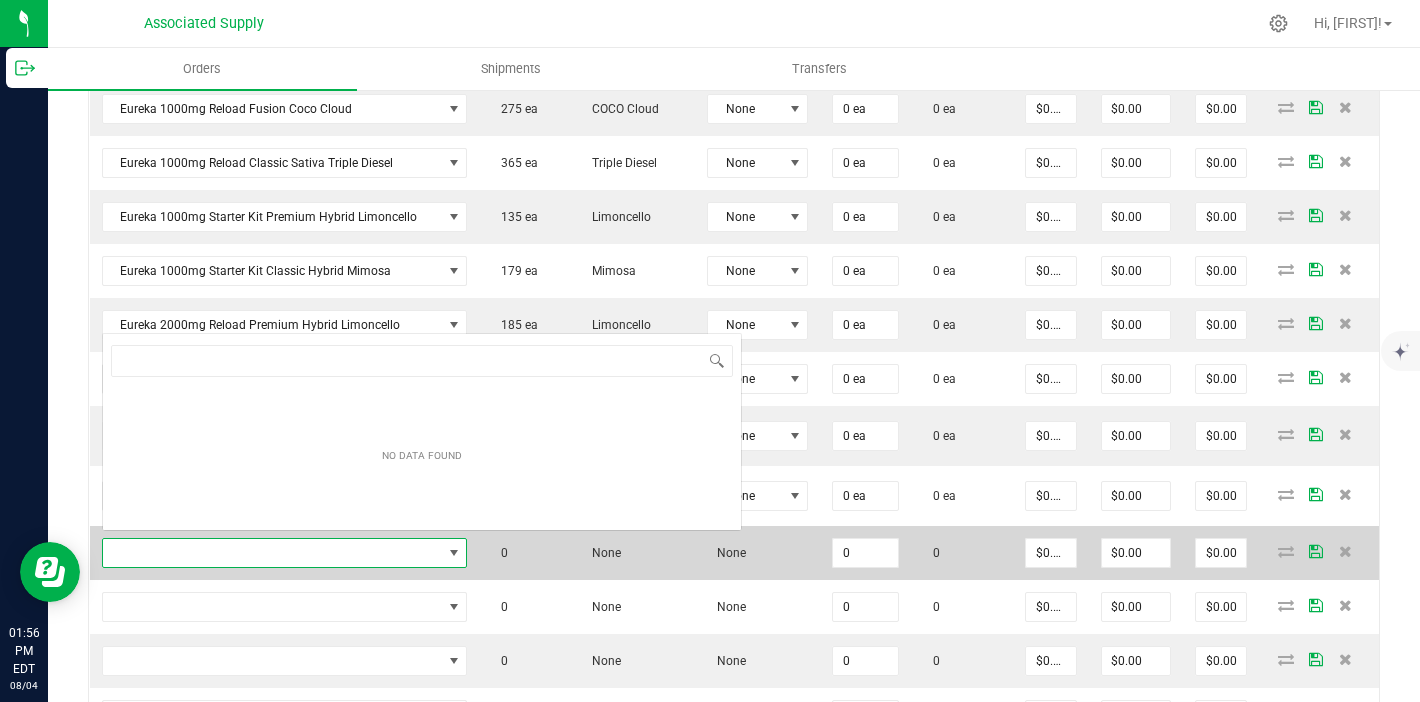 scroll, scrollTop: 0, scrollLeft: 0, axis: both 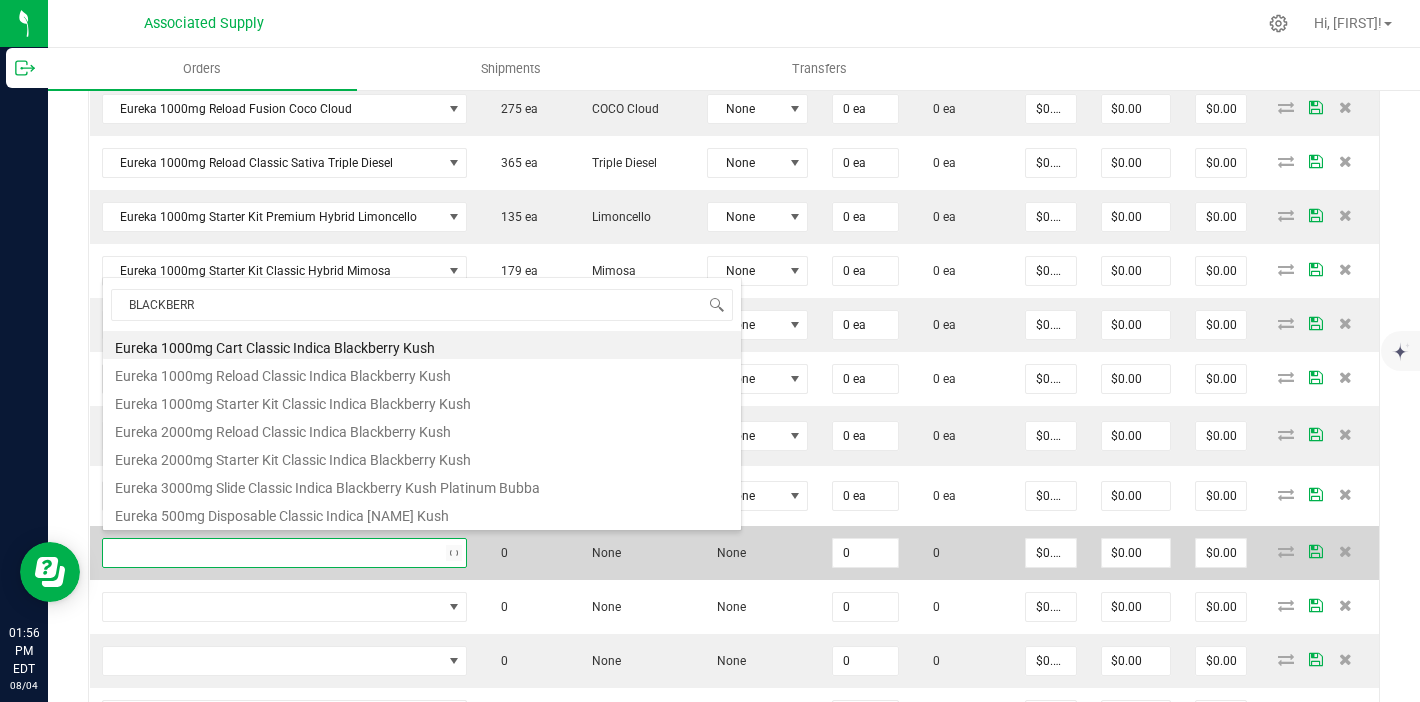 type on "BLACKBERRY" 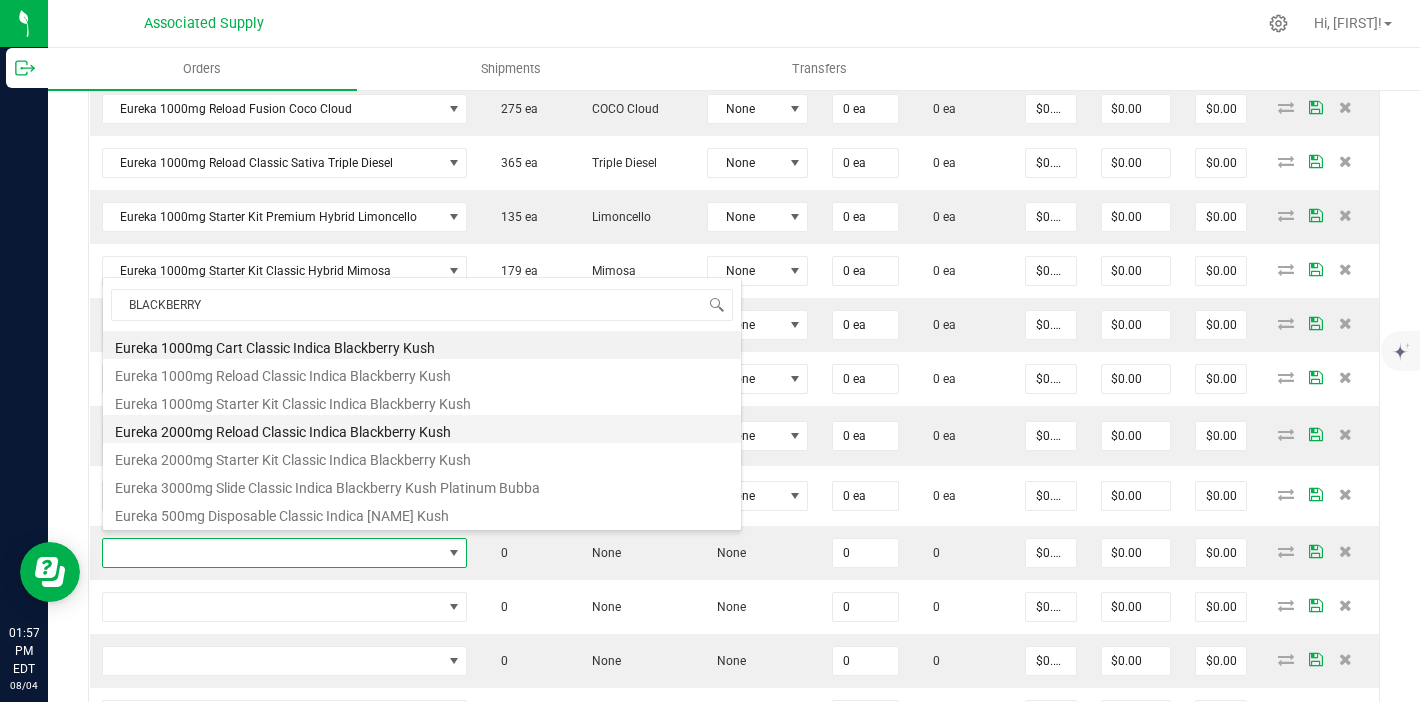 click on "Eureka 2000mg Reload Classic Indica Blackberry Kush" at bounding box center (422, 429) 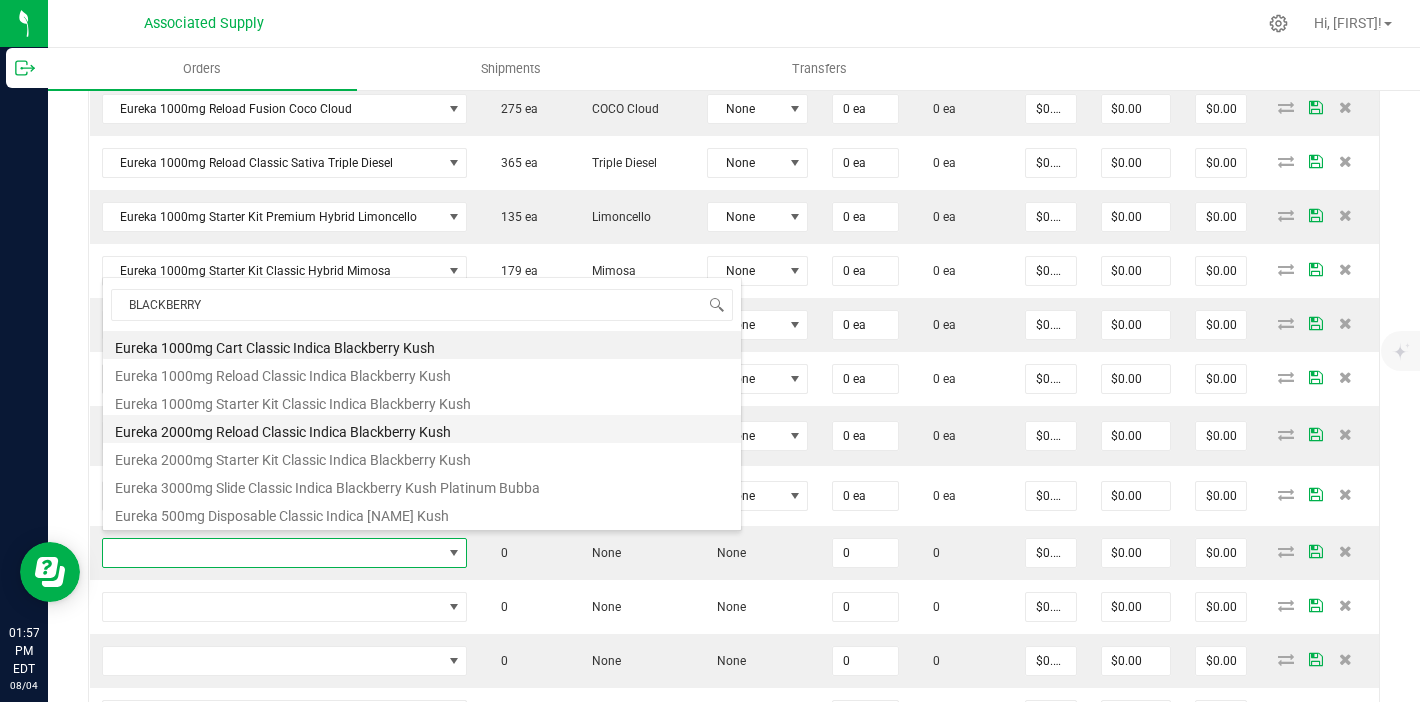 type on "0 ea" 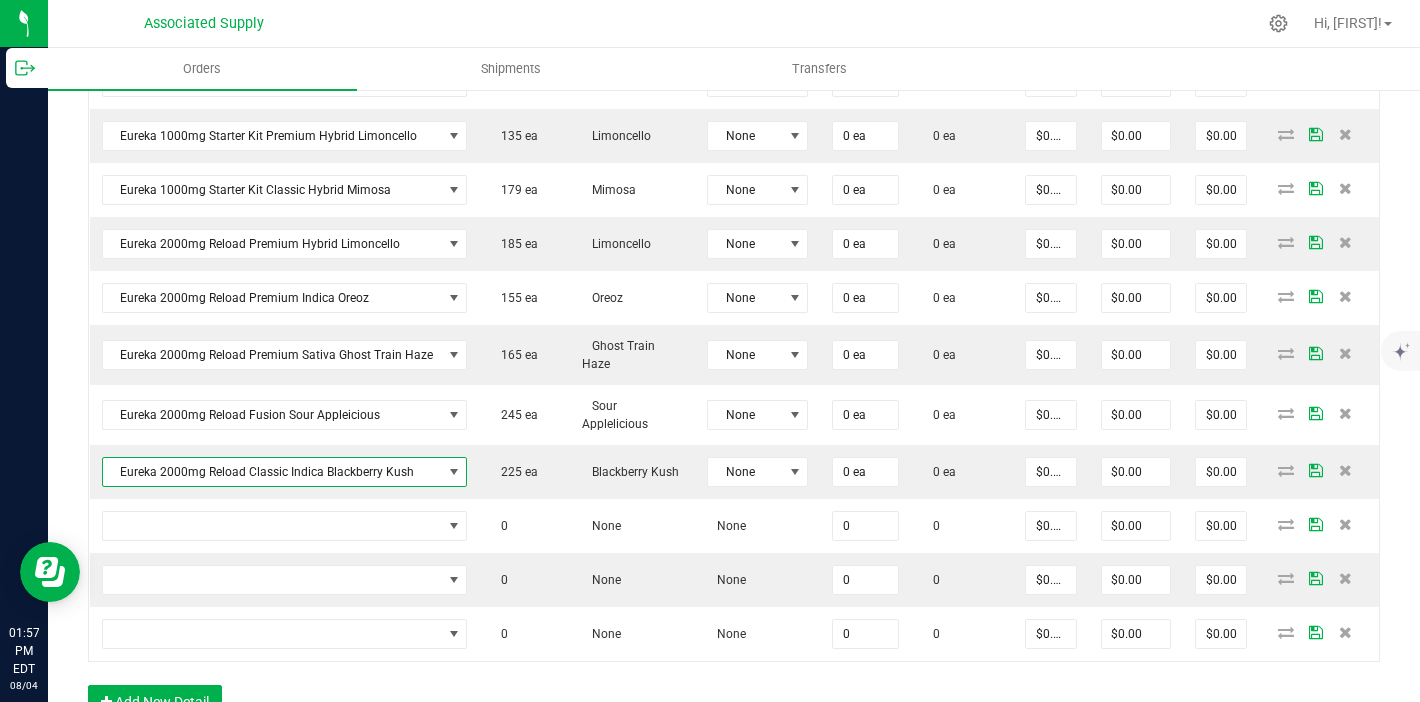 scroll, scrollTop: 756, scrollLeft: 0, axis: vertical 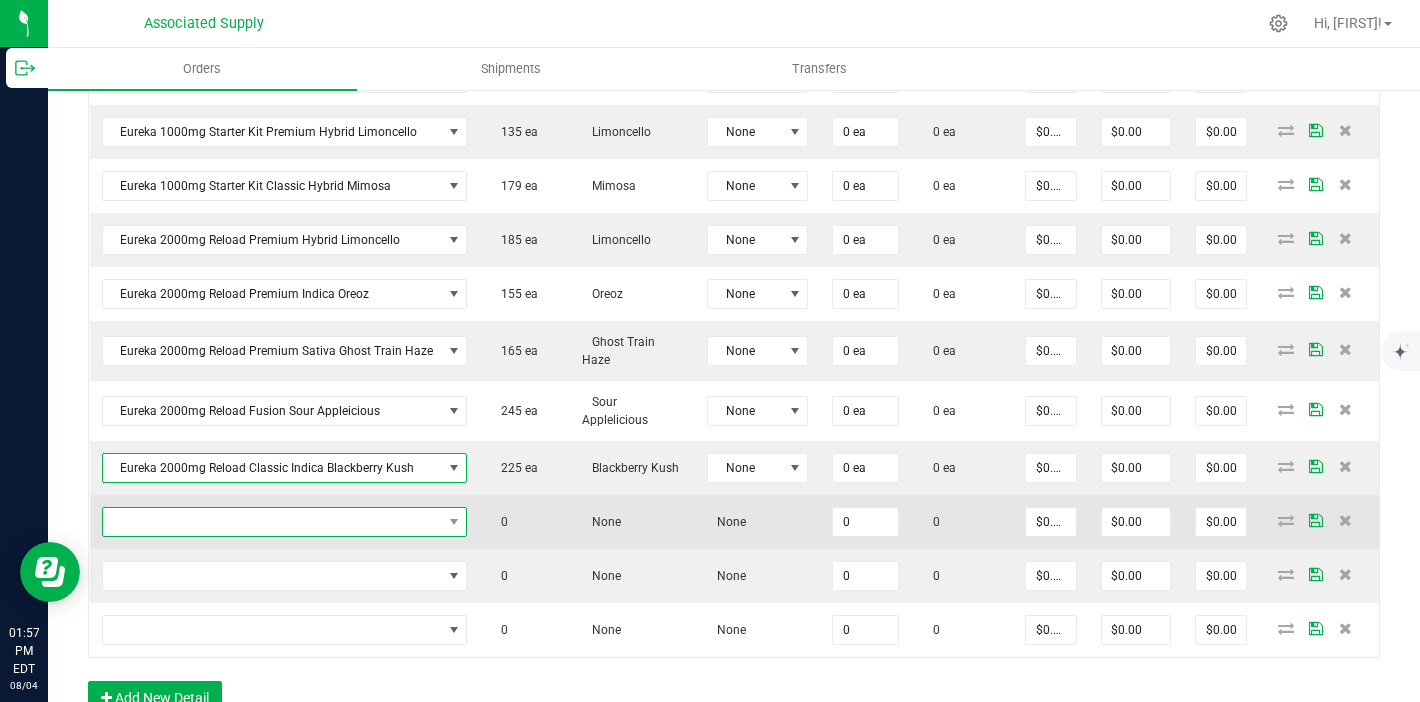 click at bounding box center (272, 522) 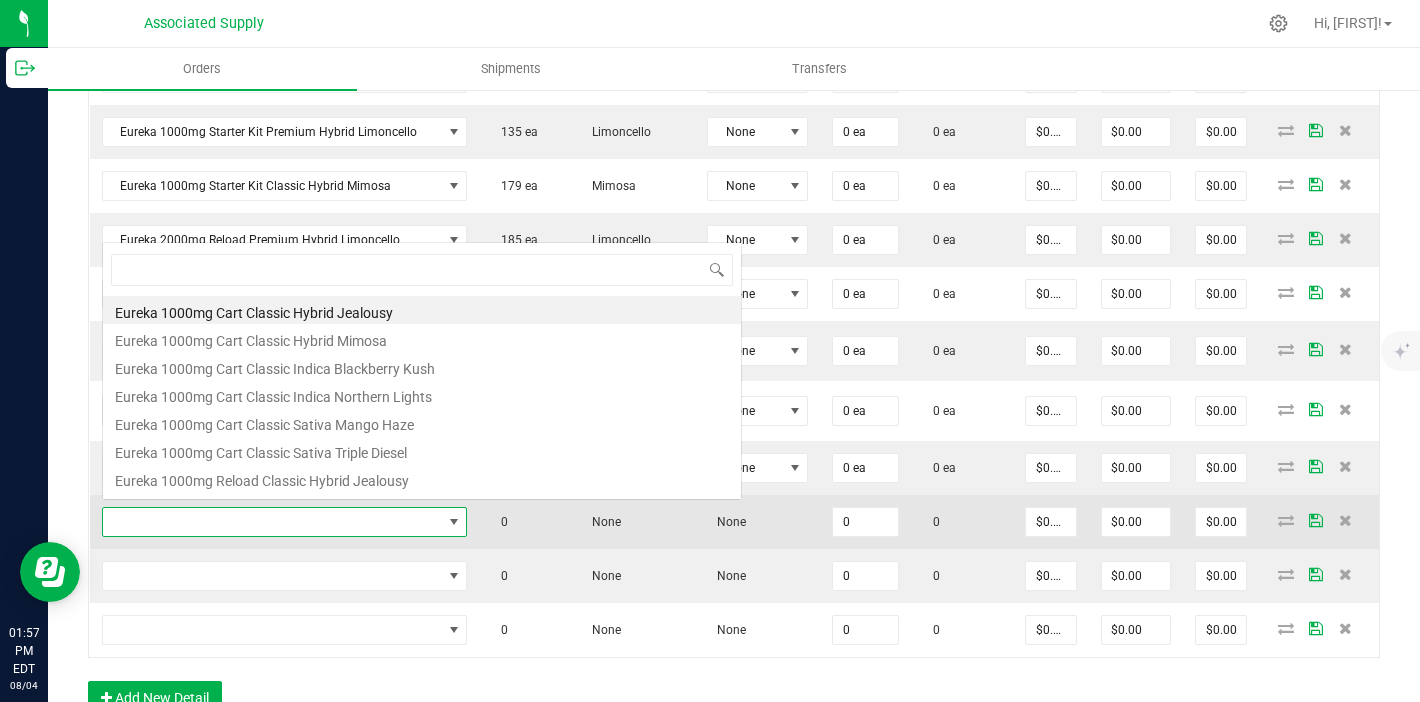 scroll, scrollTop: 0, scrollLeft: 0, axis: both 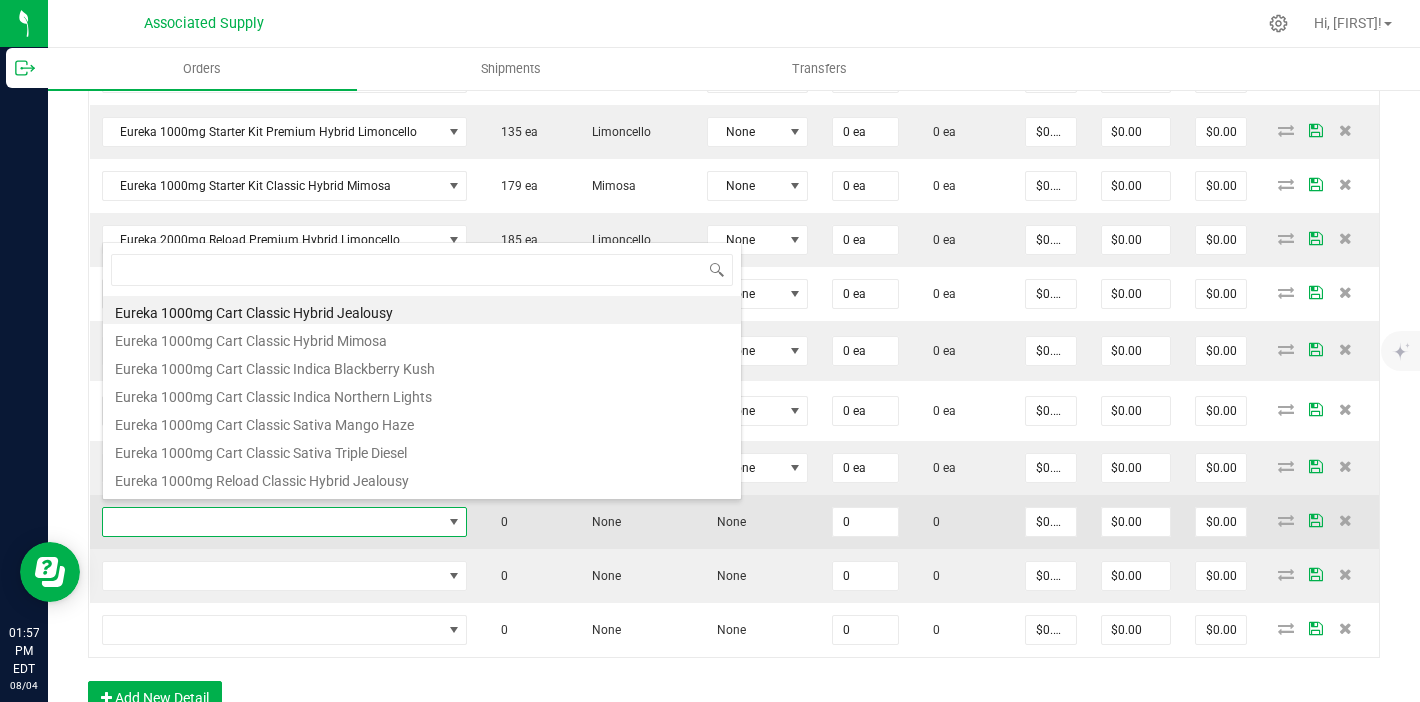 type on "N" 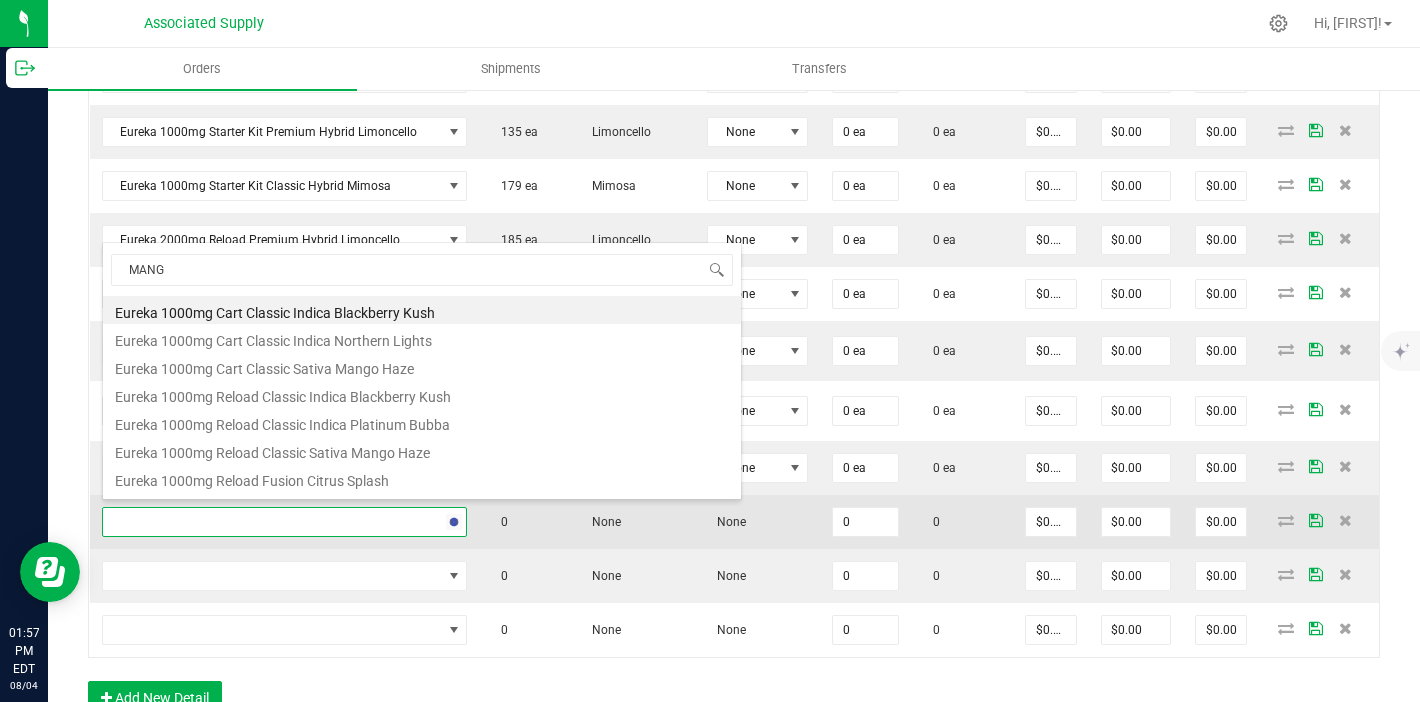 type on "MANGO" 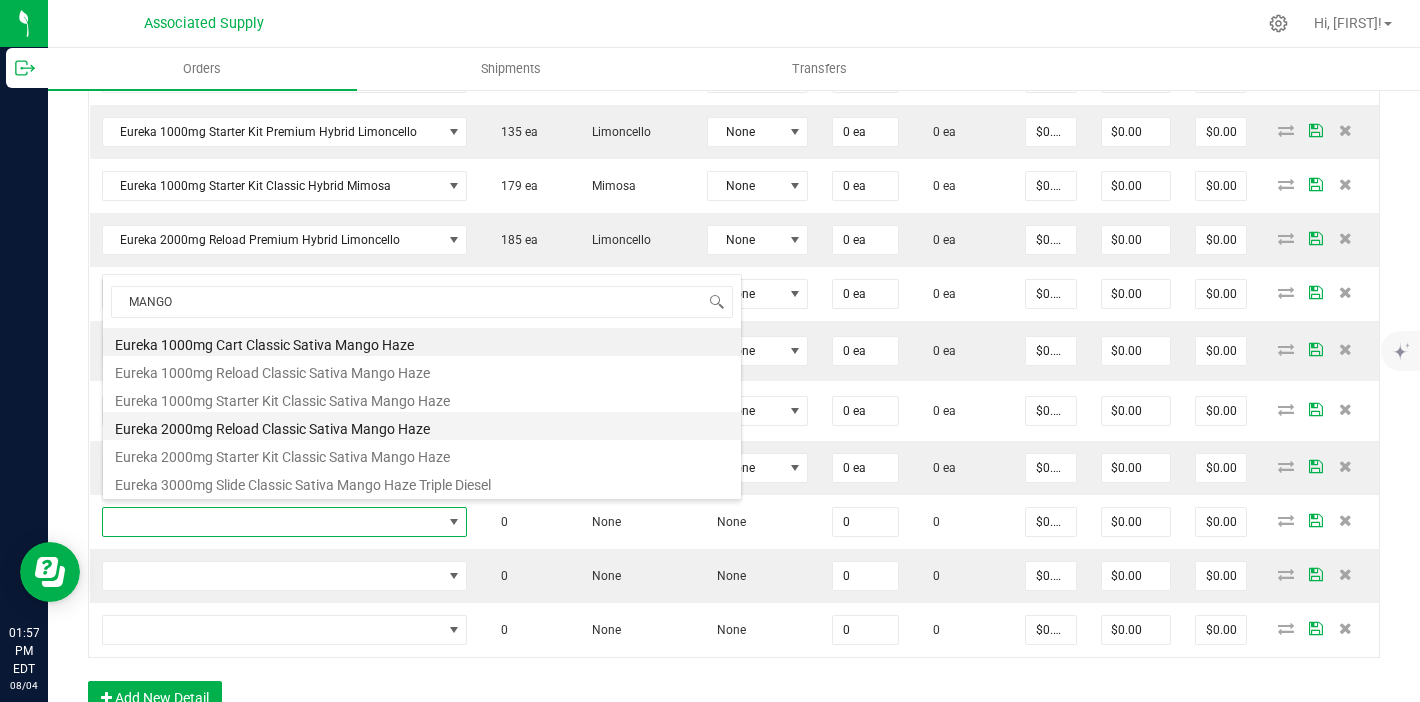 click on "Eureka 2000mg Reload Classic Sativa Mango Haze" at bounding box center (422, 426) 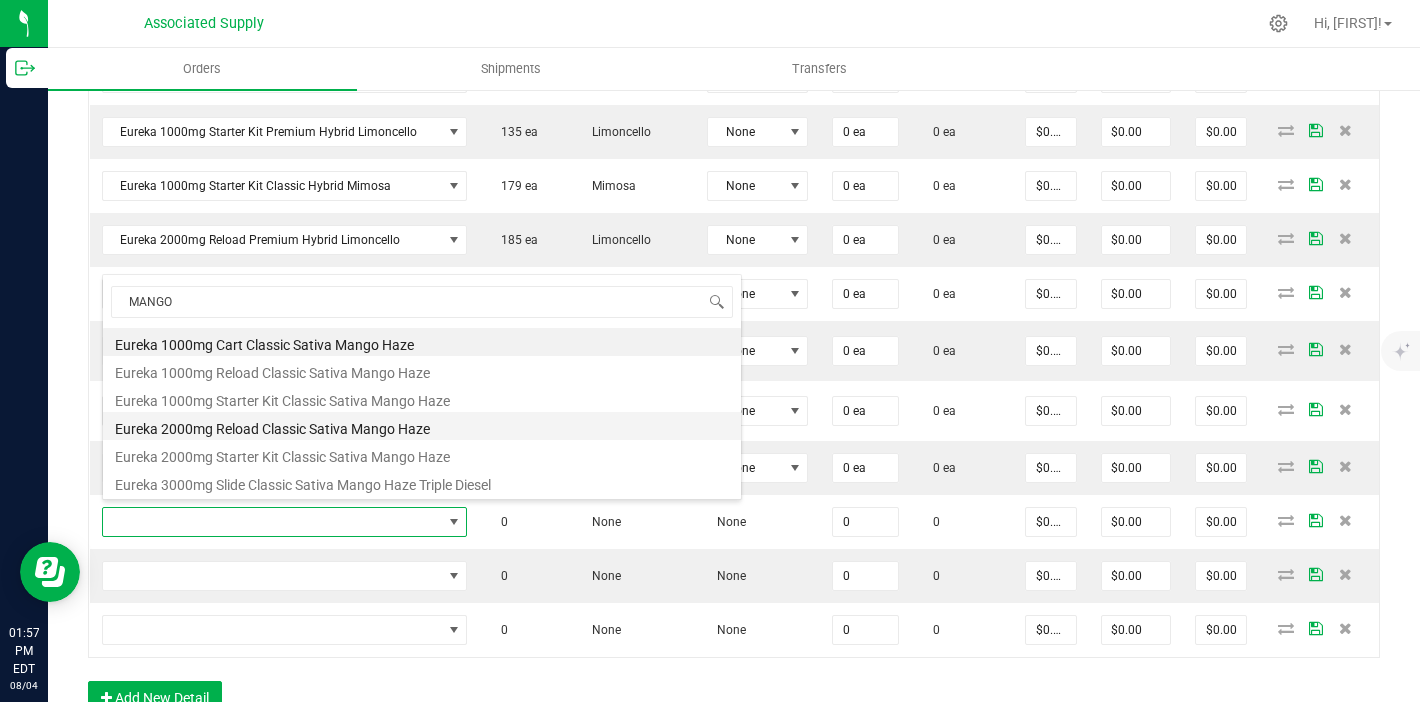 type on "0 ea" 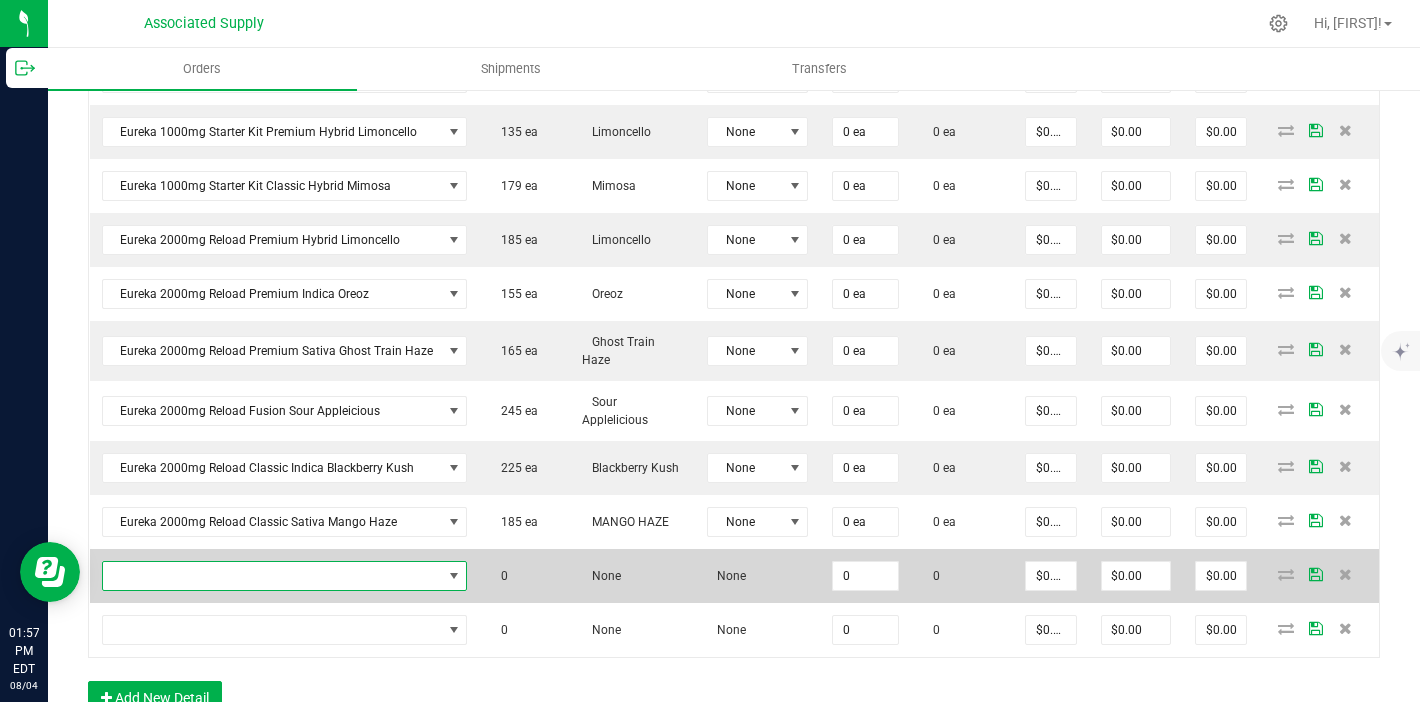 click at bounding box center [272, 576] 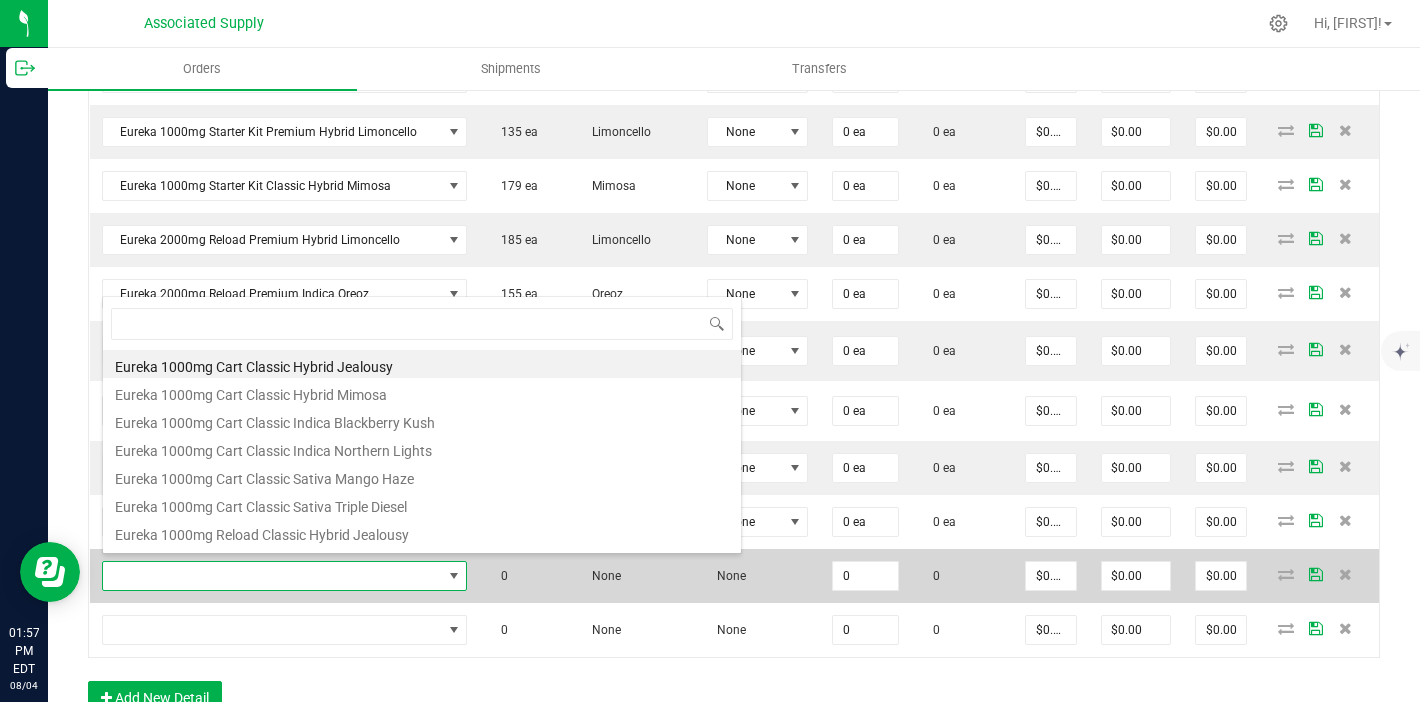 scroll, scrollTop: 99970, scrollLeft: 99642, axis: both 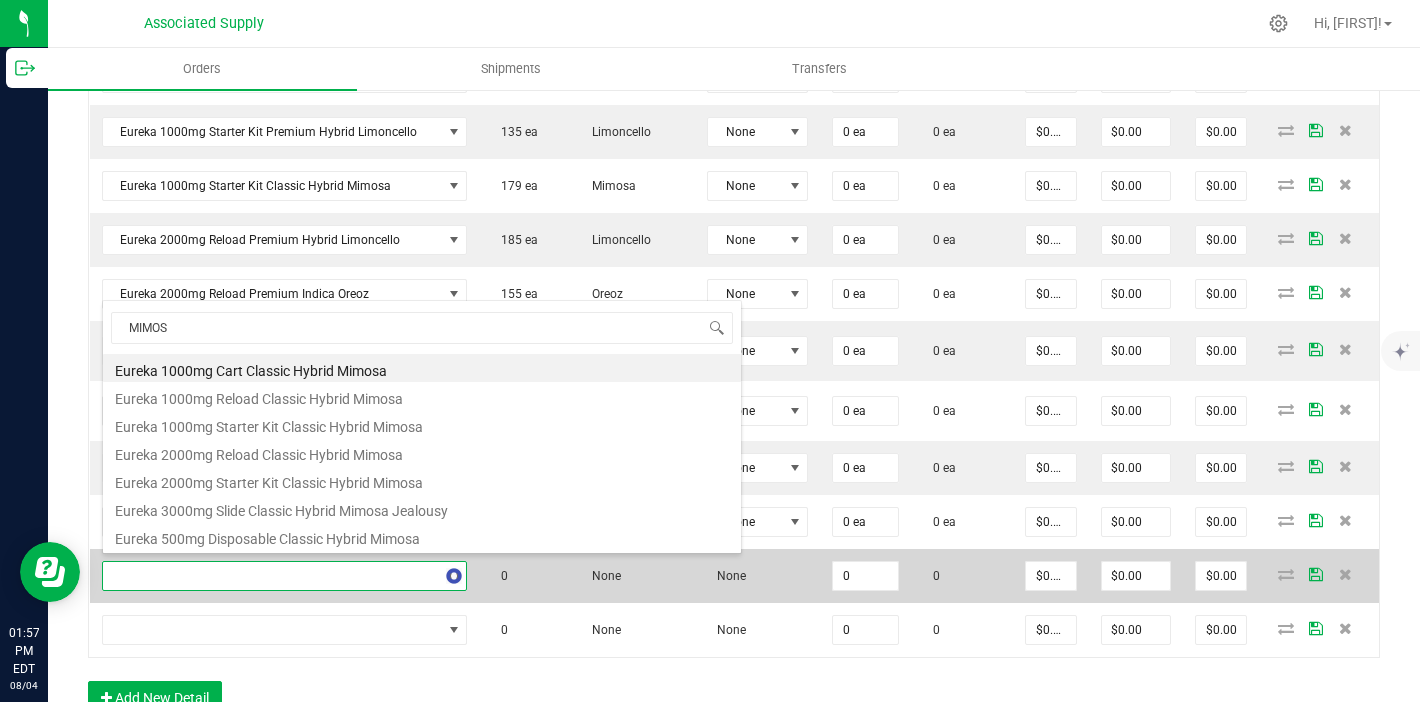 type on "MIMOSA" 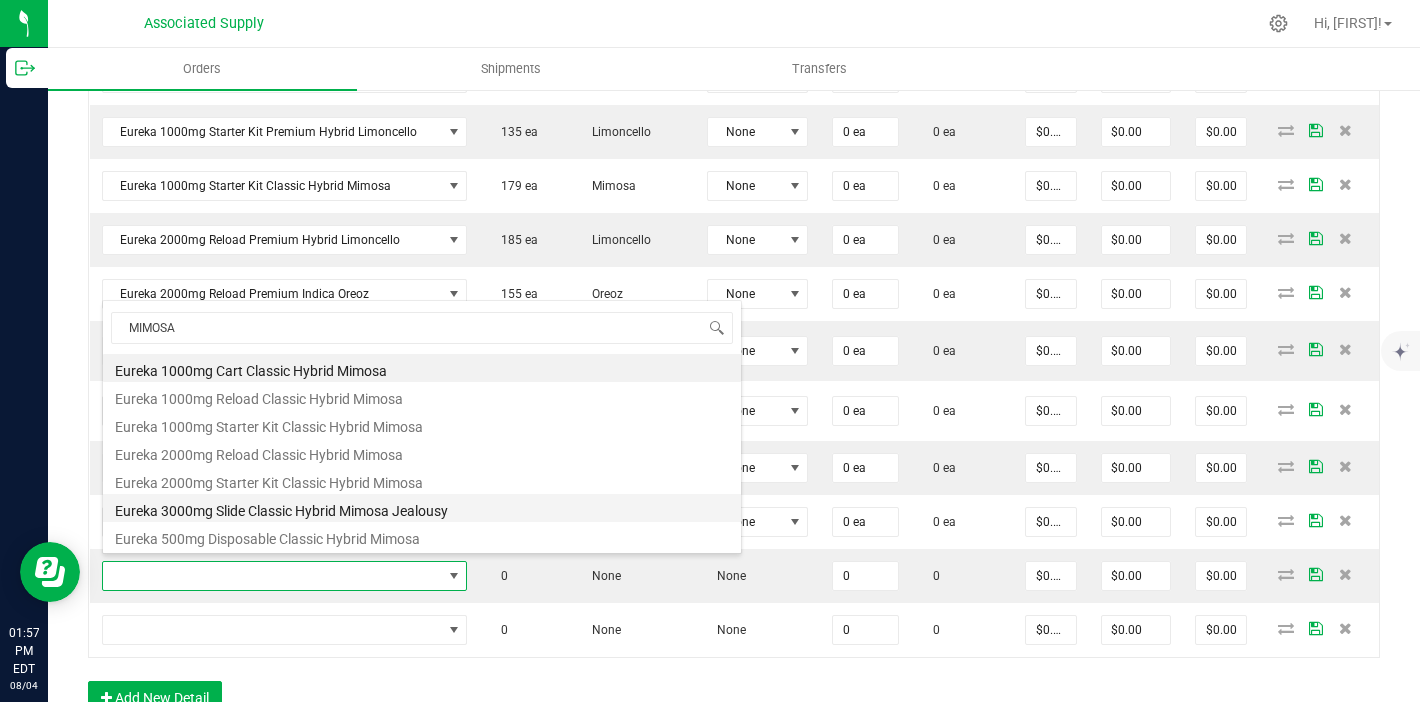 click on "Eureka 3000mg Slide Classic Hybrid Mimosa Jealousy" at bounding box center (422, 508) 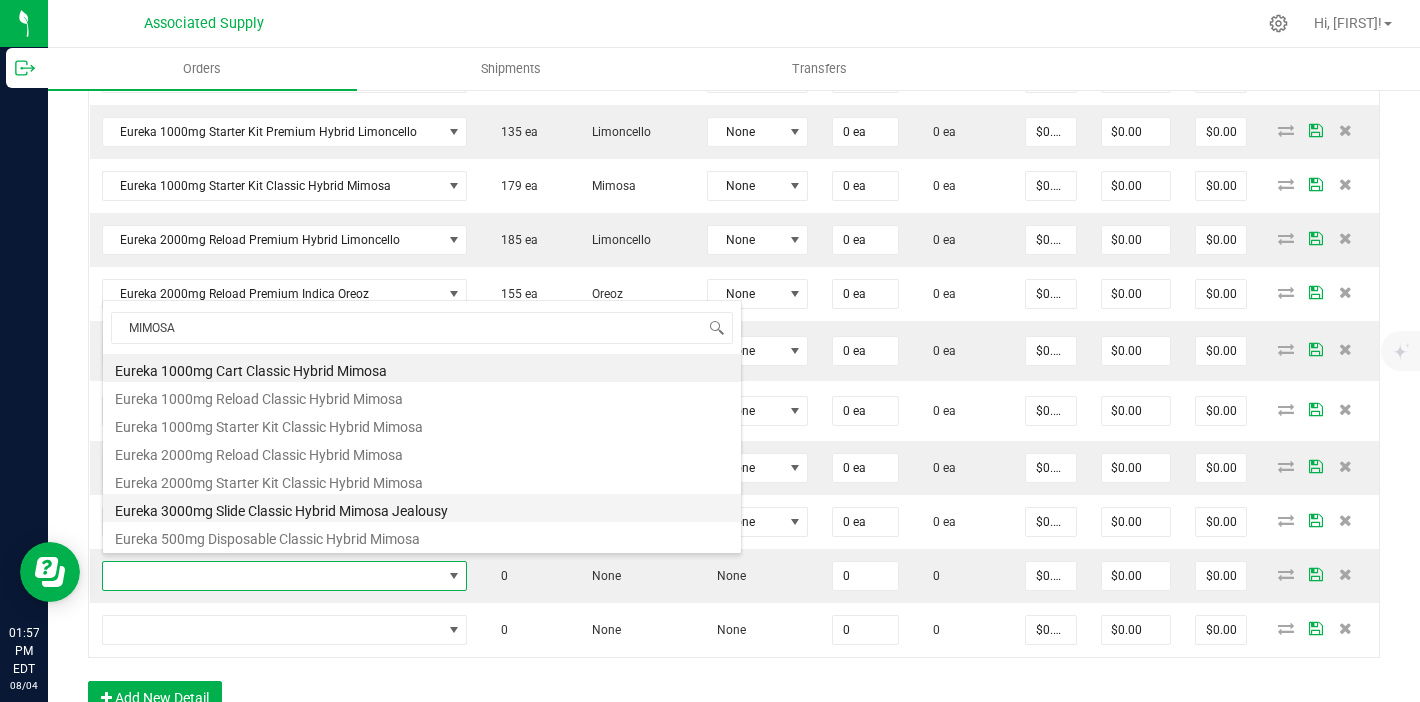 type on "0 ea" 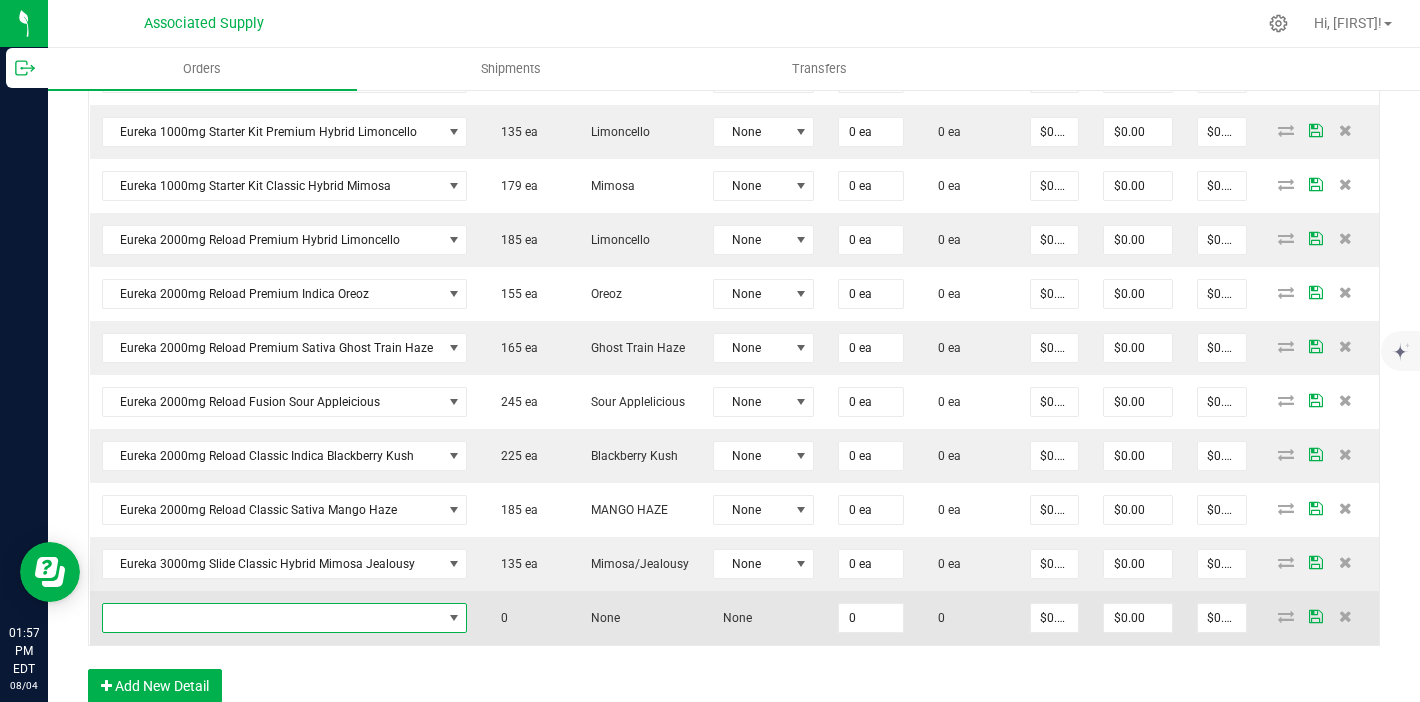 click at bounding box center [272, 618] 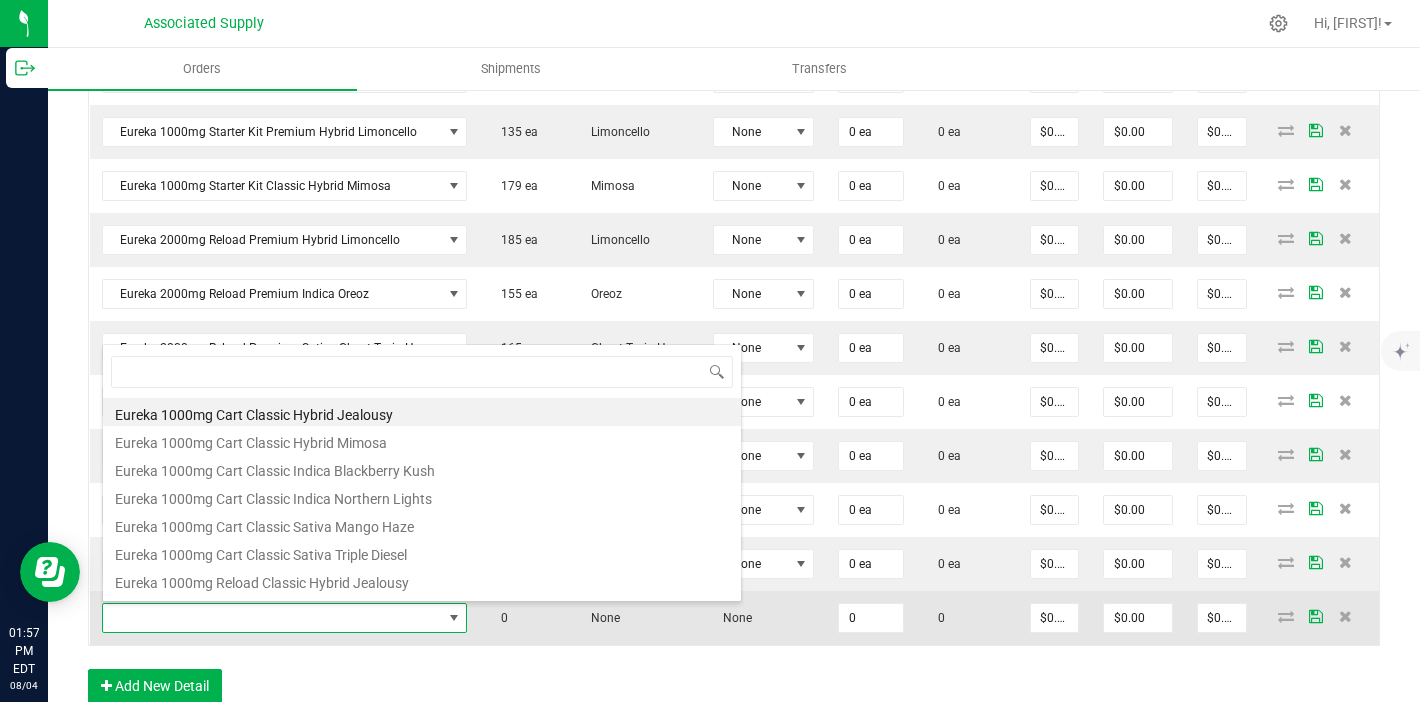 scroll, scrollTop: 99970, scrollLeft: 99642, axis: both 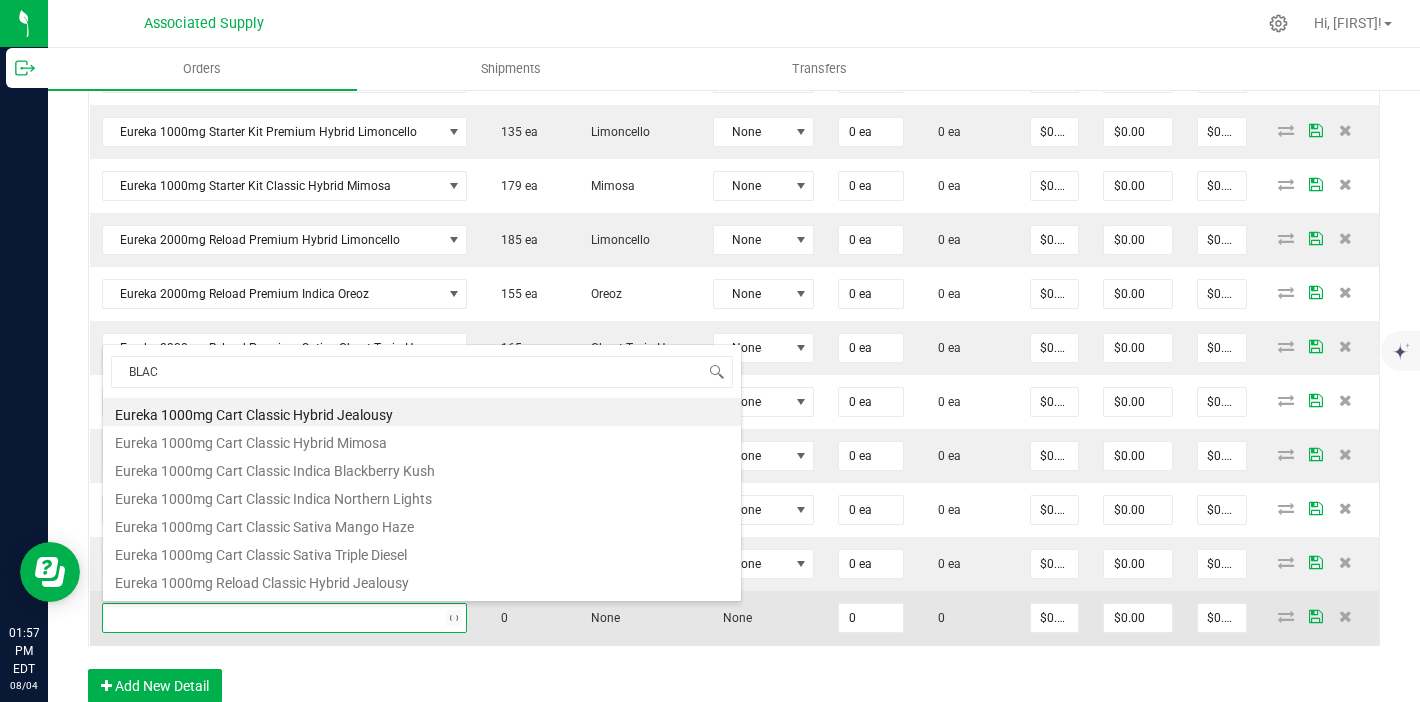 type on "BLACK" 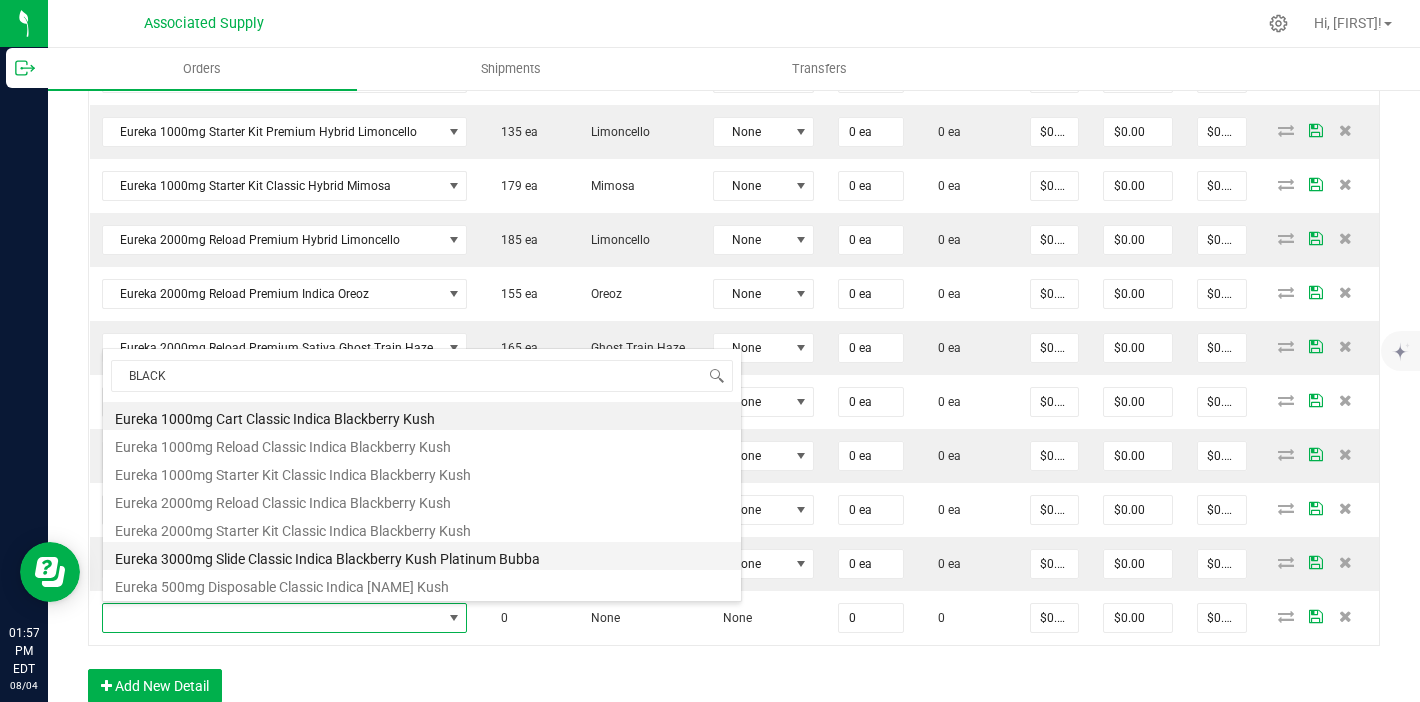 click on "Eureka 3000mg Slide Classic Indica Blackberry Kush Platinum Bubba" at bounding box center (422, 556) 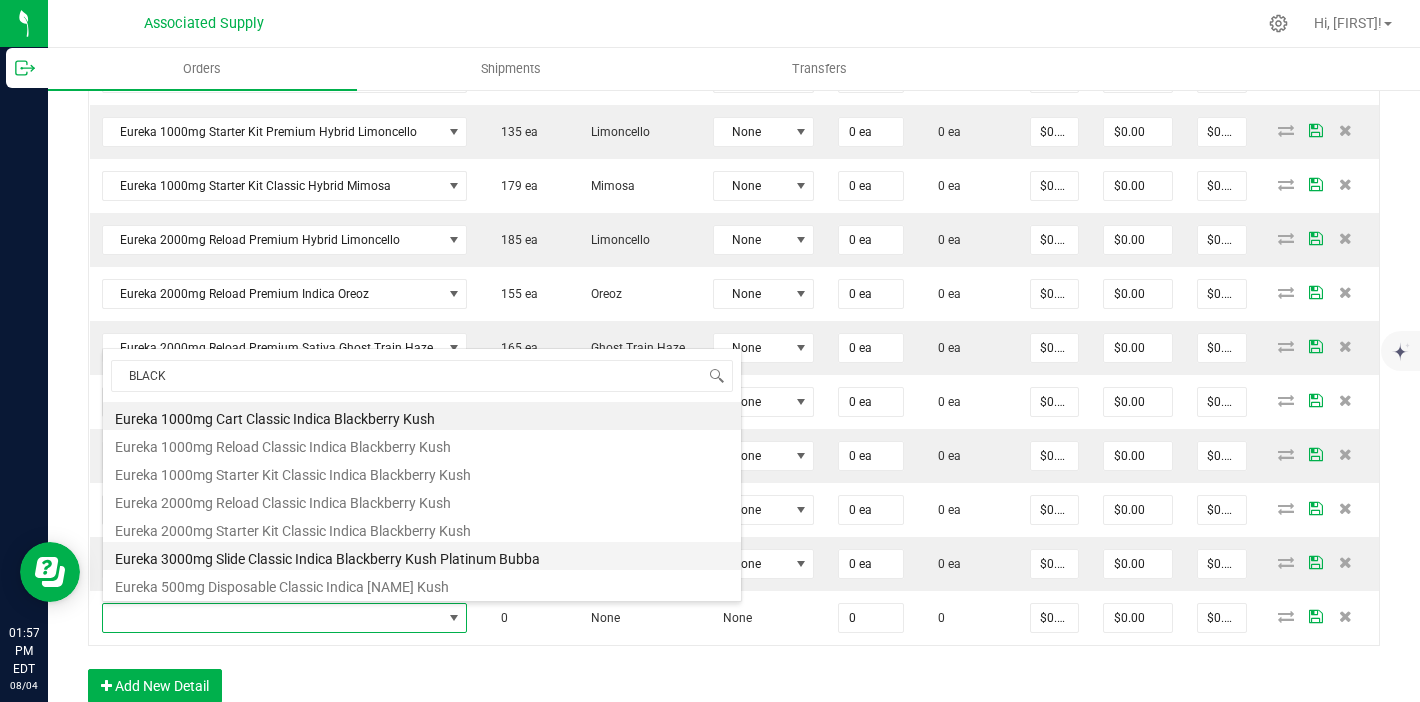 type on "0 ea" 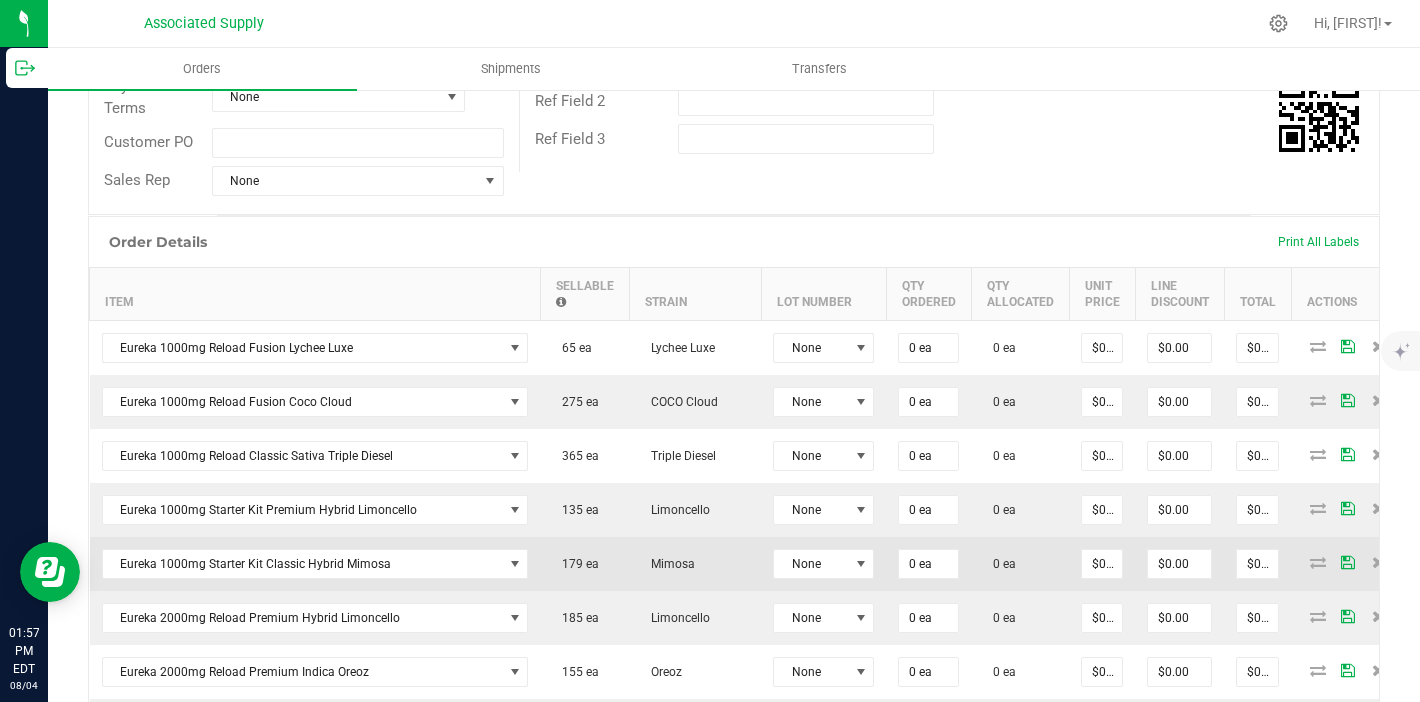 scroll, scrollTop: 374, scrollLeft: 0, axis: vertical 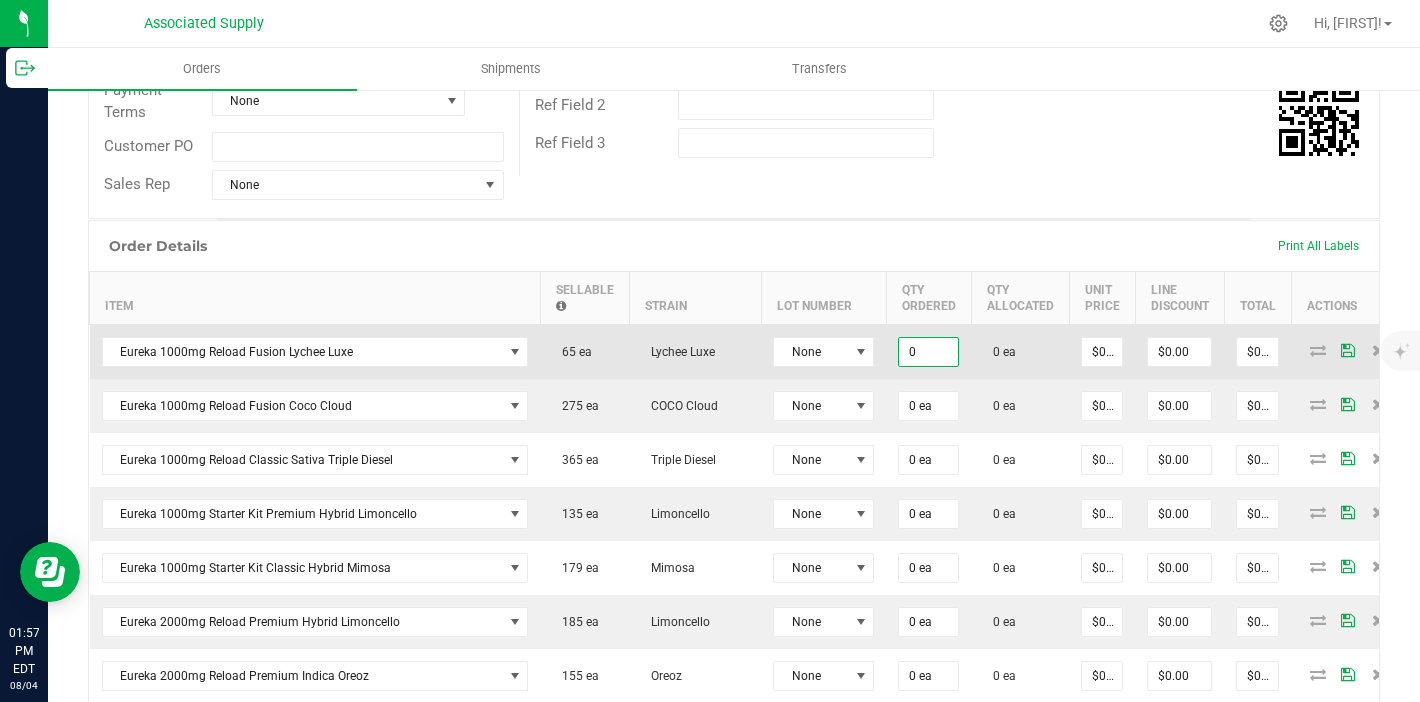 click on "0" at bounding box center [928, 352] 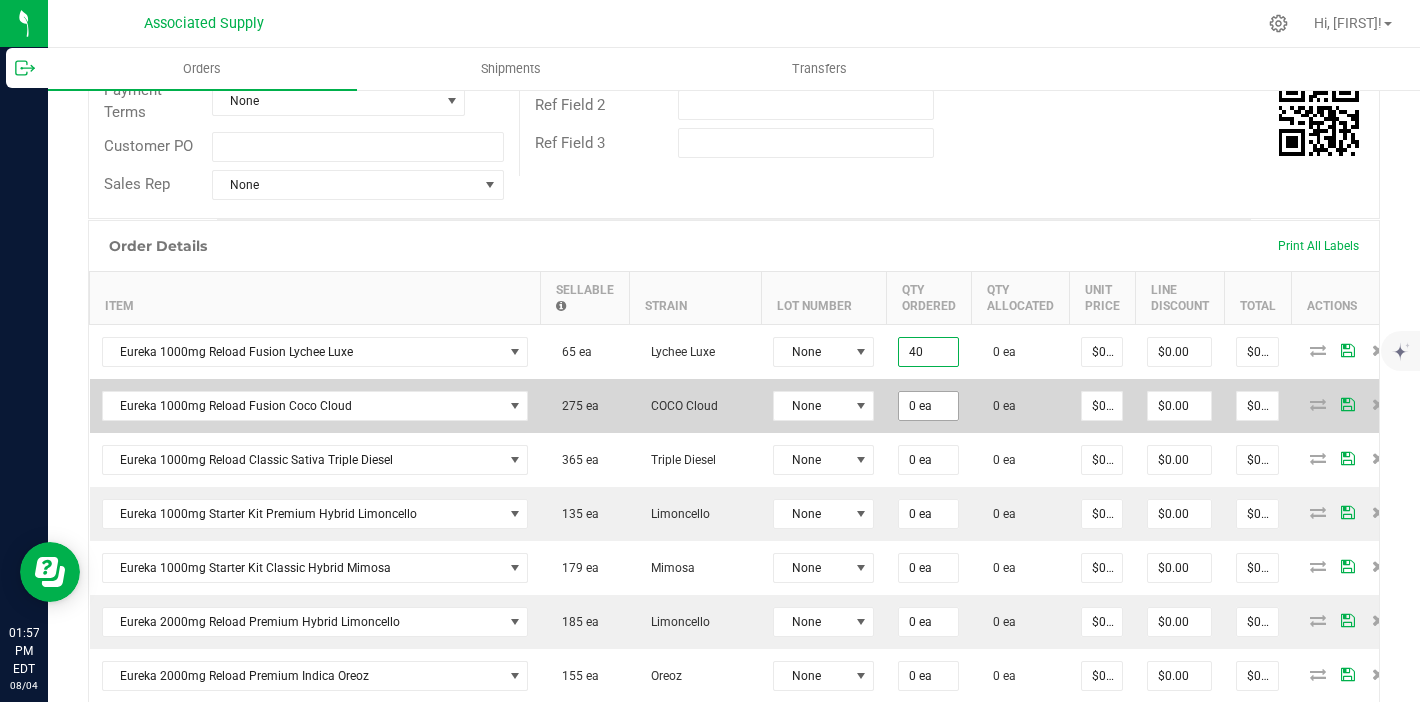 click on "0 ea" at bounding box center [928, 406] 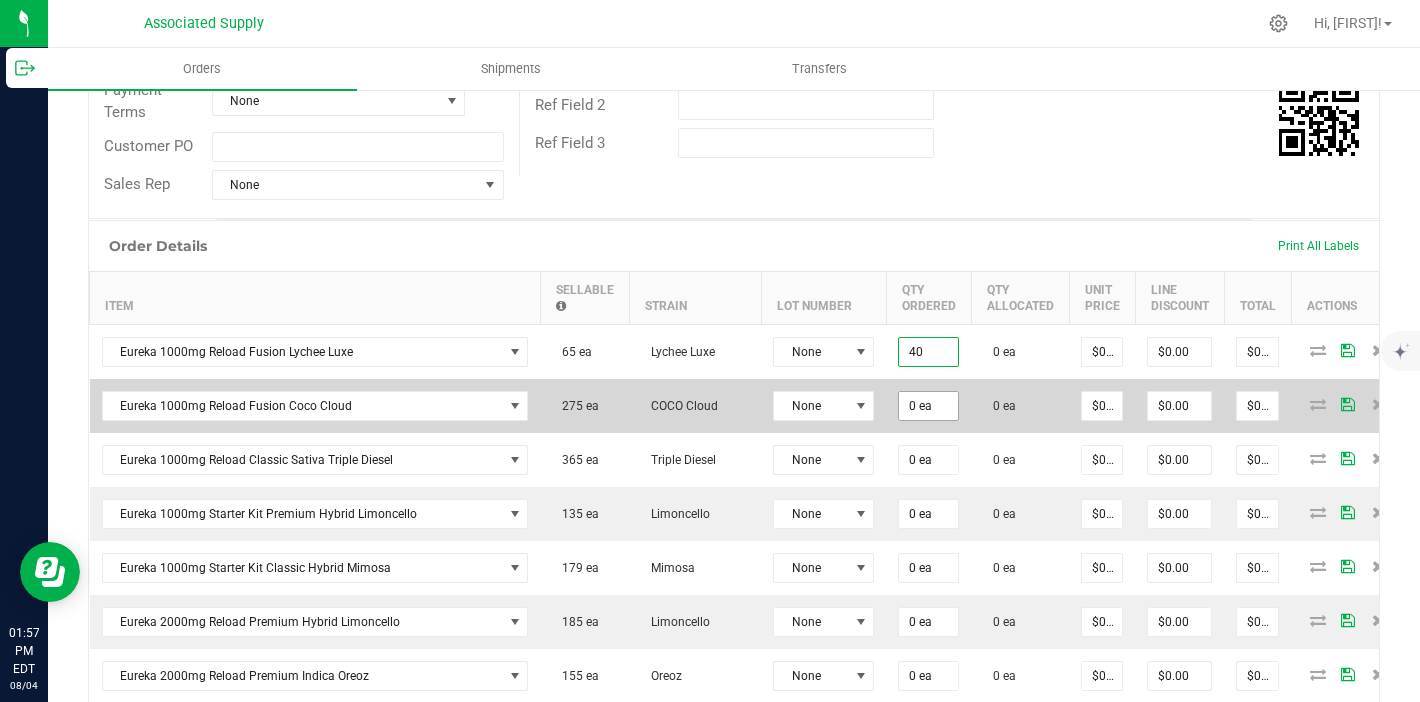 type on "40 ea" 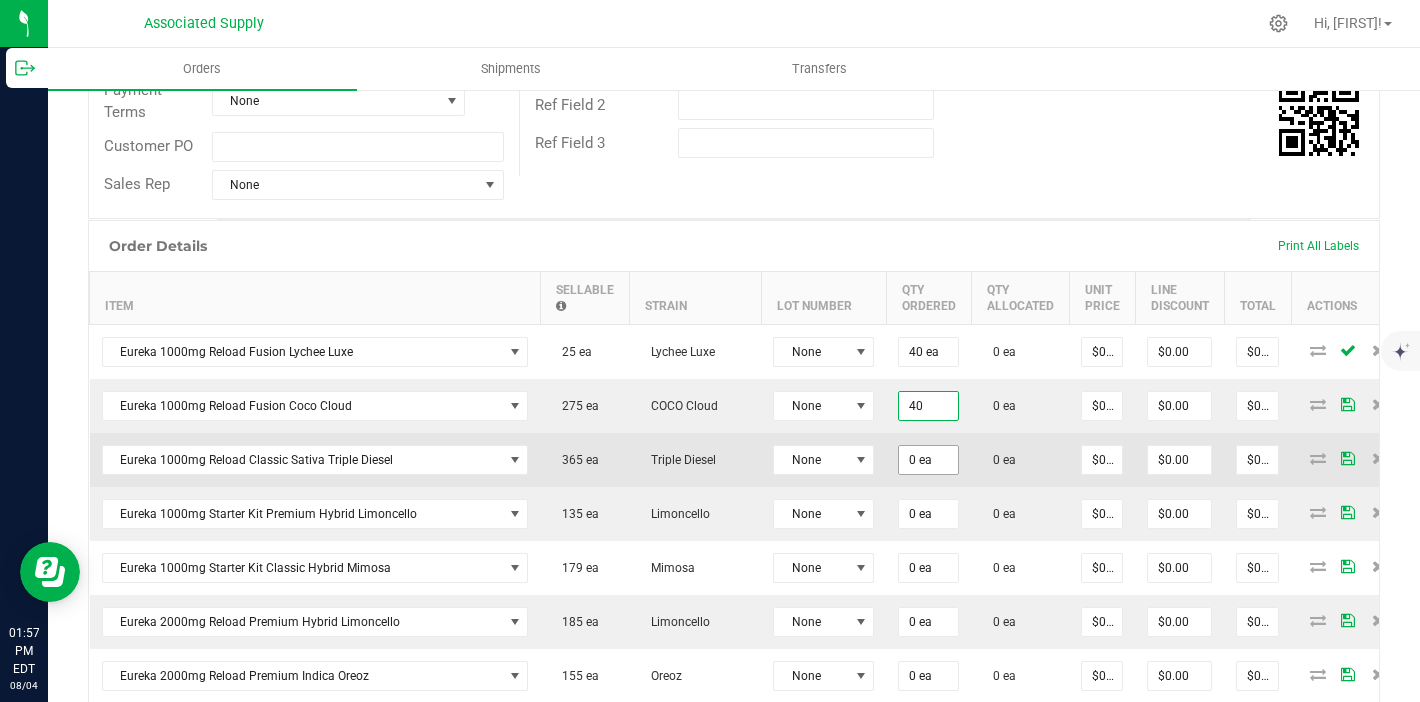 type on "40 ea" 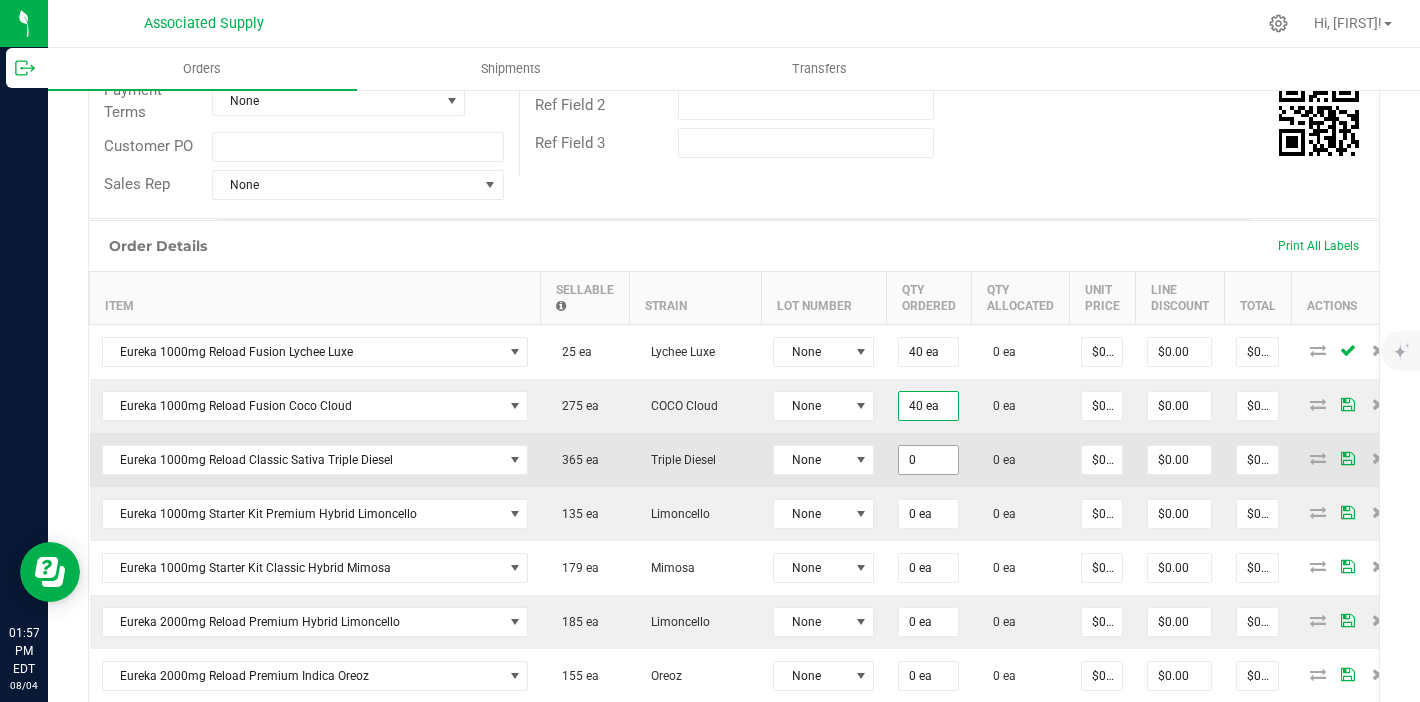 click on "0" at bounding box center (928, 460) 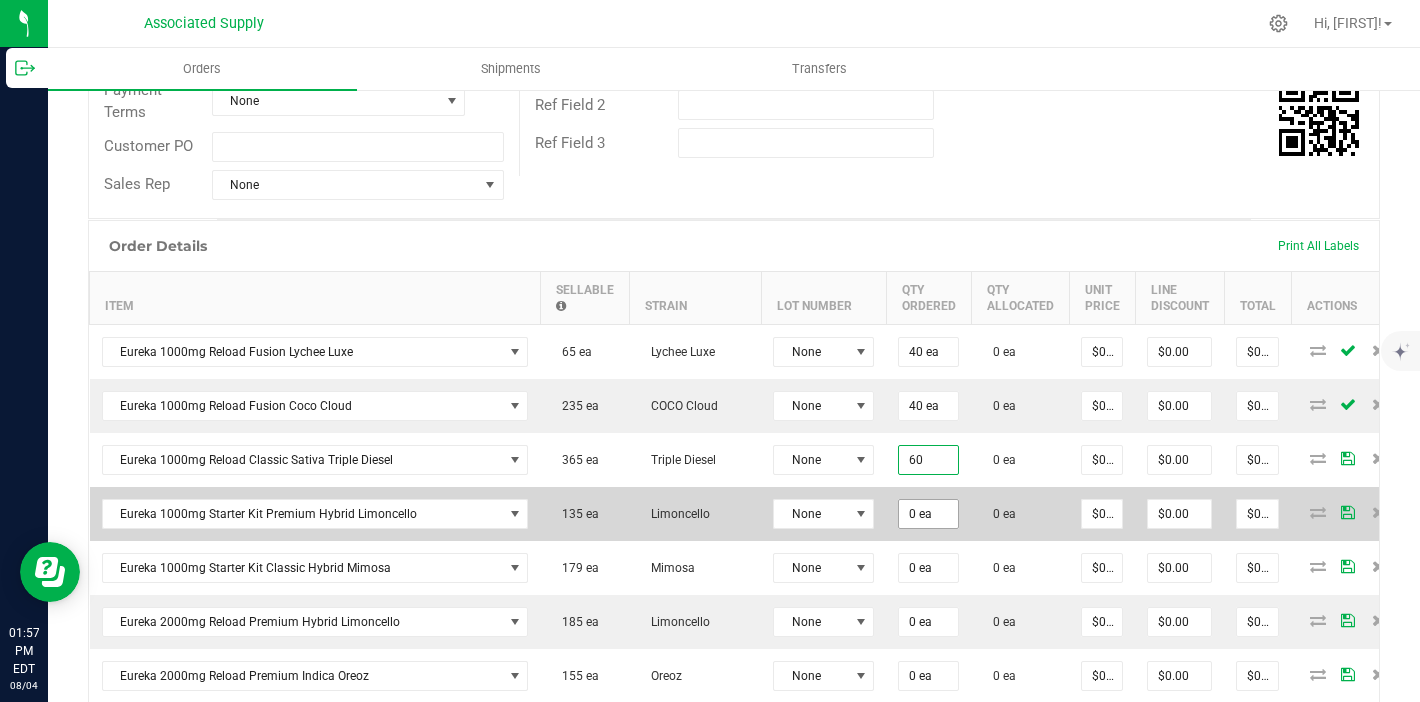 click on "0 ea" at bounding box center [928, 514] 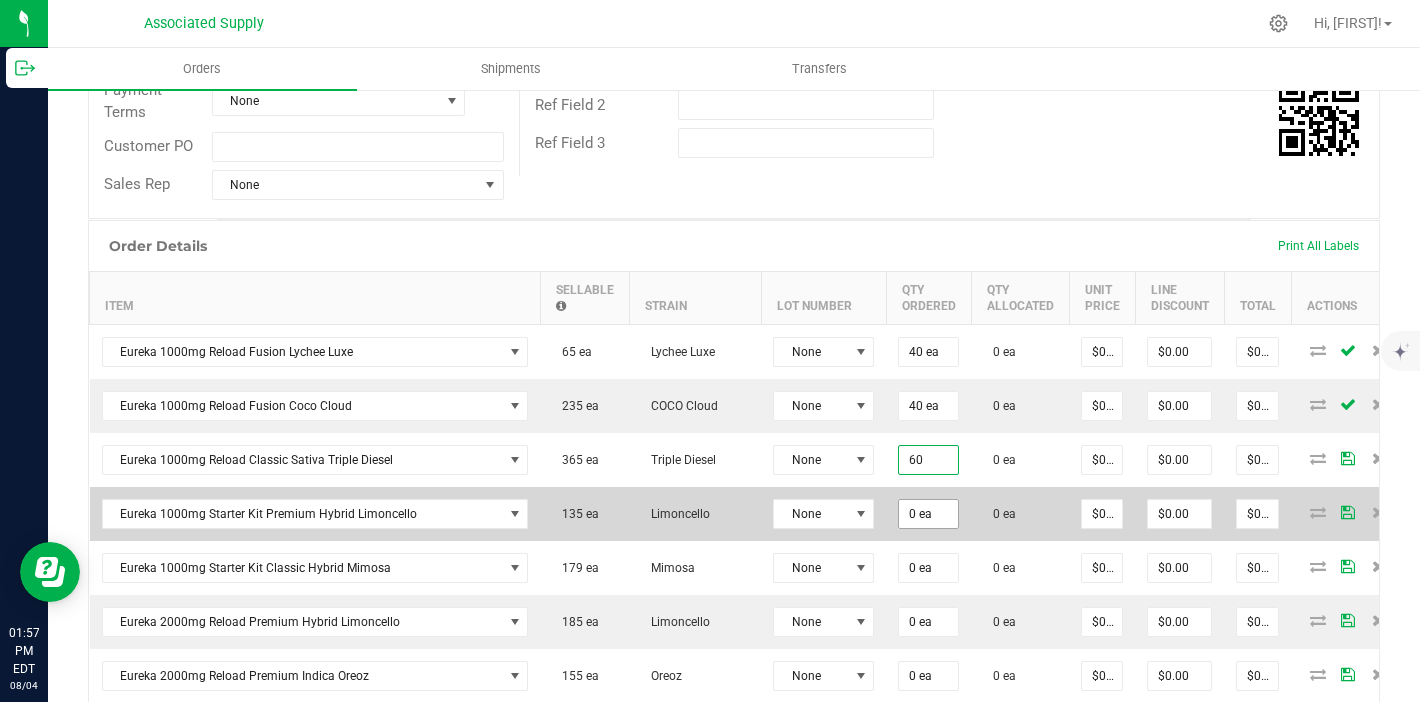 type on "60 ea" 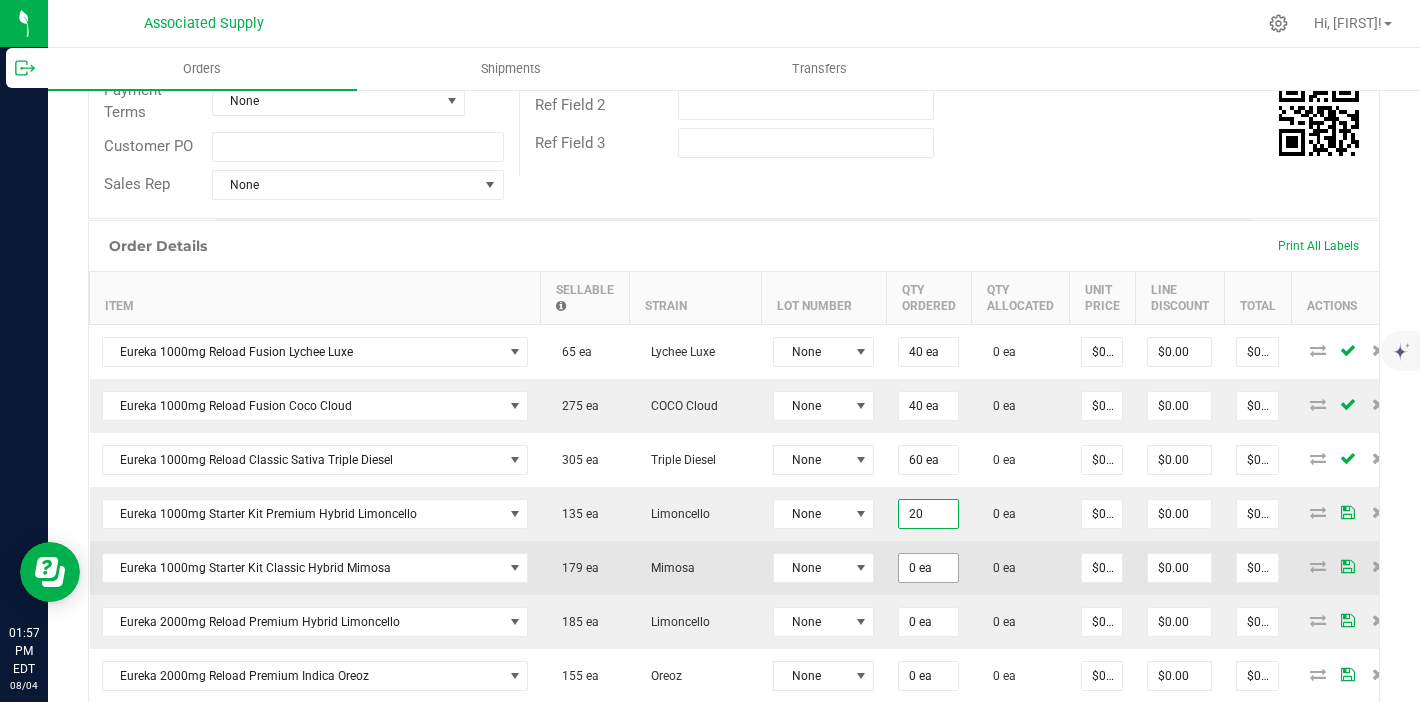 type on "20 ea" 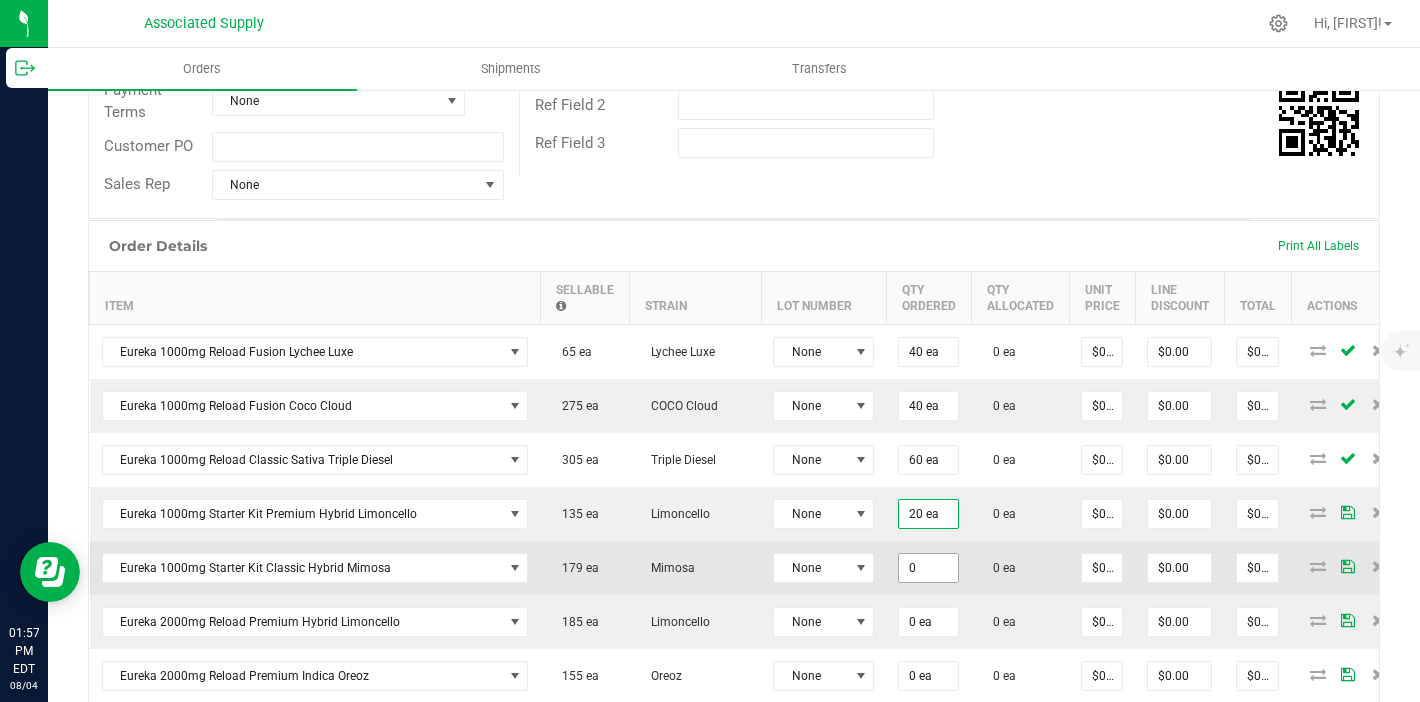 click on "0" at bounding box center (928, 568) 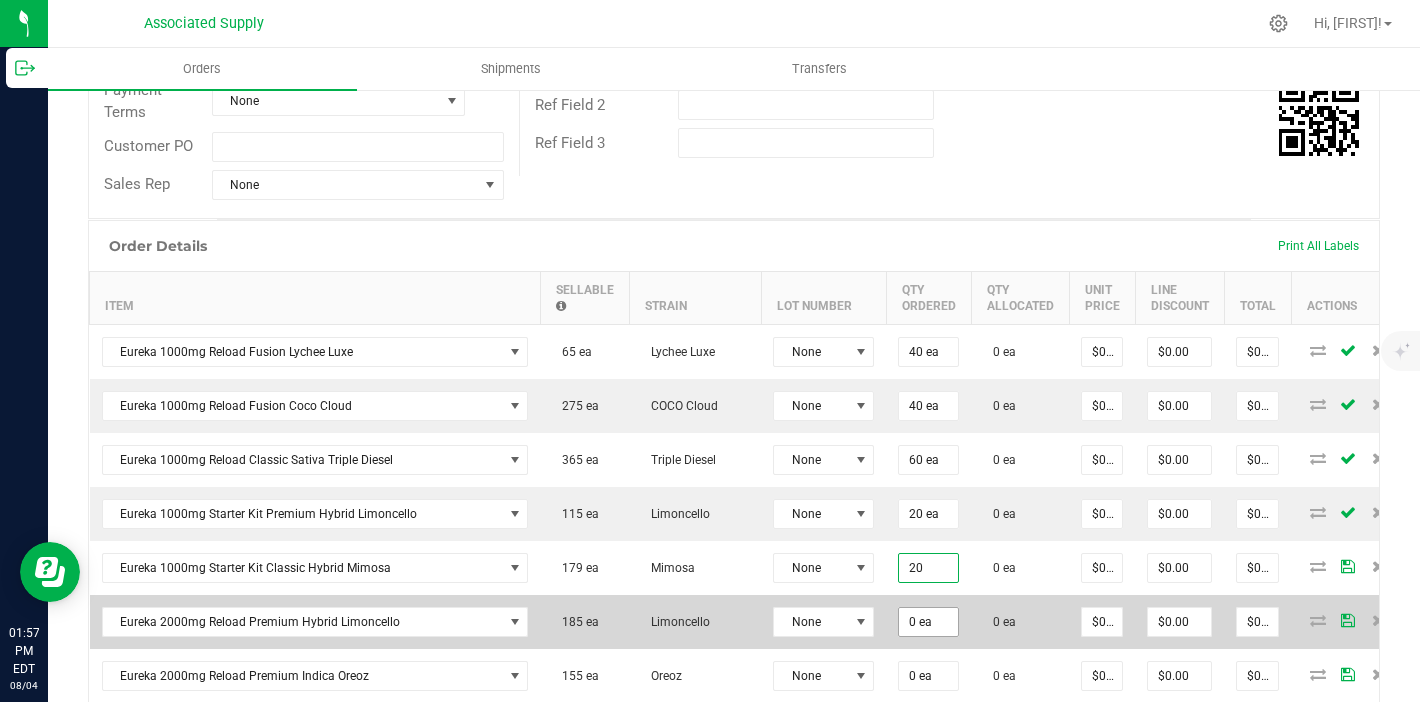 type on "20 ea" 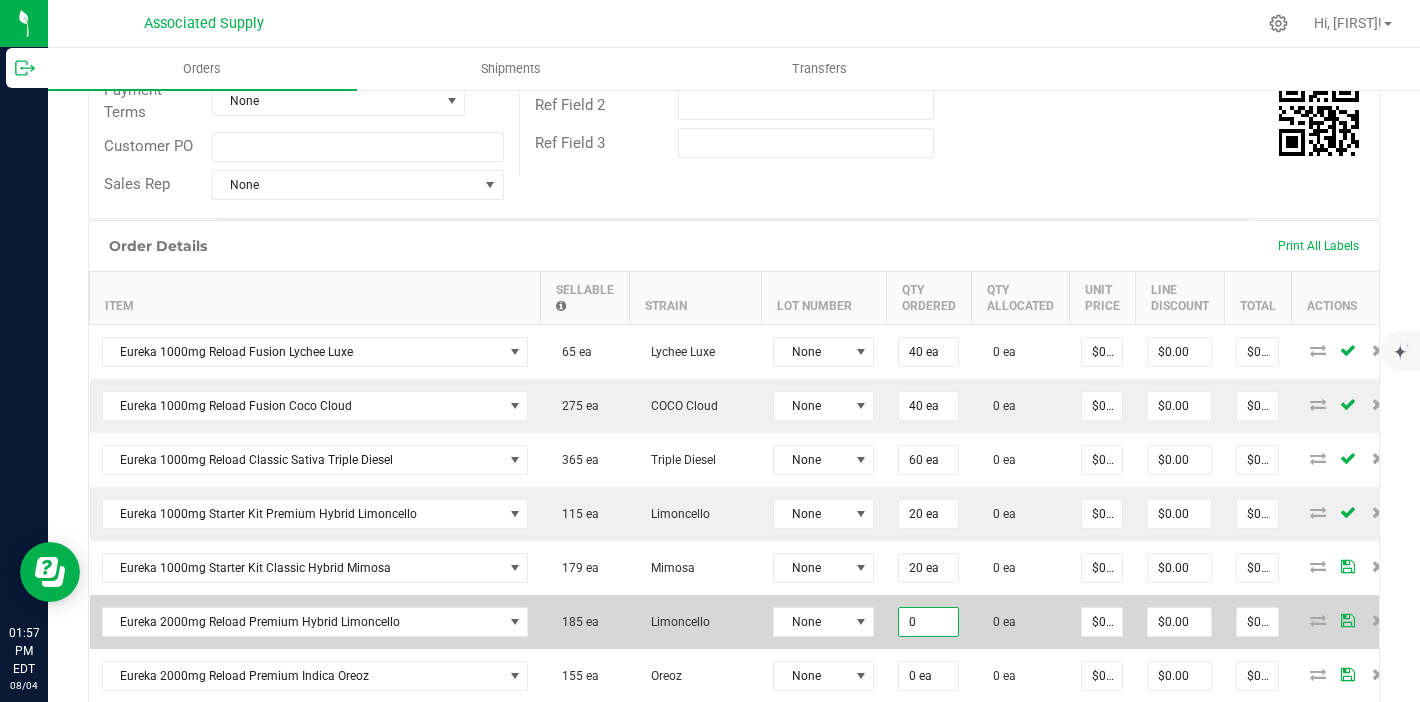 click on "0" at bounding box center (928, 622) 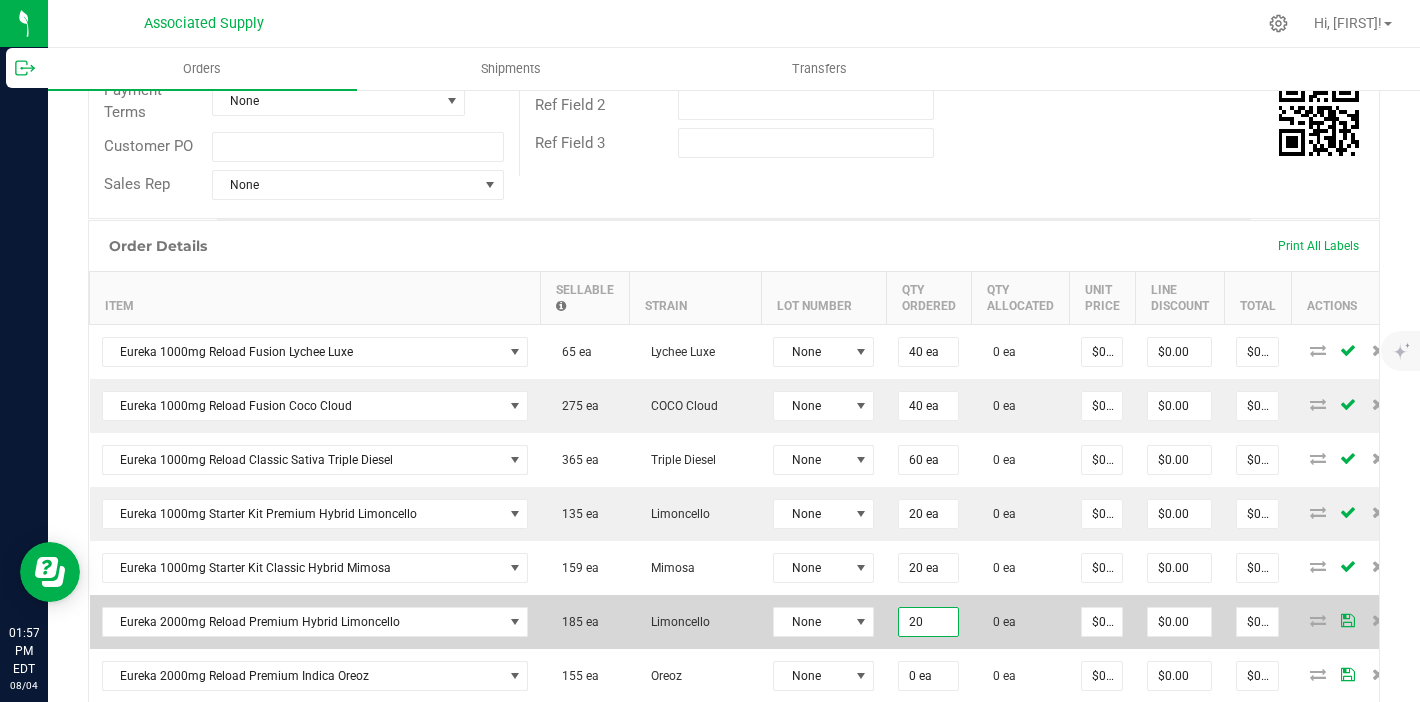 type on "20 ea" 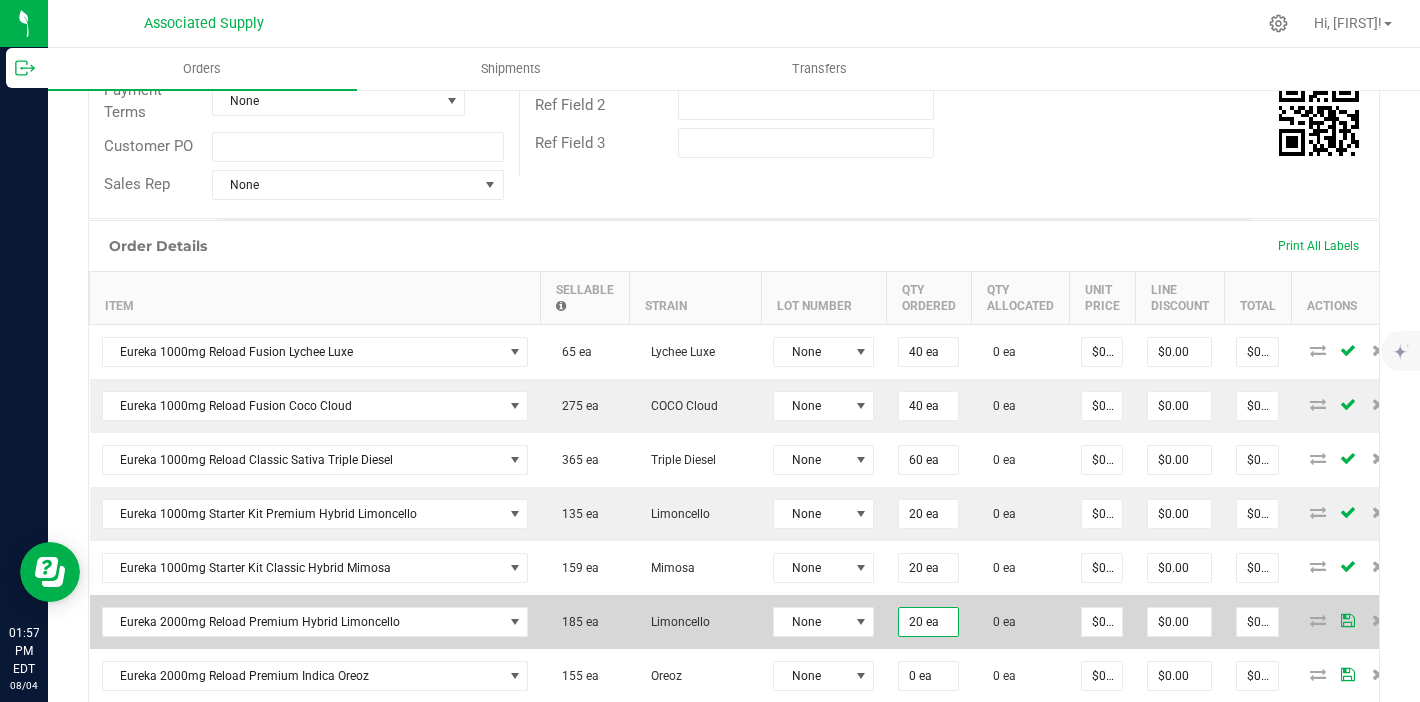 click on "20 ea" at bounding box center [928, 622] 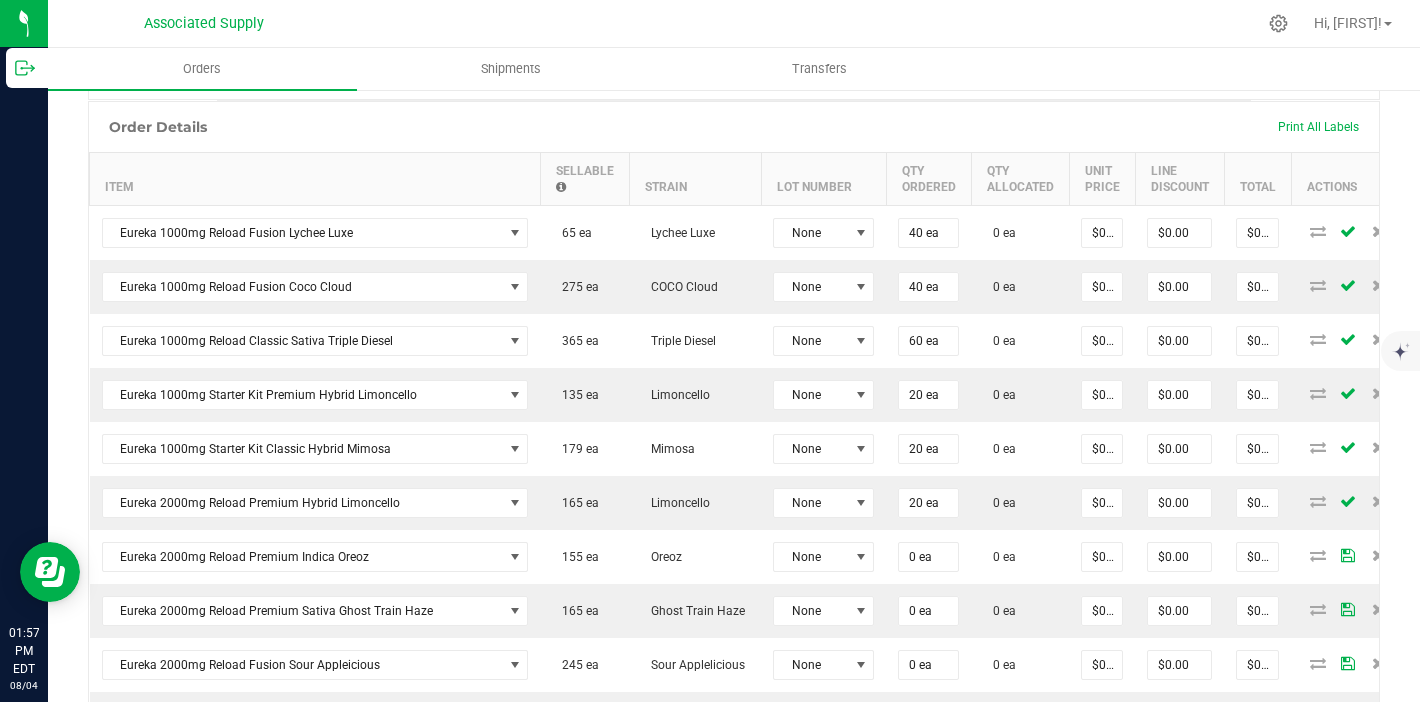 scroll, scrollTop: 514, scrollLeft: 0, axis: vertical 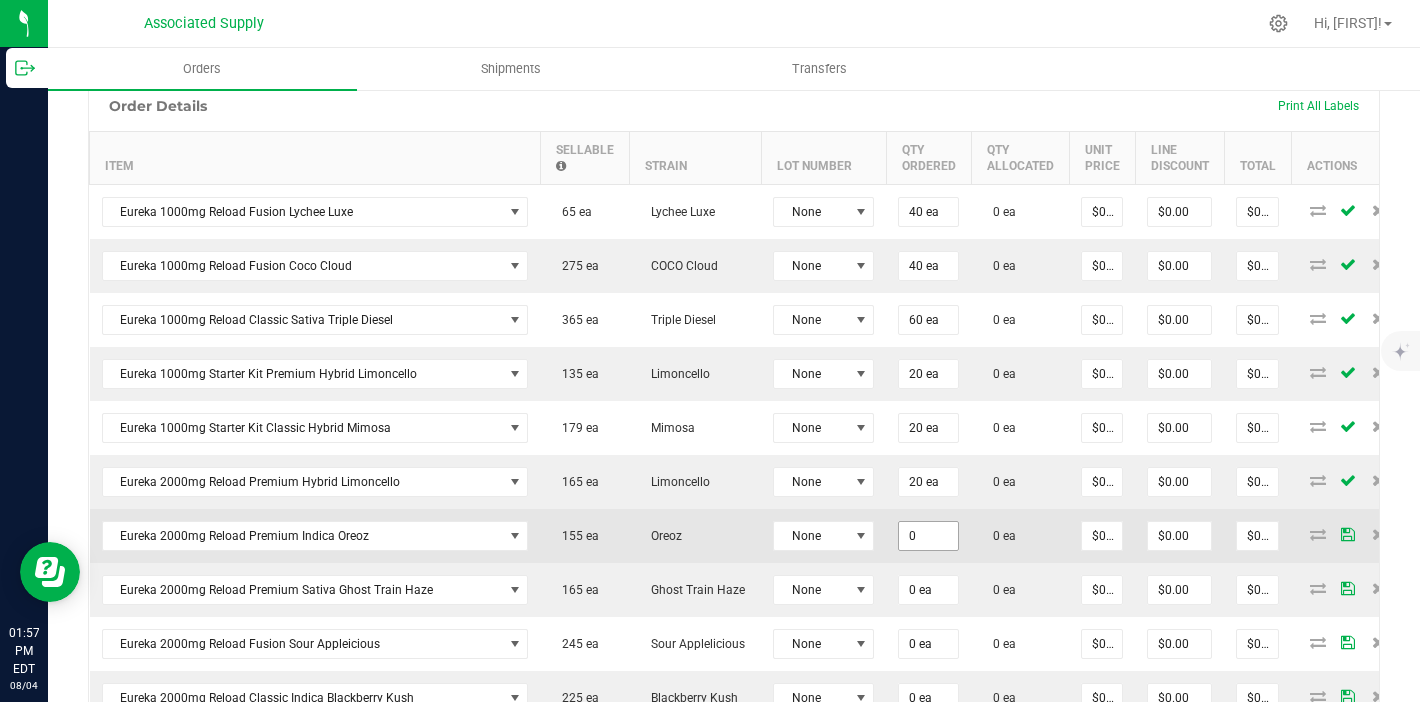 click on "0" at bounding box center [928, 536] 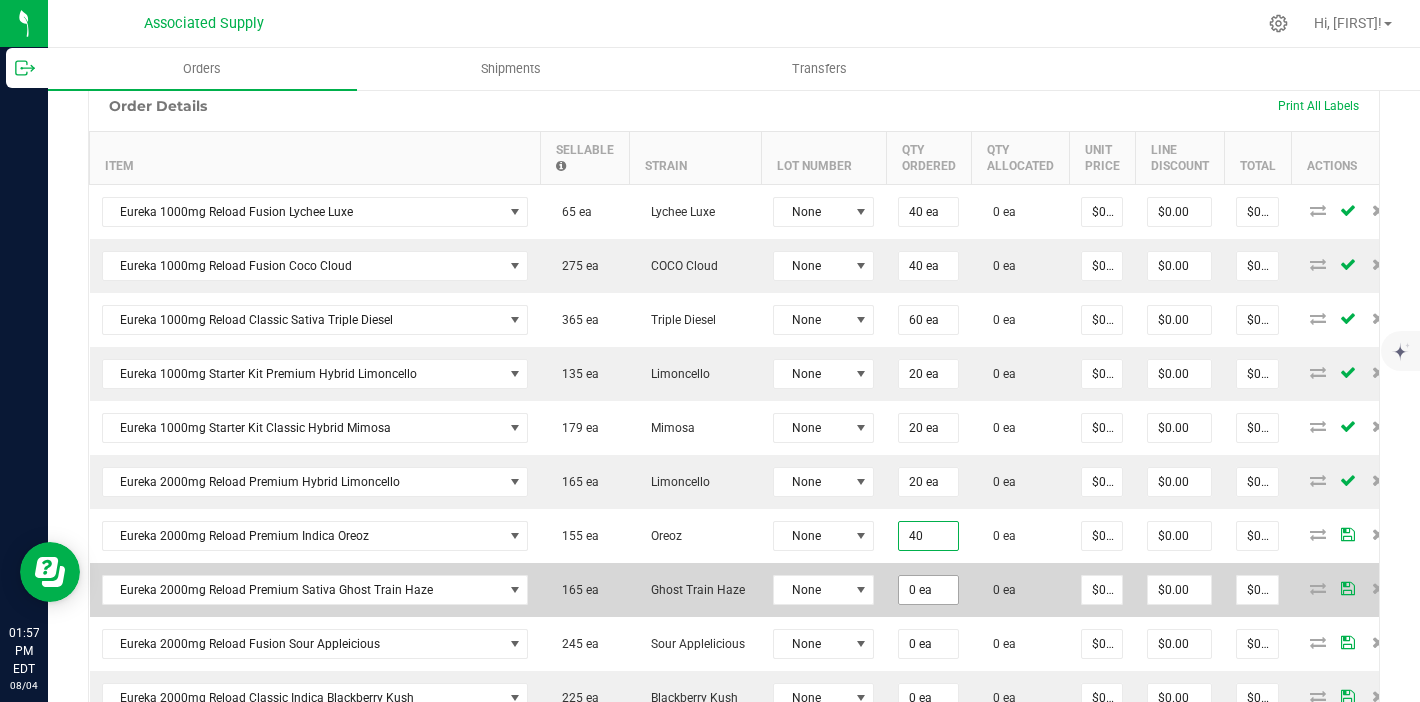 type on "40 ea" 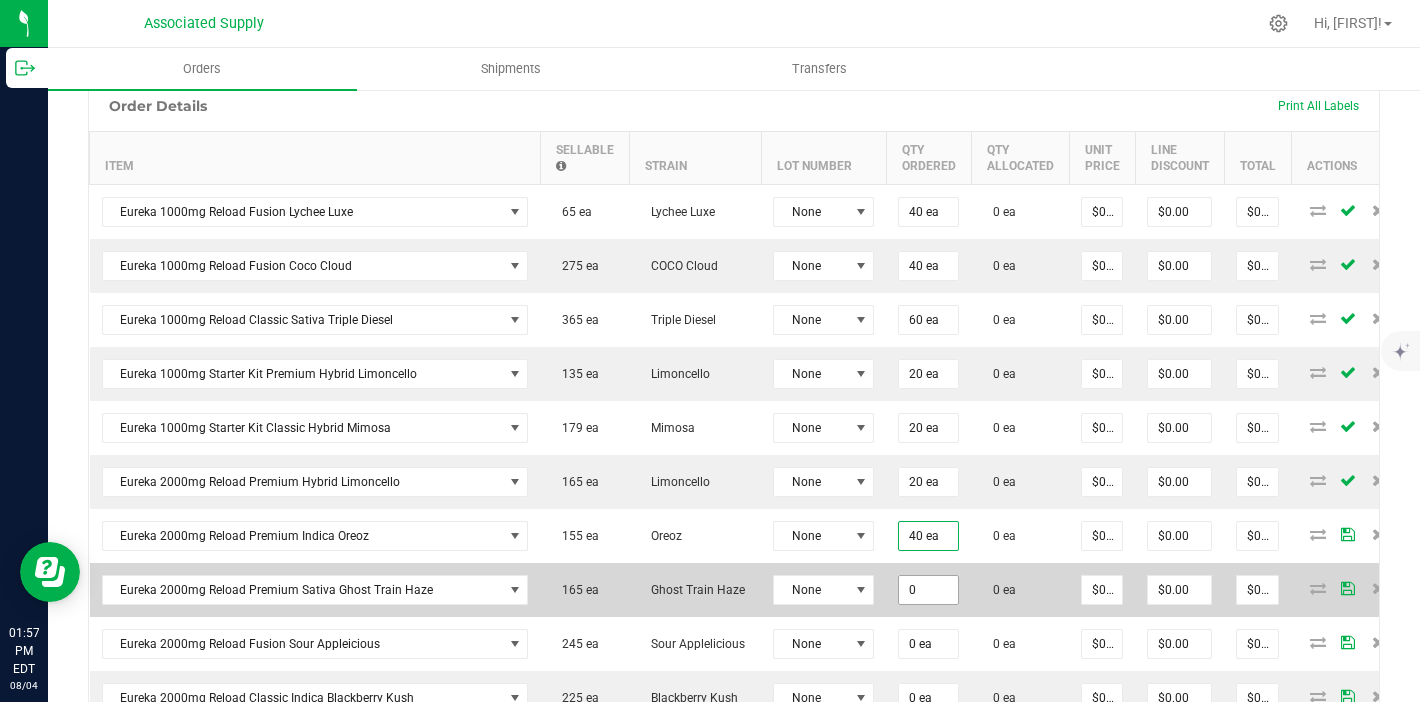click on "0" at bounding box center [928, 590] 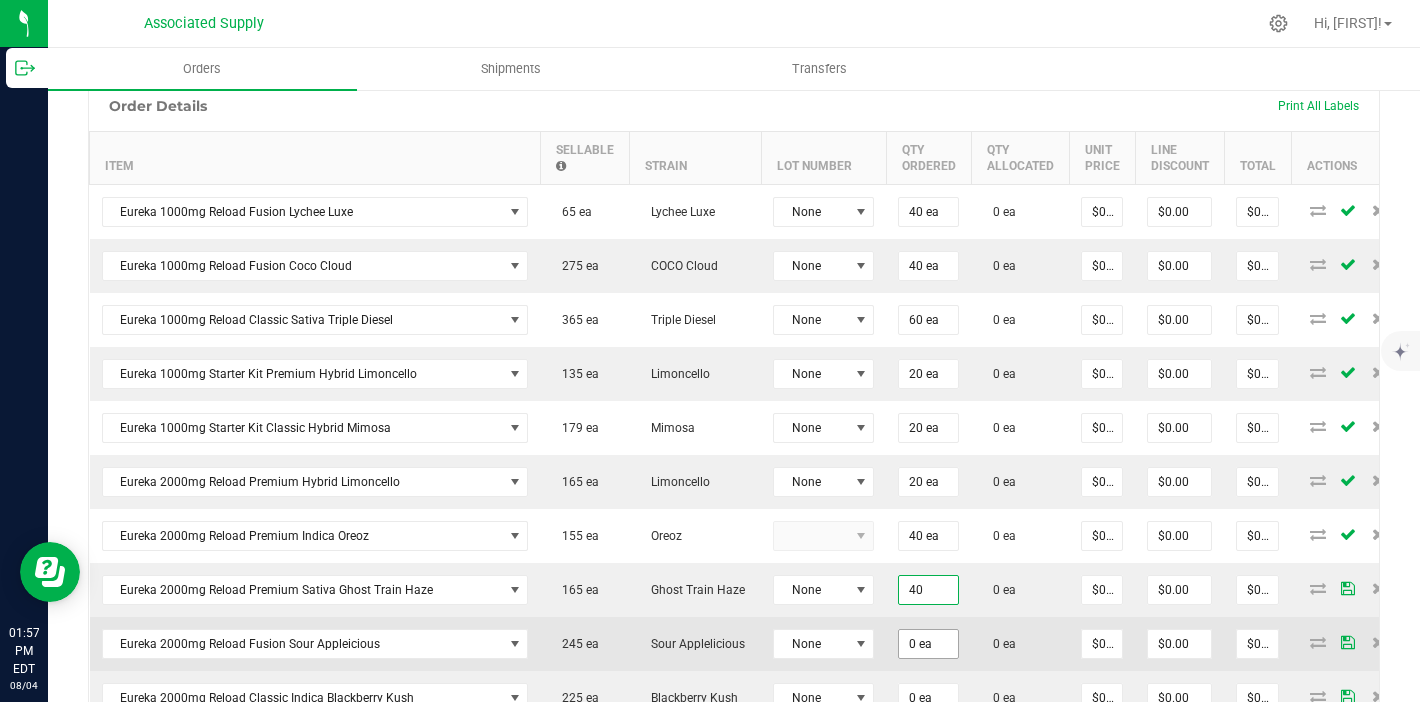 type on "40 ea" 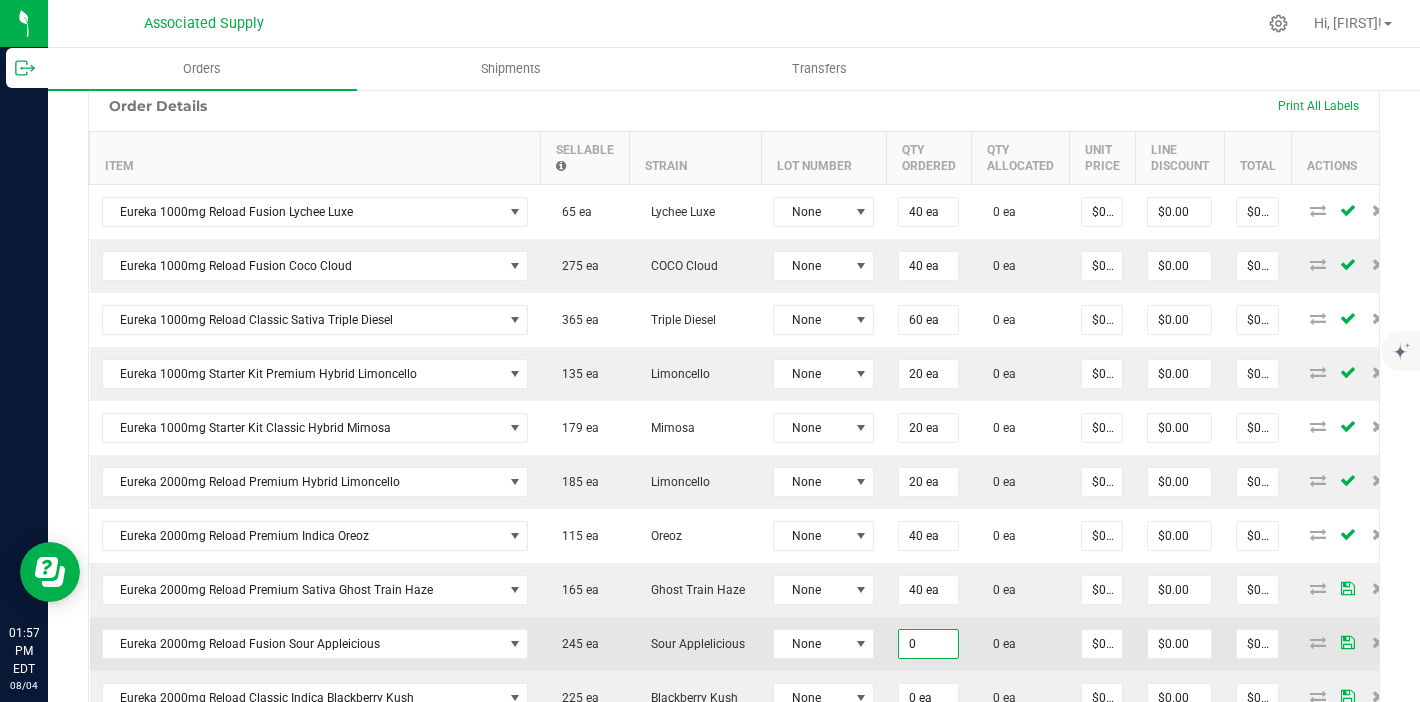 click on "0" at bounding box center [928, 644] 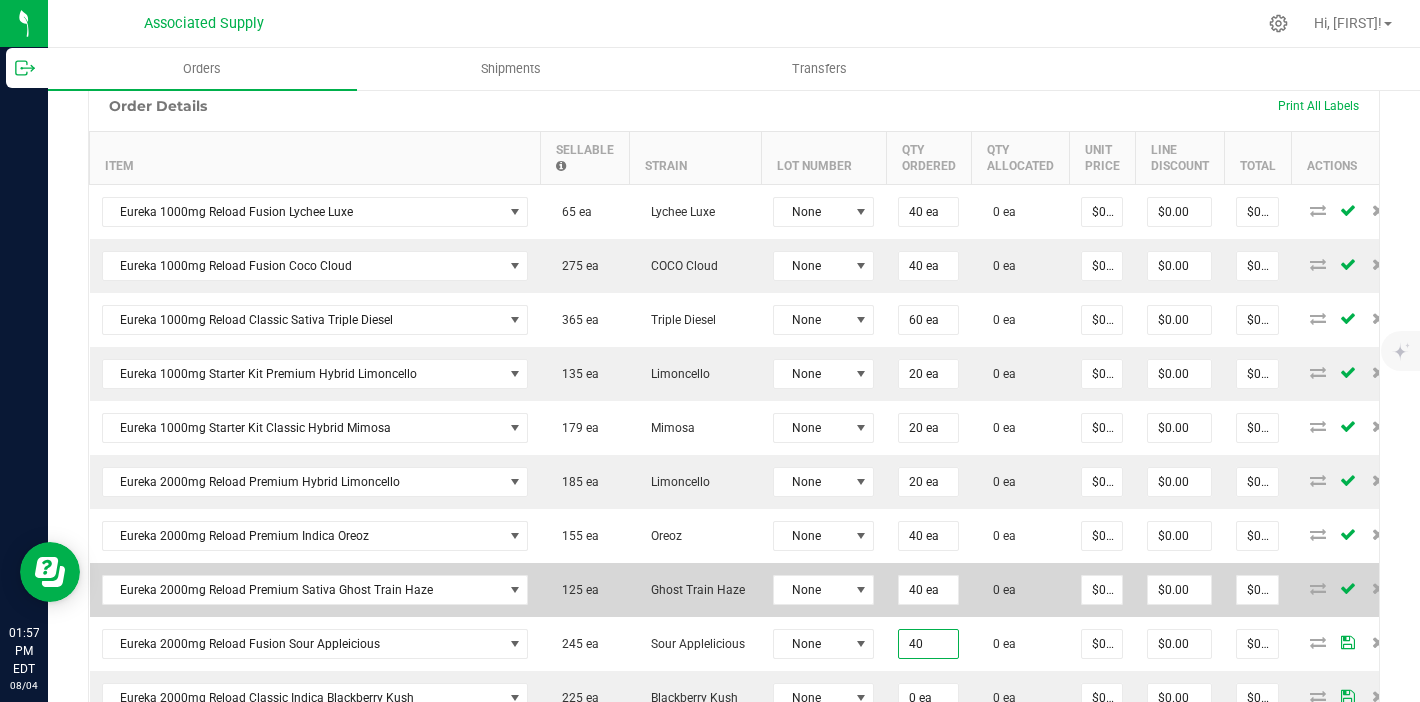 type on "40 ea" 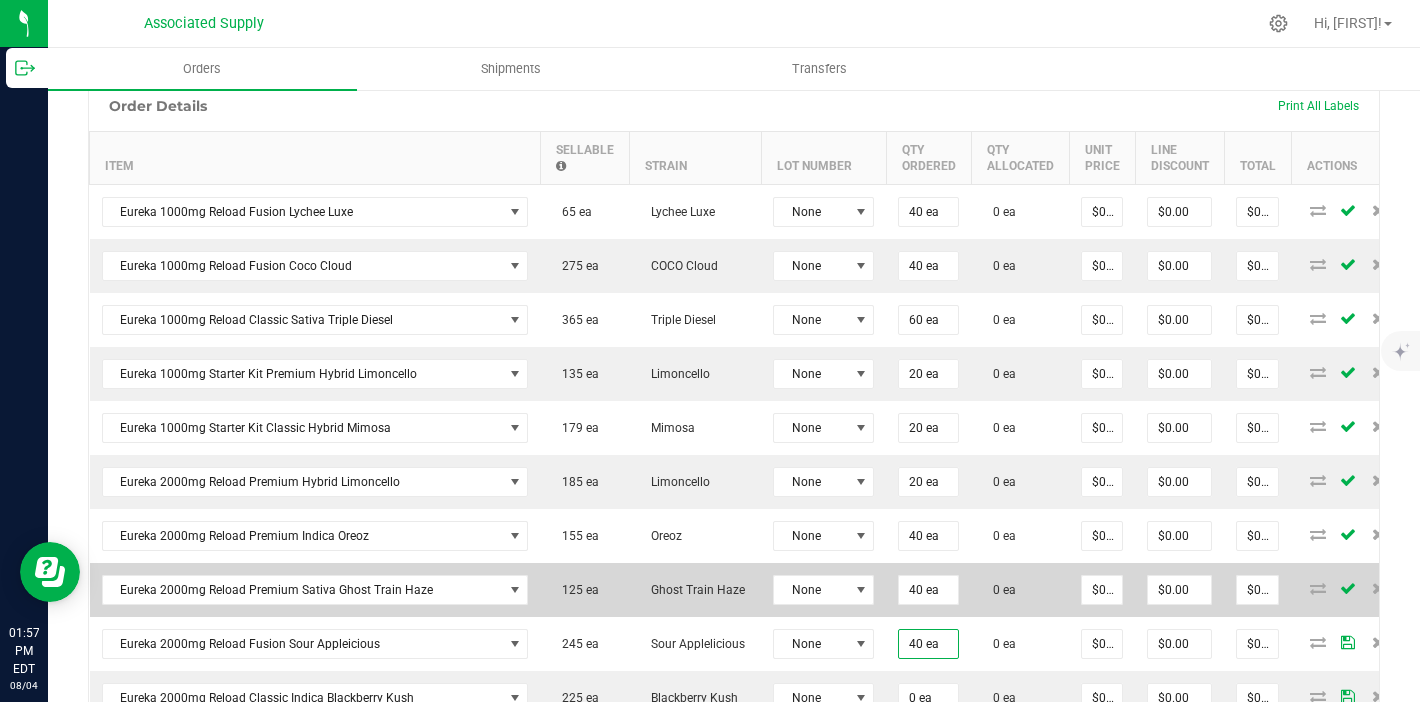 click on "0 ea" at bounding box center [1020, 590] 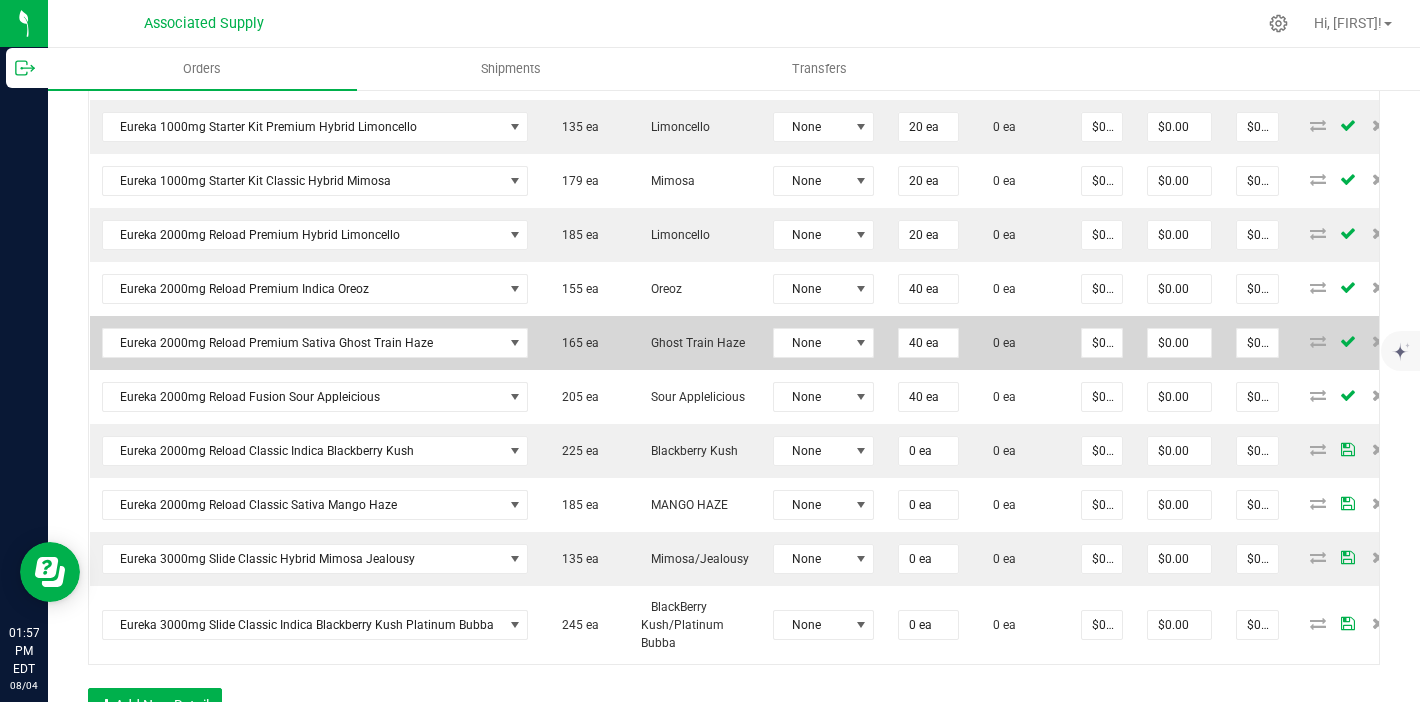 scroll, scrollTop: 767, scrollLeft: 0, axis: vertical 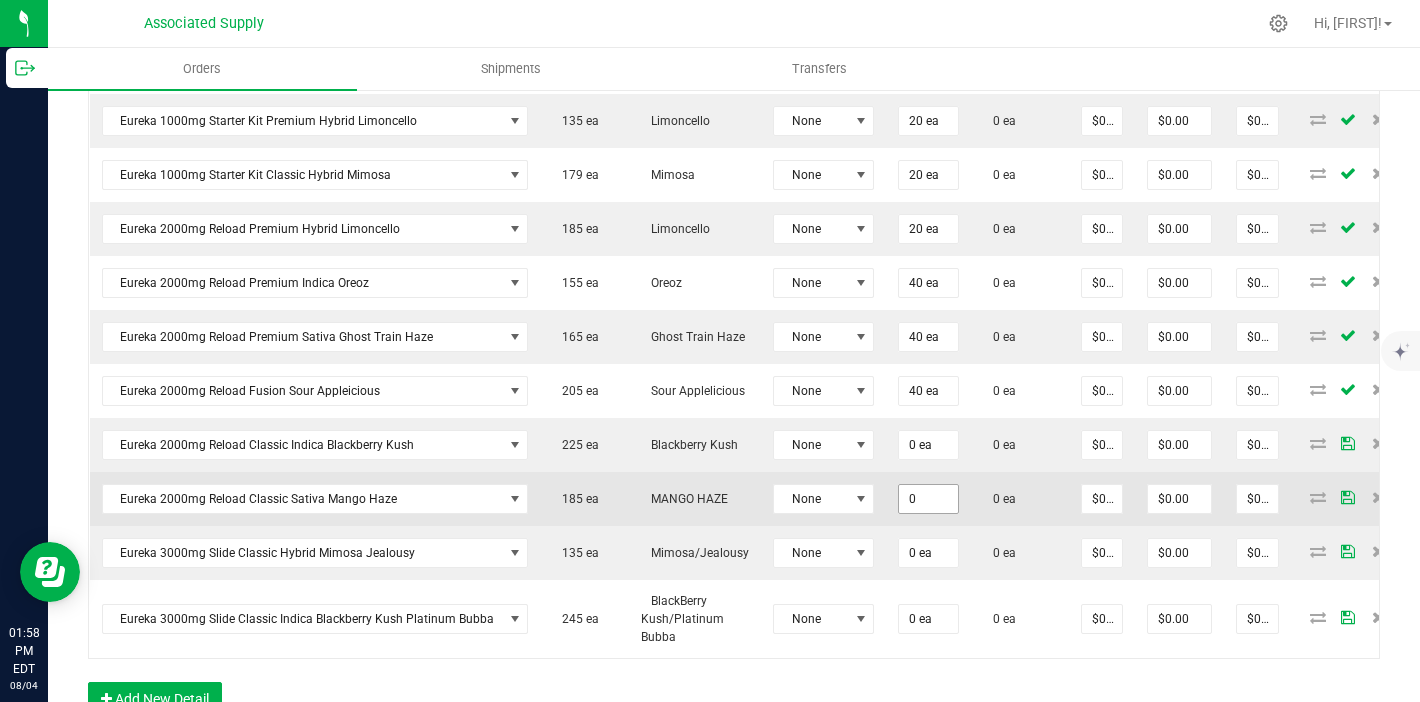 click on "0" at bounding box center (928, 499) 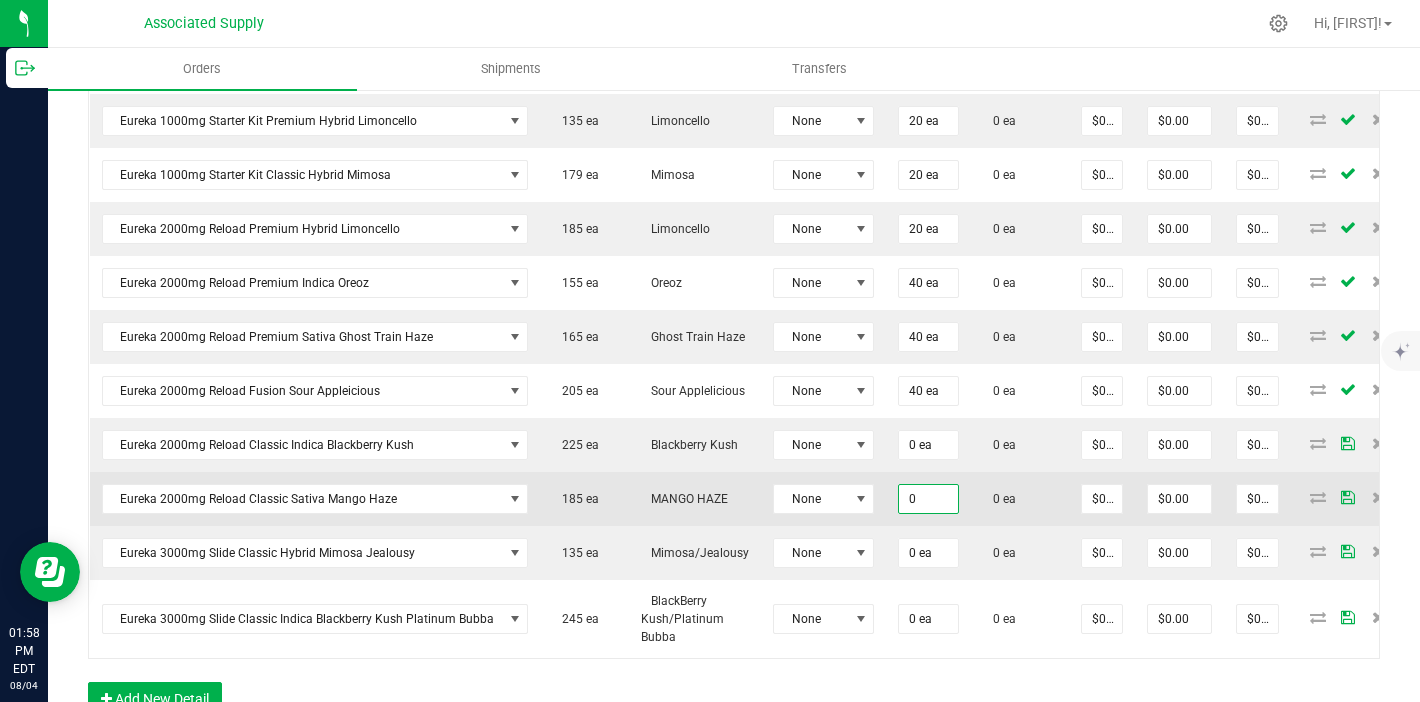 type on "1" 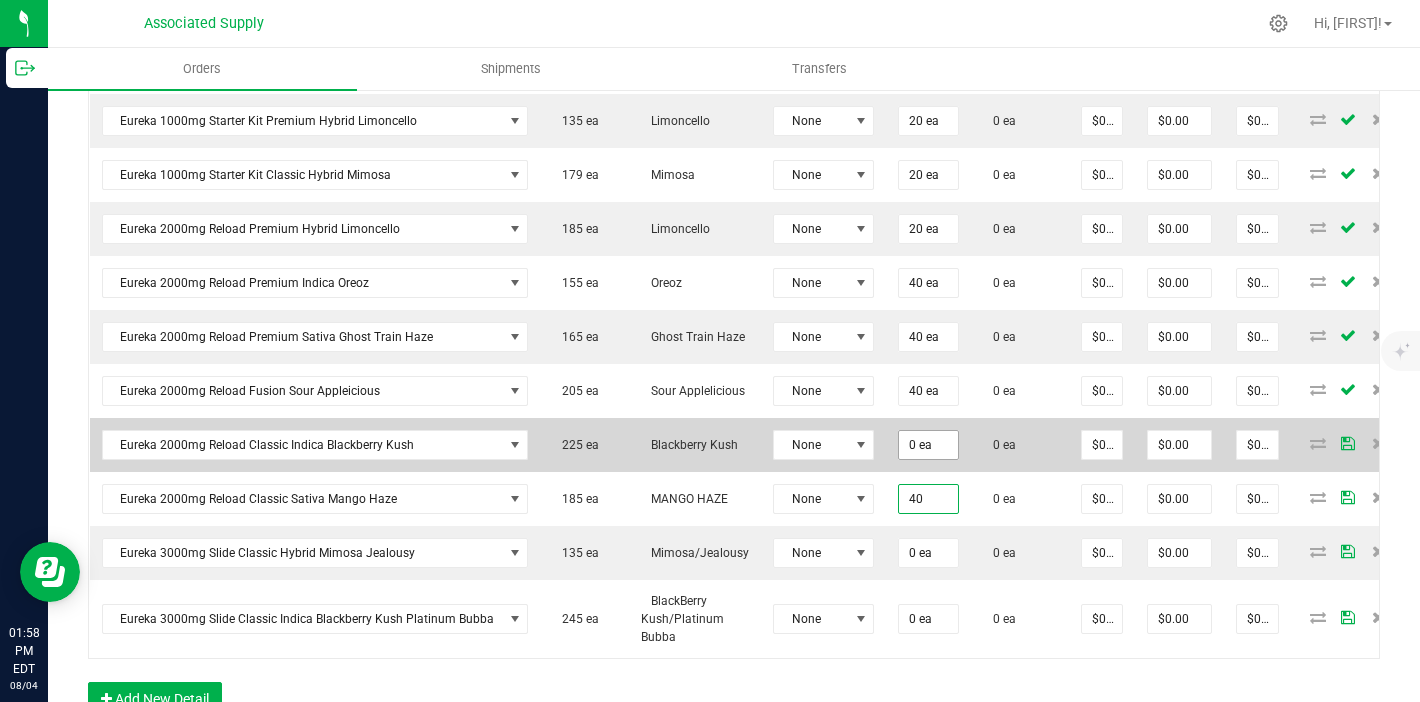 type on "40" 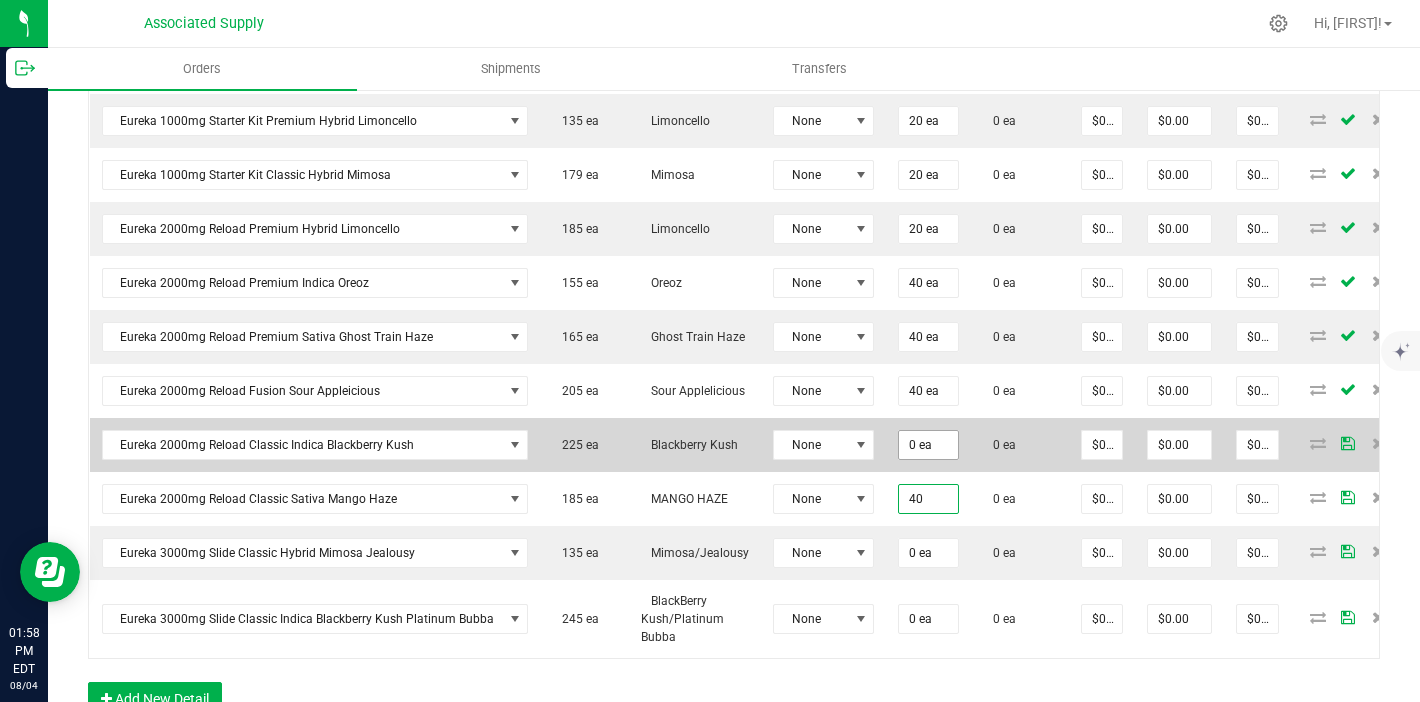 type on "0" 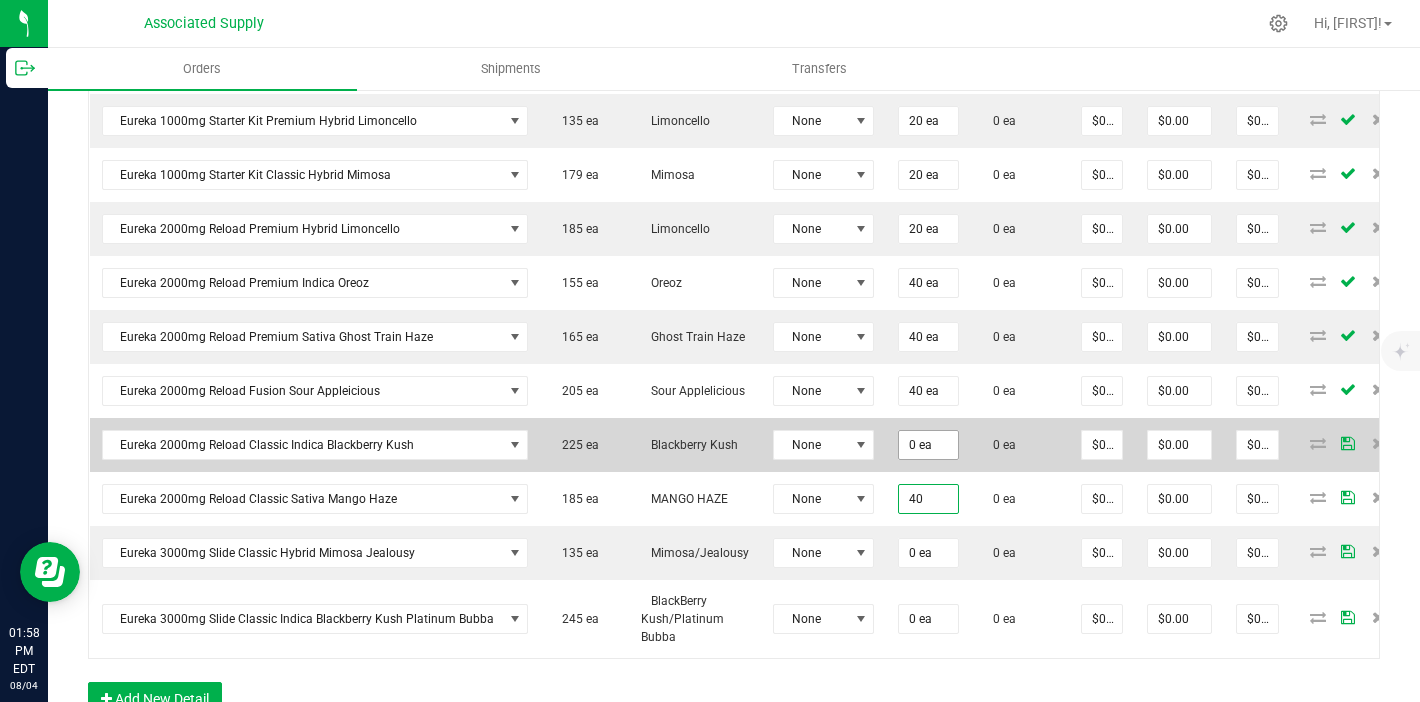 type on "40 ea" 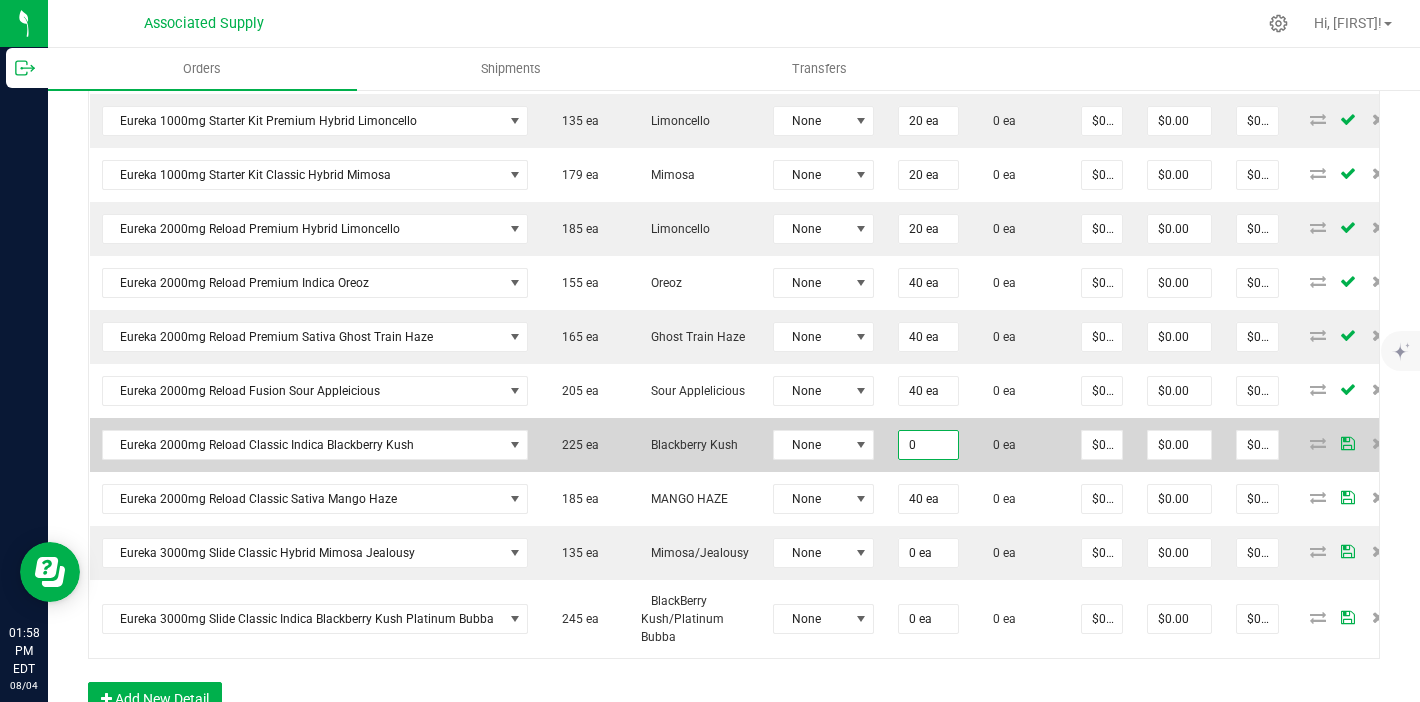 click on "0" at bounding box center [928, 445] 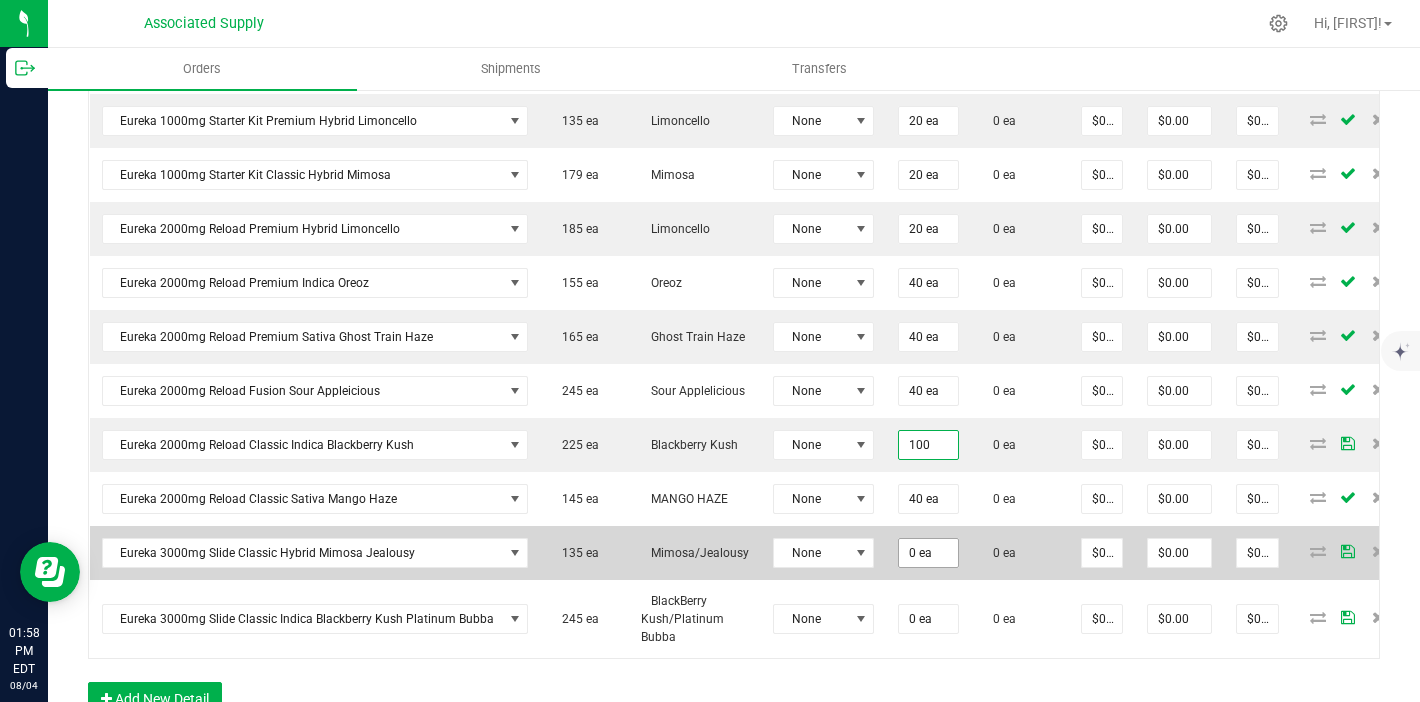 type on "100" 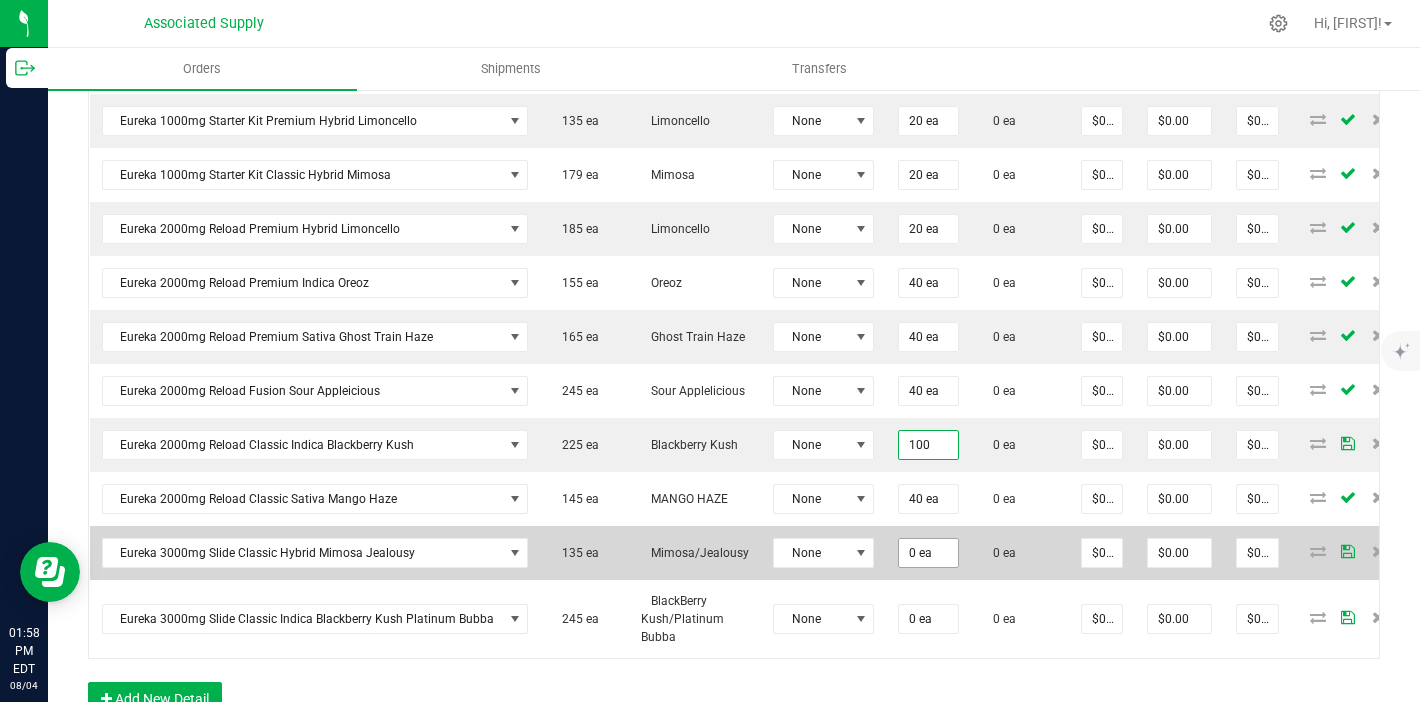 click on "0 ea" at bounding box center [928, 553] 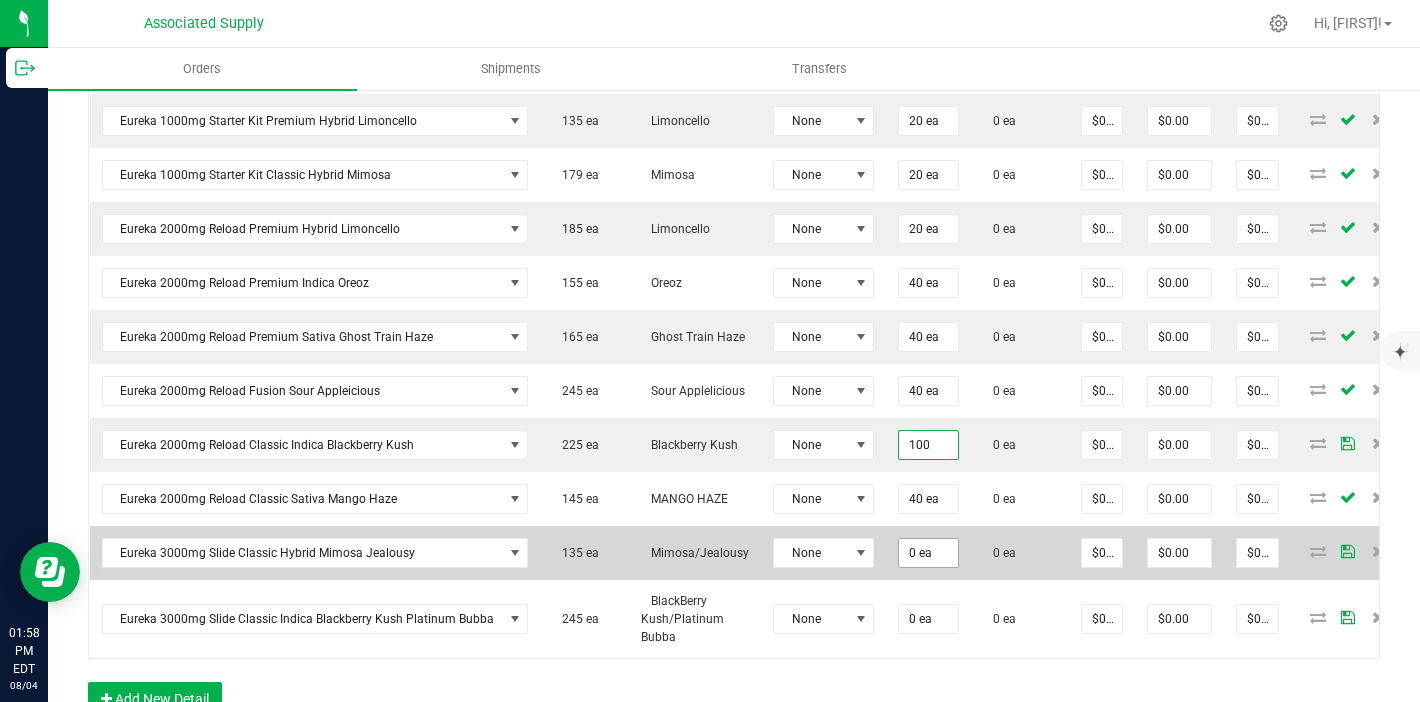 type on "0" 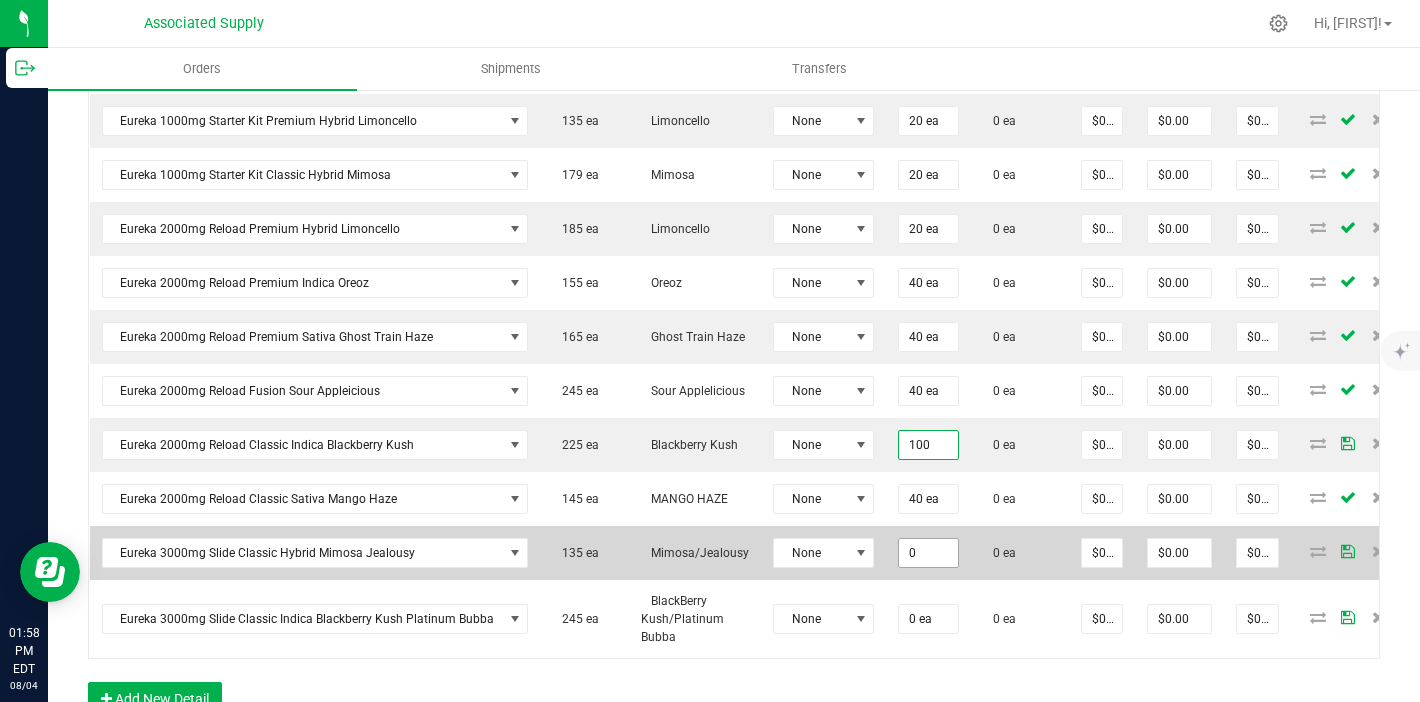 type on "100 ea" 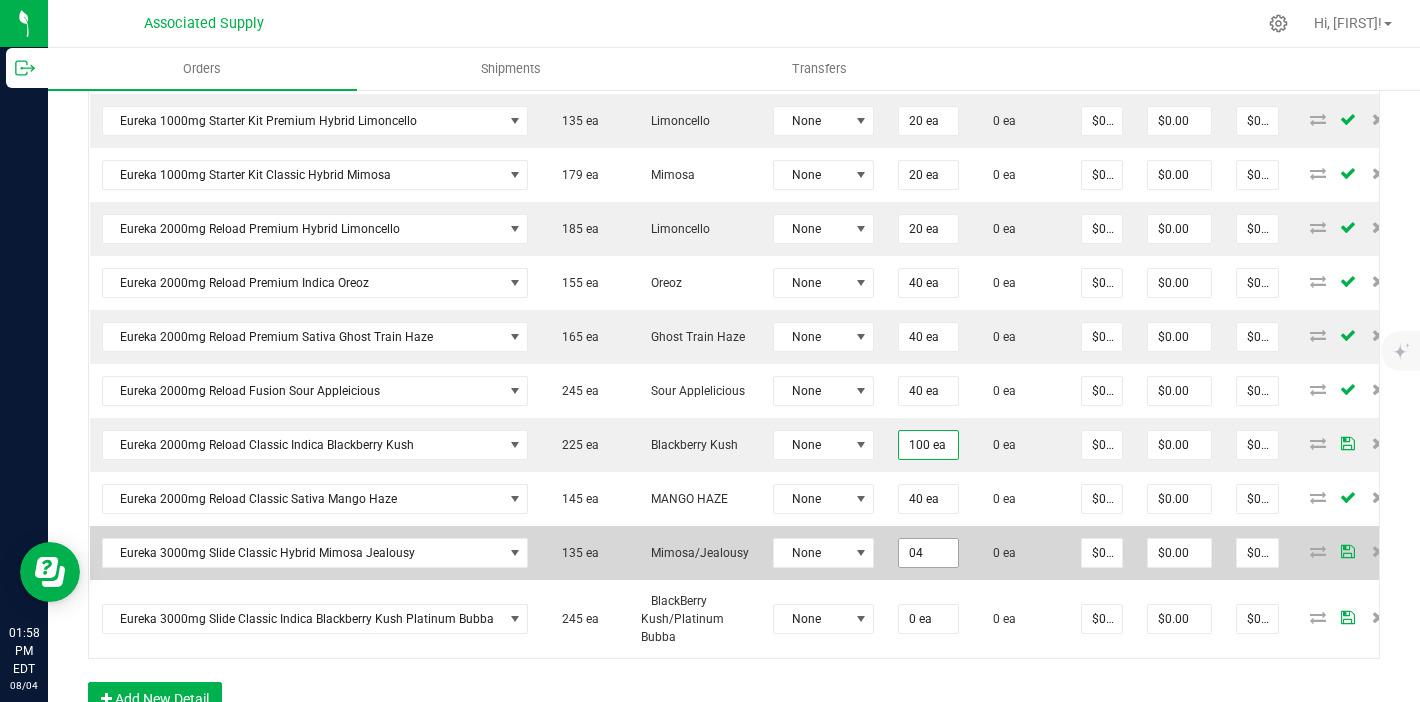 type on "0" 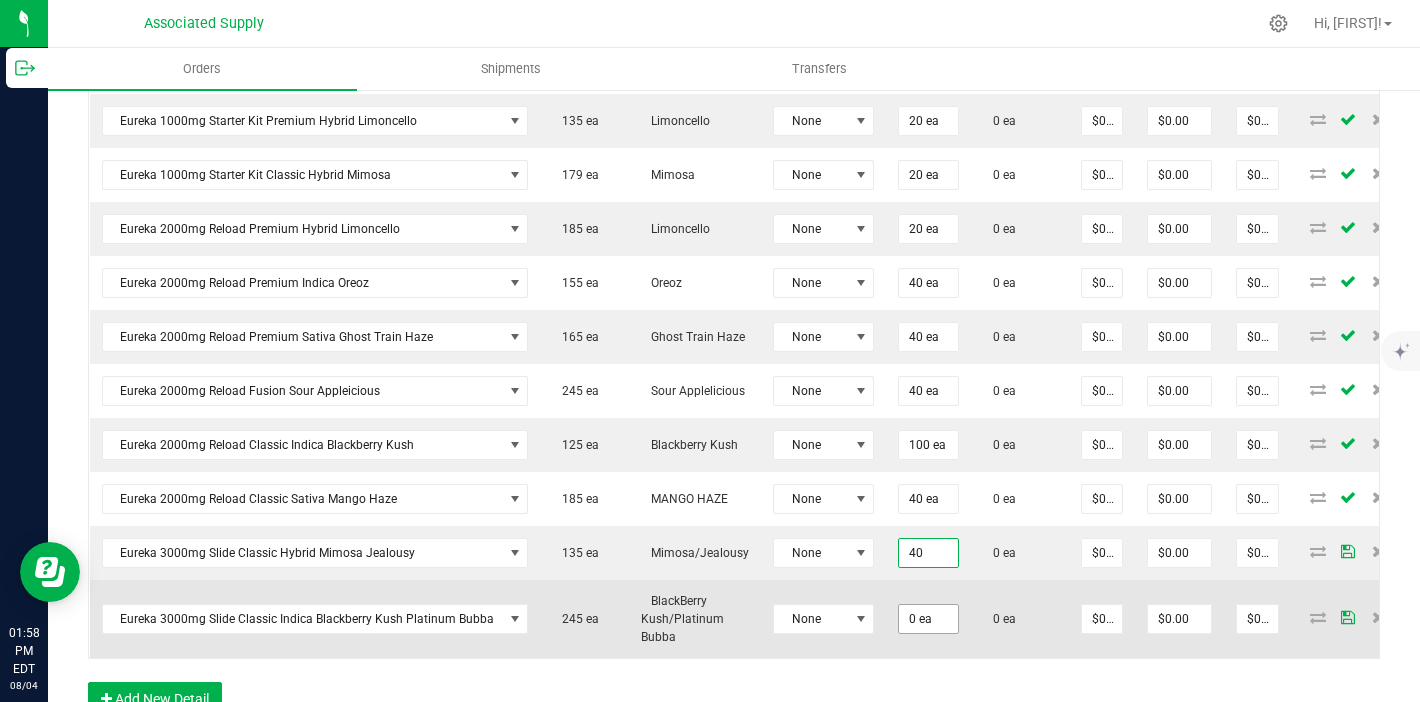 click on "0 ea" at bounding box center [928, 619] 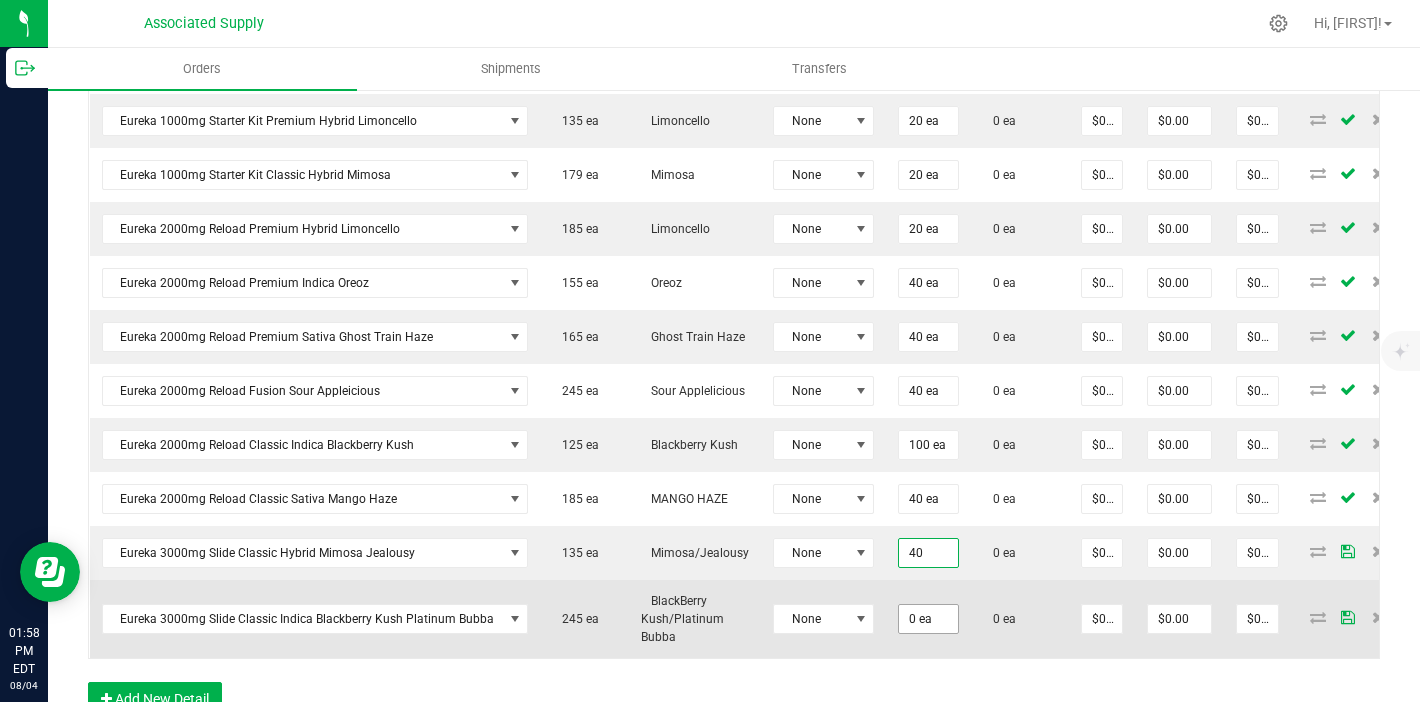 type on "40 ea" 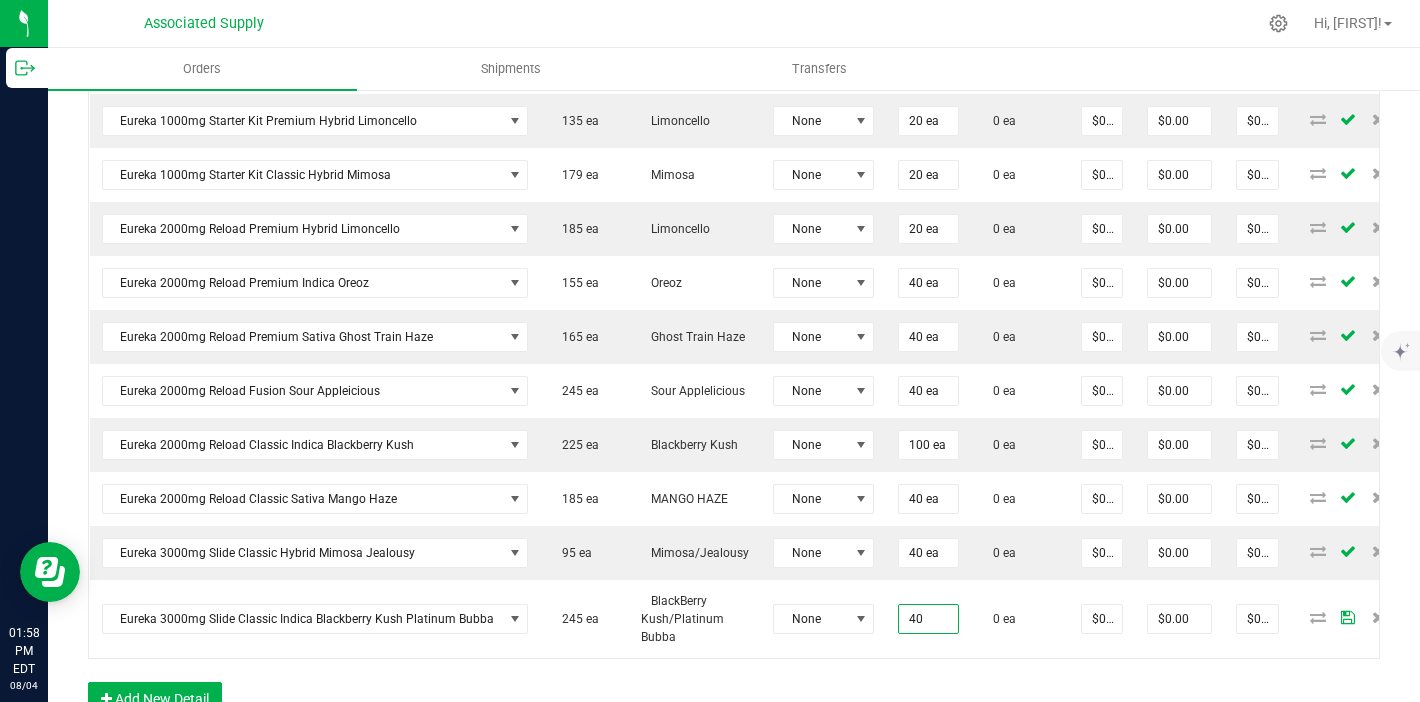 type on "40 ea" 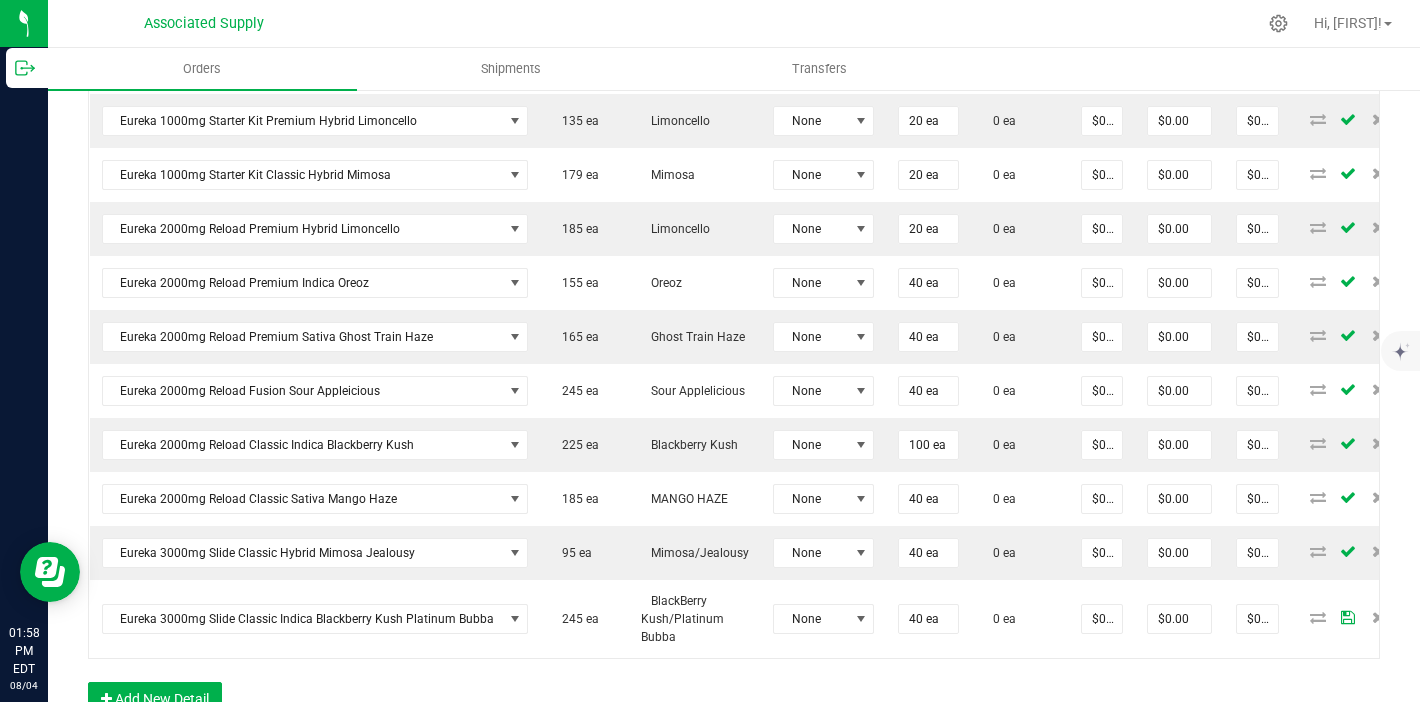 click on "Order Details Print All Labels Item  Sellable  Strain  Lot Number  Qty Ordered Qty Allocated Unit Price Line Discount Total Actions Eureka 1000mg Reload Fusion Lychee Luxe  65 ea   Lychee Luxe  None 40 ea  0 ea  $0.00000 $0.00 $0.00 Eureka 1000mg Reload Fusion Coco Cloud  275 ea   COCO Cloud  None 40 ea  0 ea  $0.00000 $0.00 $0.00 Eureka 1000mg Reload Classic Sativa Triple Diesel  365 ea   Triple Diesel  None 60 ea  0 ea  $0.00000 $0.00 $0.00 Eureka 1000mg Starter Kit Premium Hybrid Limoncello  135 ea   Limoncello  None 20 ea  0 ea  $0.00000 $0.00 $0.00 Eureka 1000mg Starter Kit Classic Hybrid Mimosa  179 ea   Mimosa  None 20 ea  0 ea  $0.00000 $0.00 $0.00 Eureka 2000mg Reload Premium Hybrid Limoncello  185 ea   Limoncello  None 20 ea  0 ea  $0.00000 $0.00 $0.00 Eureka 2000mg Reload Premium Indica Oreoz  155 ea   Oreoz  None 40 ea  0 ea  $0.00000 $0.00 $0.00 Eureka 2000mg Reload Premium Sativa Ghost Train Haze  165 ea   Ghost Train Haze  None 40 ea  0 ea  $0.00000 $0.00 $0.00" at bounding box center [734, 281] 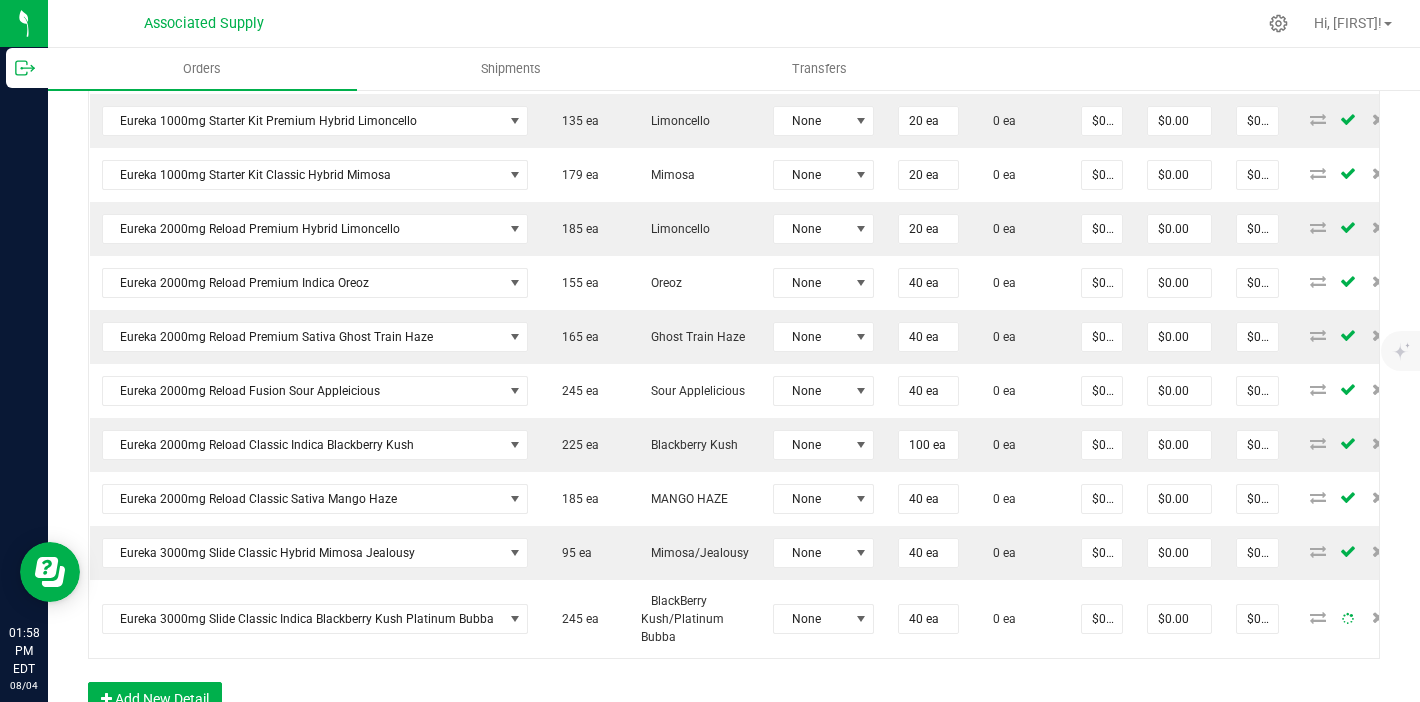 scroll, scrollTop: 803, scrollLeft: 0, axis: vertical 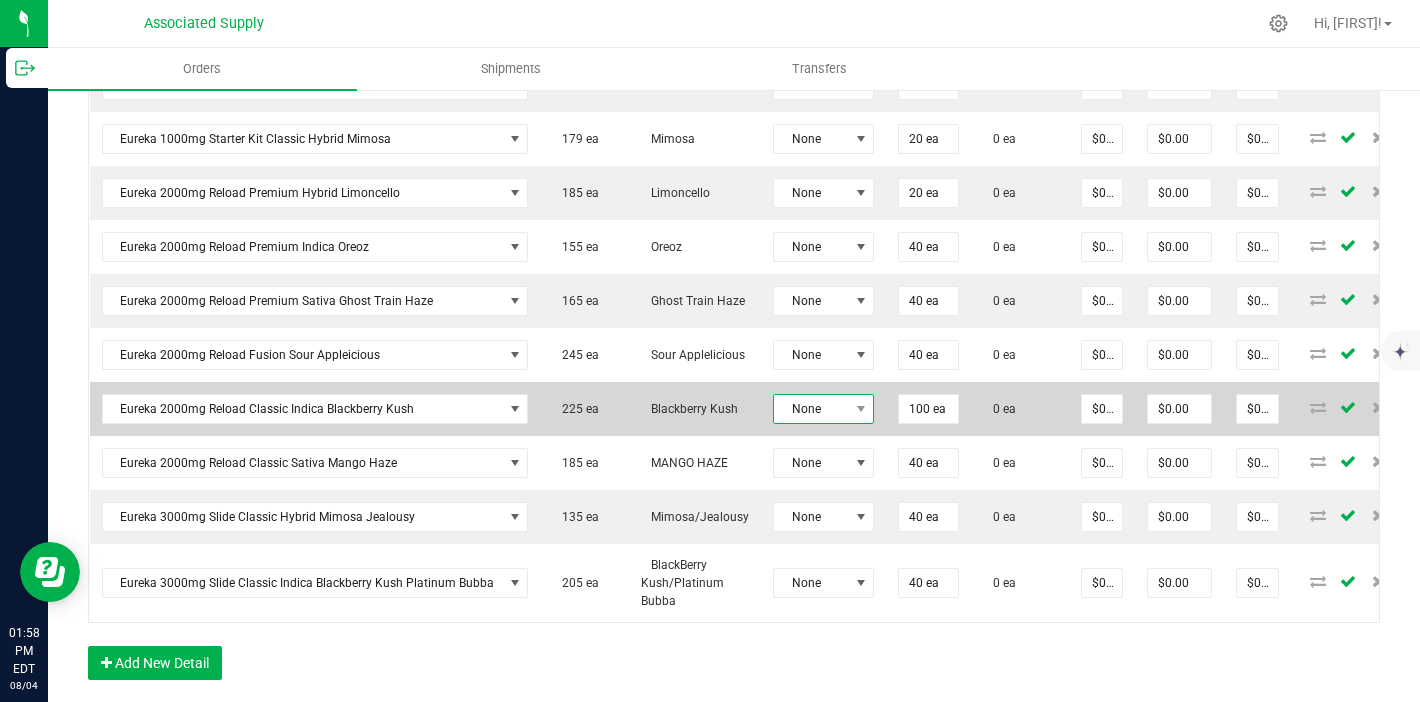click on "None" at bounding box center (811, 409) 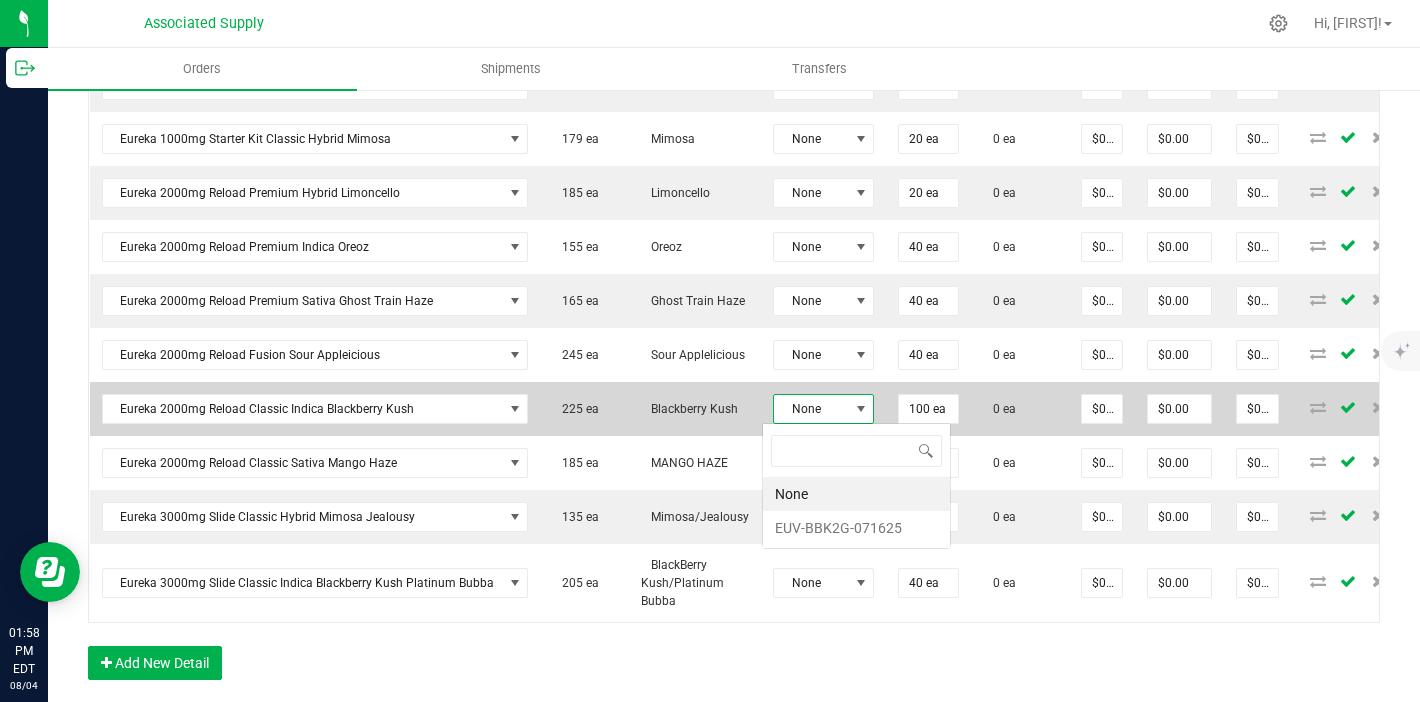 scroll, scrollTop: 99970, scrollLeft: 99899, axis: both 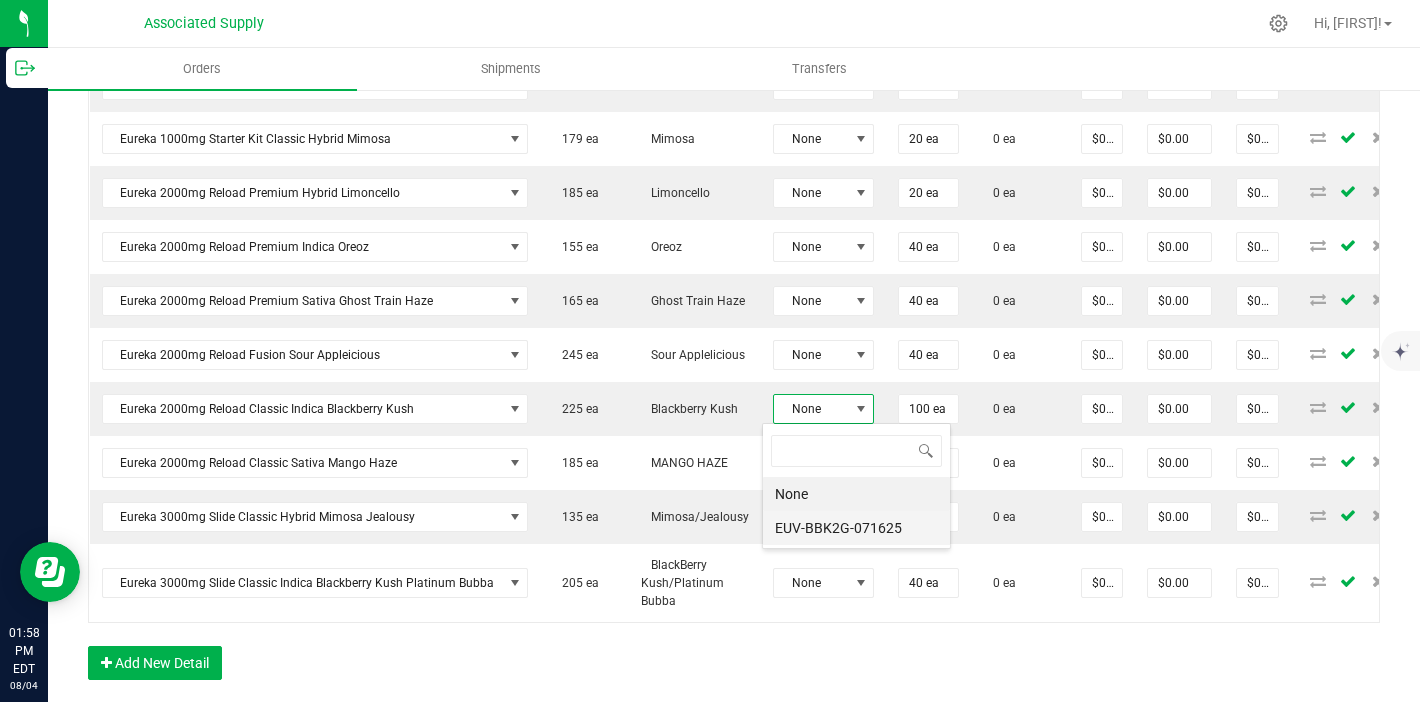 click on "EUV-BBK2G-071625" at bounding box center [856, 528] 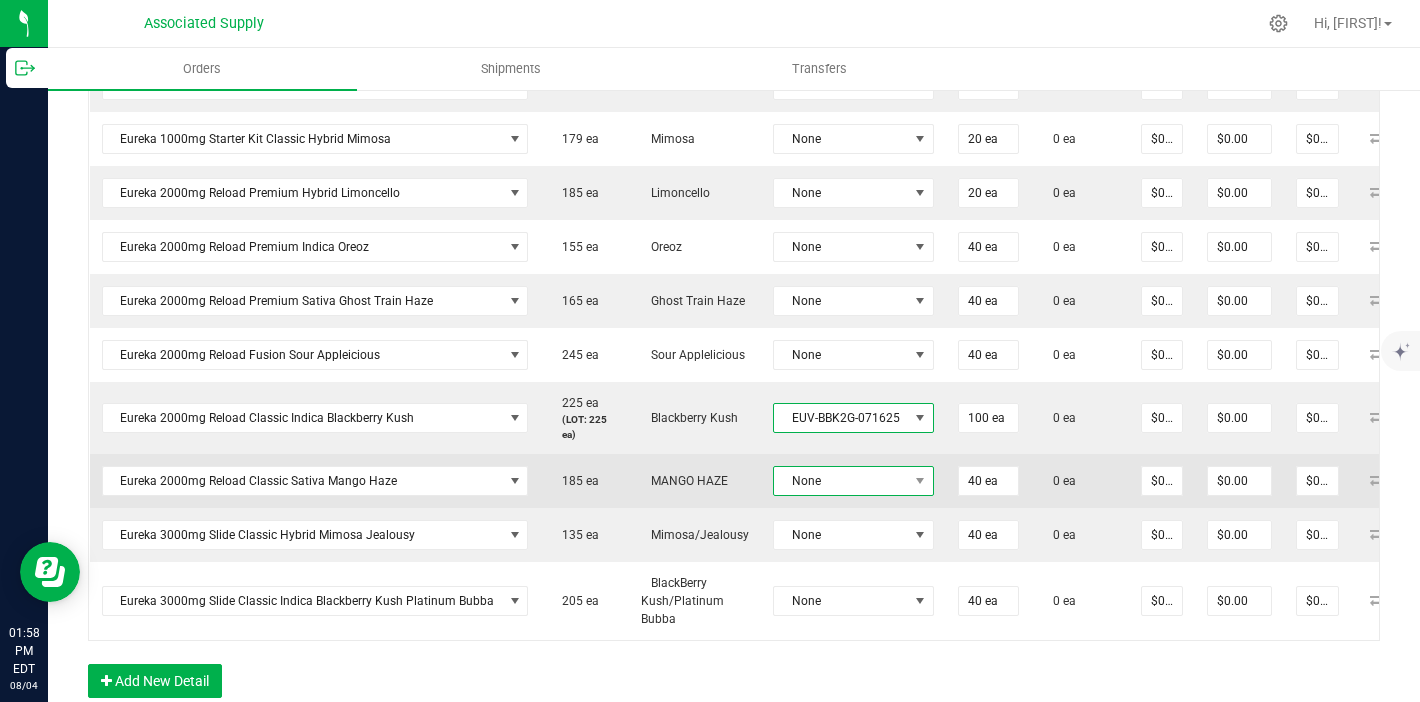 click on "None" at bounding box center (841, 481) 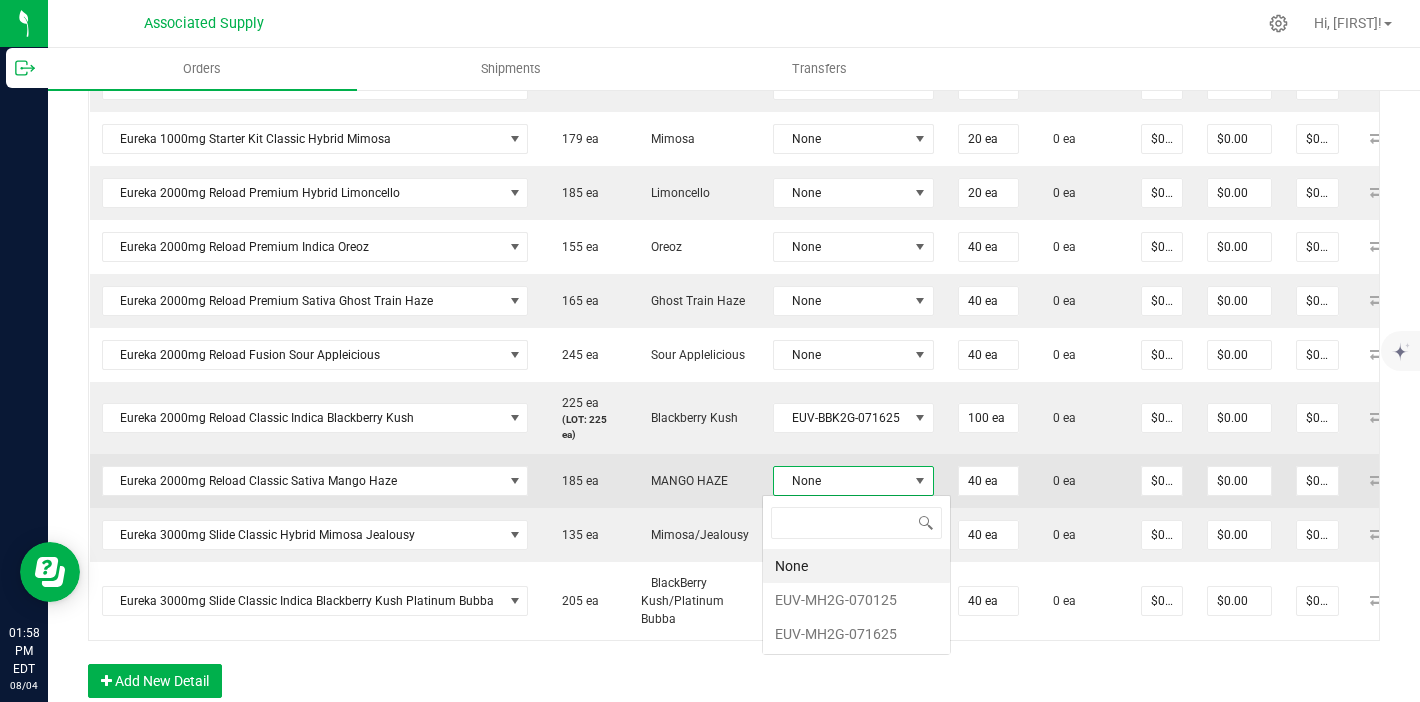 scroll, scrollTop: 99970, scrollLeft: 99841, axis: both 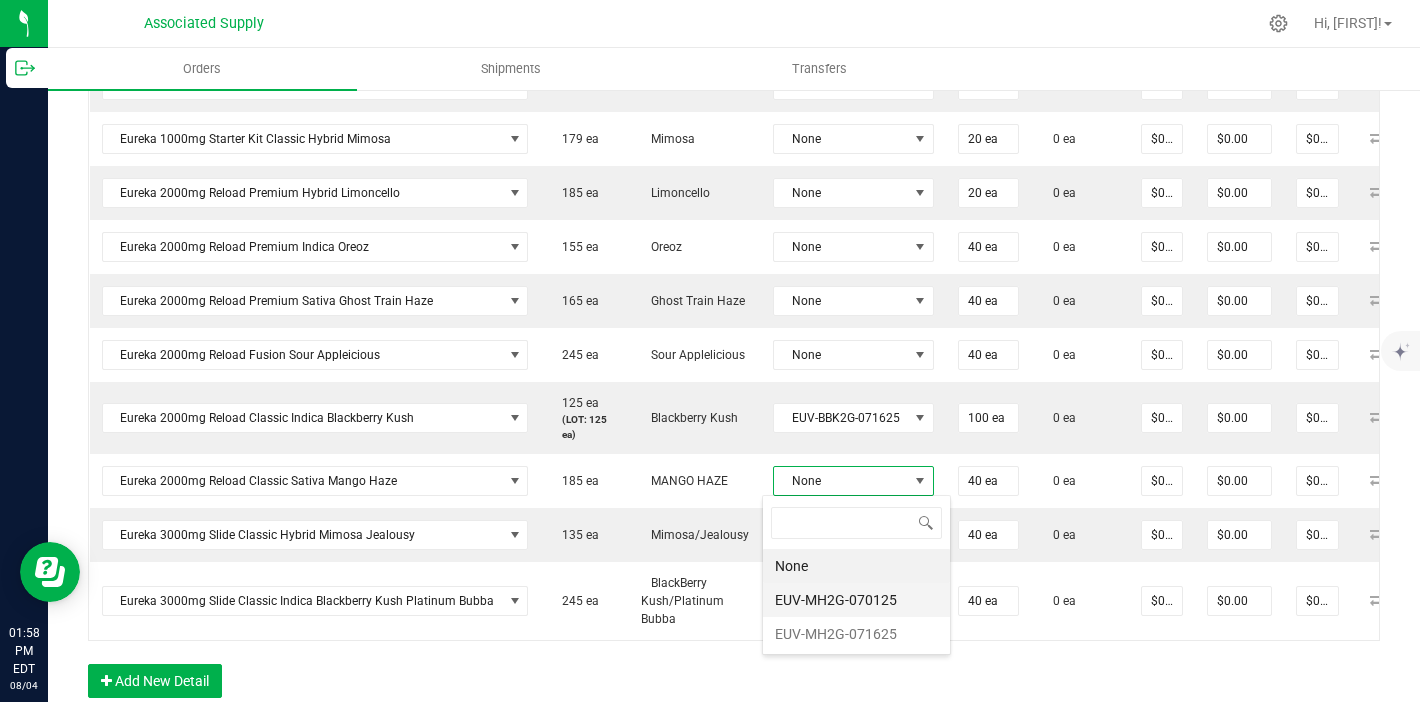 click on "EUV-MH2G-070125" at bounding box center (856, 600) 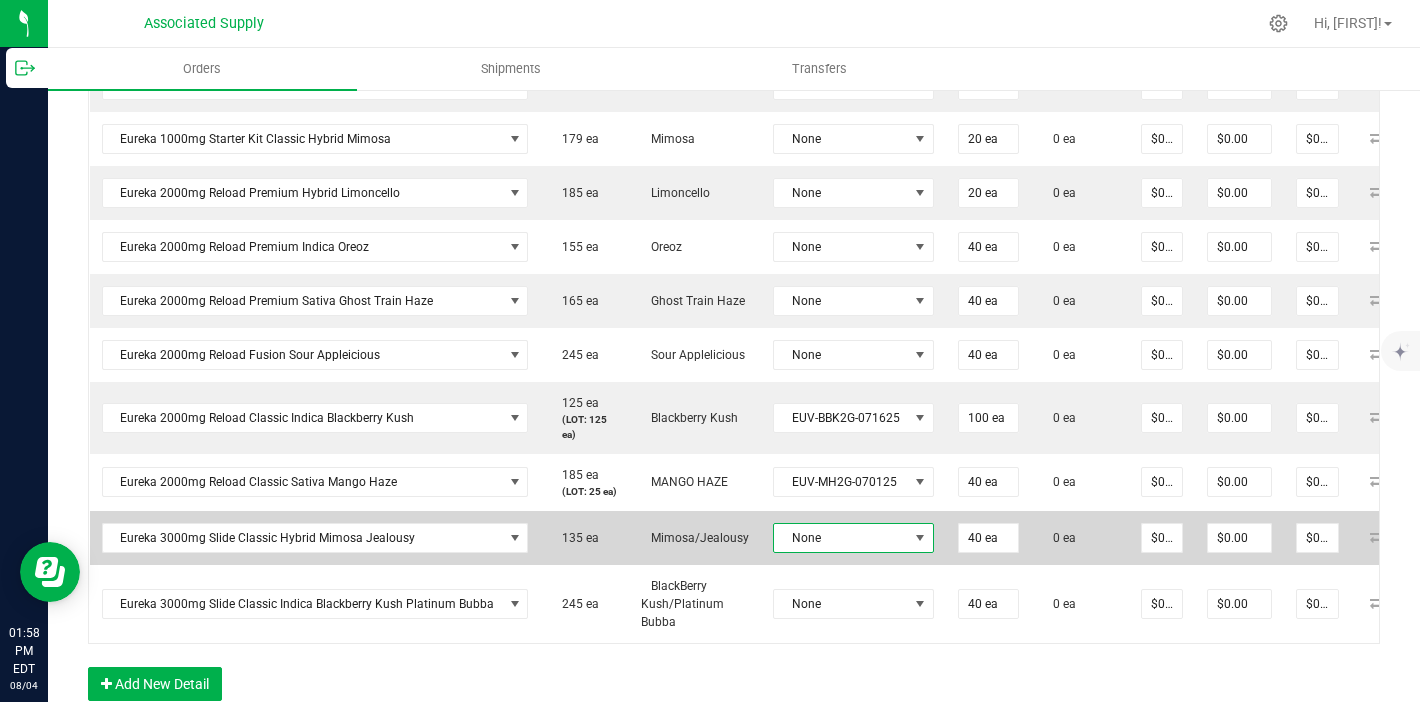 click on "None" at bounding box center (841, 538) 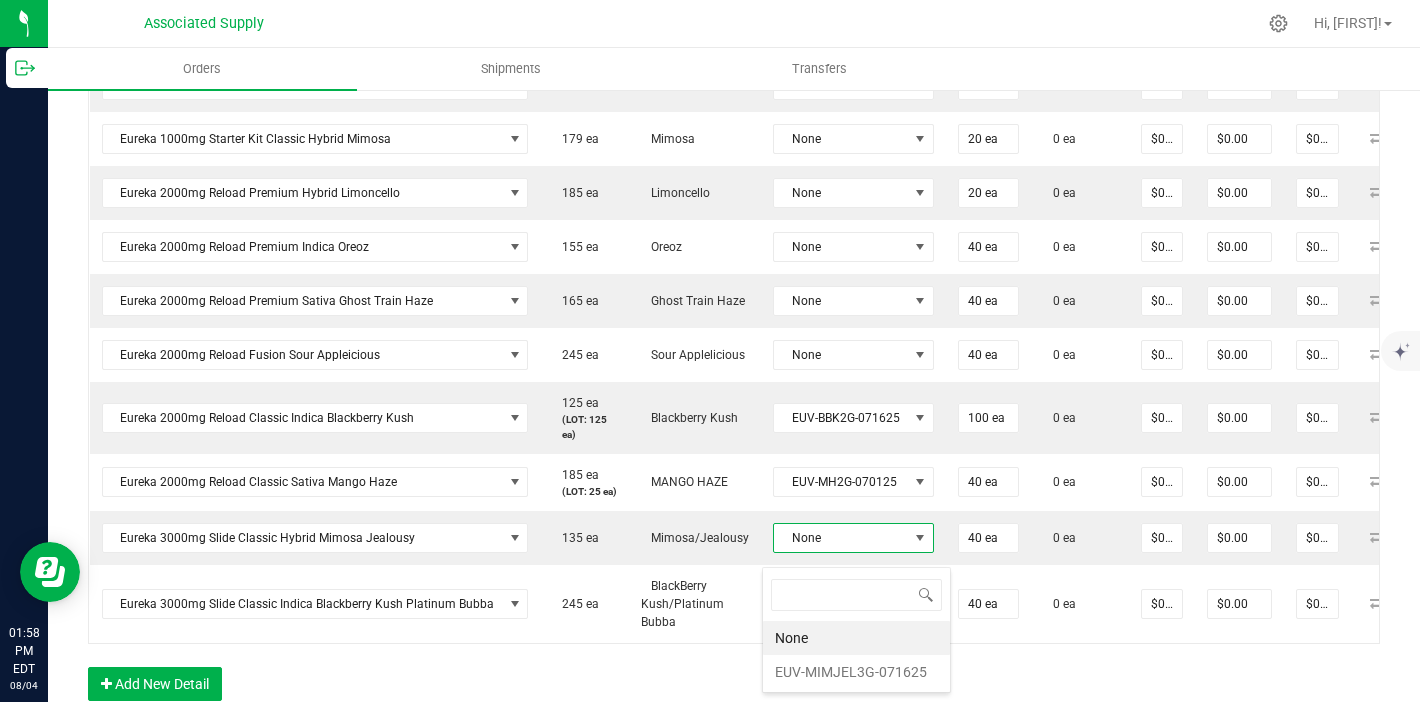 scroll, scrollTop: 99970, scrollLeft: 99841, axis: both 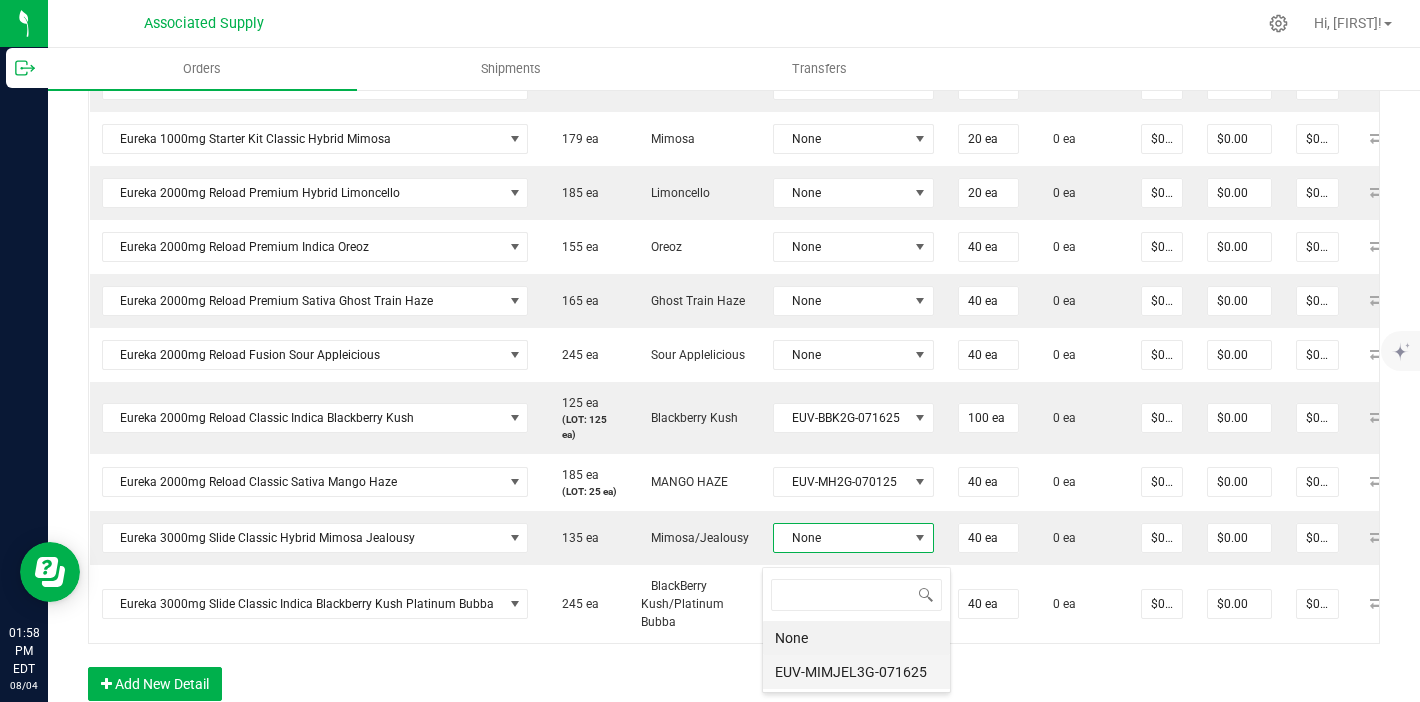 click on "EUV-MIMJEL3G-071625" at bounding box center [856, 672] 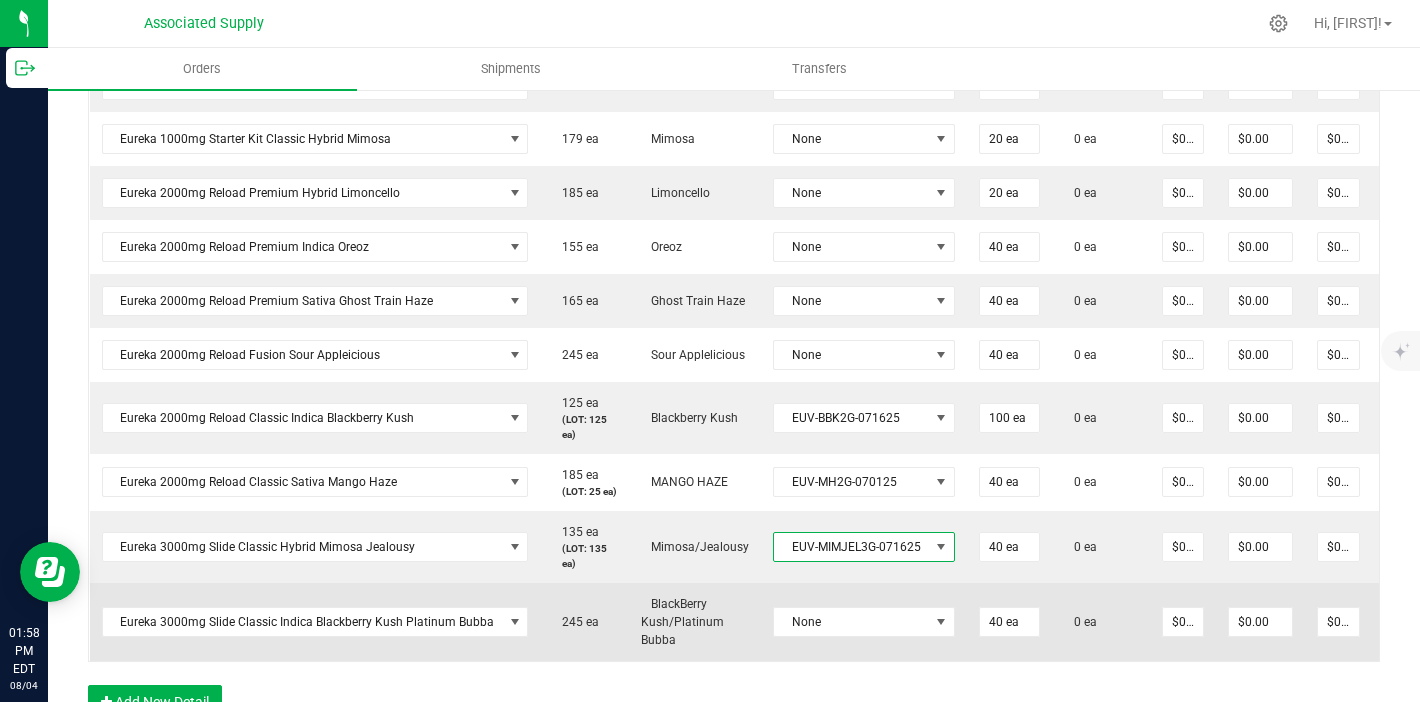 click on "None" at bounding box center (864, 622) 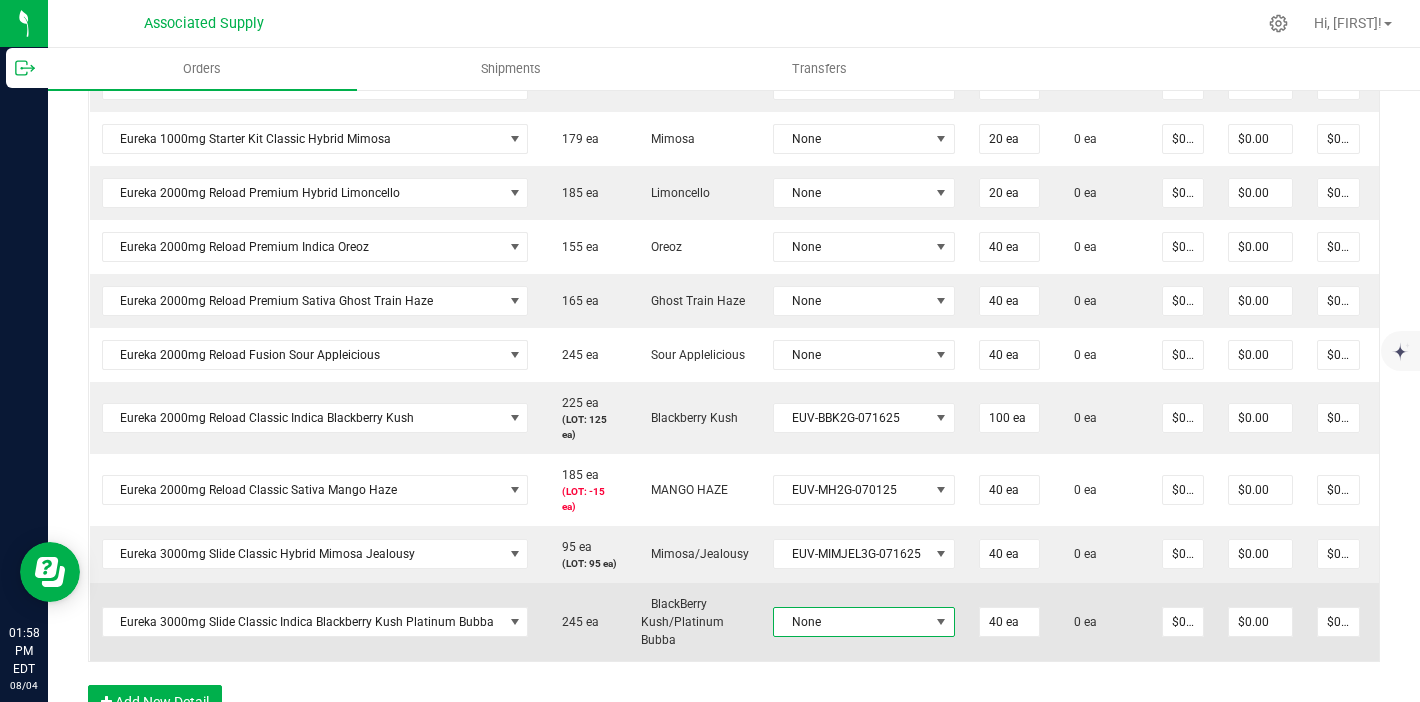 click on "None" at bounding box center (851, 622) 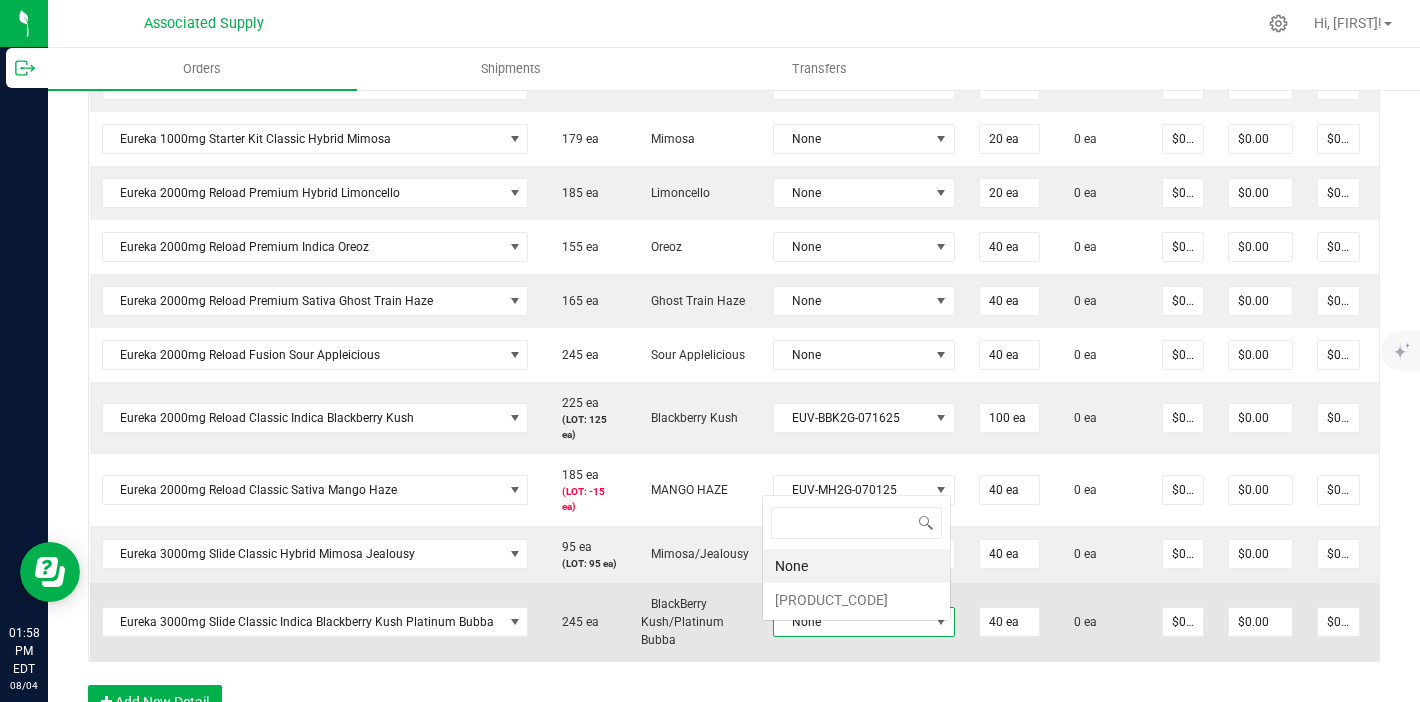 scroll, scrollTop: 0, scrollLeft: 0, axis: both 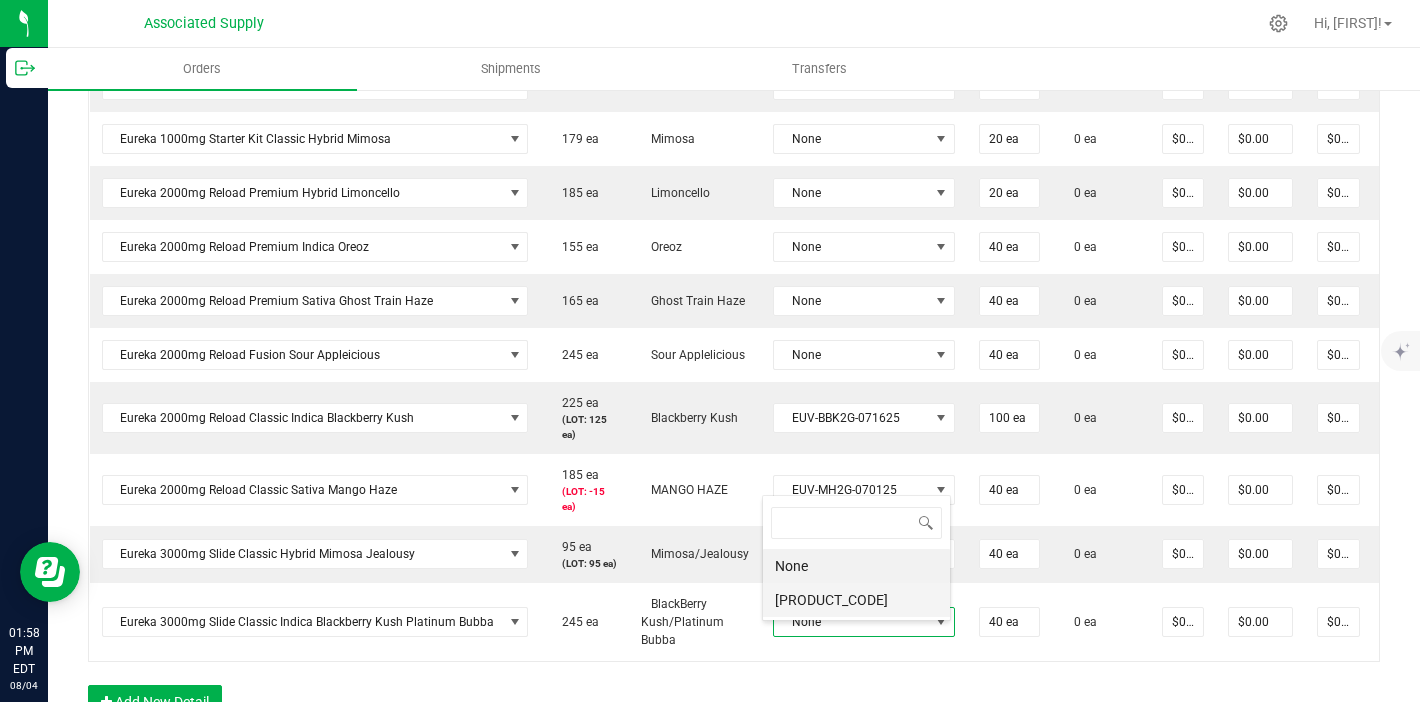 click on "[PRODUCT_CODE]" at bounding box center [856, 600] 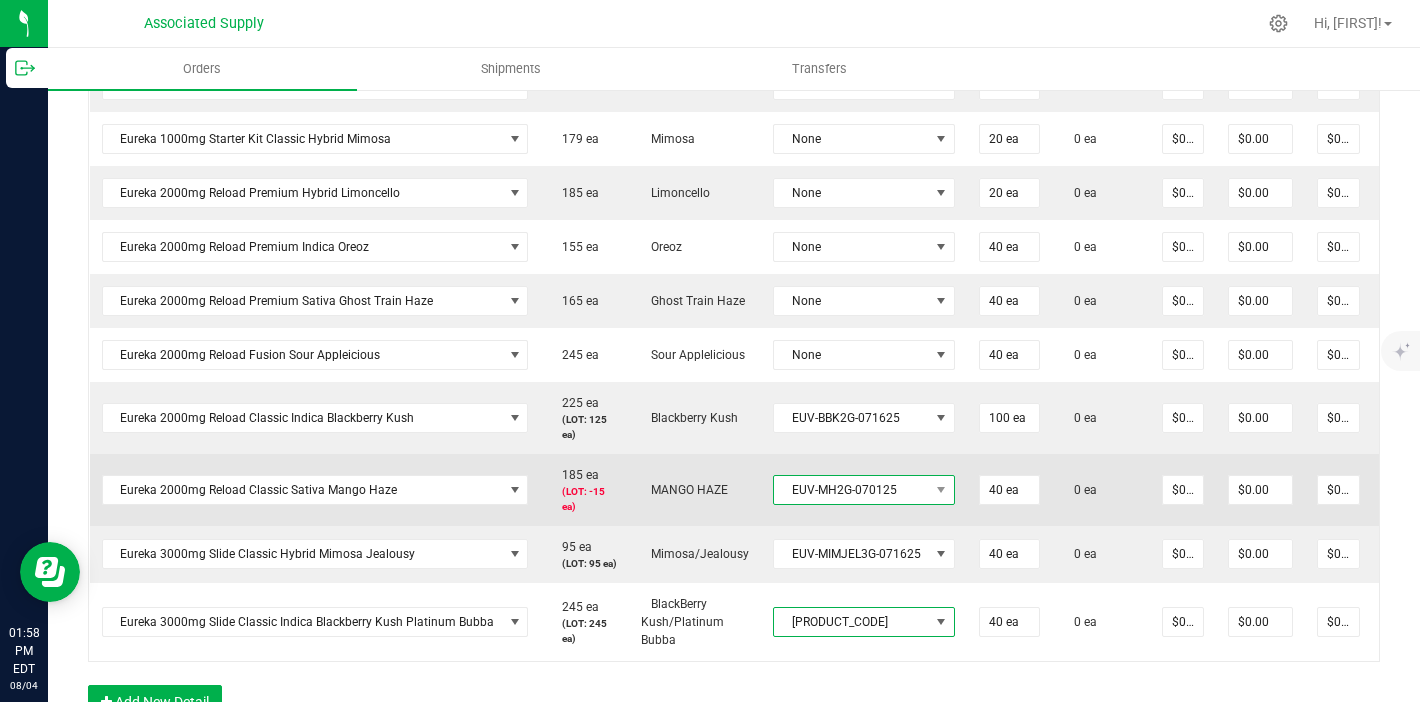 click on "EUV-MH2G-070125" at bounding box center [851, 490] 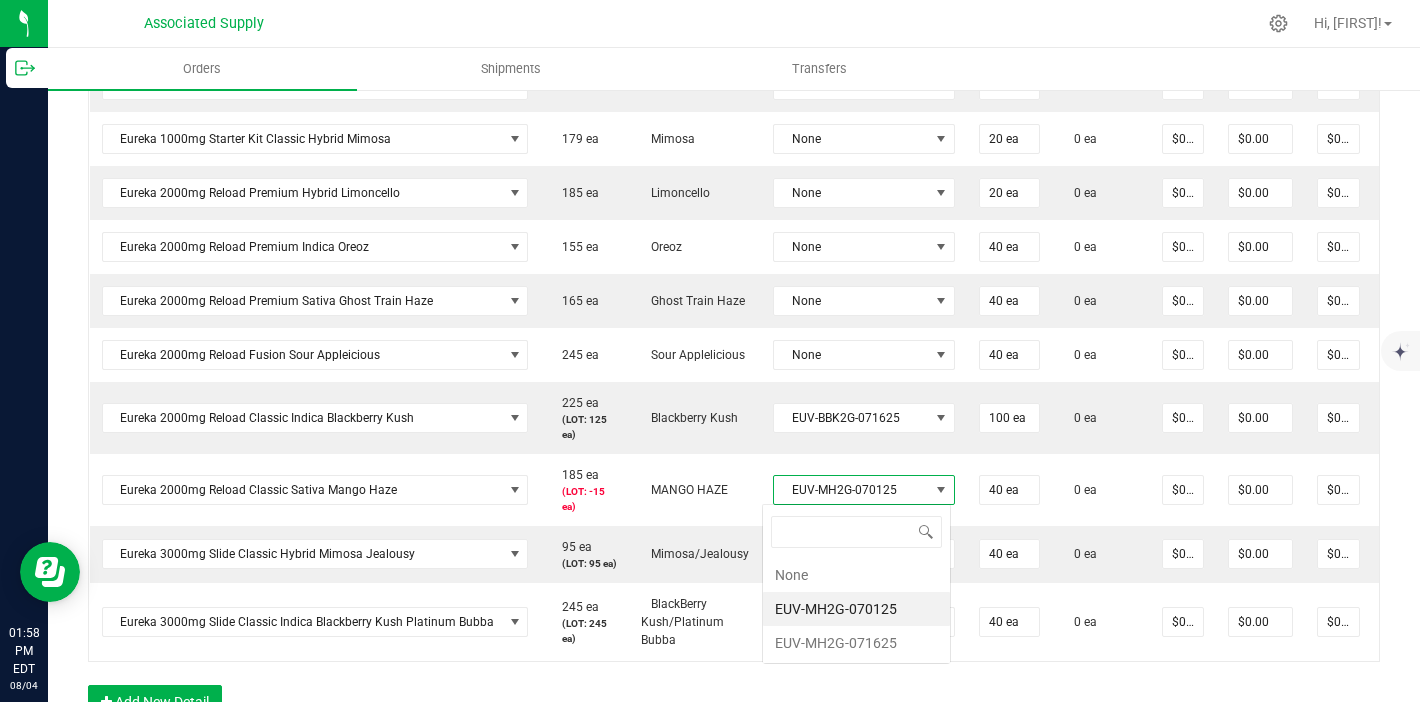 scroll, scrollTop: 99970, scrollLeft: 99819, axis: both 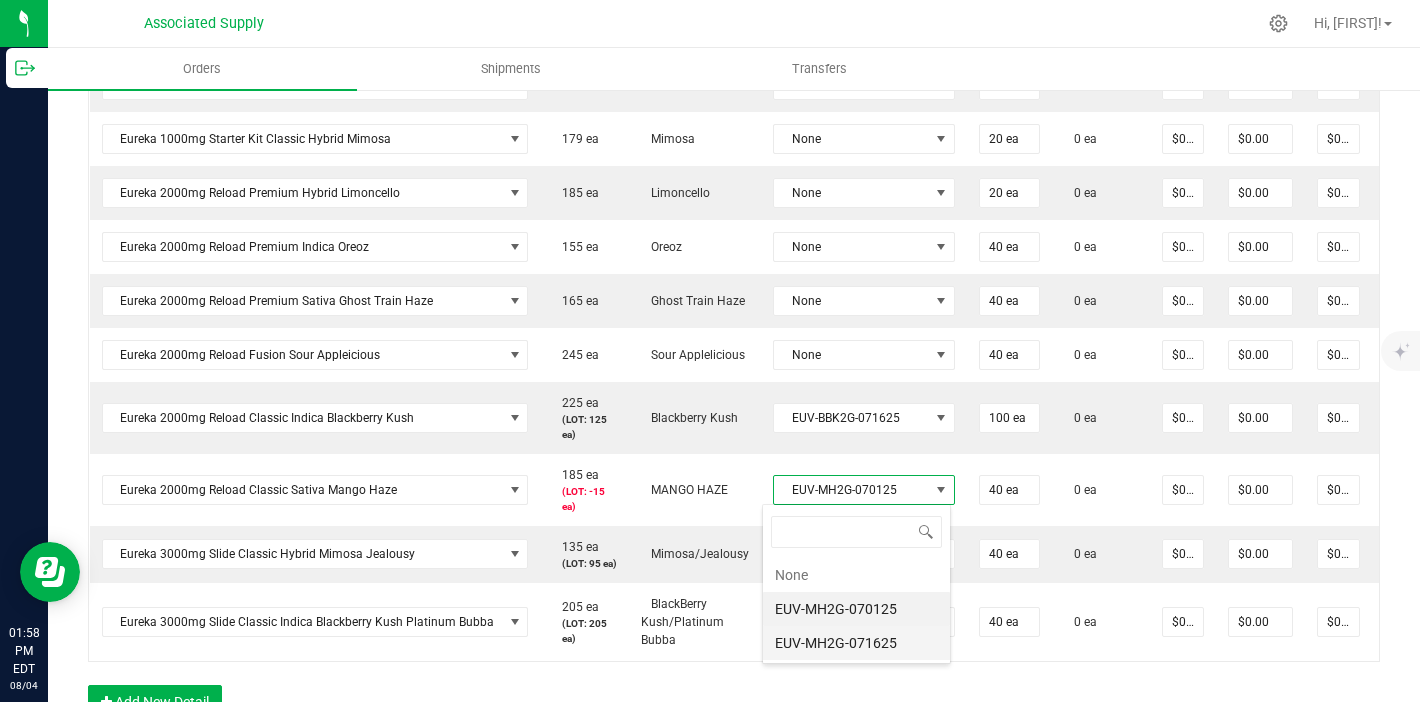 click on "EUV-MH2G-071625" at bounding box center (856, 643) 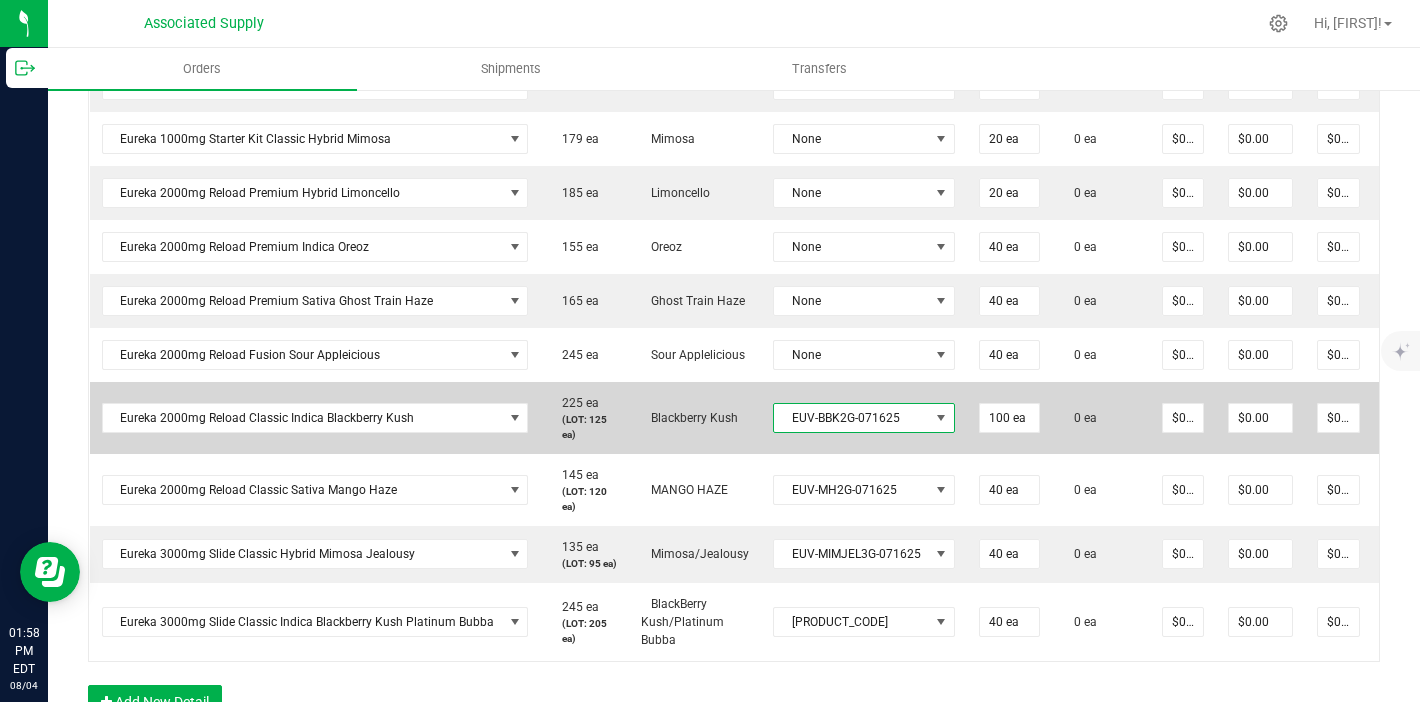 click on "EUV-BBK2G-071625" at bounding box center (851, 418) 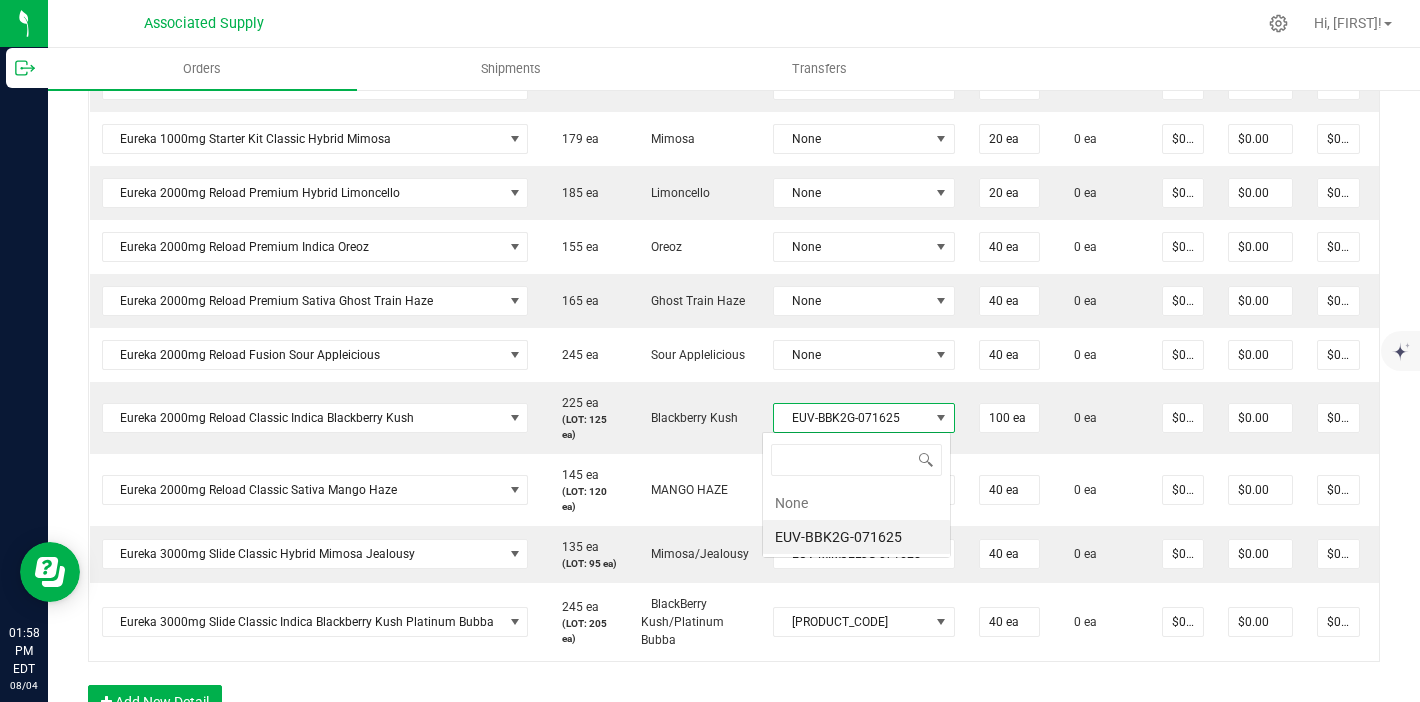 scroll, scrollTop: 99970, scrollLeft: 99819, axis: both 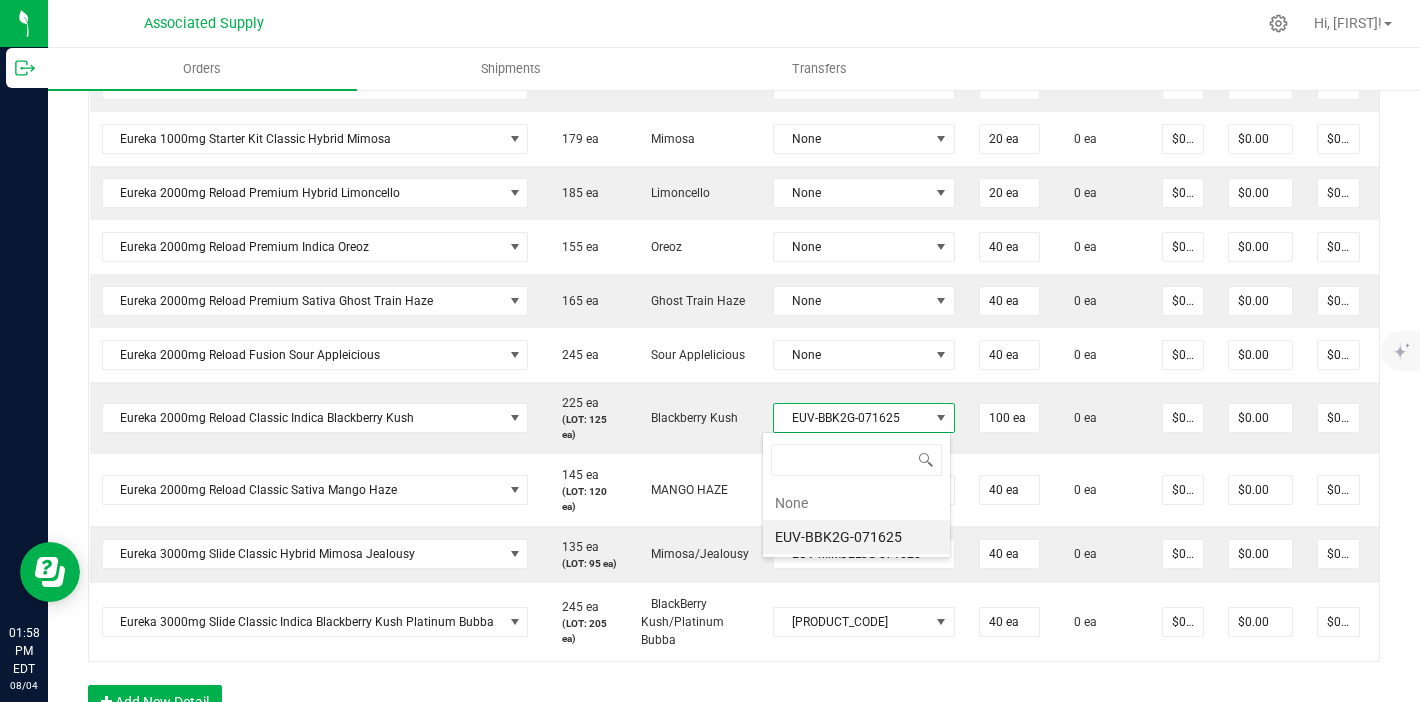 click on "EUV-BBK2G-071625" at bounding box center (856, 537) 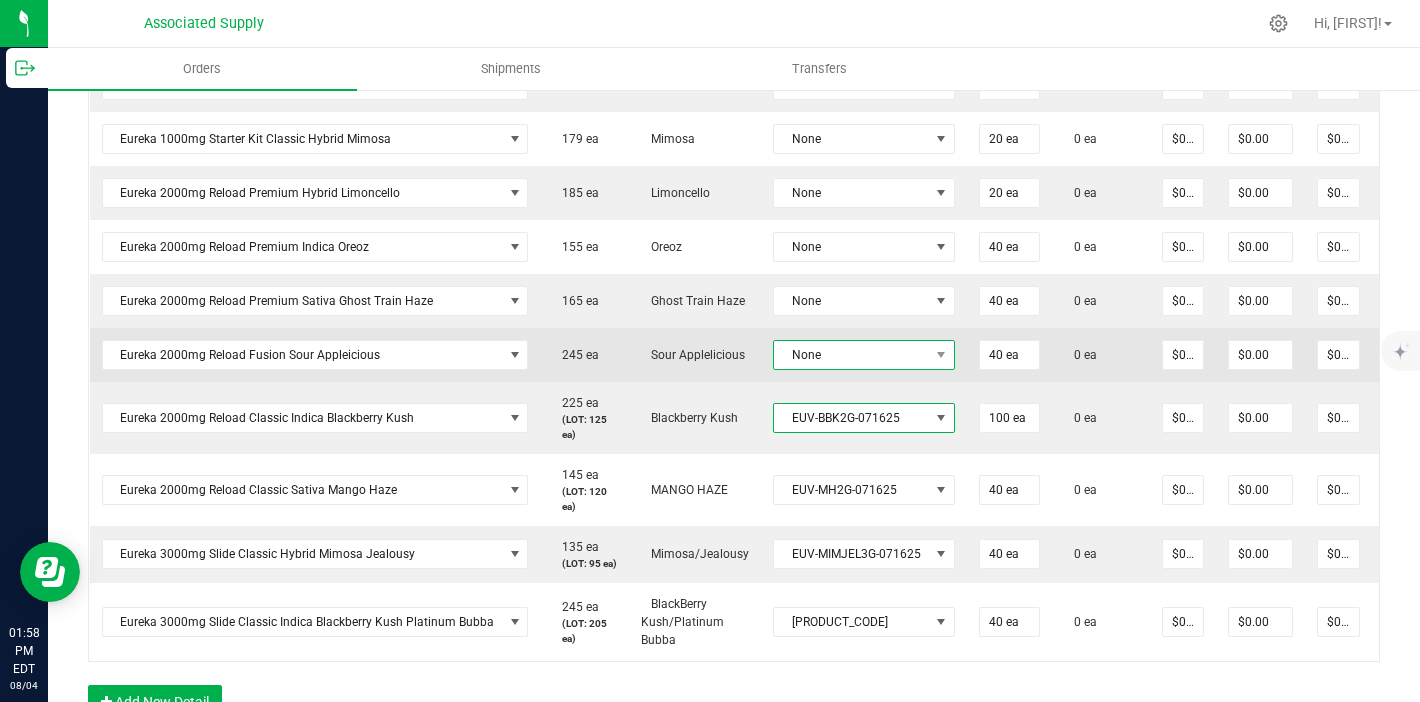 click on "None" at bounding box center (851, 355) 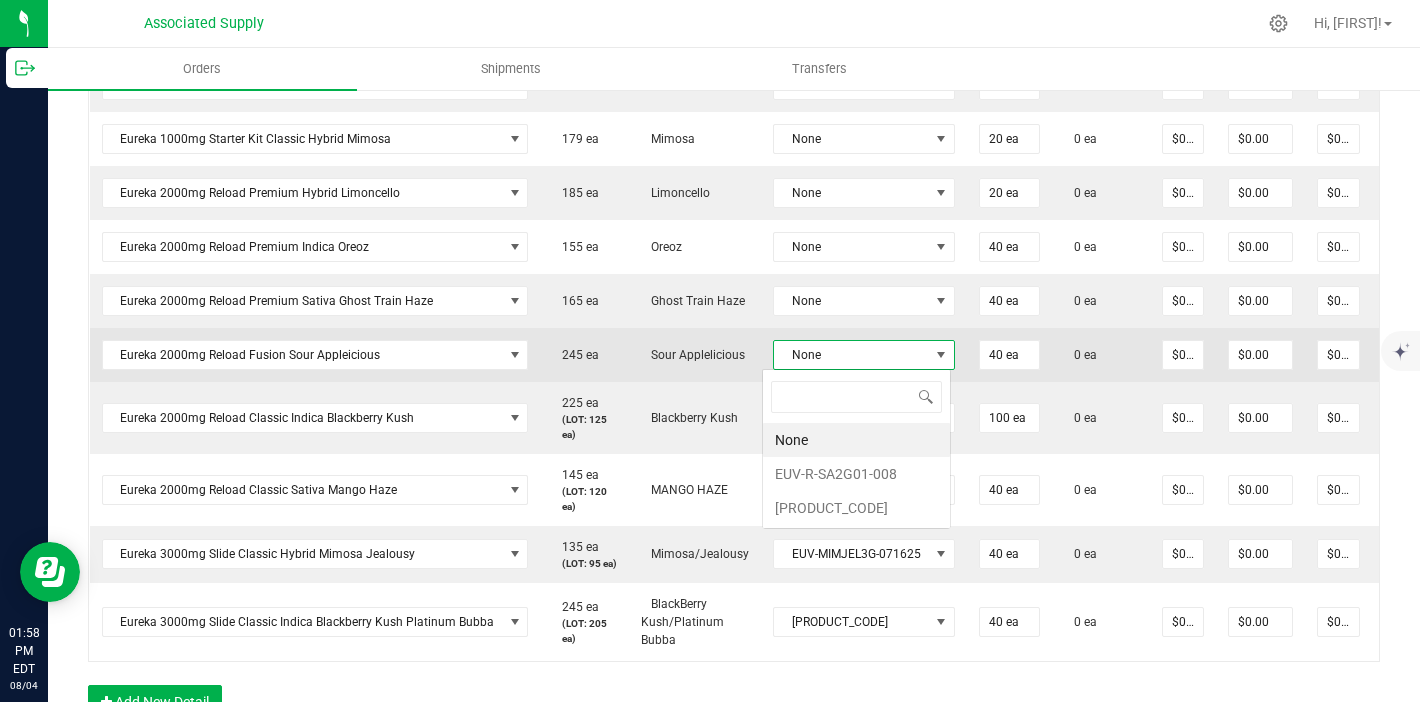 scroll, scrollTop: 99970, scrollLeft: 99819, axis: both 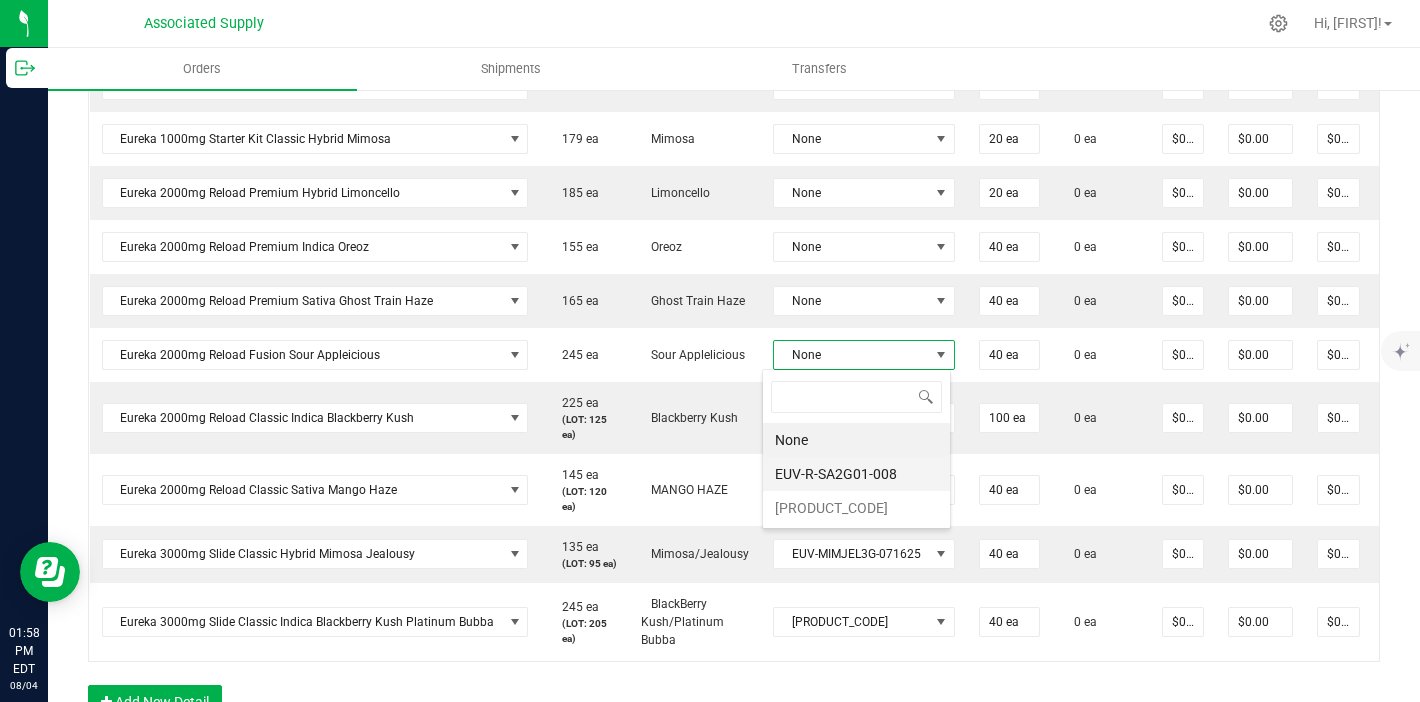 click on "EUV-R-SA2G01-008" at bounding box center (856, 474) 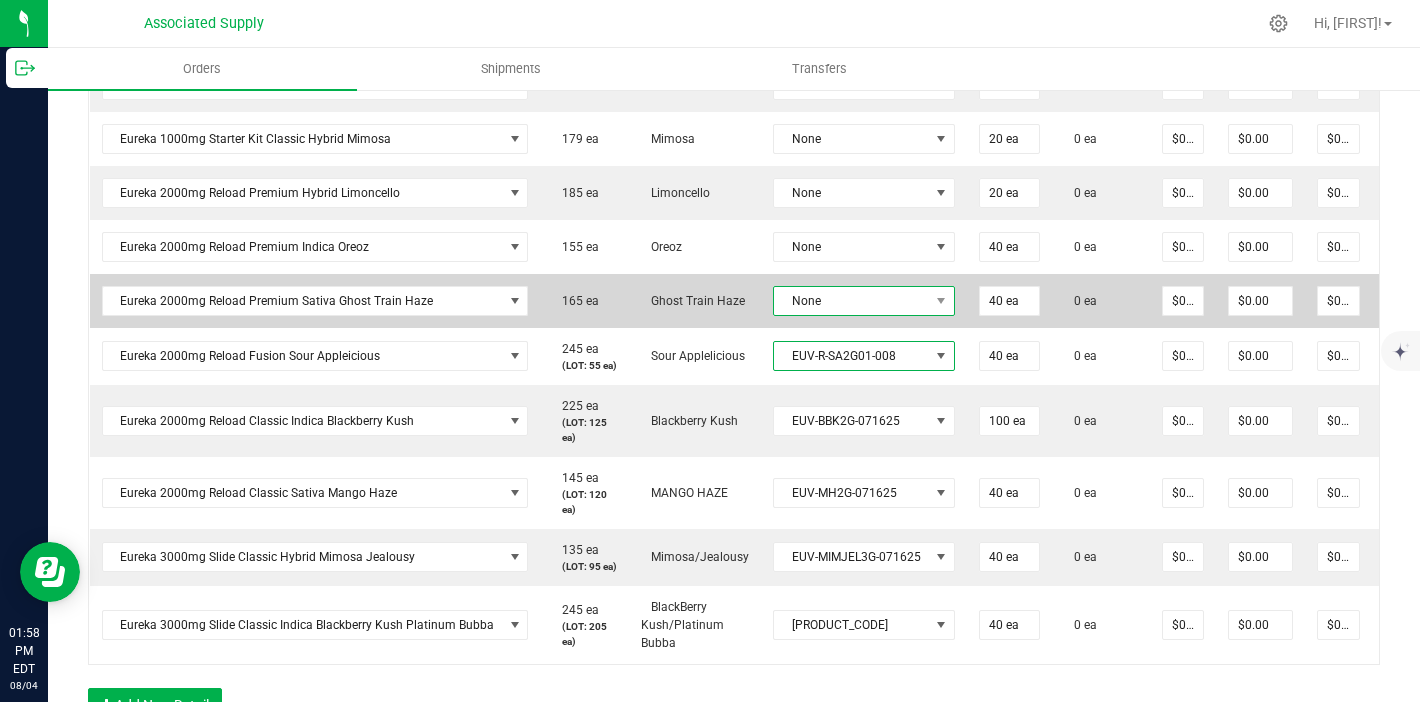 click on "None" at bounding box center [851, 301] 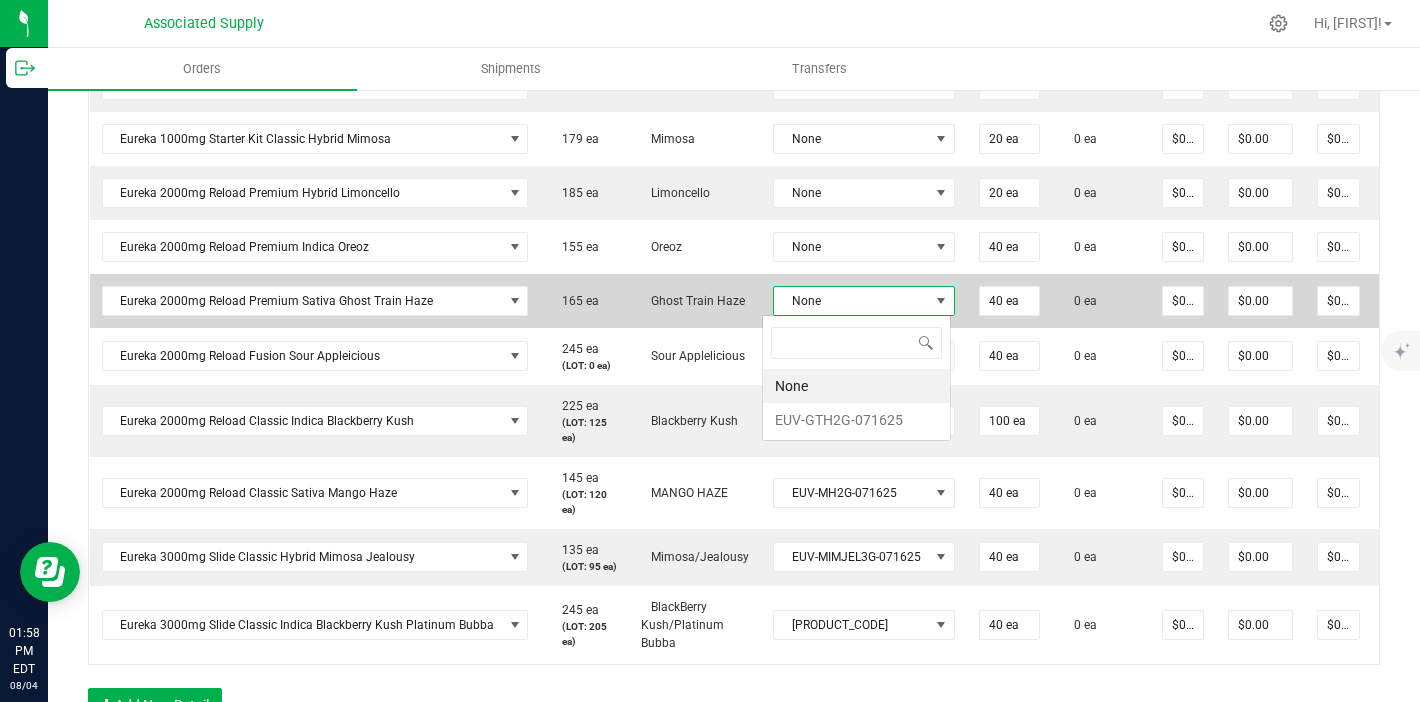 scroll, scrollTop: 99970, scrollLeft: 99819, axis: both 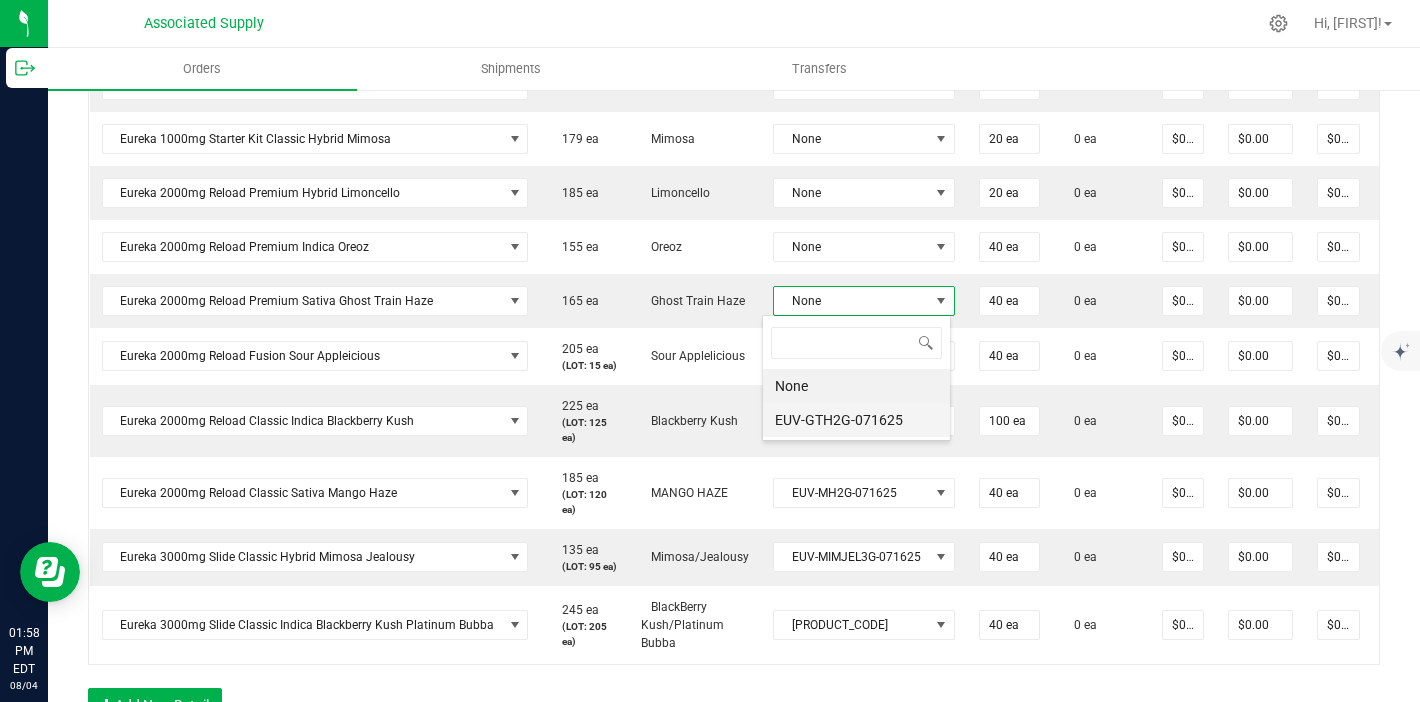 click on "EUV-GTH2G-071625" at bounding box center [856, 420] 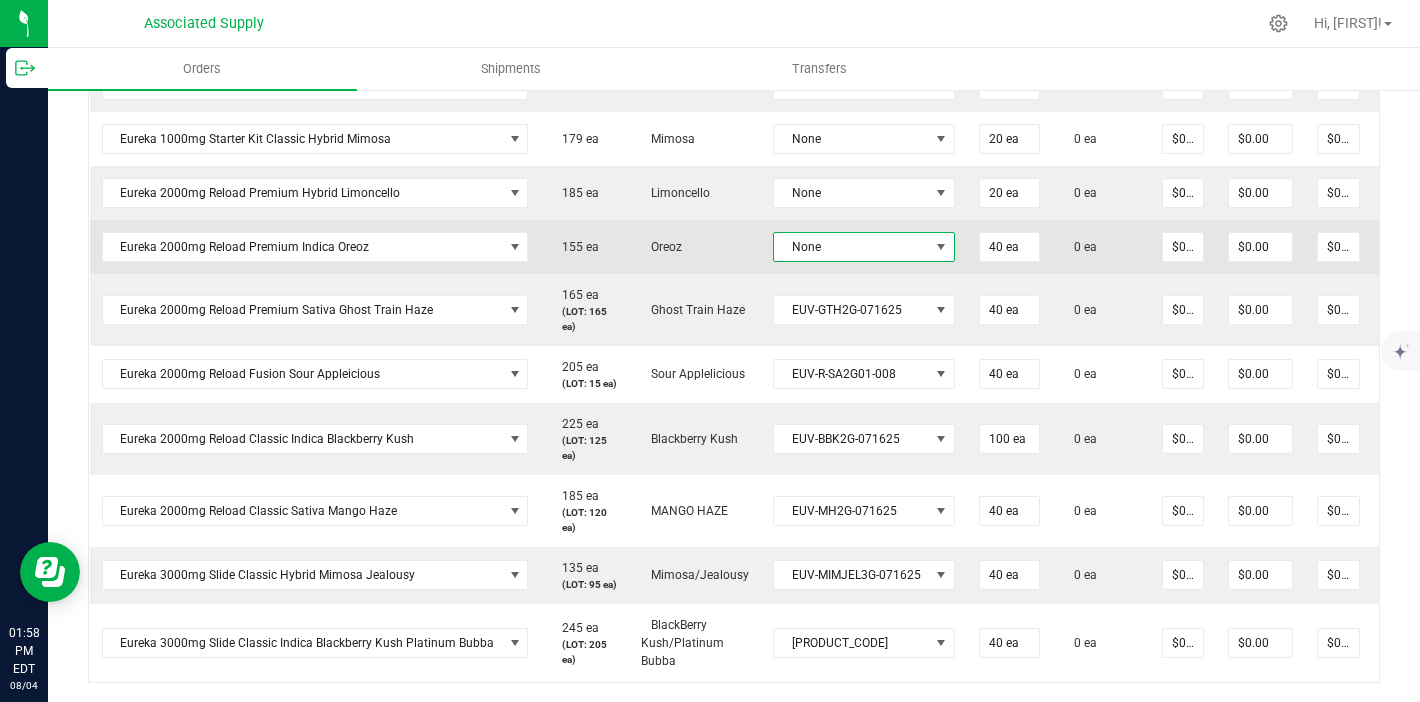 click on "None" at bounding box center [851, 247] 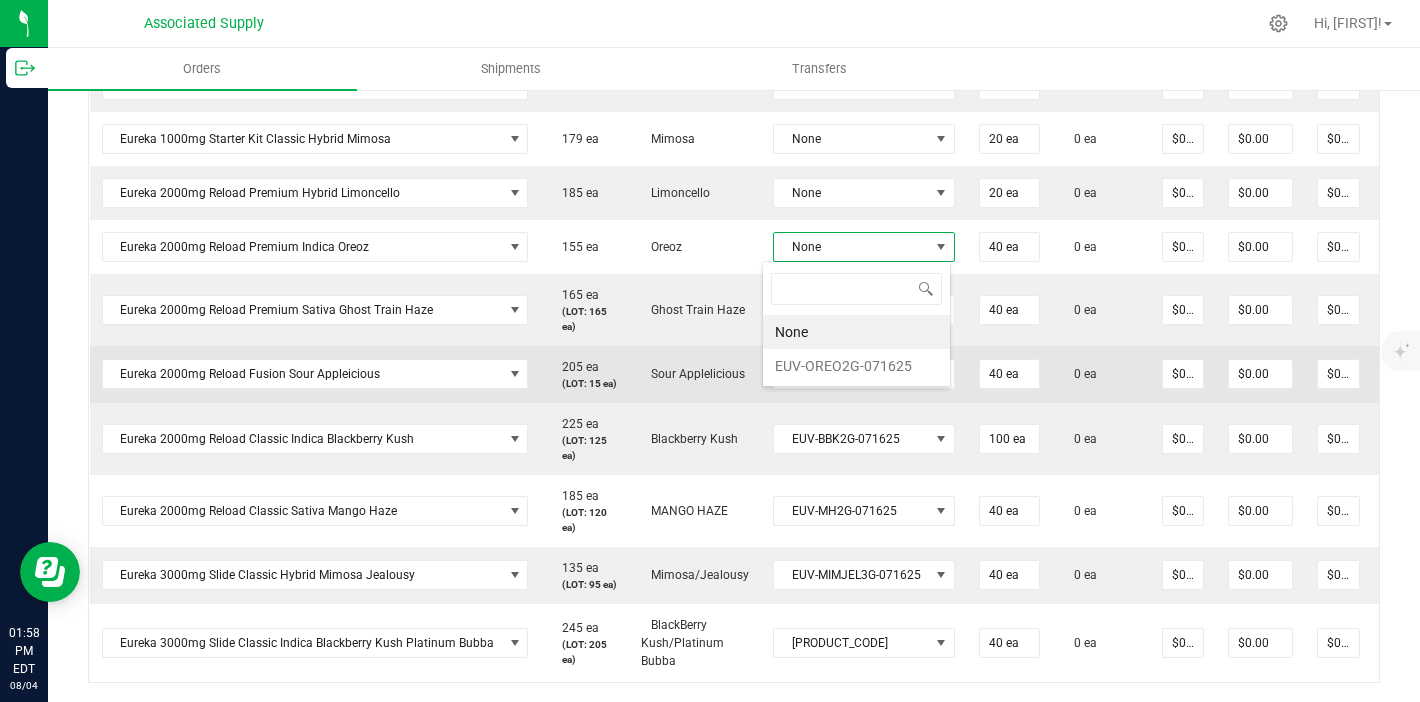 scroll, scrollTop: 99970, scrollLeft: 99819, axis: both 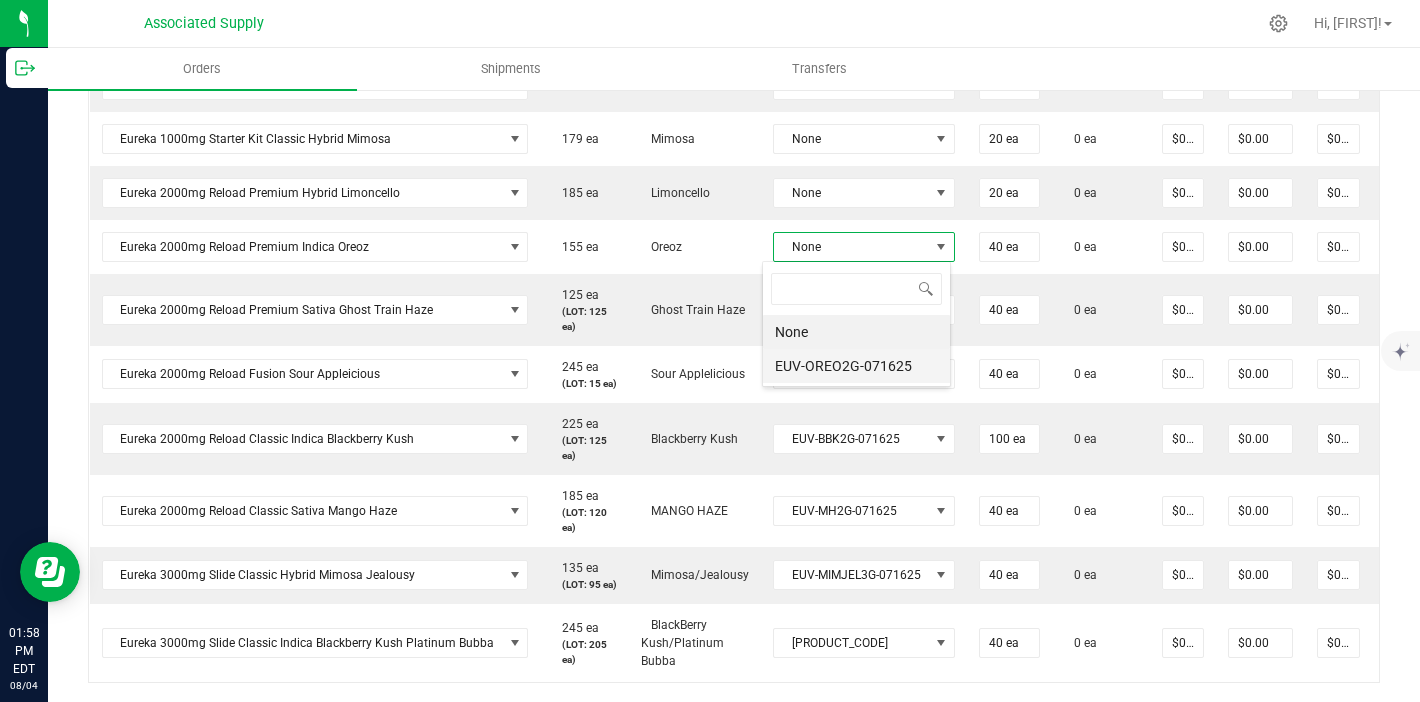 click on "EUV-OREO2G-071625" at bounding box center (856, 366) 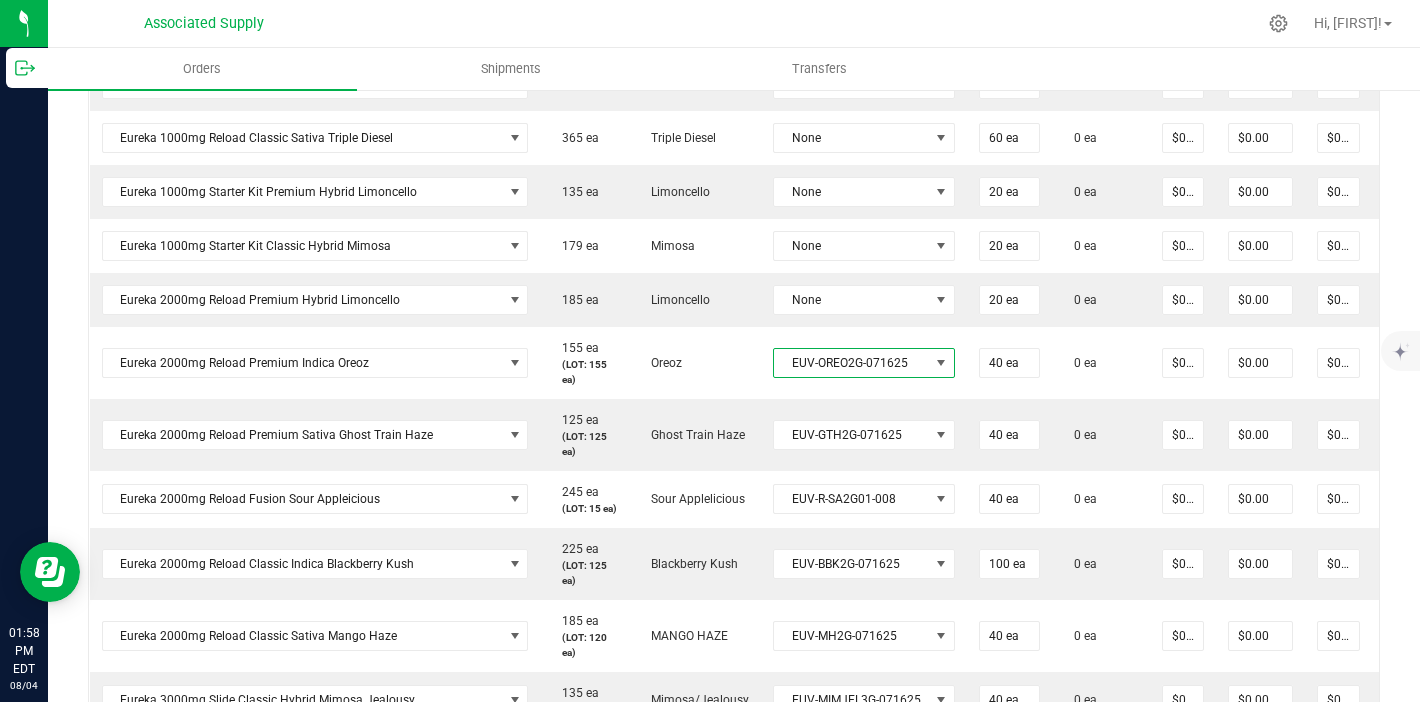 scroll, scrollTop: 642, scrollLeft: 0, axis: vertical 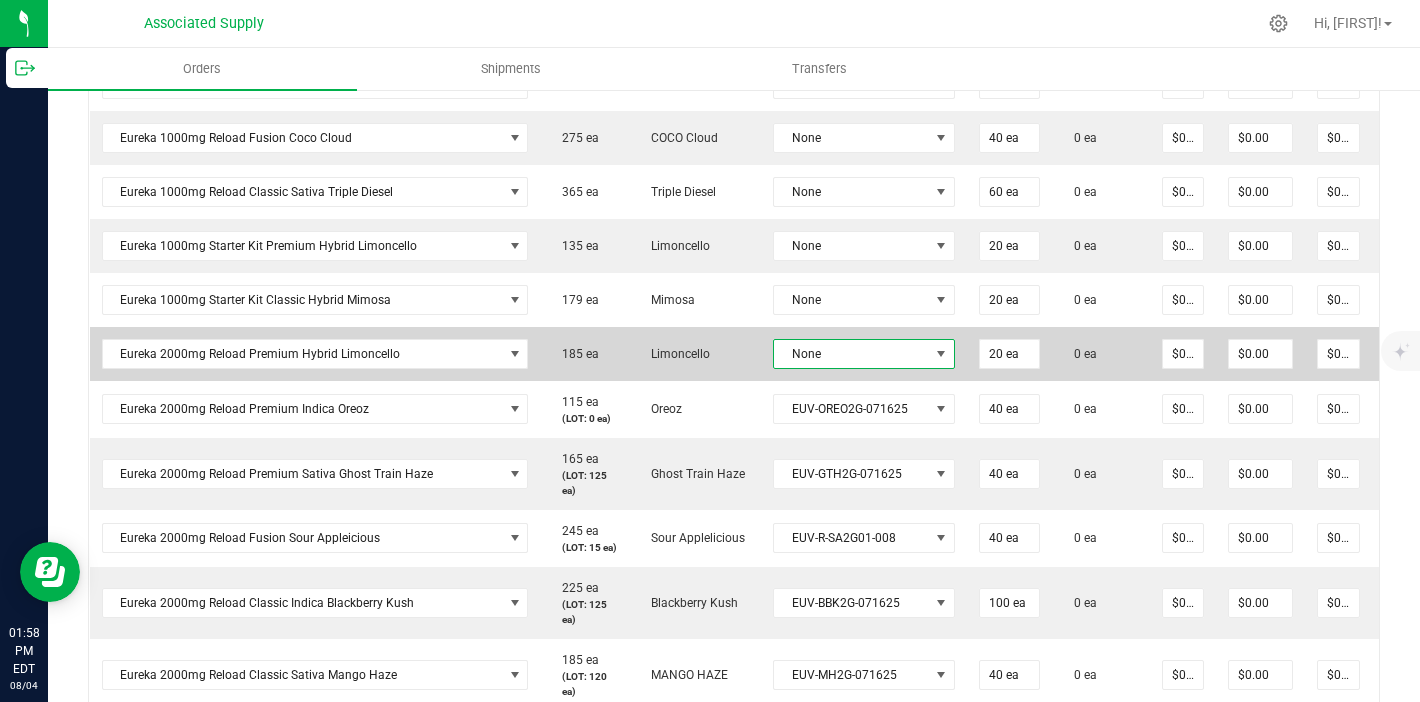 click on "None" at bounding box center [851, 354] 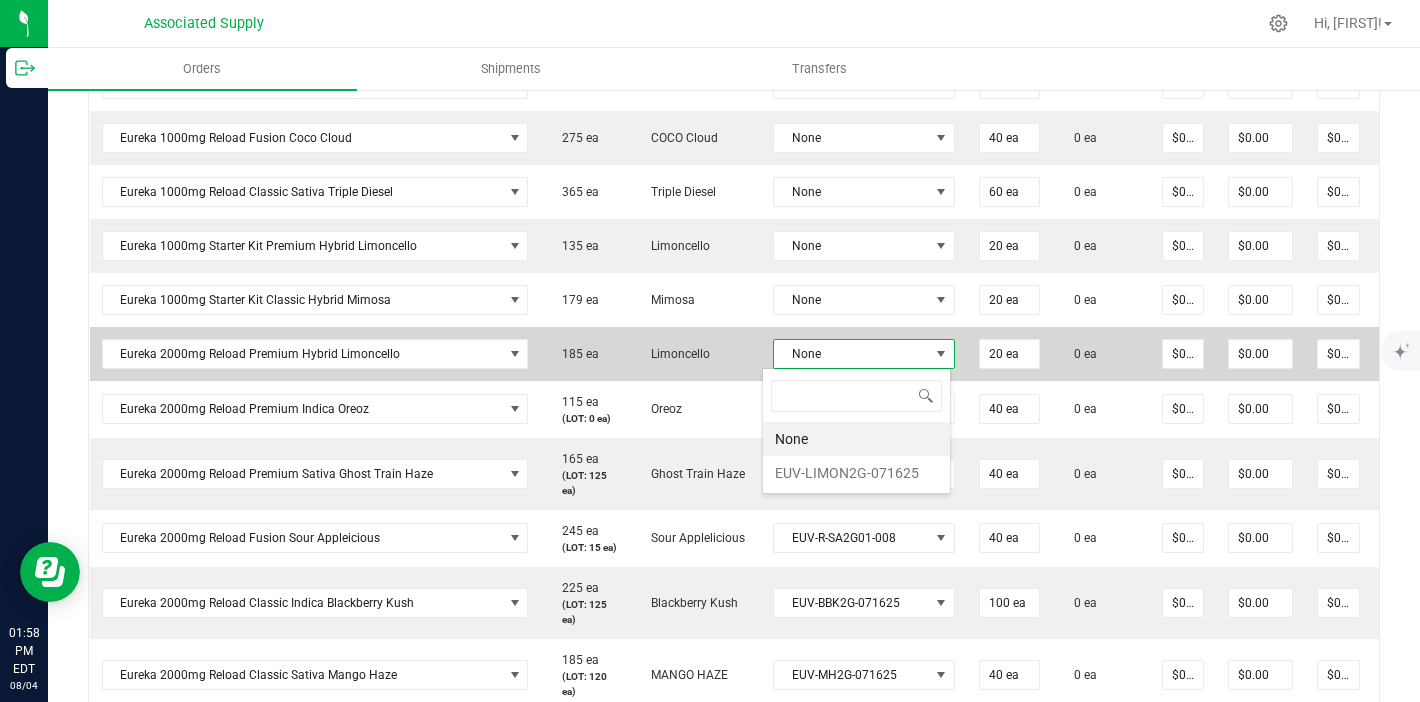 scroll, scrollTop: 99970, scrollLeft: 99819, axis: both 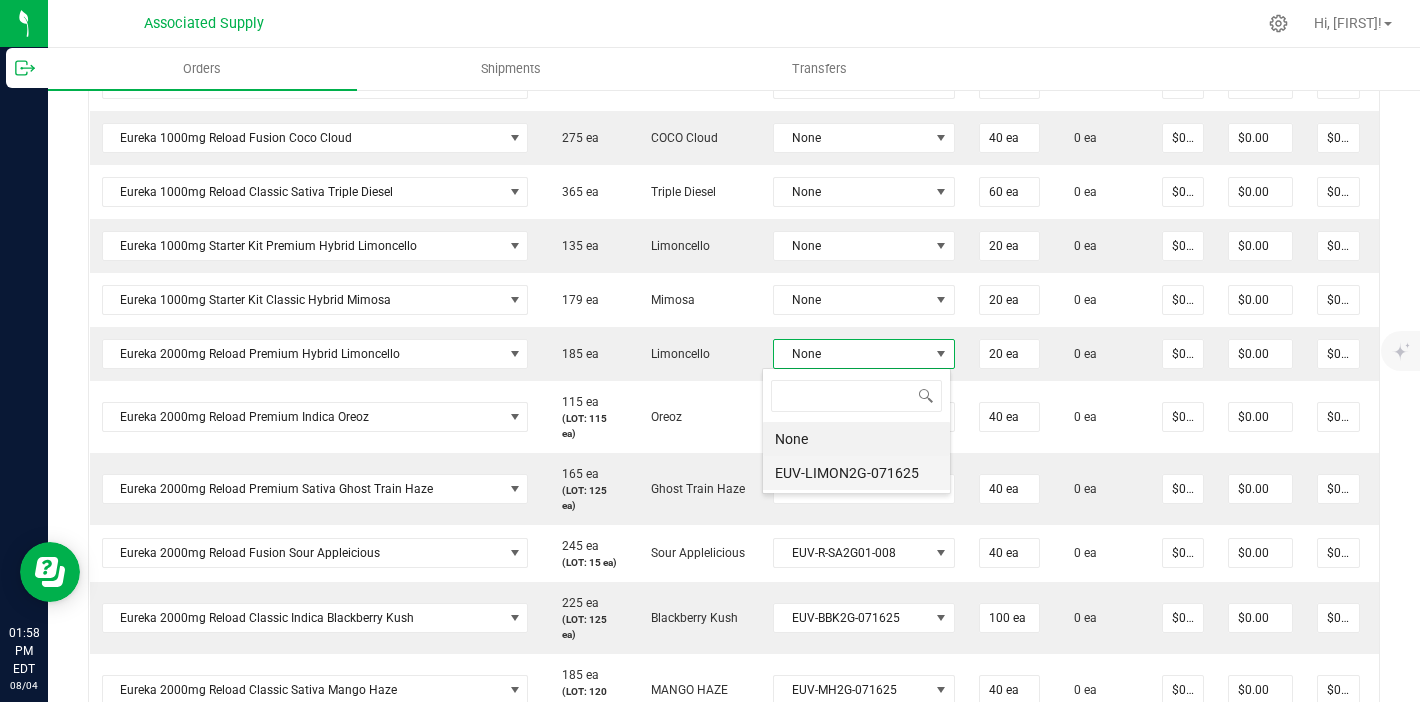click on "EUV-LIMON2G-071625" at bounding box center (856, 473) 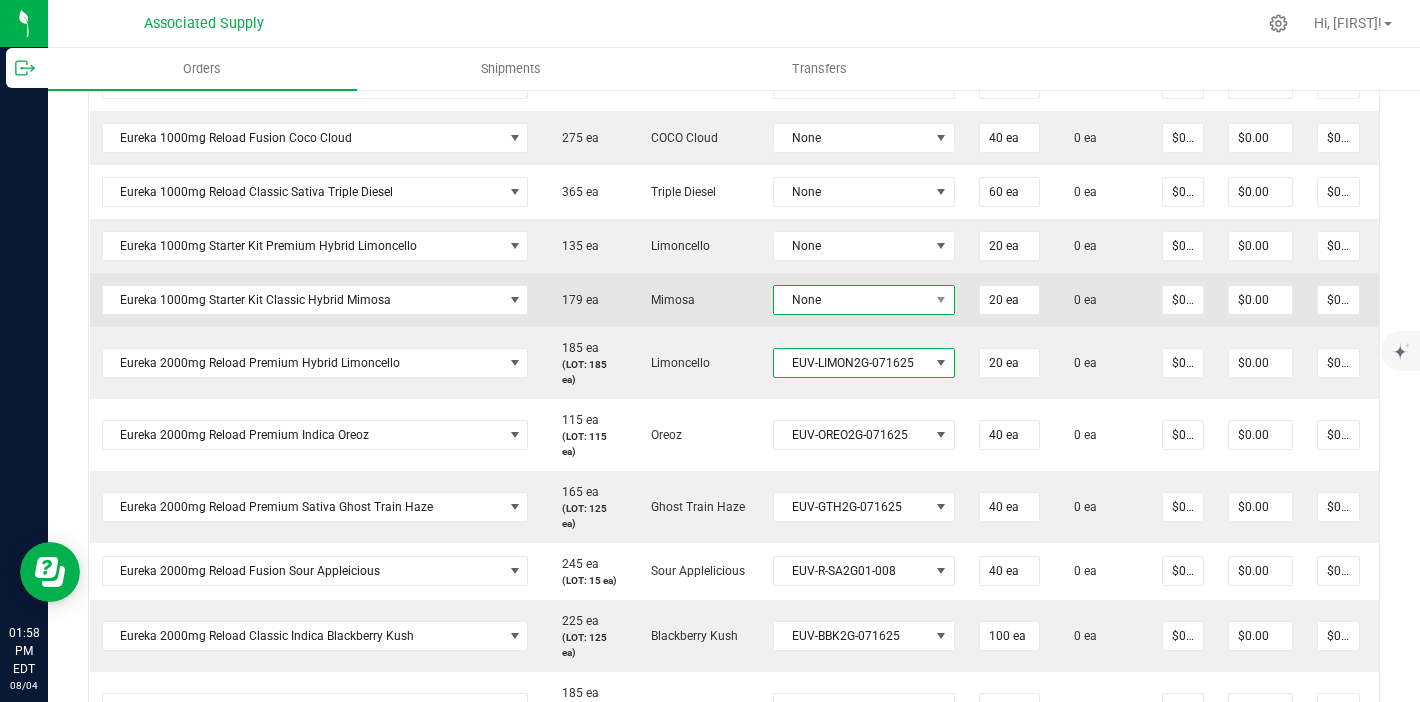 click on "None" at bounding box center [851, 300] 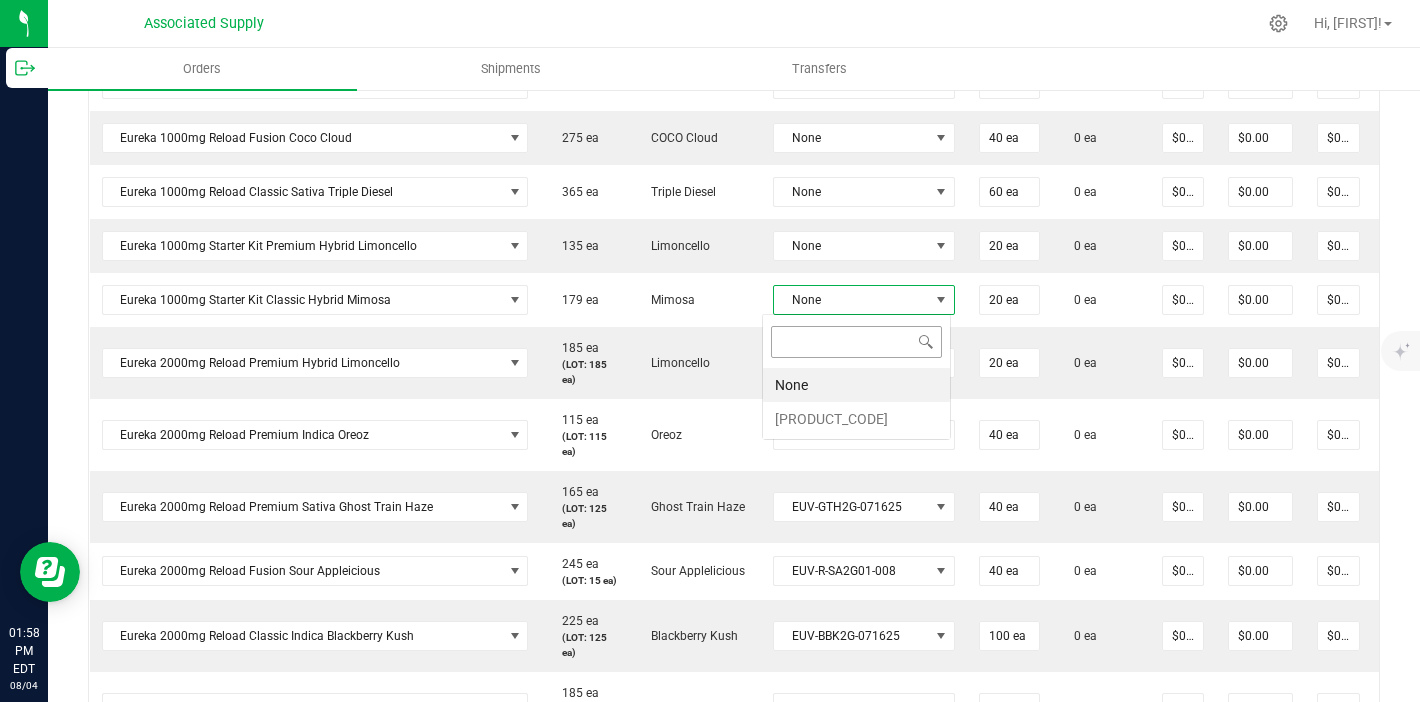 scroll, scrollTop: 99970, scrollLeft: 99819, axis: both 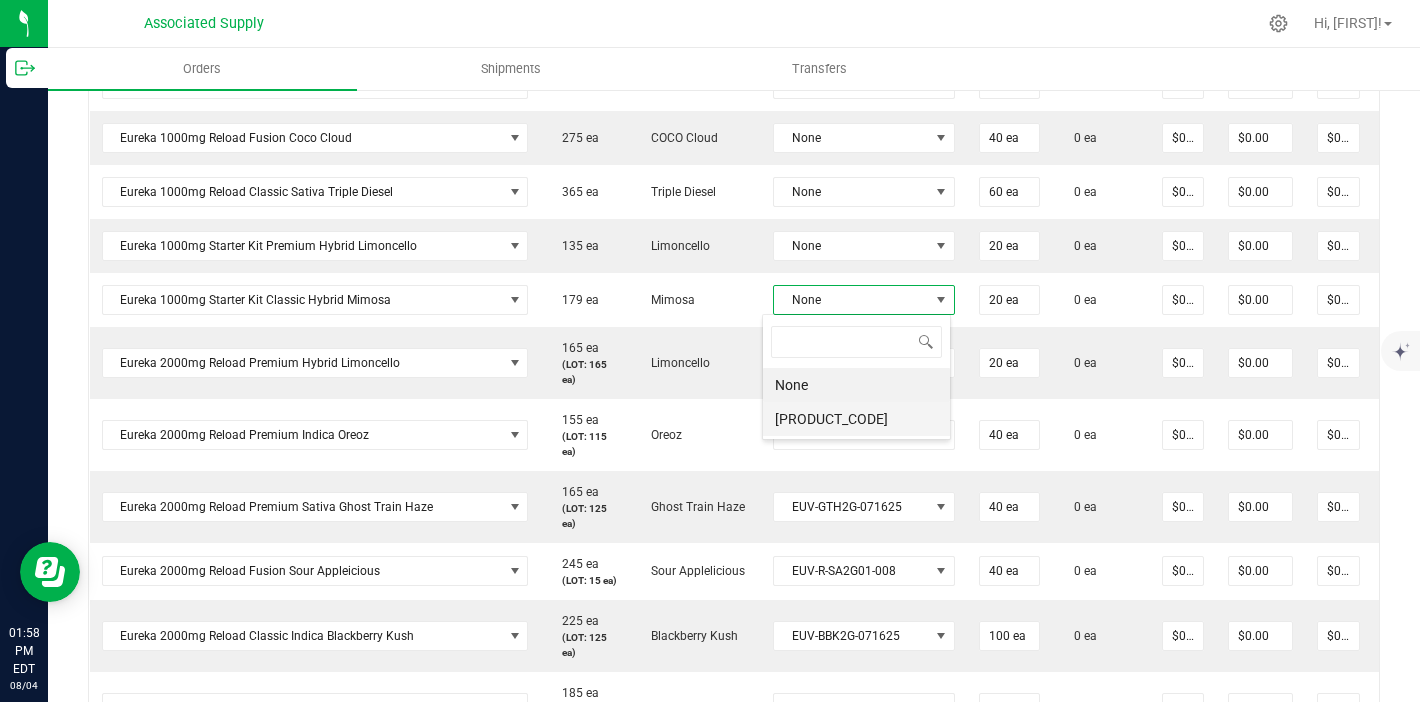 click on "[PRODUCT_CODE]" at bounding box center (856, 419) 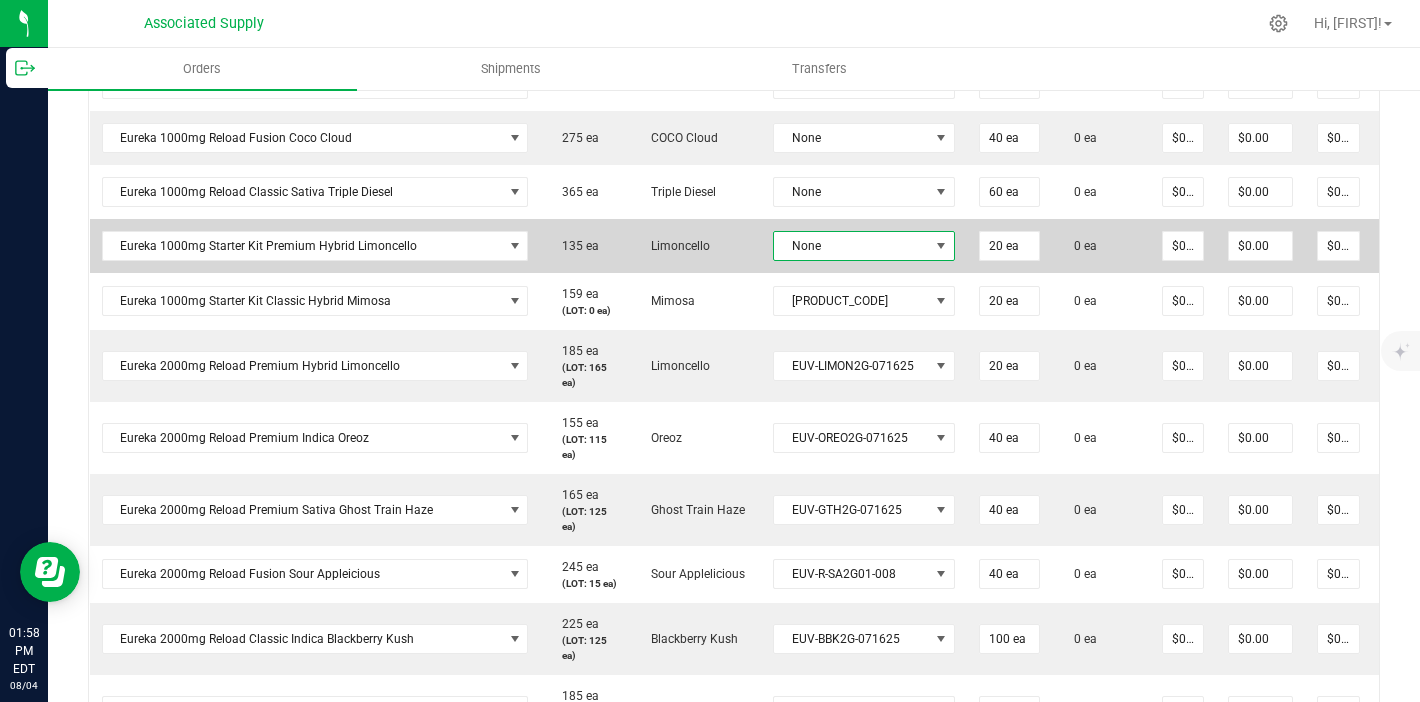 click on "None" at bounding box center (851, 246) 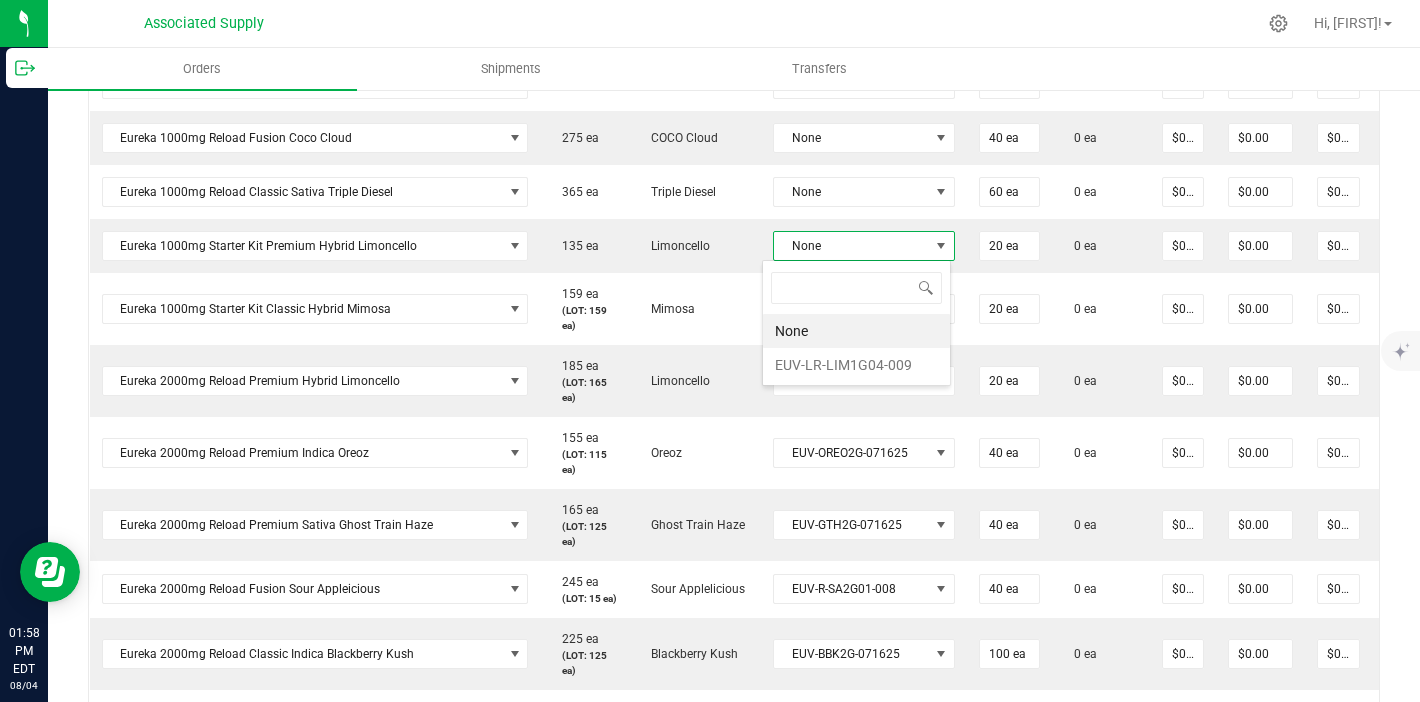 scroll, scrollTop: 99970, scrollLeft: 99819, axis: both 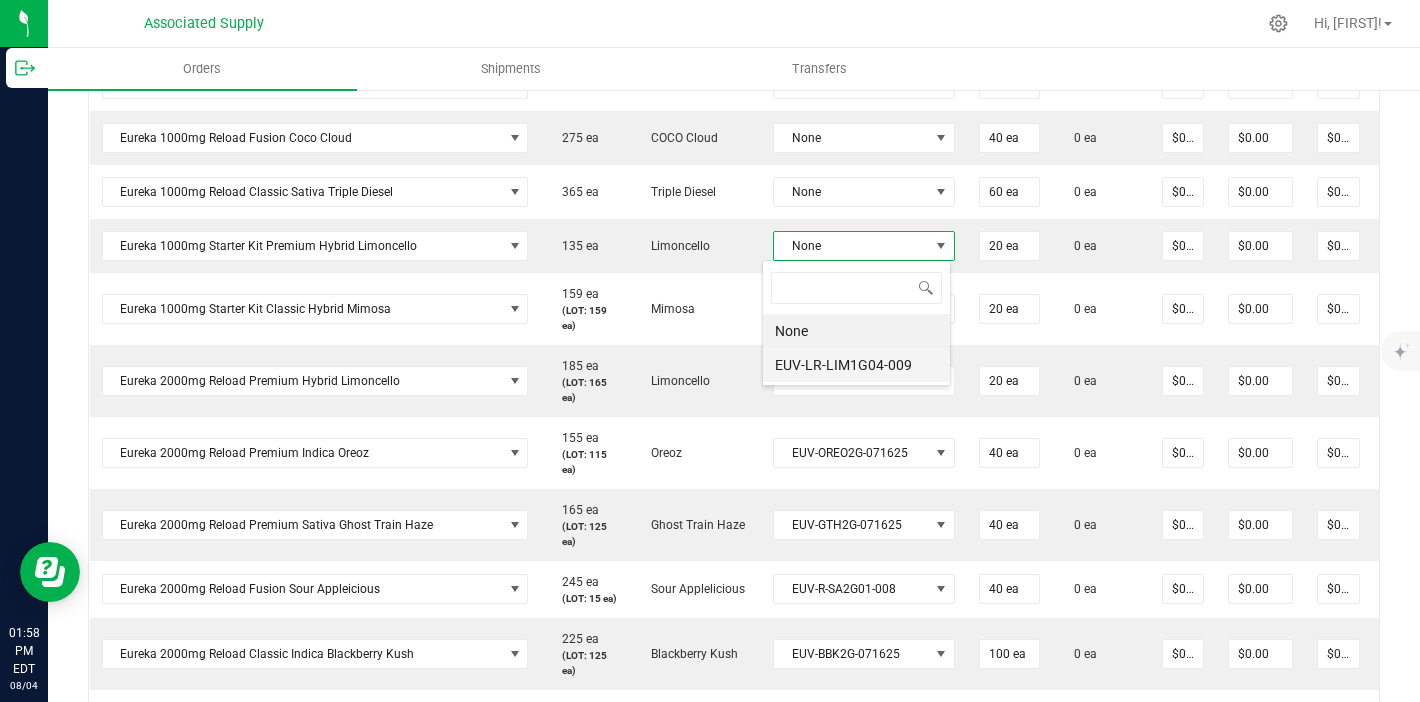 click on "EUV-LR-LIM1G04-009" at bounding box center (856, 365) 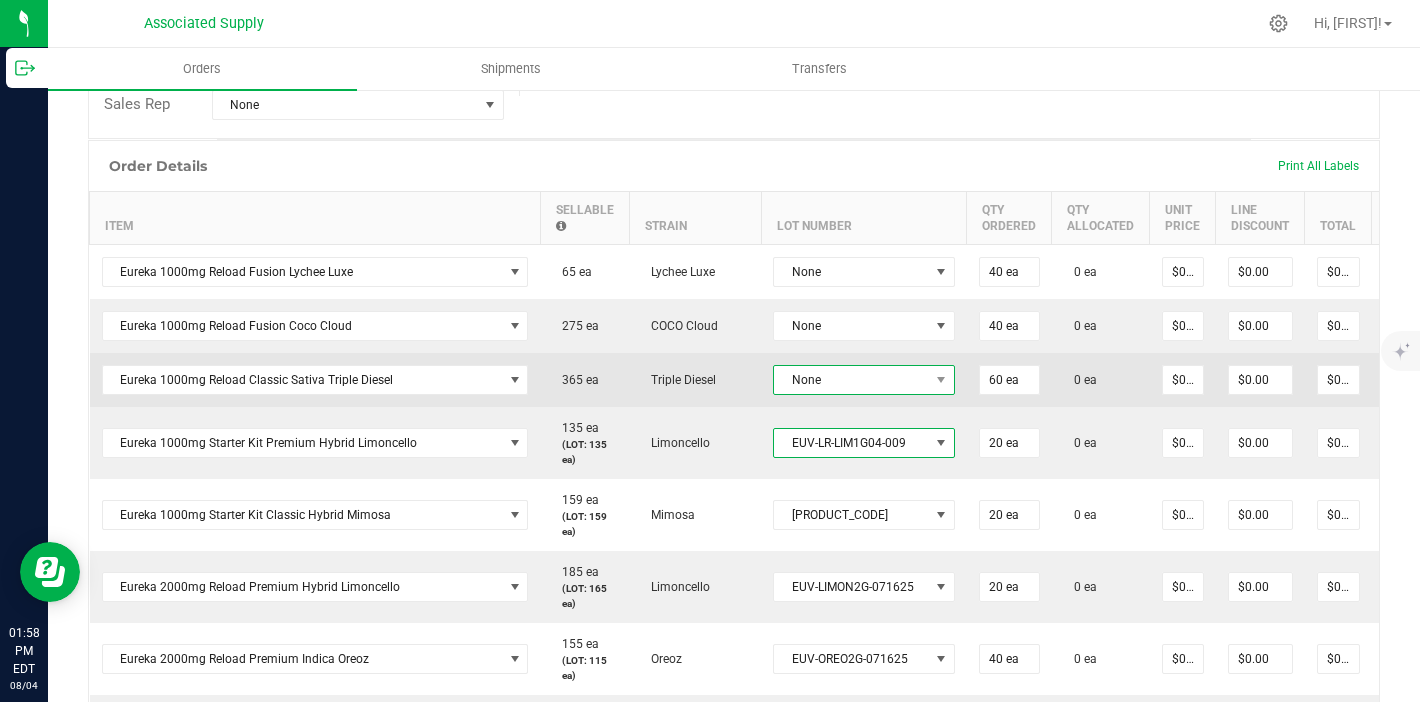 click on "None" at bounding box center (851, 380) 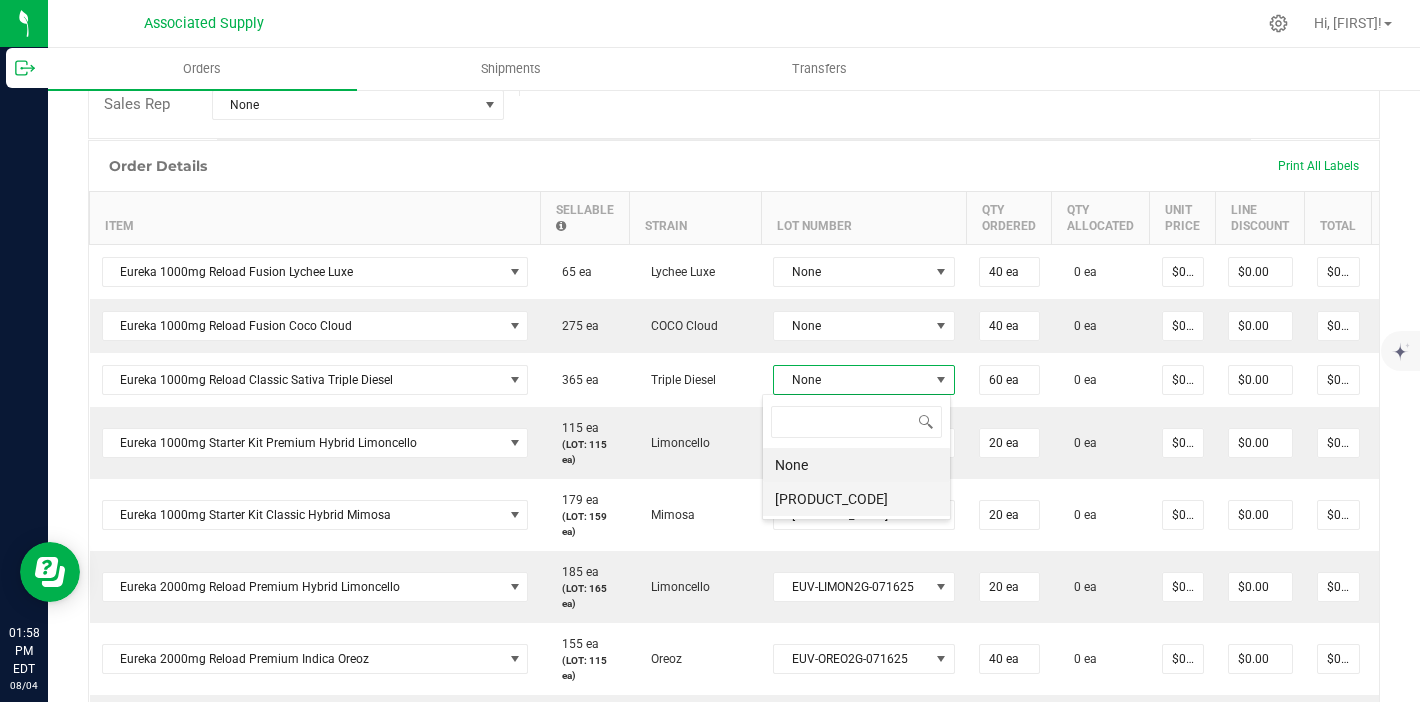 click on "[PRODUCT_CODE]" at bounding box center (856, 499) 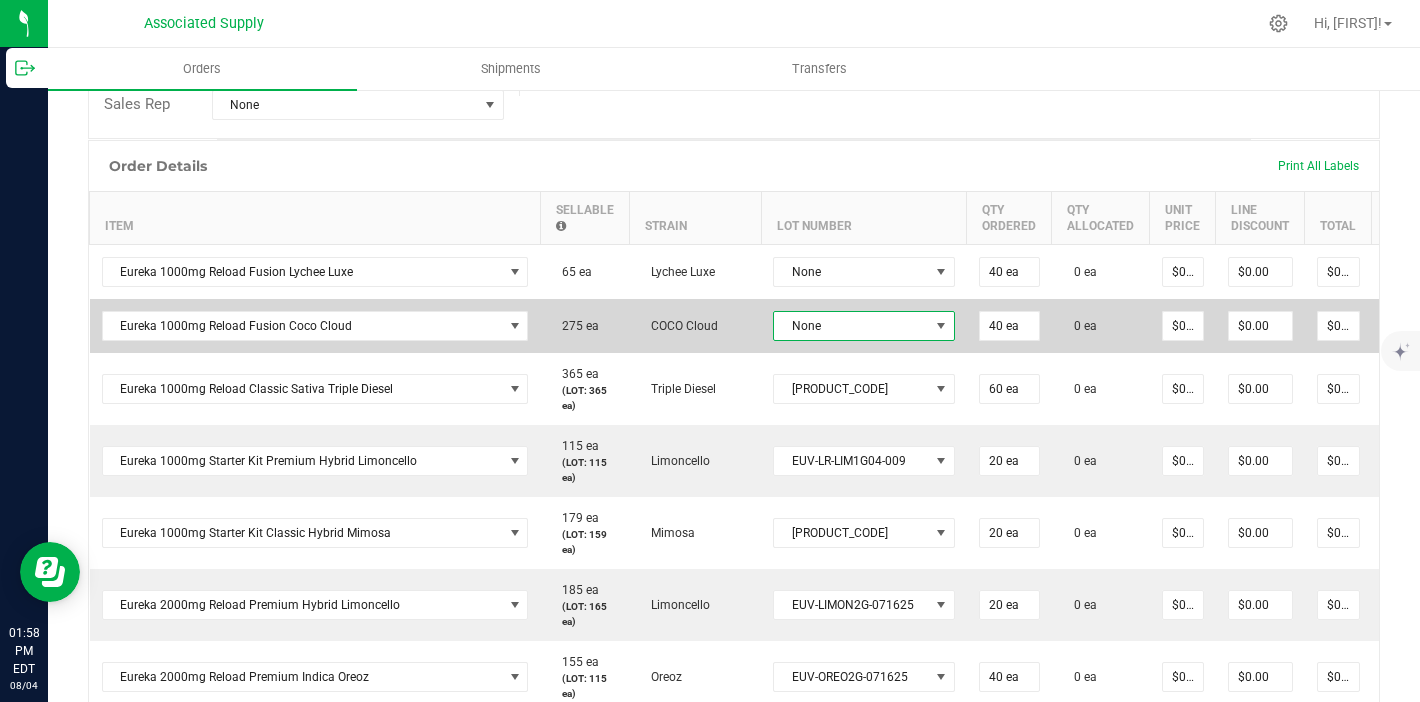 click on "None" at bounding box center (851, 326) 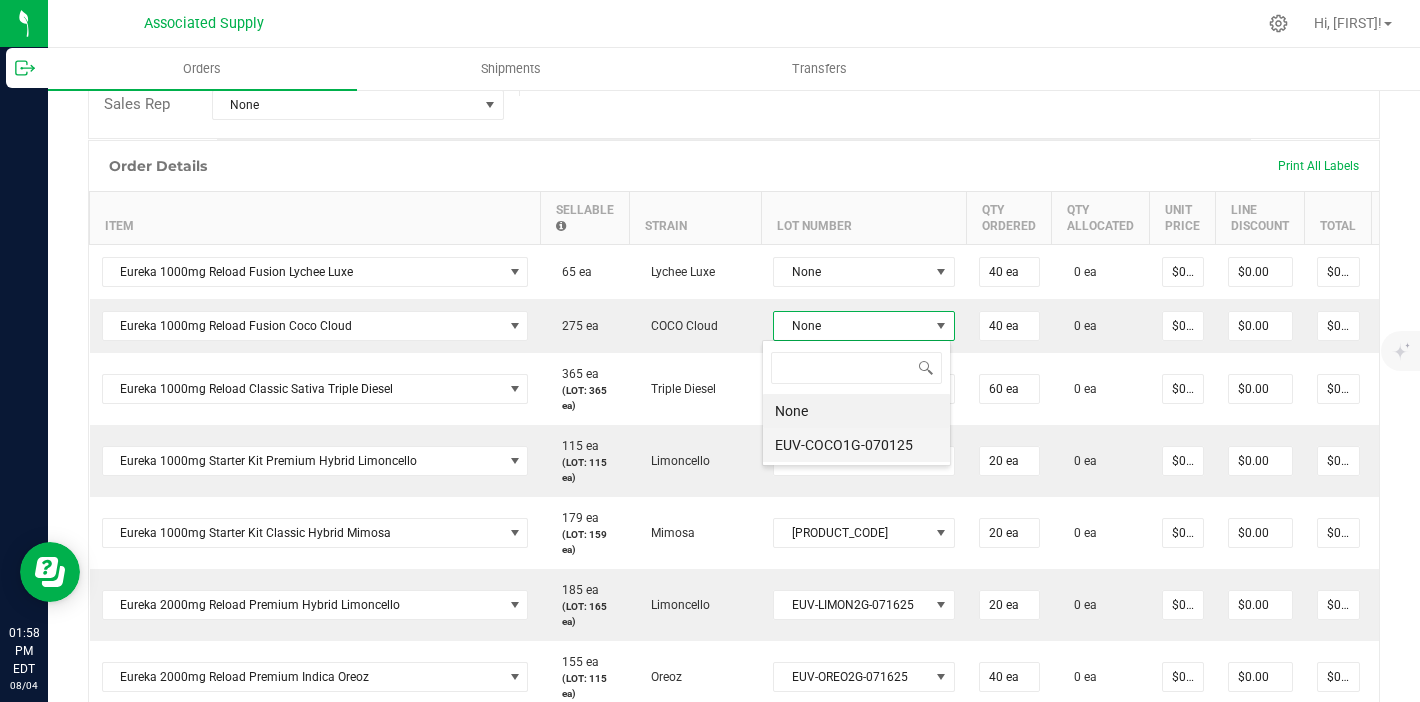 click on "EUV-COCO1G-070125" at bounding box center [856, 445] 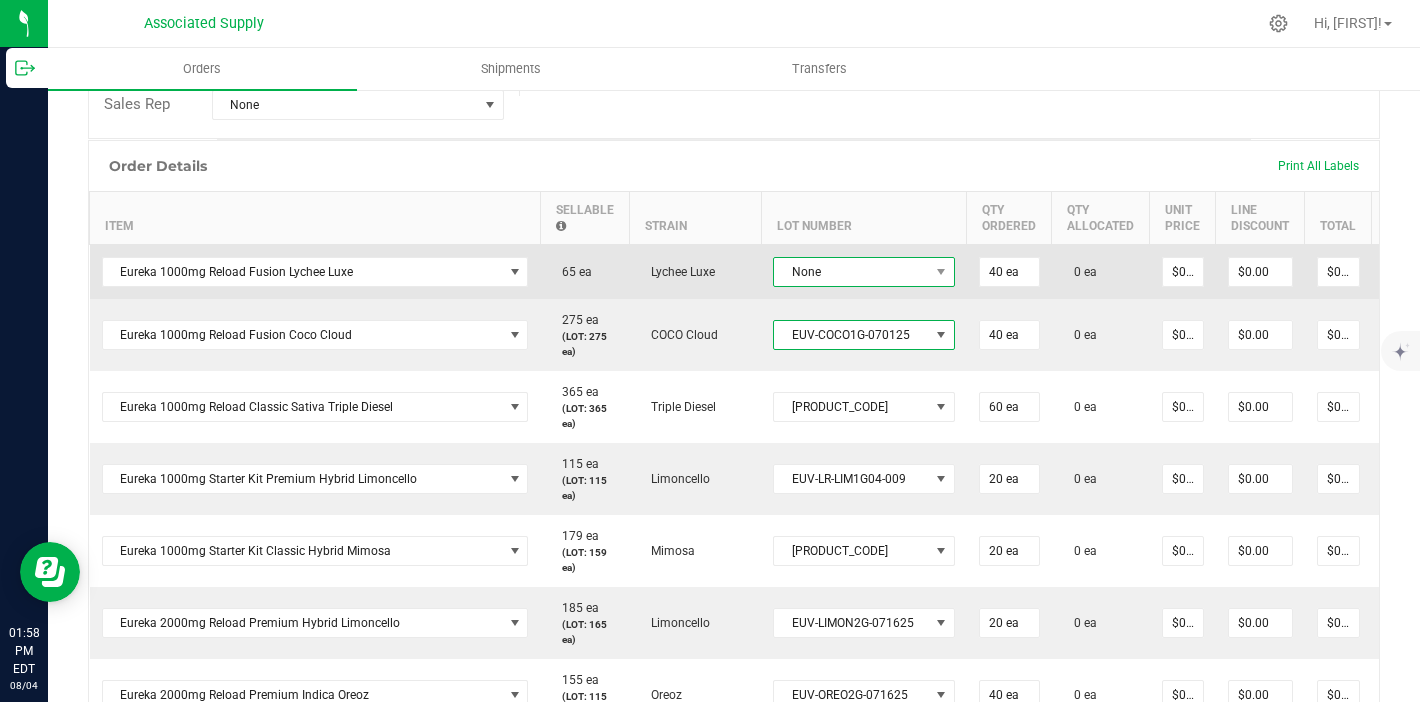 click on "None" at bounding box center (851, 272) 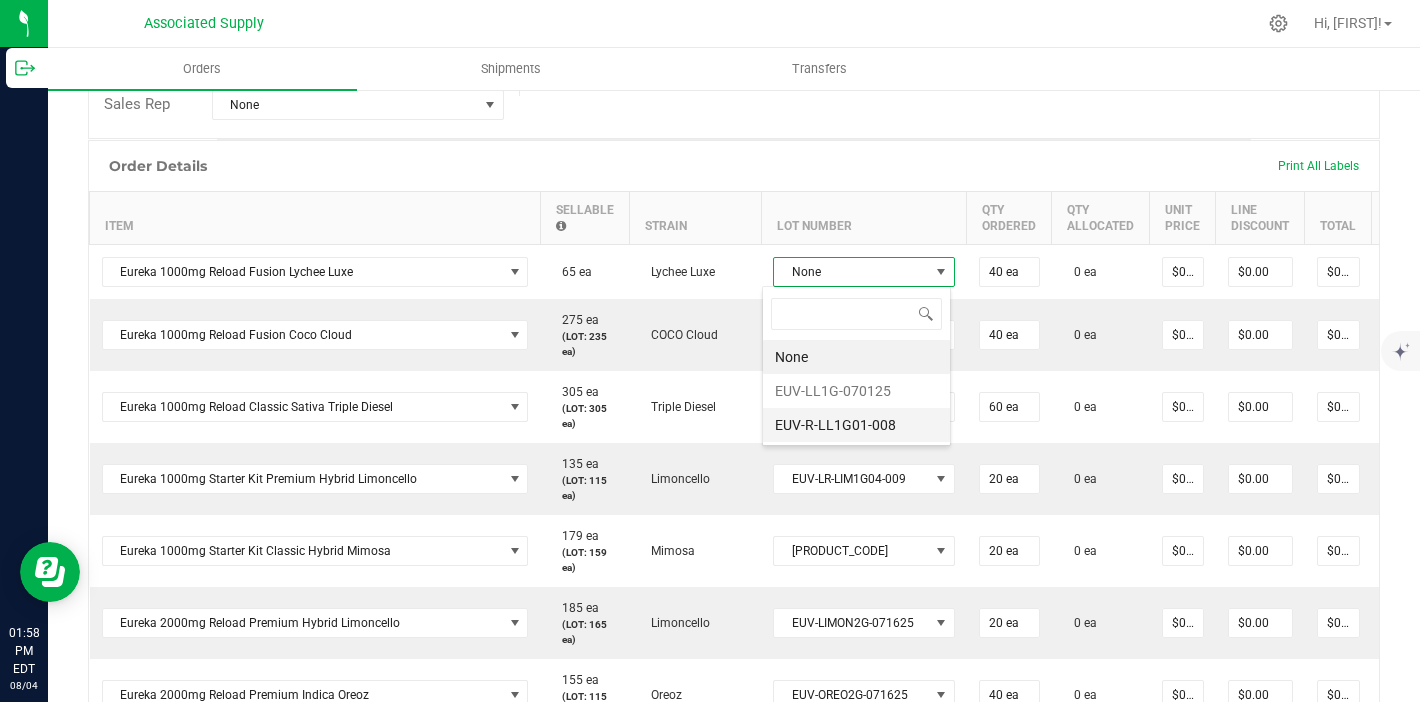 click on "EUV-R-LL1G01-008" at bounding box center (856, 425) 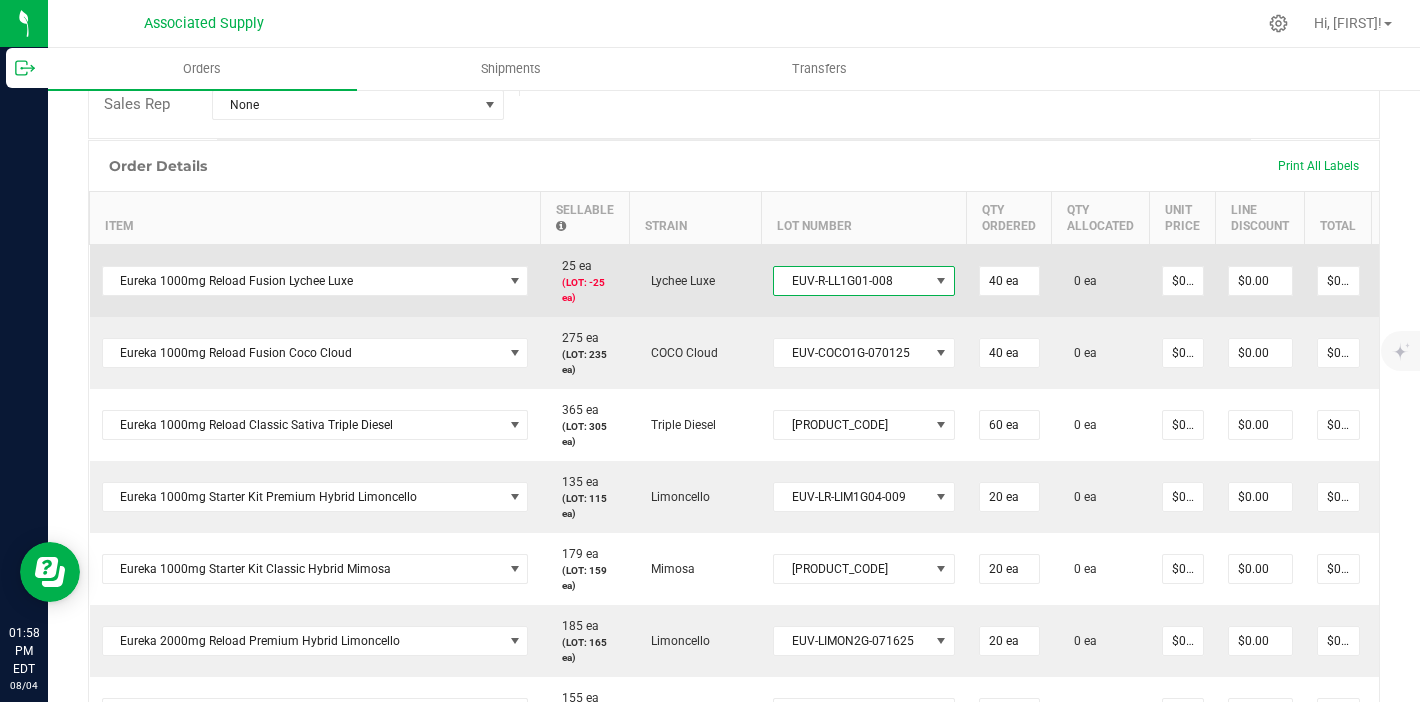 click at bounding box center [941, 281] 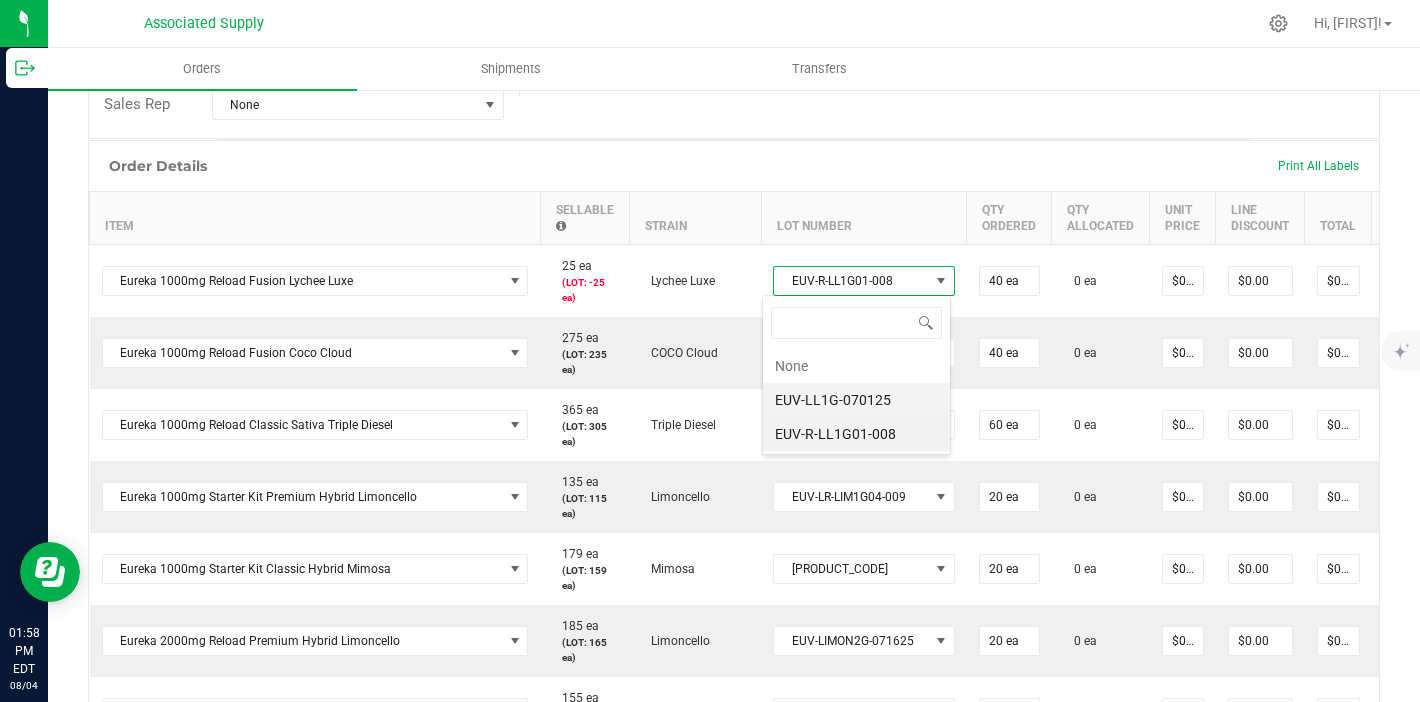 click on "EUV-LL1G-070125" at bounding box center [856, 400] 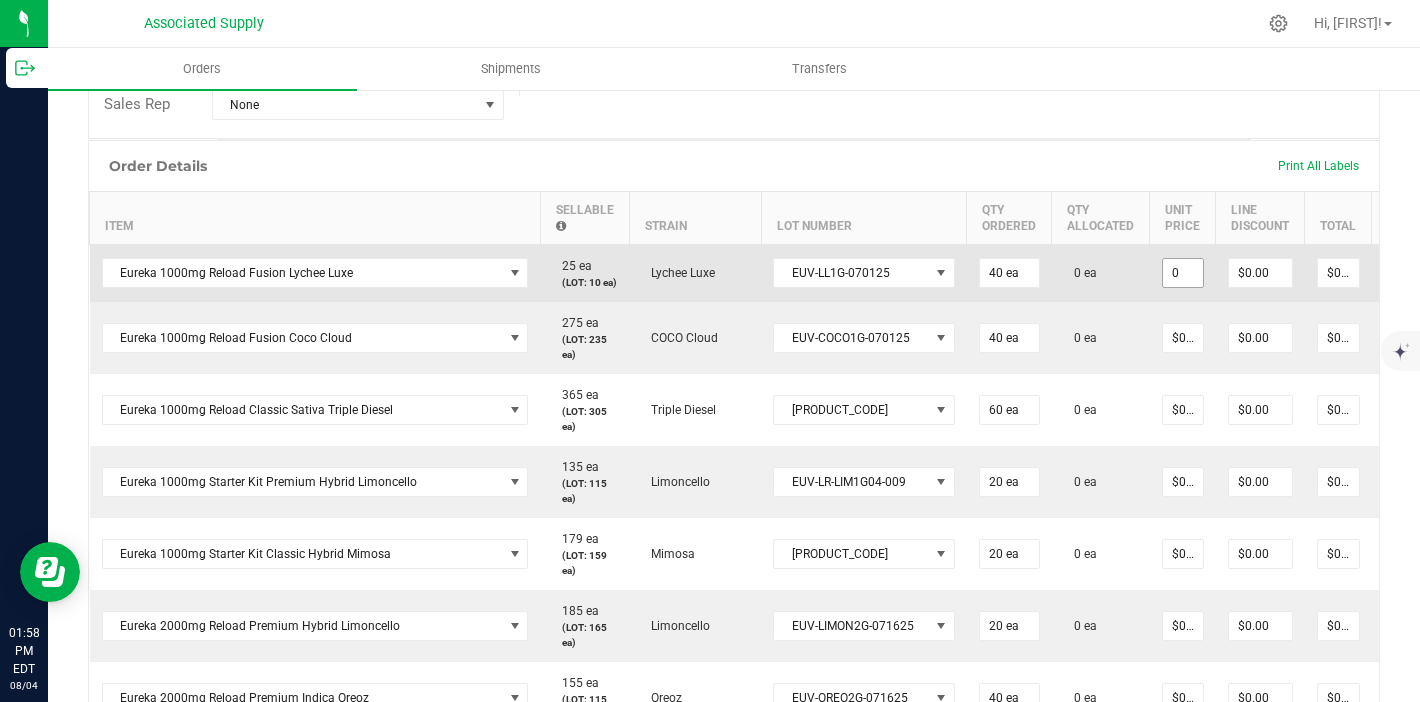 click on "0" at bounding box center [1183, 273] 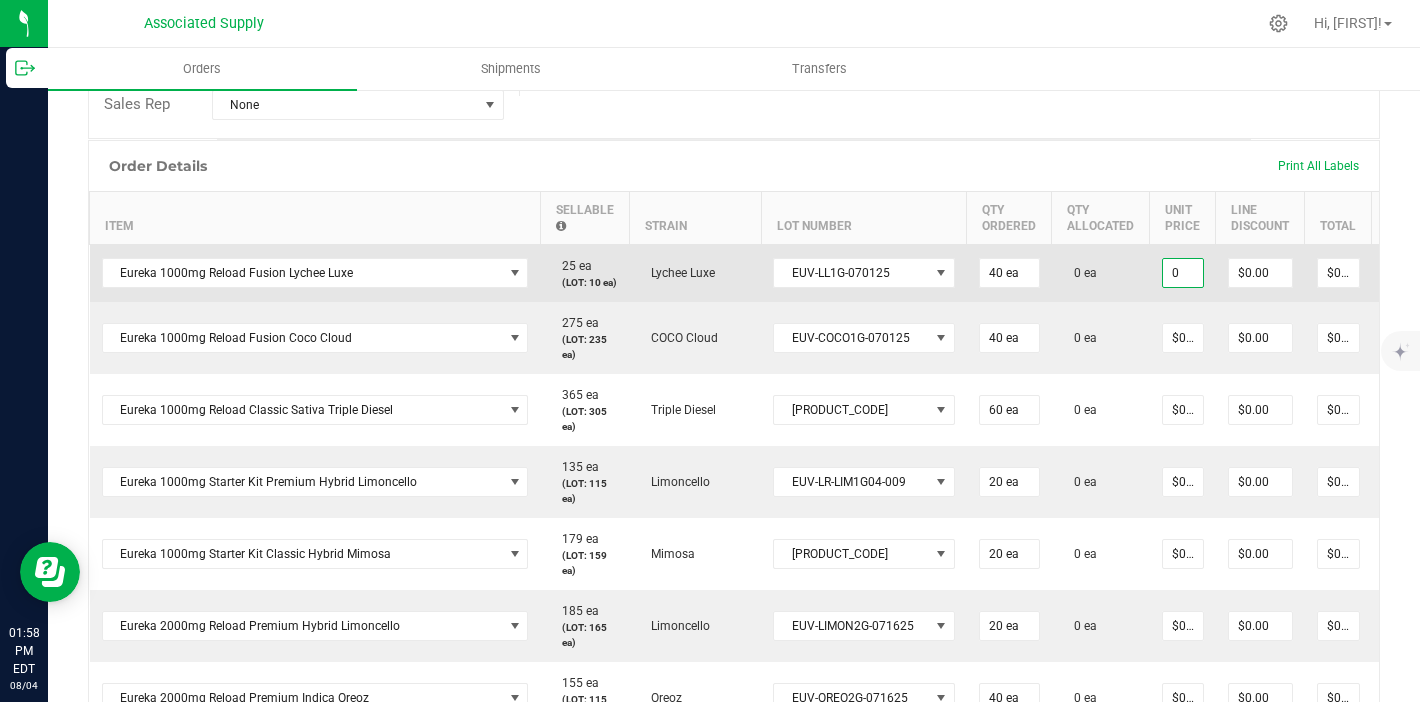 click on "0" at bounding box center [1183, 273] 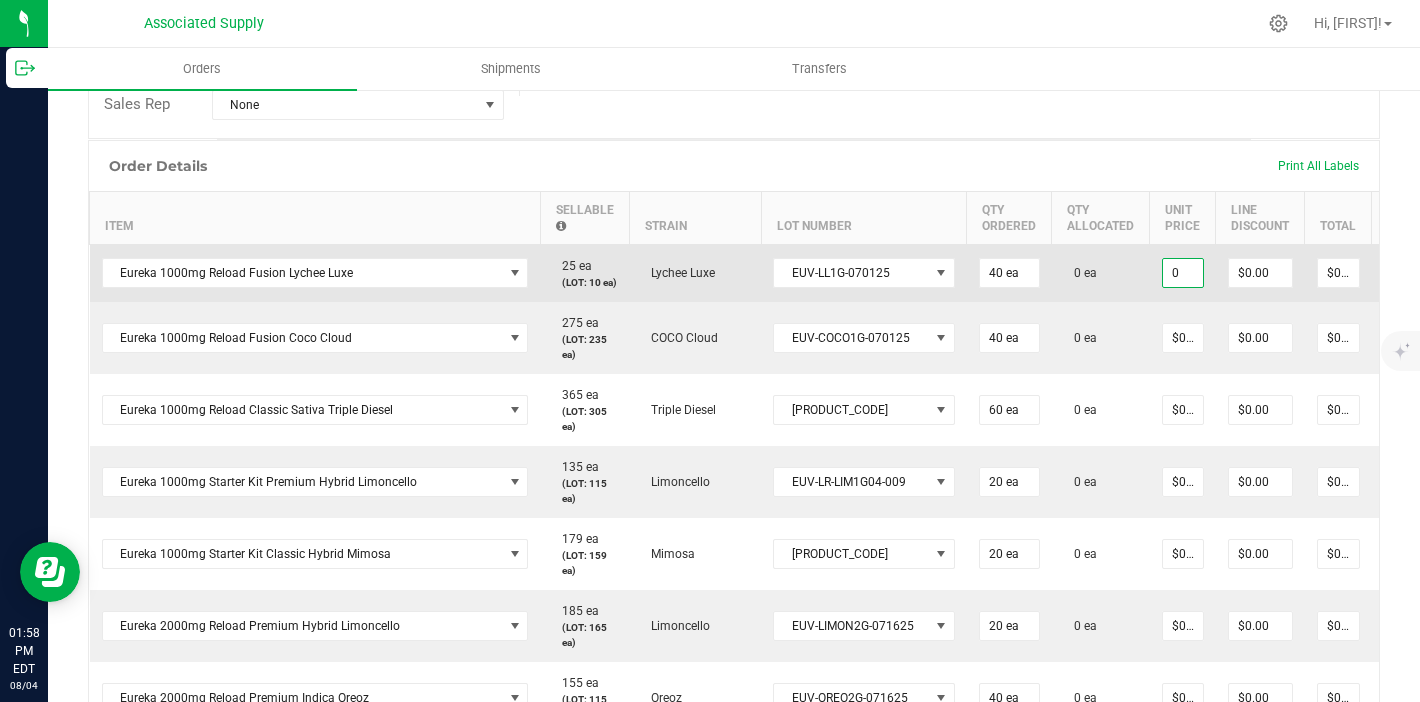click on "0" at bounding box center (1183, 273) 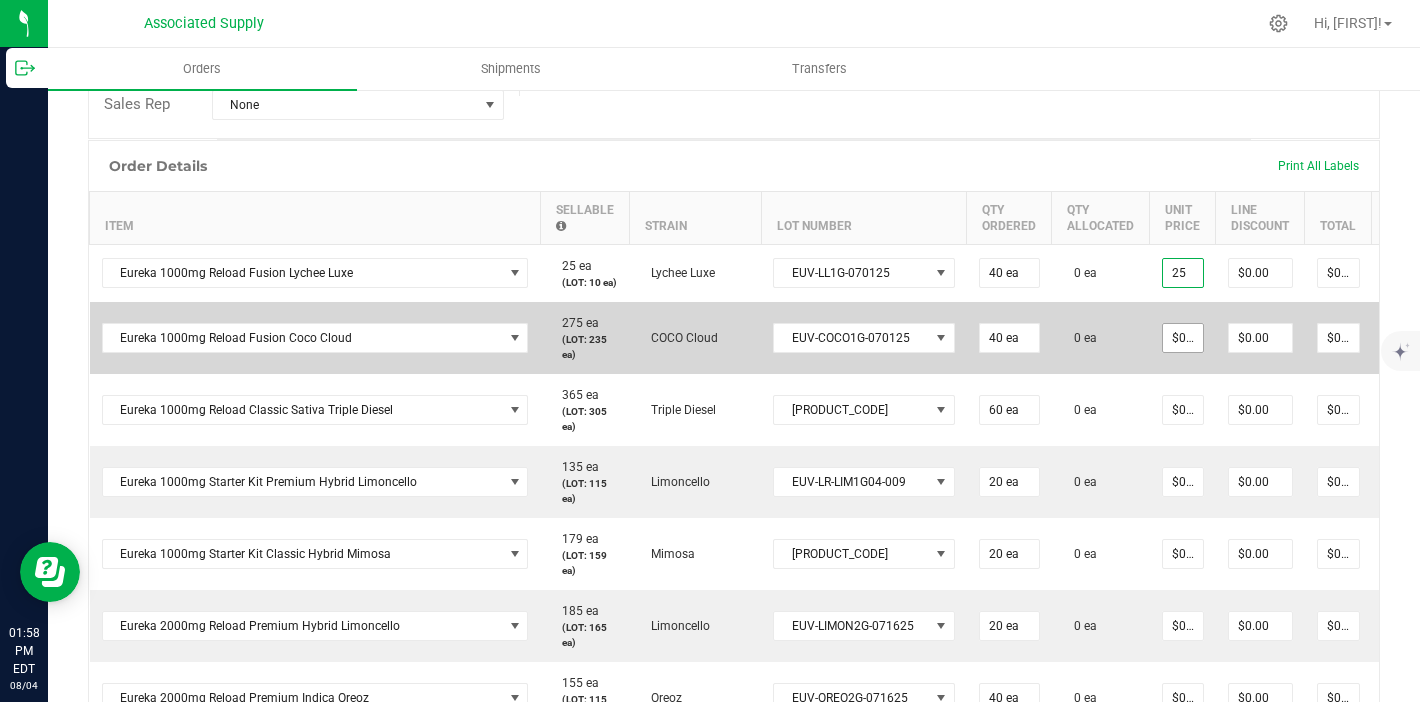 type on "25" 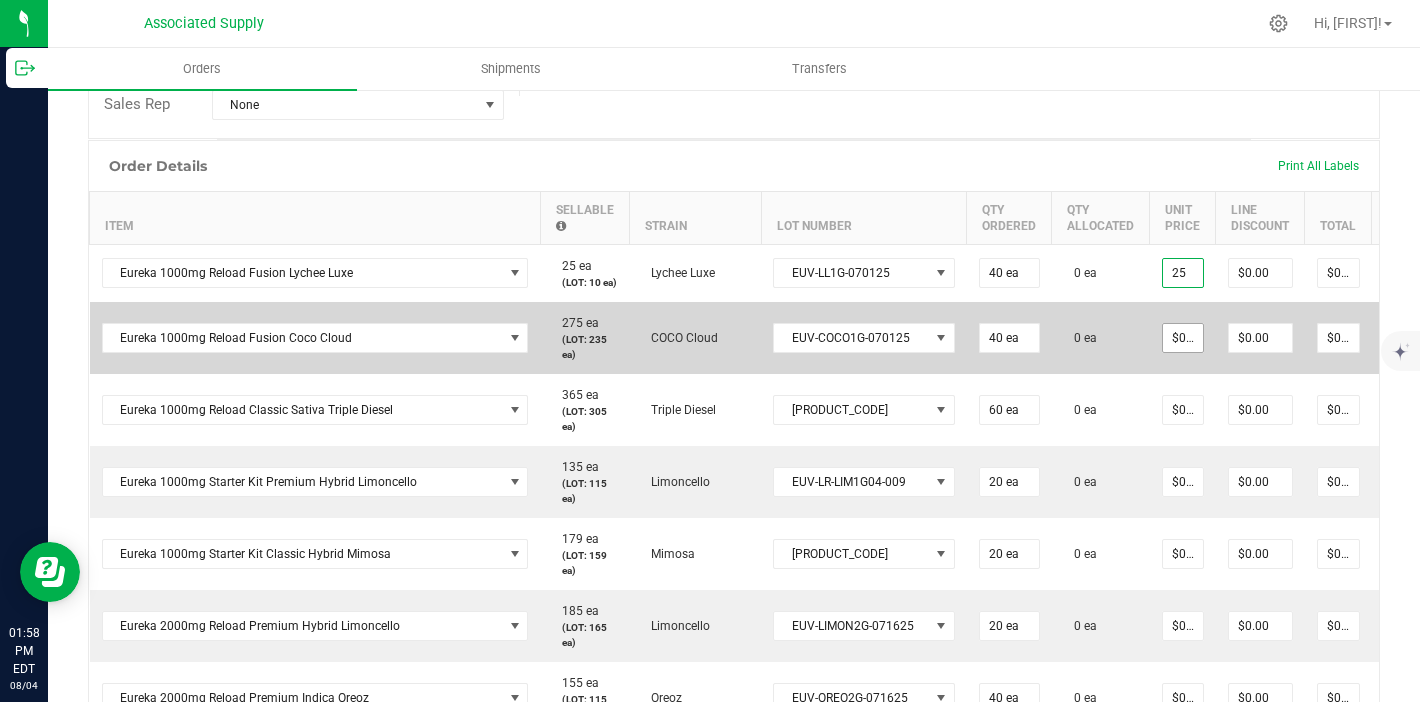 type on "0" 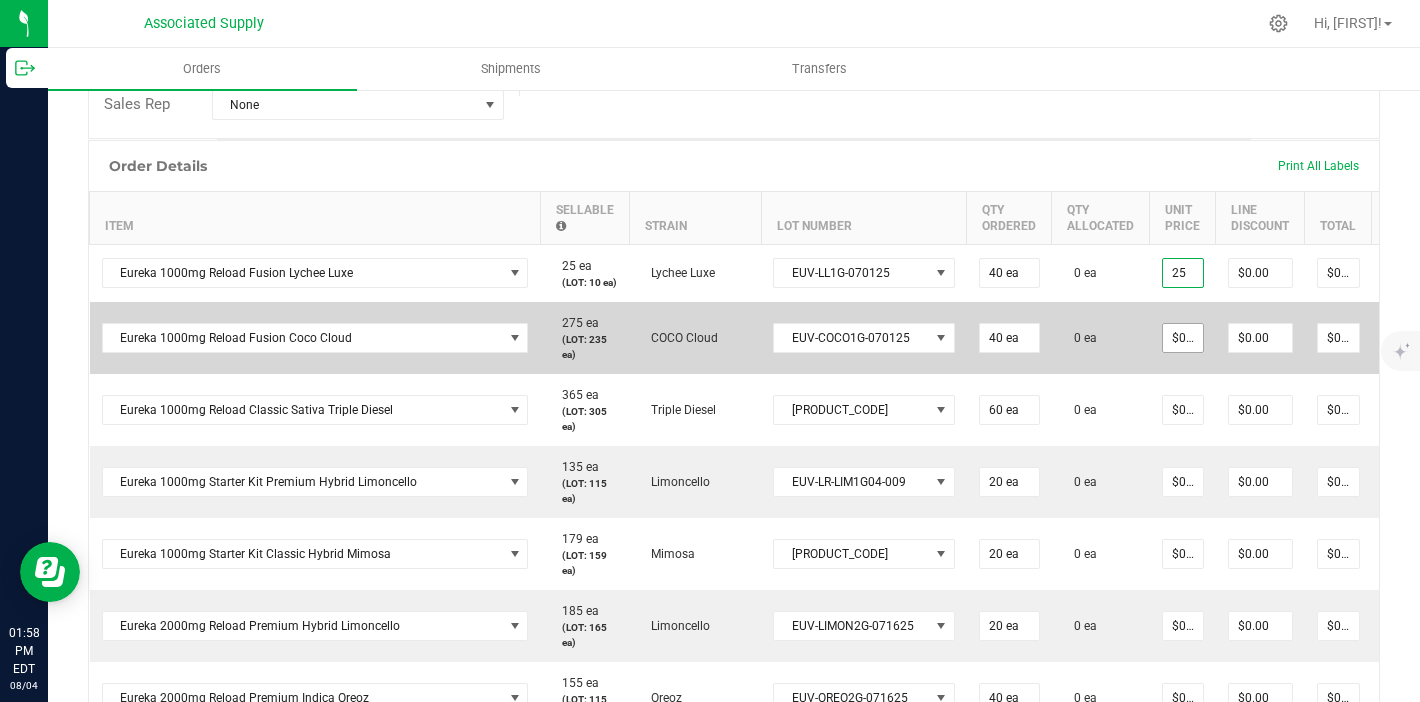 type on "$25.00000" 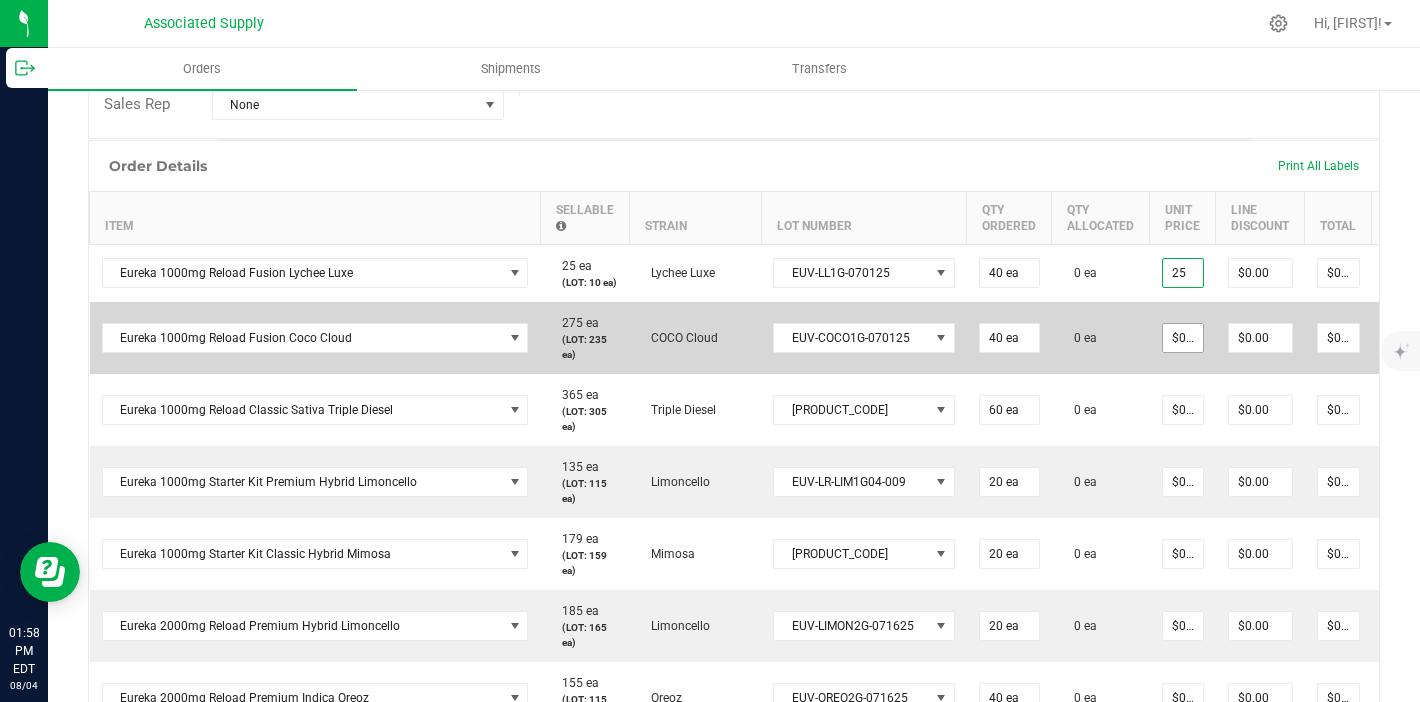 type on "$1,000.00" 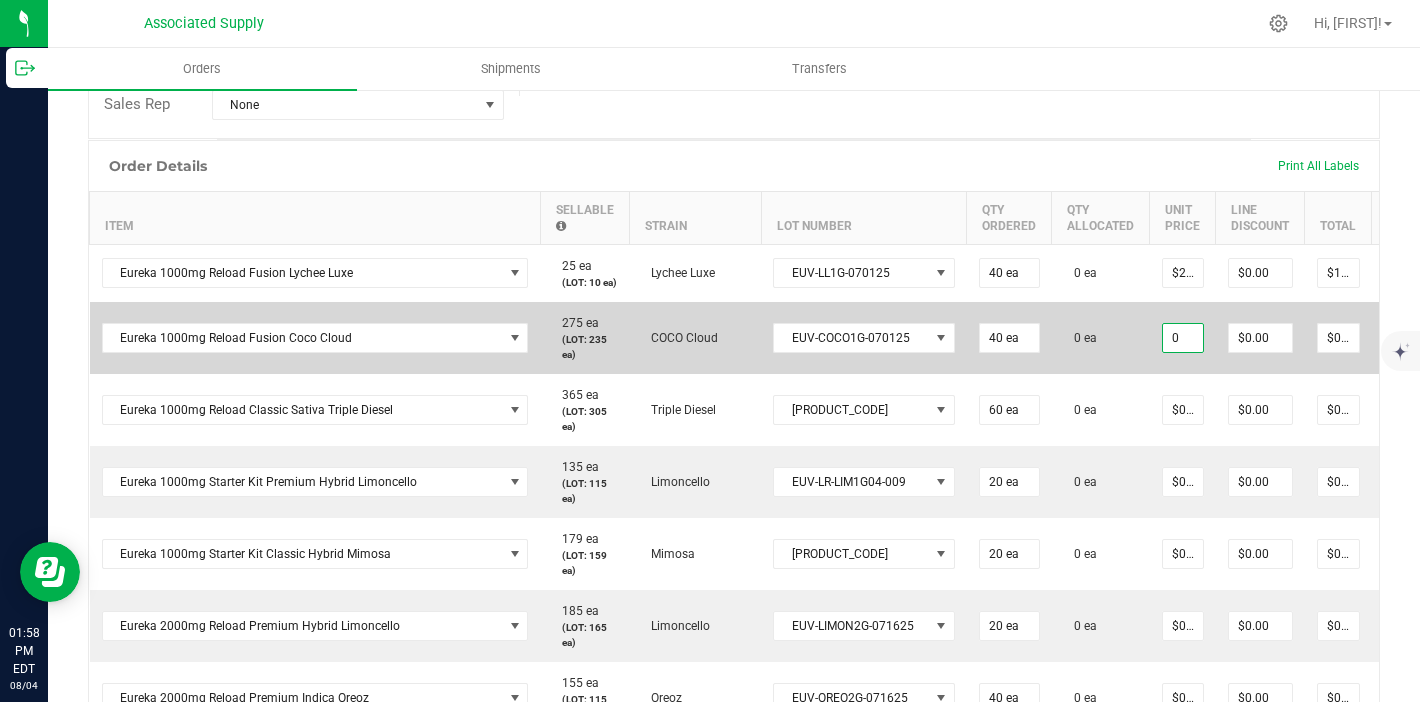 click on "0" at bounding box center (1183, 338) 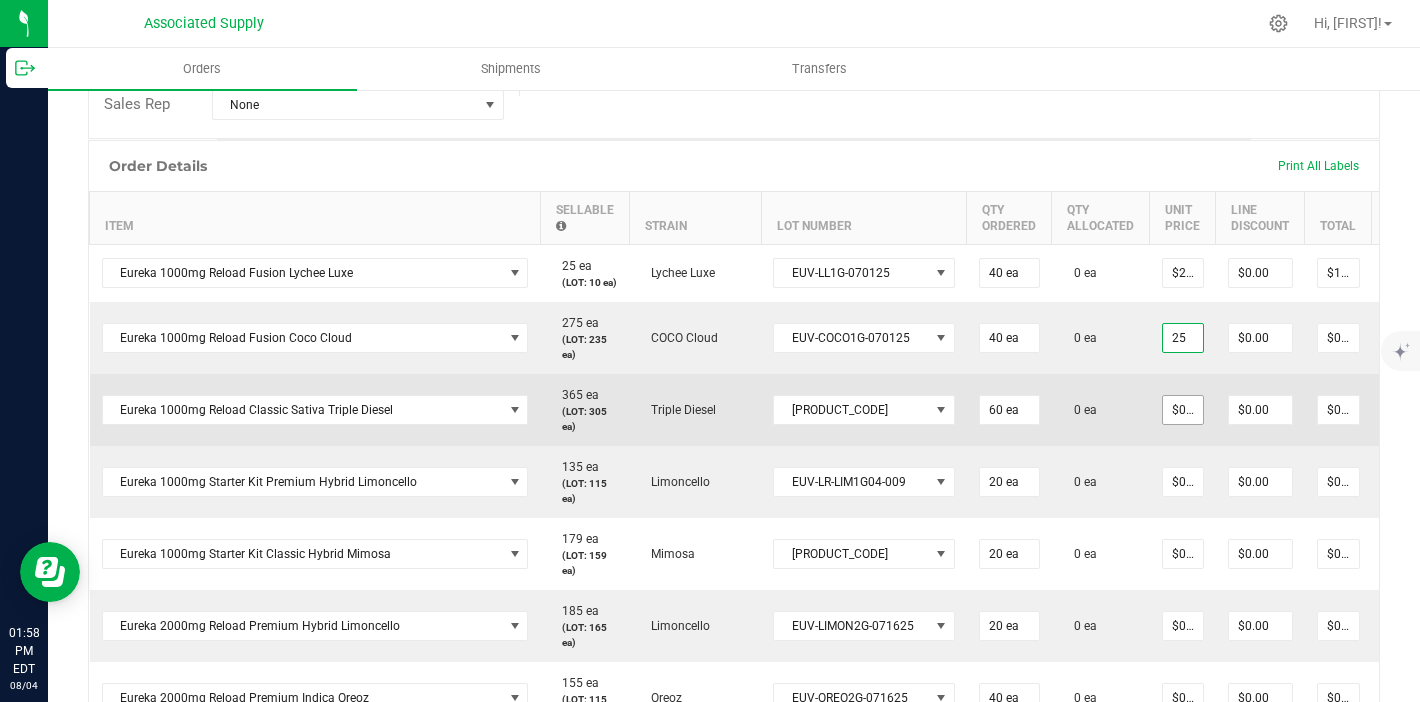 type on "$25.00000" 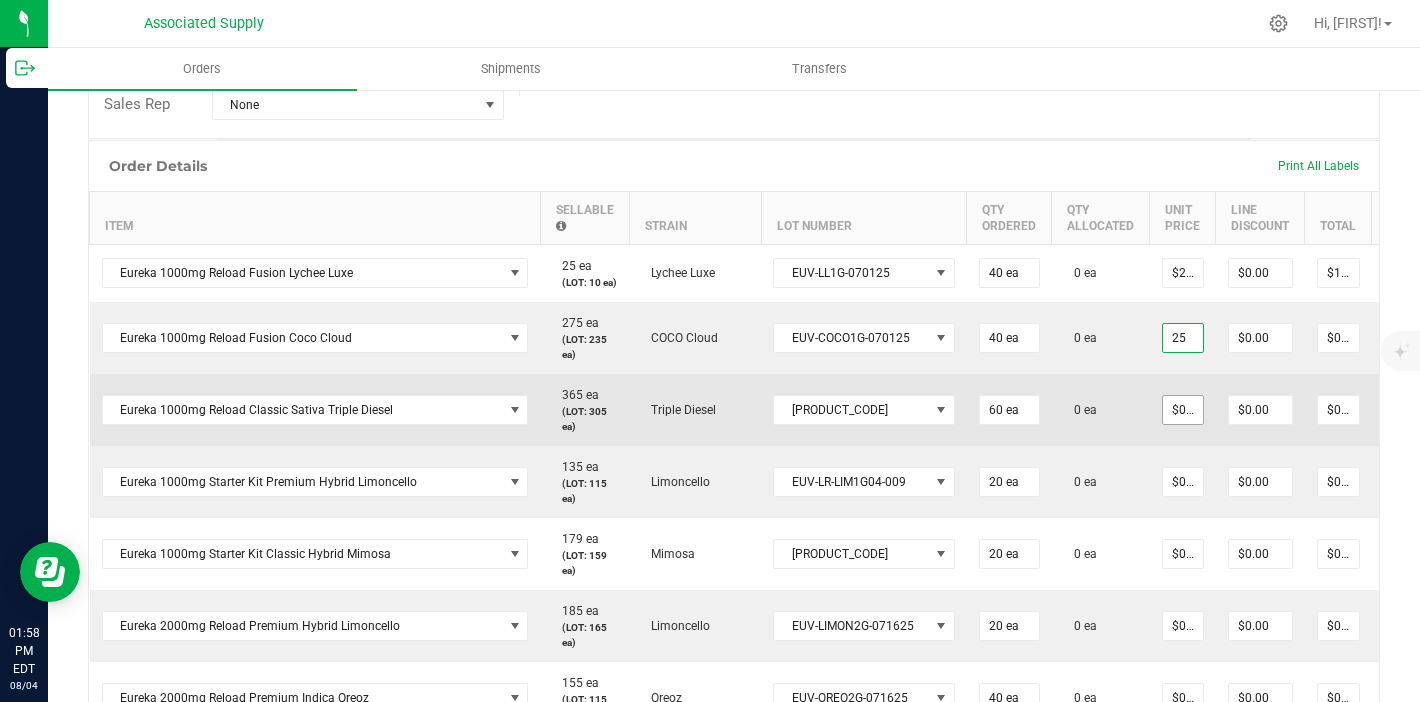 type on "$1,000.00" 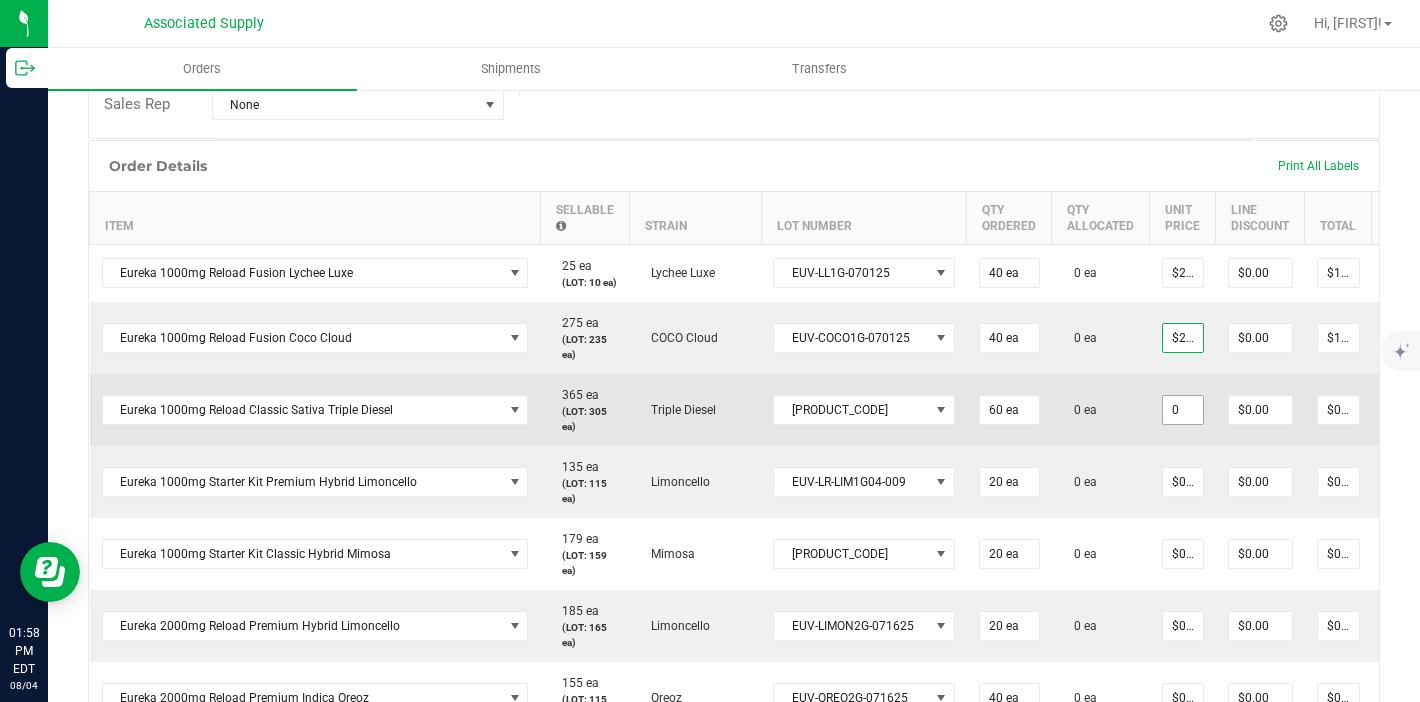 click on "0" at bounding box center (1183, 410) 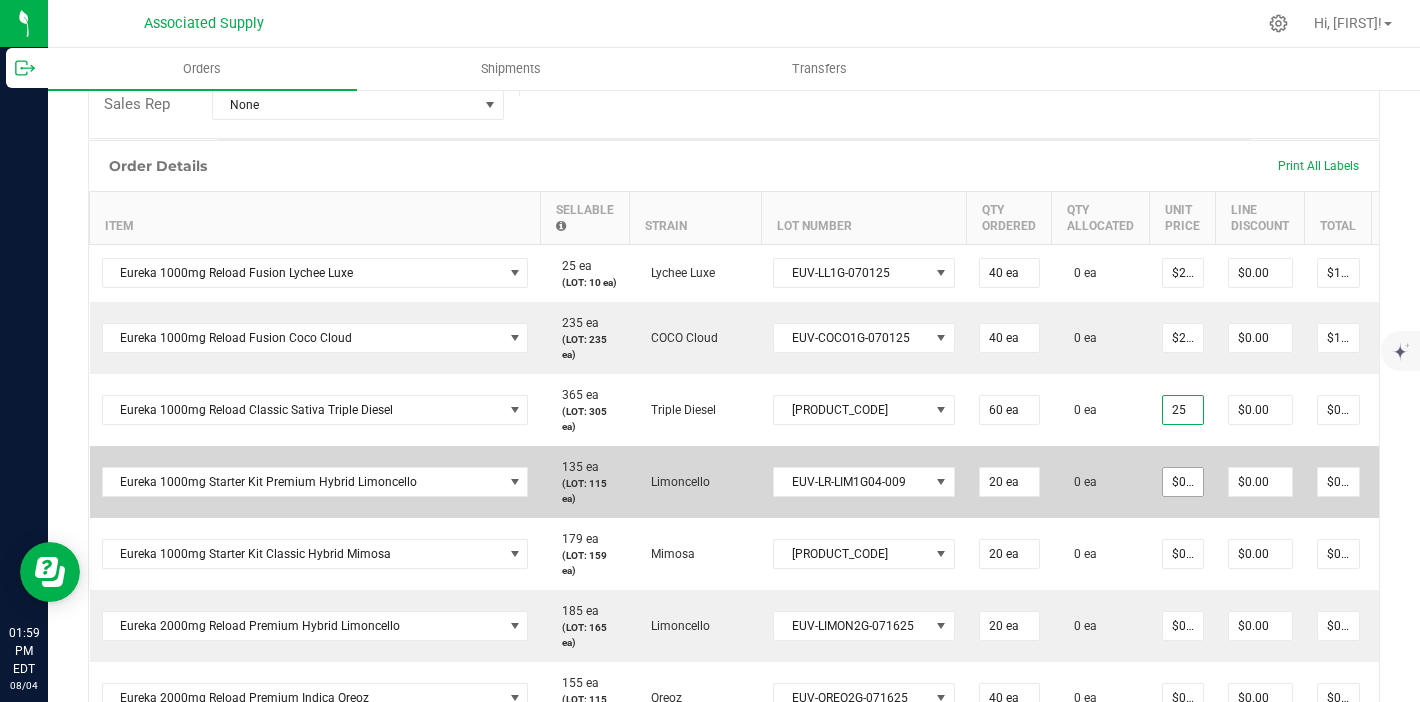 type on "25" 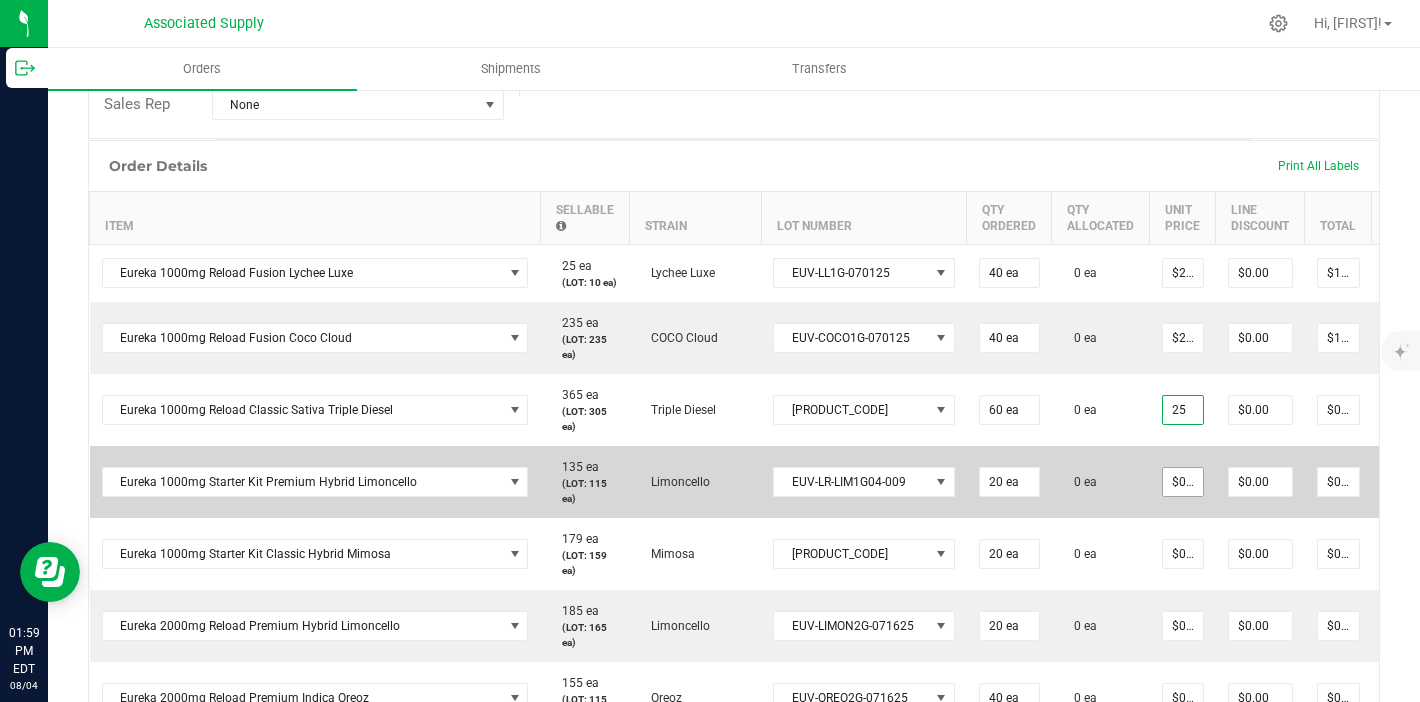 type on "0" 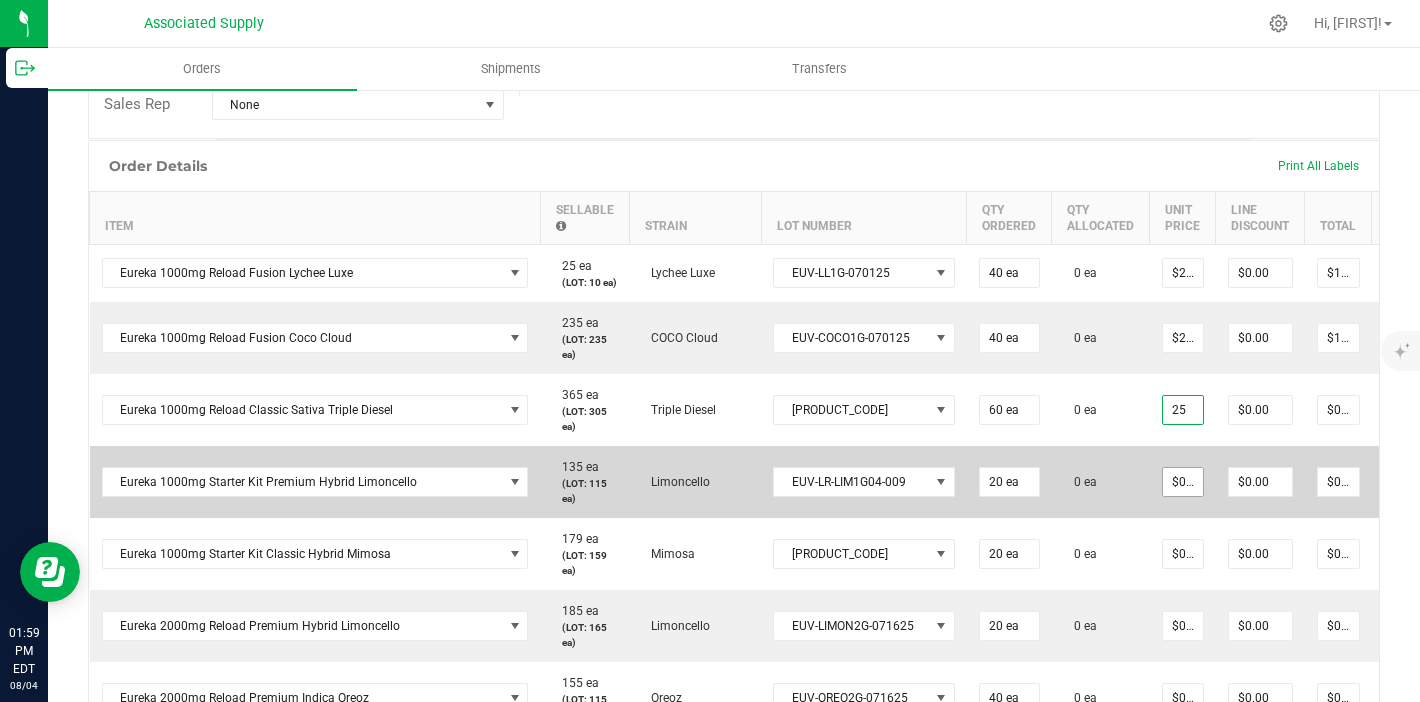 type on "$25.00000" 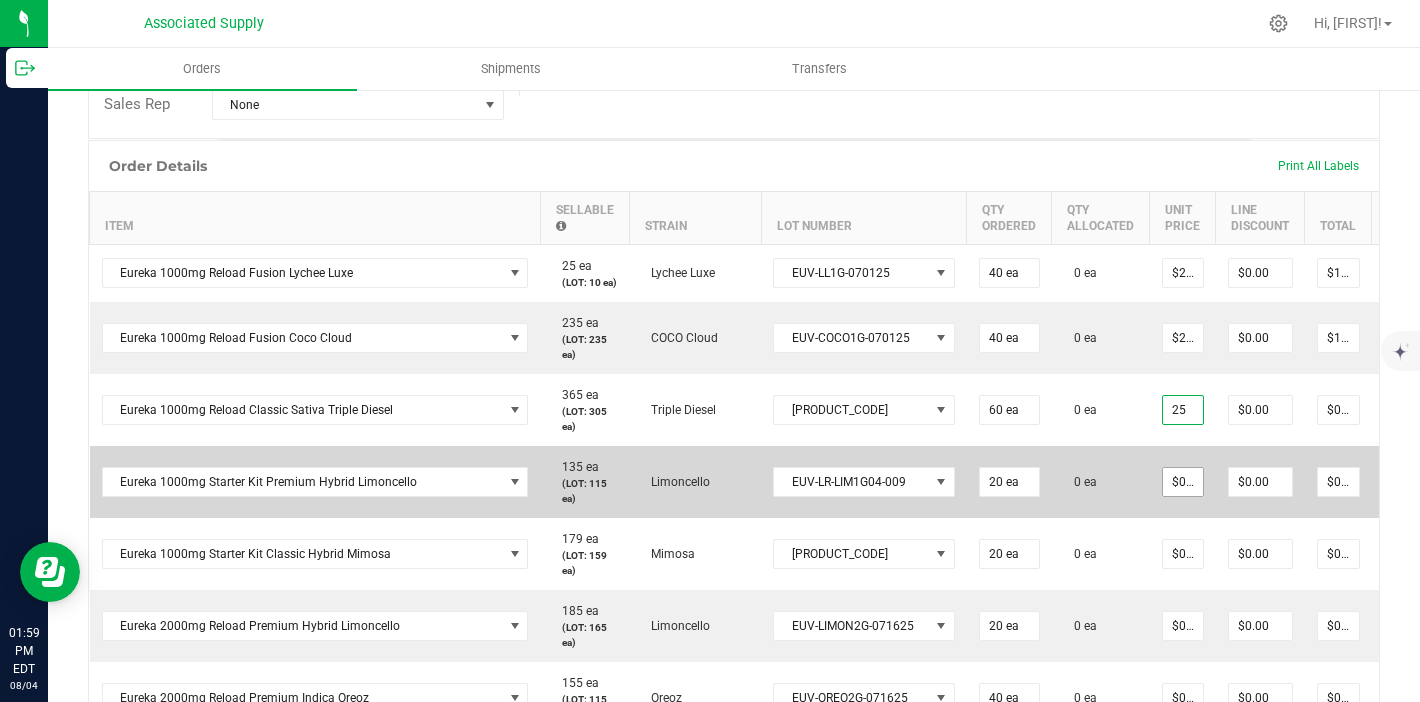 type on "$1,500.00" 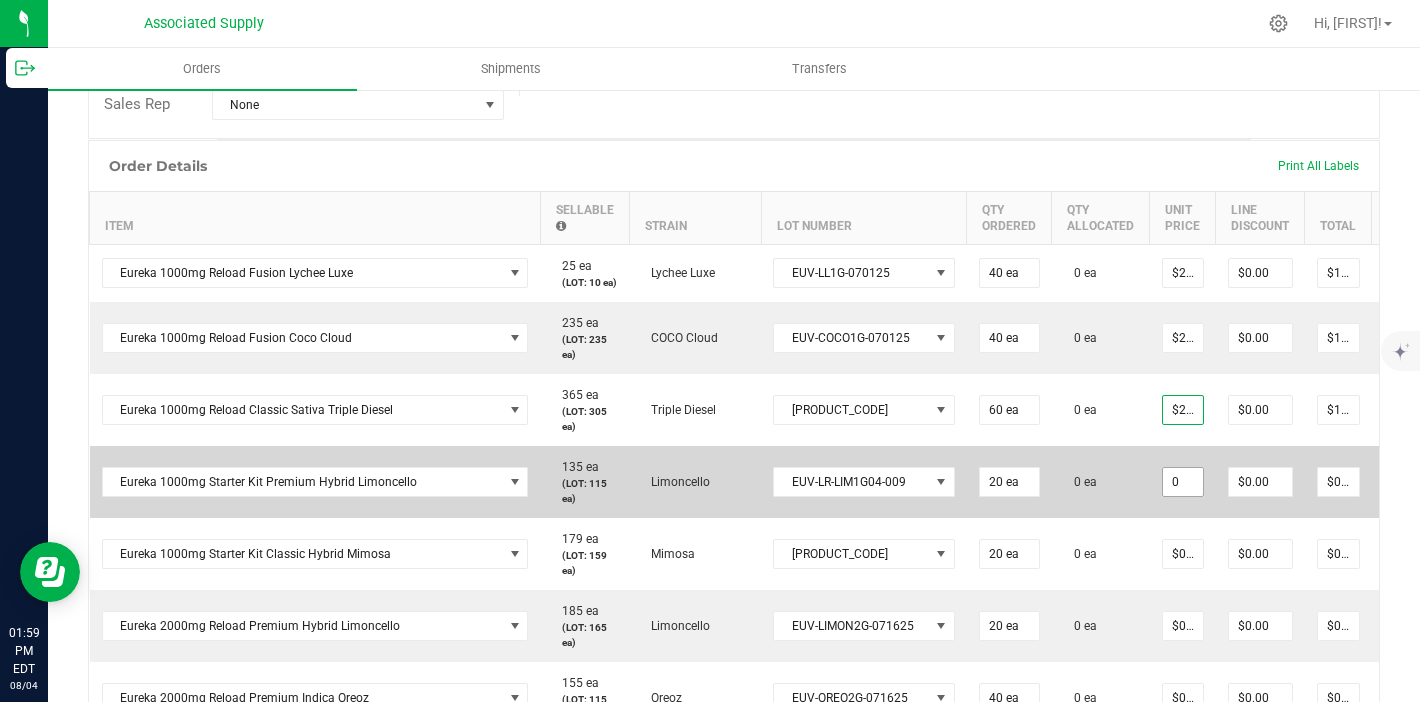 click on "0" at bounding box center (1183, 482) 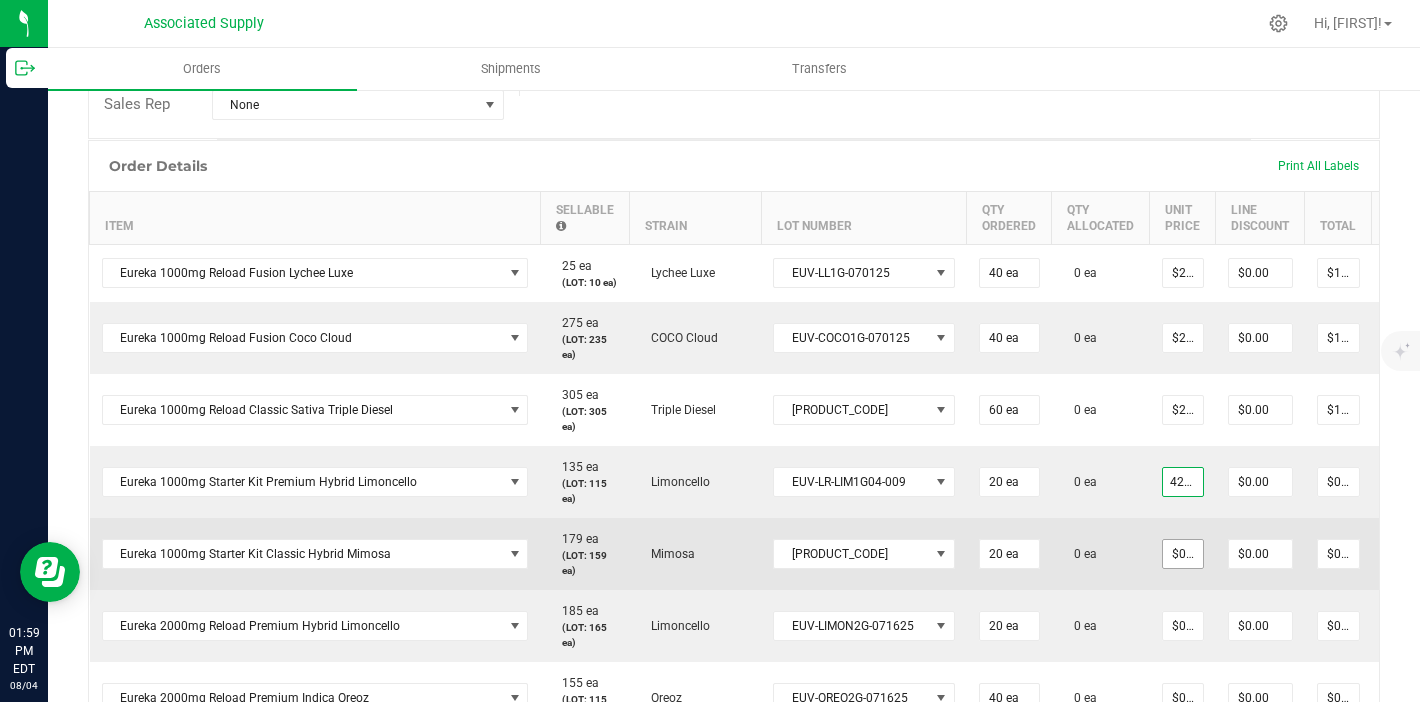 type on "42.5" 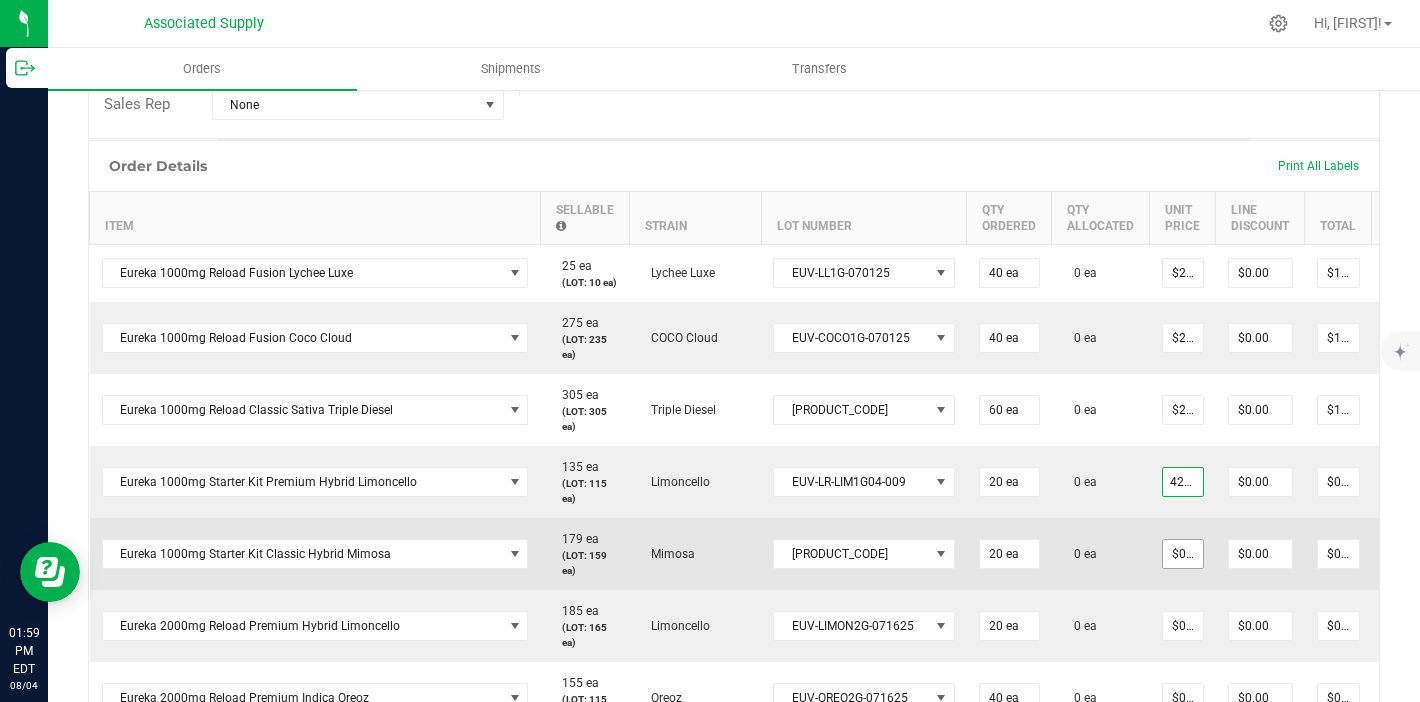 type on "0" 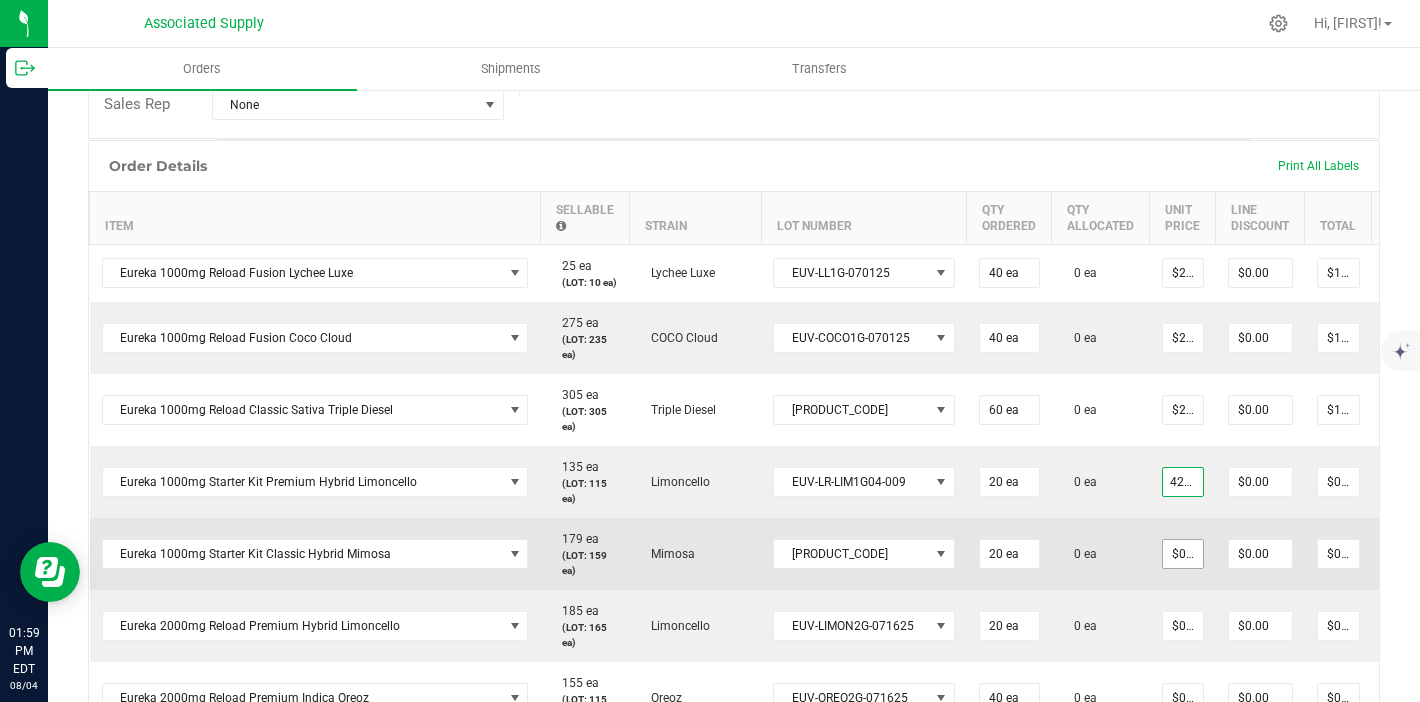 type on "$42.50000" 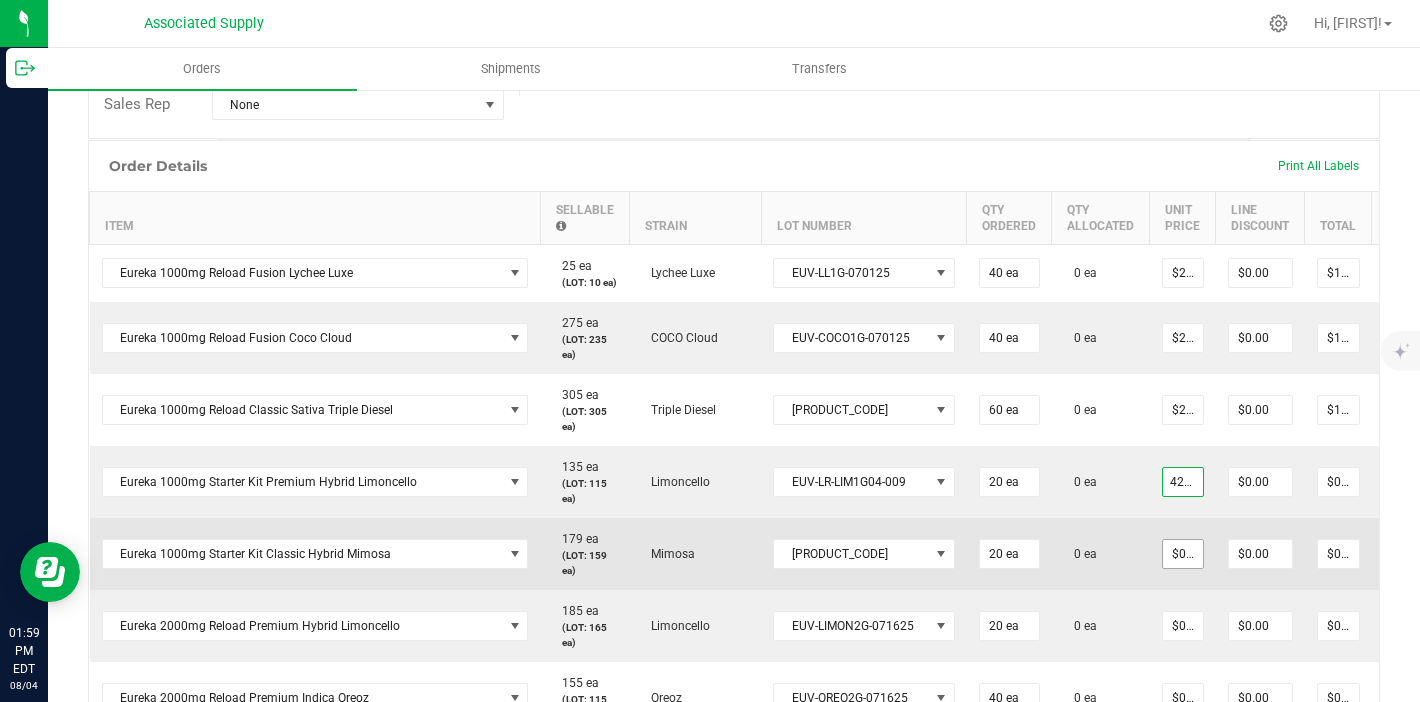 type on "$850.00" 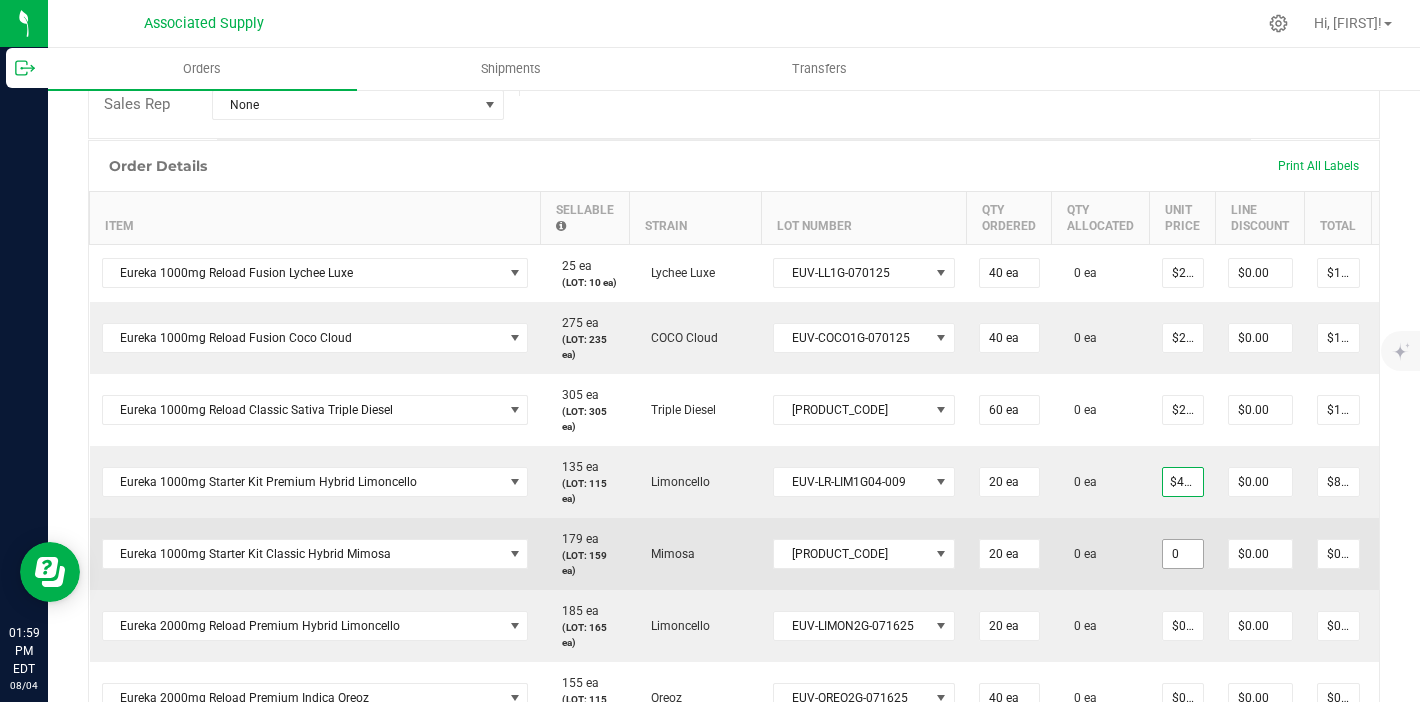 click on "0" at bounding box center (1183, 554) 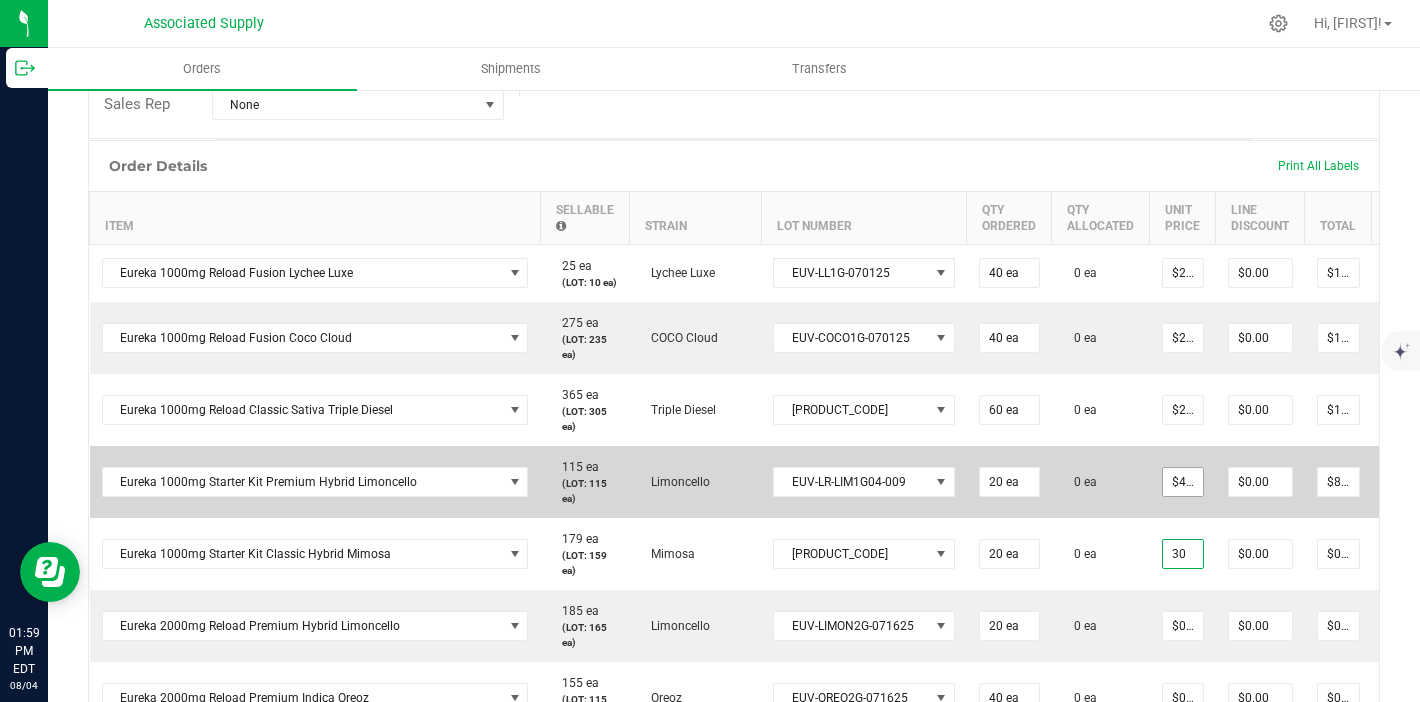 click on "$42.50000" at bounding box center (1183, 482) 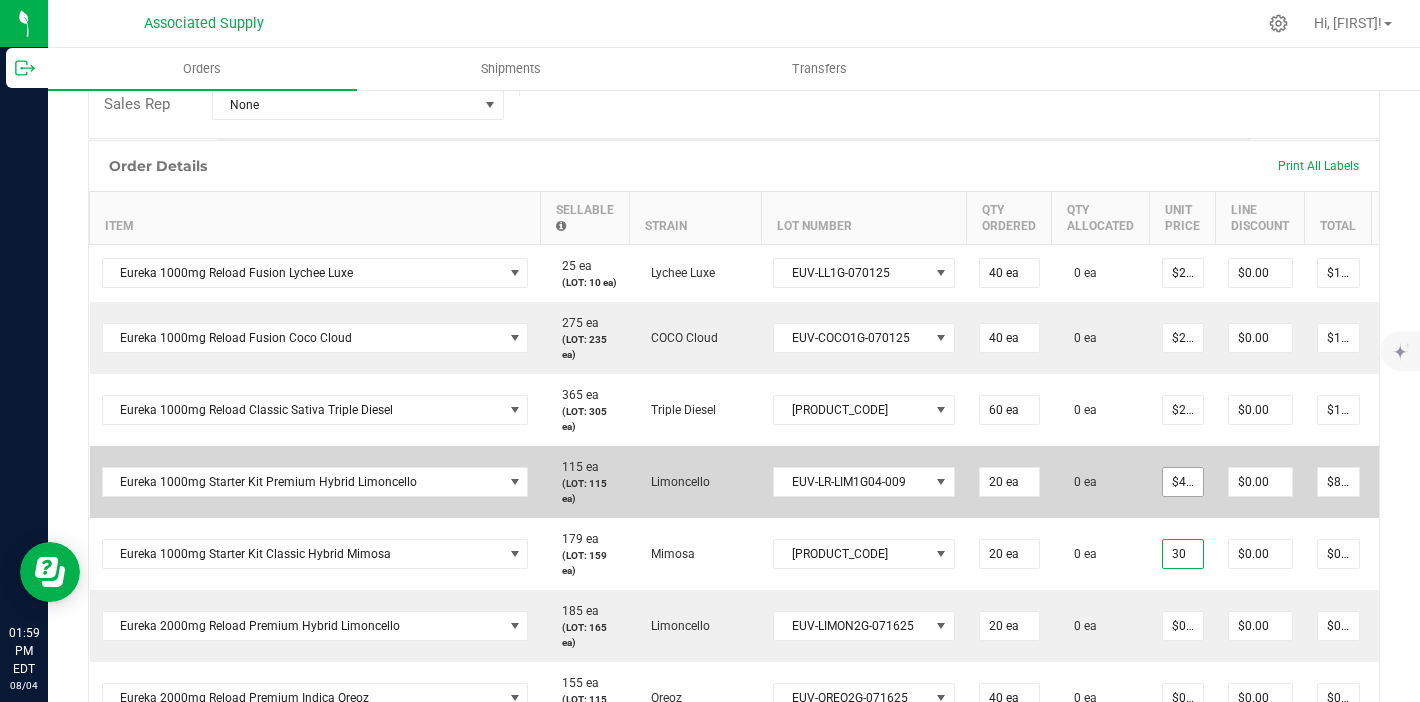 type on "$30.00000" 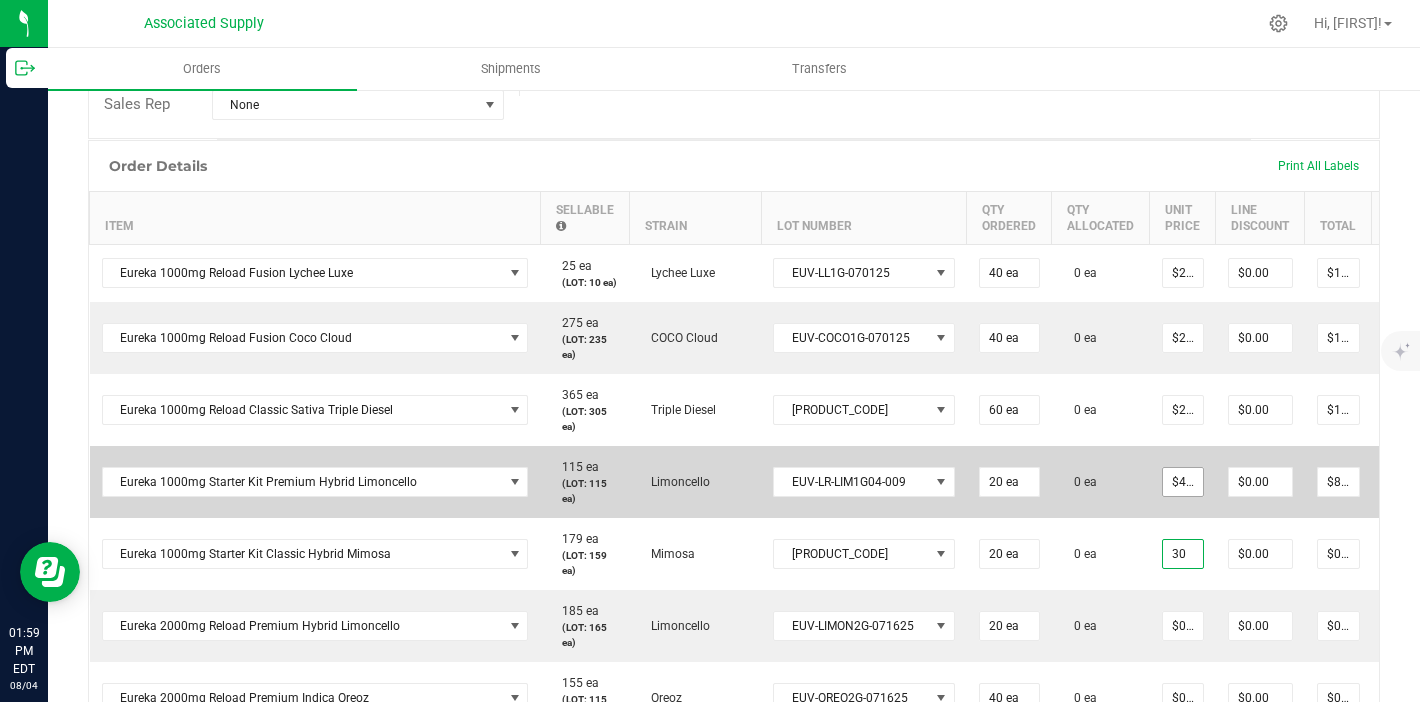 type on "$600.00" 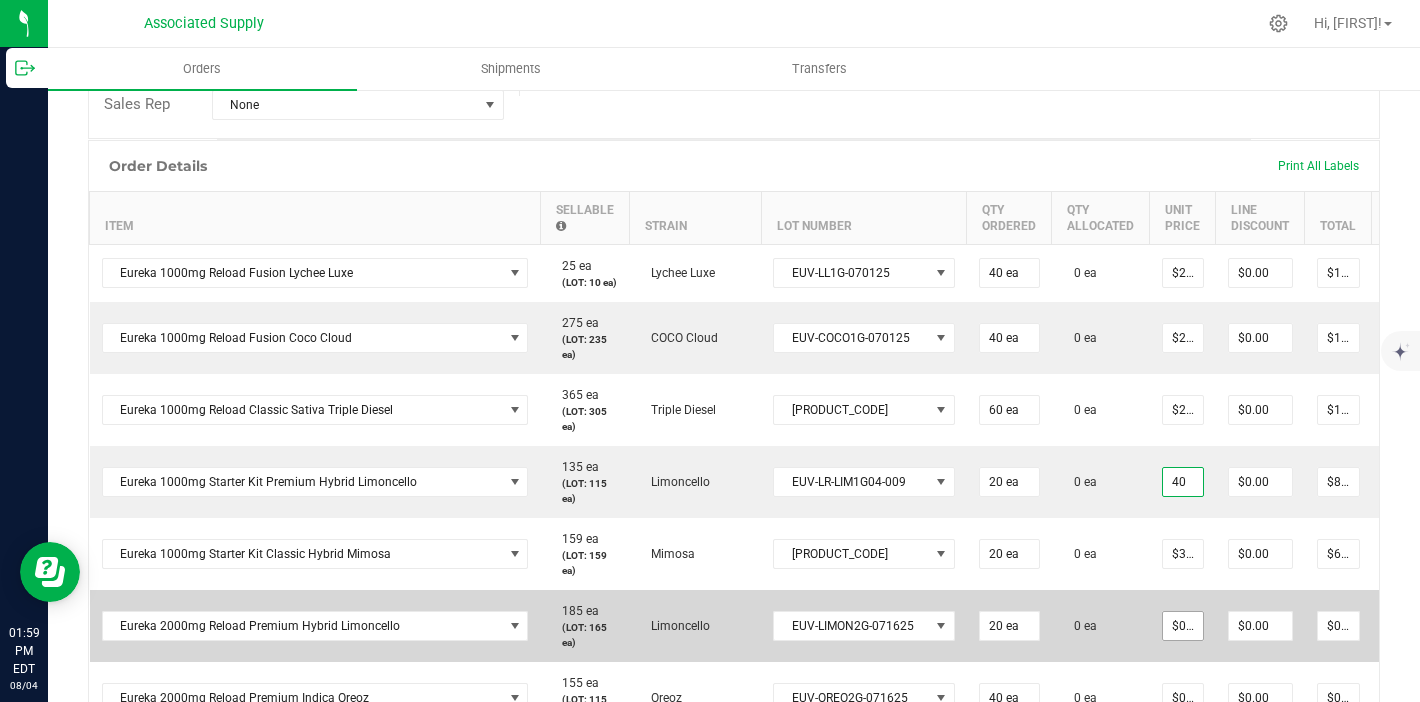 type on "40" 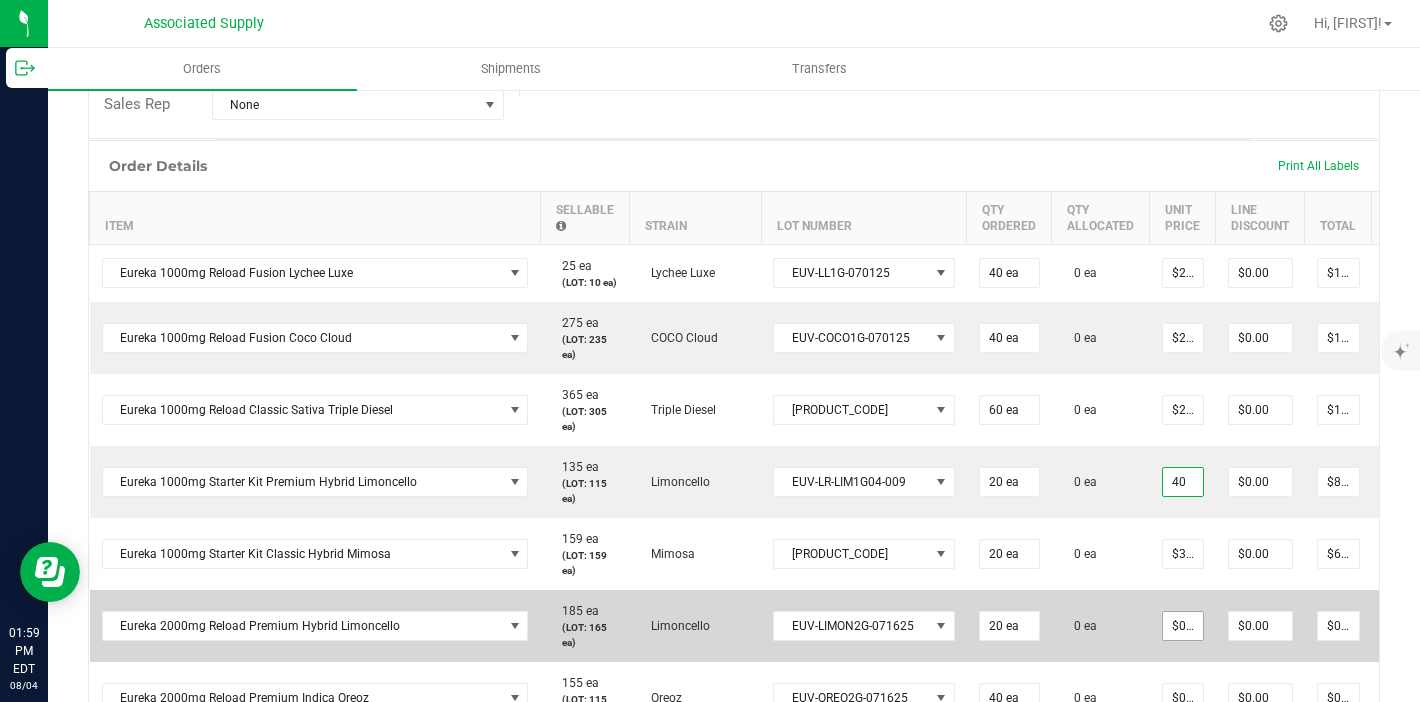 type on "0" 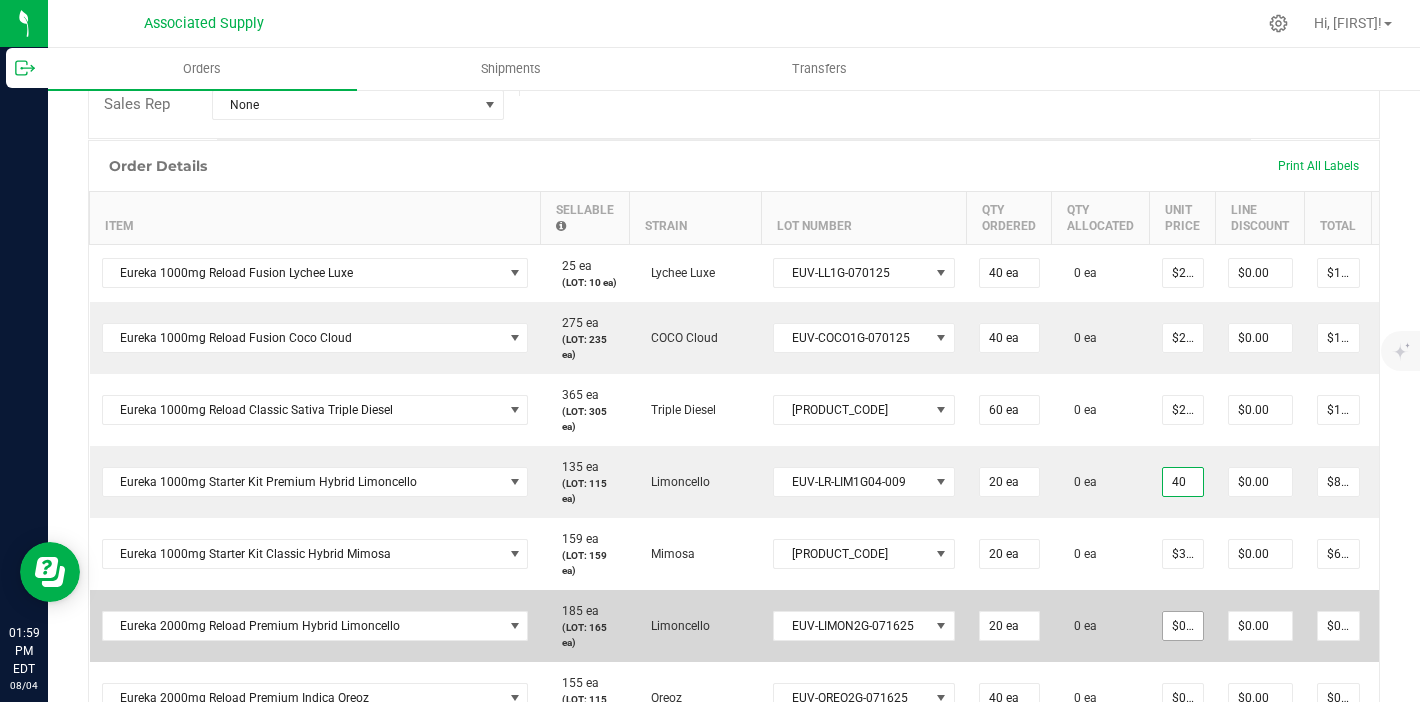 type on "$40.00000" 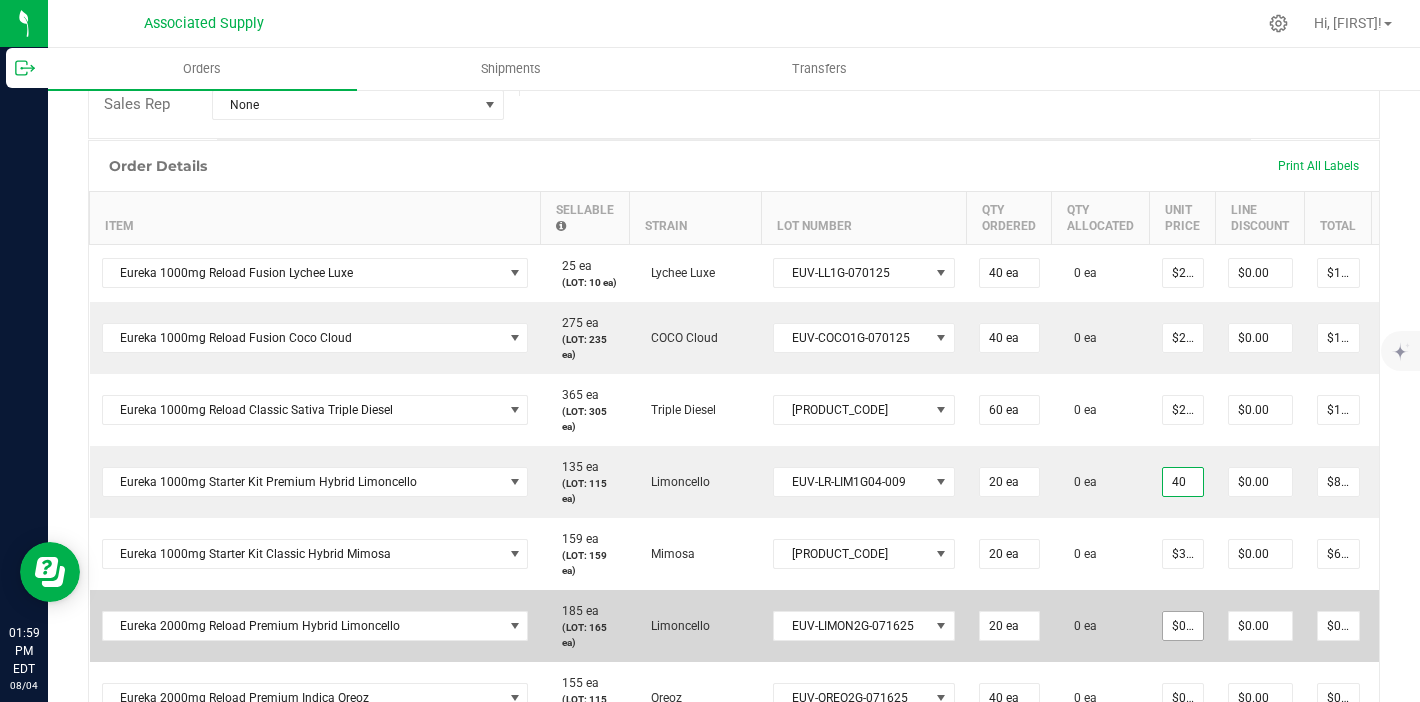 type on "$800.00" 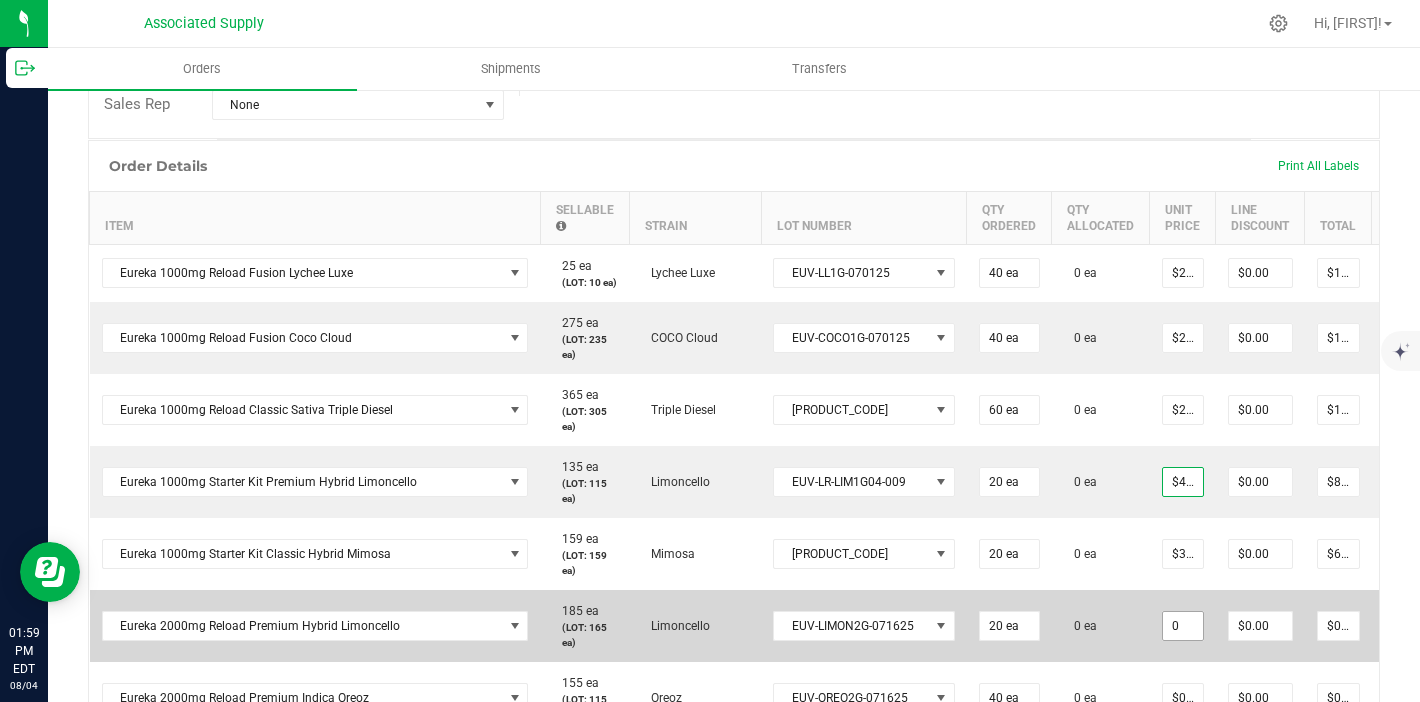 click on "0" at bounding box center [1183, 626] 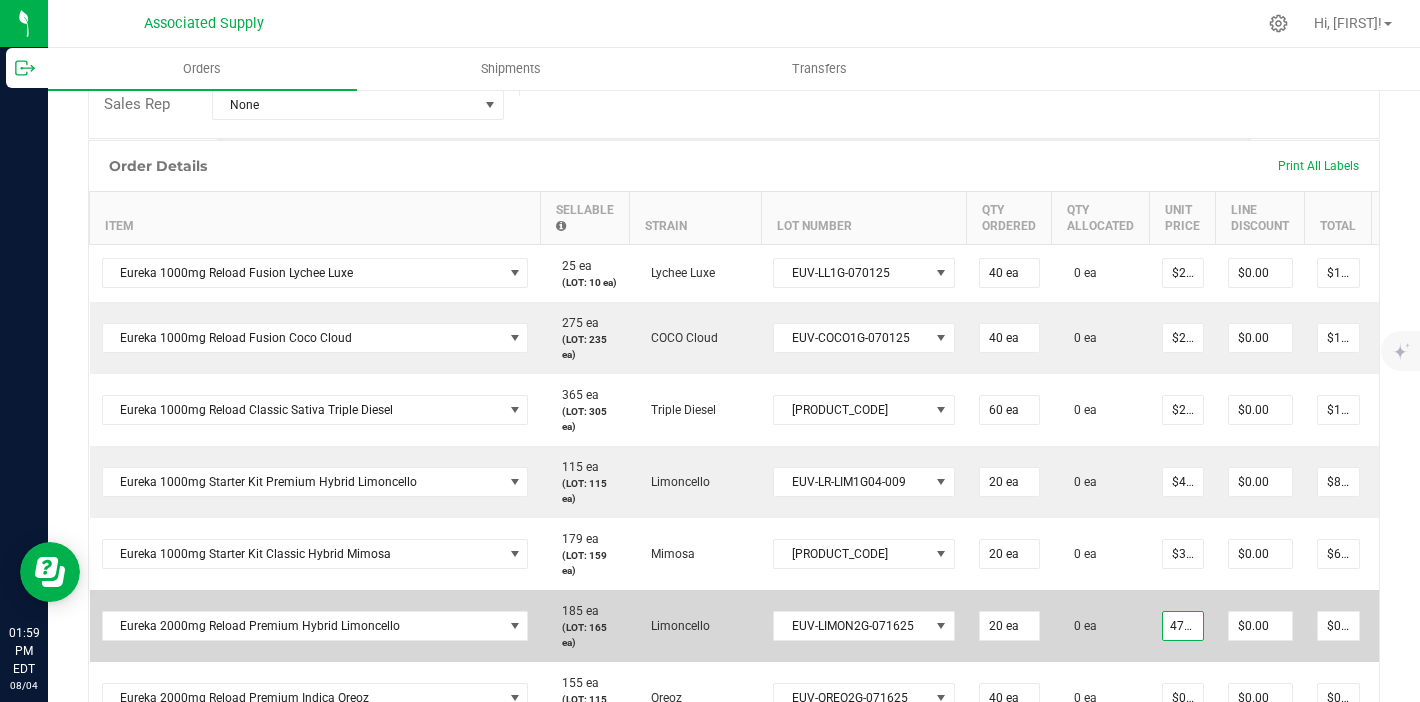 click on "47.5" at bounding box center (1183, 626) 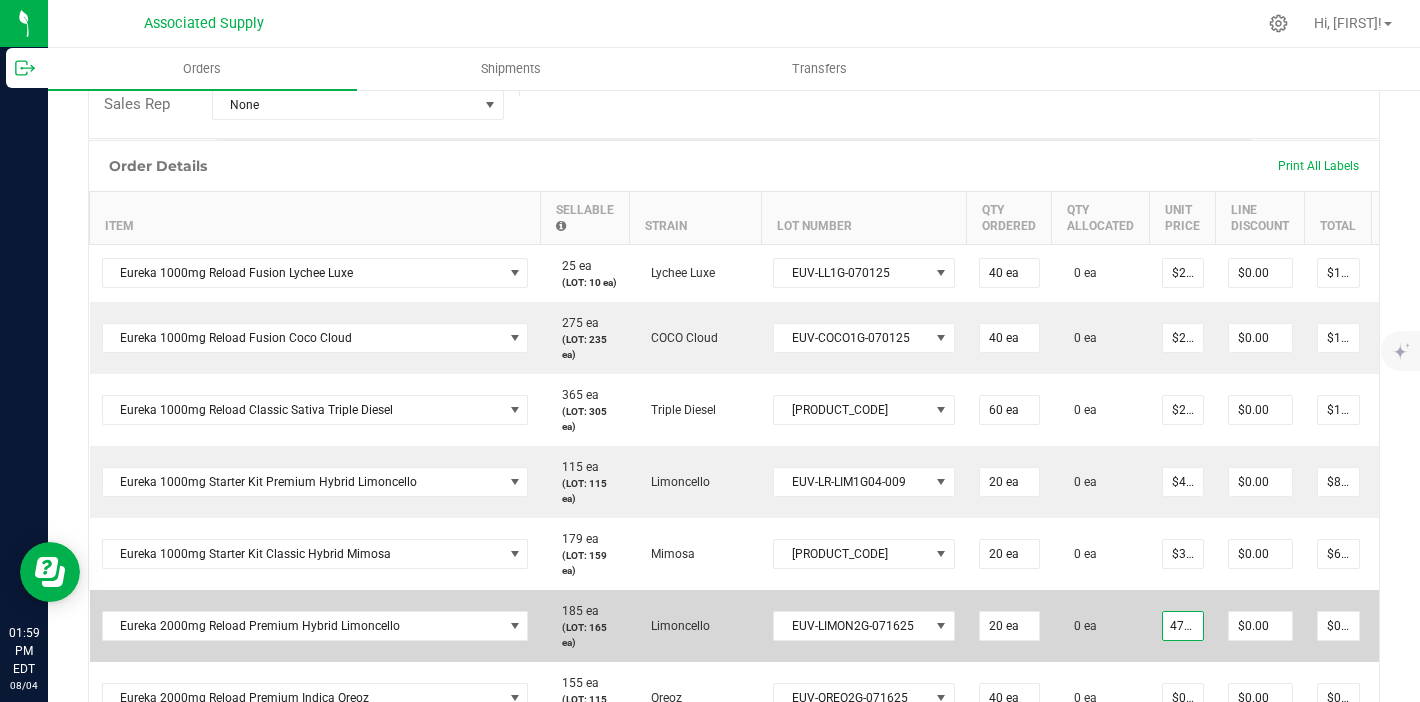 type on "$47.50000" 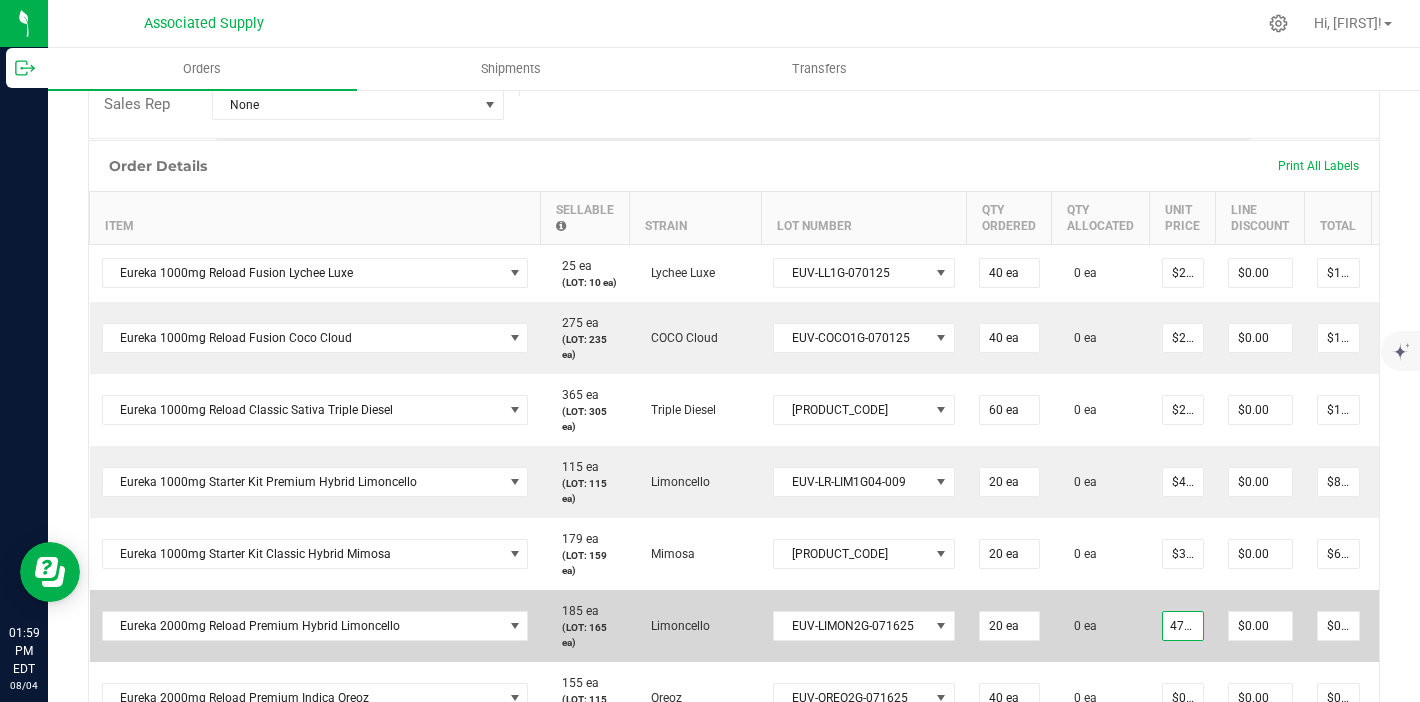 type on "$950.00" 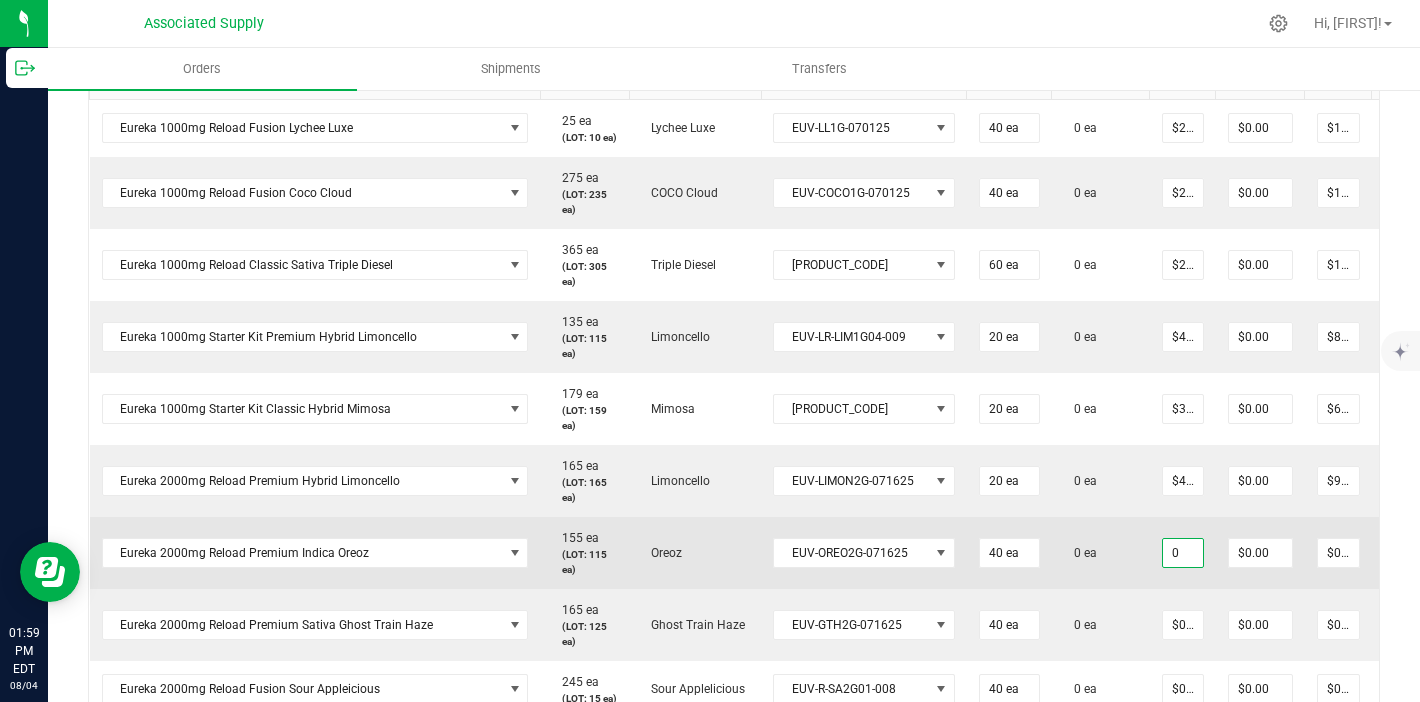 click on "0" at bounding box center (1183, 553) 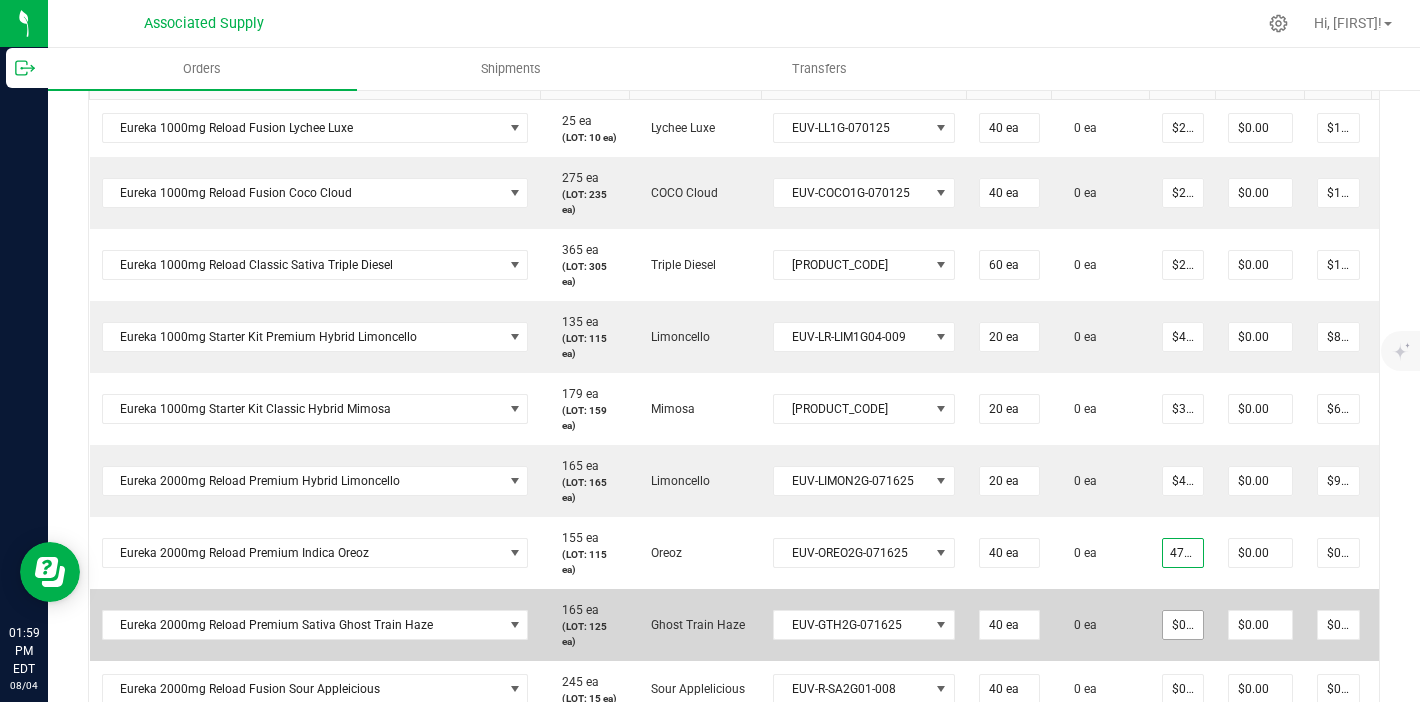 type on "47.5" 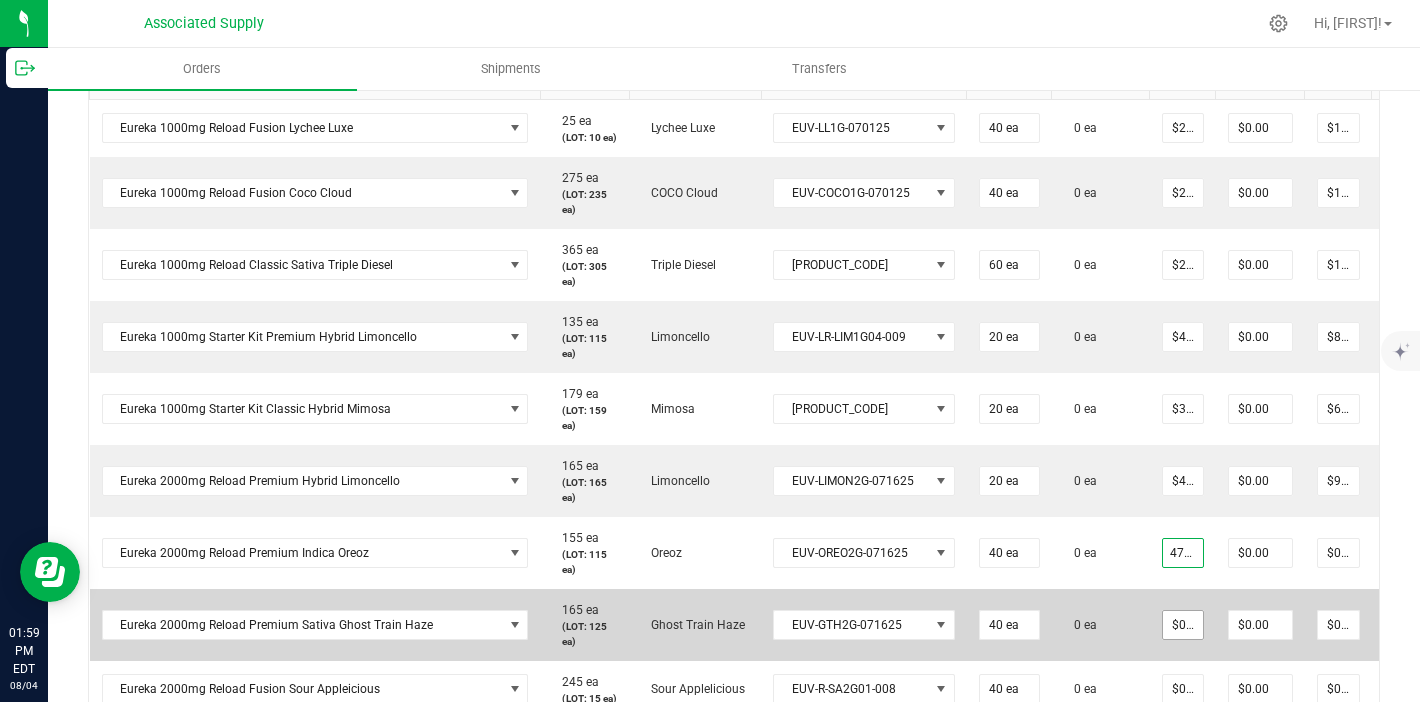 type on "0" 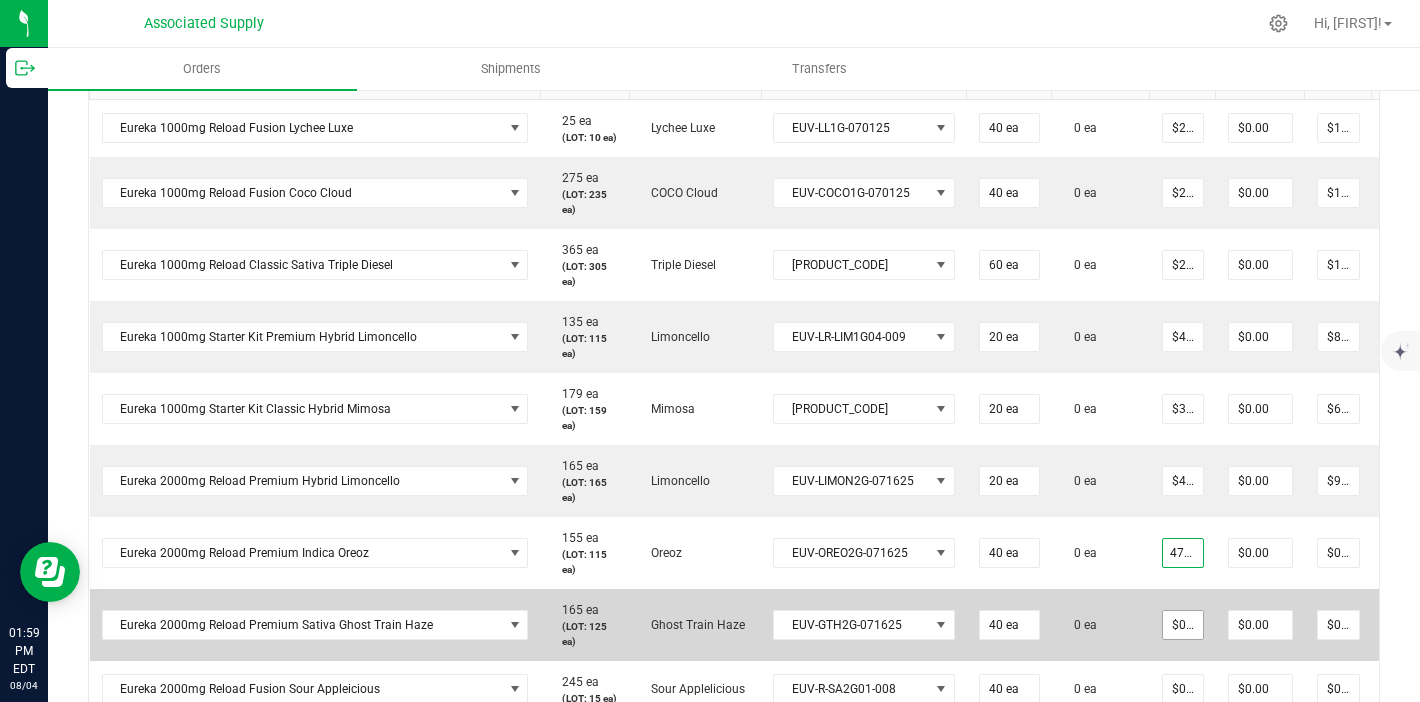 type on "$47.50000" 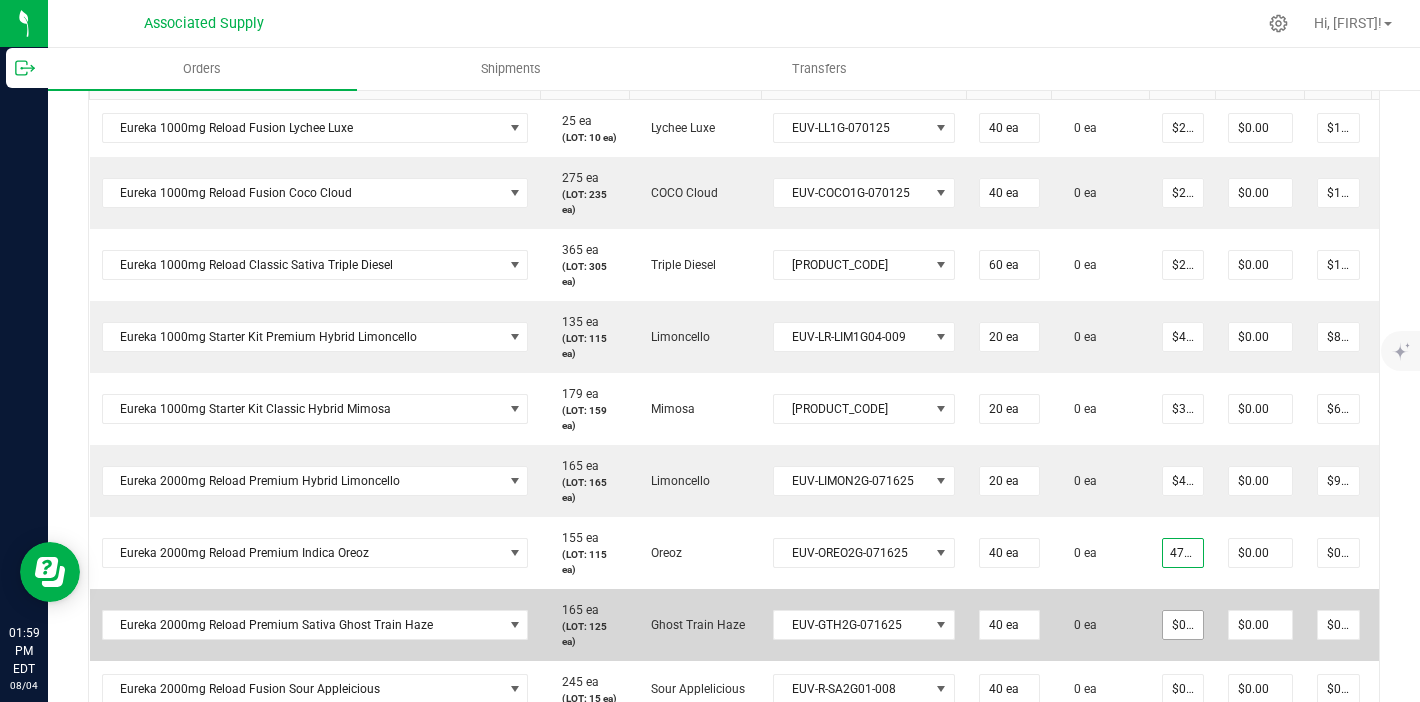 type on "$1,900.00" 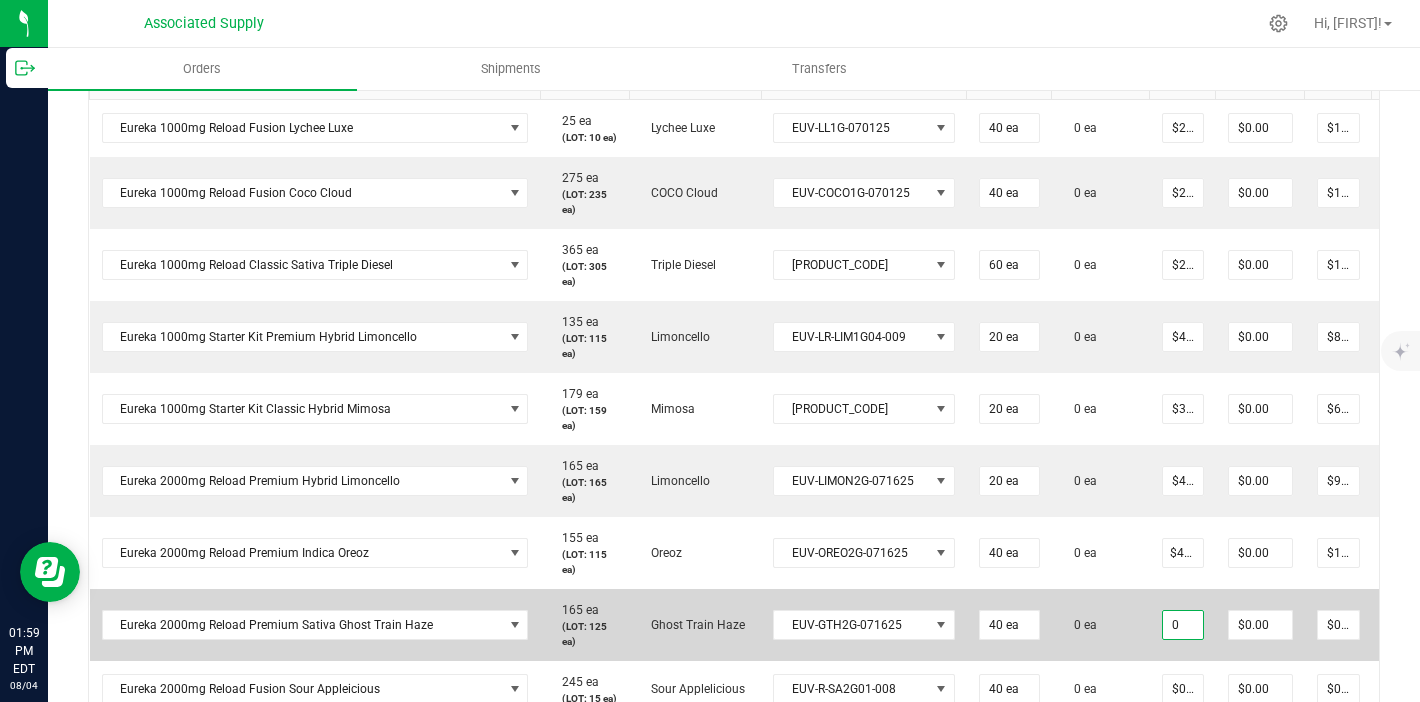 click on "0" at bounding box center (1183, 625) 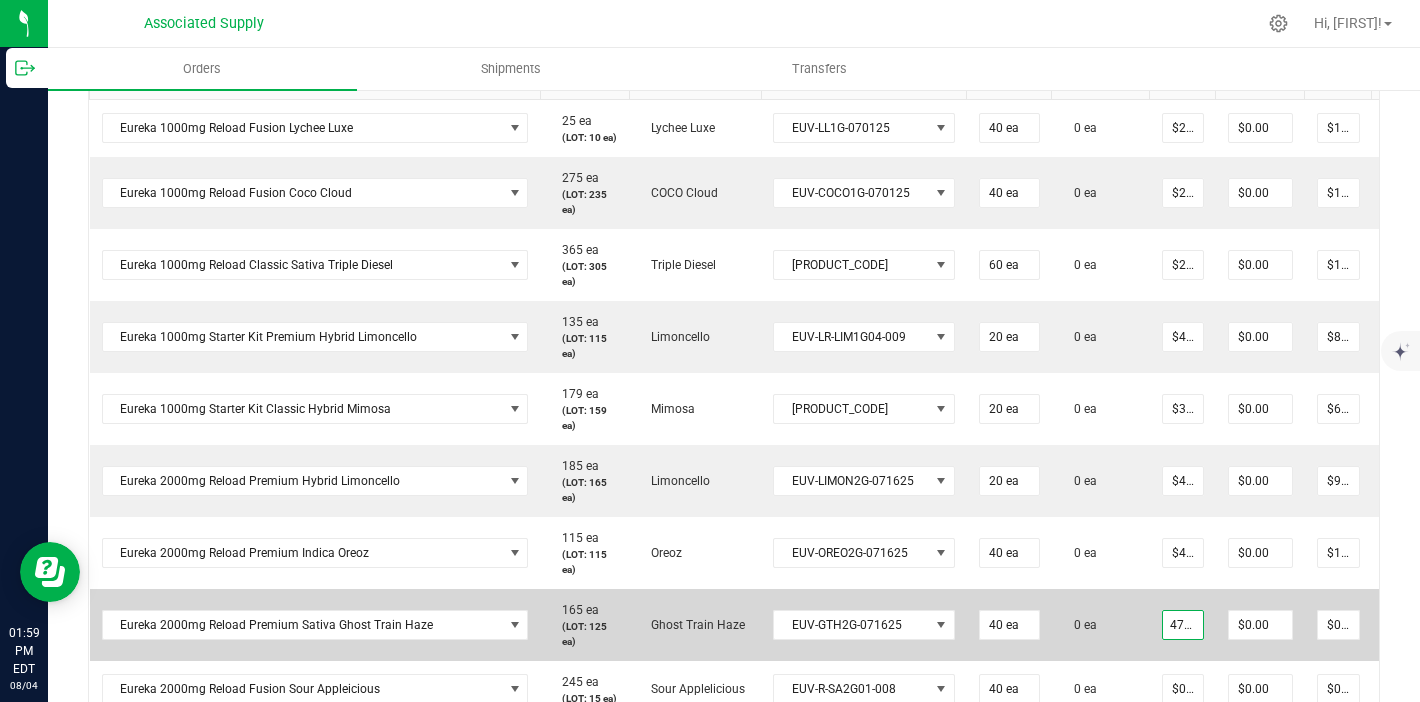 type on "$47.50000" 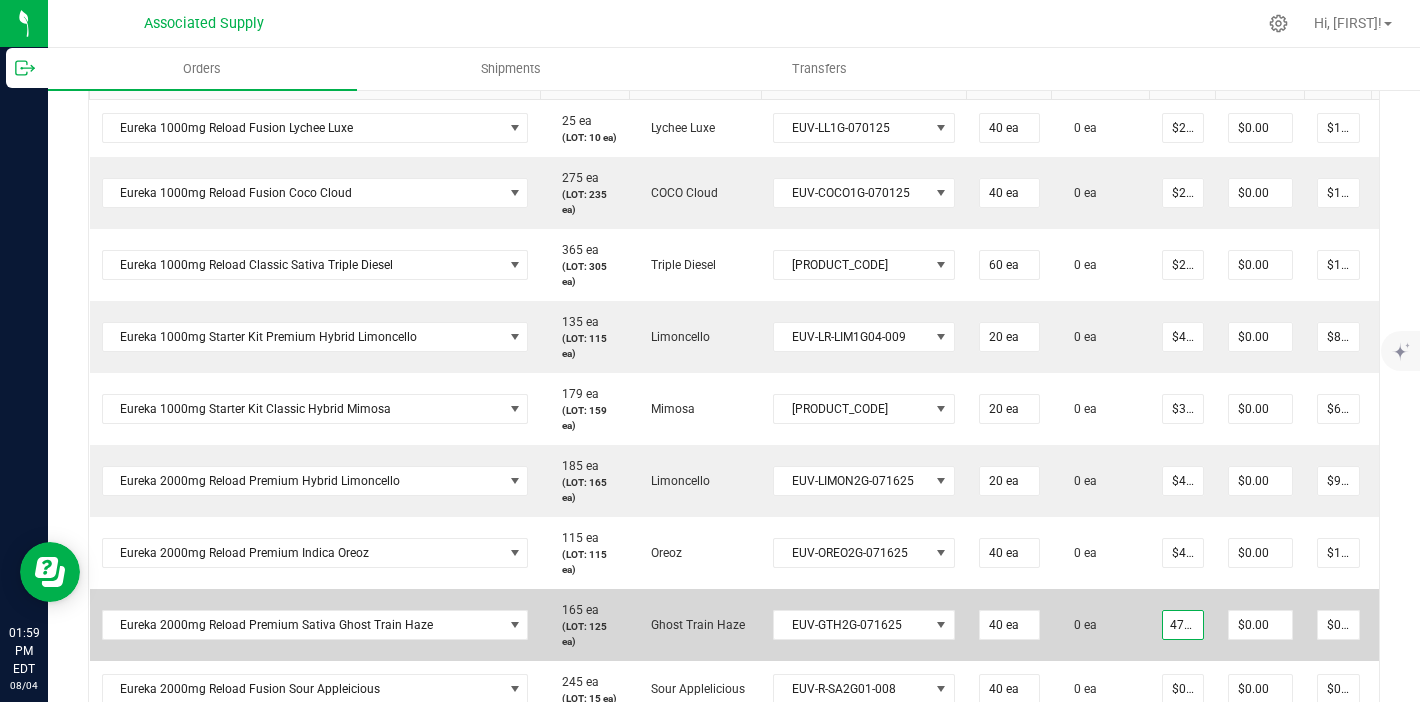 type on "$1,900.00" 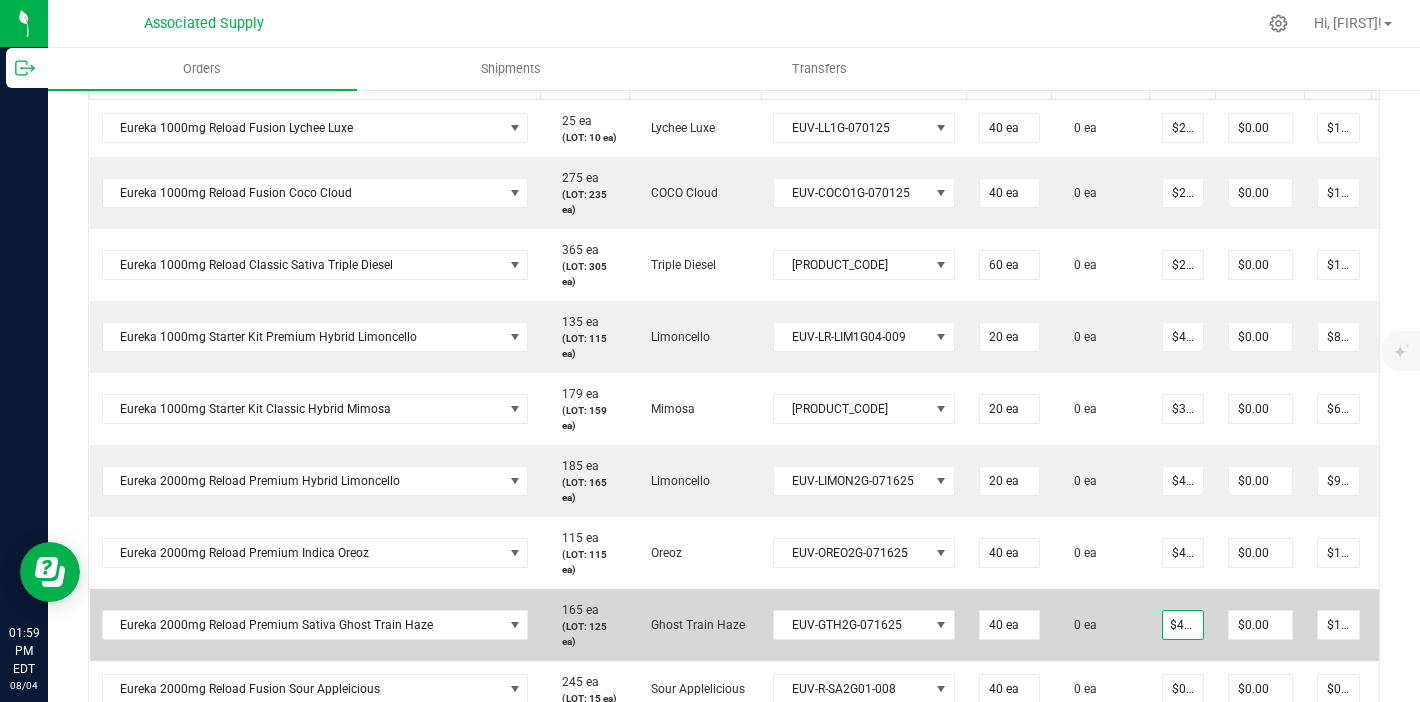 click on "0 ea" at bounding box center (1101, 625) 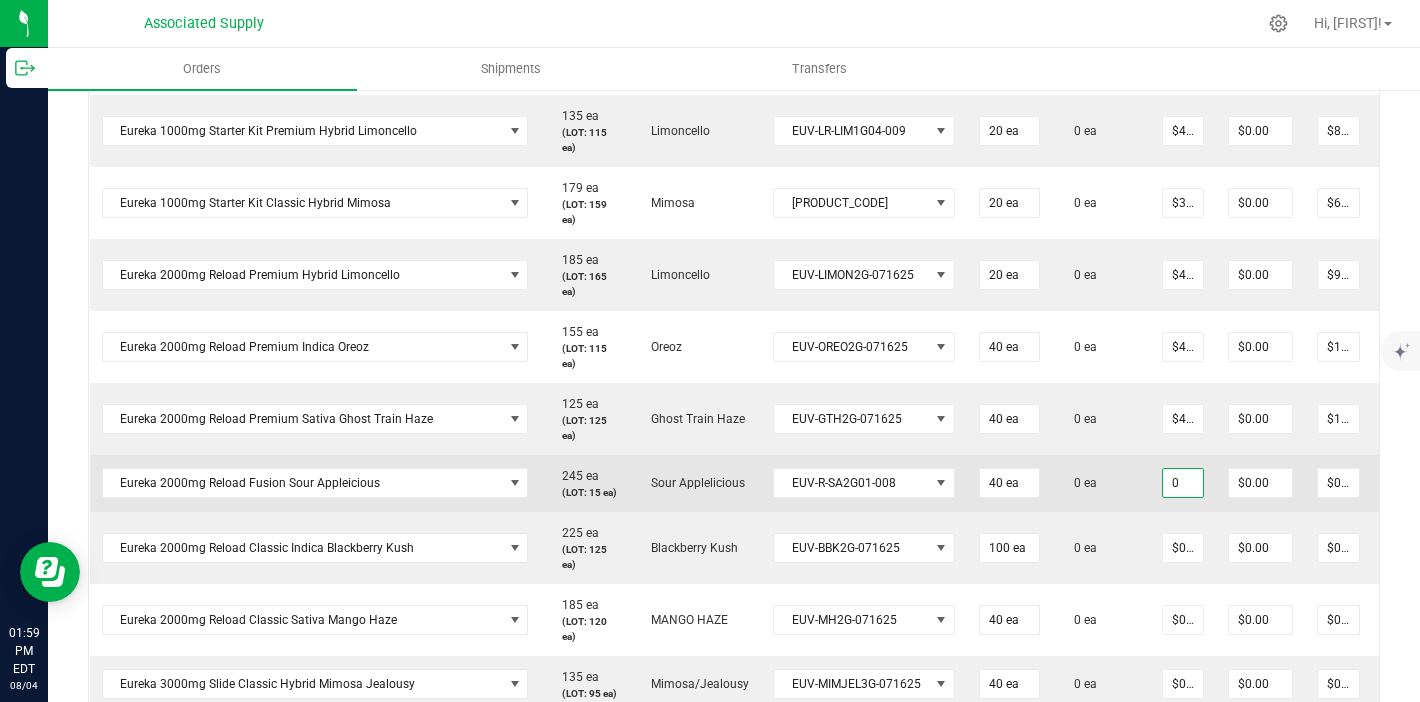 click on "0" at bounding box center [1183, 483] 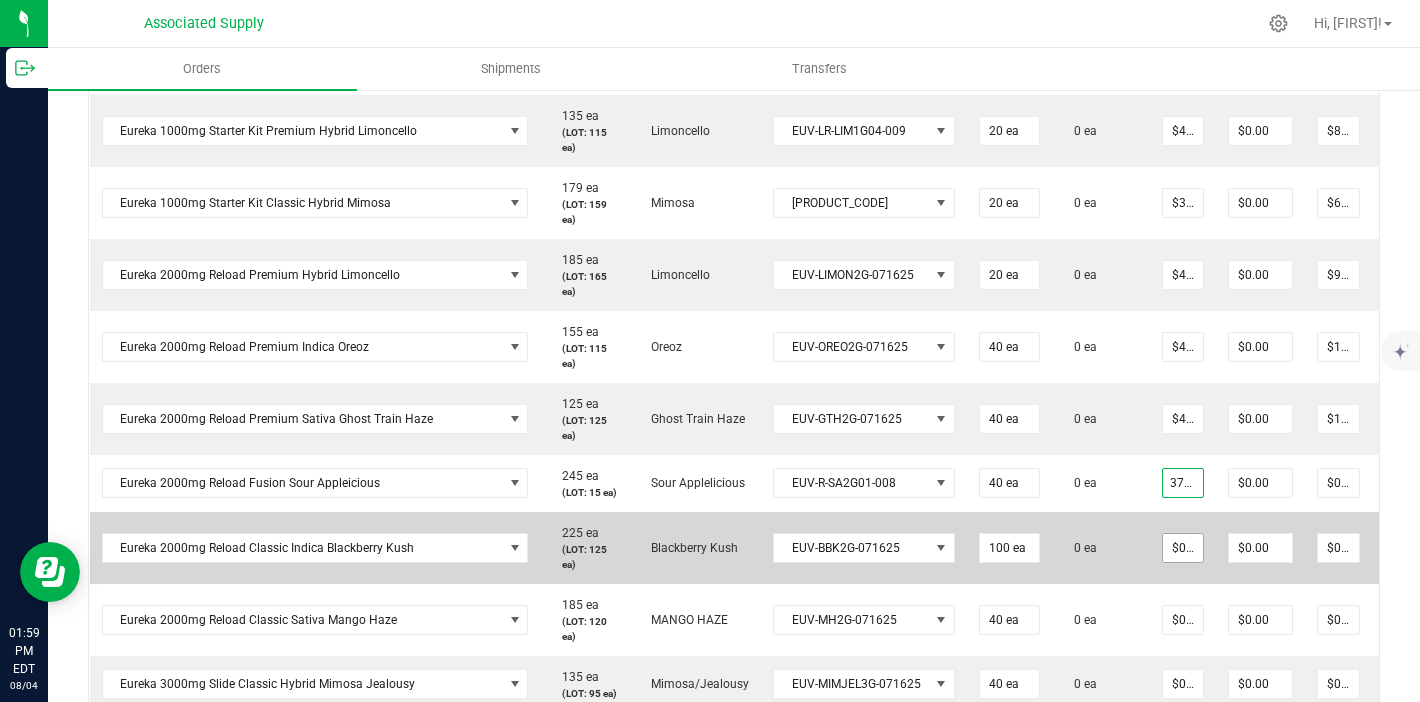 type on "37.5" 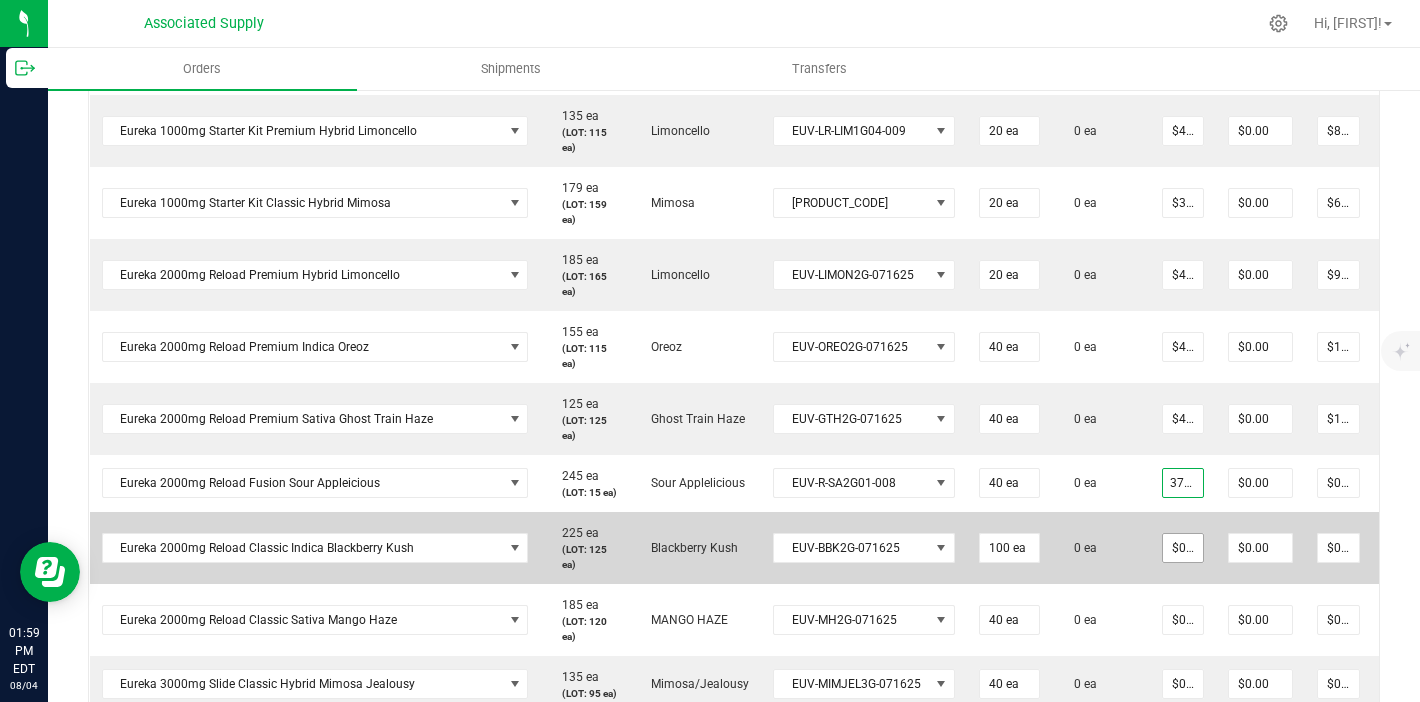 click on "$0.00000" at bounding box center (1183, 548) 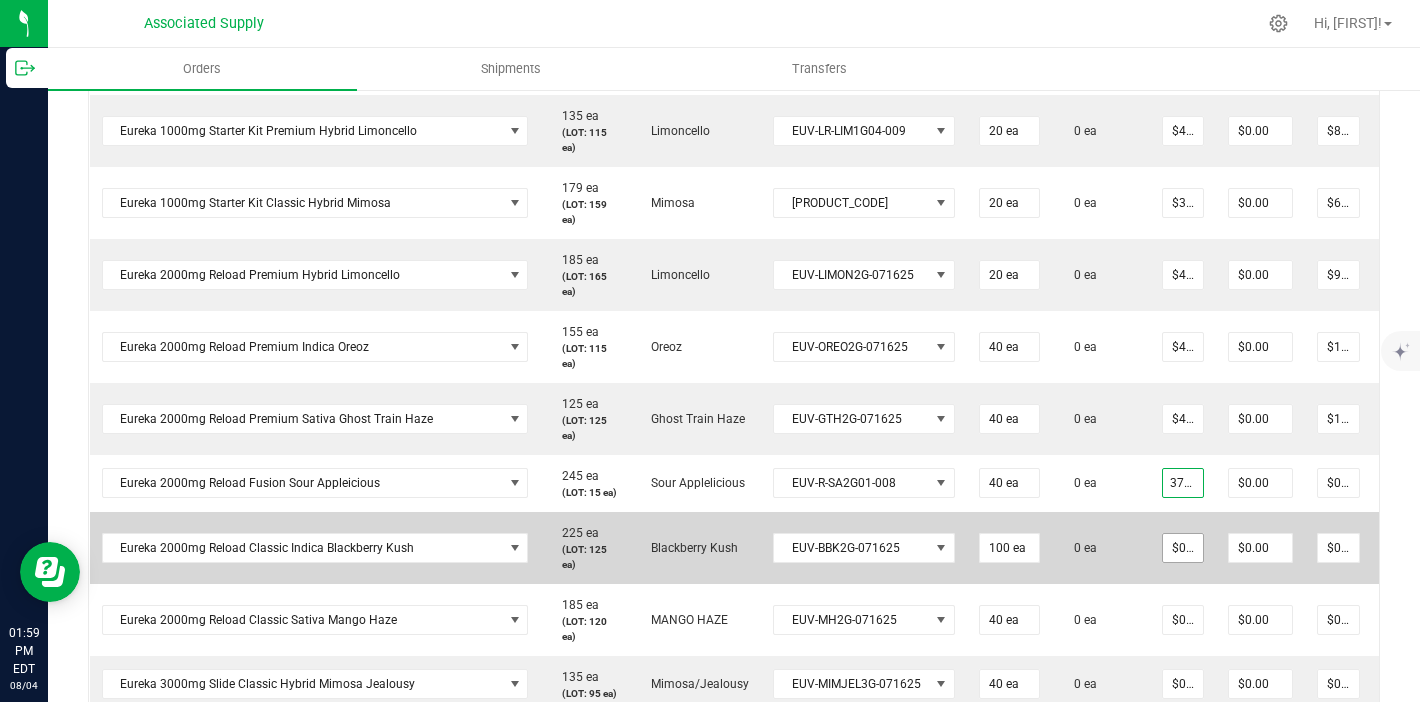 type on "0" 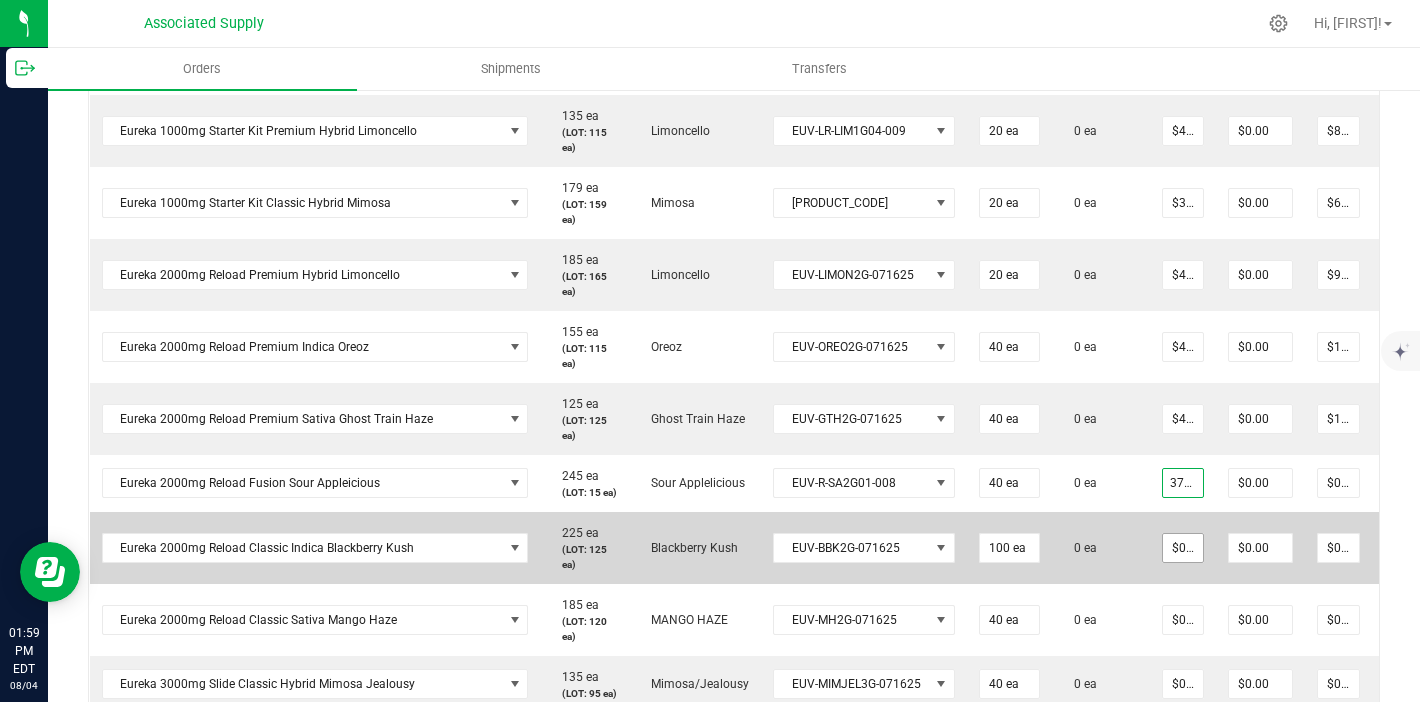 type on "$37.50000" 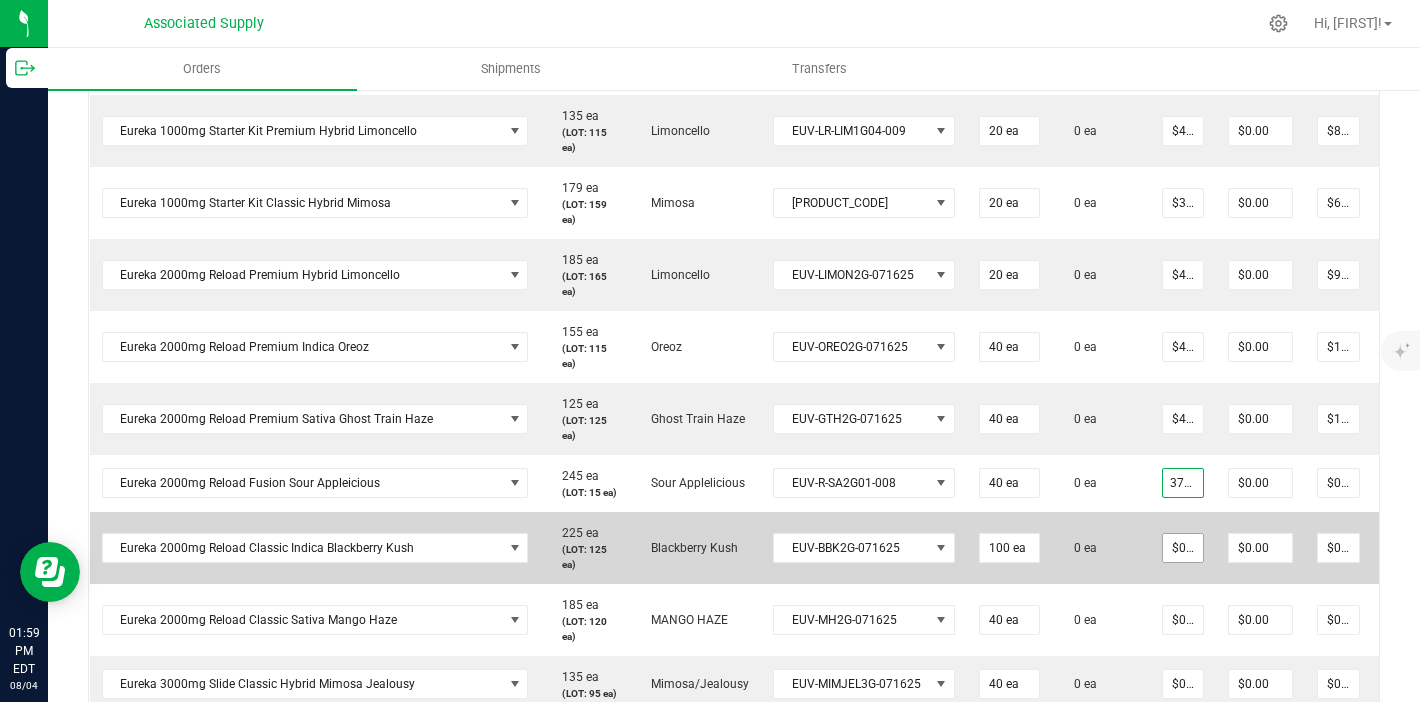 type on "$1,500.00" 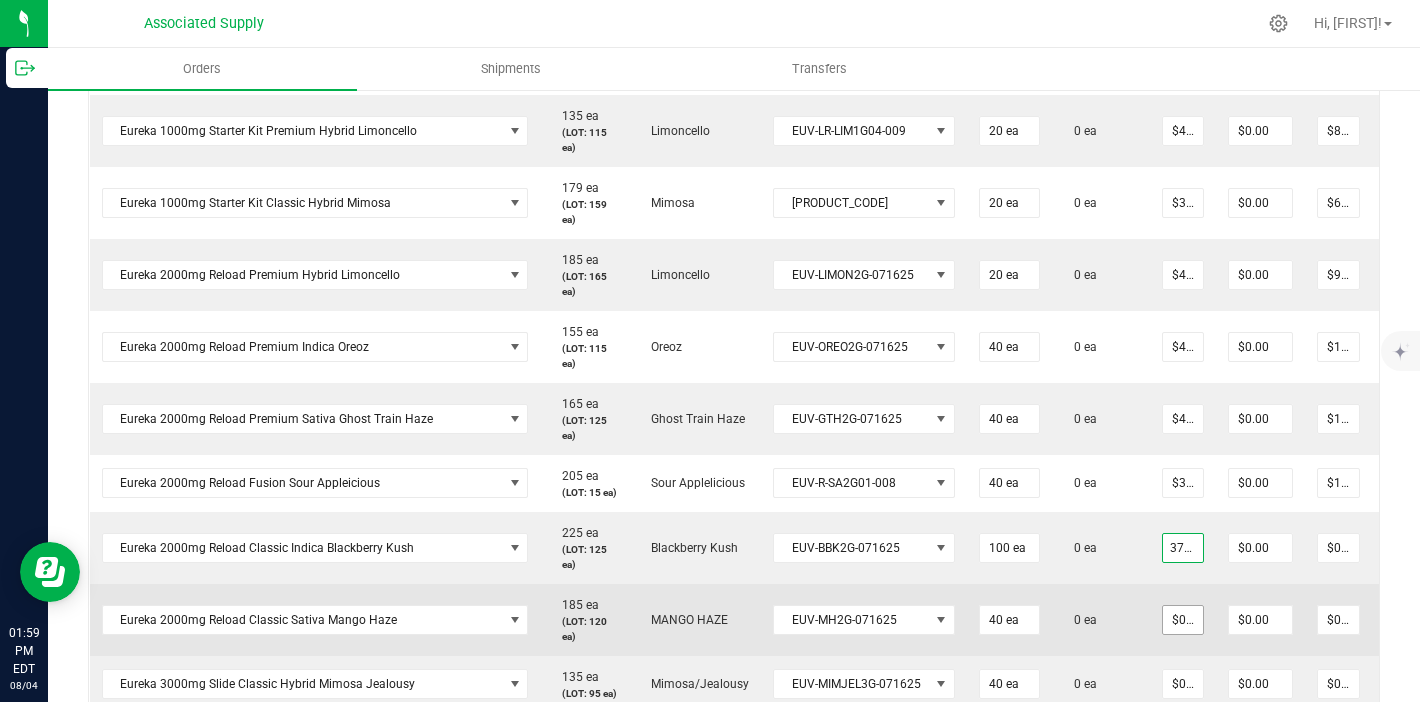 type on "$37.50000" 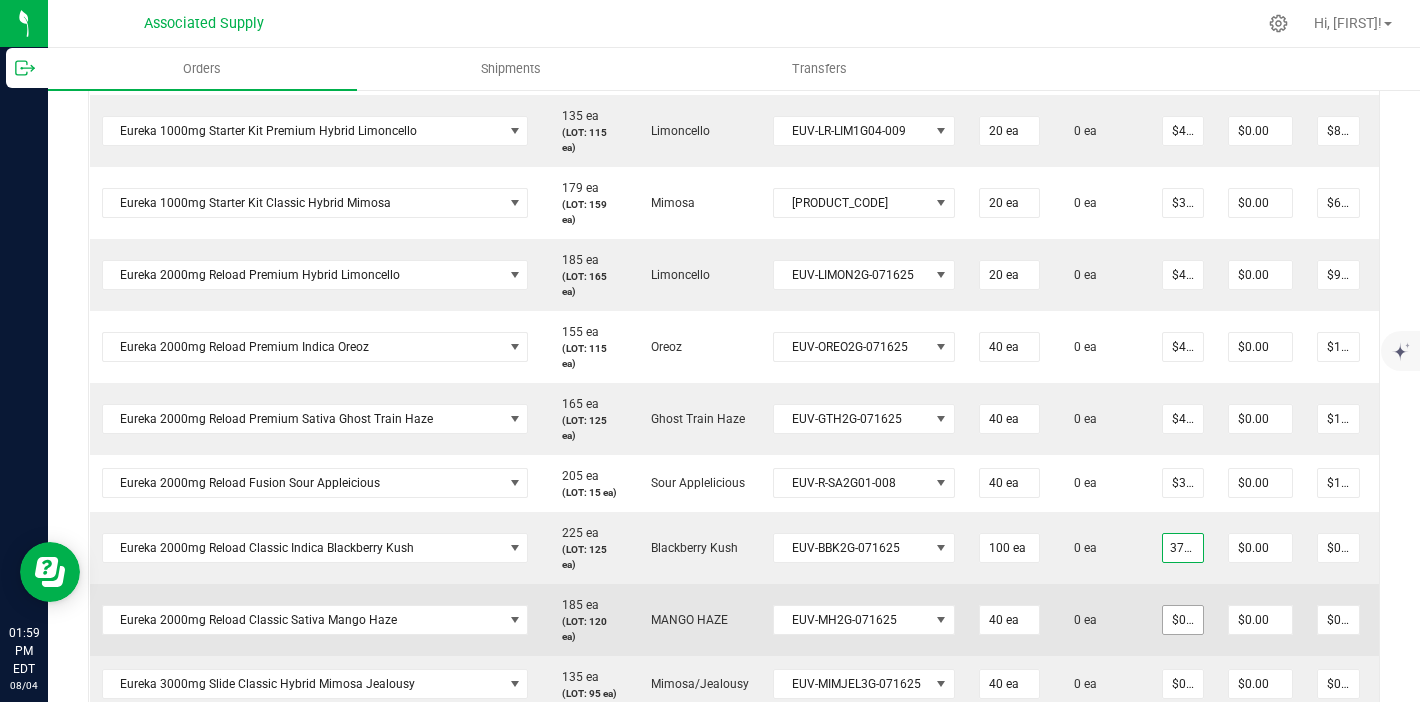 type on "$3,750.00" 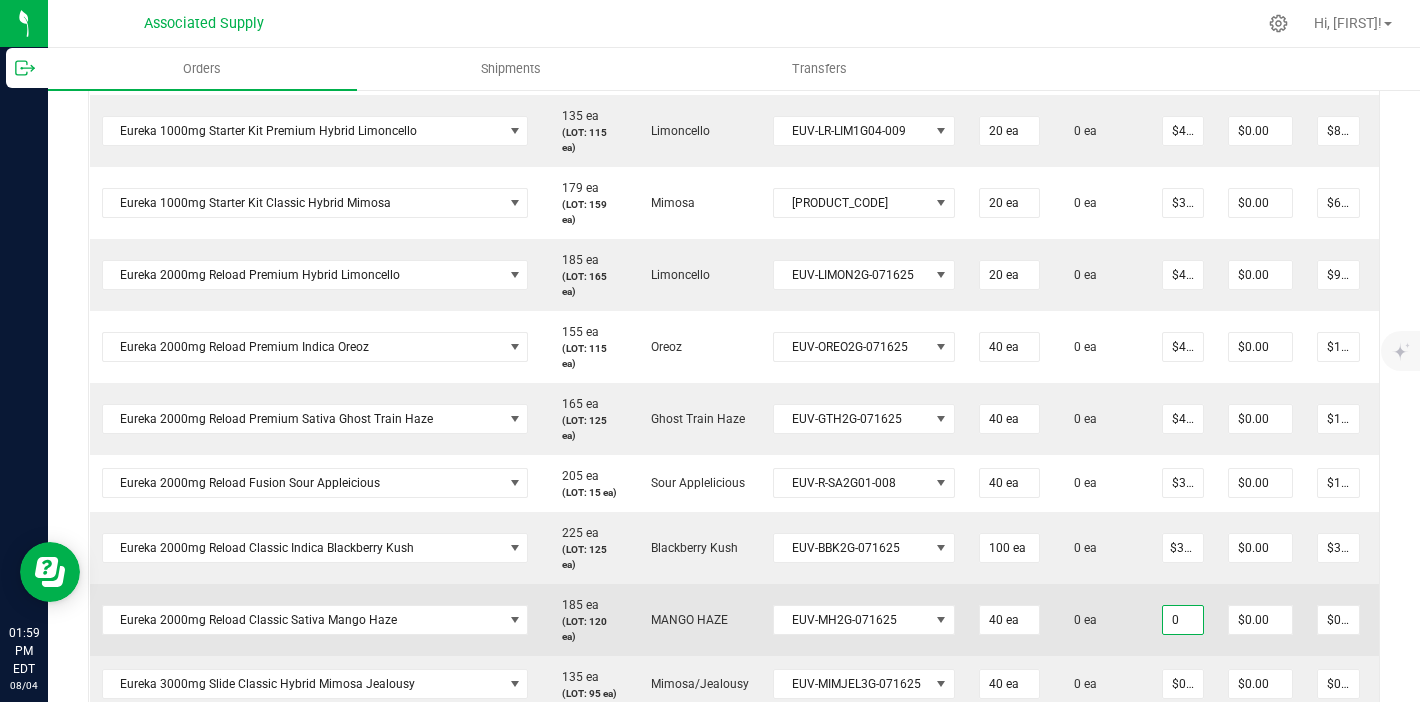 click on "0" at bounding box center [1183, 620] 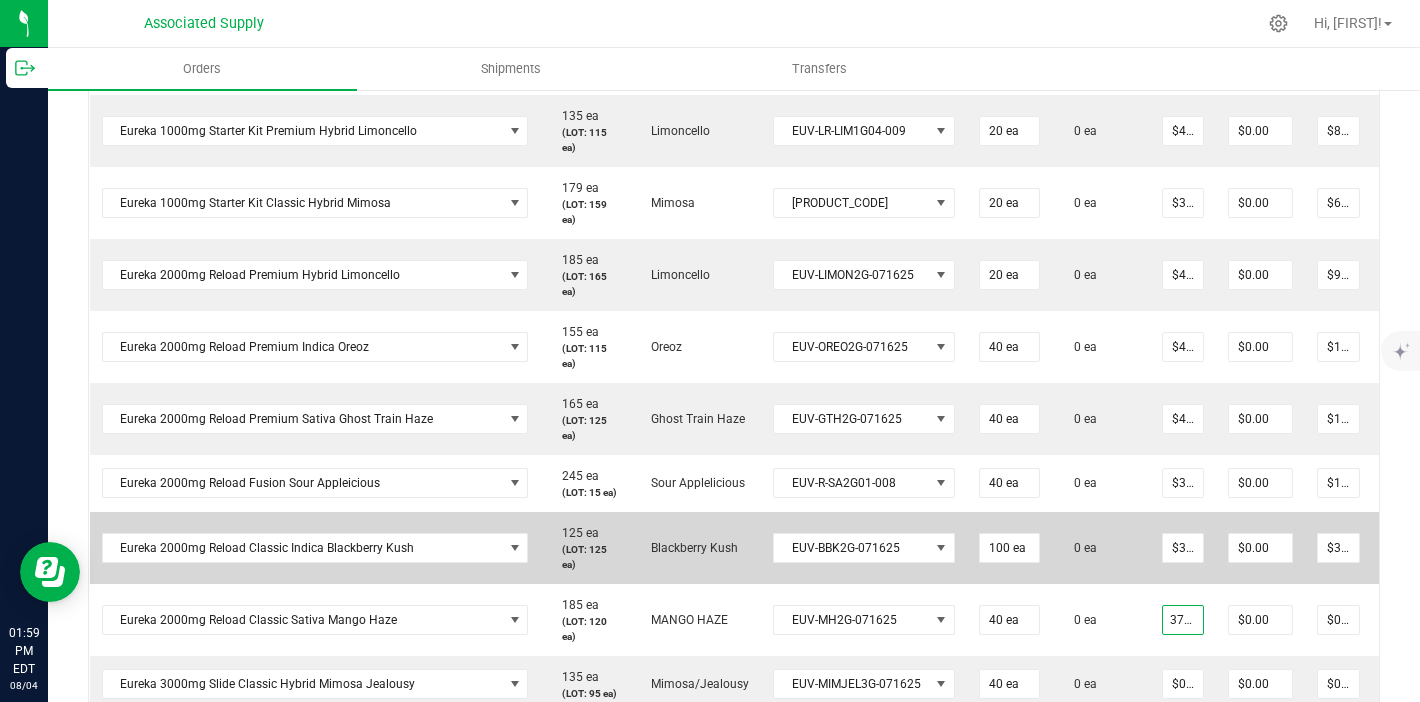 click on "0 ea" at bounding box center (1101, 548) 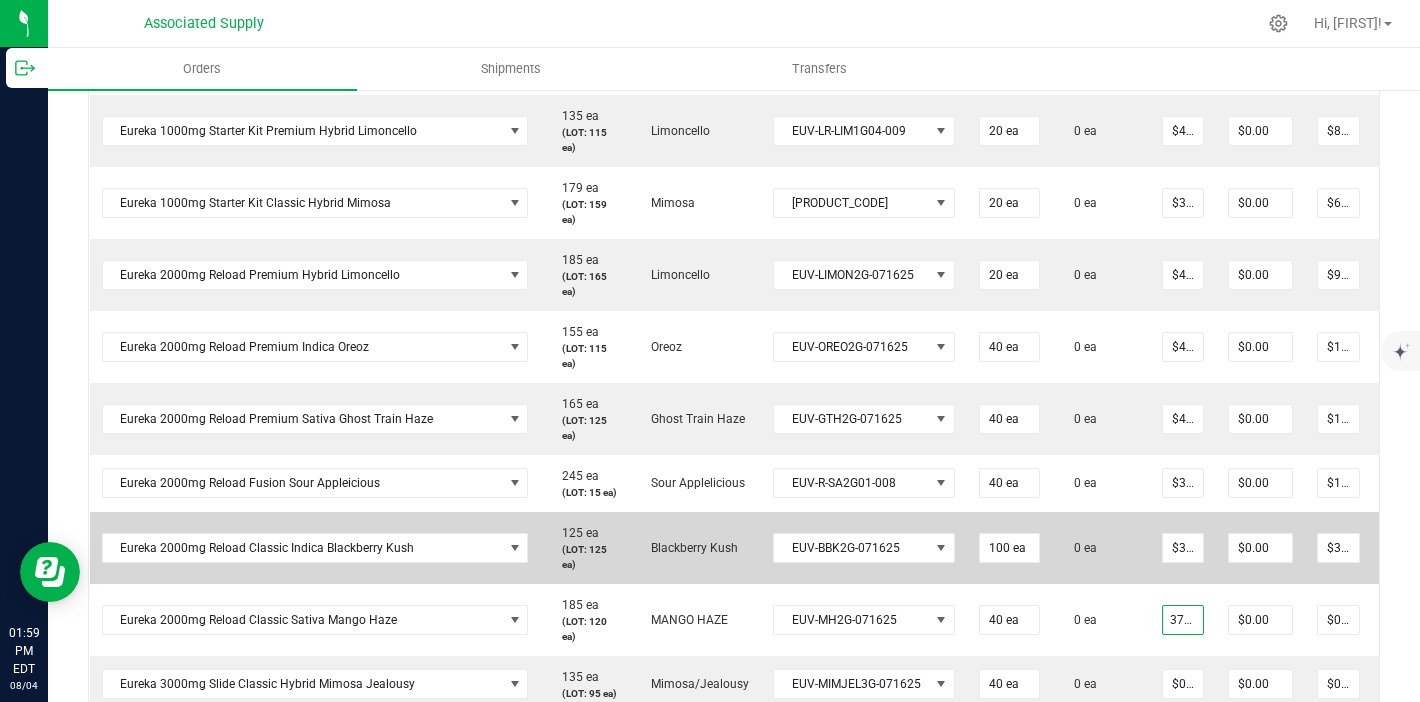 type on "$37.50000" 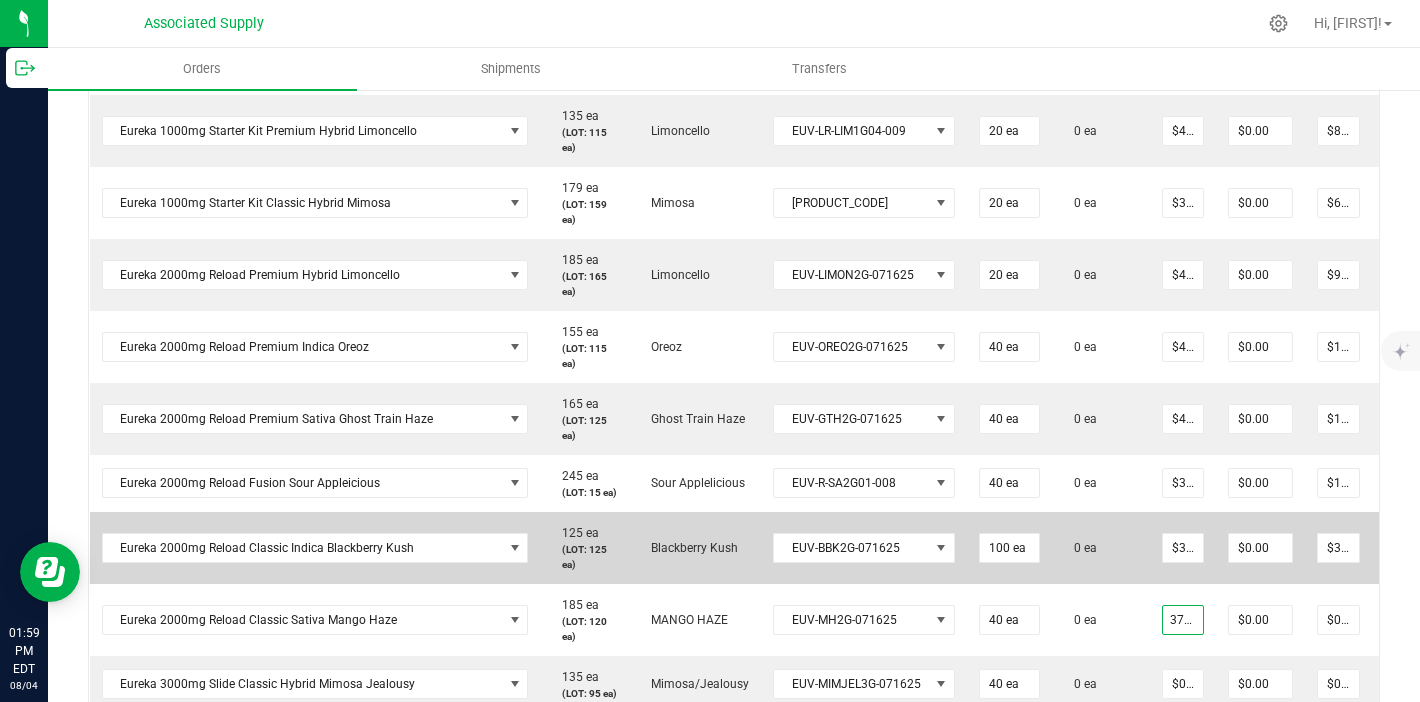 type on "$1,500.00" 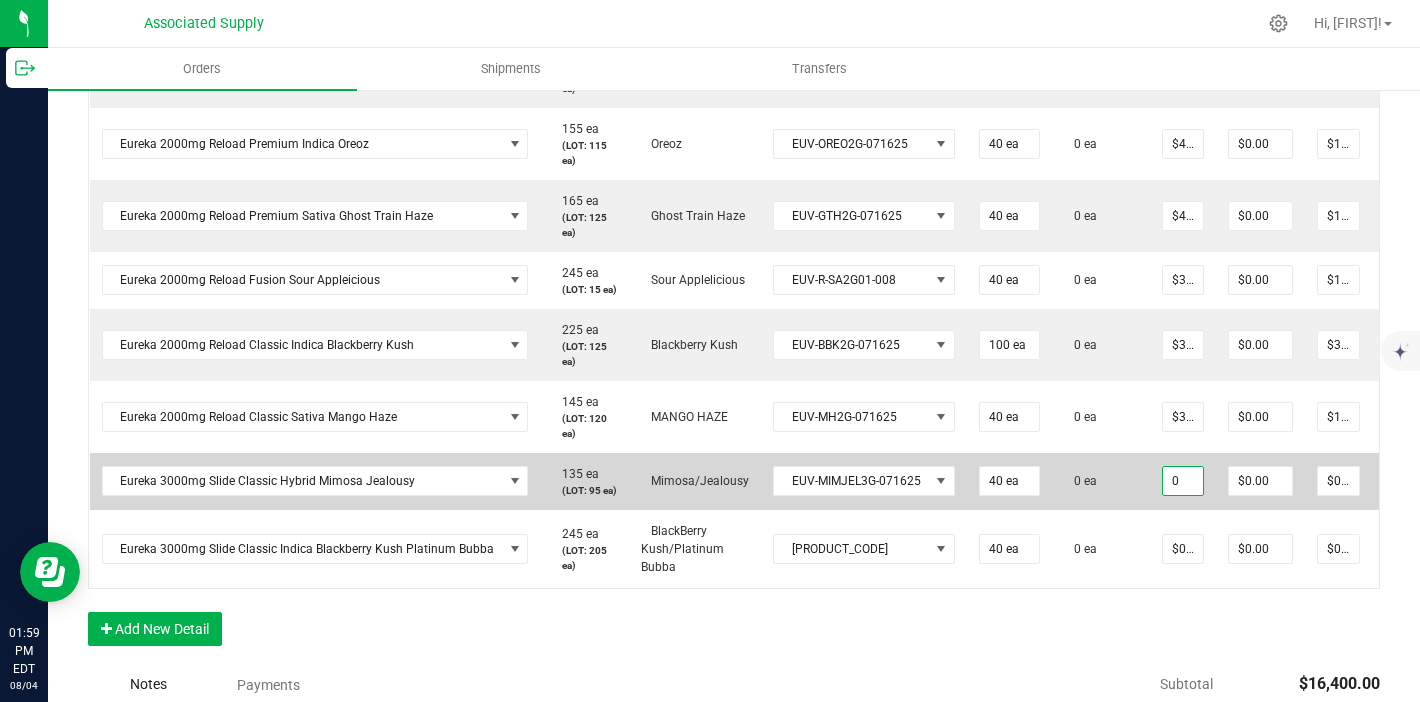click on "0" at bounding box center [1183, 481] 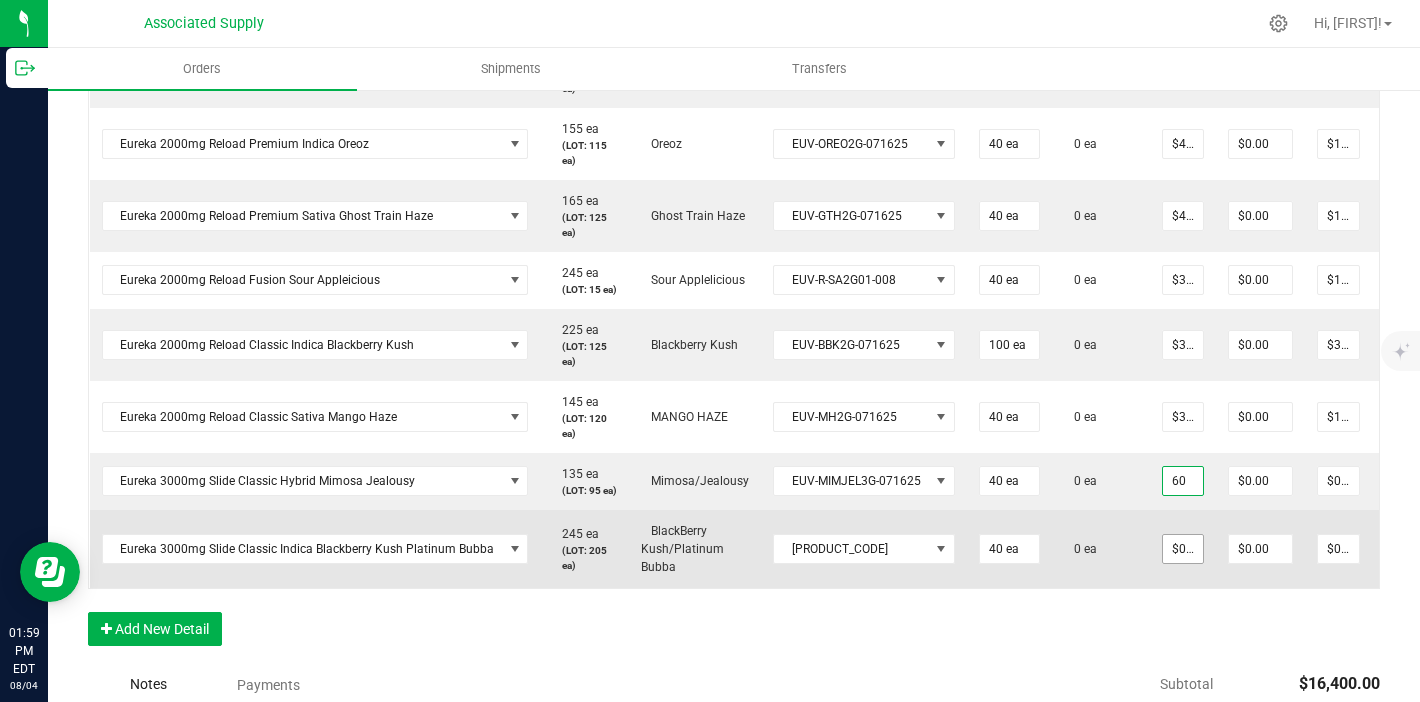 type on "$60.00000" 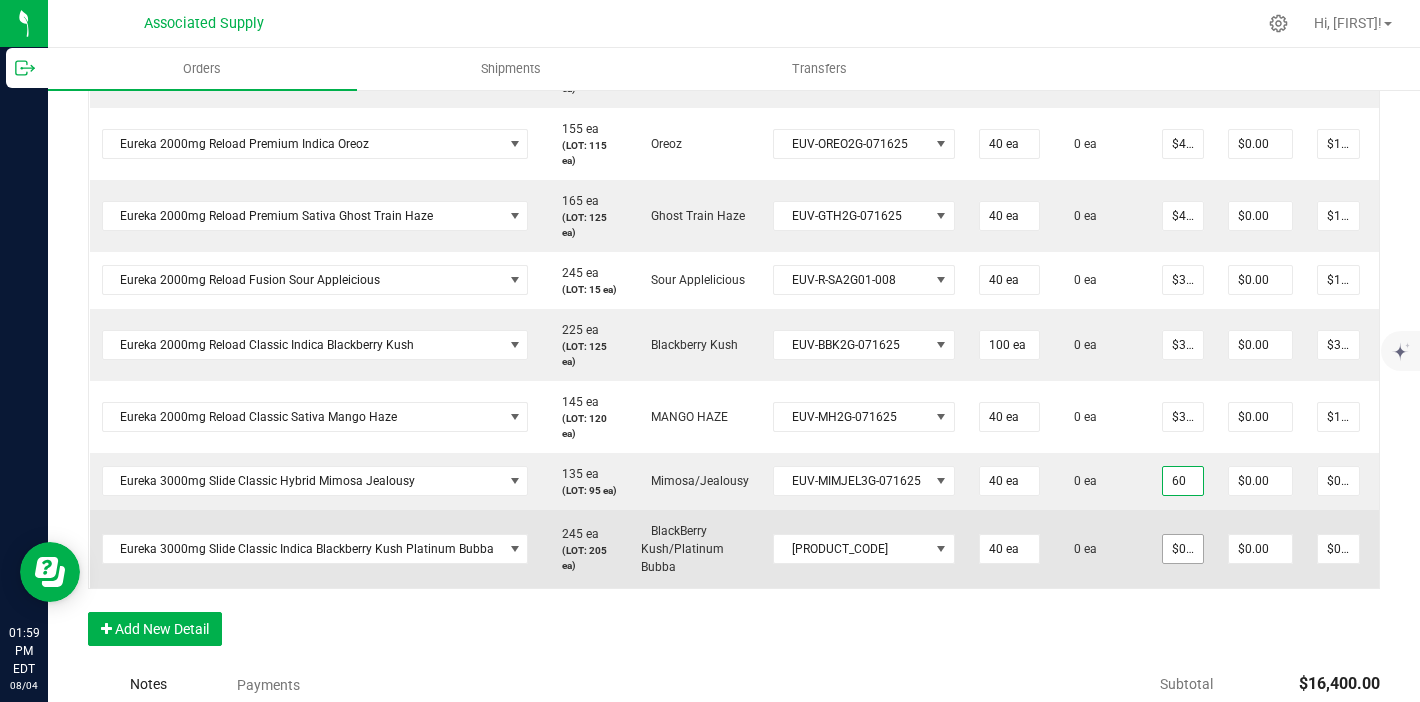 type on "$2,400.00" 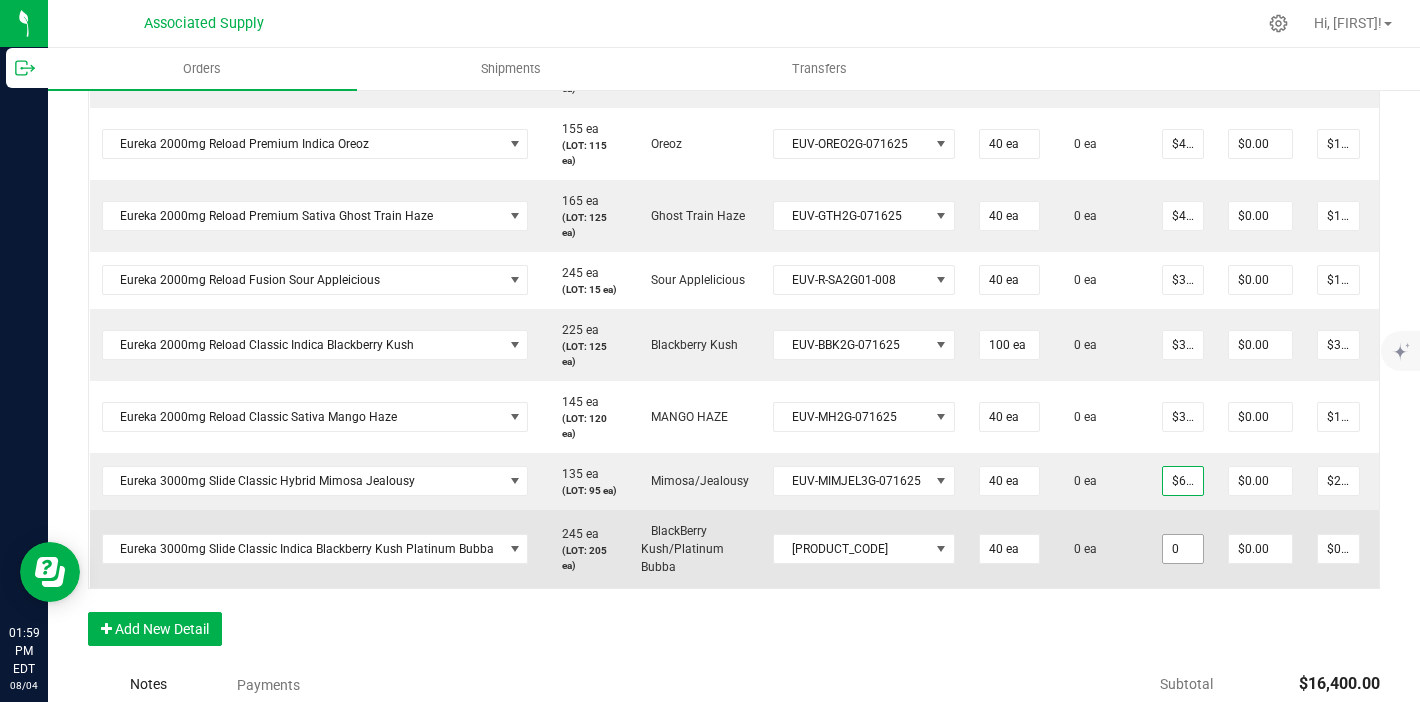 click on "0" at bounding box center [1183, 549] 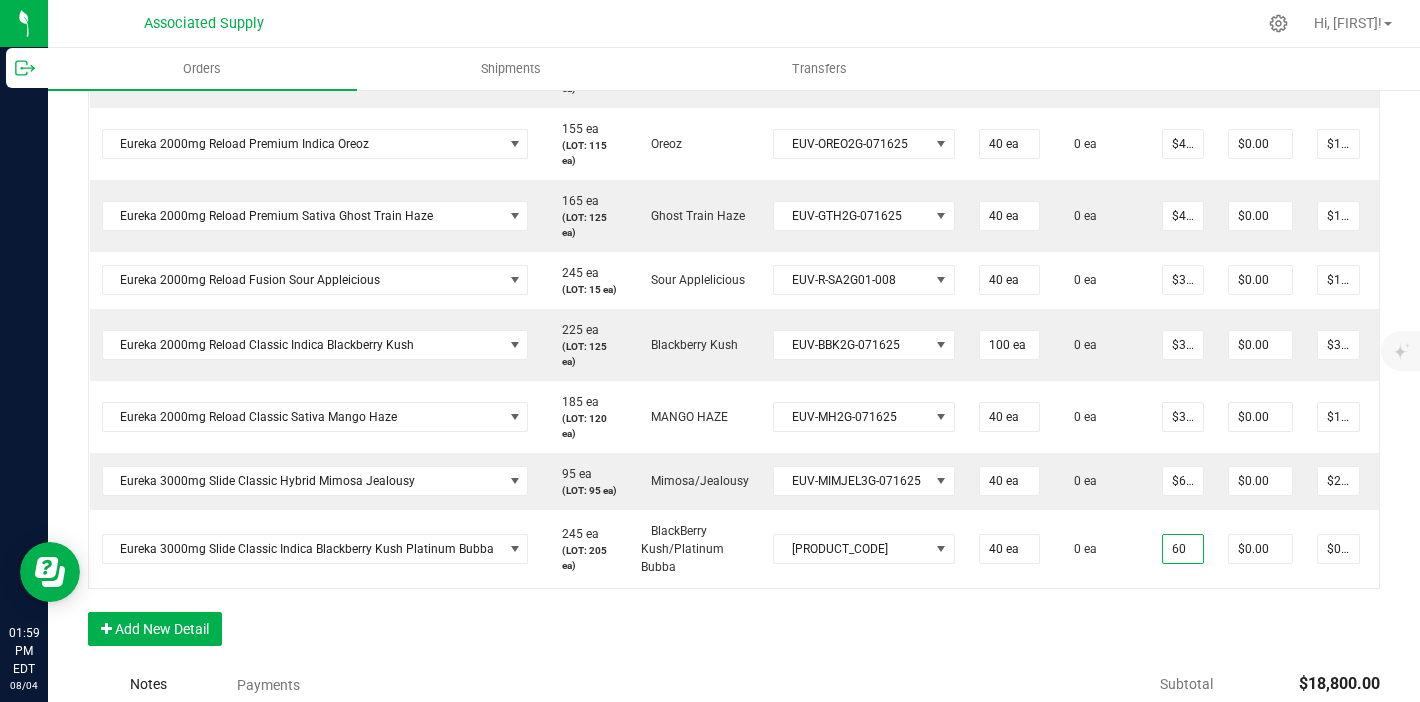 type on "$60.00000" 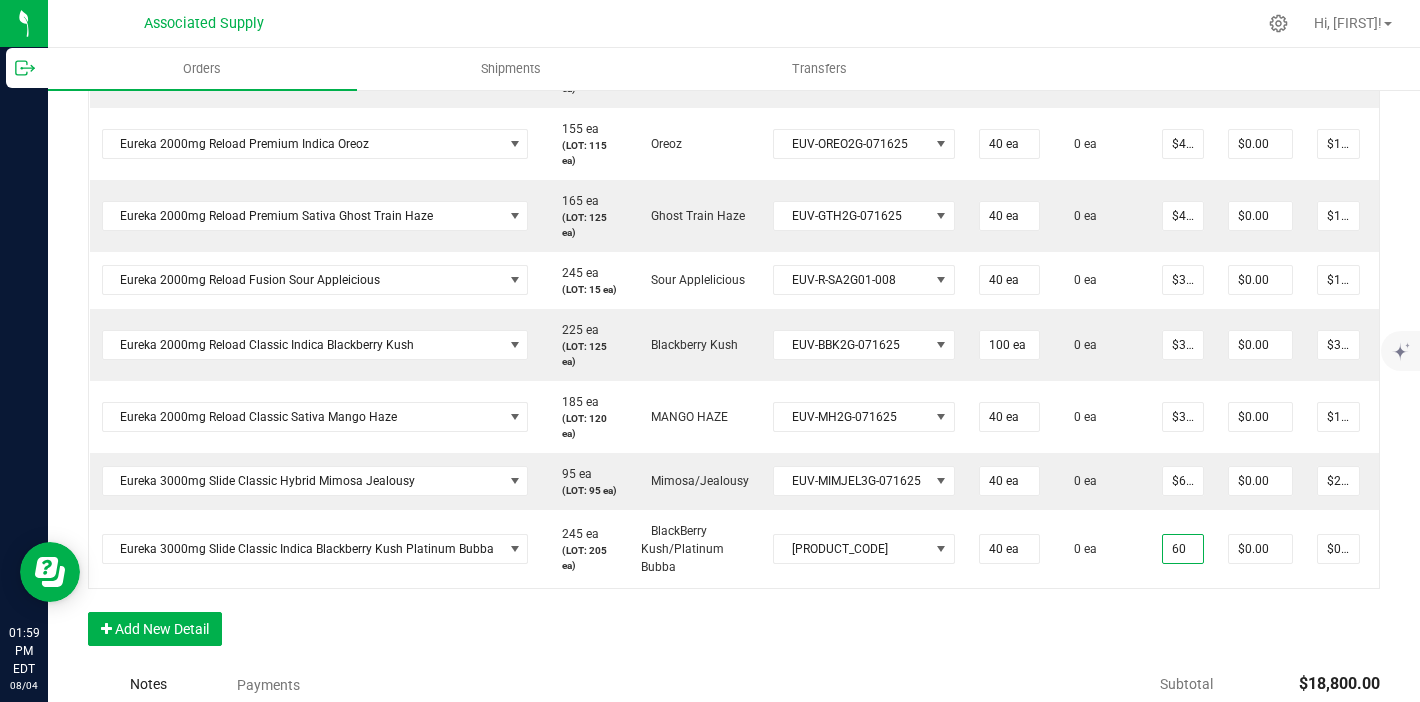 type on "$2,400.00" 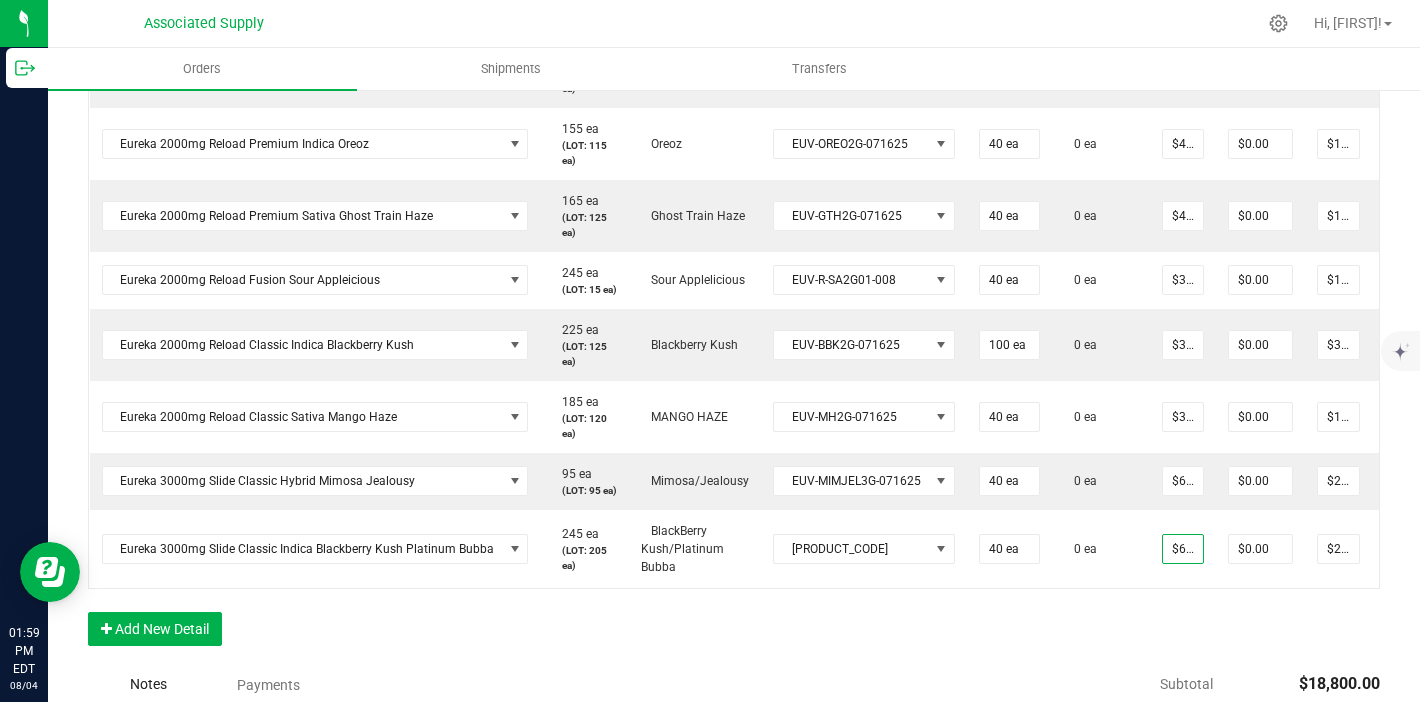 click on "Order Details Print All Labels Item Sellable Strain Lot Number Qty Ordered Qty Allocated Unit Price Line Discount Total Actions Eureka 1000mg Reload Fusion Lychee Luxe 25 ea (LOT: 10 ea) Lychee Luxe [PRODUCT_CODE] 40 ea 0 ea $25.00000 $0.00 $1,000.00 Eureka 1000mg Reload Fusion Coco Cloud 275 ea (LOT: 235 ea) COCO Cloud [PRODUCT_CODE] 40 ea 0 ea $25.00000 $0.00 $1,000.00 Eureka 1000mg Reload Classic Sativa Triple Diesel 365 ea (LOT: 305 ea) Triple Diesel [PRODUCT_CODE] 60 ea 0 ea $25.00000 $0.00 $1,500.00 Eureka 1000mg Starter Kit Premium Hybrid Limoncello 135 ea (LOT: 115 ea) Limoncello [PRODUCT_CODE] 20 ea 0 ea $40.00000 $0.00 $800.00 Eureka 1000mg Starter Kit Classic Hybrid Mimosa 179 ea (LOT: 159 ea) Mimosa [PRODUCT_CODE] 20 ea 0 ea $30.00000 $0.00 $600.00 Eureka 2000mg Reload Premium Hybrid Limoncello 185 ea (LOT: 165 ea) Limoncello [PRODUCT_CODE] 20 ea 0 ea $47.50000 $0.00 $950.00 155 ea Oreoz 40 ea" at bounding box center (734, 126) 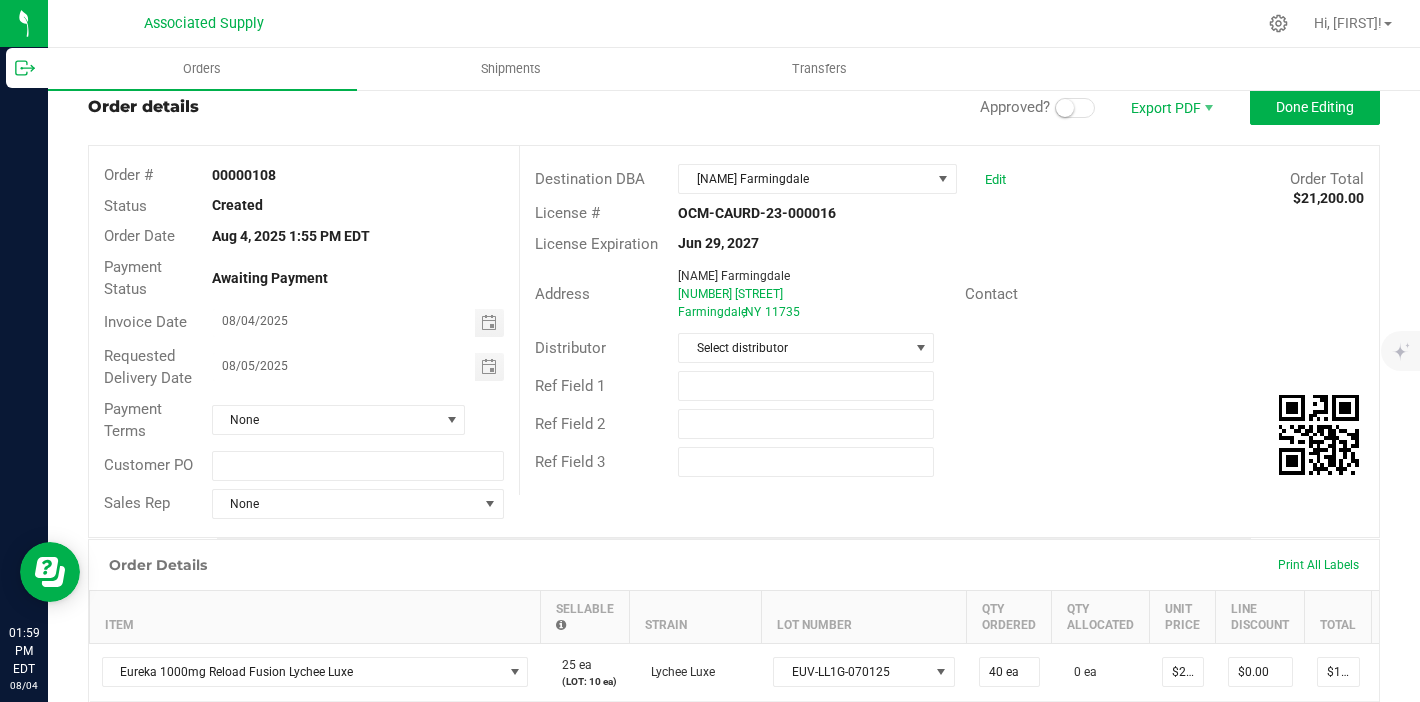 scroll, scrollTop: 0, scrollLeft: 0, axis: both 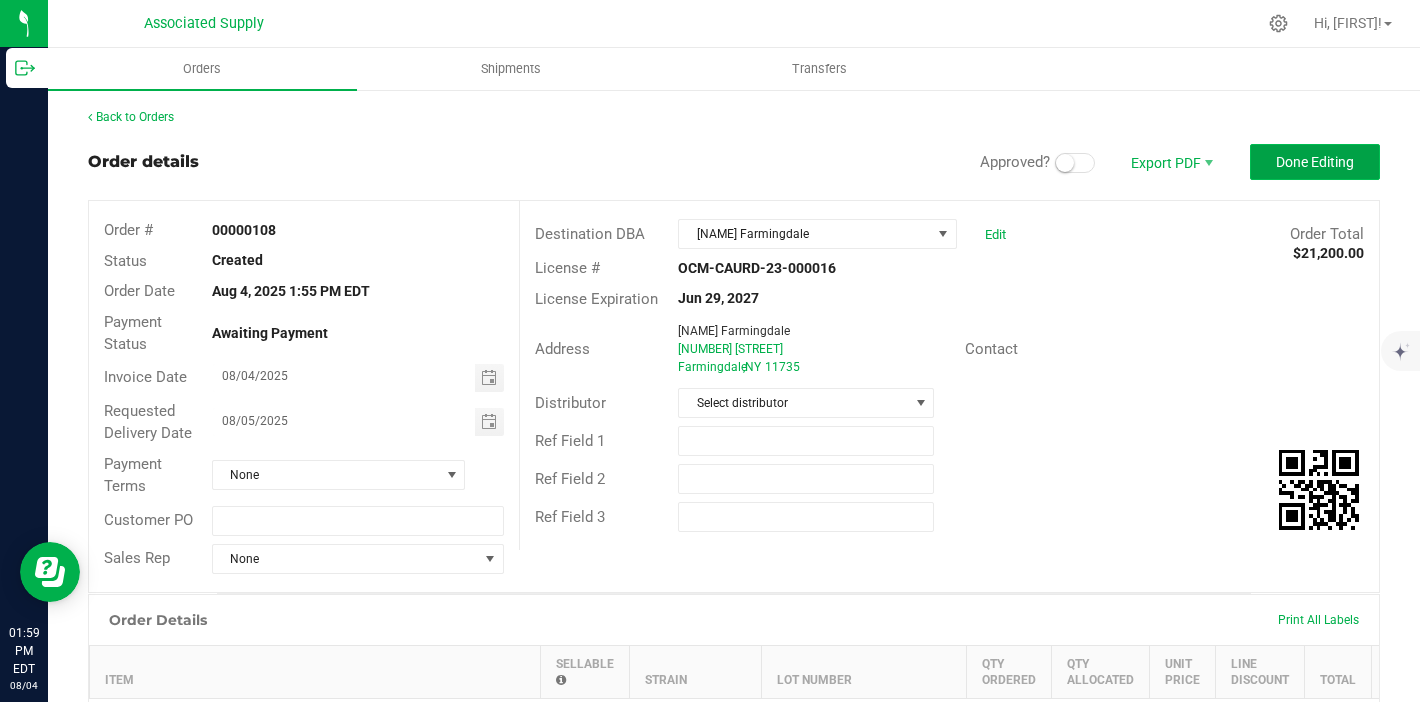 click on "Done Editing" at bounding box center (1315, 162) 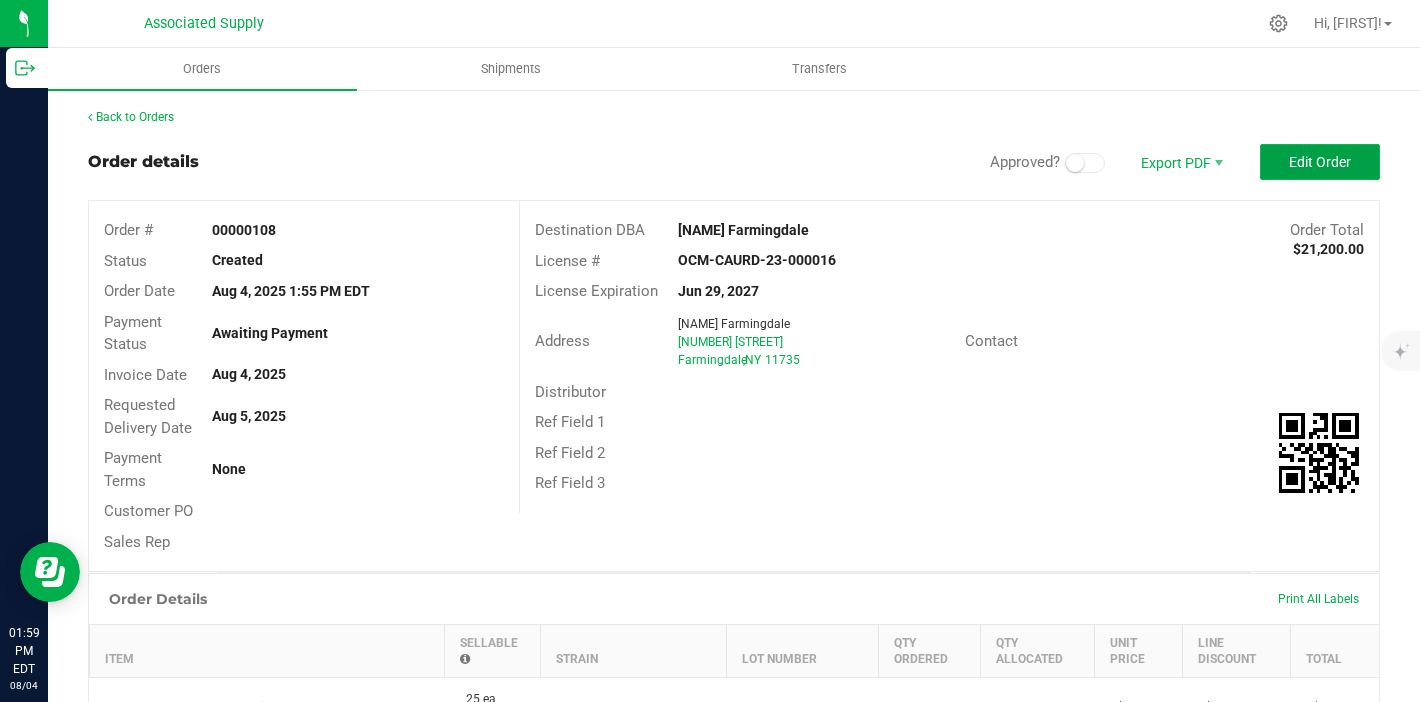 click on "Edit Order" at bounding box center (1320, 162) 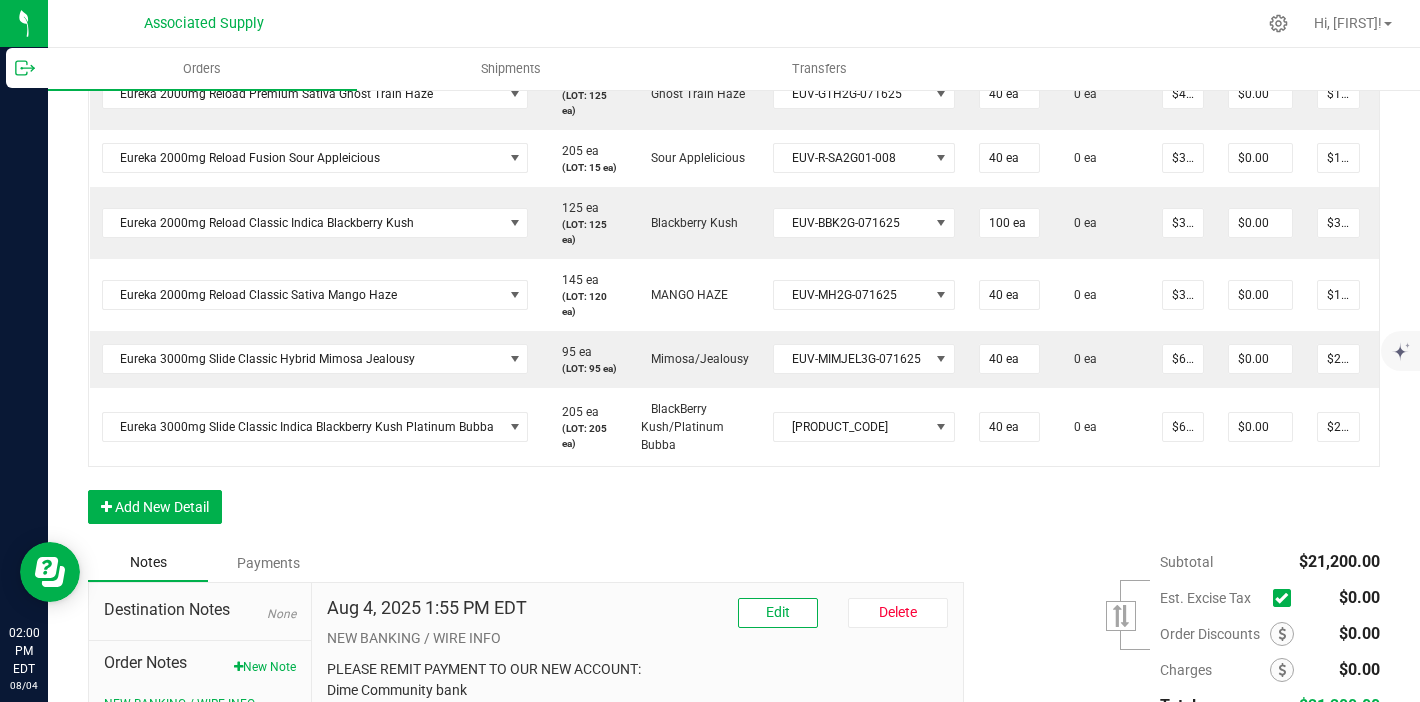 scroll, scrollTop: 1134, scrollLeft: 0, axis: vertical 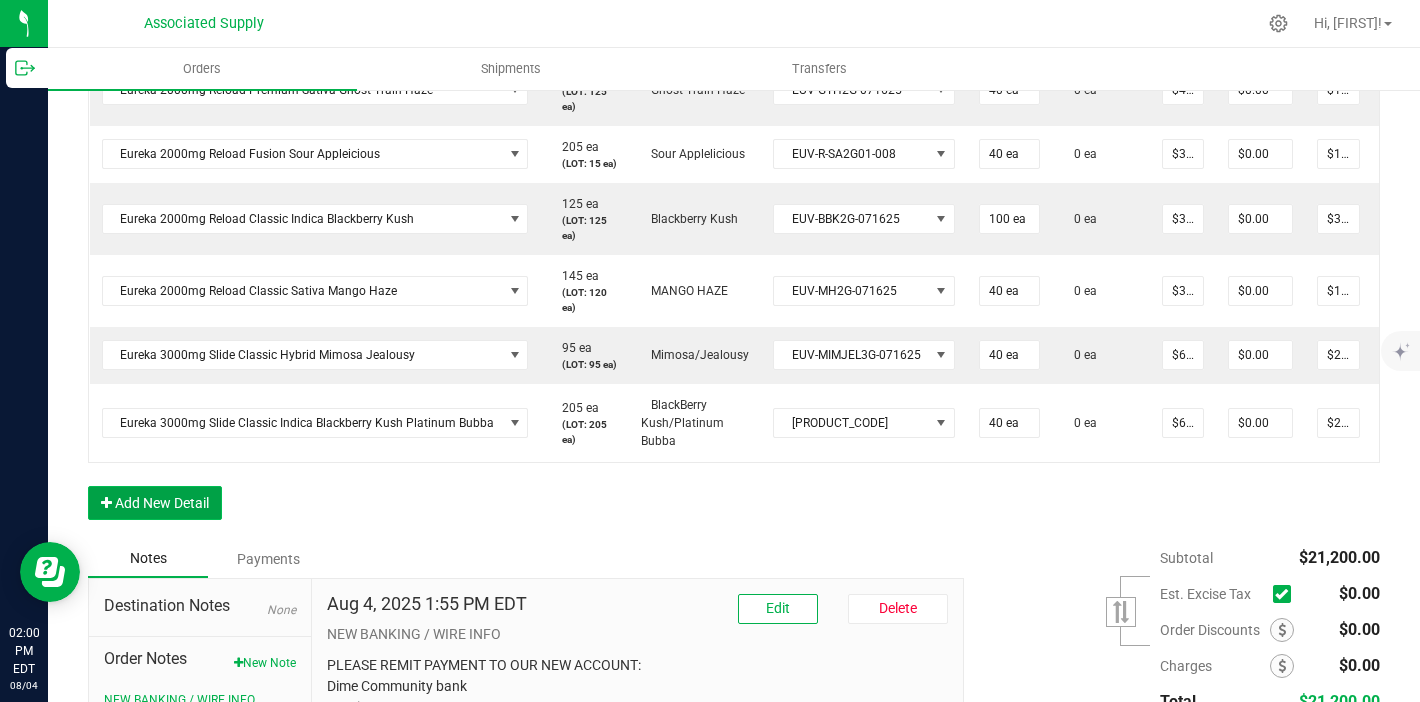 click on "Add New Detail" at bounding box center (155, 503) 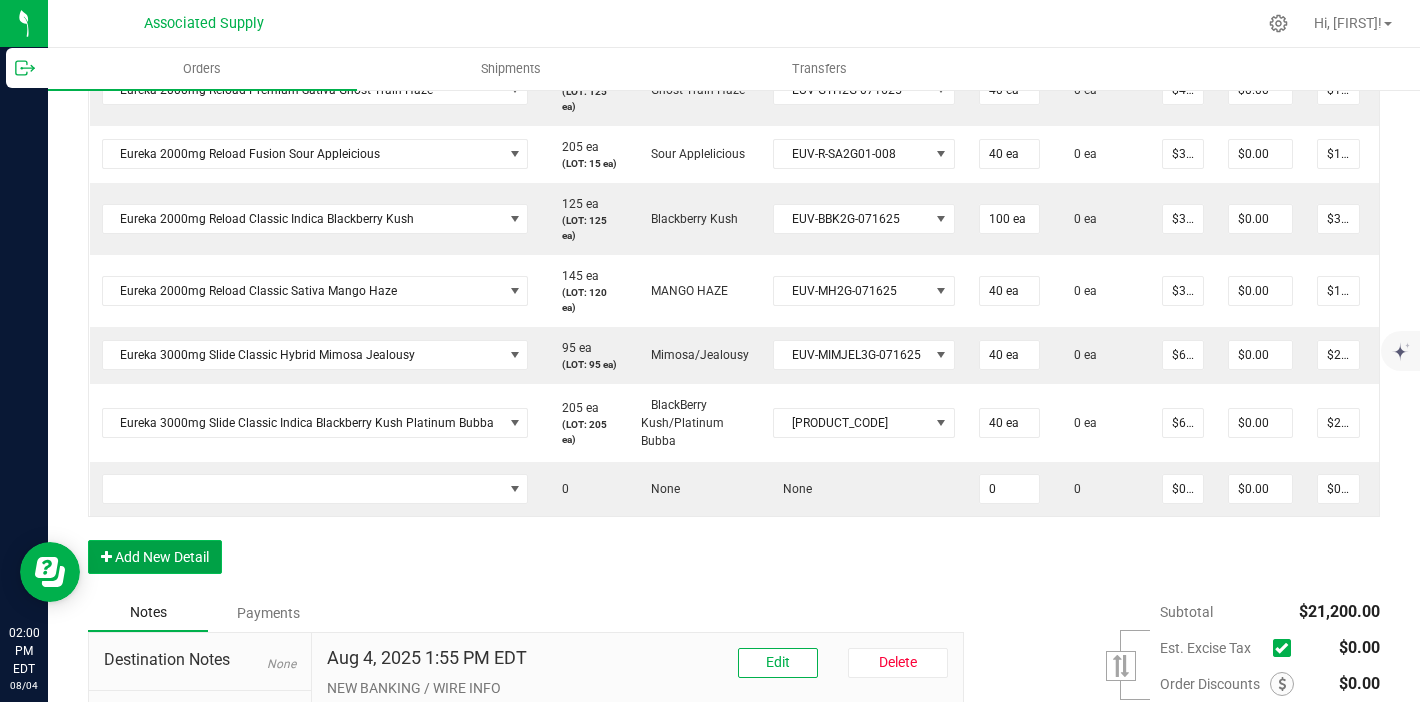 click on "Add New Detail" at bounding box center (155, 557) 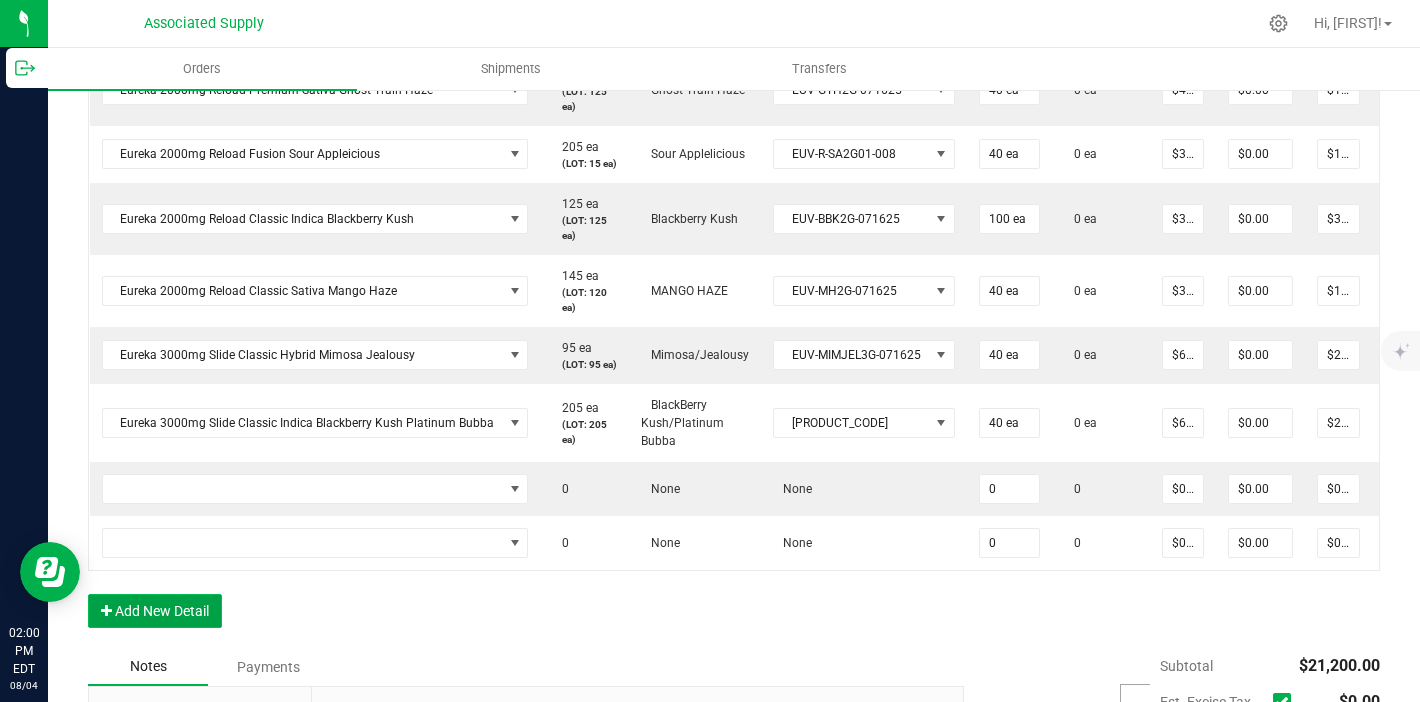 click on "Add New Detail" at bounding box center [155, 611] 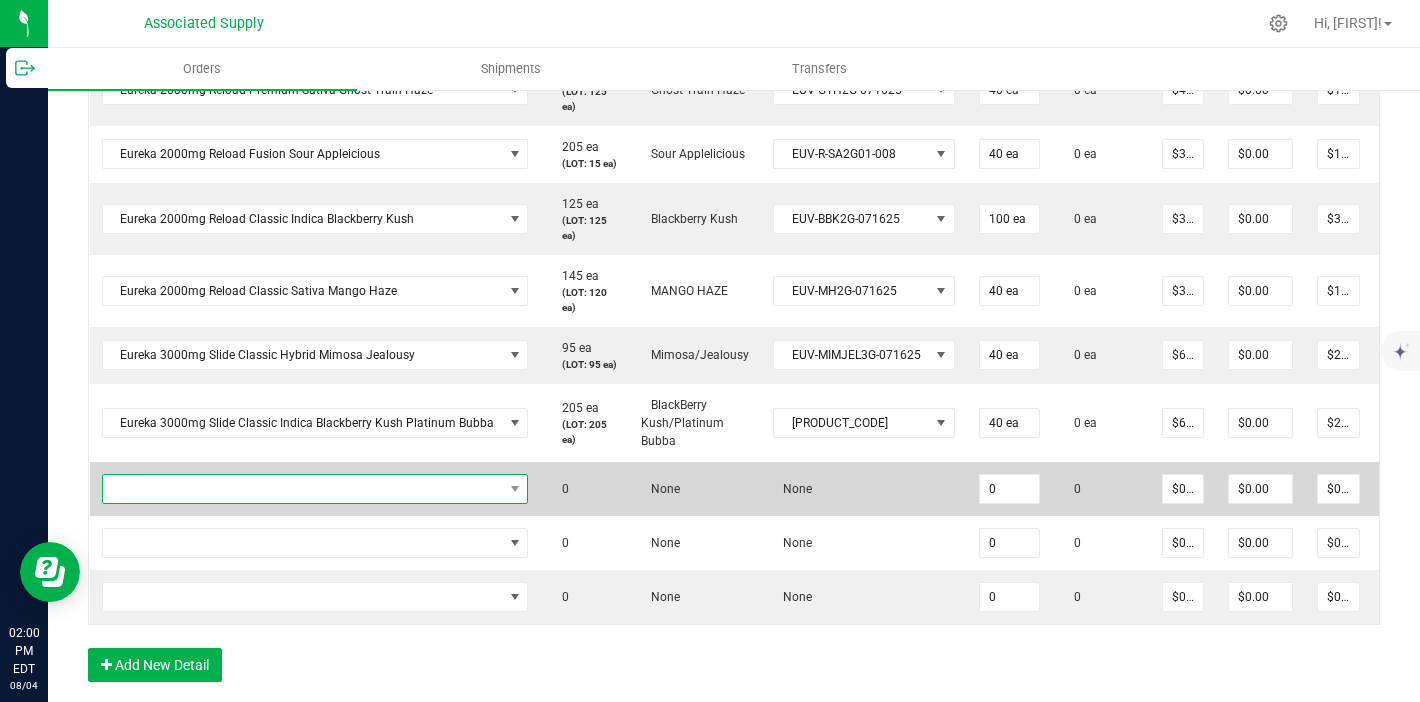 click at bounding box center (303, 489) 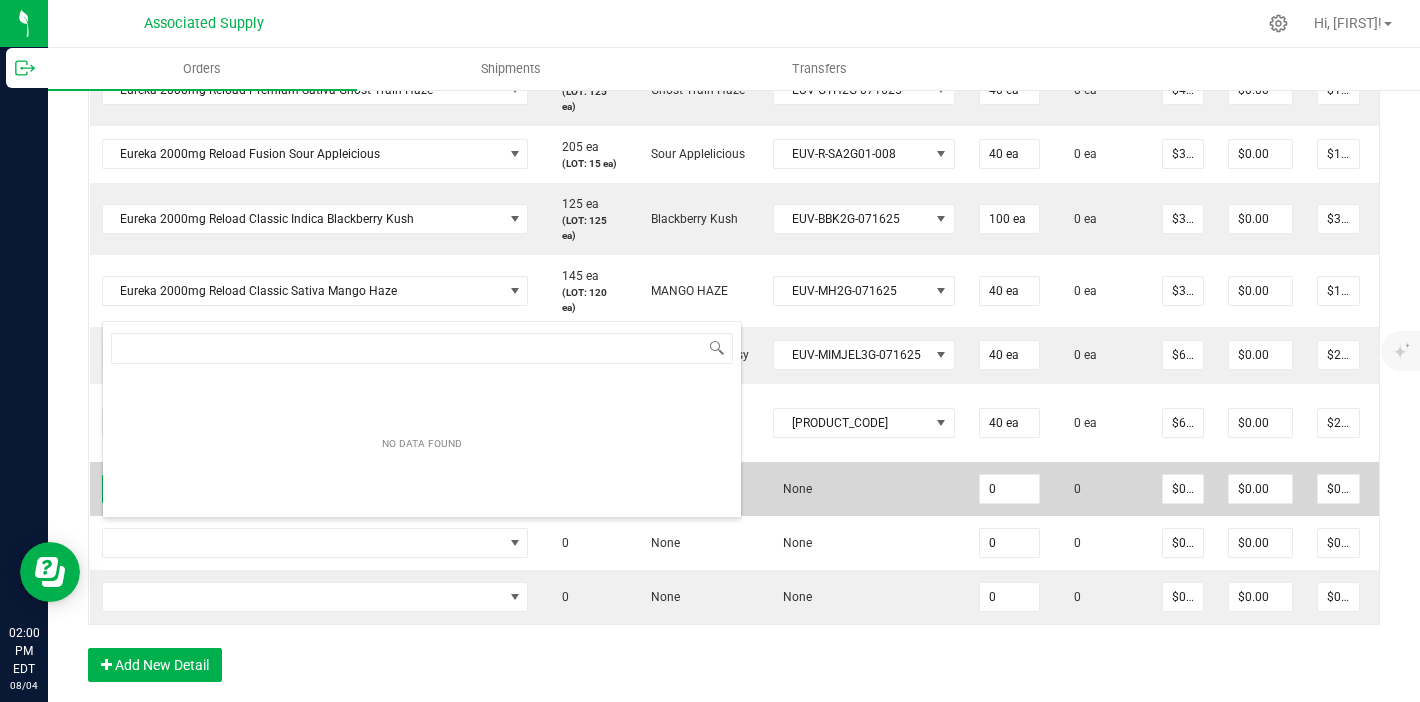 scroll, scrollTop: 99970, scrollLeft: 99581, axis: both 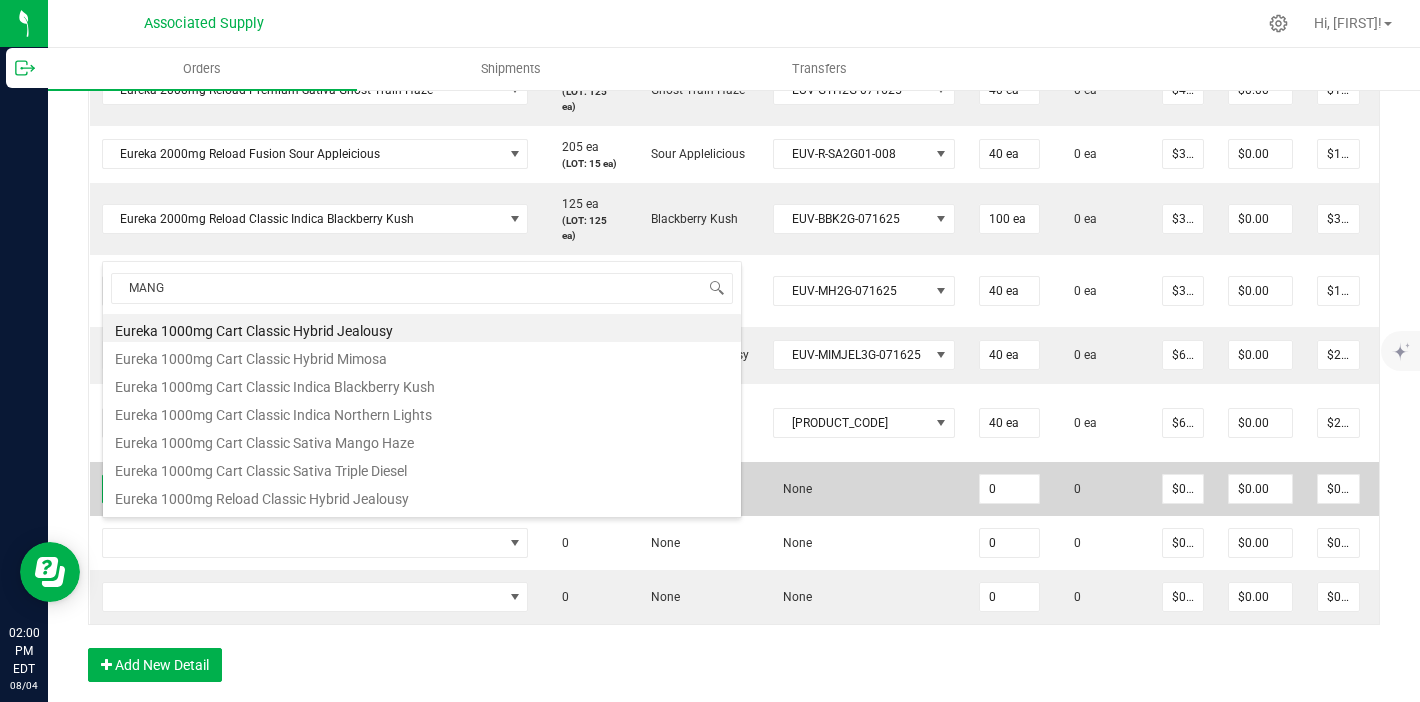 type on "MANGO" 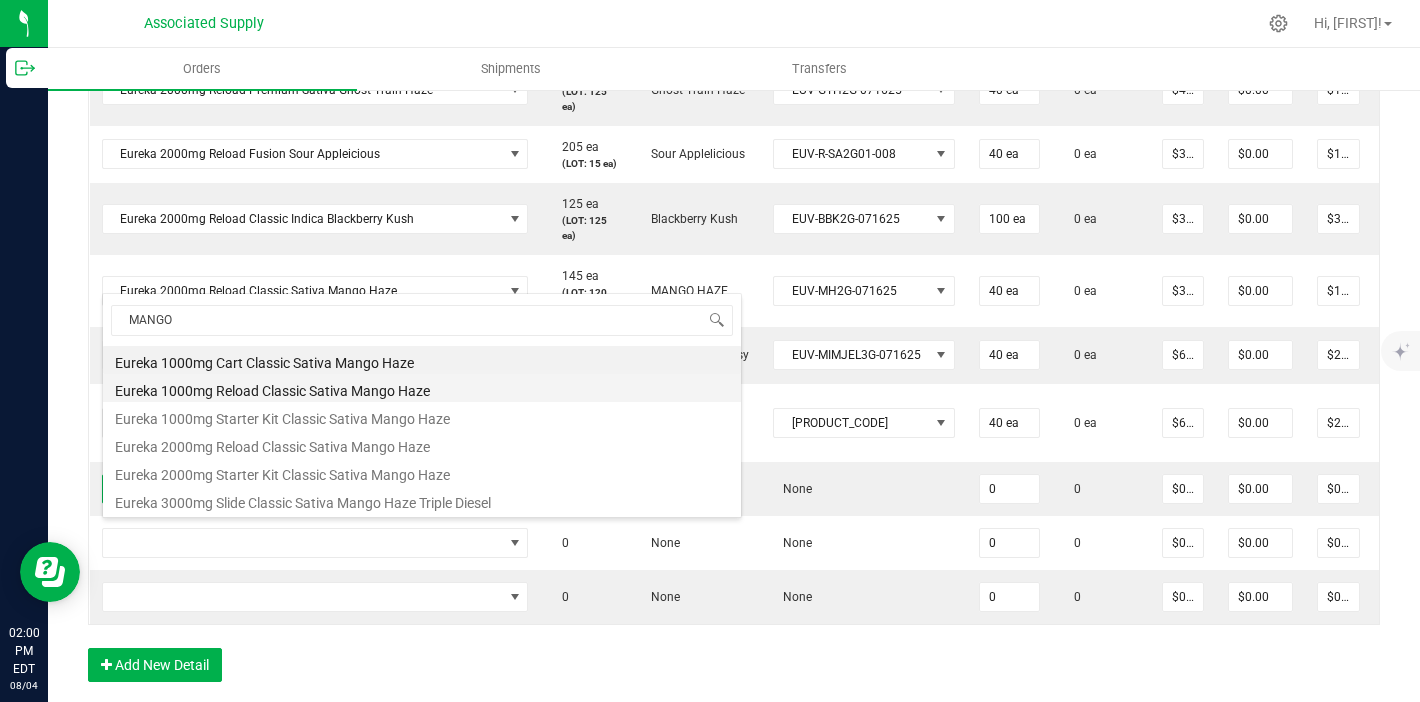 click on "Eureka 1000mg Reload Classic Sativa Mango Haze" at bounding box center [422, 388] 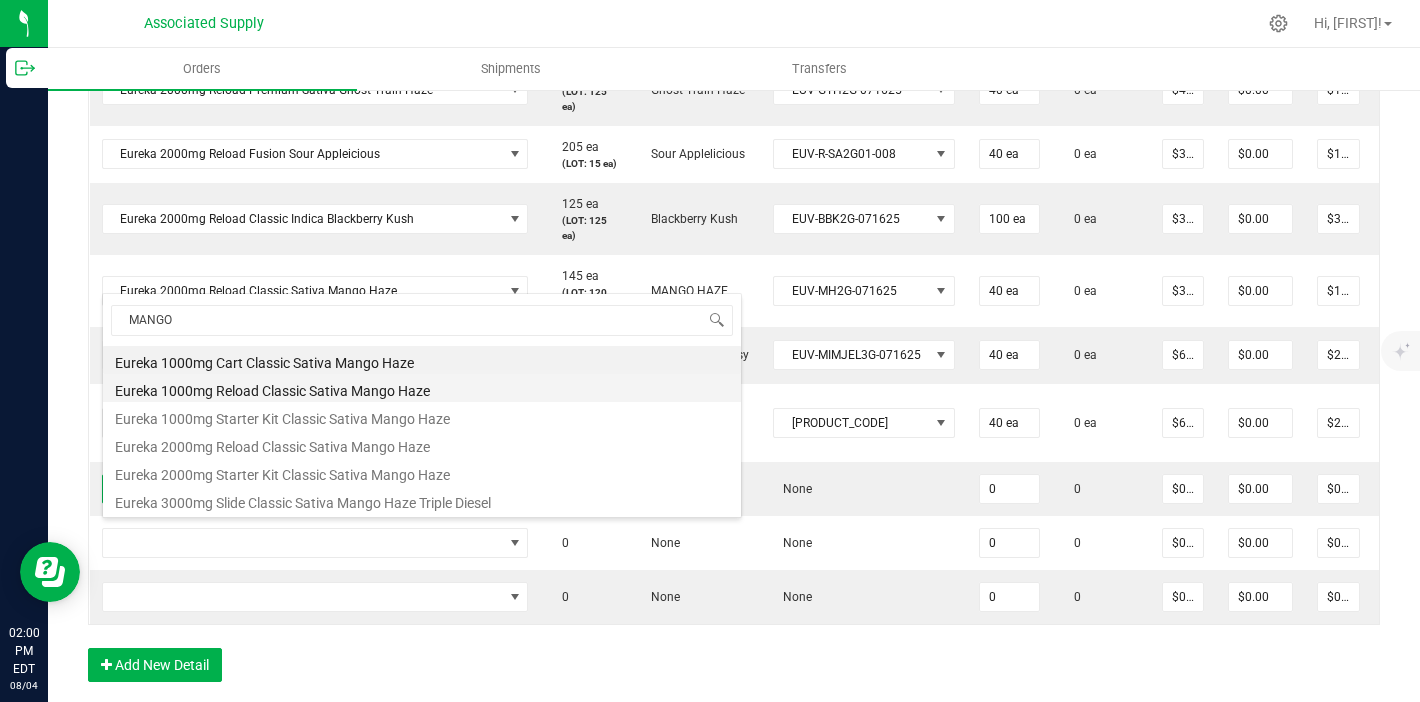 type on "0 ea" 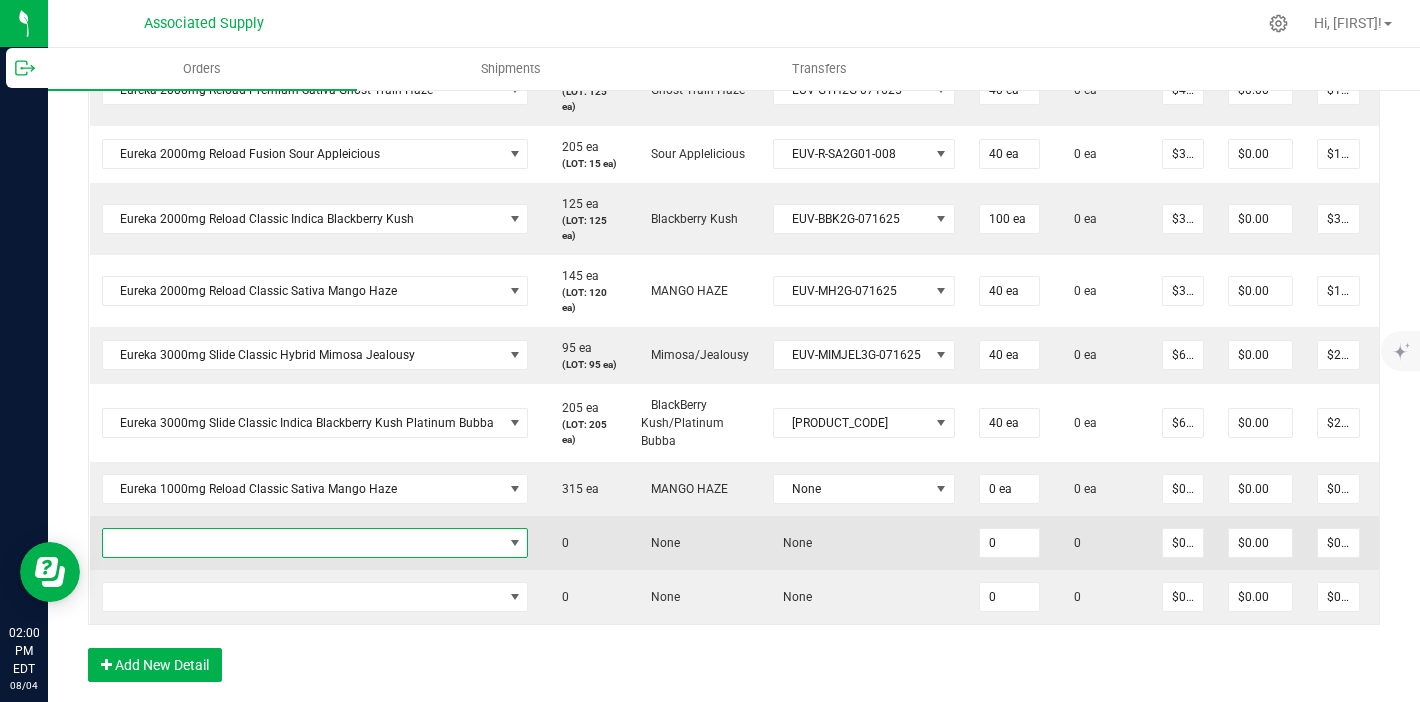 click at bounding box center [303, 543] 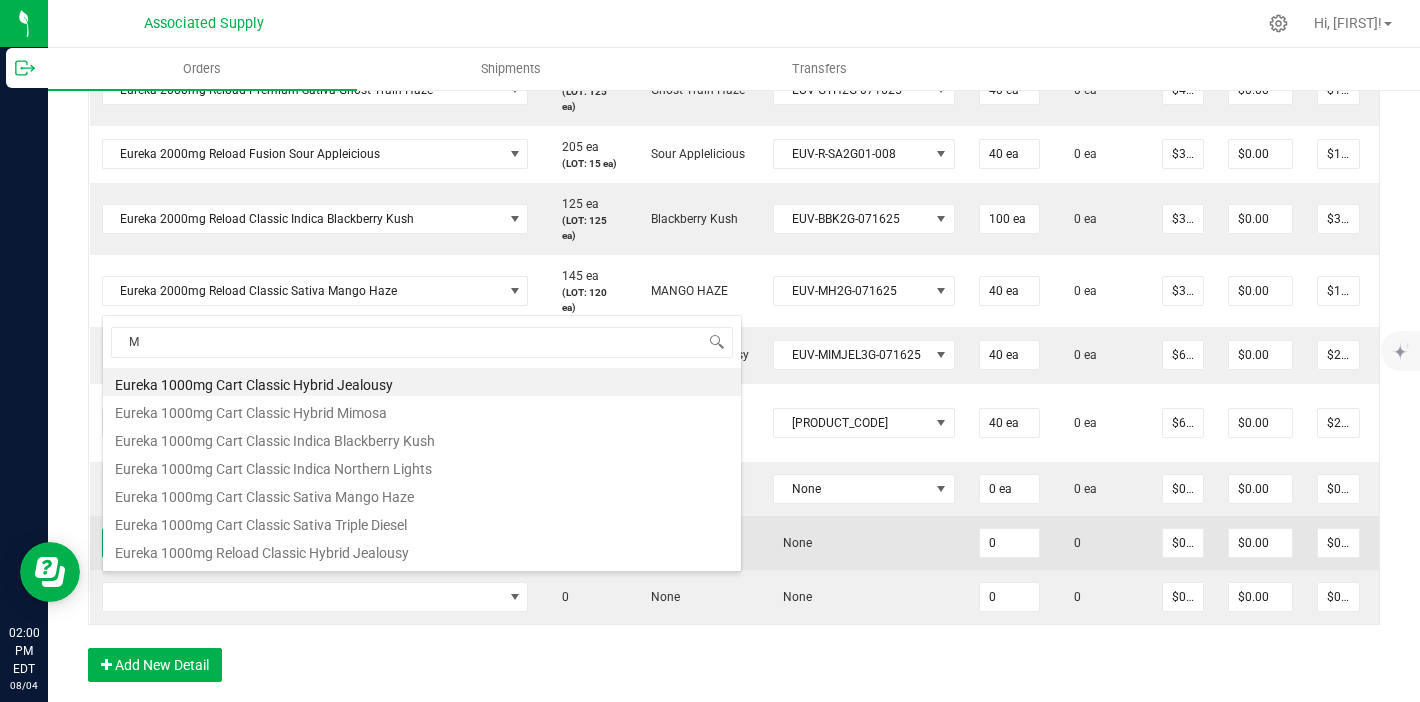 scroll, scrollTop: 99970, scrollLeft: 99581, axis: both 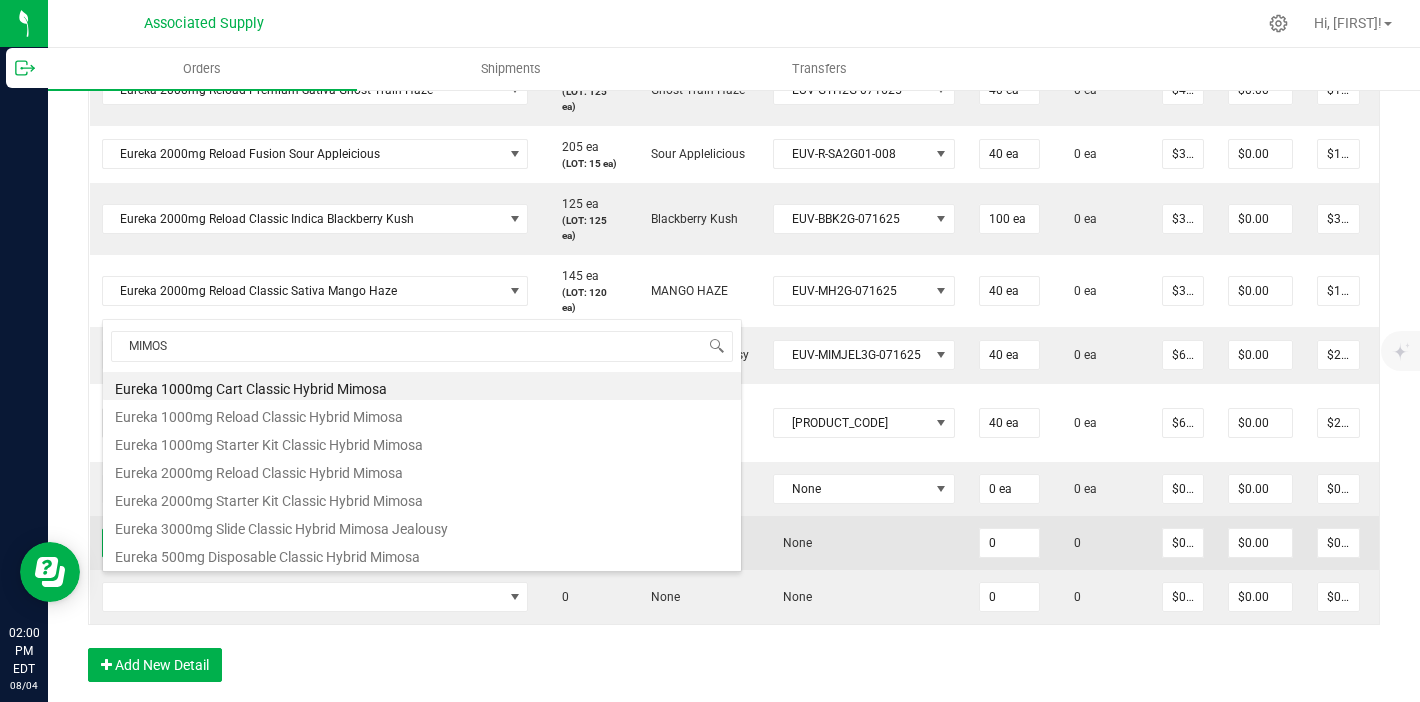 type on "MIMOSA" 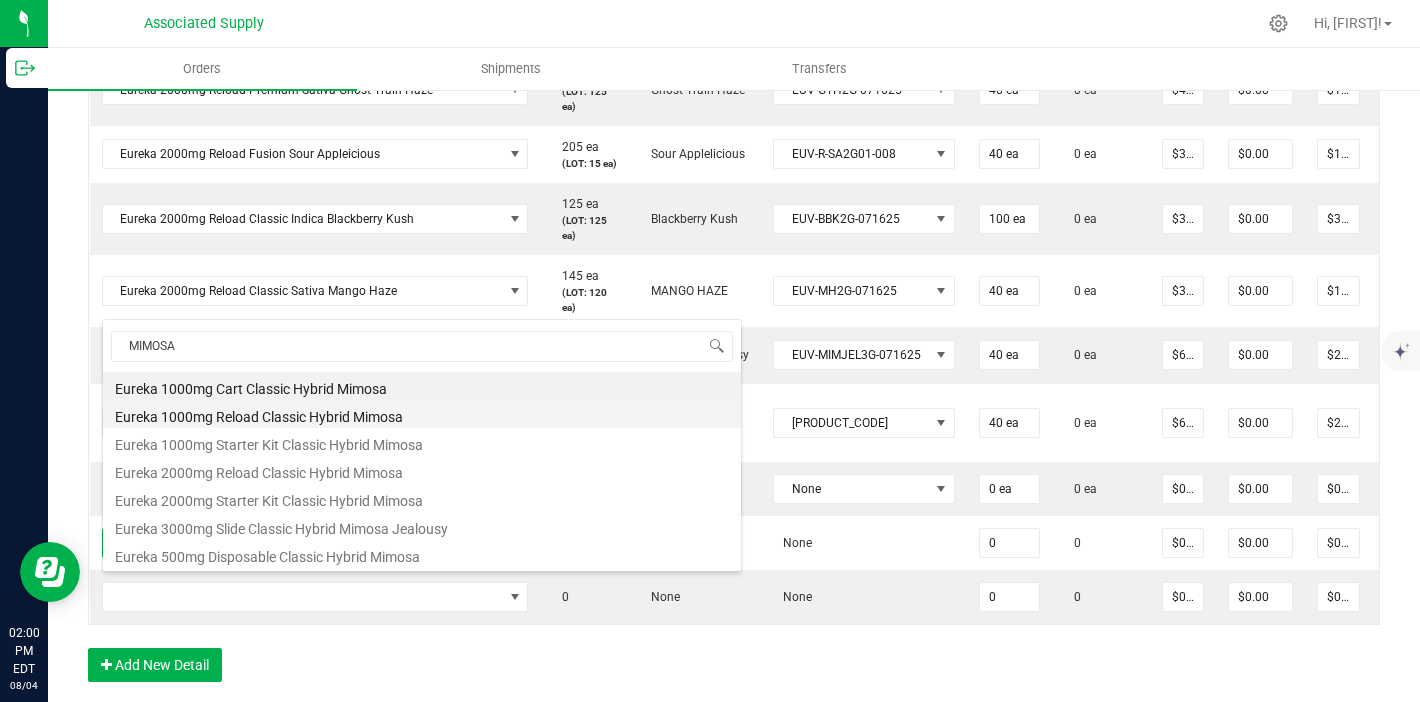 click on "Eureka 1000mg Reload Classic Hybrid Mimosa" at bounding box center (422, 414) 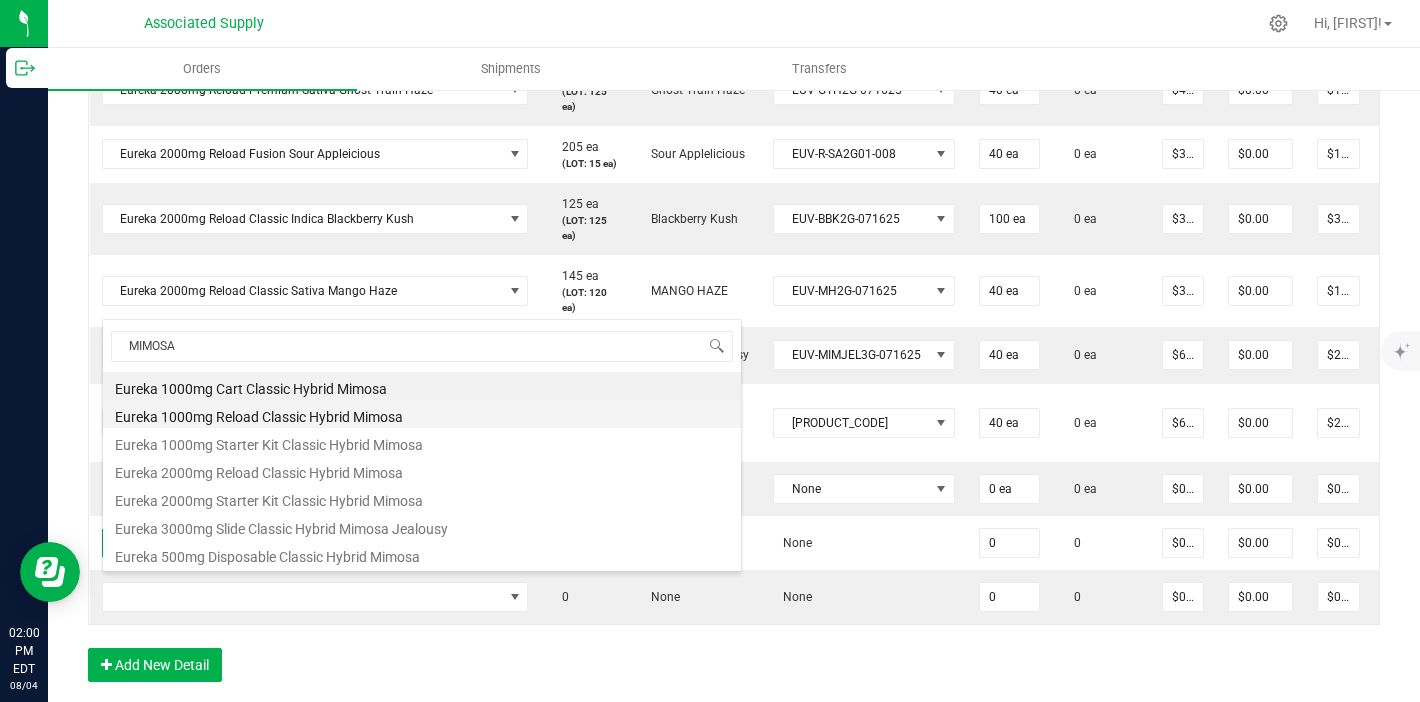 type on "0 ea" 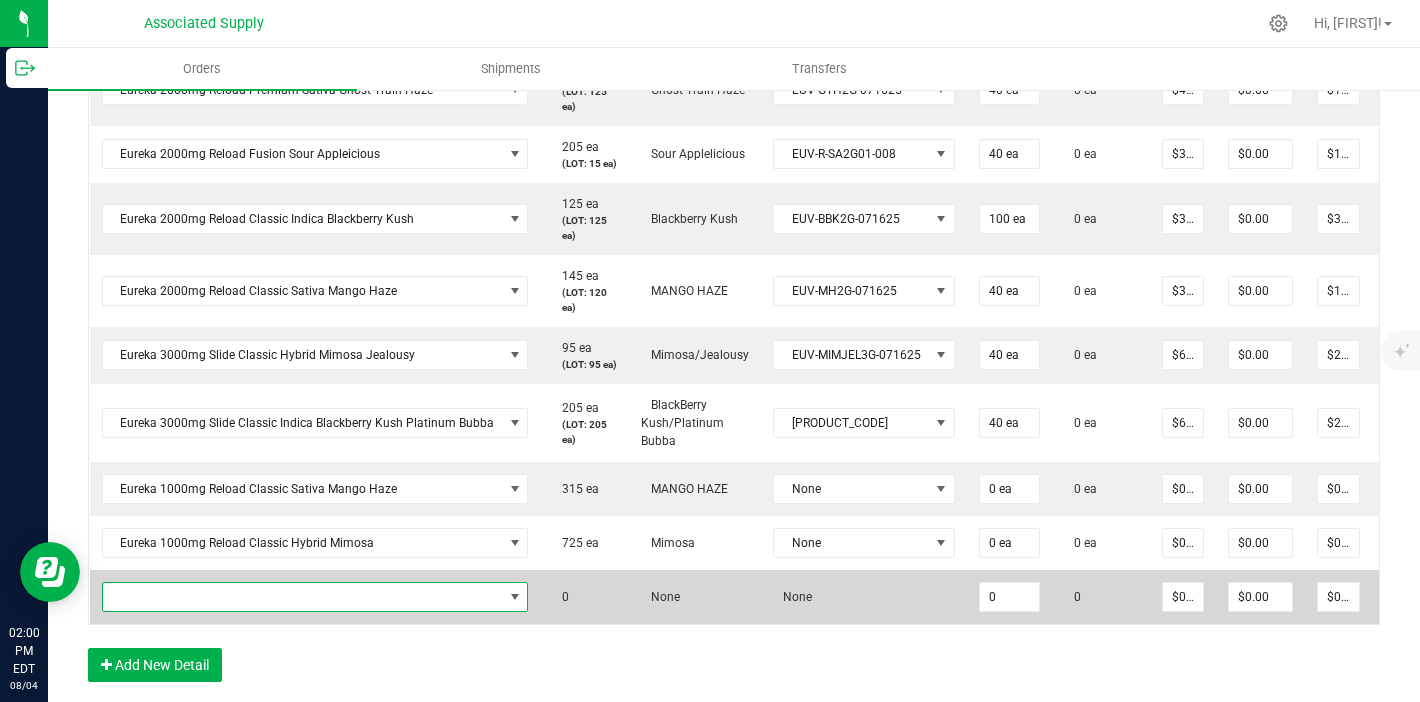 click at bounding box center [303, 597] 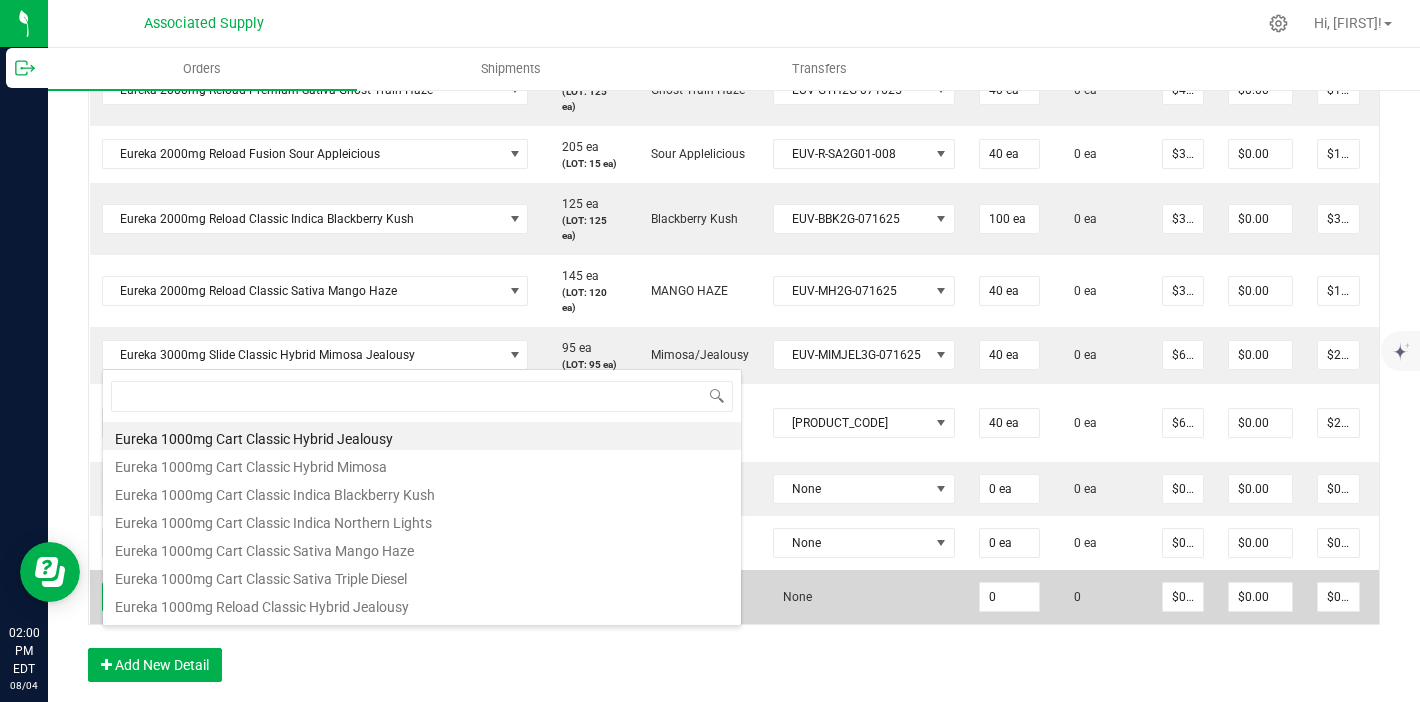 scroll, scrollTop: 99970, scrollLeft: 99581, axis: both 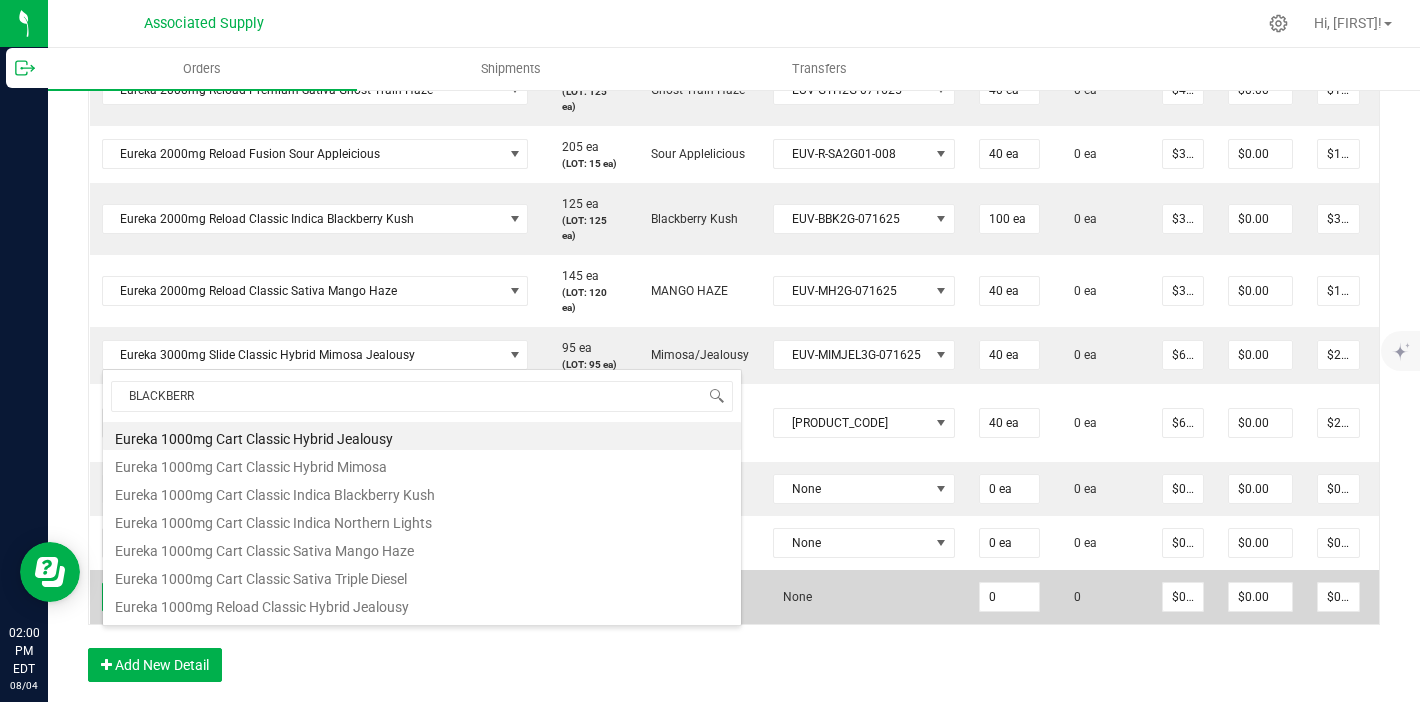 type on "BLACKBERRY" 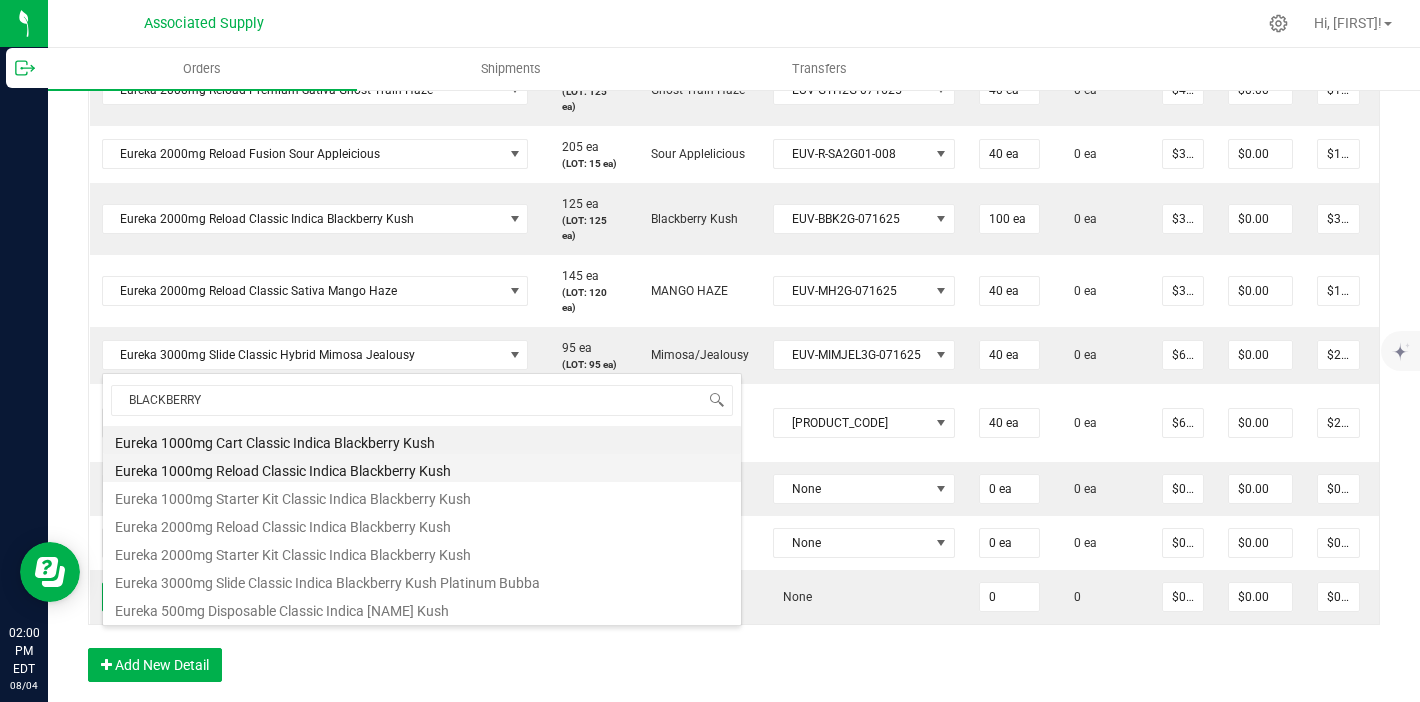 click on "Eureka 1000mg Reload Classic Indica Blackberry Kush" at bounding box center (422, 468) 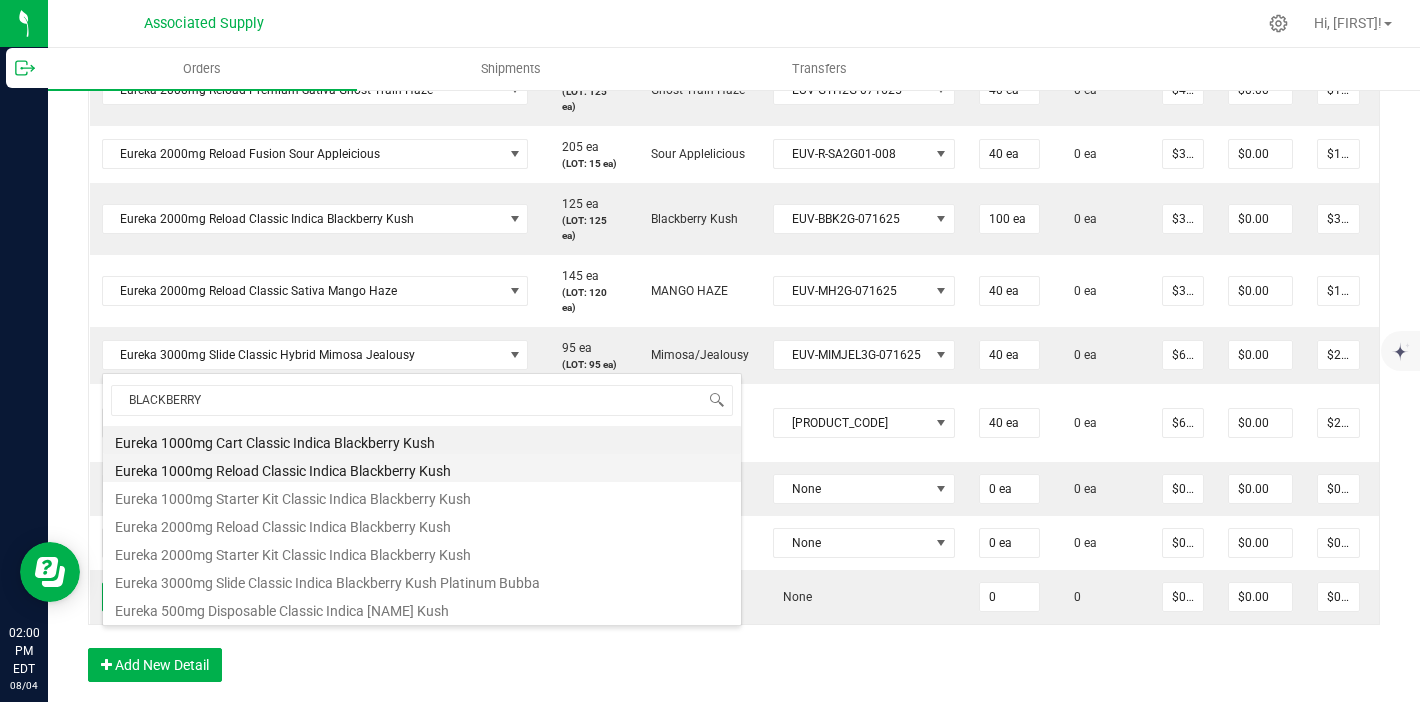 type on "0 ea" 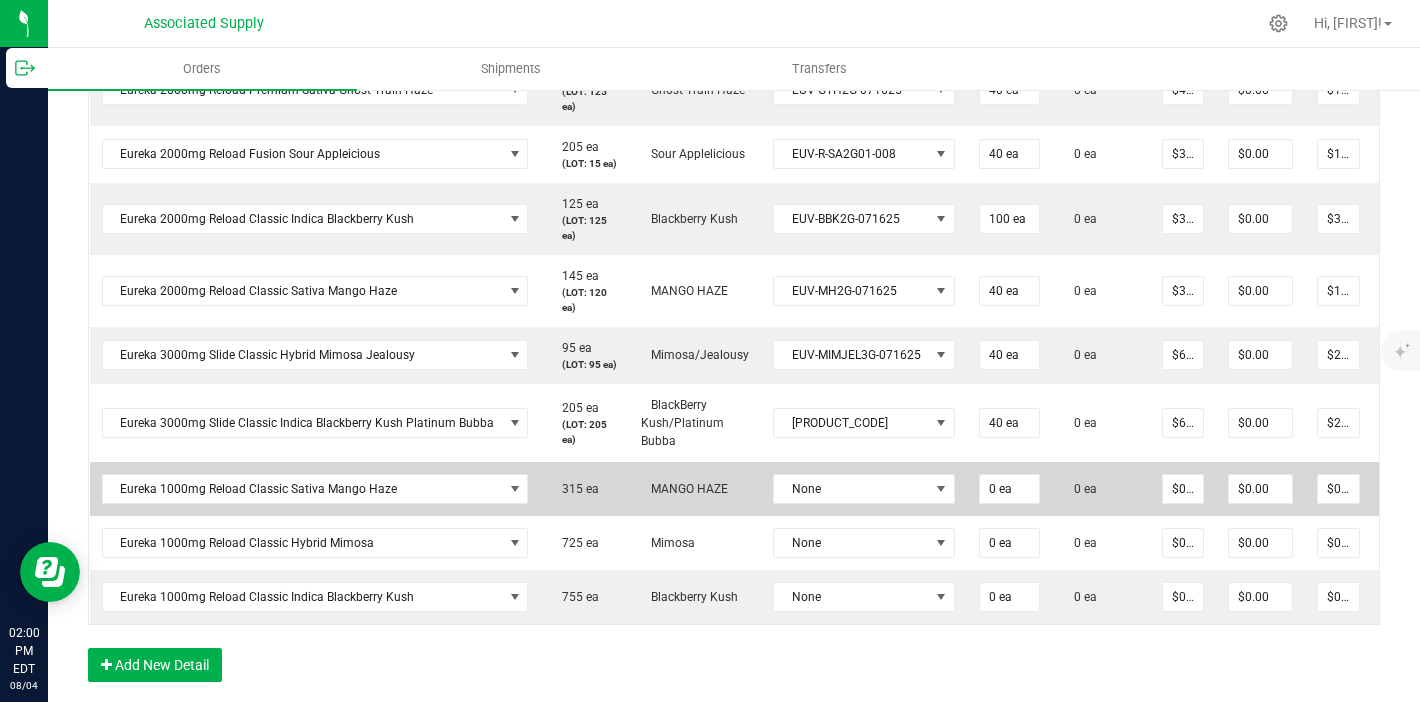 click on "None" at bounding box center (864, 489) 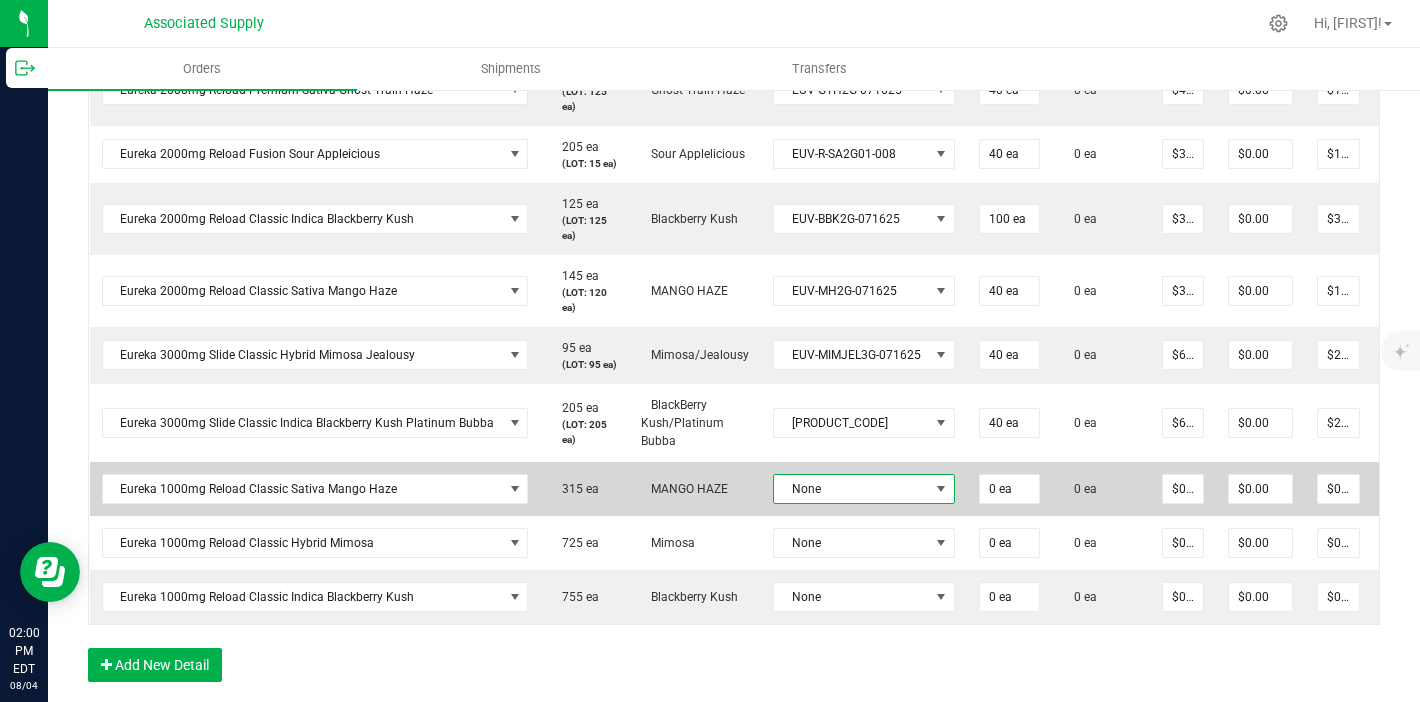 click on "None" at bounding box center (851, 489) 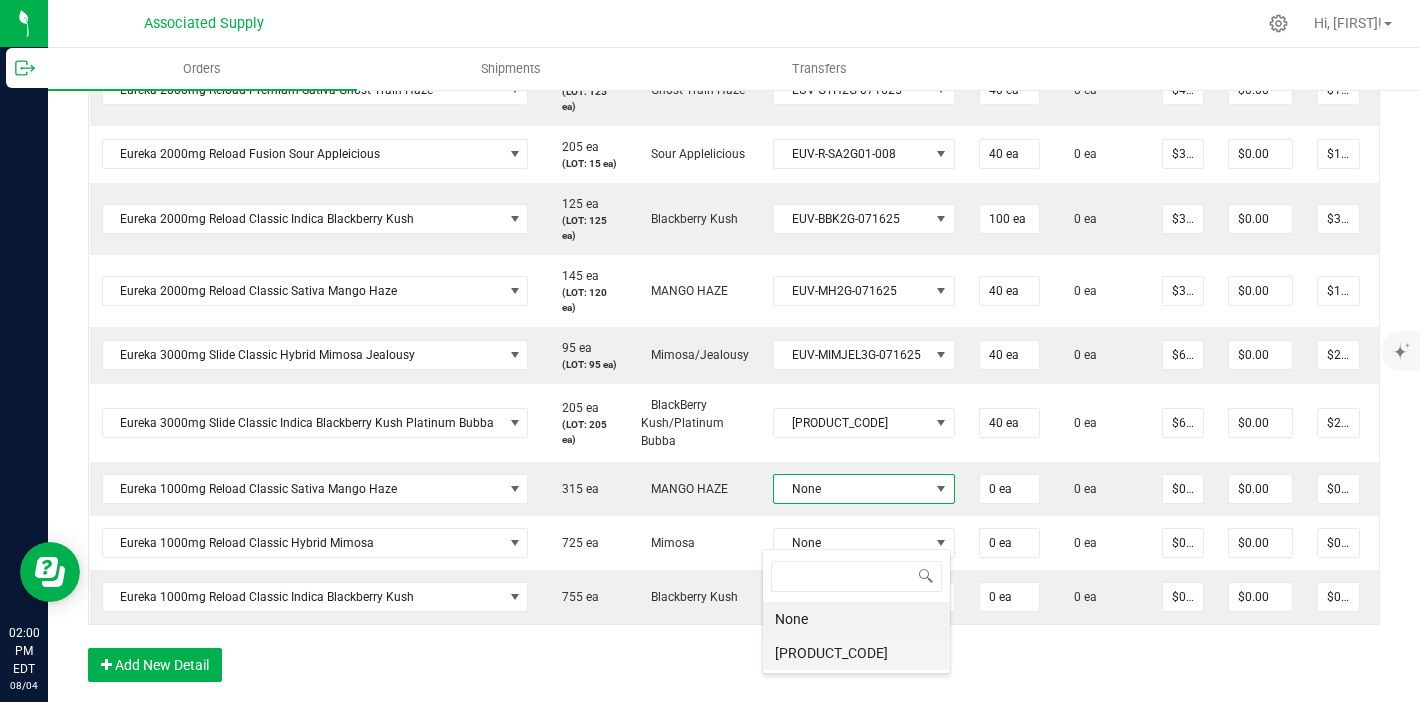 scroll, scrollTop: 99970, scrollLeft: 99819, axis: both 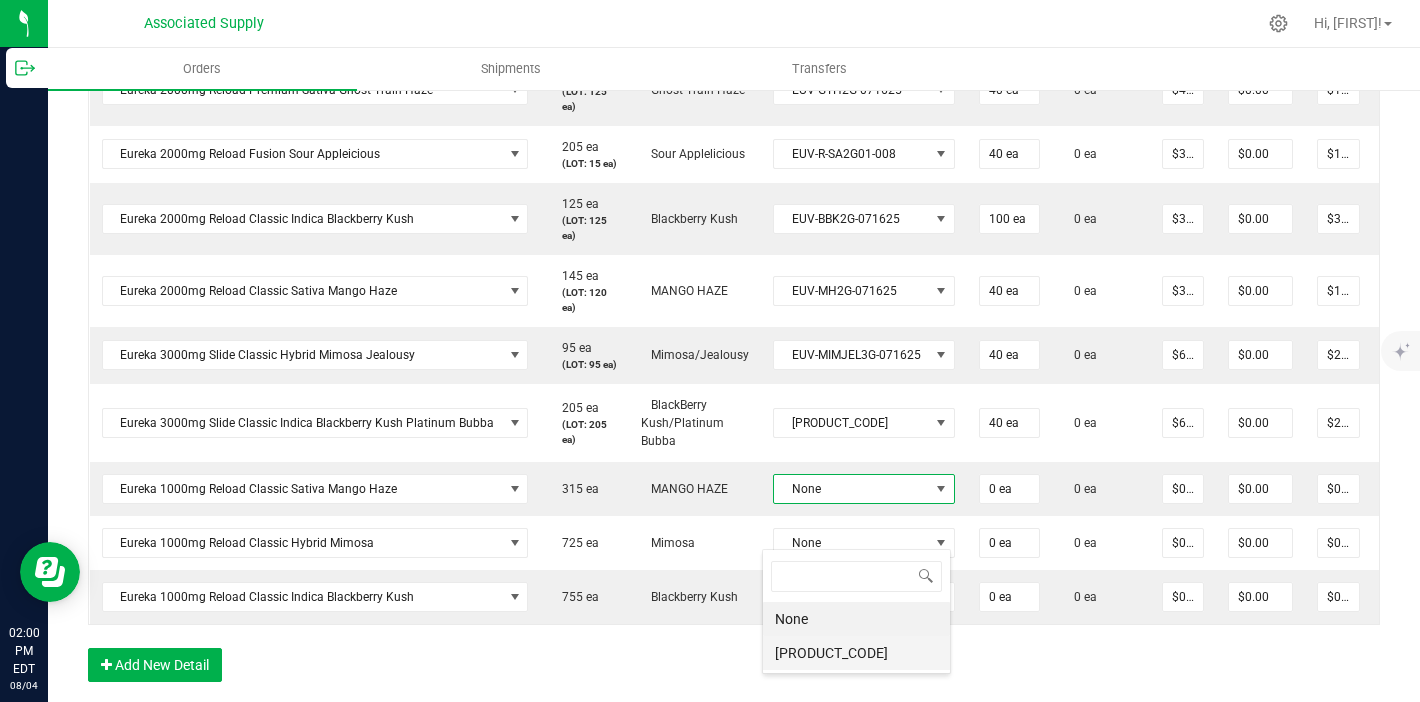 click on "[PRODUCT_CODE]" at bounding box center [856, 653] 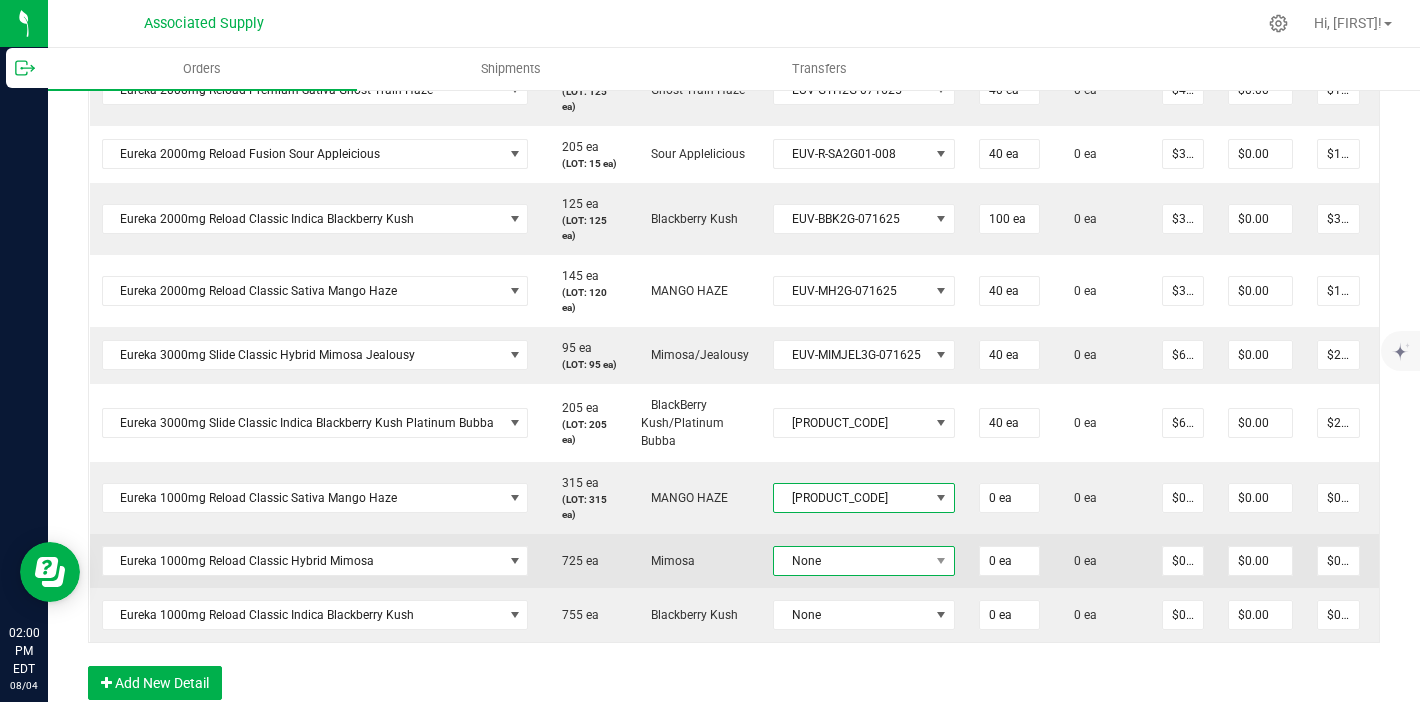 click on "None" at bounding box center (851, 561) 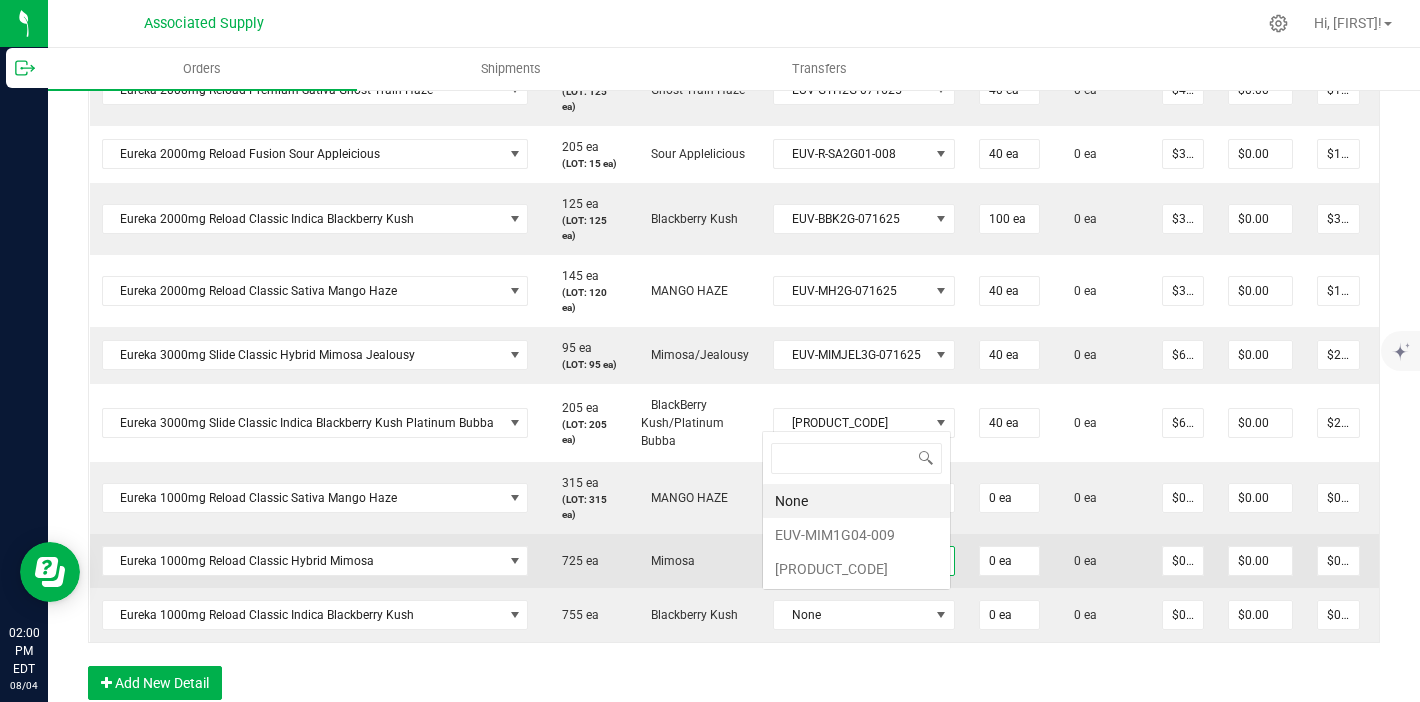 scroll, scrollTop: 0, scrollLeft: 0, axis: both 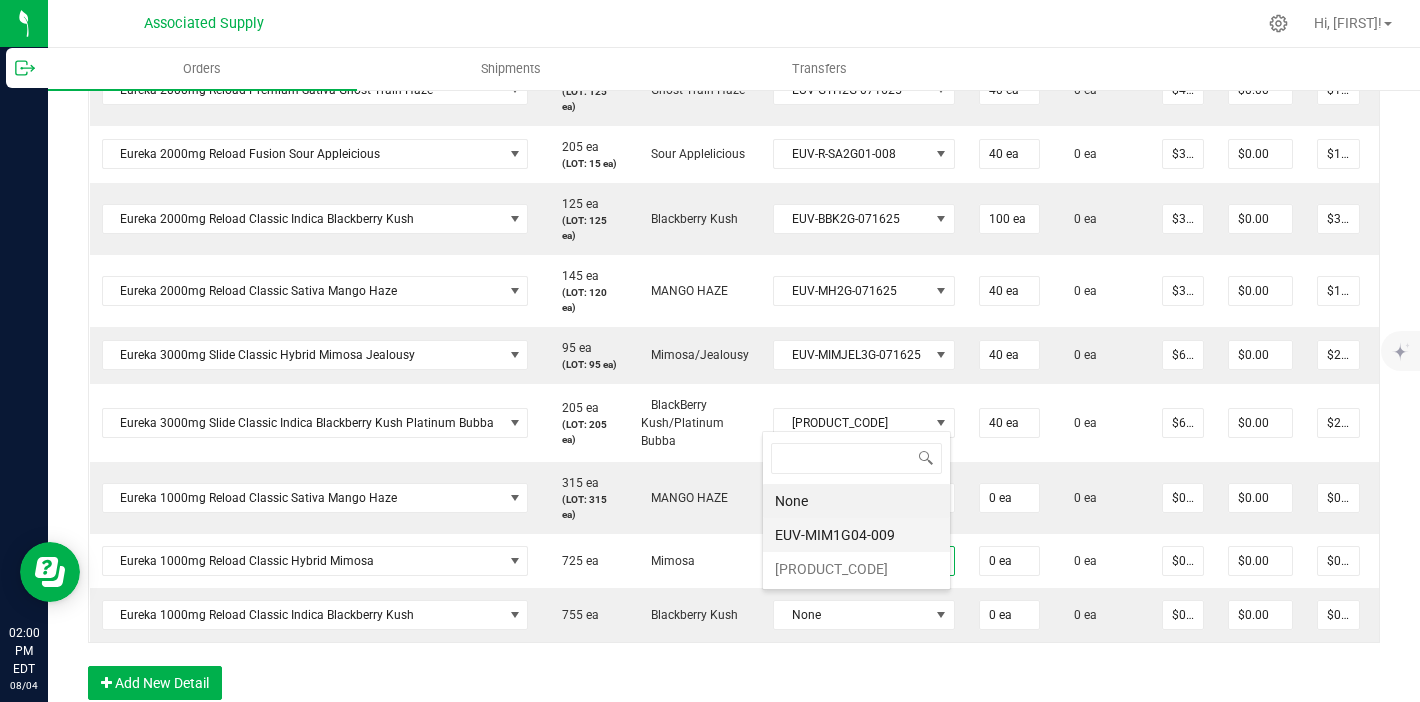 click on "EUV-MIM1G04-009" at bounding box center [856, 535] 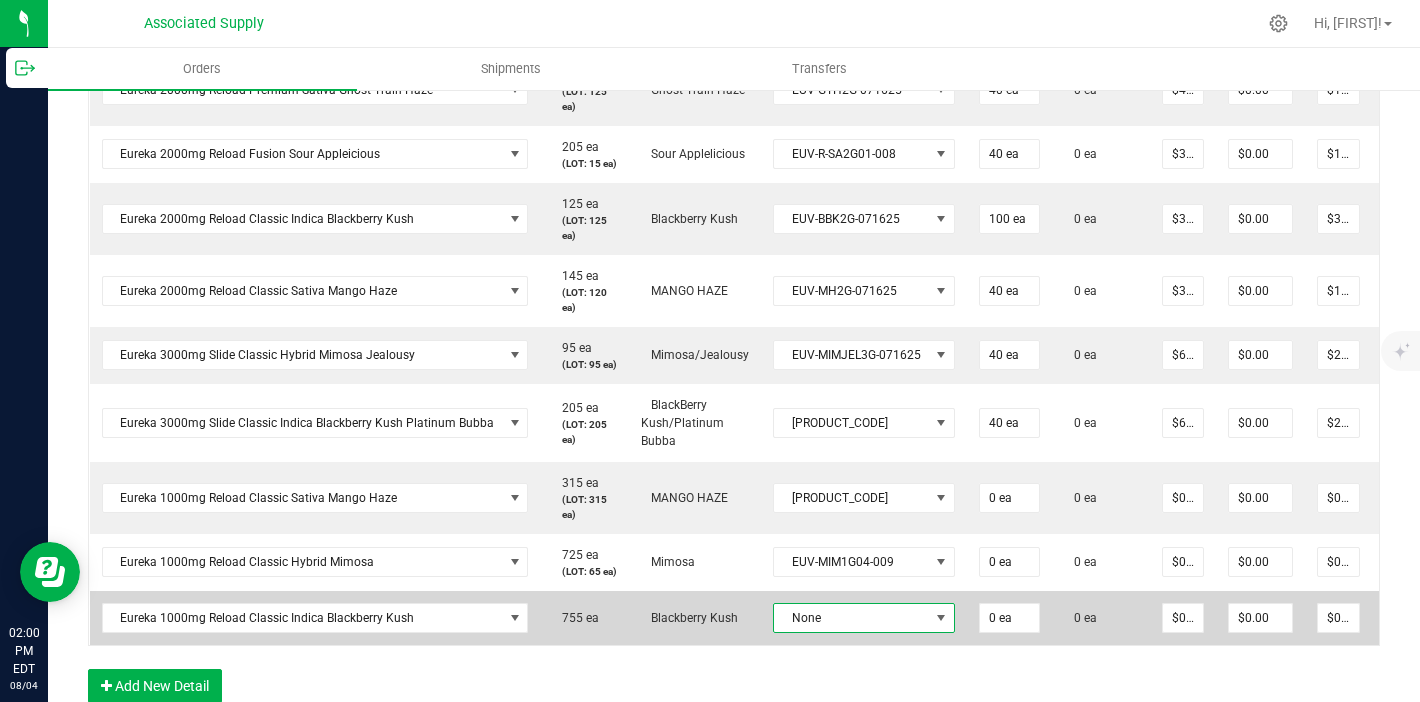 click on "None" at bounding box center [851, 618] 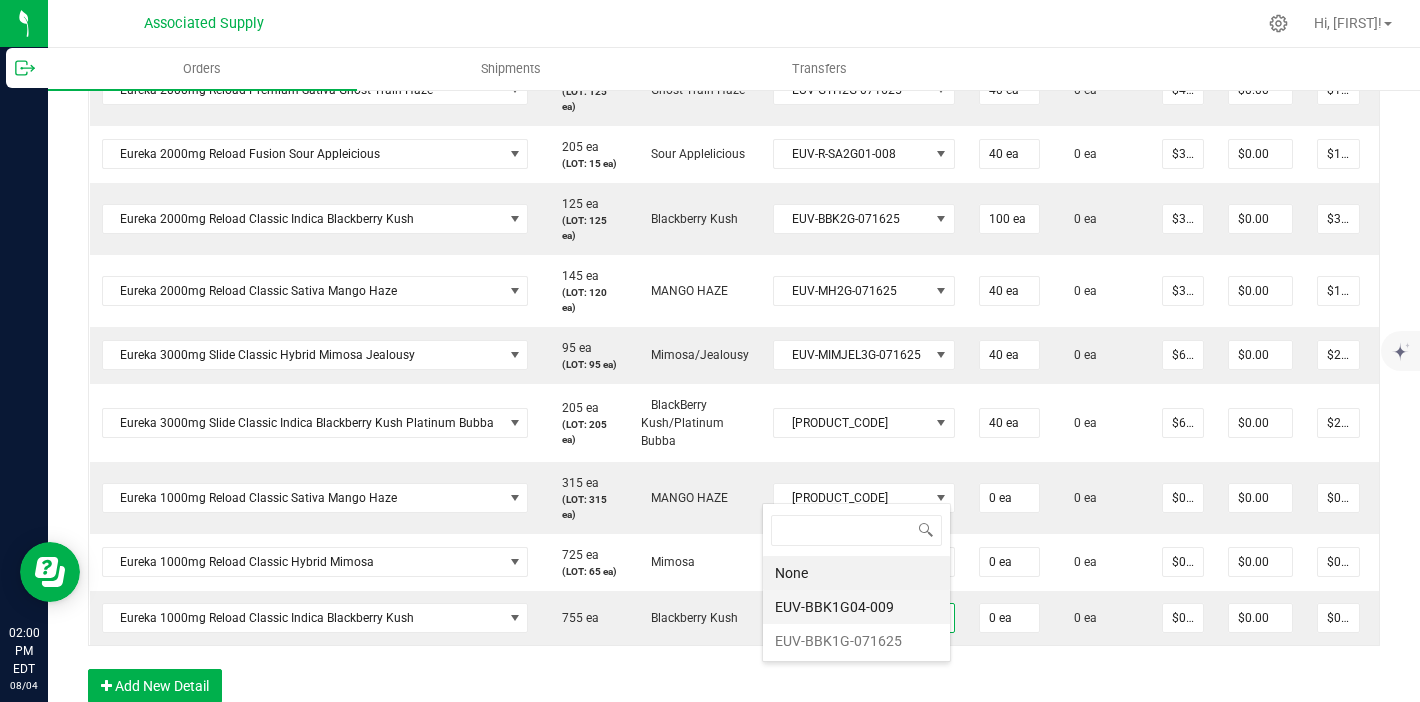 scroll, scrollTop: 99970, scrollLeft: 99819, axis: both 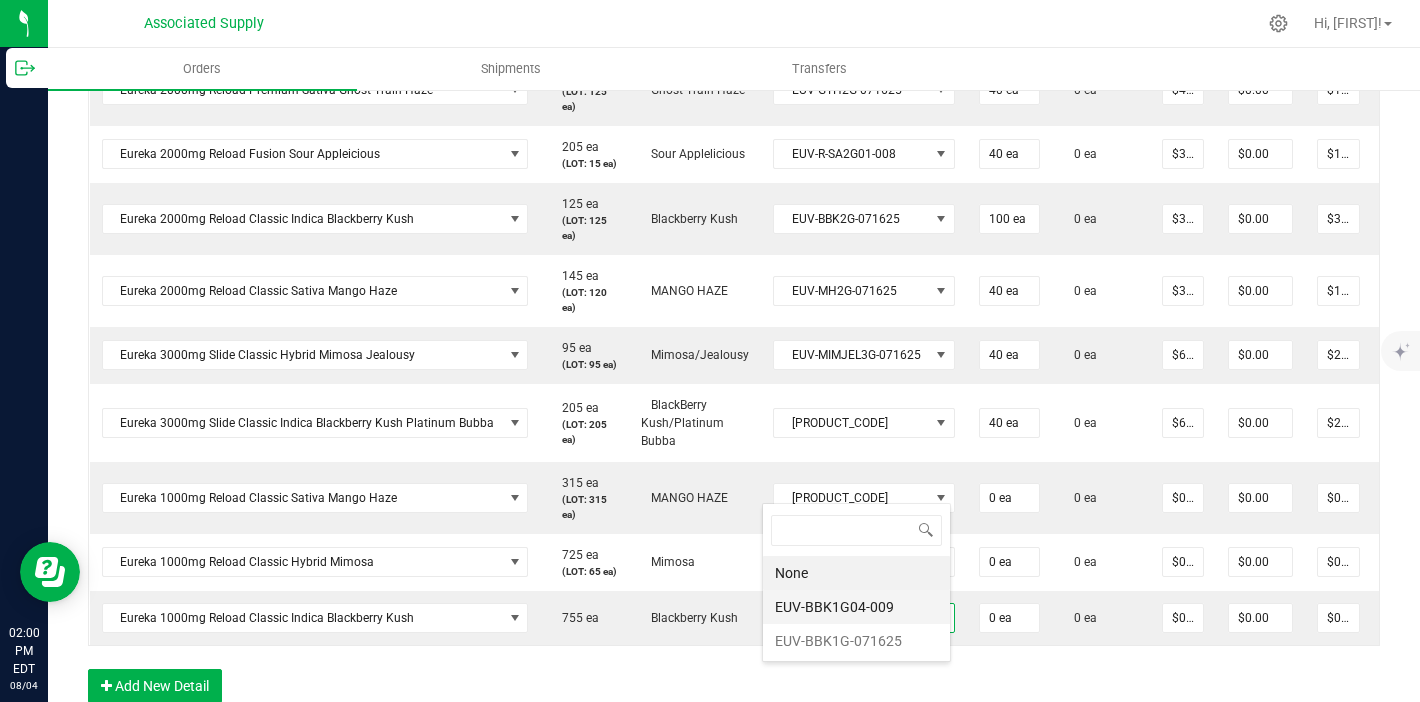 click on "EUV-BBK1G04-009" at bounding box center [856, 607] 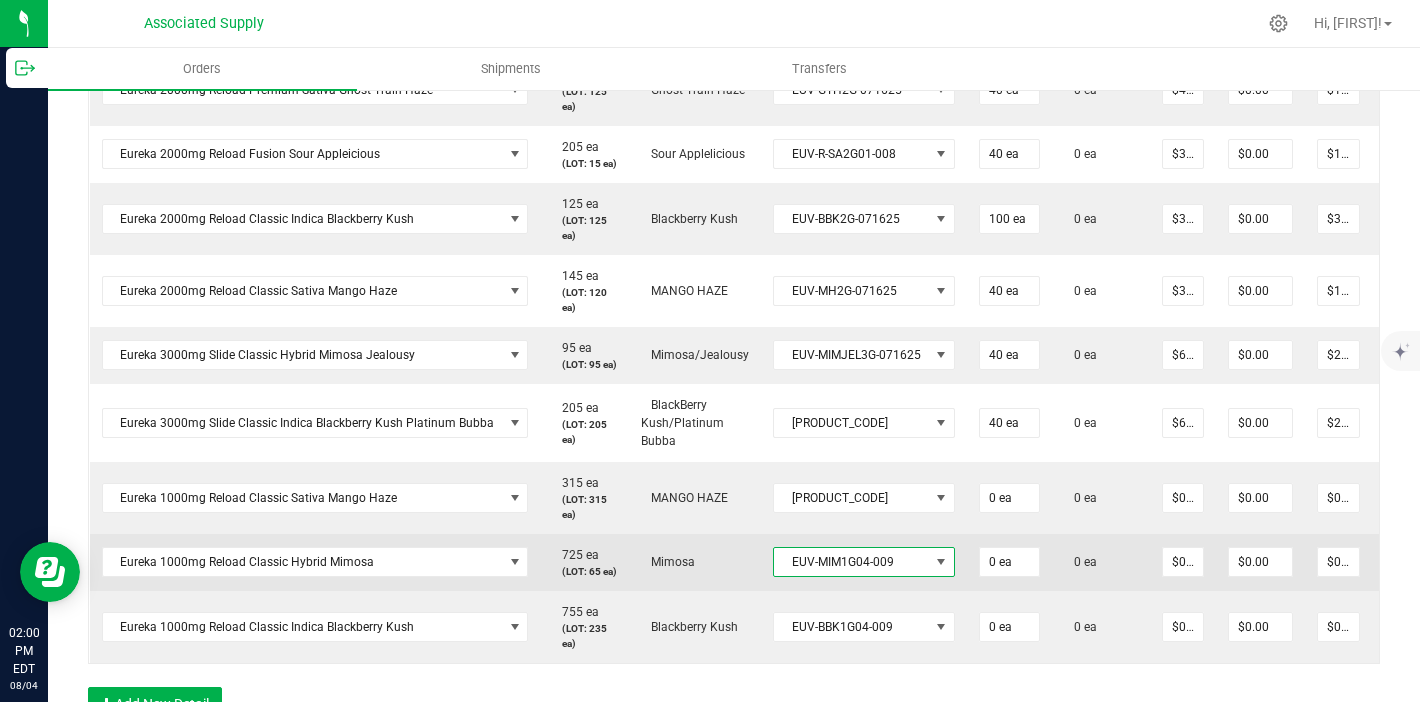 click on "EUV-MIM1G04-009" at bounding box center (851, 562) 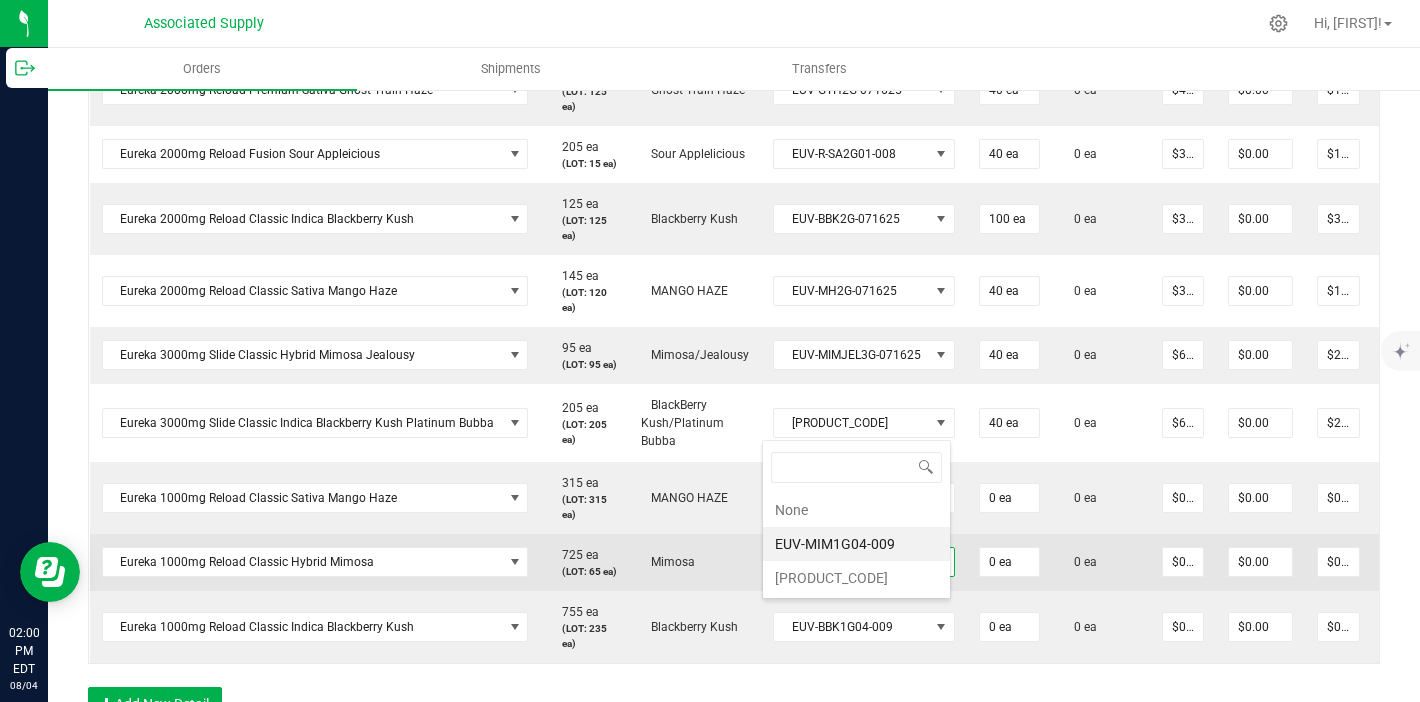scroll, scrollTop: 99970, scrollLeft: 99819, axis: both 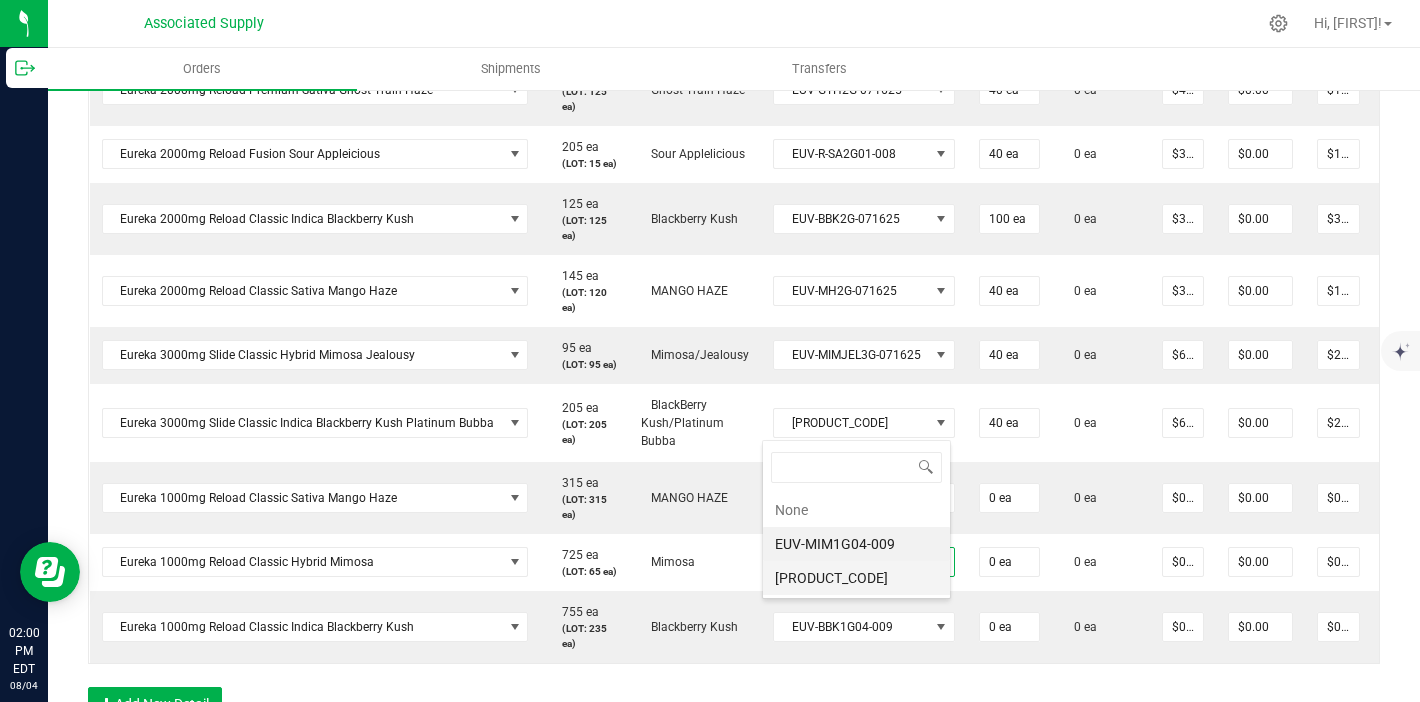 click on "[PRODUCT_CODE]" at bounding box center (856, 578) 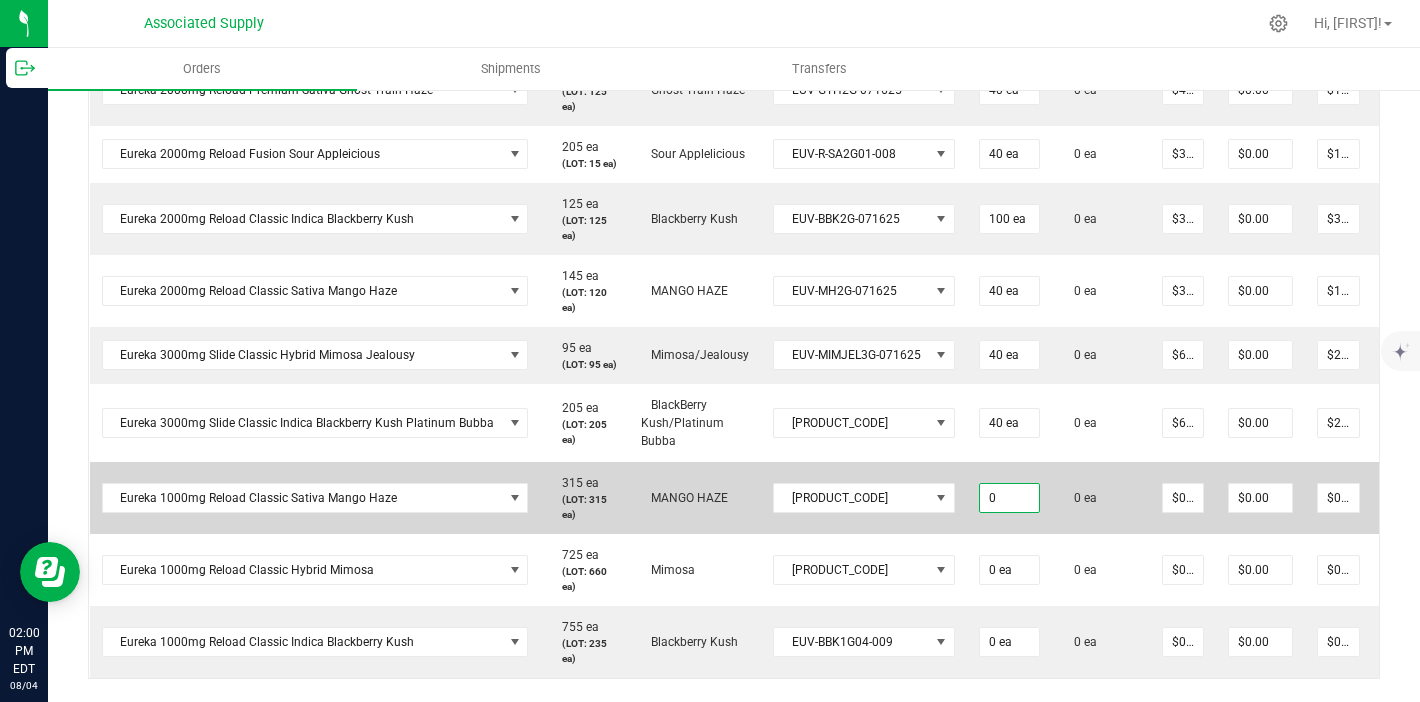 click on "0" at bounding box center (1009, 498) 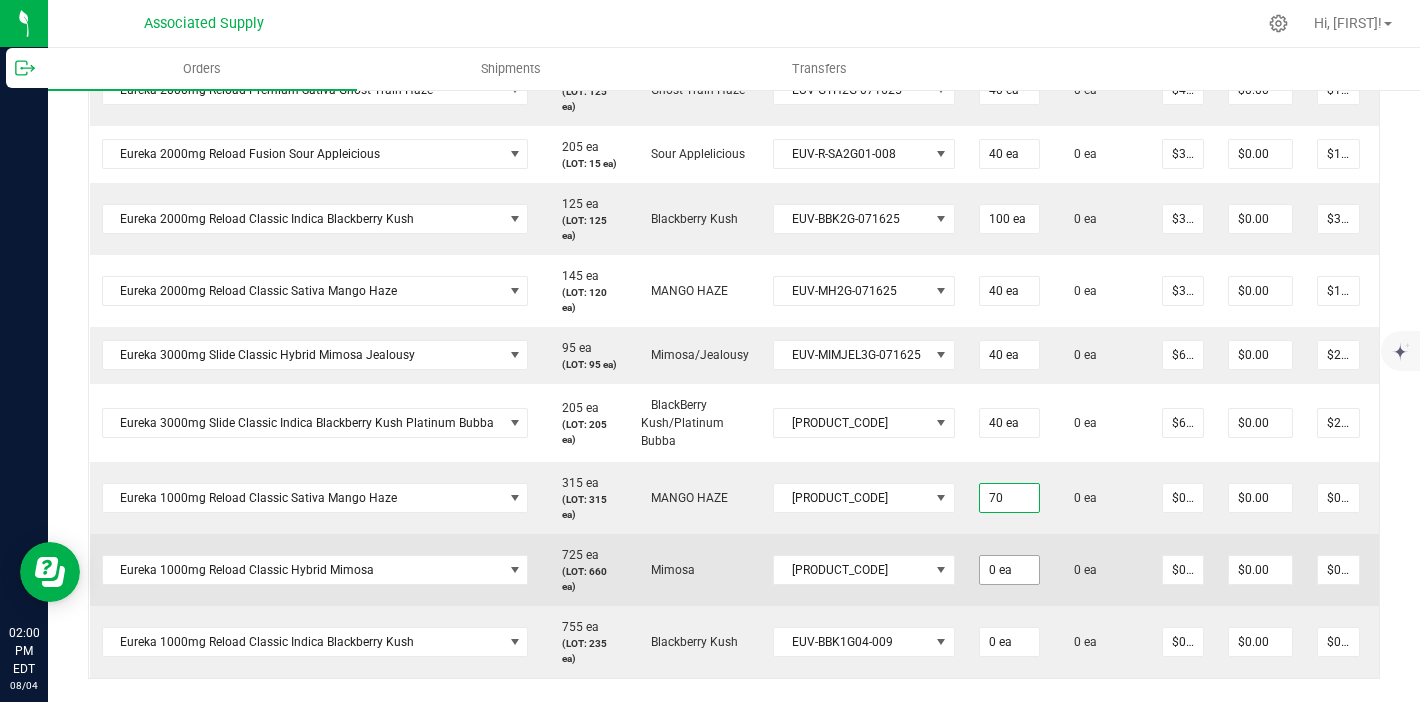 type on "70 ea" 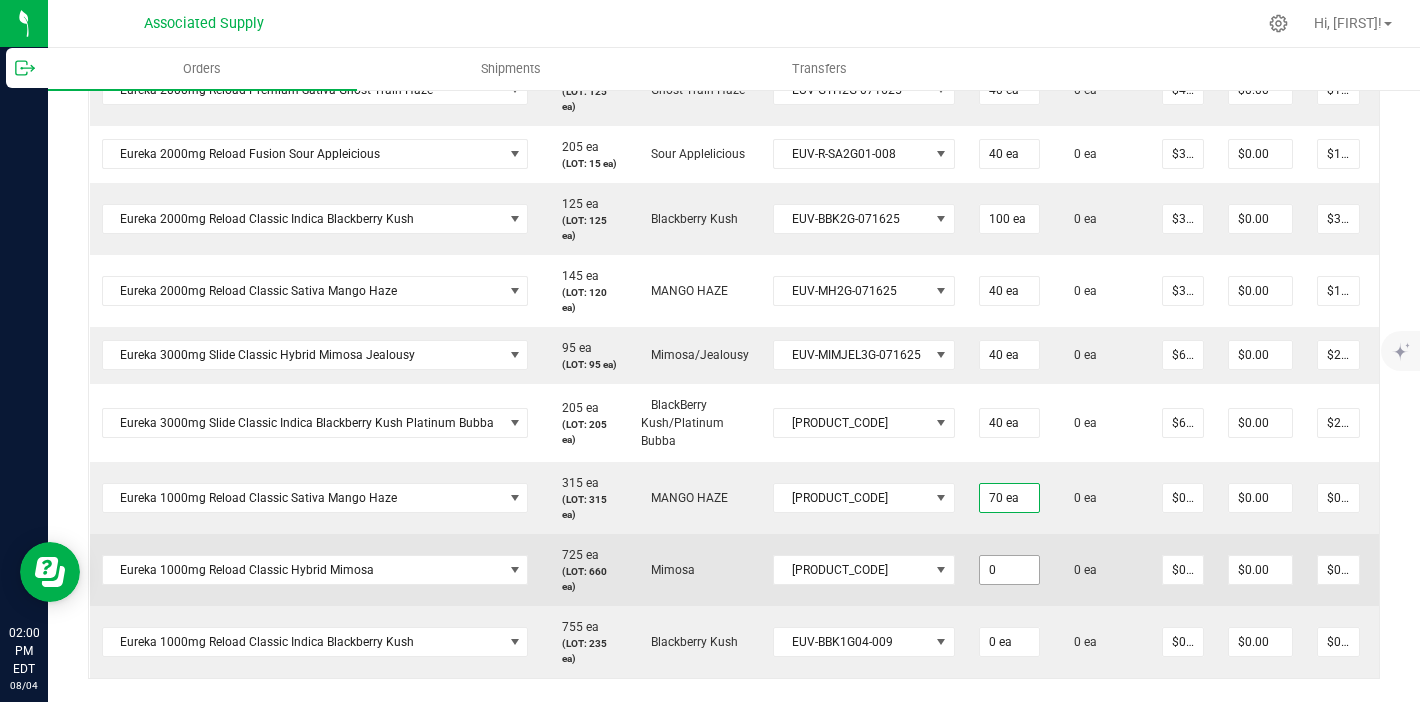 click on "0" at bounding box center (1009, 570) 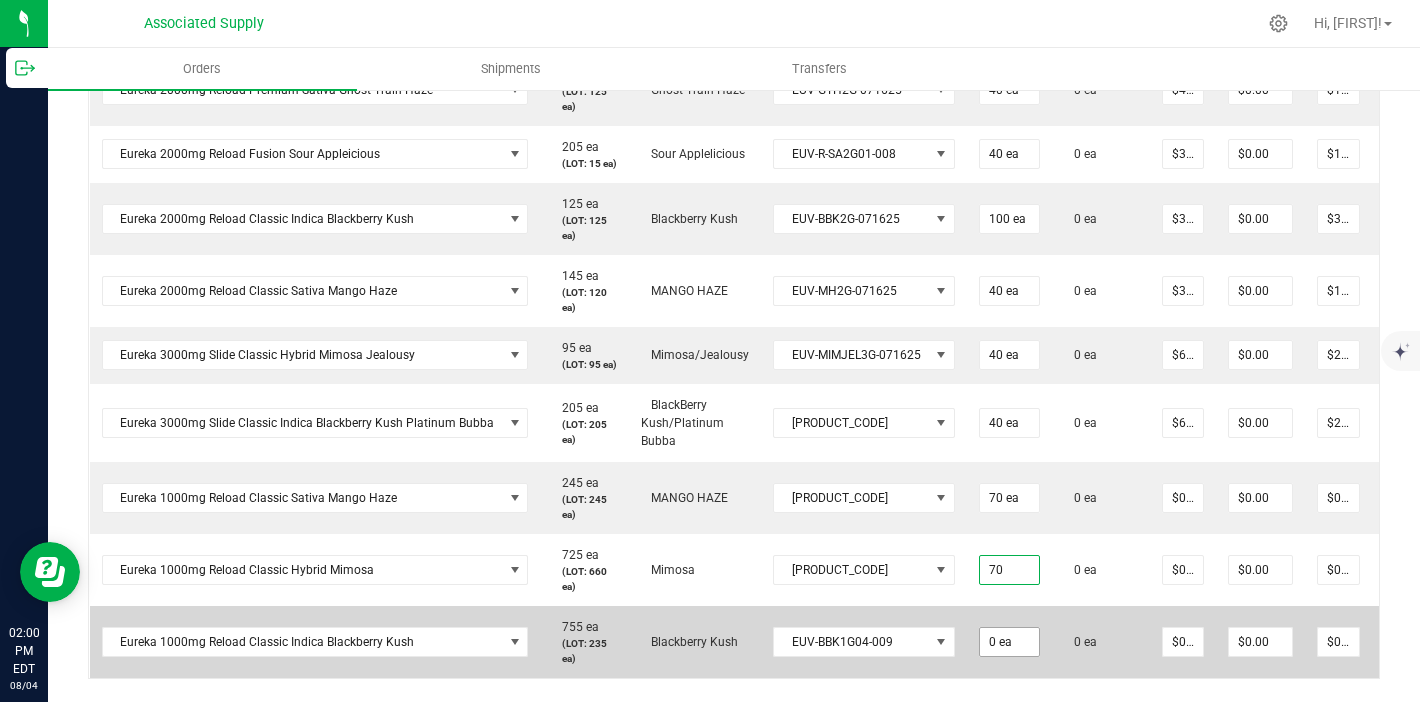 type on "70 ea" 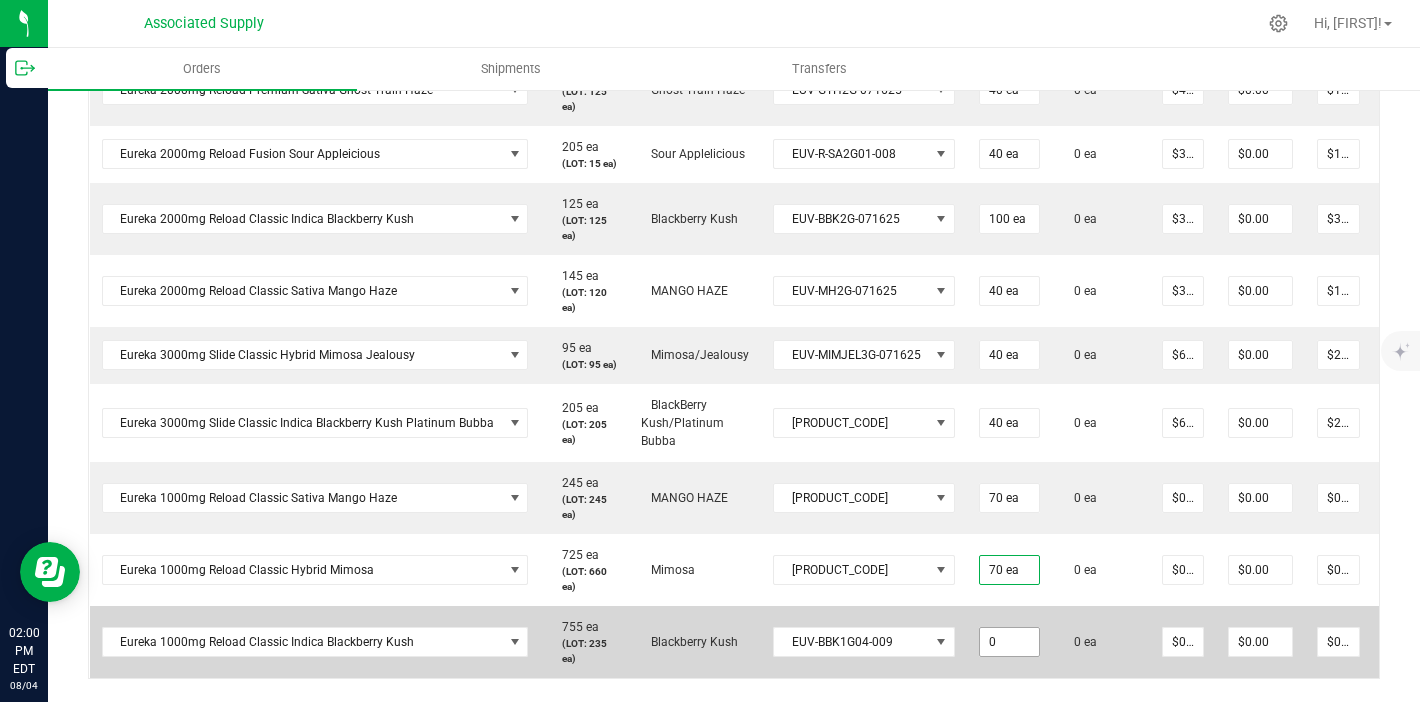 click on "0" at bounding box center (1009, 642) 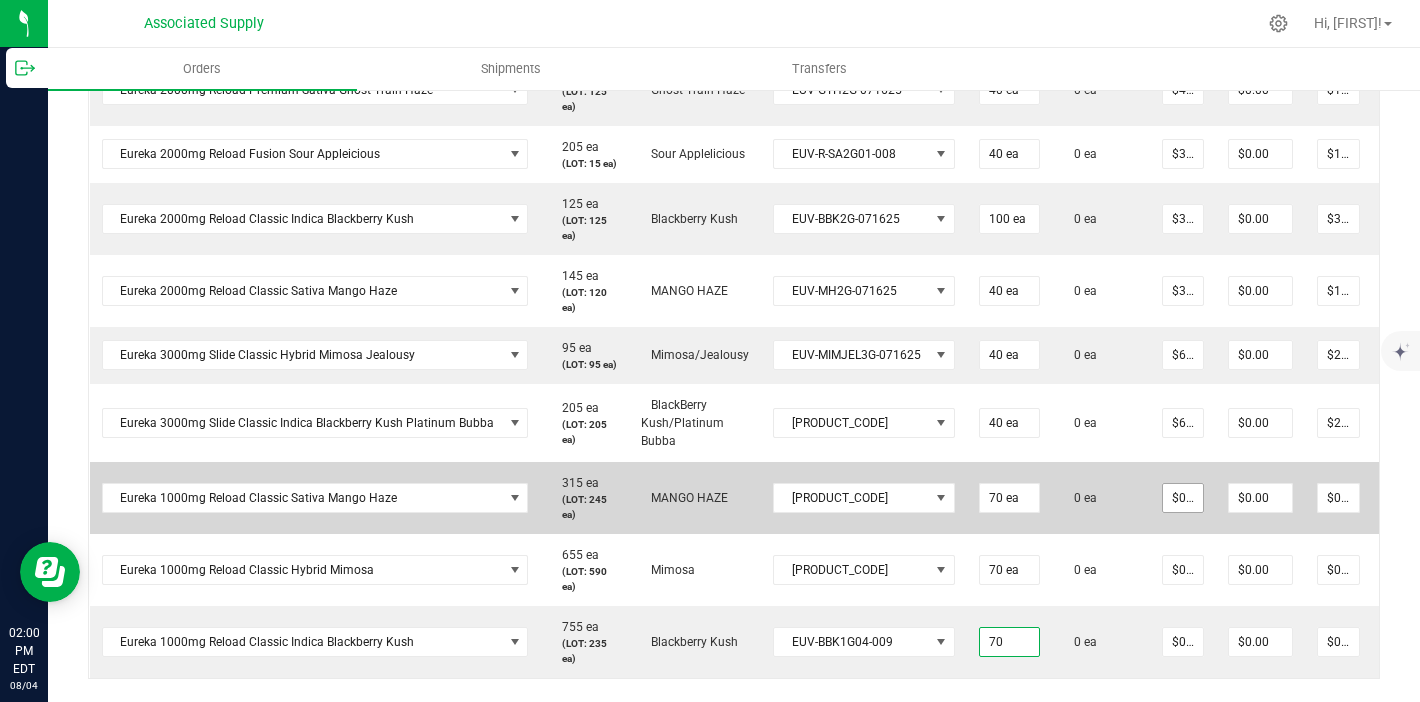 type on "70 ea" 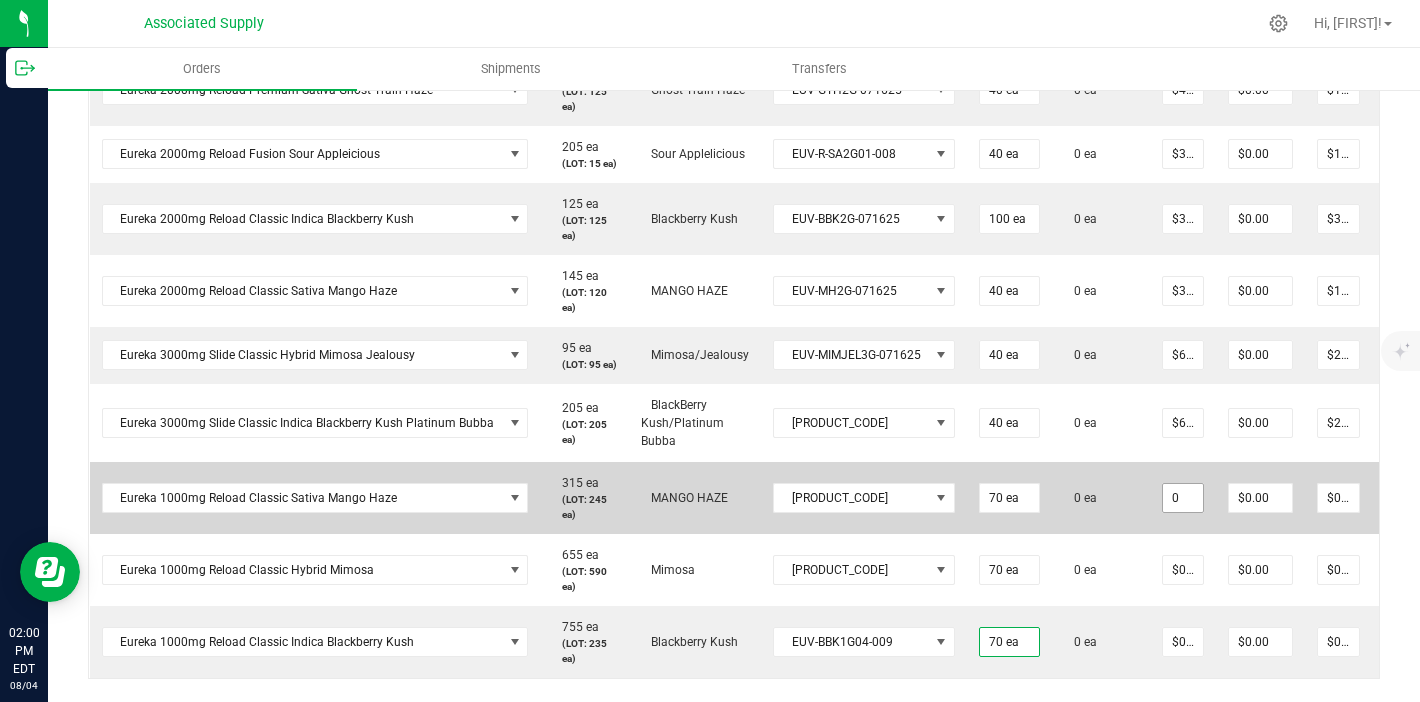 click on "0" at bounding box center [1183, 498] 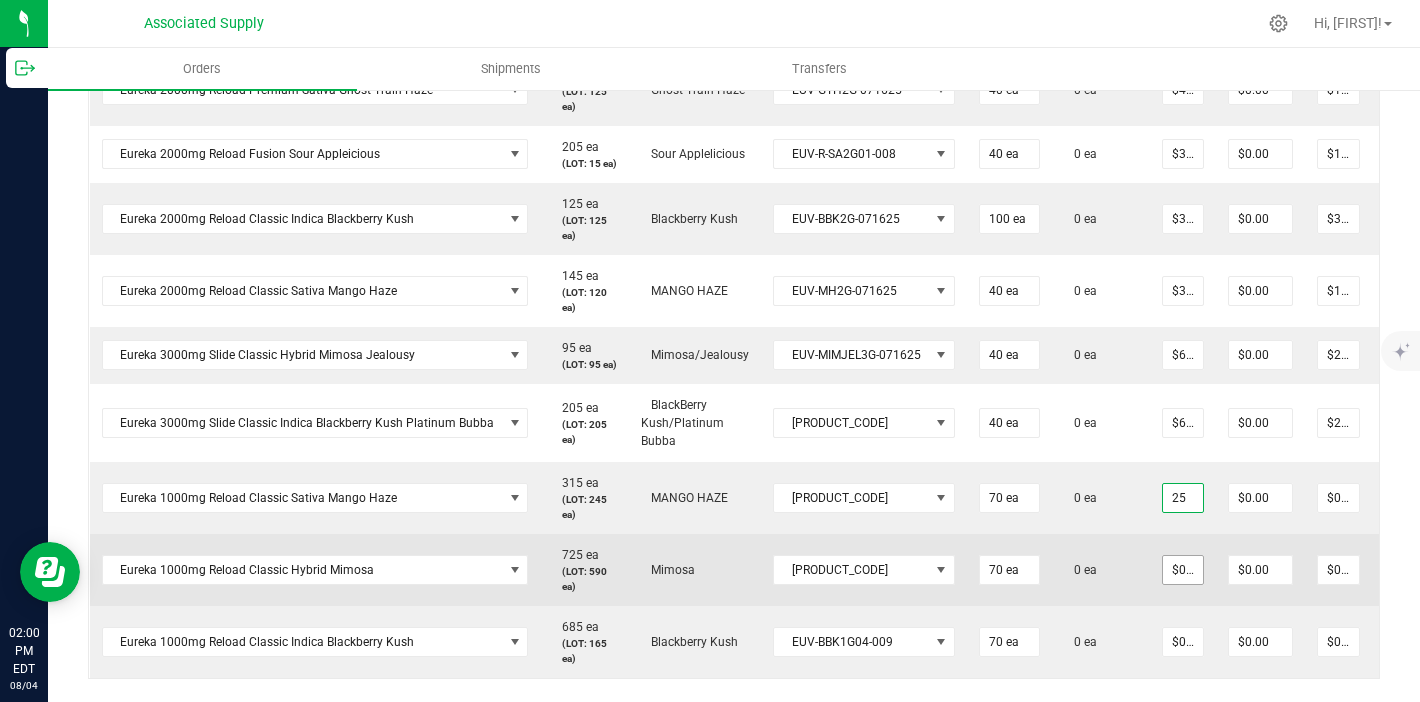 type on "$25.00000" 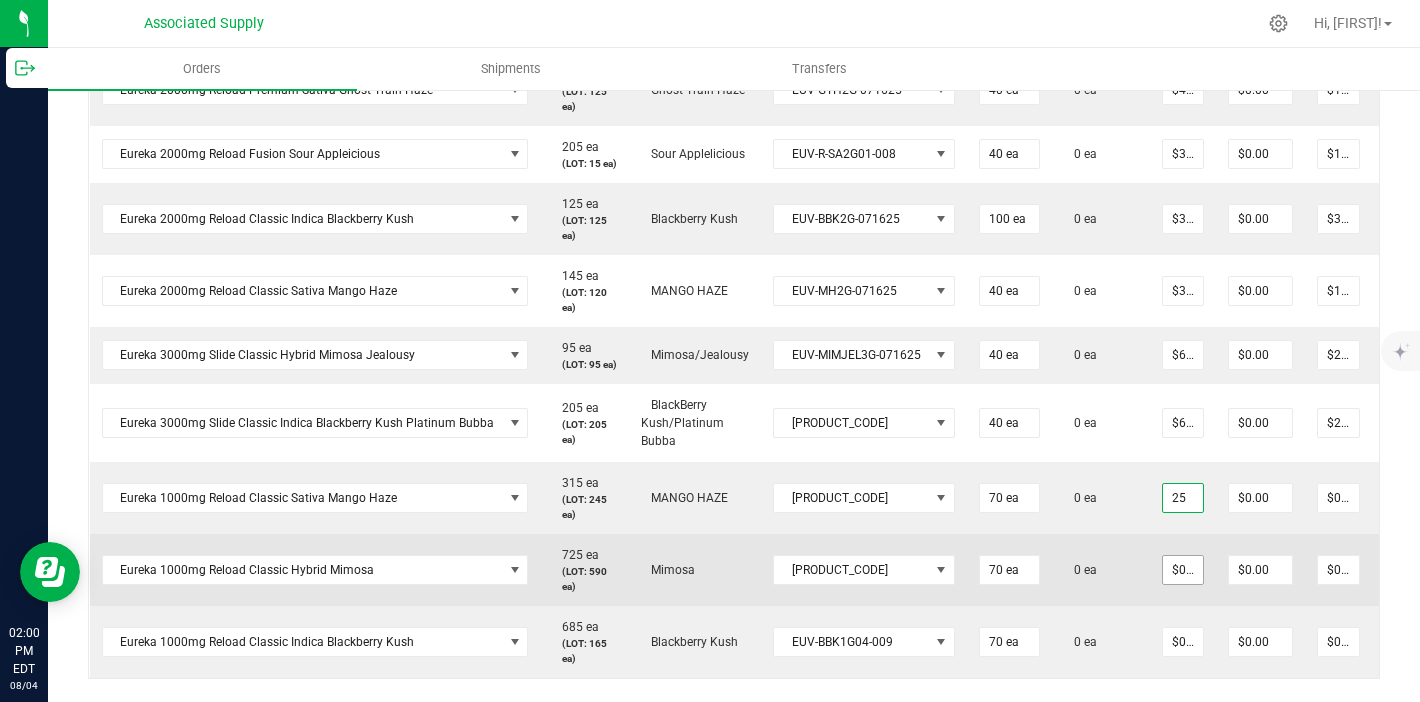 type on "$1,750.00" 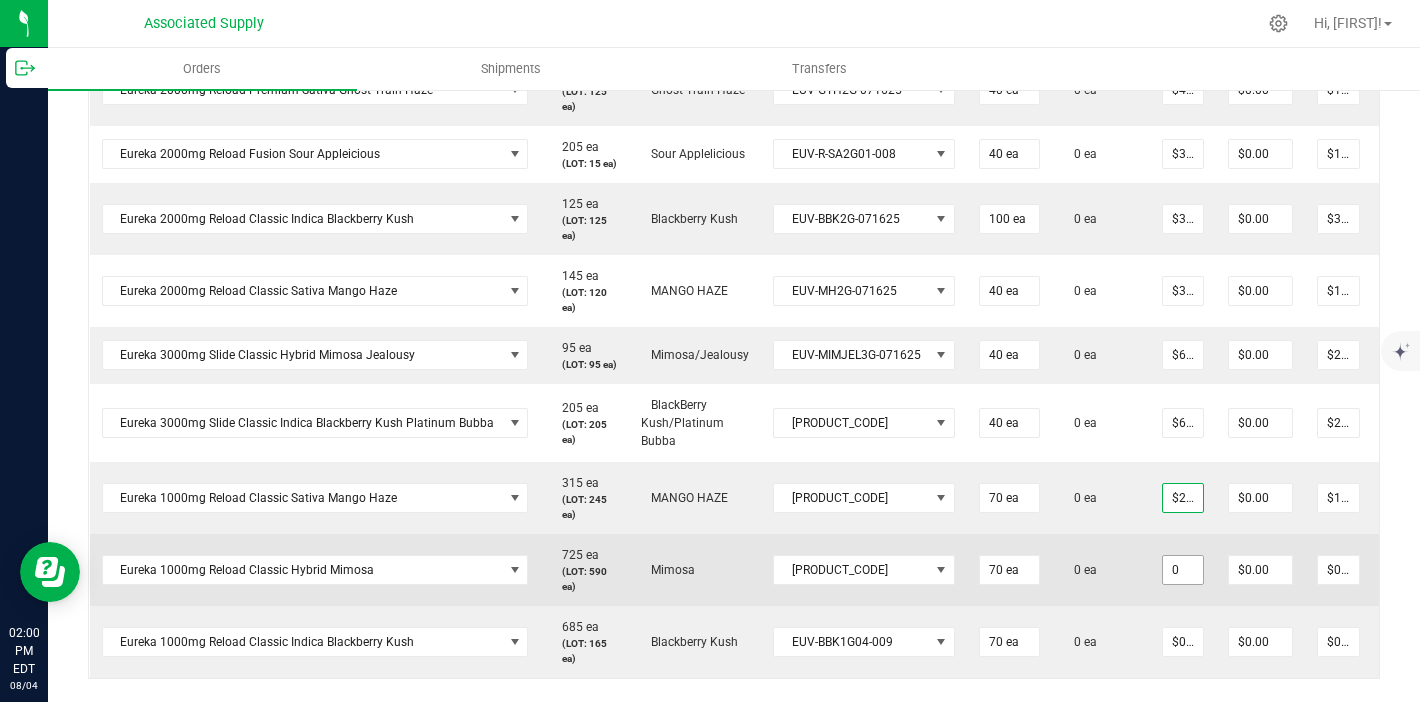 click on "0" at bounding box center [1183, 570] 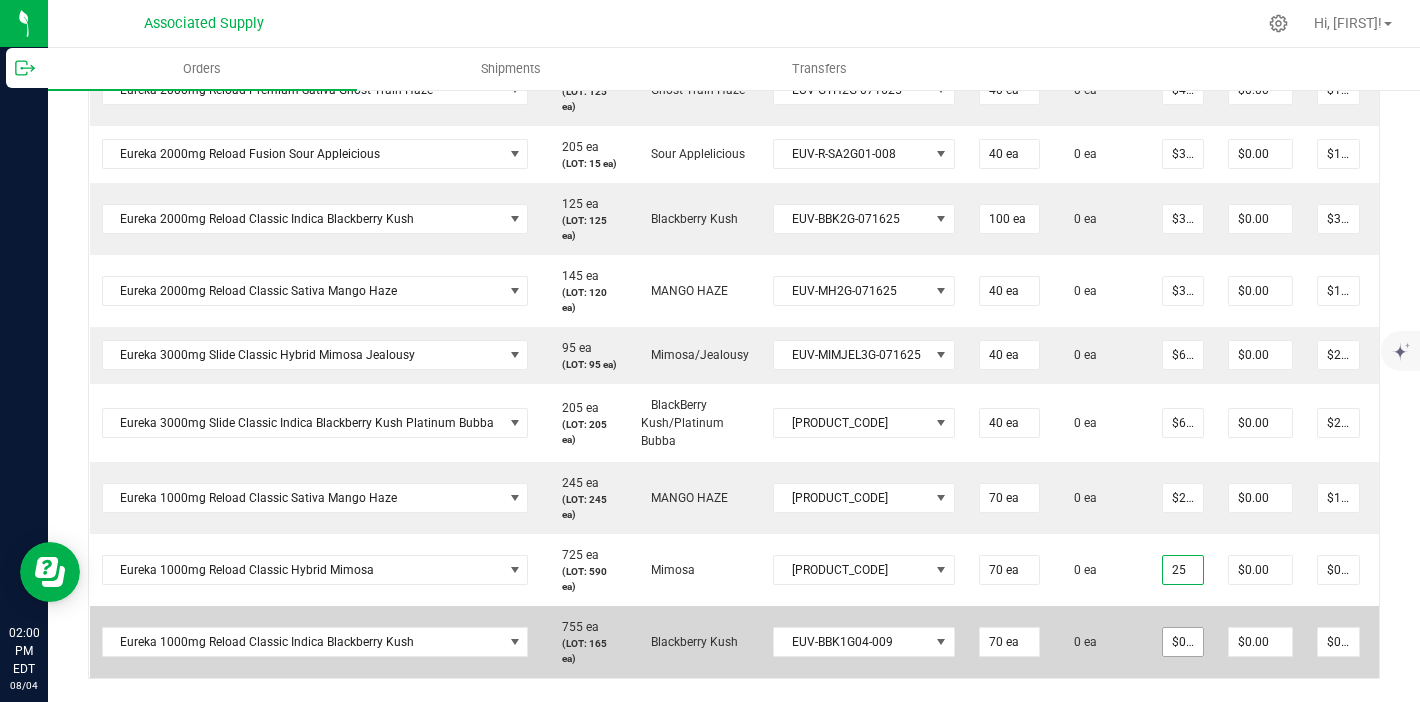 click on "$0.00000" at bounding box center [1183, 642] 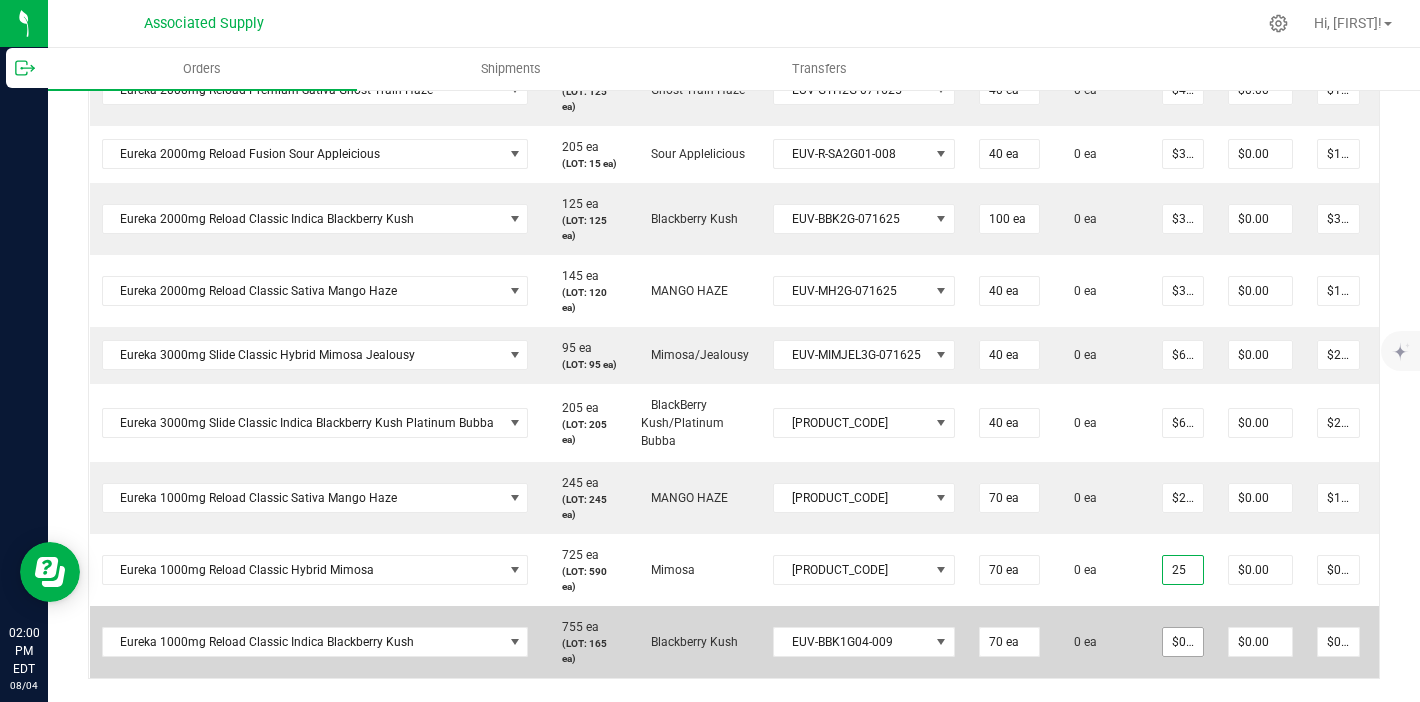 type on "$25.00000" 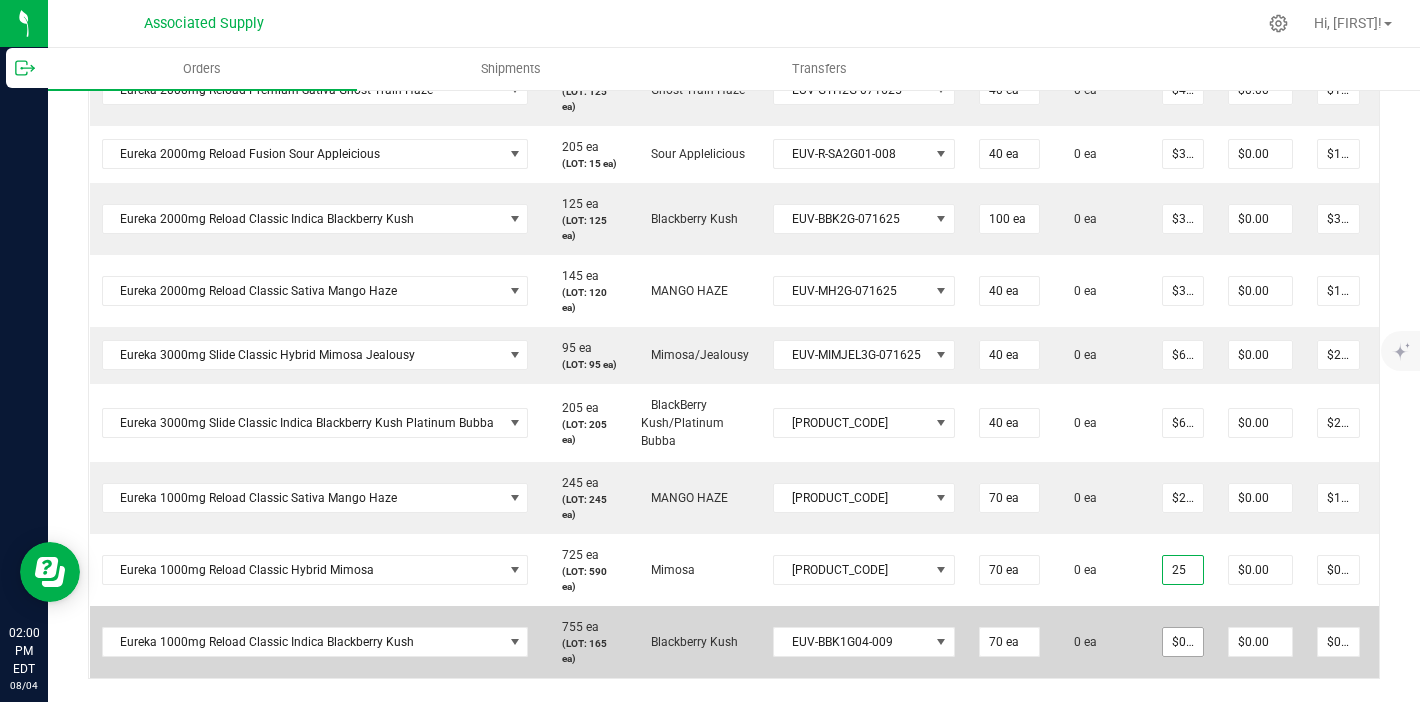 type on "$1,750.00" 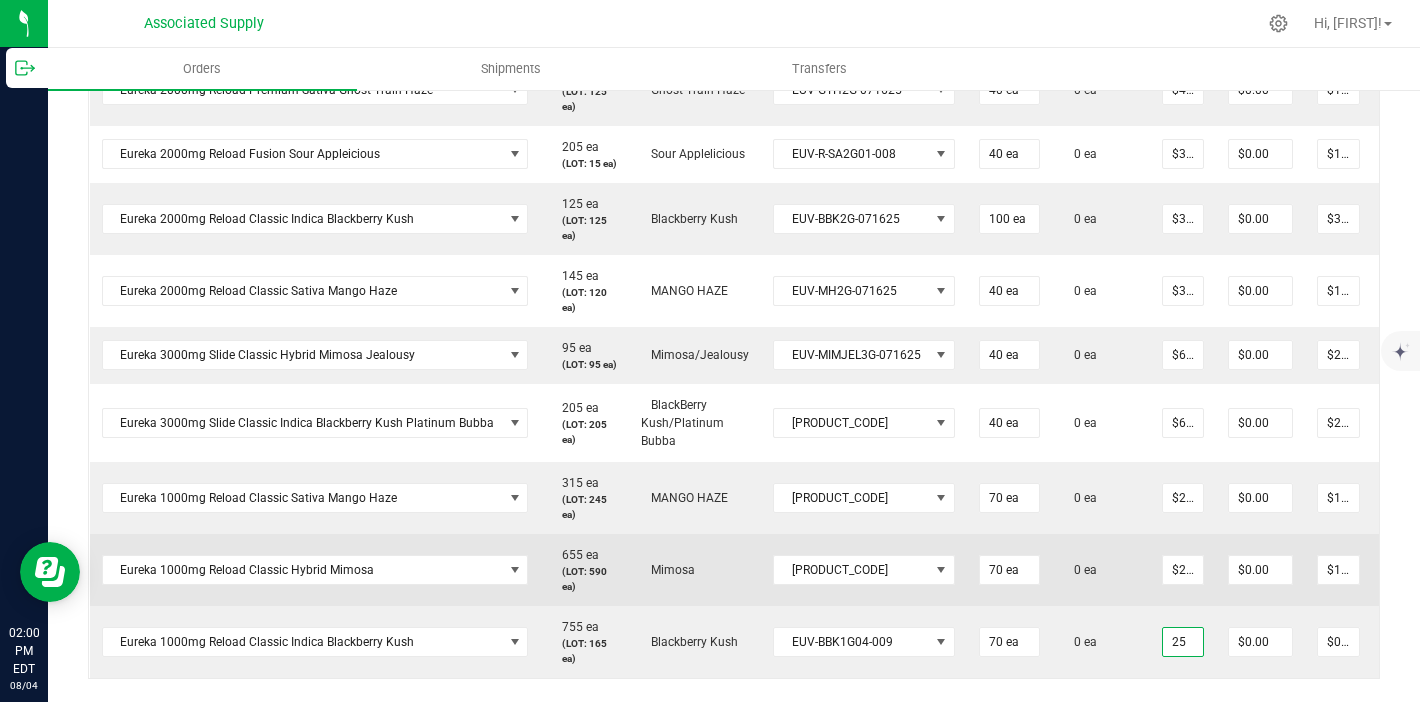 click on "$25.00000" at bounding box center [1183, 570] 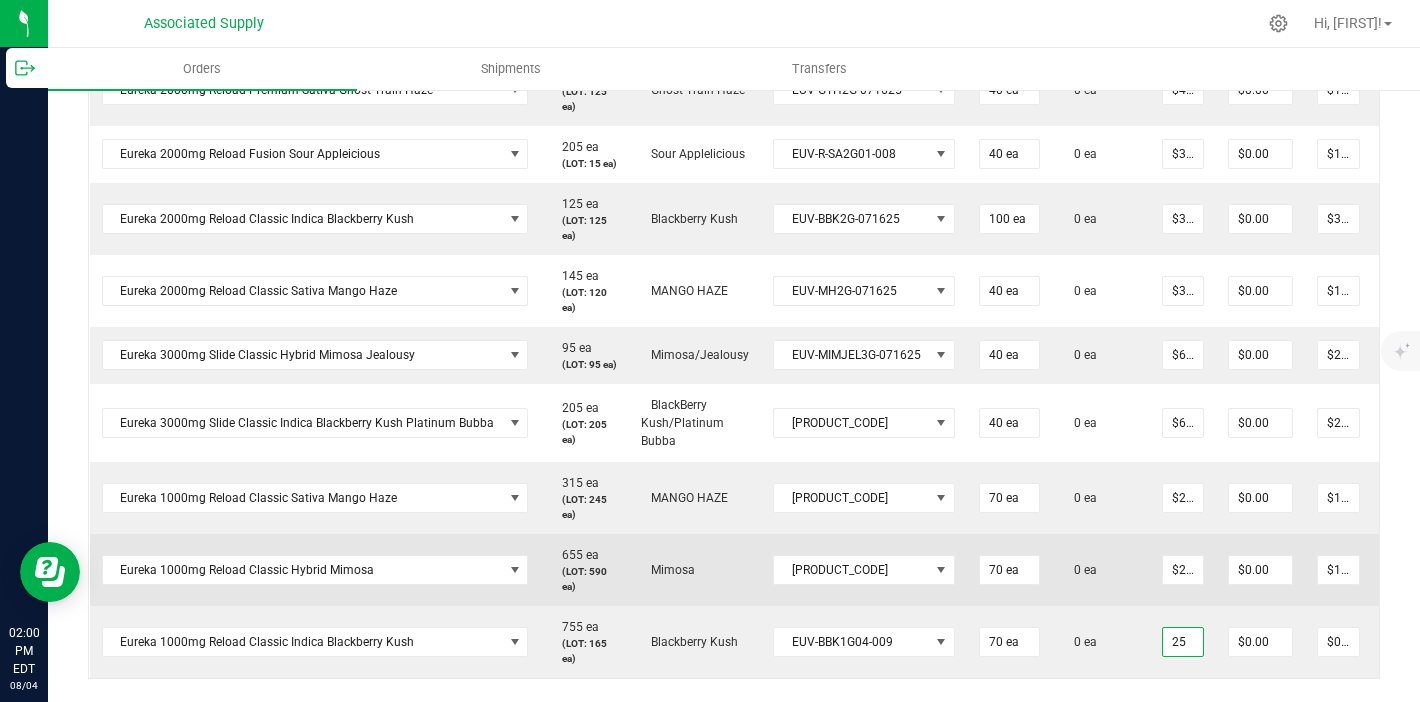 type on "$25.00000" 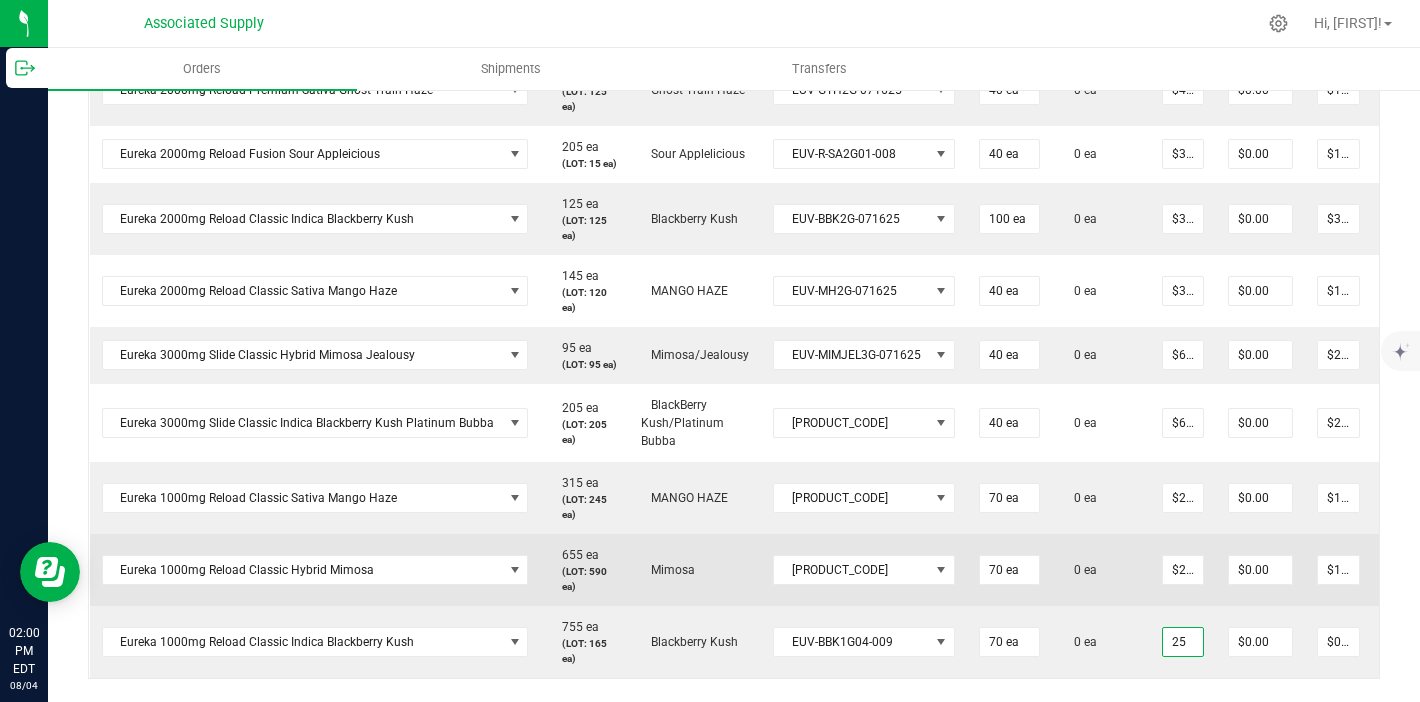 type on "$1,750.00" 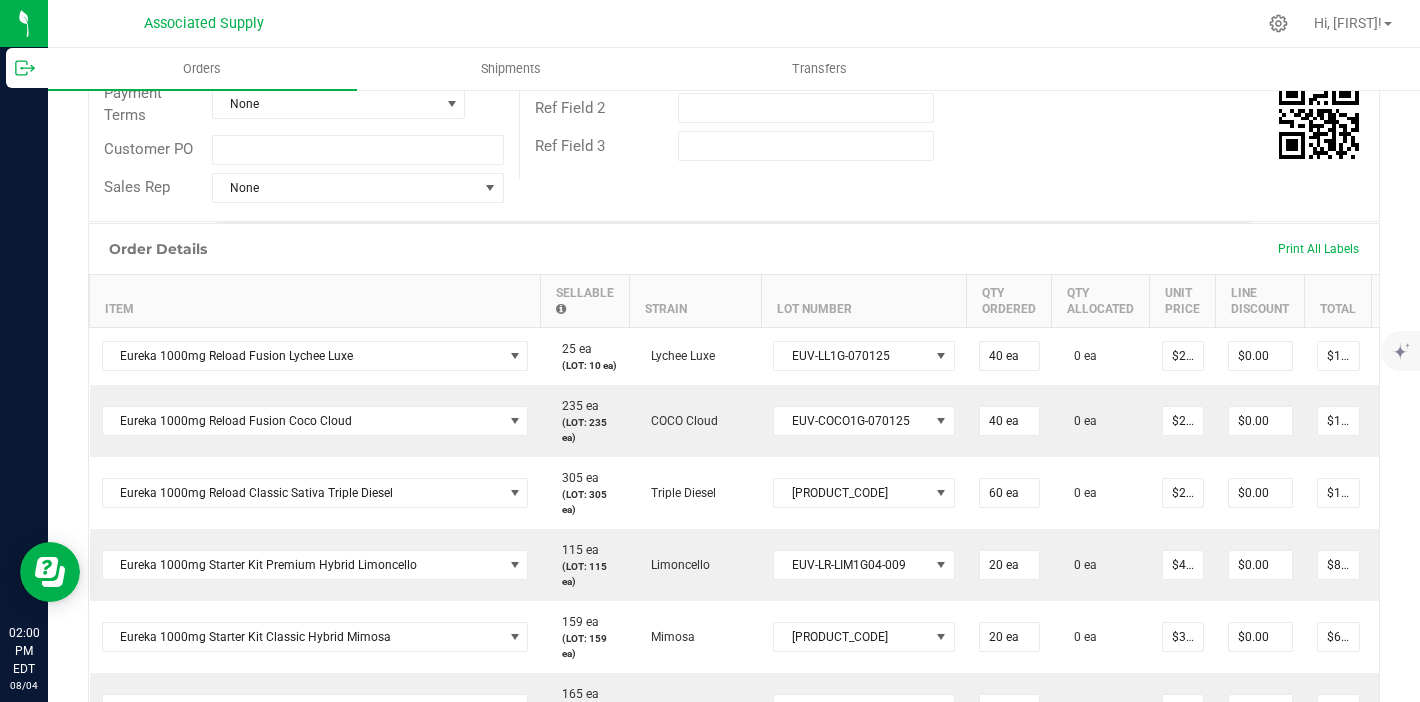 scroll, scrollTop: 0, scrollLeft: 0, axis: both 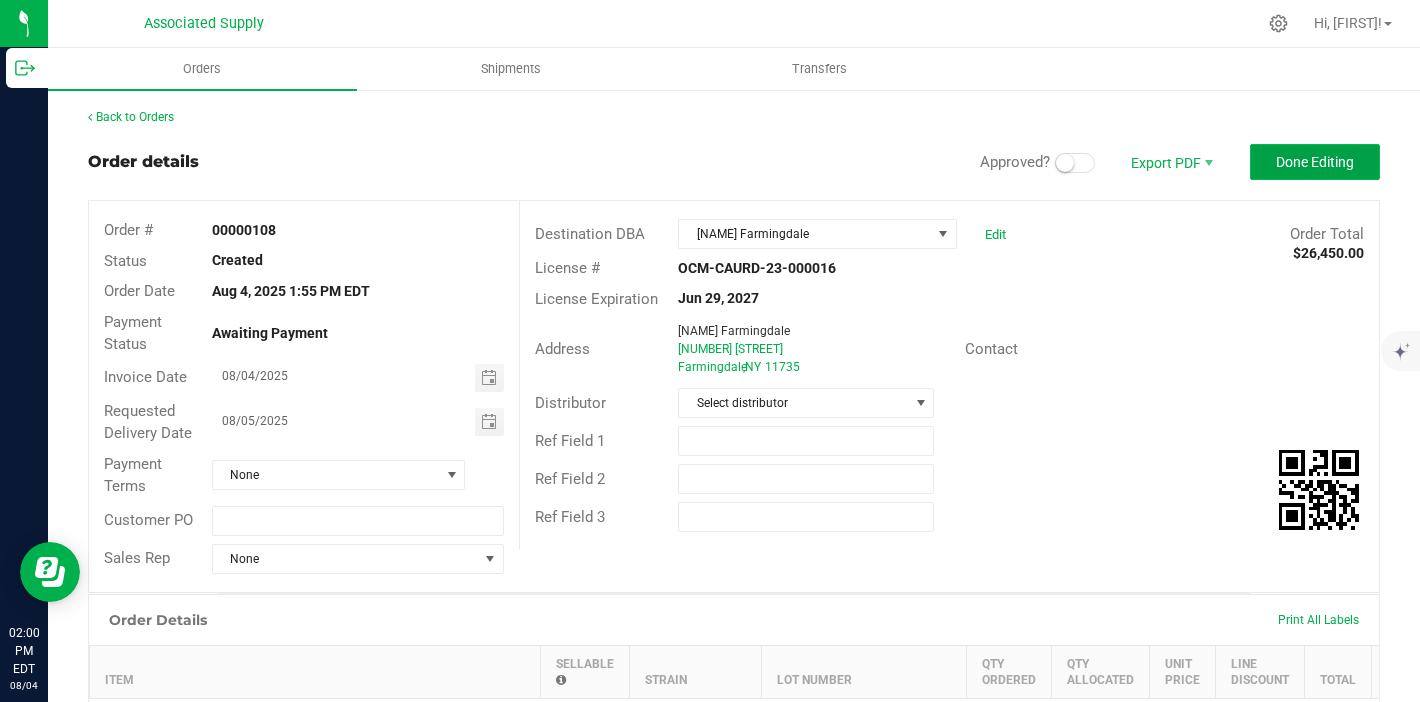 click on "Done Editing" at bounding box center (1315, 162) 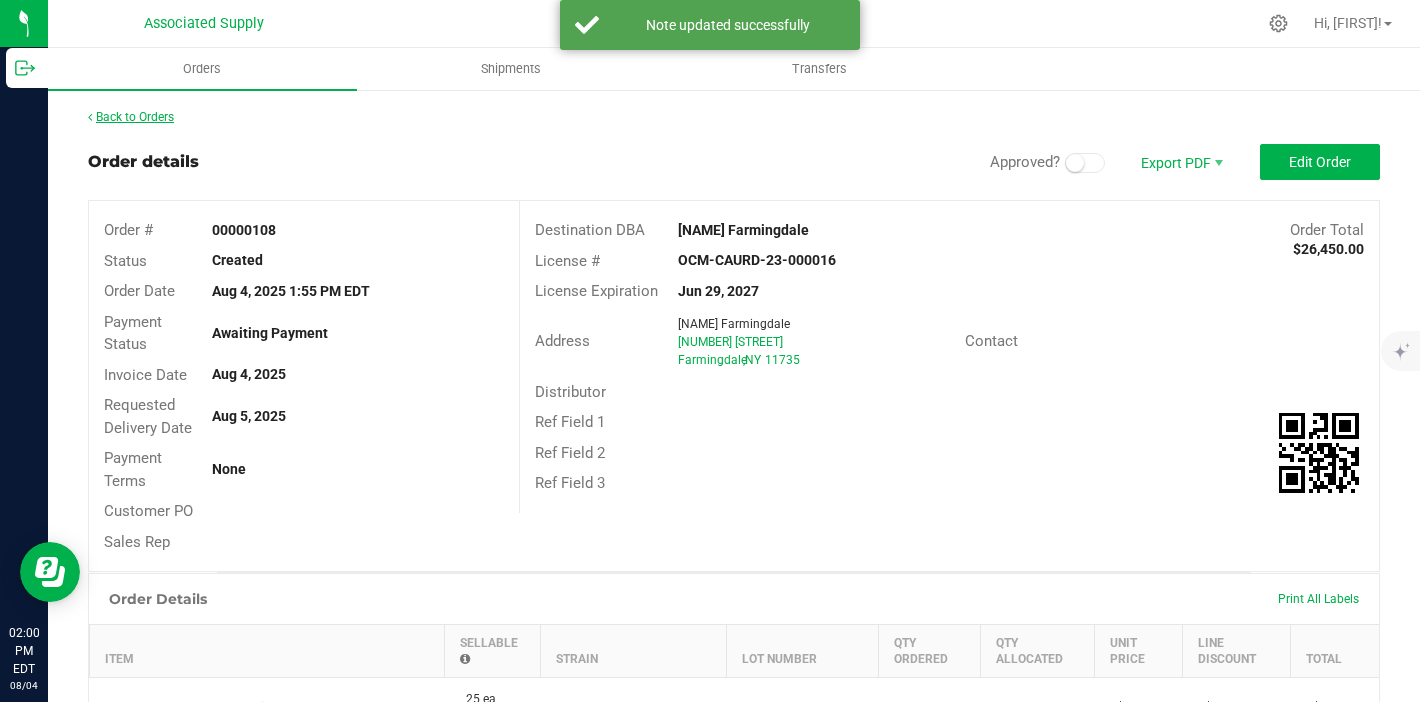 click on "Back to Orders" at bounding box center (131, 117) 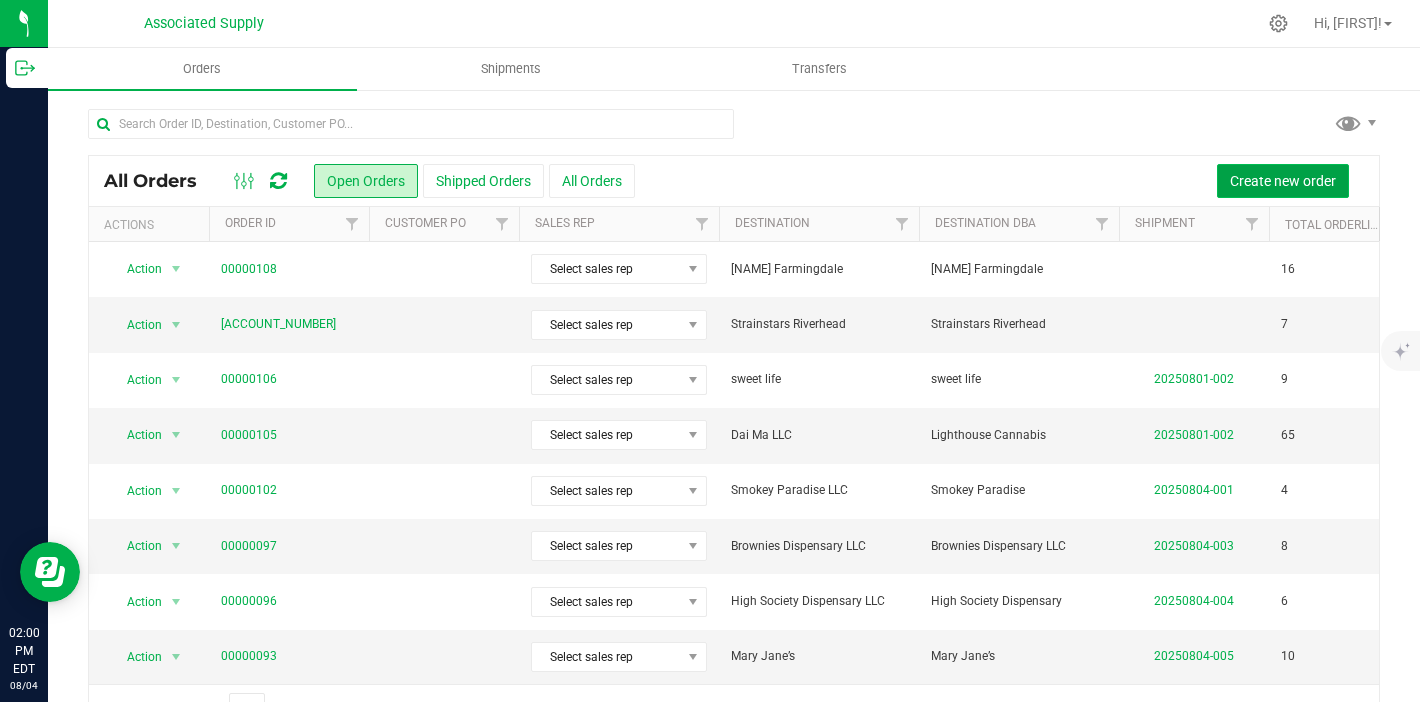 click on "Create new order" at bounding box center [1283, 181] 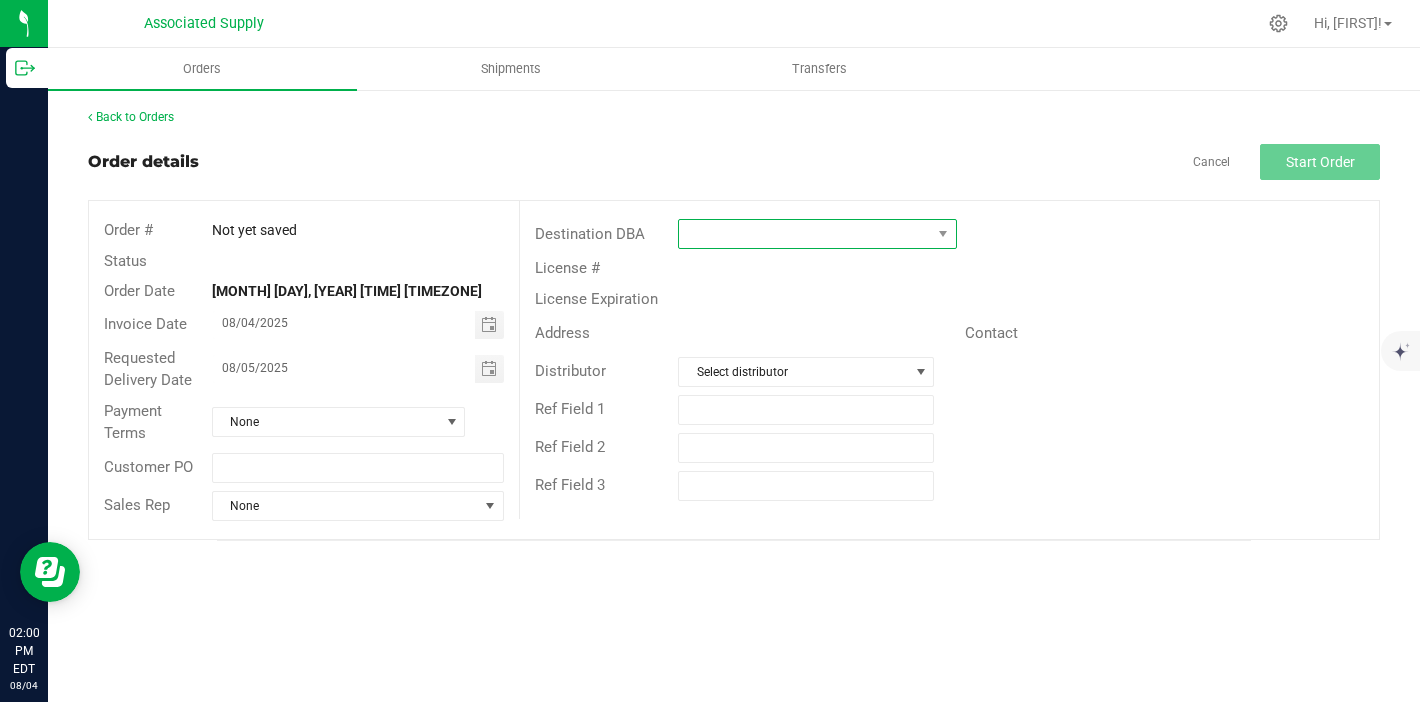 click at bounding box center (805, 234) 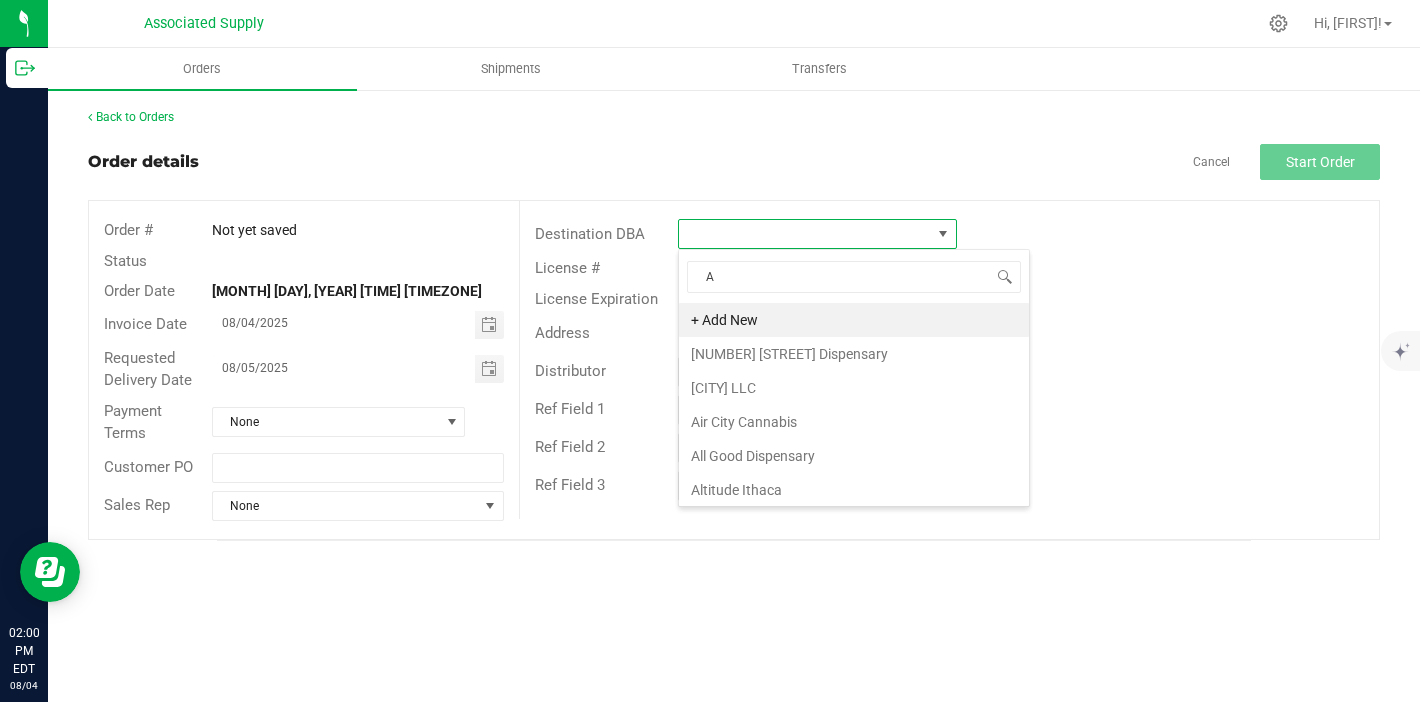scroll, scrollTop: 99970, scrollLeft: 99721, axis: both 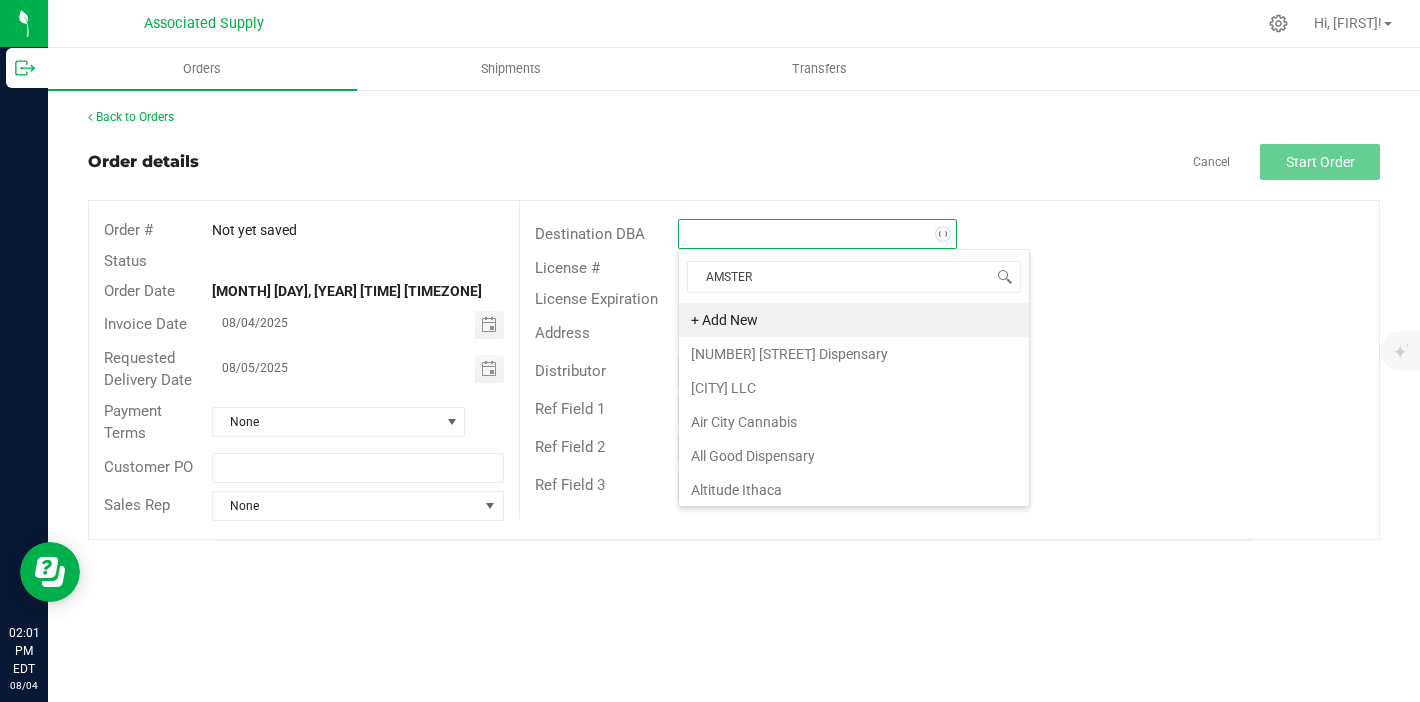 type on "AMSTERD" 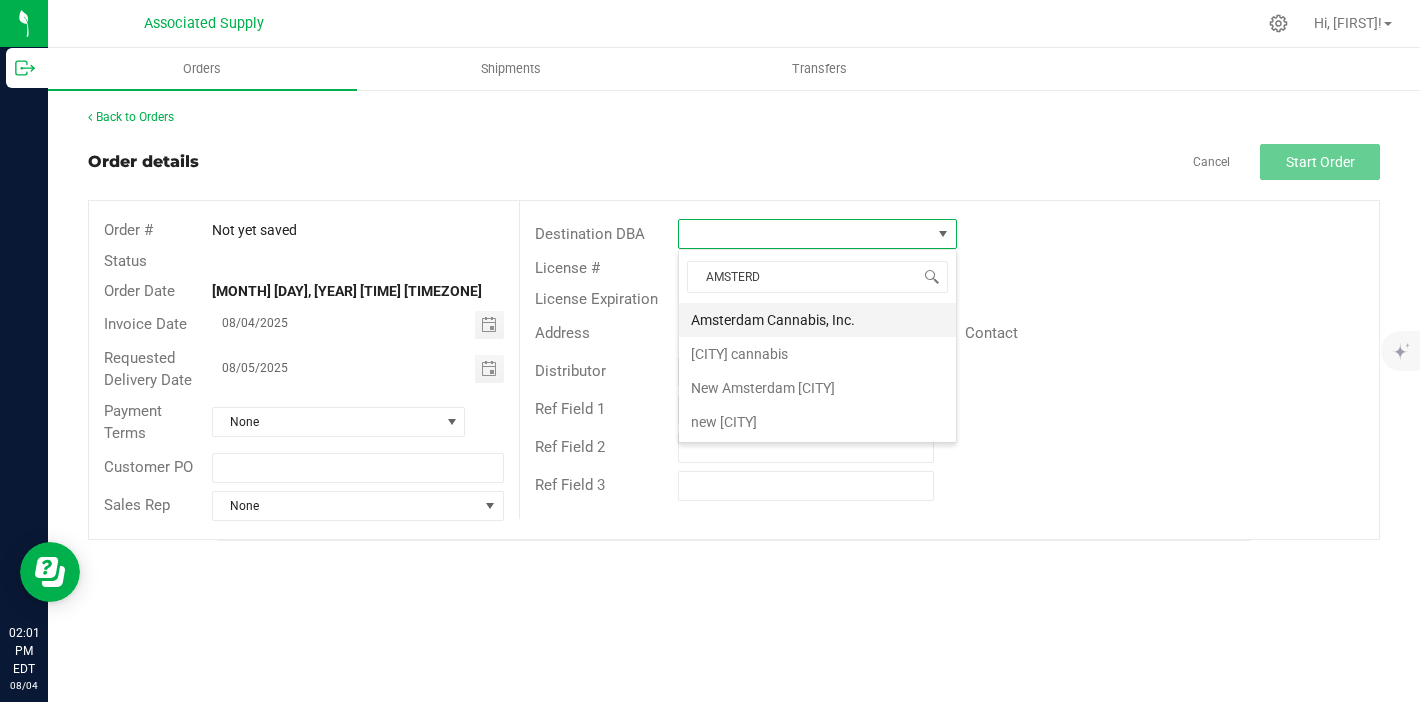 click on "Amsterdam Cannabis, Inc." at bounding box center [817, 320] 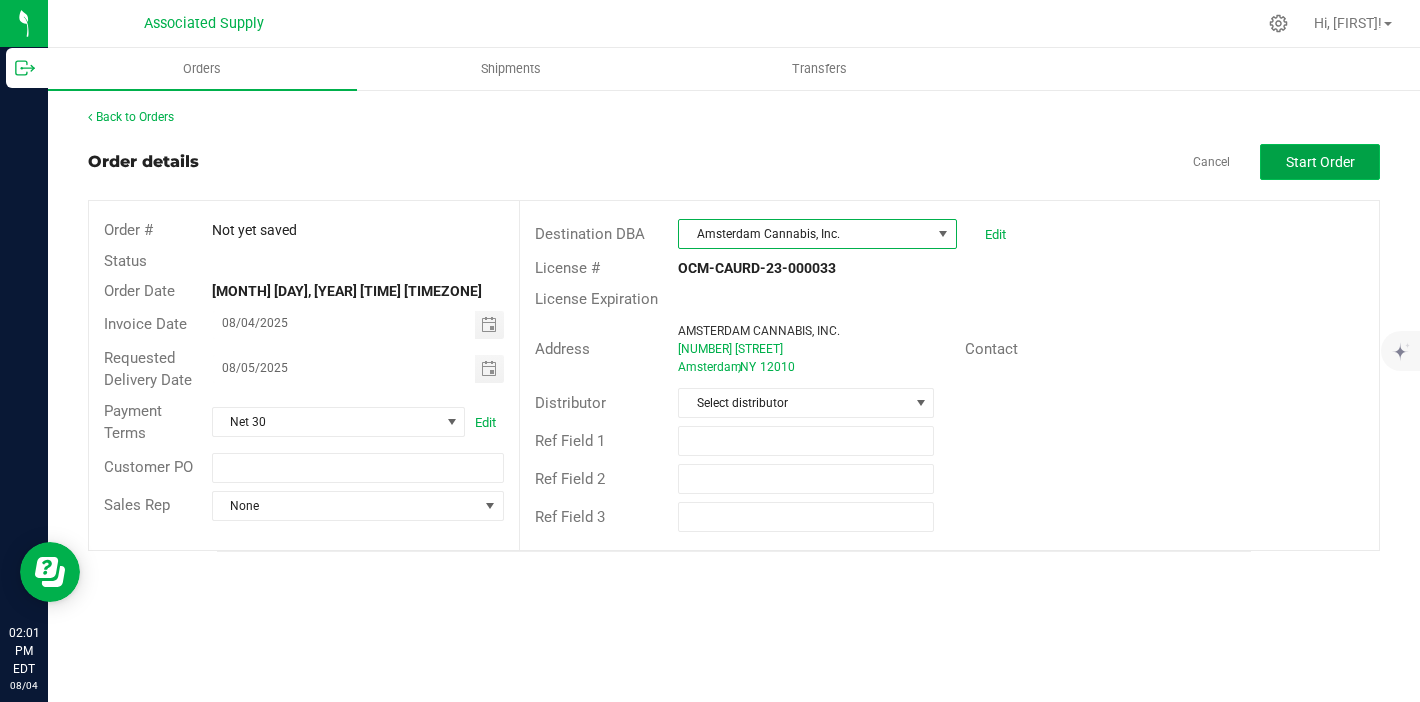 click on "Start Order" at bounding box center (1320, 162) 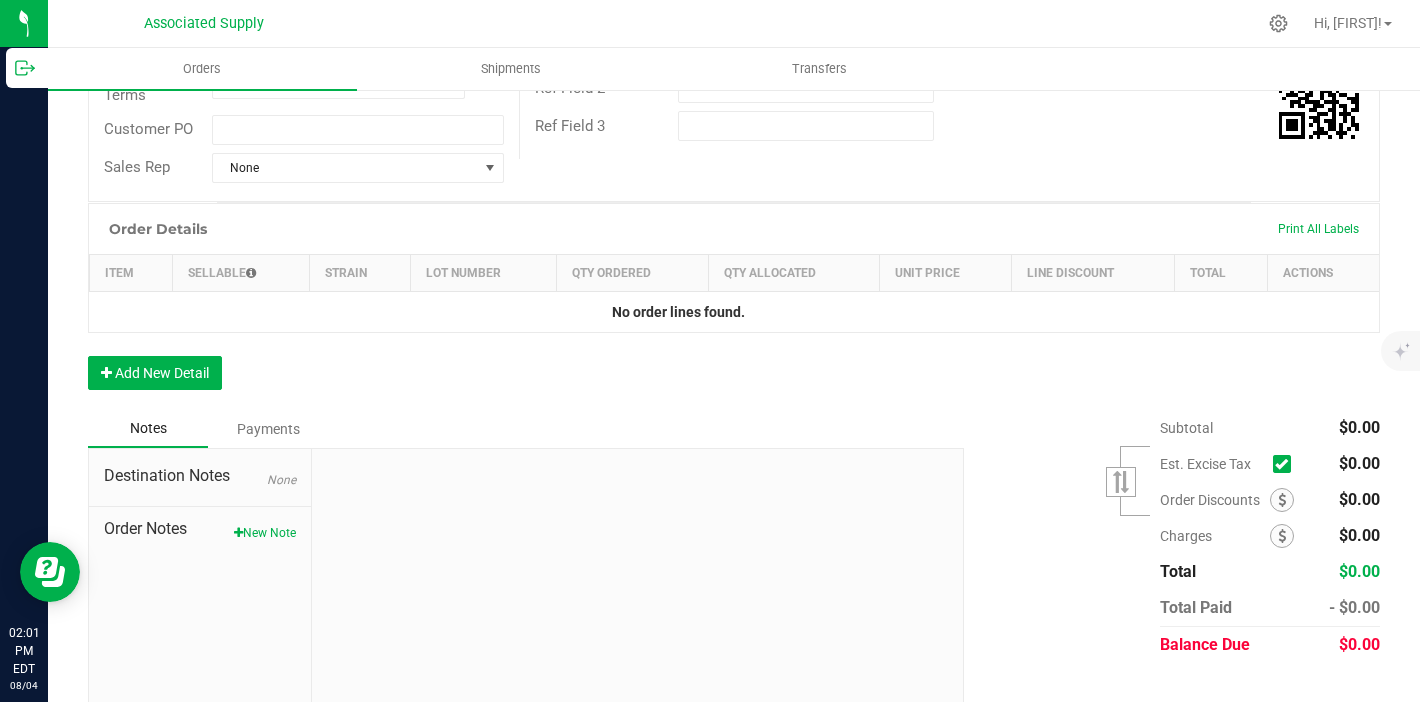 scroll, scrollTop: 426, scrollLeft: 0, axis: vertical 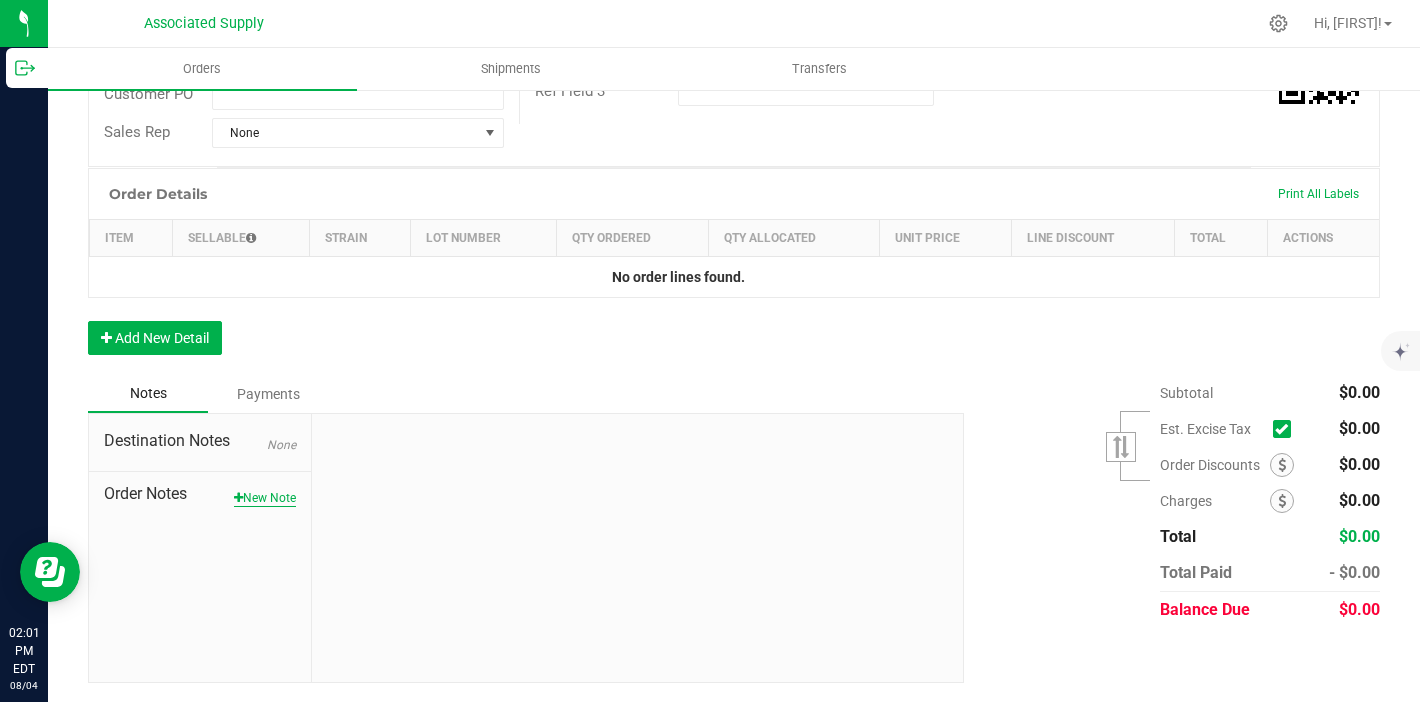 click on "New Note" at bounding box center [265, 498] 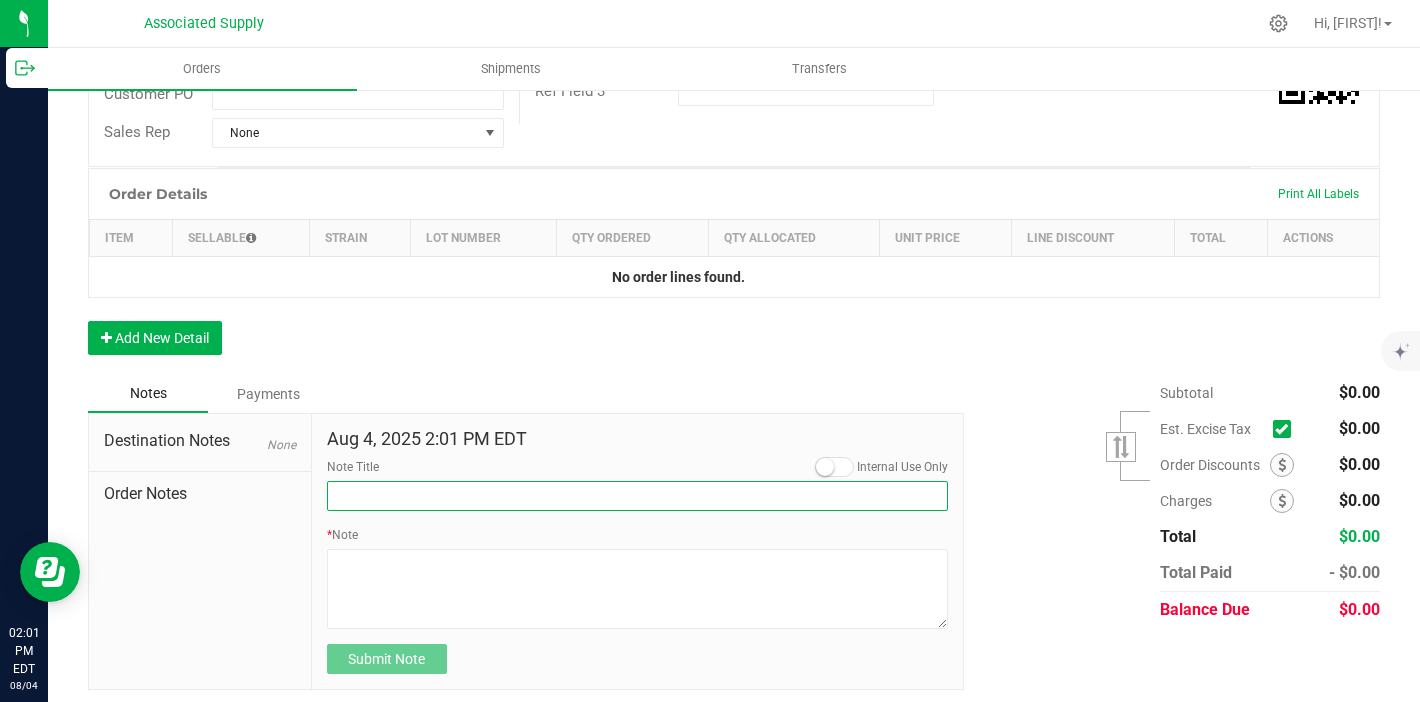 click on "Note Title" at bounding box center [638, 496] 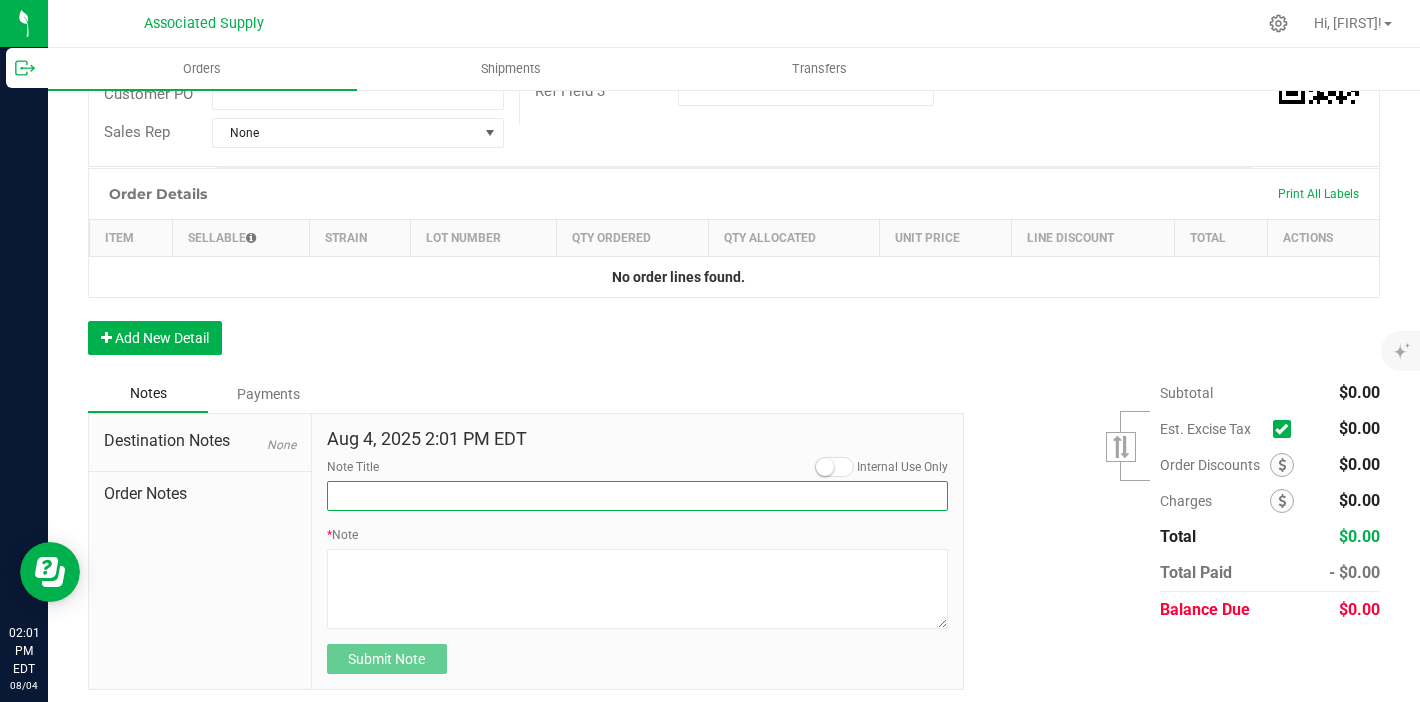 type on "NEW BANKING / WIRE INFO" 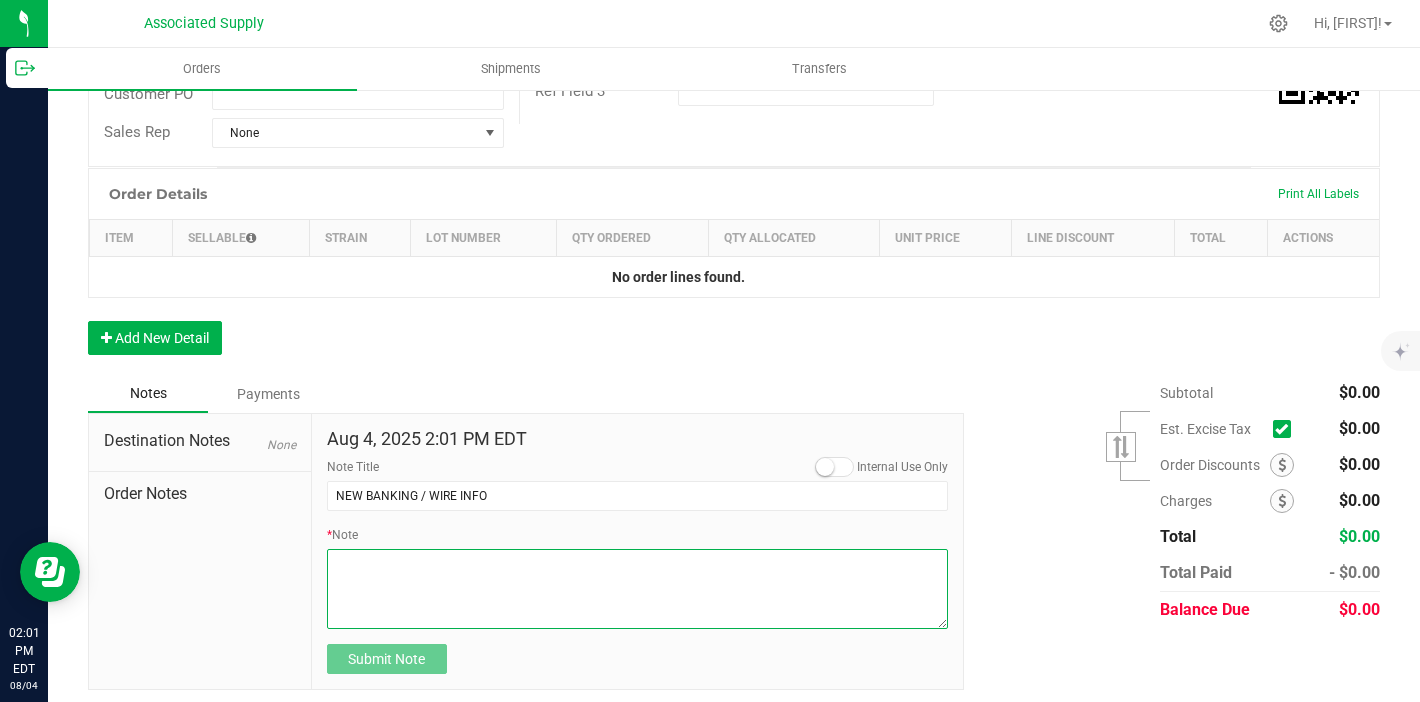 click on "*
Note" at bounding box center (638, 589) 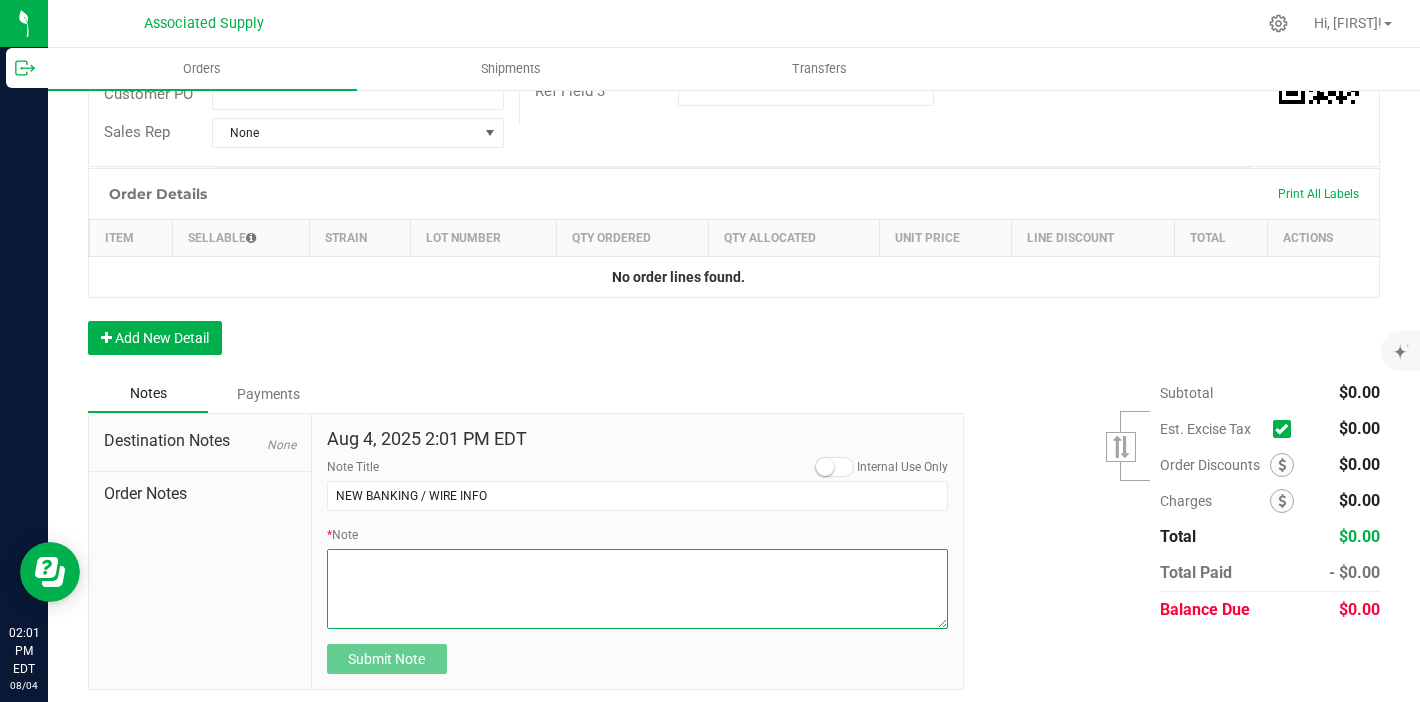 paste on "PLEASE REMIT PAYMENT TO OUR NEW ACCOUNT:
Dime Community bank
Routing # 021406667
Account # 5000439298" 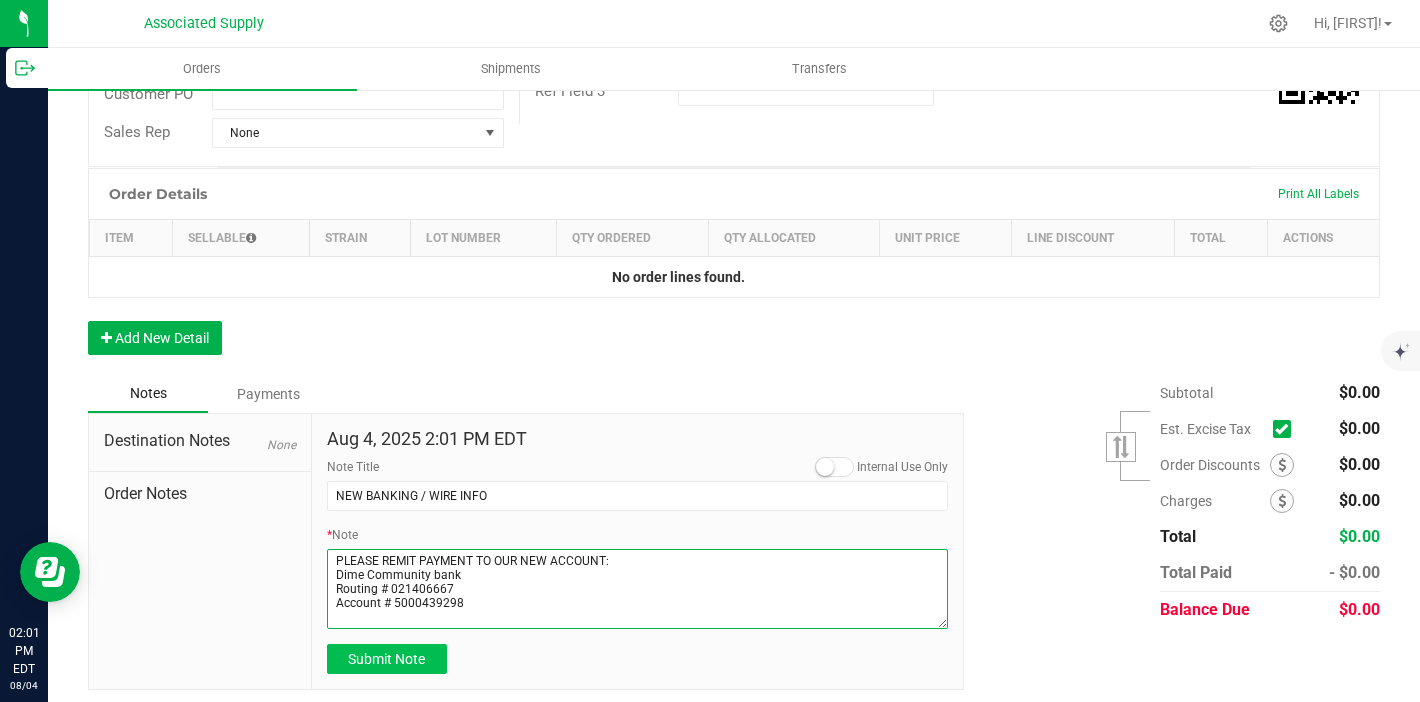 type on "PLEASE REMIT PAYMENT TO OUR NEW ACCOUNT:
Dime Community bank
Routing # 021406667
Account # 5000439298" 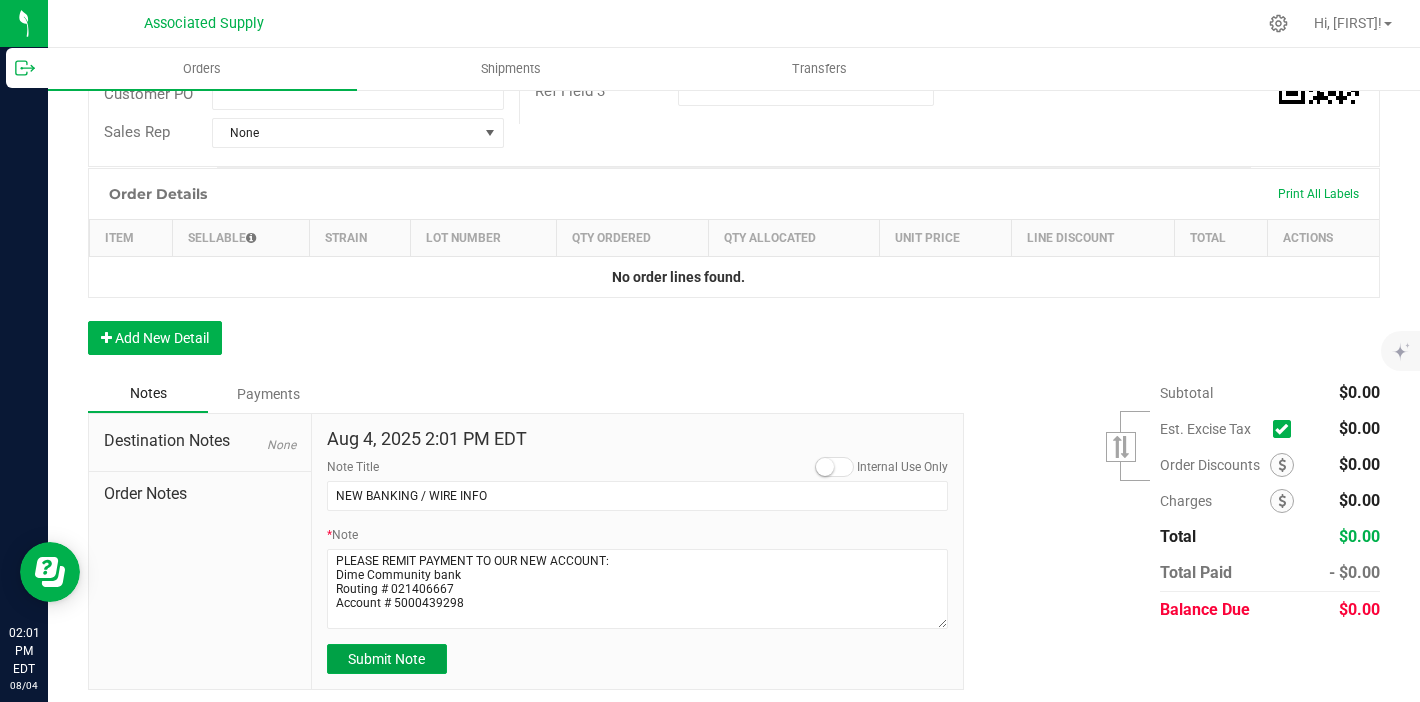 drag, startPoint x: 393, startPoint y: 657, endPoint x: 327, endPoint y: 478, distance: 190.77998 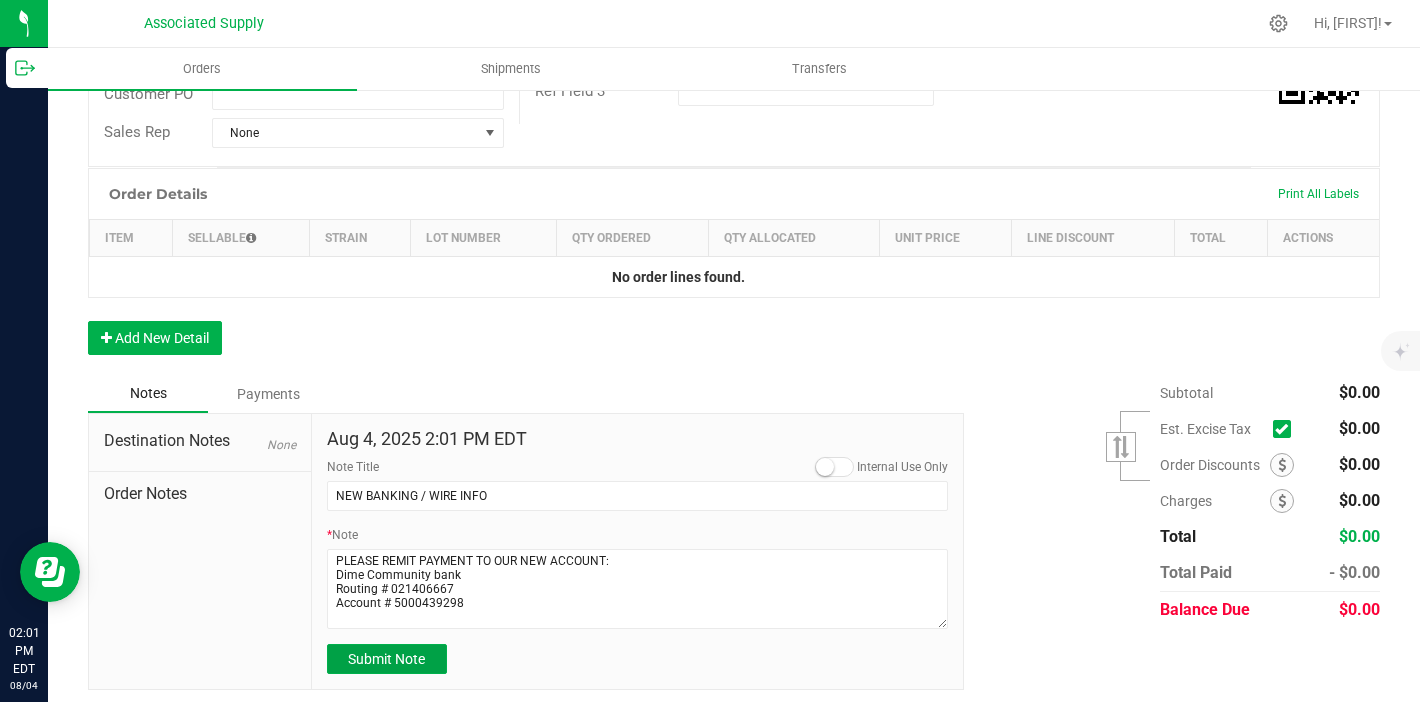 click on "Submit Note" at bounding box center (386, 659) 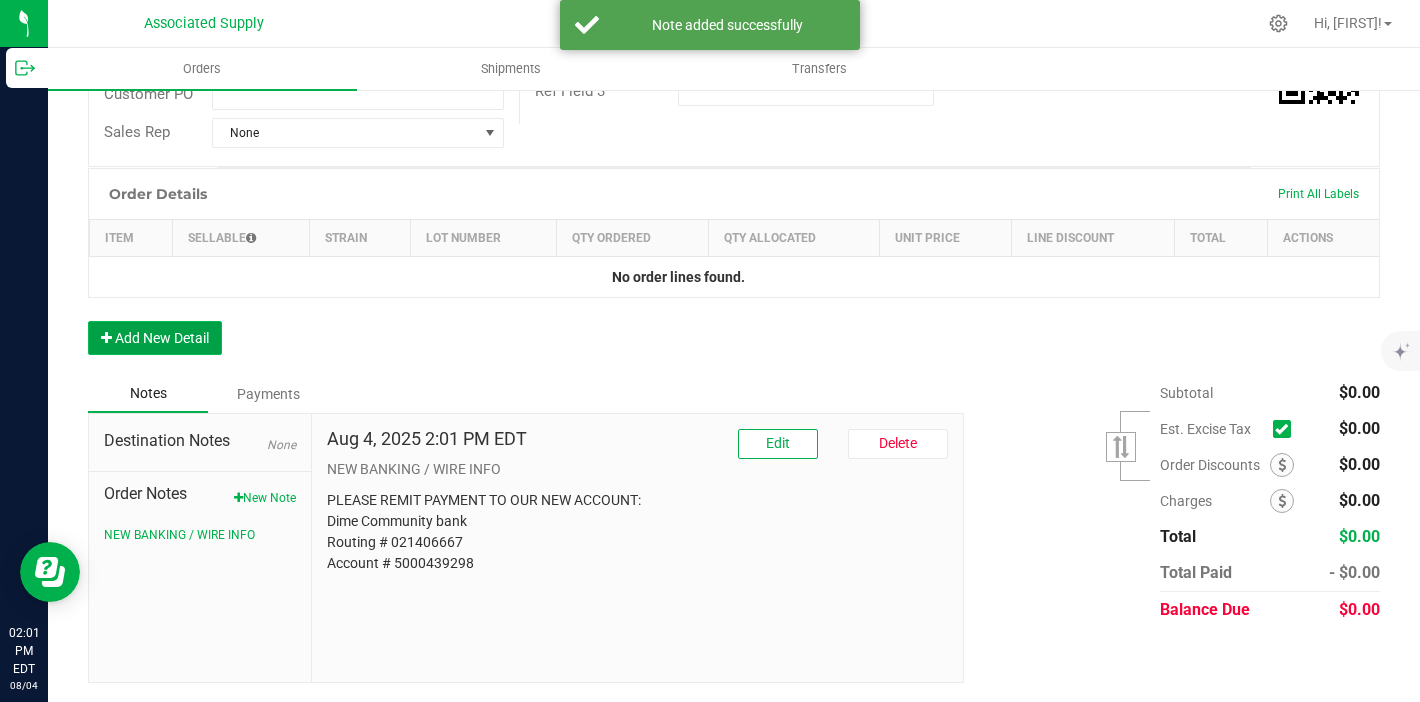 click on "Add New Detail" at bounding box center [155, 338] 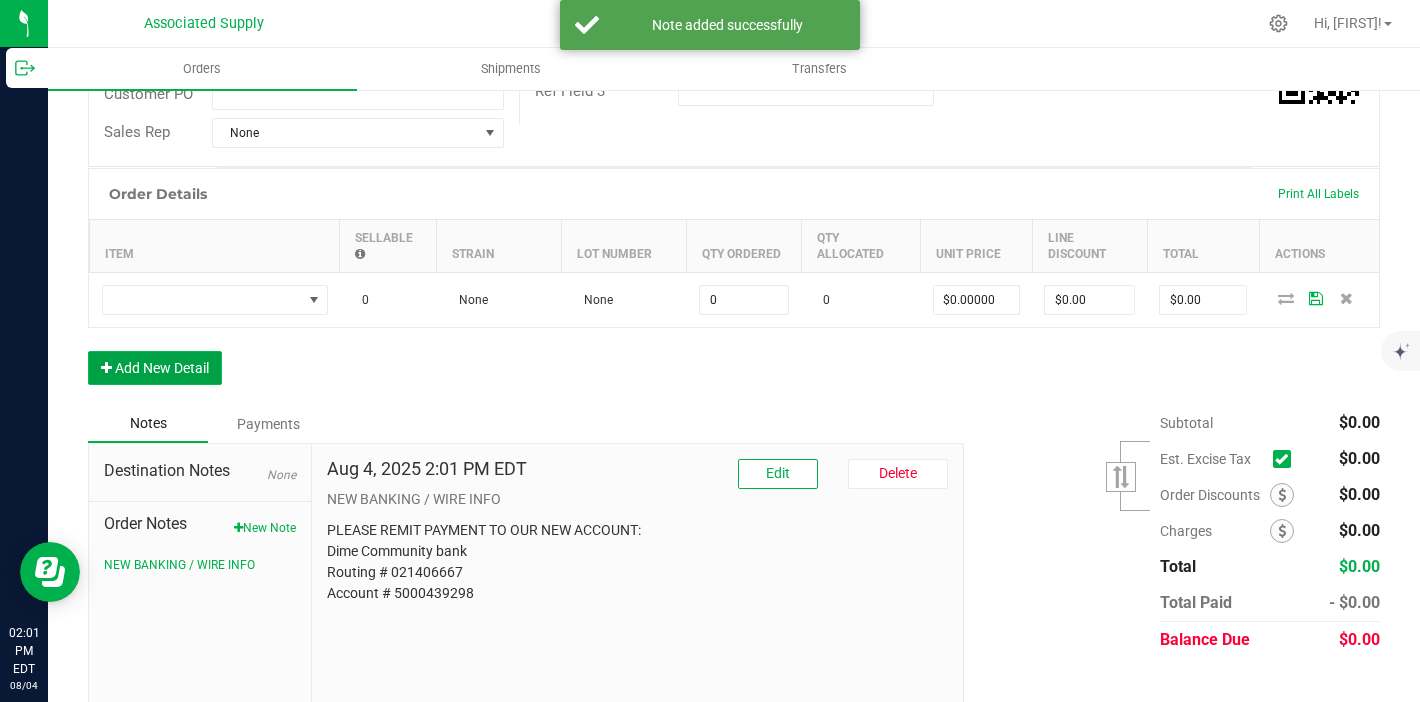 click on "Add New Detail" at bounding box center [155, 368] 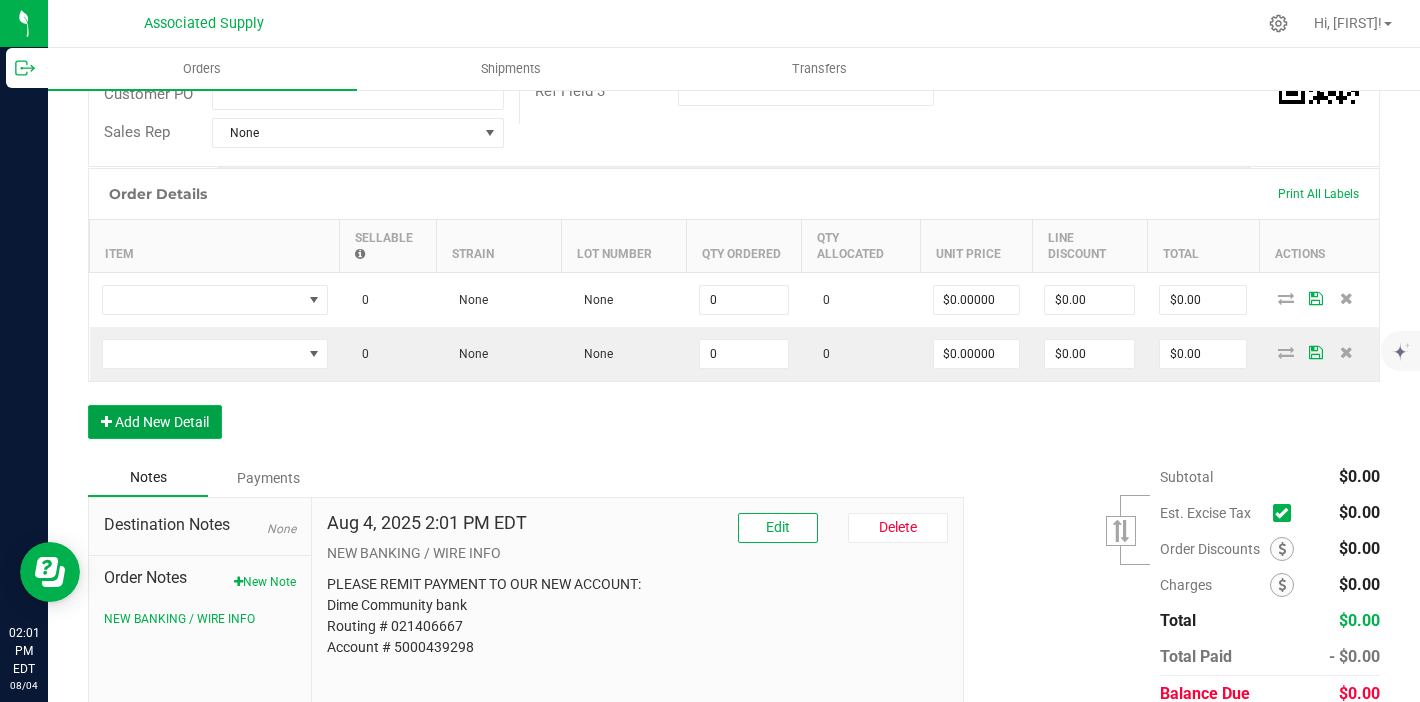 click on "Add New Detail" at bounding box center [155, 422] 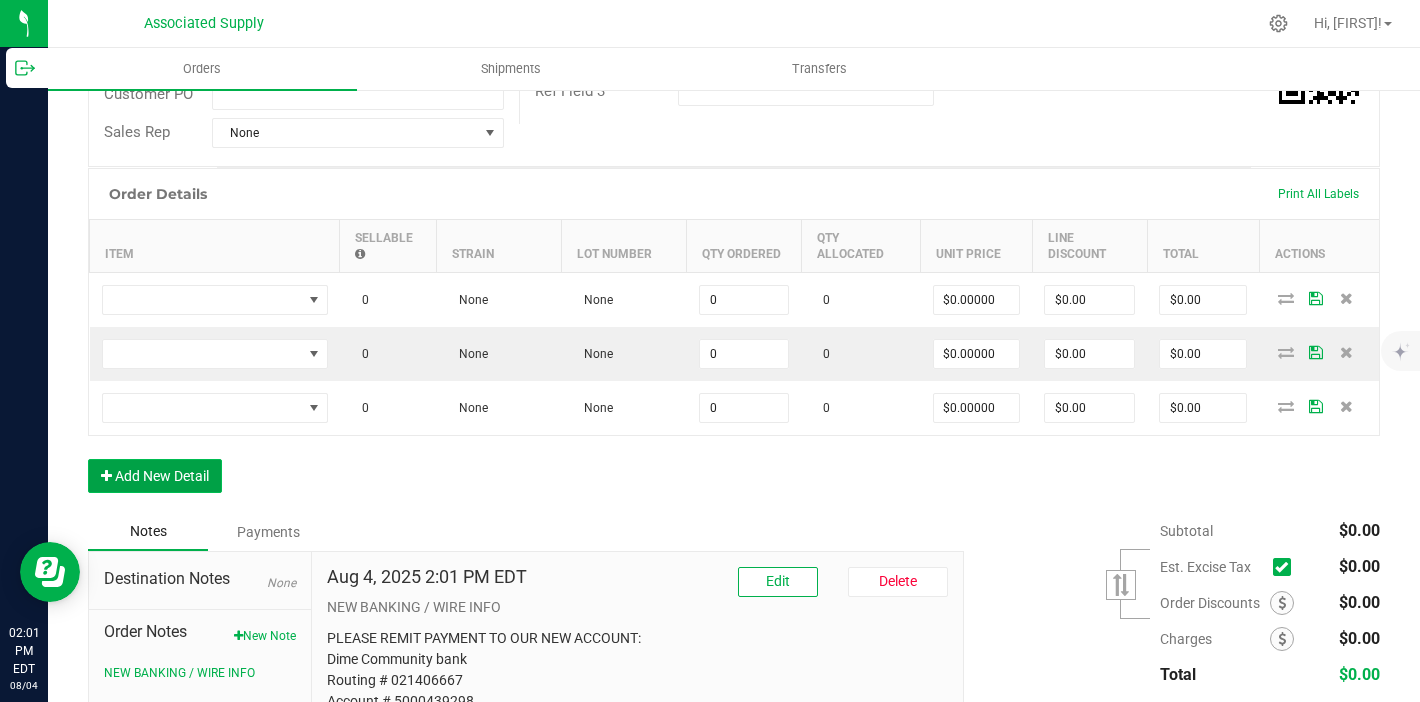 click on "Add New Detail" at bounding box center (155, 476) 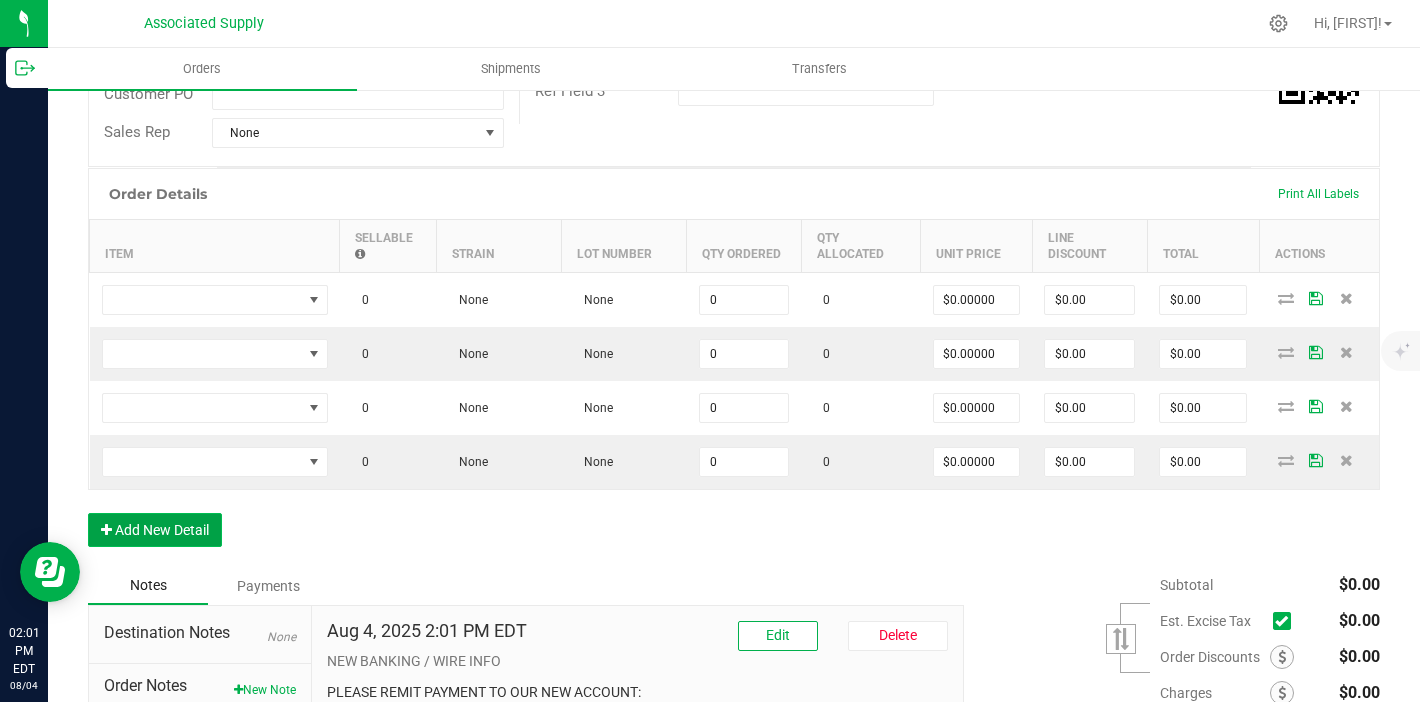 click on "Add New Detail" at bounding box center [155, 530] 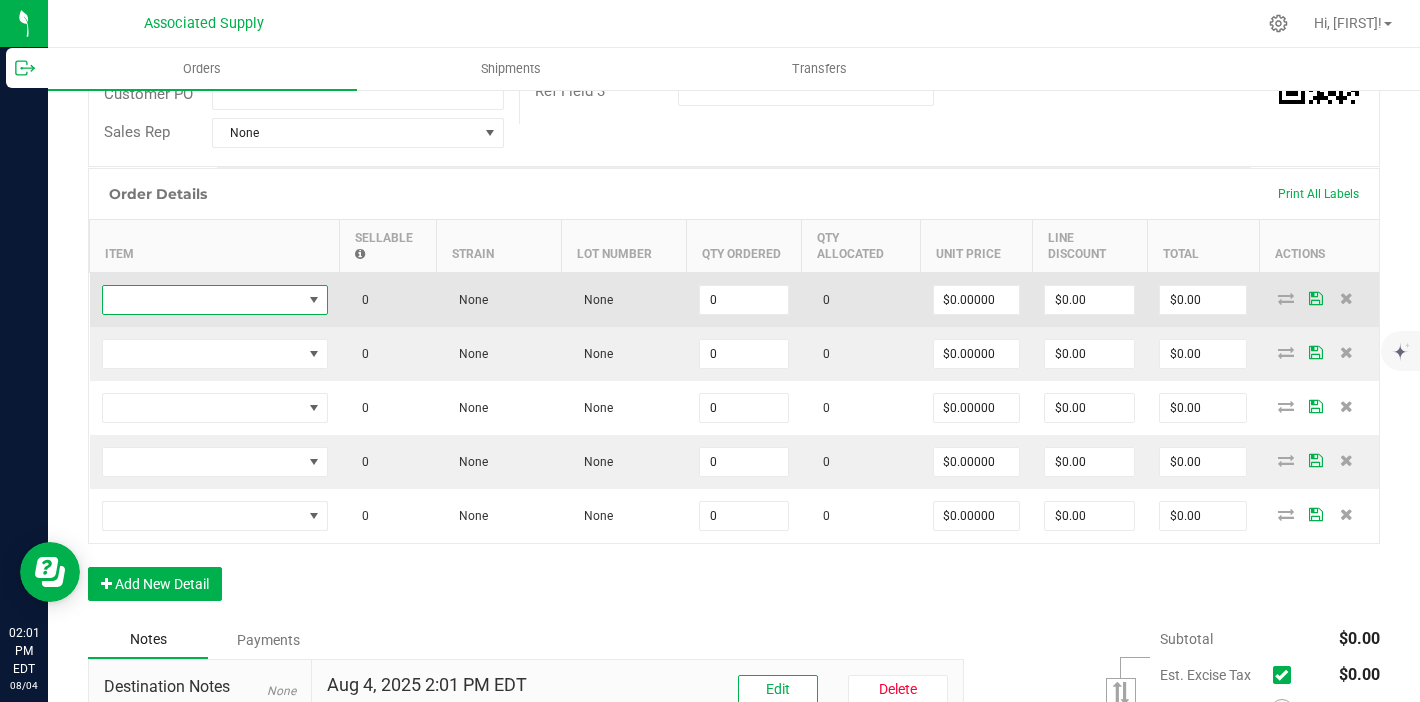 click at bounding box center (202, 300) 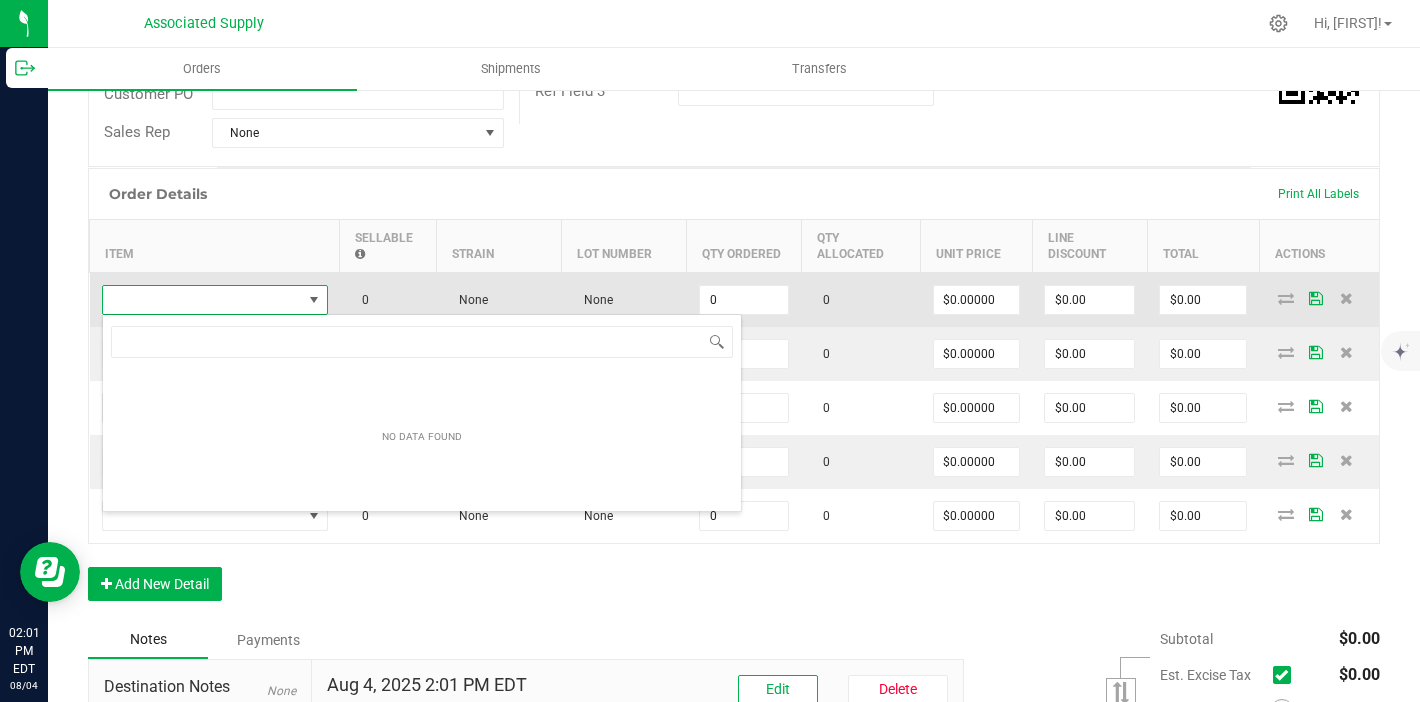 scroll, scrollTop: 99970, scrollLeft: 99774, axis: both 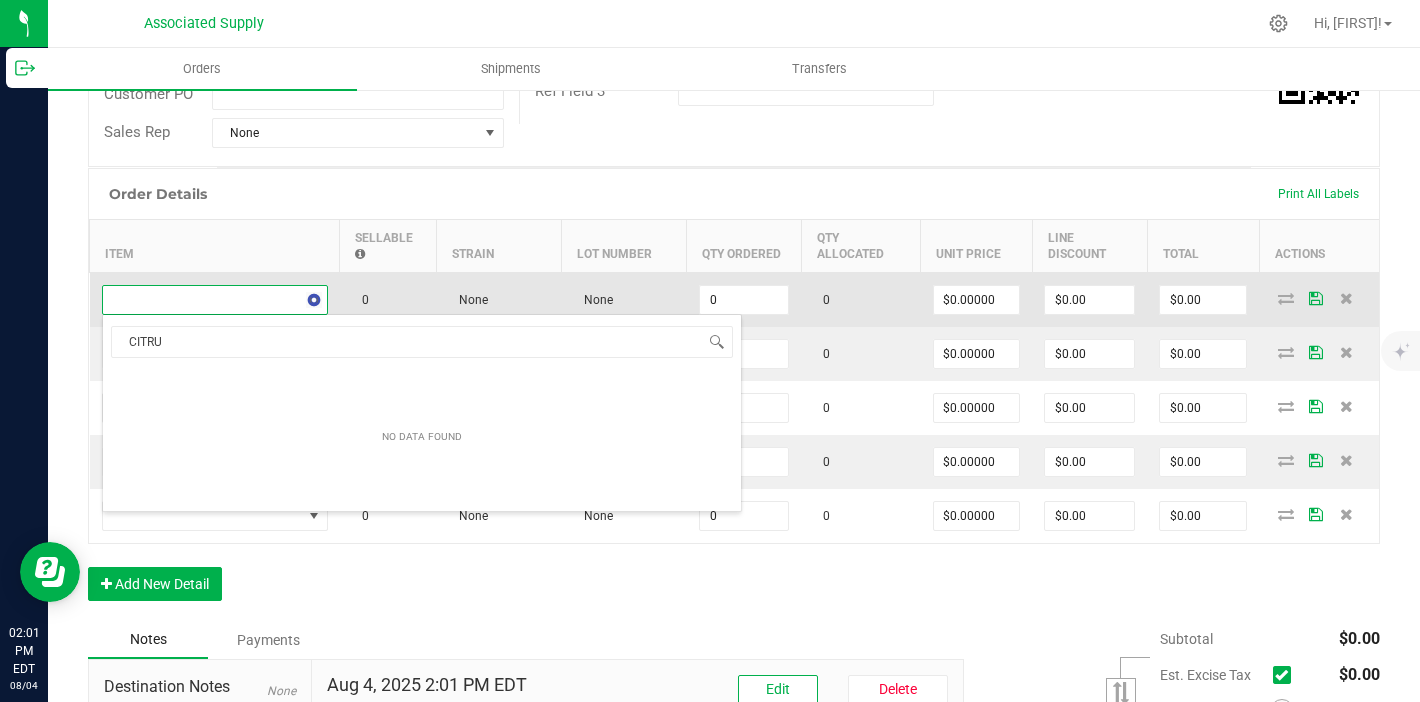 type on "CITRUS" 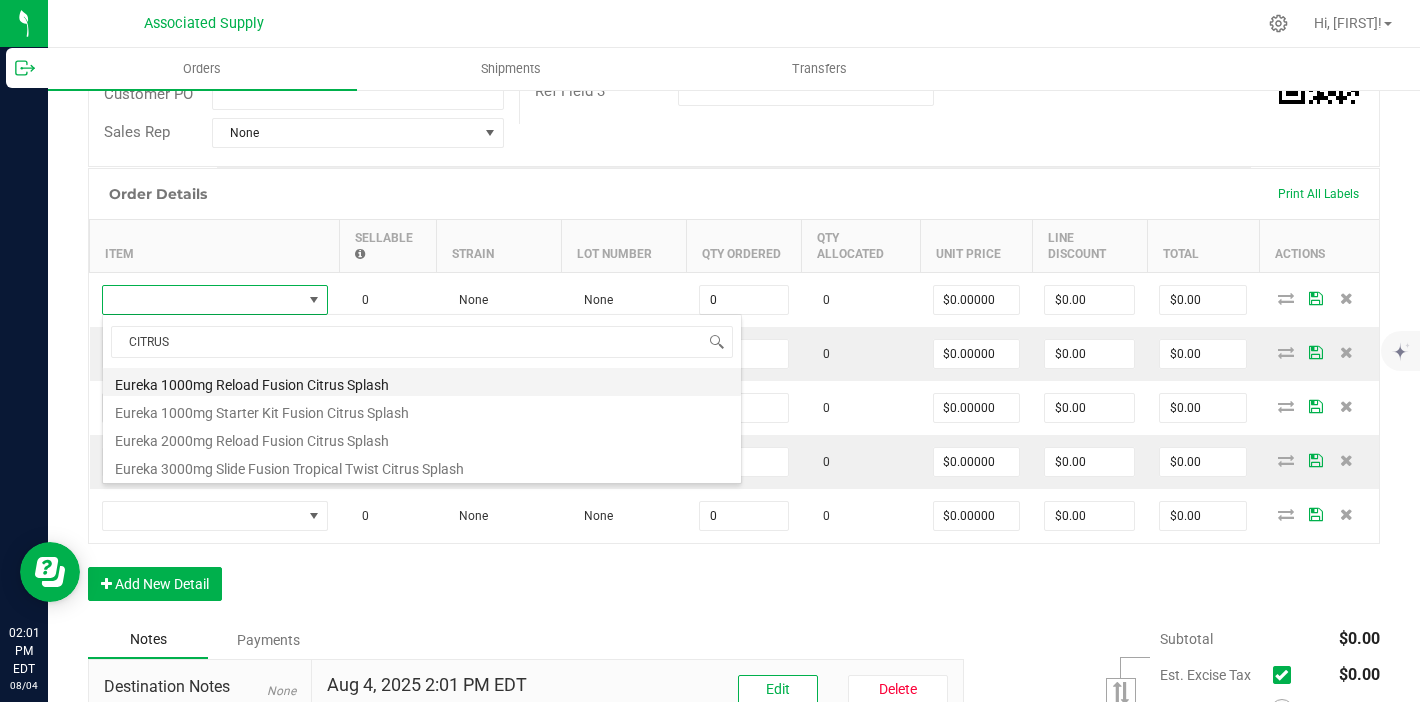click on "Eureka 1000mg Reload Fusion Citrus Splash" at bounding box center (422, 382) 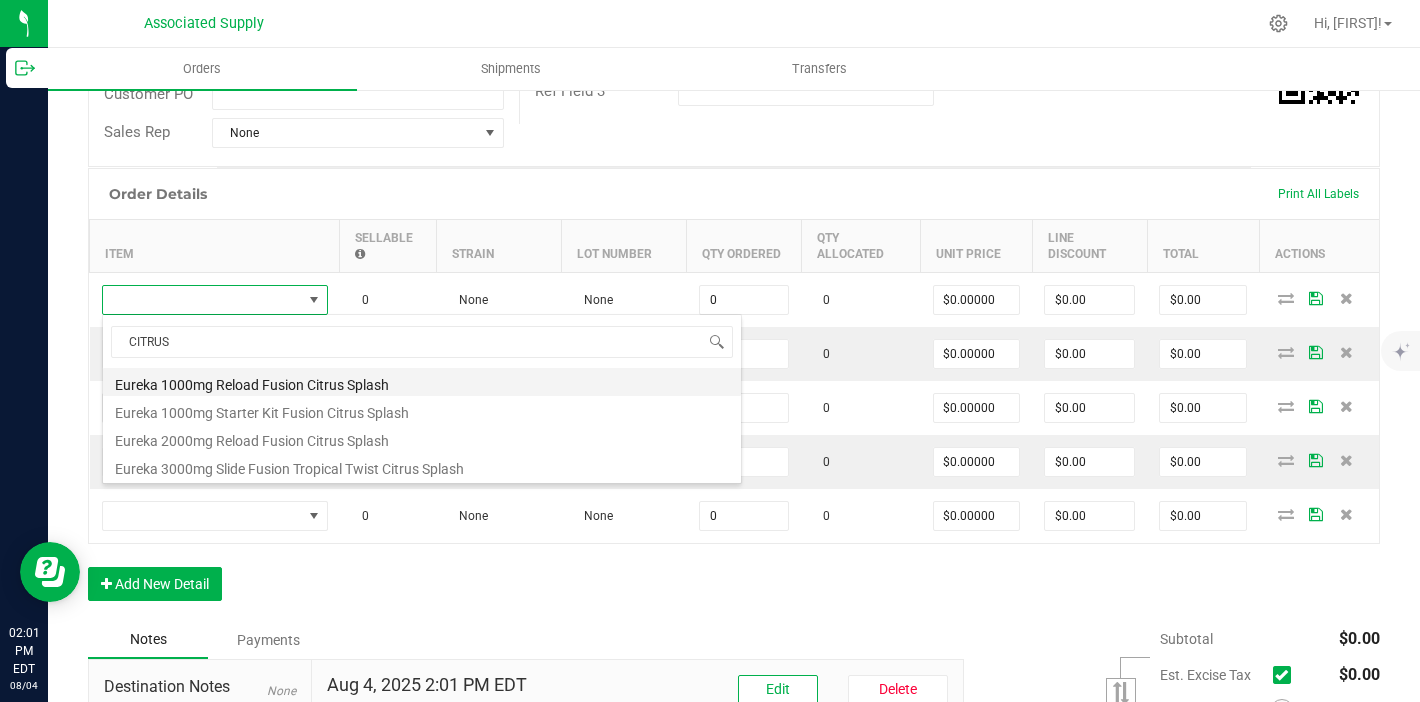 type on "0 ea" 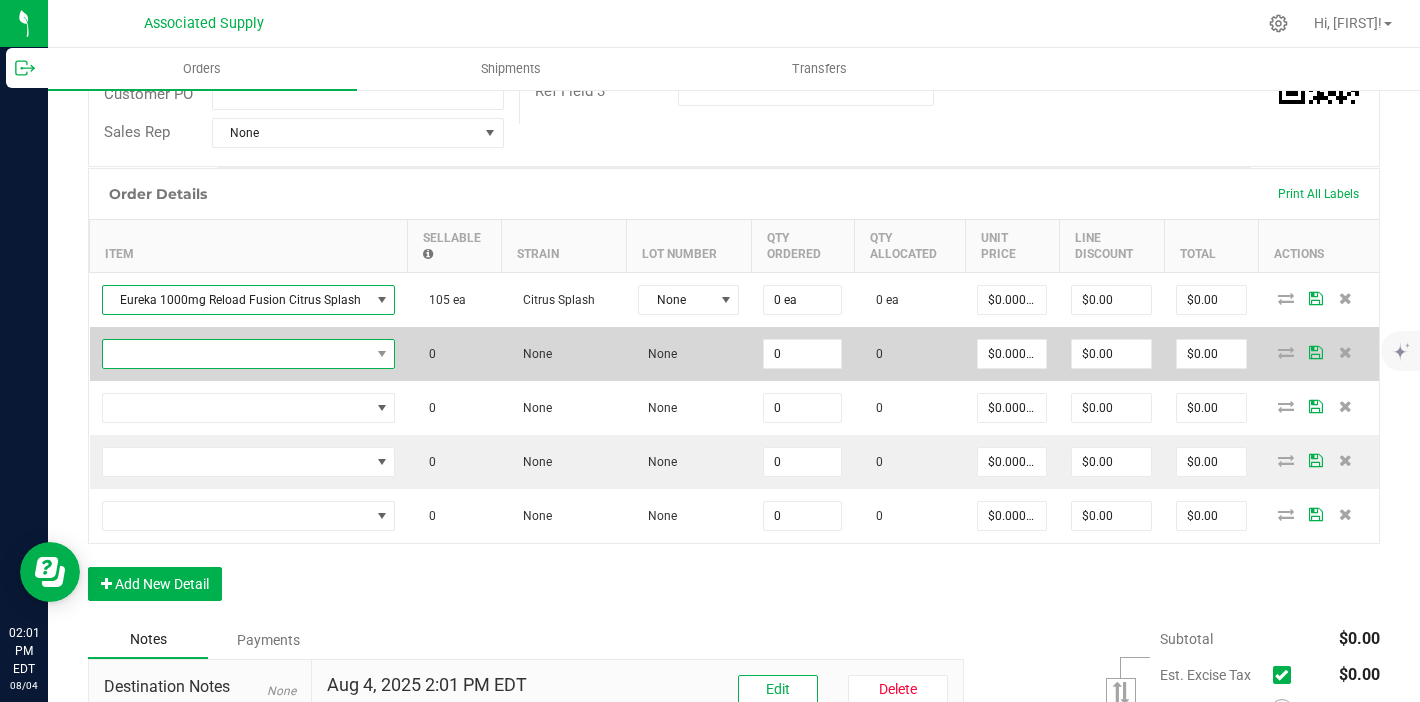 click at bounding box center [236, 354] 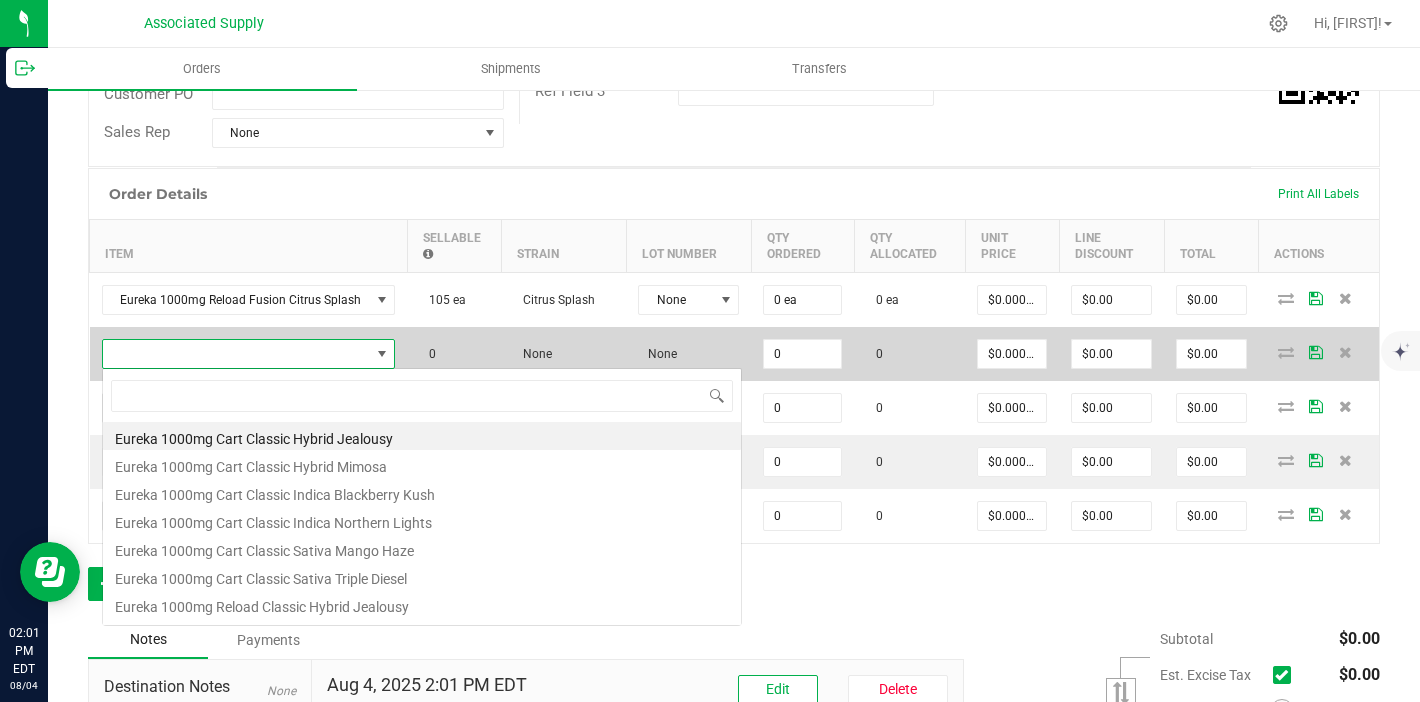 scroll, scrollTop: 99970, scrollLeft: 99712, axis: both 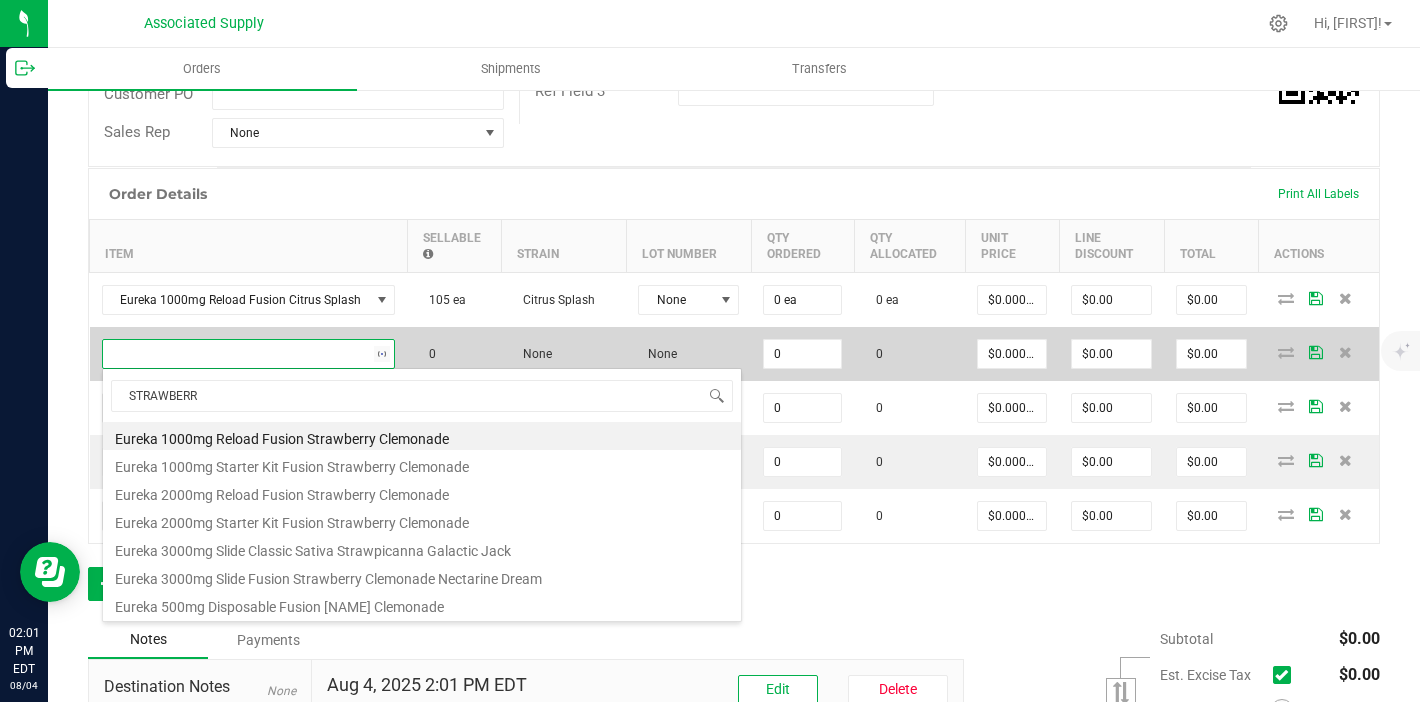 type on "STRAWBERRY" 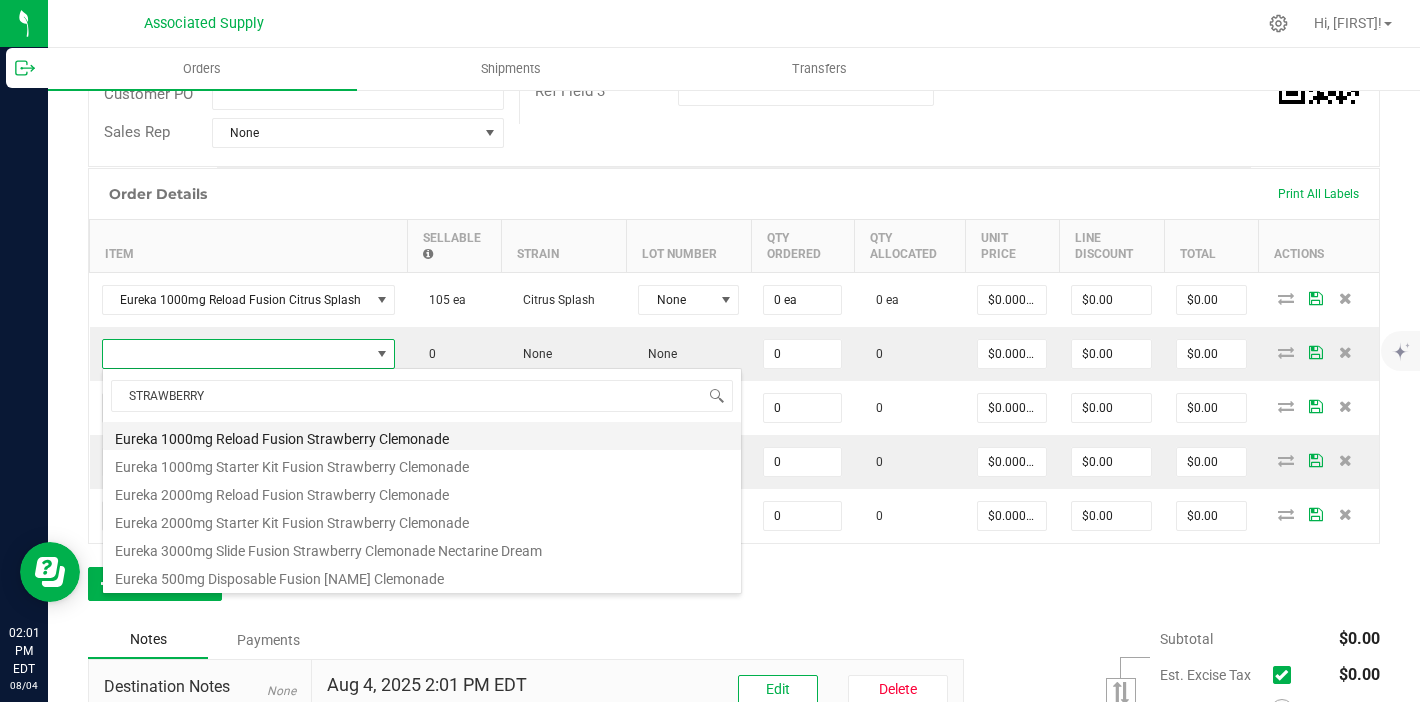 click on "Eureka 1000mg Reload Fusion Strawberry Clemonade" at bounding box center (422, 436) 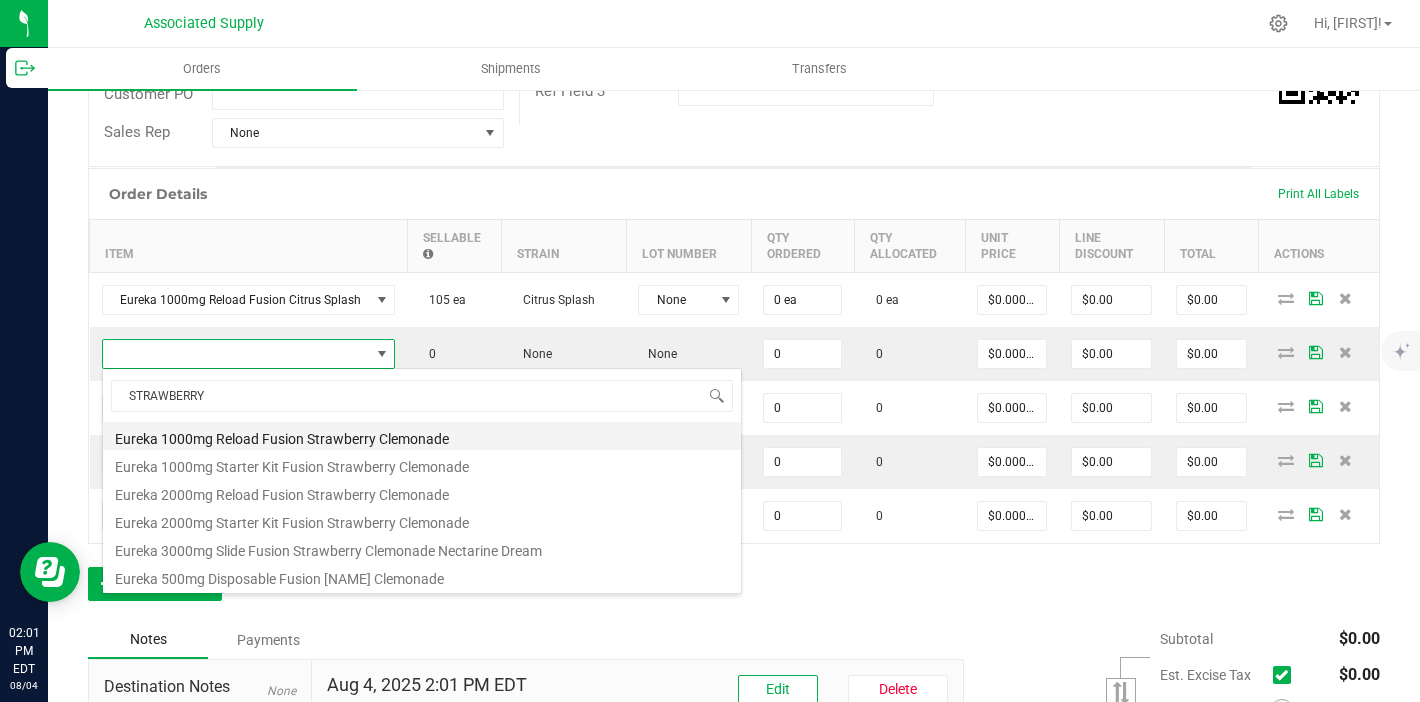 type on "0 ea" 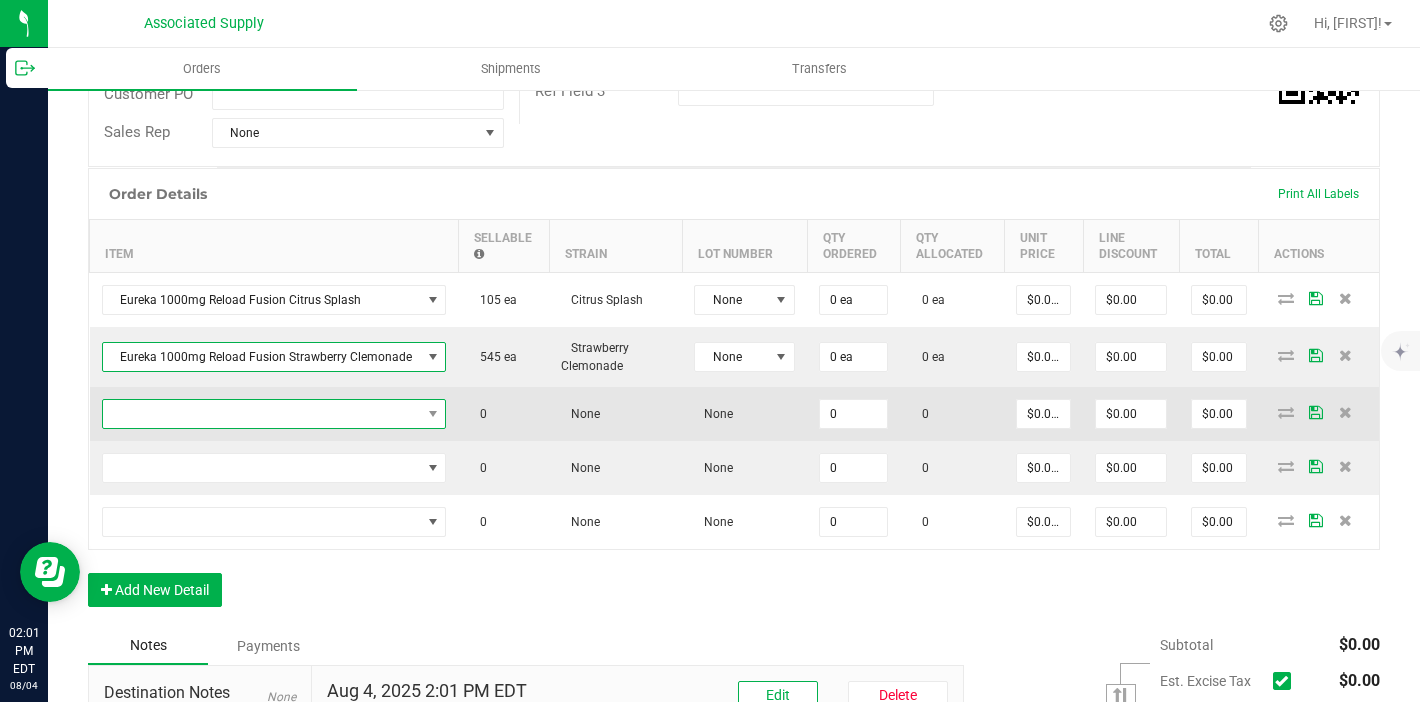 click at bounding box center [262, 414] 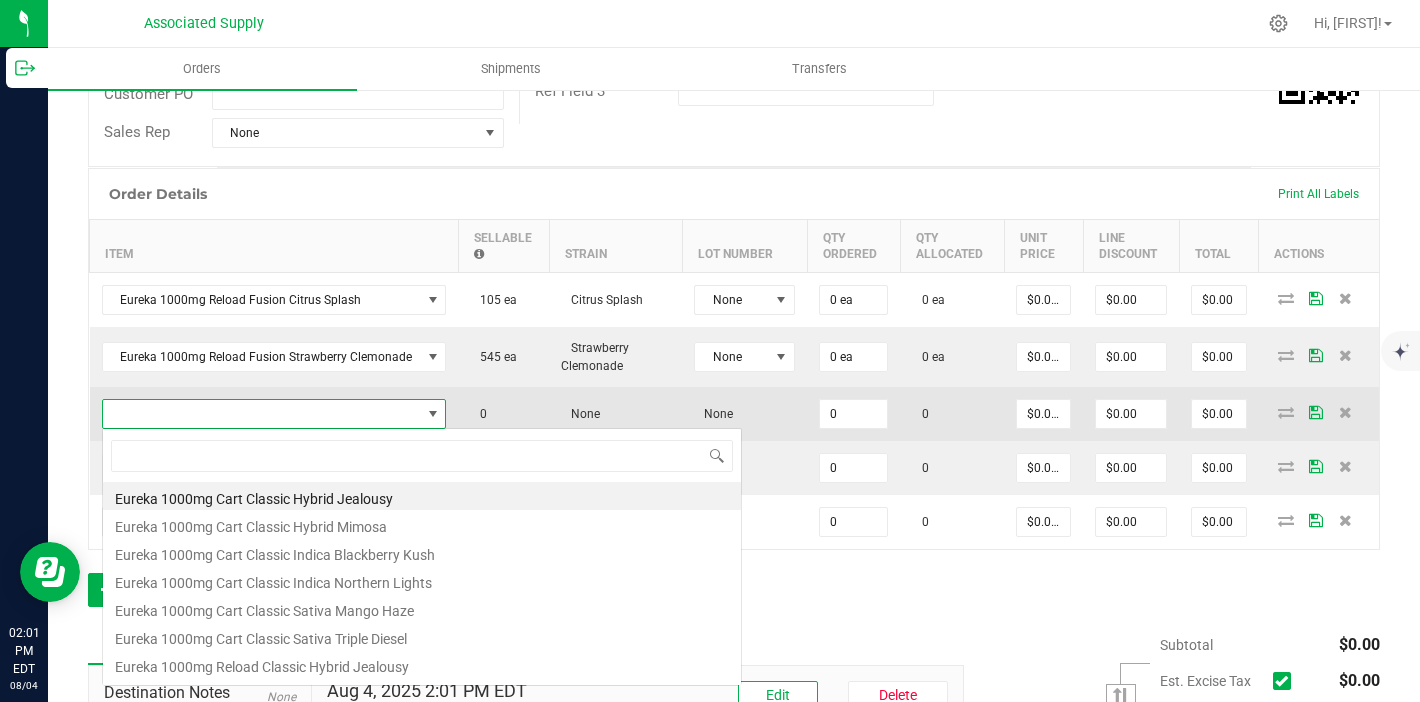 scroll, scrollTop: 99970, scrollLeft: 99661, axis: both 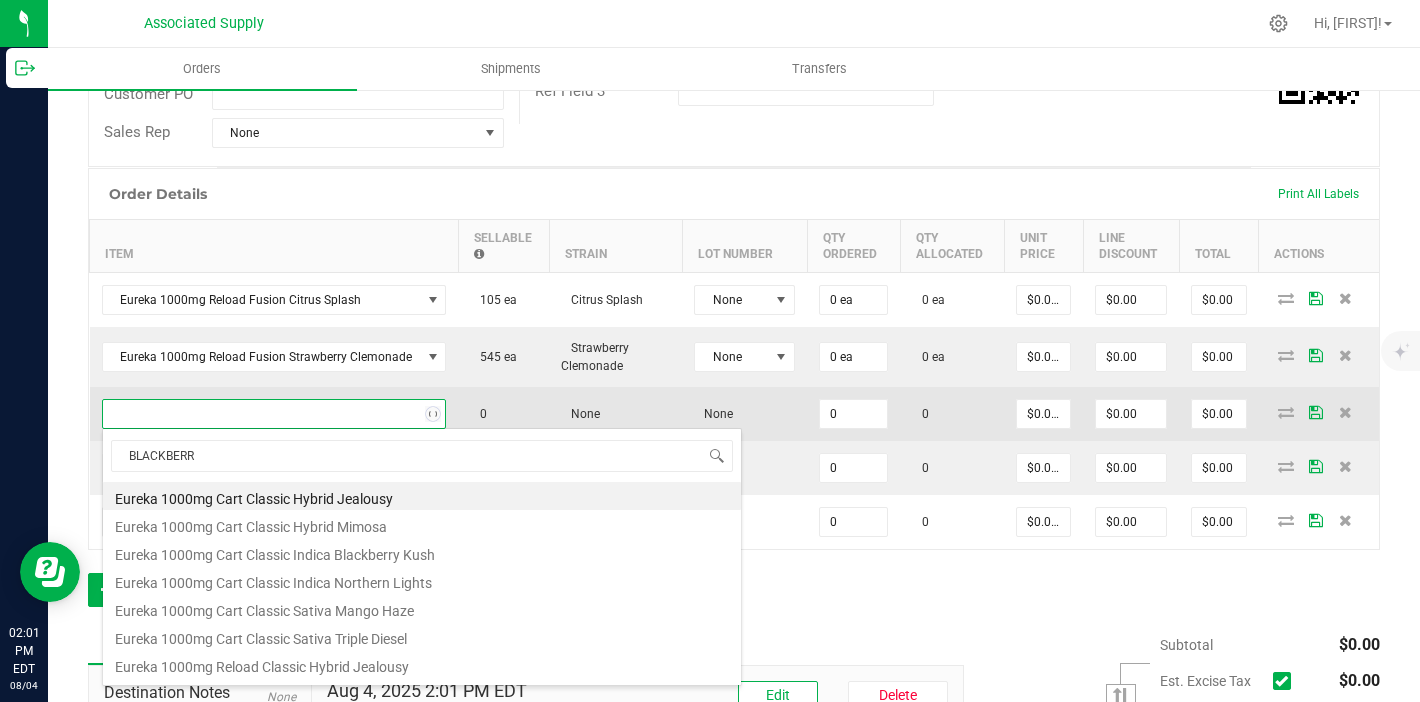 type on "BLACKBERRY" 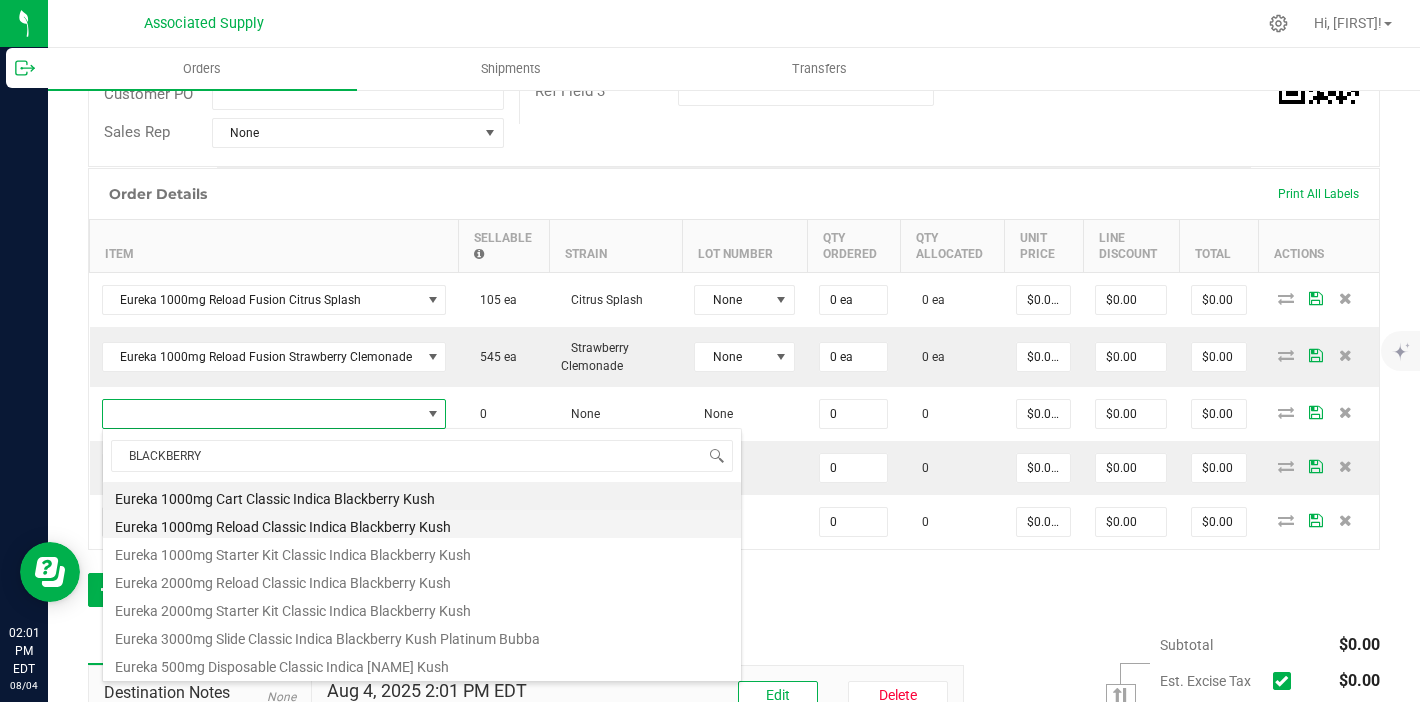 click on "Eureka 1000mg Reload Classic Indica Blackberry Kush" at bounding box center (422, 524) 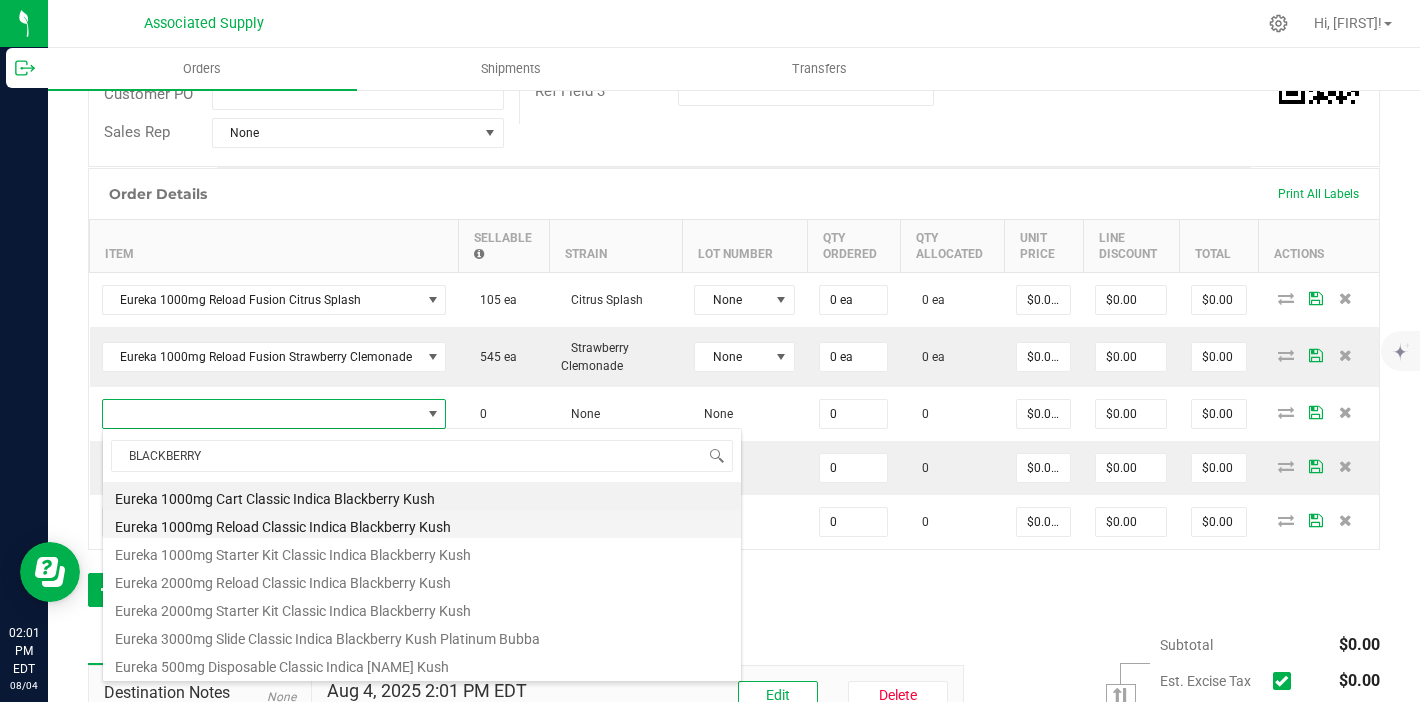 type on "0 ea" 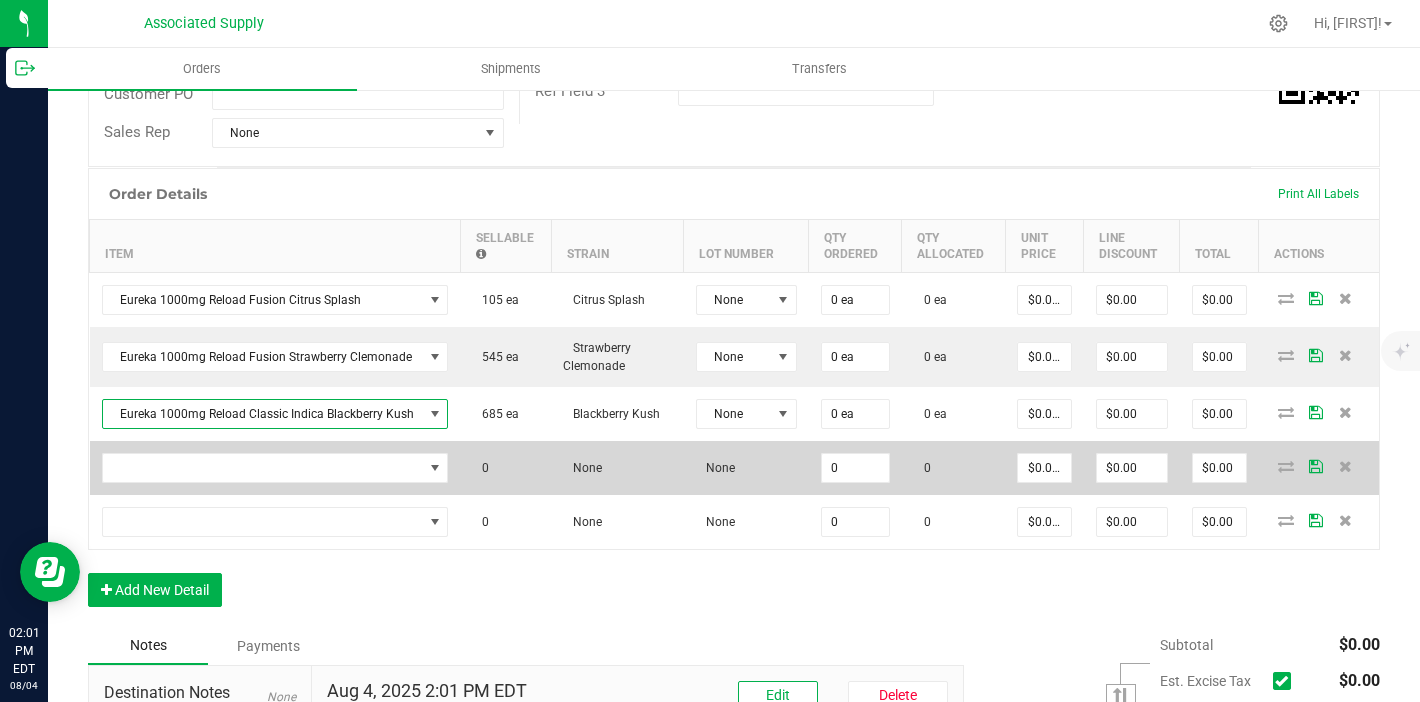 click at bounding box center [275, 468] 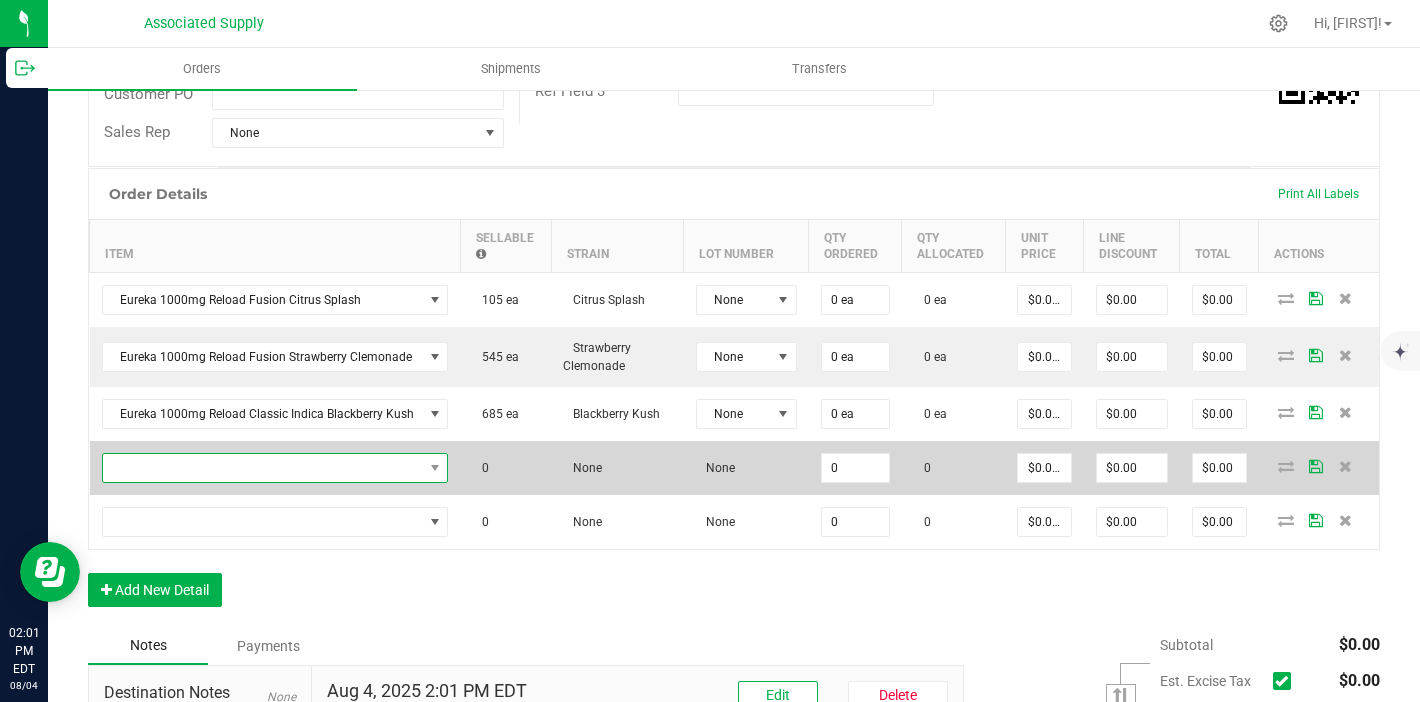 click at bounding box center [263, 468] 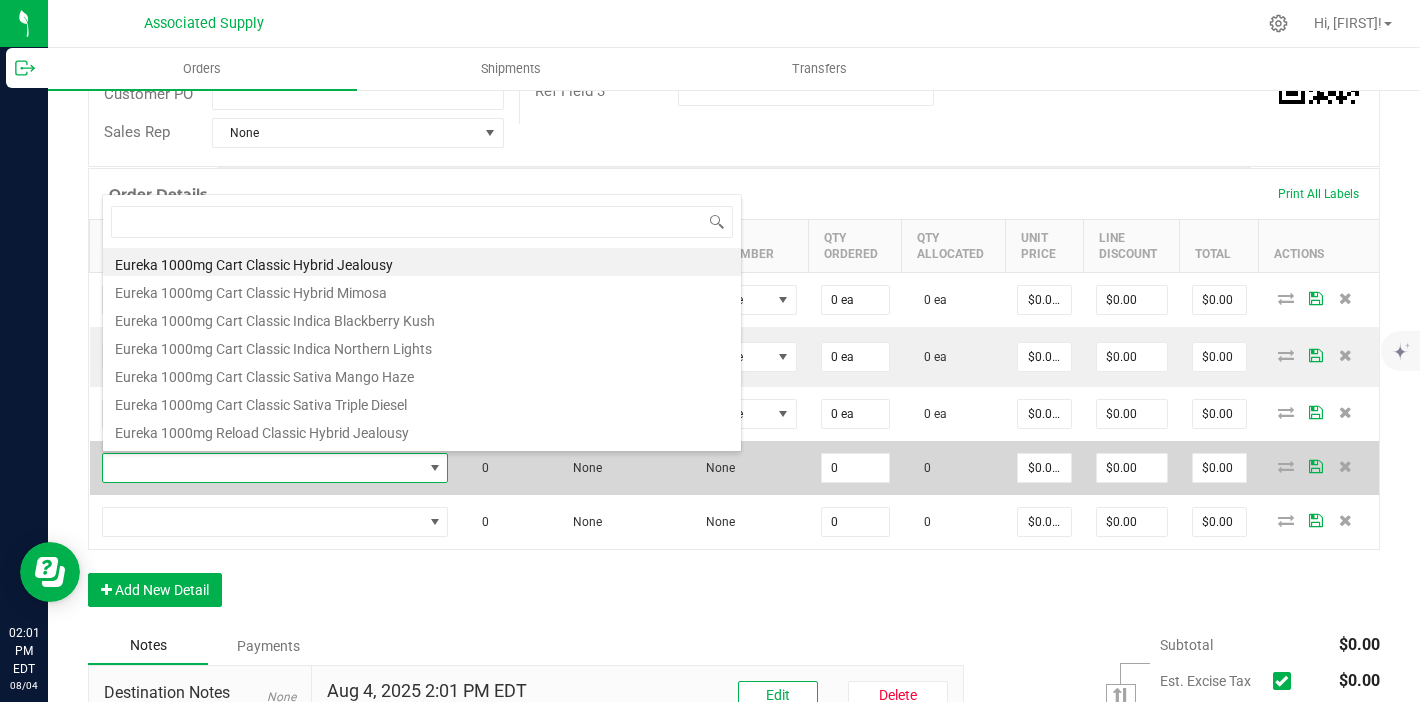 scroll, scrollTop: 99970, scrollLeft: 99658, axis: both 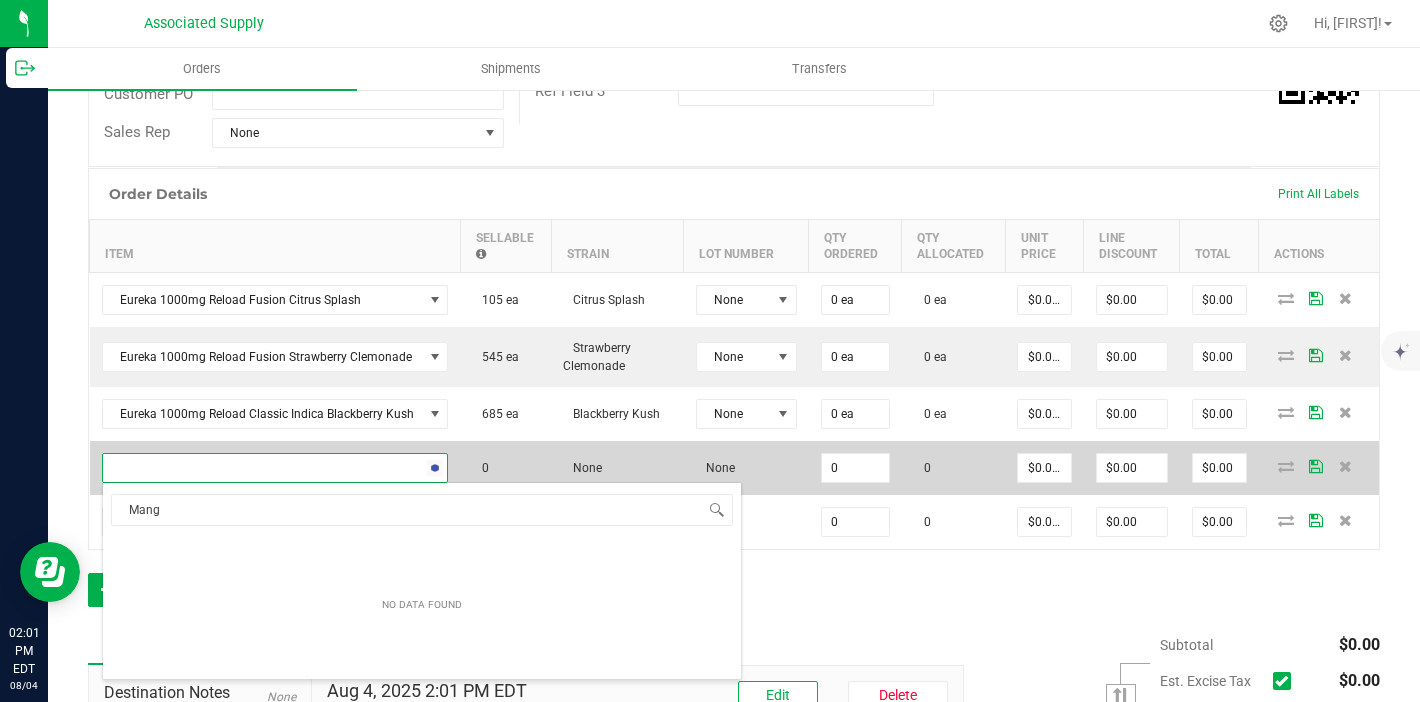 type on "Mango" 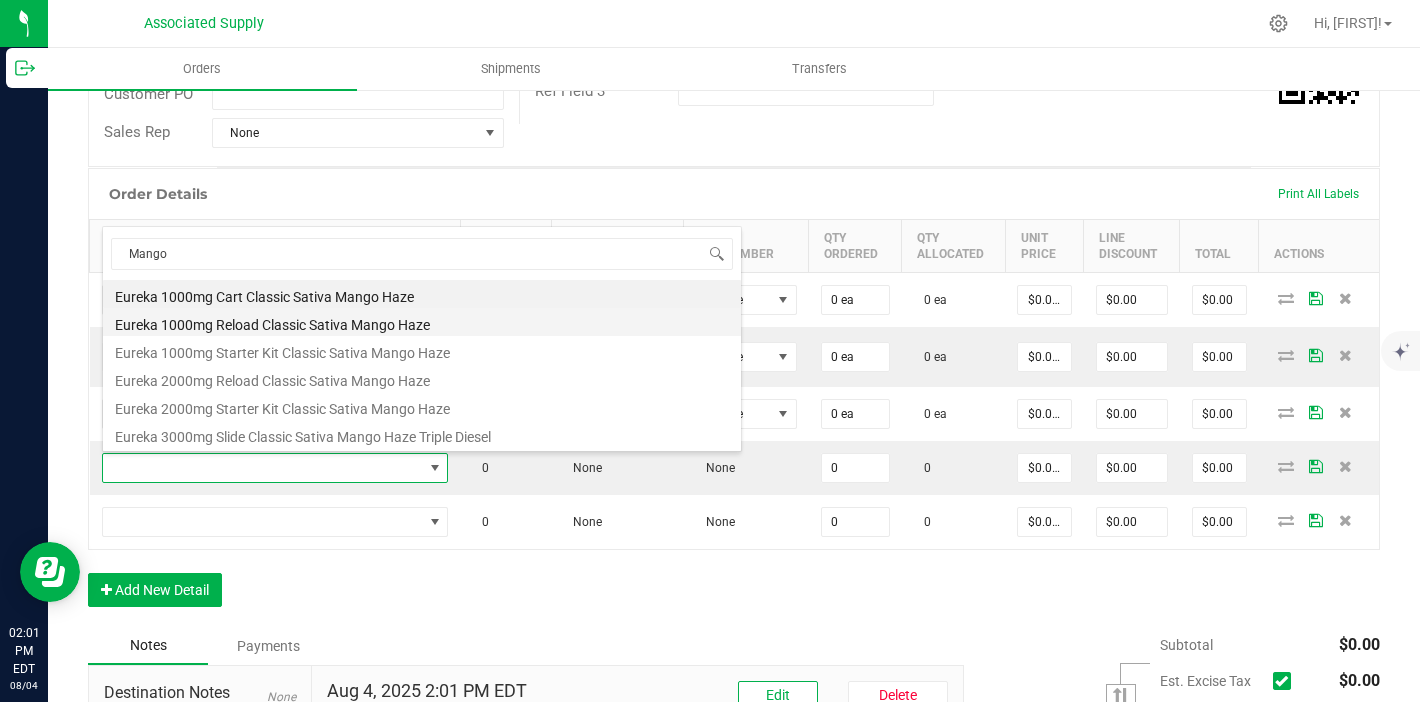 click on "Eureka 1000mg Reload Classic Sativa Mango Haze" at bounding box center [422, 322] 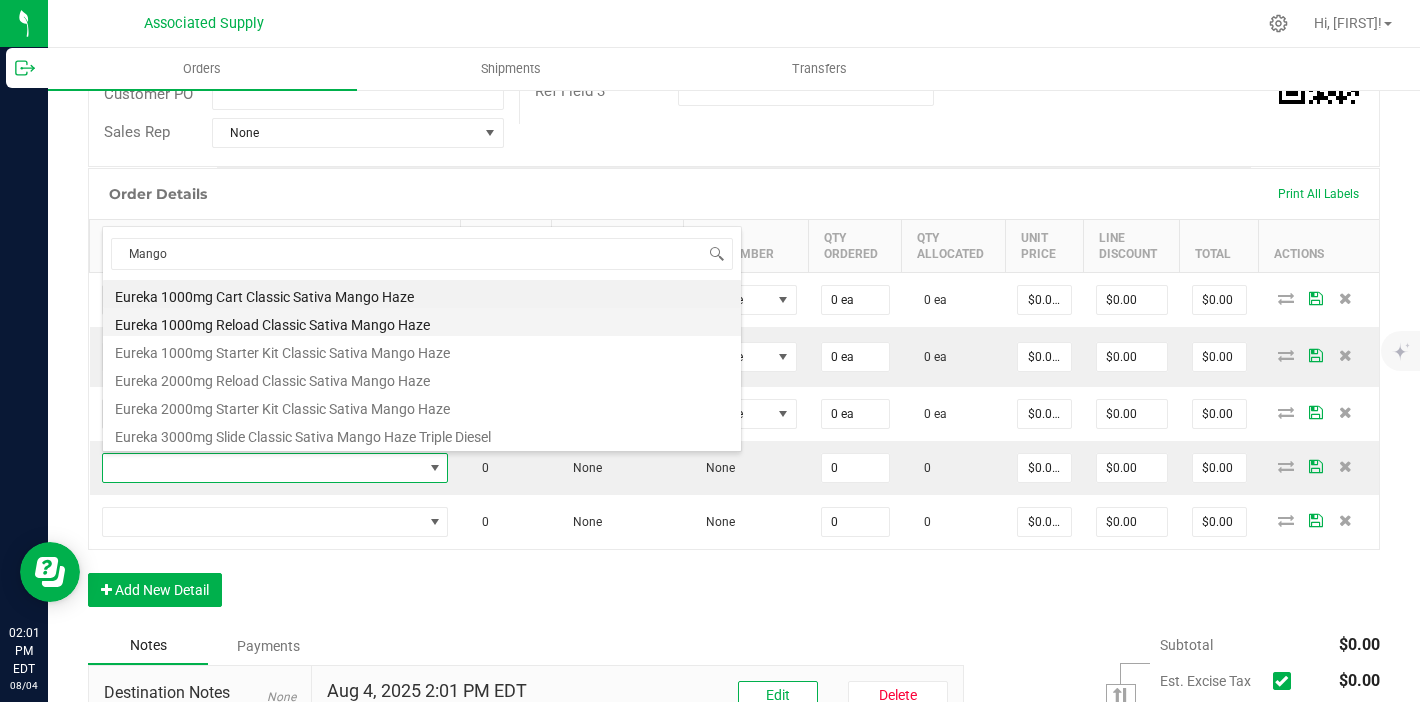 type on "0 ea" 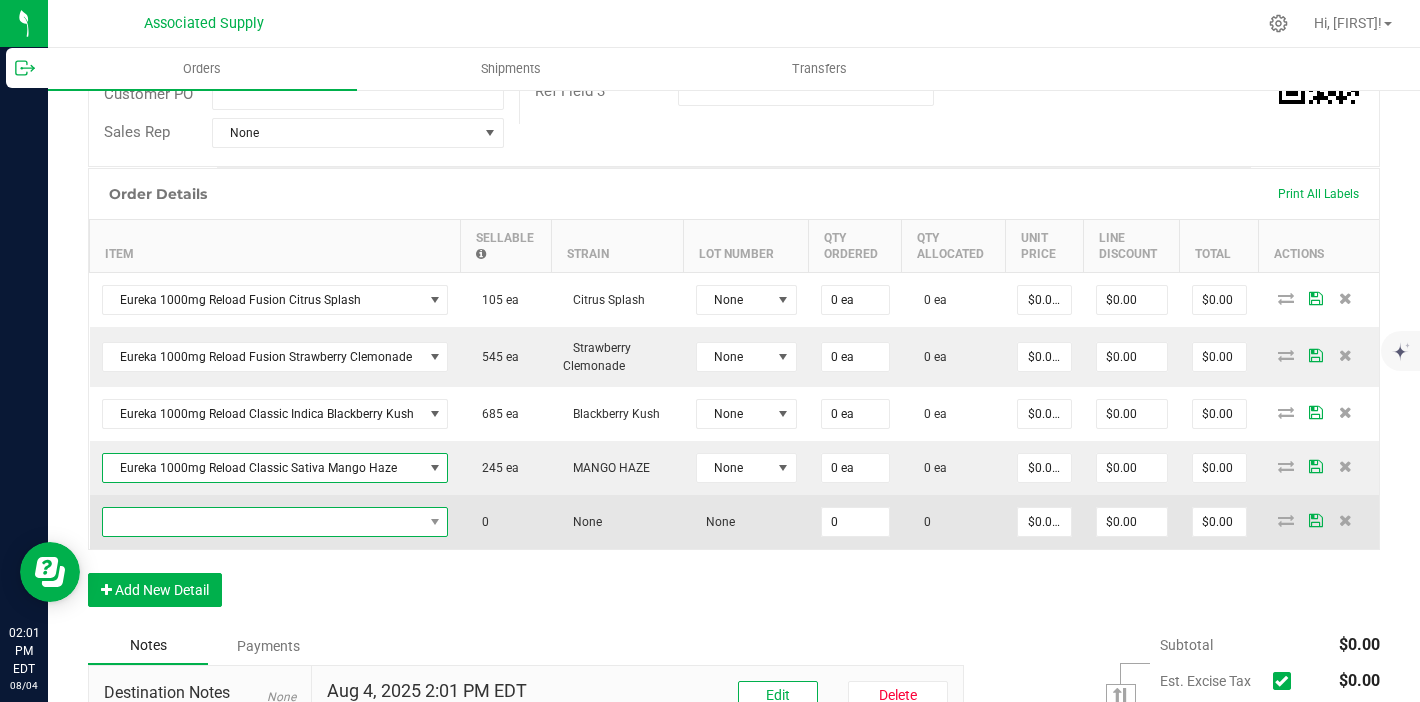 click at bounding box center [263, 522] 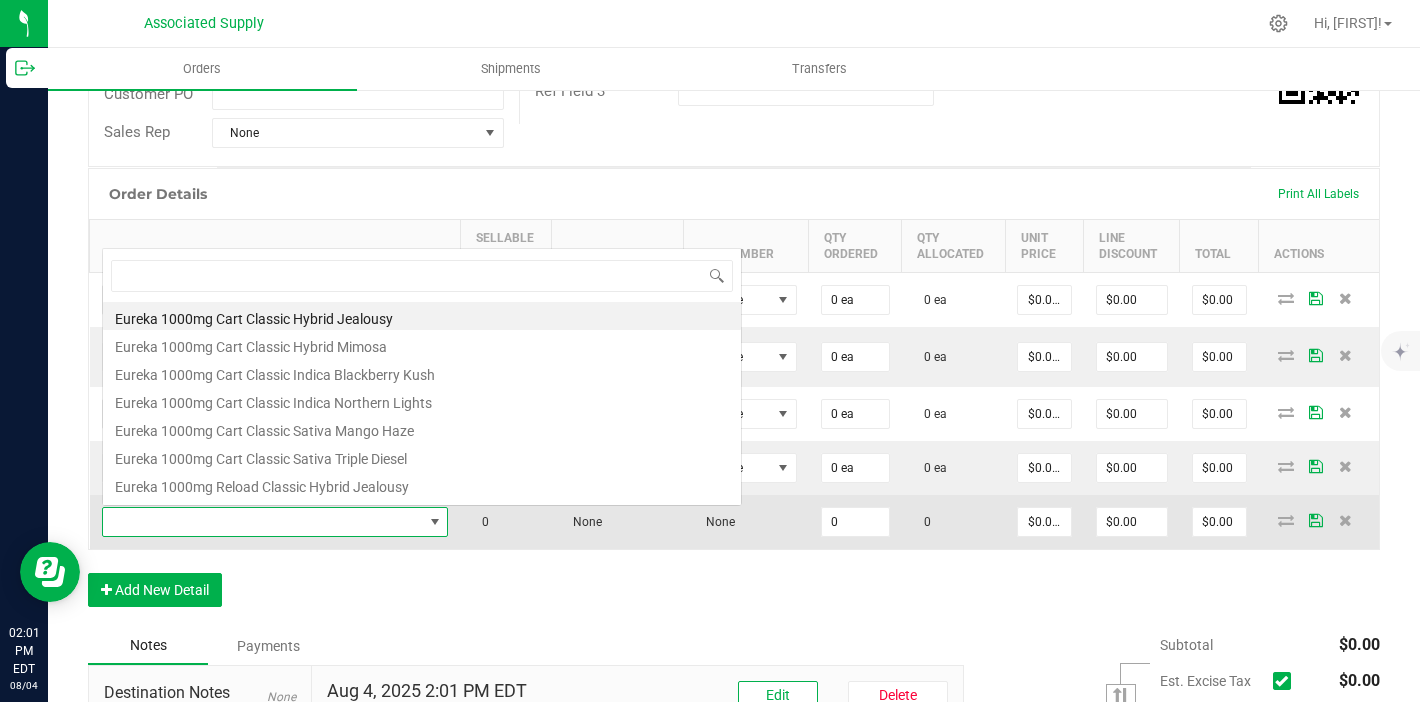 scroll, scrollTop: 0, scrollLeft: 0, axis: both 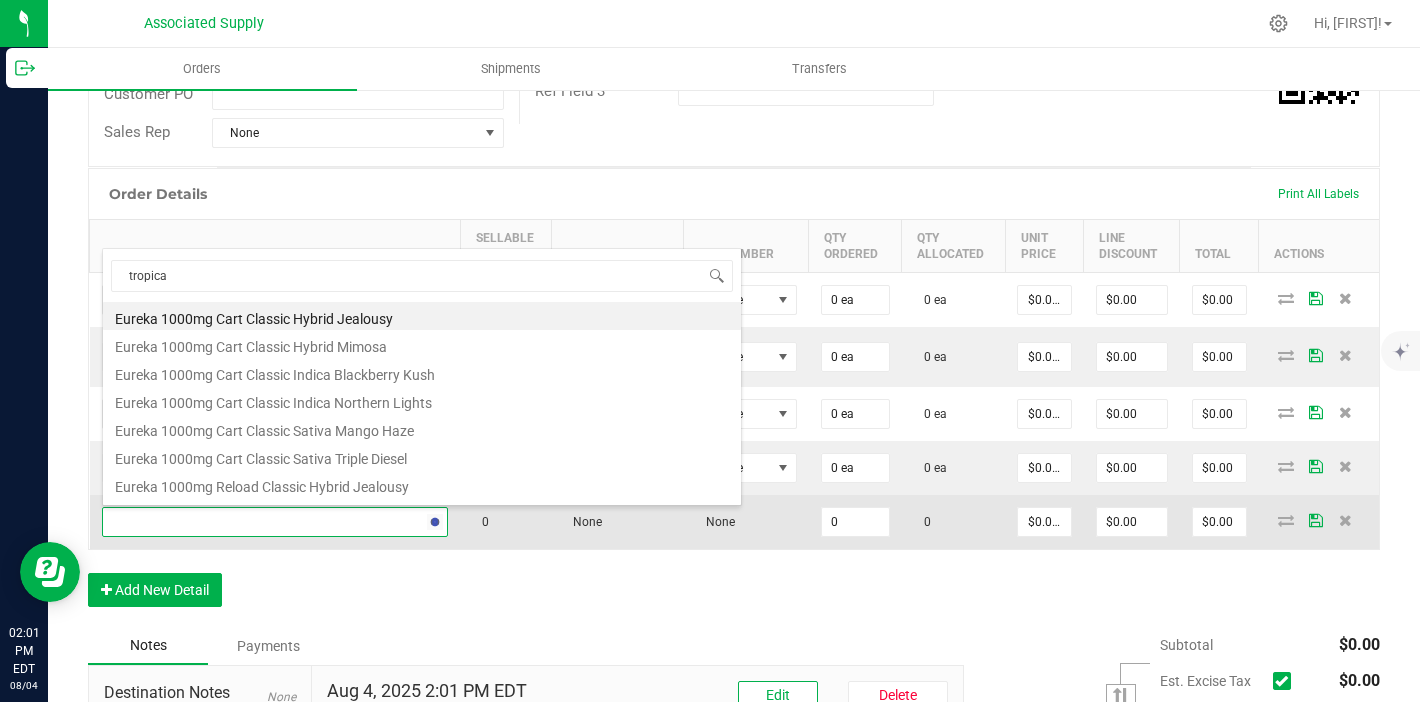 type on "tropical" 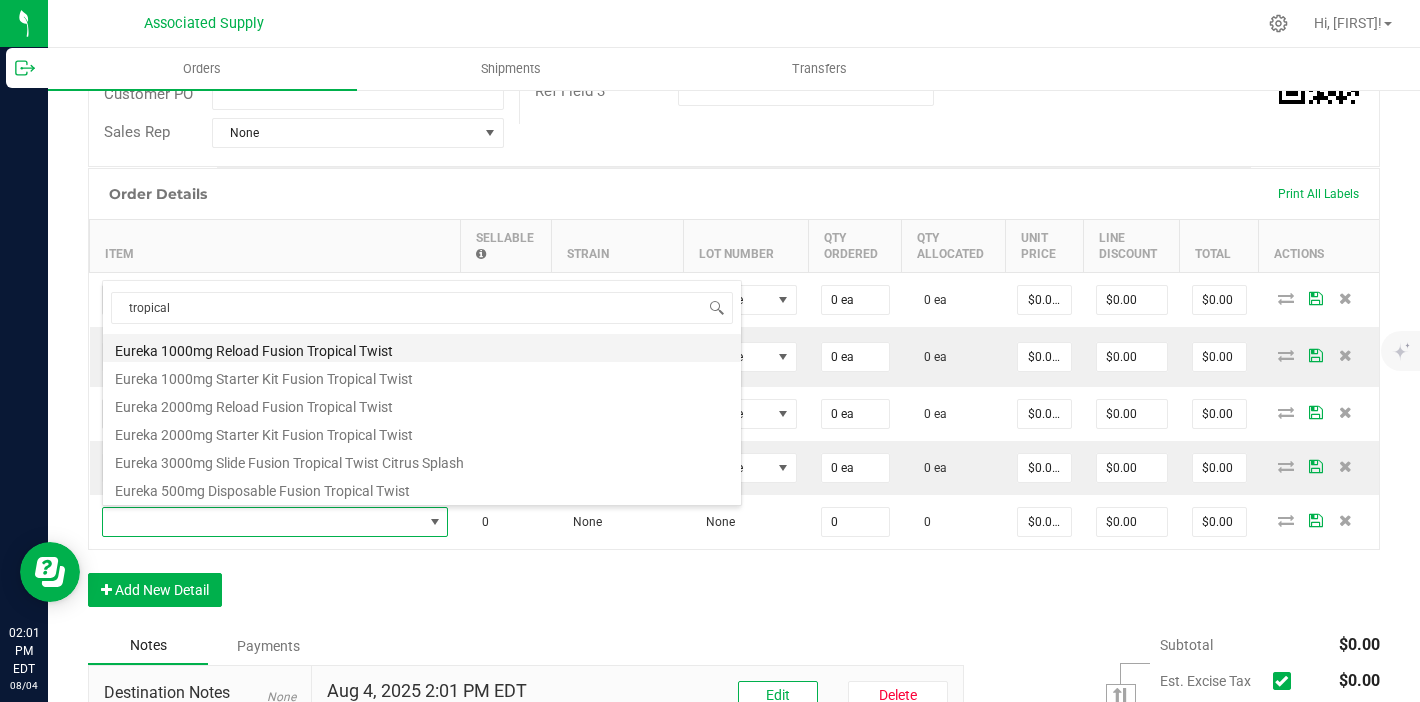 click on "Eureka 1000mg Reload Fusion Tropical Twist" at bounding box center (422, 348) 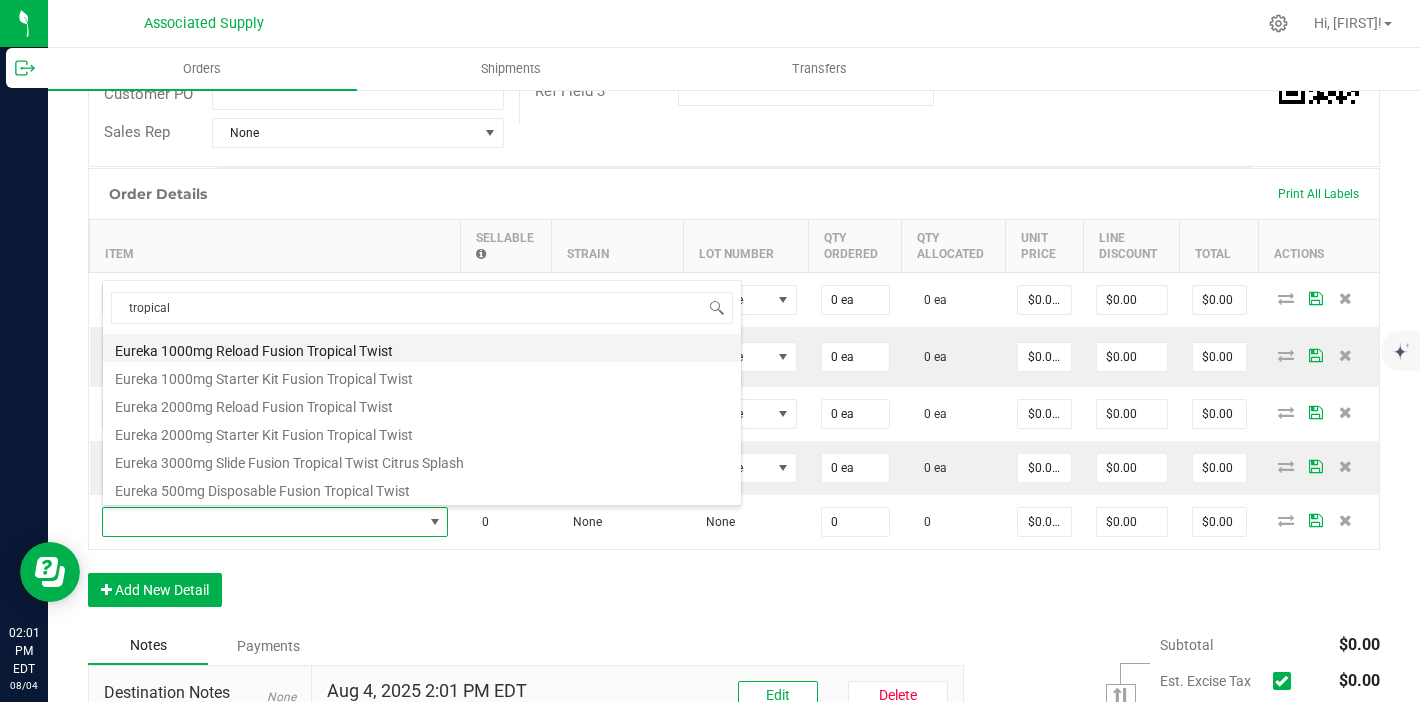 type on "0 ea" 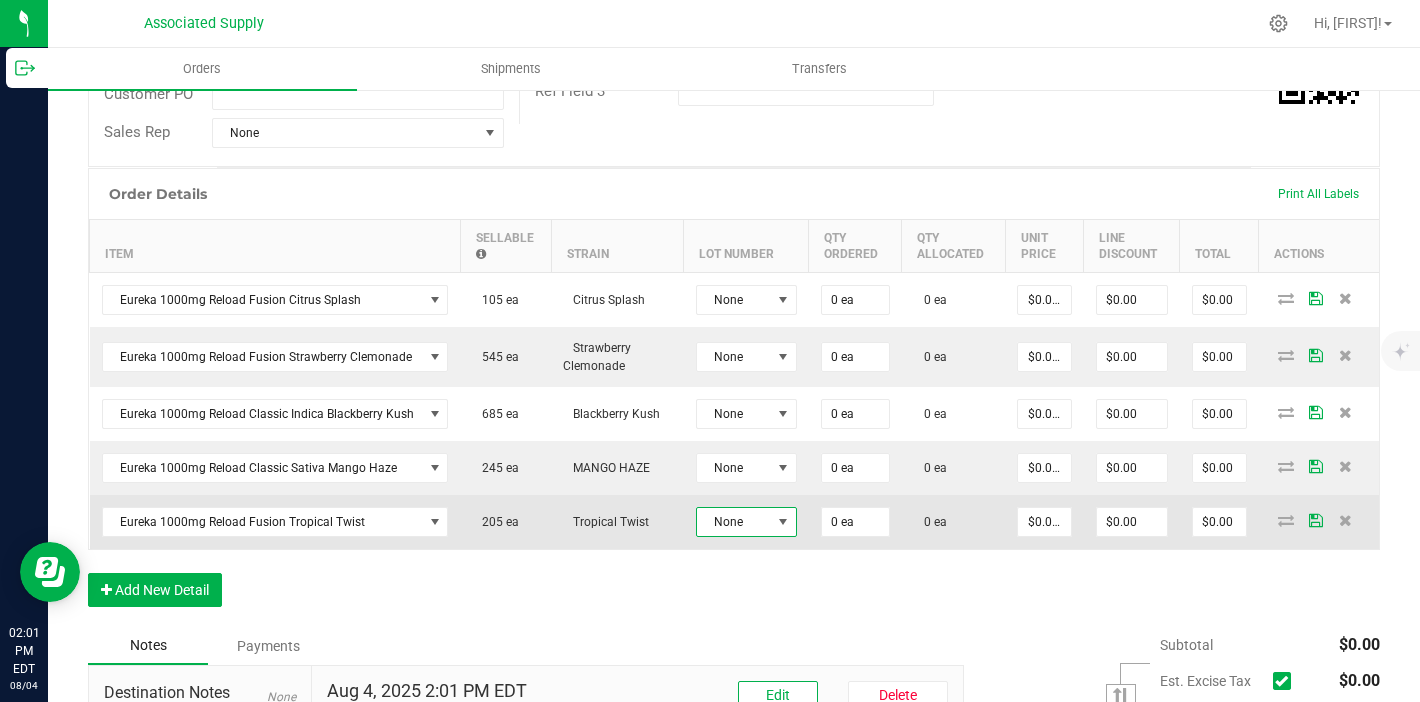 click on "None" at bounding box center (734, 522) 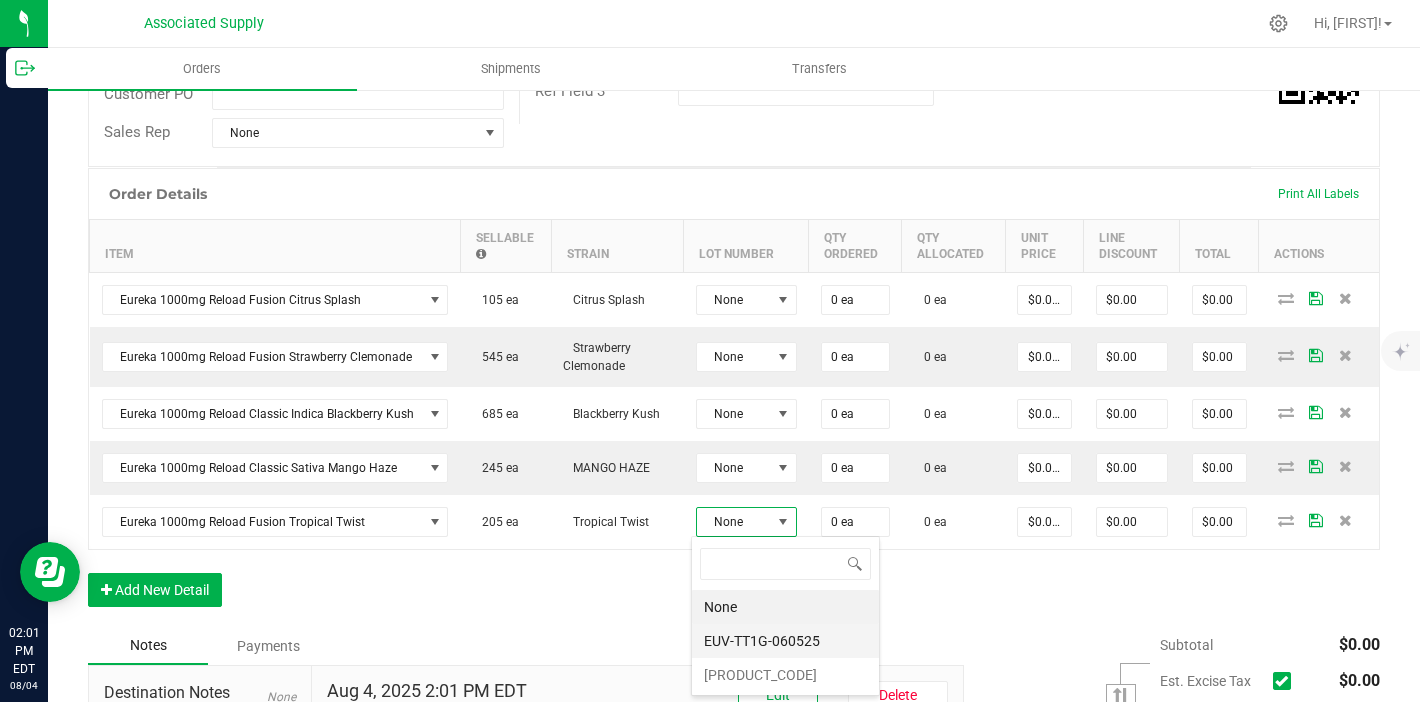 scroll, scrollTop: 99970, scrollLeft: 99899, axis: both 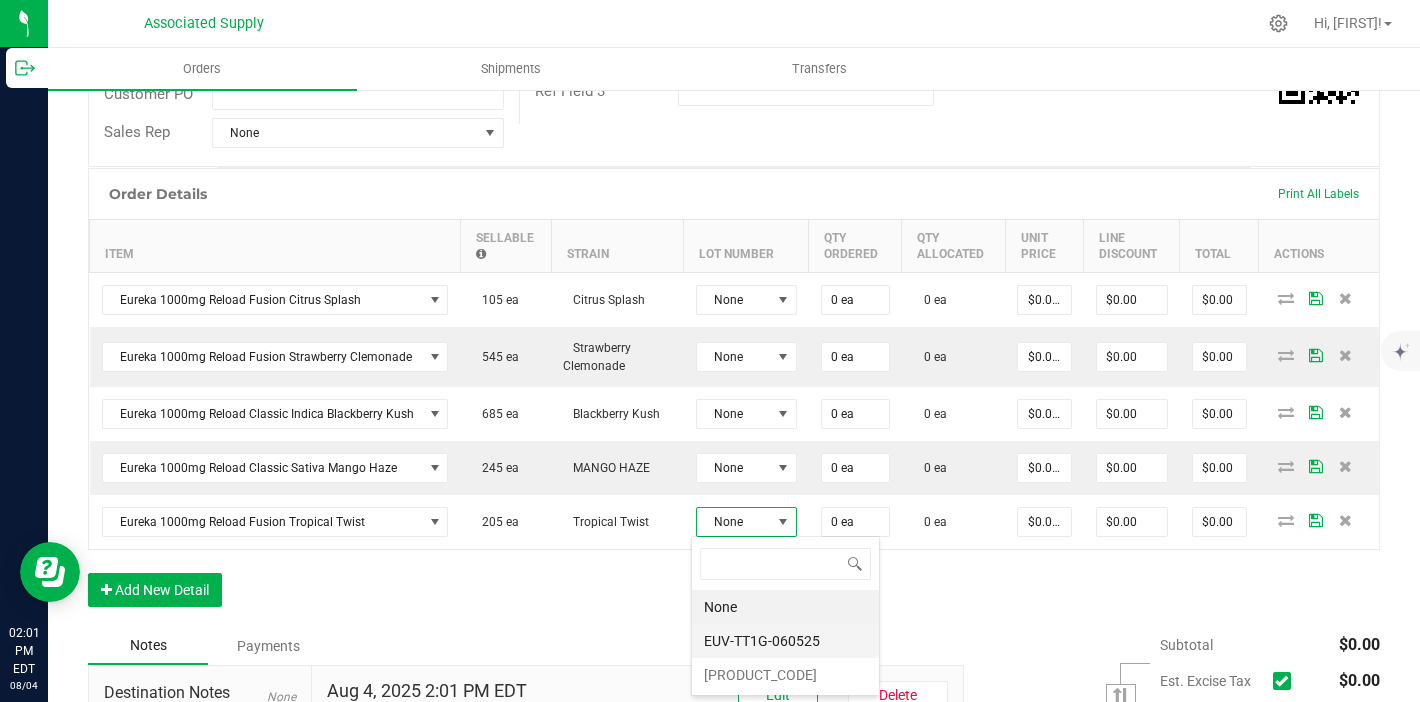 click on "EUV-TT1G-060525" at bounding box center [785, 641] 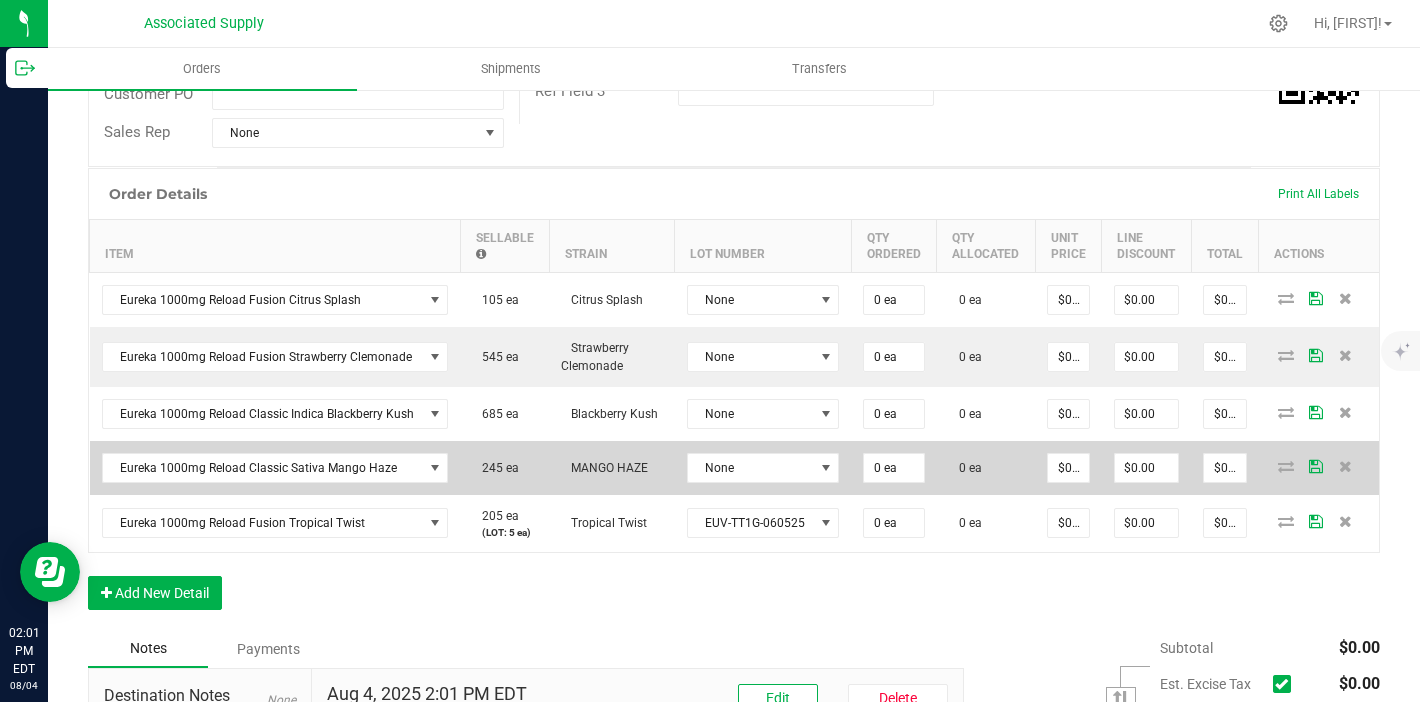 click on "None" at bounding box center (763, 468) 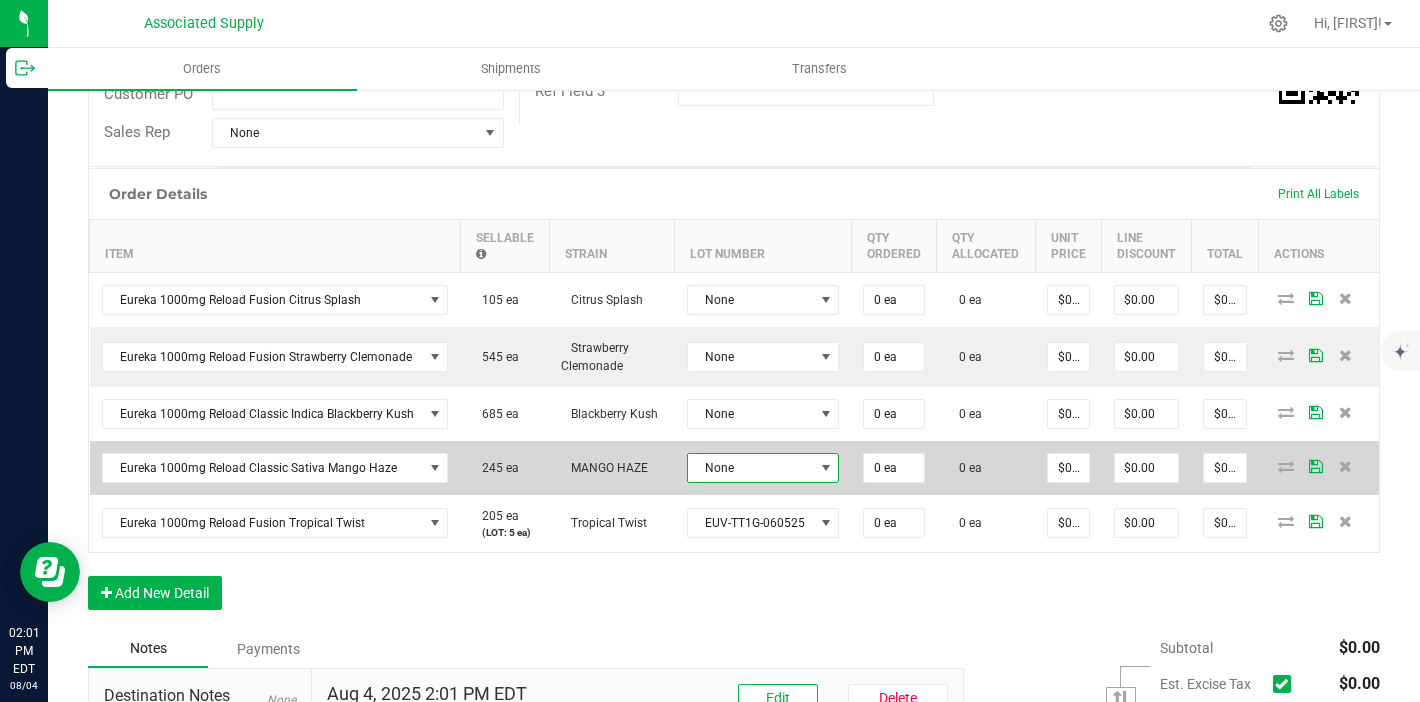 click on "None" at bounding box center (751, 468) 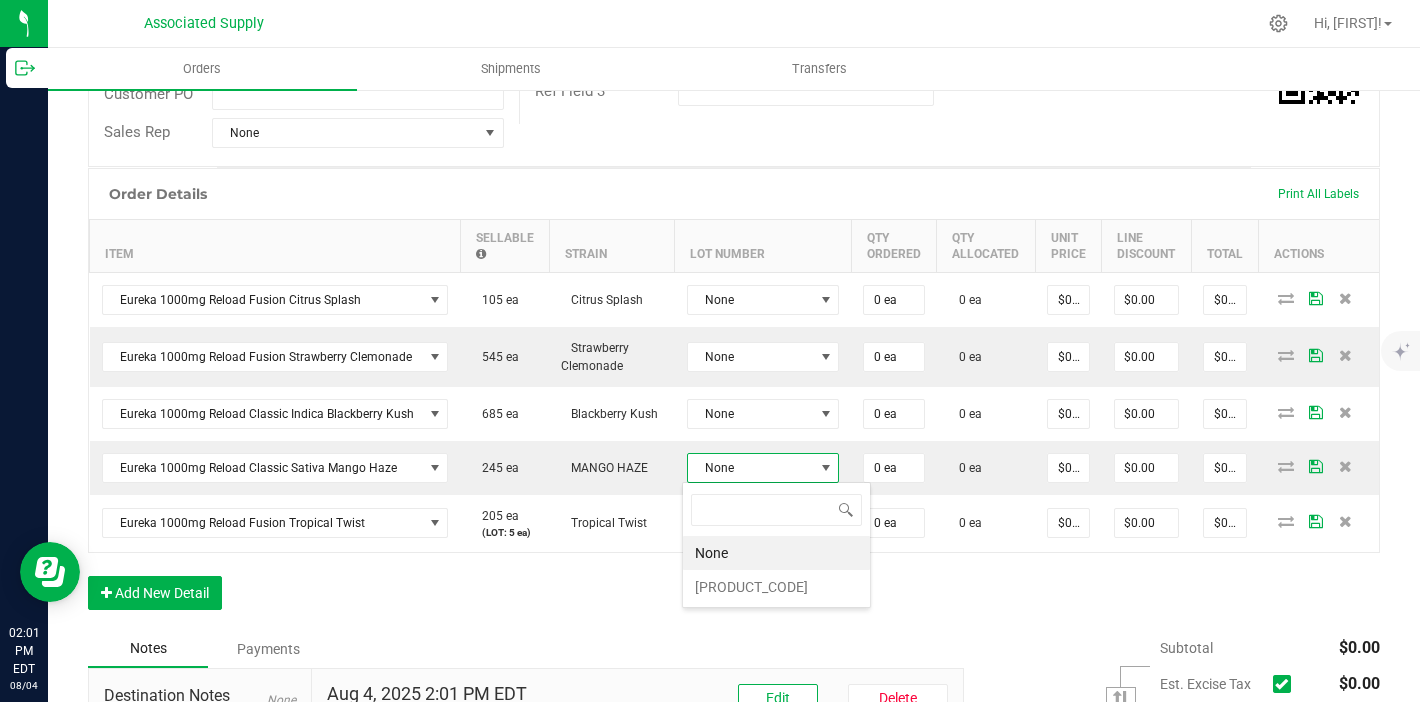 scroll, scrollTop: 99970, scrollLeft: 99849, axis: both 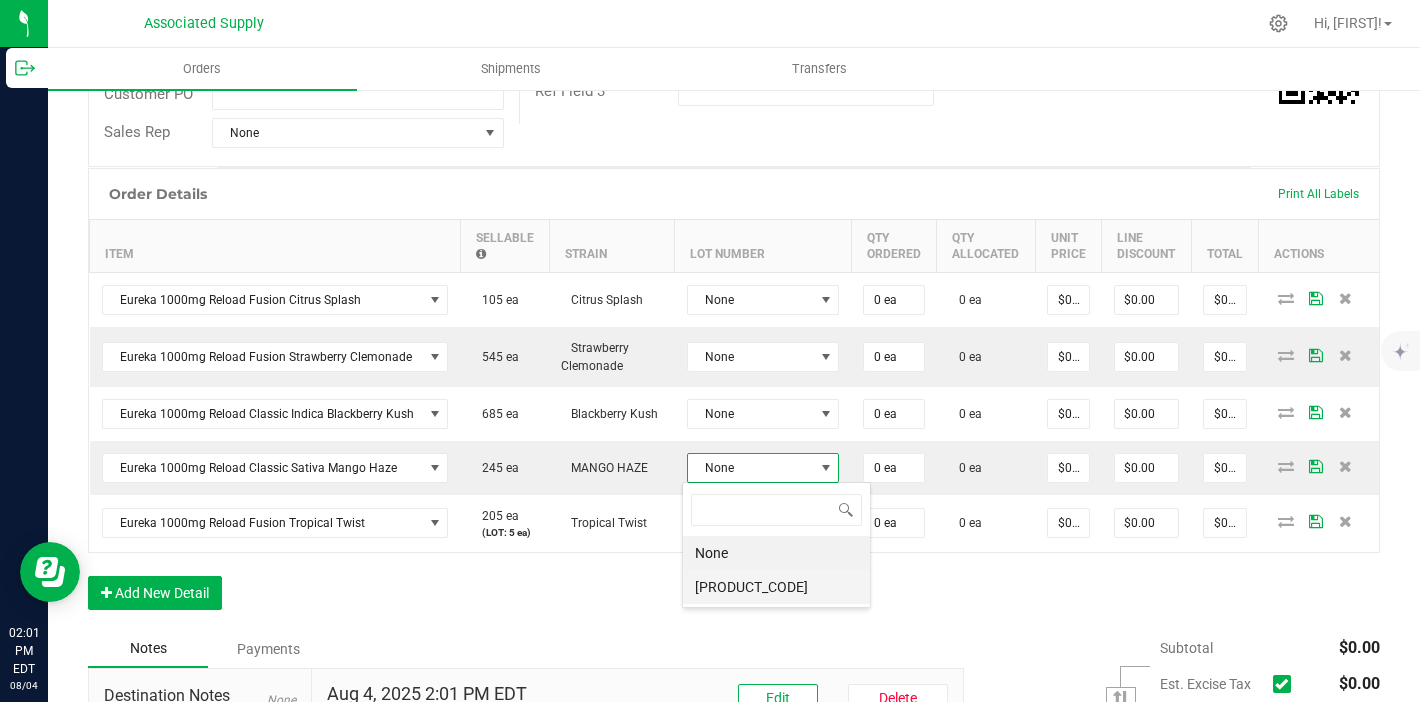 click on "[PRODUCT_CODE]" at bounding box center (776, 587) 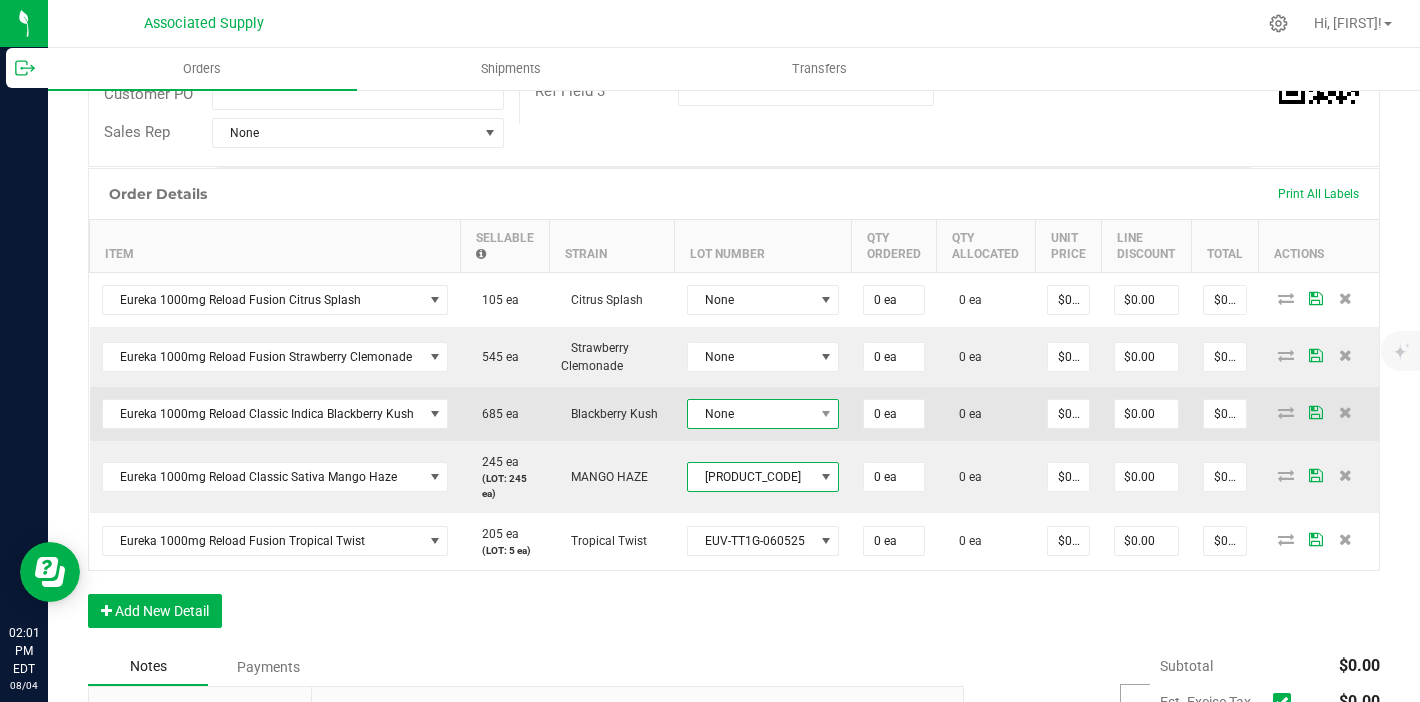 click on "None" at bounding box center [751, 414] 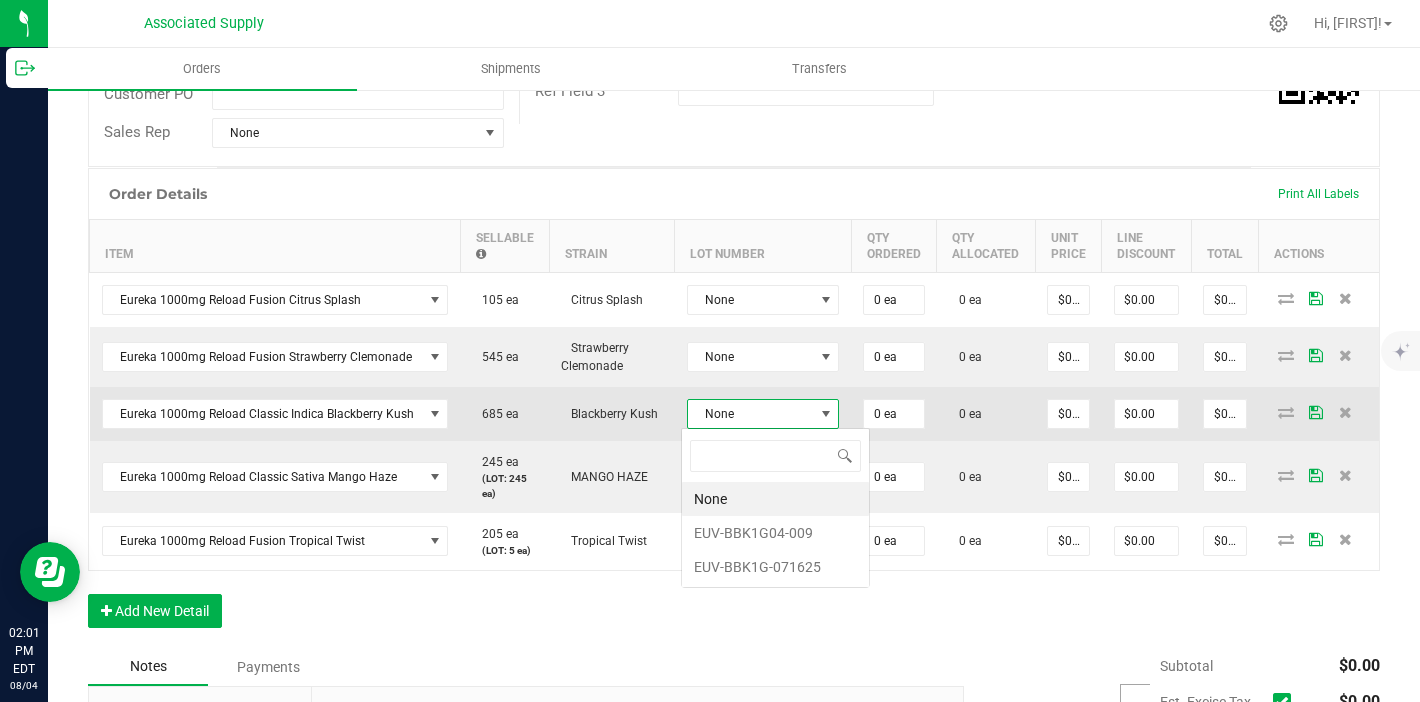 scroll, scrollTop: 99970, scrollLeft: 99844, axis: both 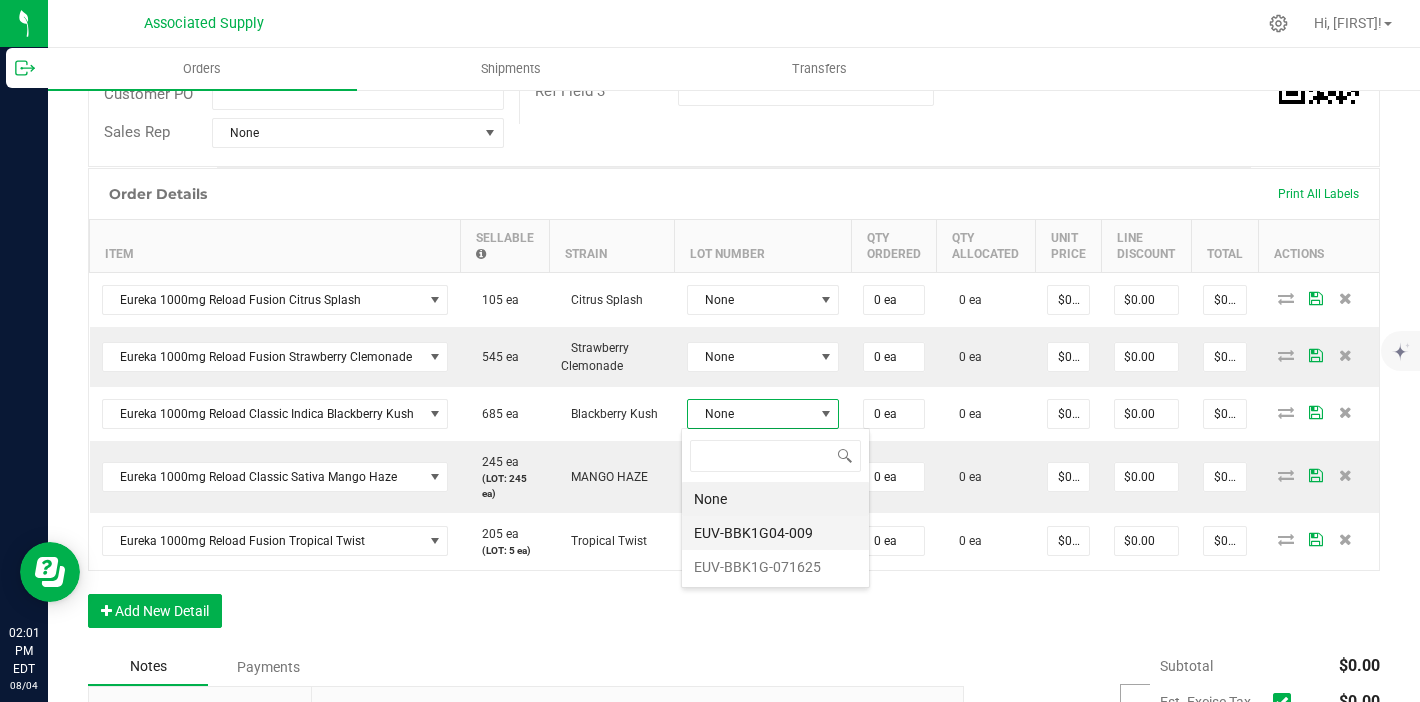 click on "EUV-BBK1G04-009" at bounding box center [775, 533] 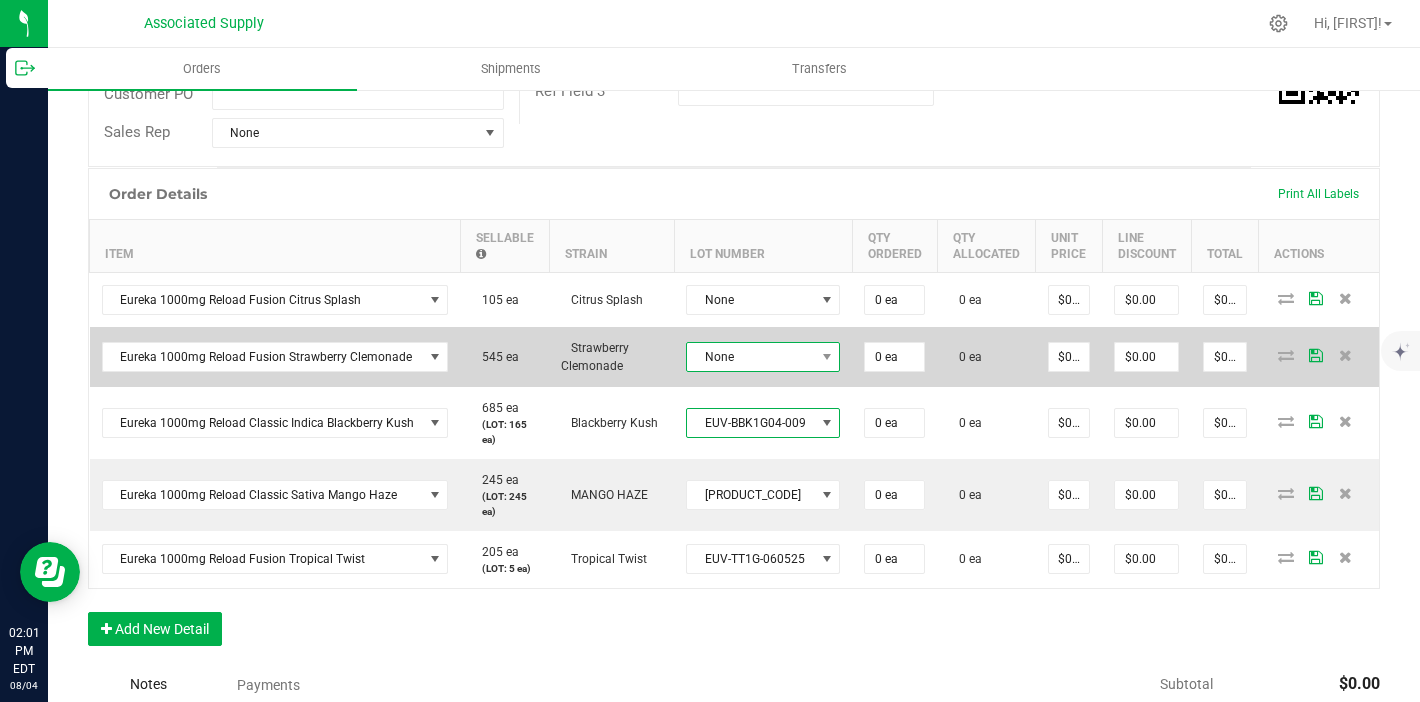 click on "None" at bounding box center [750, 357] 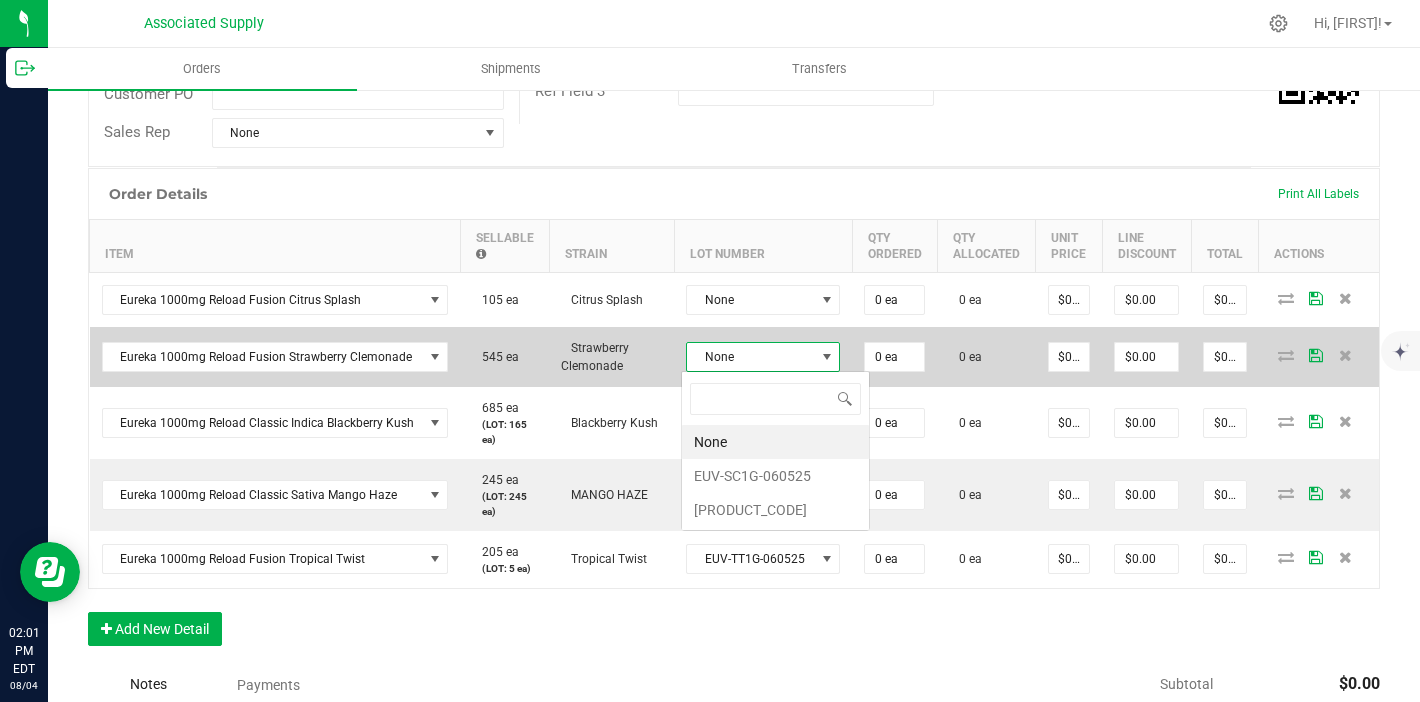 scroll, scrollTop: 99970, scrollLeft: 99844, axis: both 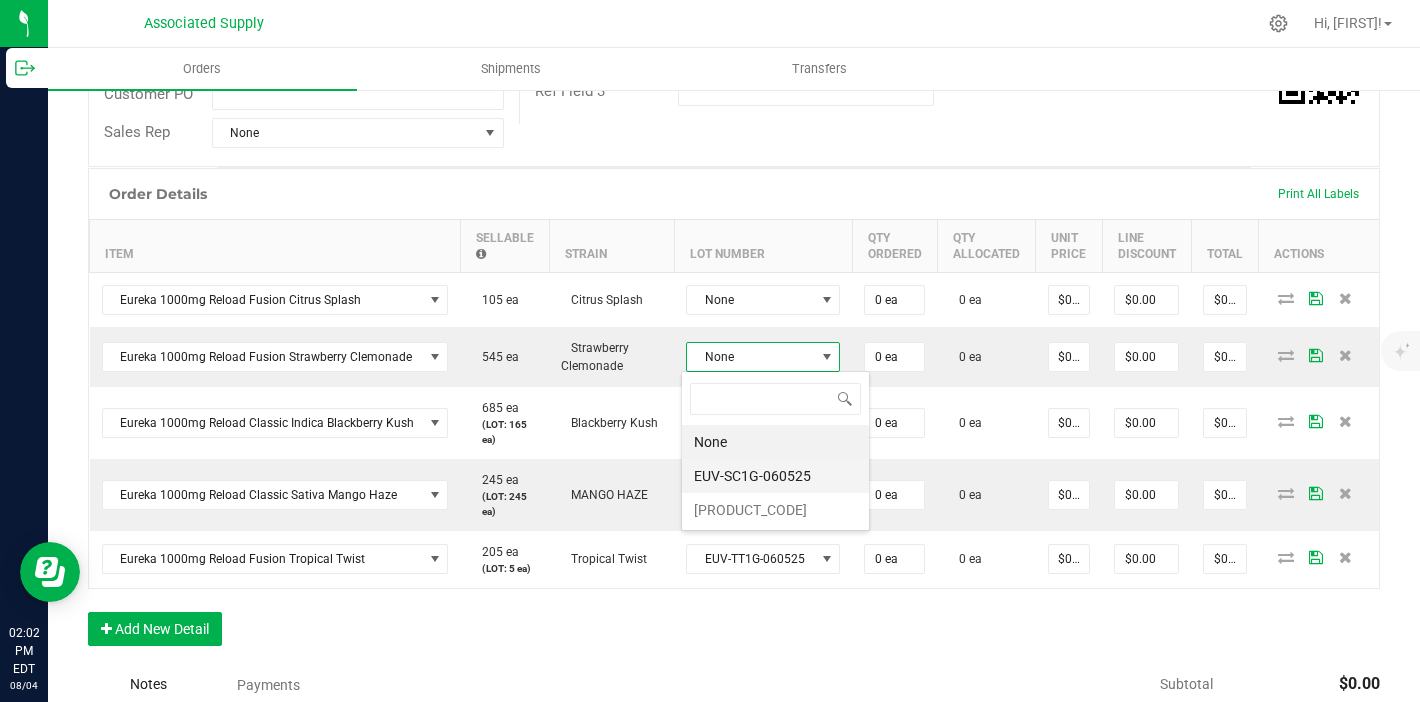 click on "EUV-SC1G-060525" at bounding box center (775, 476) 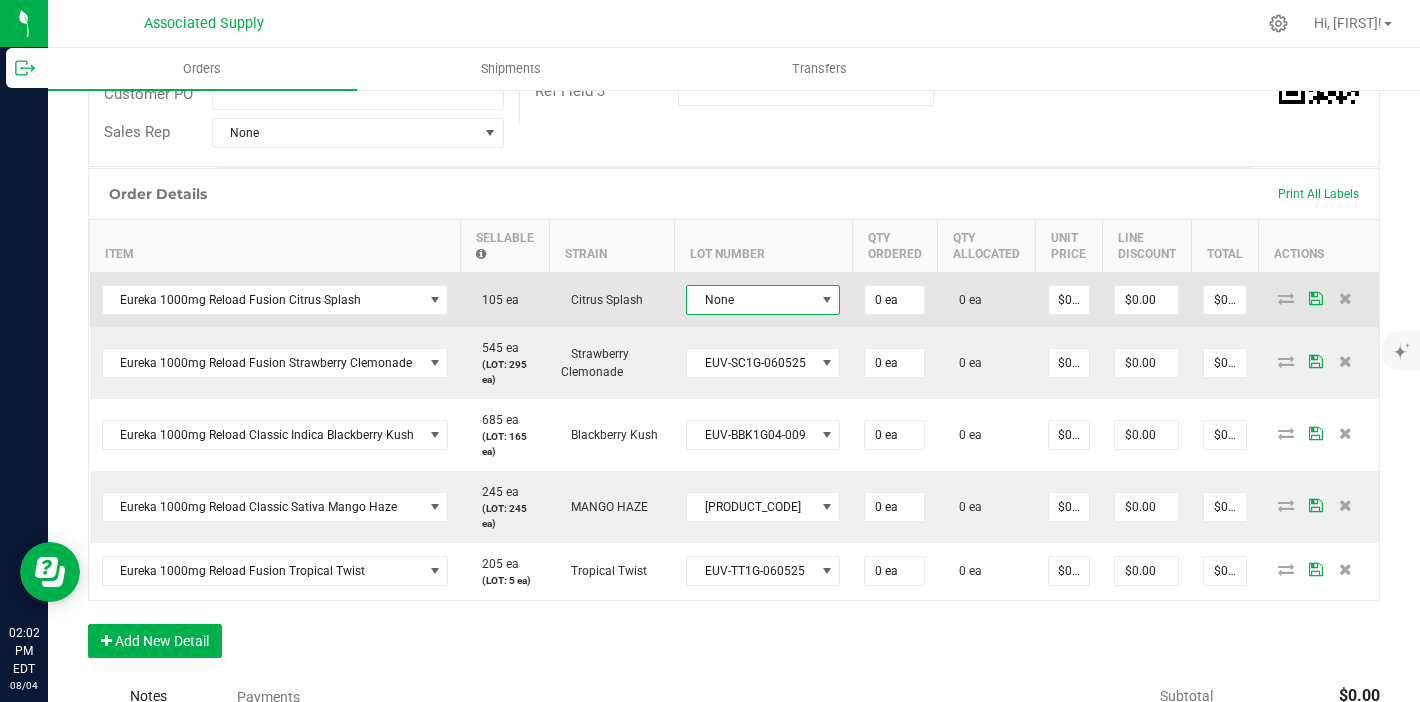 click on "None" at bounding box center (750, 300) 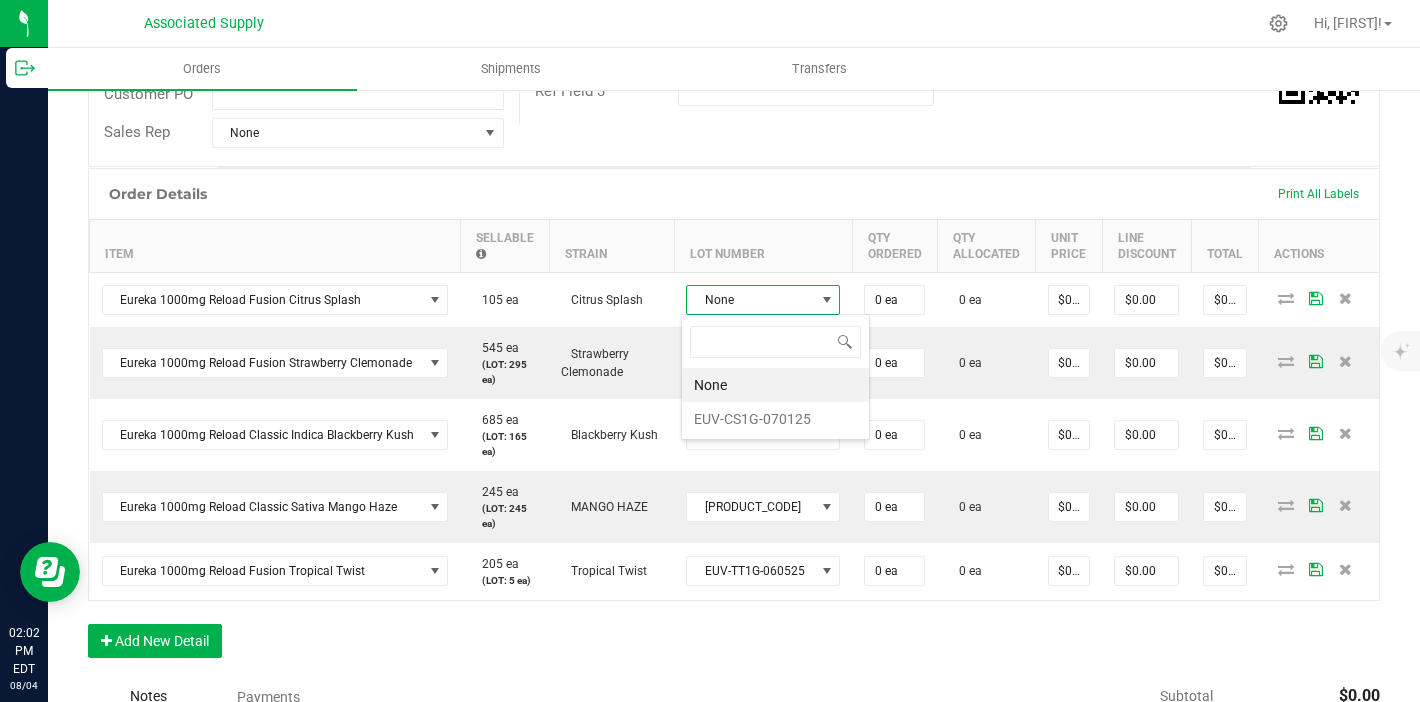 scroll, scrollTop: 99970, scrollLeft: 99844, axis: both 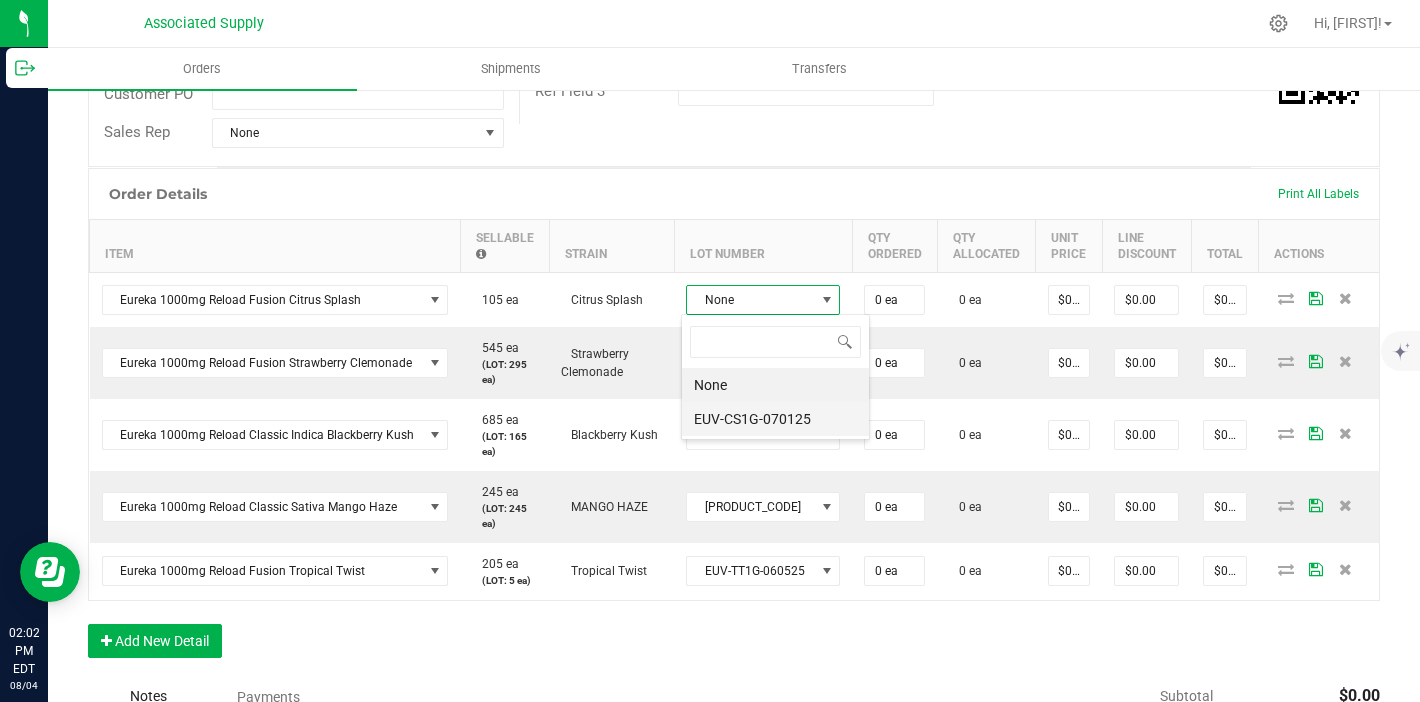 click on "EUV-CS1G-070125" at bounding box center [775, 419] 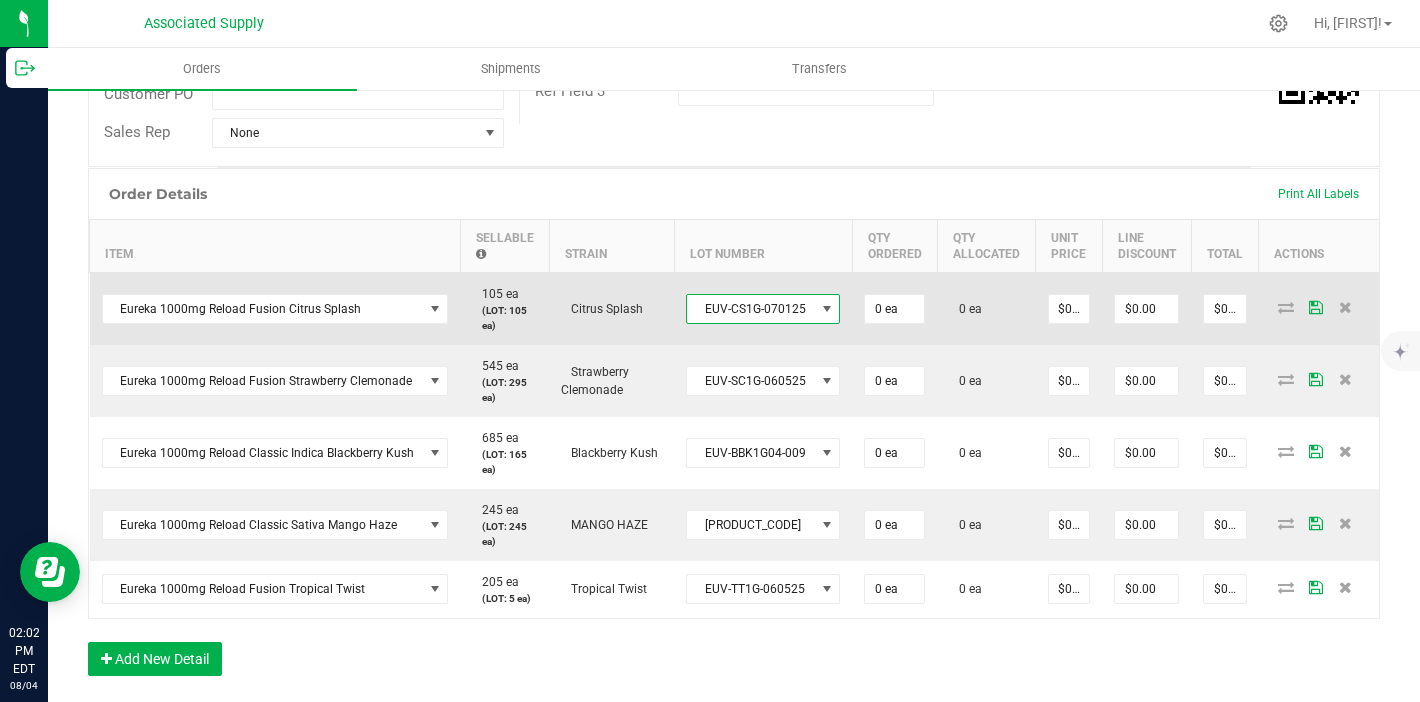 click on "0 ea" at bounding box center (894, 308) 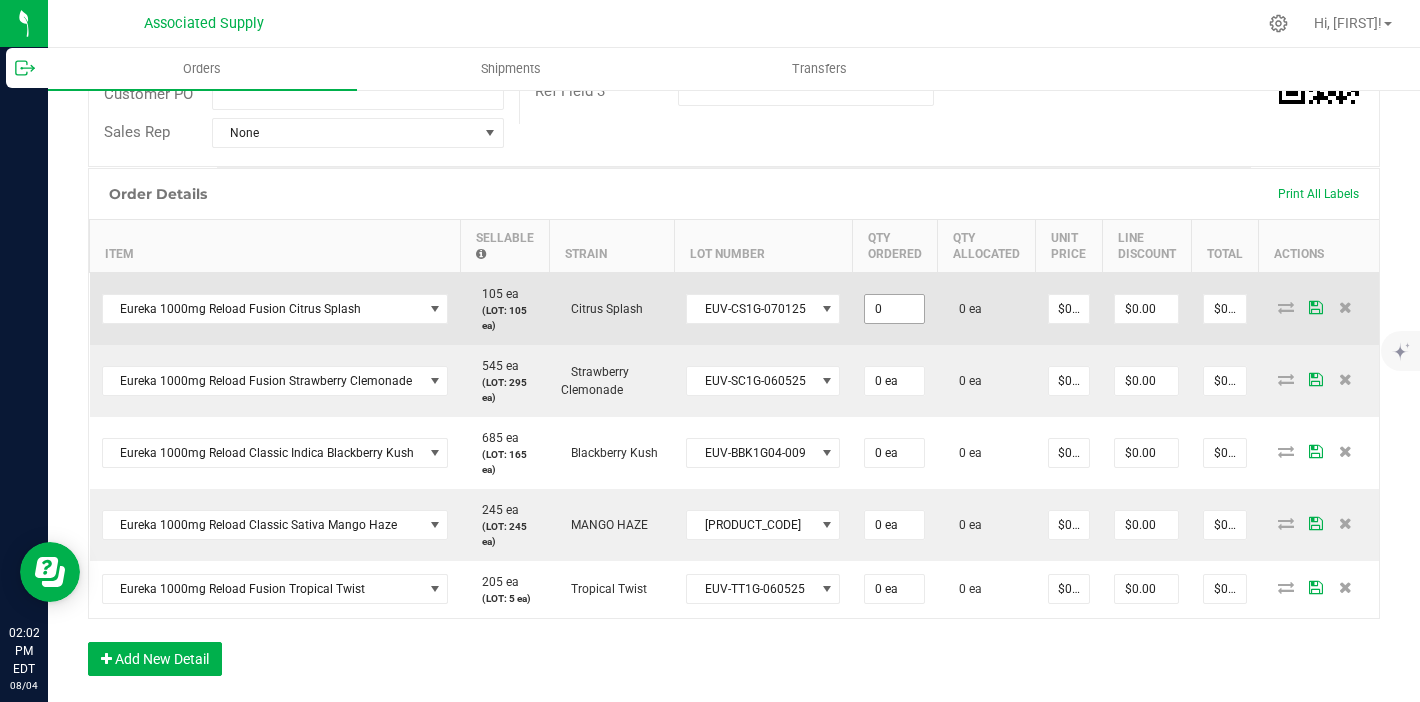 click on "0" at bounding box center (894, 309) 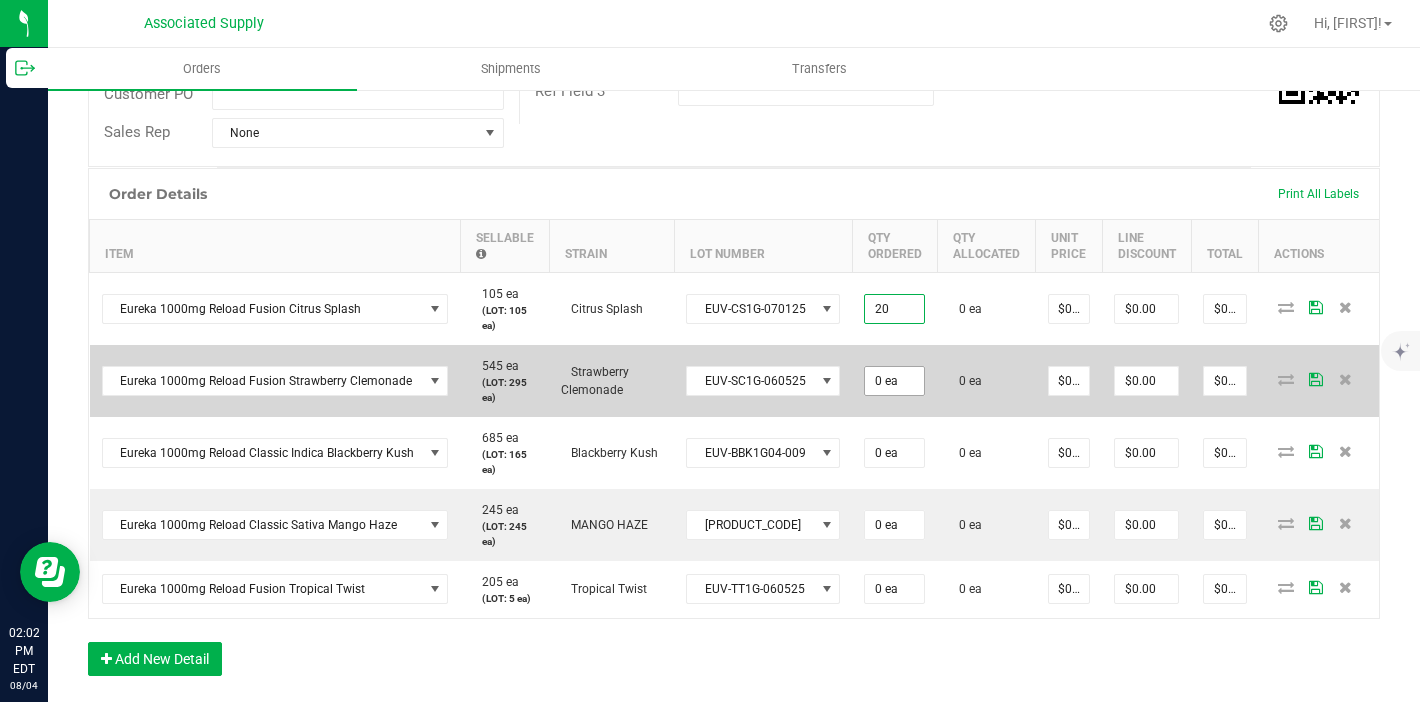 type on "20 ea" 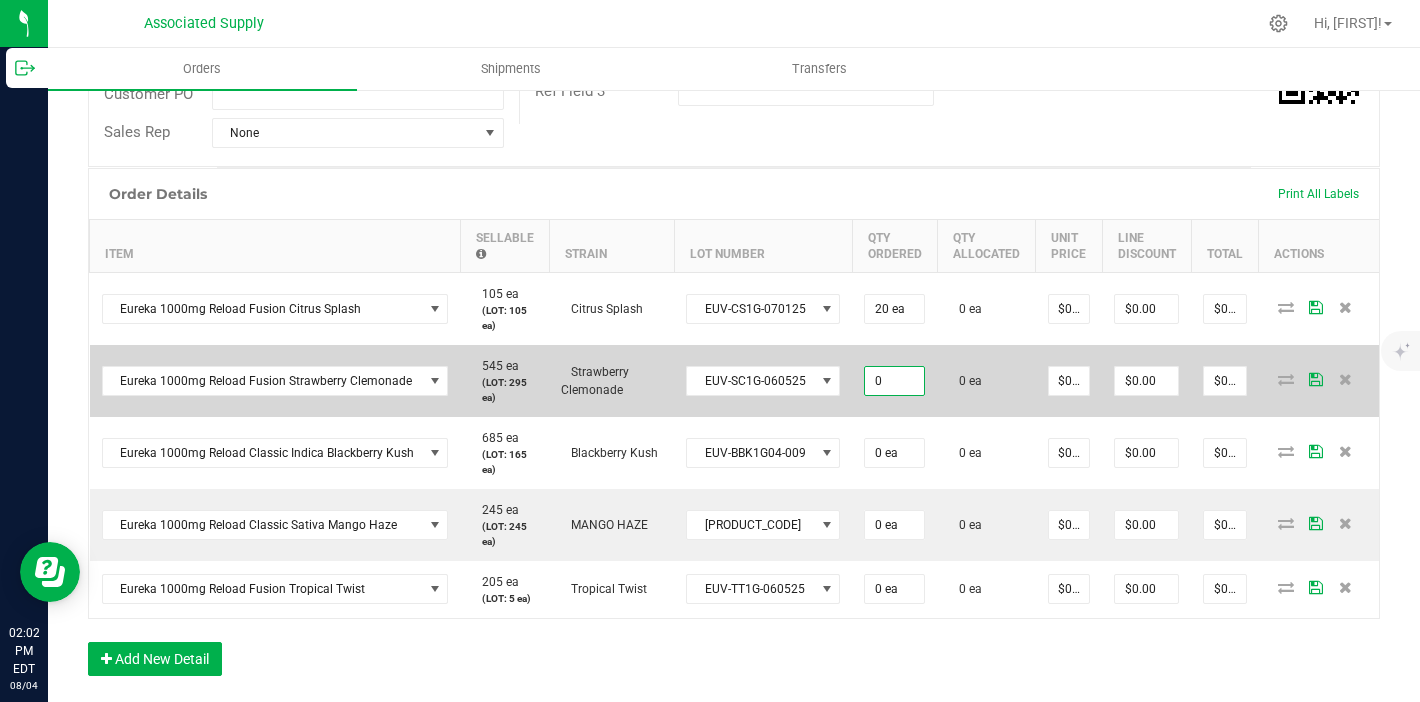click on "0" at bounding box center [894, 381] 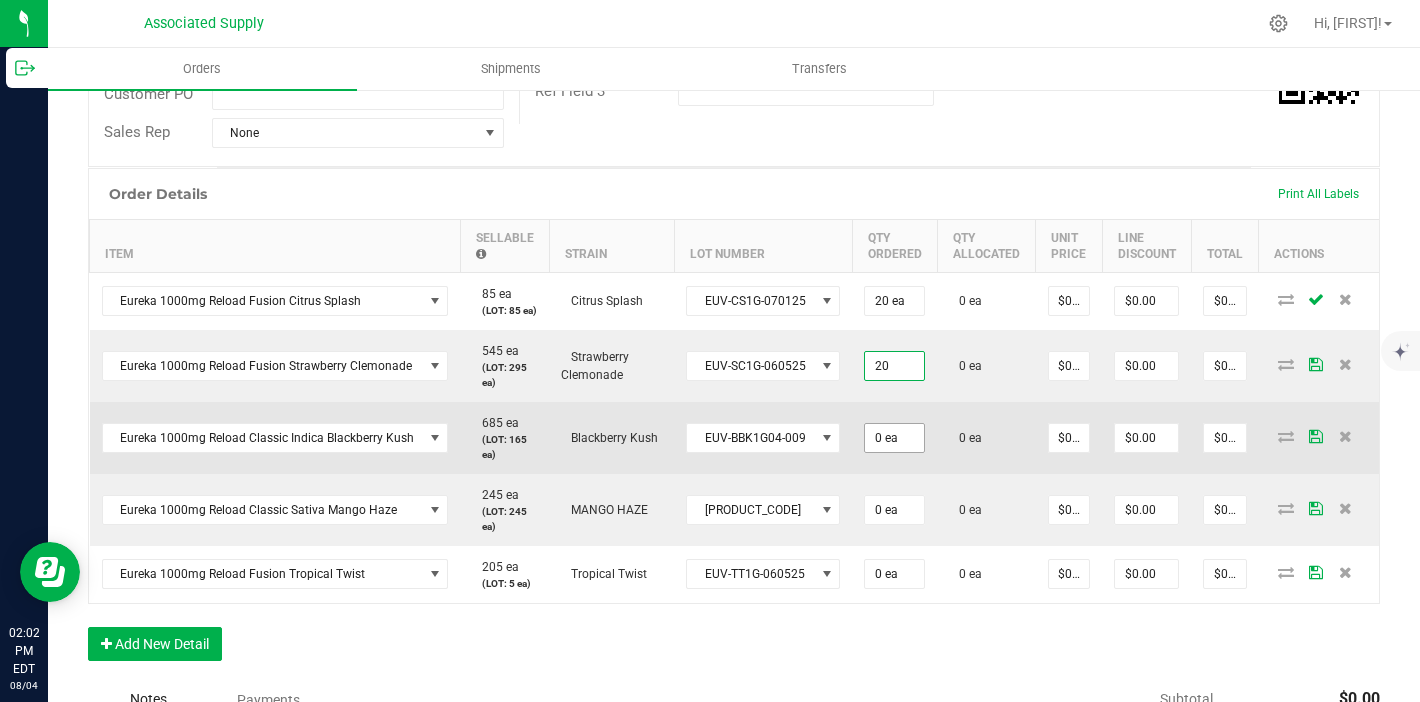 type on "20 ea" 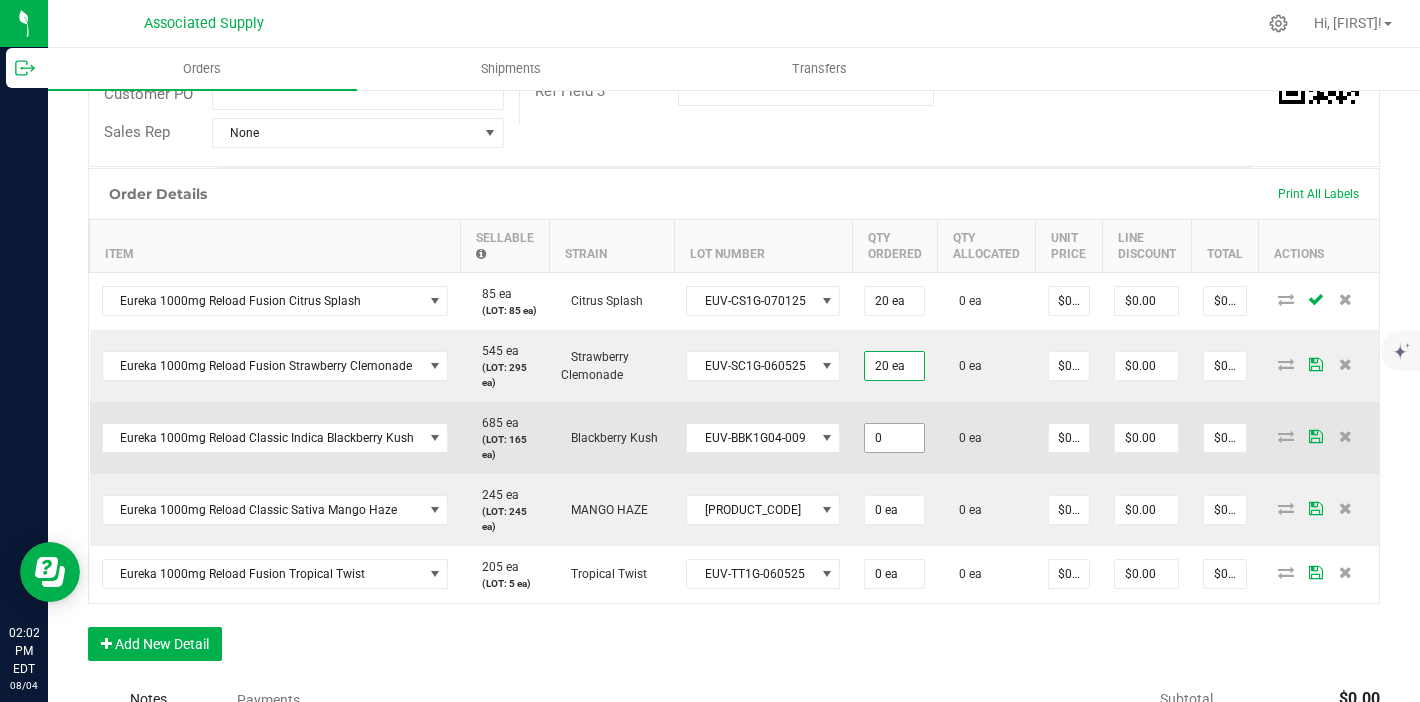 click on "0" at bounding box center (894, 438) 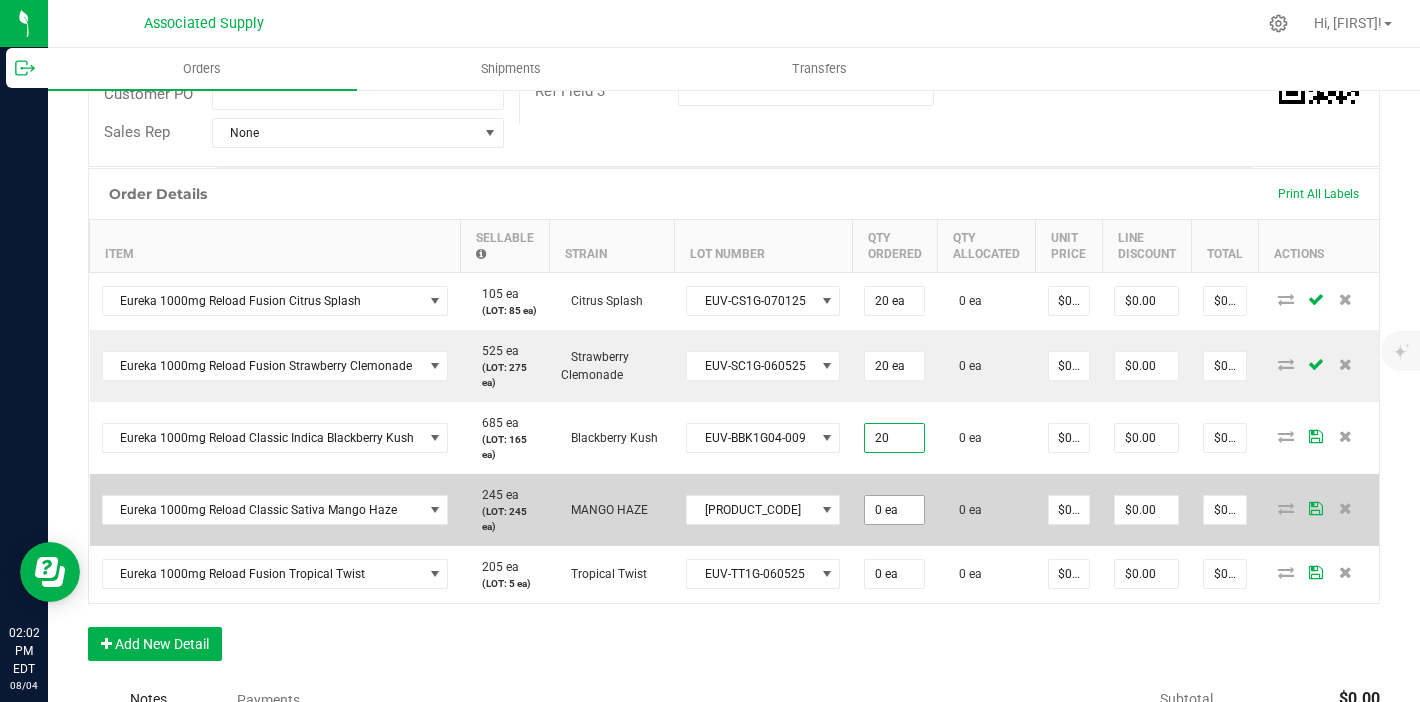 type on "20 ea" 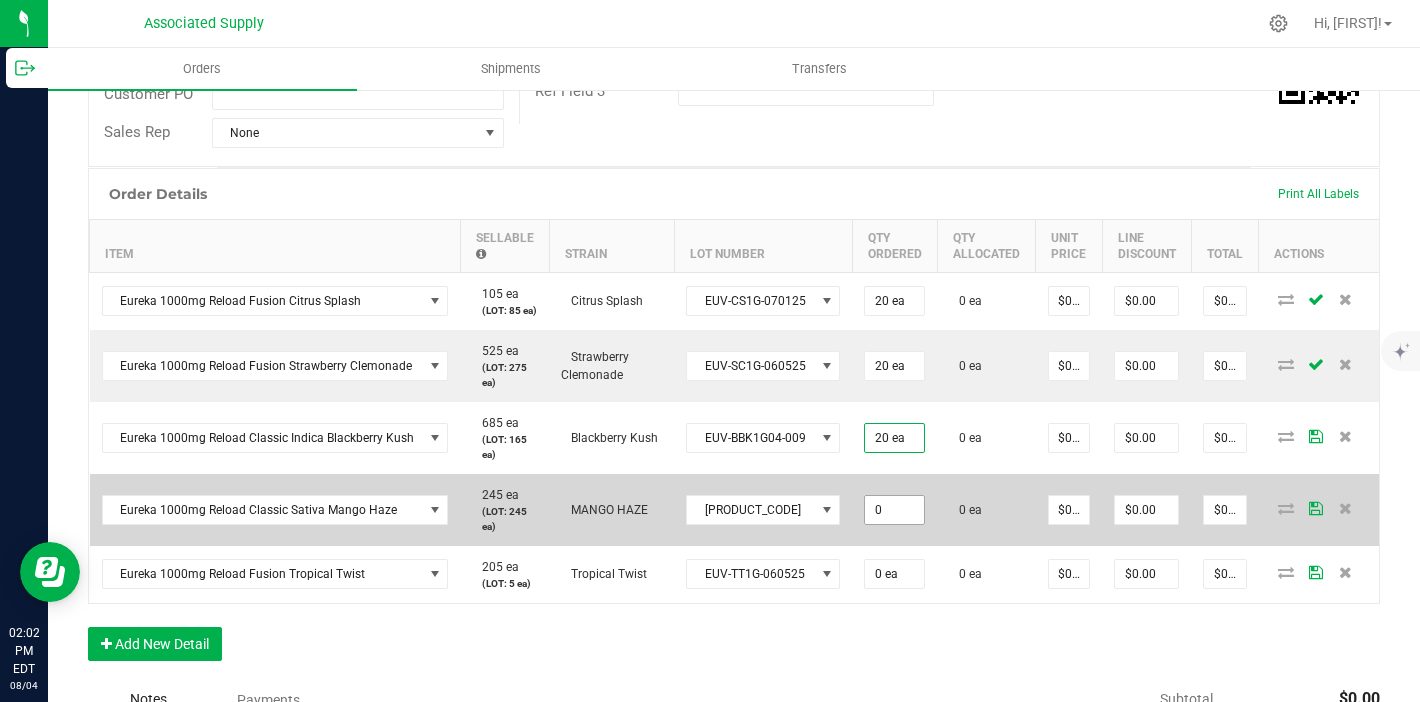 click on "0" at bounding box center [894, 510] 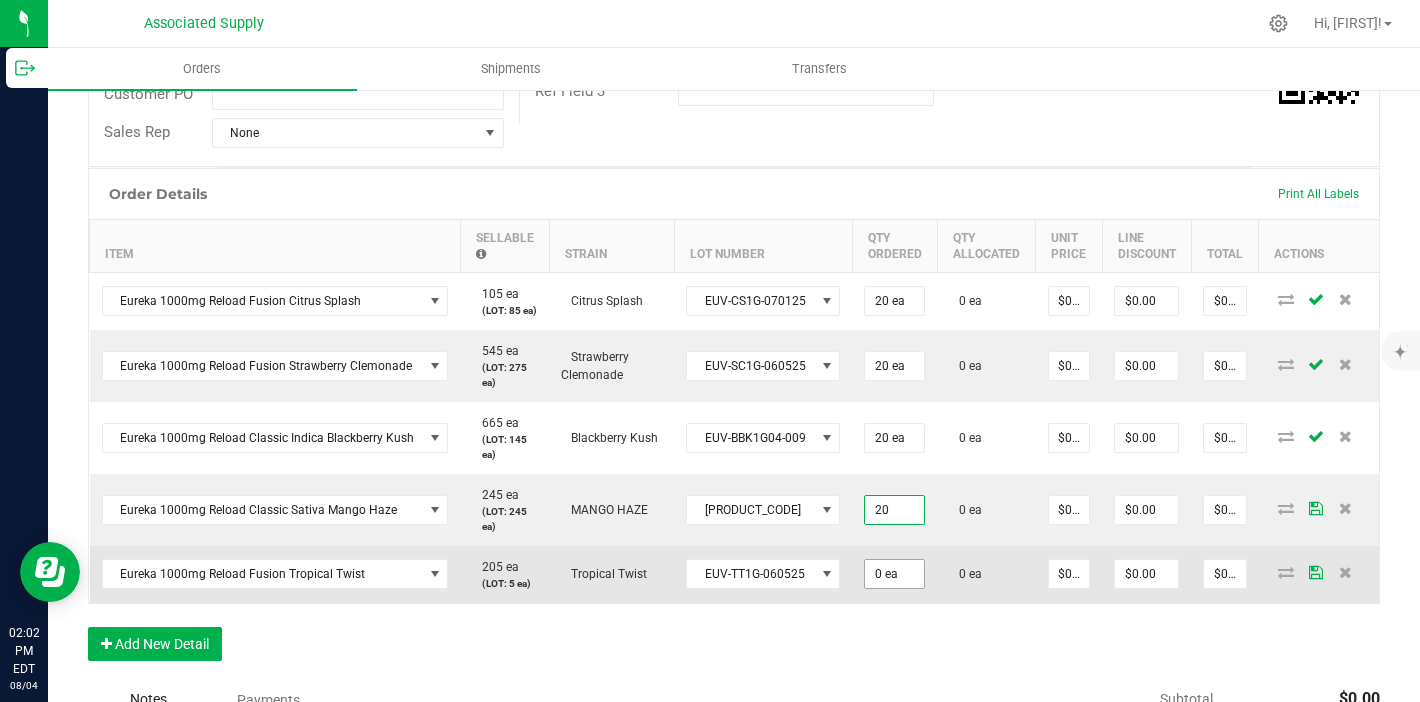 type on "20 ea" 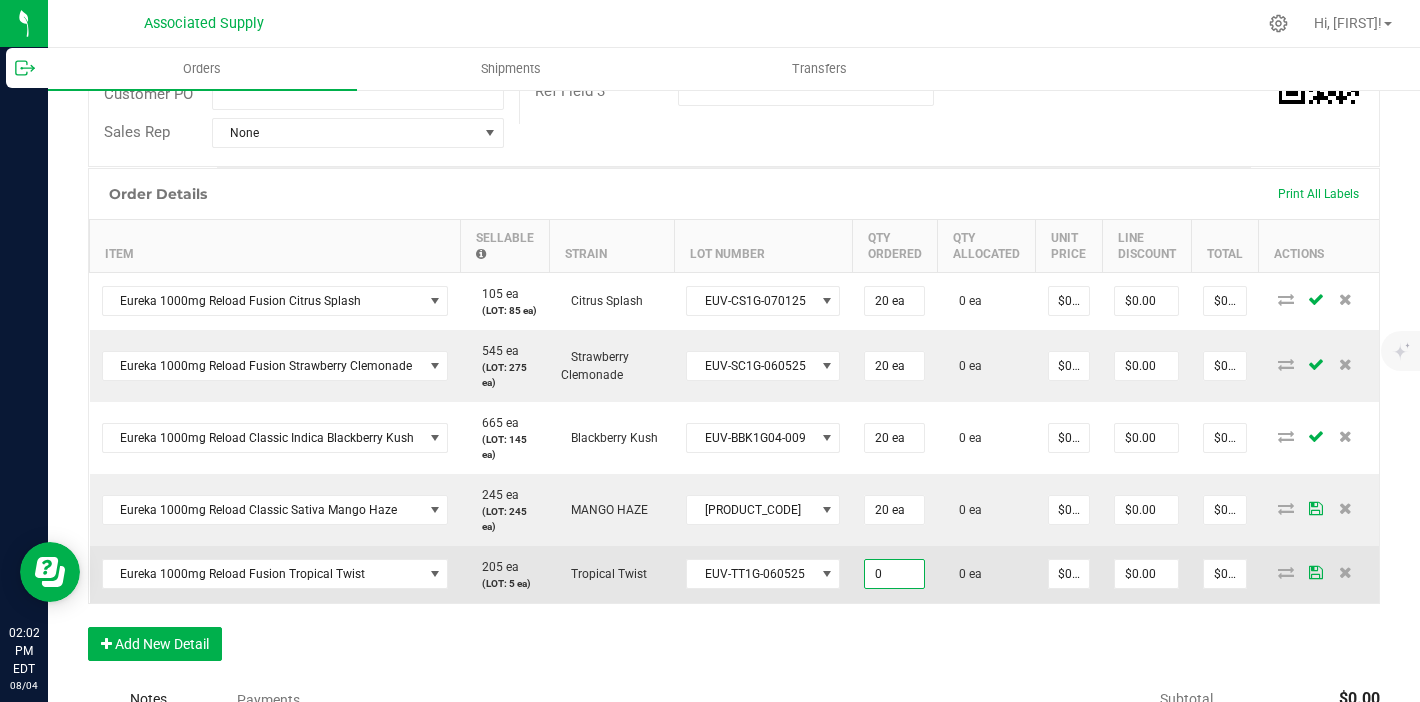 click on "0" at bounding box center (894, 574) 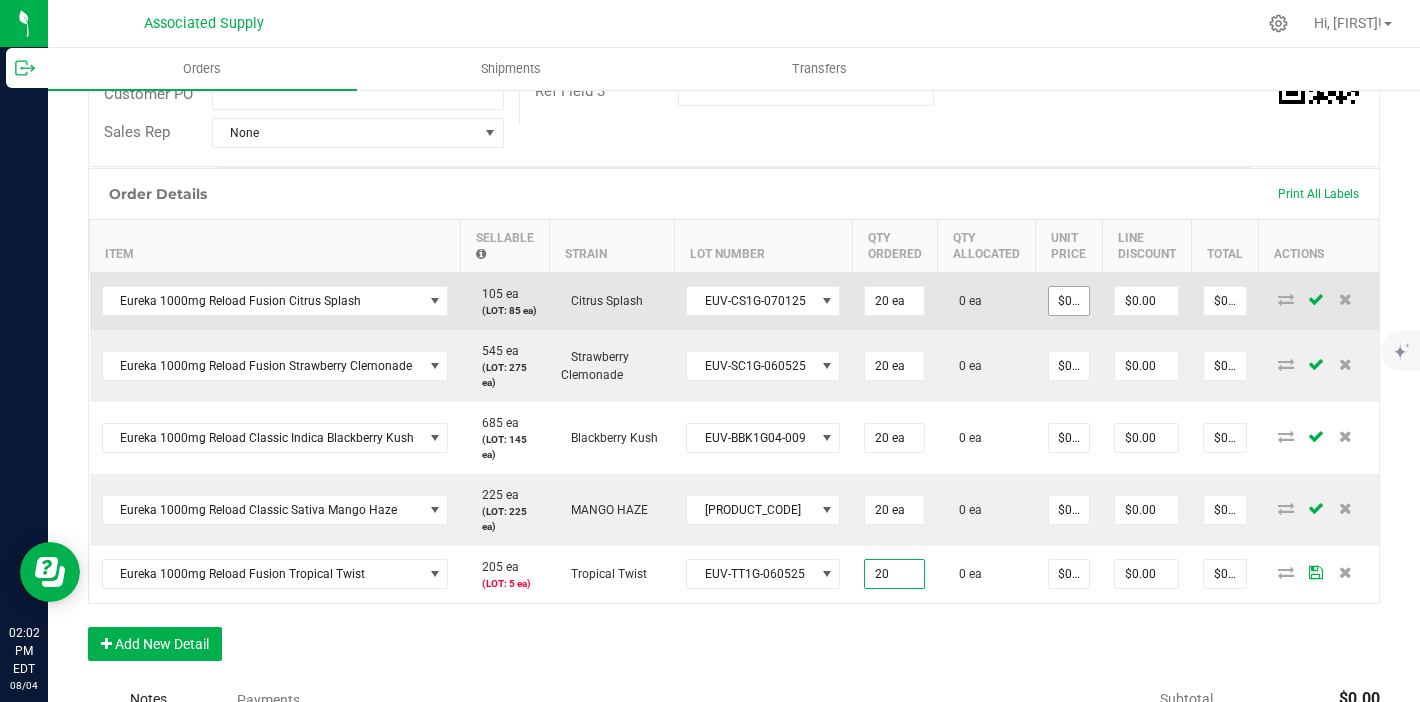 type on "20 ea" 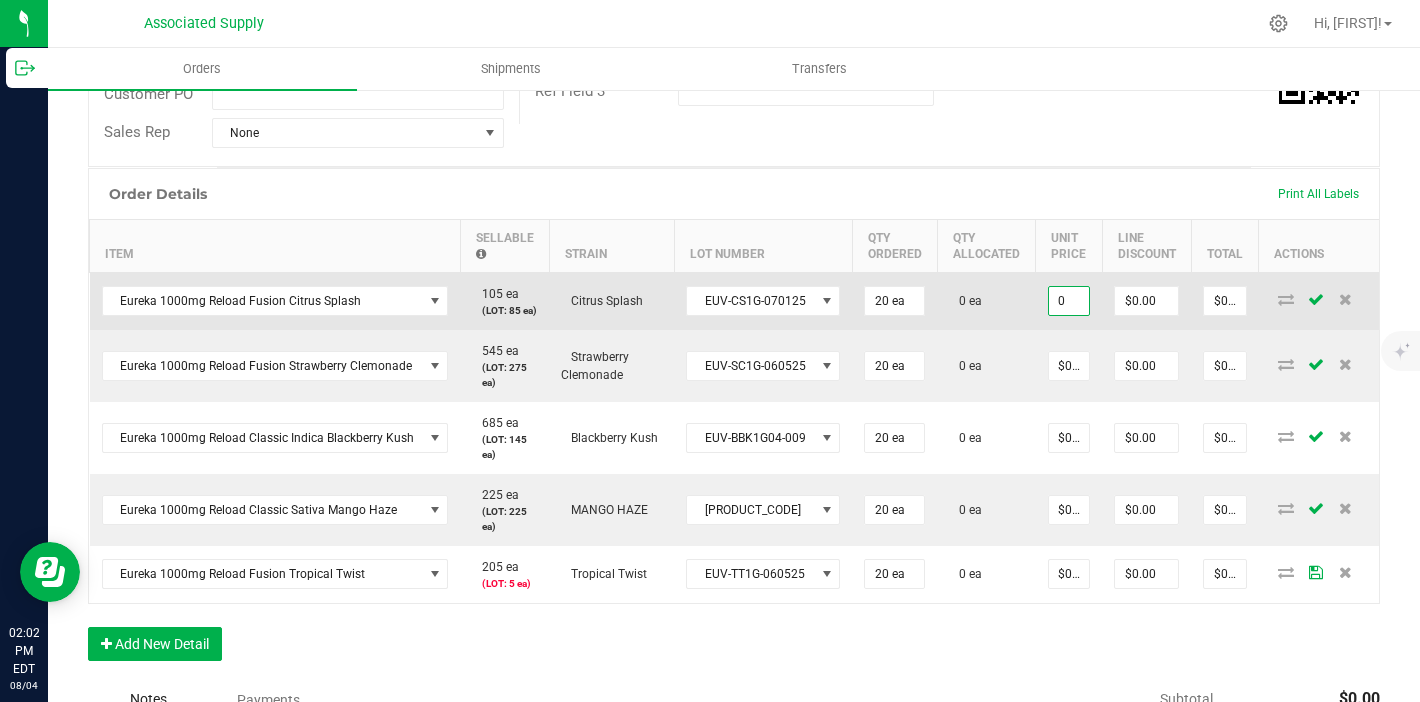 click on "0" at bounding box center [1069, 301] 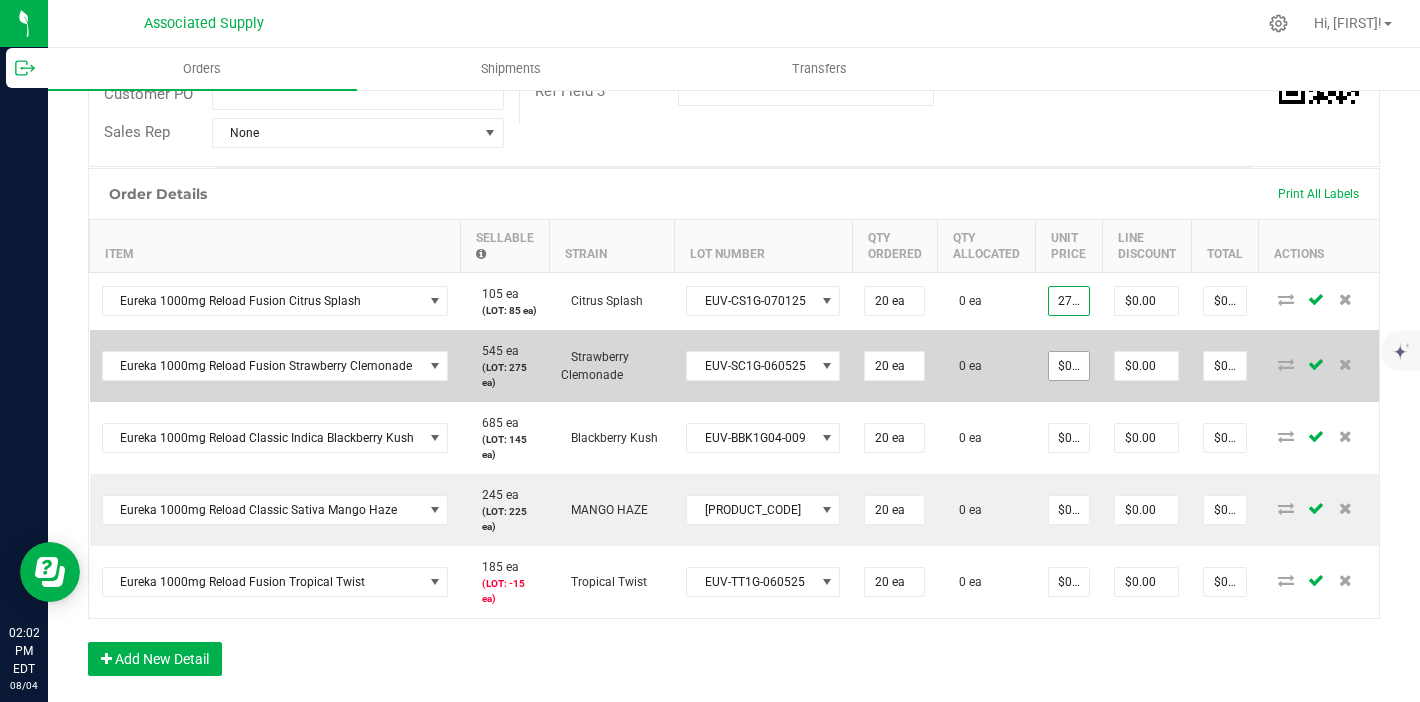 type on "$27.50000" 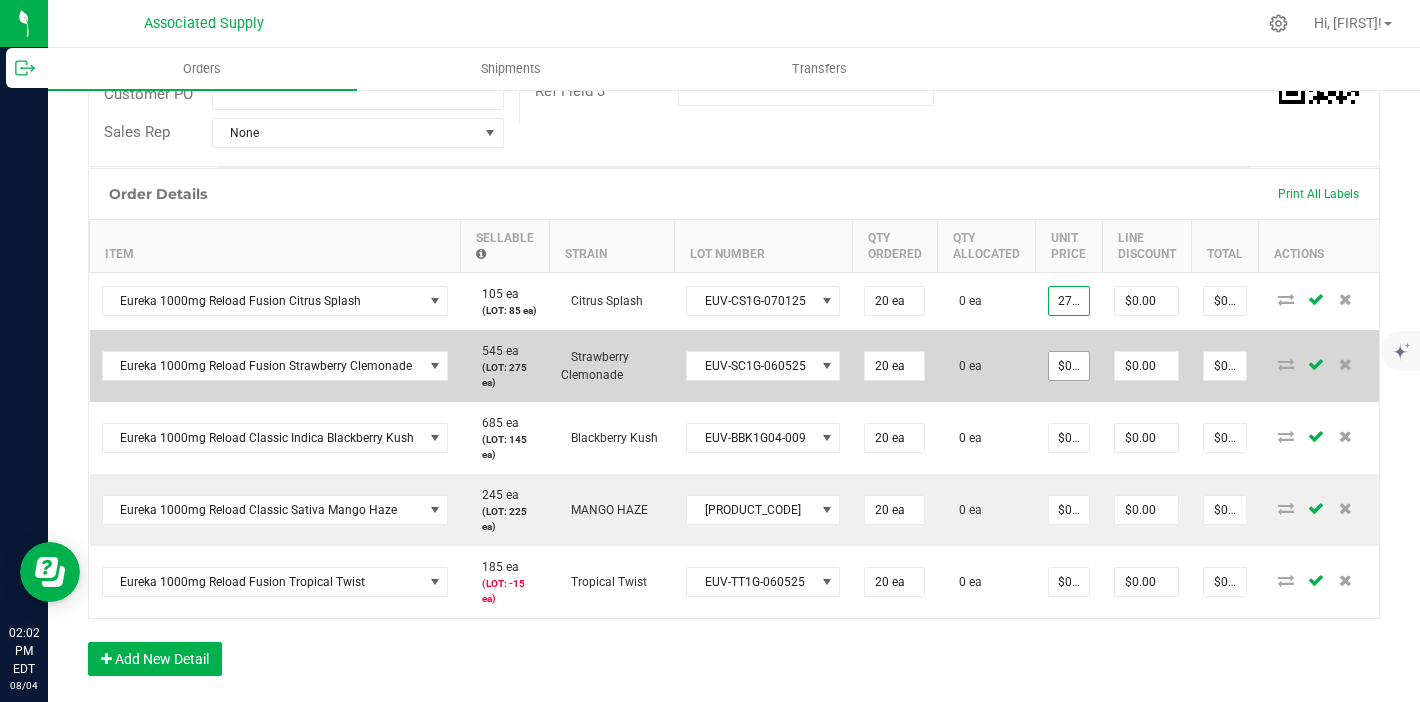 type on "$550.00" 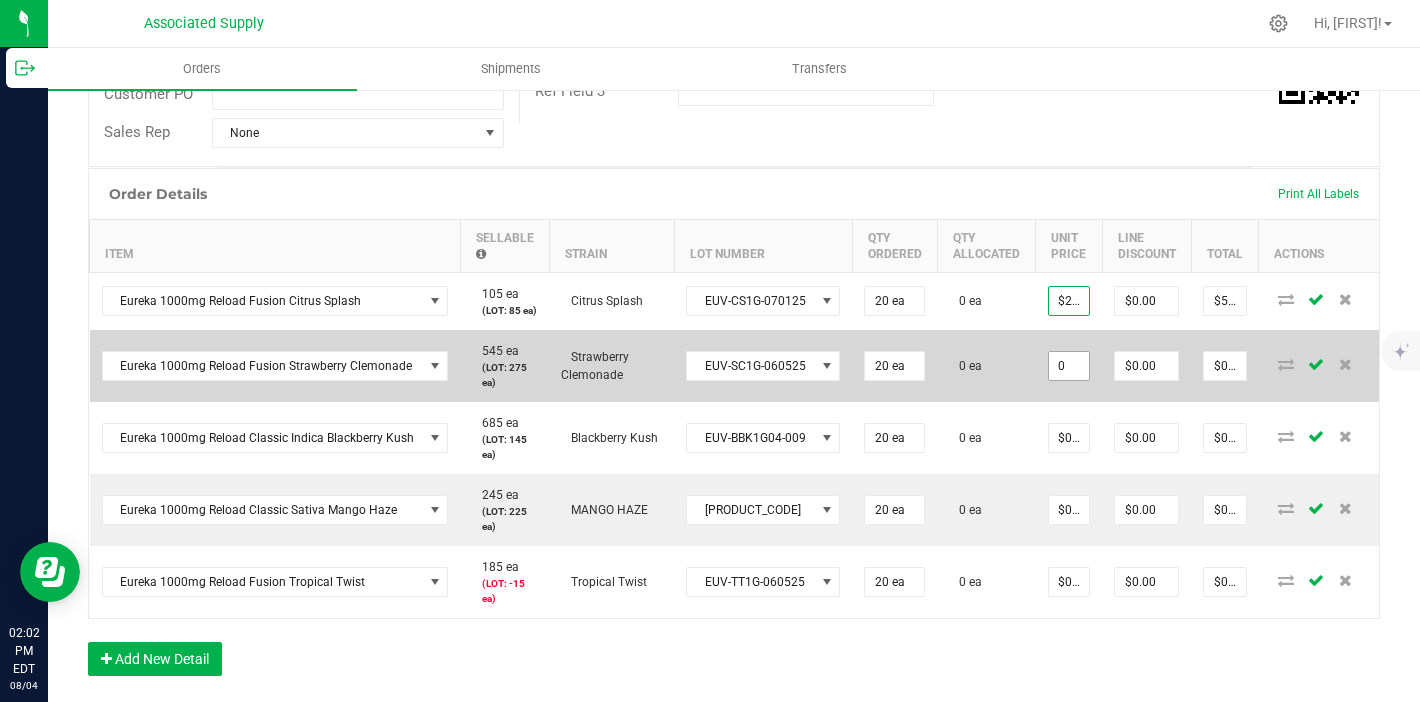 click on "0" at bounding box center (1069, 366) 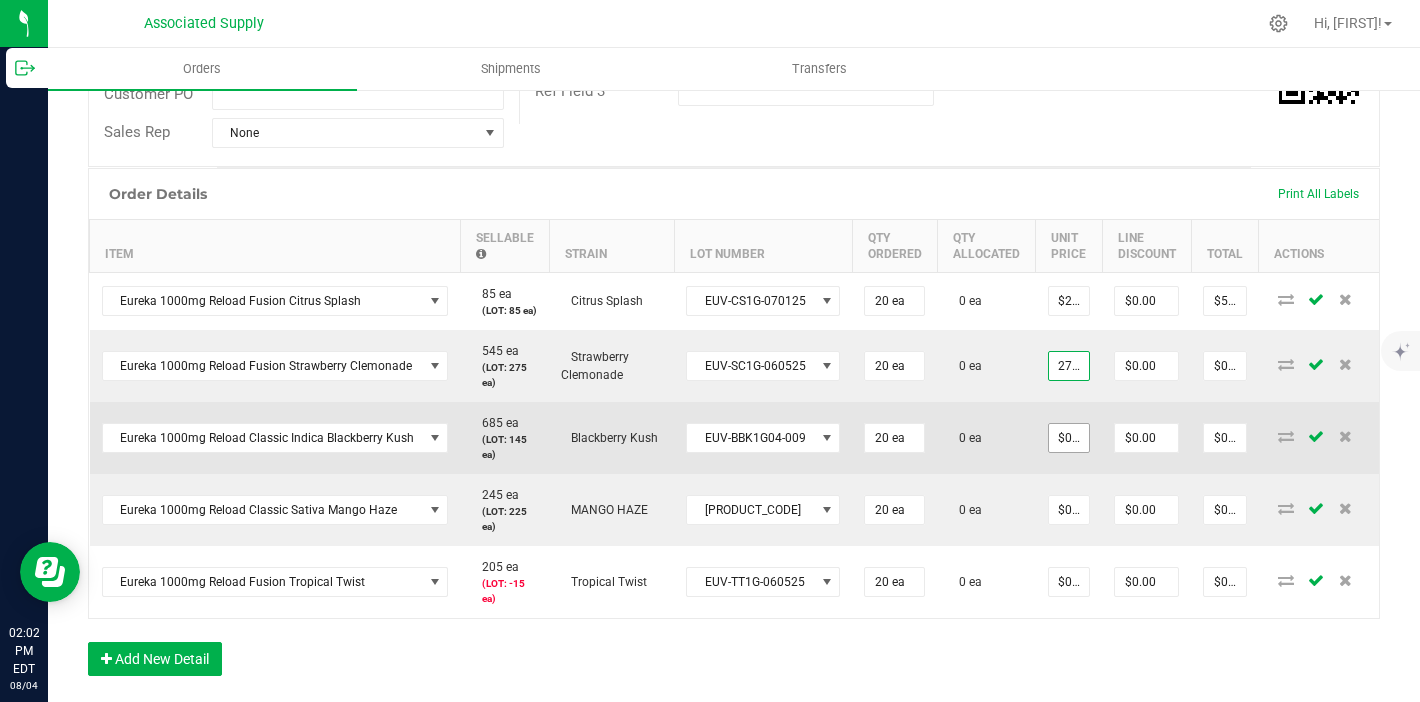 type on "$27.50000" 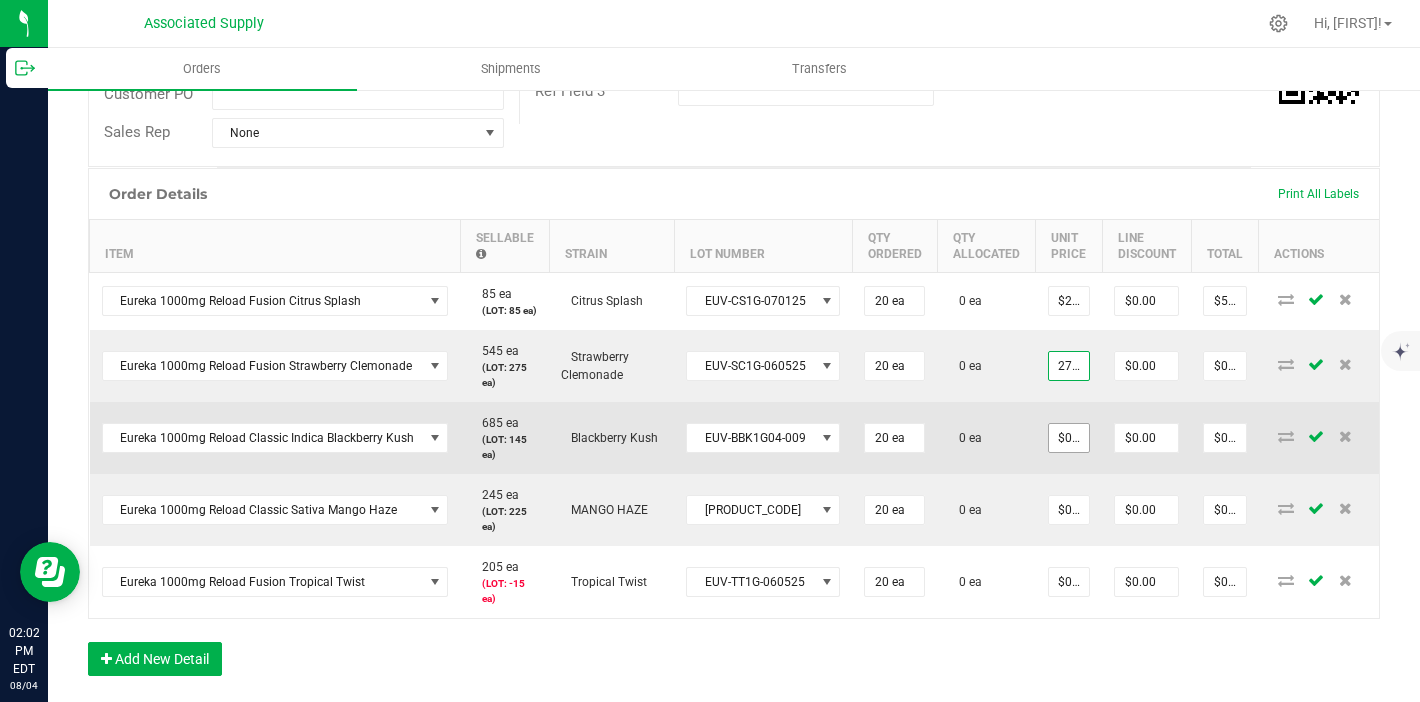 type on "$550.00" 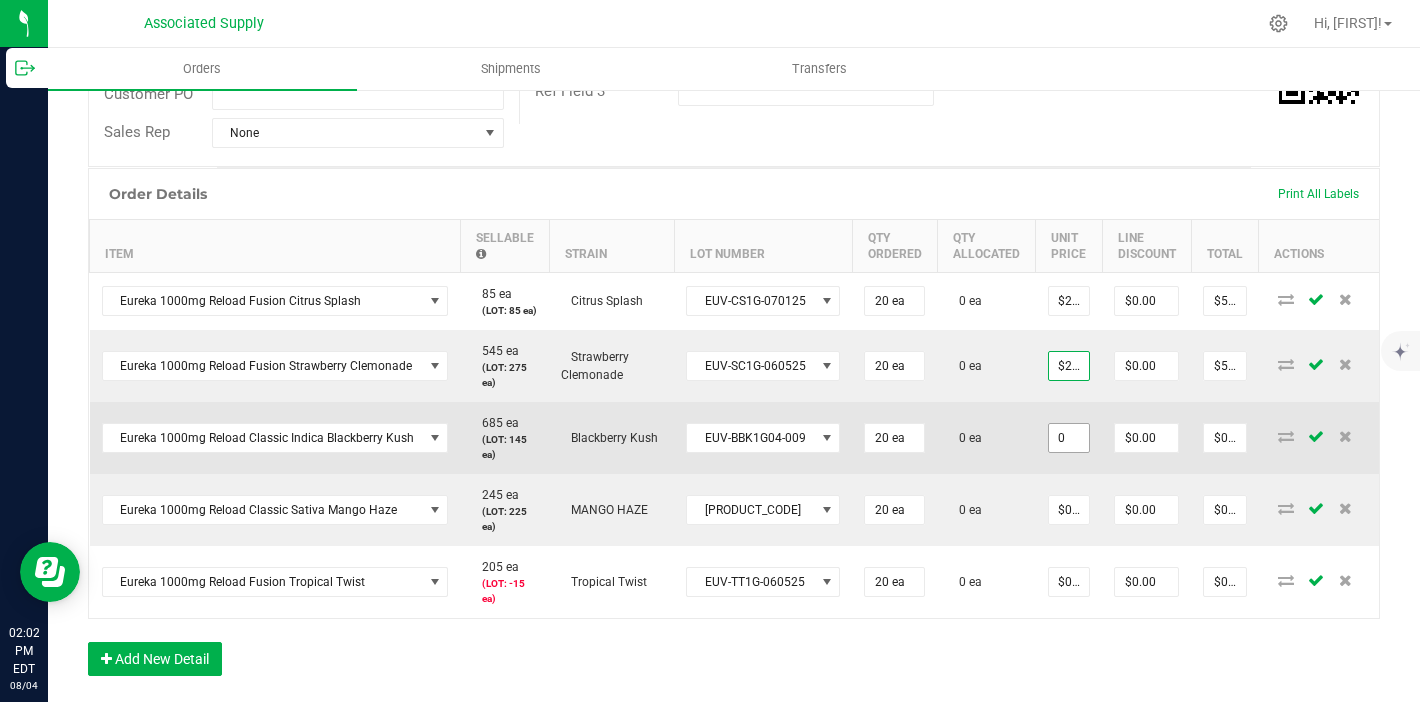 click on "0" at bounding box center [1069, 438] 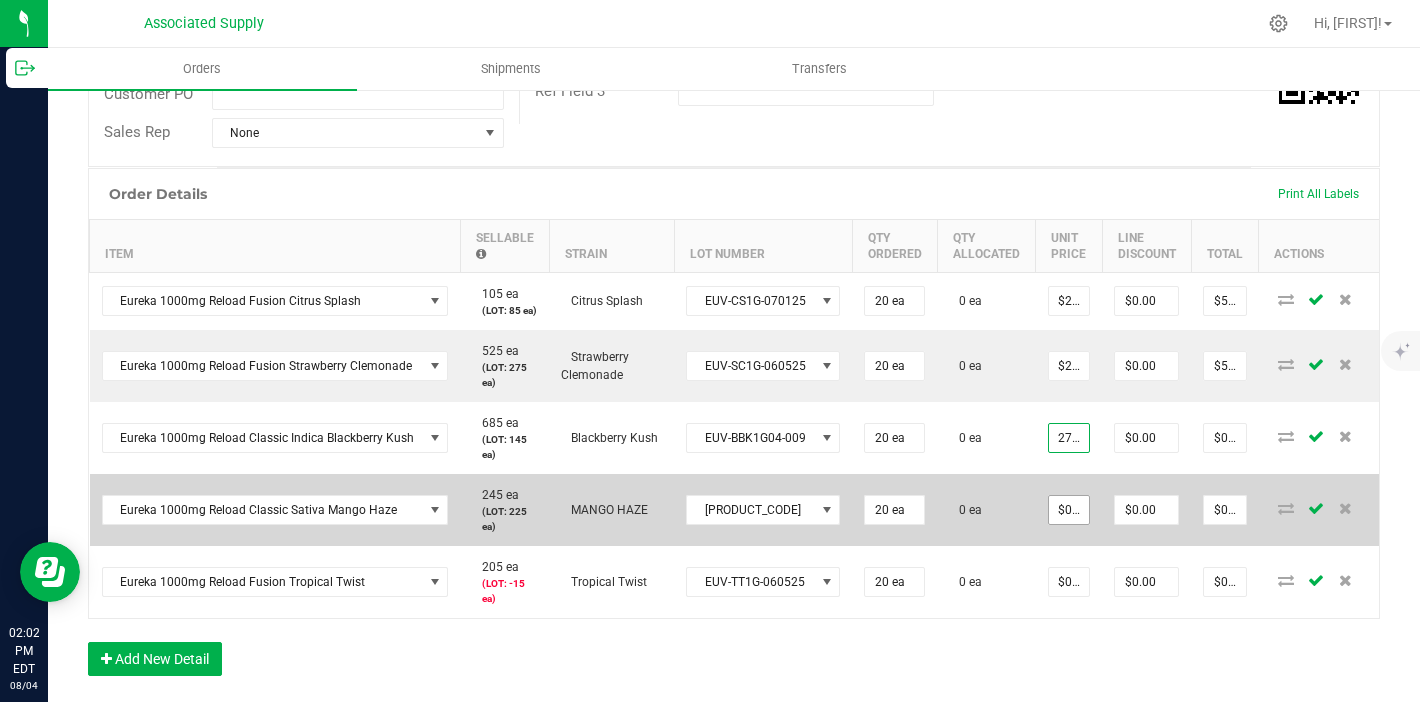 type on "$27.50000" 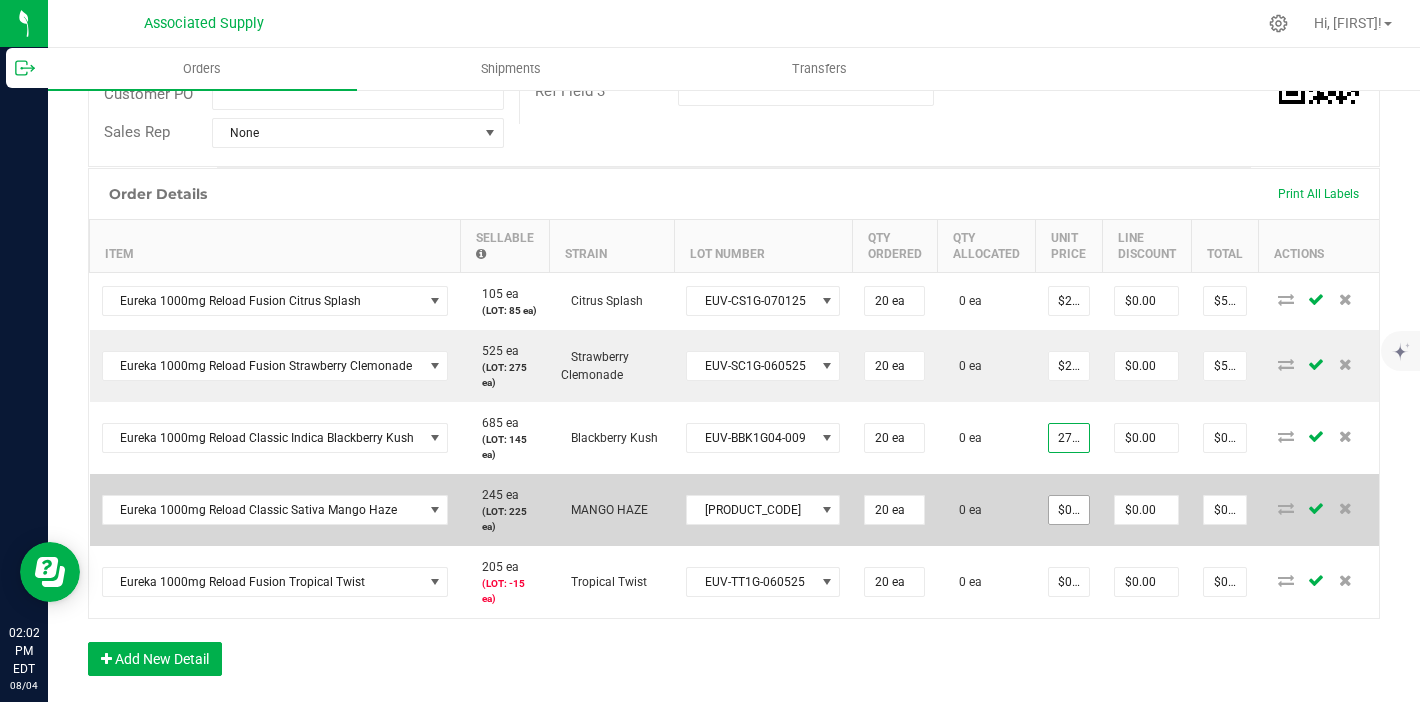 type on "$550.00" 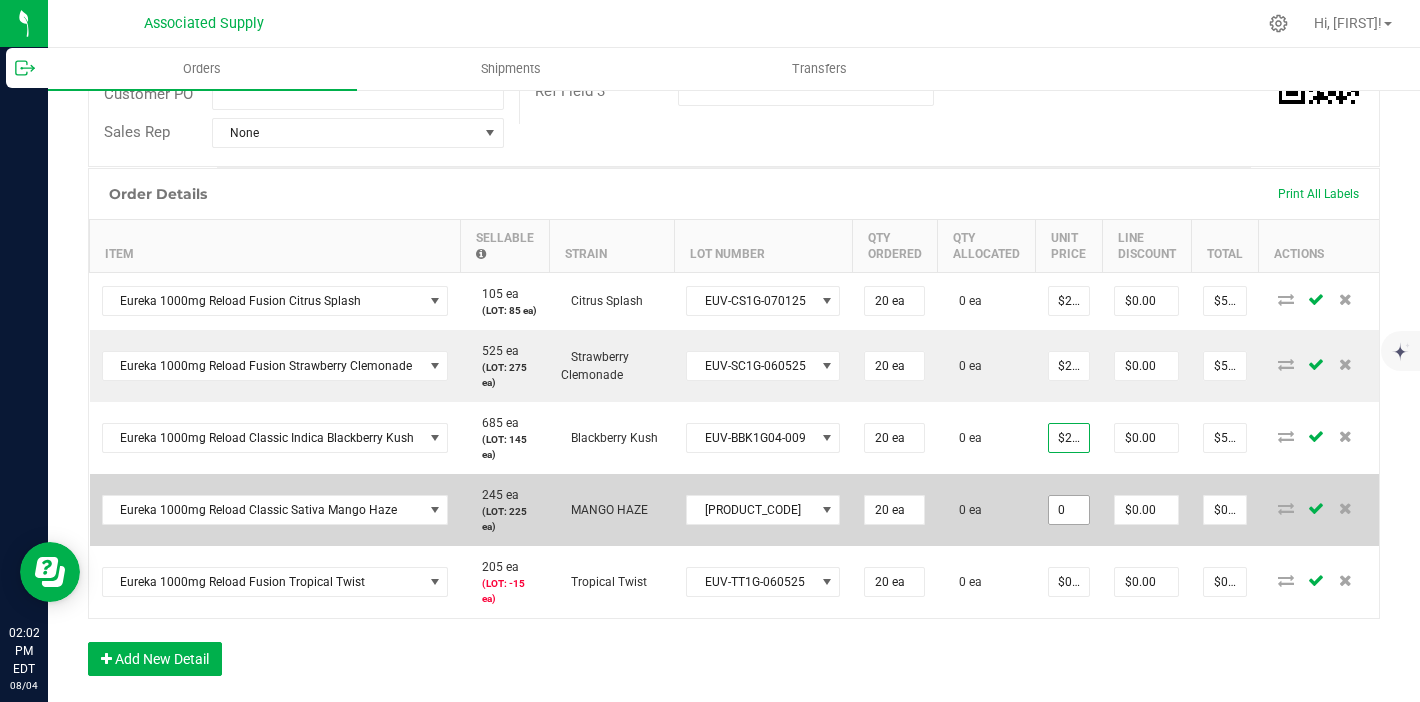 click on "0" at bounding box center (1069, 510) 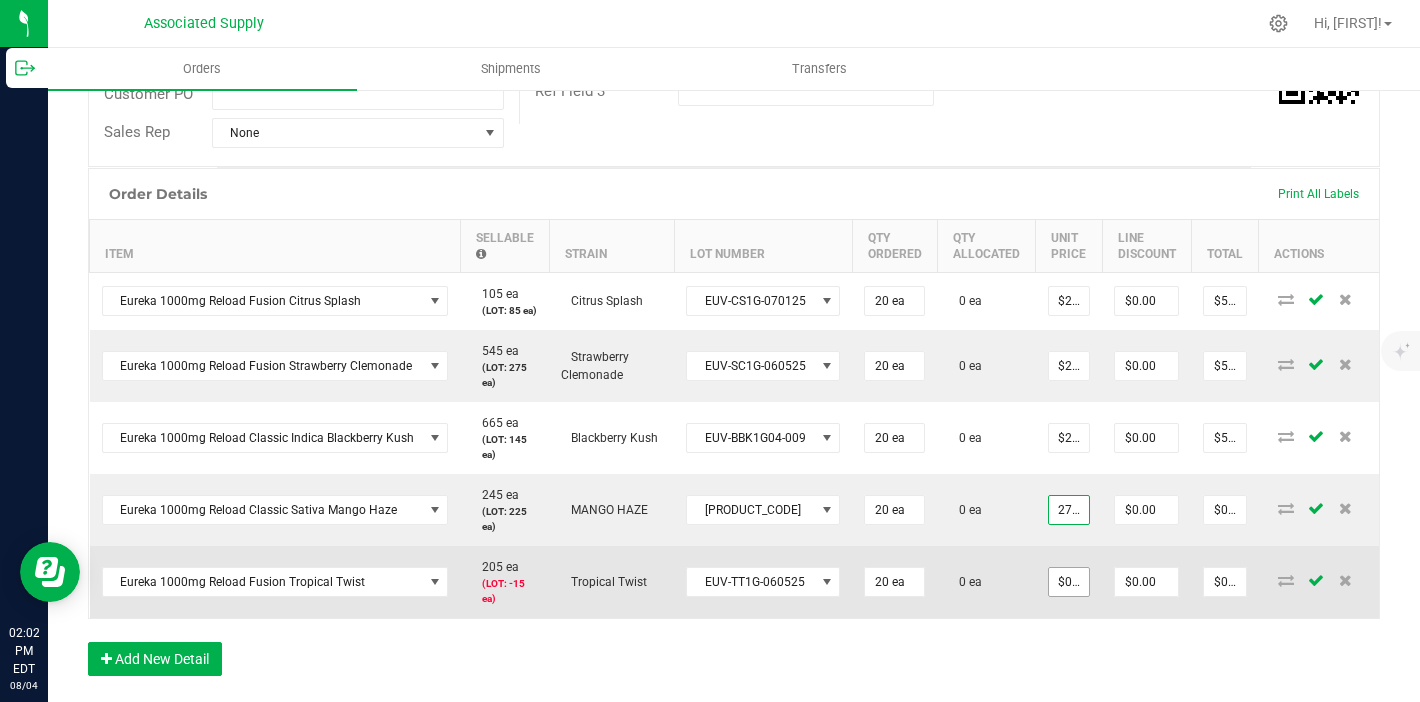 type on "$27.50000" 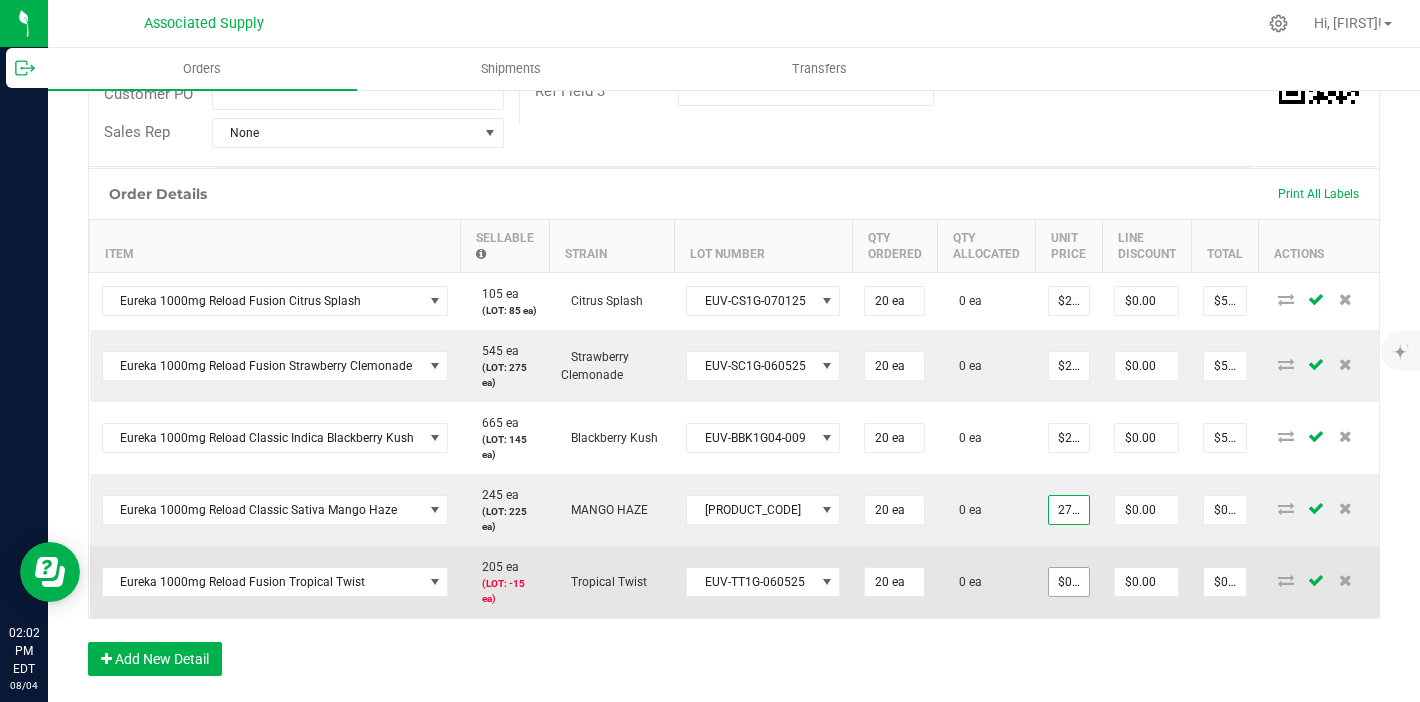 type on "$550.00" 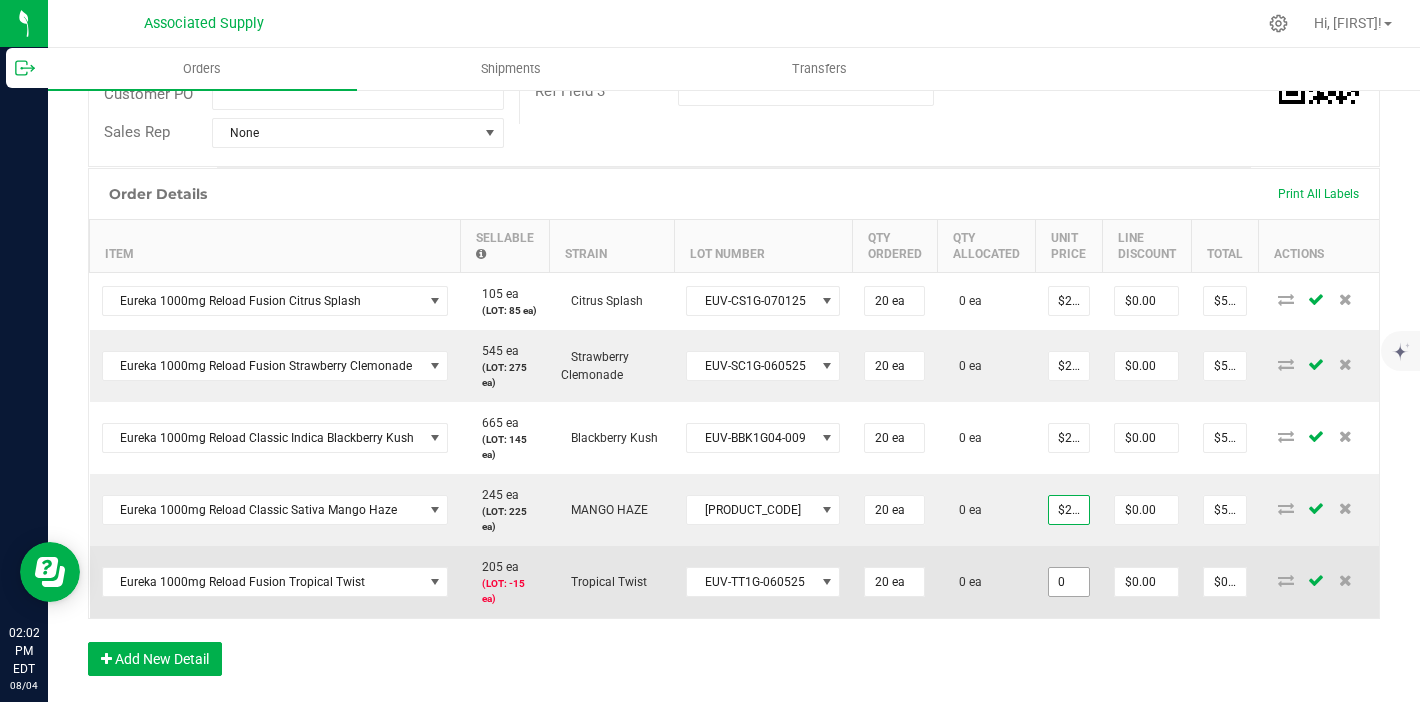 click on "0" at bounding box center (1069, 582) 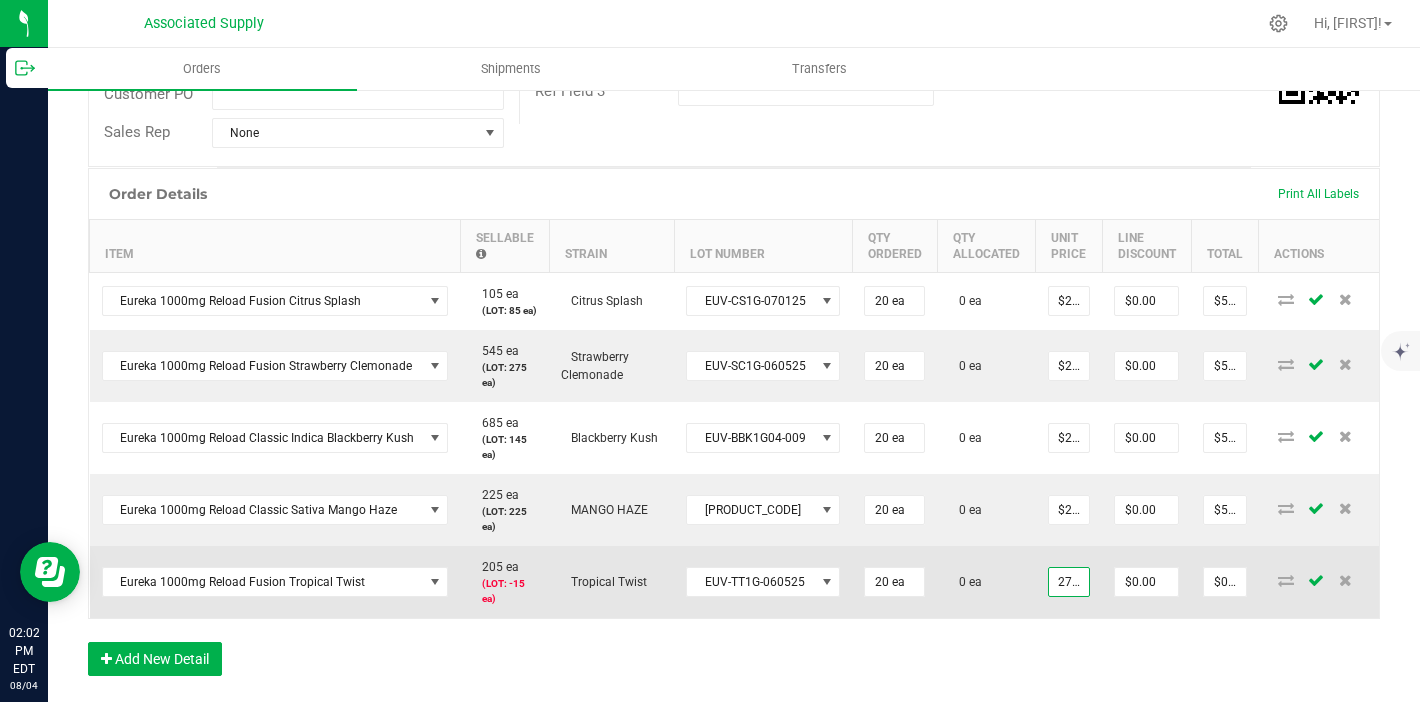 type on "$27.50000" 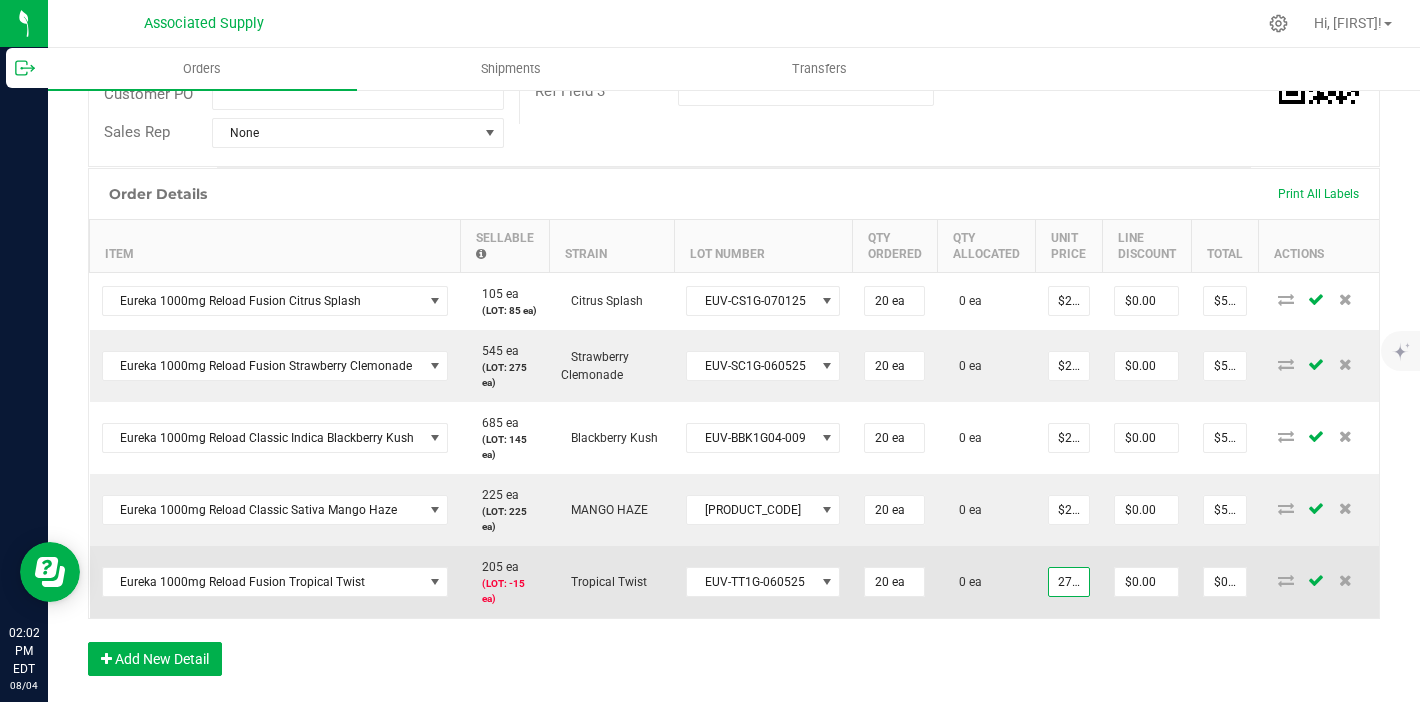 type on "$550.00" 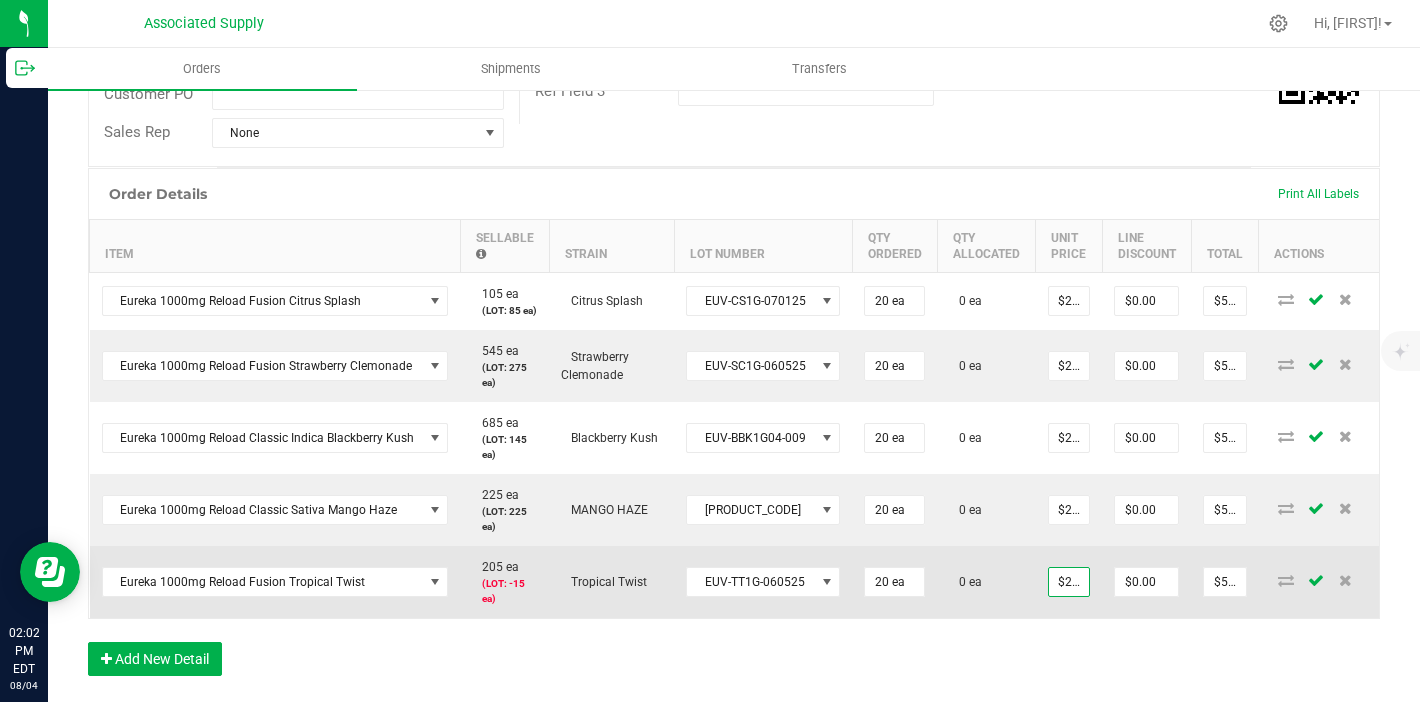 click on "$27.50000" at bounding box center [1069, 582] 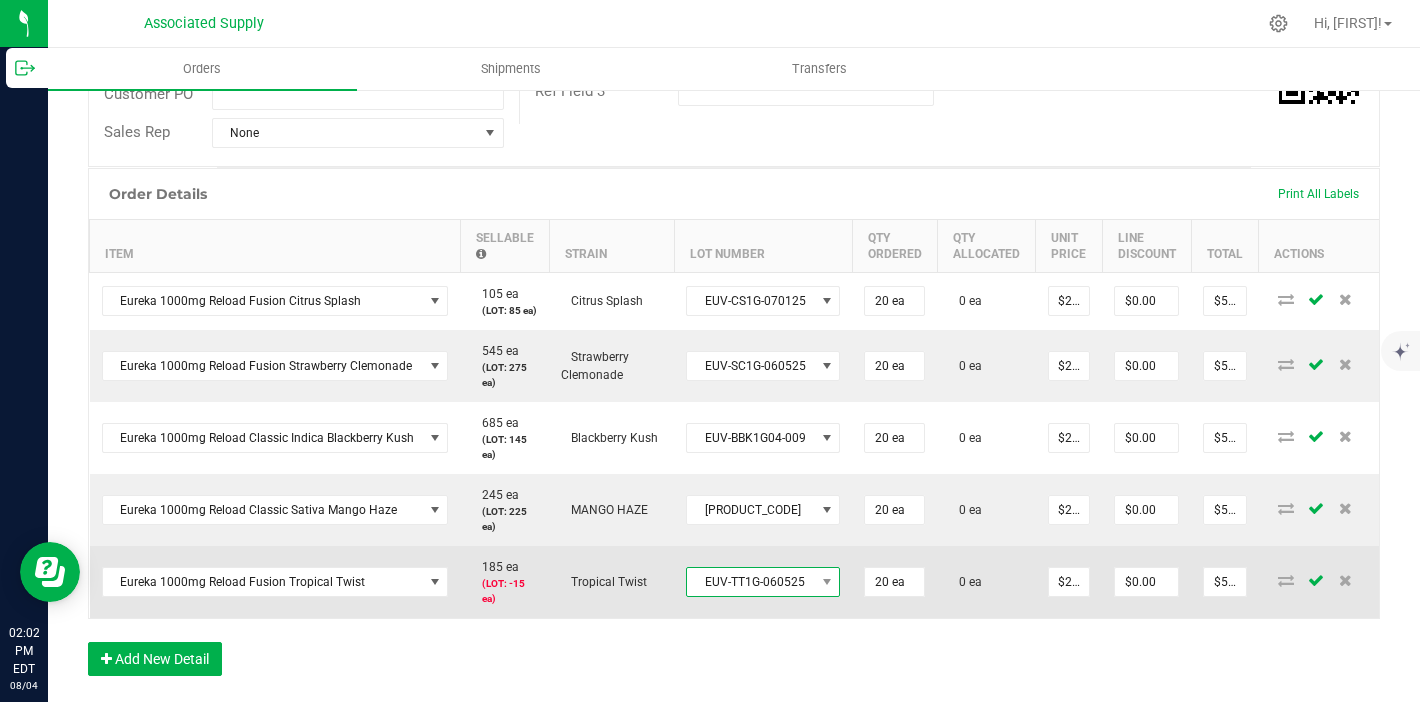 click on "EUV-TT1G-060525" at bounding box center [750, 582] 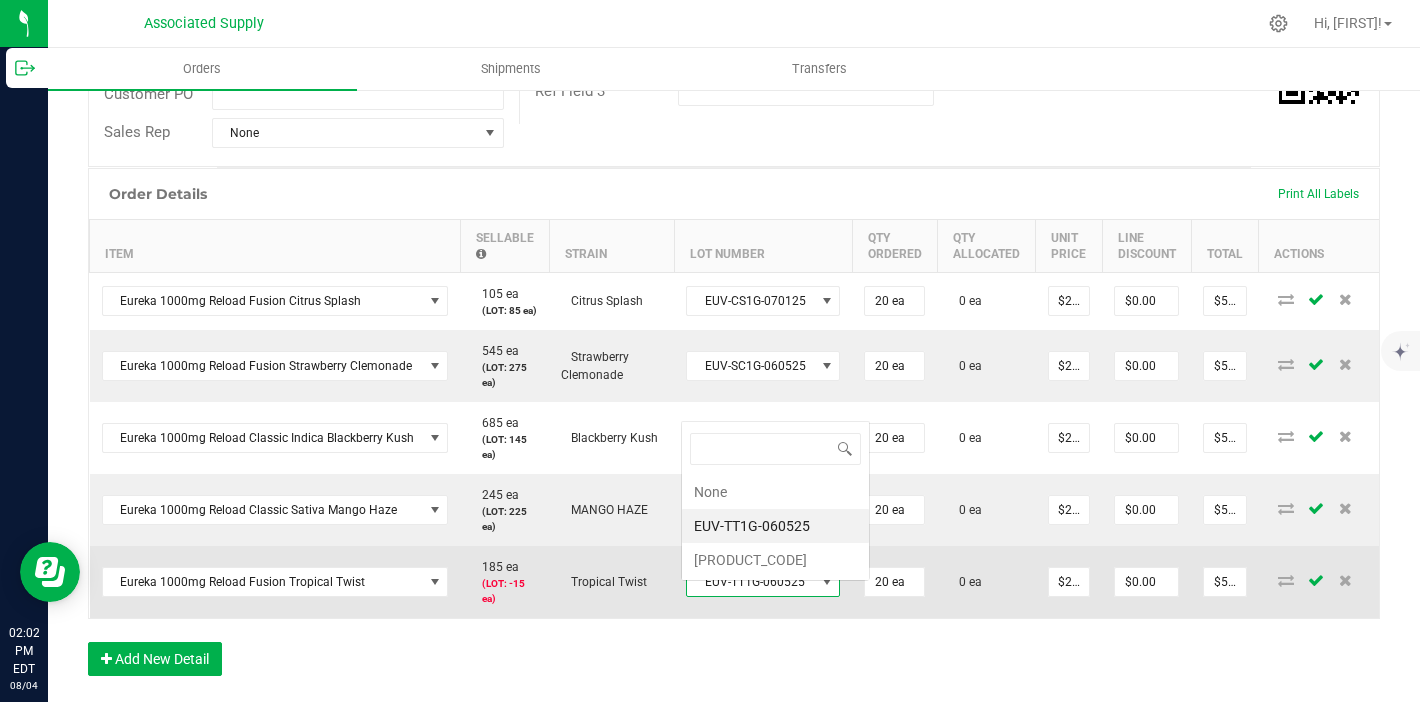 scroll, scrollTop: 0, scrollLeft: 0, axis: both 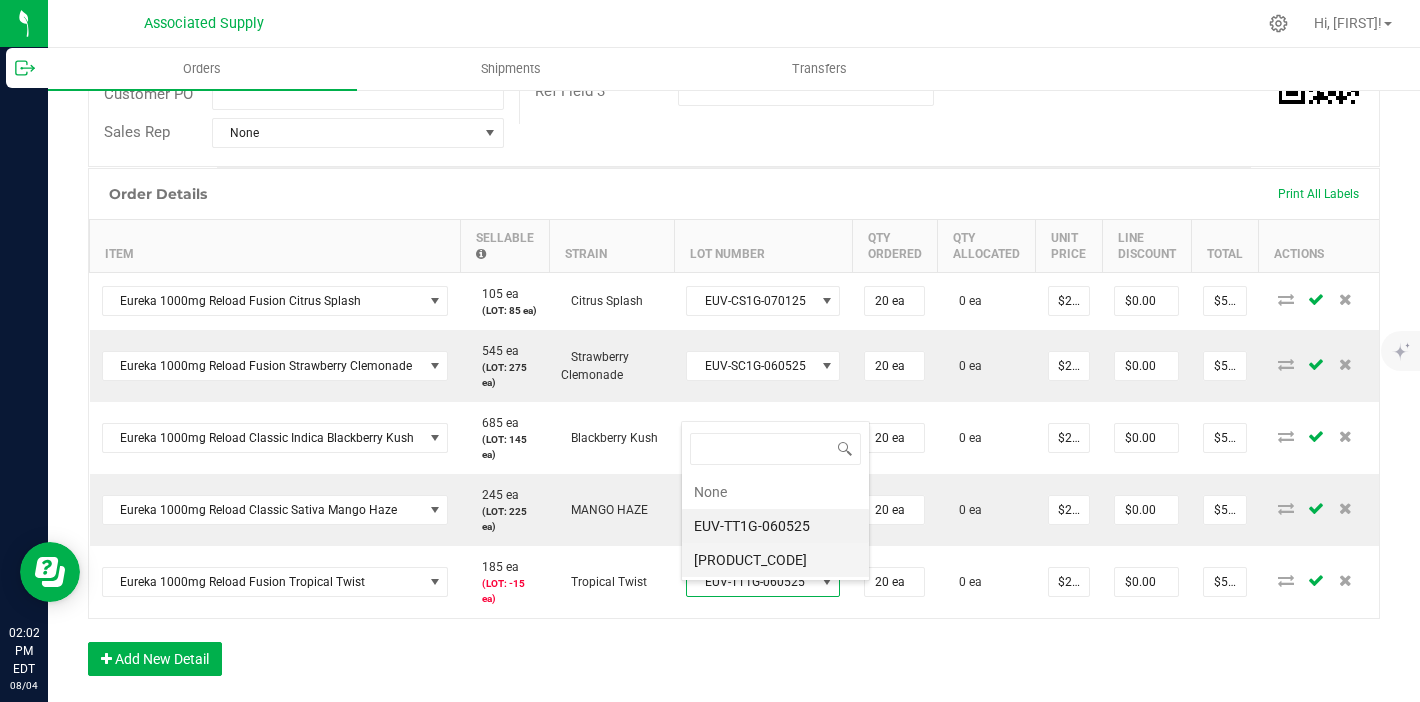 click on "[PRODUCT_CODE]" at bounding box center (775, 560) 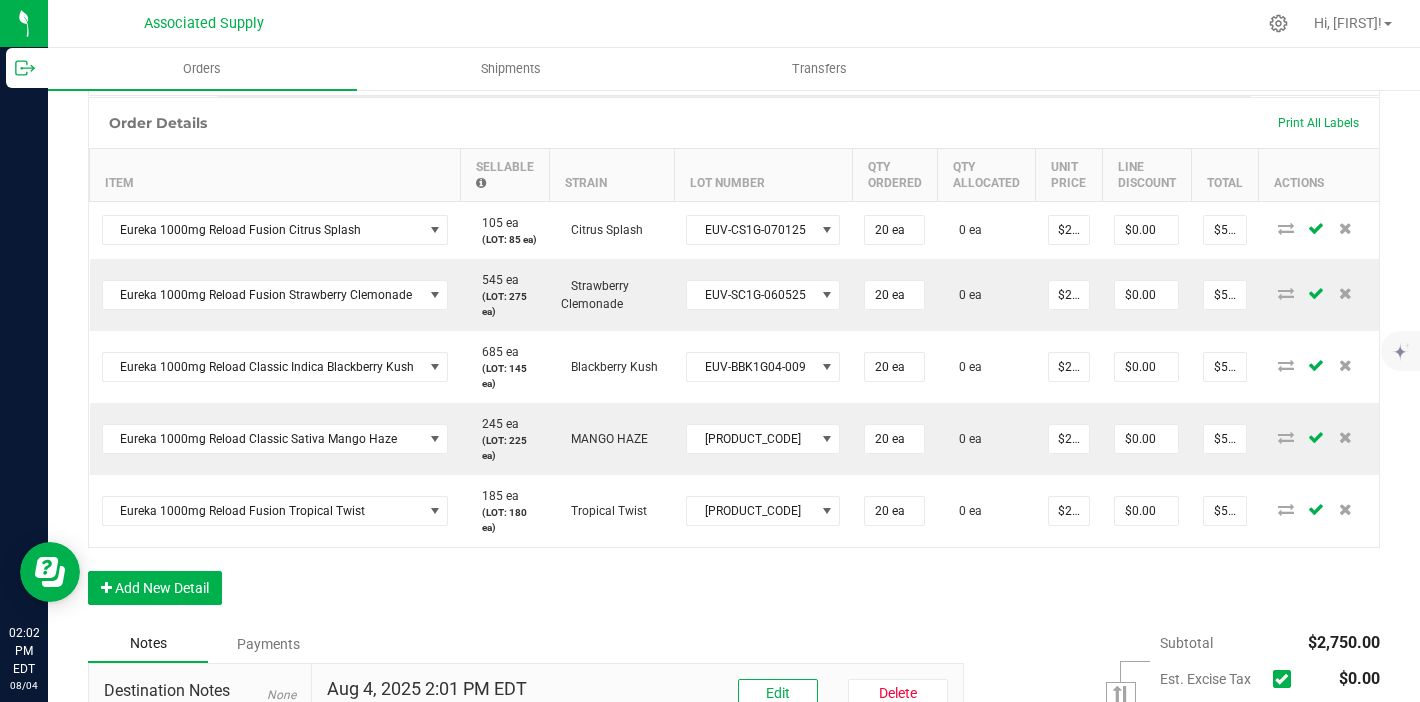 scroll, scrollTop: 0, scrollLeft: 0, axis: both 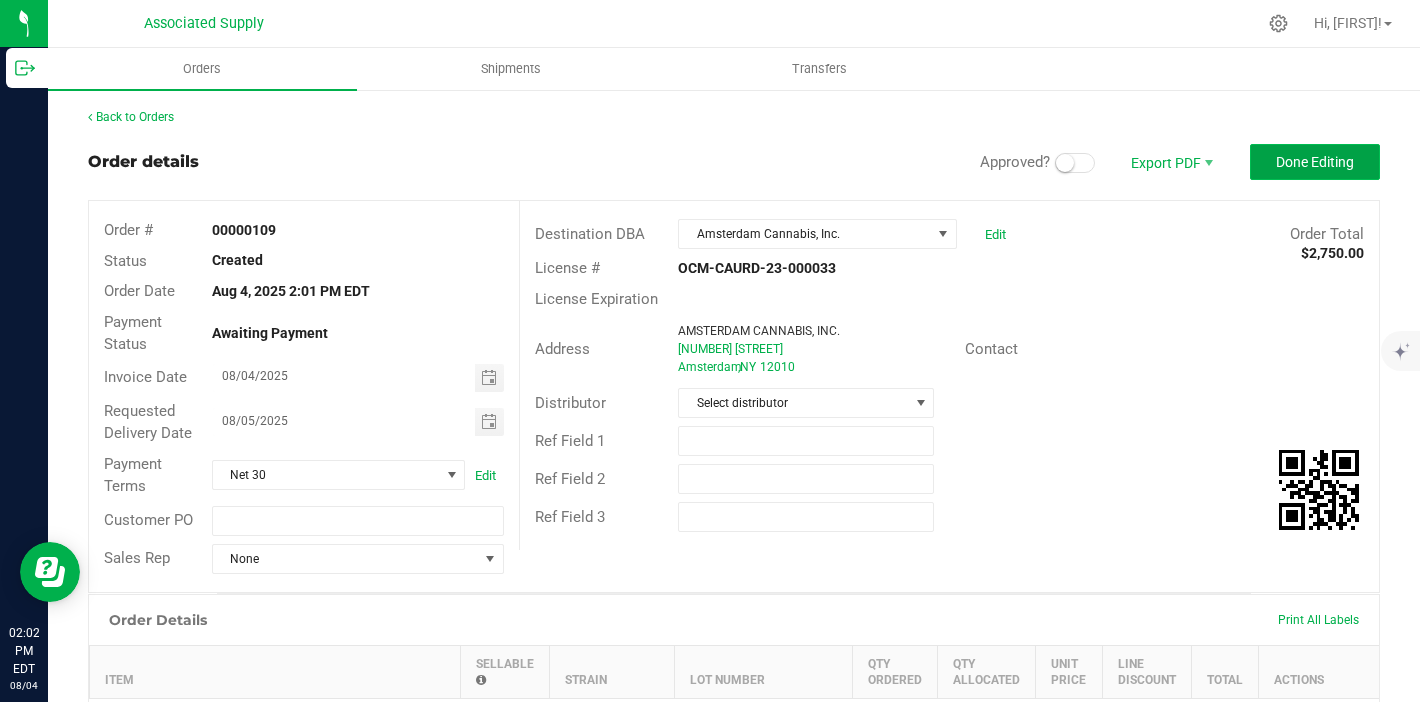 click on "Done Editing" at bounding box center [1315, 162] 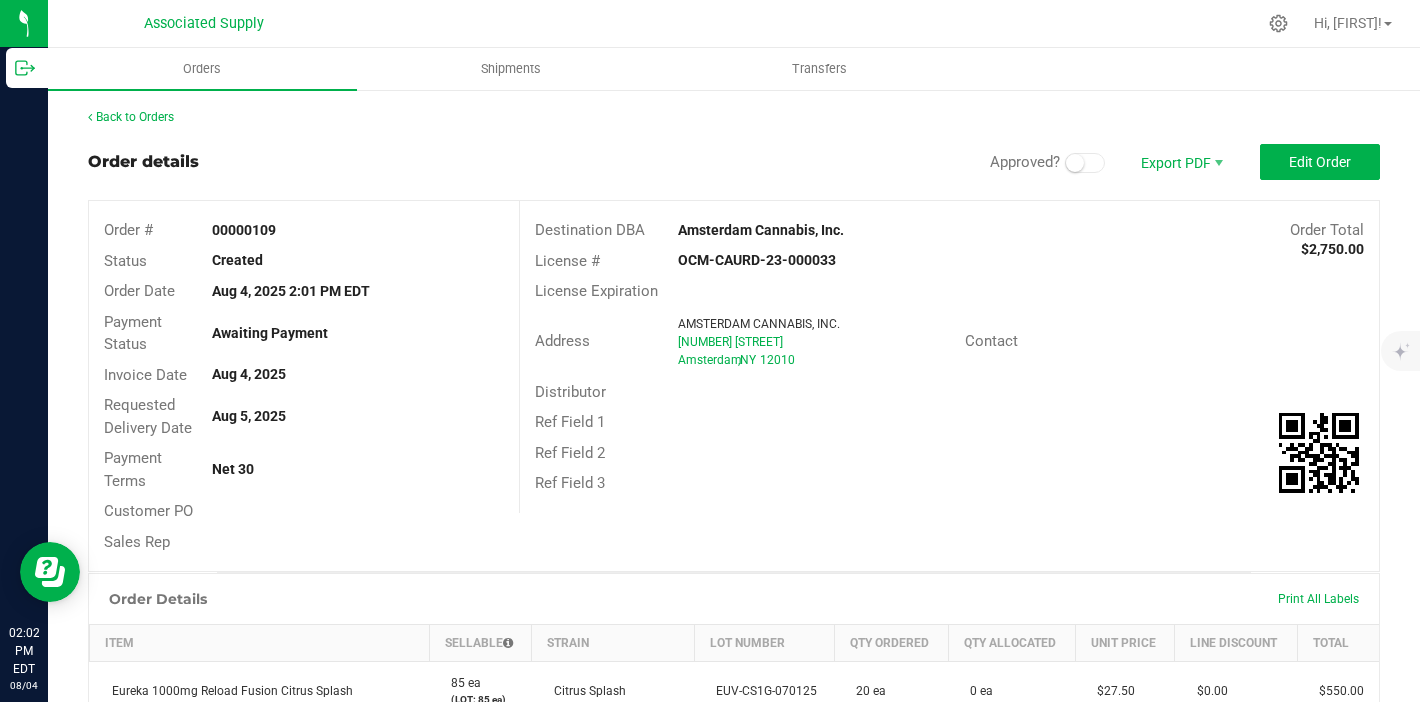 drag, startPoint x: 272, startPoint y: 232, endPoint x: 208, endPoint y: 229, distance: 64.070274 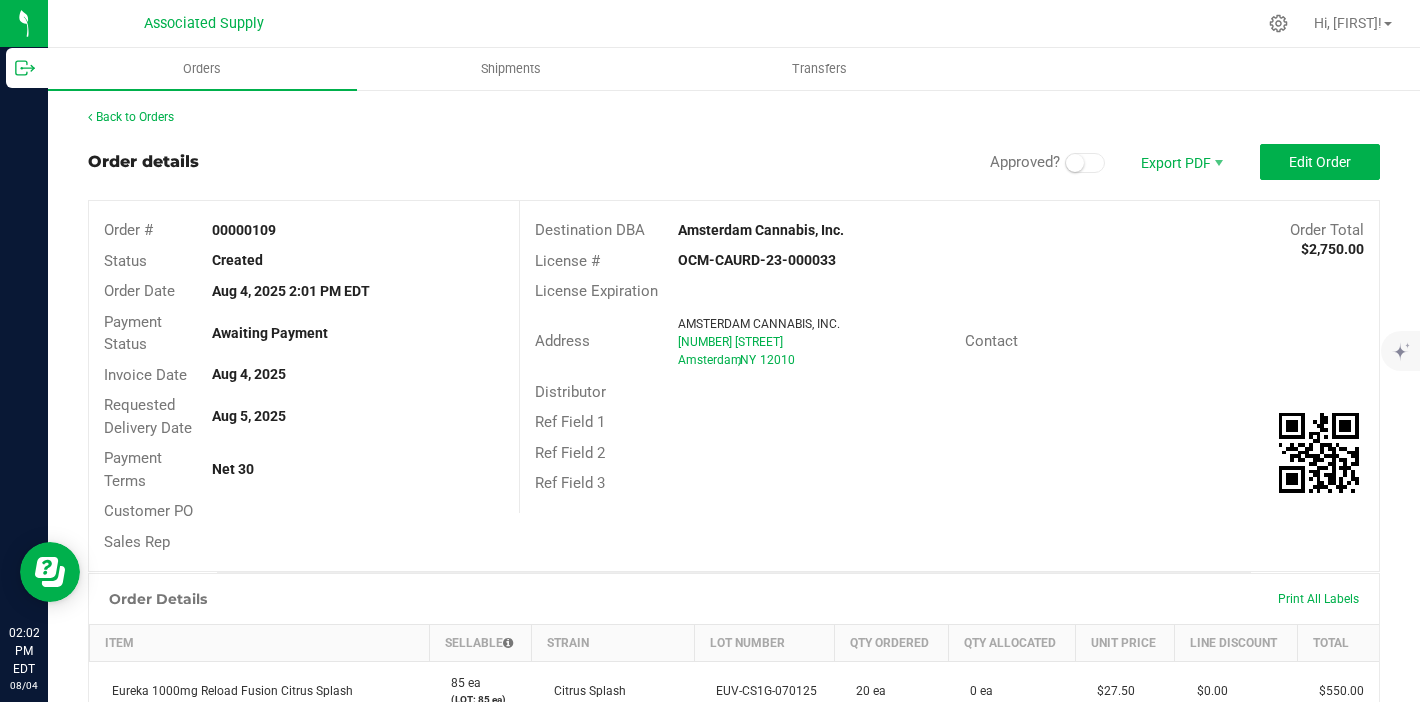 click on "00000109" at bounding box center (358, 230) 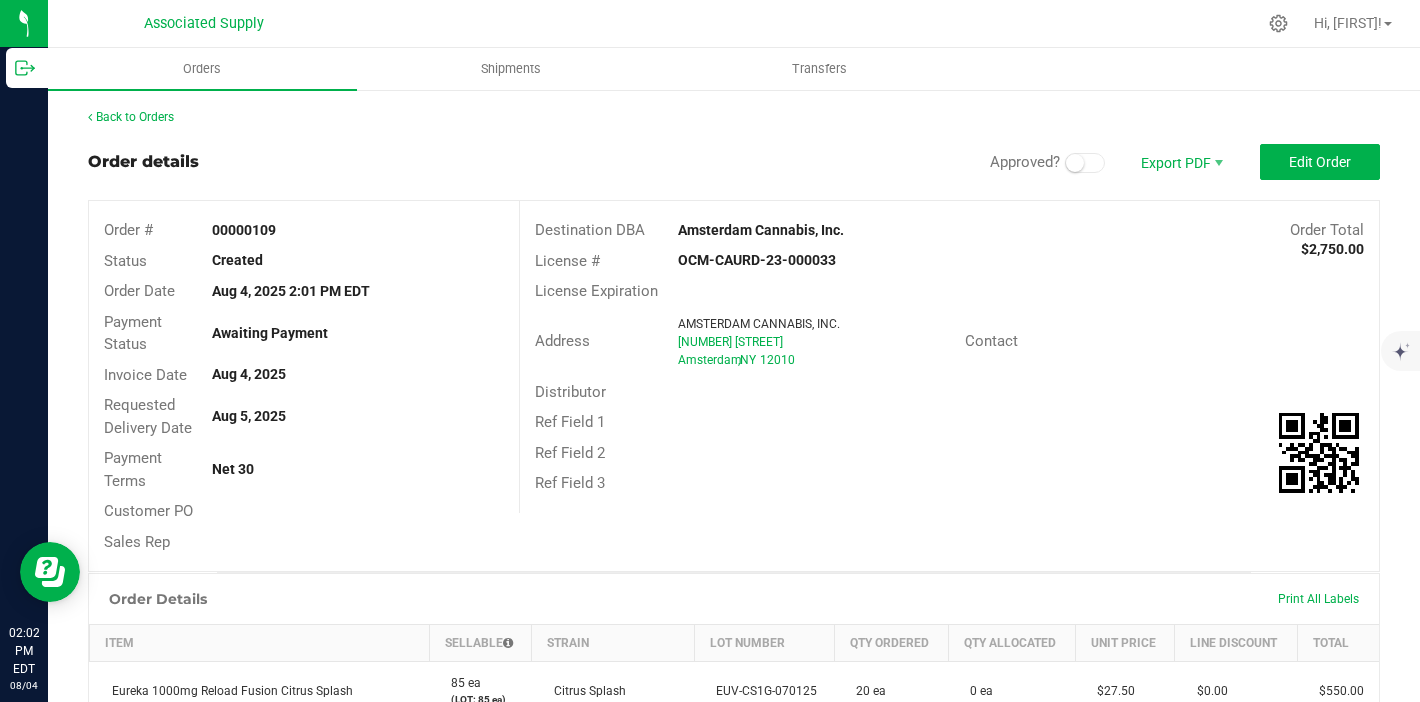 copy on "00000109" 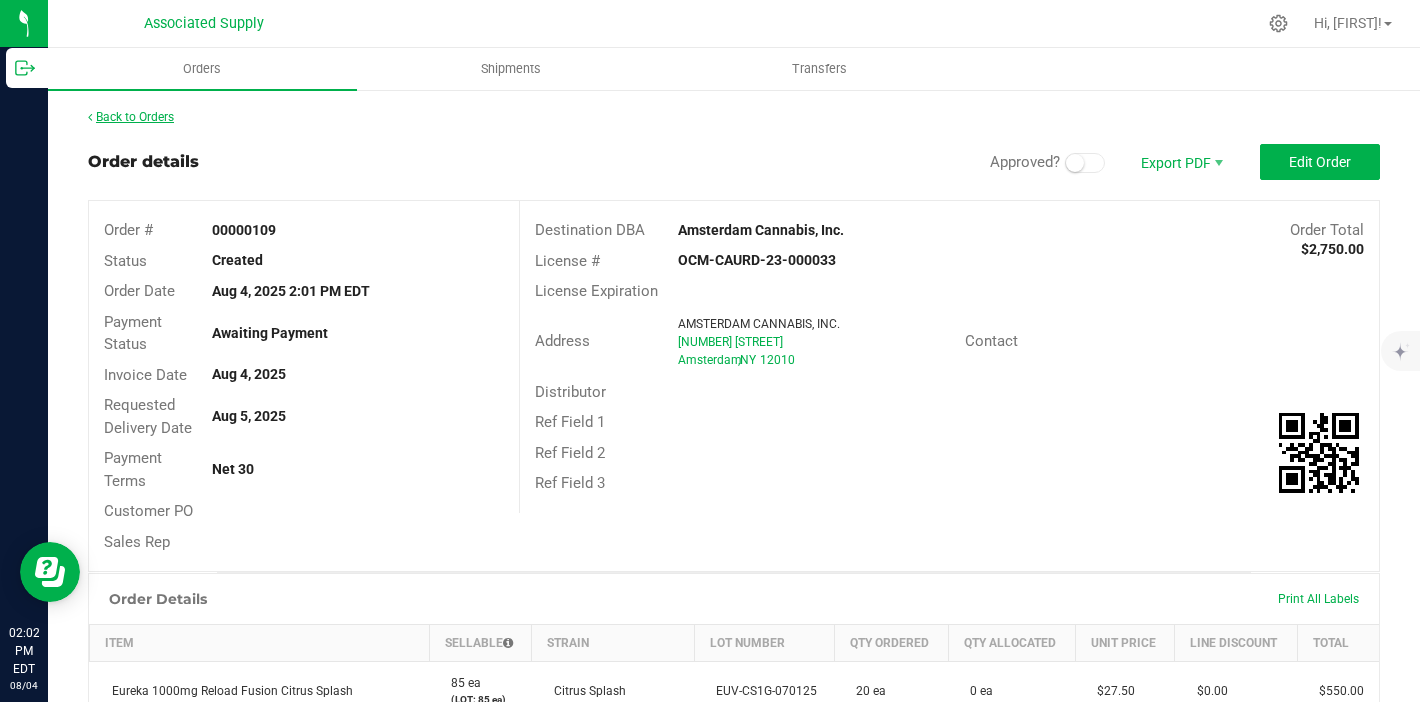 click on "Back to Orders" at bounding box center (131, 117) 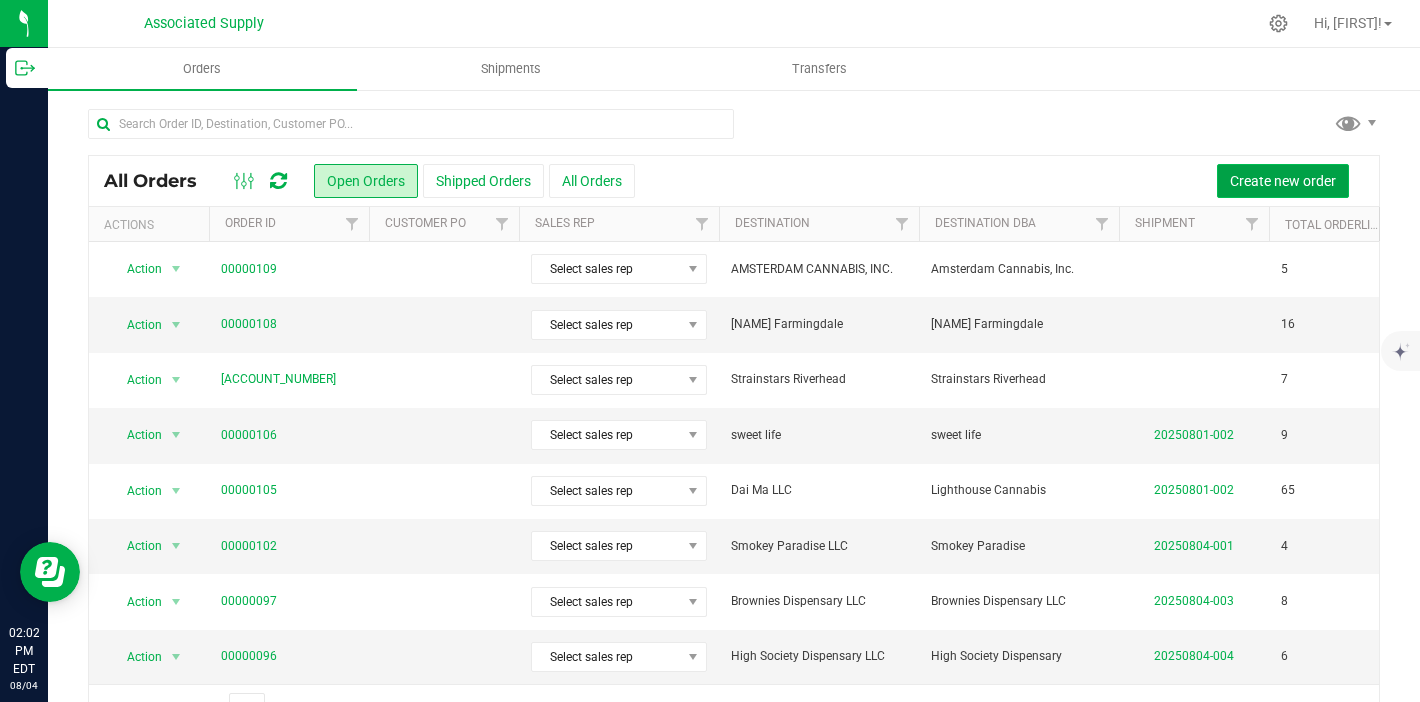 click on "Create new order" at bounding box center (1283, 181) 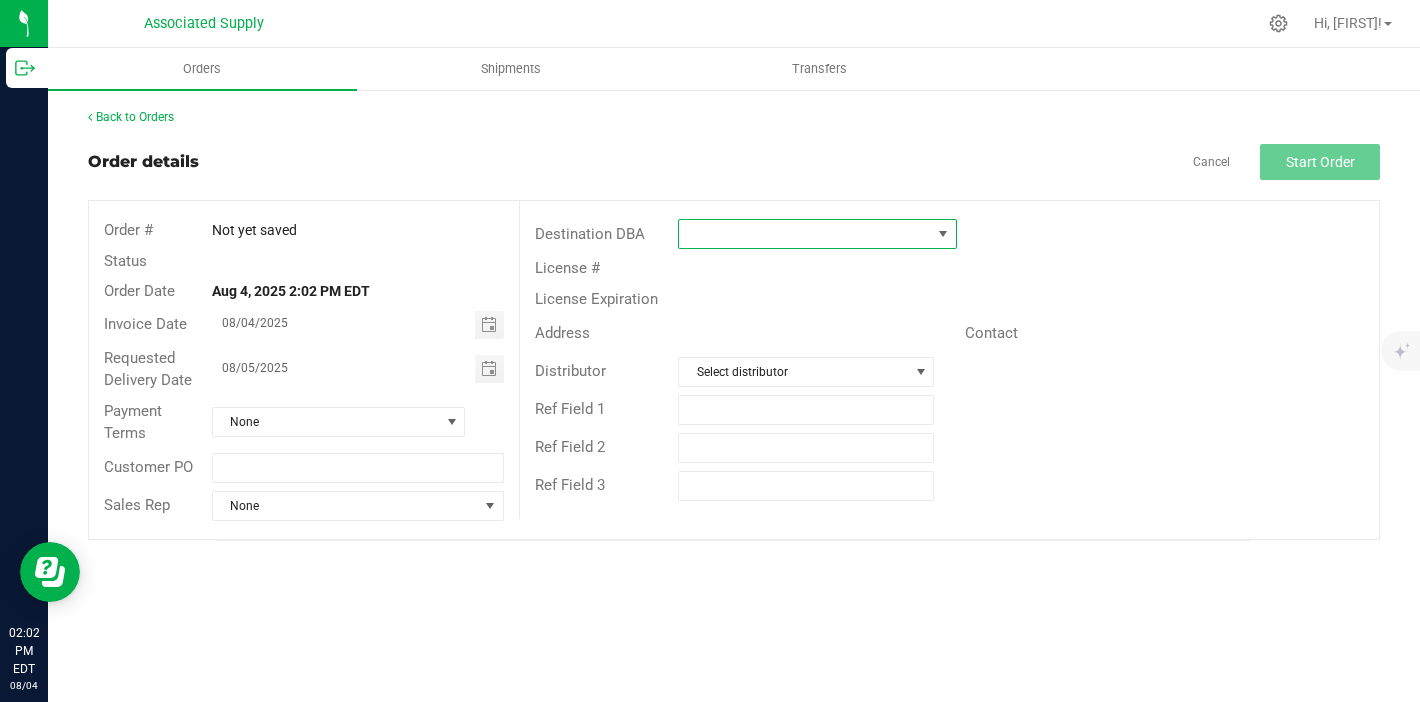 click at bounding box center (805, 234) 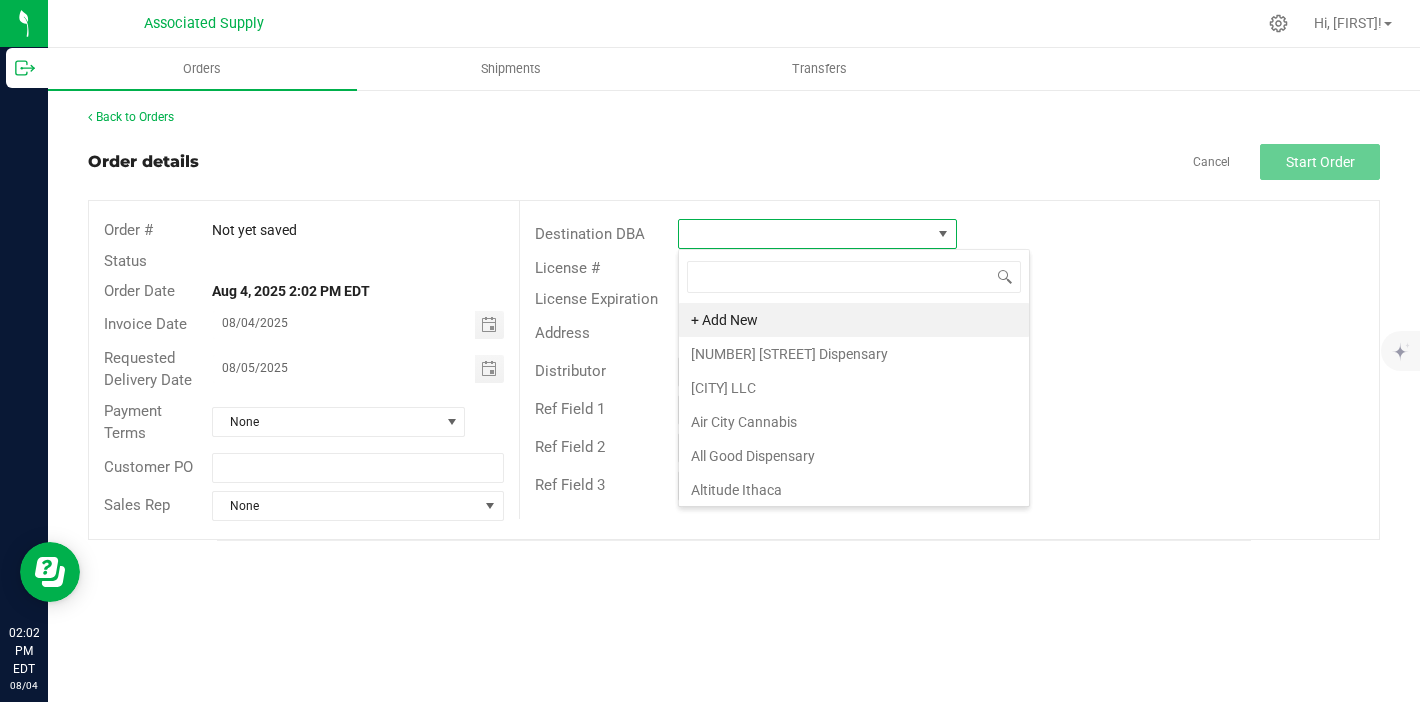 scroll, scrollTop: 99970, scrollLeft: 99721, axis: both 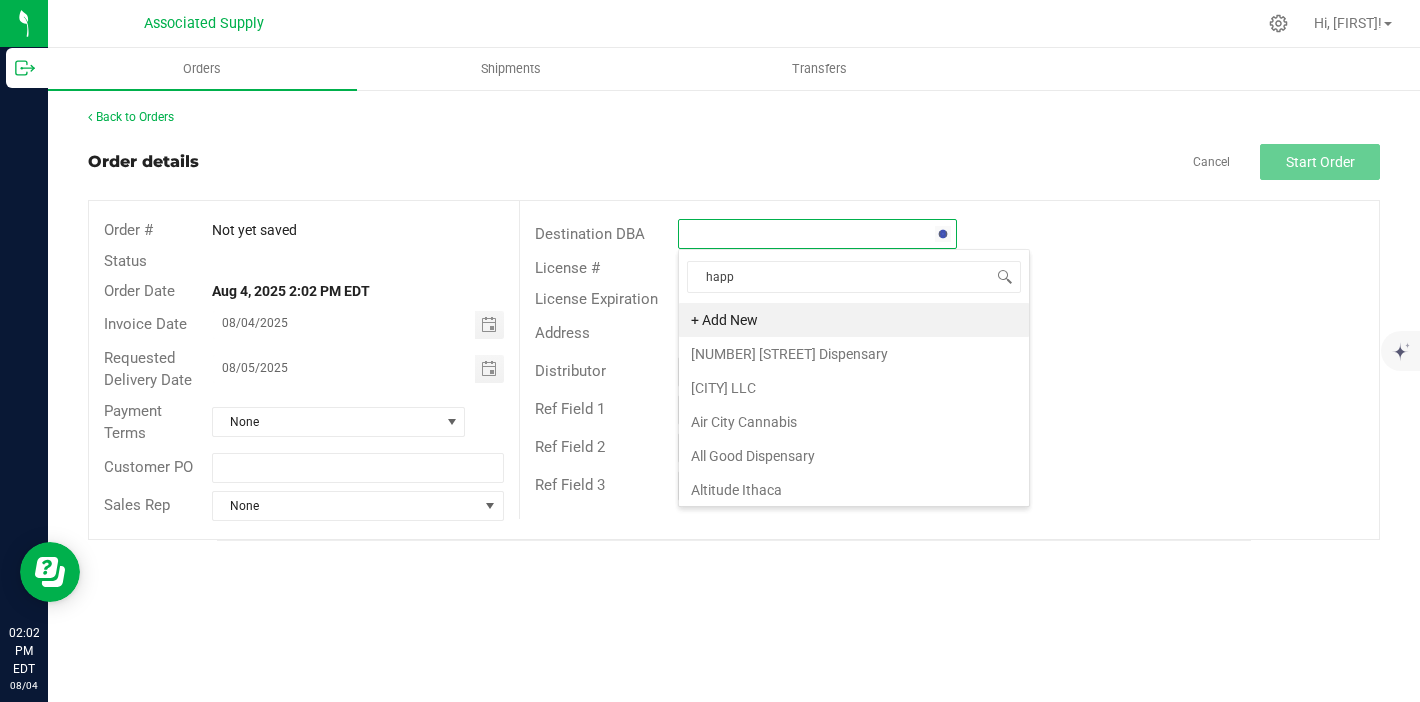 type on "happy" 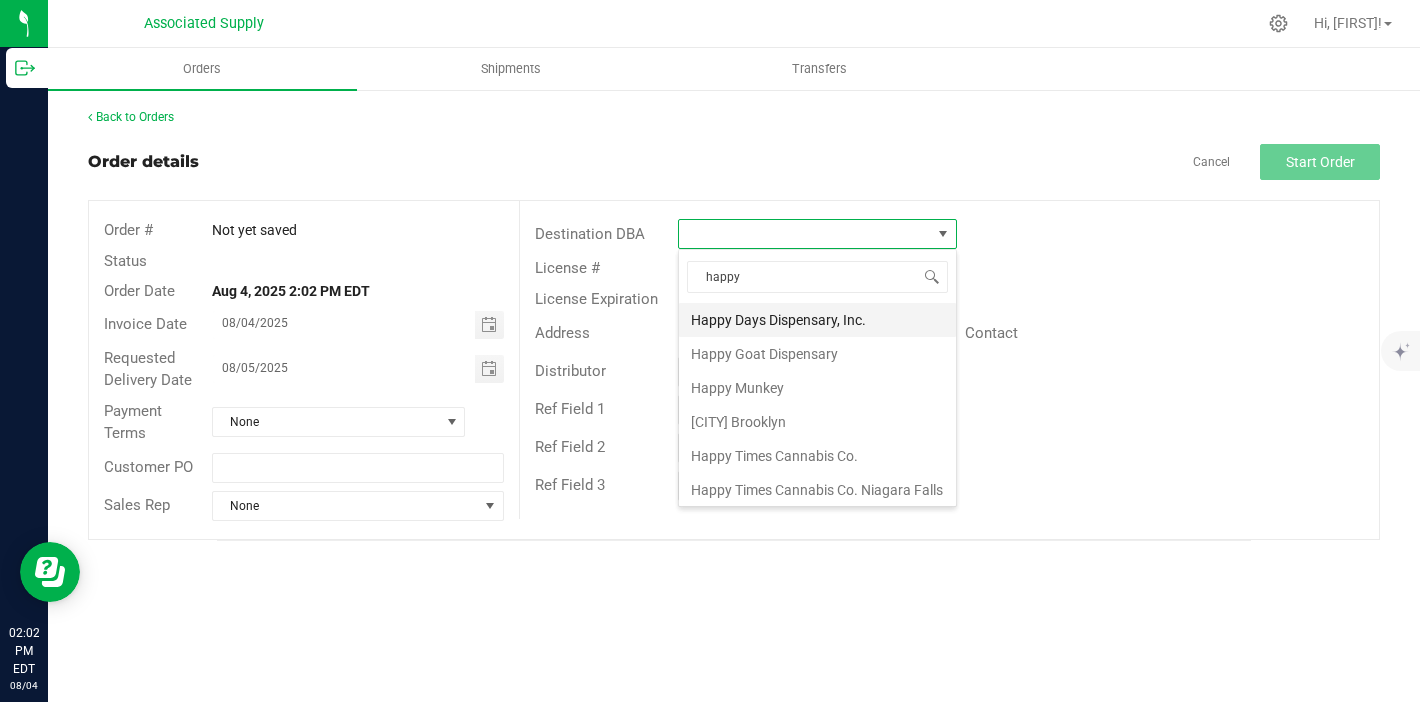 click on "Happy Days Dispensary, Inc." at bounding box center (817, 320) 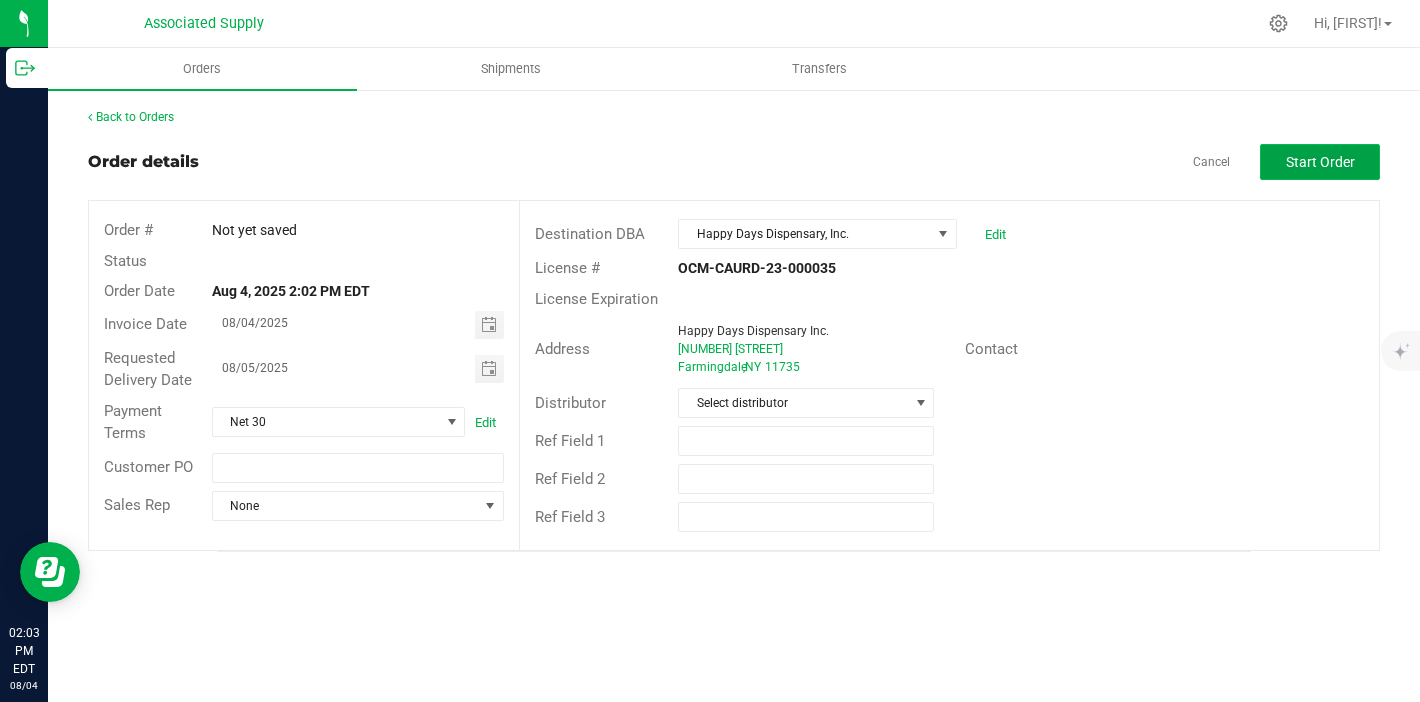 click on "Start Order" at bounding box center (1320, 162) 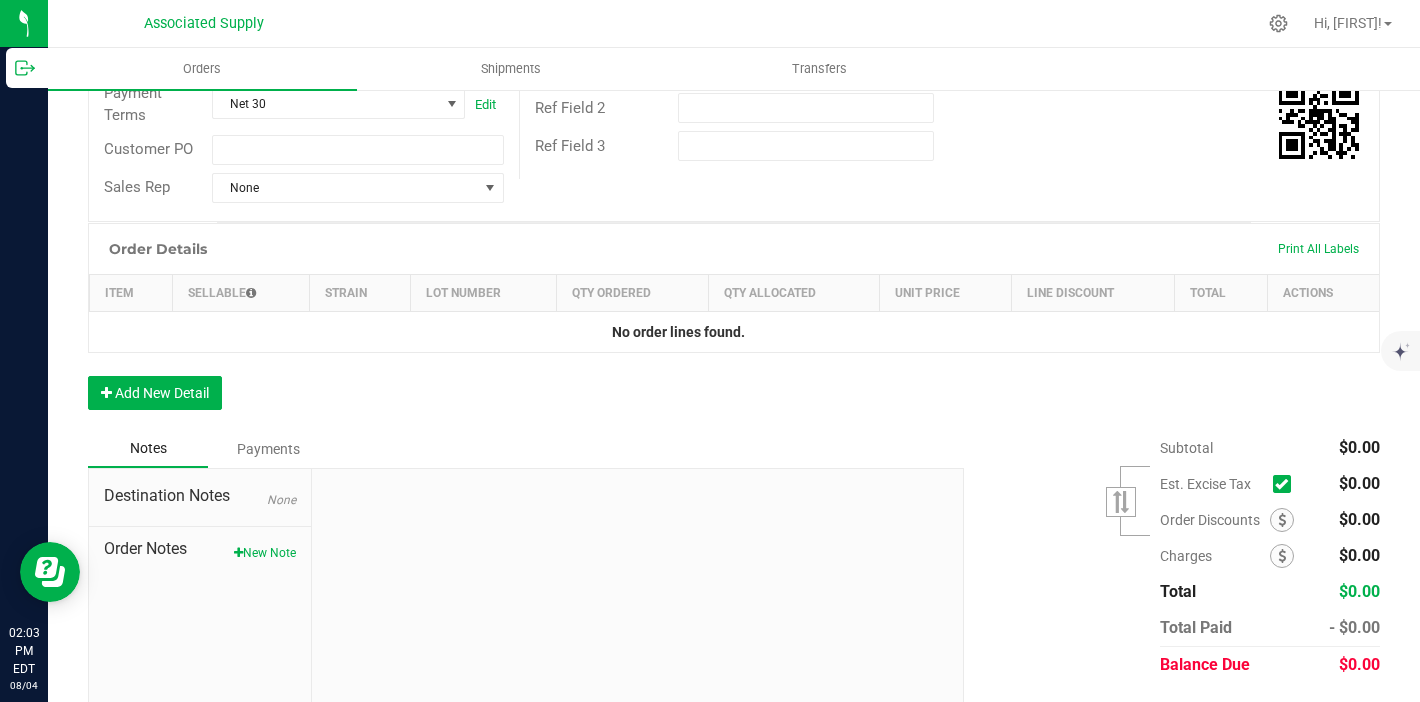 scroll, scrollTop: 426, scrollLeft: 0, axis: vertical 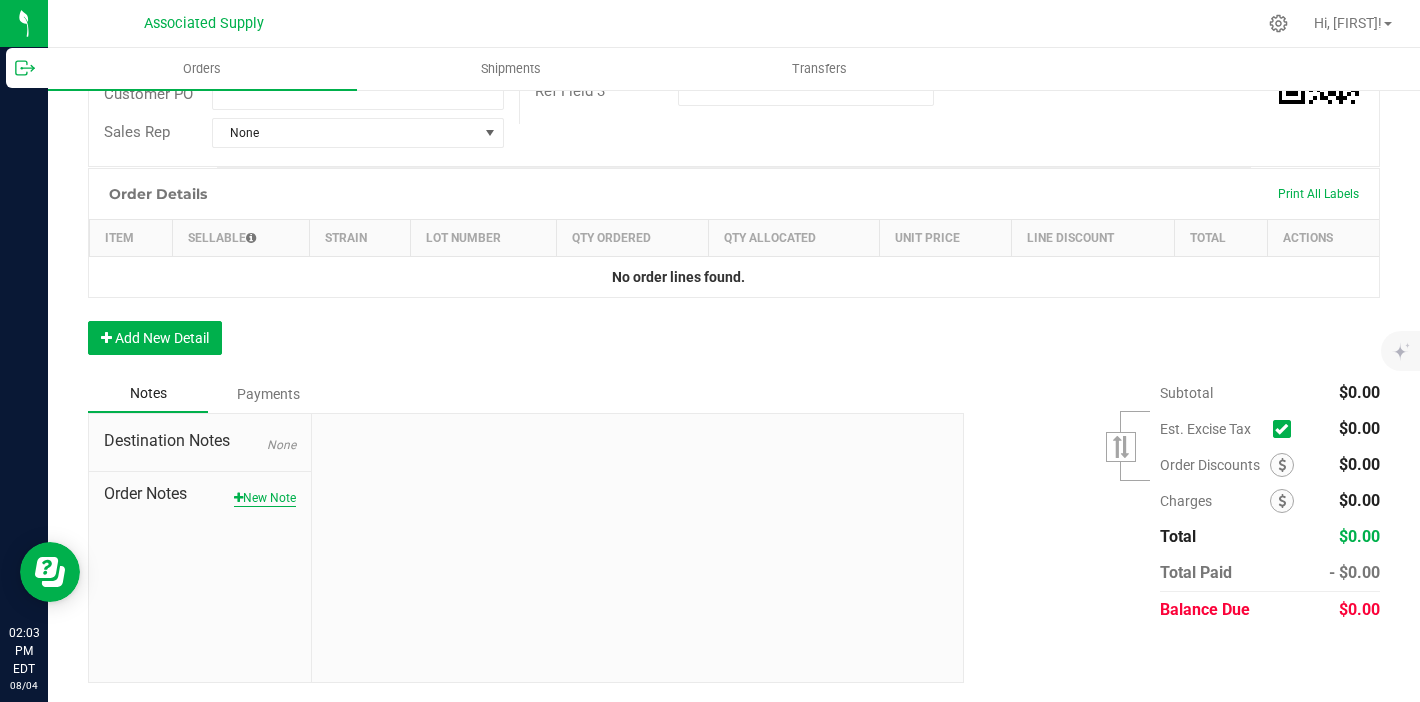 click on "New Note" at bounding box center (265, 498) 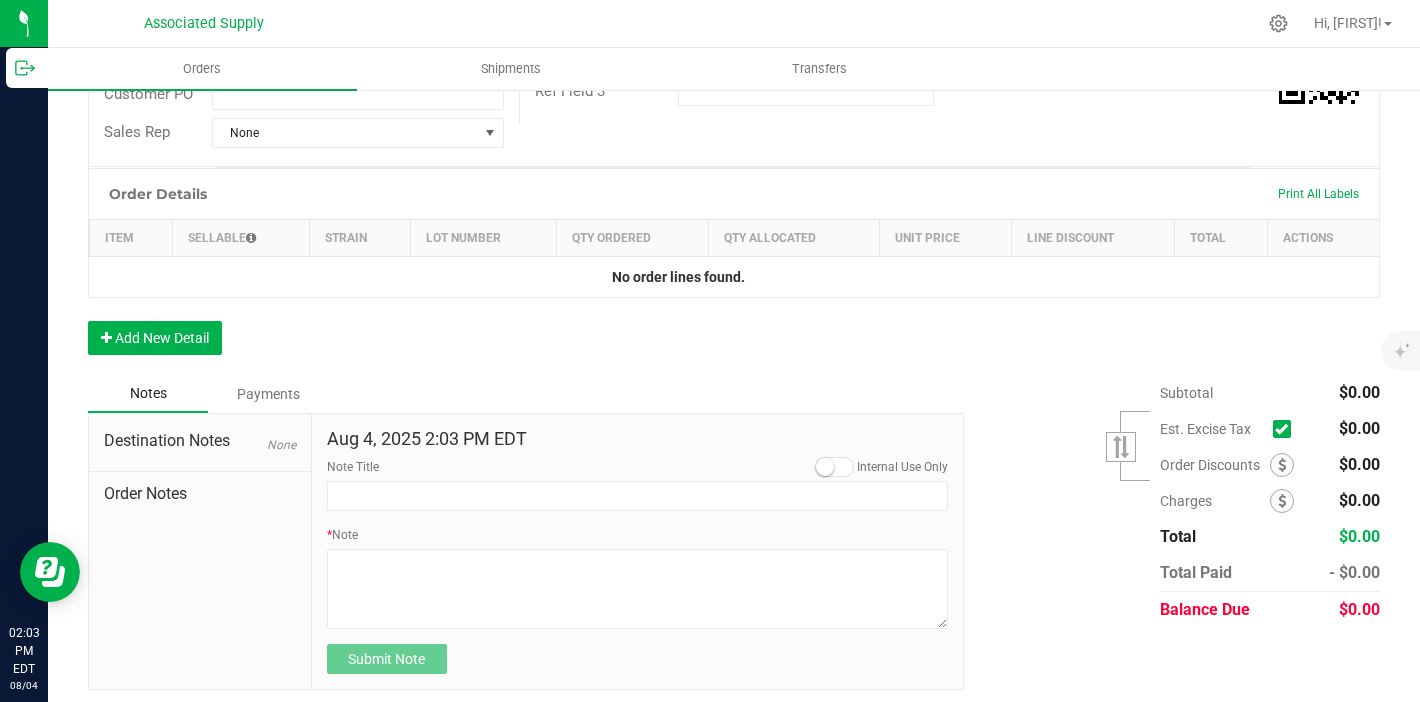 click on "[DATE] [TIME] [TIMEZONE]
Internal Use Only
Note Title
*
Note
Submit Note" at bounding box center (638, 552) 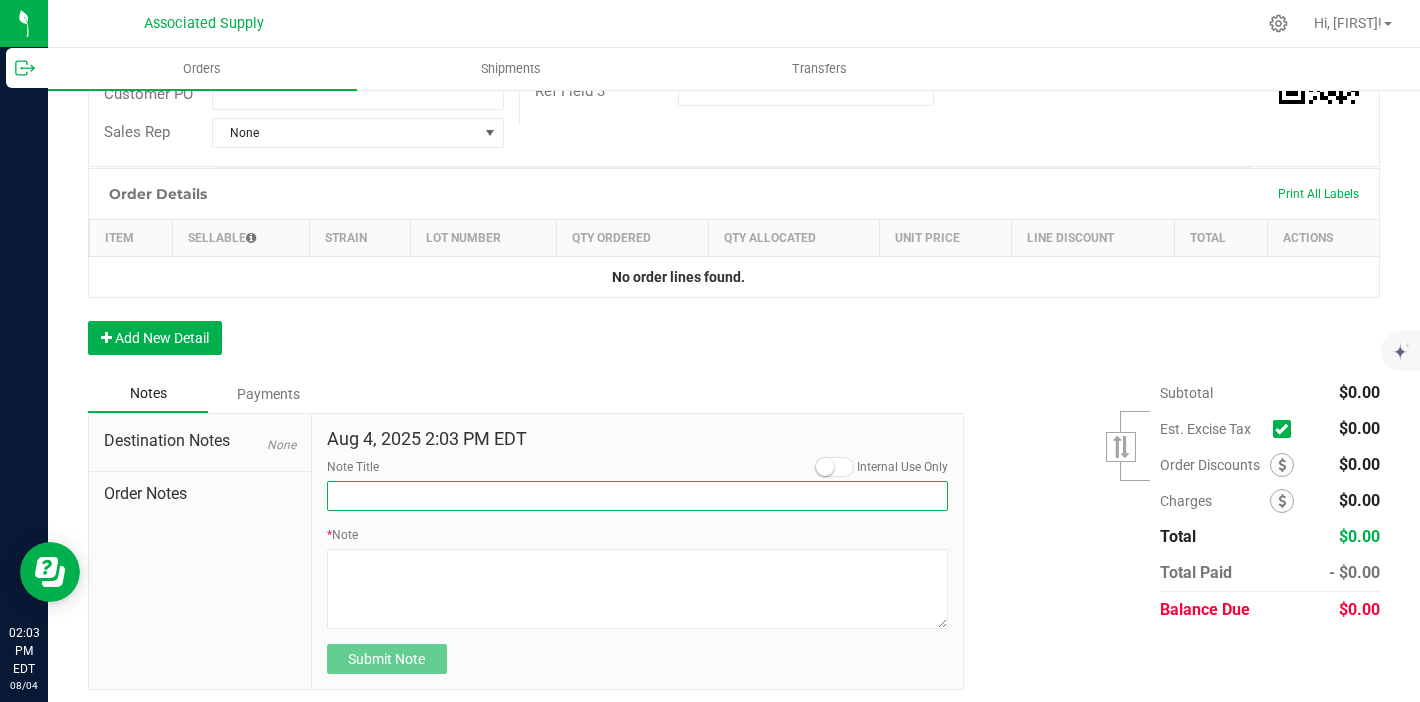click on "Note Title" at bounding box center (638, 496) 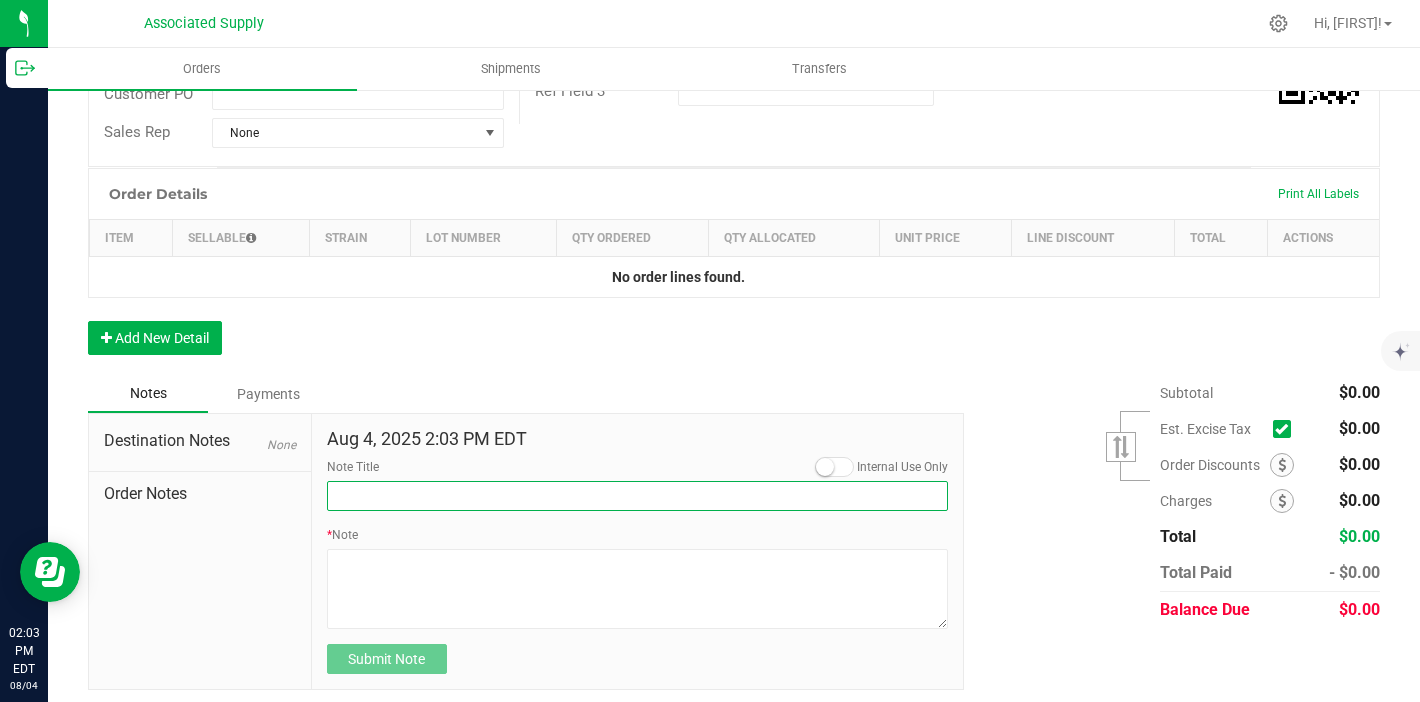 type on "NEW BANKING / WIRE INFO" 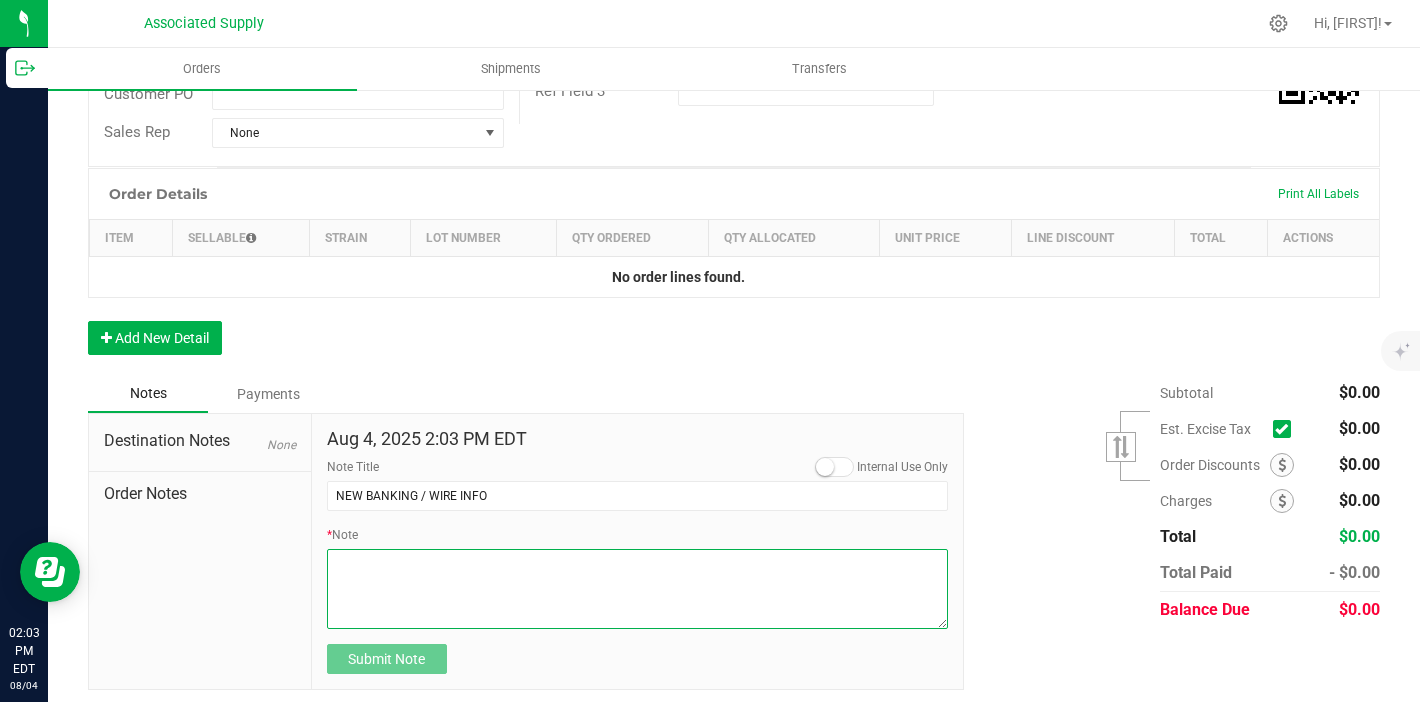click on "*
Note" at bounding box center [638, 589] 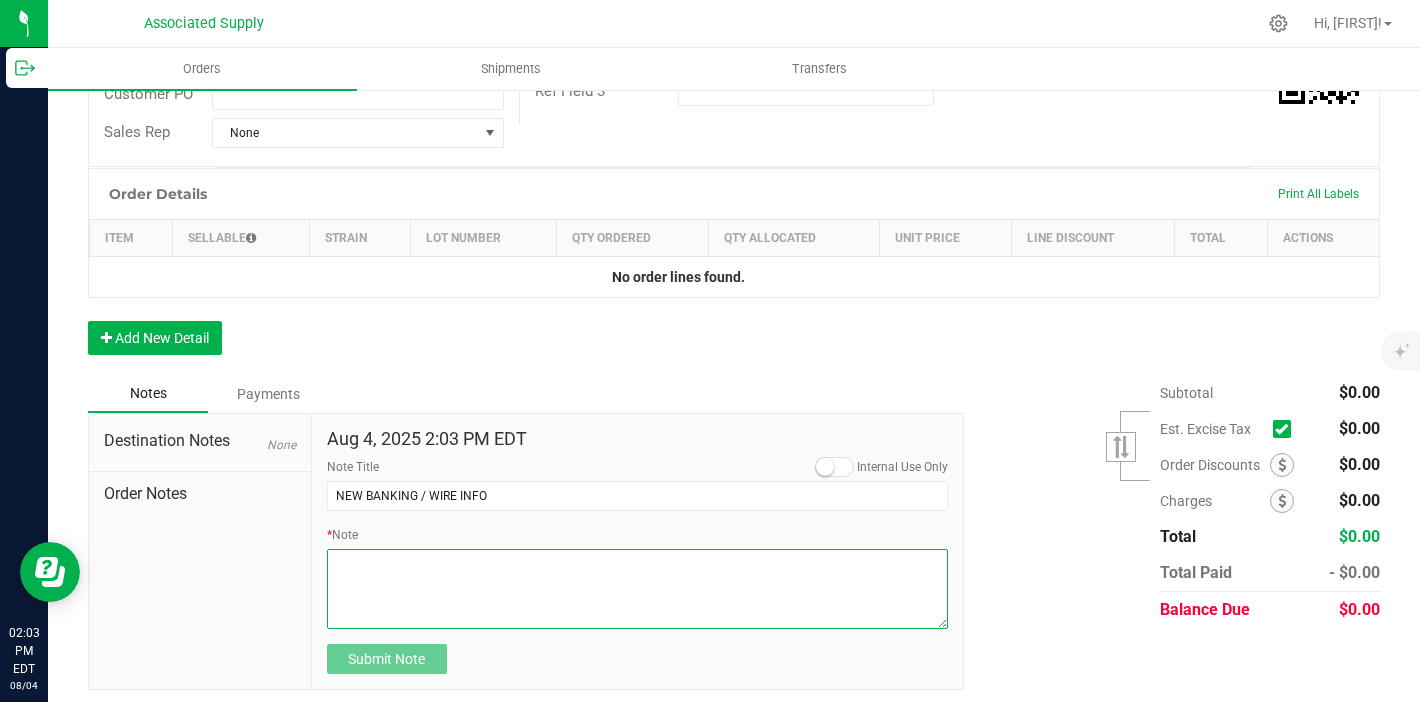 paste on "00000109" 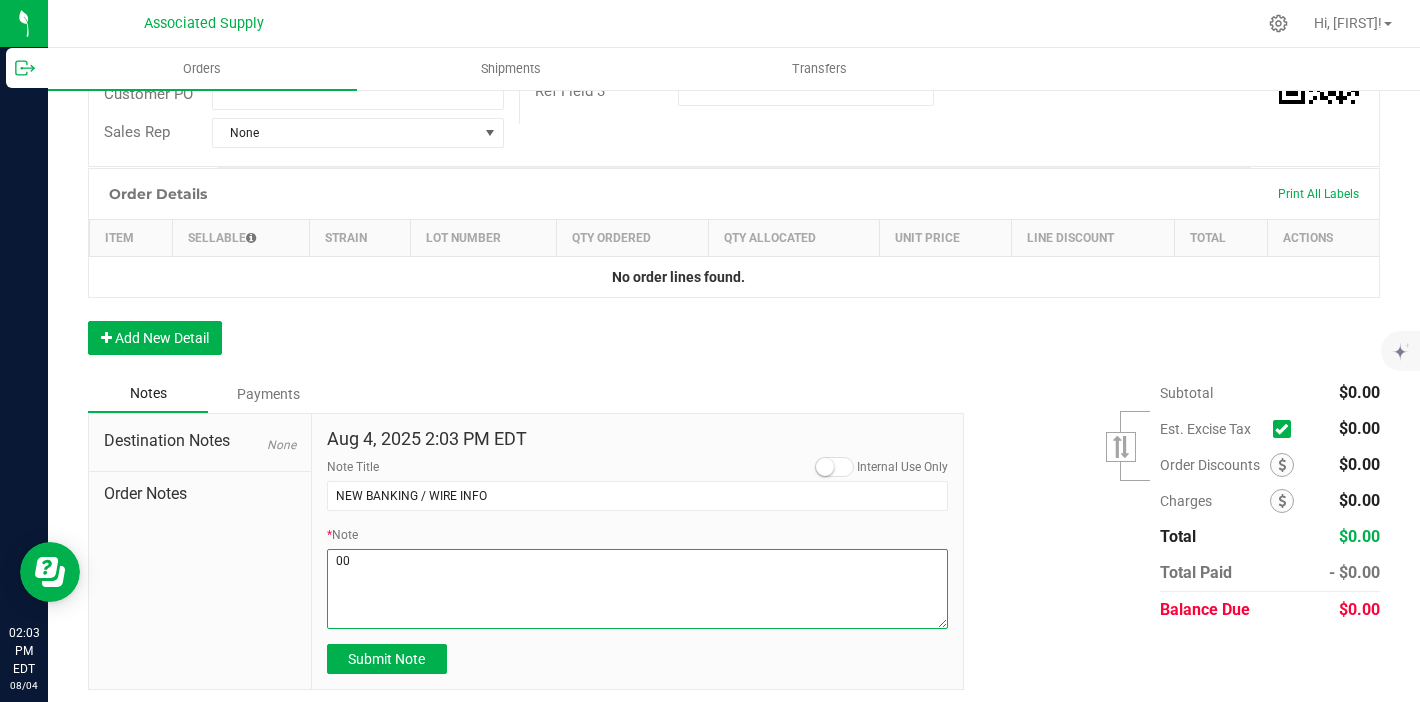 type on "0" 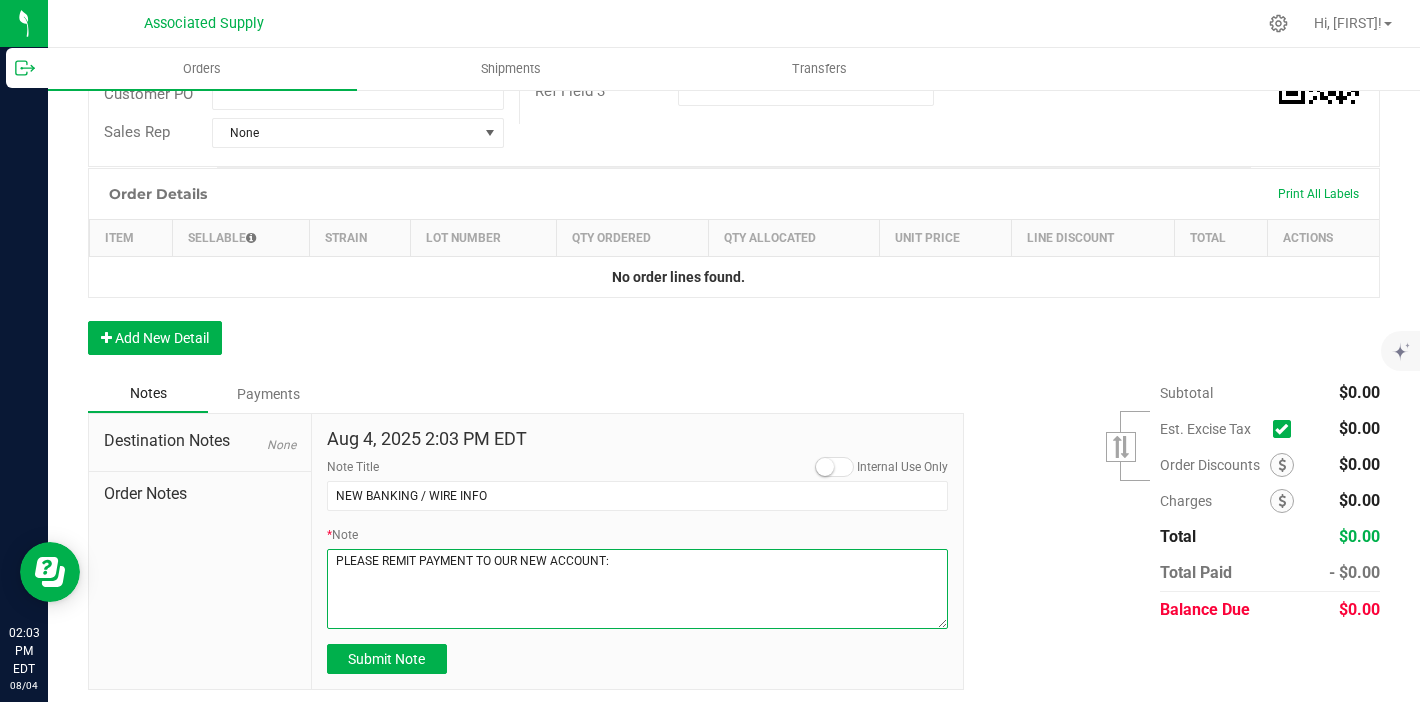 paste on "Dime Community bank
Routing # [ROUTING_NUMBER]
Account # [ACCOUNT_NUMBER]" 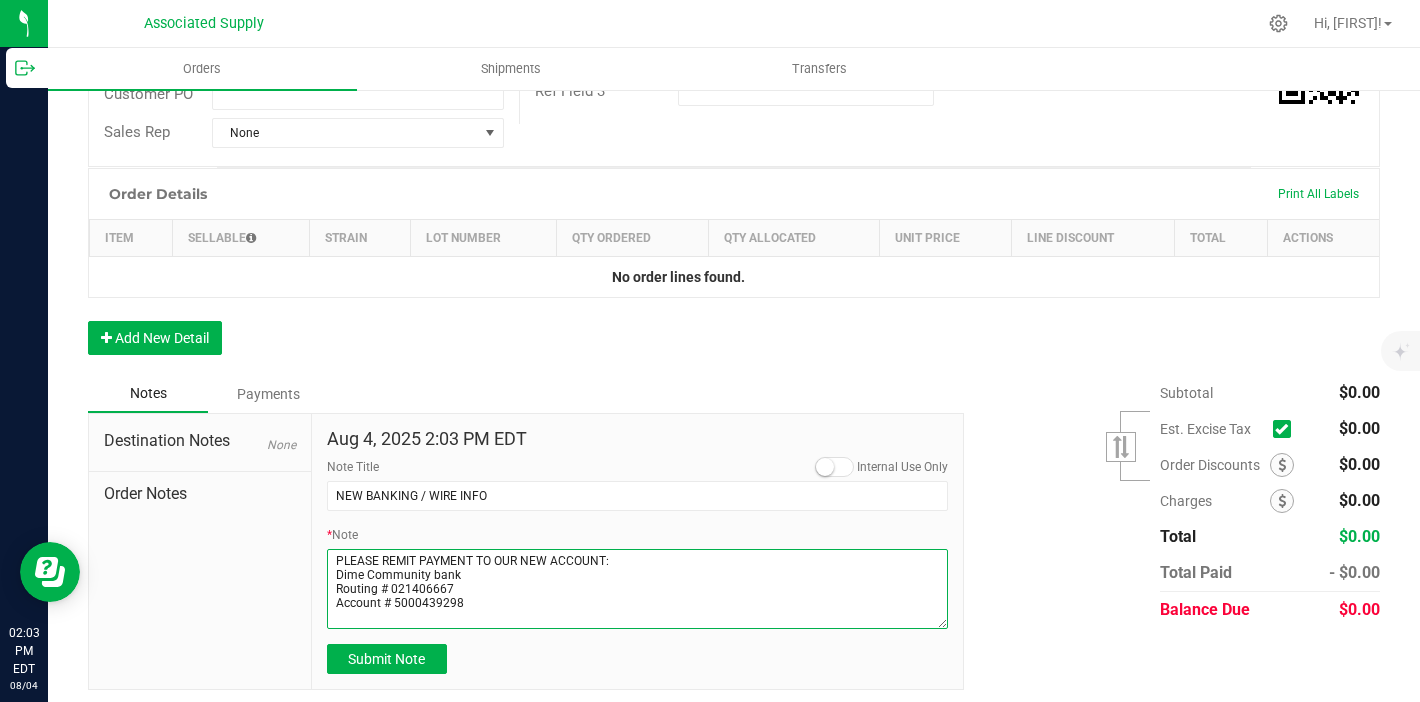 drag, startPoint x: 467, startPoint y: 601, endPoint x: 332, endPoint y: 544, distance: 146.5401 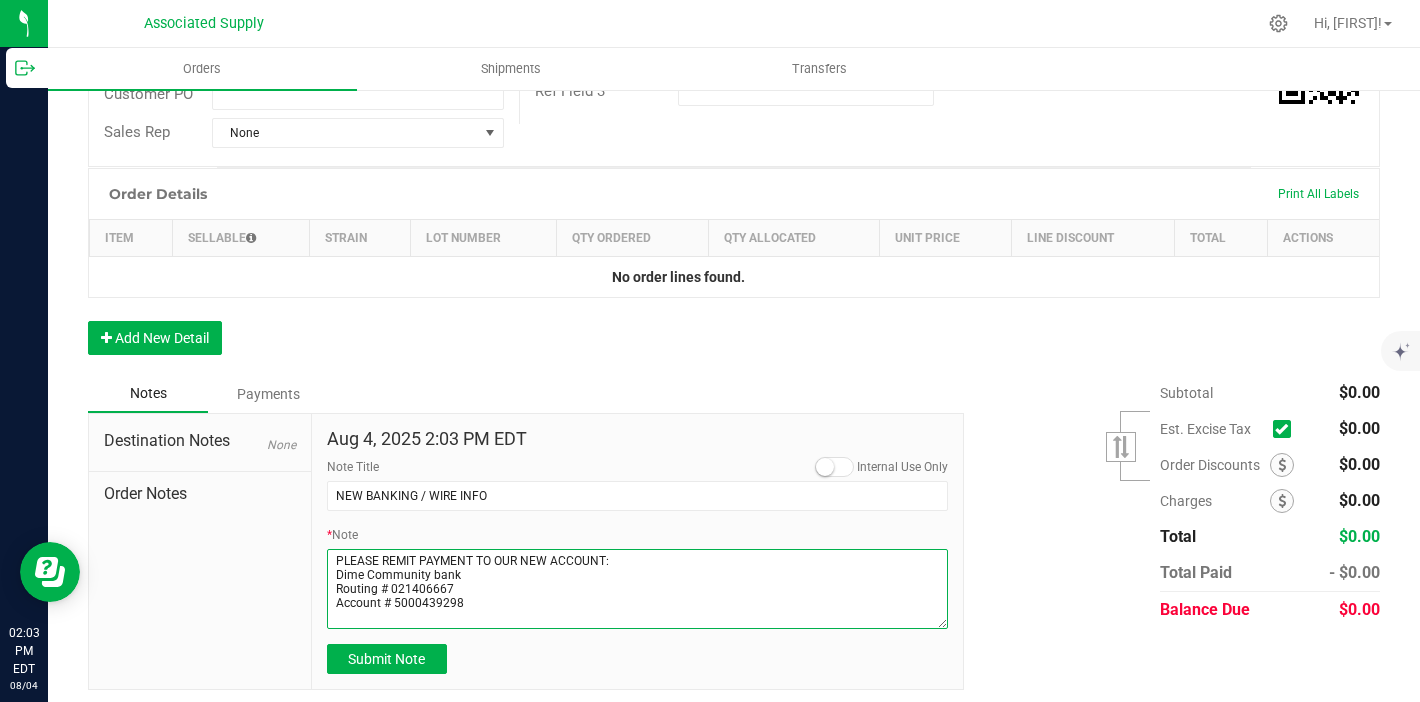 click on "*
Note" at bounding box center [638, 577] 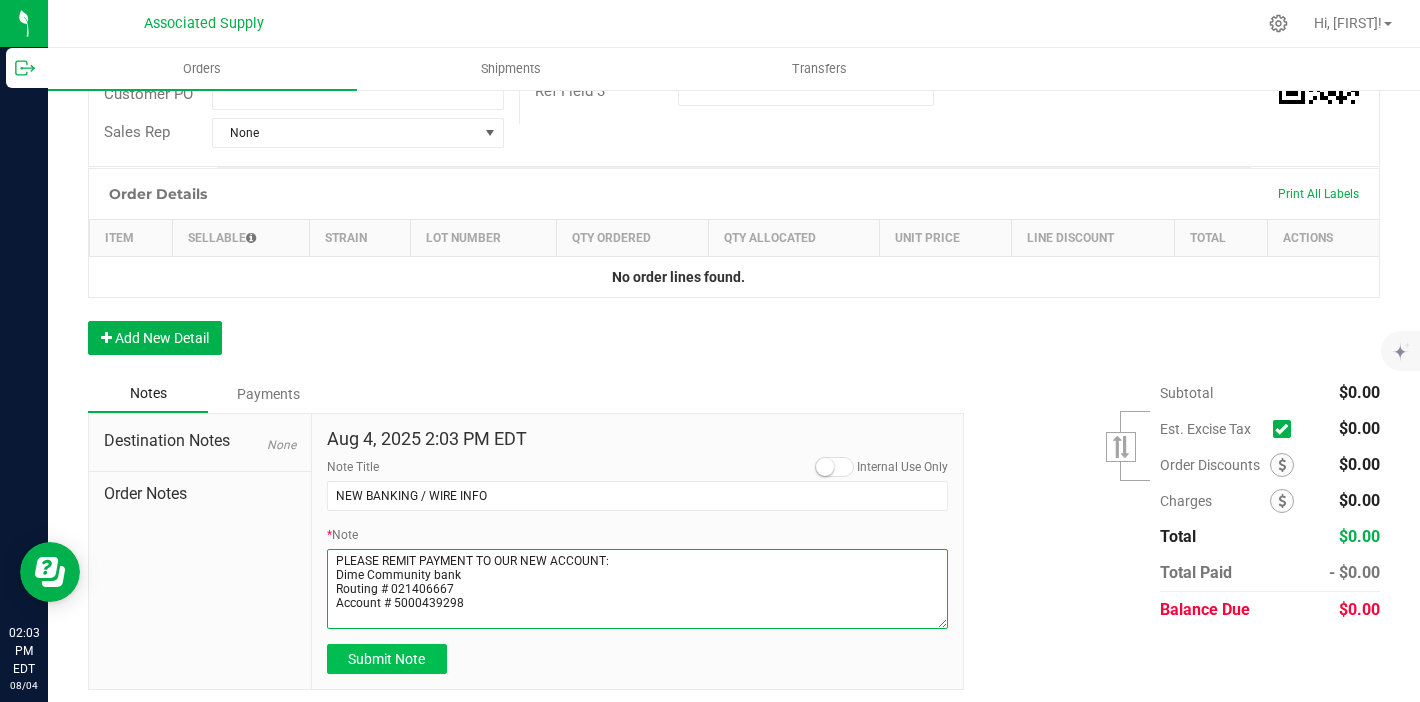 type on "PLEASE REMIT PAYMENT TO OUR NEW ACCOUNT:
Dime Community bank
Routing # 021406667
Account # 5000439298" 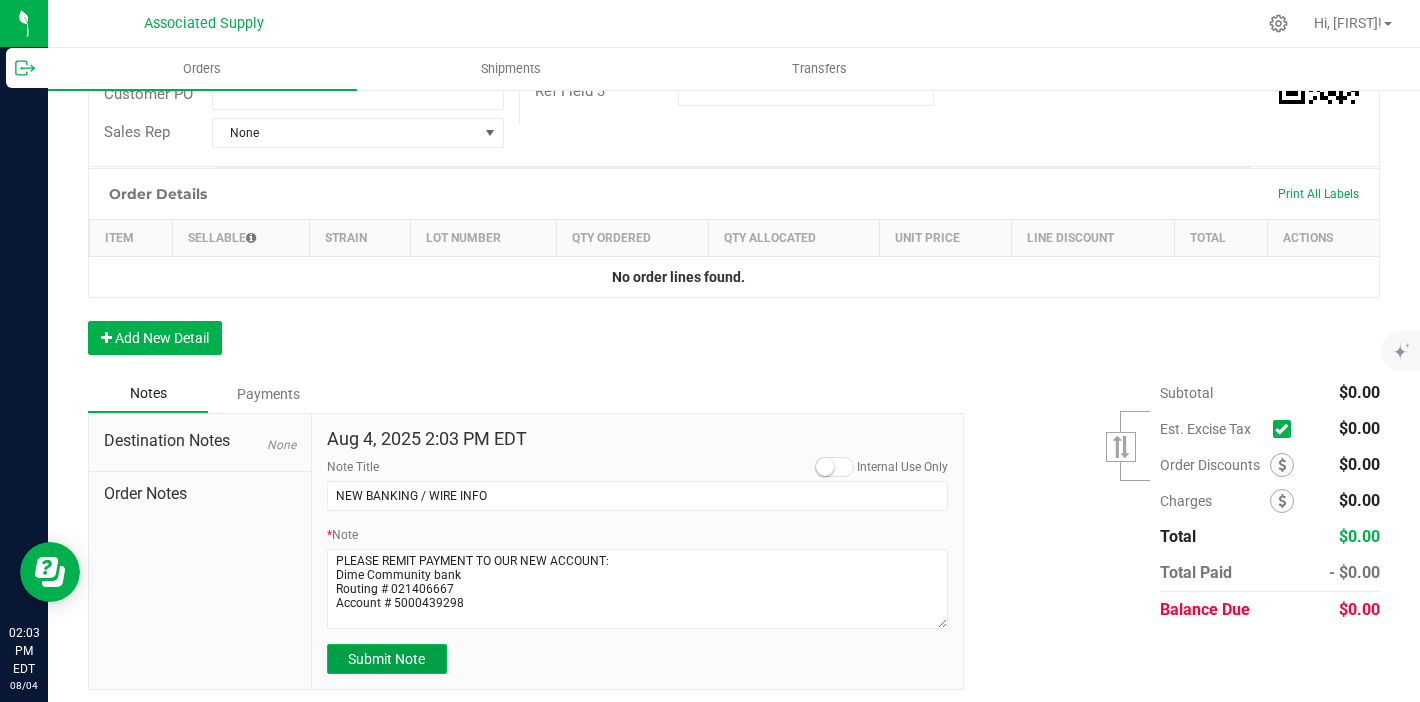 click on "Submit Note" at bounding box center (386, 659) 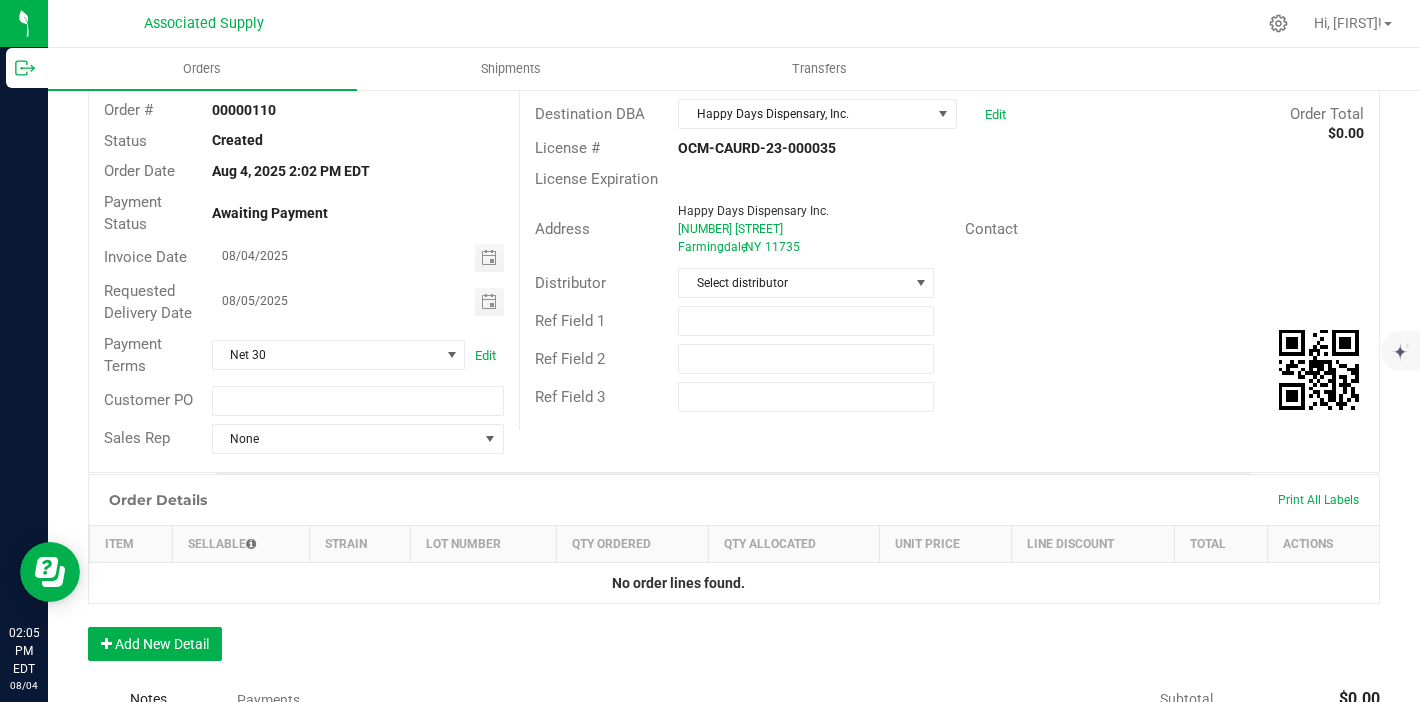 scroll, scrollTop: 45, scrollLeft: 0, axis: vertical 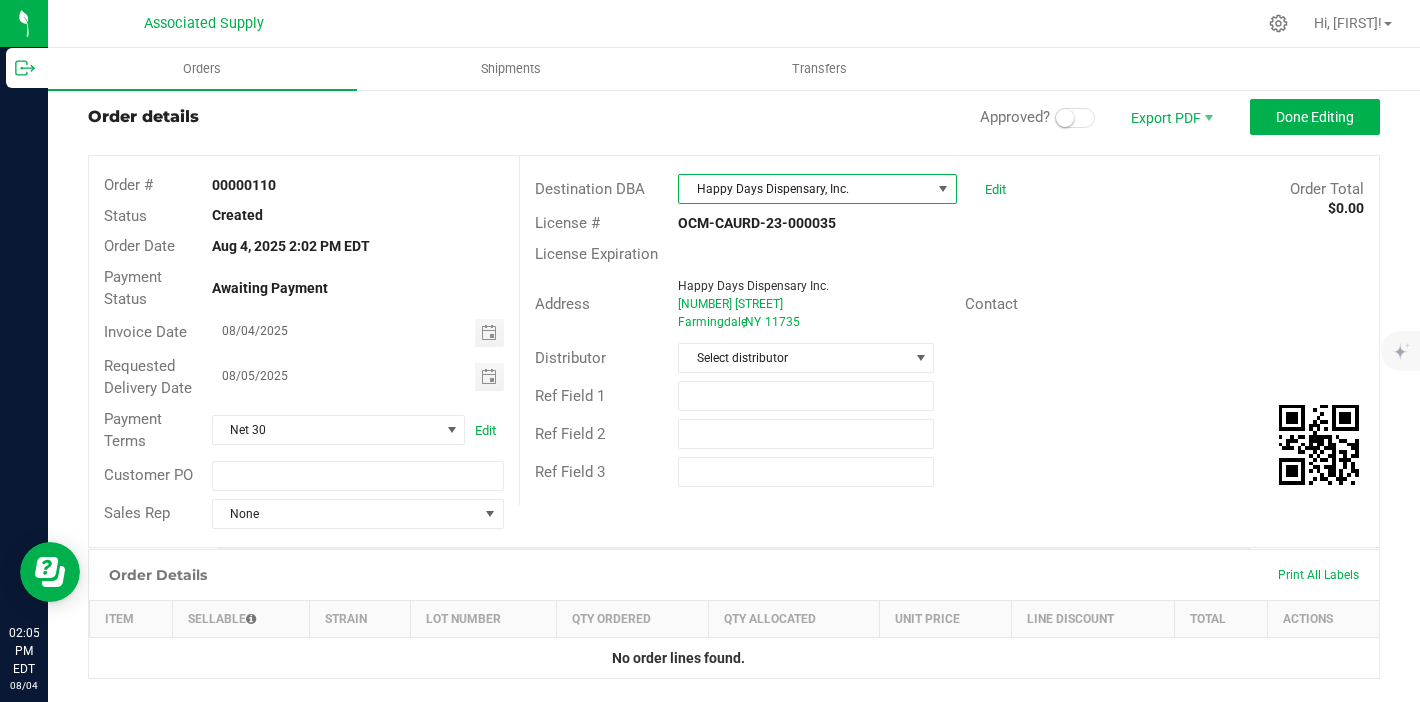 click on "Happy Days Dispensary, Inc." at bounding box center (805, 189) 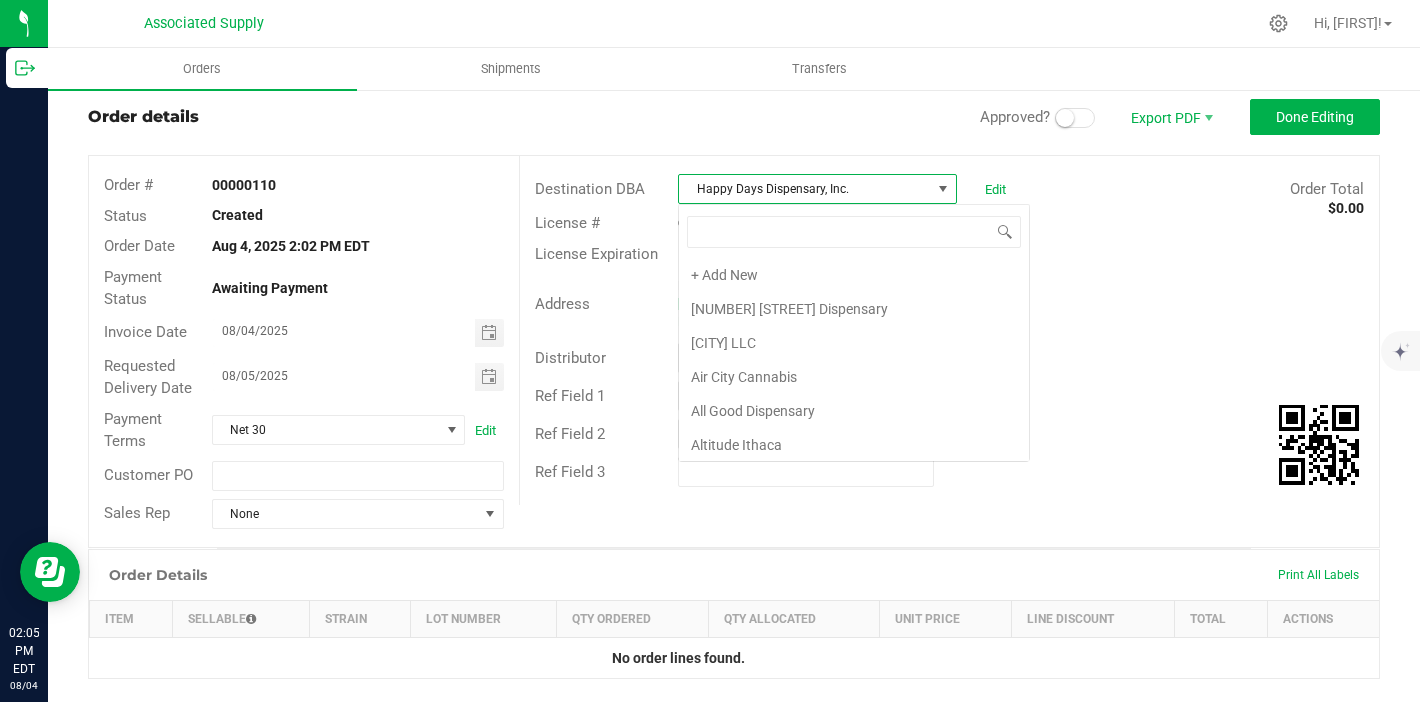 scroll, scrollTop: 4254, scrollLeft: 0, axis: vertical 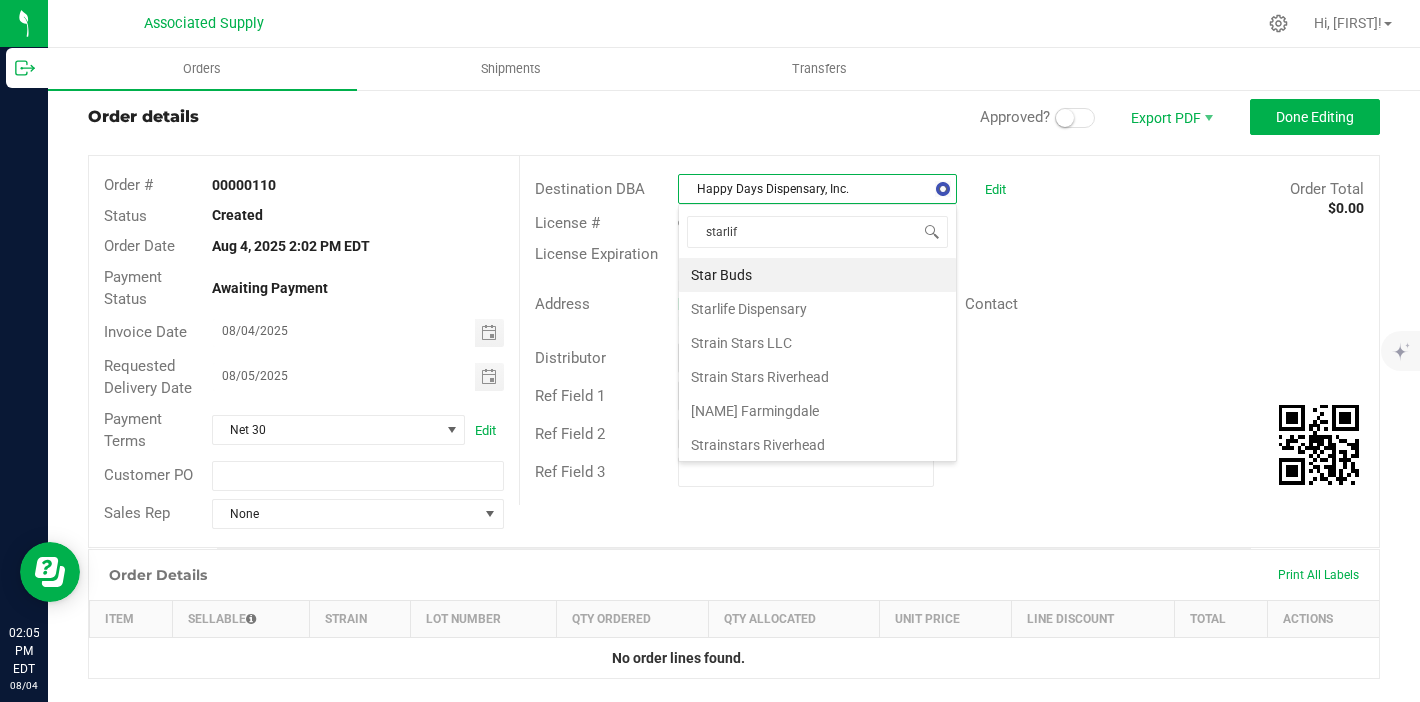 type on "starlife" 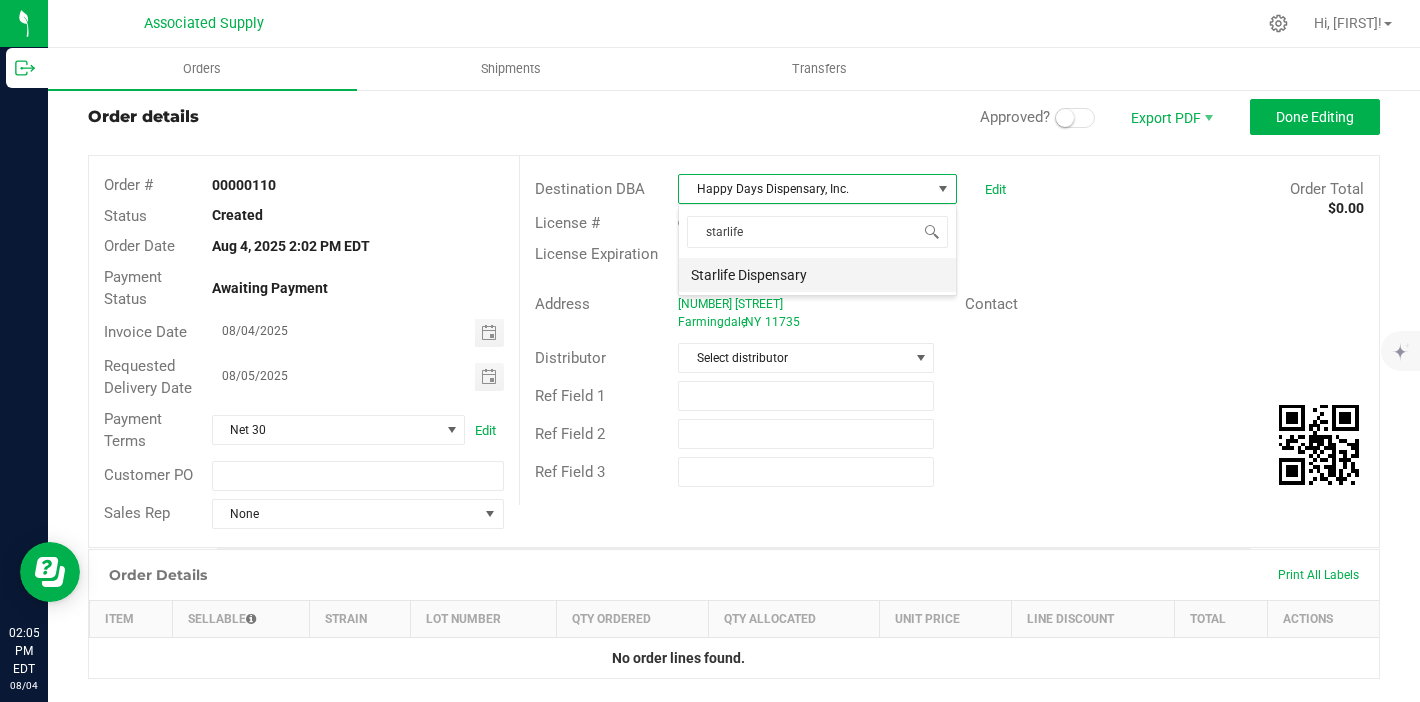 click on "Starlife Dispensary" at bounding box center [817, 275] 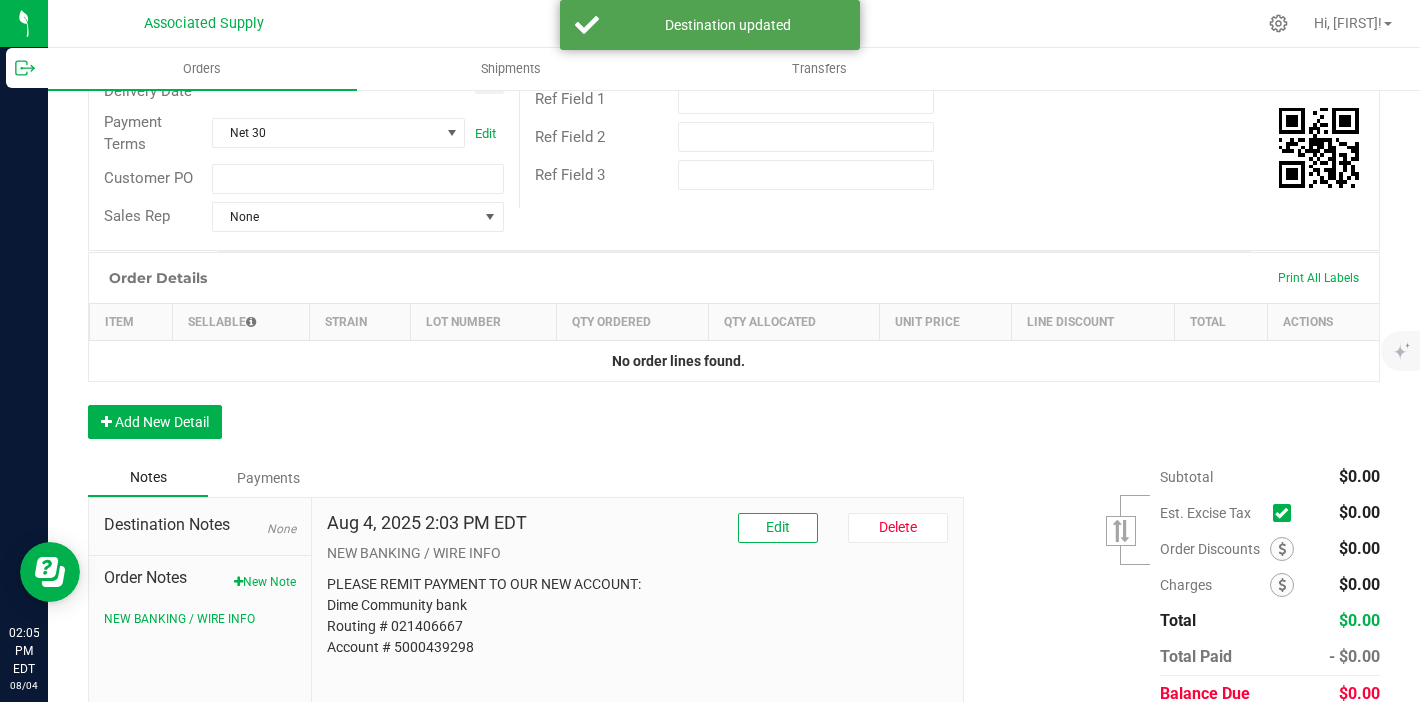 scroll, scrollTop: 426, scrollLeft: 0, axis: vertical 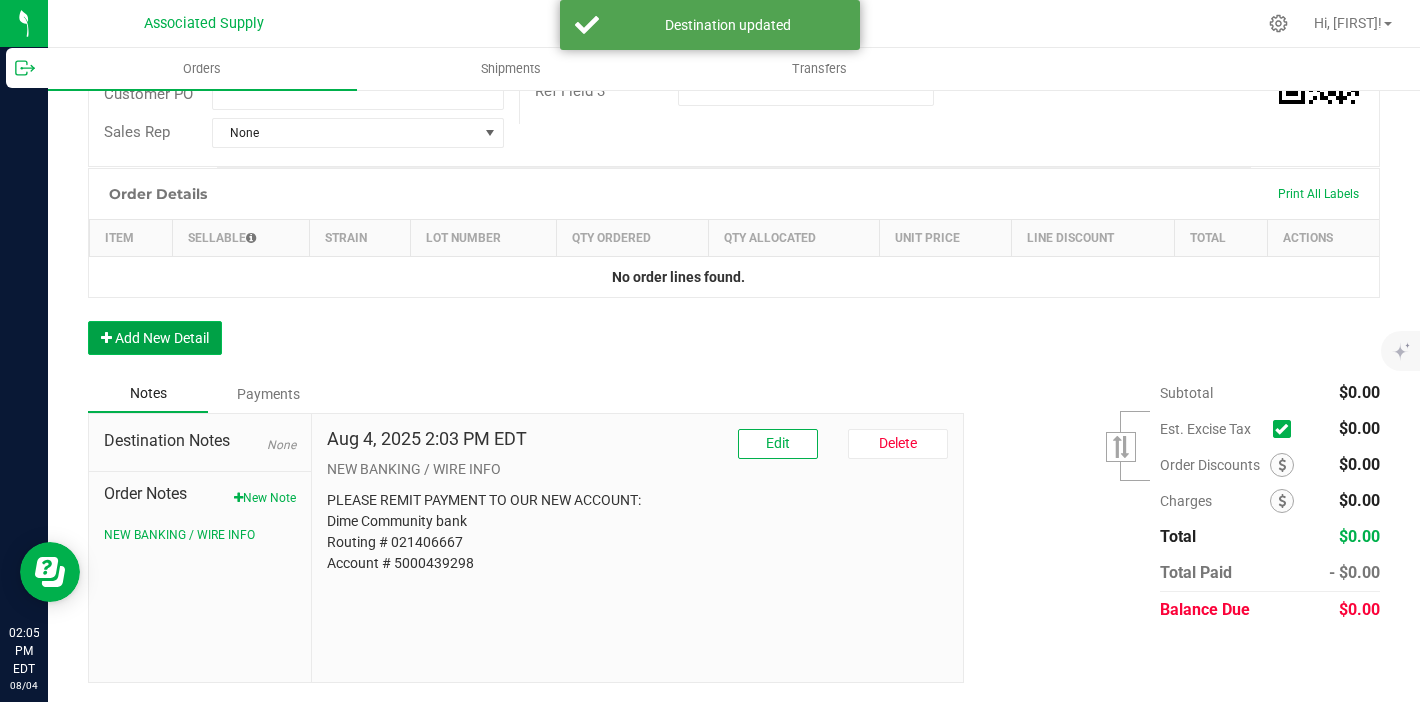 click on "Add New Detail" at bounding box center [155, 338] 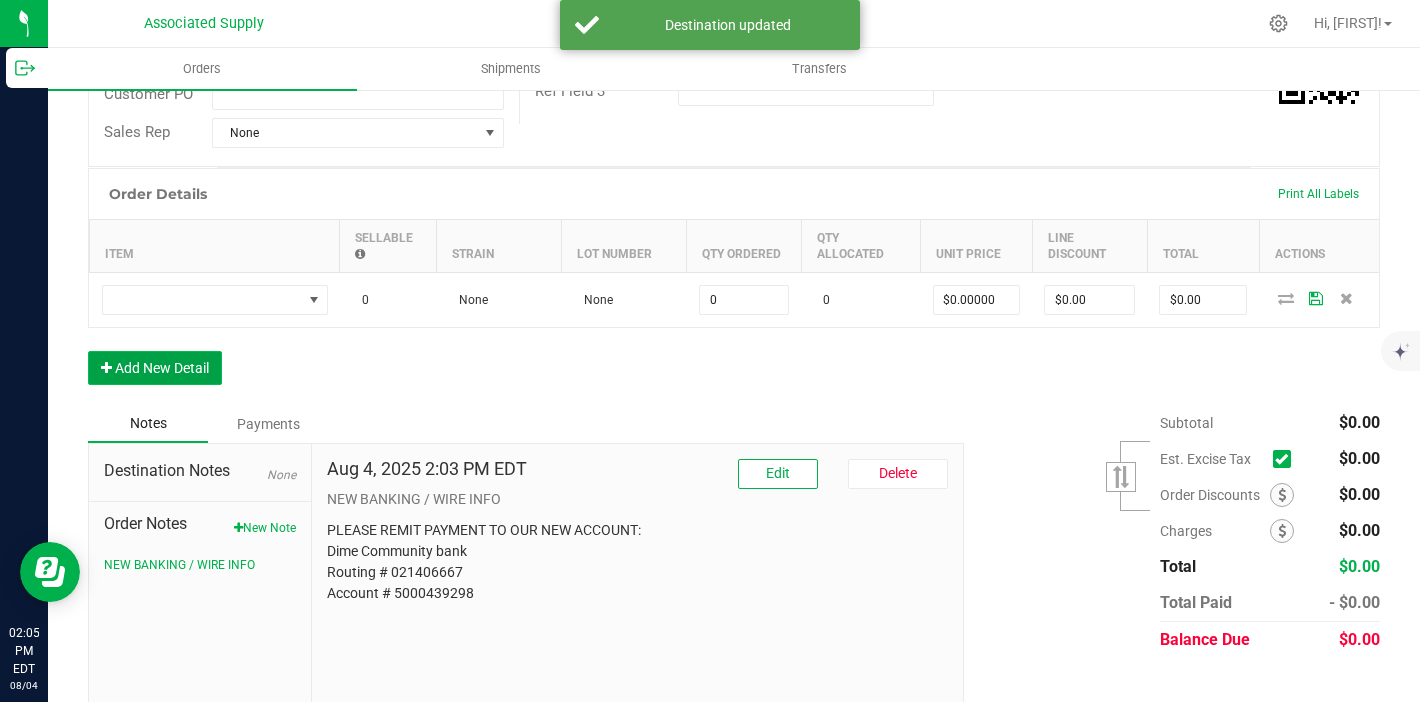 click on "Add New Detail" at bounding box center (155, 368) 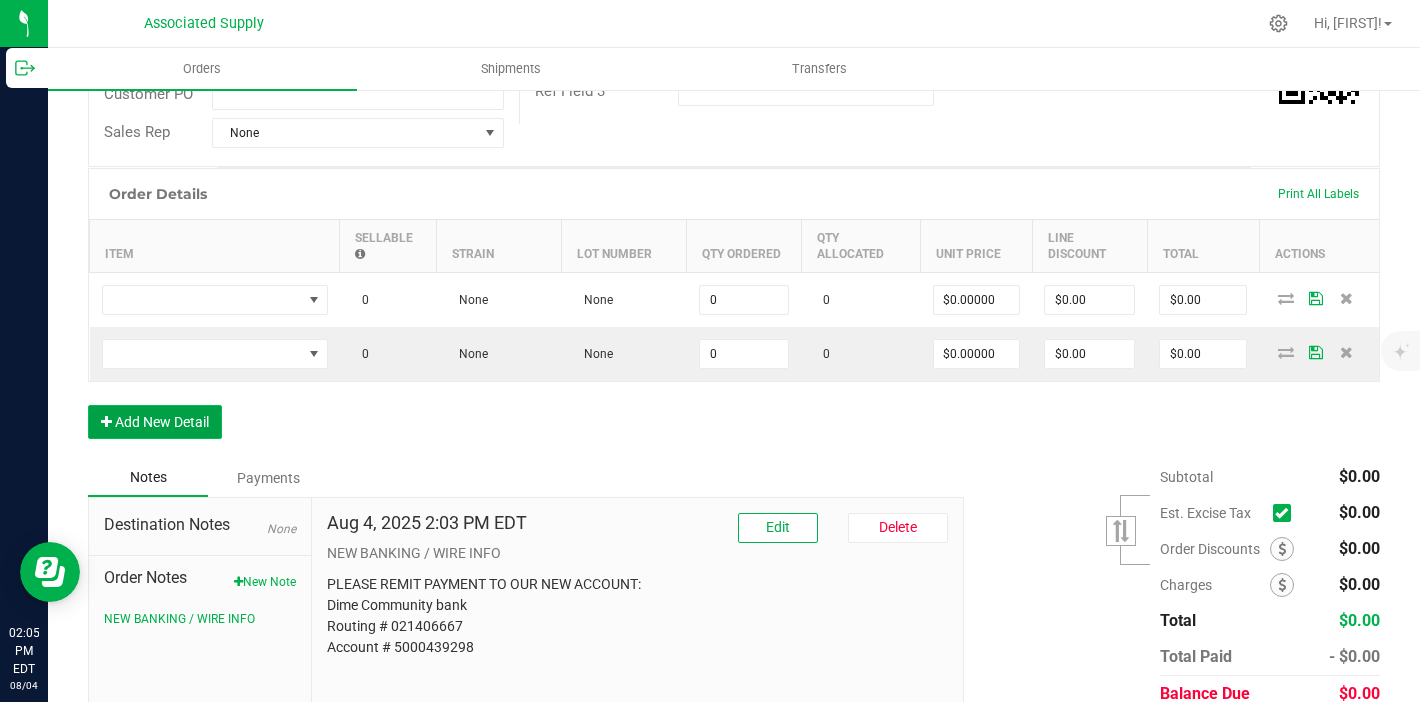 click on "Add New Detail" at bounding box center [155, 422] 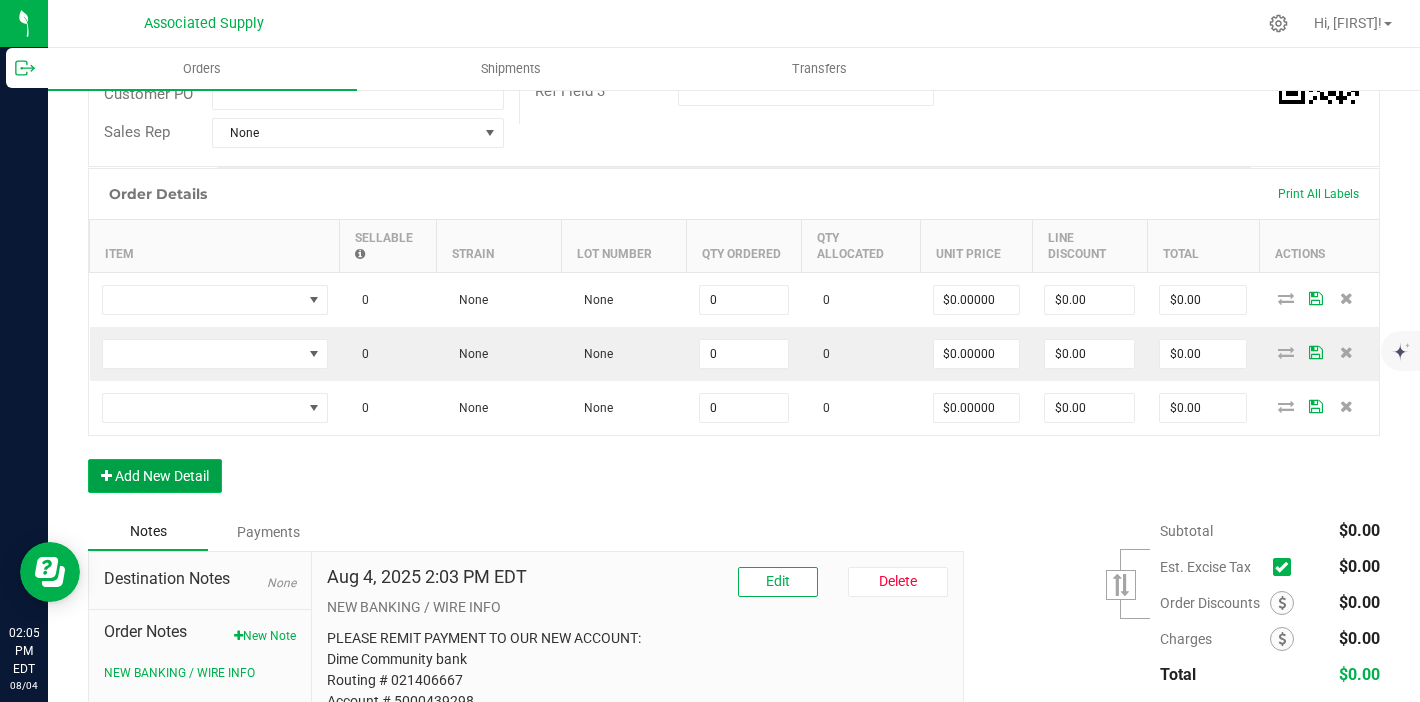 click on "Add New Detail" at bounding box center (155, 476) 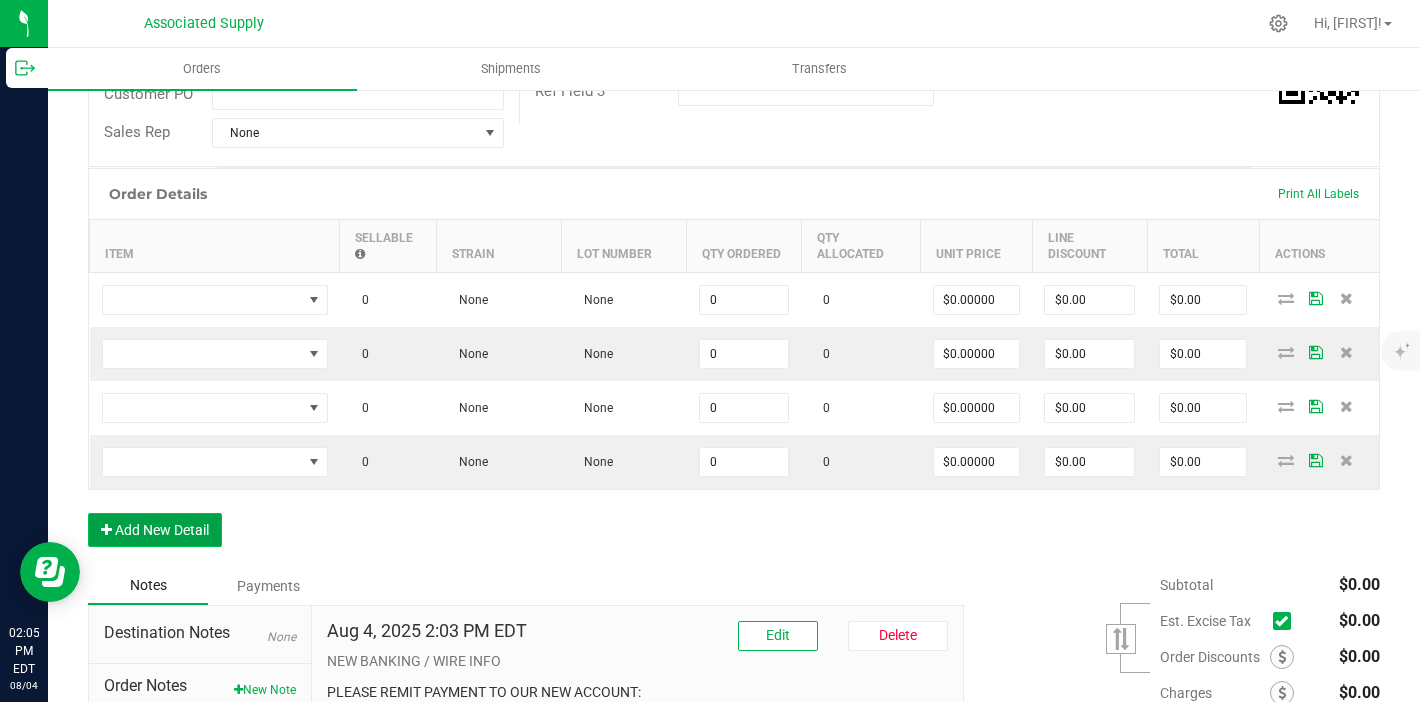 click on "Add New Detail" at bounding box center [155, 530] 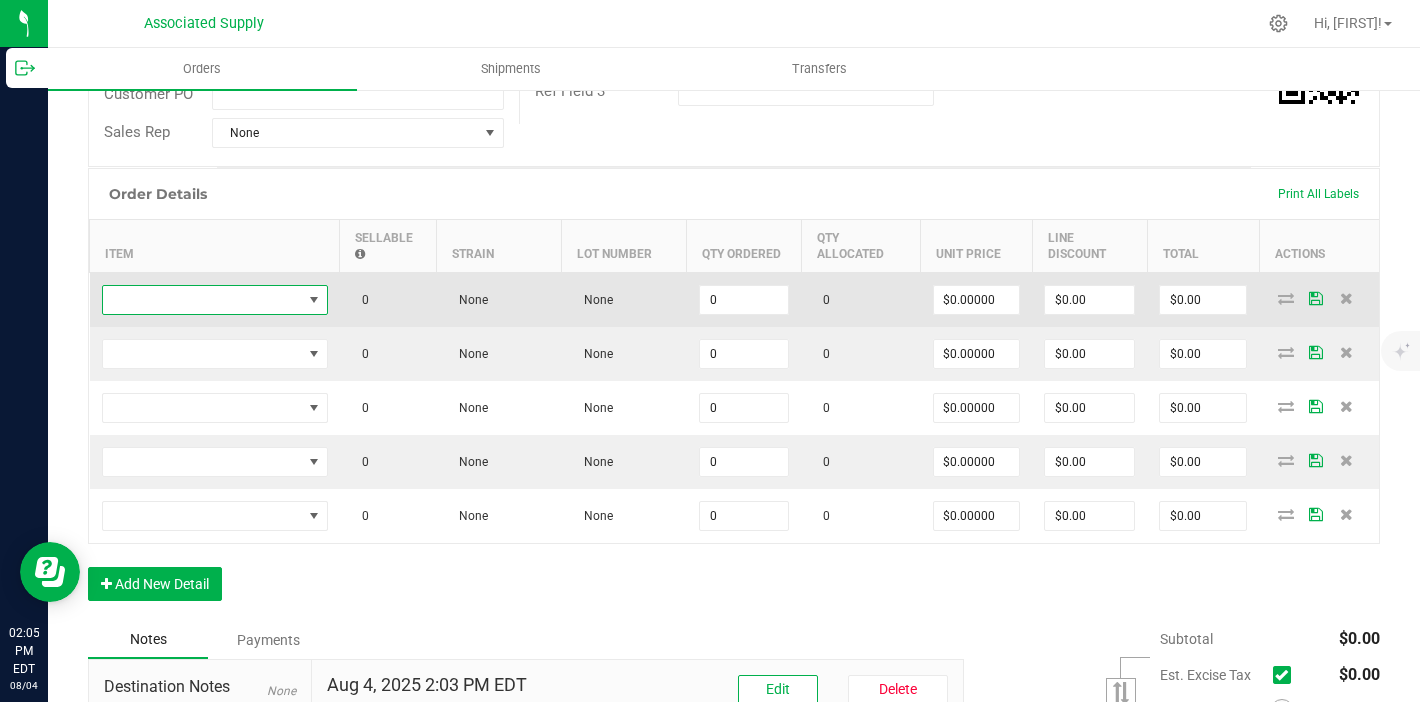 click at bounding box center (202, 300) 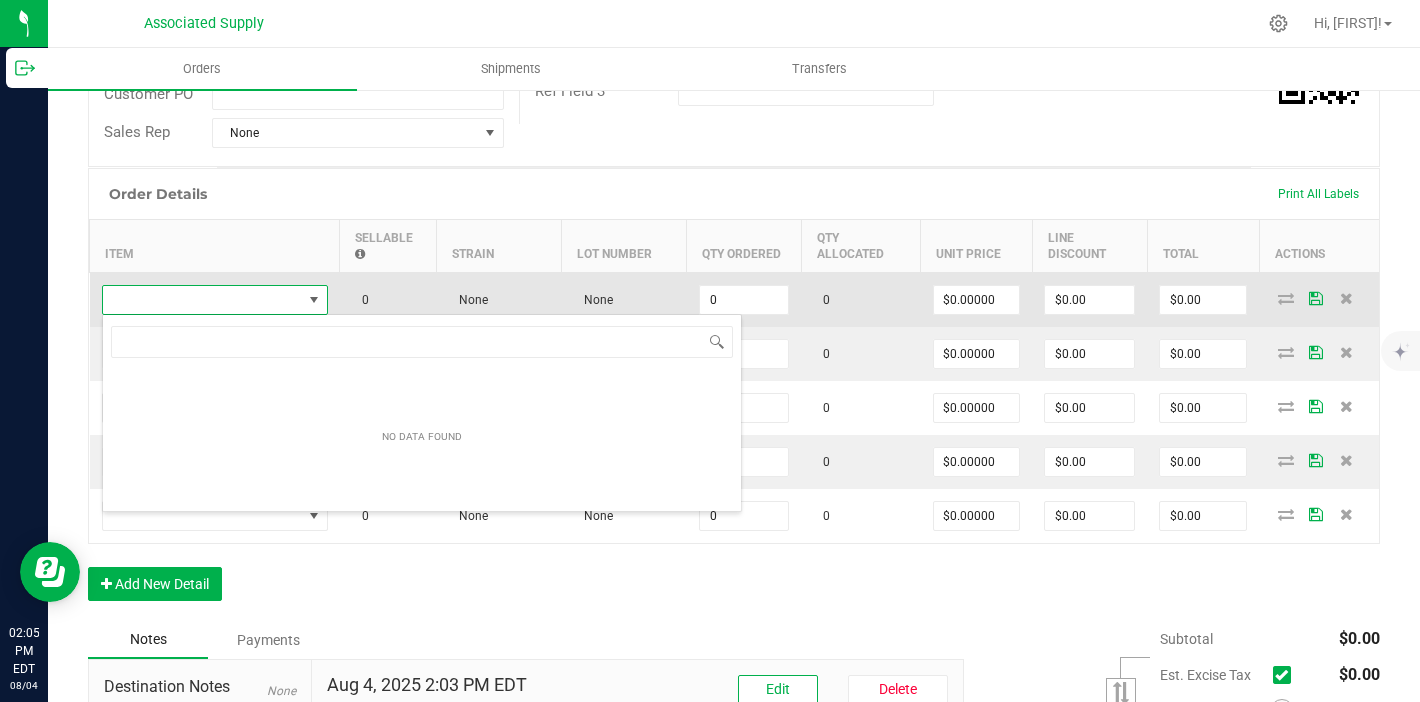 scroll, scrollTop: 99970, scrollLeft: 99774, axis: both 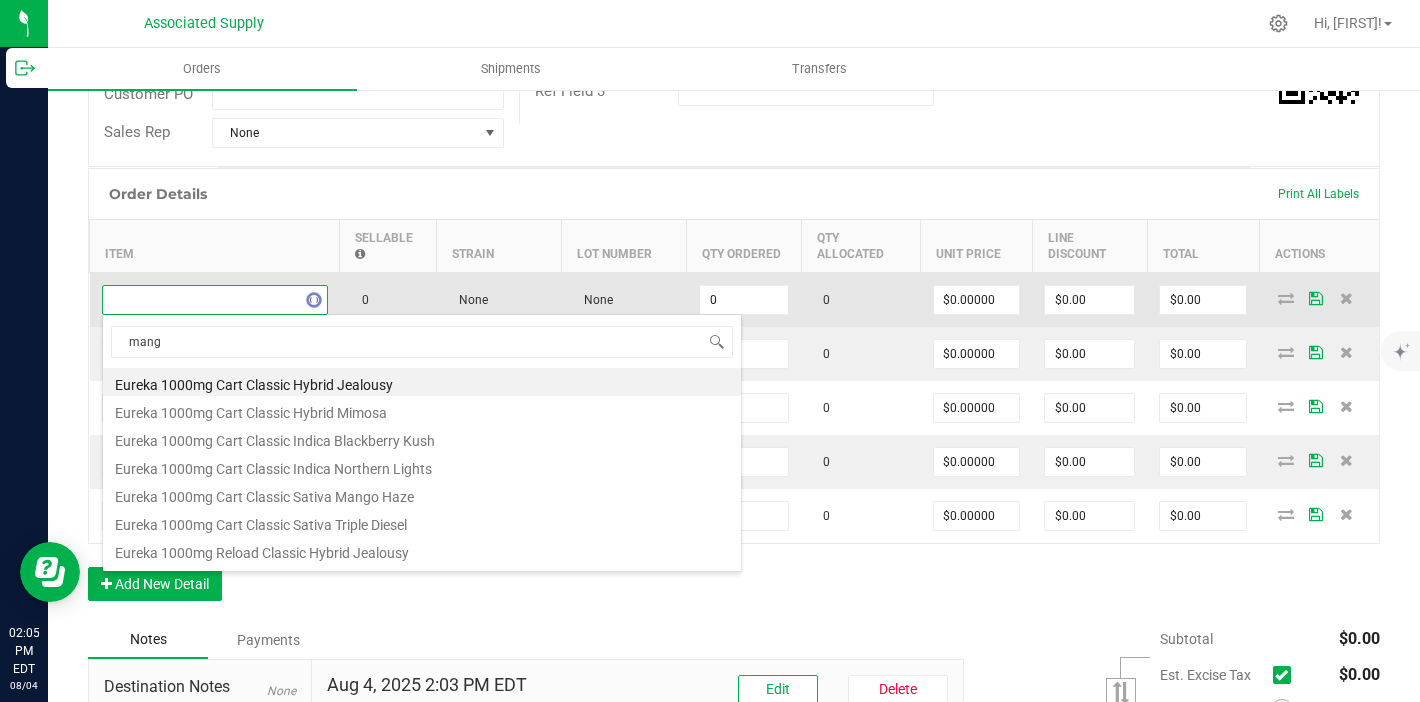 type on "mango" 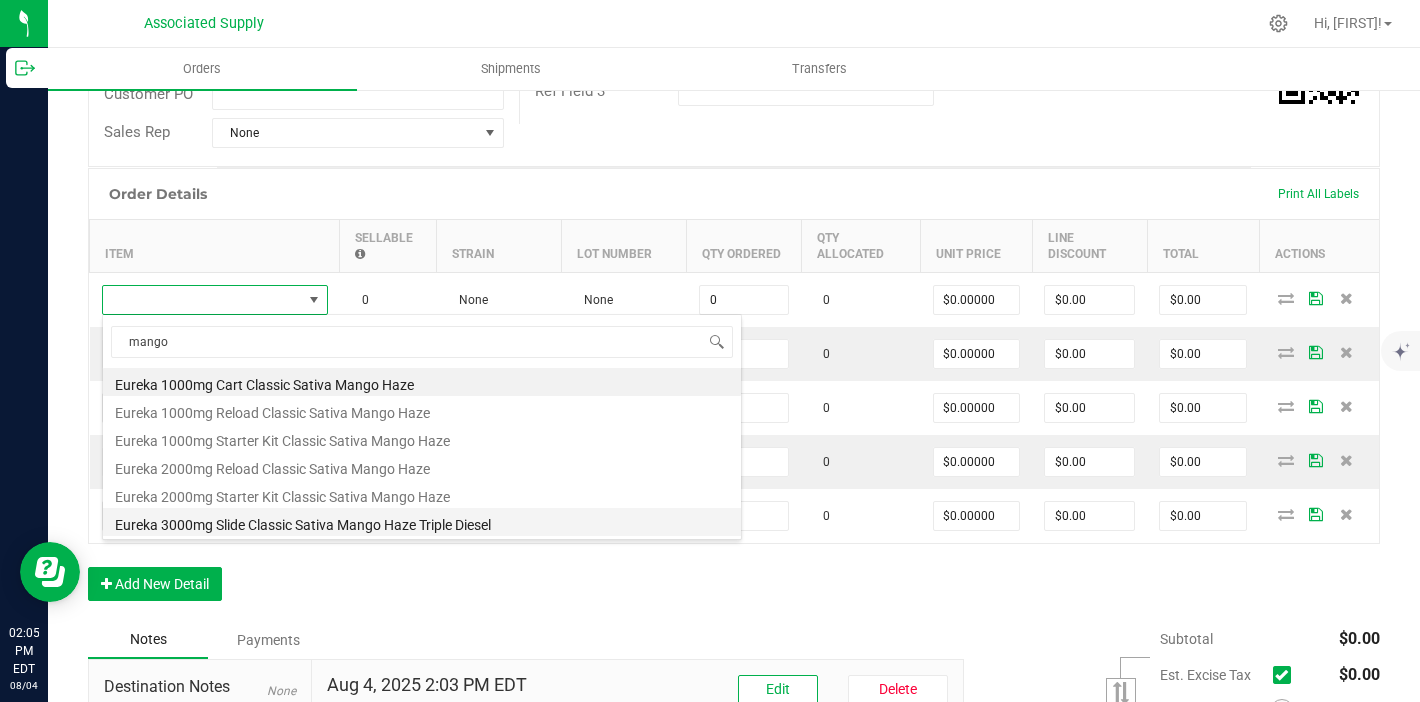 click on "Eureka 3000mg Slide Classic Sativa Mango Haze Triple Diesel" at bounding box center [422, 522] 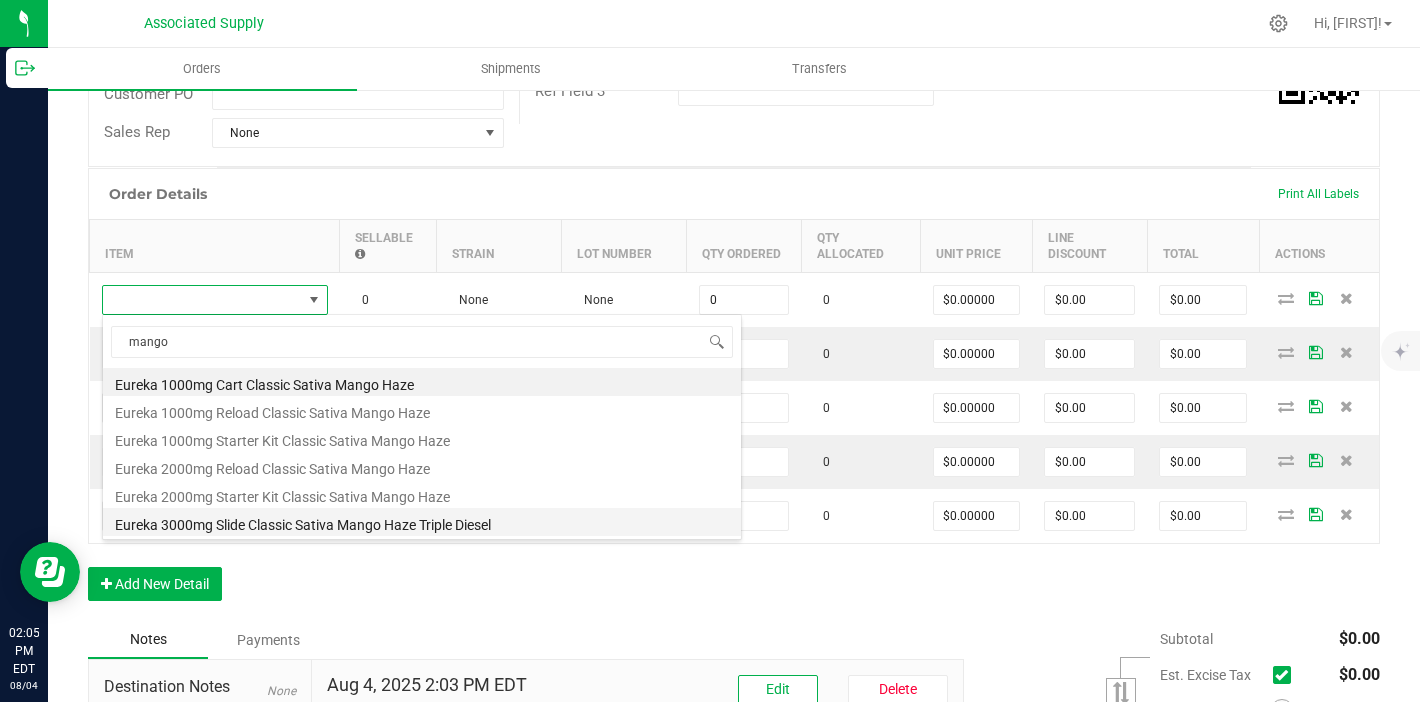 type on "0 ea" 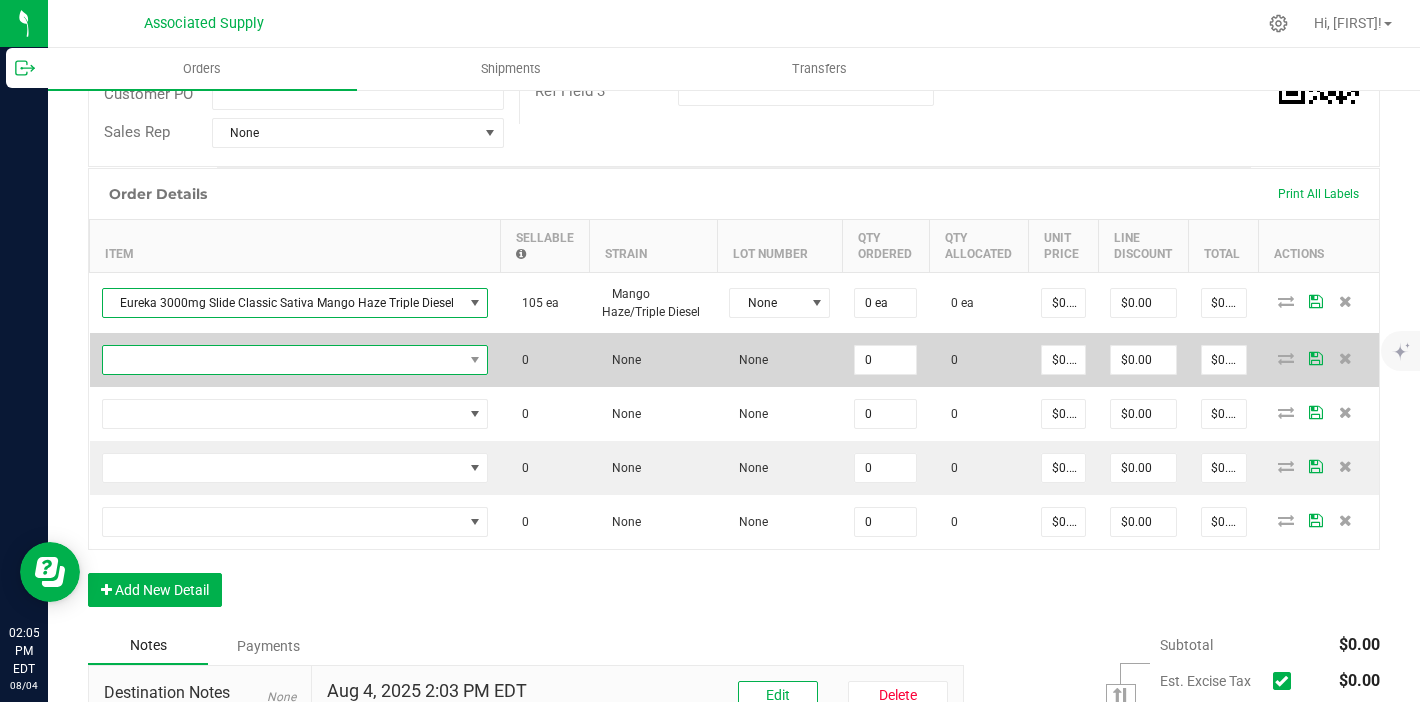 click at bounding box center (283, 360) 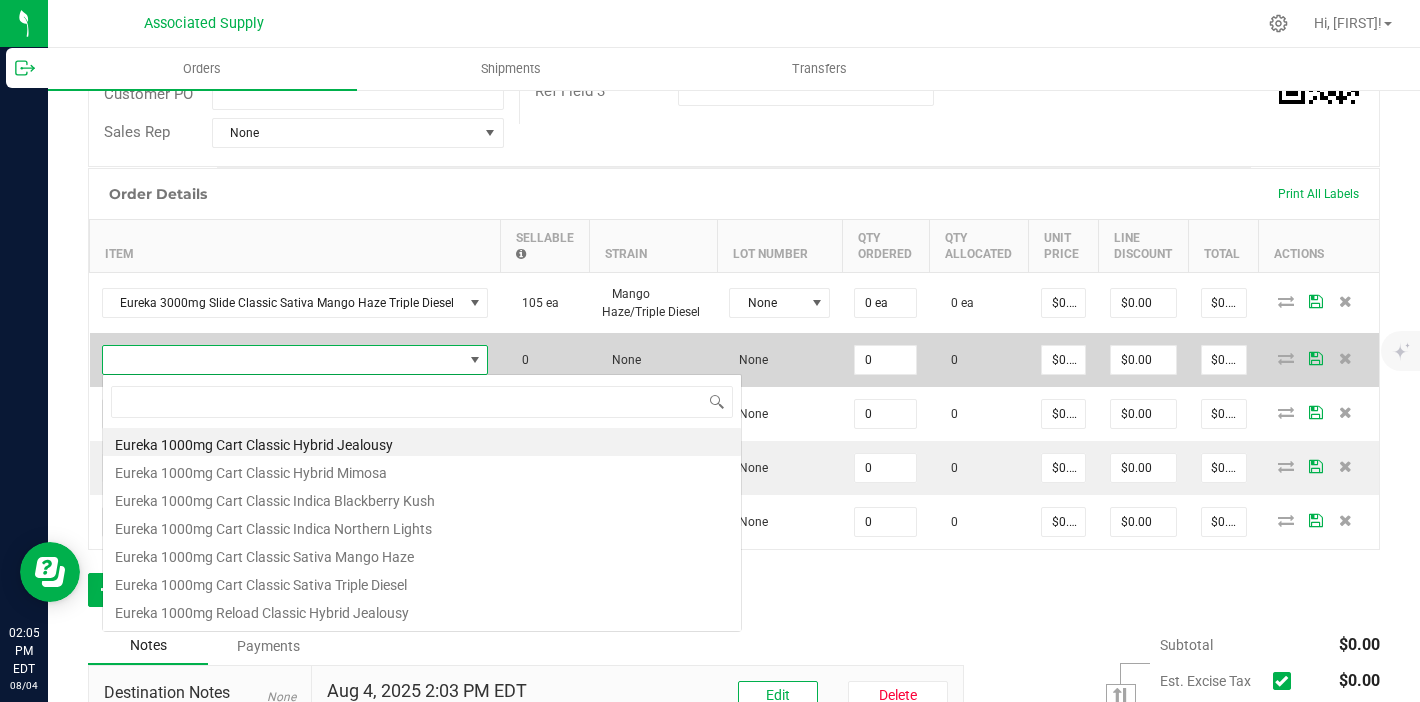scroll, scrollTop: 99970, scrollLeft: 99619, axis: both 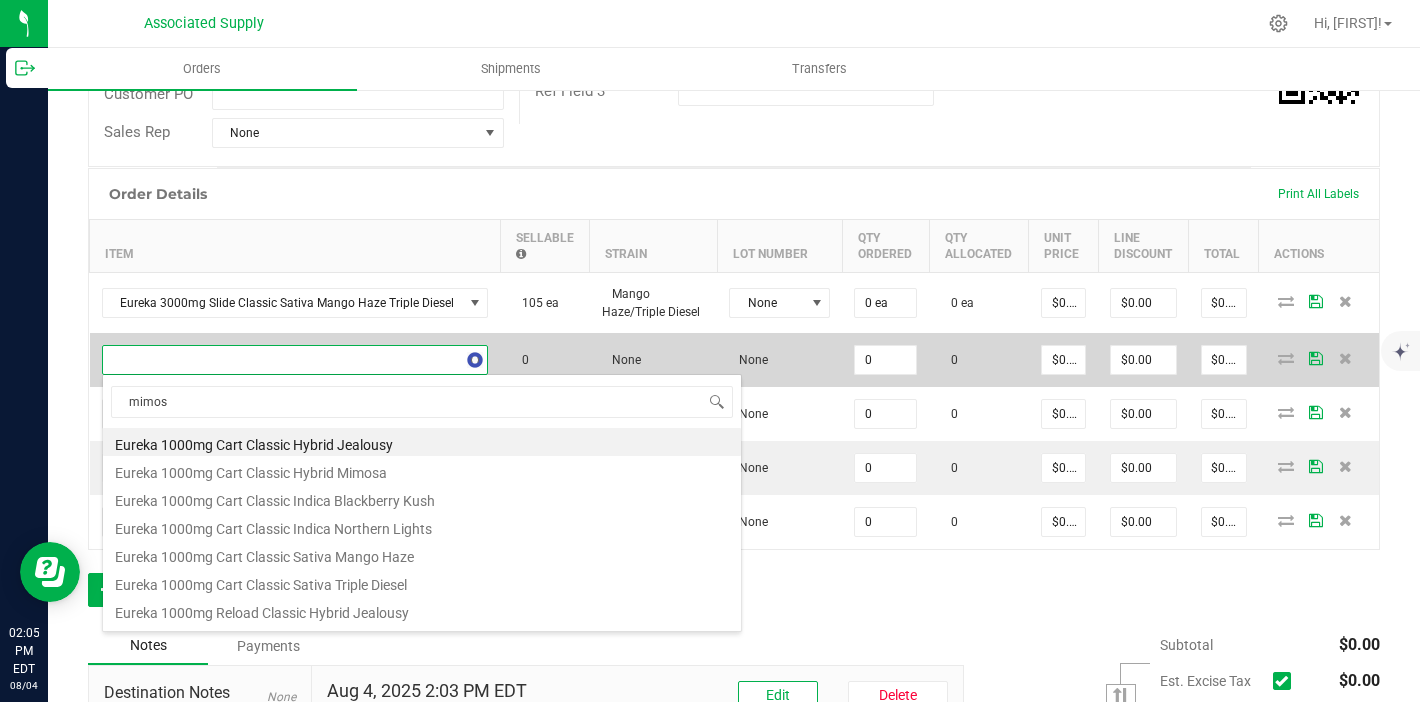type on "mimosa" 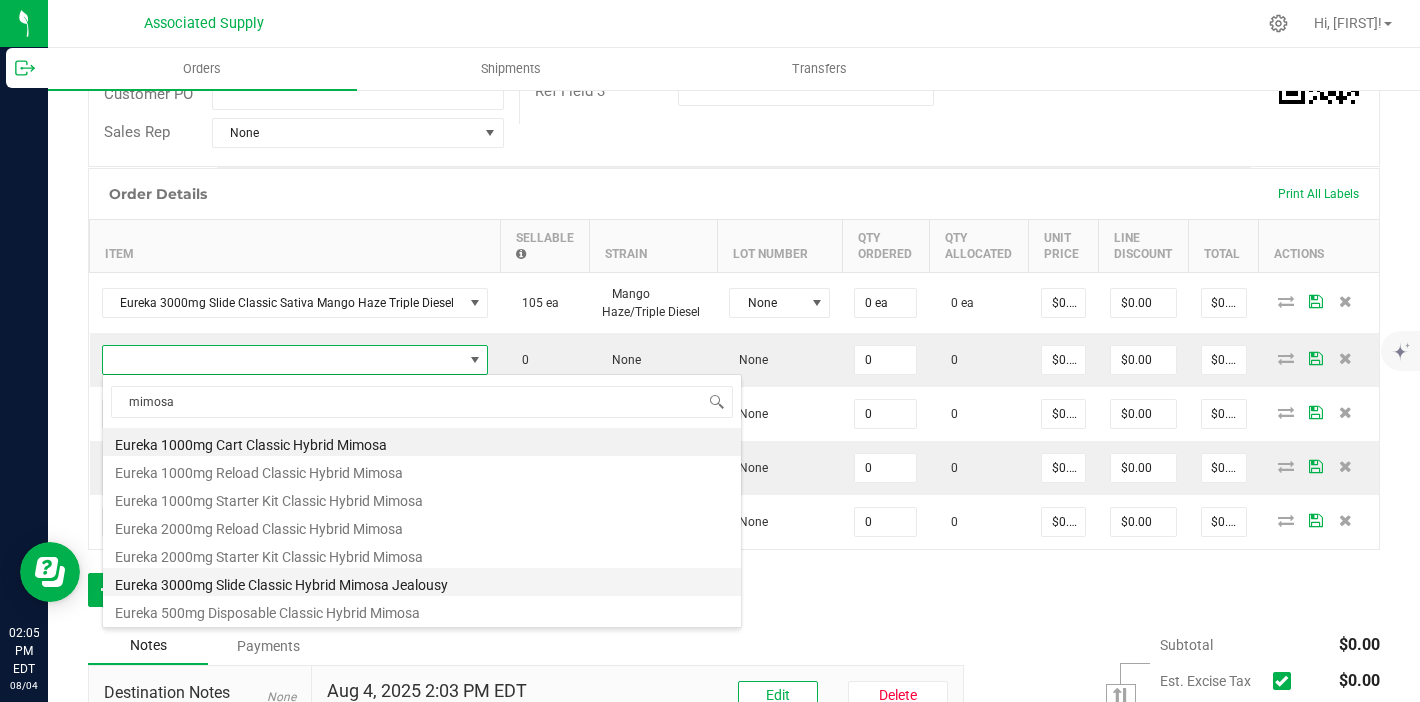 click on "Eureka 3000mg Slide Classic Hybrid Mimosa Jealousy" at bounding box center (422, 582) 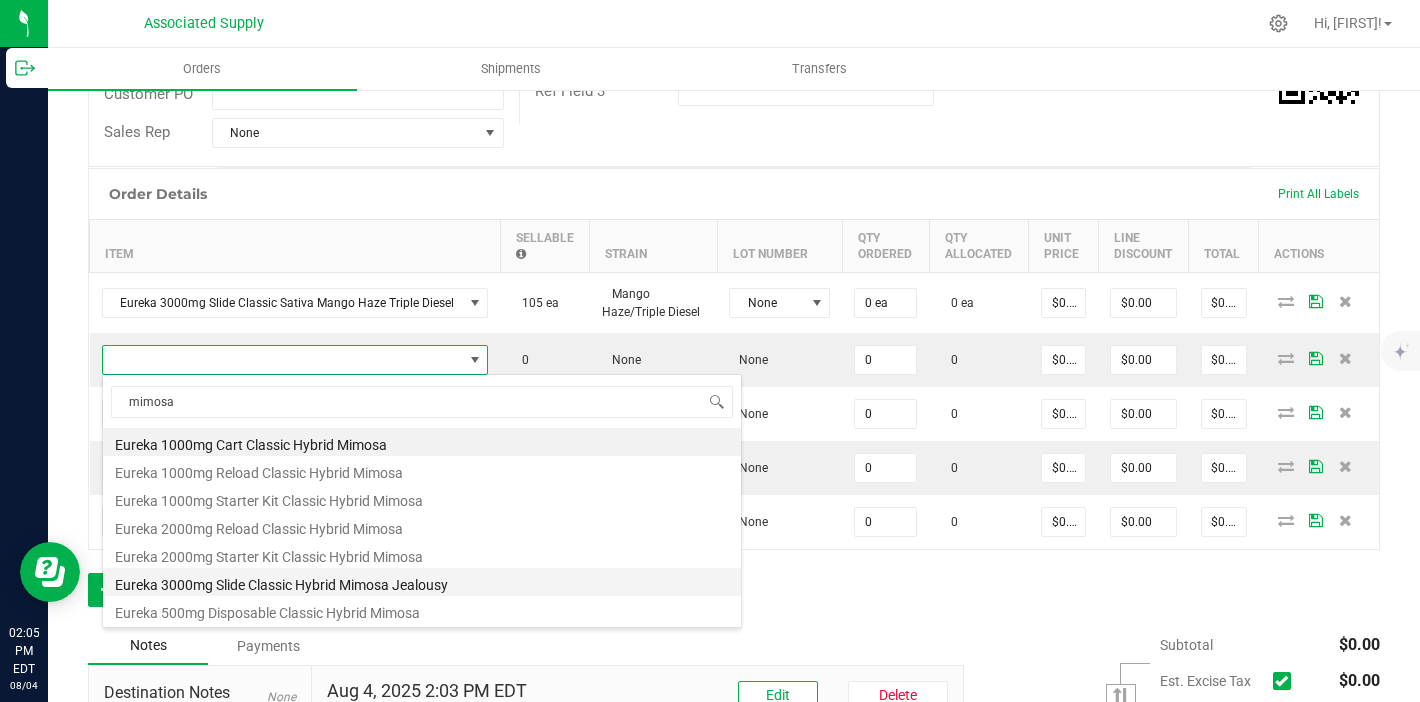 type on "0 ea" 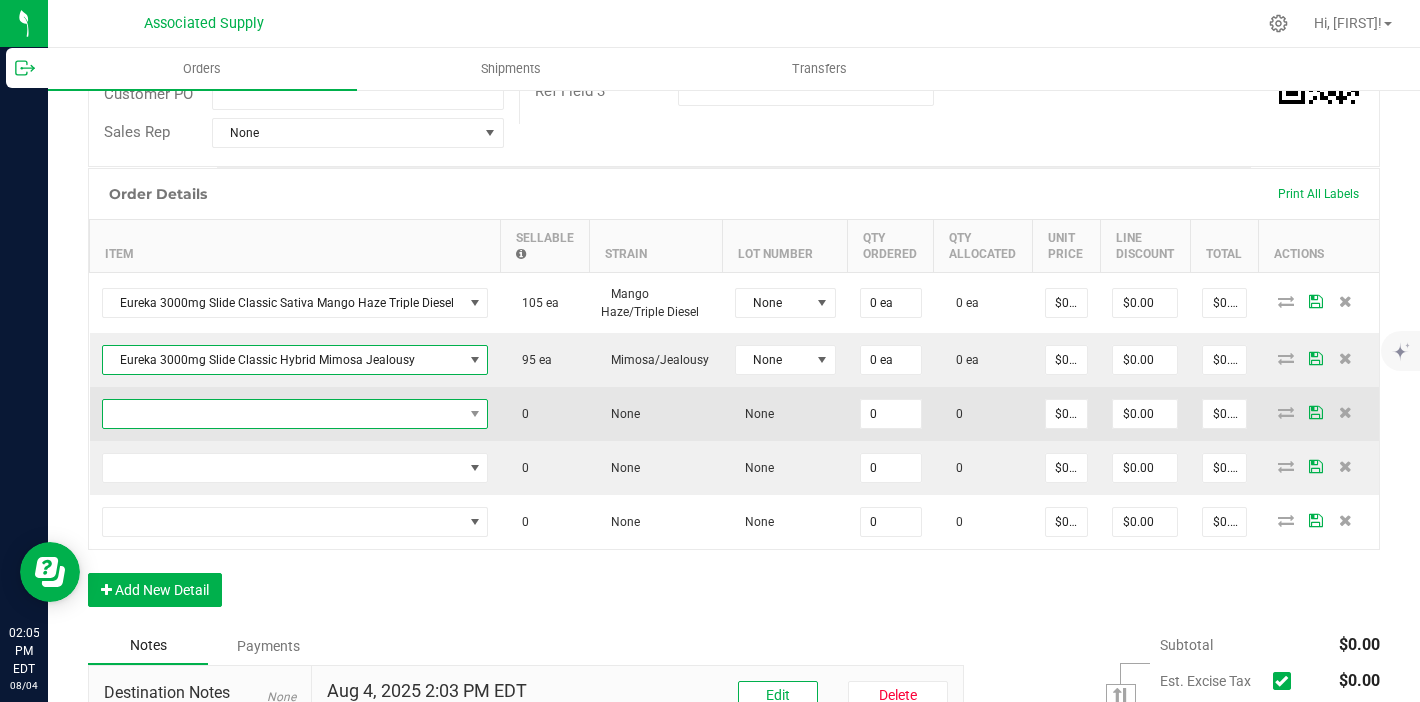 click at bounding box center (283, 414) 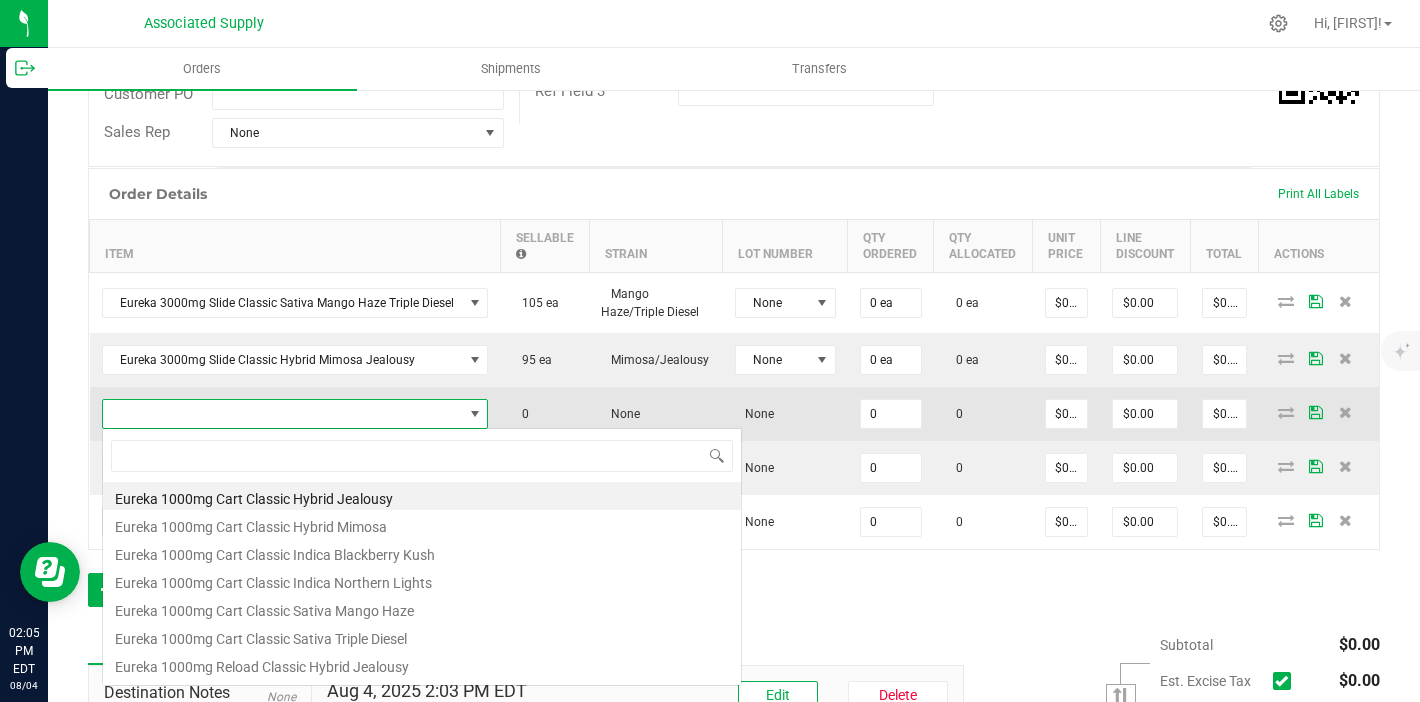 scroll, scrollTop: 99970, scrollLeft: 99619, axis: both 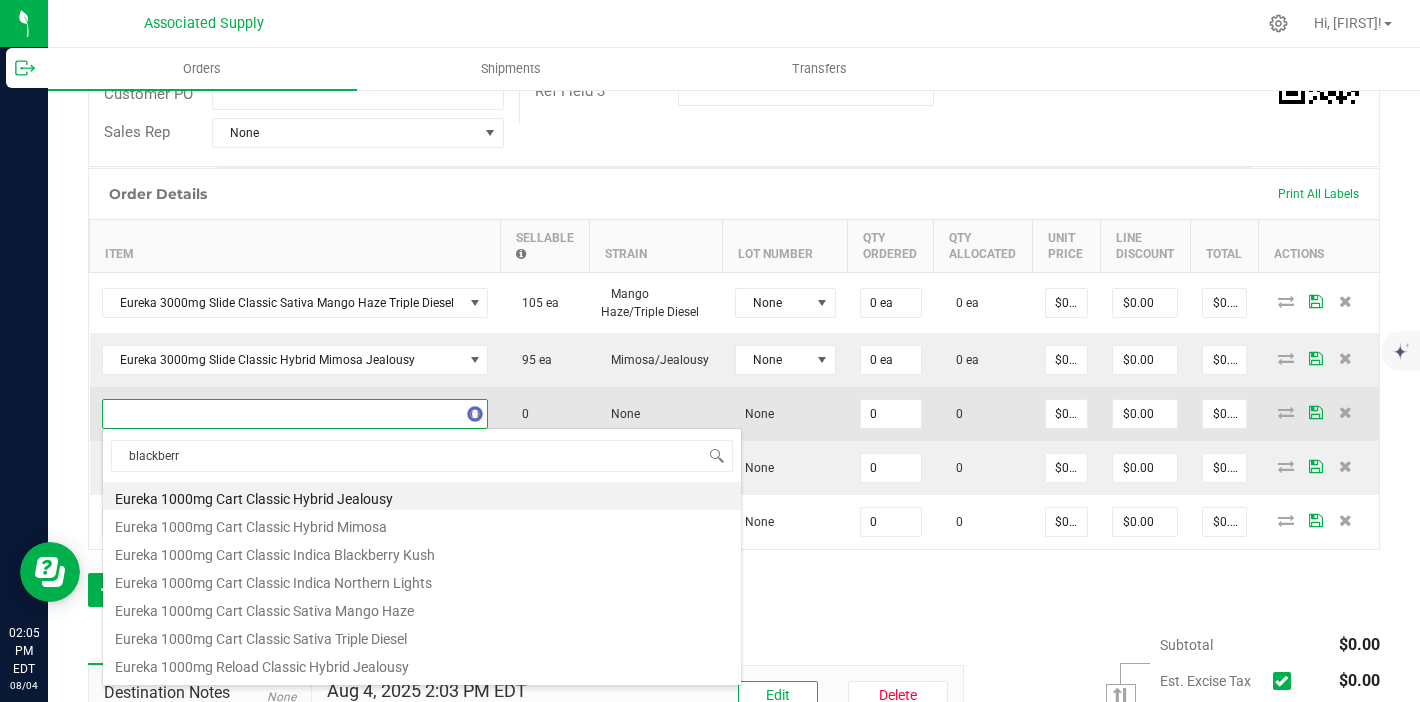 type on "blackberry" 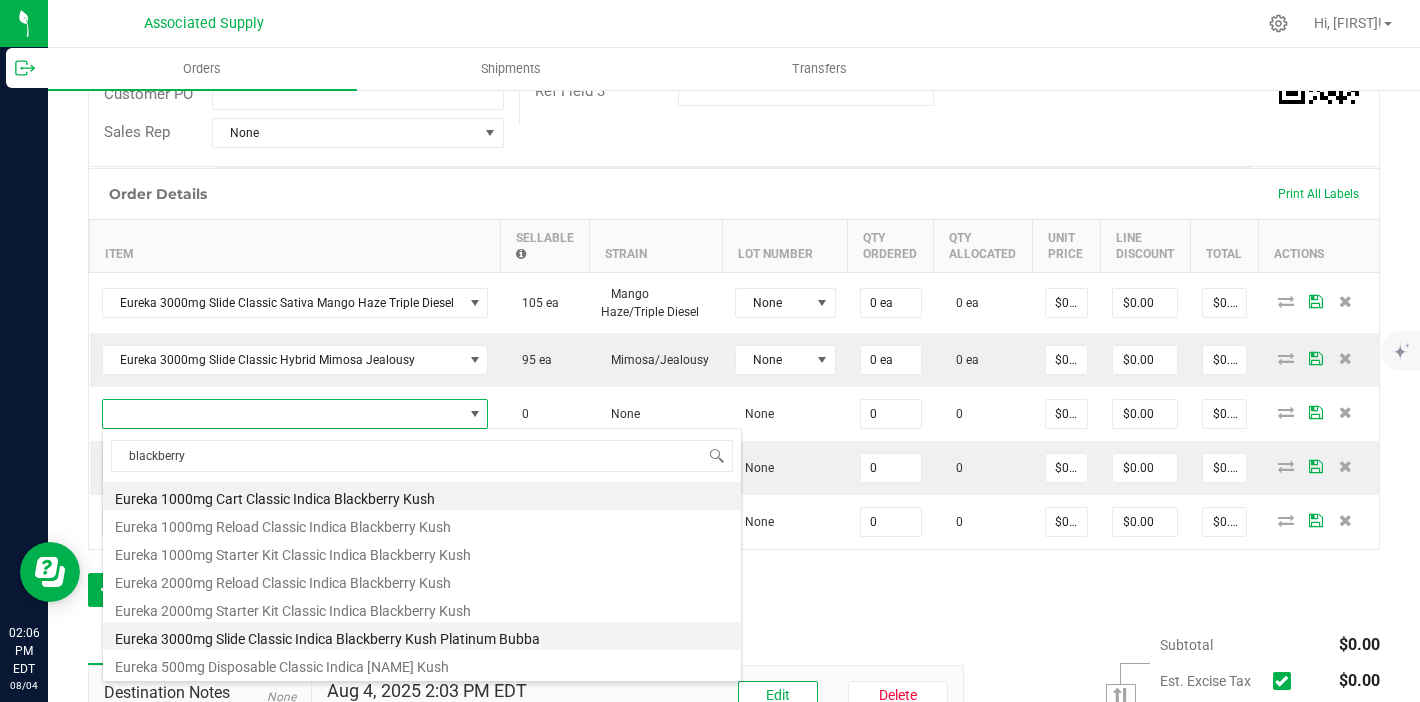 click on "Eureka 3000mg Slide Classic Indica Blackberry Kush Platinum Bubba" at bounding box center [422, 636] 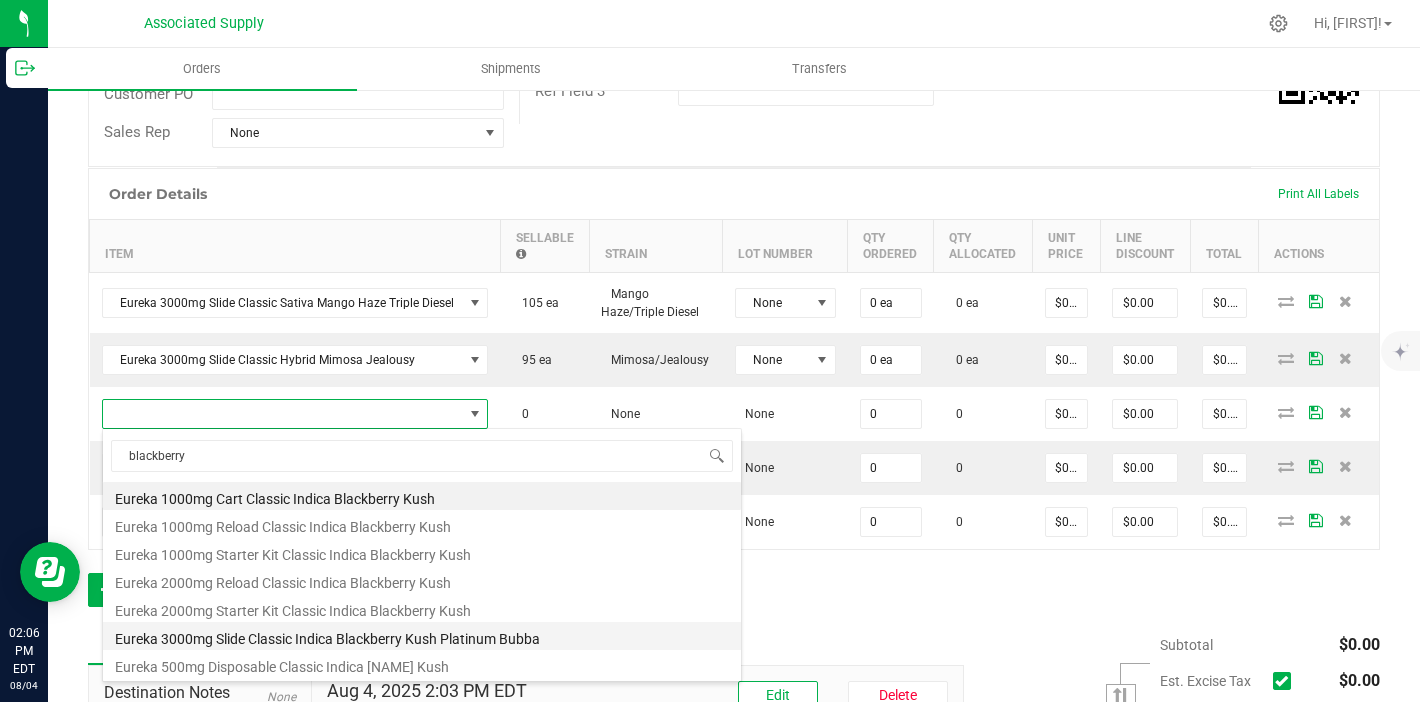 type on "0 ea" 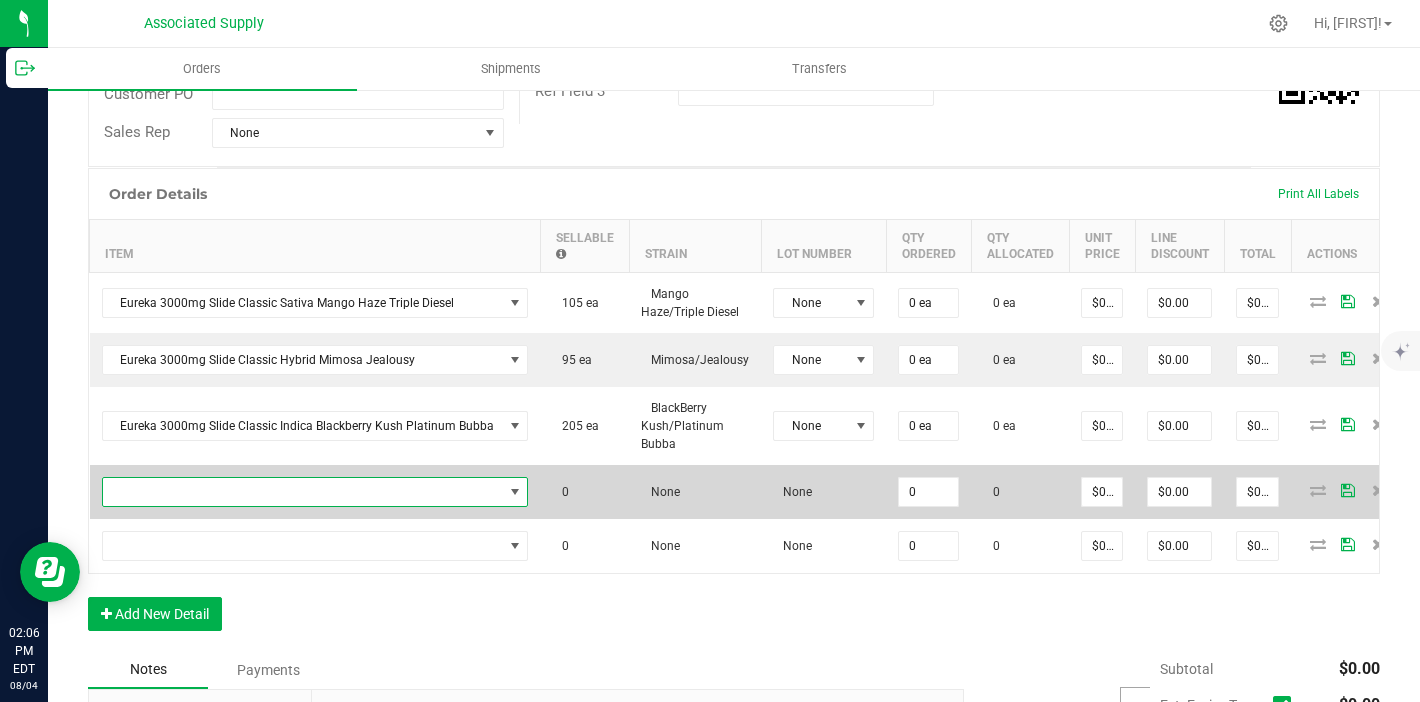 click at bounding box center [303, 492] 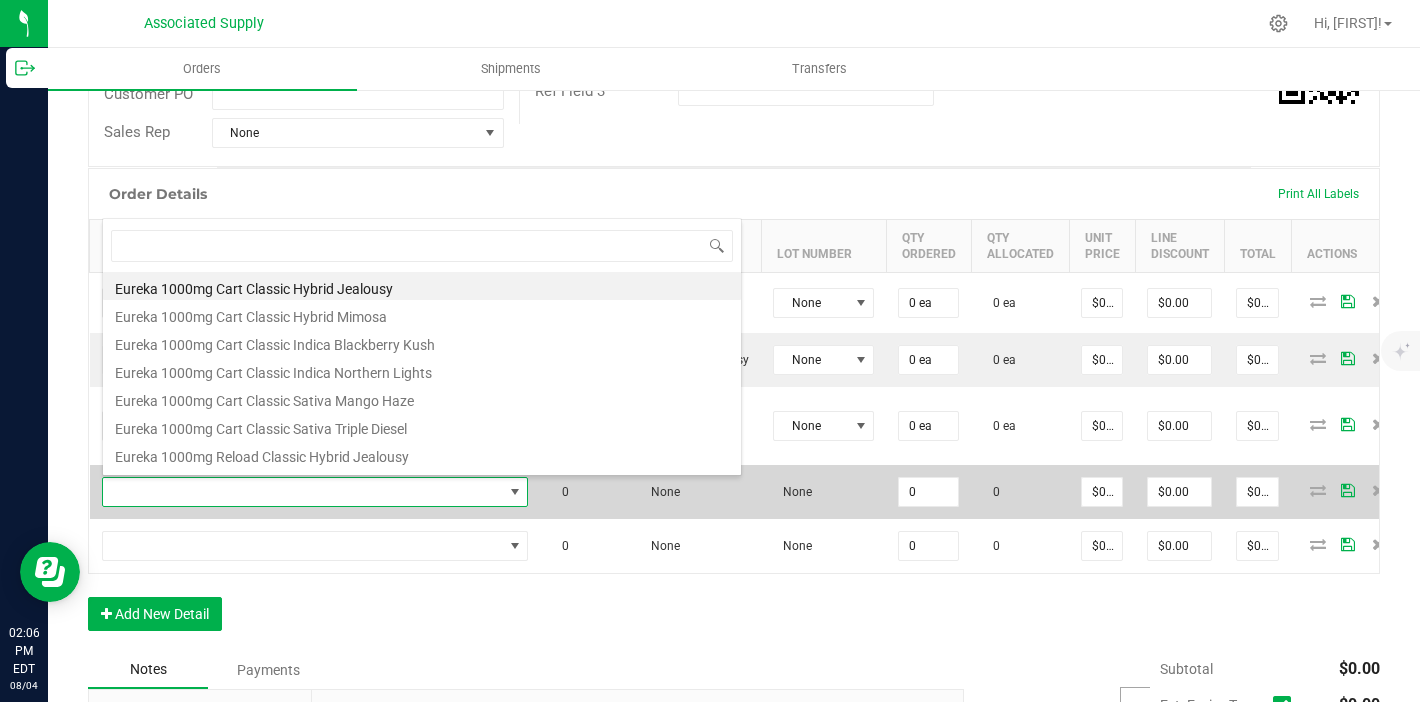 scroll, scrollTop: 99970, scrollLeft: 99581, axis: both 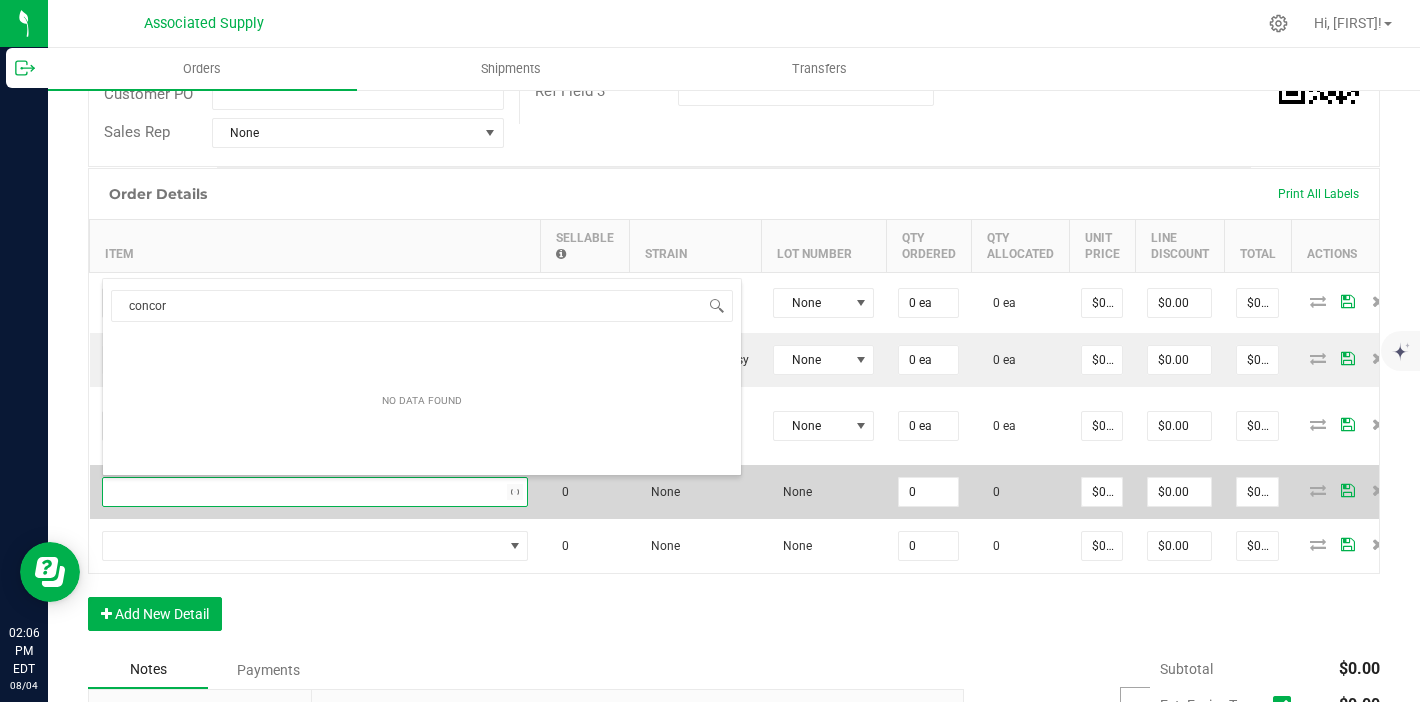 type on "concord" 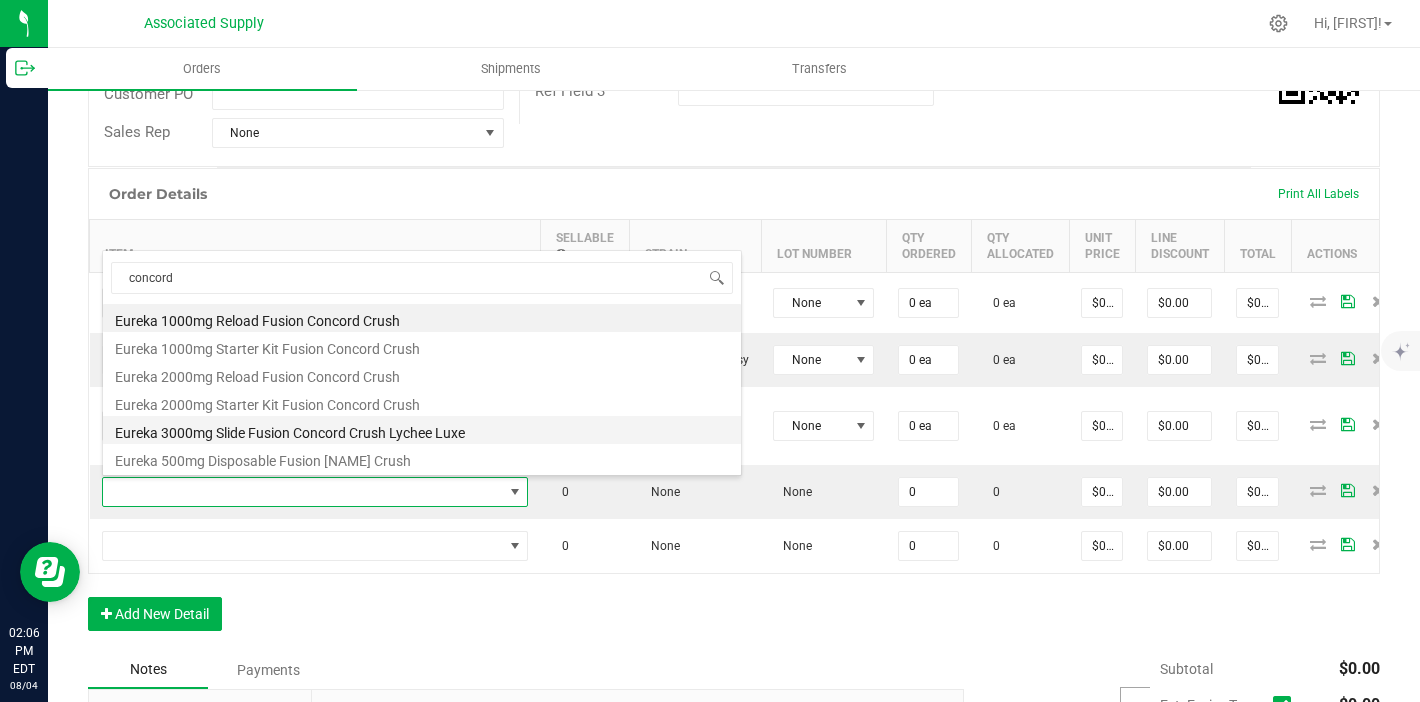 click on "Eureka 3000mg Slide Fusion Concord Crush Lychee Luxe" at bounding box center (422, 430) 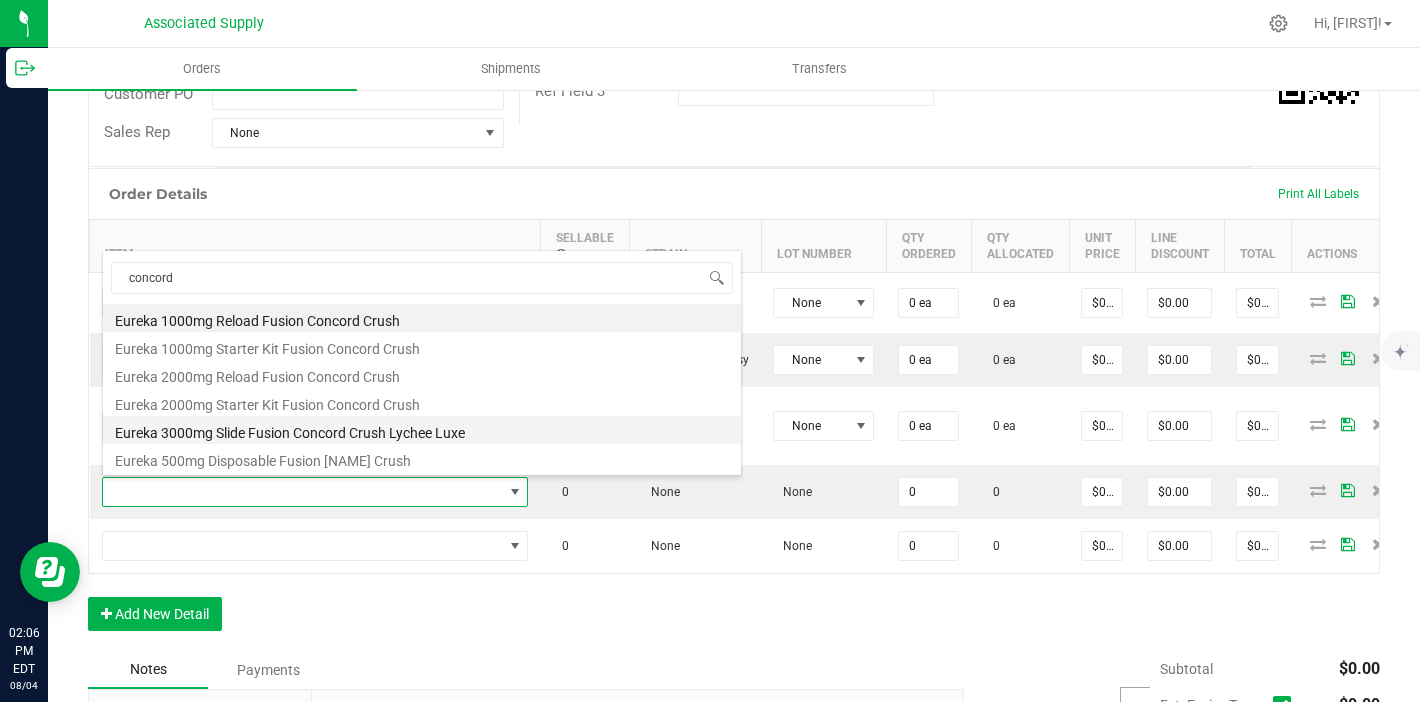 type on "0 ea" 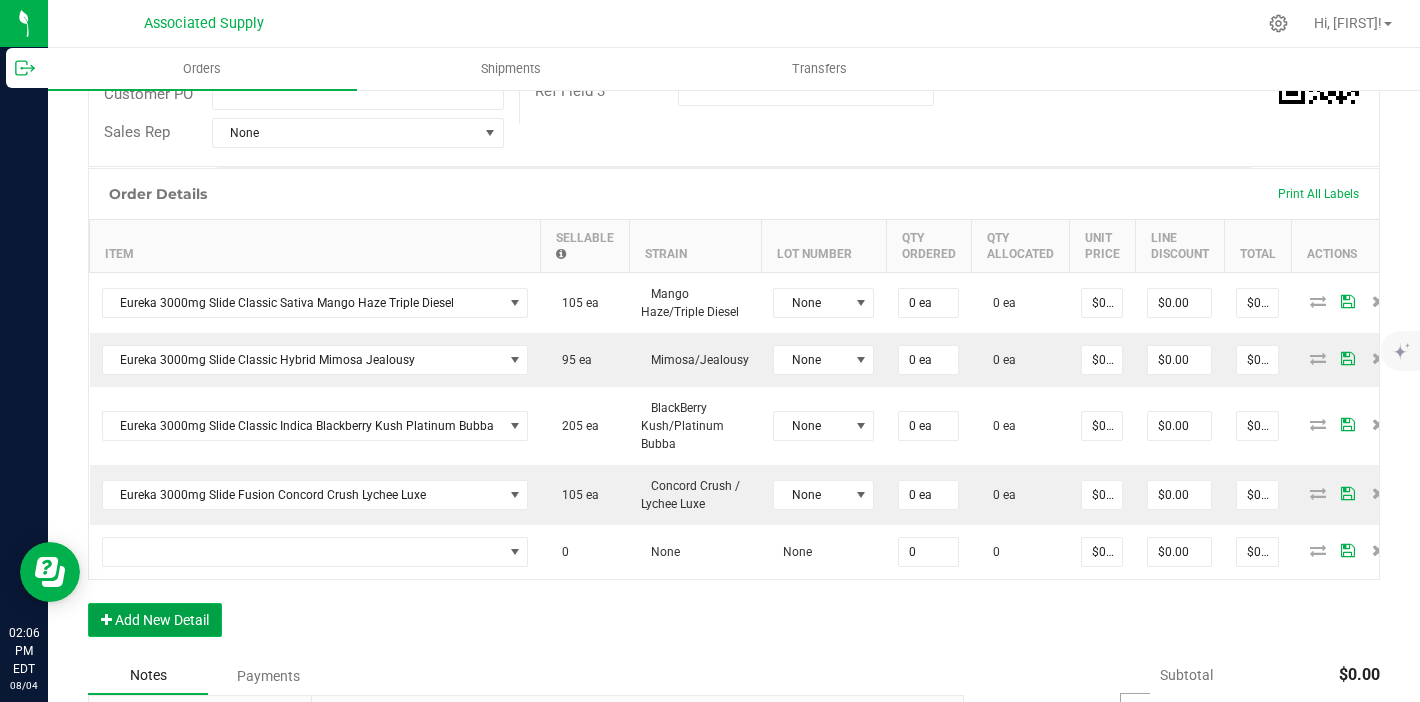 click on "Add New Detail" at bounding box center (155, 620) 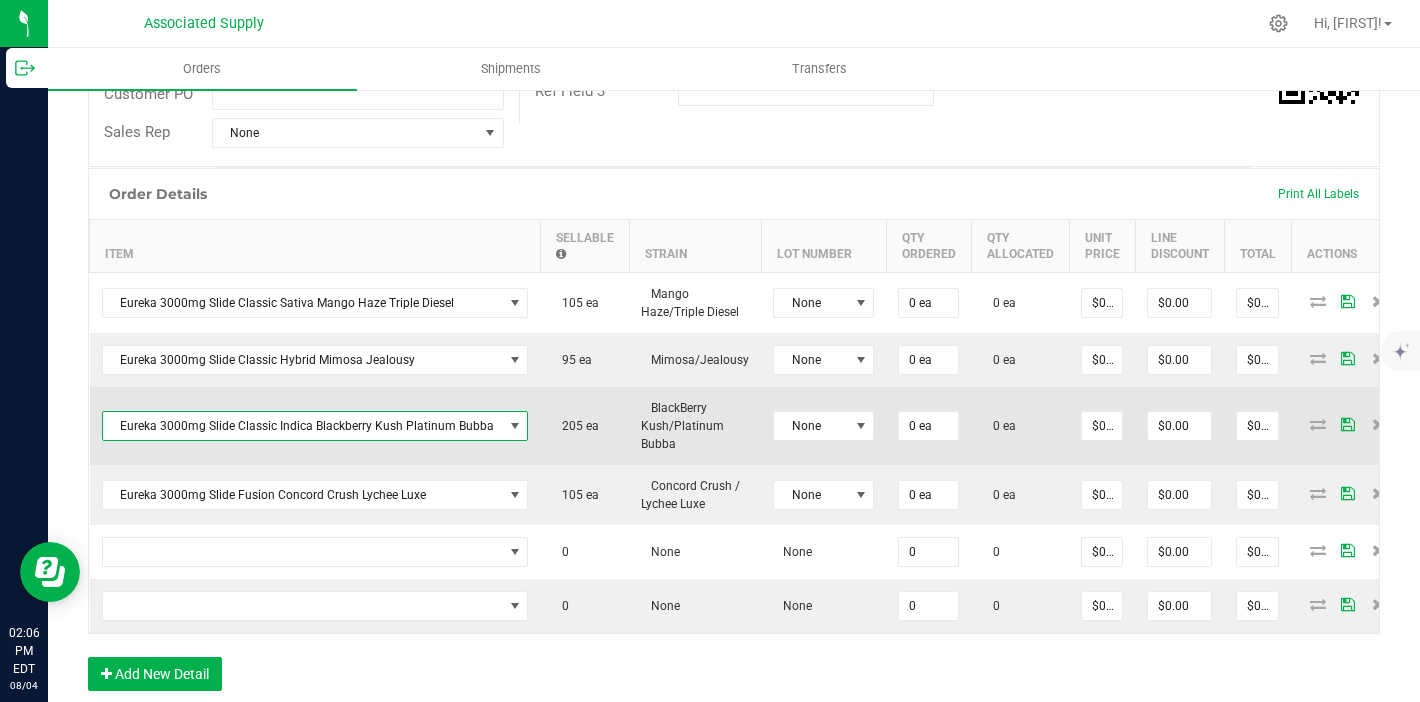 click on "Eureka 3000mg Slide Classic Indica Blackberry Kush Platinum Bubba" at bounding box center (303, 426) 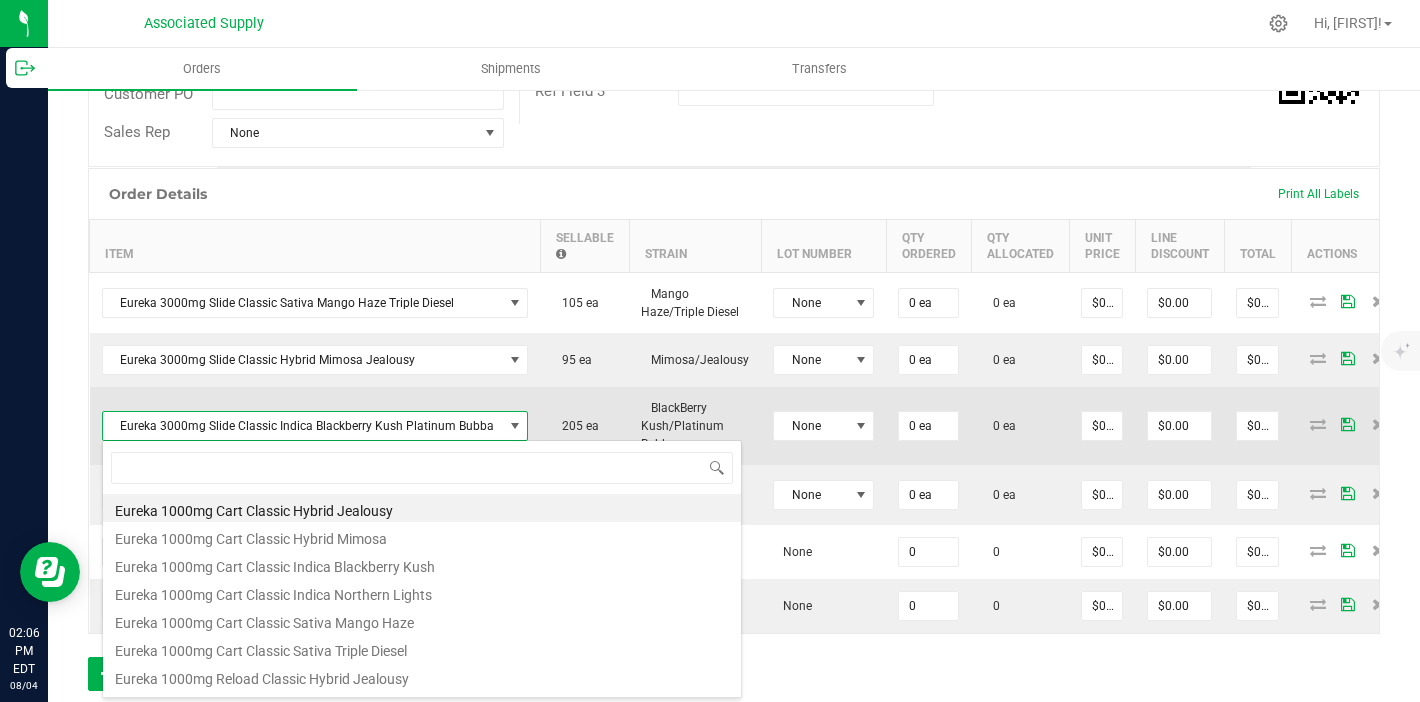 scroll, scrollTop: 99970, scrollLeft: 99581, axis: both 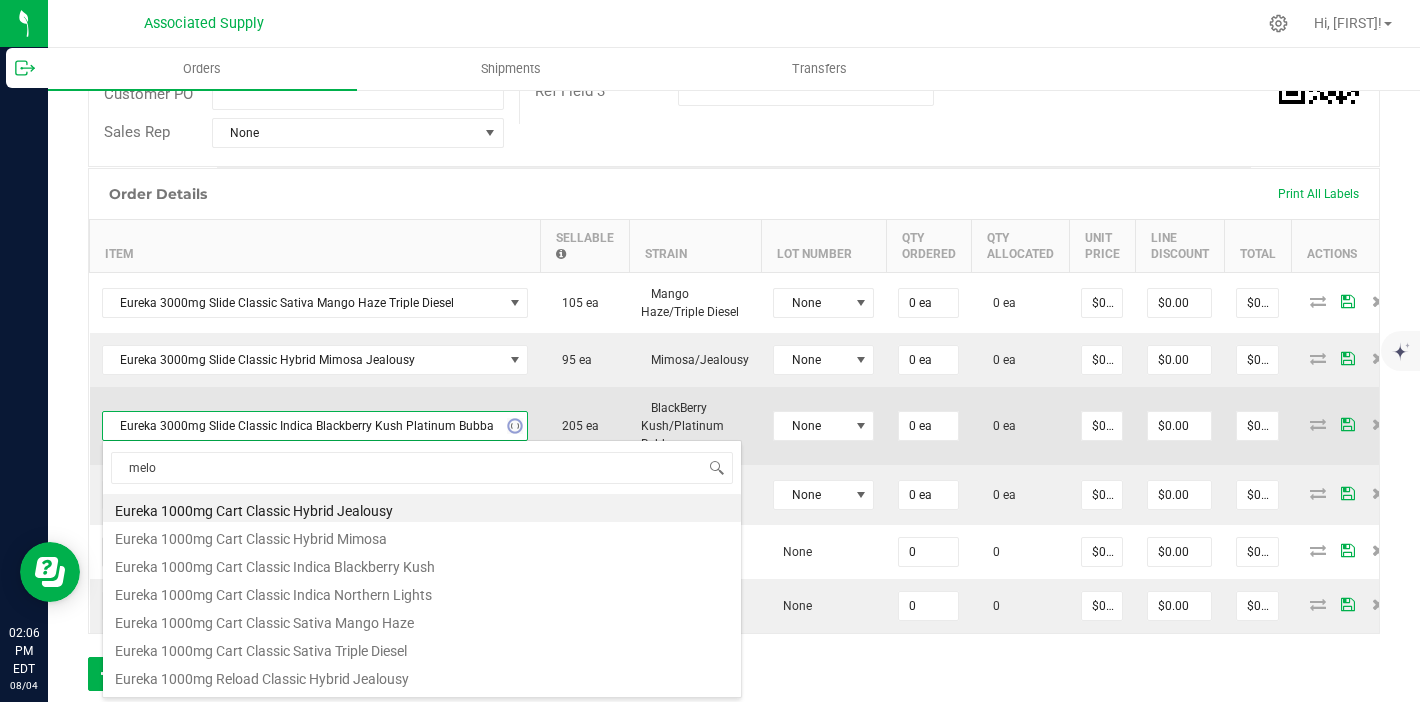 type on "melon" 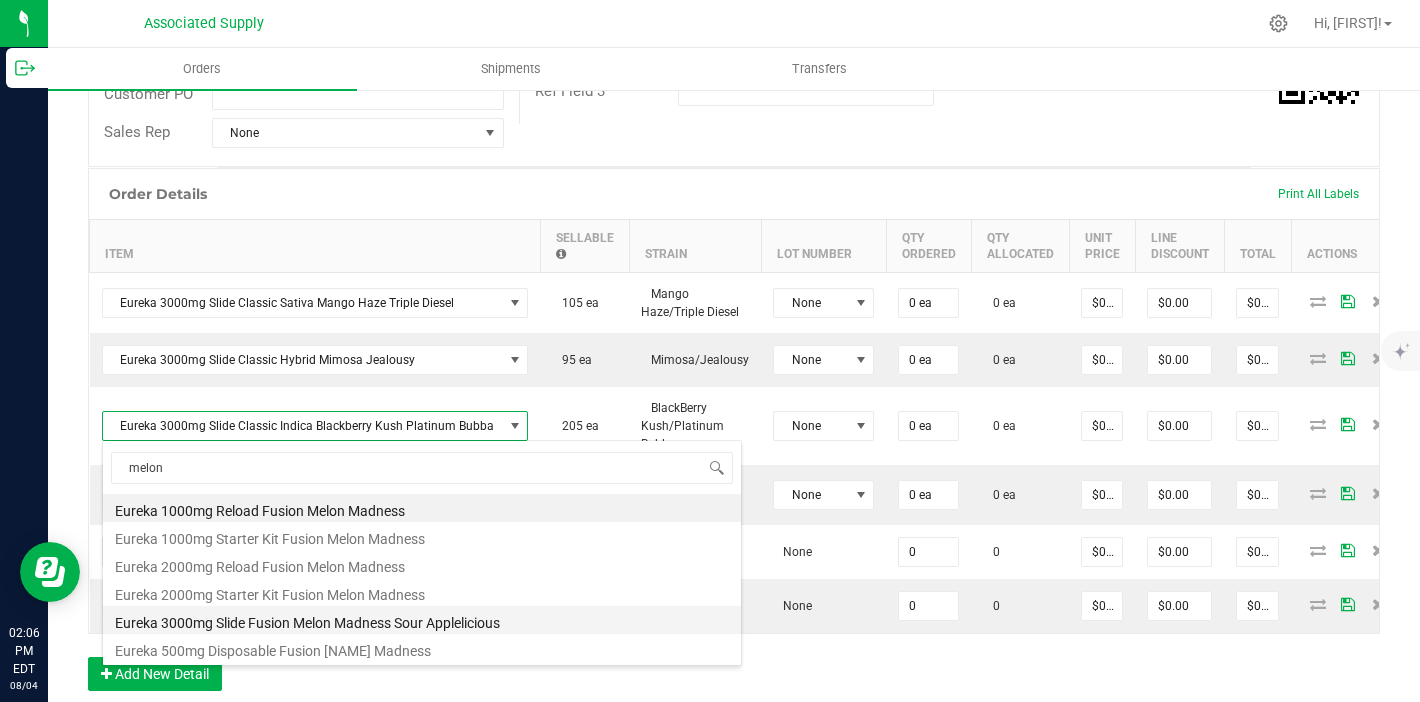 click on "Eureka 3000mg Slide Fusion Melon Madness Sour Applelicious" at bounding box center (422, 620) 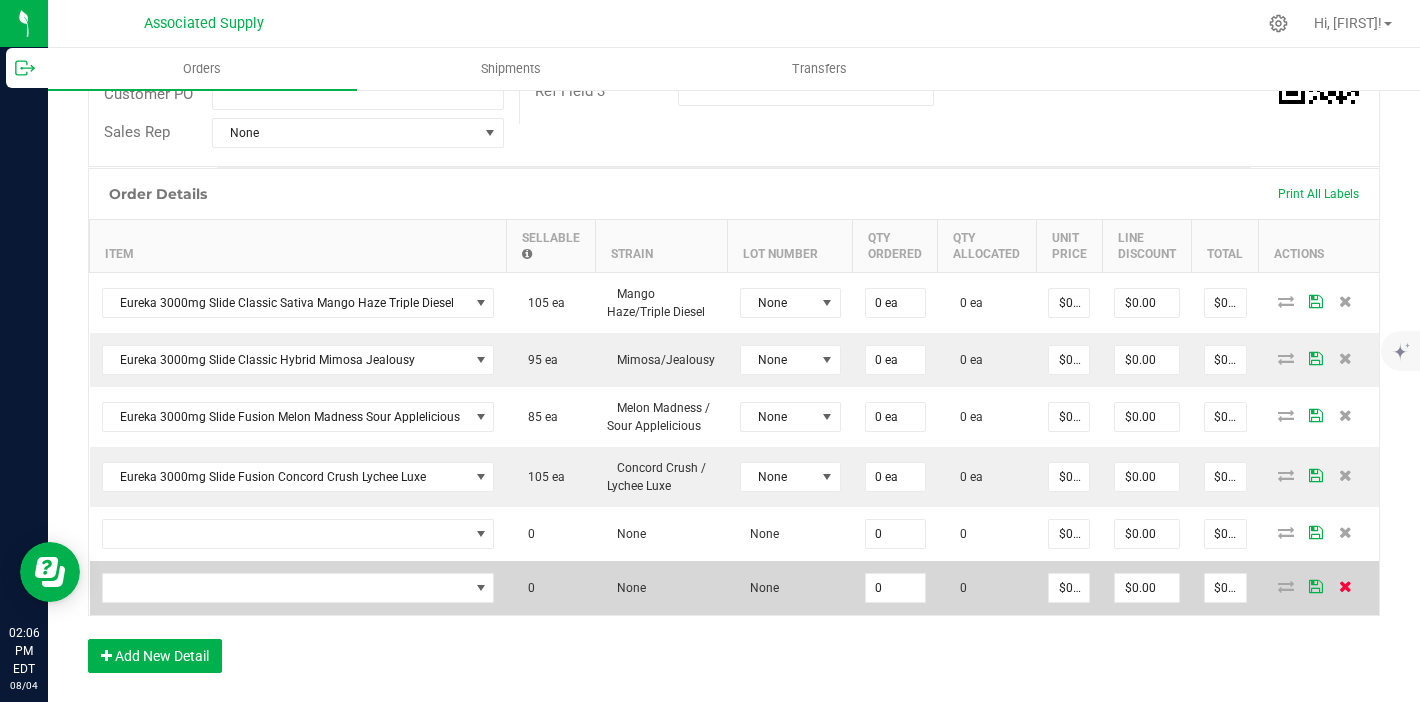 click at bounding box center [1345, 586] 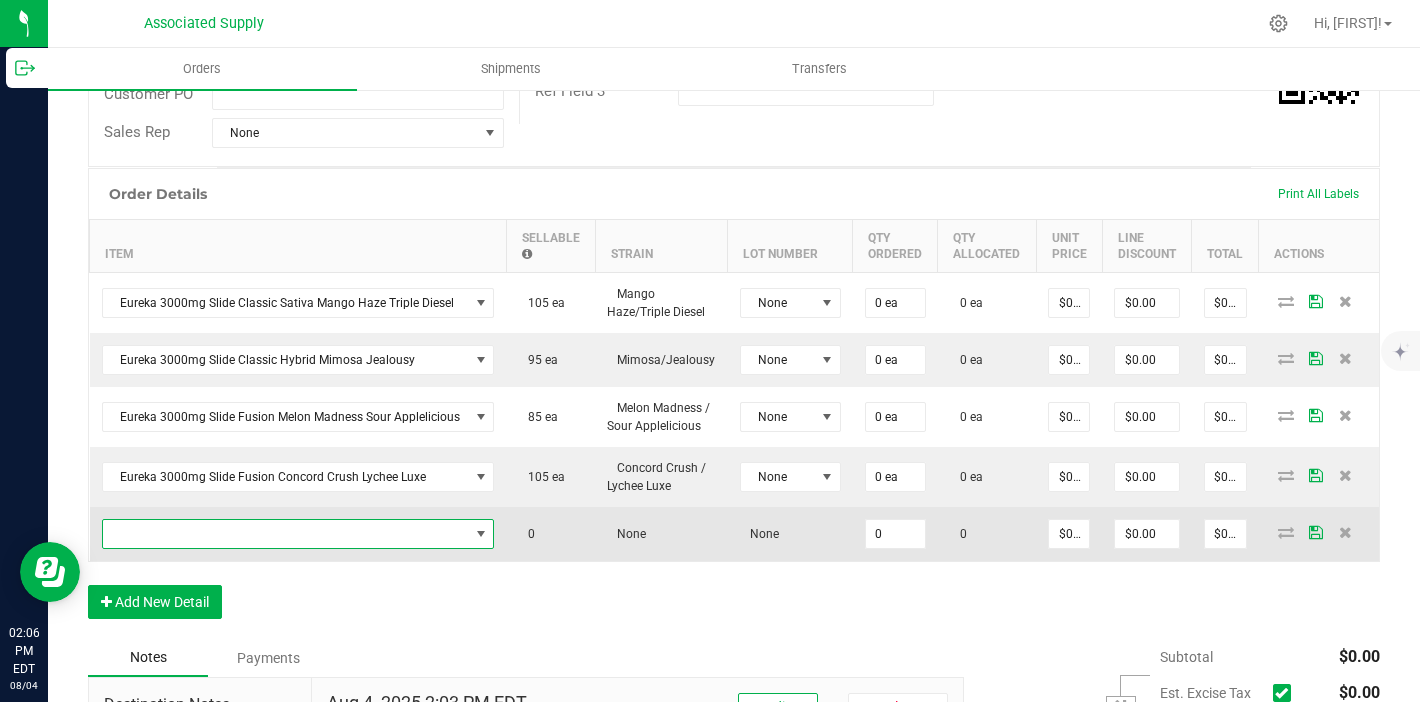 click at bounding box center [286, 534] 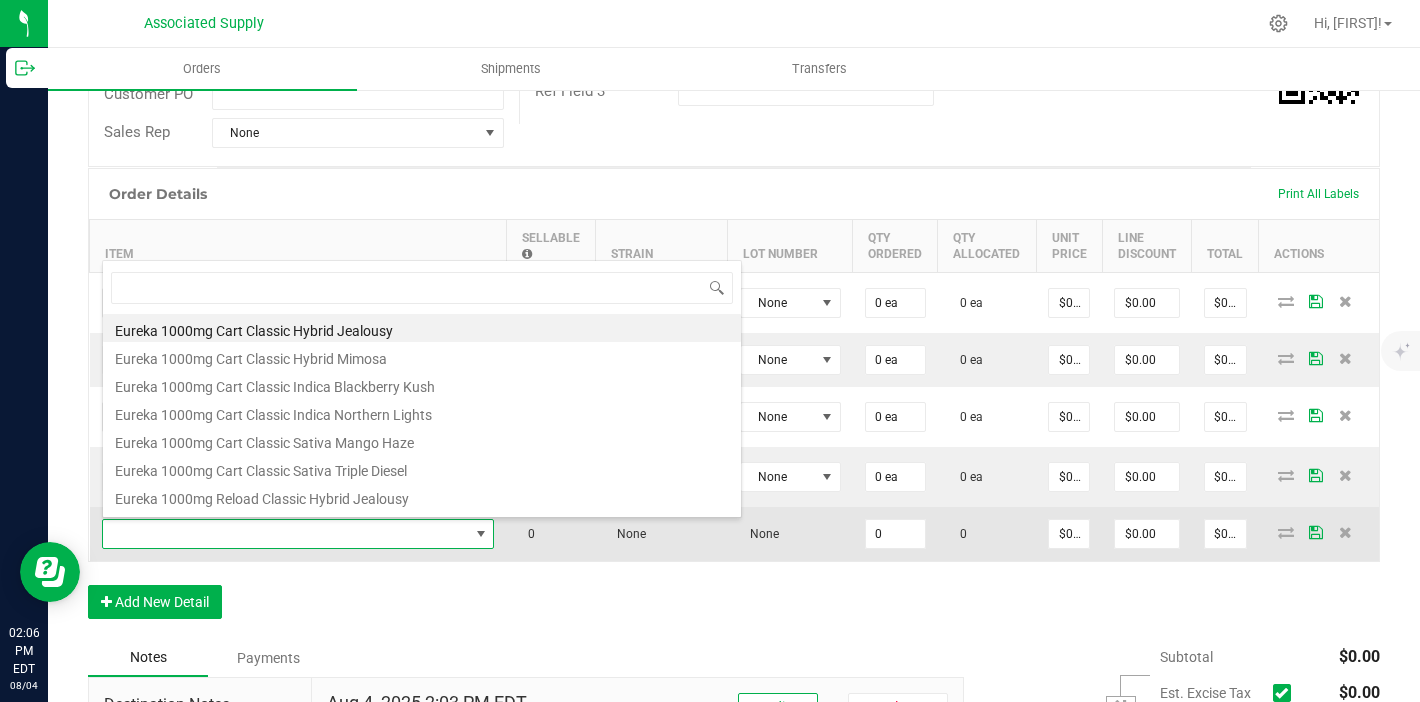 scroll, scrollTop: 99970, scrollLeft: 99612, axis: both 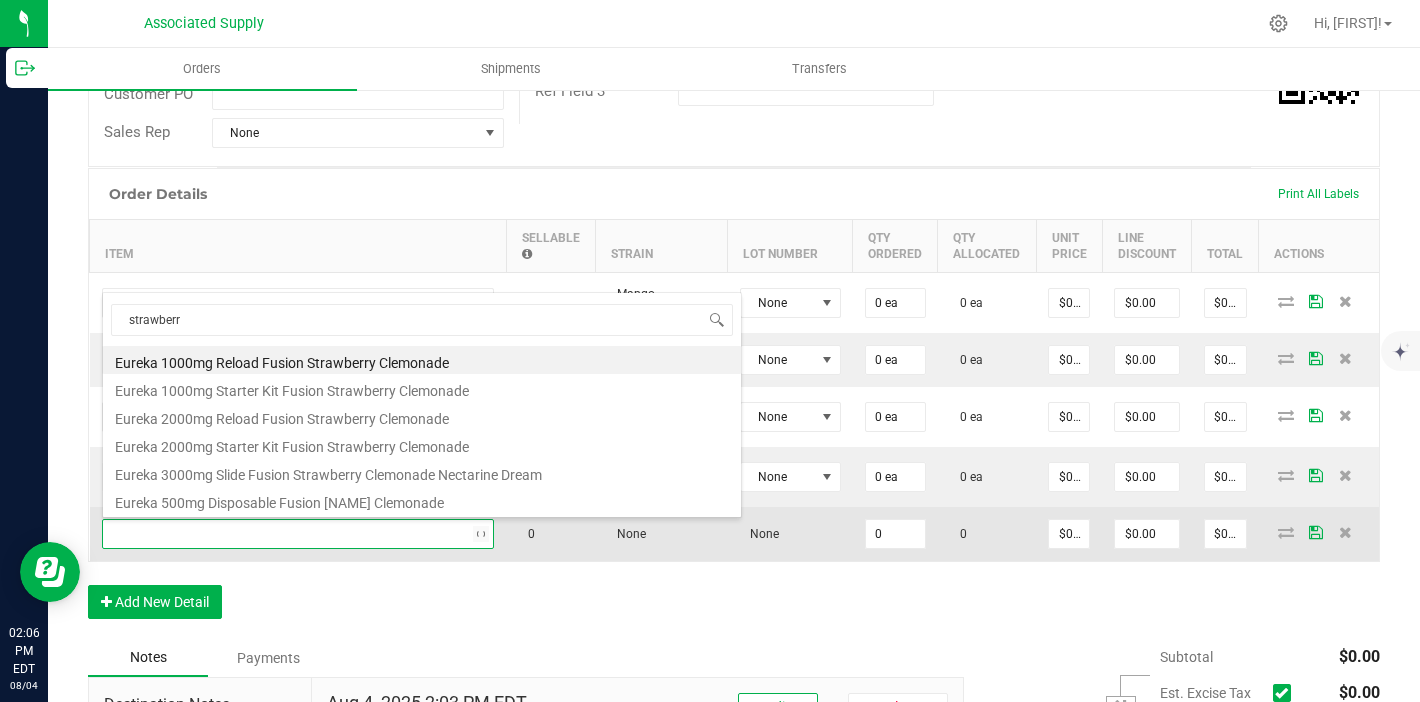 type on "strawberry" 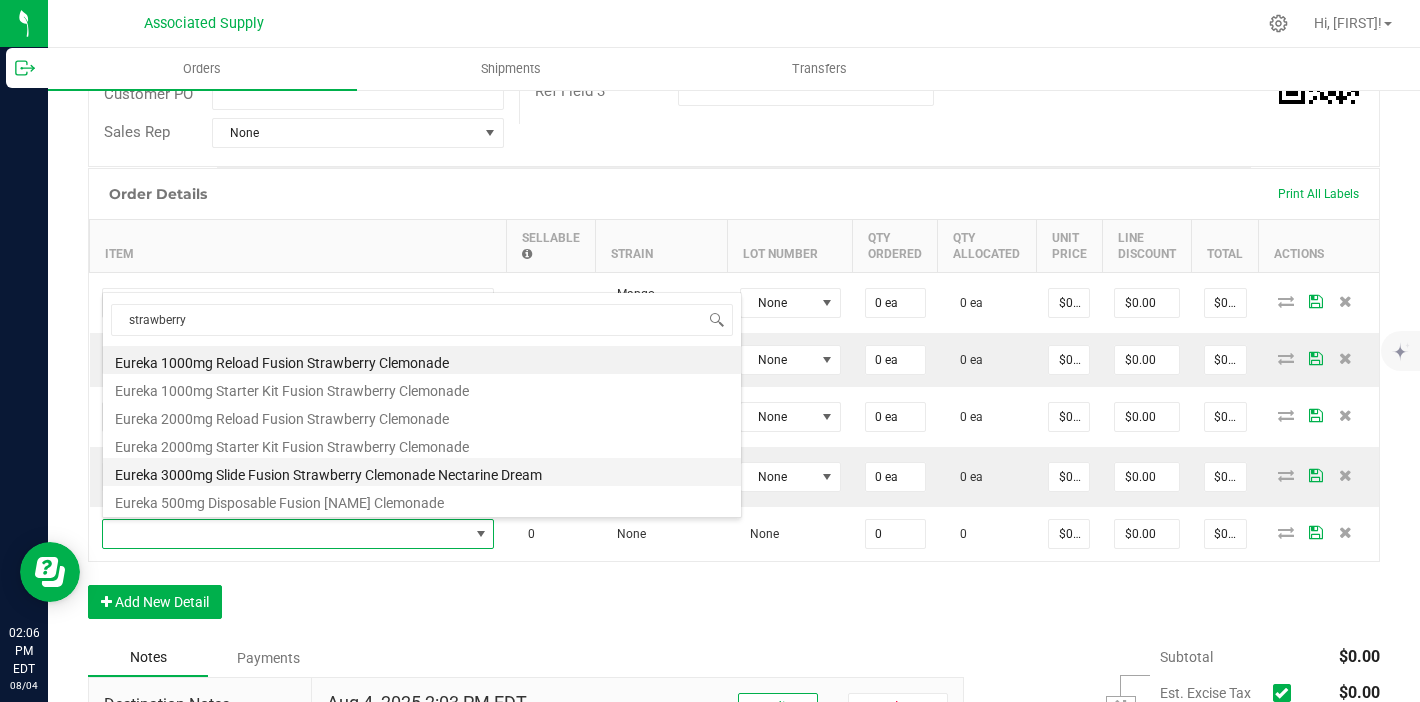 click on "Eureka 3000mg Slide Fusion Strawberry Clemonade Nectarine Dream" at bounding box center [422, 472] 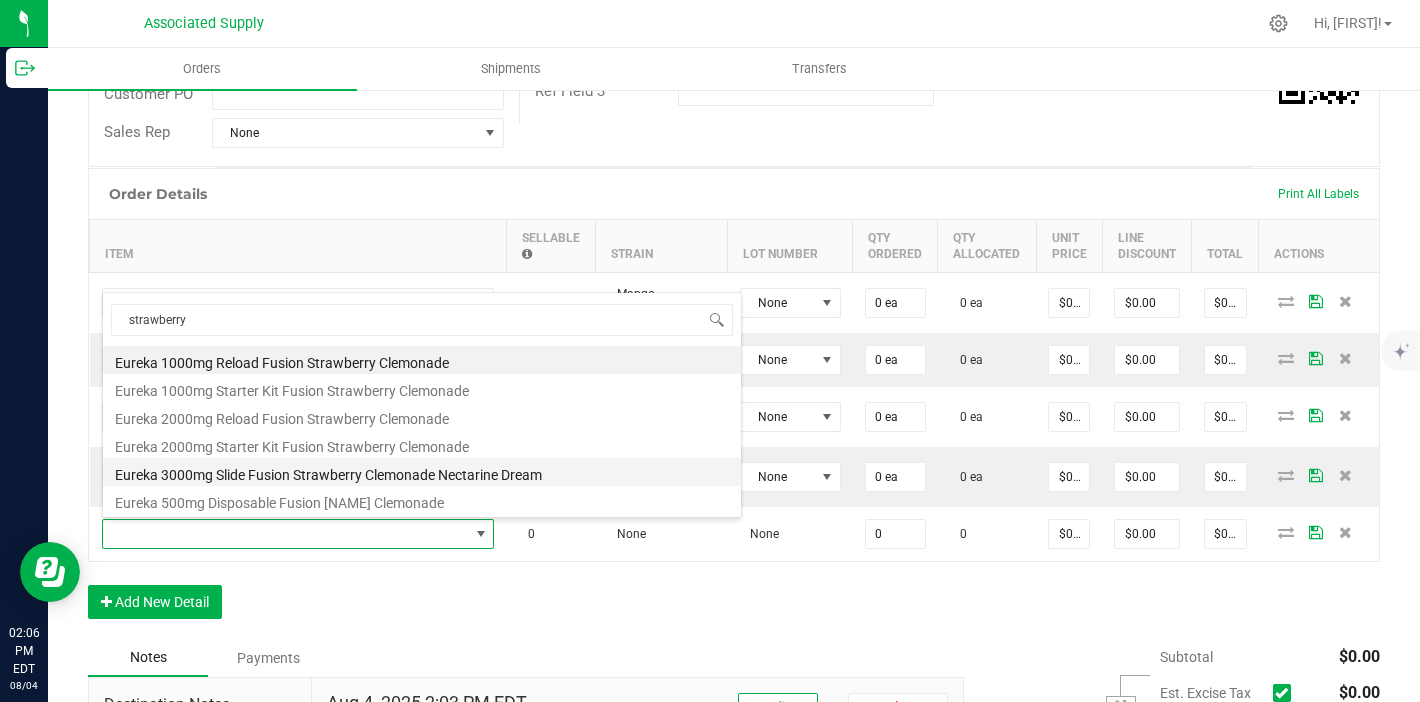 type on "0 ea" 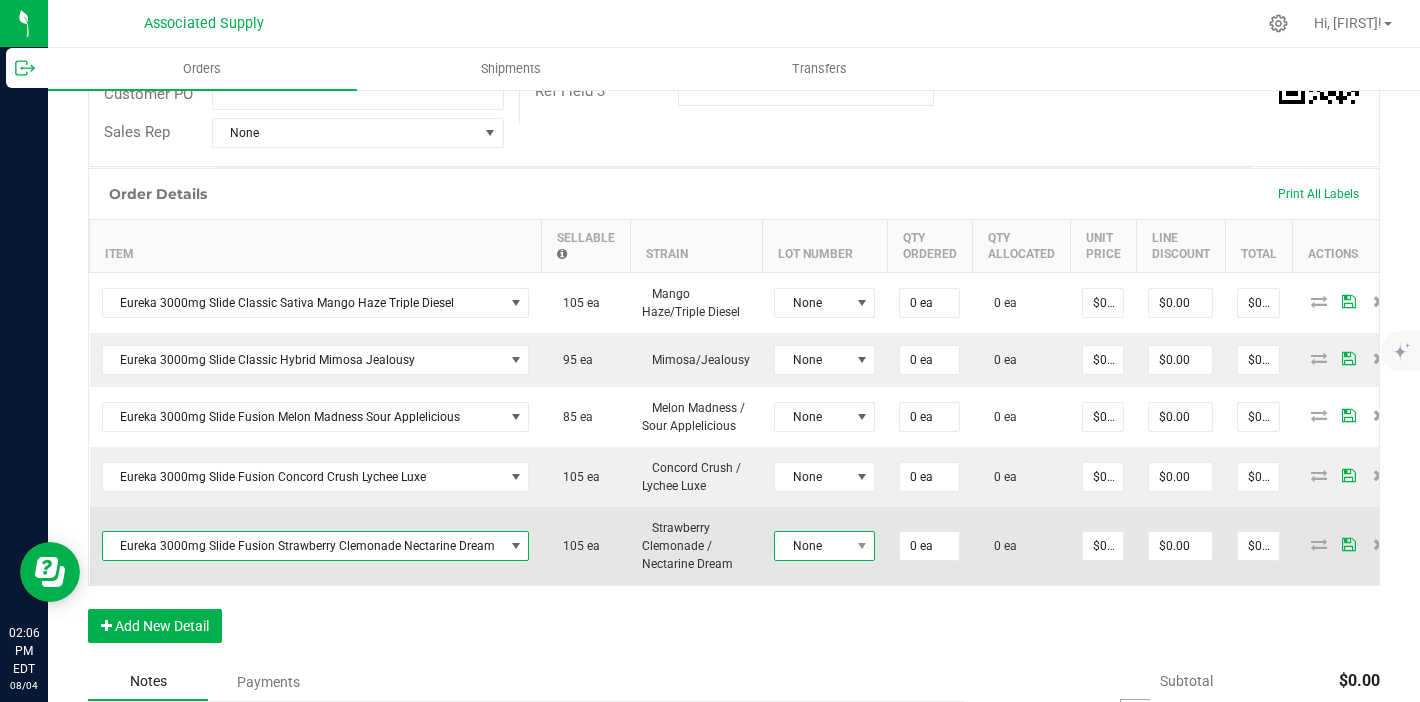 click on "None" at bounding box center [812, 546] 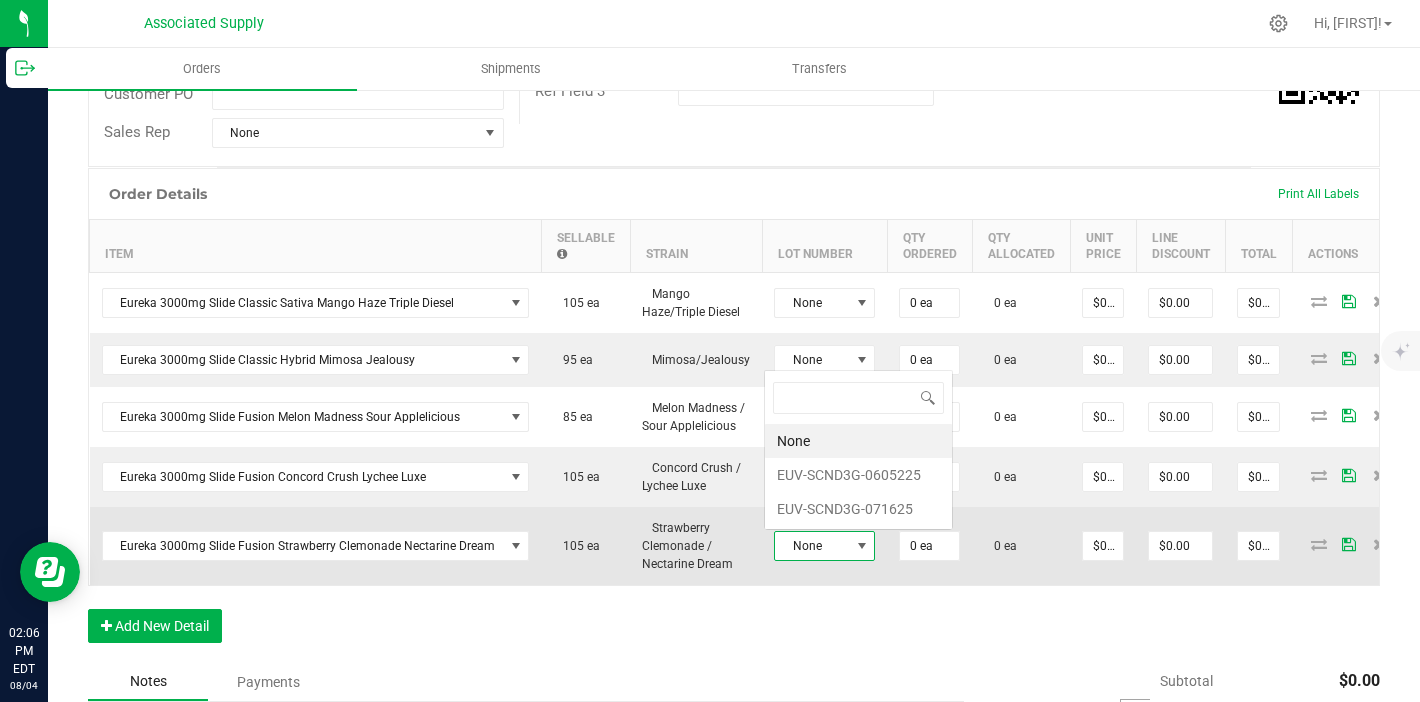 scroll, scrollTop: 0, scrollLeft: 0, axis: both 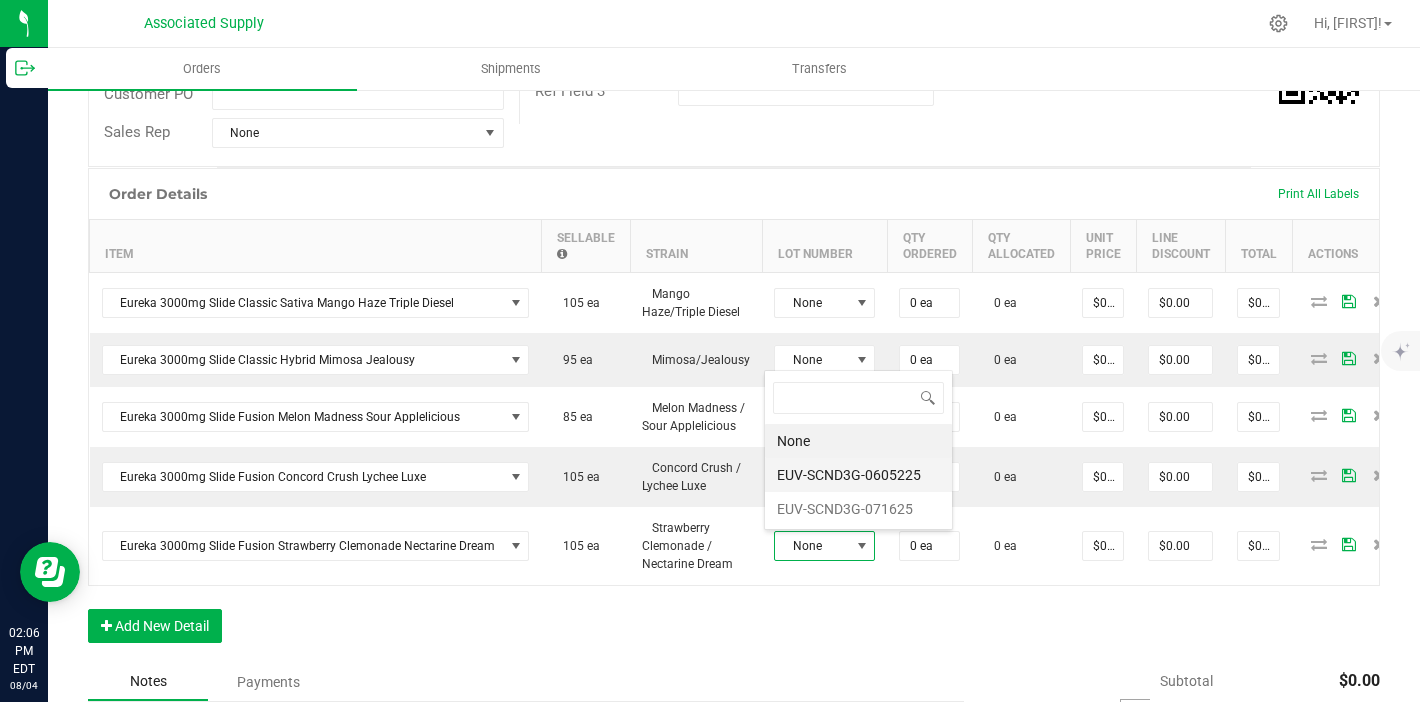 click on "EUV-SCND3G-0605225" at bounding box center (858, 475) 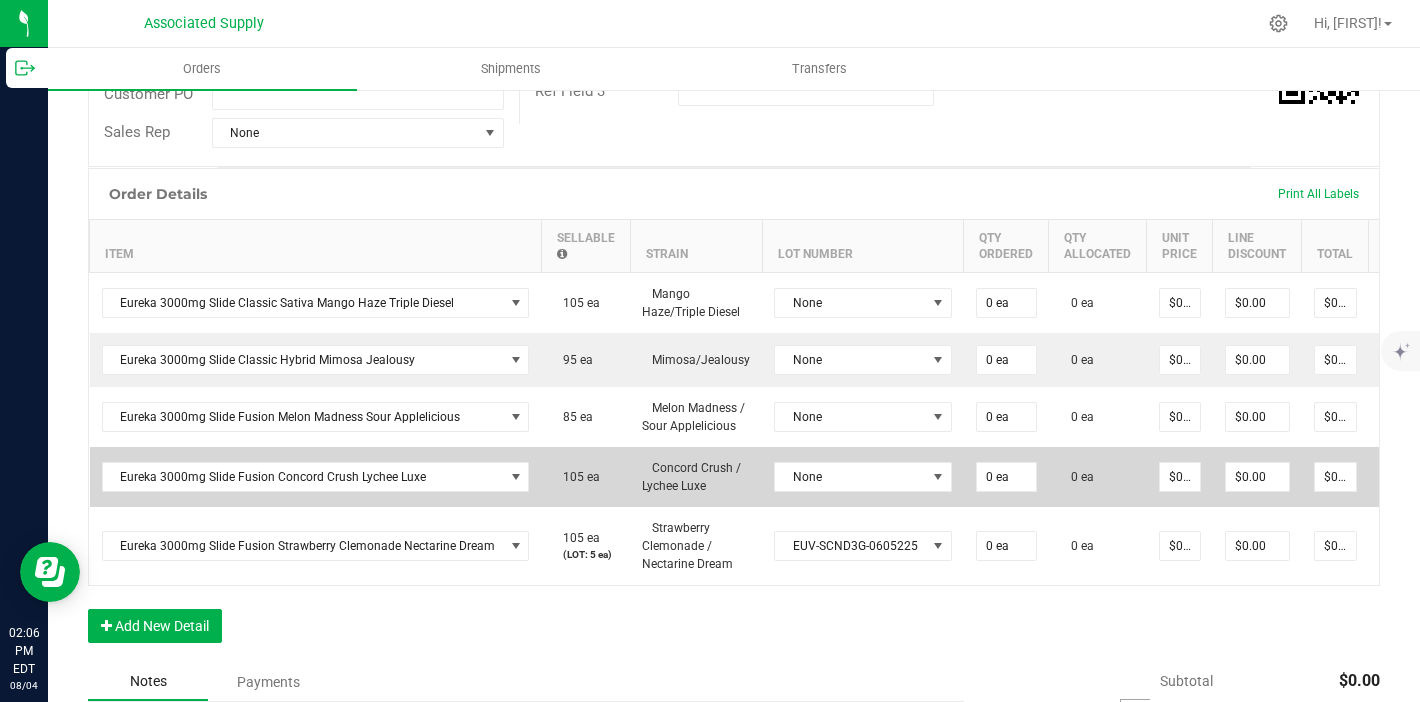 click on "None" at bounding box center (863, 477) 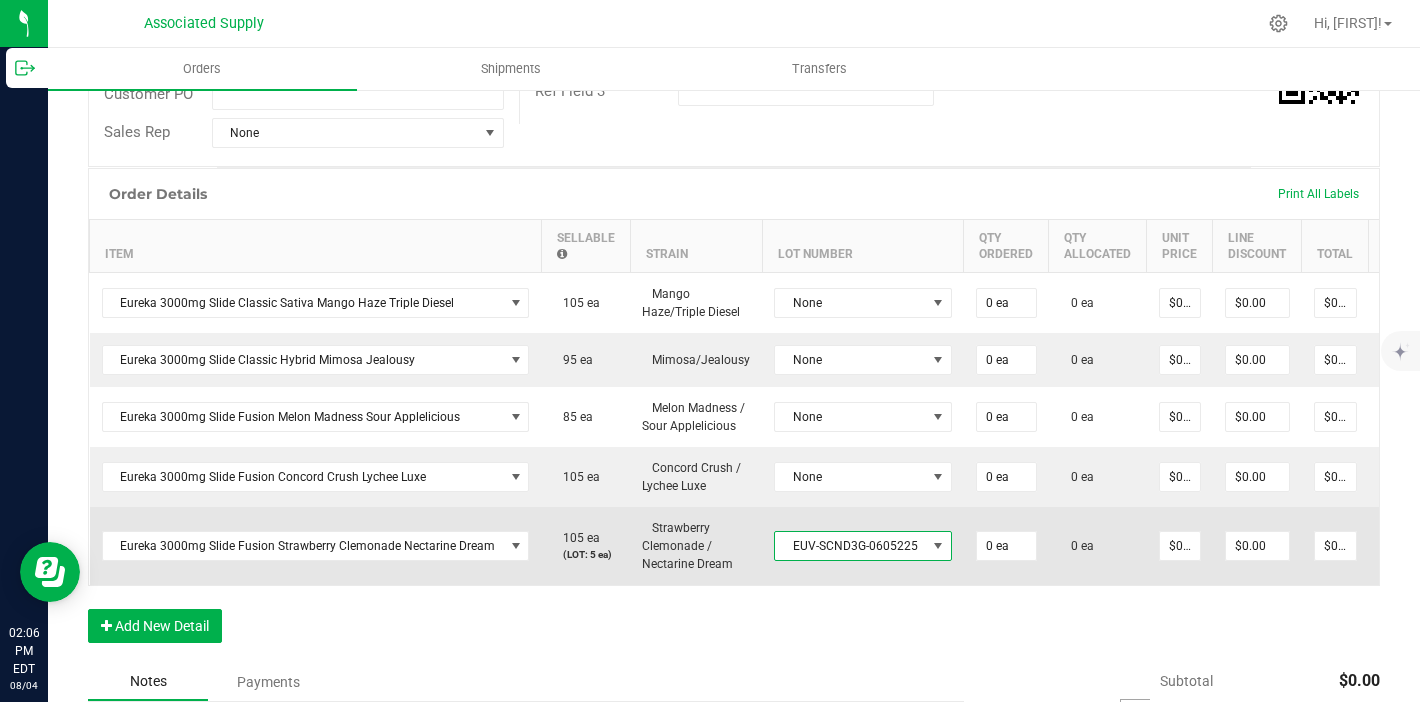 click on "EUV-SCND3G-0605225" at bounding box center [850, 546] 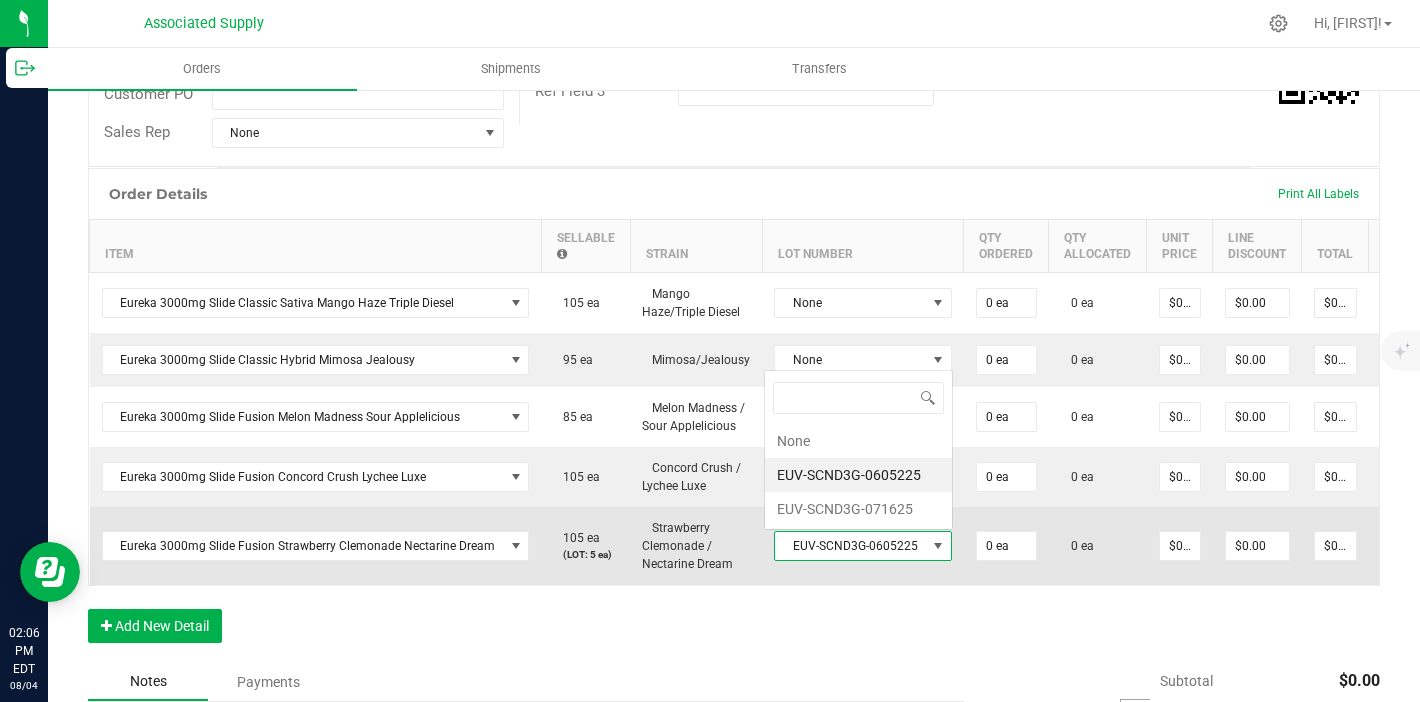 scroll, scrollTop: 0, scrollLeft: 0, axis: both 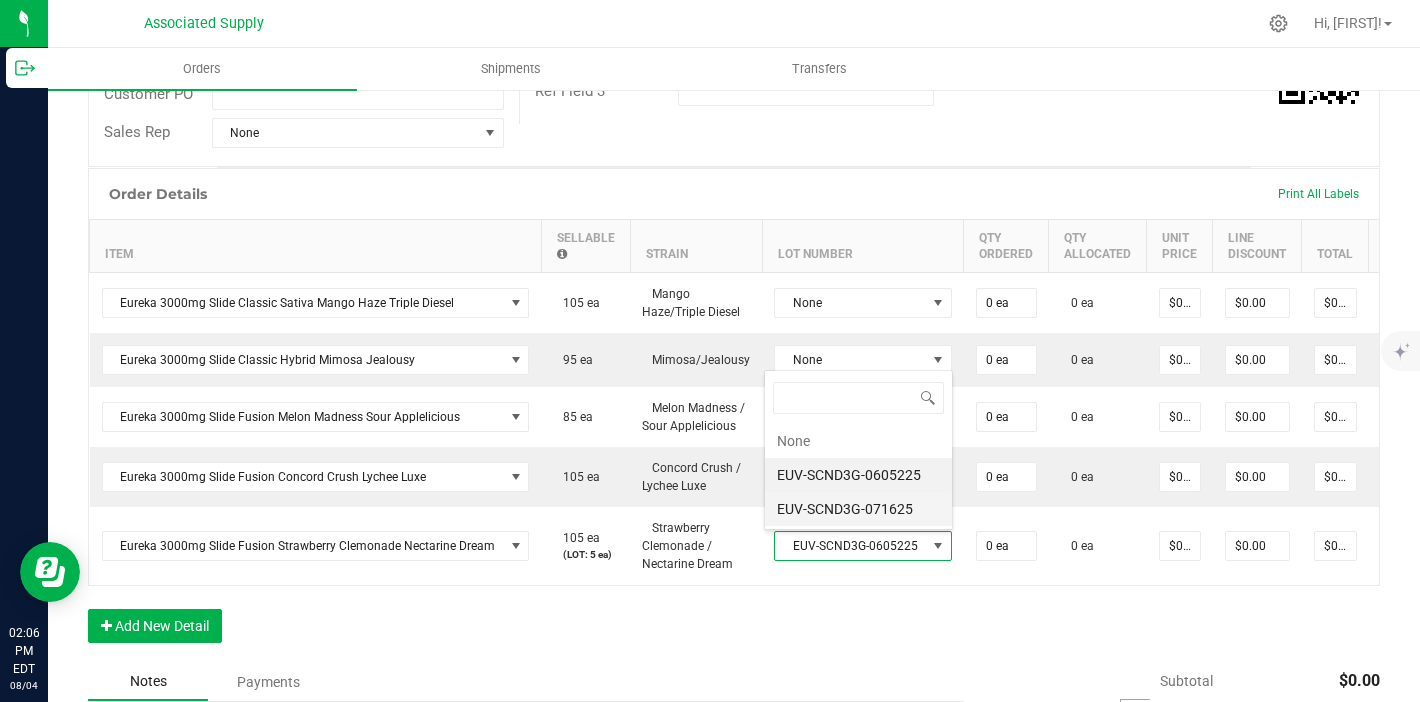 click on "EUV-SCND3G-071625" at bounding box center [858, 509] 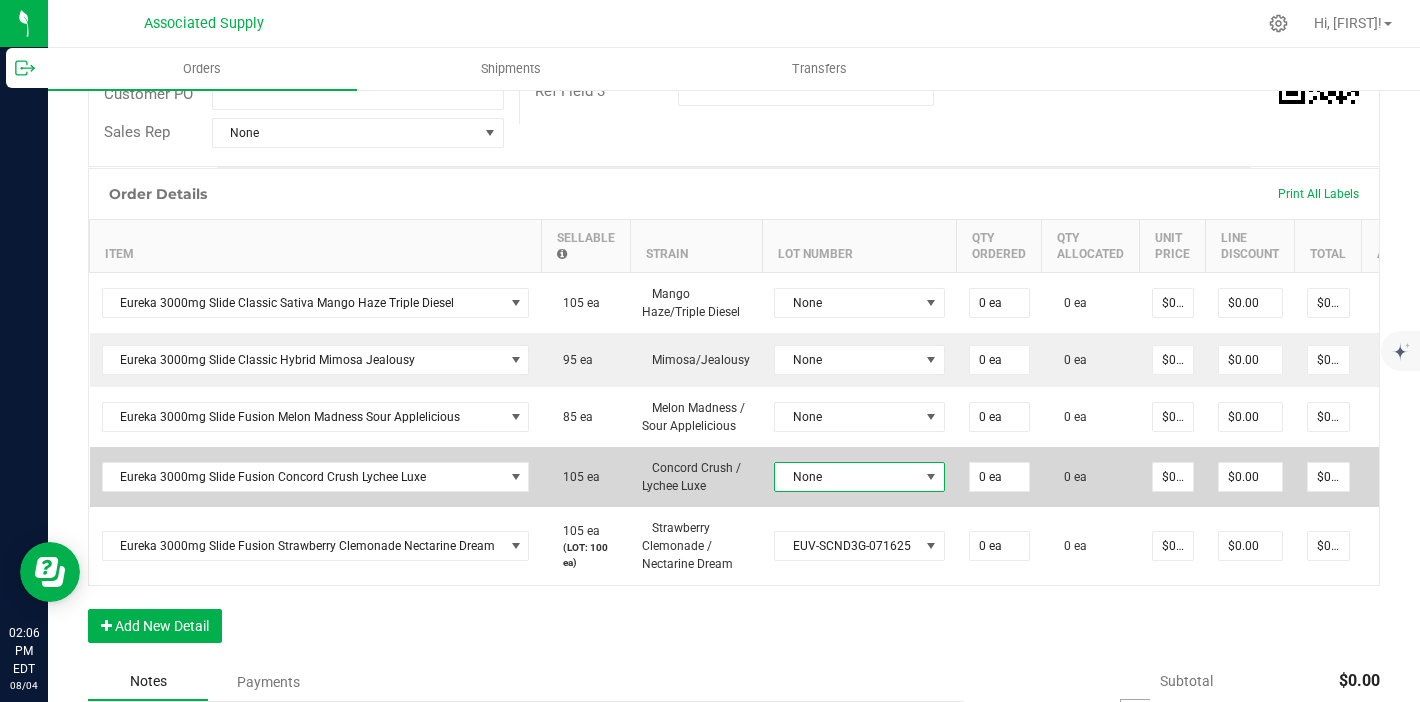 click on "None" at bounding box center (847, 477) 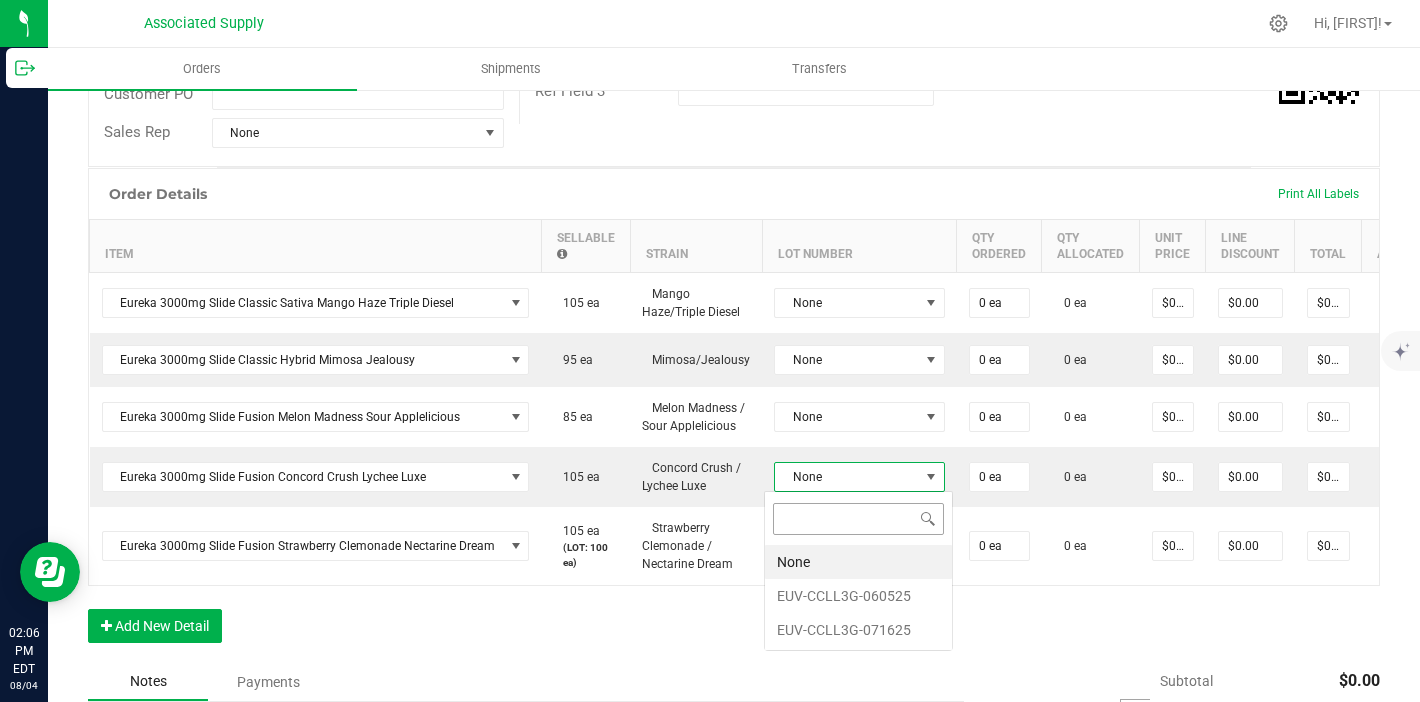 scroll, scrollTop: 99970, scrollLeft: 99832, axis: both 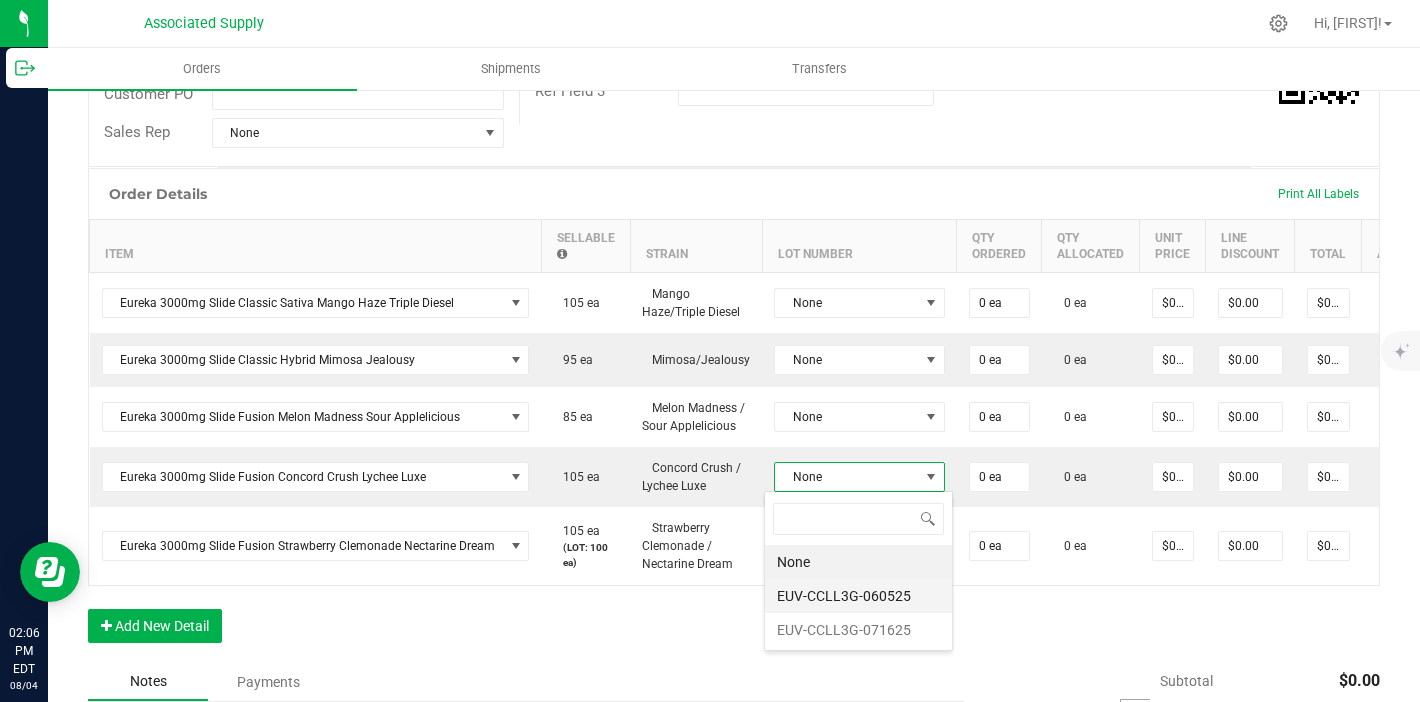 click on "EUV-CCLL3G-060525" at bounding box center (858, 596) 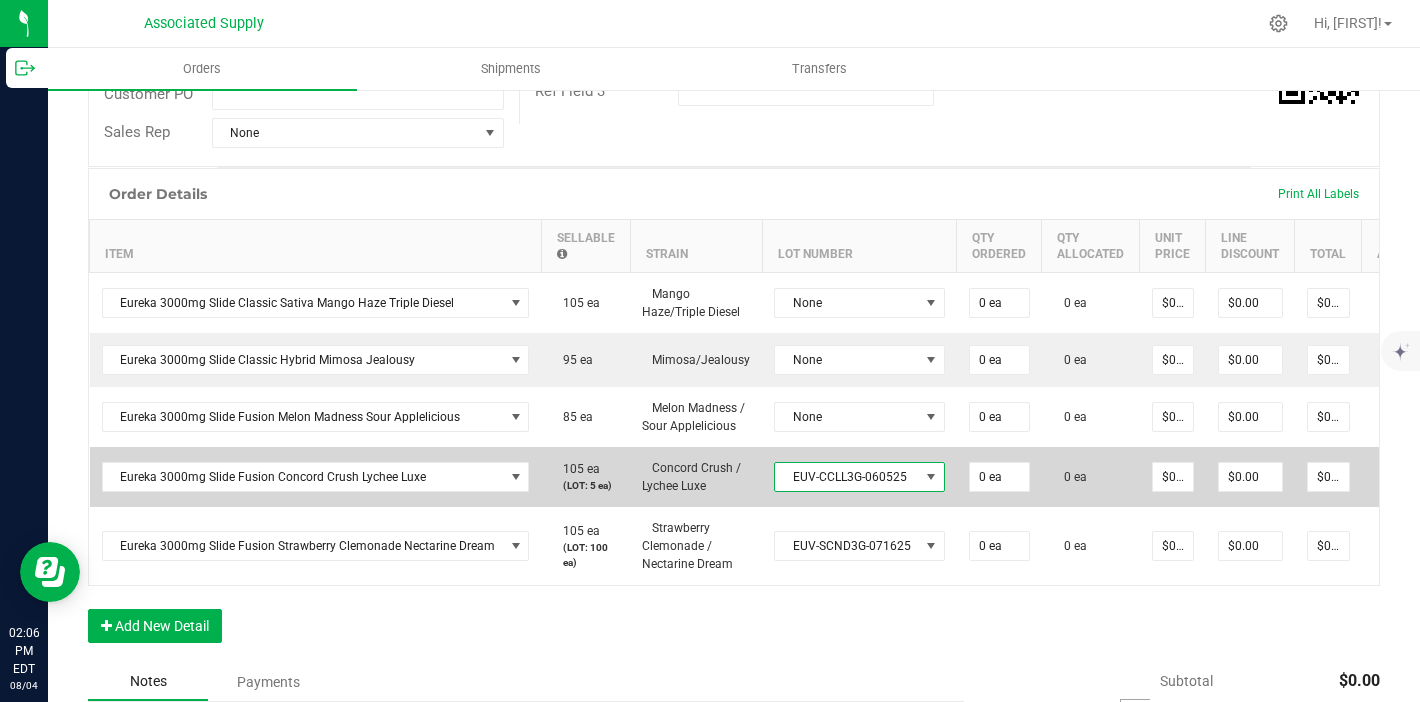 click on "EUV-CCLL3G-060525" at bounding box center [847, 477] 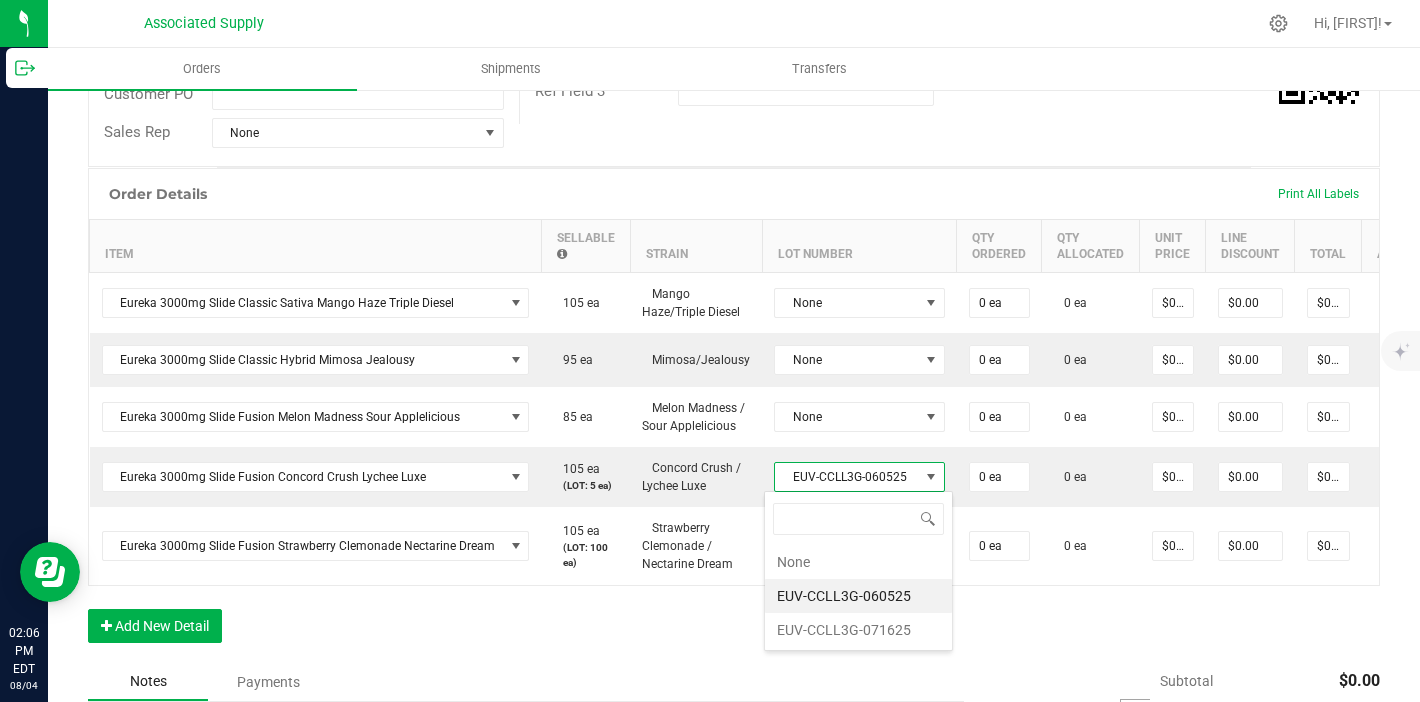 scroll, scrollTop: 99970, scrollLeft: 99832, axis: both 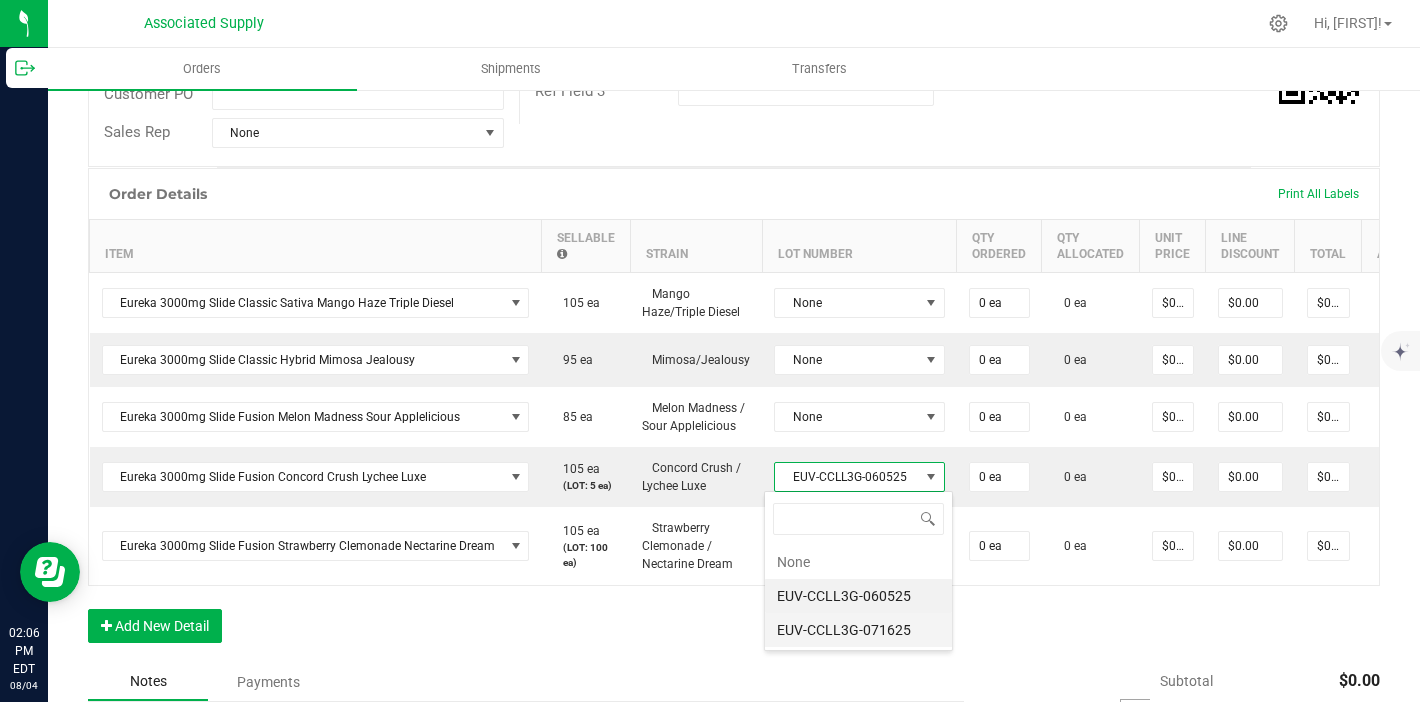 click on "EUV-CCLL3G-071625" at bounding box center (858, 630) 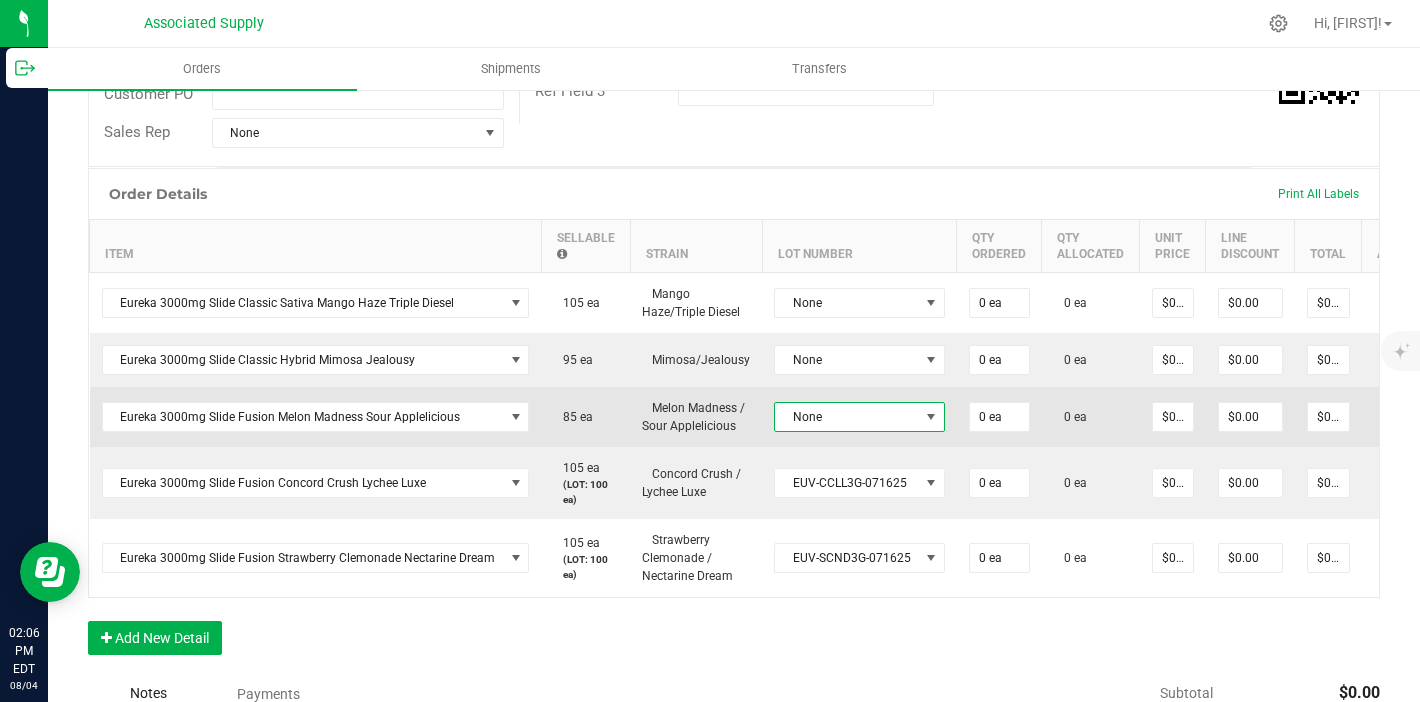 click on "None" at bounding box center (847, 417) 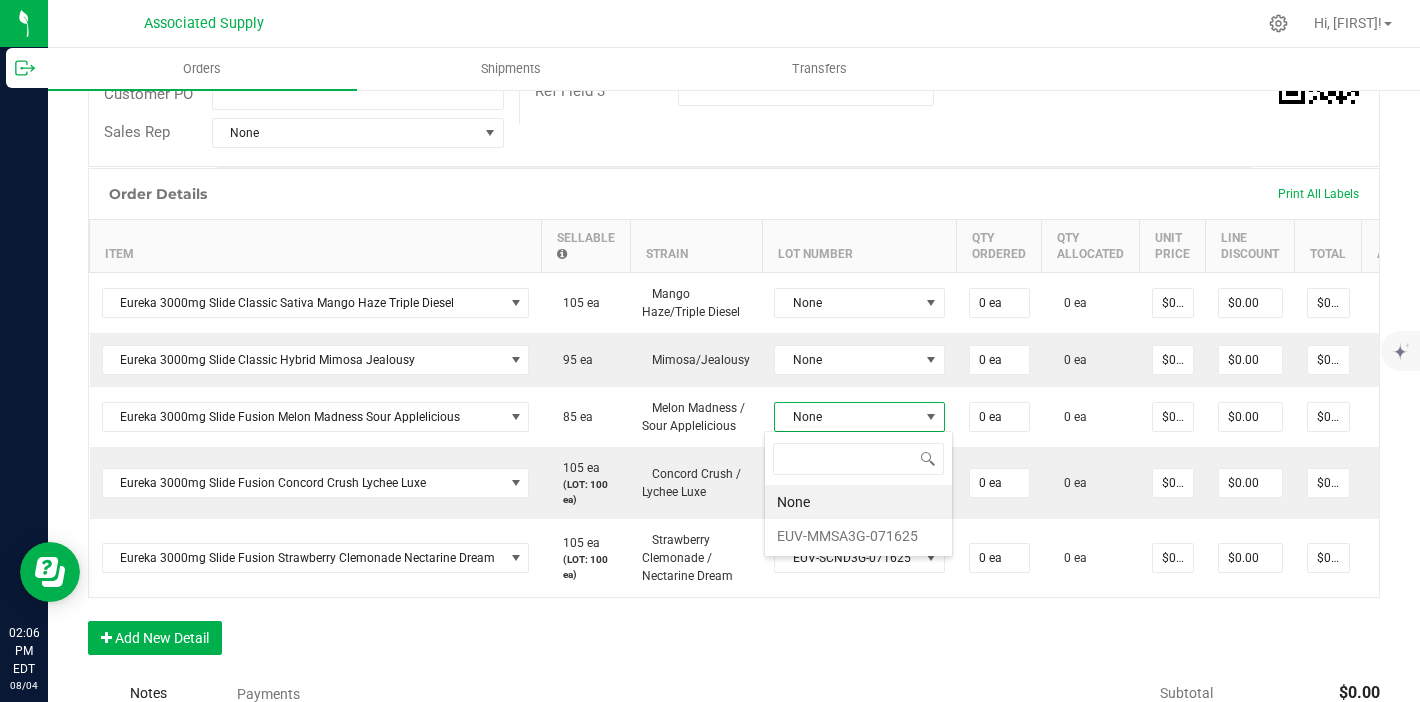 scroll, scrollTop: 99970, scrollLeft: 99832, axis: both 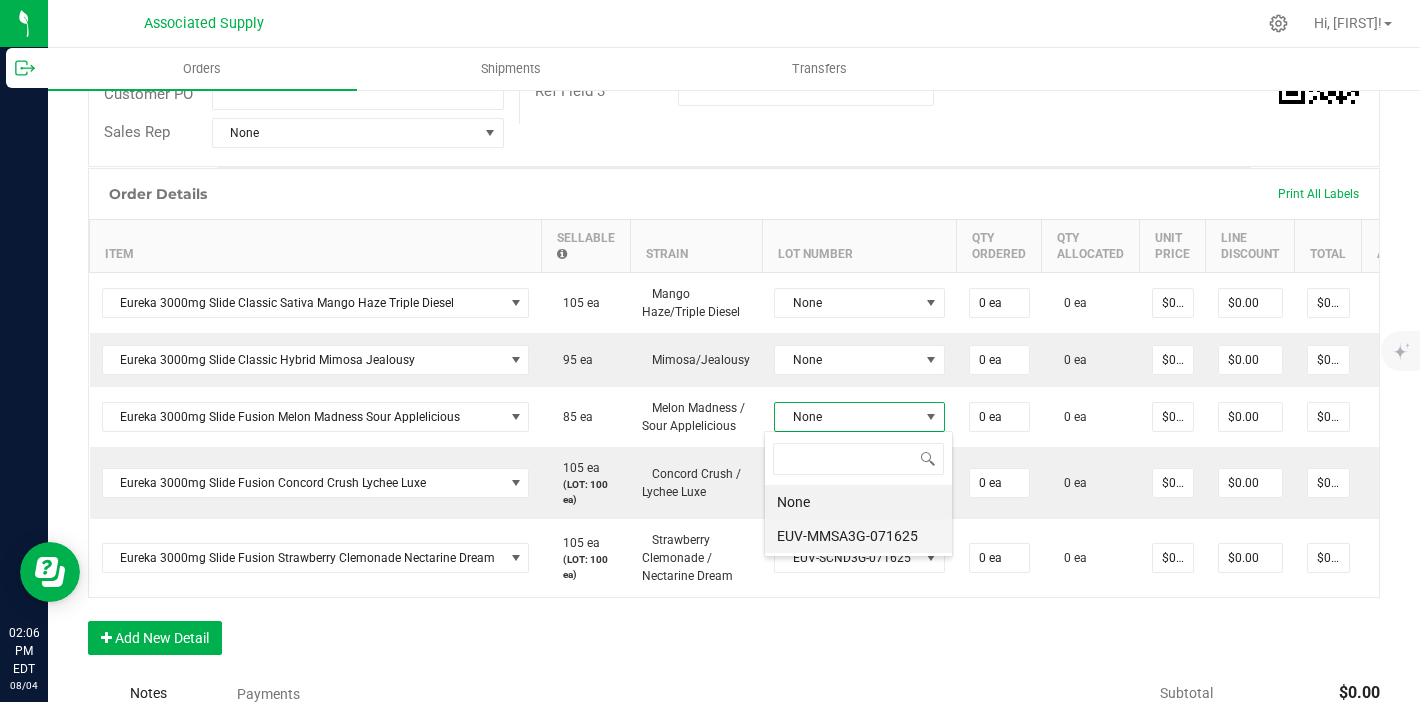 click on "EUV-MMSA3G-071625" at bounding box center [858, 536] 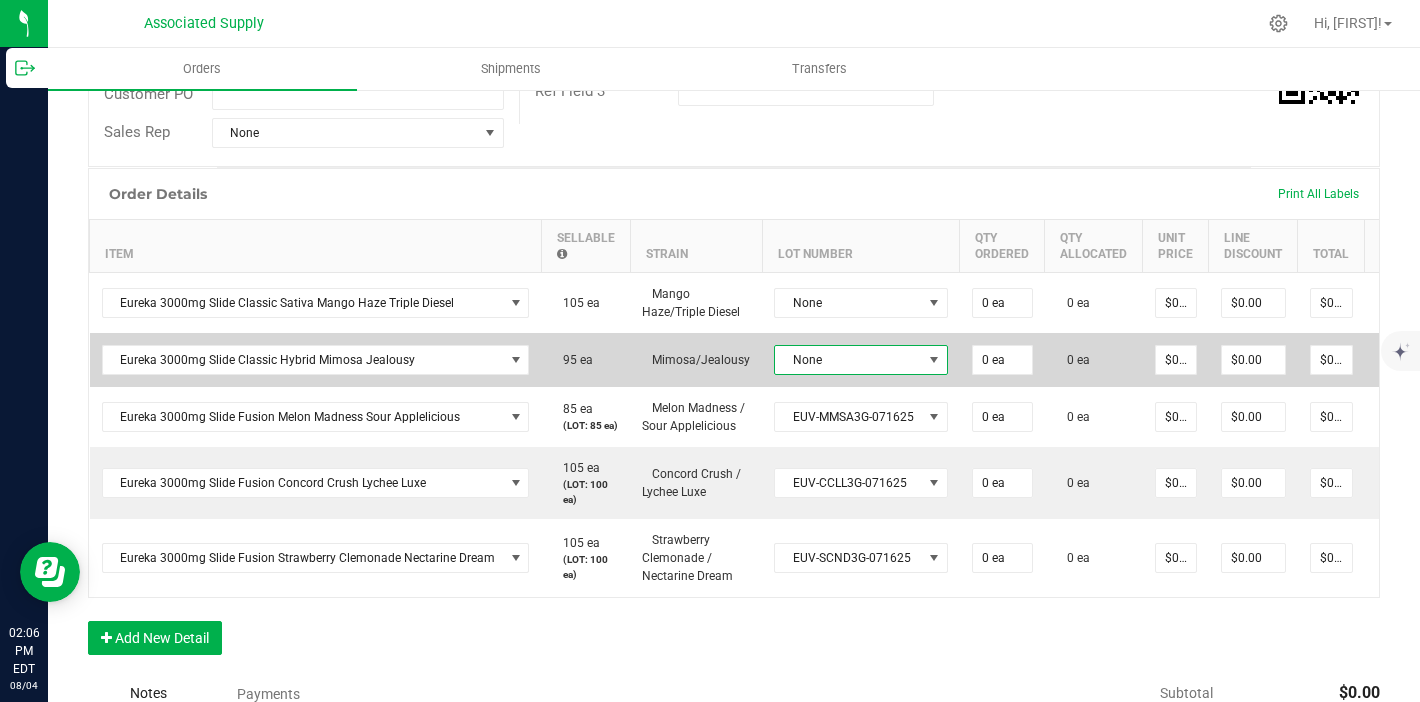 click on "None" at bounding box center (848, 360) 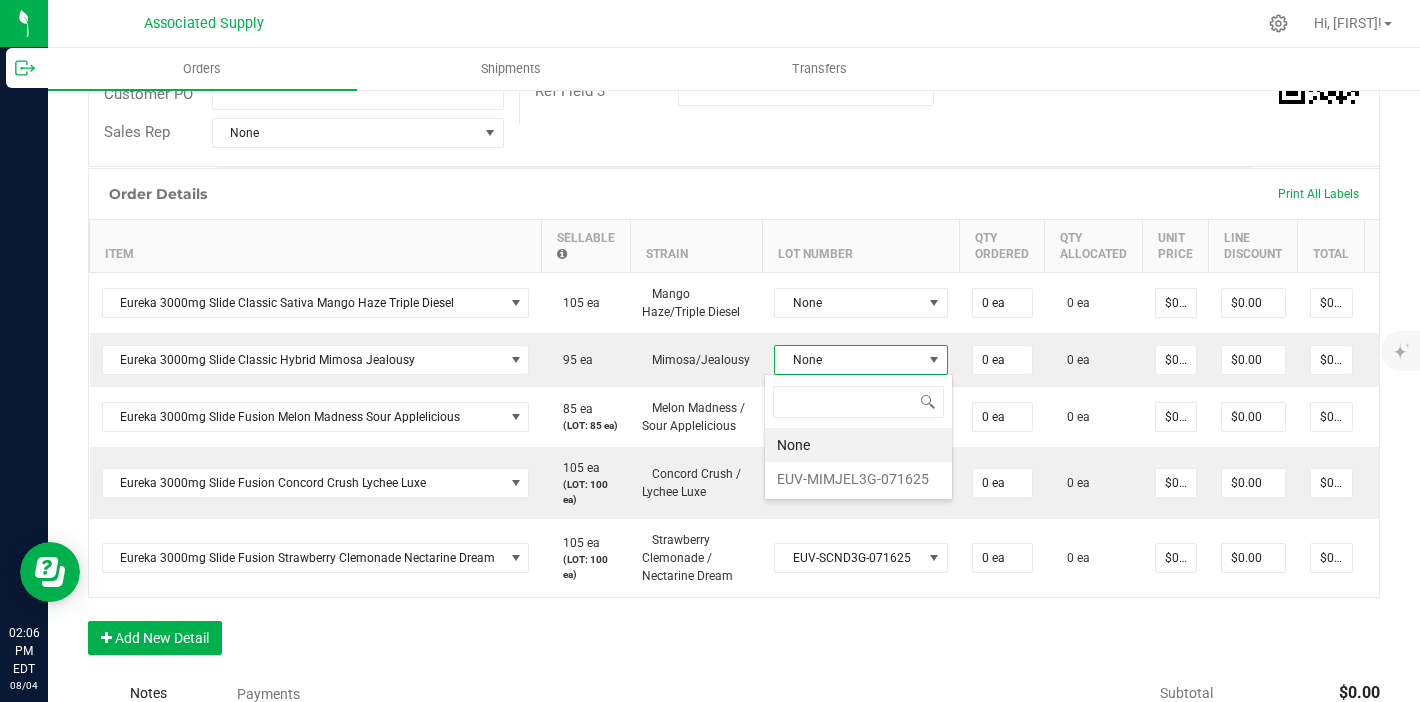 scroll, scrollTop: 99970, scrollLeft: 99827, axis: both 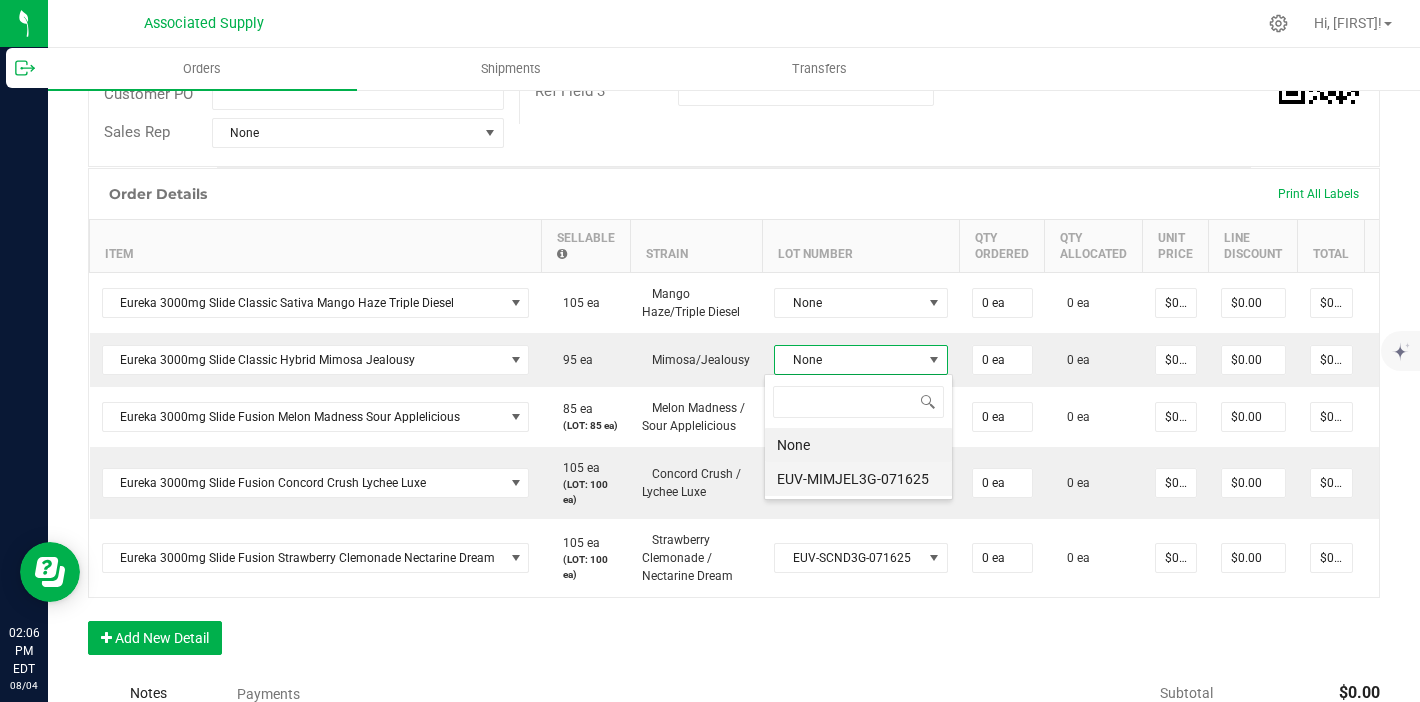 click on "EUV-MIMJEL3G-071625" at bounding box center (858, 479) 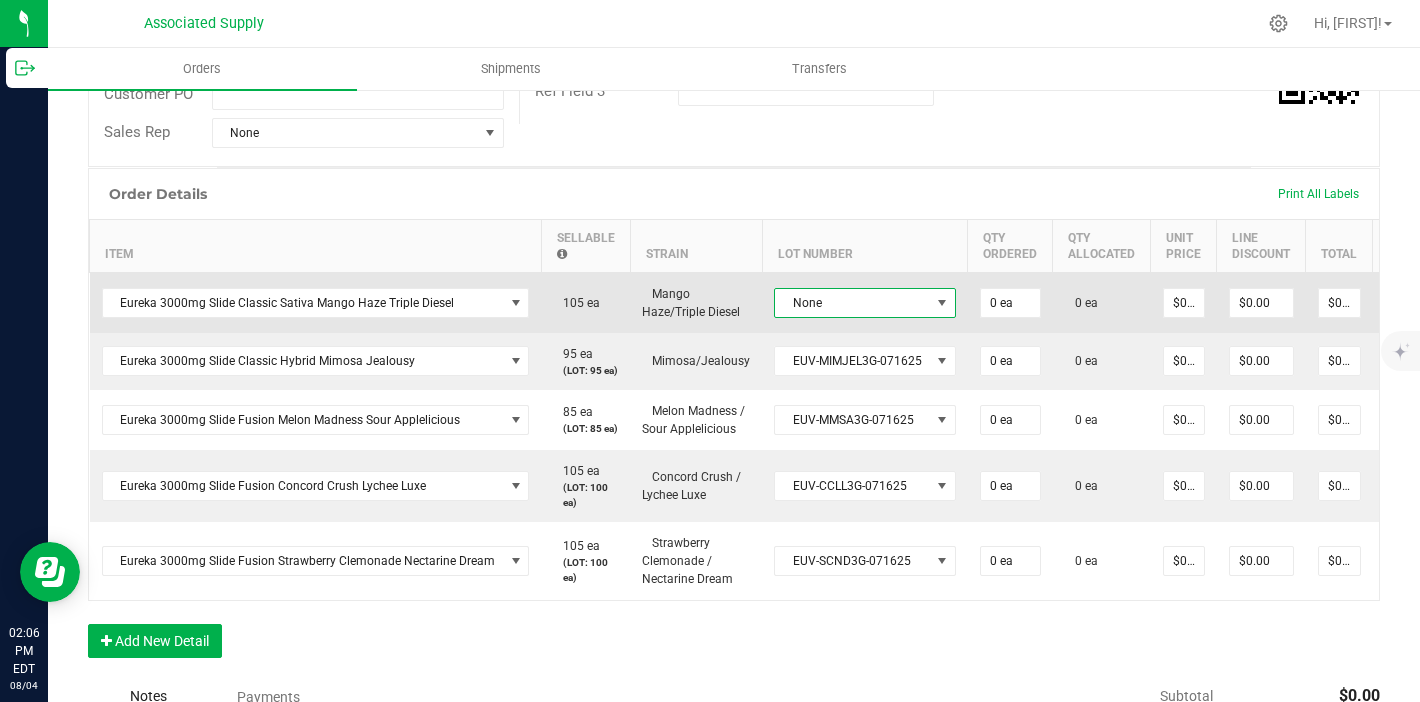 click on "None" at bounding box center (852, 303) 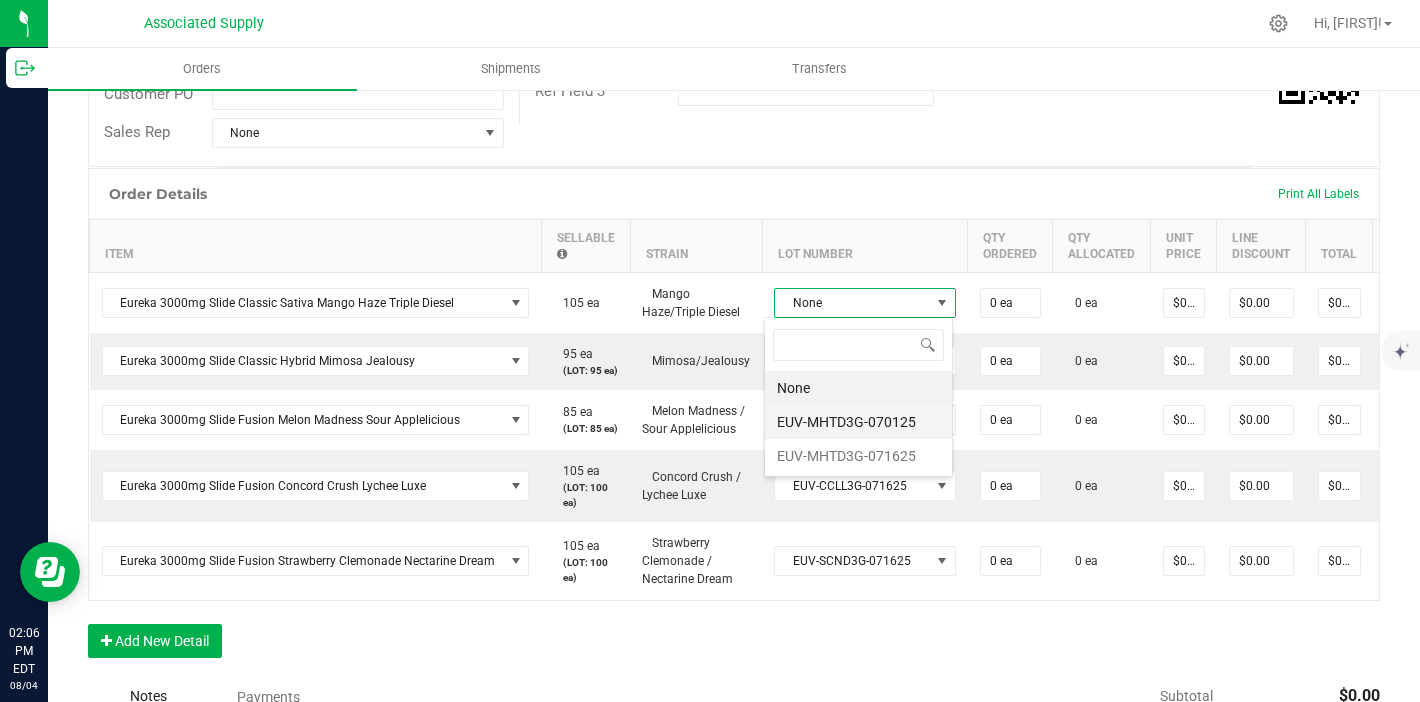 scroll, scrollTop: 99970, scrollLeft: 99819, axis: both 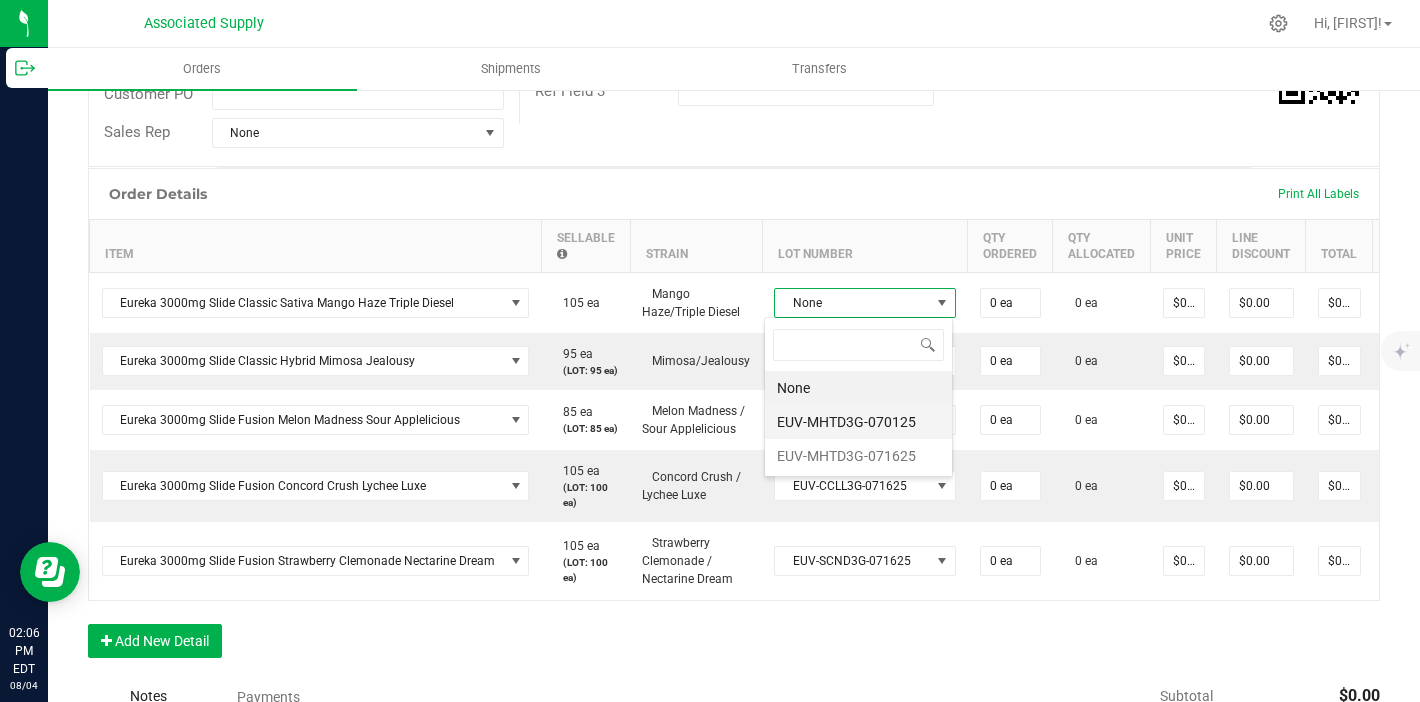 click on "EUV-MHTD3G-070125" at bounding box center (858, 422) 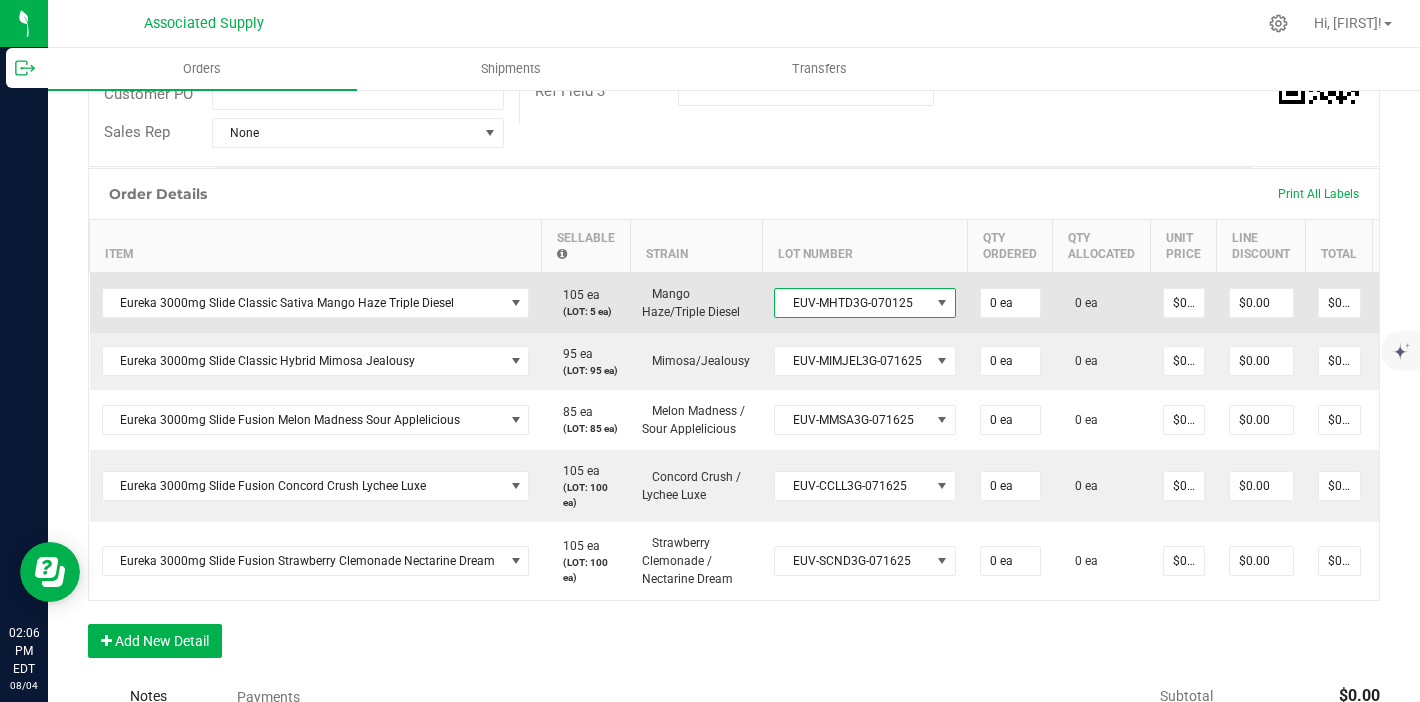 click on "EUV-MHTD3G-070125" at bounding box center [852, 303] 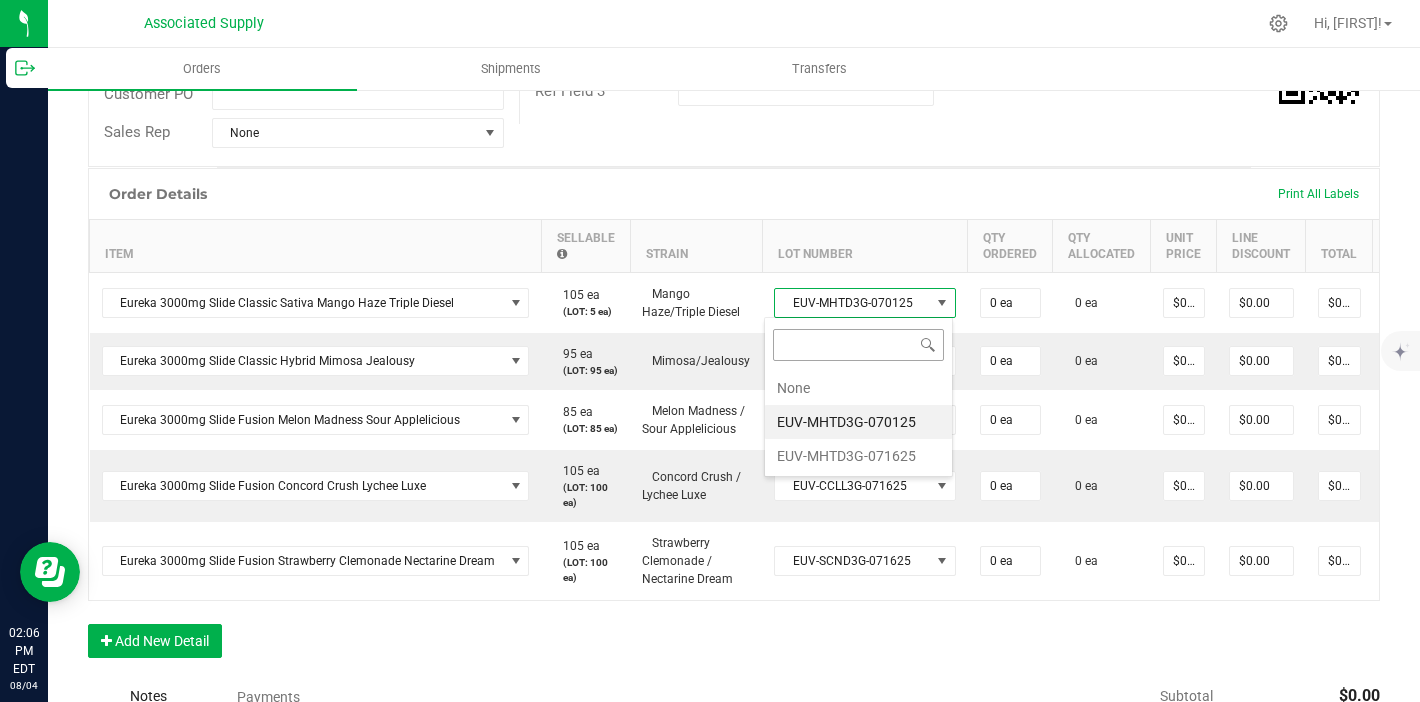 scroll, scrollTop: 99970, scrollLeft: 99819, axis: both 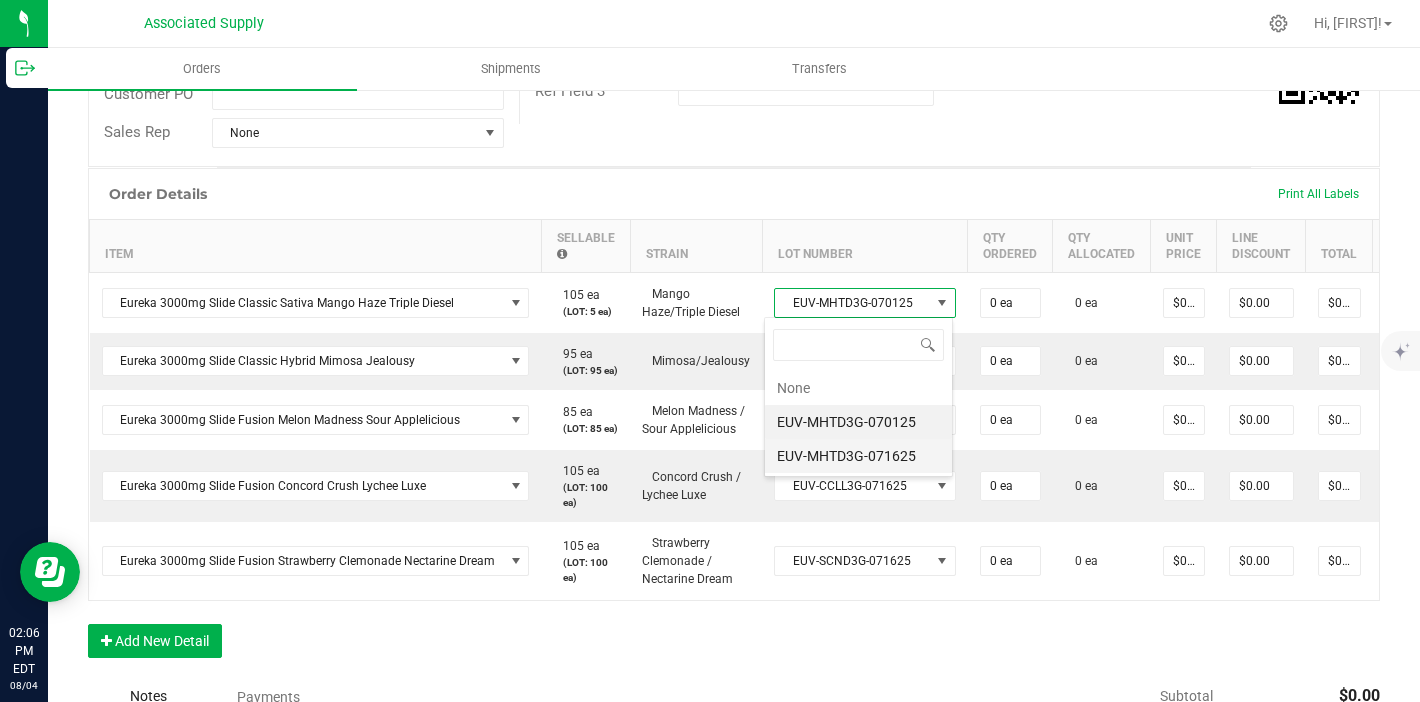 click on "EUV-MHTD3G-071625" at bounding box center (858, 456) 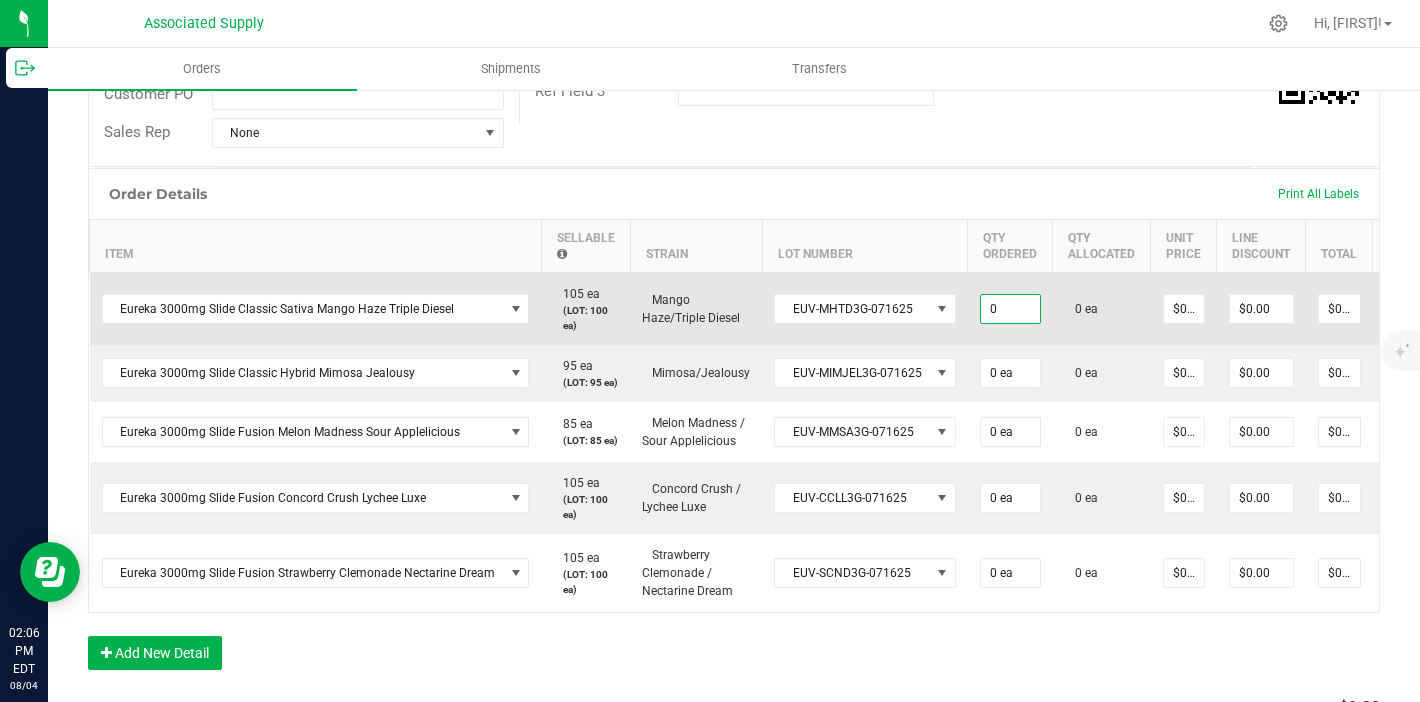 click on "0" at bounding box center [1010, 309] 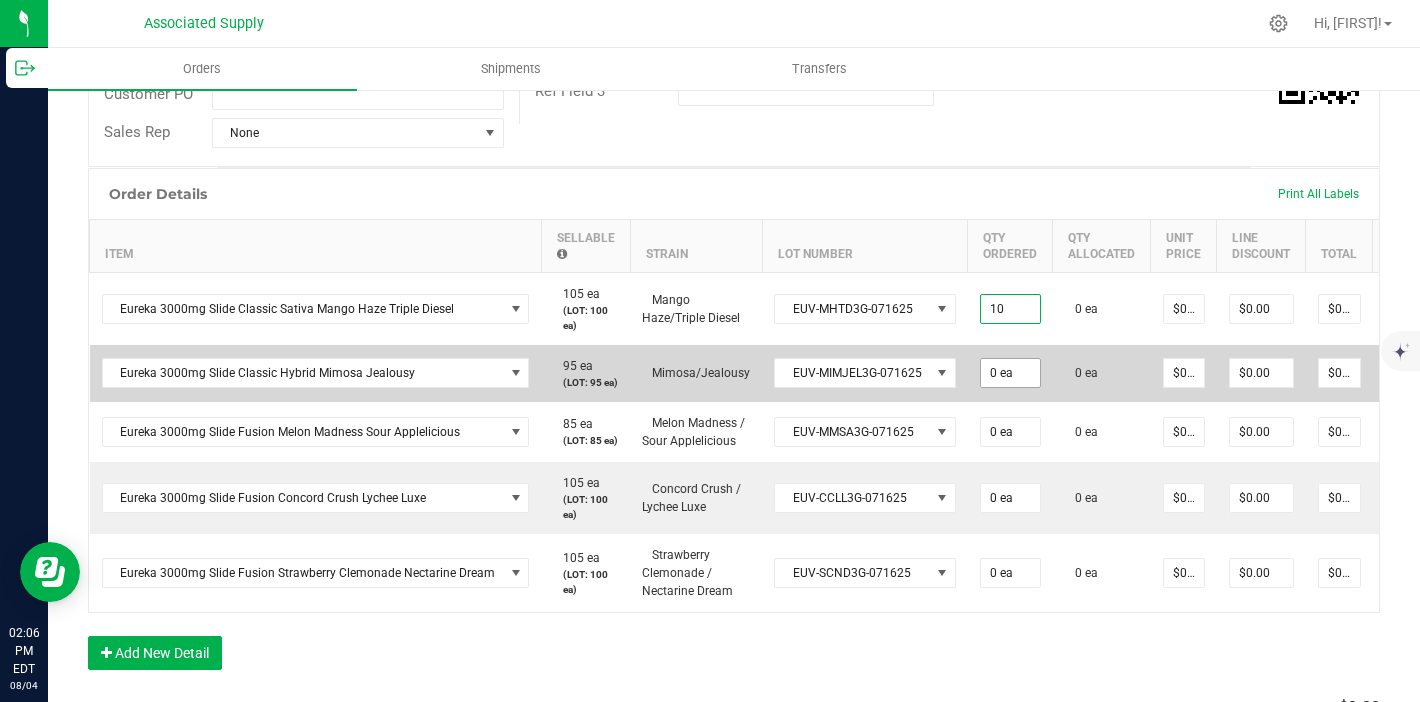 type on "10 ea" 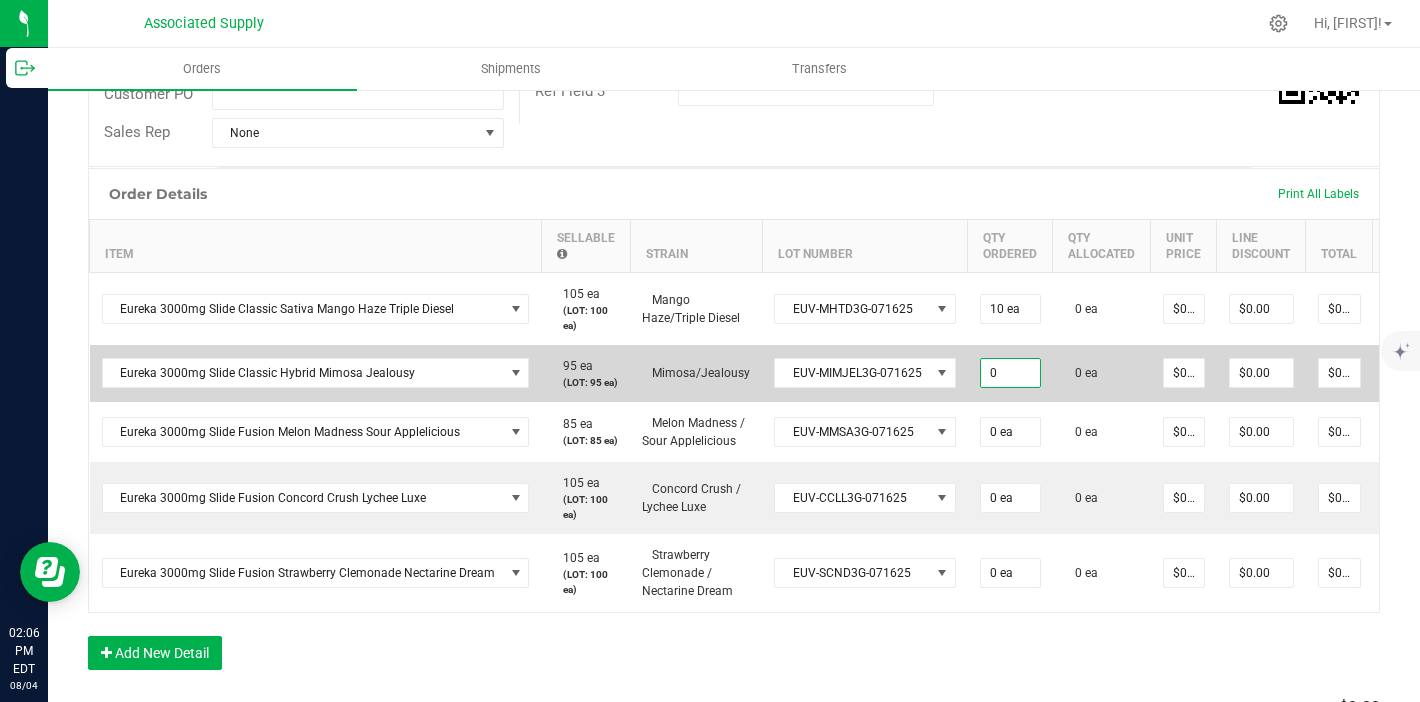 click on "0" at bounding box center [1010, 373] 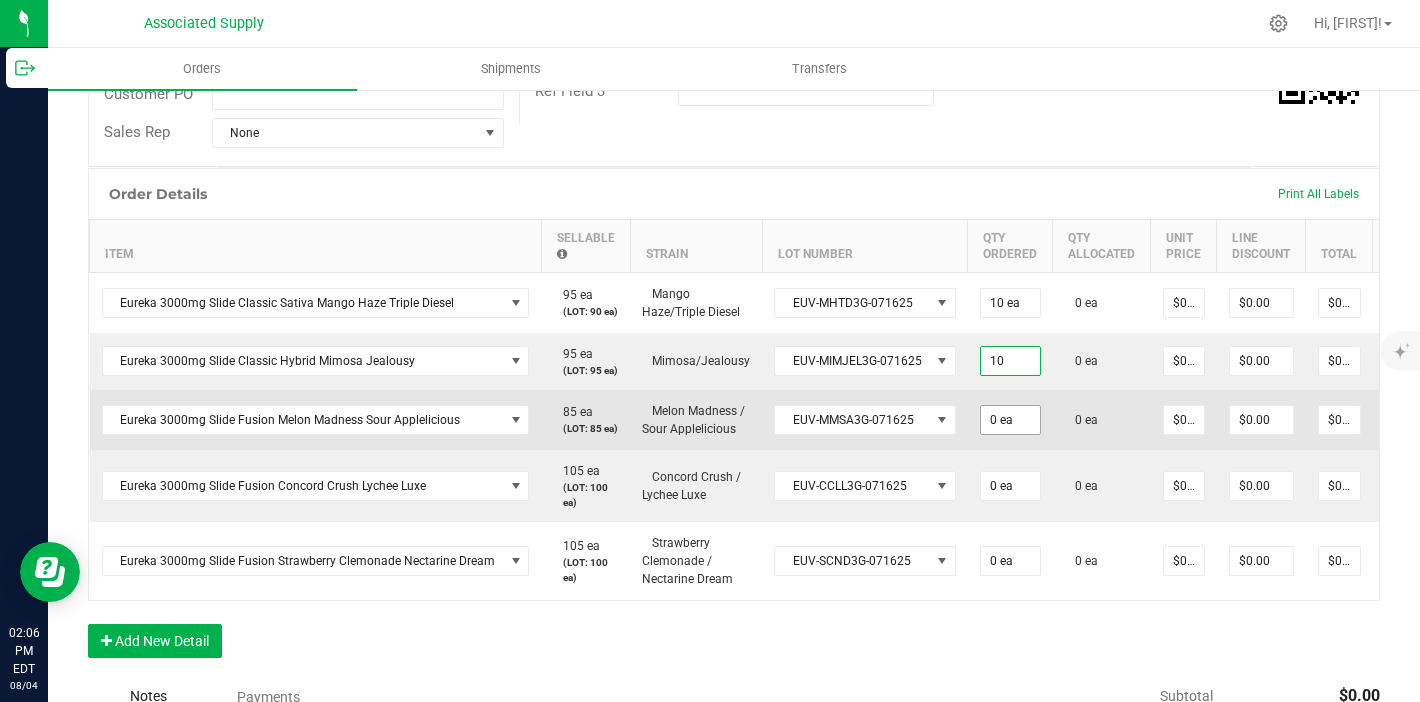 type on "10 ea" 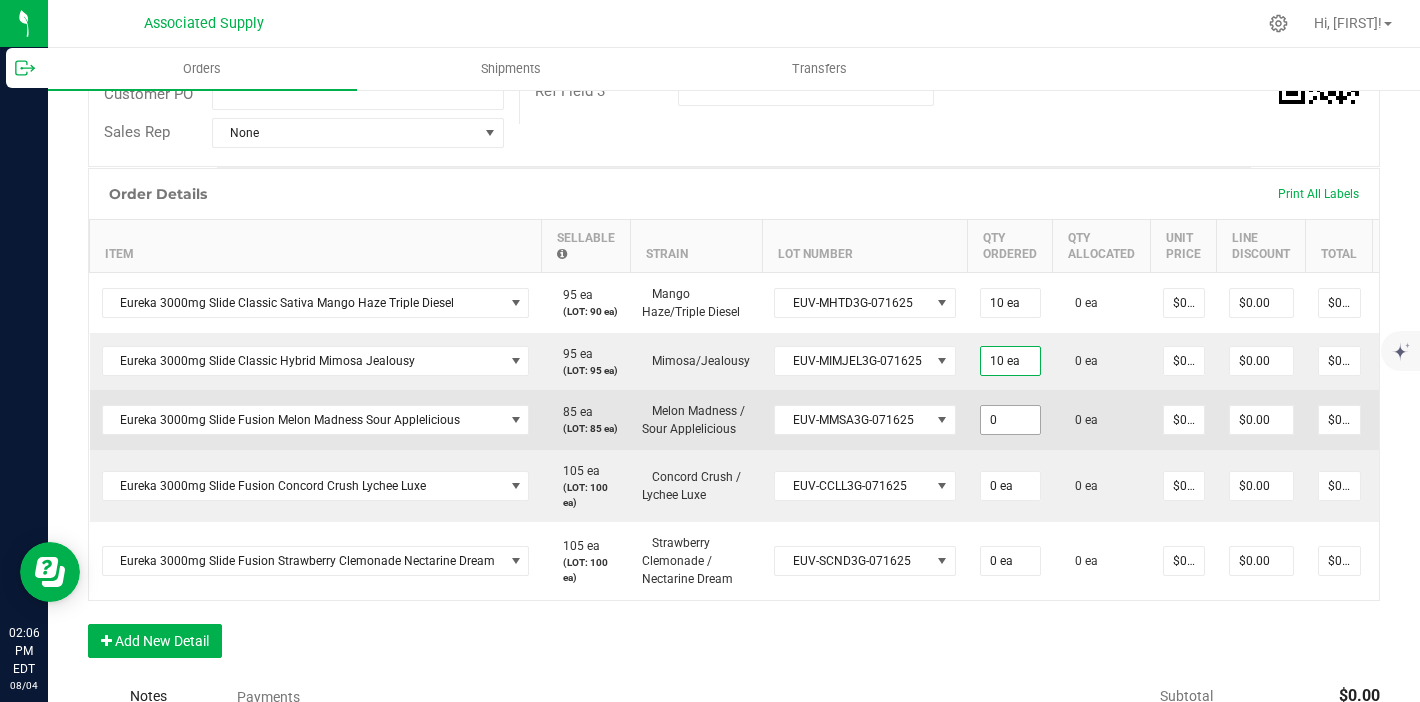 click on "0" at bounding box center (1010, 420) 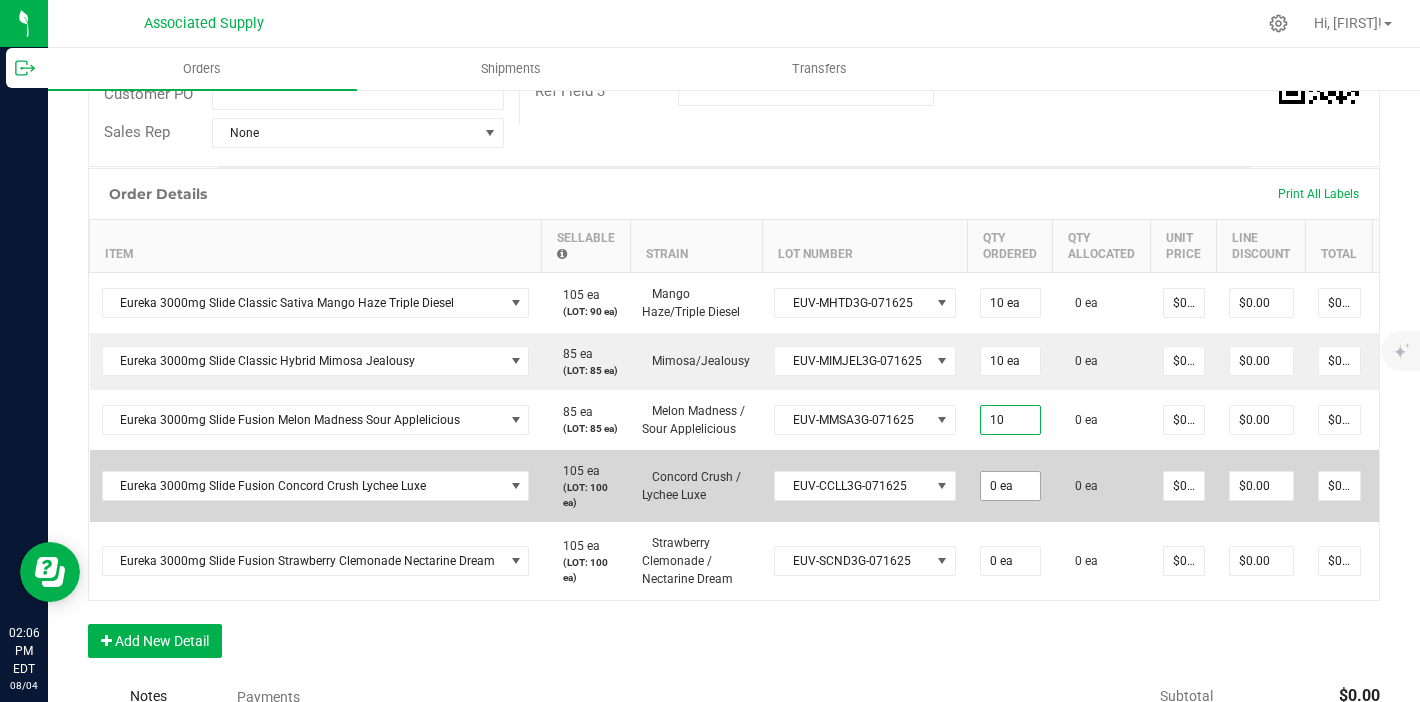 type 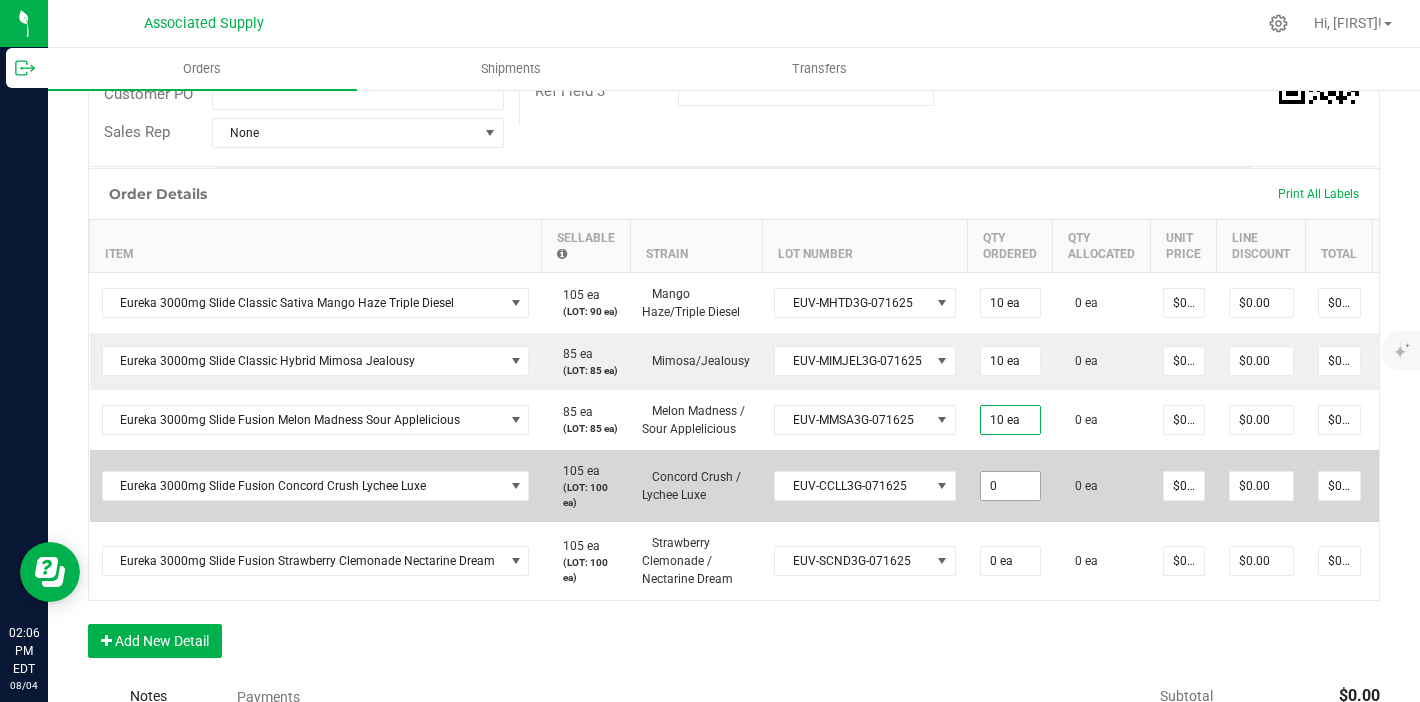click on "0" at bounding box center (1010, 486) 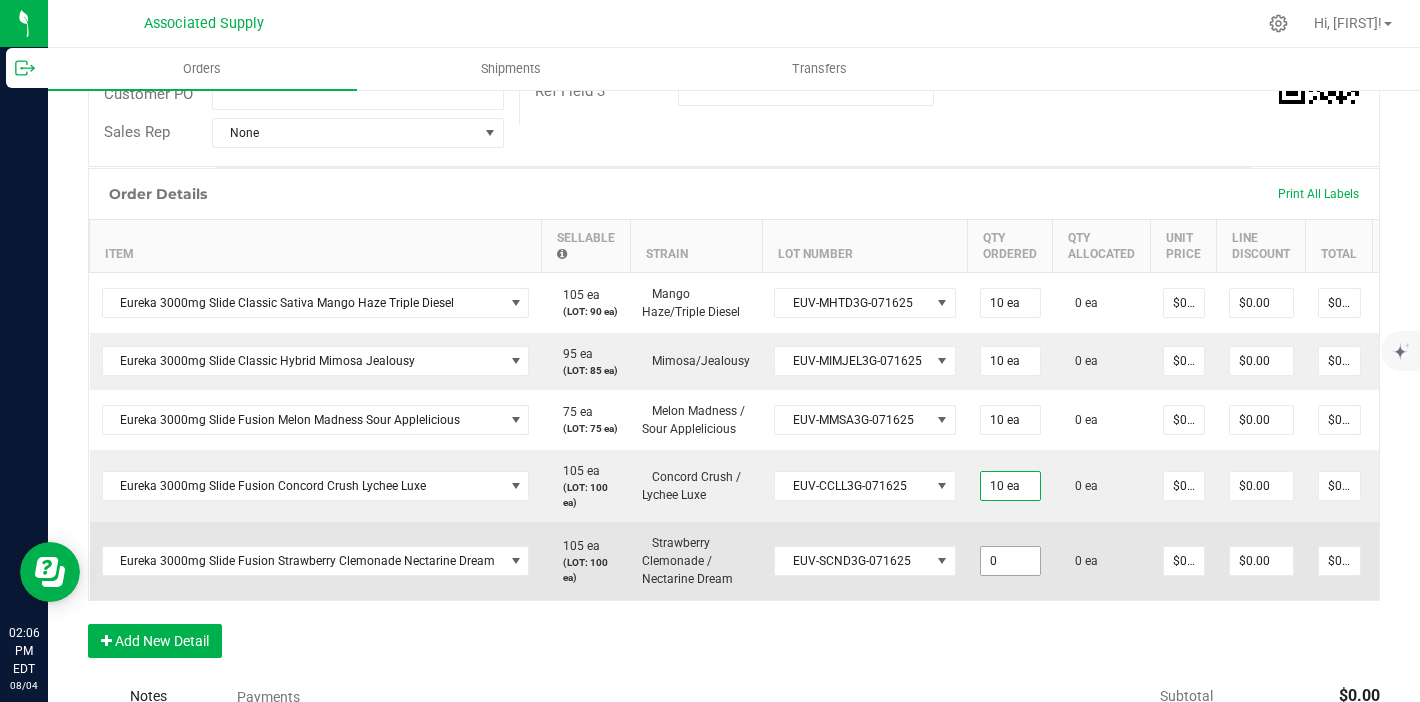 click on "0" at bounding box center [1010, 561] 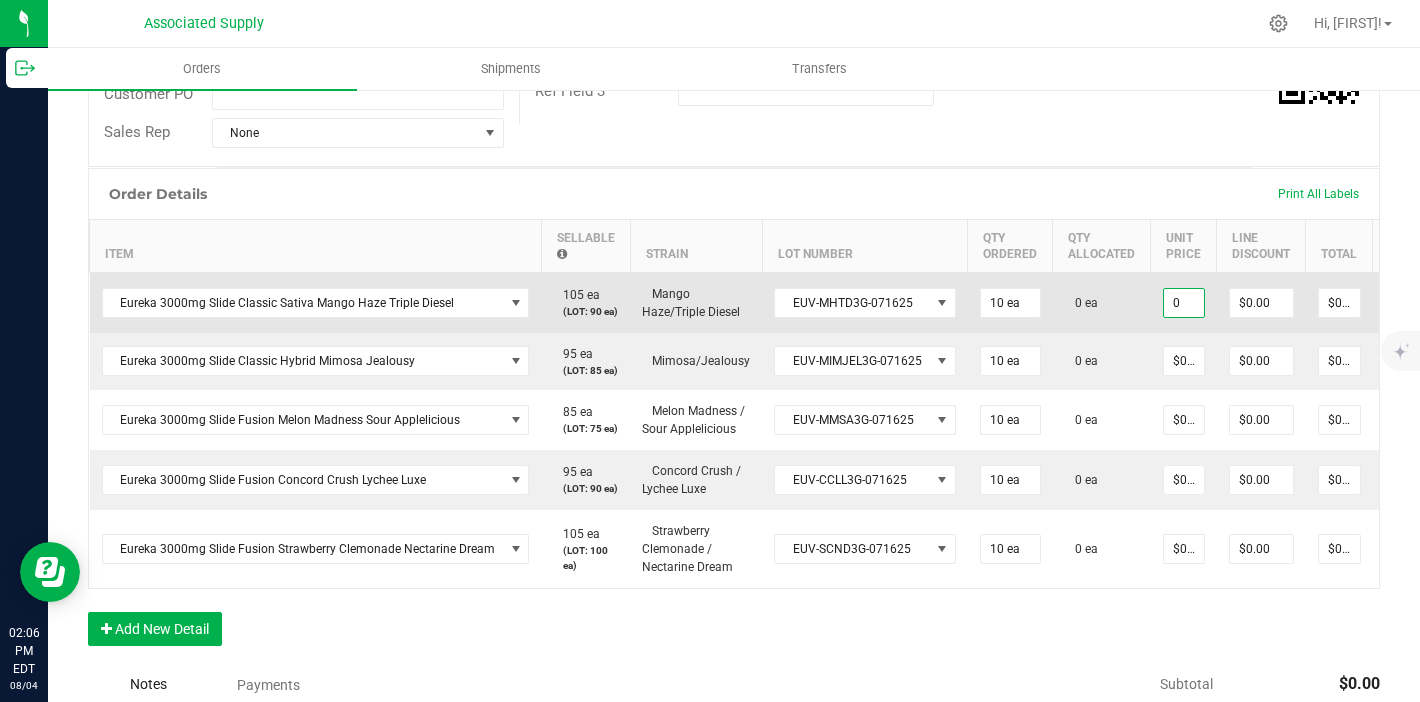 click on "0" at bounding box center [1184, 303] 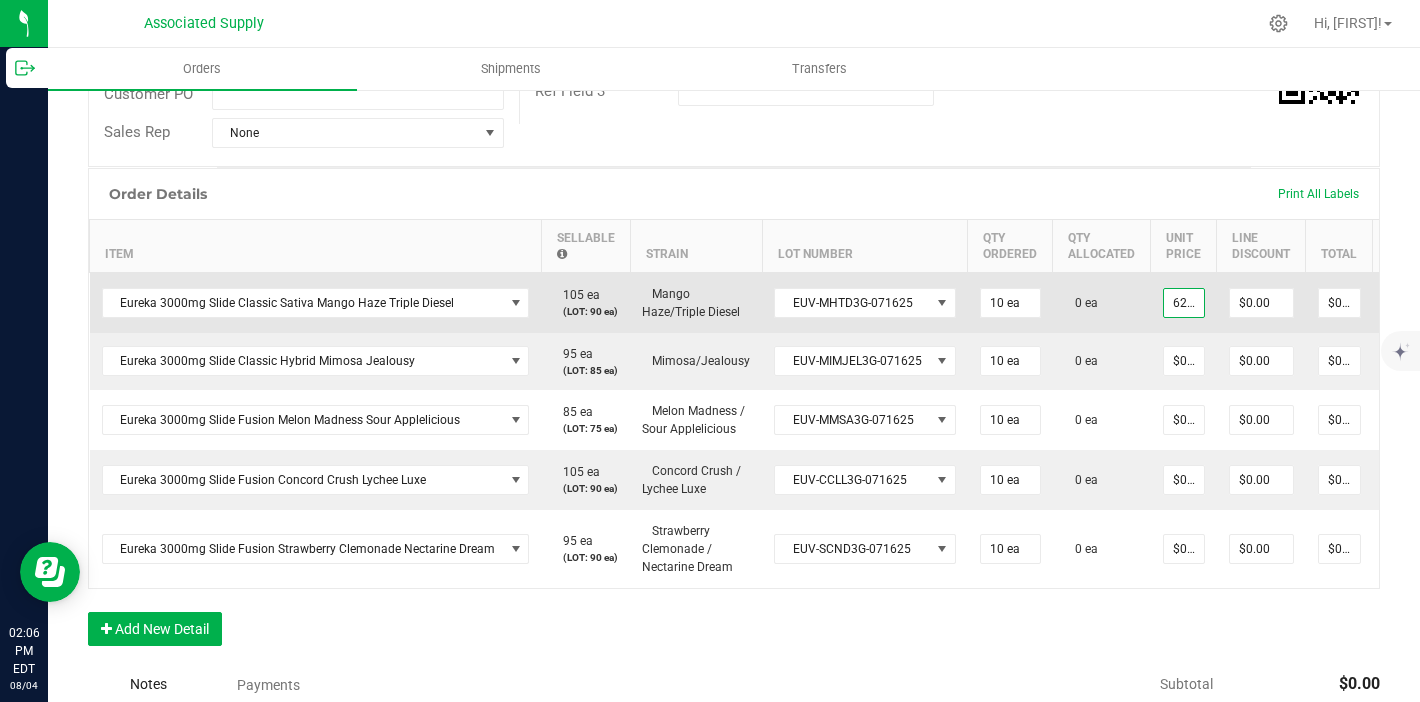 scroll, scrollTop: 0, scrollLeft: 2, axis: horizontal 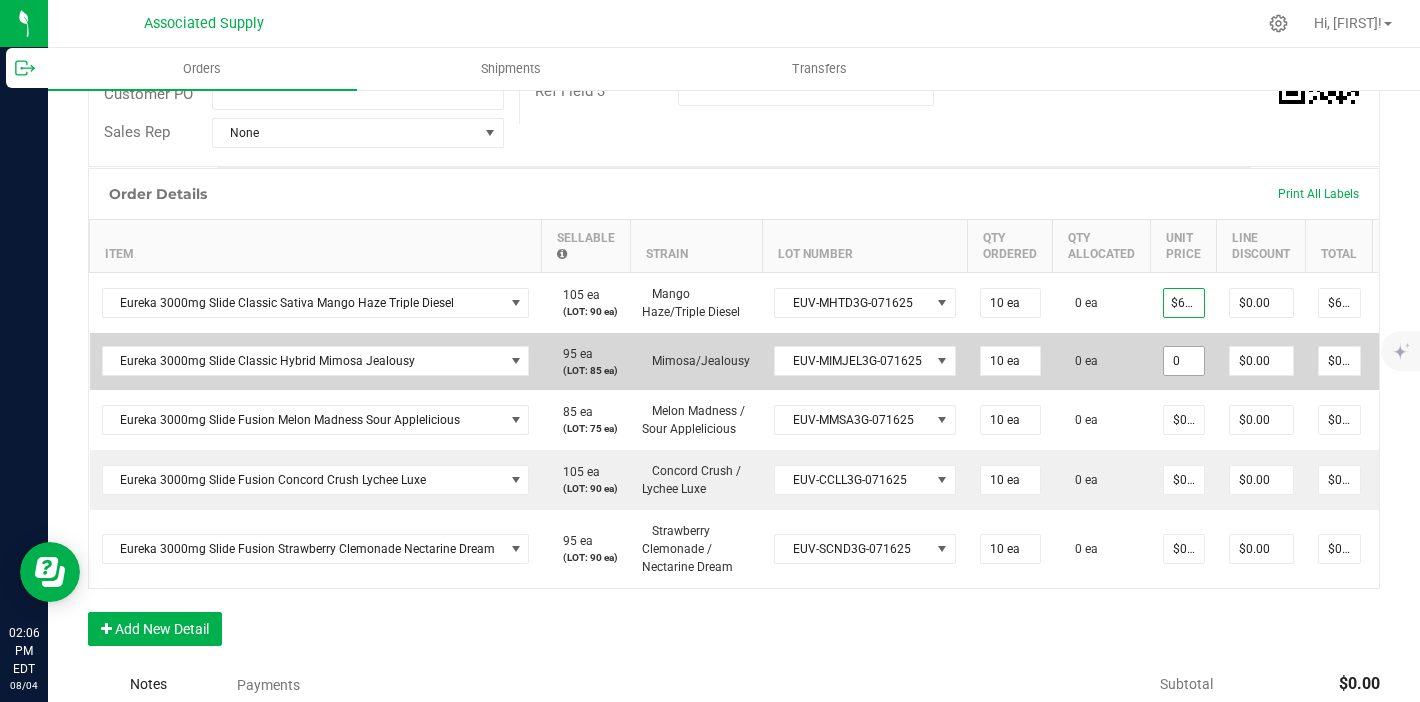 click on "0" at bounding box center (1184, 361) 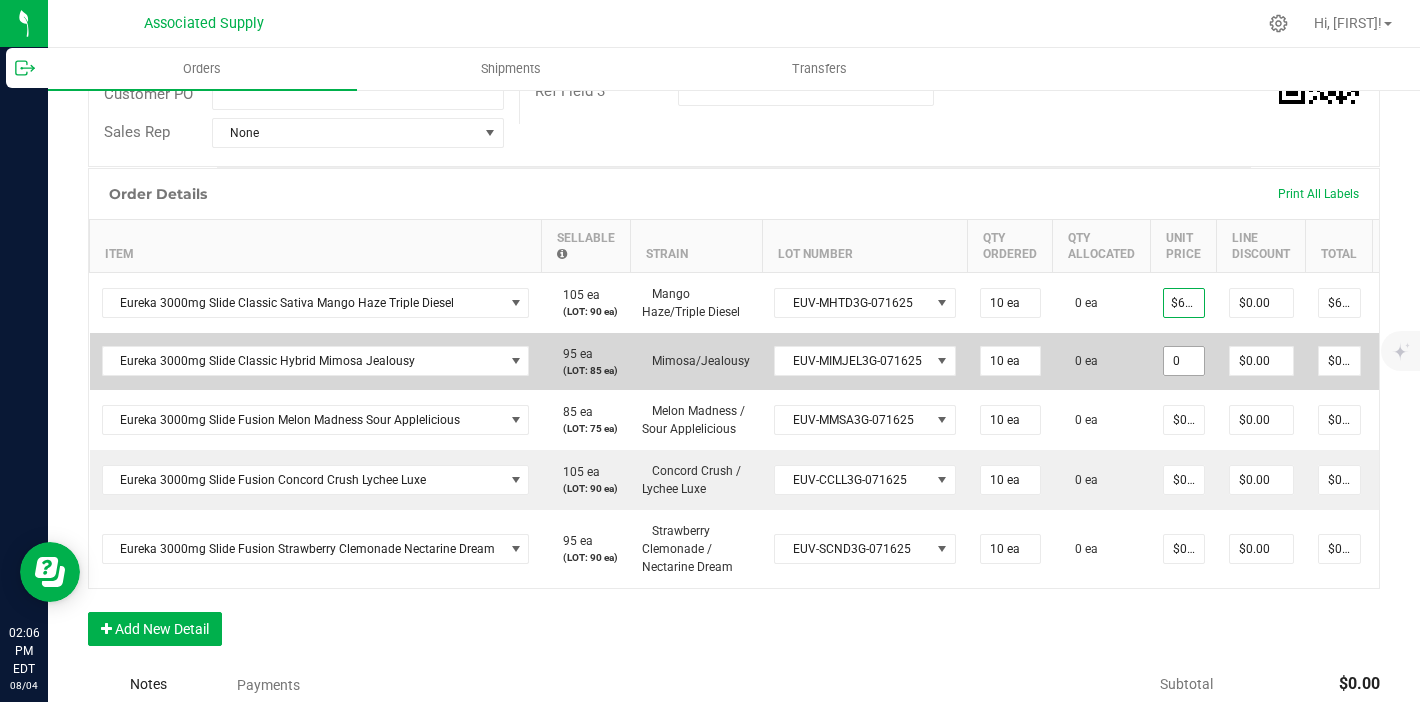 scroll, scrollTop: 0, scrollLeft: 0, axis: both 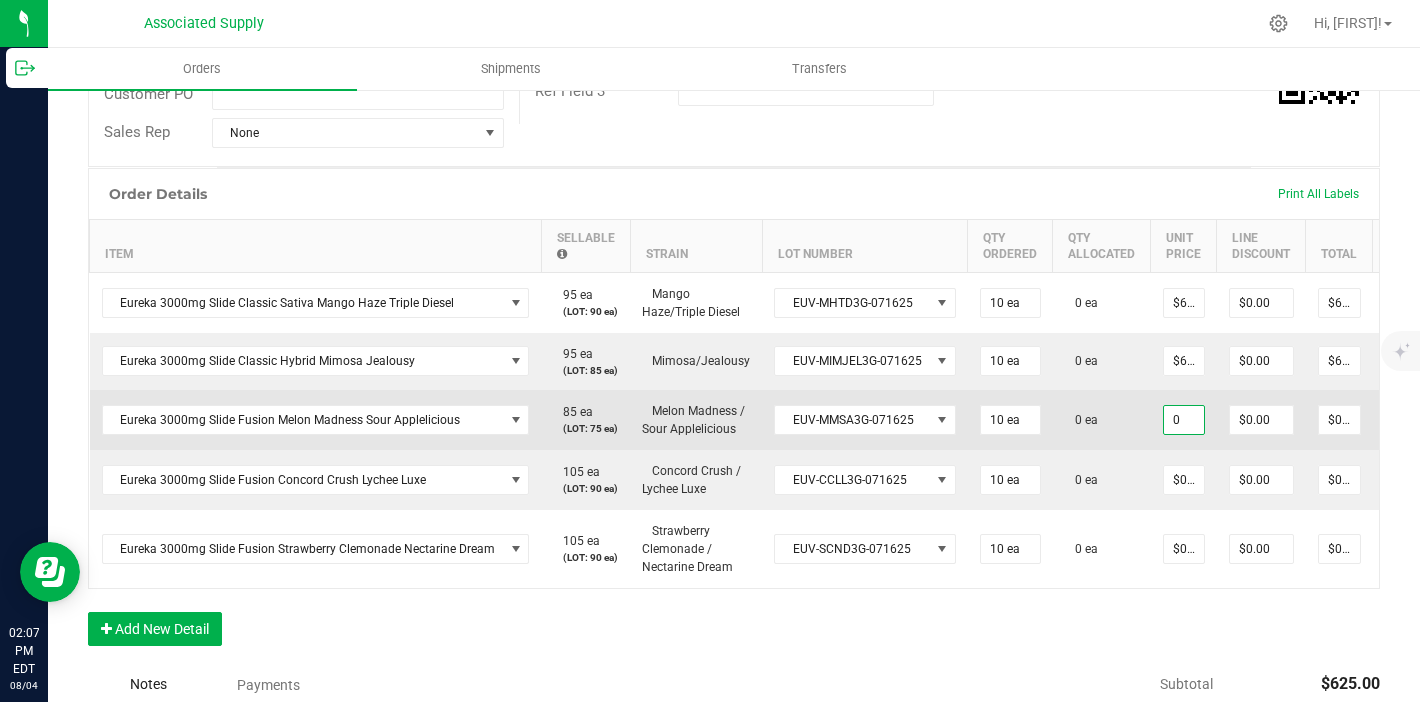 click on "0" at bounding box center (1184, 420) 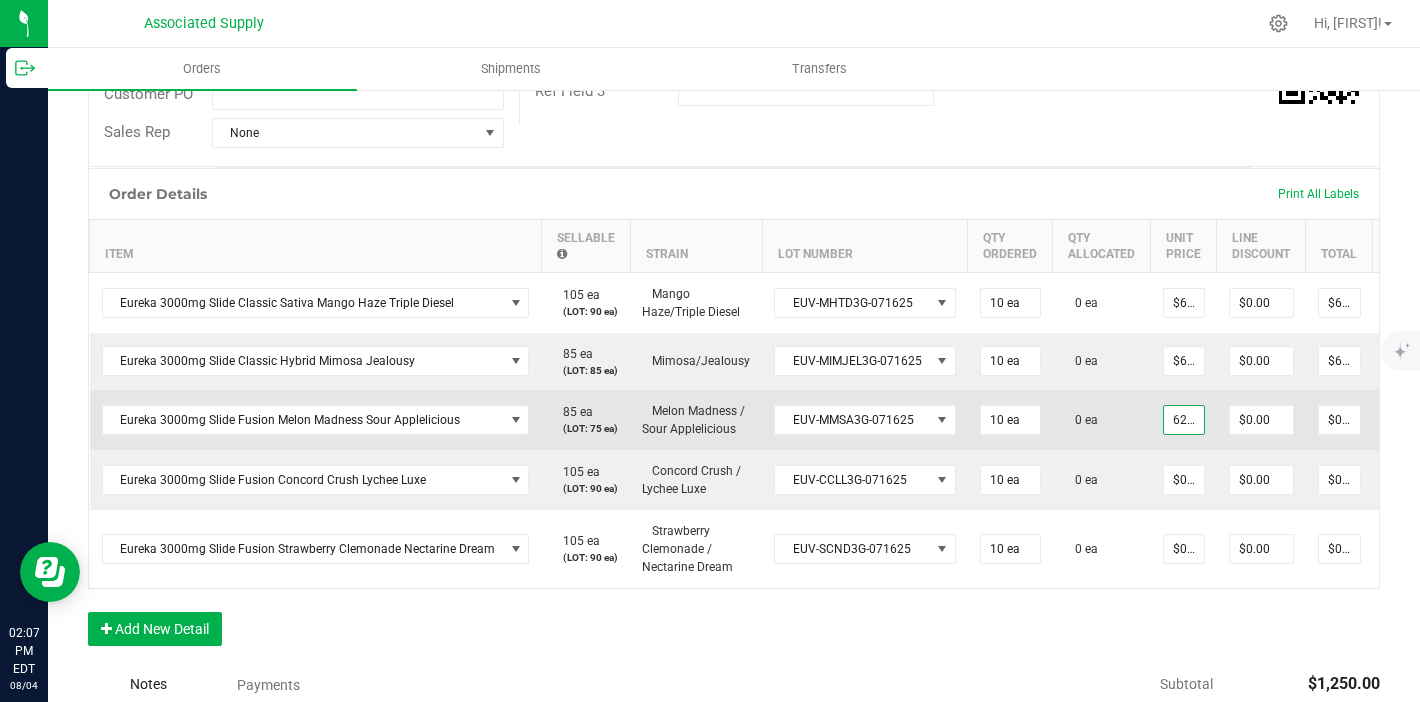 scroll, scrollTop: 0, scrollLeft: 2, axis: horizontal 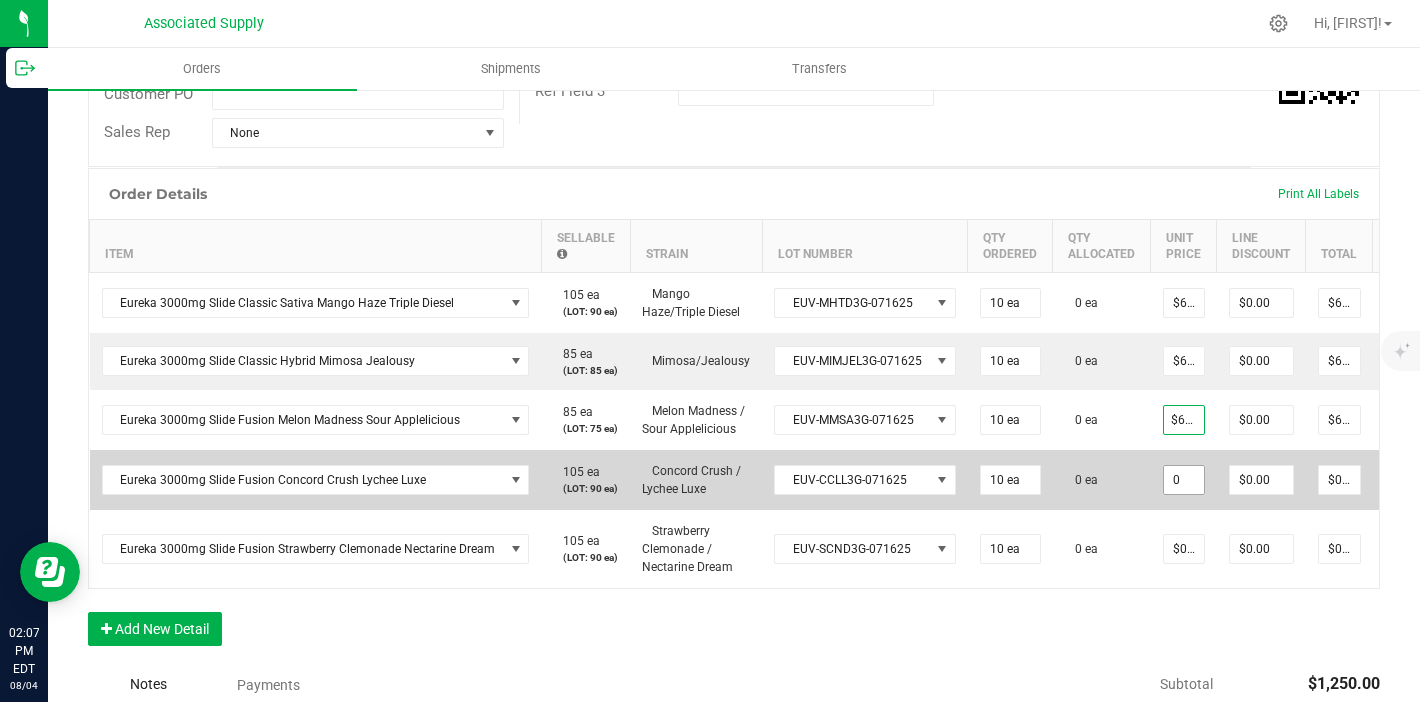 click on "0" at bounding box center (1184, 480) 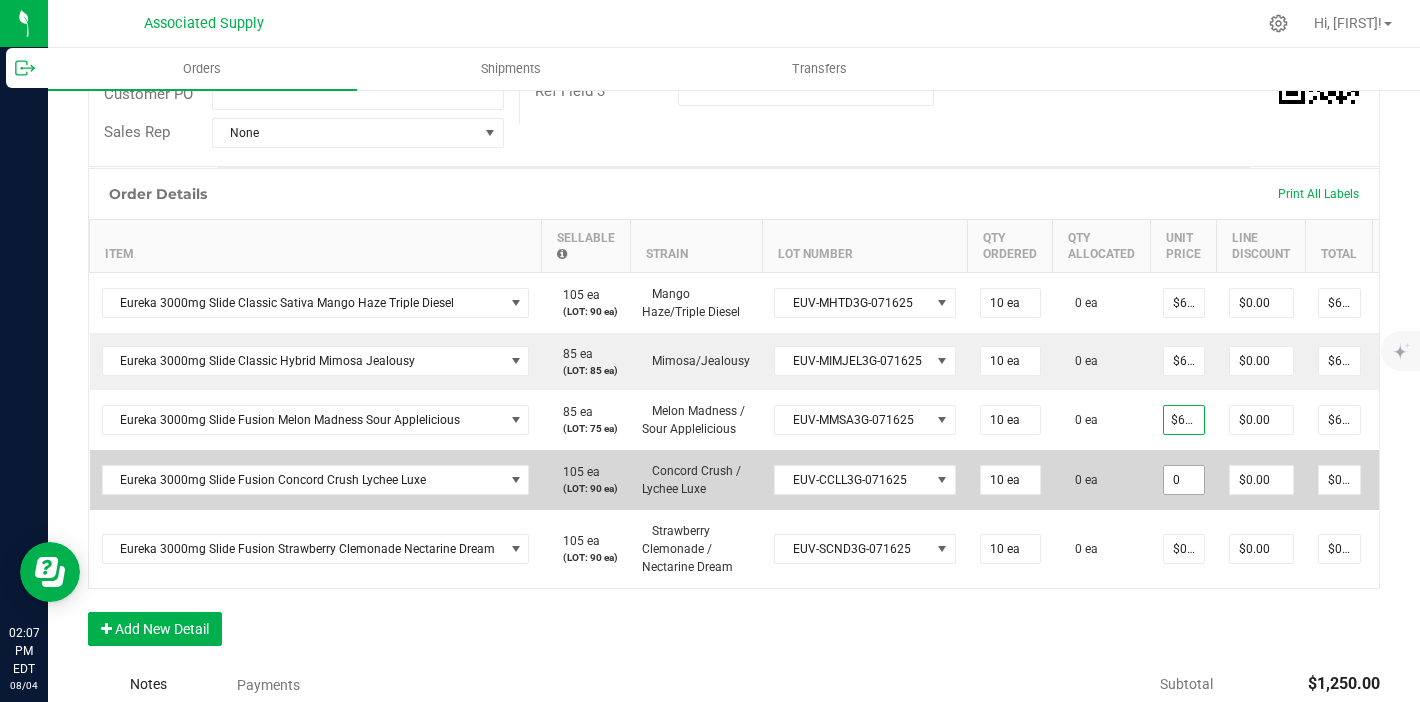 scroll, scrollTop: 0, scrollLeft: 0, axis: both 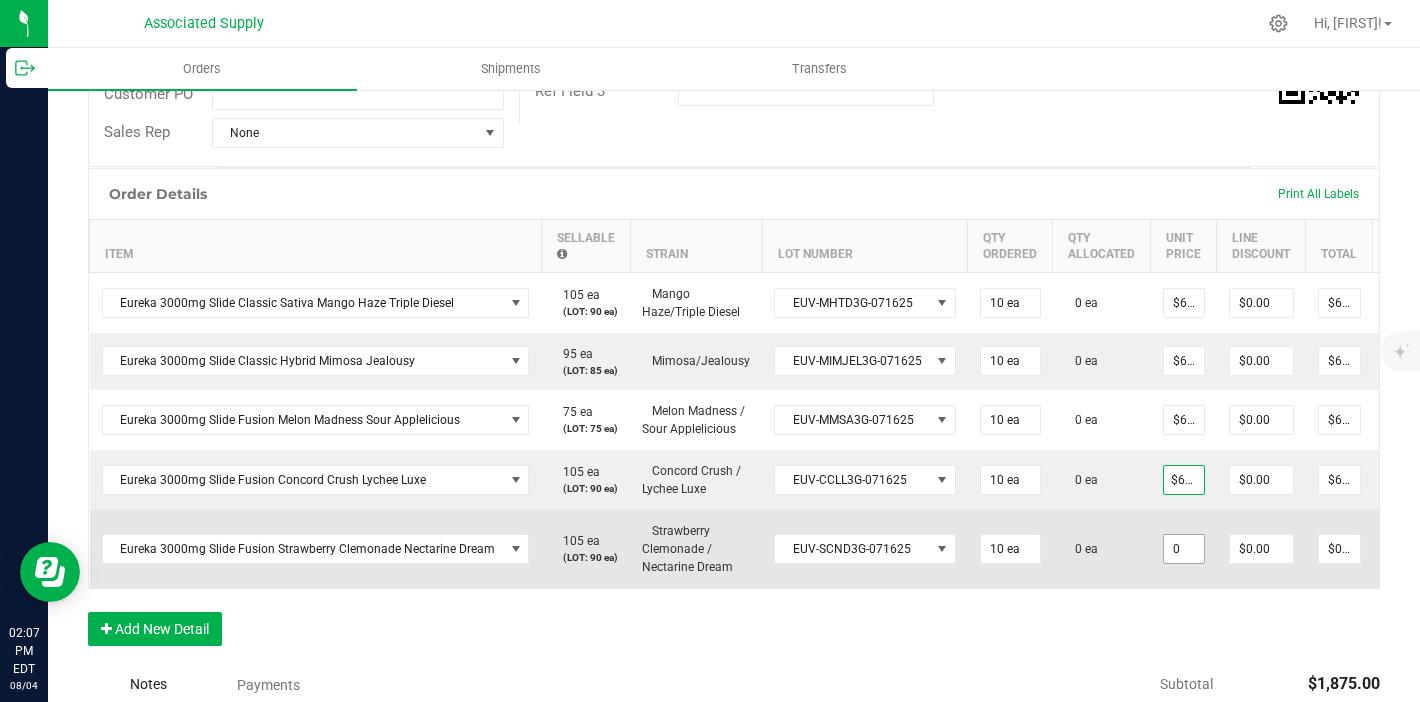 click on "0" at bounding box center [1184, 549] 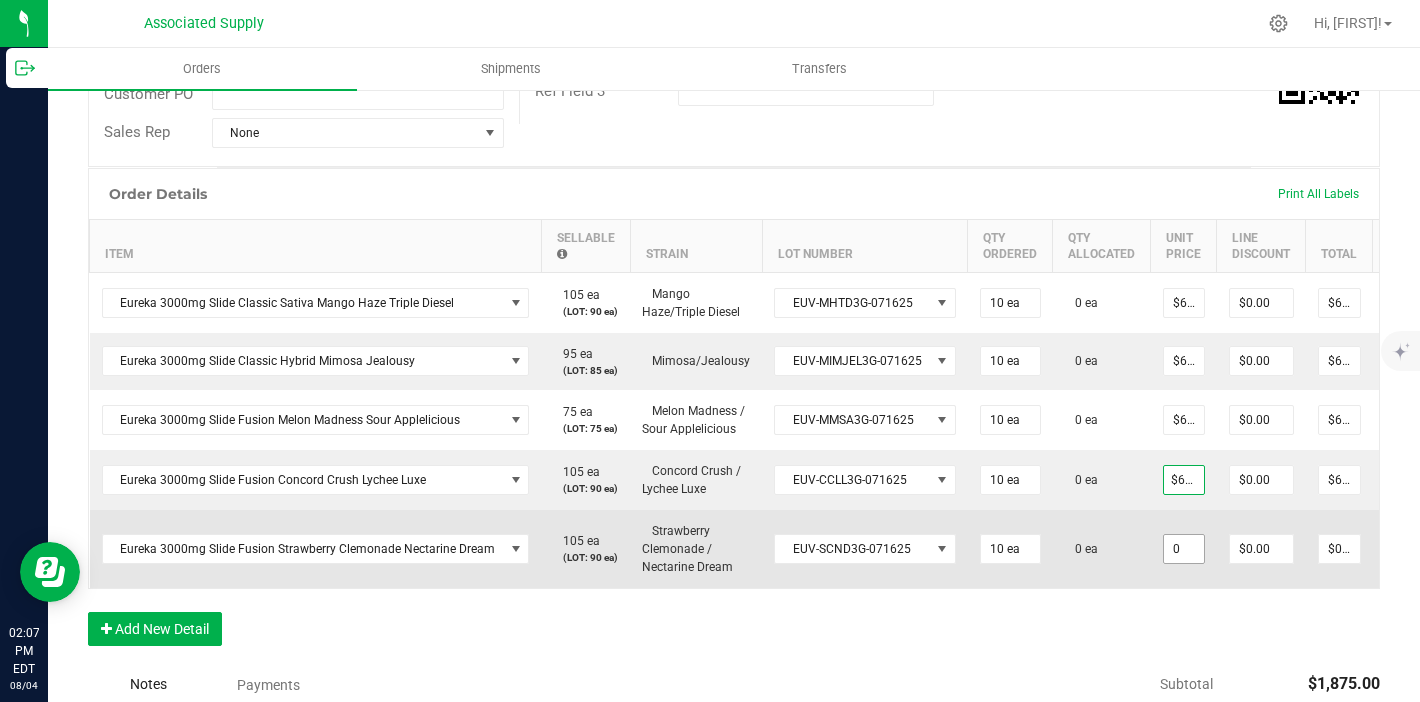 scroll, scrollTop: 0, scrollLeft: 0, axis: both 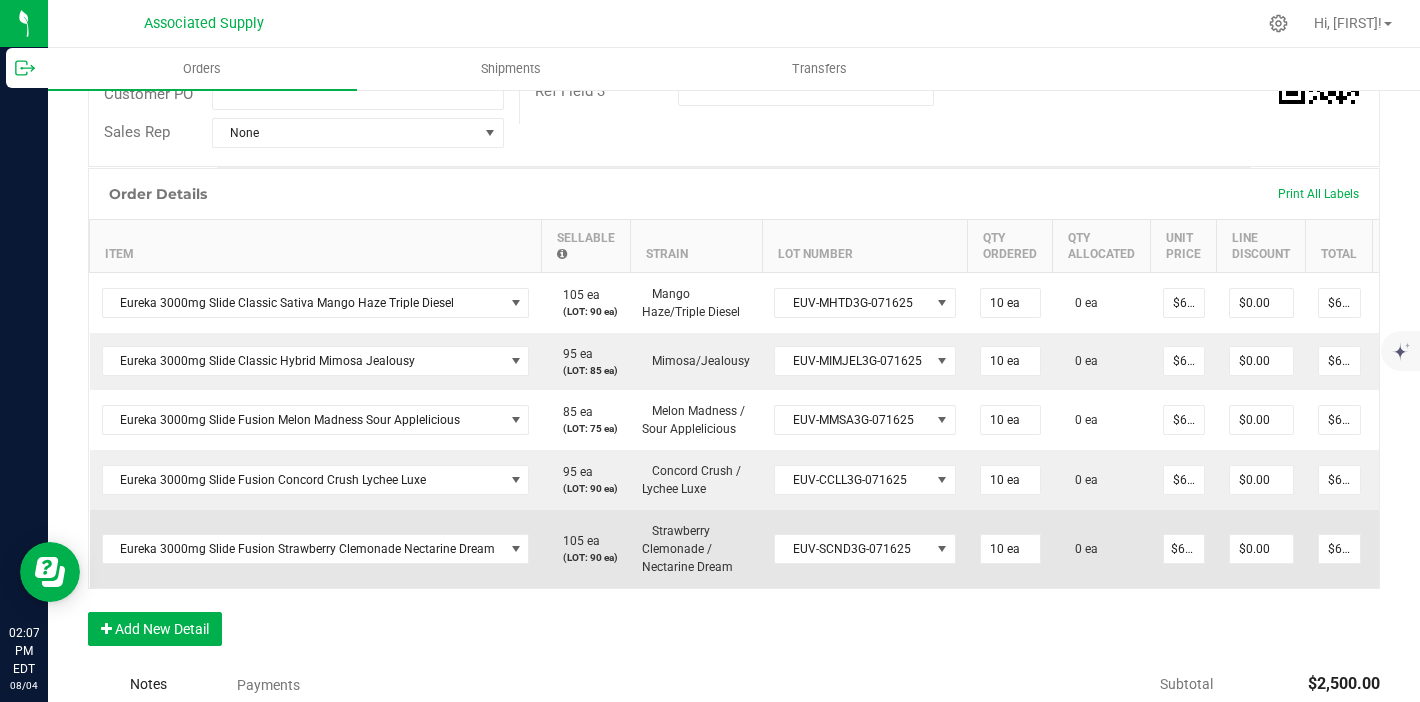 click on "$62.50000" at bounding box center (1184, 549) 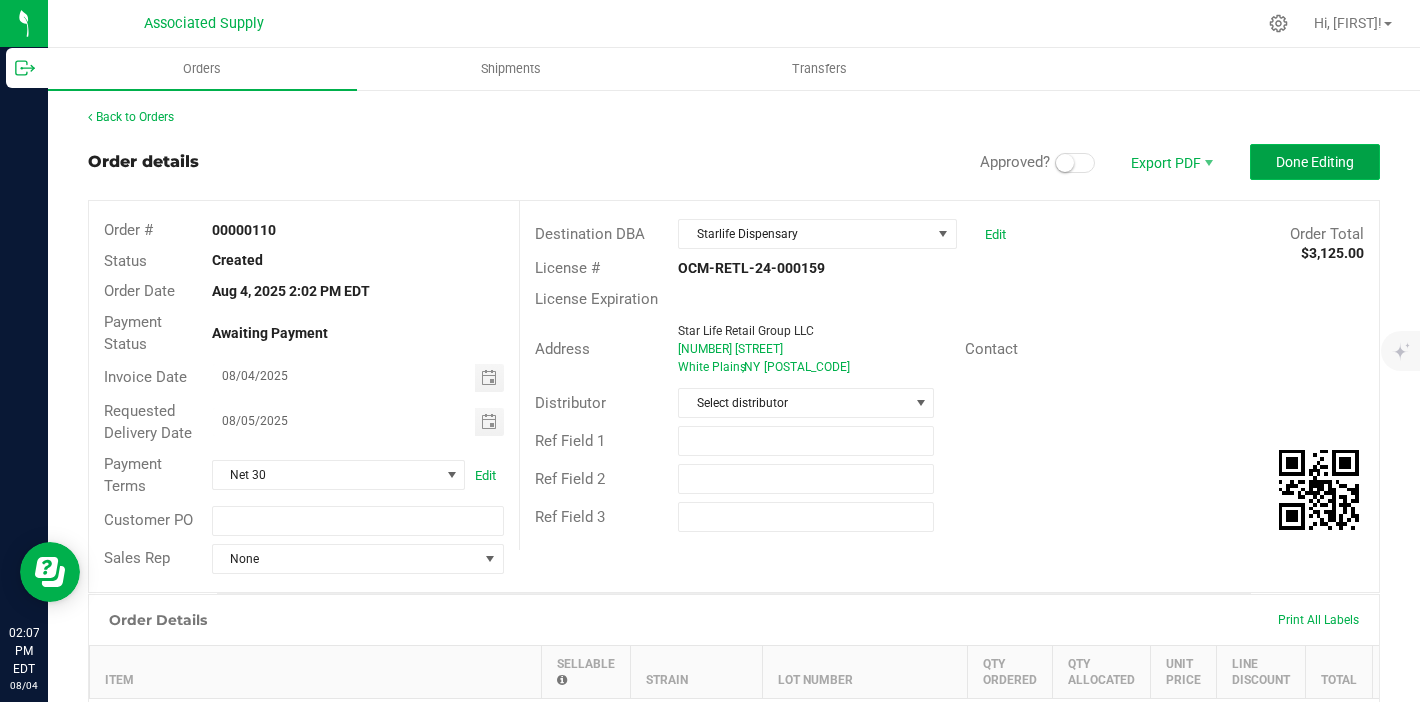 click on "Done Editing" at bounding box center (1315, 162) 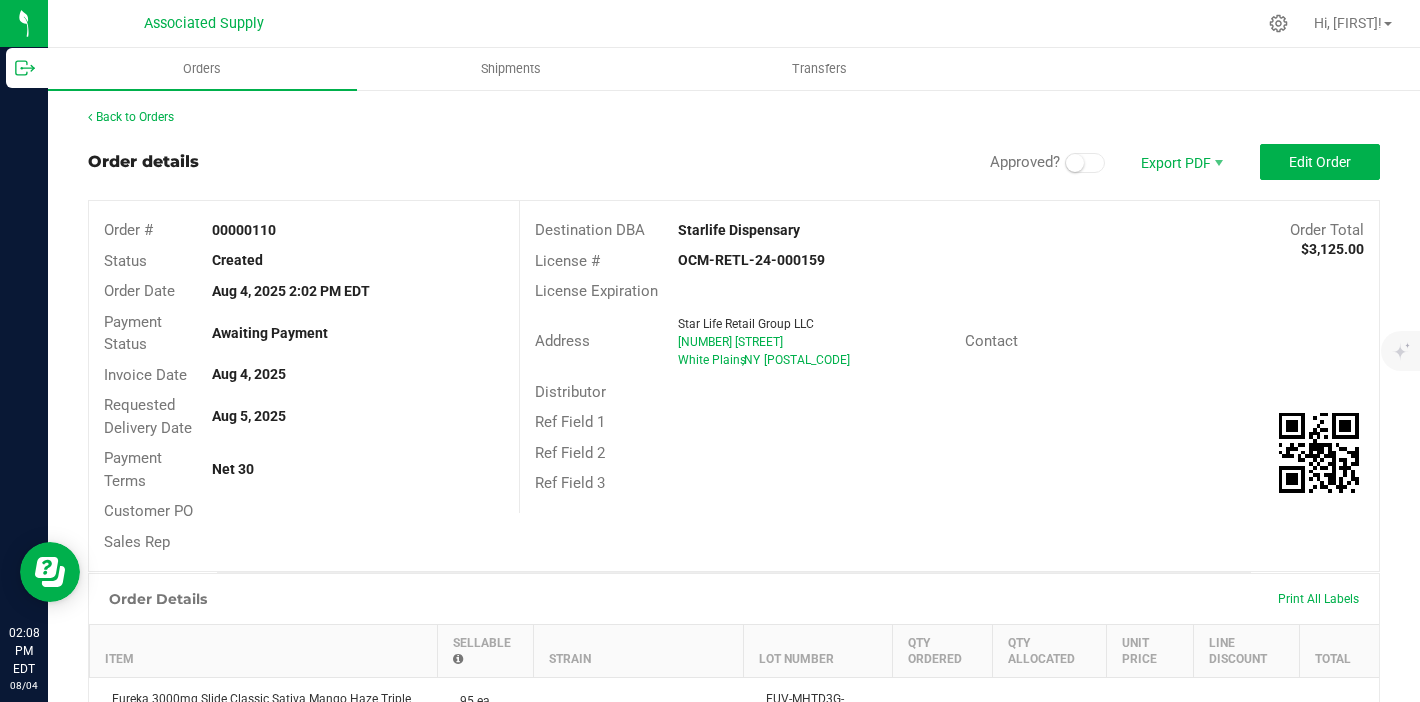 click on "Back to Orders" at bounding box center [734, 117] 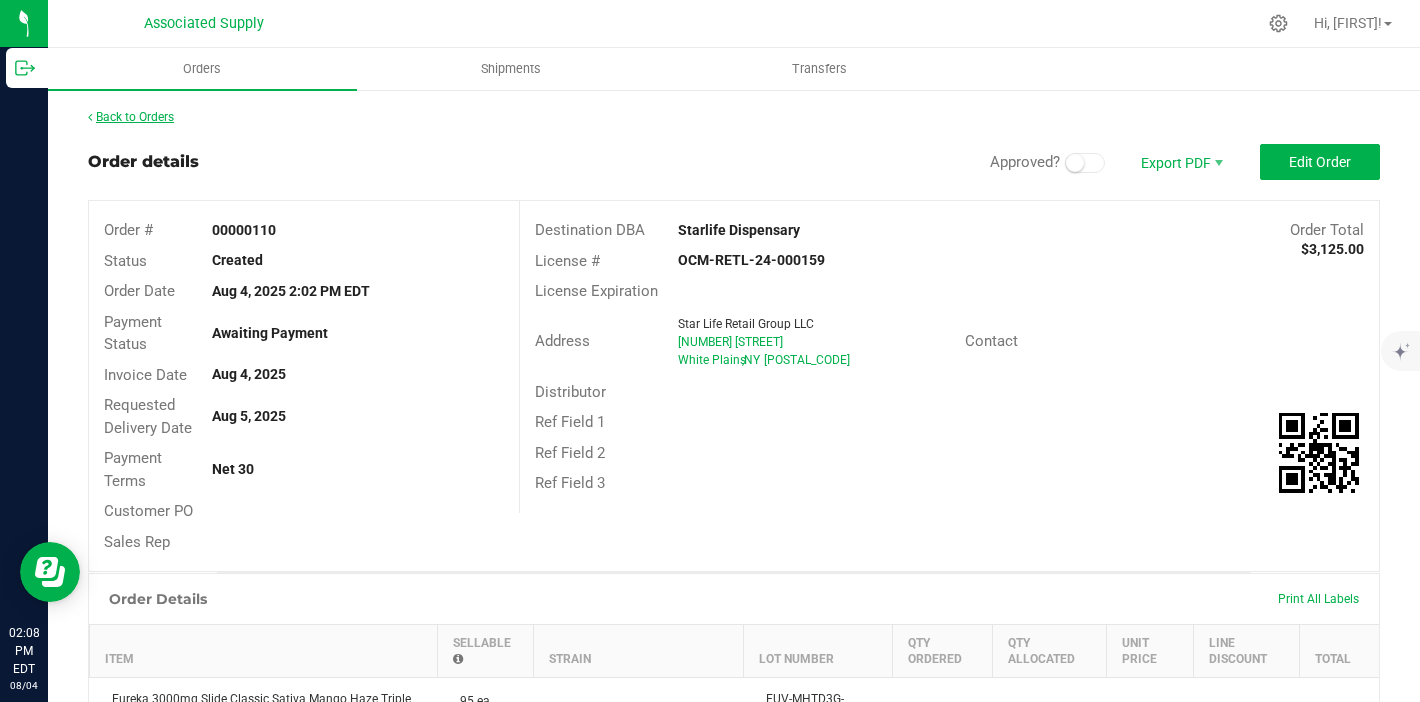 click on "Back to Orders" at bounding box center (131, 117) 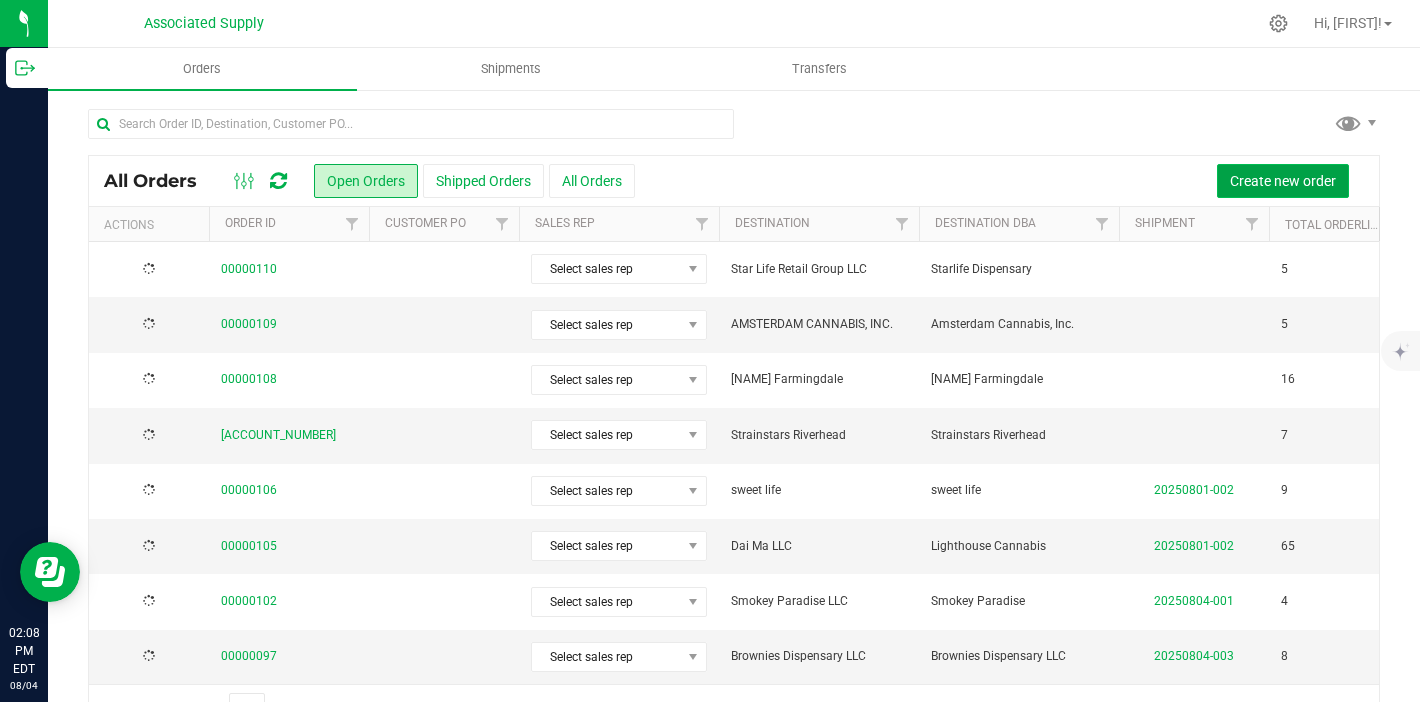 click on "Create new order" at bounding box center [1283, 181] 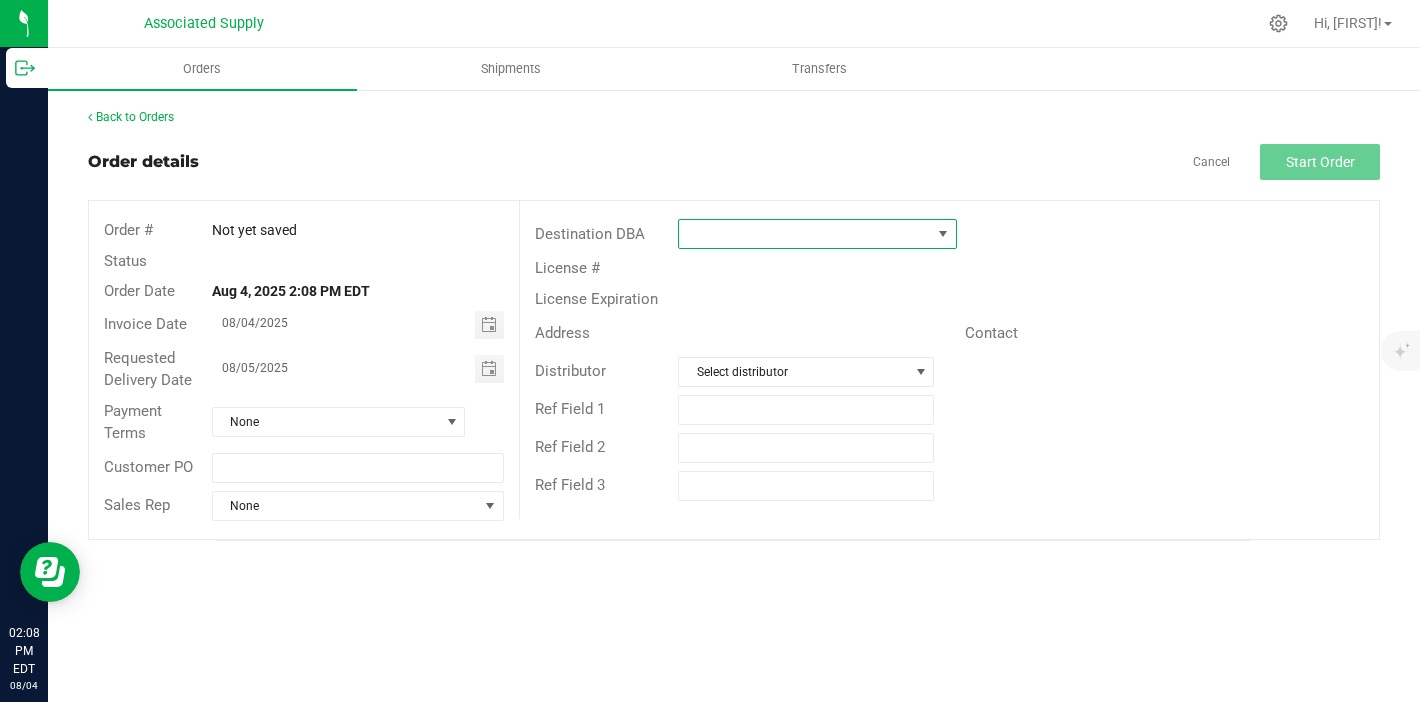 click at bounding box center (805, 234) 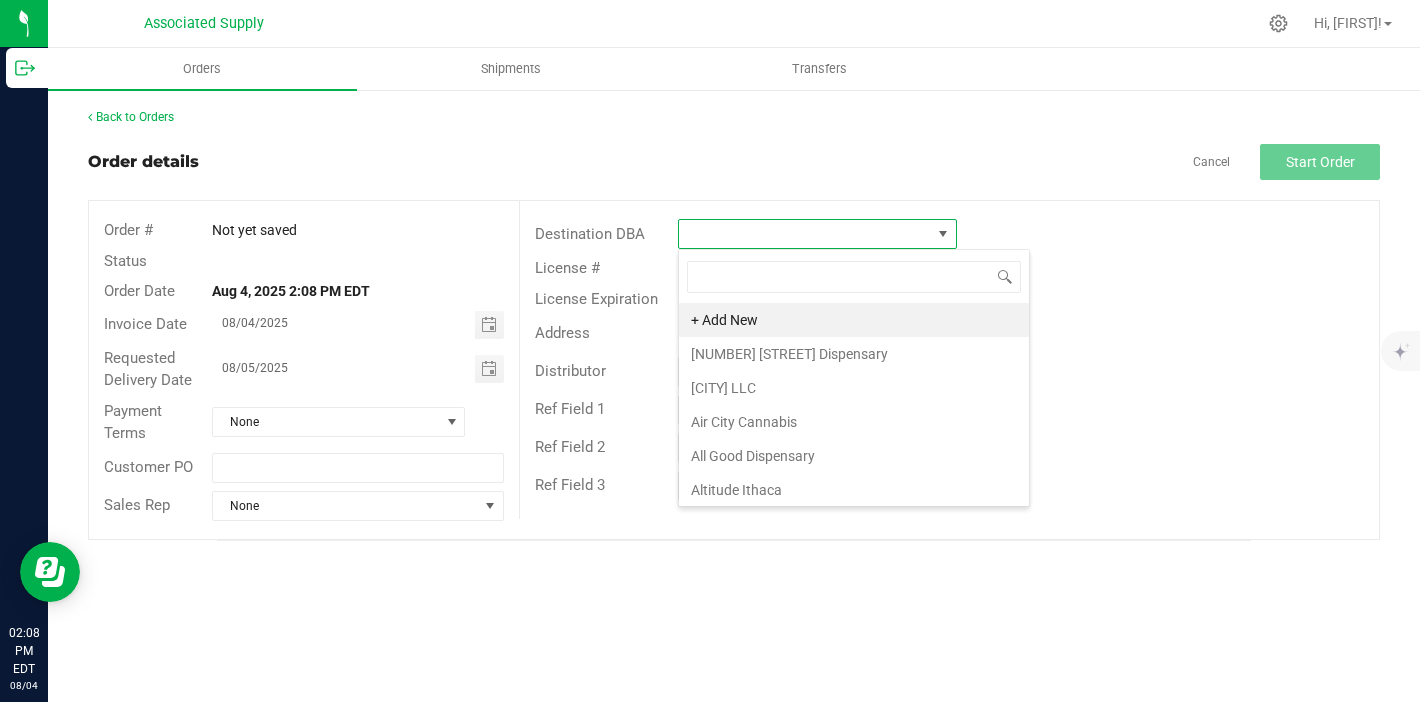 scroll, scrollTop: 99970, scrollLeft: 99721, axis: both 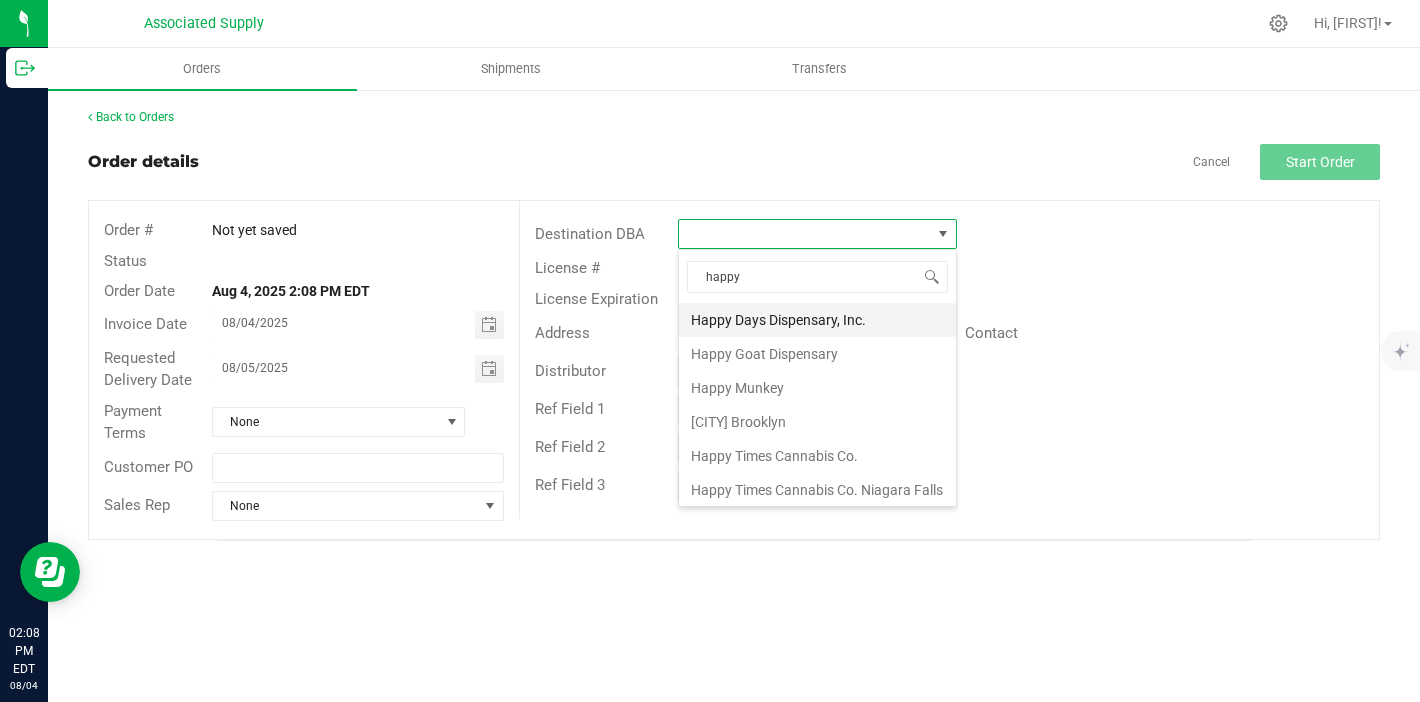 click on "Happy Days Dispensary, Inc." at bounding box center [817, 320] 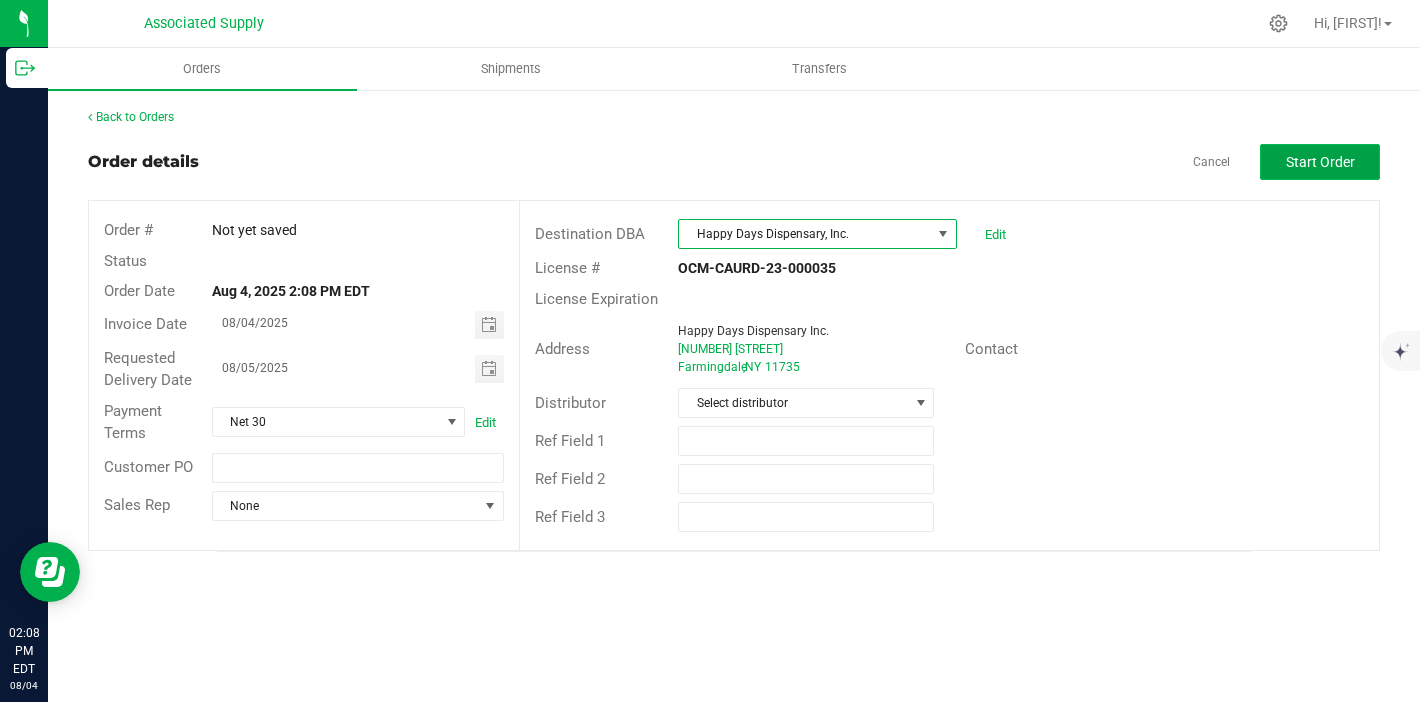 click on "Start Order" at bounding box center [1320, 162] 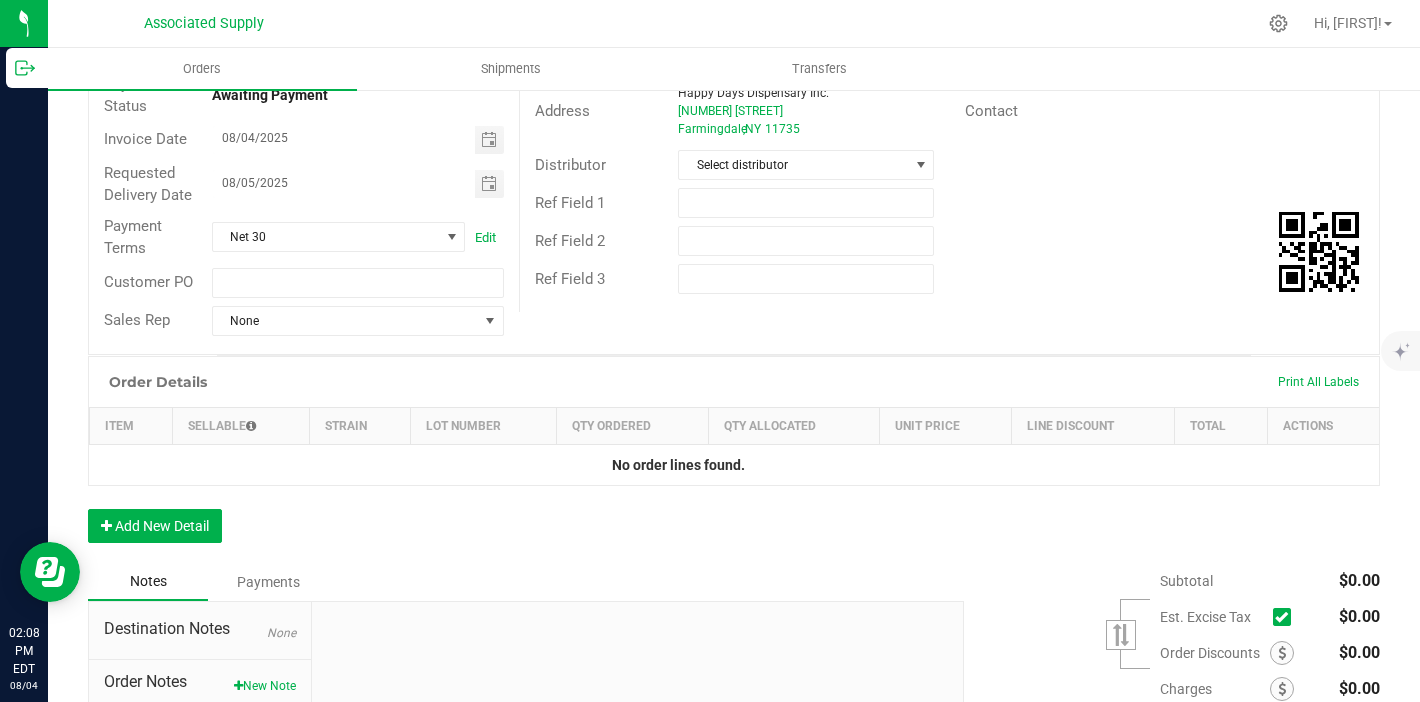 scroll, scrollTop: 382, scrollLeft: 0, axis: vertical 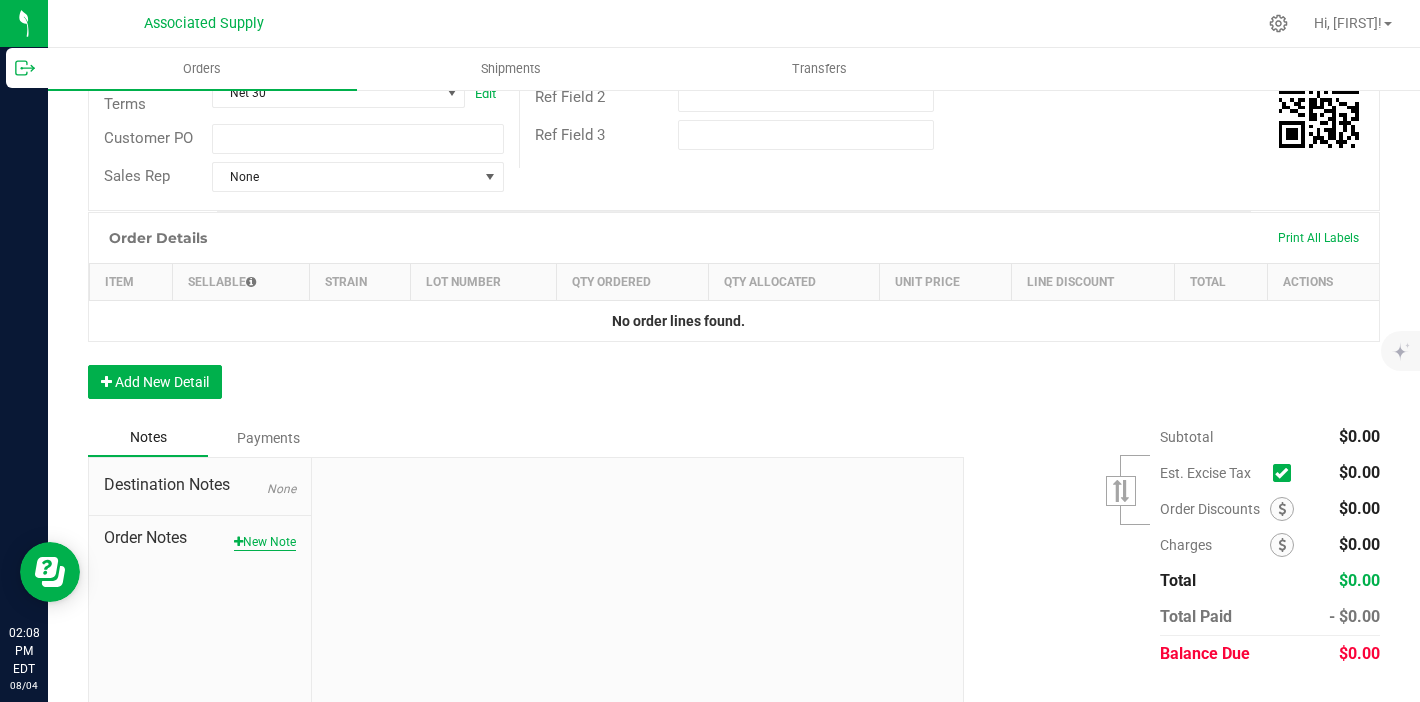 click on "New Note" at bounding box center (265, 542) 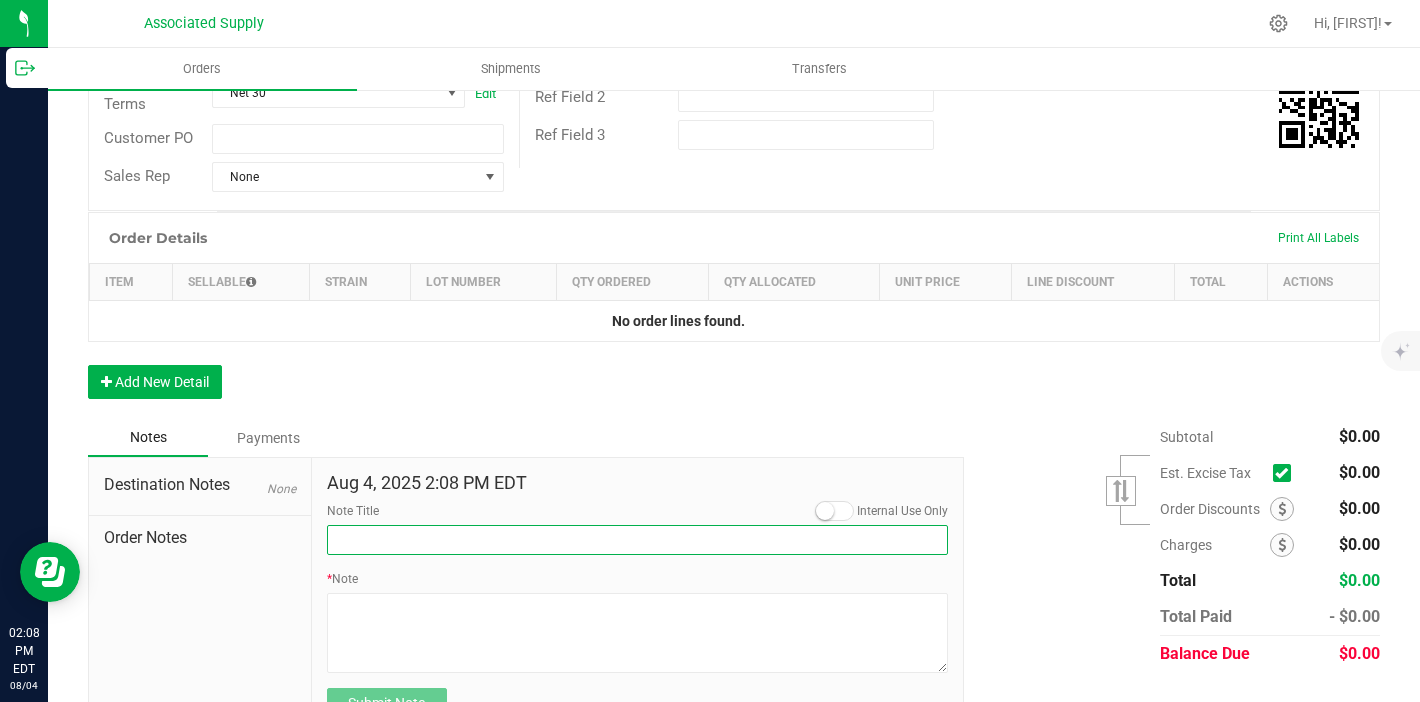 click on "Note Title" at bounding box center (638, 540) 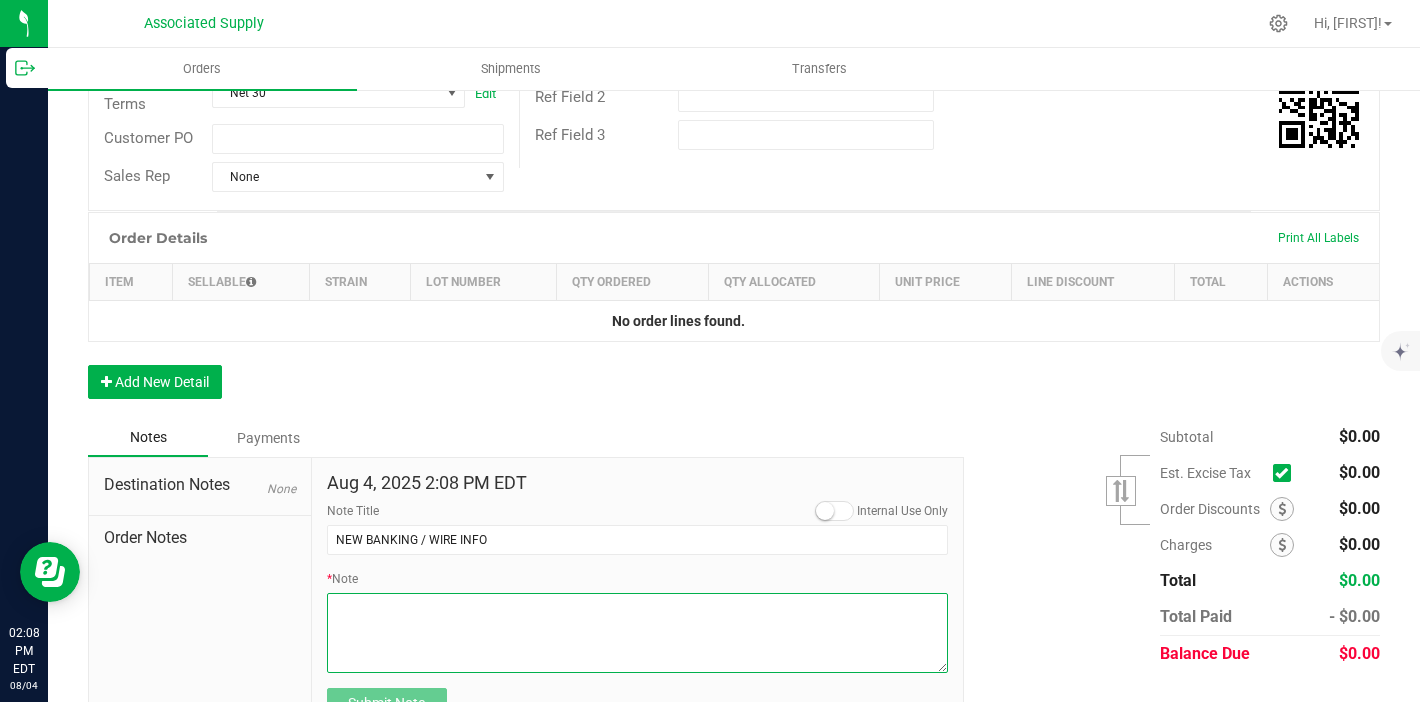 click on "*
Note" at bounding box center (638, 633) 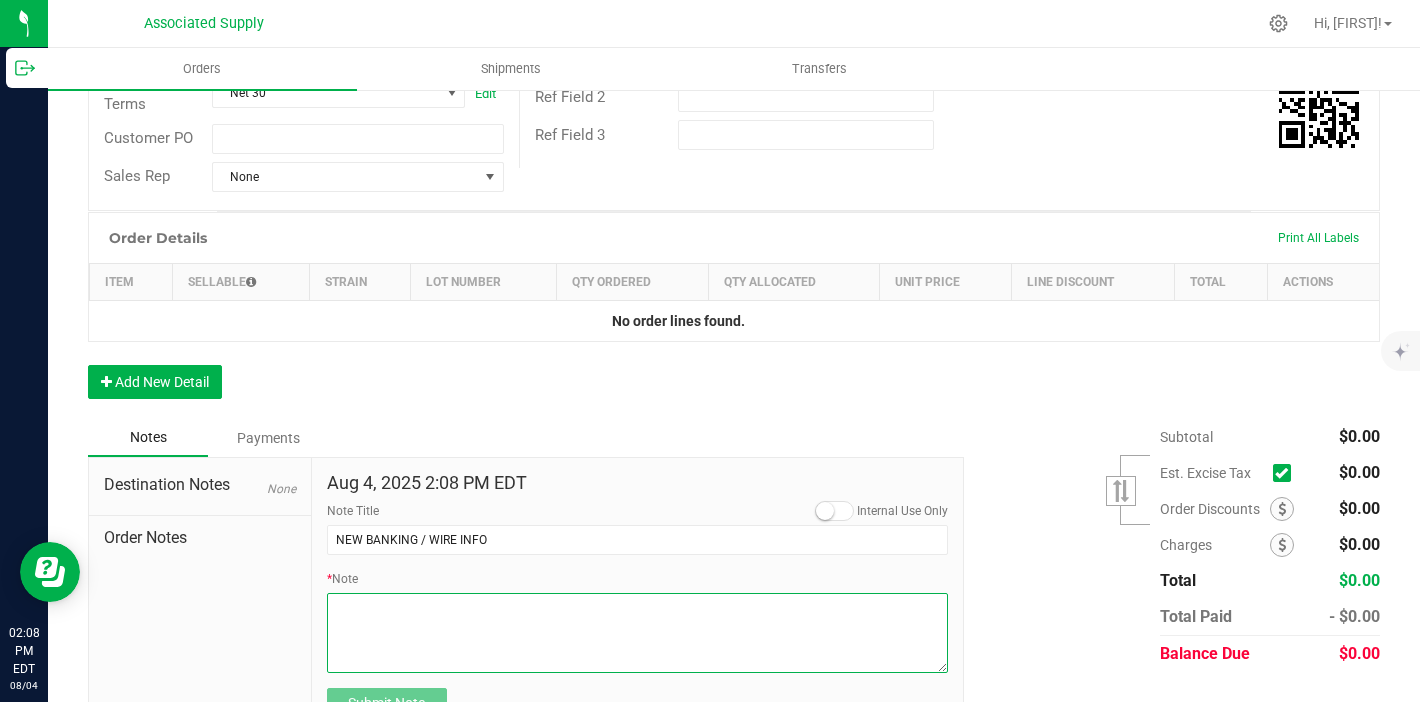 paste on "PLEASE REMIT PAYMENT TO OUR NEW ACCOUNT:
Dime Community bank
Routing # 021406667
Account # 5000439298" 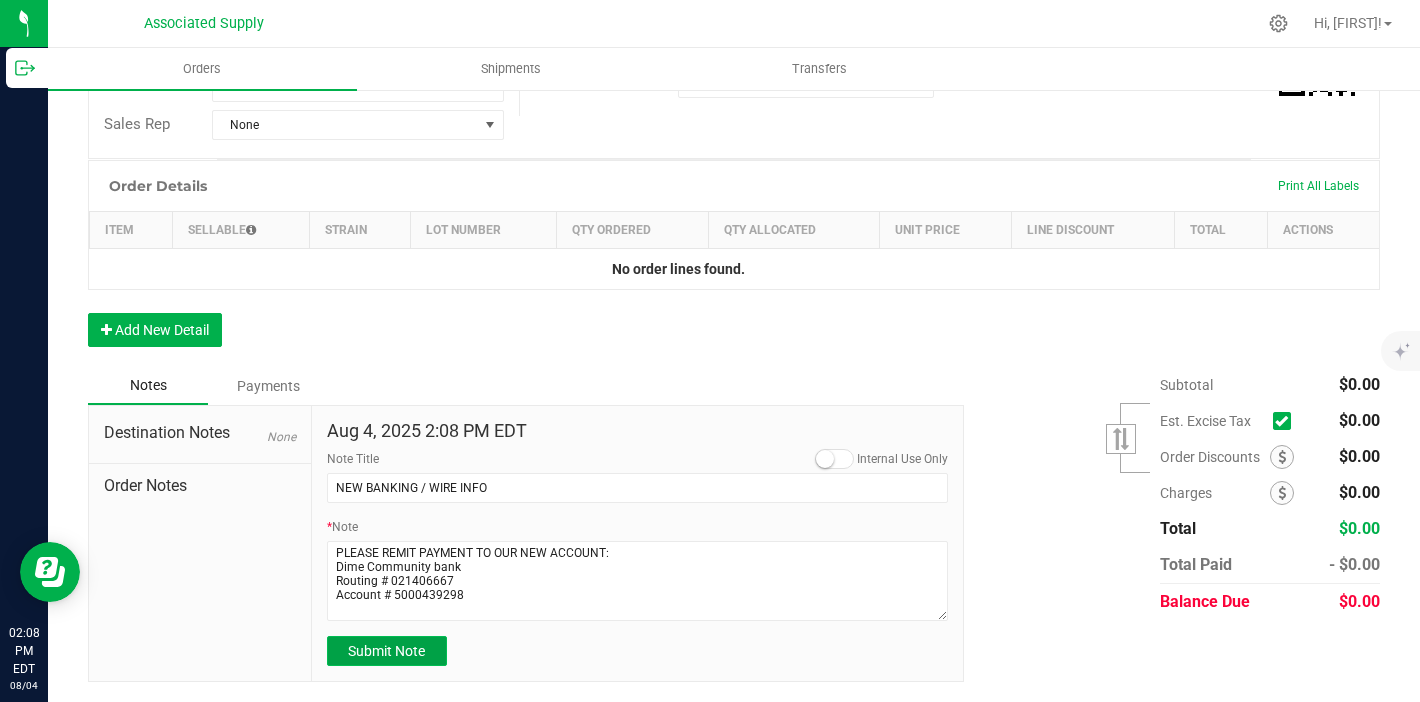 click on "Submit Note" at bounding box center (386, 651) 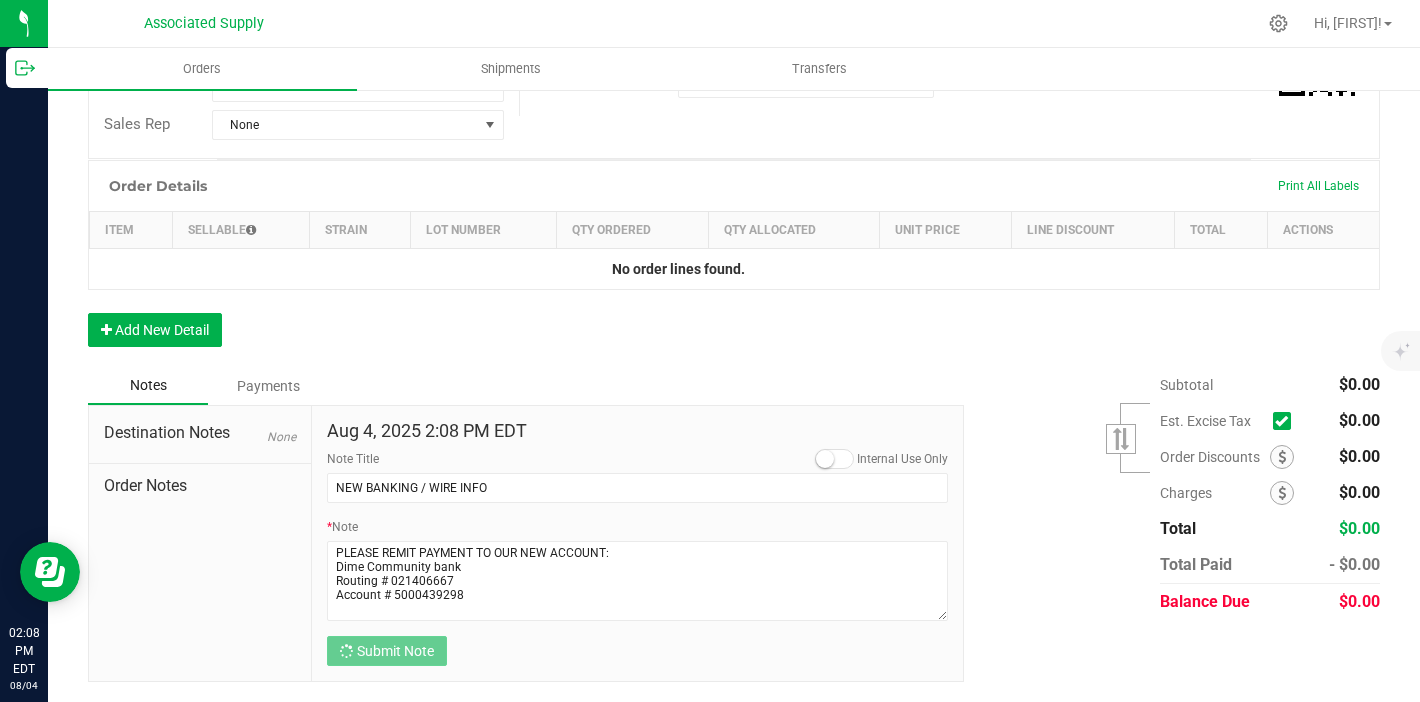 scroll, scrollTop: 426, scrollLeft: 0, axis: vertical 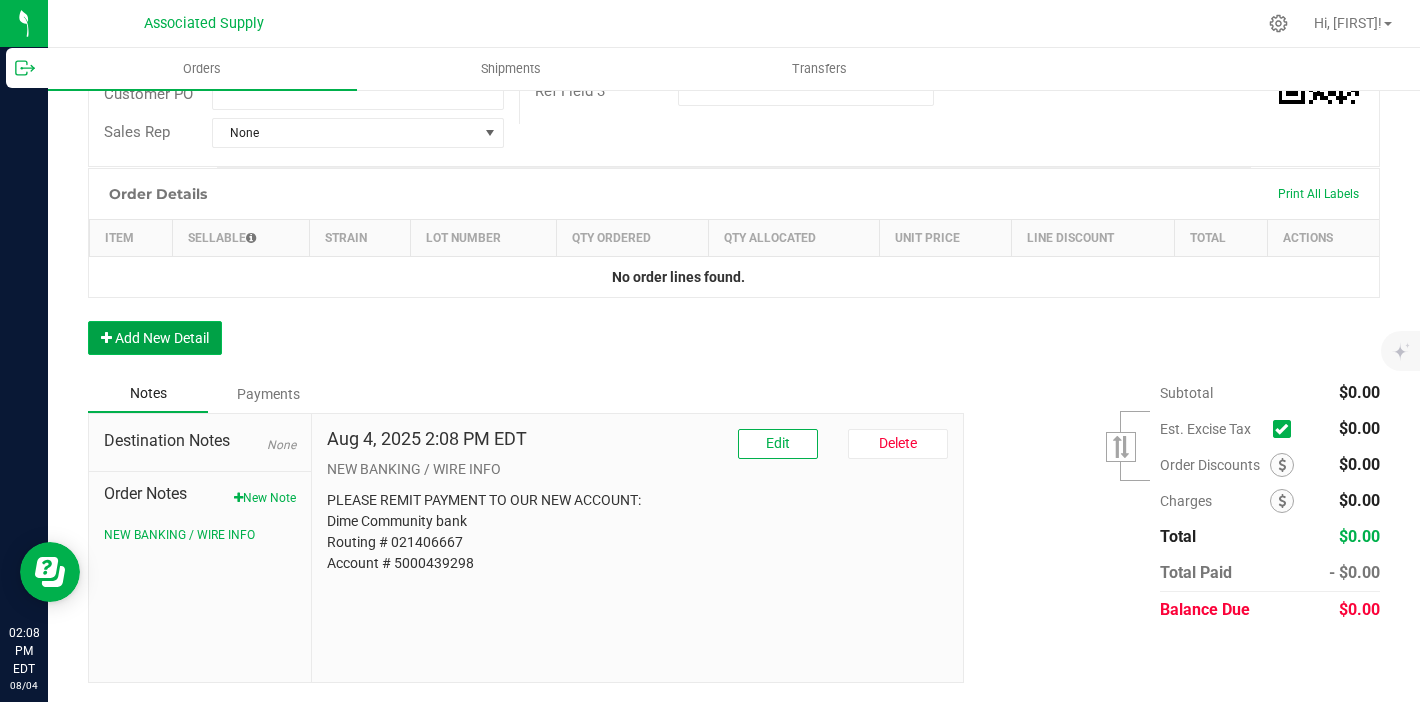 click on "Add New Detail" at bounding box center [155, 338] 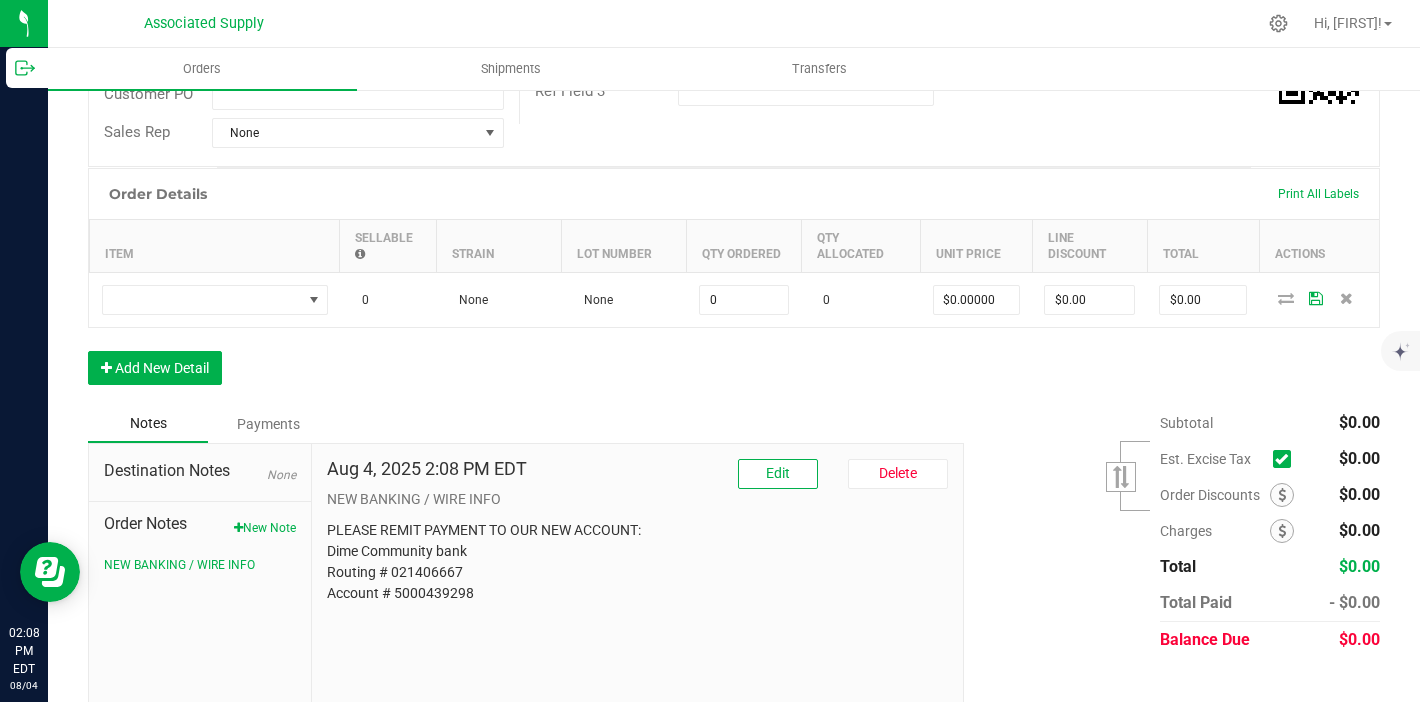 click on "Order Details Print All Labels Item  Sellable  Strain  Lot Number  Qty Ordered Qty Allocated Unit Price Line Discount Total Actions  0    None   None  0  0   $0.00000 $0.00 $0.00
Add New Detail" at bounding box center (734, 286) 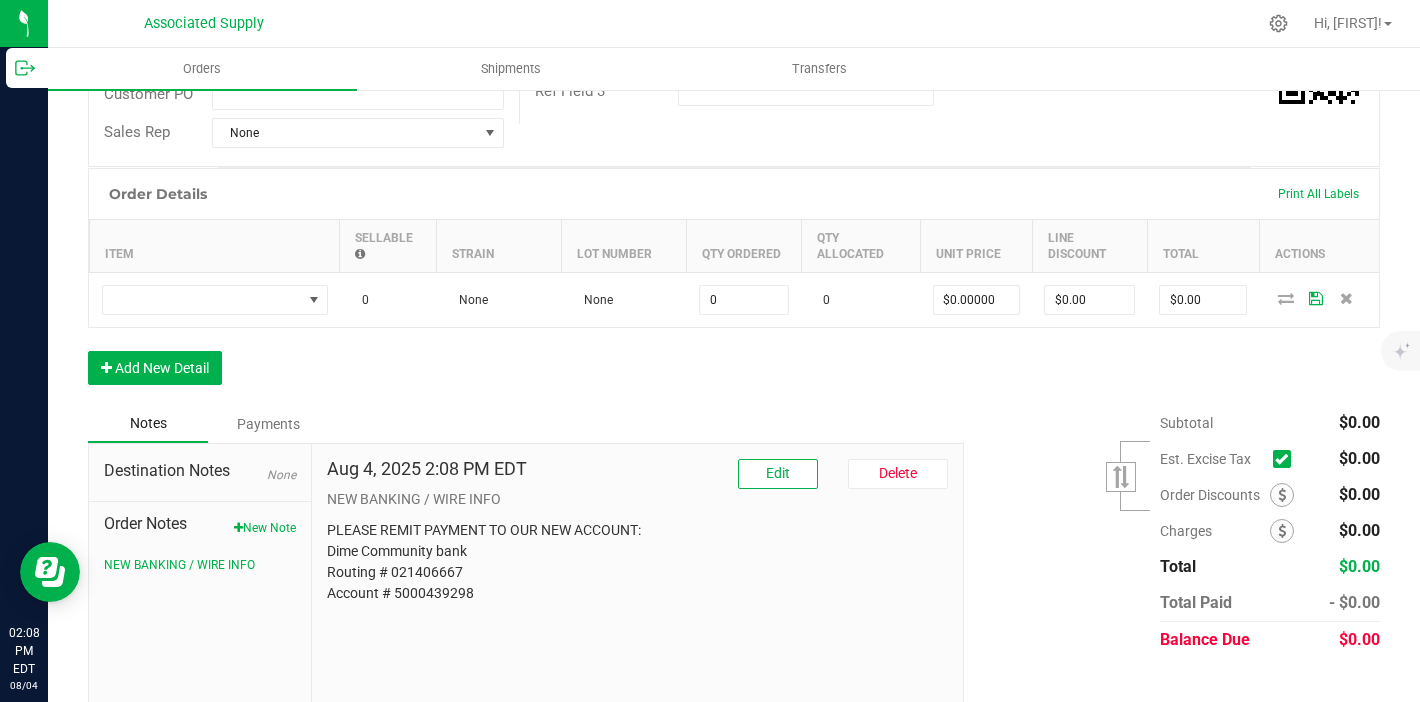 click on "Order Details Print All Labels Item  Sellable  Strain  Lot Number  Qty Ordered Qty Allocated Unit Price Line Discount Total Actions  0    None   None  0  0   $0.00000 $0.00 $0.00
Add New Detail" at bounding box center (734, 286) 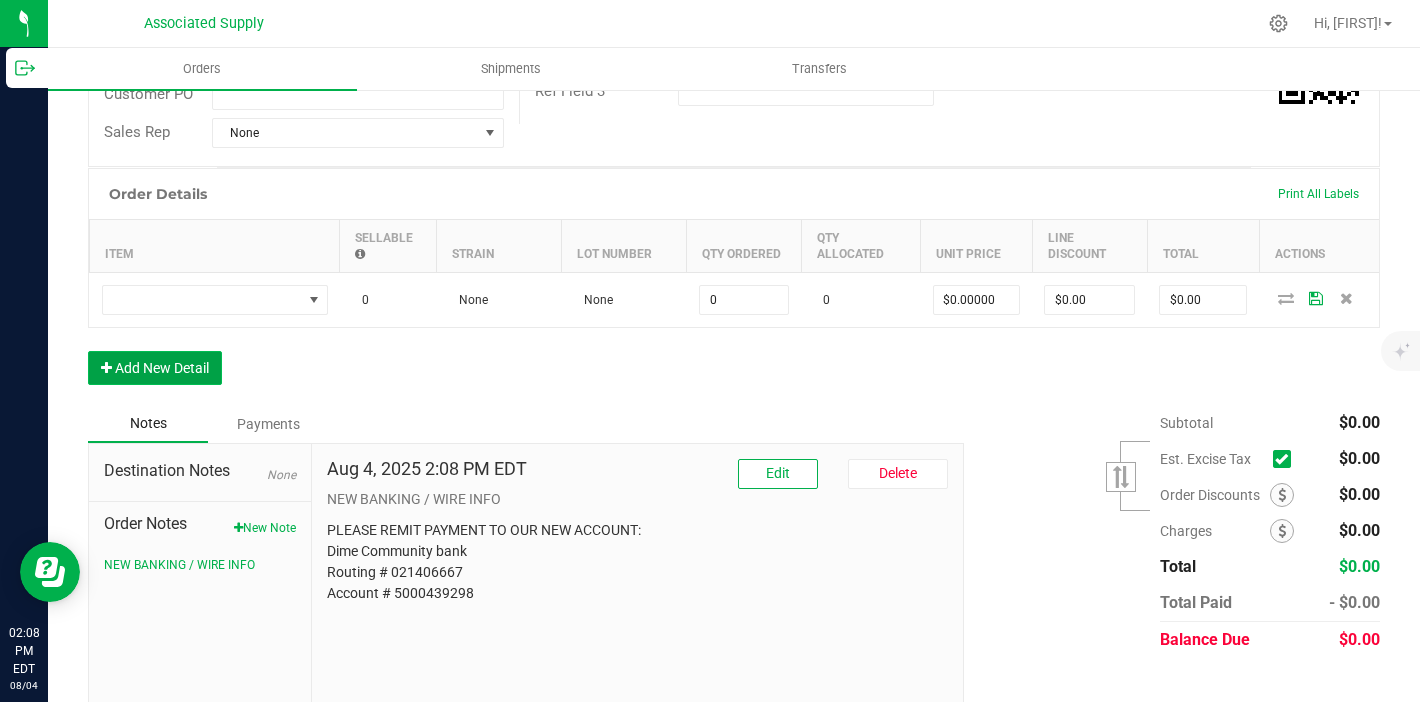 click on "Add New Detail" at bounding box center (155, 368) 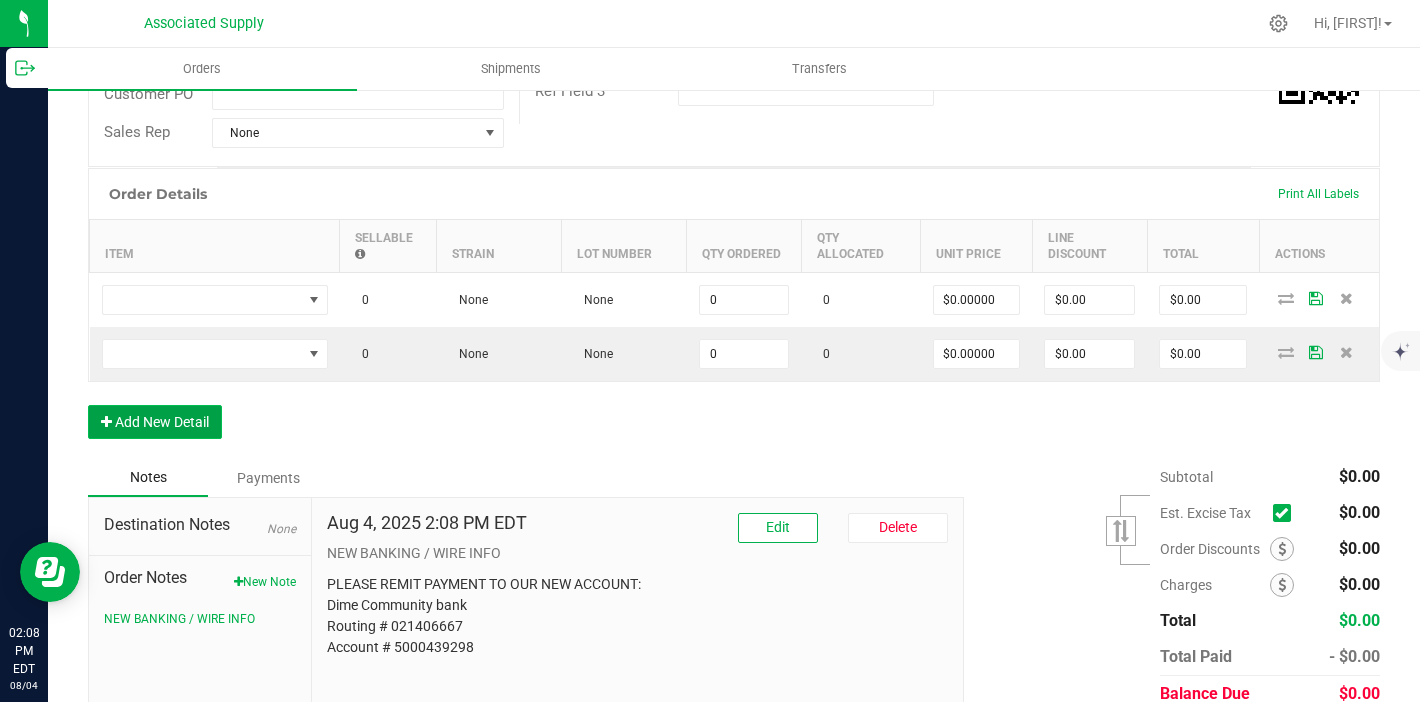 click on "Add New Detail" at bounding box center [155, 422] 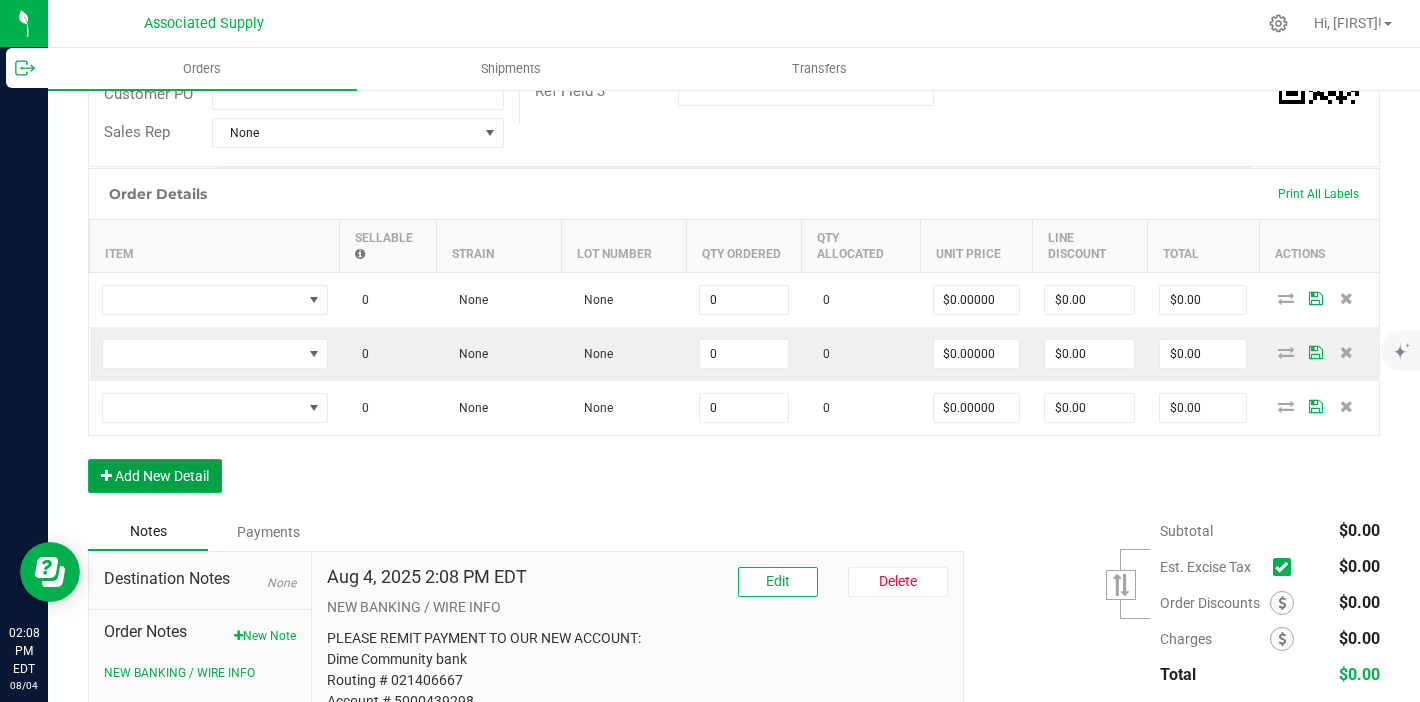 click on "Add New Detail" at bounding box center (155, 476) 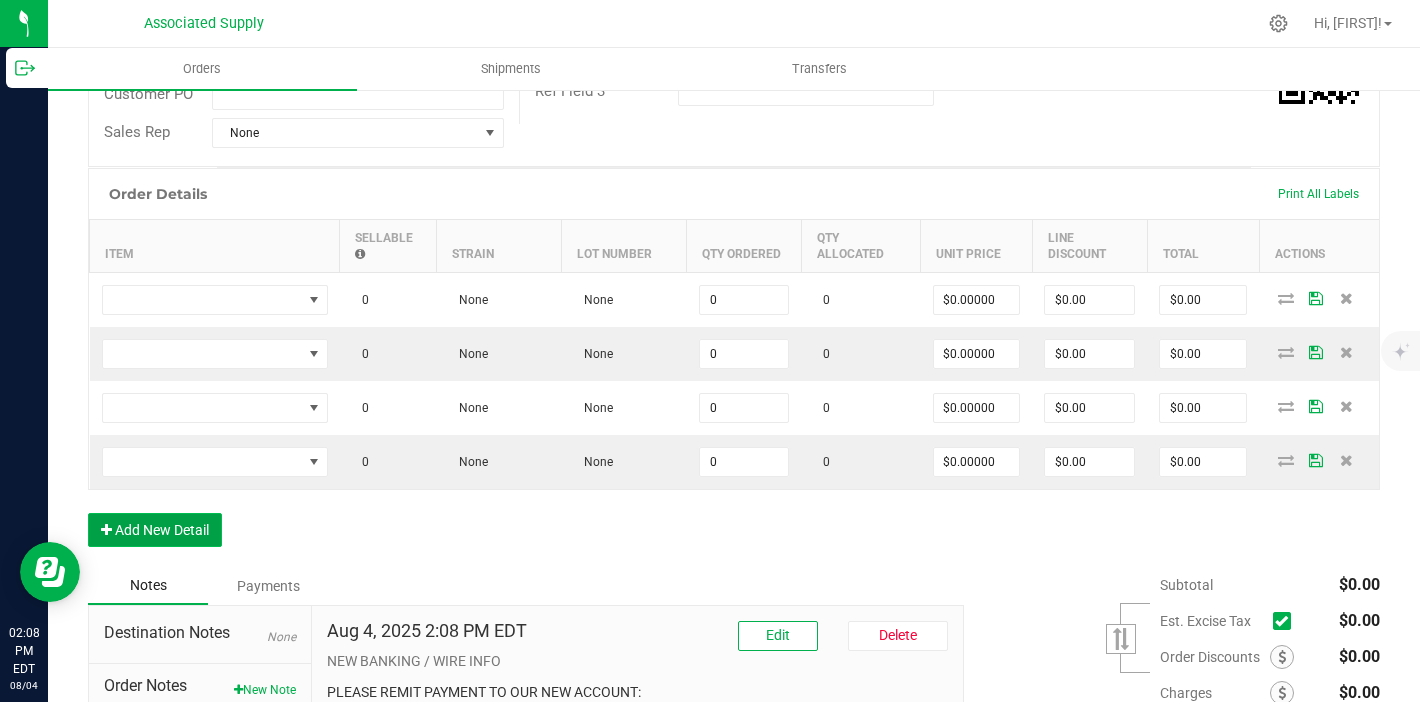 click on "Add New Detail" at bounding box center [155, 530] 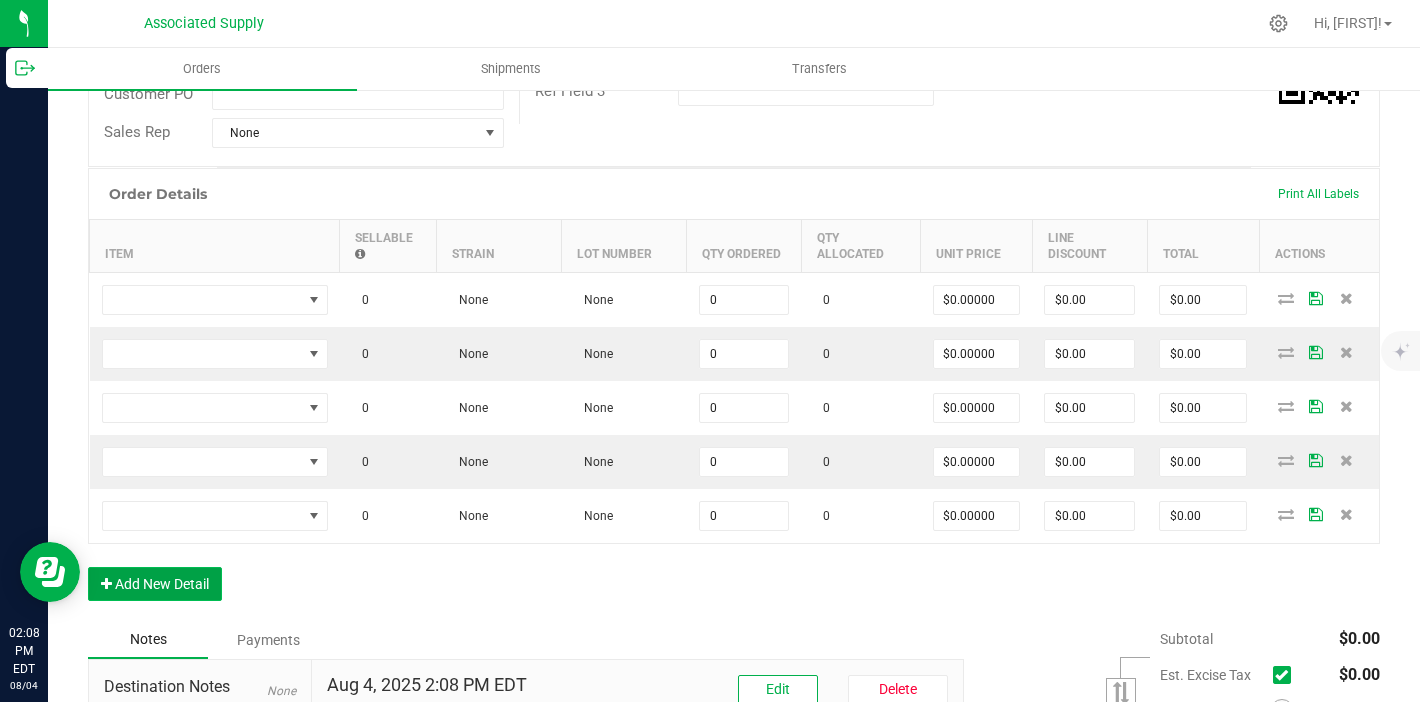 click on "Add New Detail" at bounding box center [155, 584] 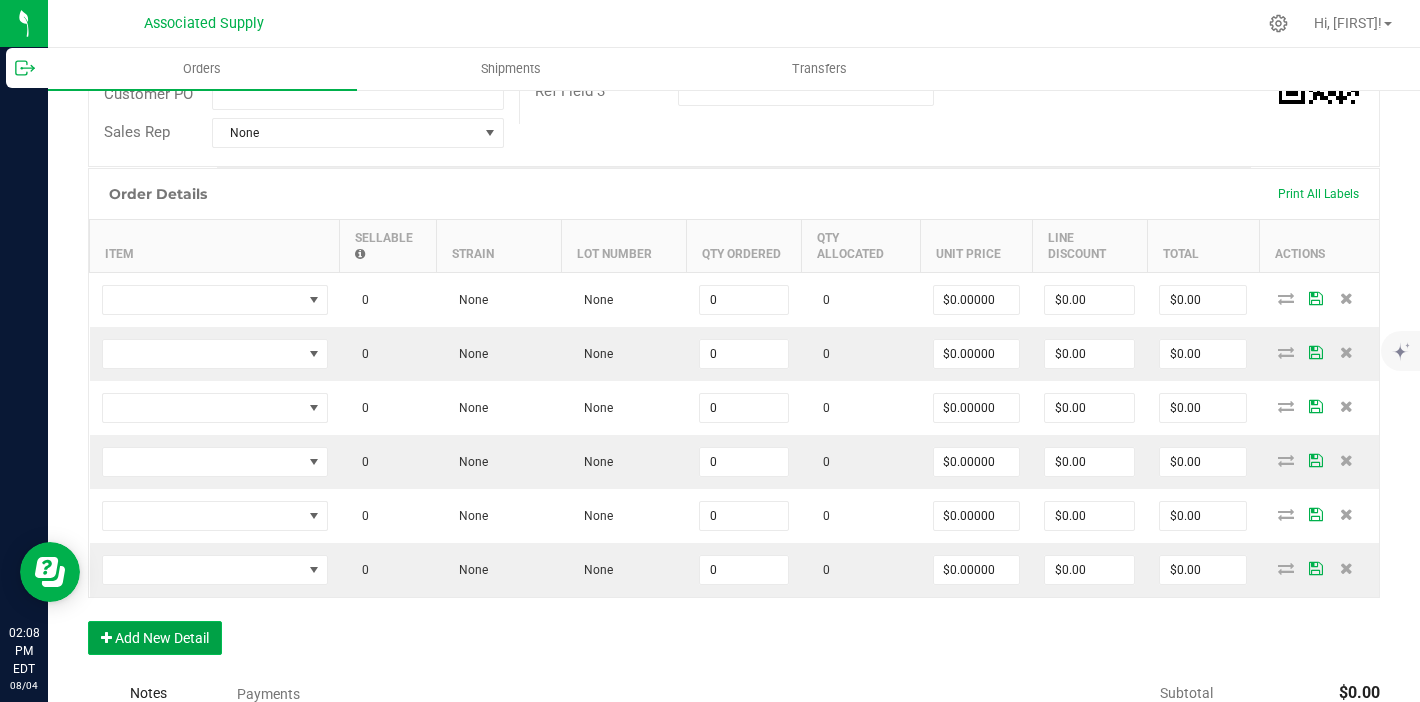 scroll, scrollTop: 514, scrollLeft: 0, axis: vertical 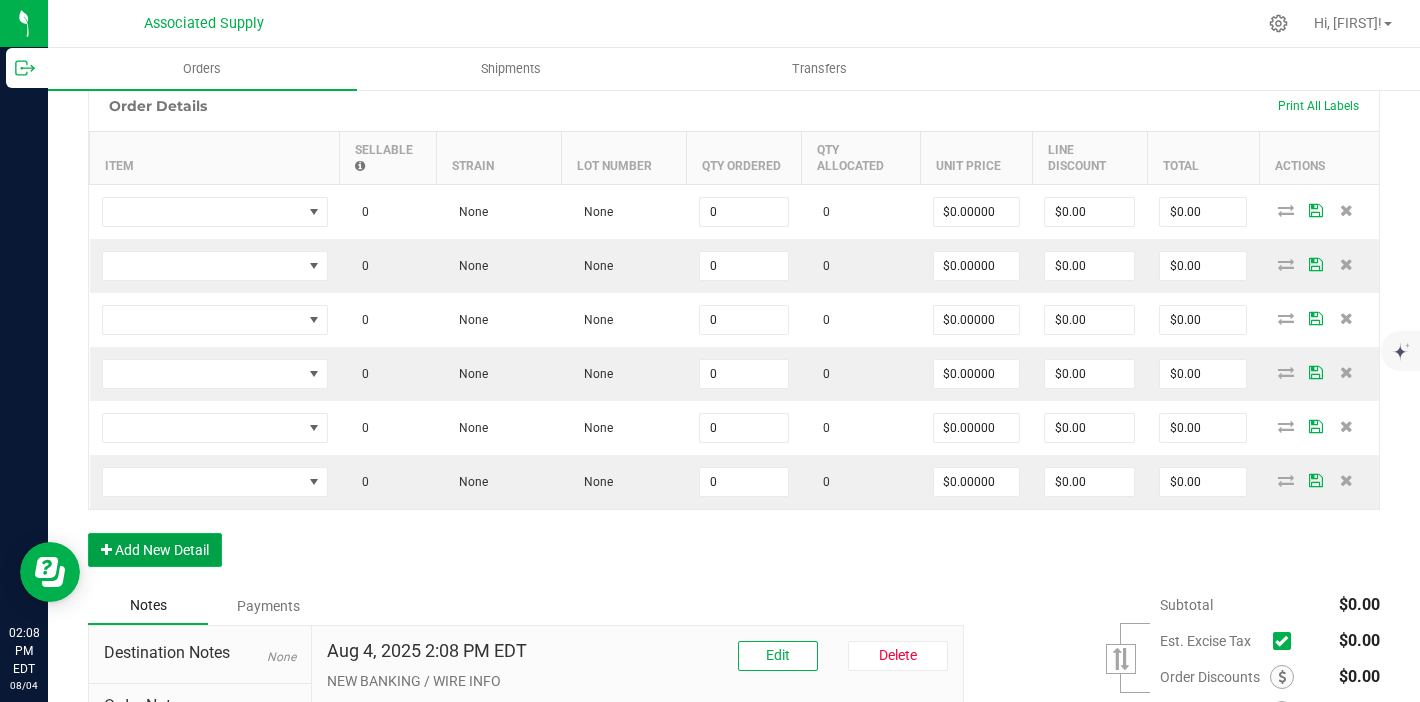 click on "Add New Detail" at bounding box center (155, 550) 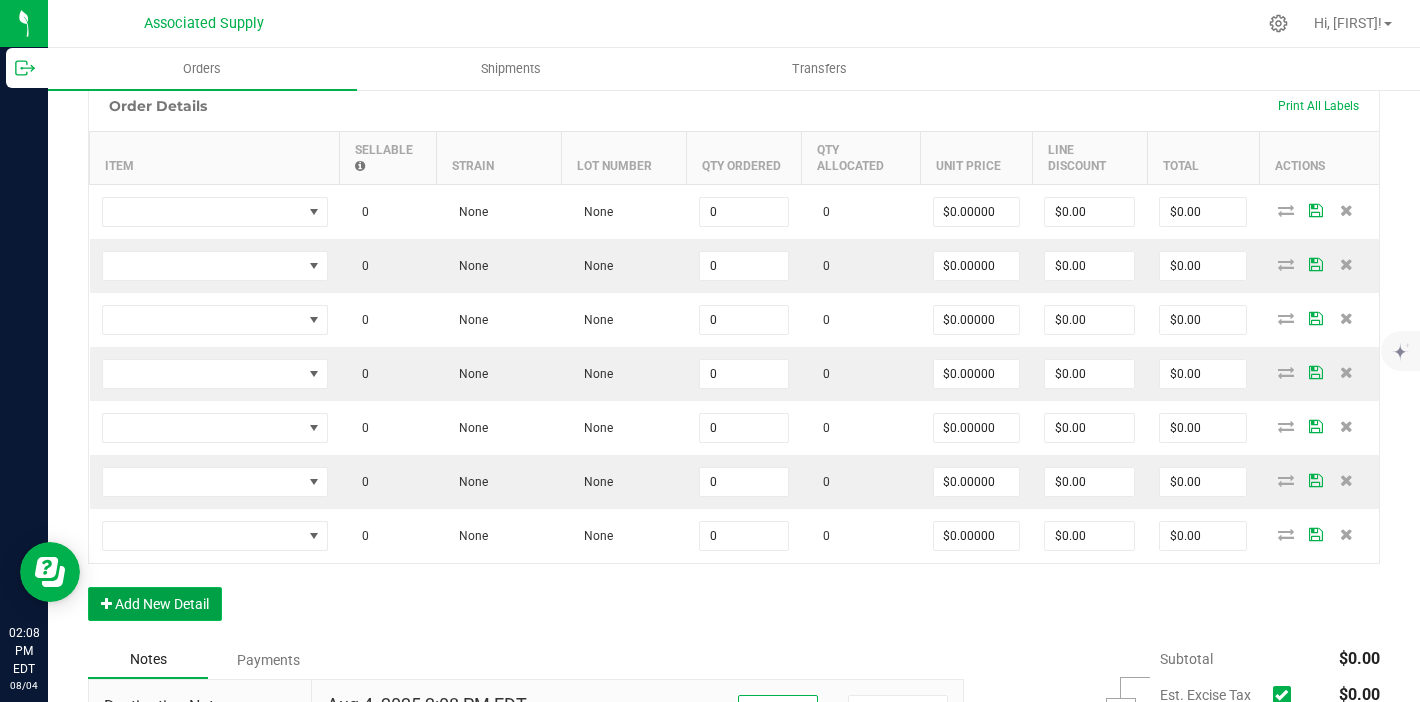 click on "Add New Detail" at bounding box center [155, 604] 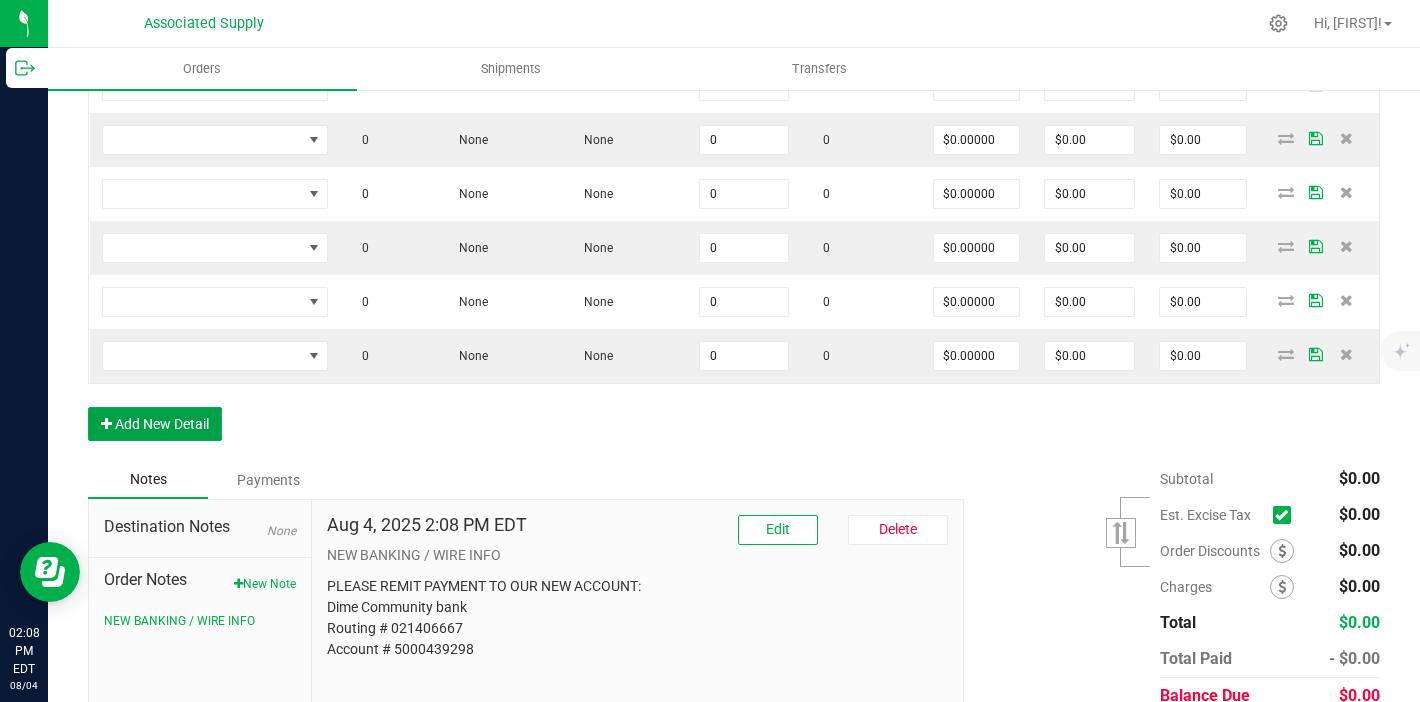 scroll, scrollTop: 753, scrollLeft: 0, axis: vertical 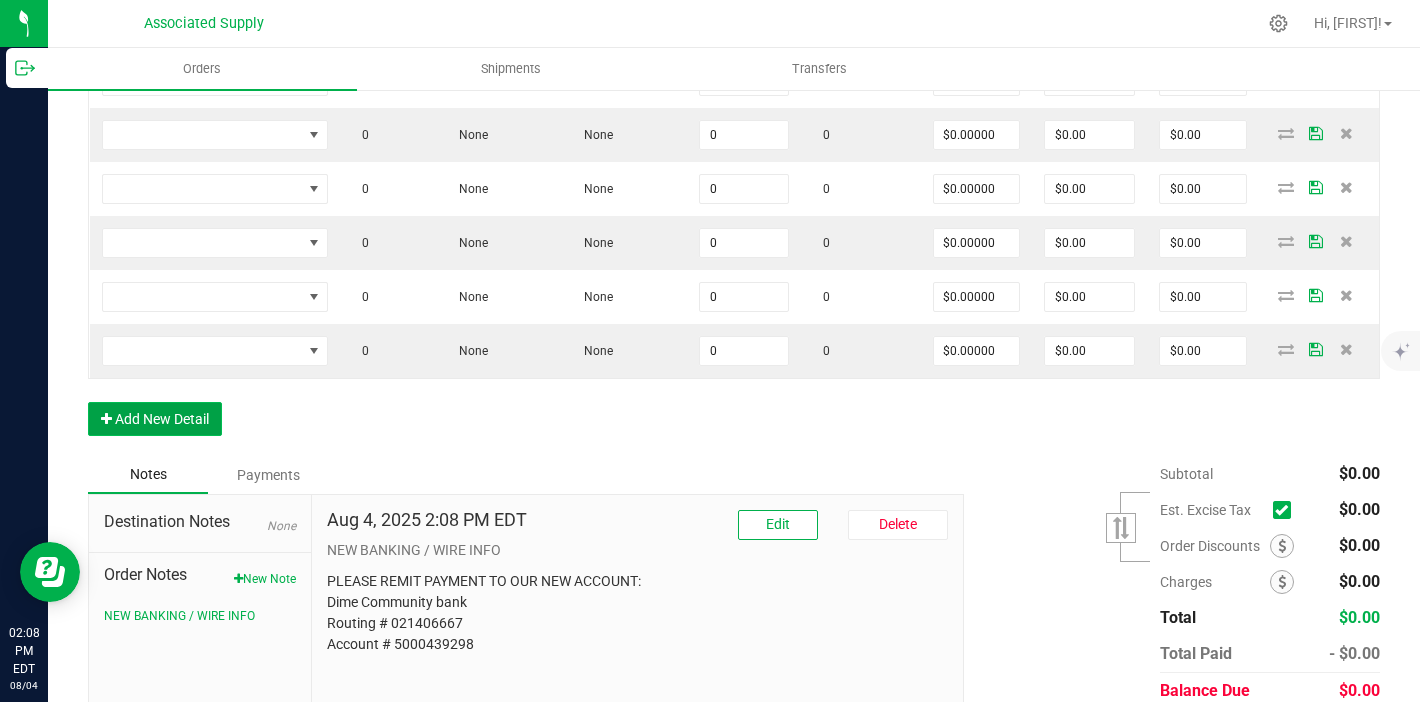 click on "Add New Detail" at bounding box center [155, 419] 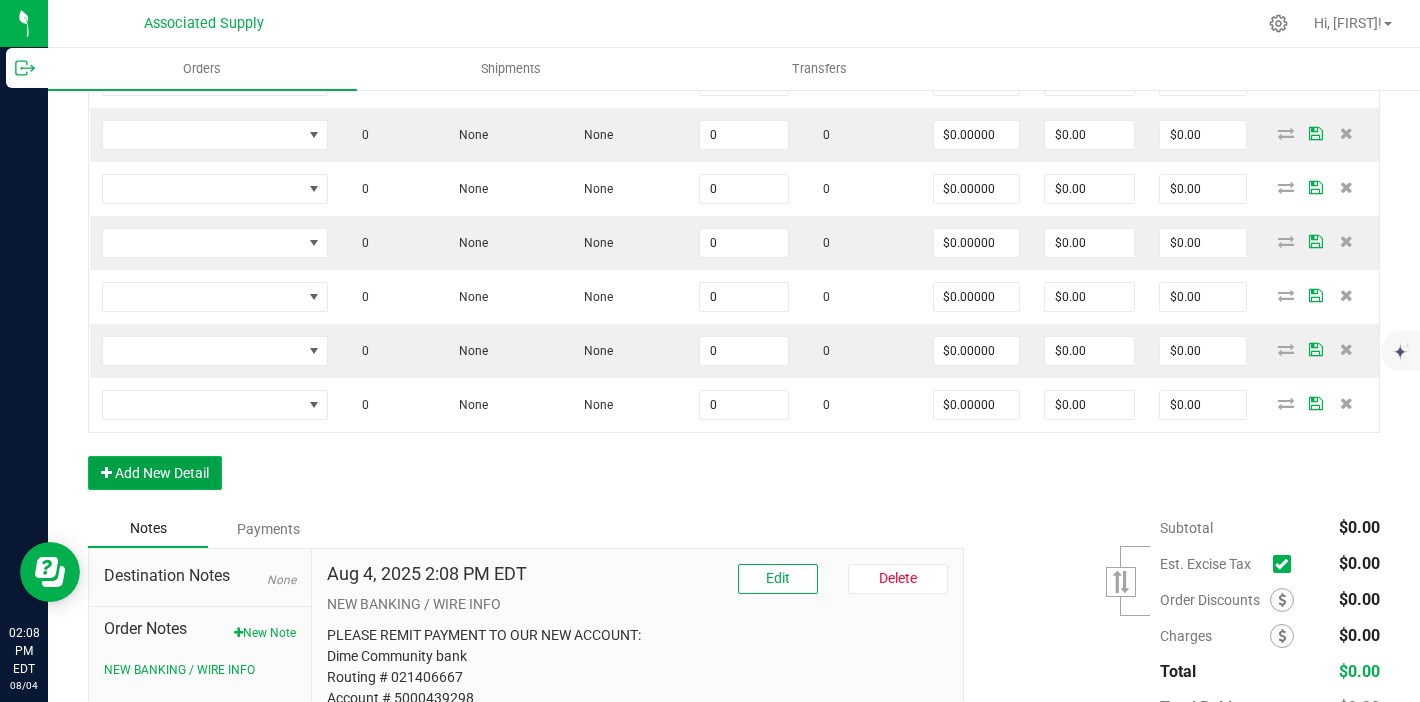 click on "Add New Detail" at bounding box center [155, 473] 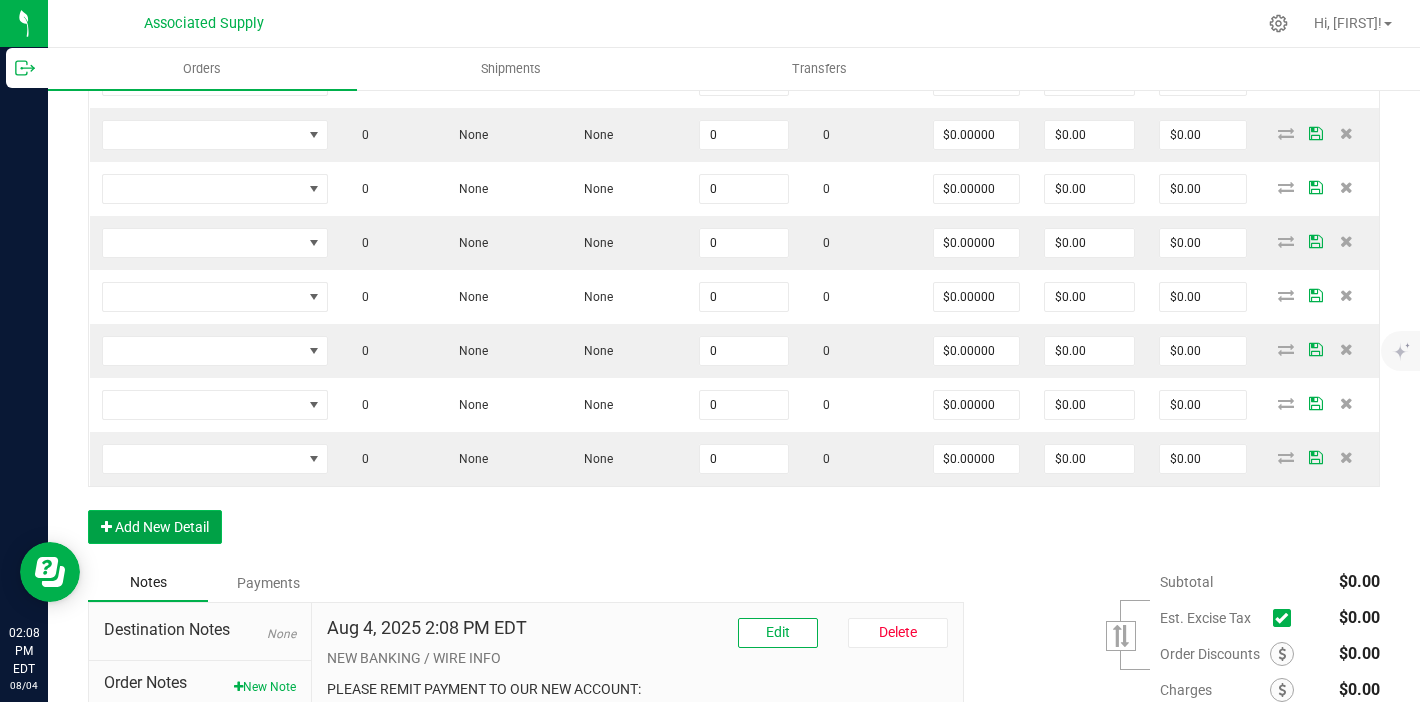 click on "Add New Detail" at bounding box center (155, 527) 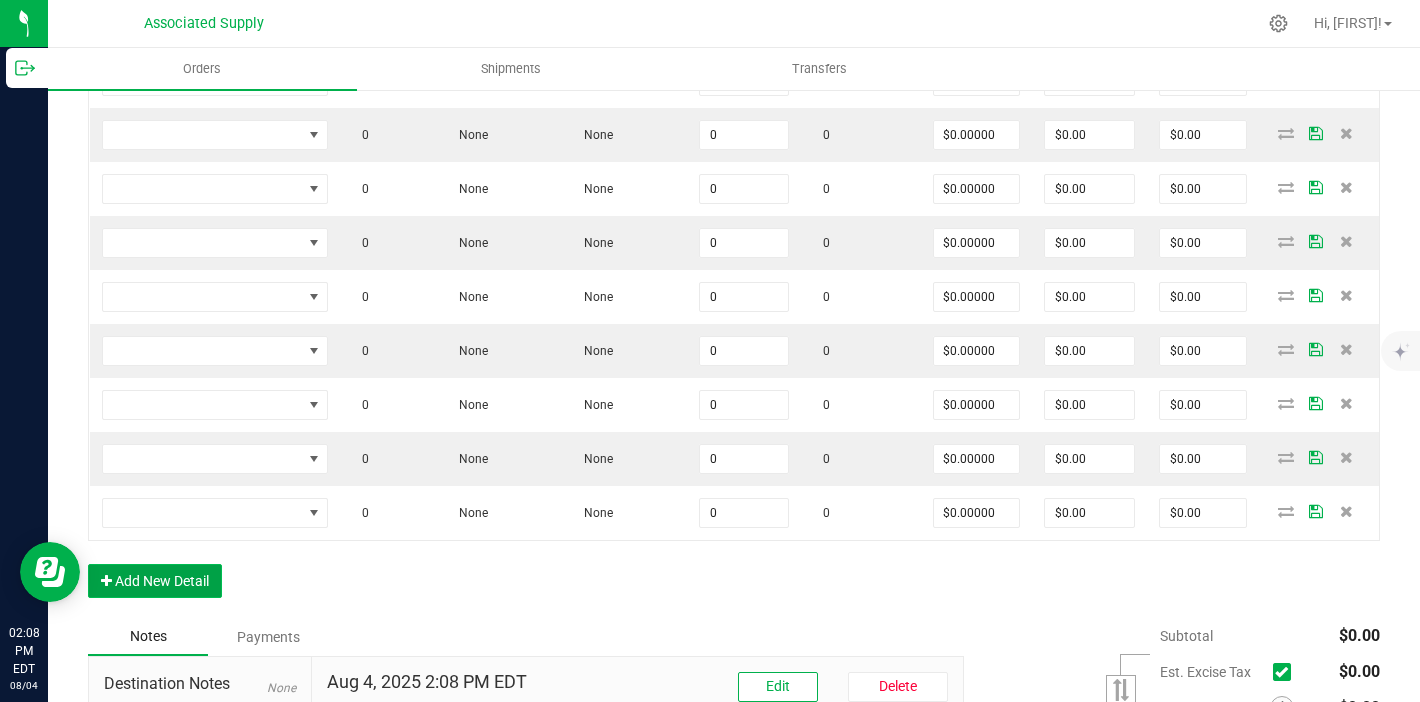 click on "Add New Detail" at bounding box center (155, 581) 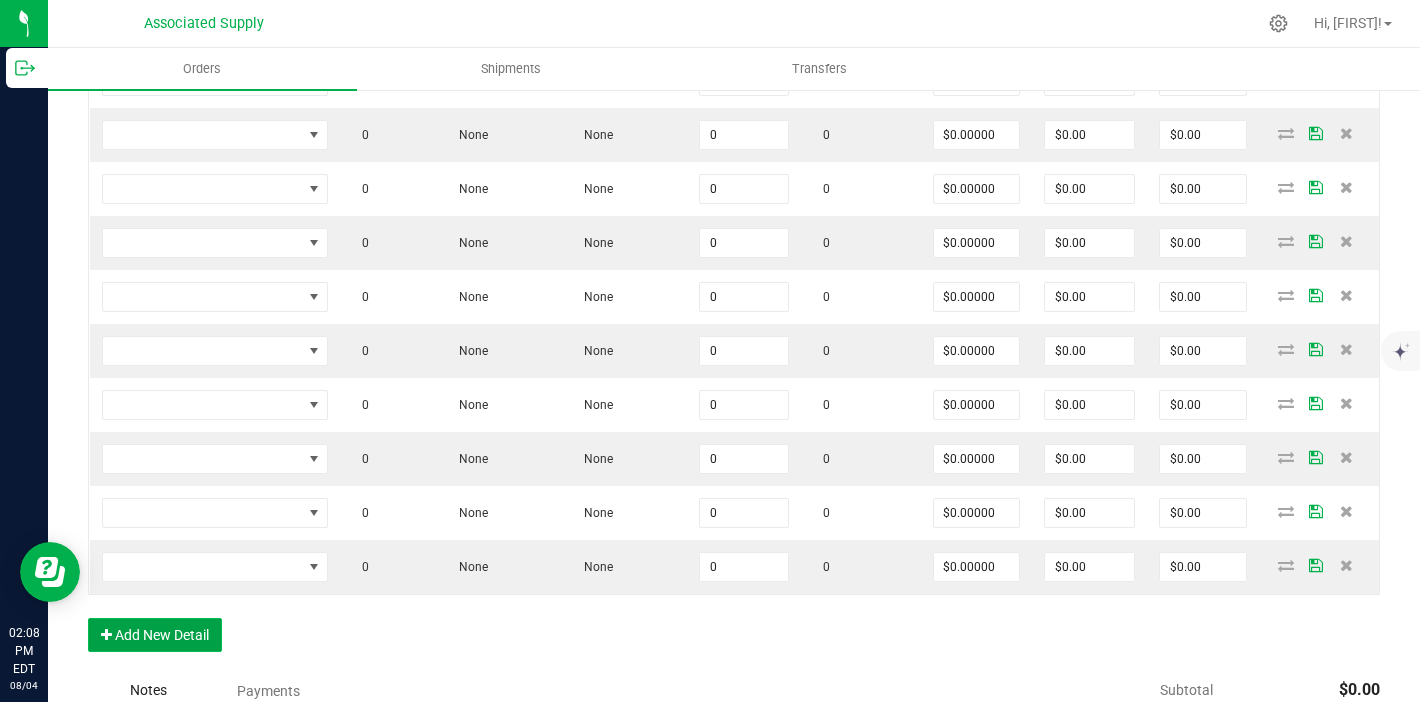 scroll, scrollTop: 884, scrollLeft: 0, axis: vertical 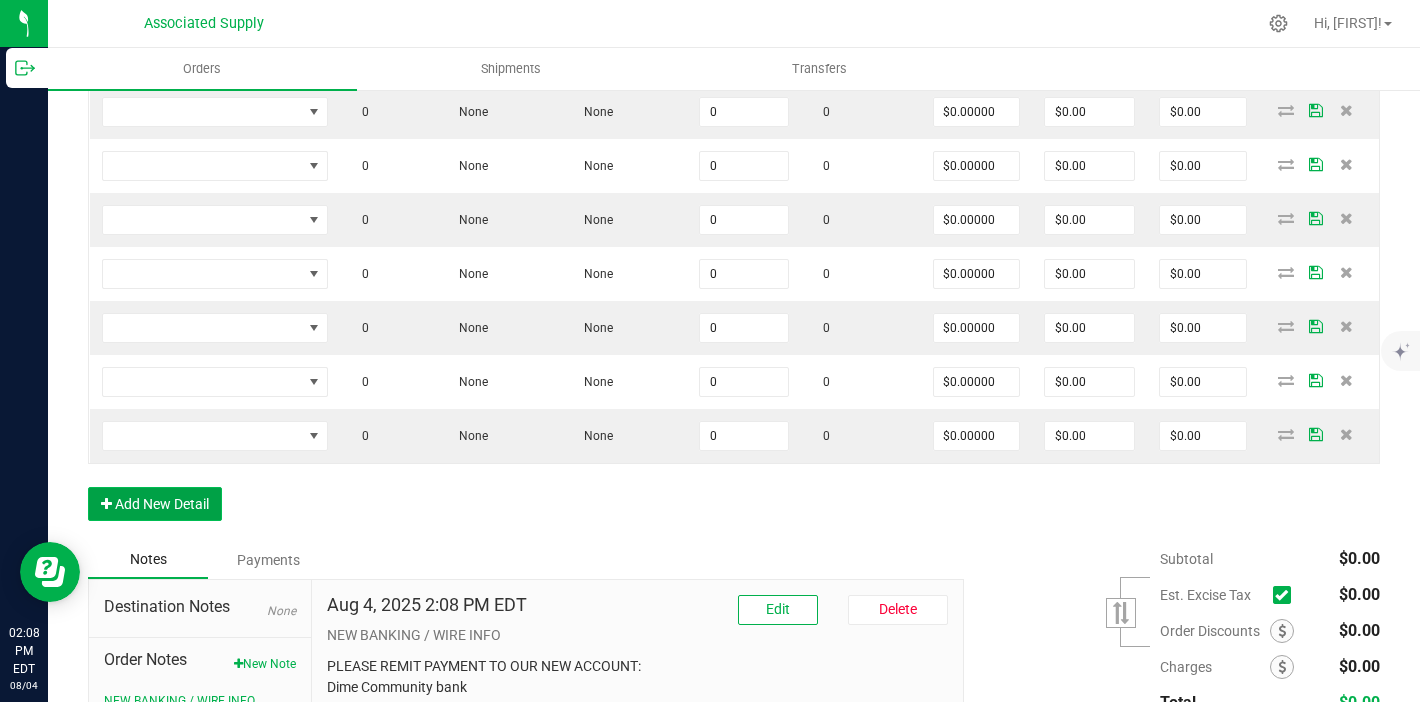 click on "Add New Detail" at bounding box center [155, 504] 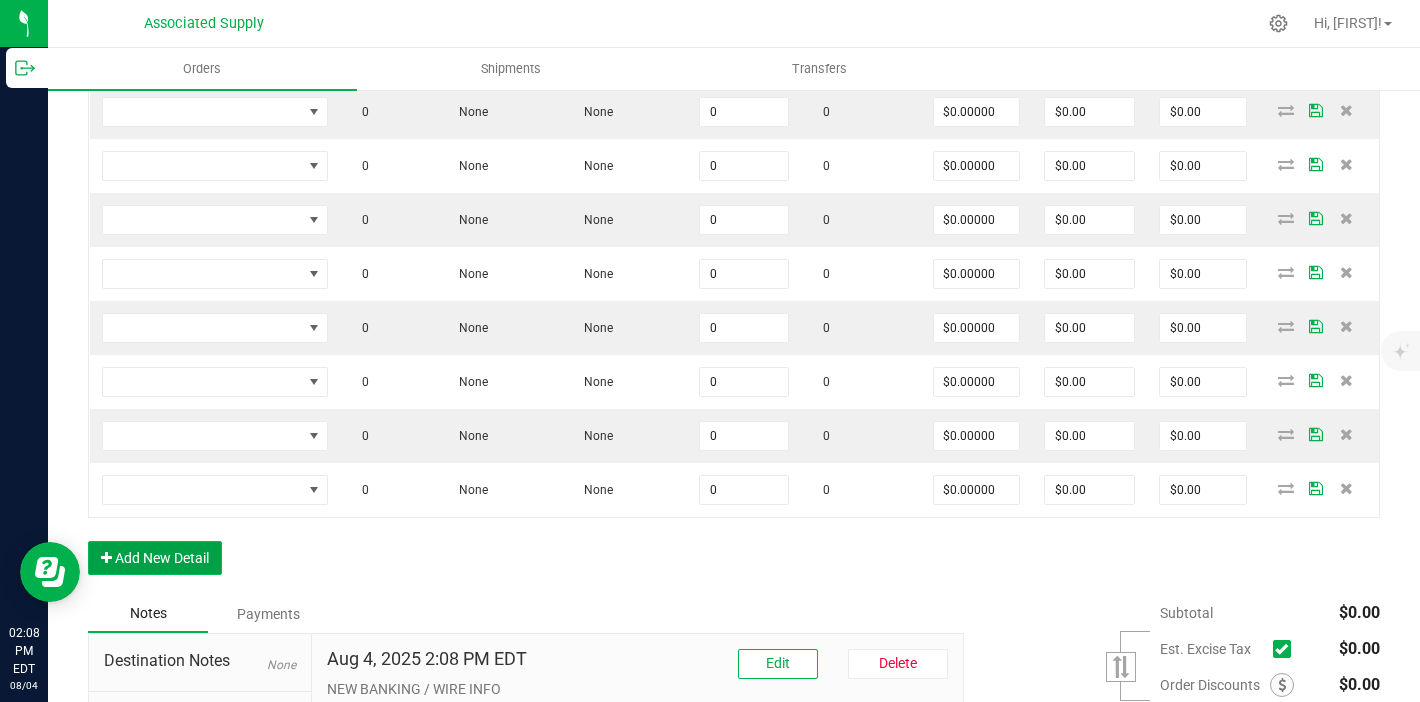 click on "Add New Detail" at bounding box center [155, 558] 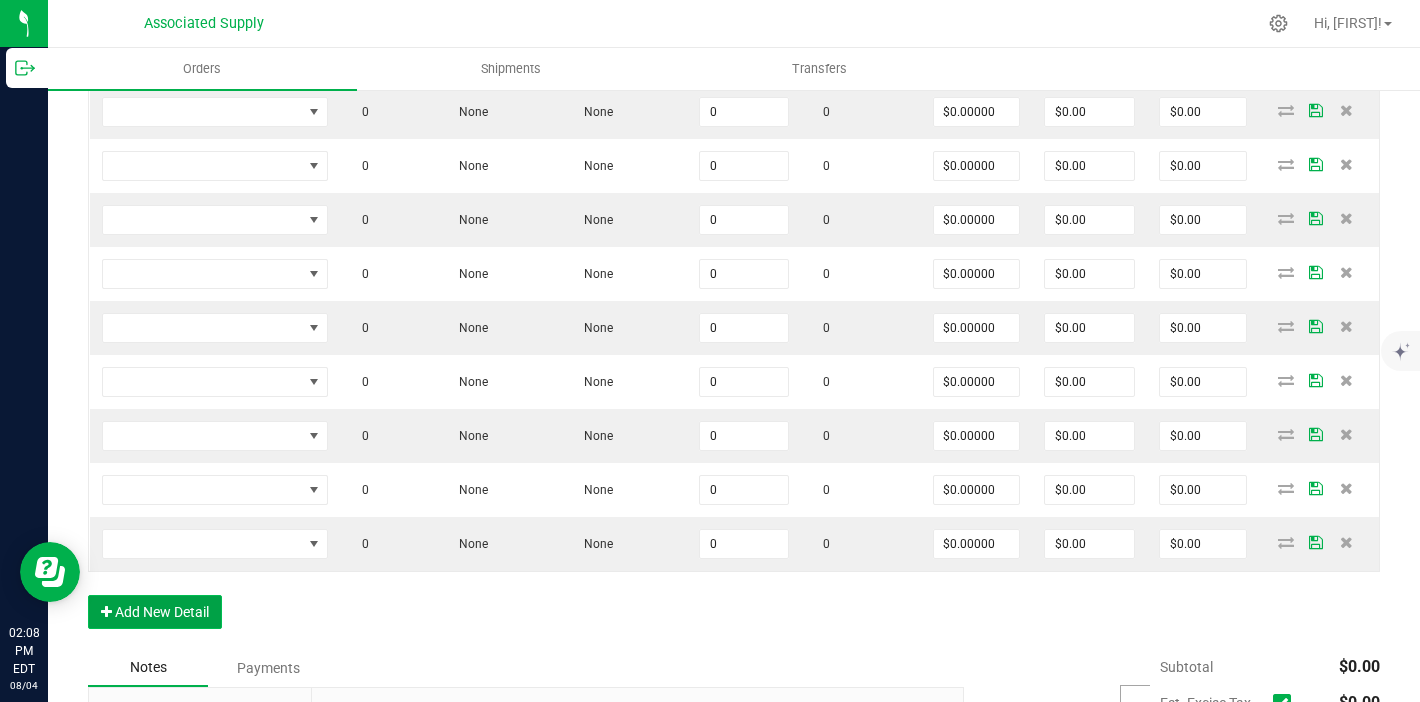 click on "Add New Detail" at bounding box center (155, 612) 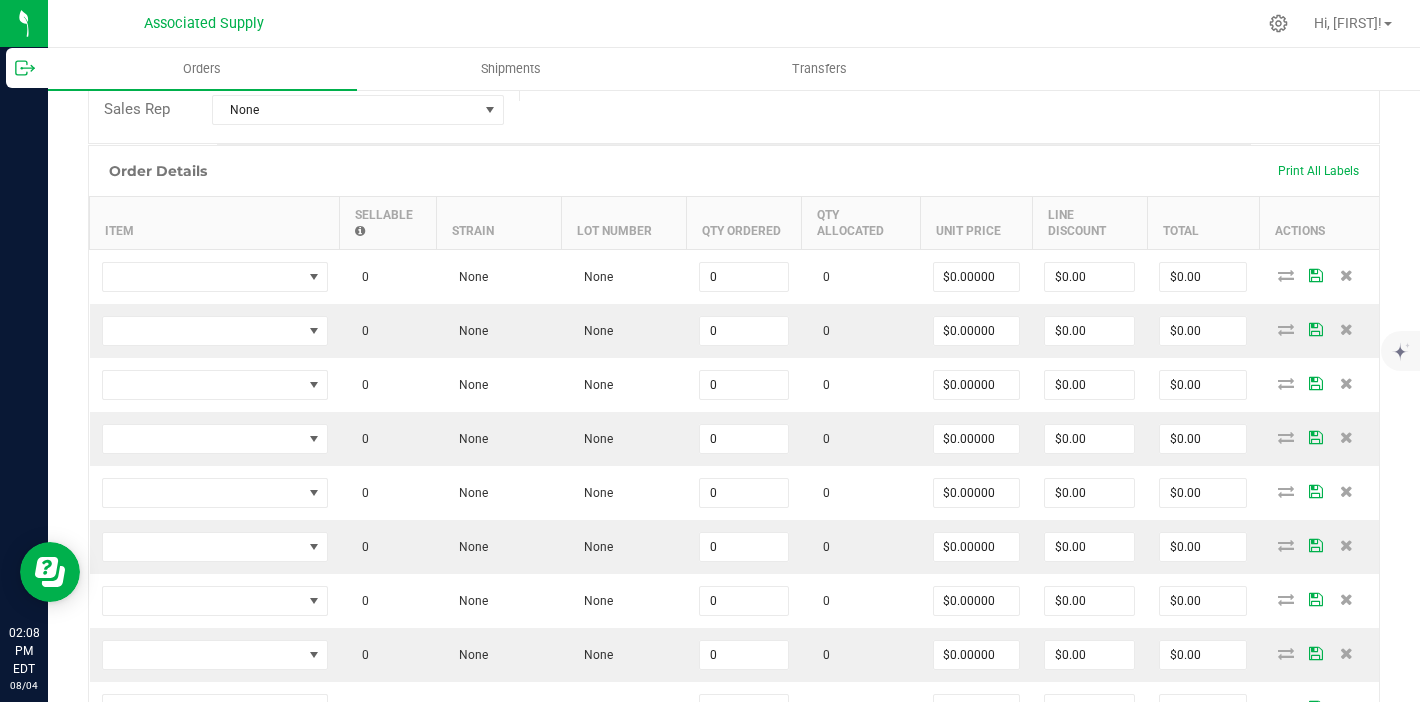 scroll, scrollTop: 410, scrollLeft: 0, axis: vertical 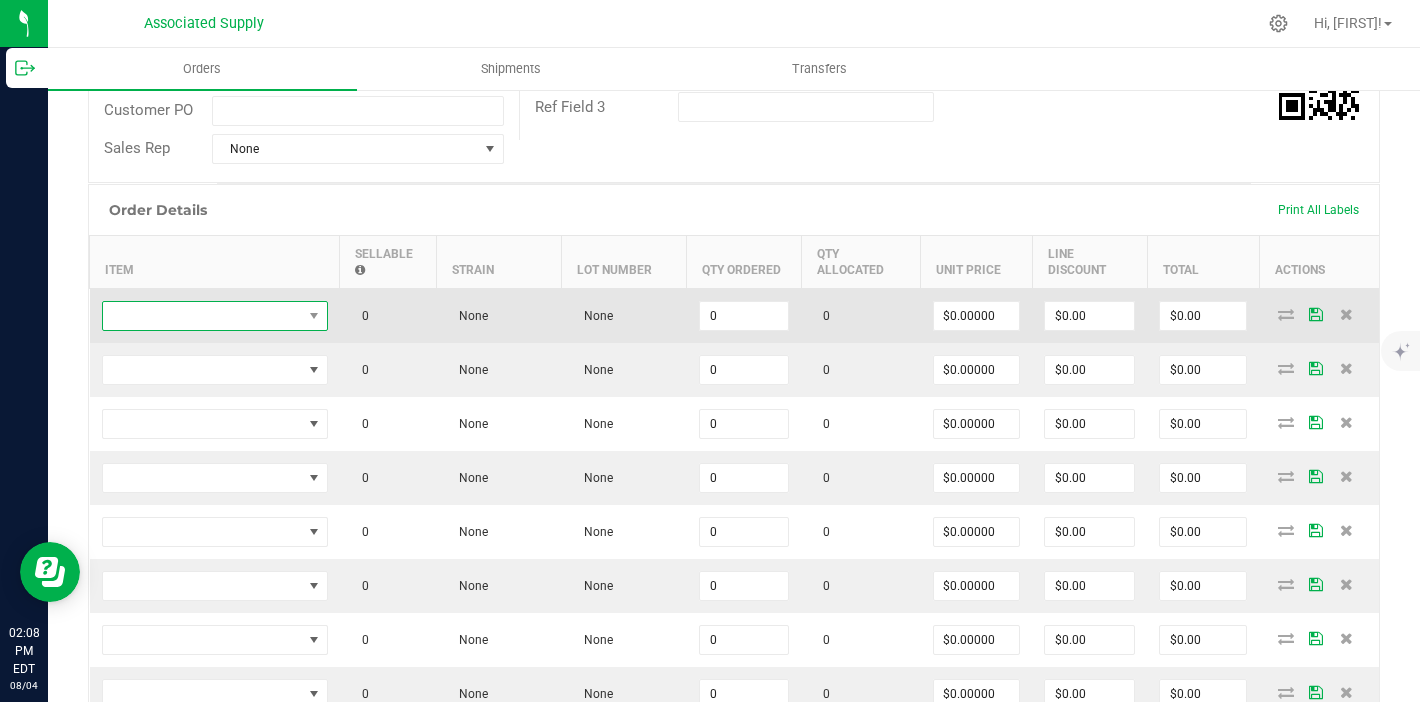 click at bounding box center (202, 316) 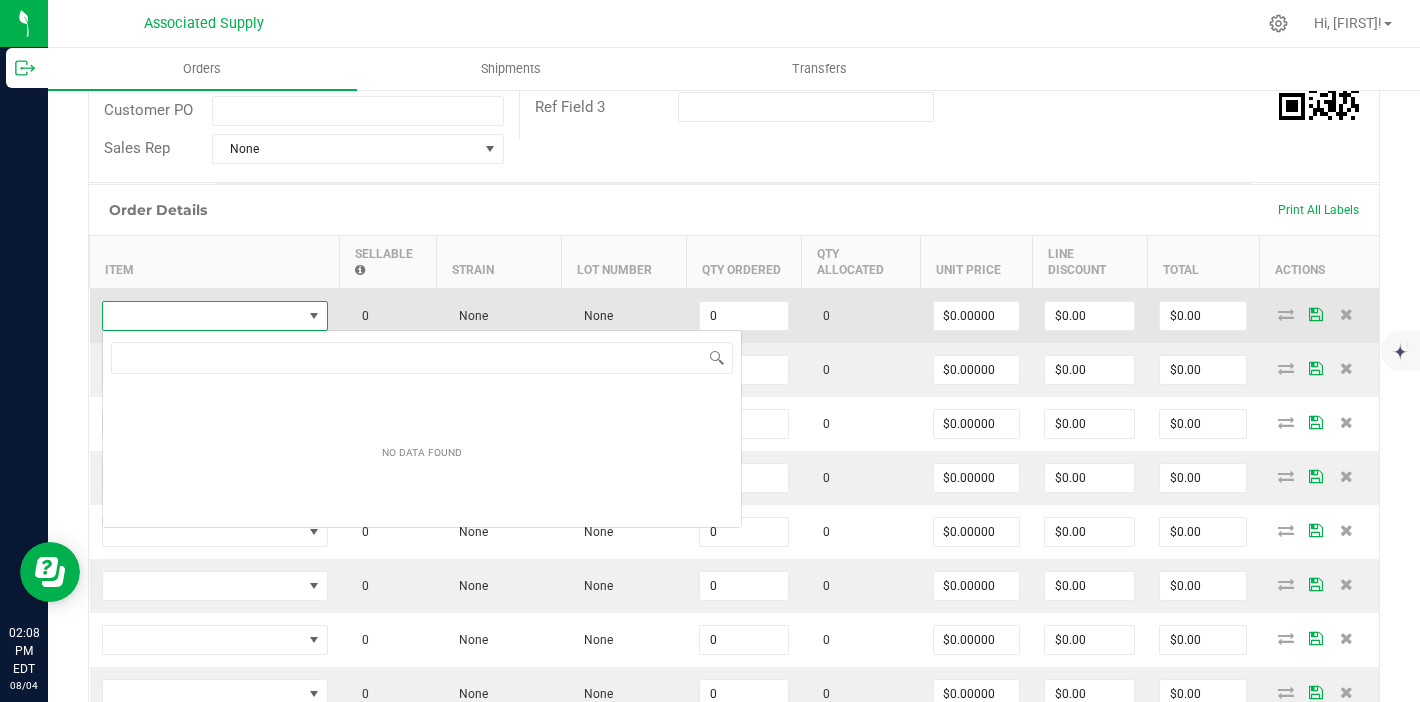 scroll, scrollTop: 99970, scrollLeft: 99774, axis: both 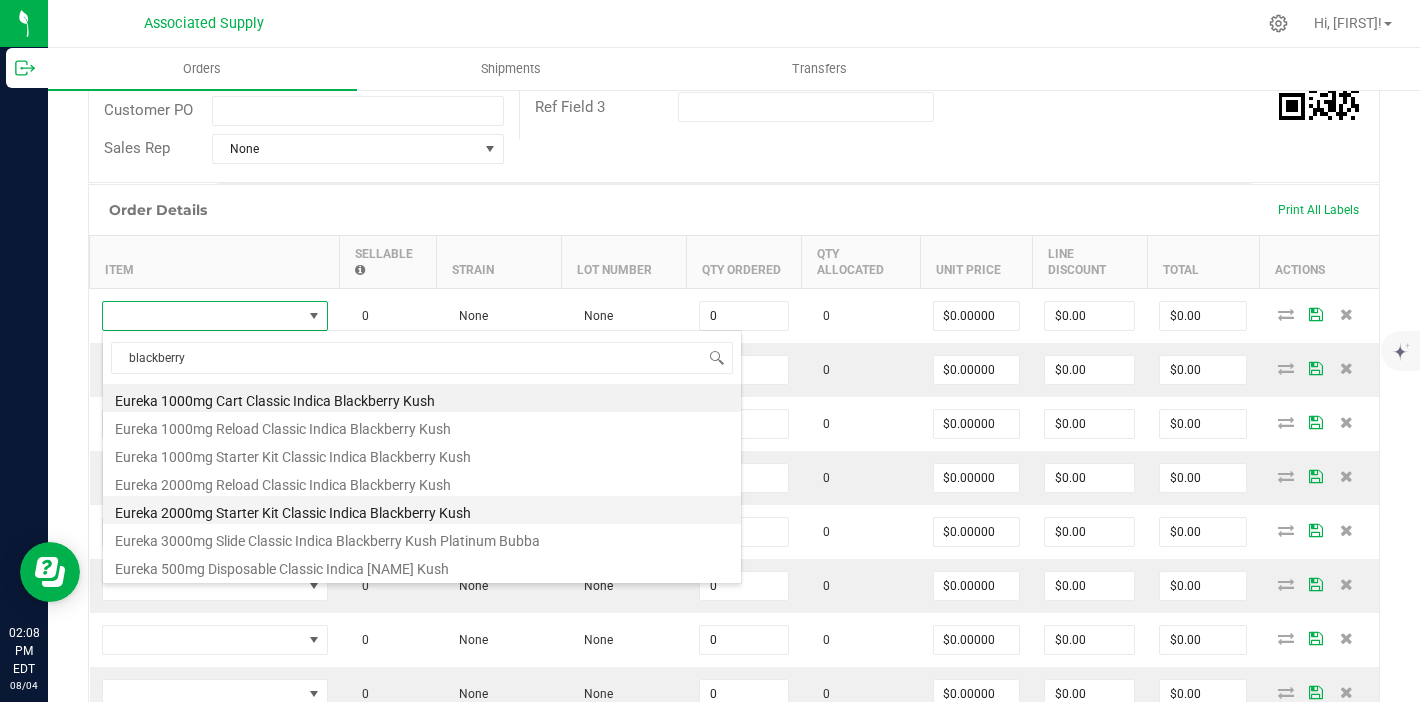 click on "Eureka 2000mg Starter Kit Classic Indica Blackberry Kush" at bounding box center [422, 510] 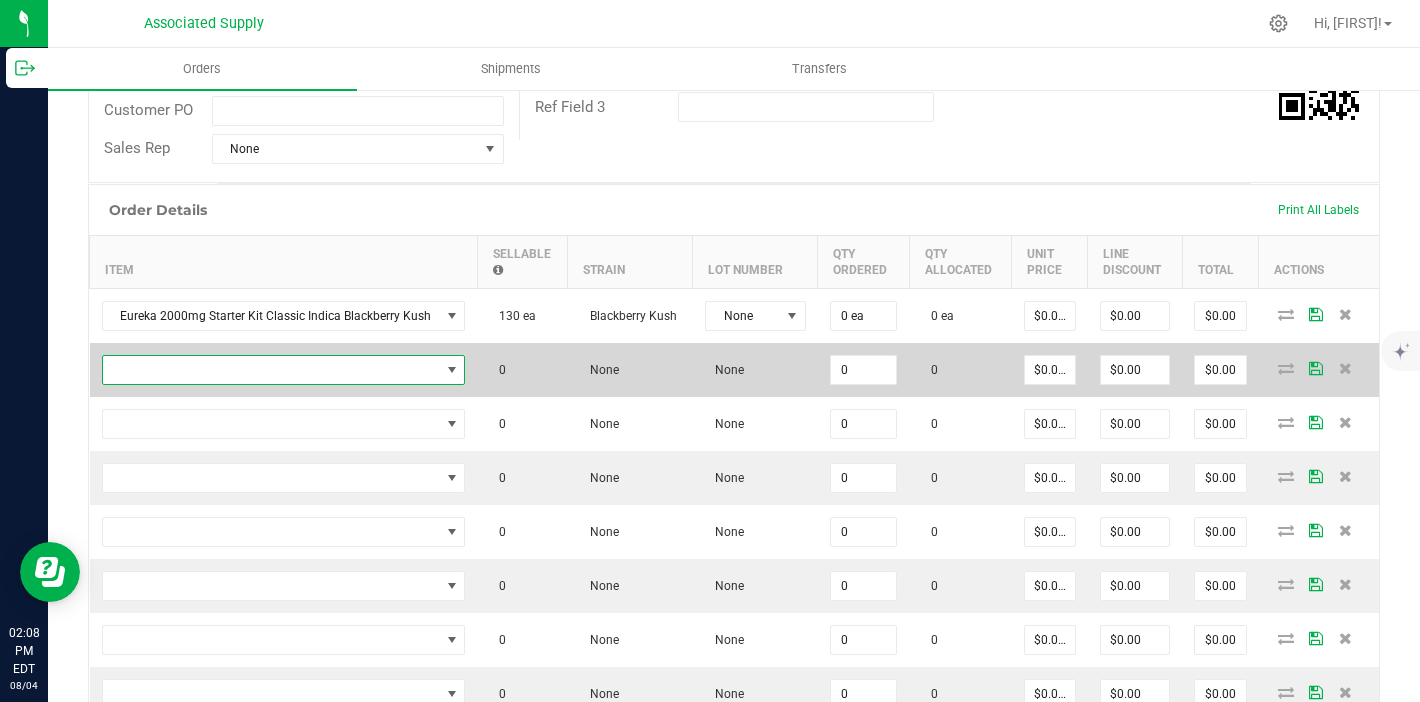 click at bounding box center [271, 370] 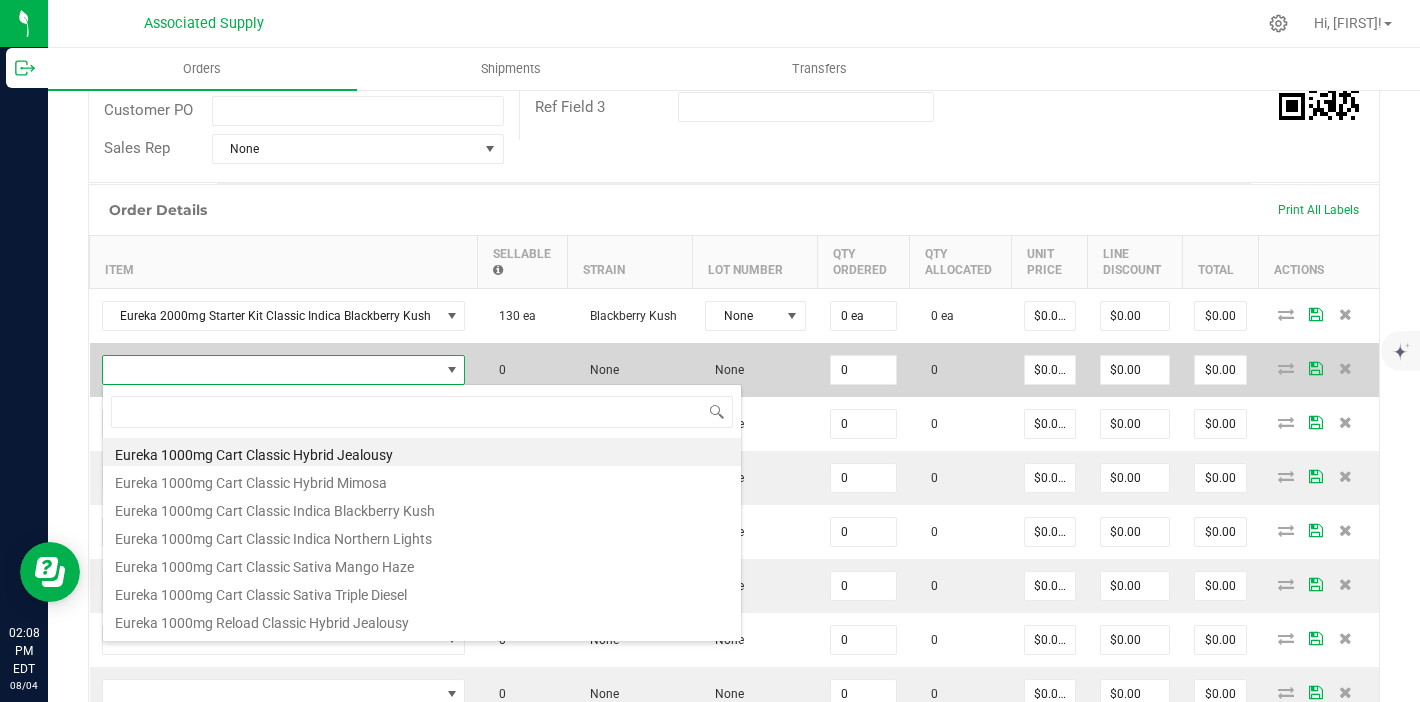 scroll, scrollTop: 99970, scrollLeft: 99641, axis: both 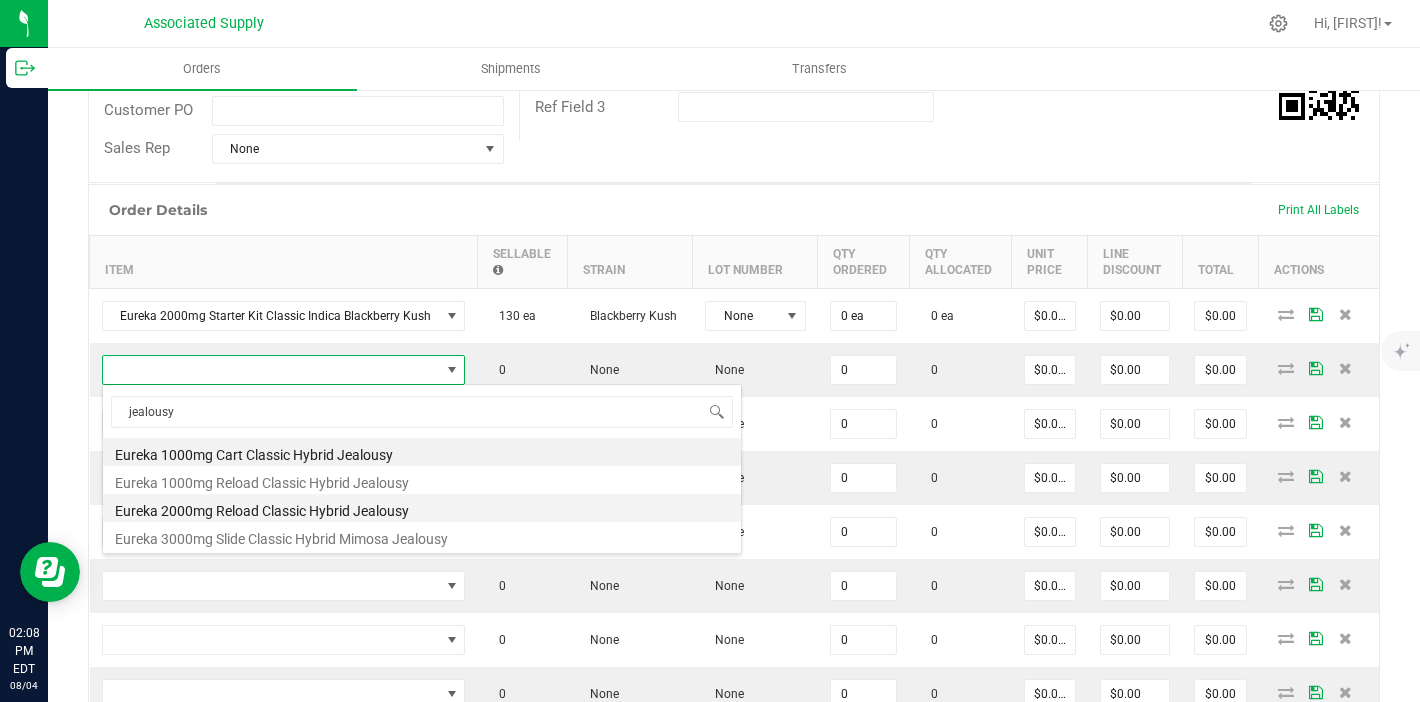 click on "Eureka 2000mg Reload Classic Hybrid Jealousy" at bounding box center (422, 508) 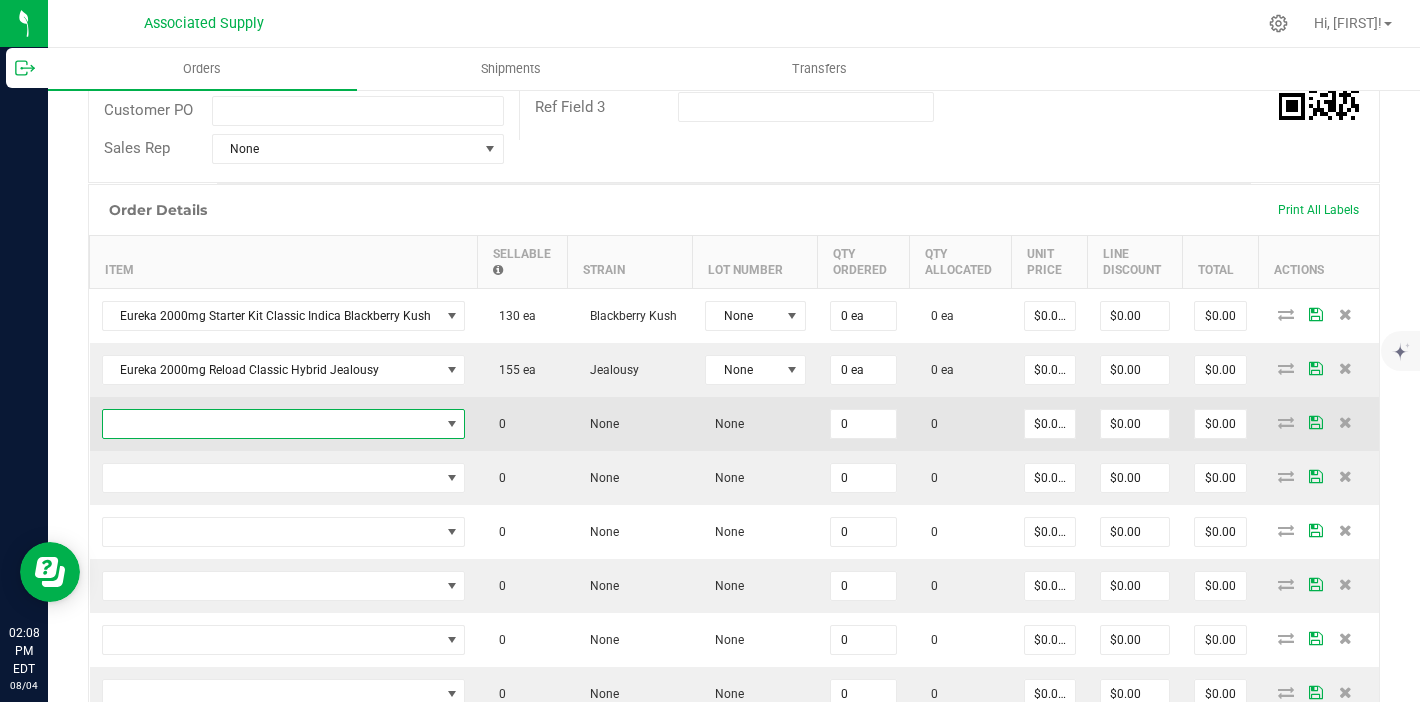 click at bounding box center (271, 424) 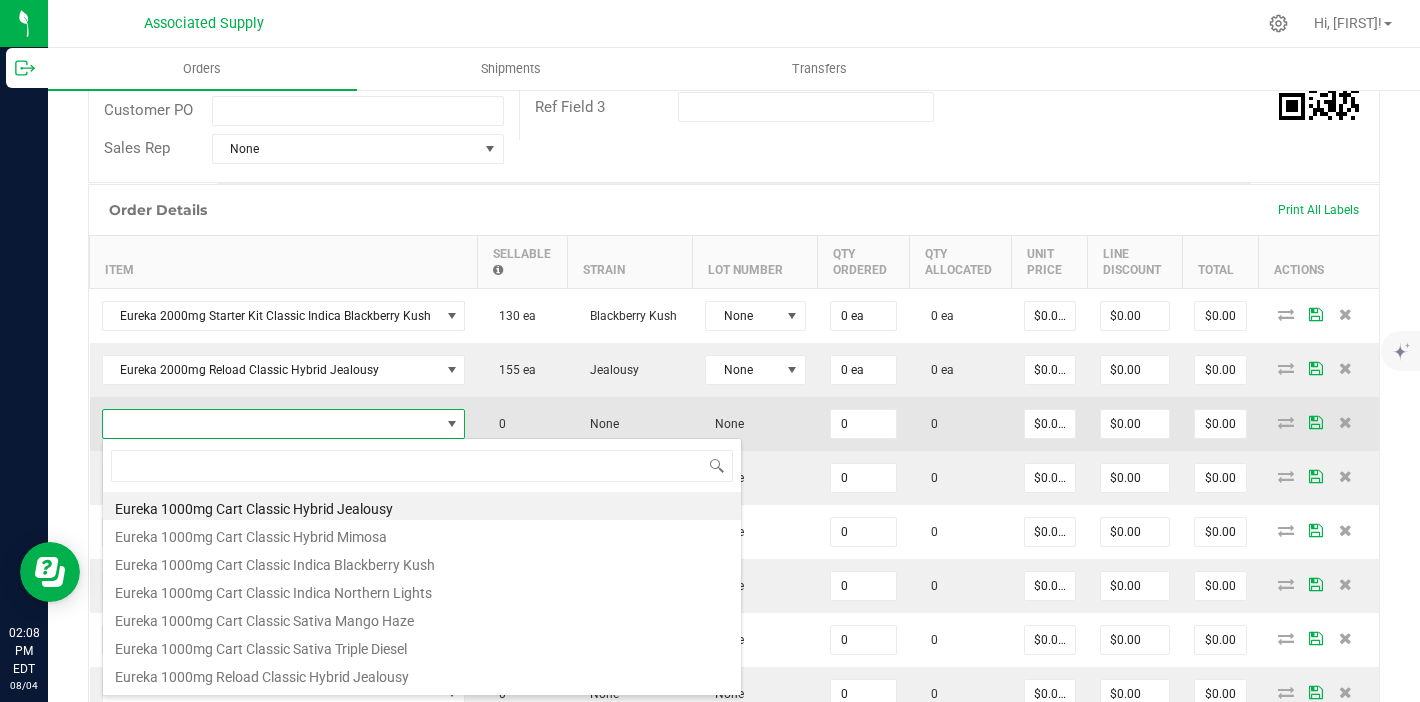 scroll, scrollTop: 99970, scrollLeft: 99641, axis: both 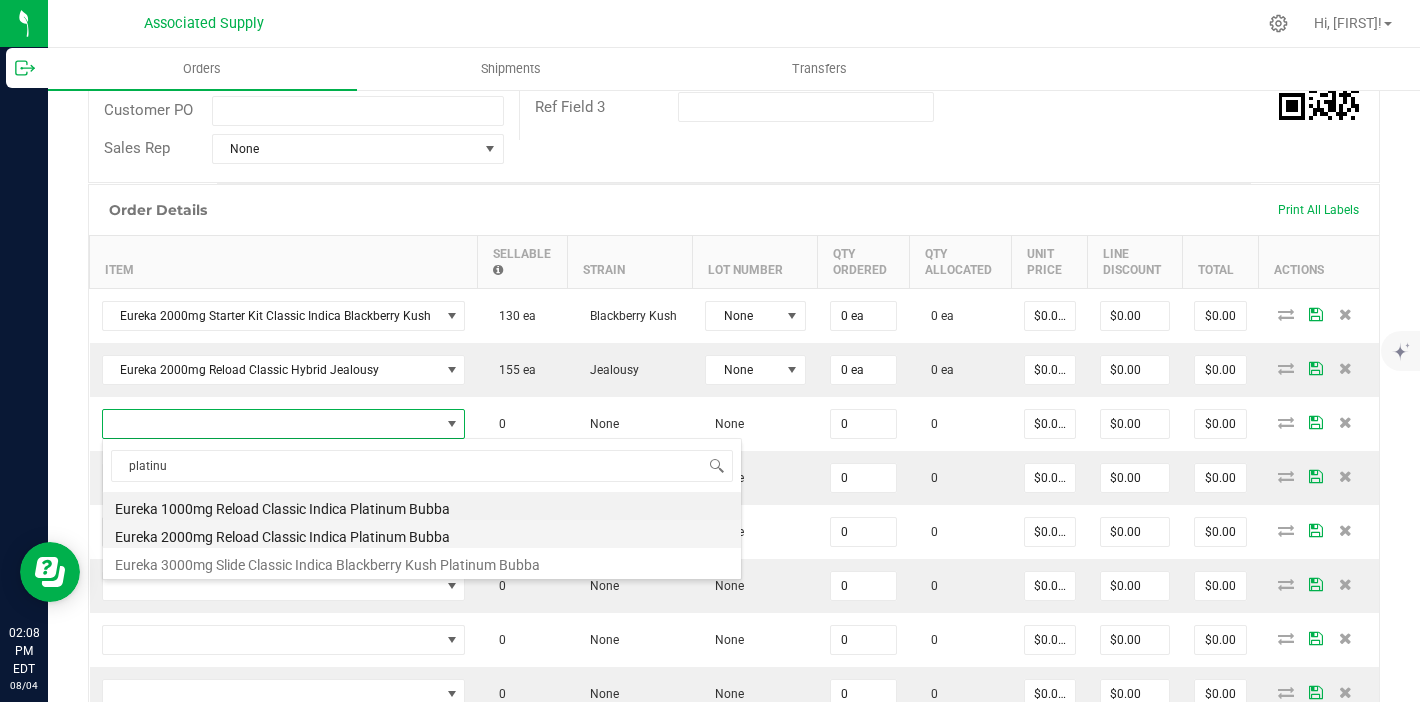 click on "Eureka 2000mg Reload Classic Indica Platinum Bubba" at bounding box center [422, 534] 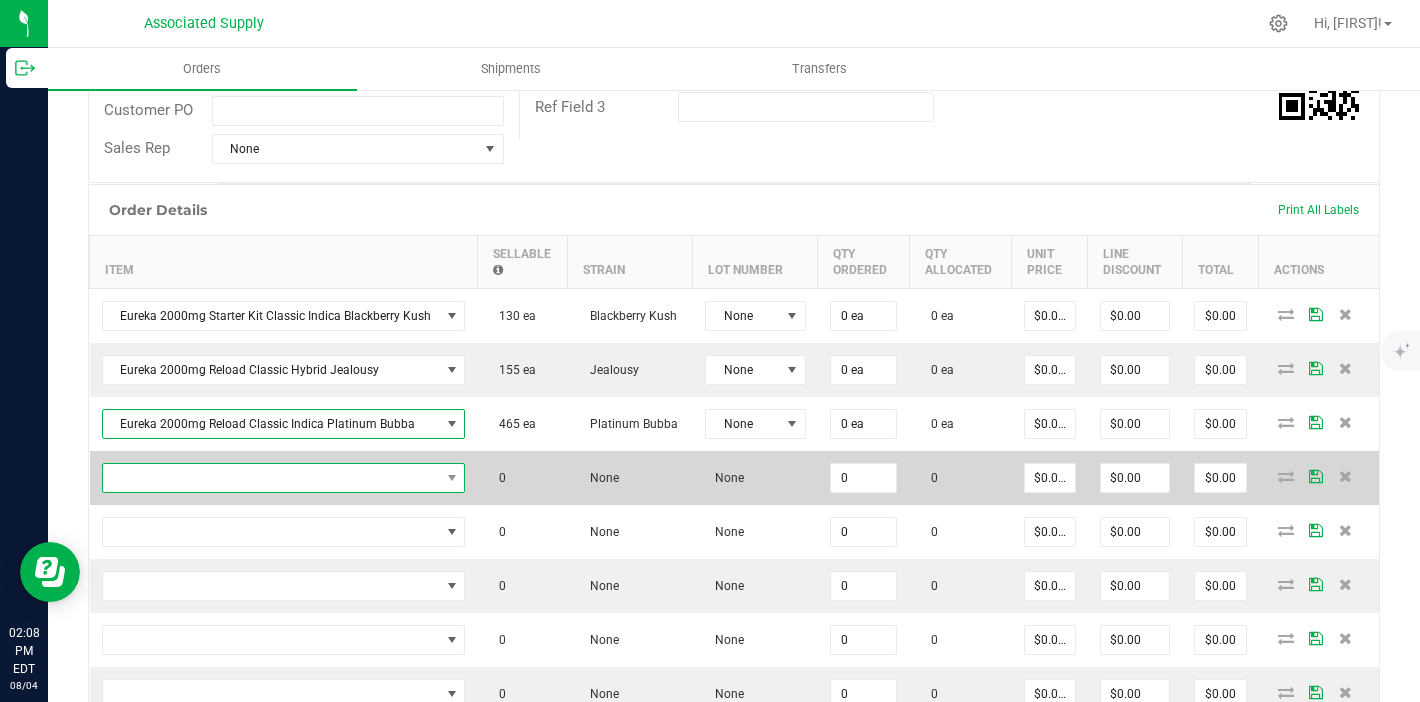 click at bounding box center (271, 478) 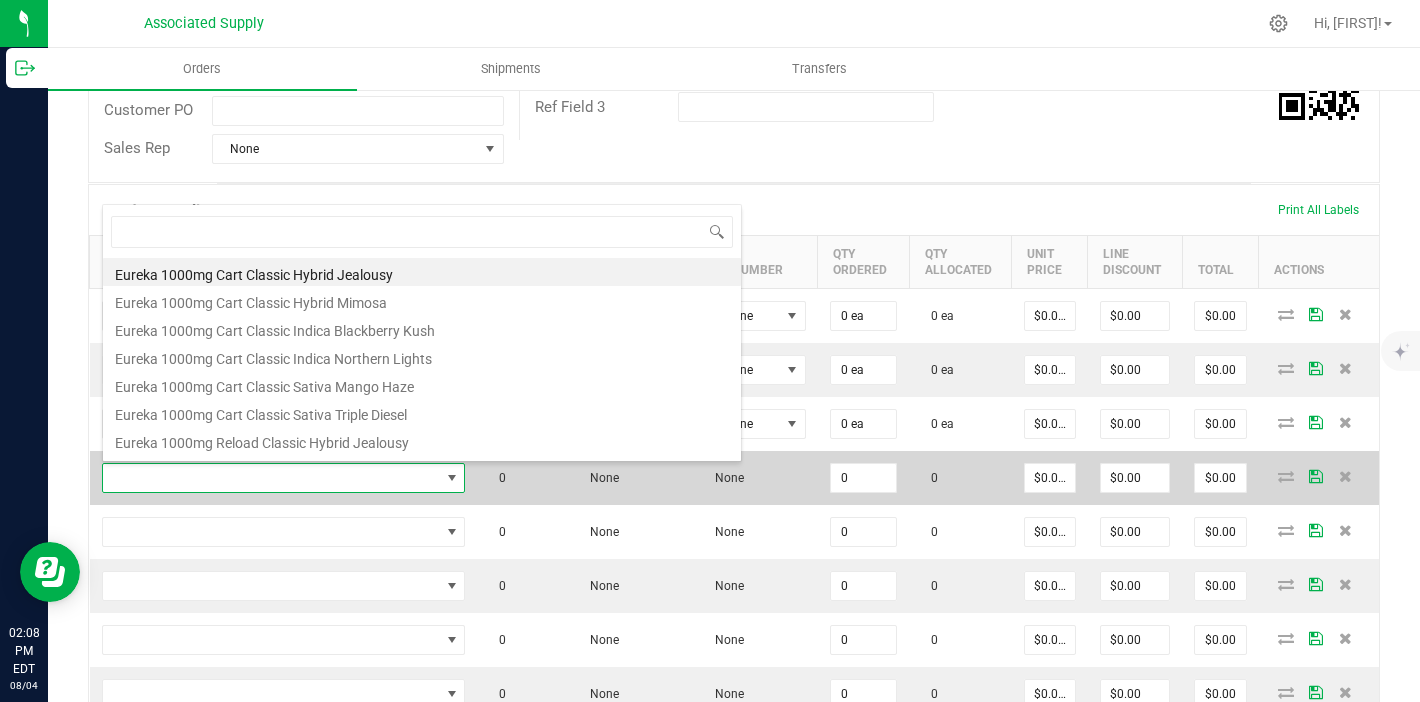 scroll, scrollTop: 99970, scrollLeft: 99641, axis: both 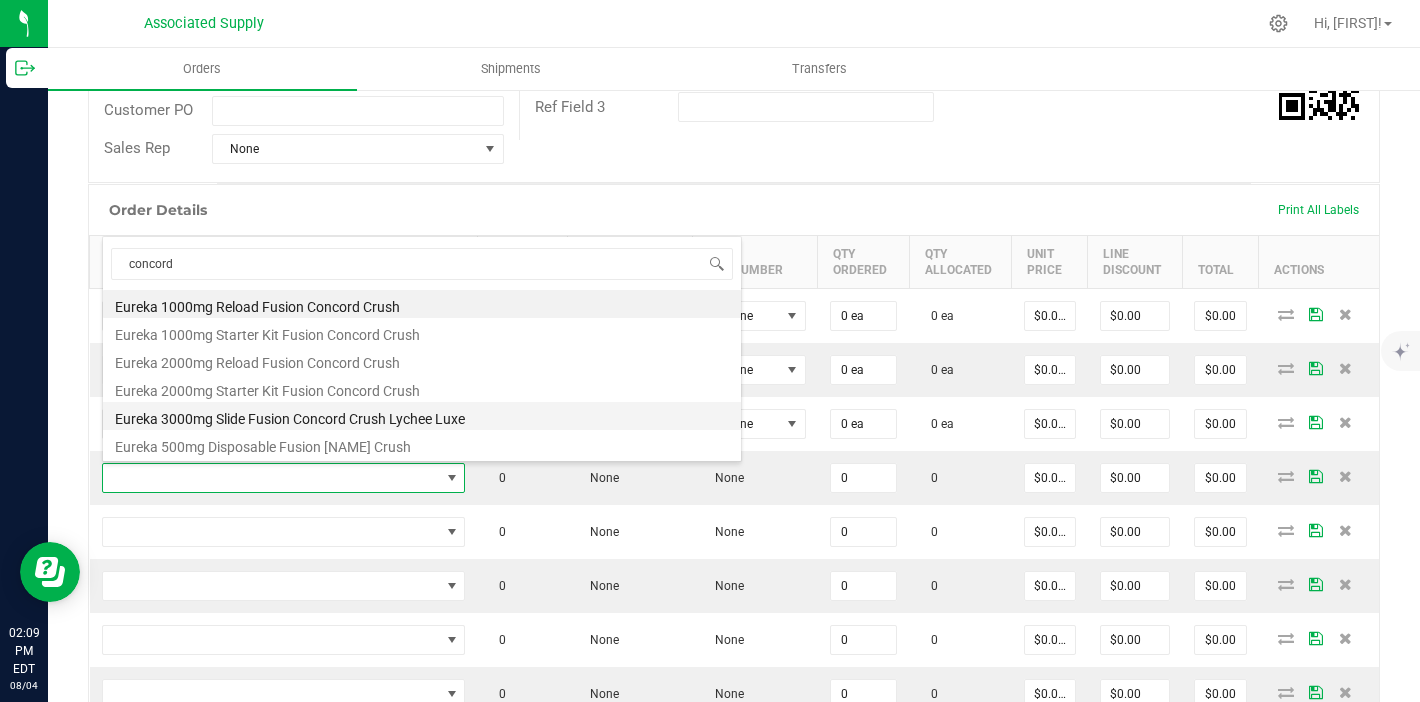 click on "Eureka 3000mg Slide Fusion Concord Crush Lychee Luxe" at bounding box center (422, 416) 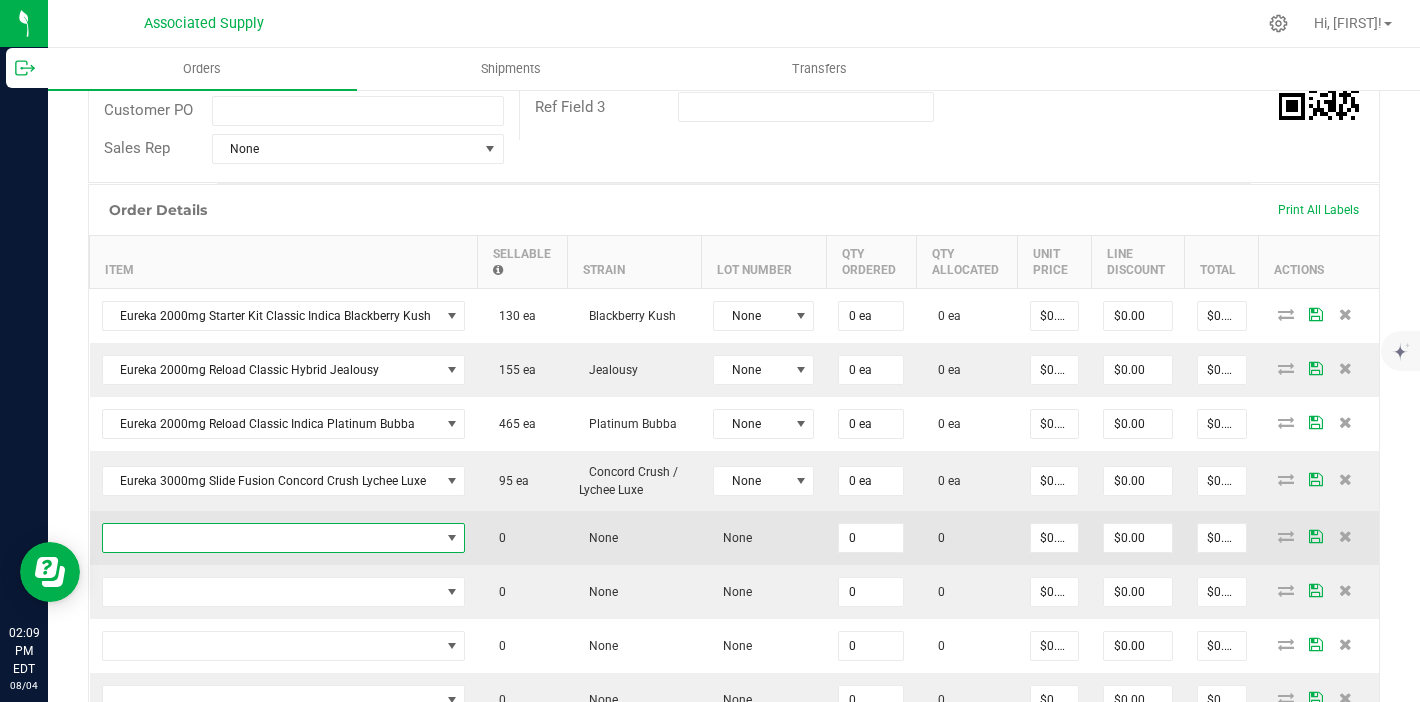 click at bounding box center (271, 538) 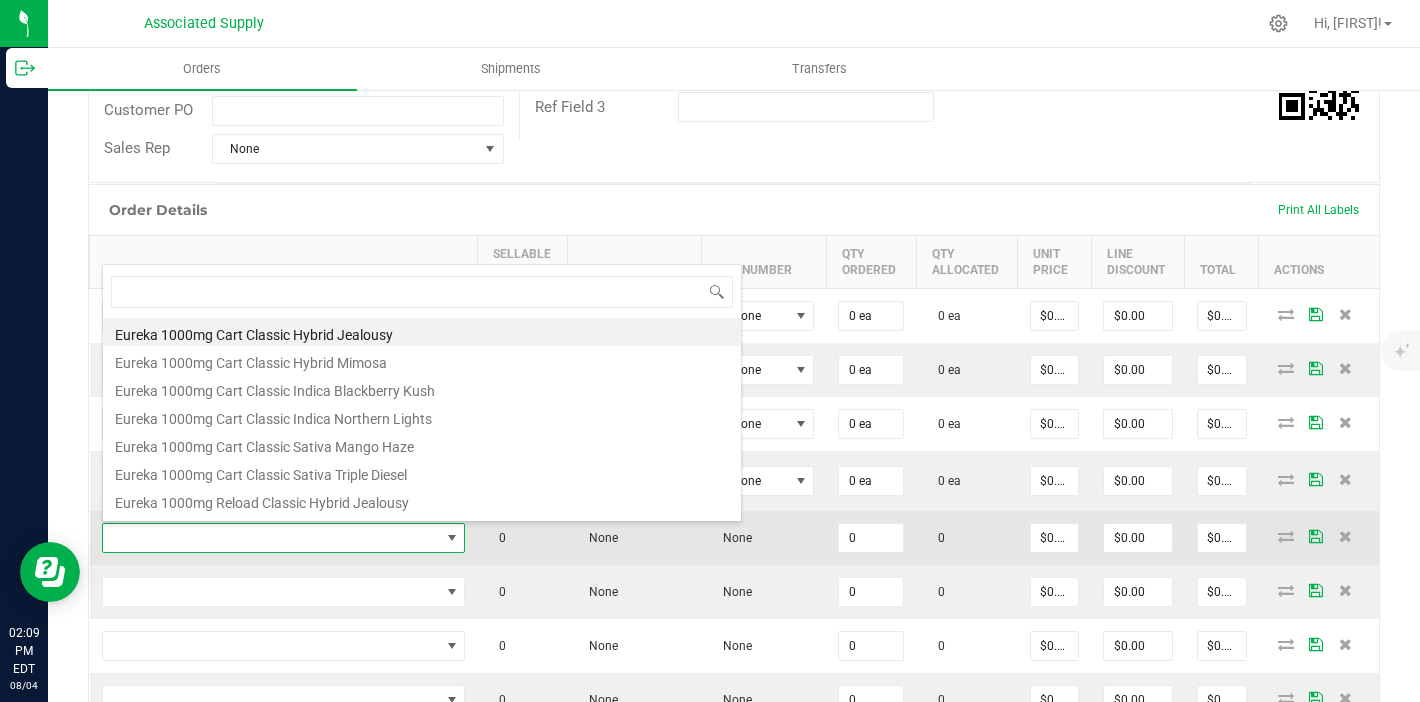 scroll, scrollTop: 99970, scrollLeft: 99641, axis: both 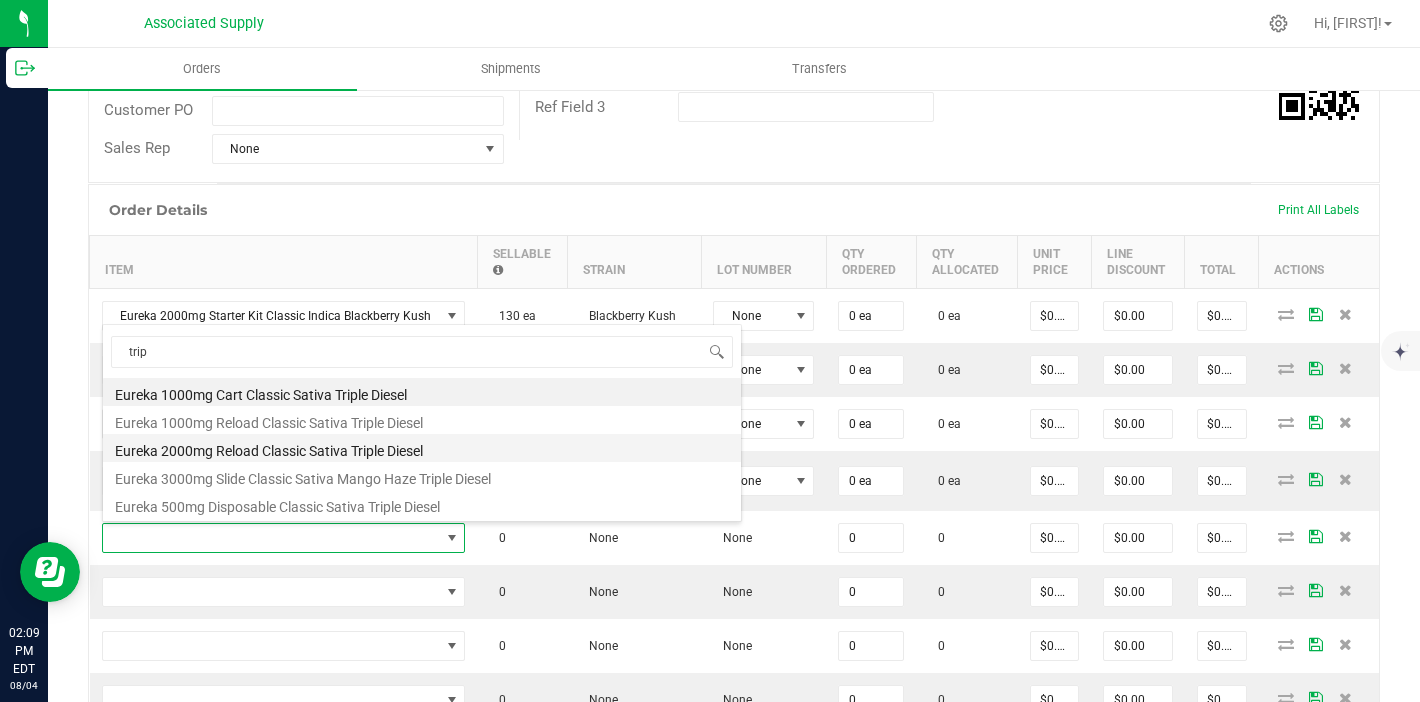 click on "Eureka 2000mg Reload Classic Sativa Triple Diesel" at bounding box center (422, 448) 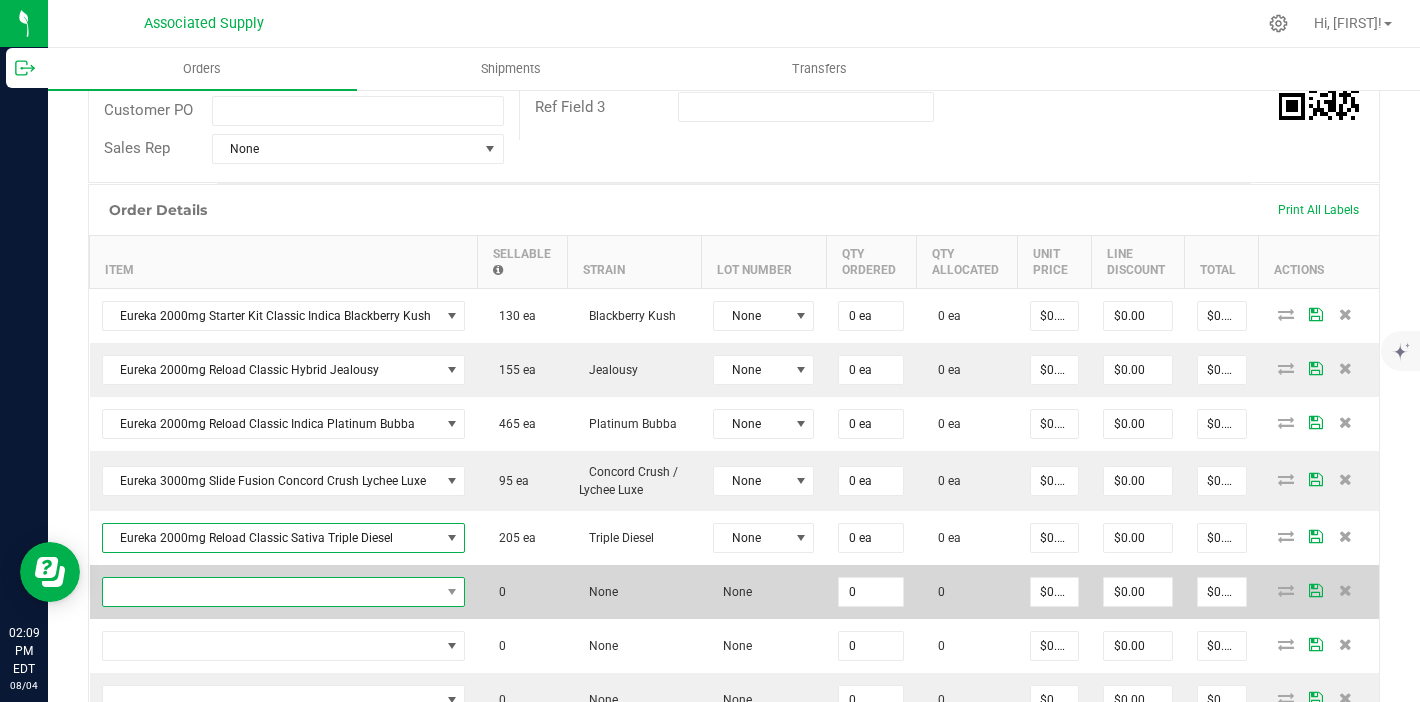 click at bounding box center [271, 592] 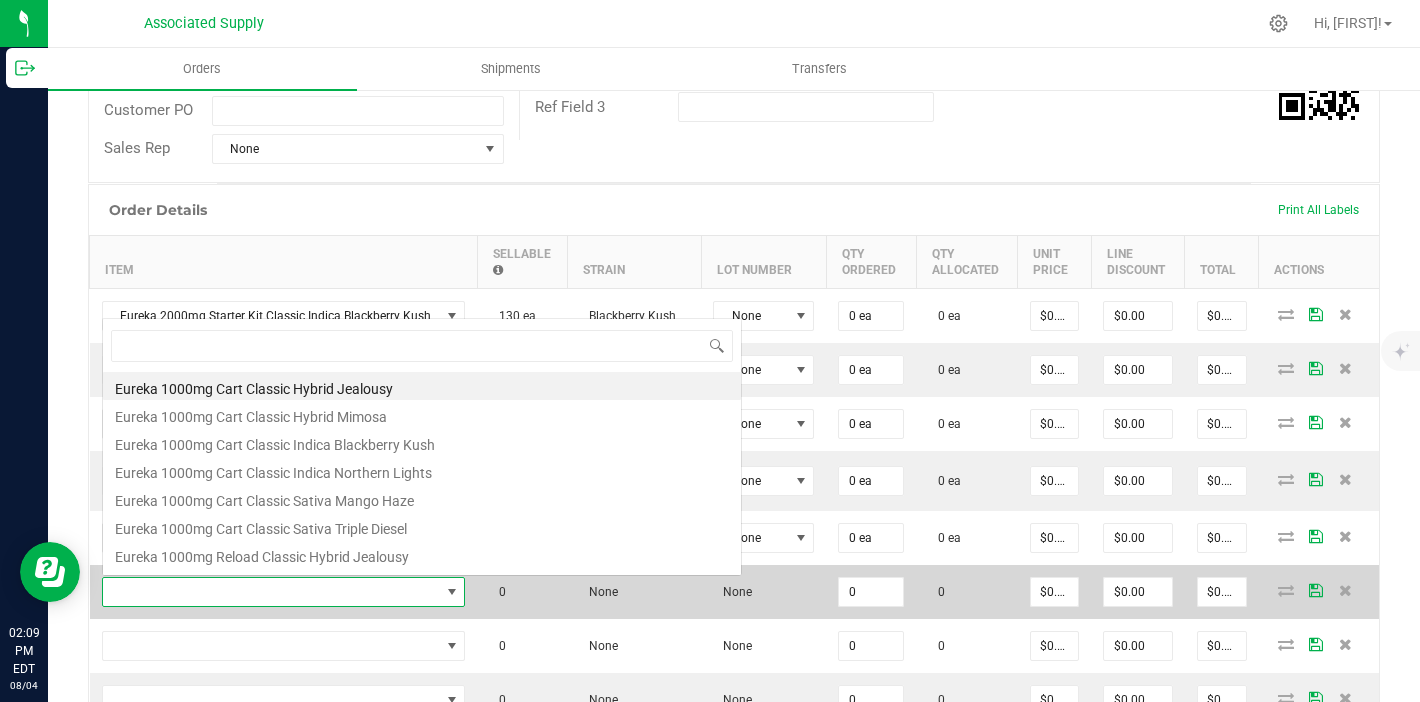 scroll, scrollTop: 0, scrollLeft: 0, axis: both 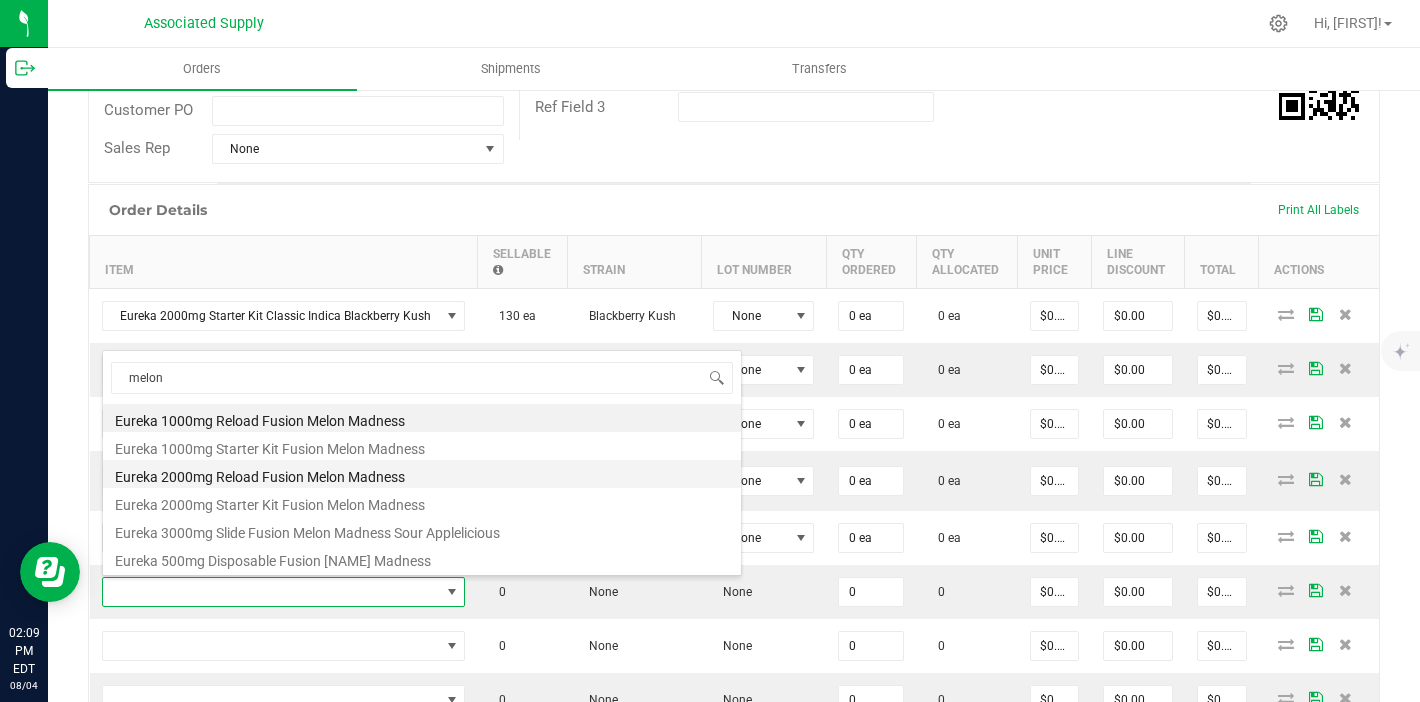 click on "Eureka 2000mg Reload Fusion Melon Madness" at bounding box center [422, 474] 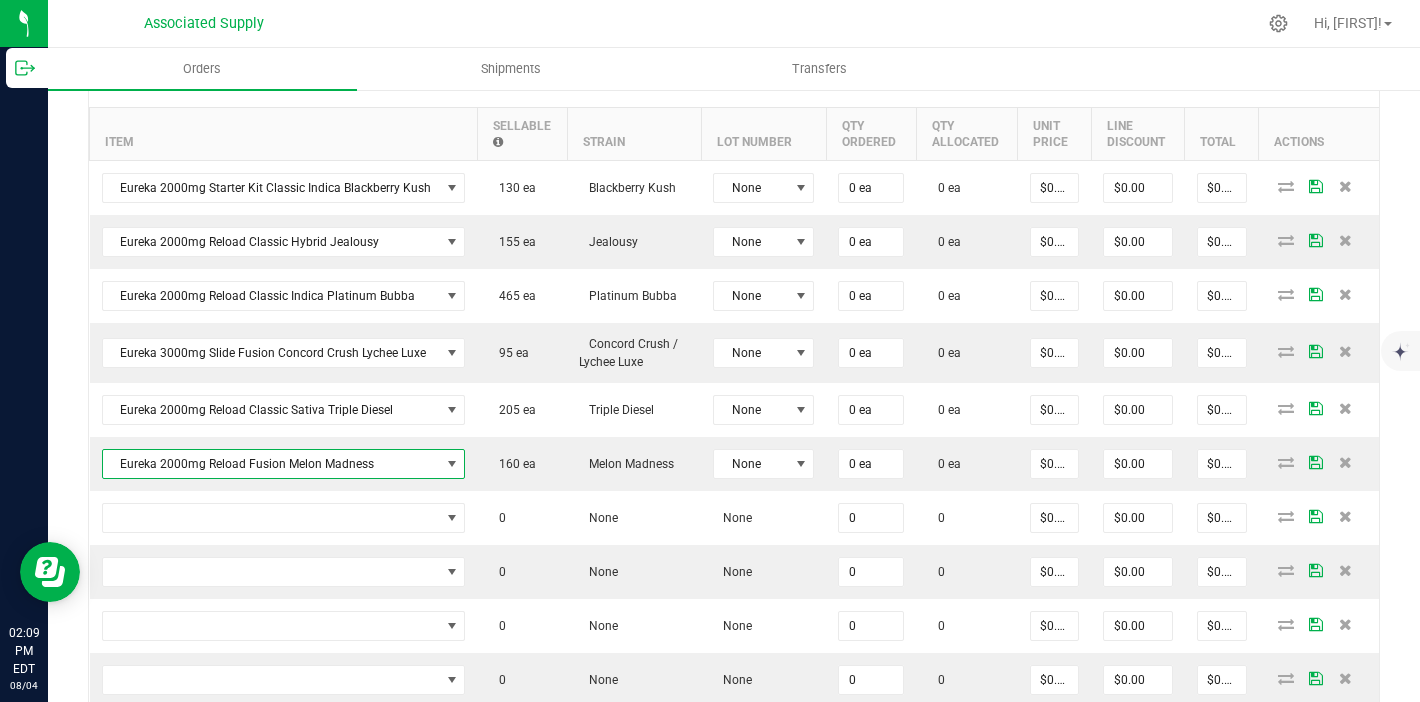 scroll, scrollTop: 612, scrollLeft: 0, axis: vertical 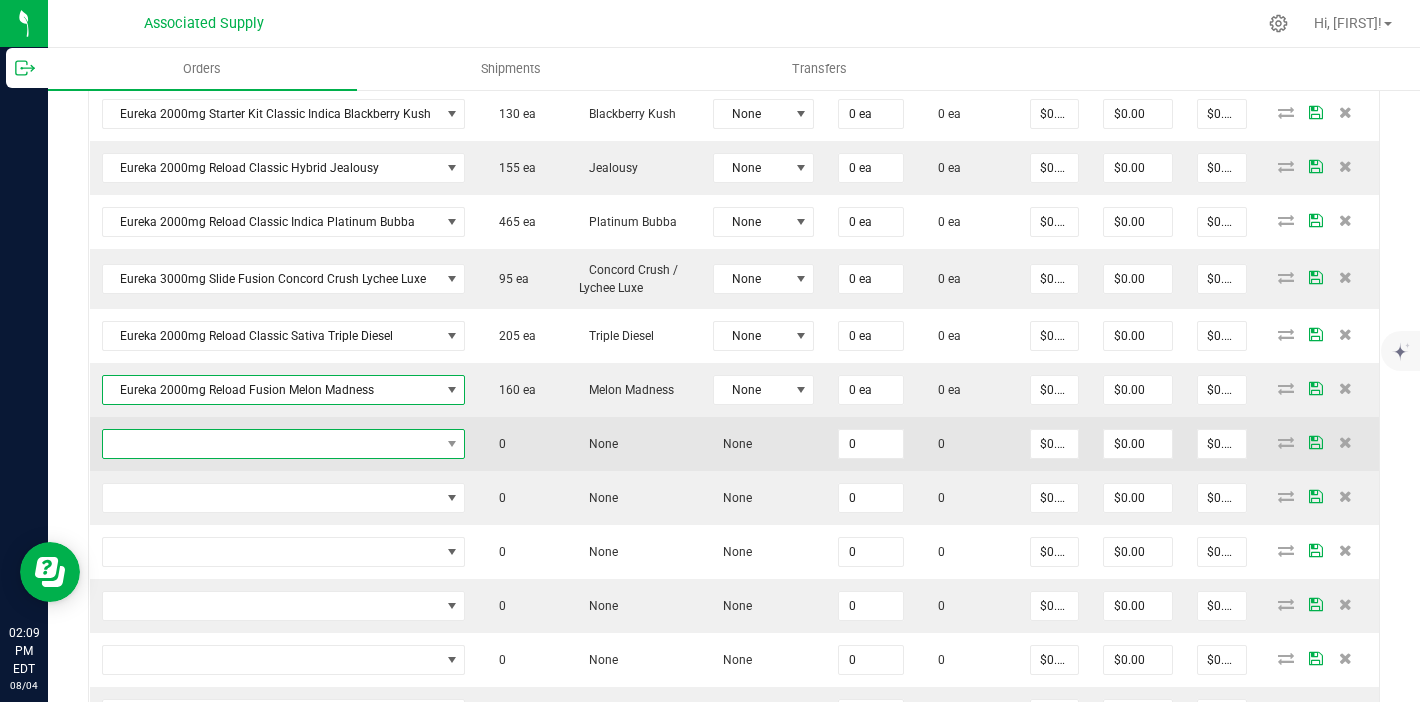 click at bounding box center (271, 444) 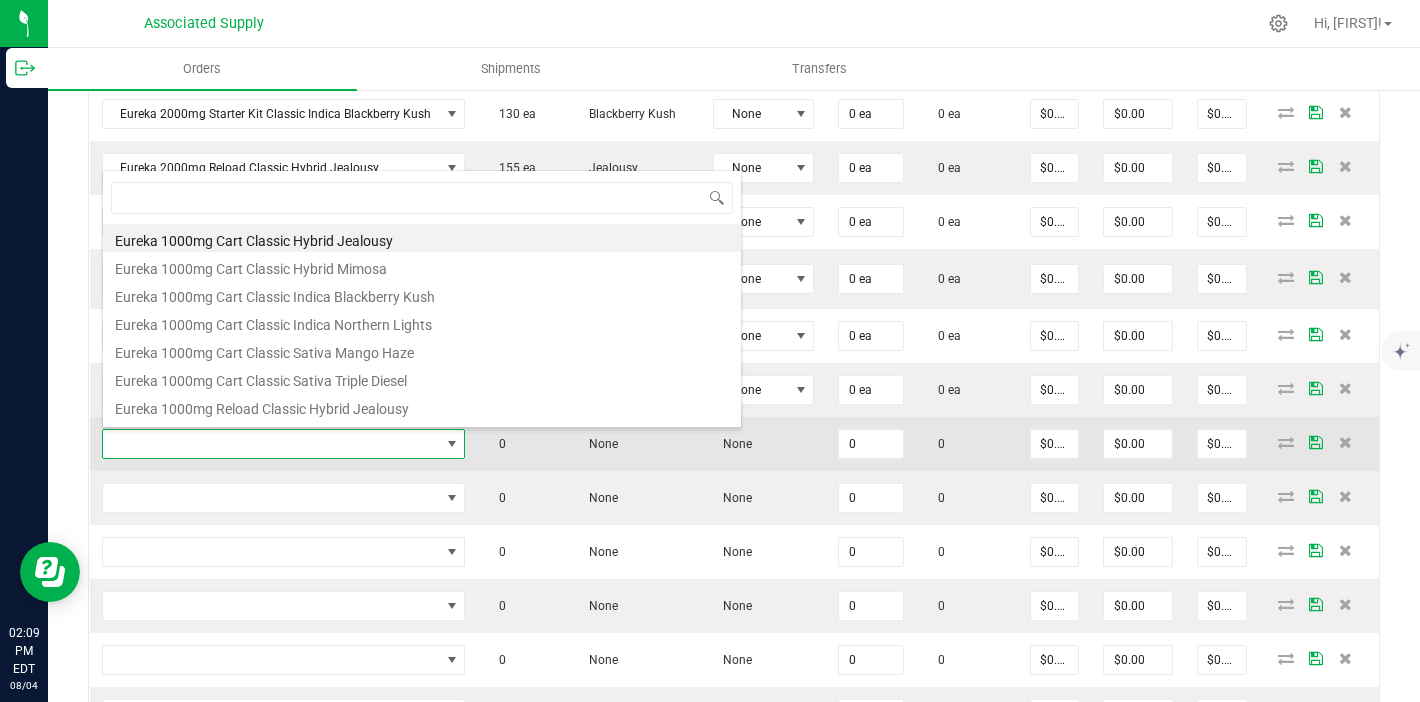 scroll, scrollTop: 99970, scrollLeft: 99641, axis: both 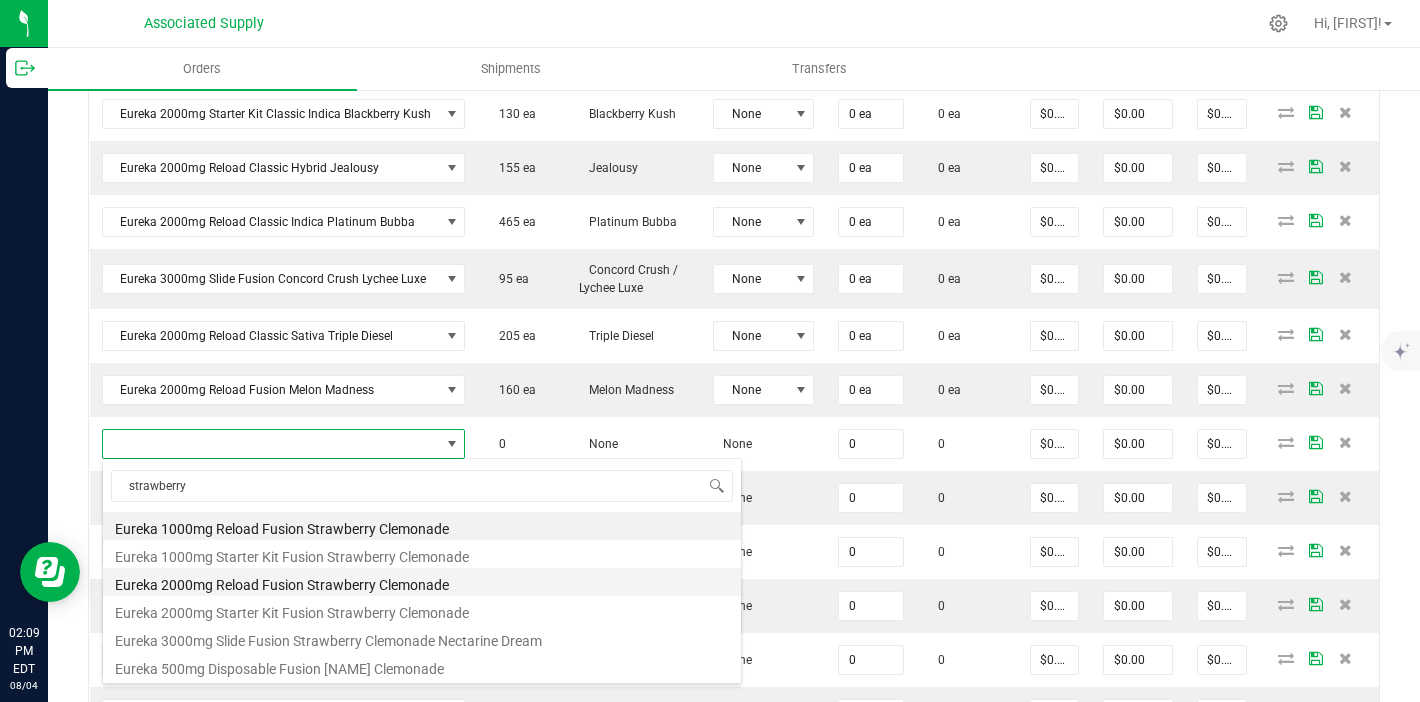click on "Eureka 2000mg Reload Fusion Strawberry Clemonade" at bounding box center [422, 582] 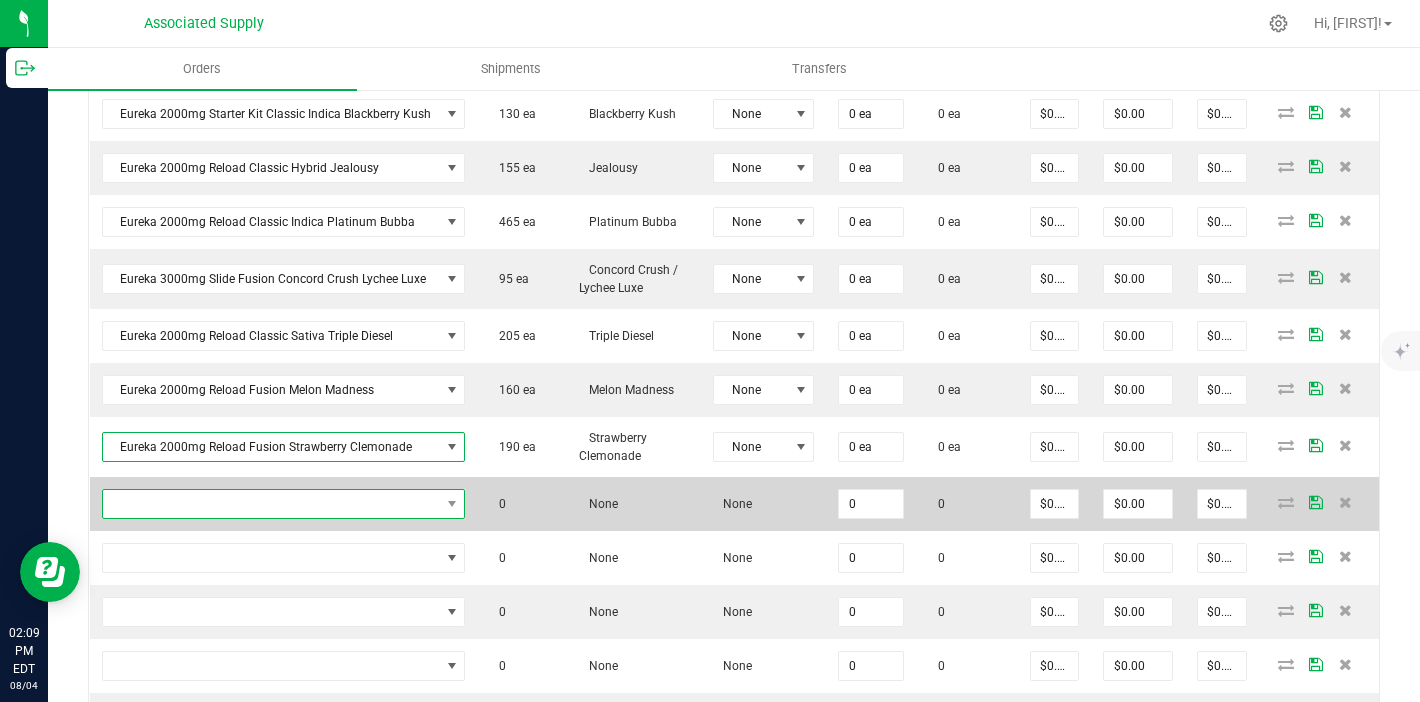 click at bounding box center (271, 504) 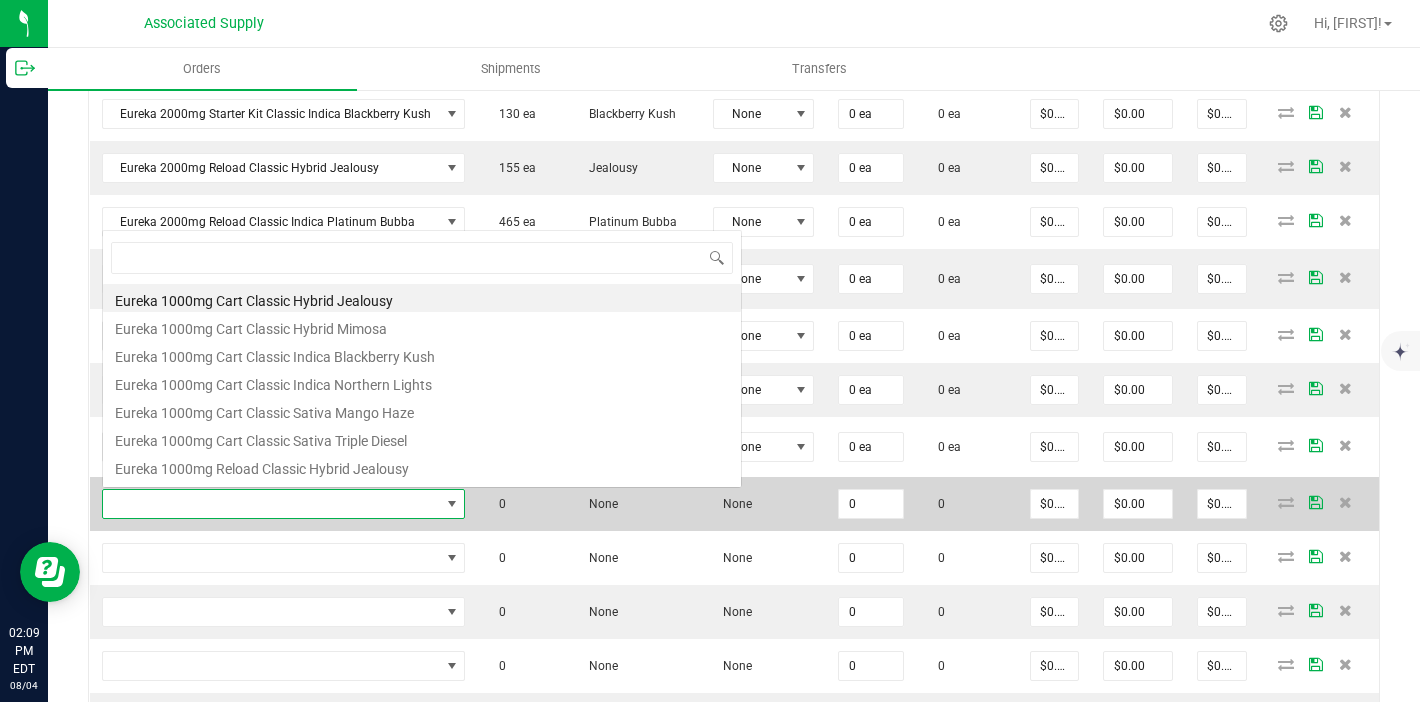 scroll, scrollTop: 0, scrollLeft: 0, axis: both 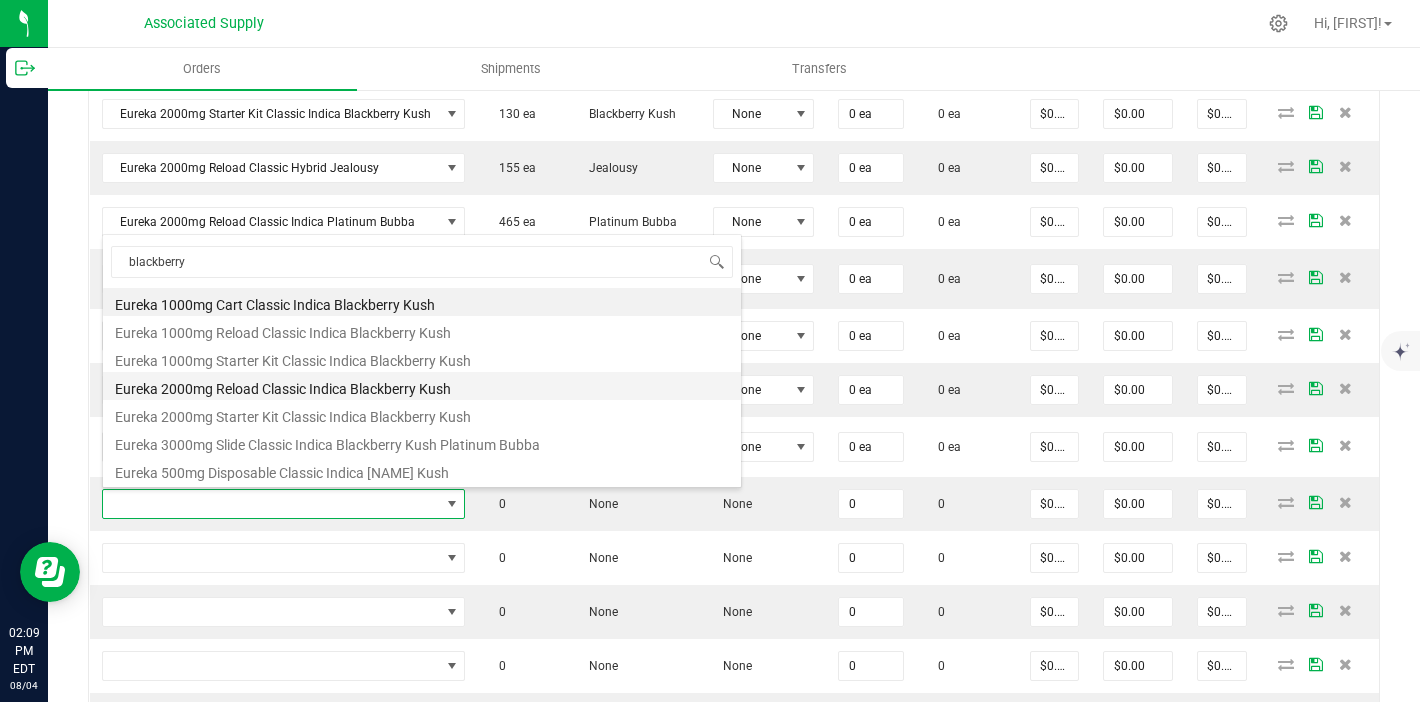 click on "Eureka 2000mg Reload Classic Indica Blackberry Kush" at bounding box center (422, 386) 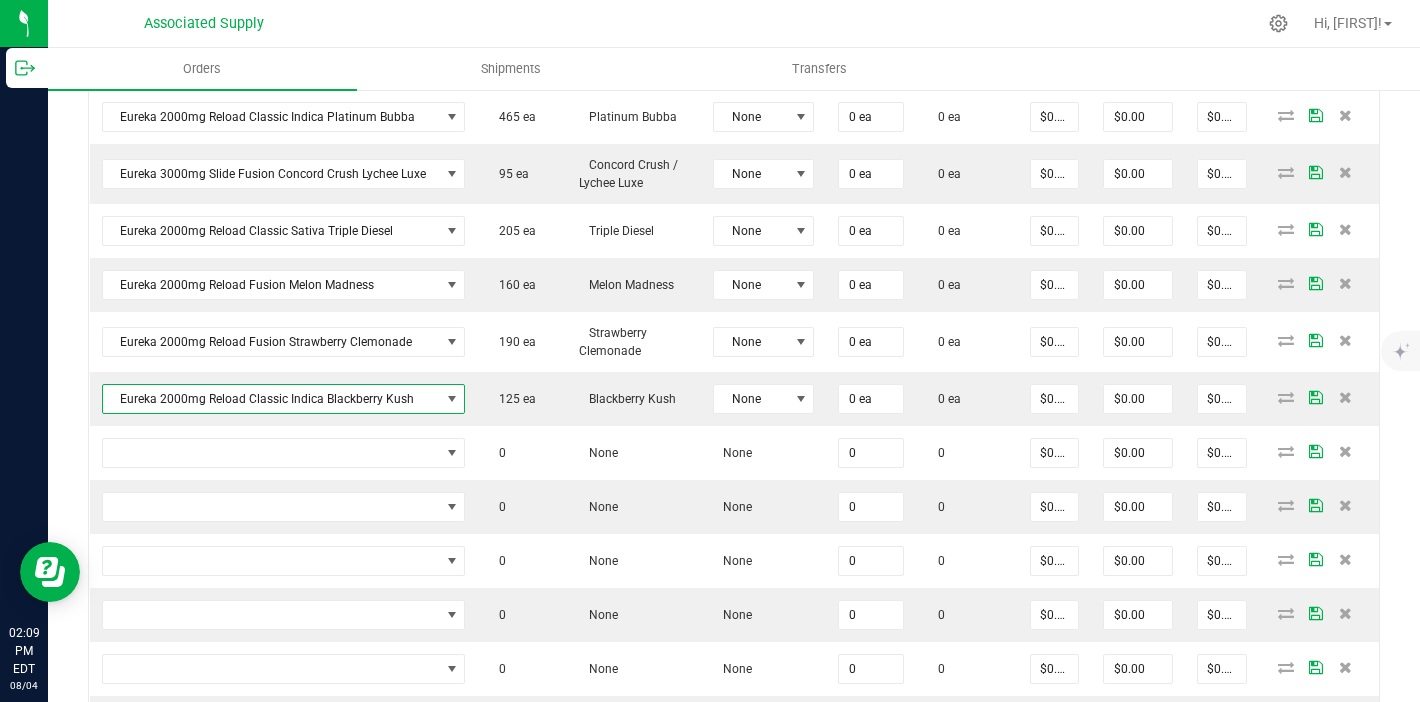 scroll, scrollTop: 806, scrollLeft: 0, axis: vertical 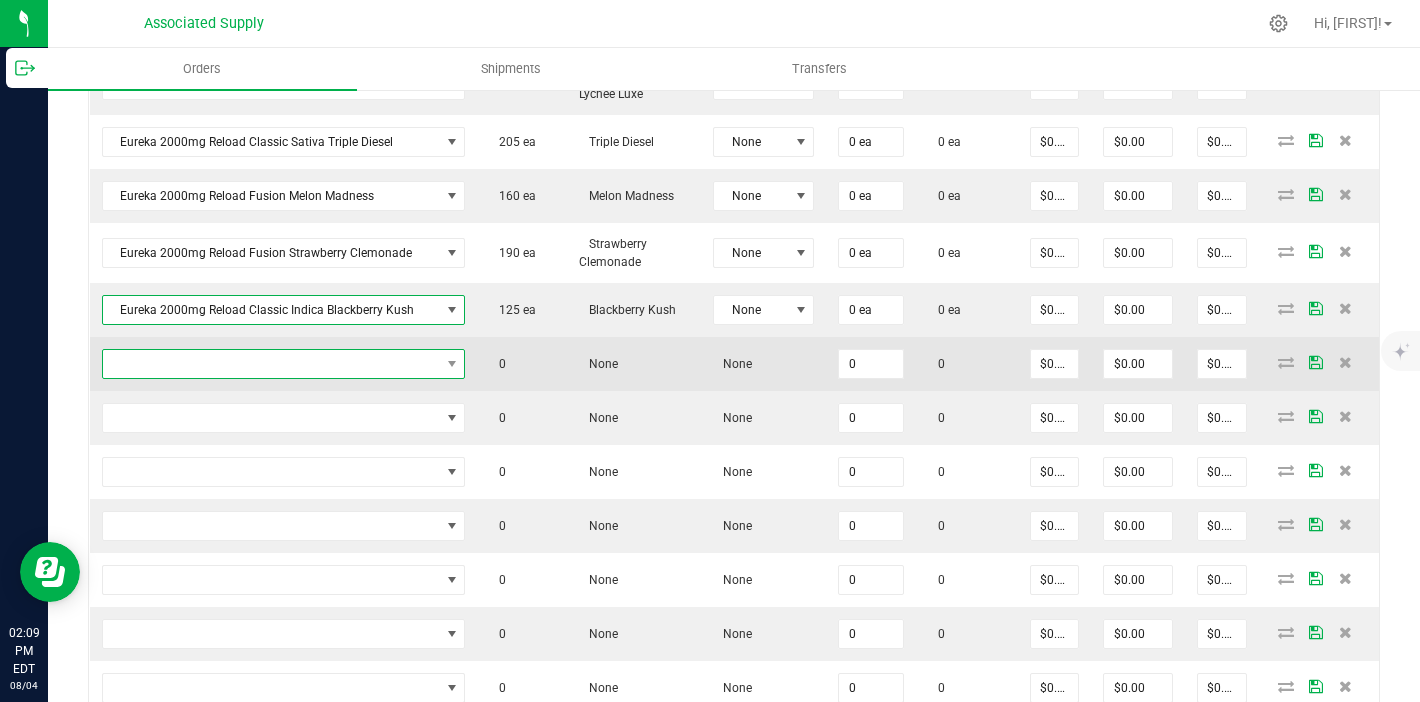 click at bounding box center [271, 364] 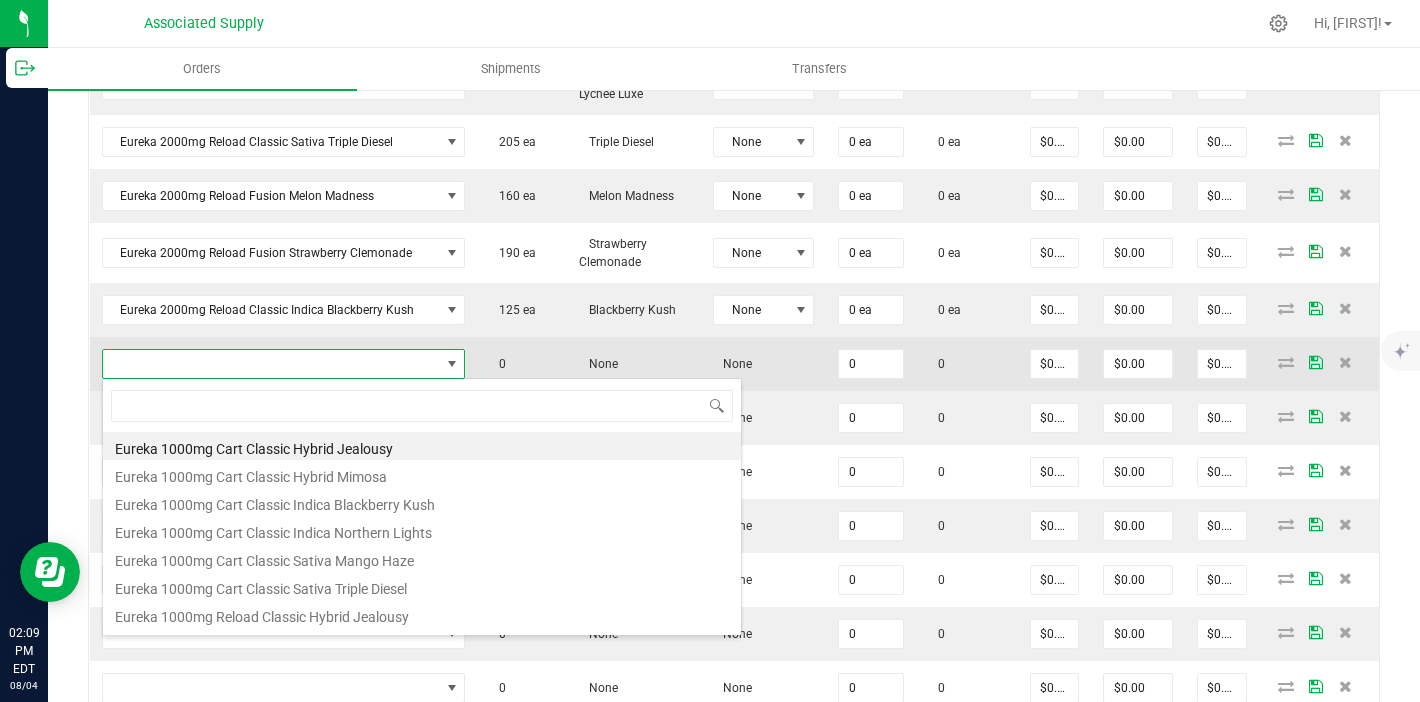 scroll, scrollTop: 99970, scrollLeft: 99641, axis: both 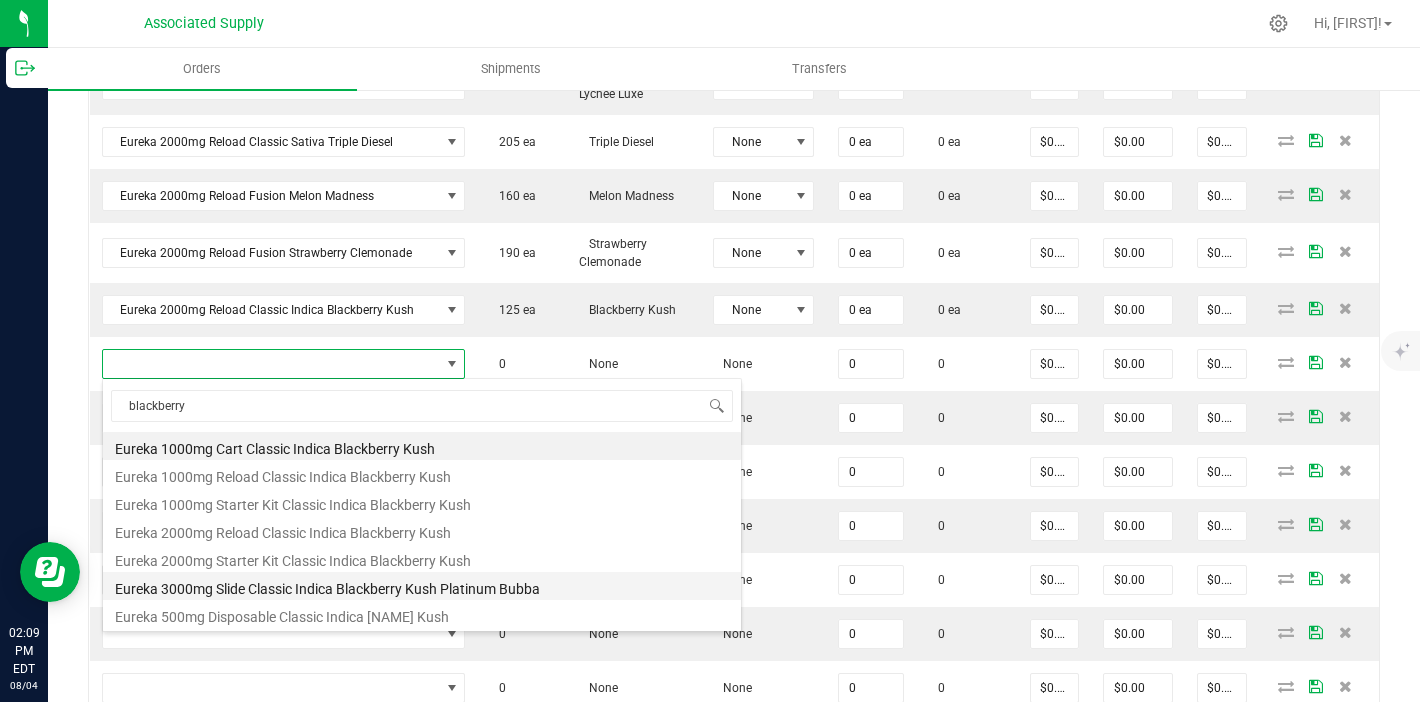 click on "Eureka 3000mg Slide Classic Indica Blackberry Kush Platinum Bubba" at bounding box center [422, 586] 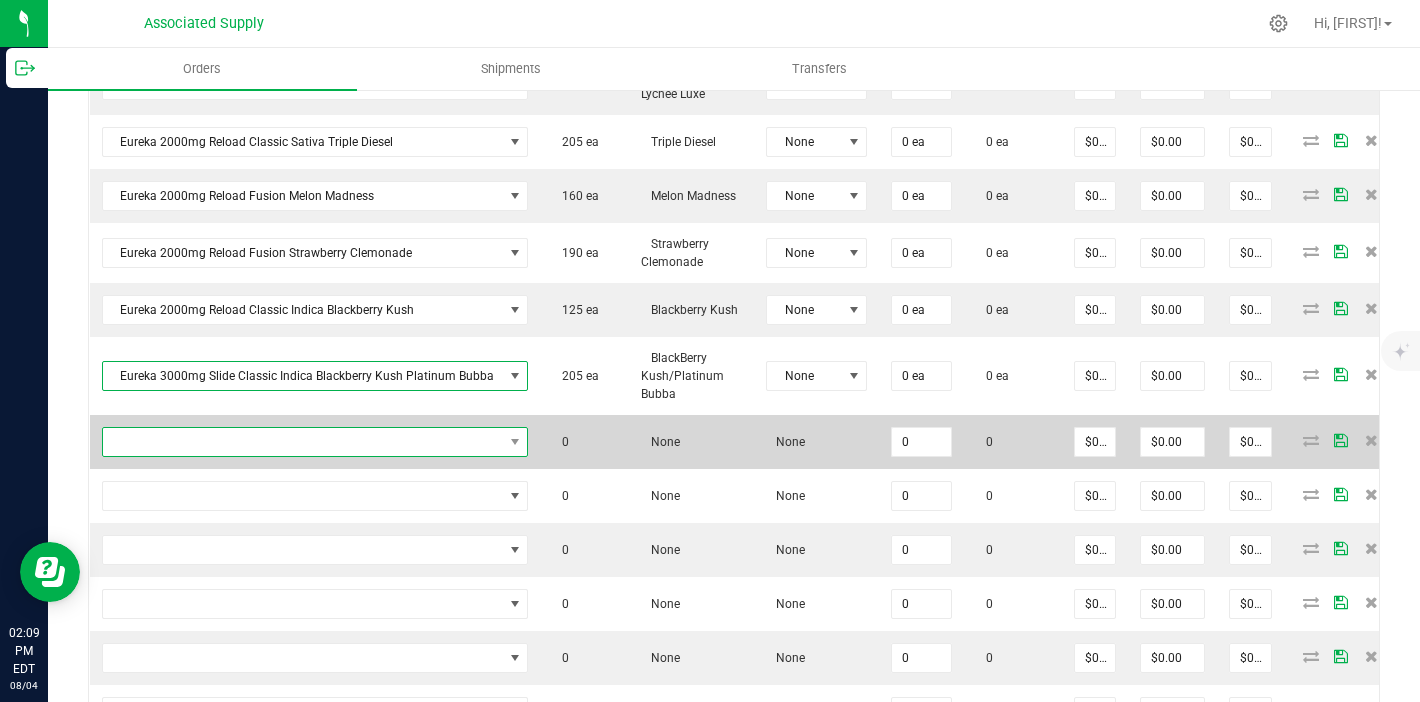click at bounding box center [303, 442] 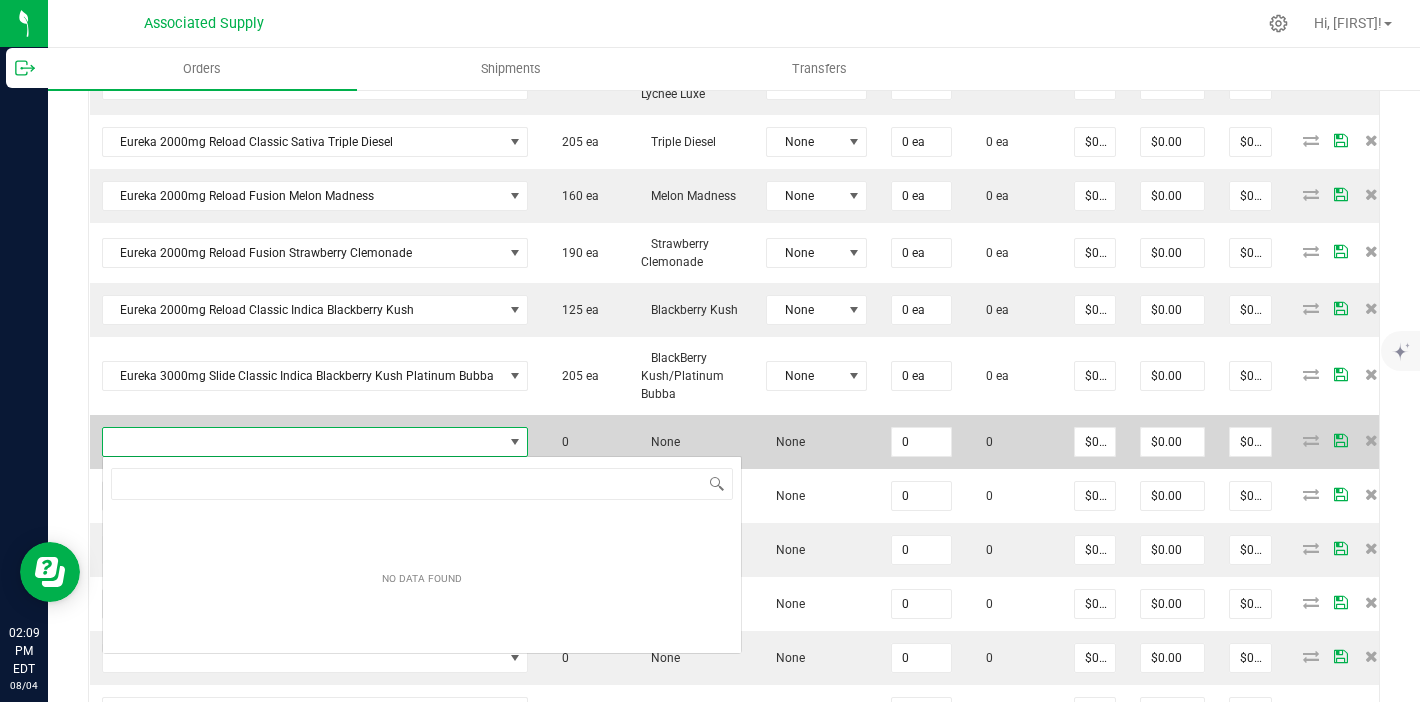 scroll, scrollTop: 99970, scrollLeft: 99581, axis: both 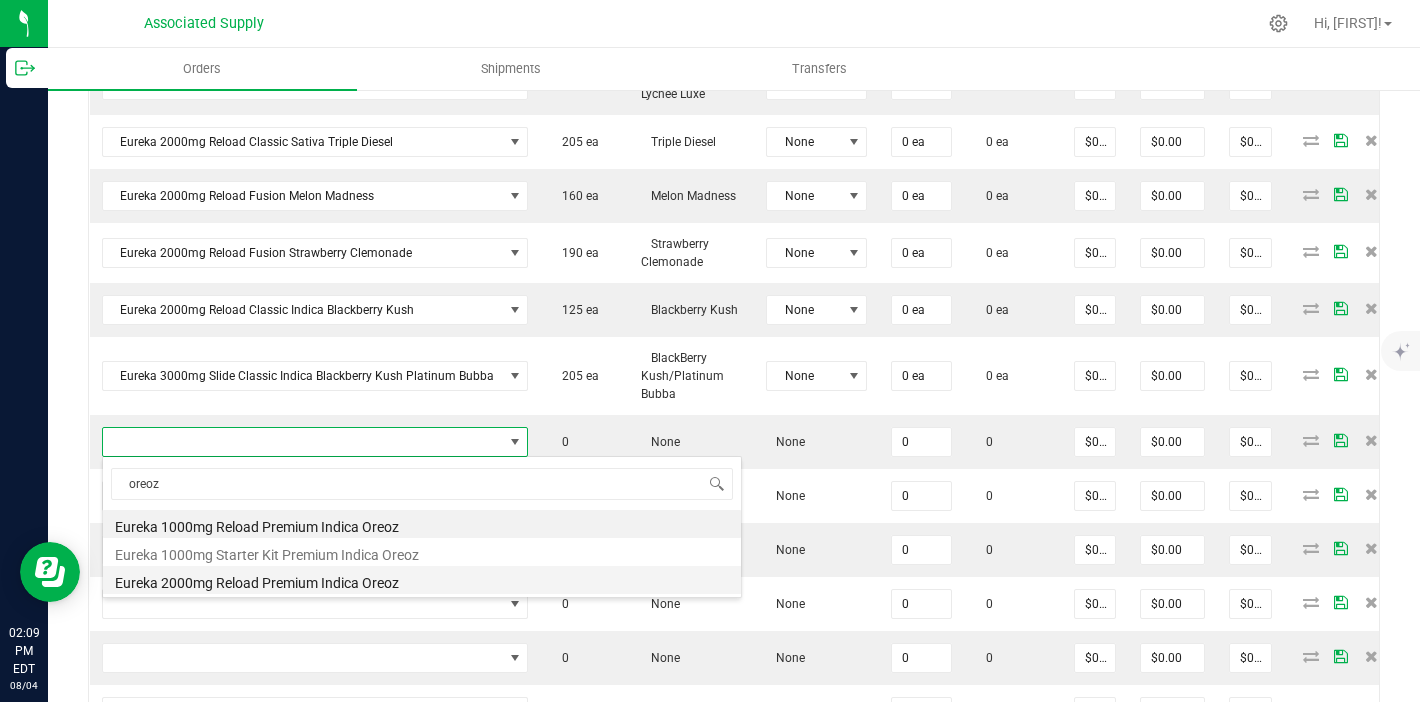 click on "Eureka 2000mg Reload Premium Indica Oreoz" at bounding box center (422, 580) 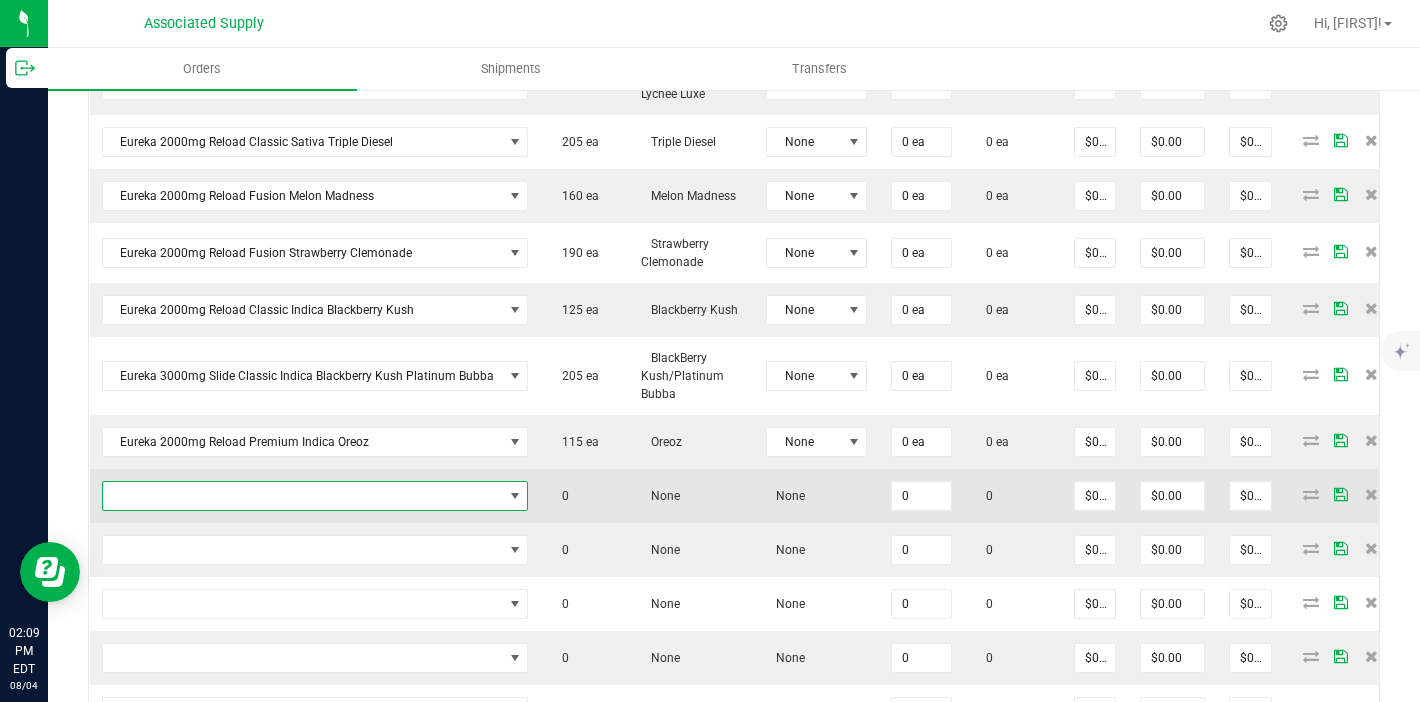 click at bounding box center (303, 496) 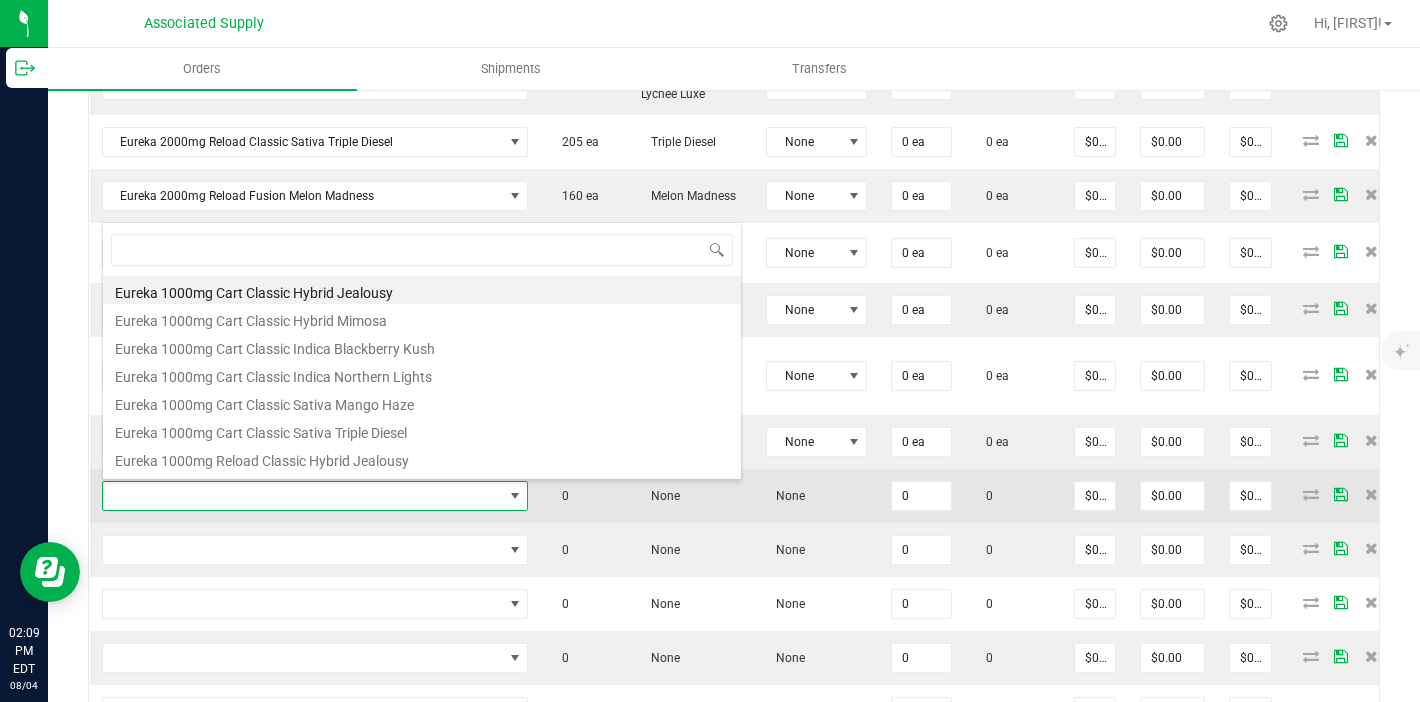 scroll, scrollTop: 99970, scrollLeft: 99581, axis: both 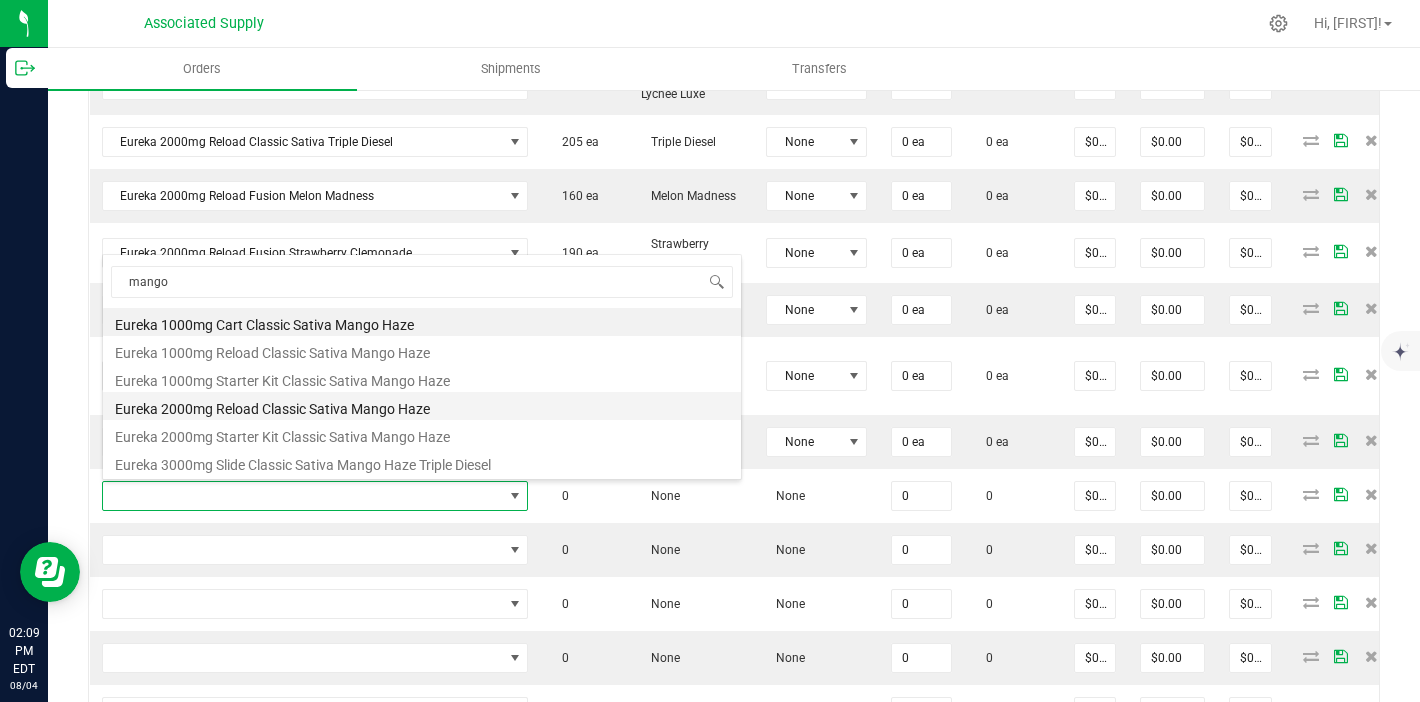 click on "Eureka 2000mg Reload Classic Sativa Mango Haze" at bounding box center (422, 406) 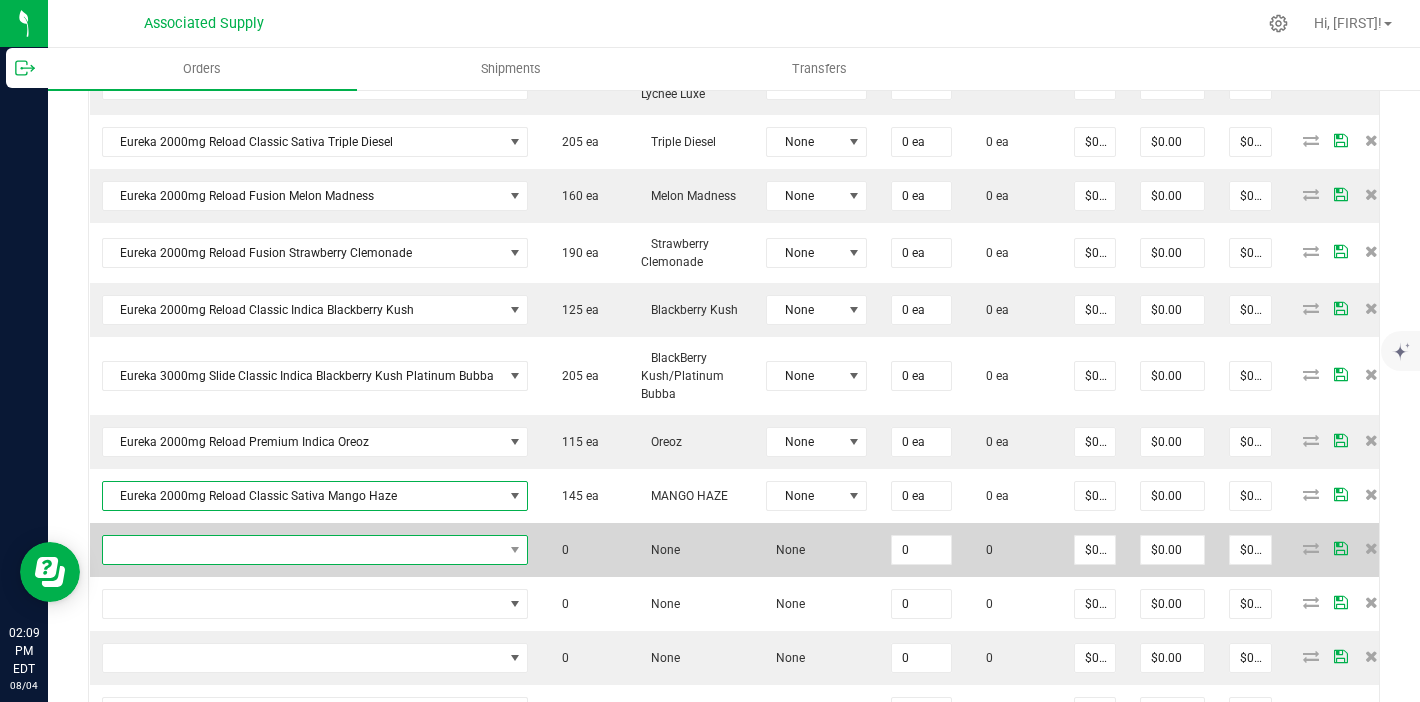 click at bounding box center (303, 550) 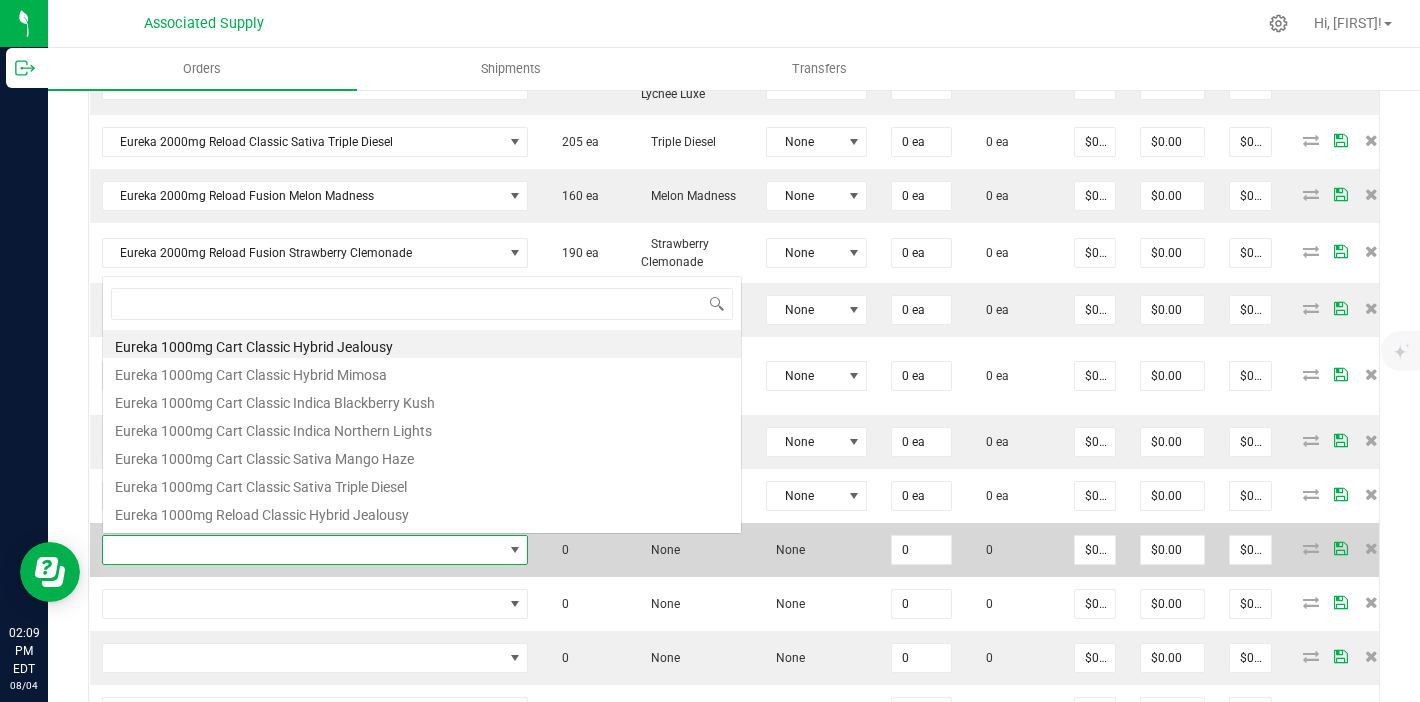 scroll, scrollTop: 0, scrollLeft: 0, axis: both 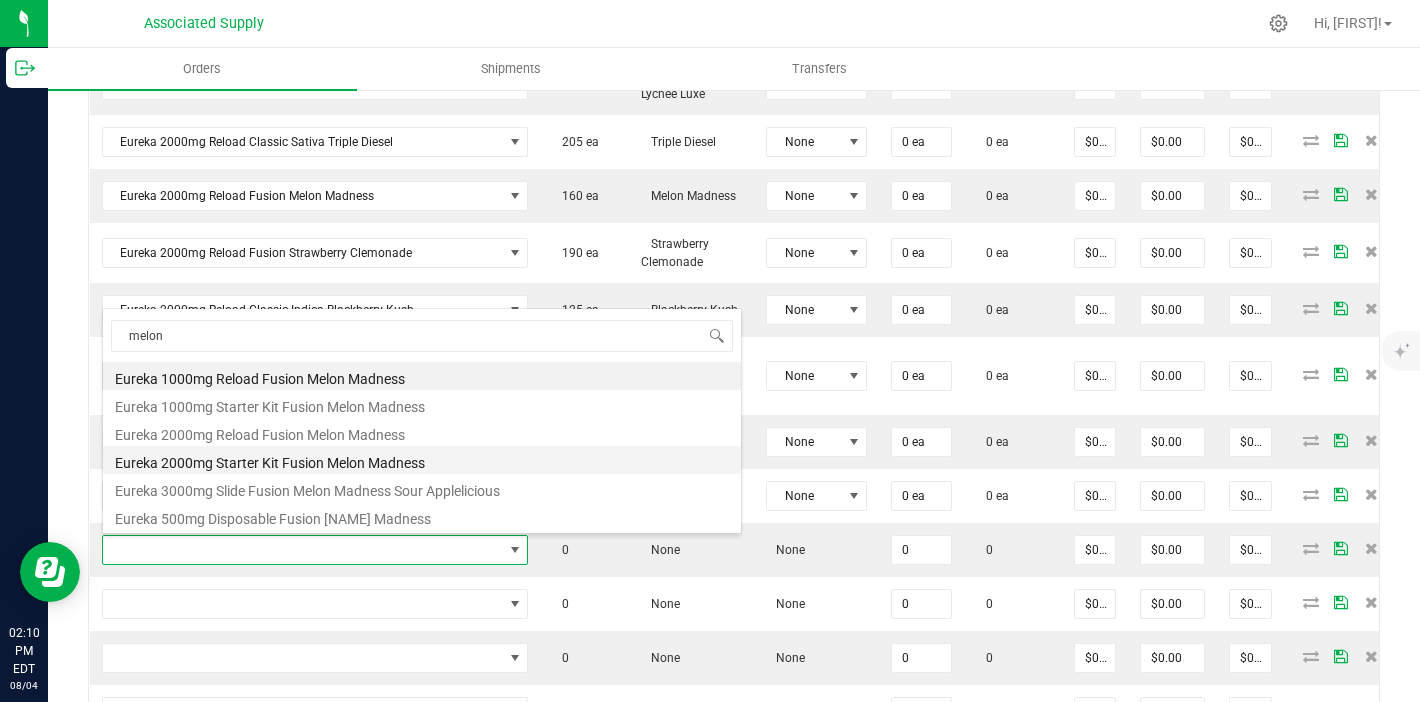 click on "Eureka 2000mg Starter Kit Fusion Melon Madness" at bounding box center (422, 460) 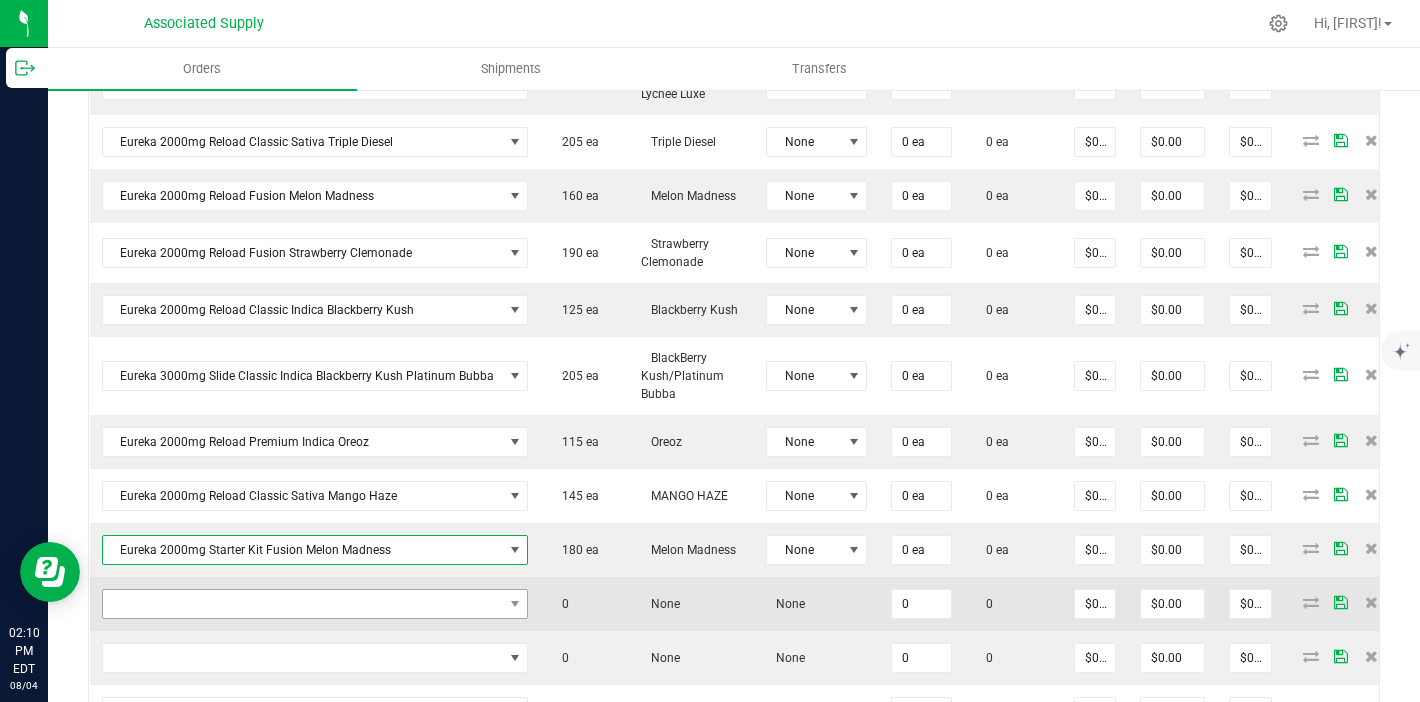 scroll, scrollTop: 928, scrollLeft: 0, axis: vertical 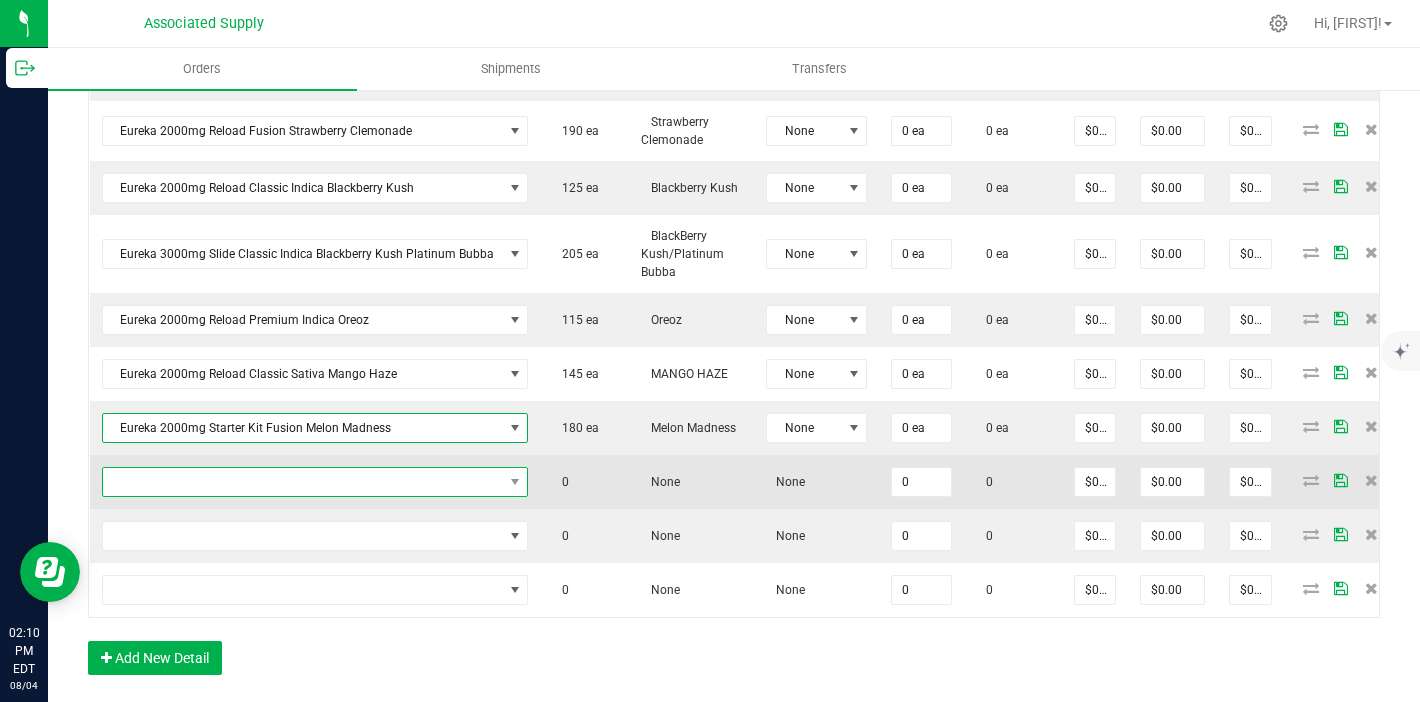 click at bounding box center [303, 482] 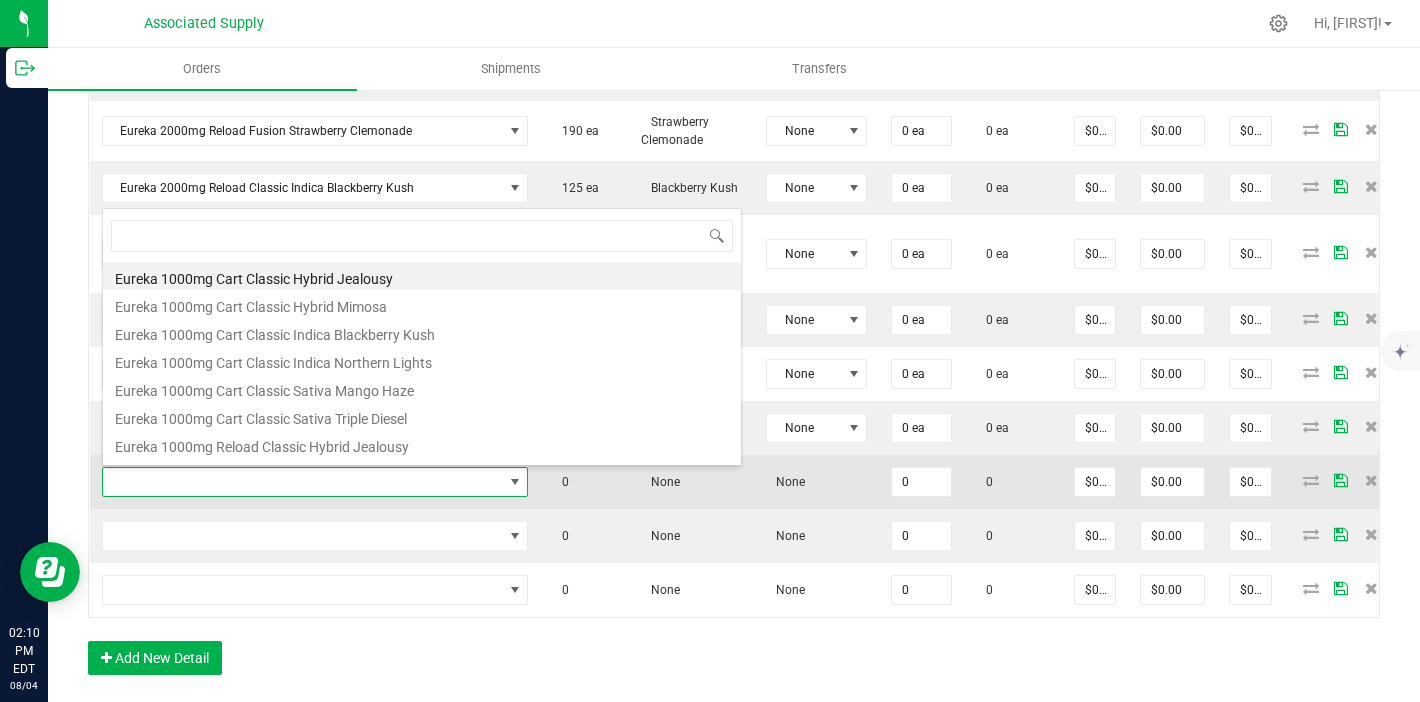 scroll, scrollTop: 99970, scrollLeft: 99581, axis: both 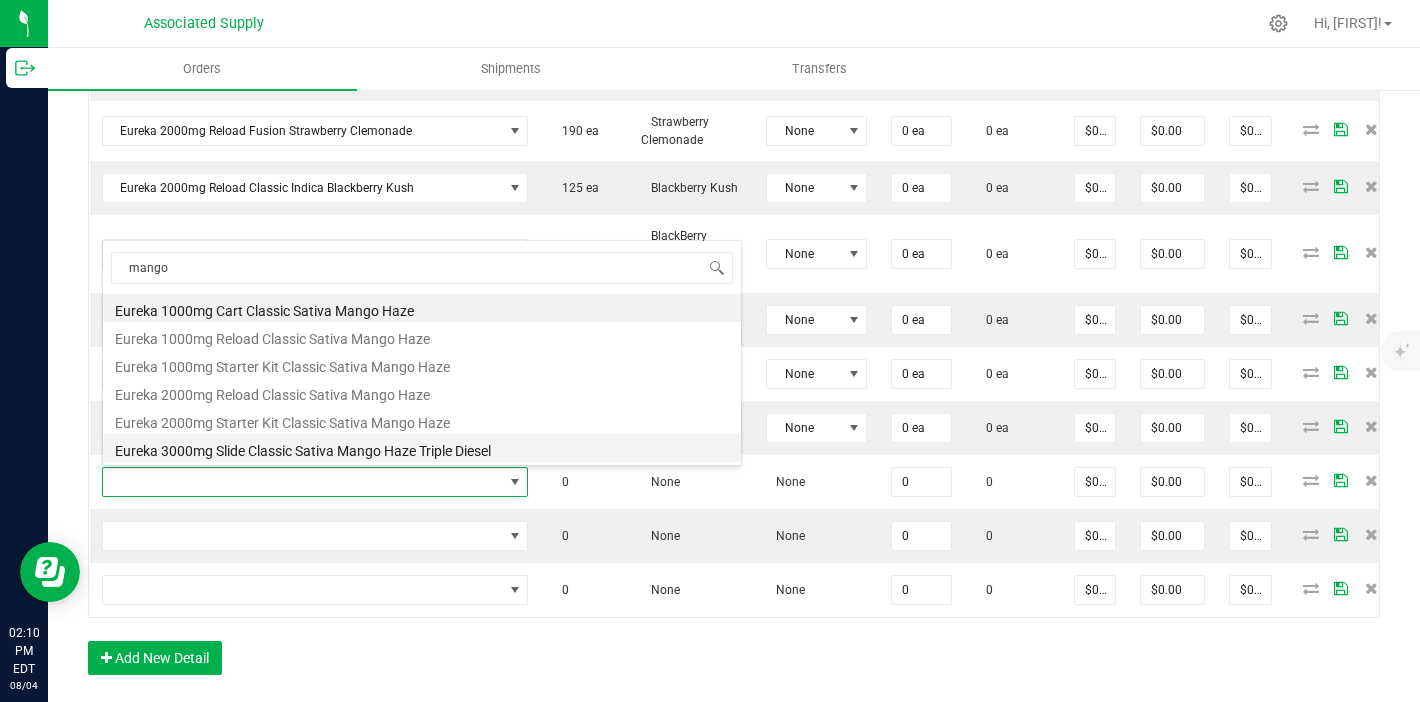 click on "Eureka 3000mg Slide Classic Sativa Mango Haze Triple Diesel" at bounding box center [422, 448] 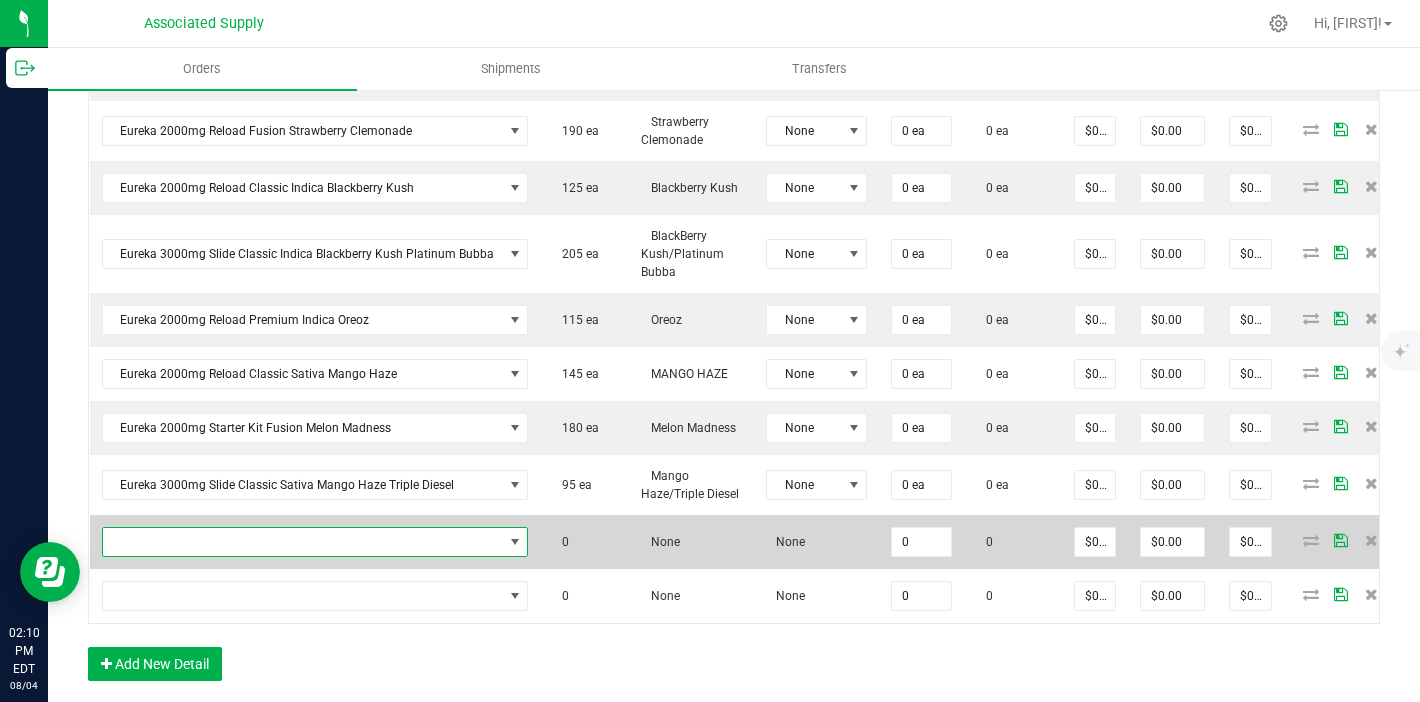 click at bounding box center [303, 542] 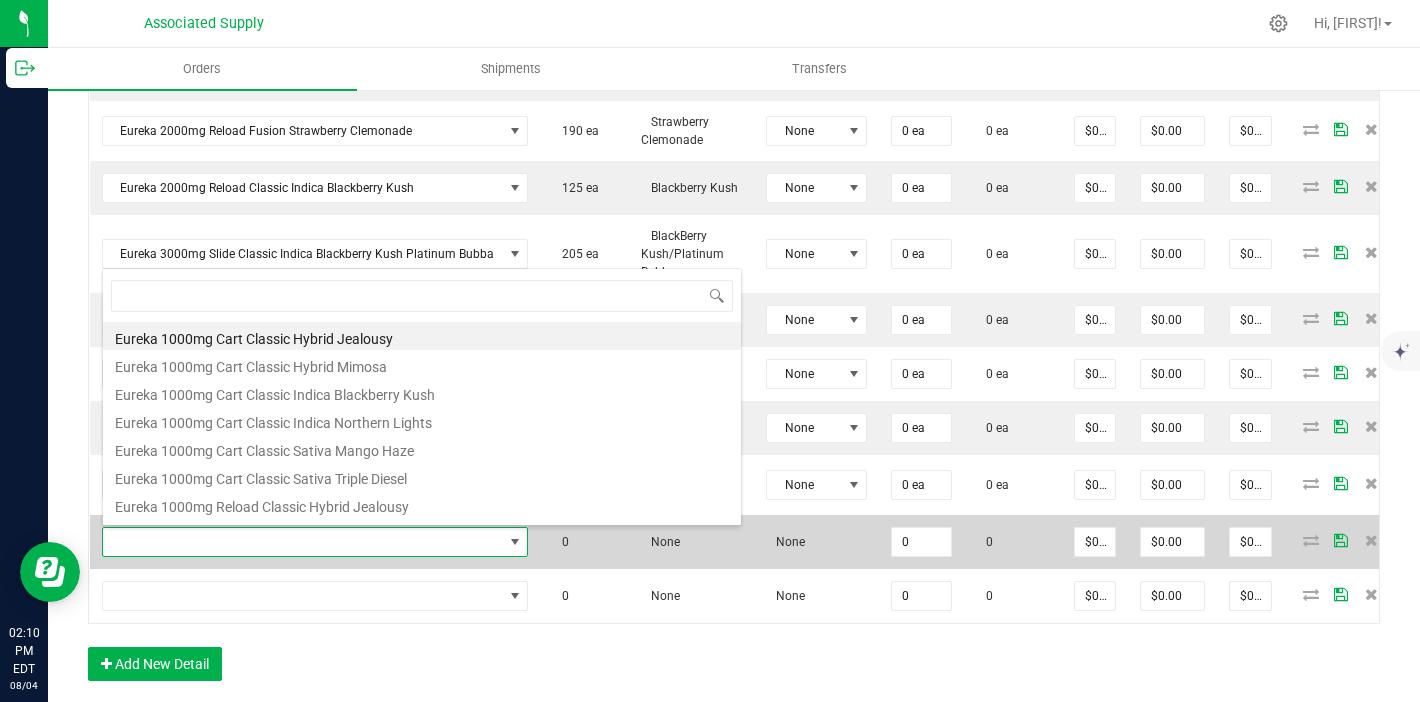 scroll, scrollTop: 99970, scrollLeft: 99581, axis: both 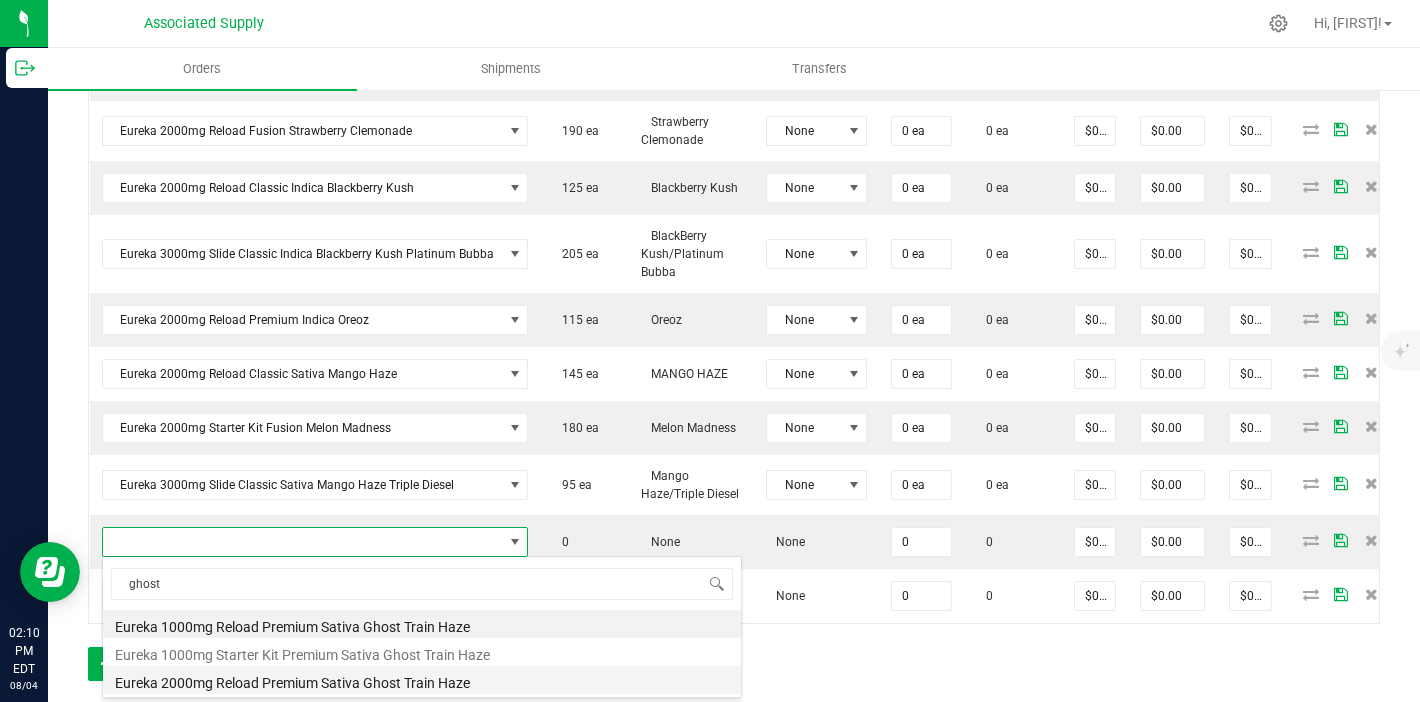 click on "Eureka 2000mg Reload Premium Sativa Ghost Train Haze" at bounding box center [422, 680] 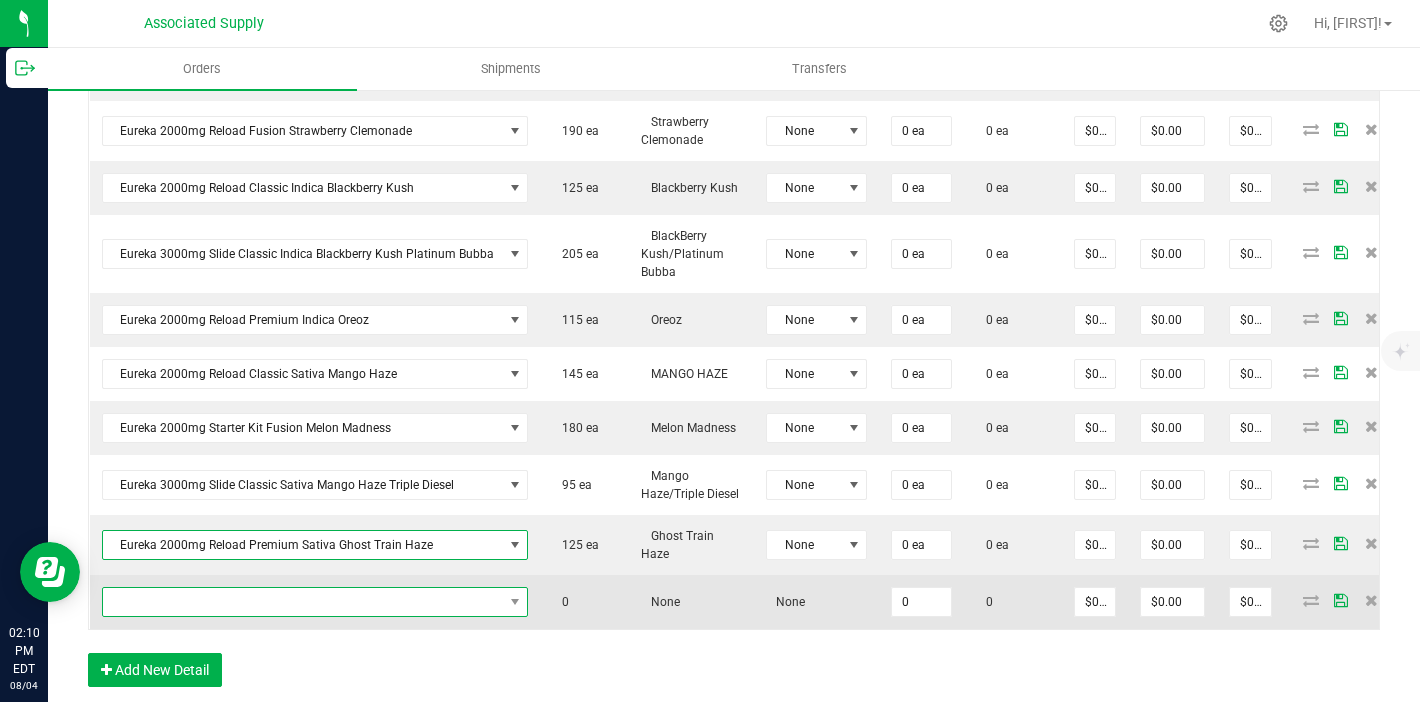 click at bounding box center (303, 602) 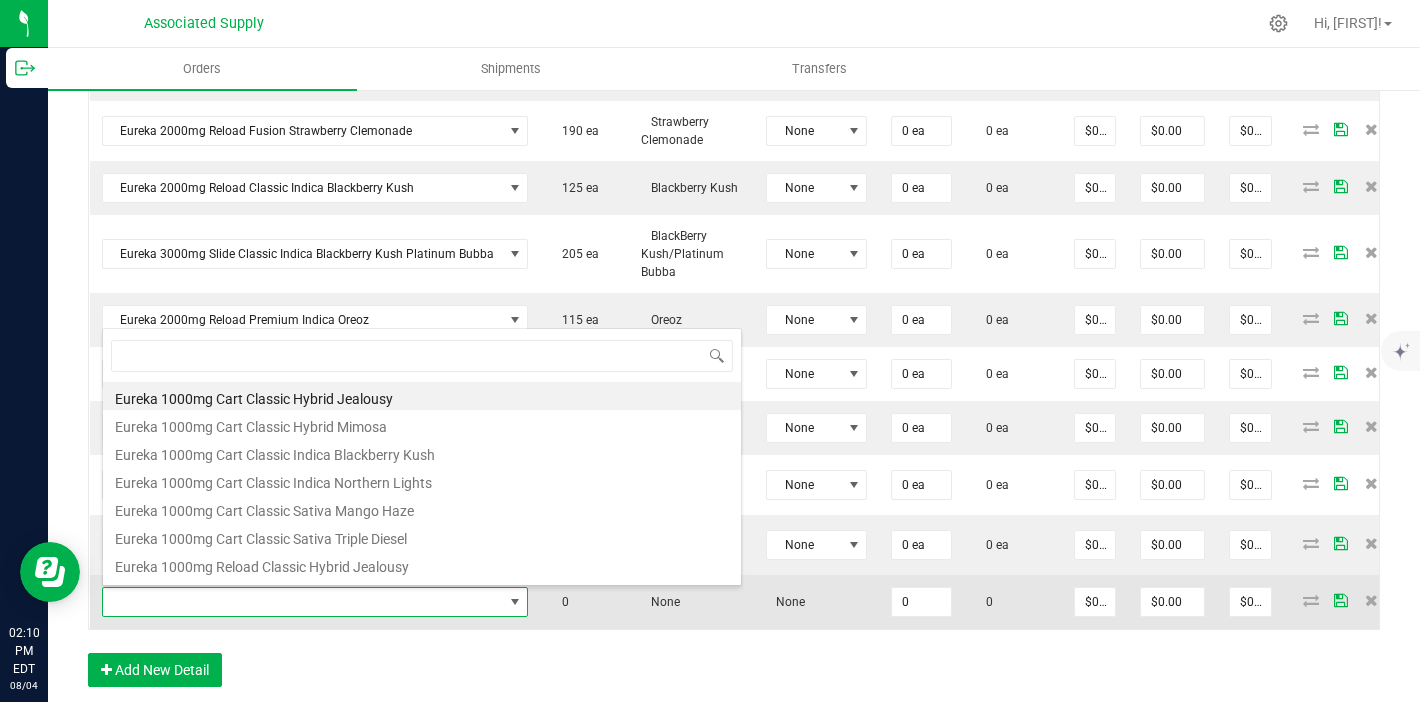 scroll, scrollTop: 99970, scrollLeft: 99581, axis: both 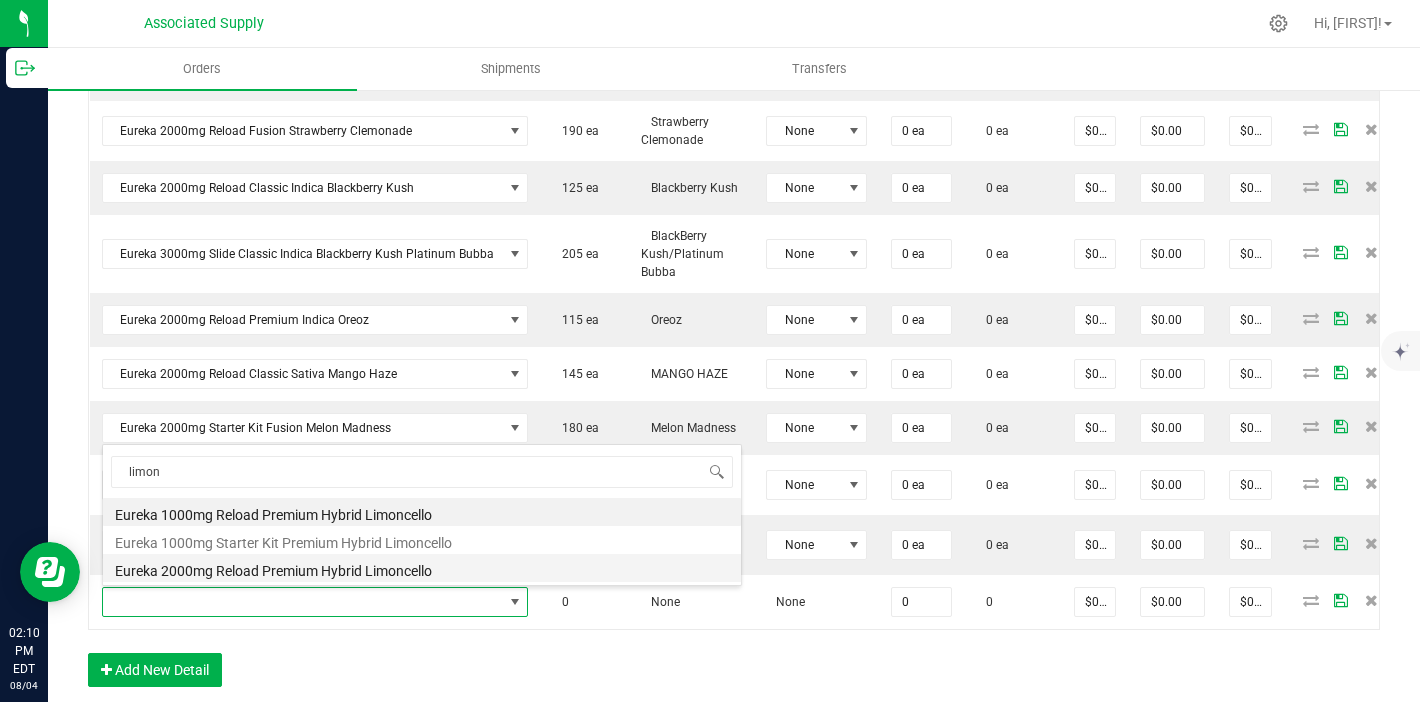 click on "Eureka 2000mg Reload Premium Hybrid Limoncello" at bounding box center (422, 568) 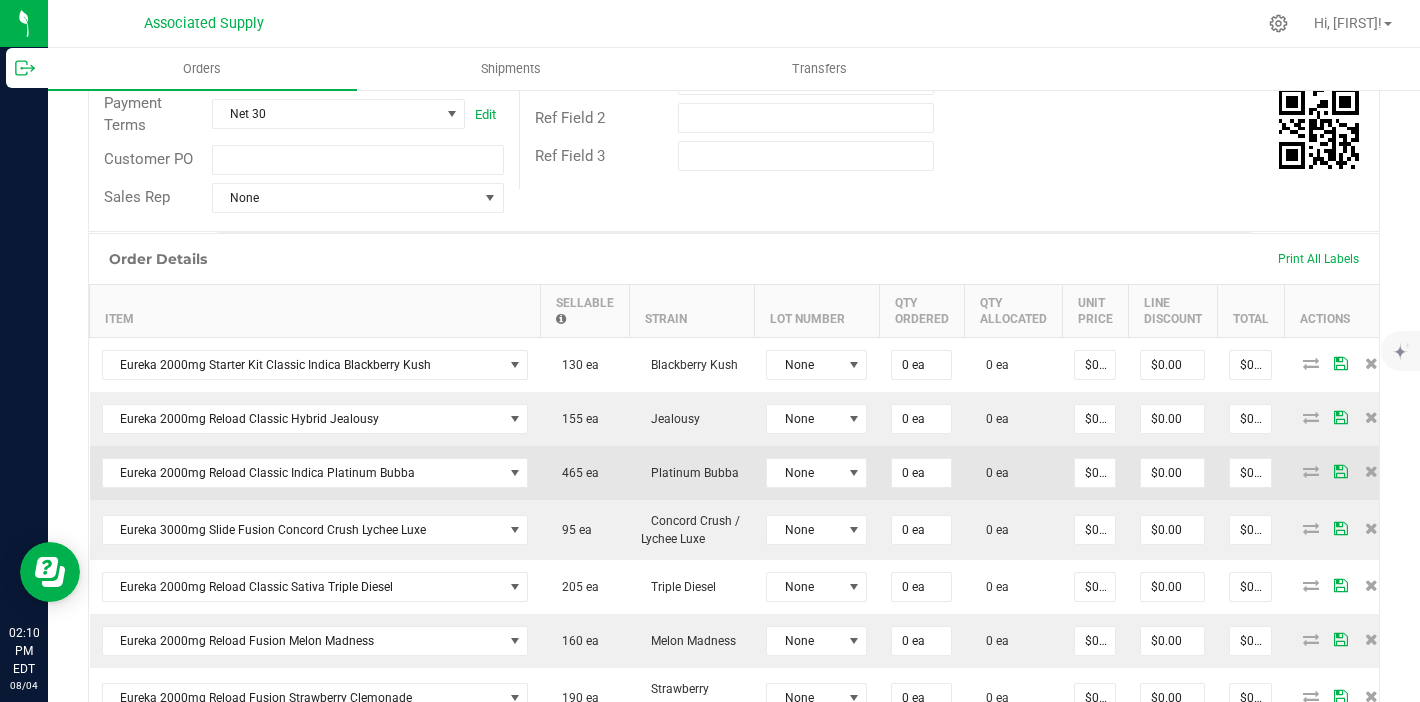 scroll, scrollTop: 316, scrollLeft: 0, axis: vertical 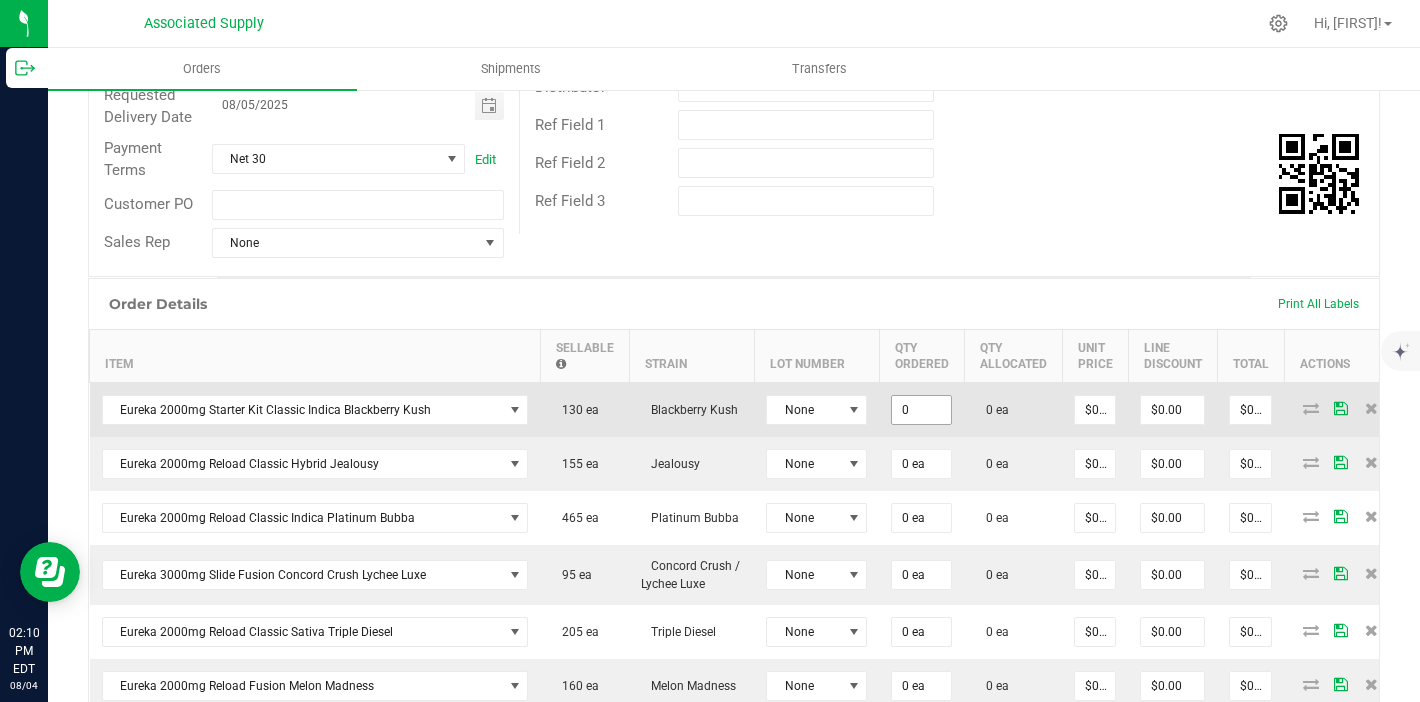 click on "0" at bounding box center (921, 410) 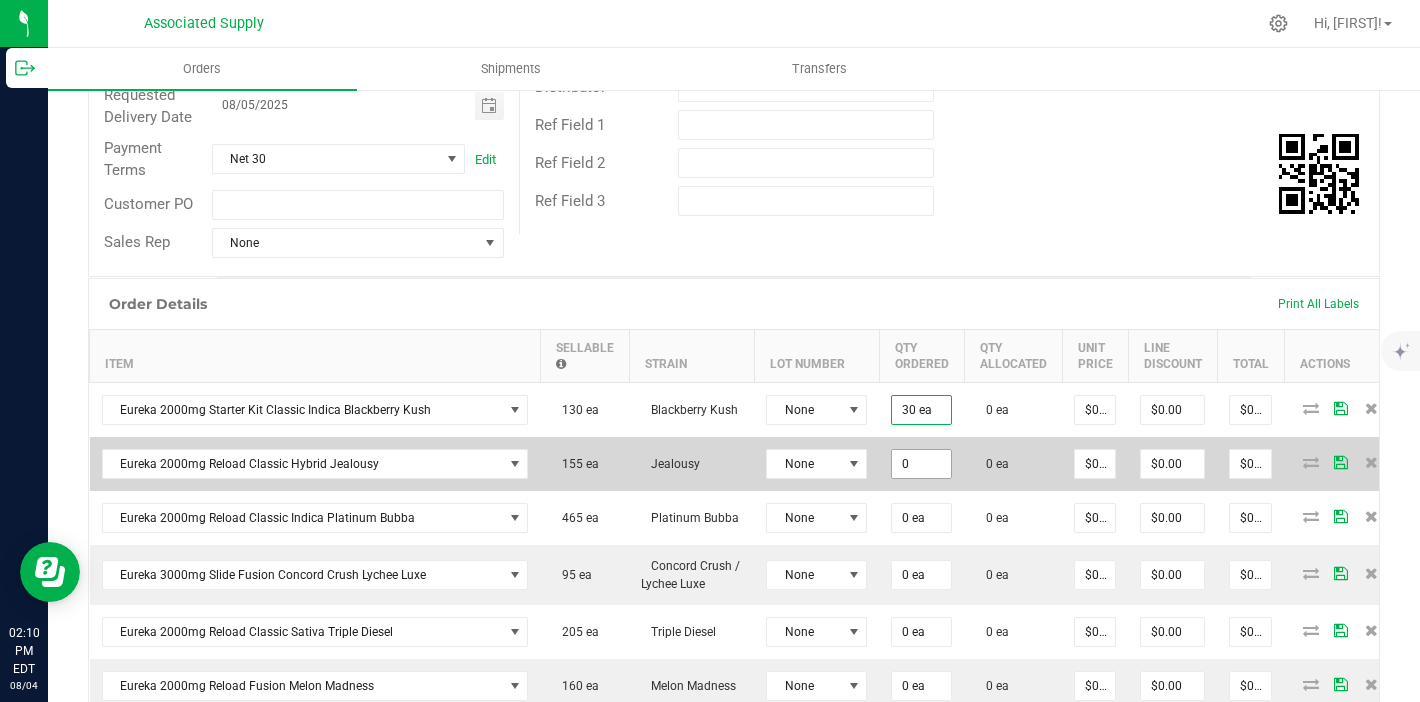 click on "0" at bounding box center (921, 464) 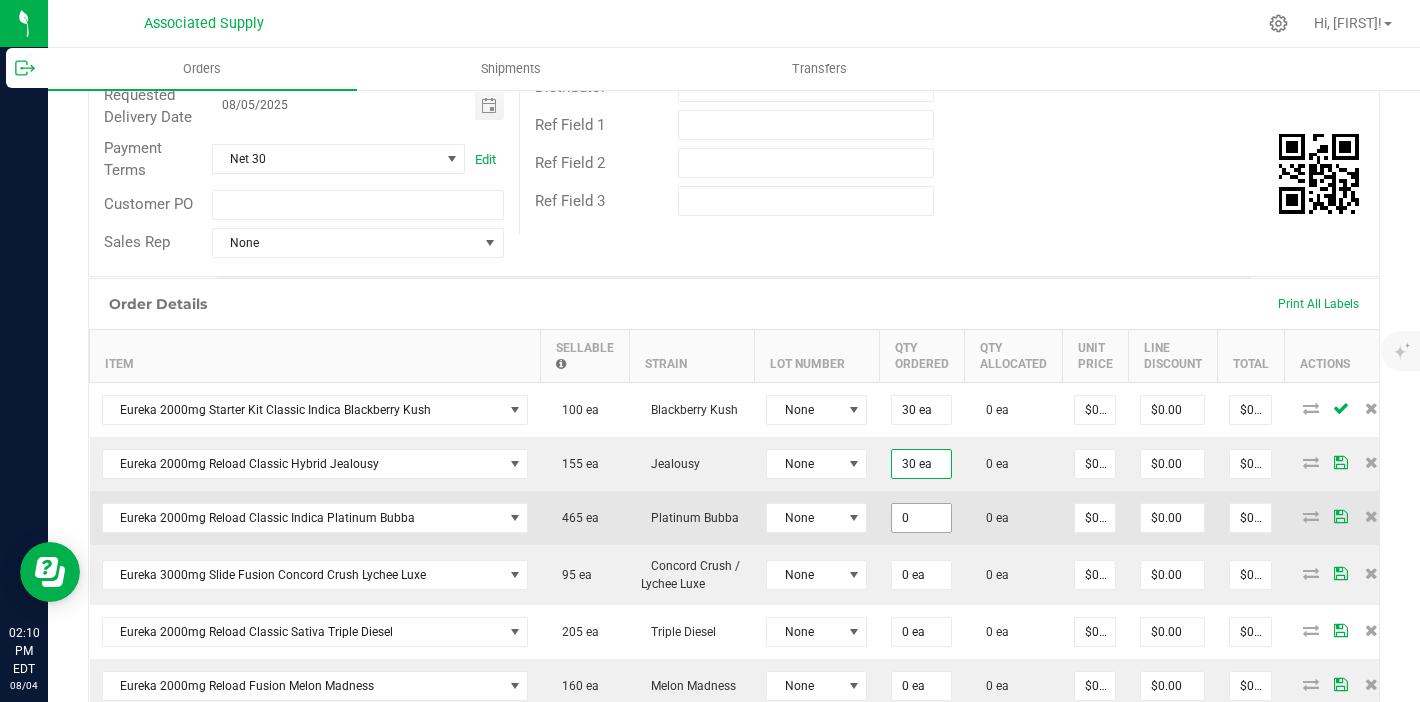 click on "0" at bounding box center (921, 518) 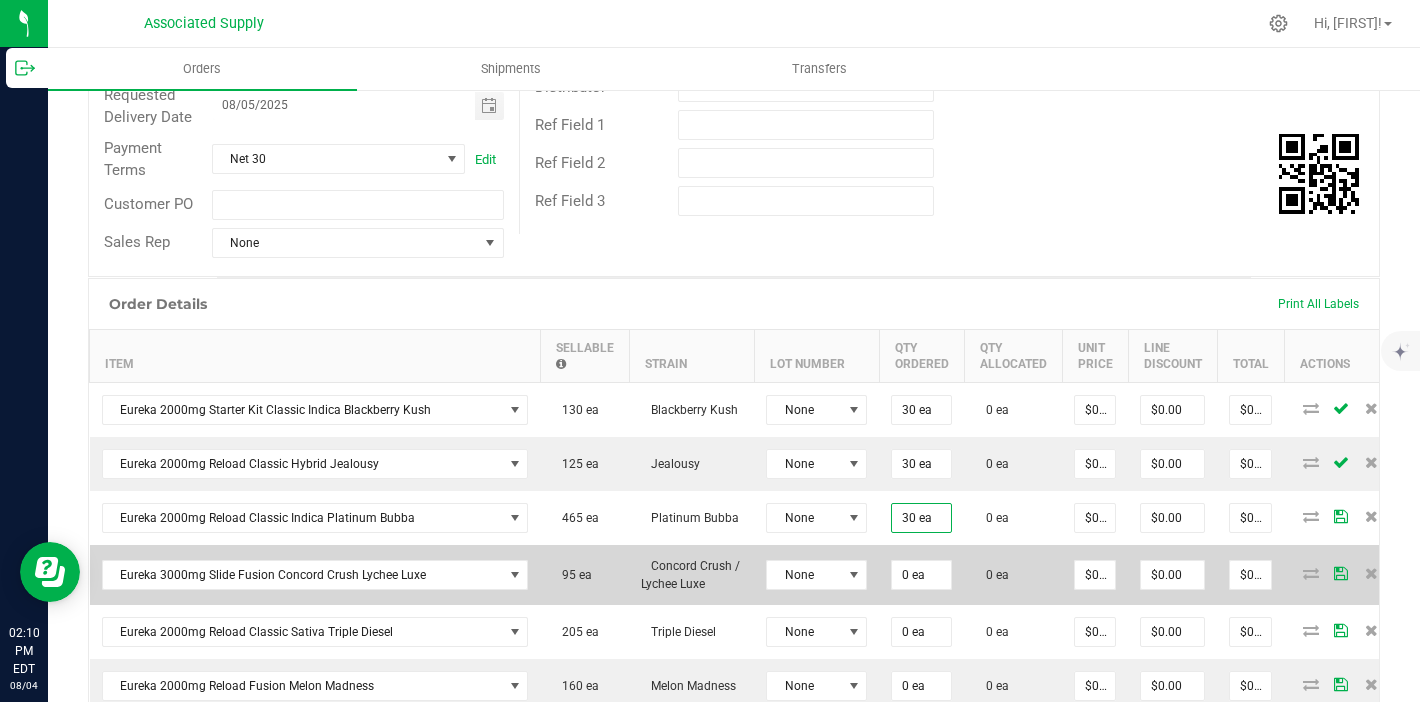 click on "0 ea" at bounding box center [921, 575] 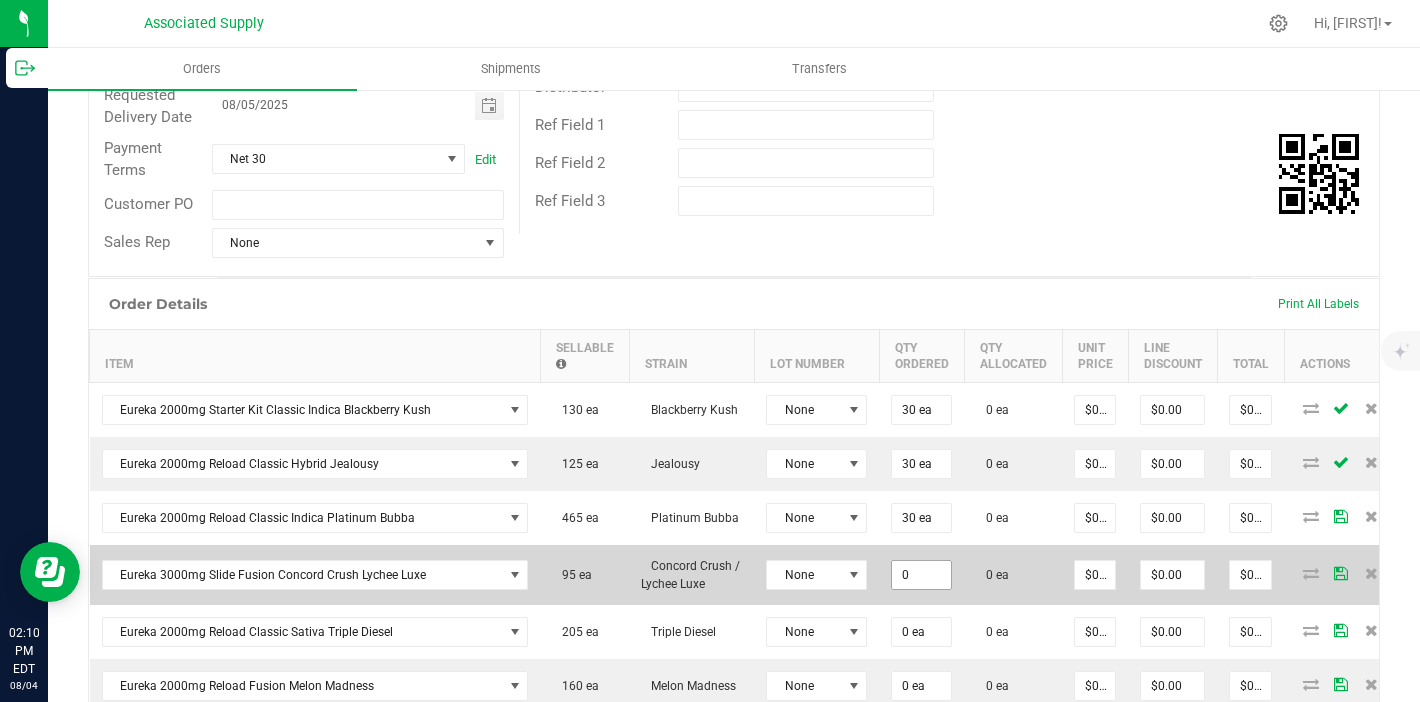 click on "0" at bounding box center (921, 575) 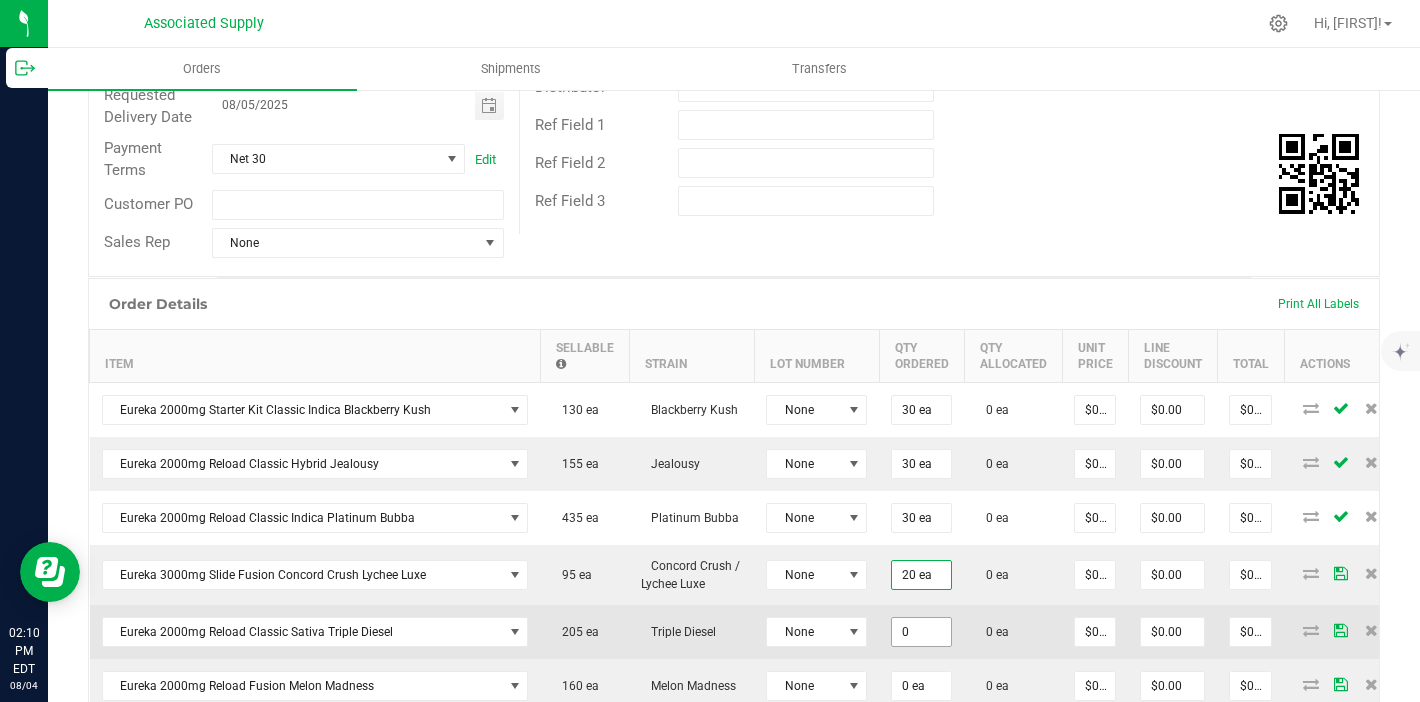 click on "0" at bounding box center [921, 632] 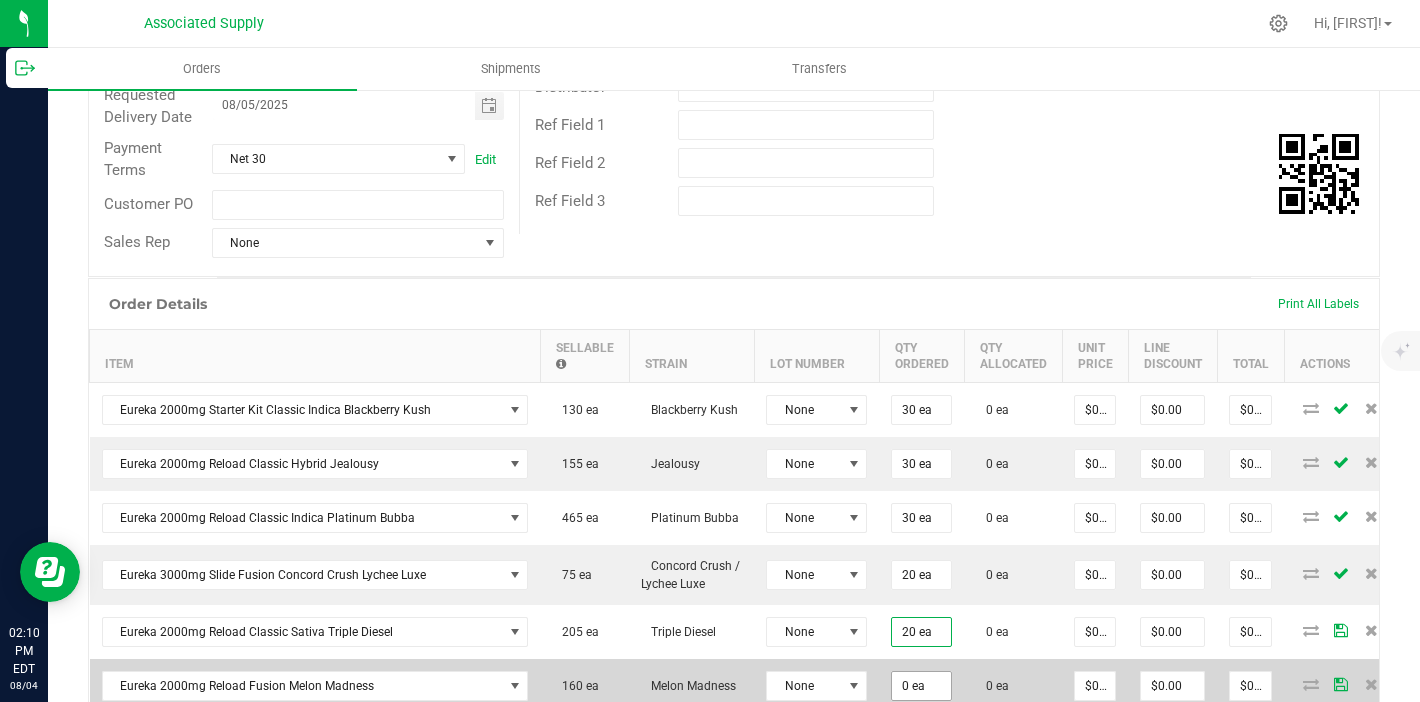 click on "0 ea" at bounding box center [921, 410] 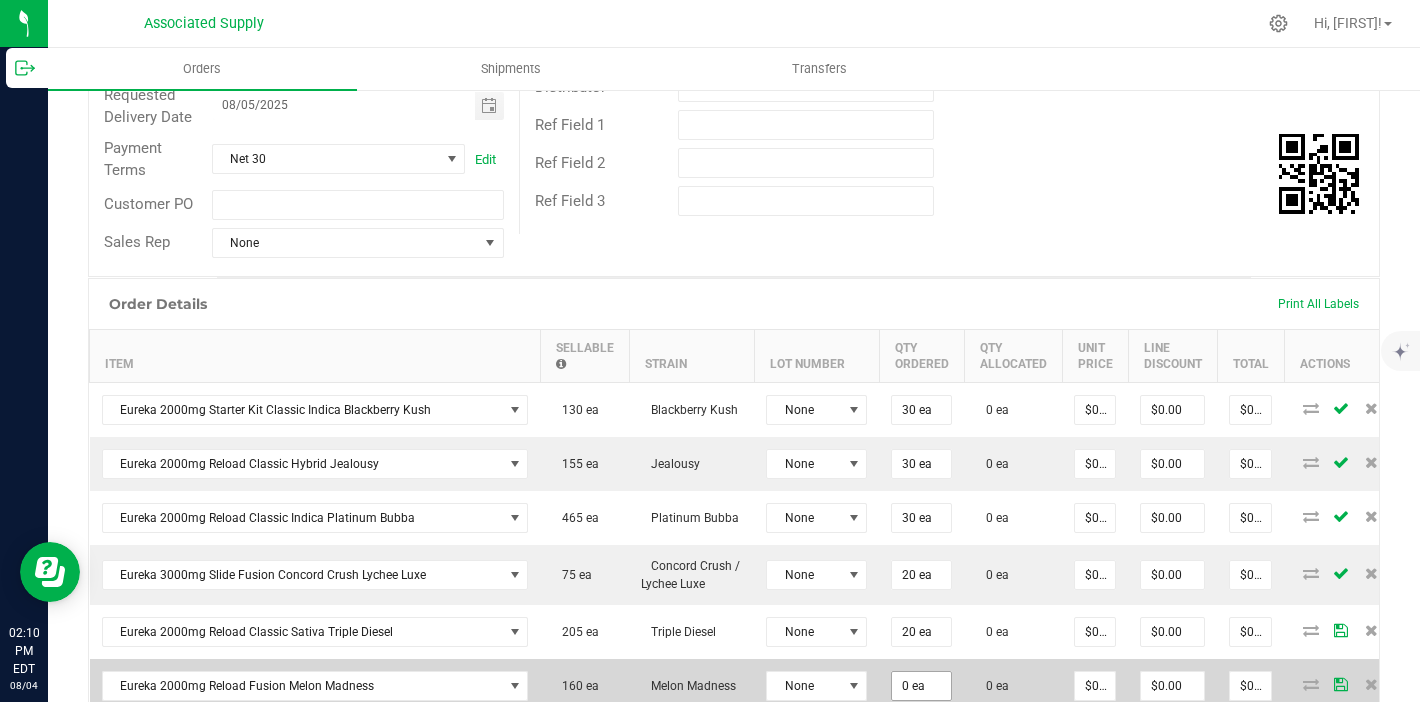 click on "0 ea" at bounding box center [921, 686] 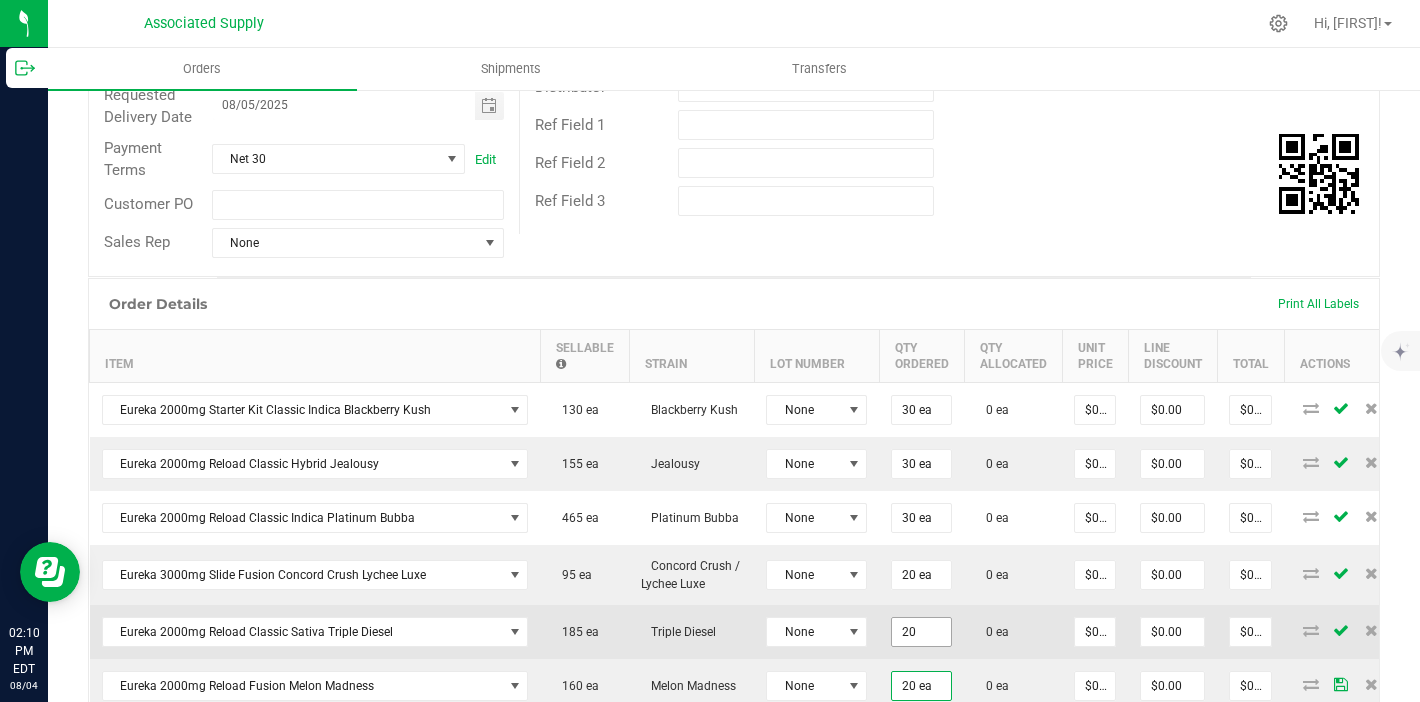 click on "20" at bounding box center (921, 632) 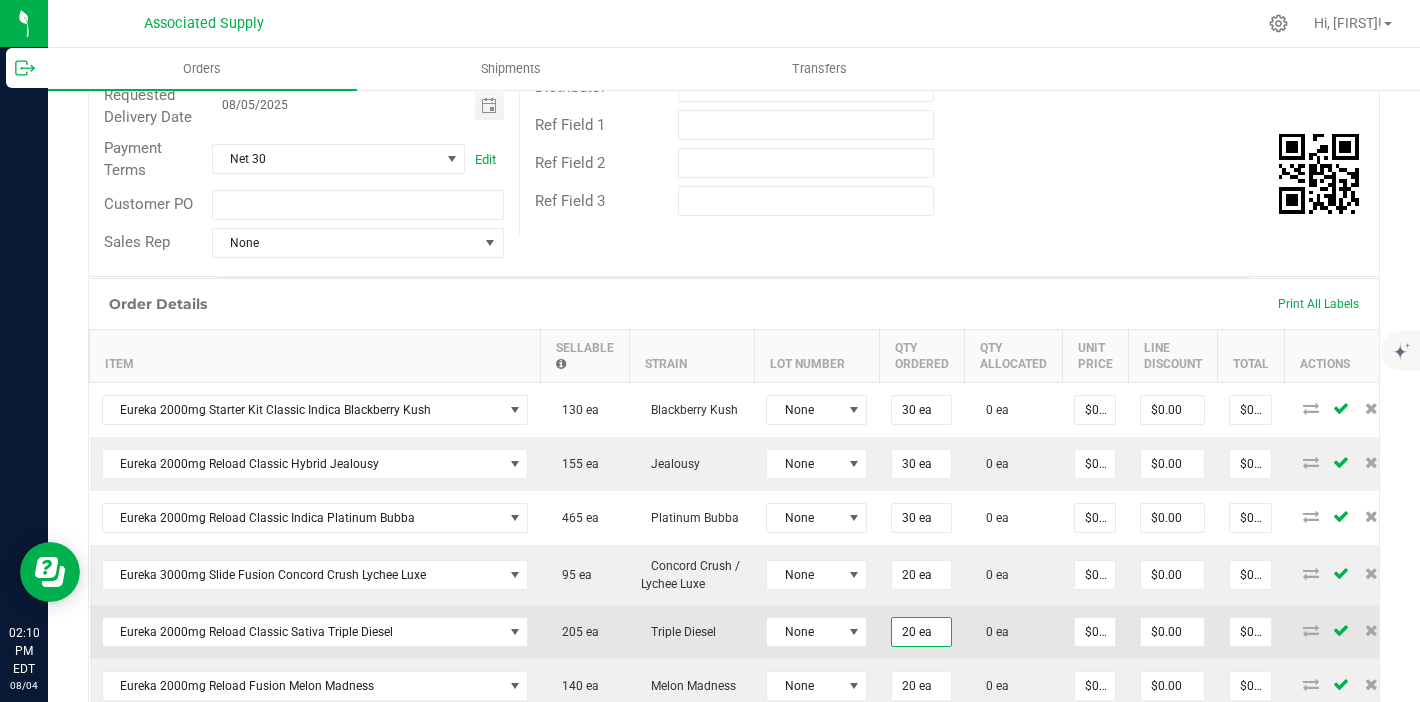 click on "0 ea" at bounding box center [992, 632] 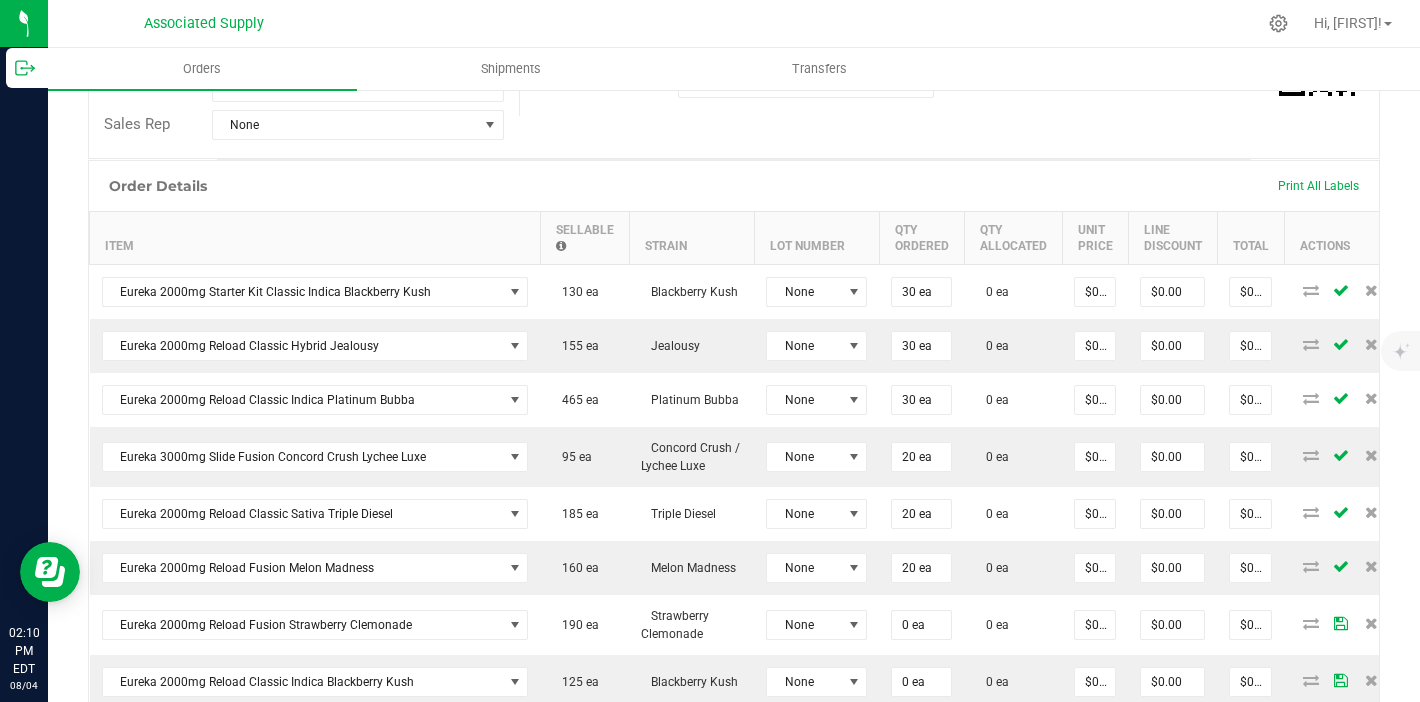 scroll, scrollTop: 454, scrollLeft: 0, axis: vertical 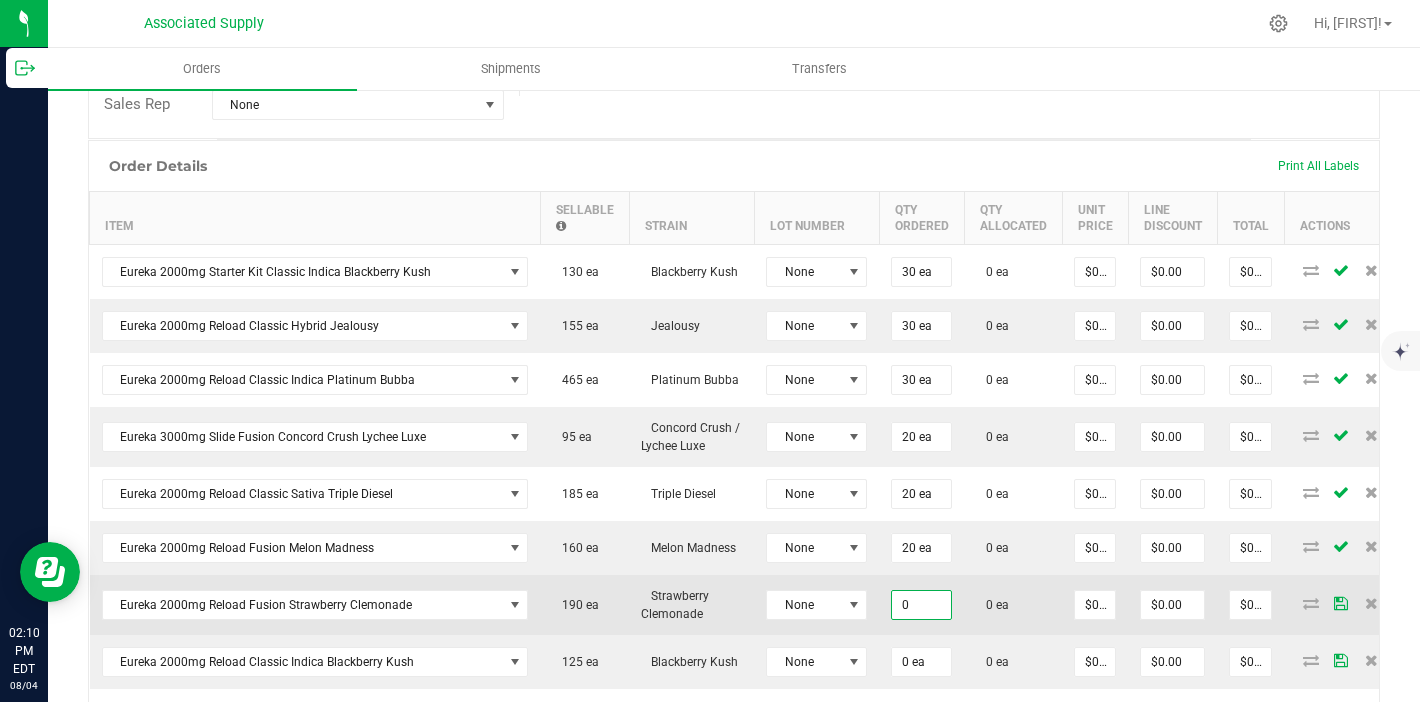 click on "0" at bounding box center [921, 605] 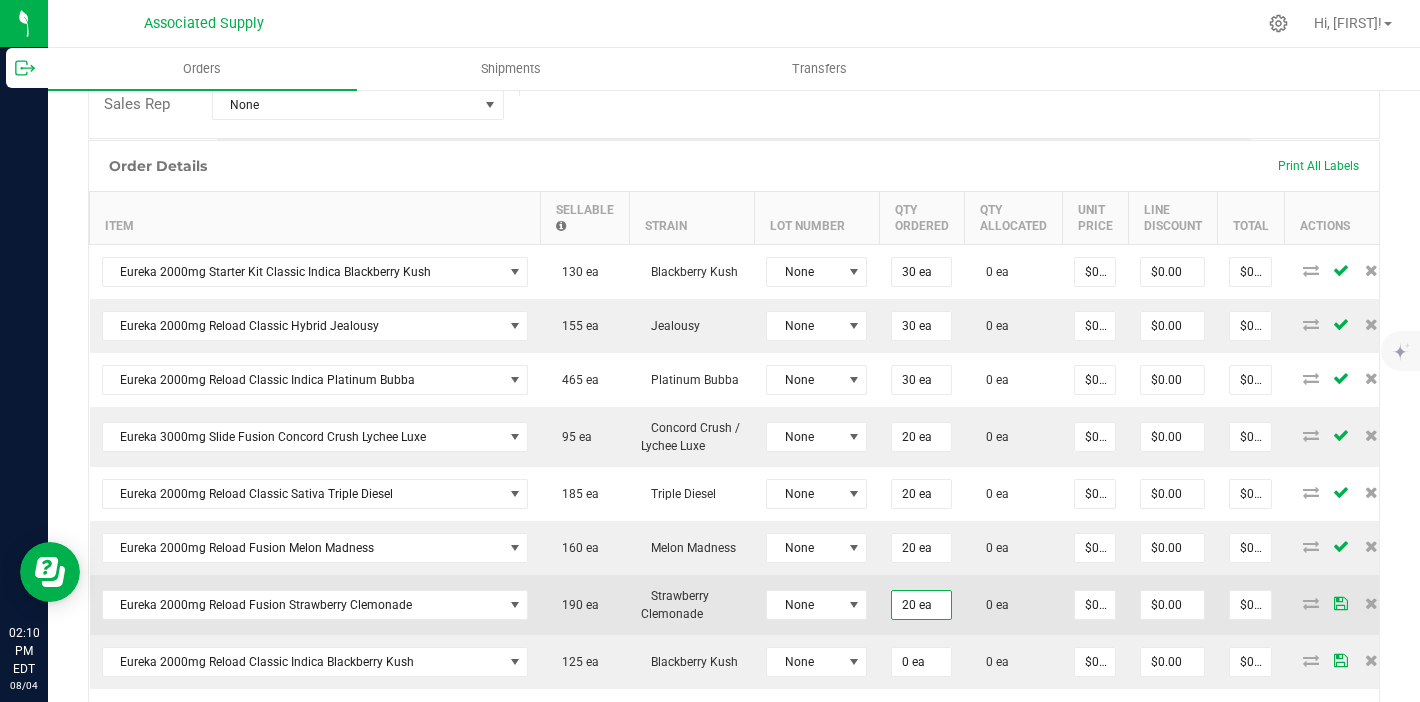 click on "20 ea" at bounding box center [921, 605] 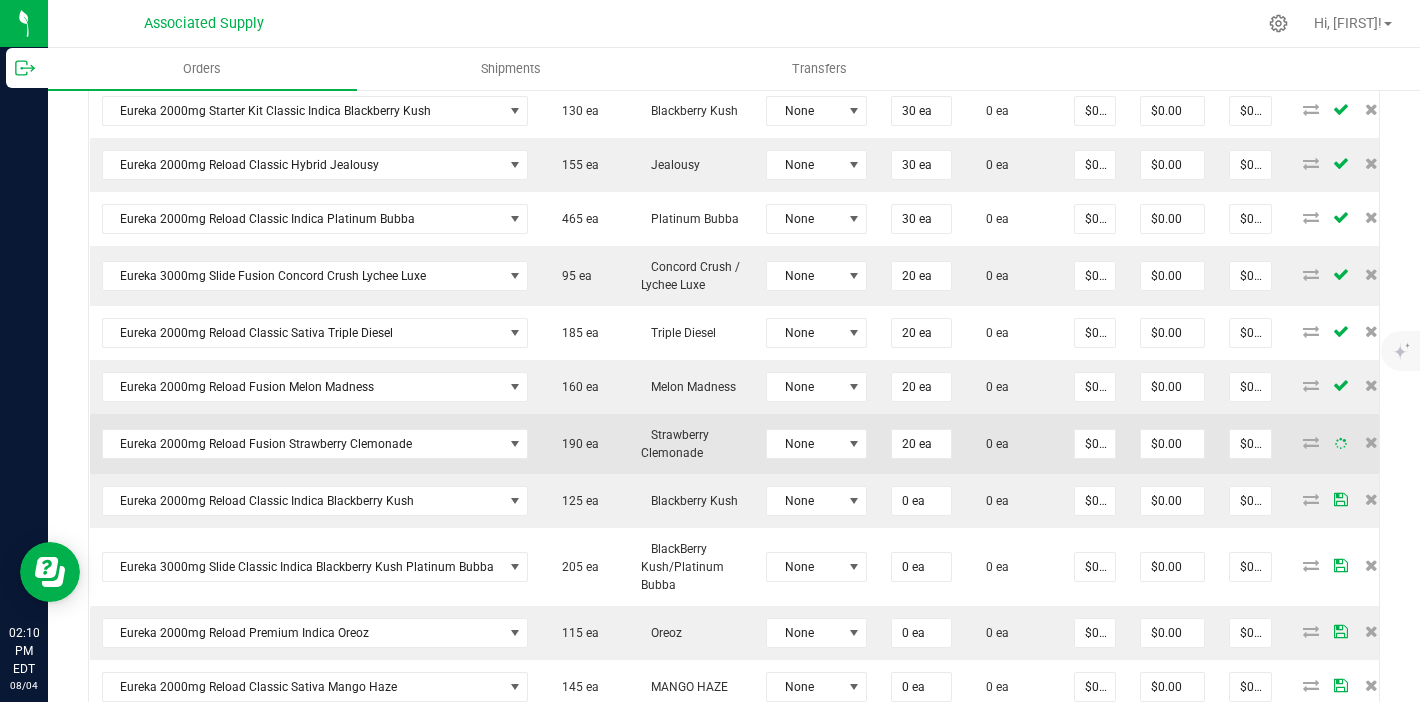 scroll, scrollTop: 654, scrollLeft: 0, axis: vertical 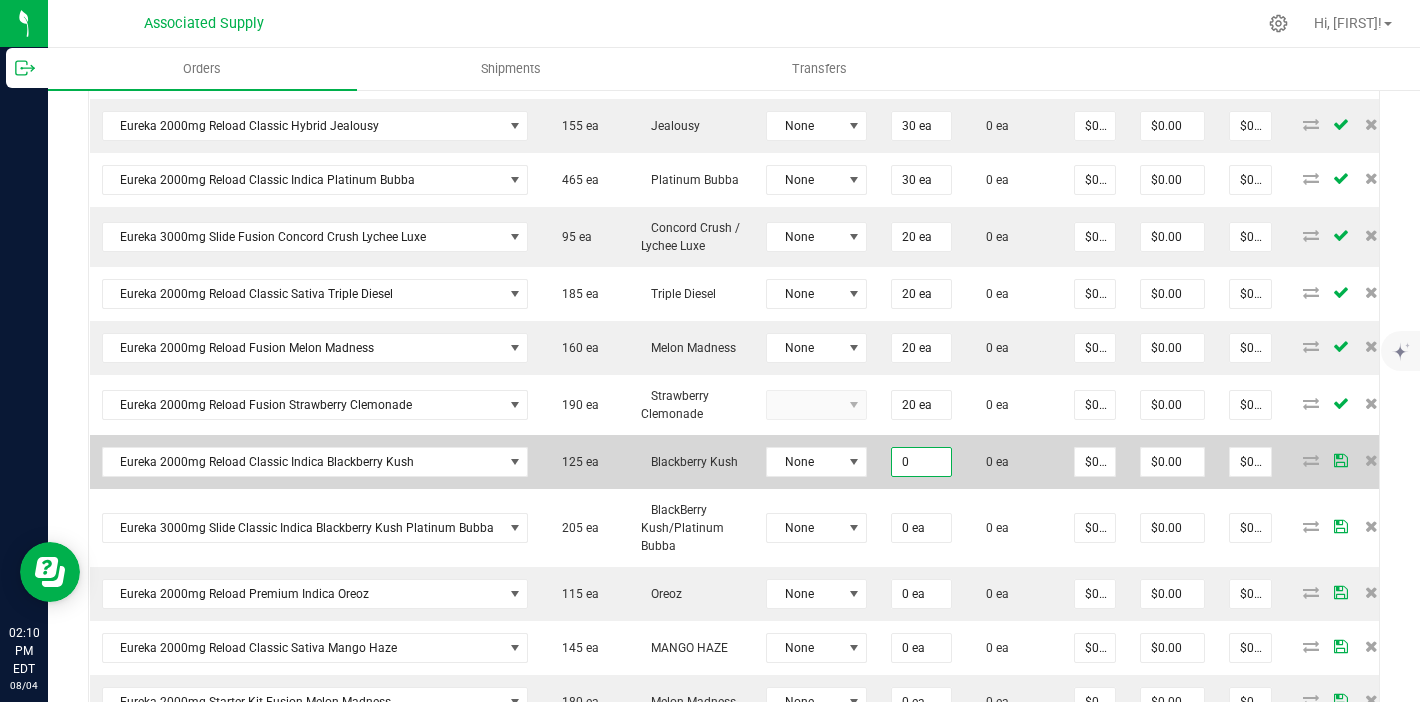 click on "0" at bounding box center (921, 462) 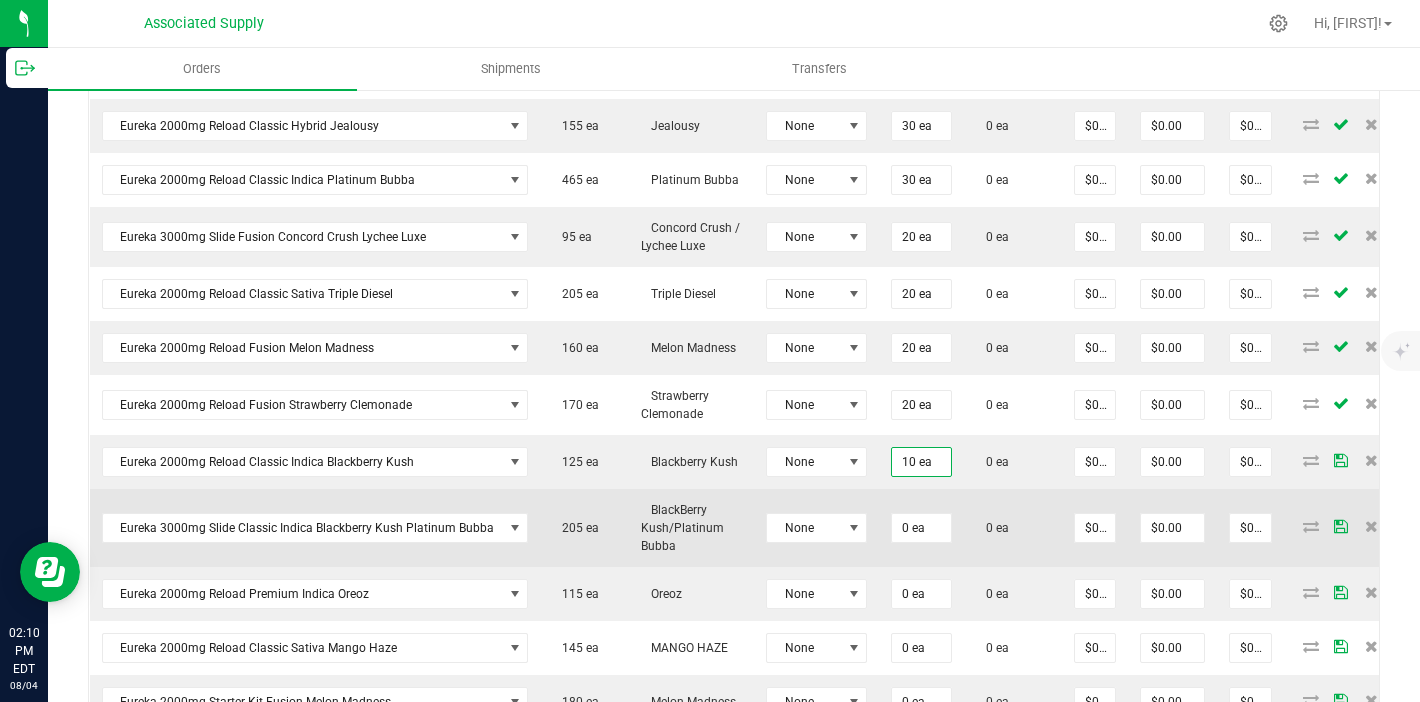 click on "0 ea" at bounding box center (921, 528) 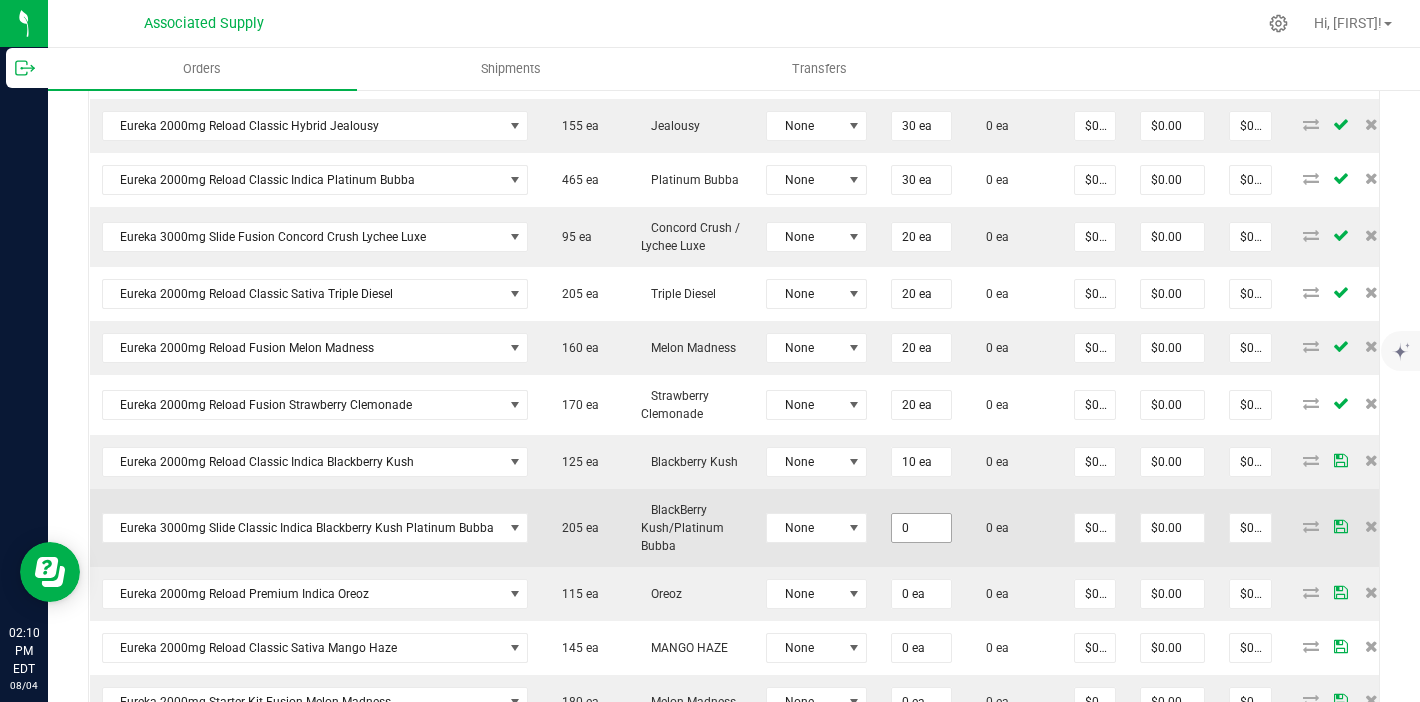 click on "0" at bounding box center (921, 528) 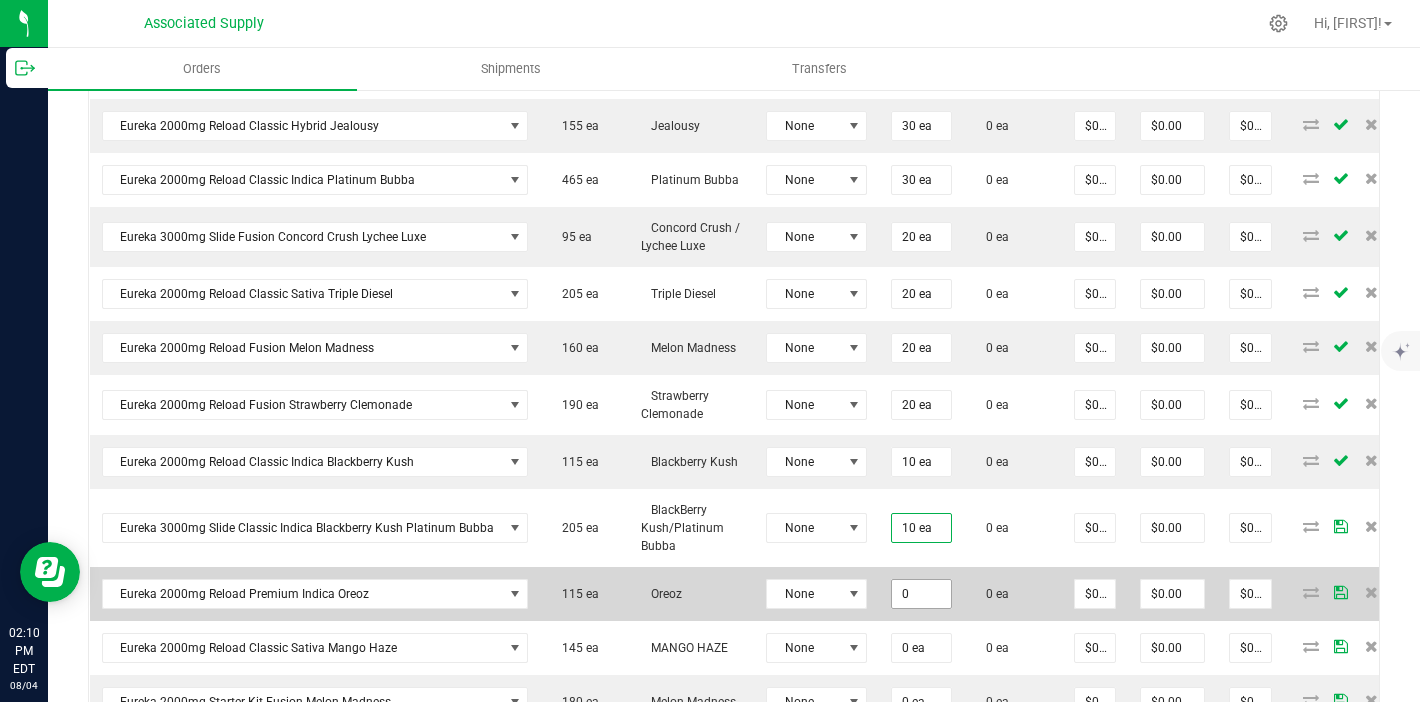click on "0" at bounding box center [921, 594] 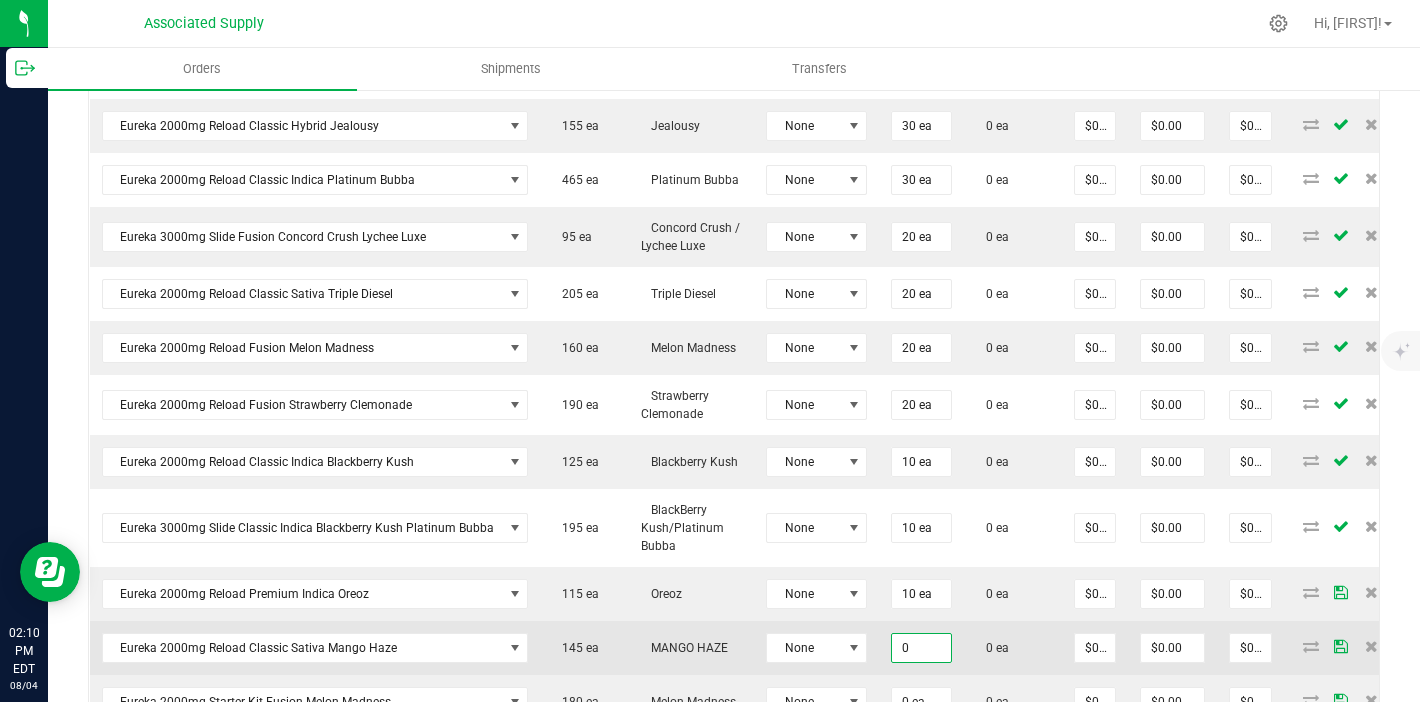 click on "0" at bounding box center (921, 648) 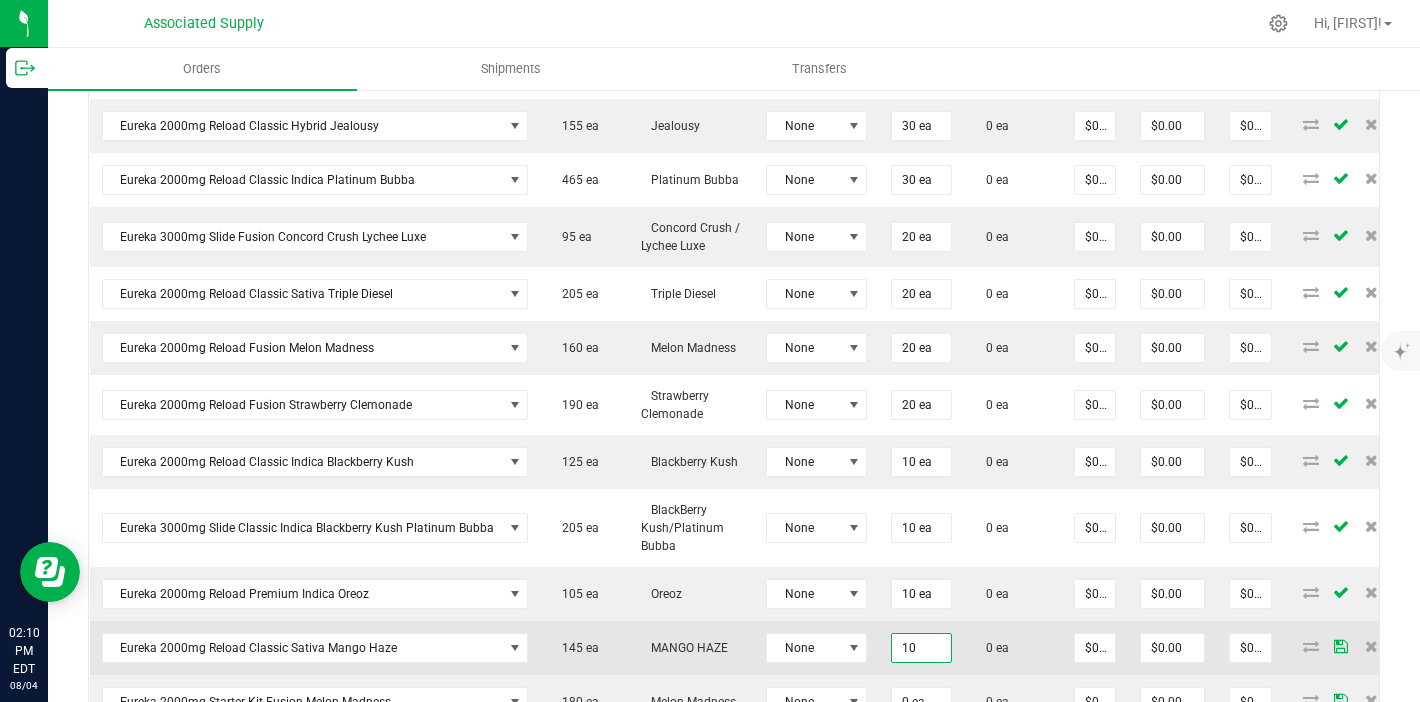 click on "10" at bounding box center [921, 648] 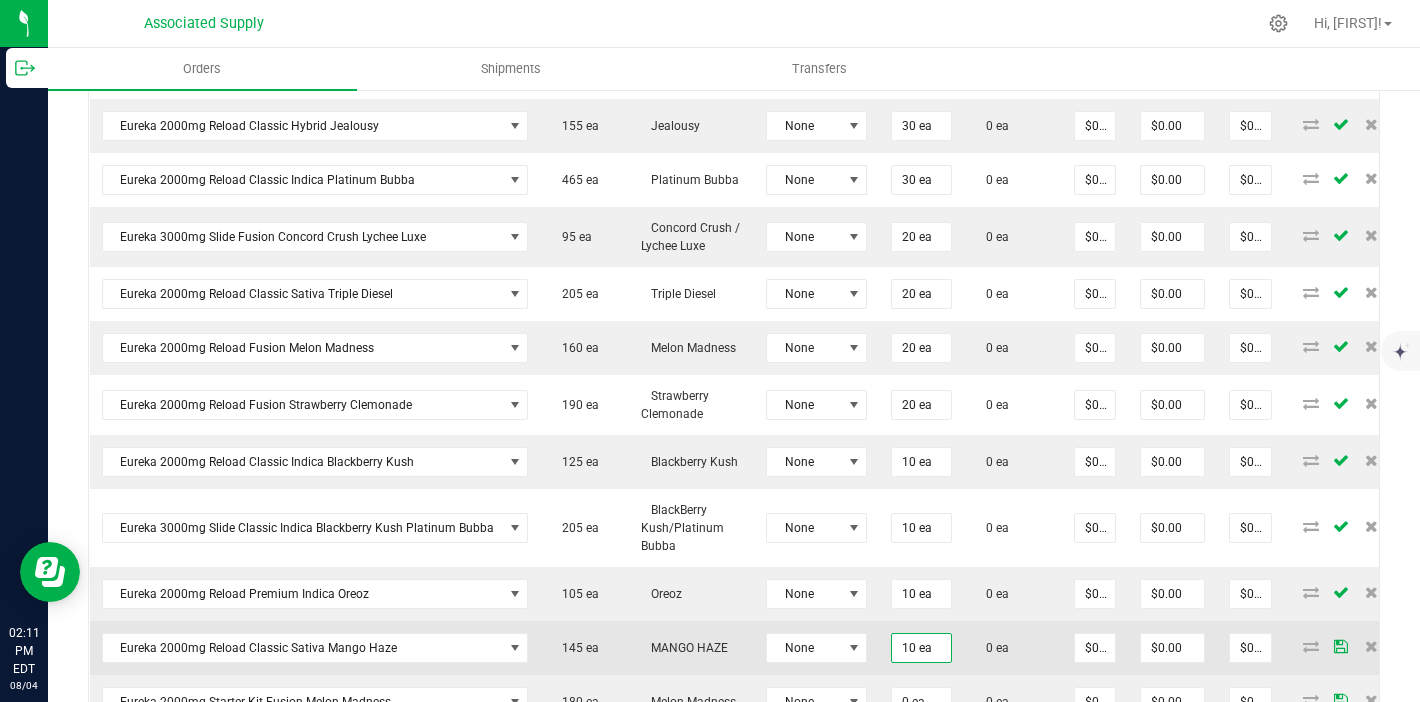 click on "10 ea" at bounding box center [921, 648] 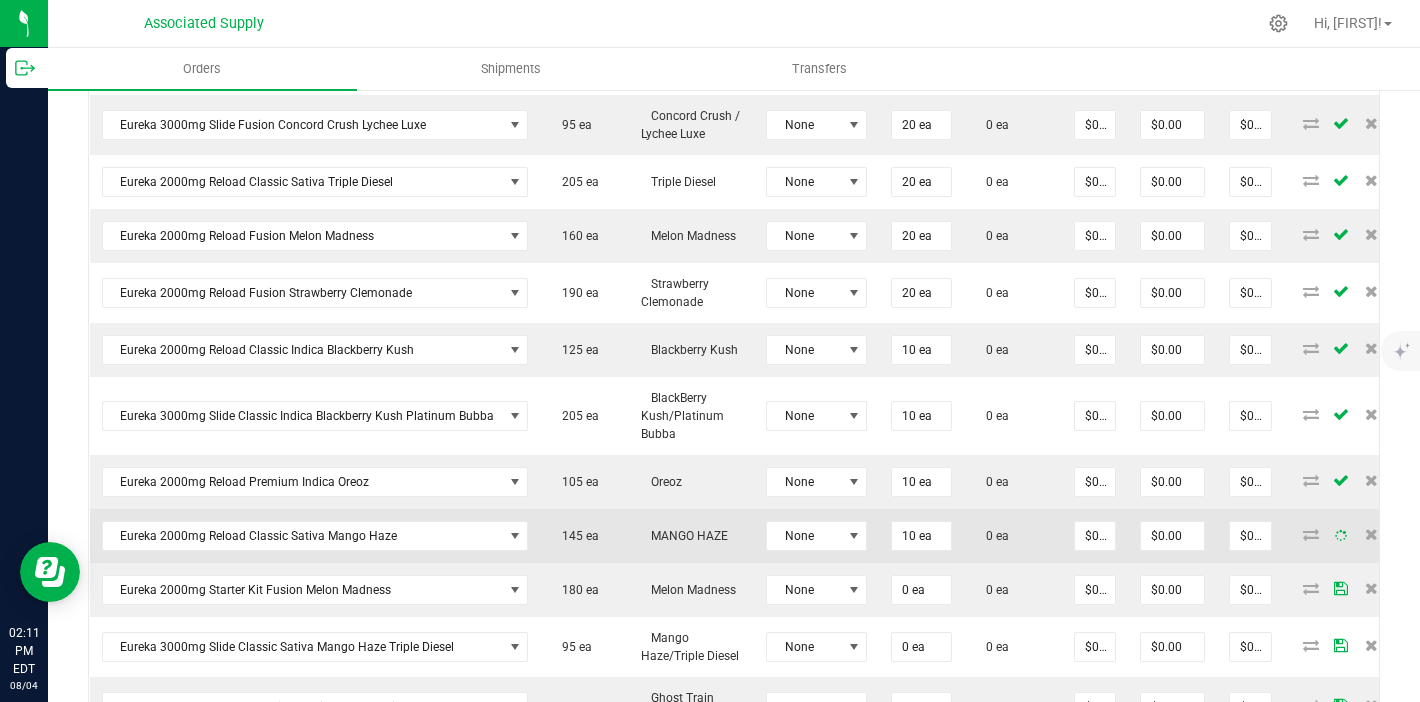 scroll, scrollTop: 837, scrollLeft: 0, axis: vertical 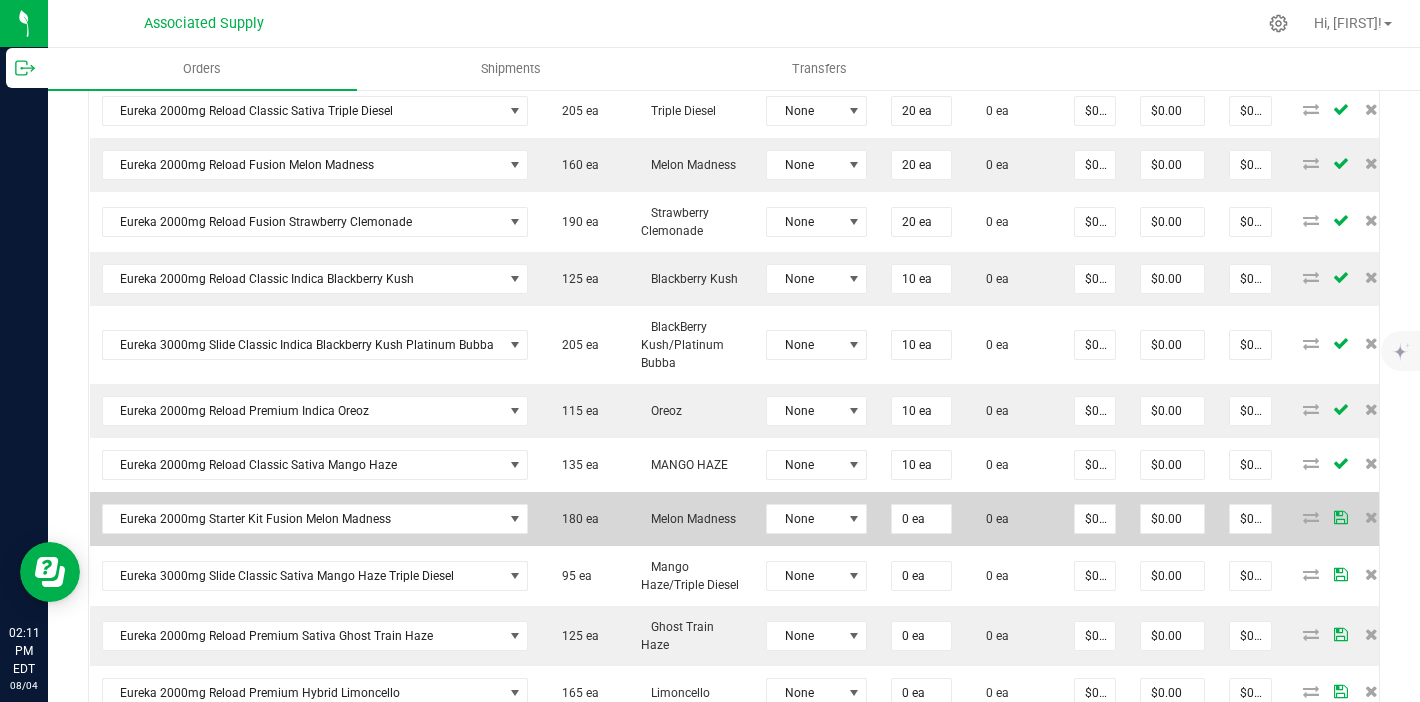 click on "0 ea" at bounding box center (921, 519) 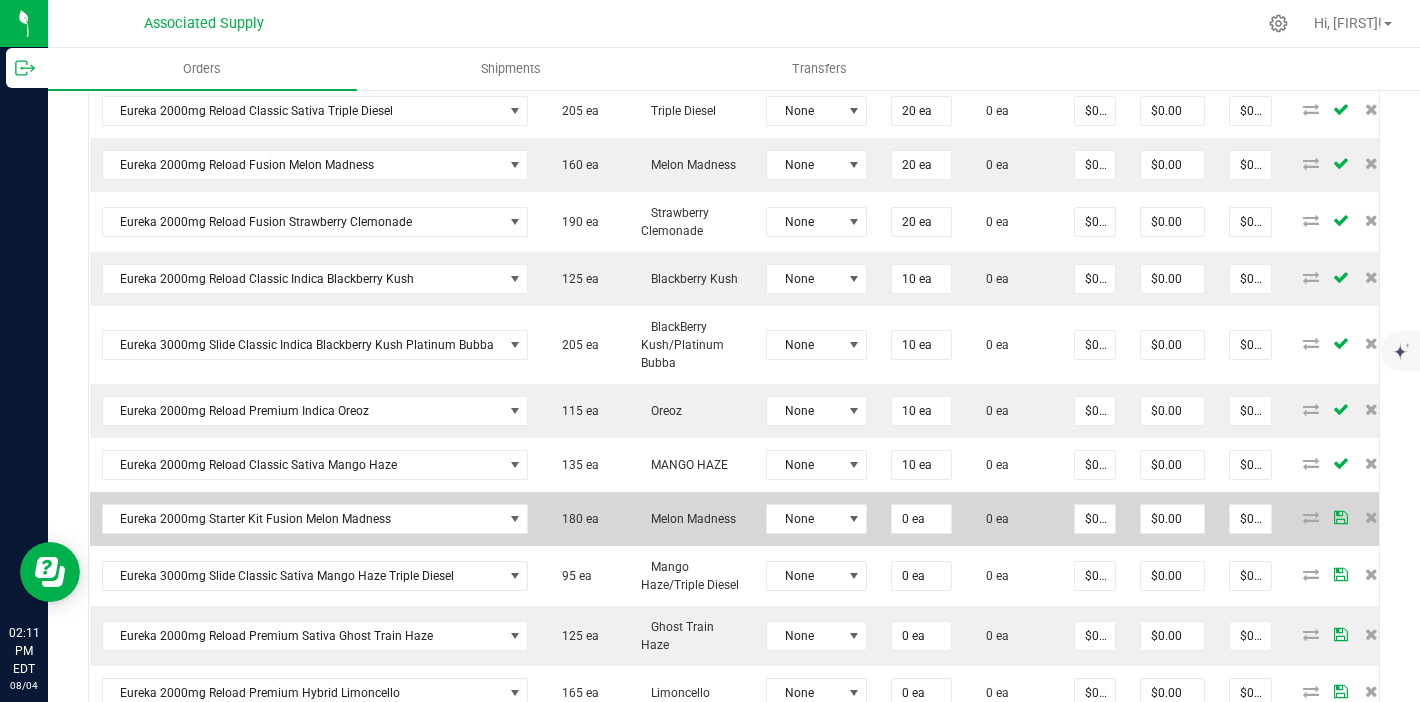 click on "0 ea" at bounding box center [921, 519] 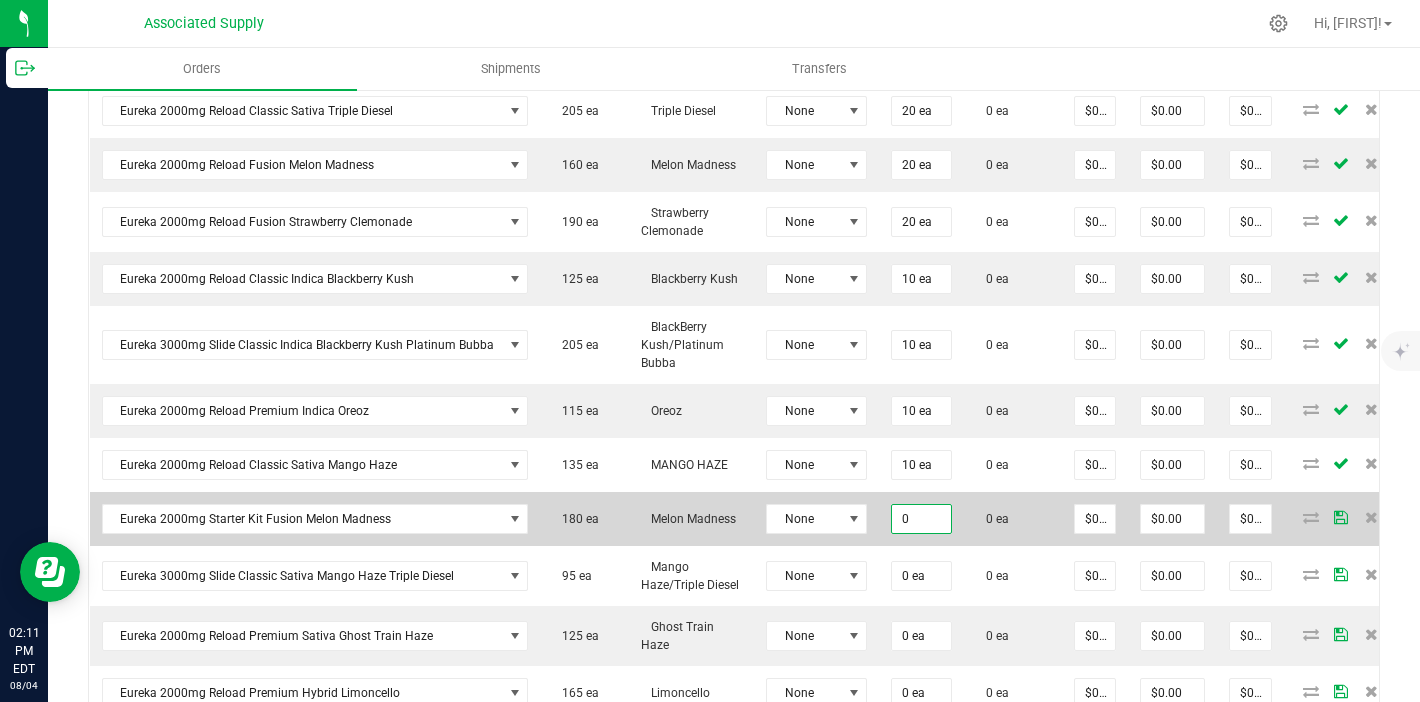 click on "0" at bounding box center [921, 519] 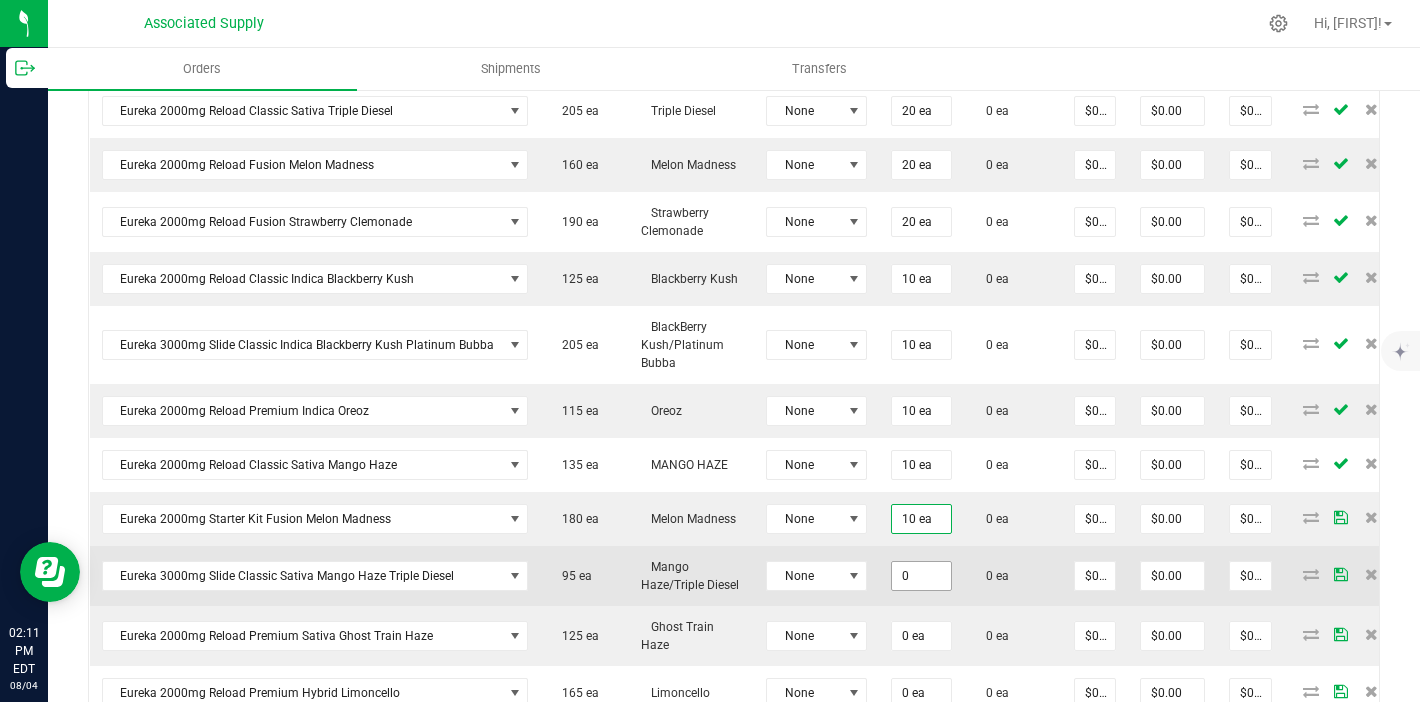 click on "0" at bounding box center [921, 576] 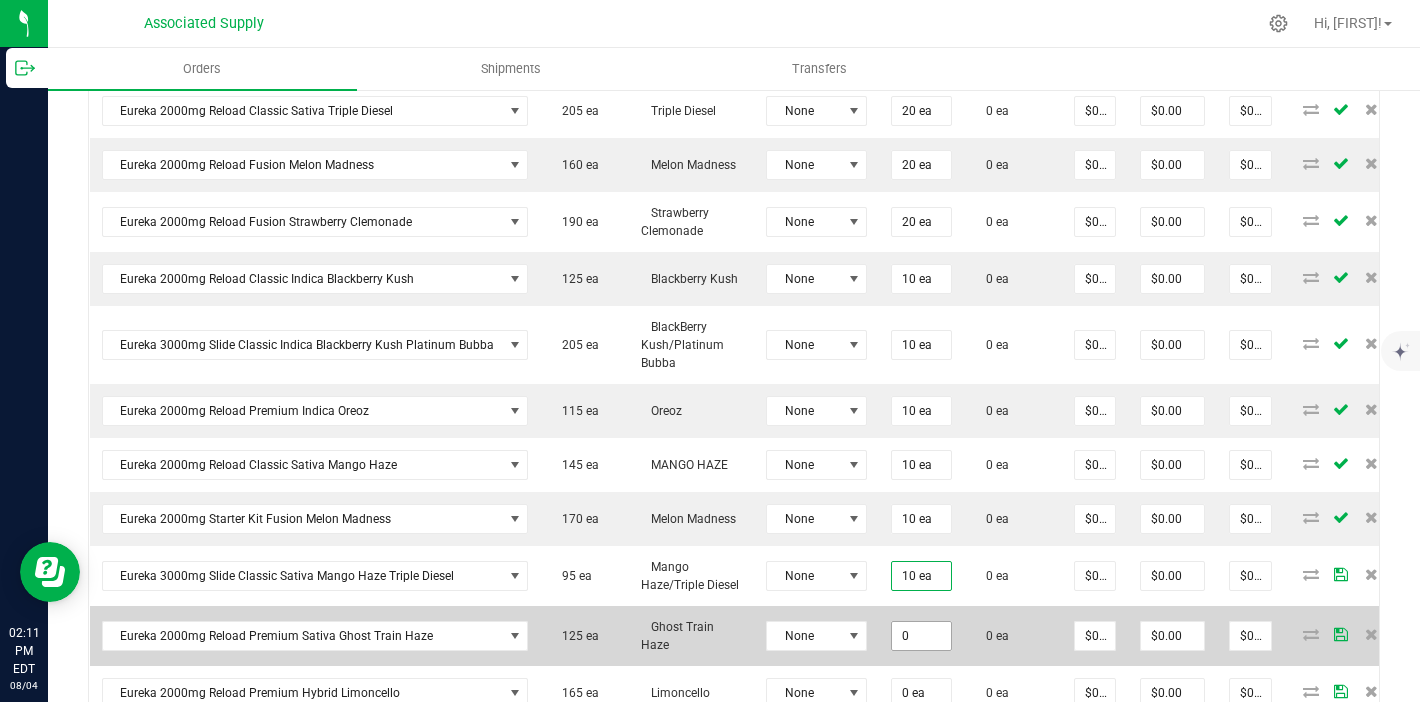 click on "0" at bounding box center (921, 636) 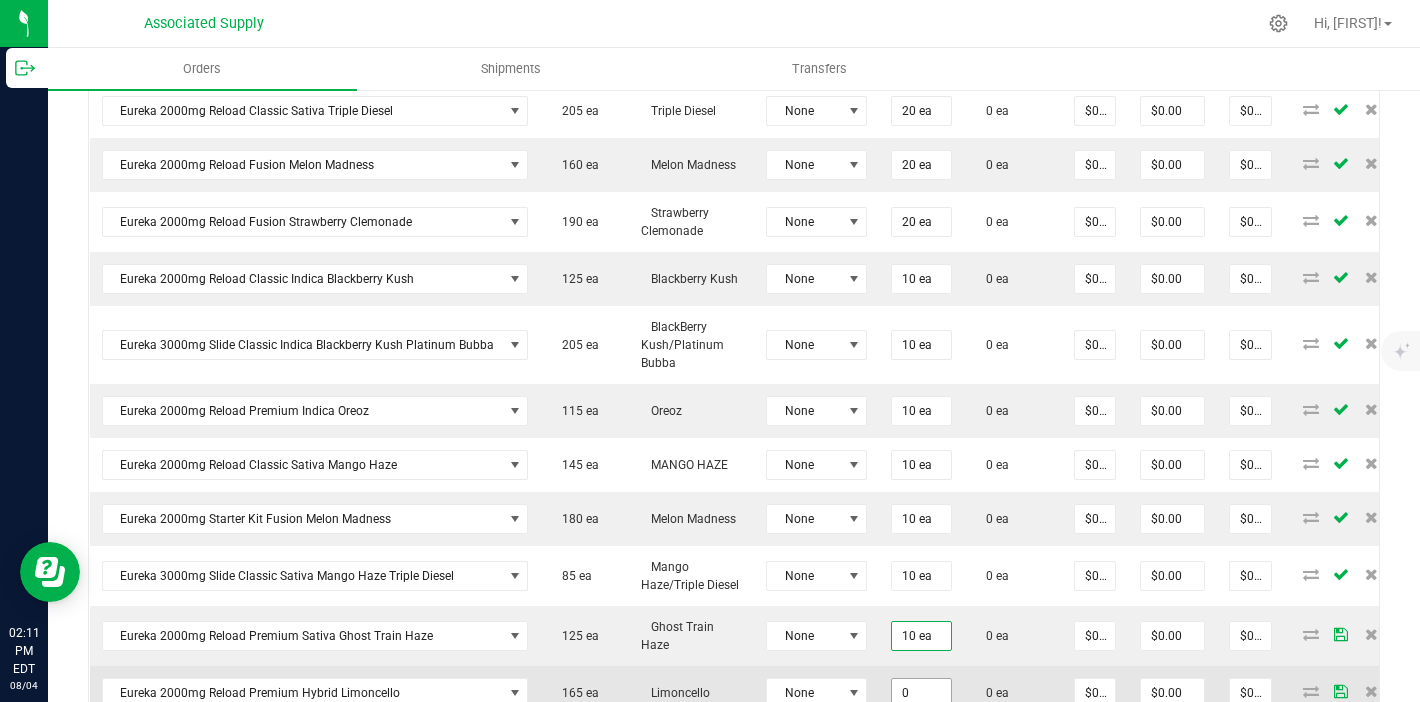 click on "0" at bounding box center (921, 693) 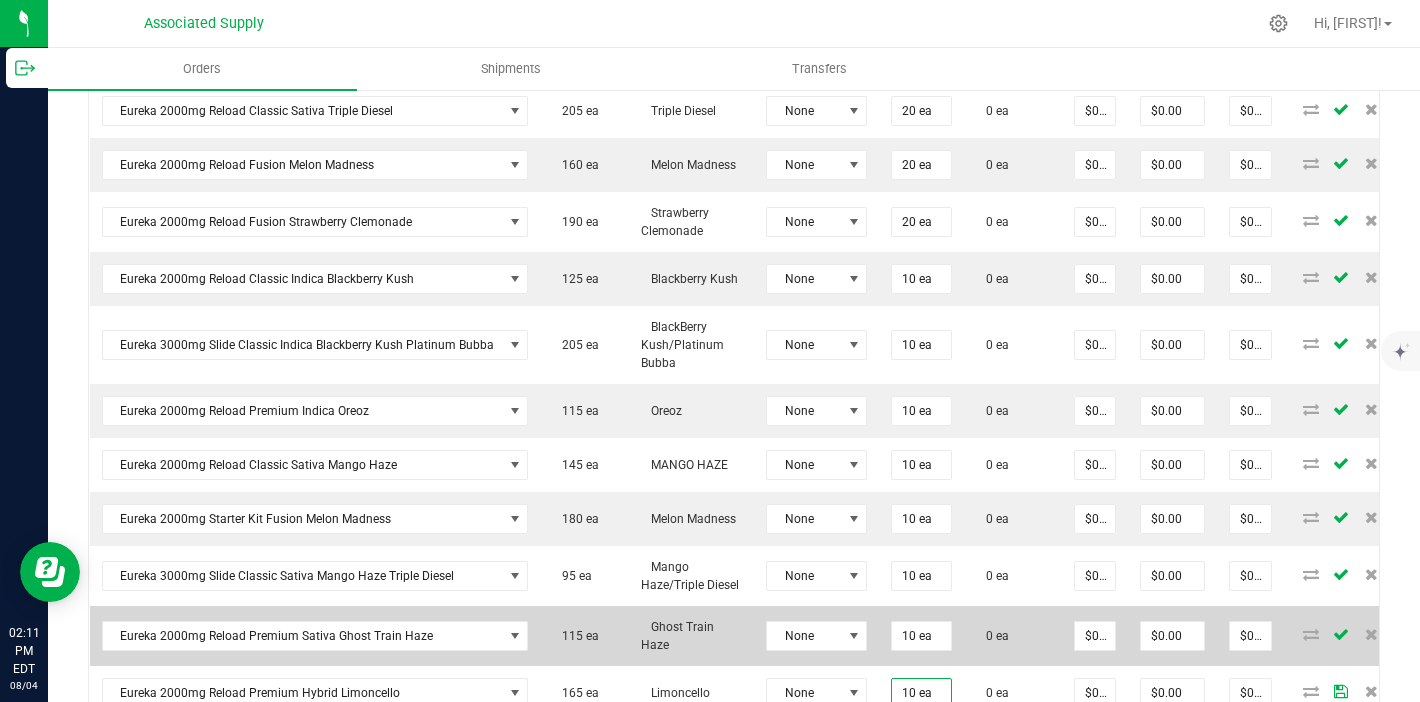 click on "0 ea" at bounding box center [1013, 636] 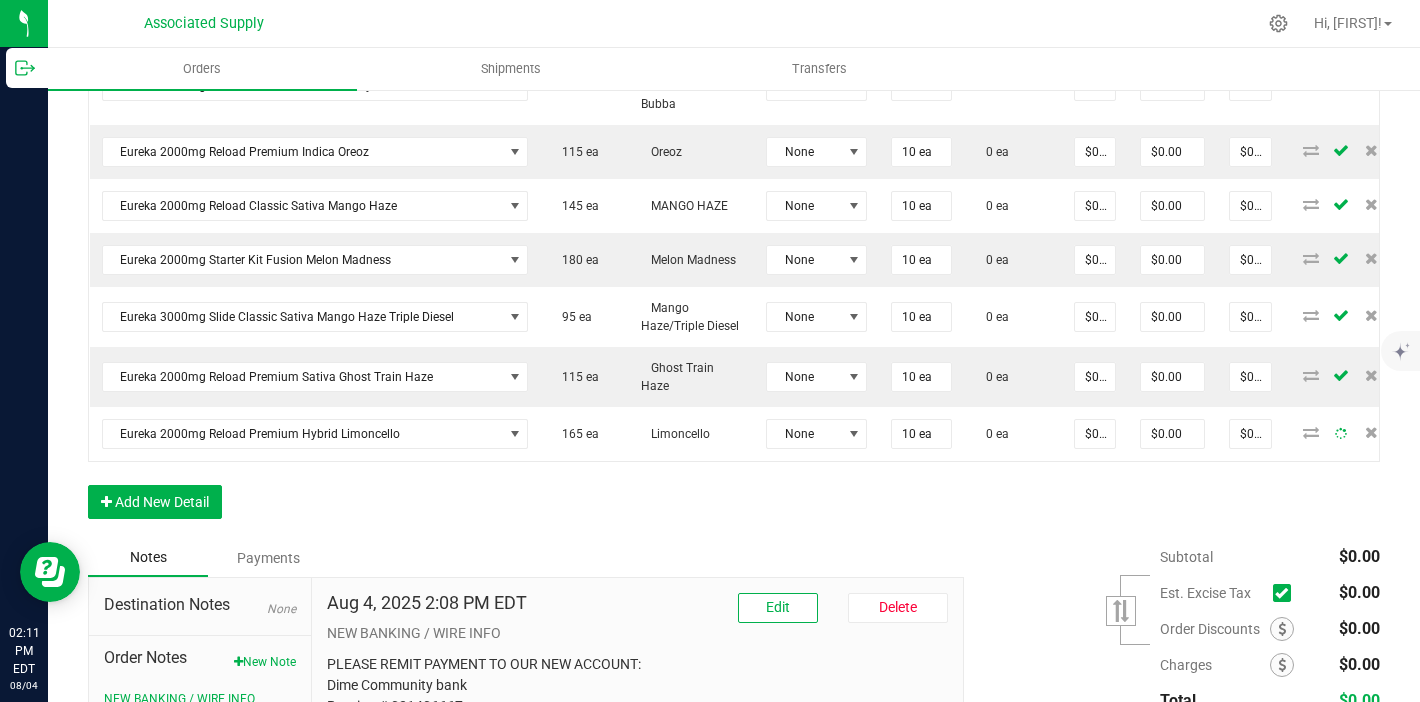 scroll, scrollTop: 1110, scrollLeft: 0, axis: vertical 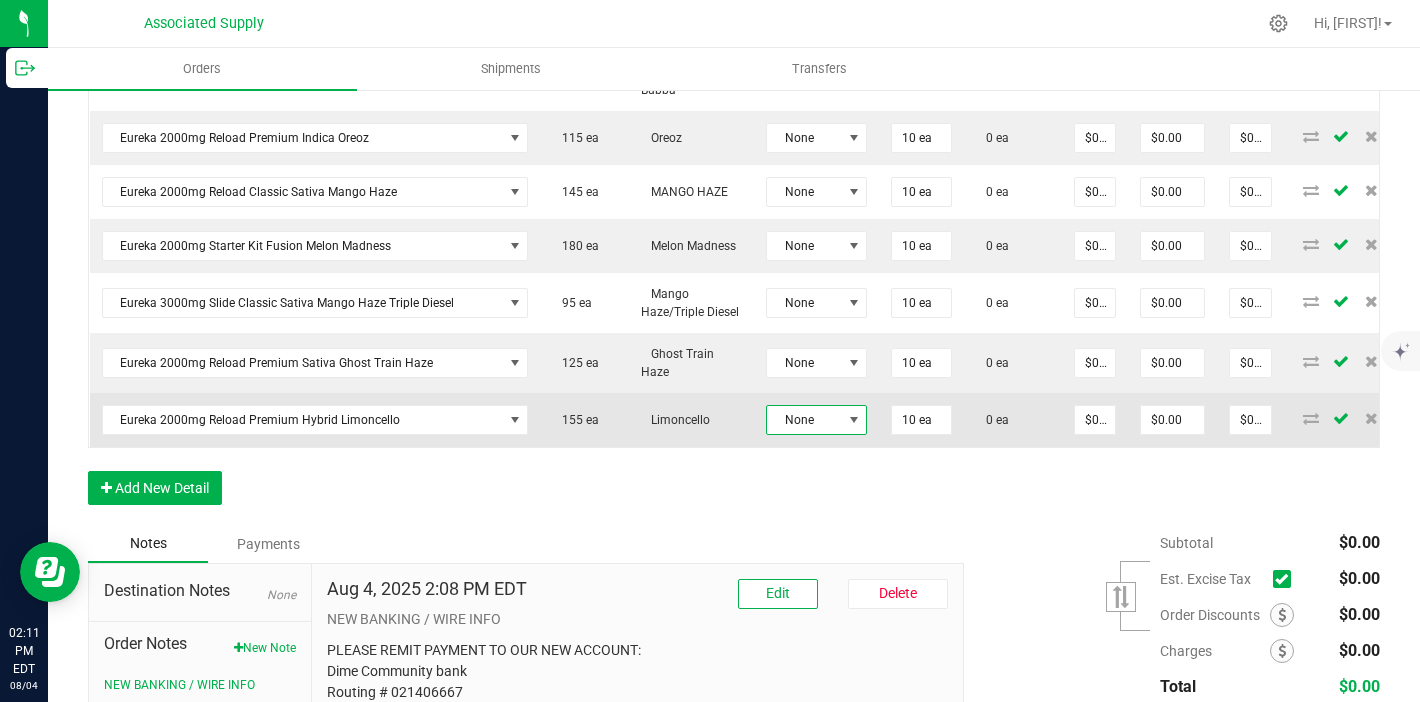 click at bounding box center (854, 420) 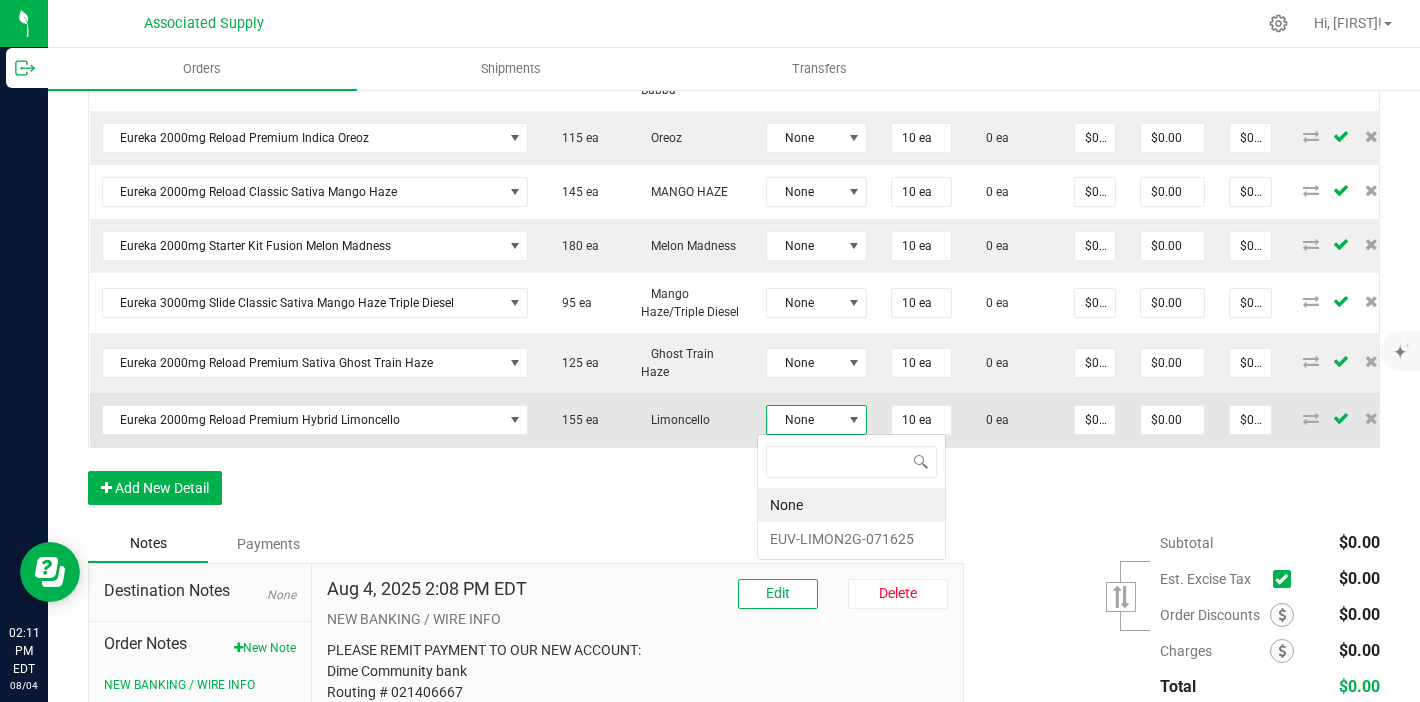 scroll, scrollTop: 99970, scrollLeft: 99899, axis: both 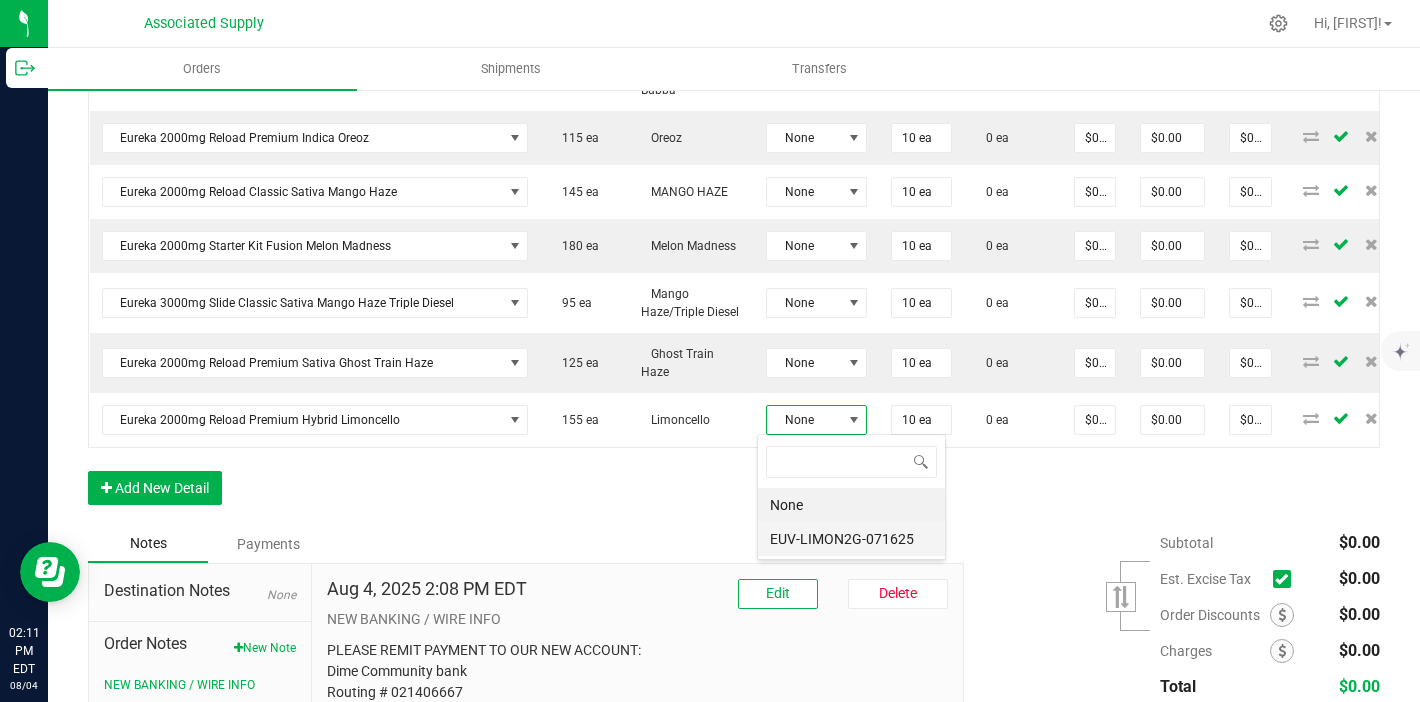 click on "EUV-LIMON2G-071625" at bounding box center (851, 539) 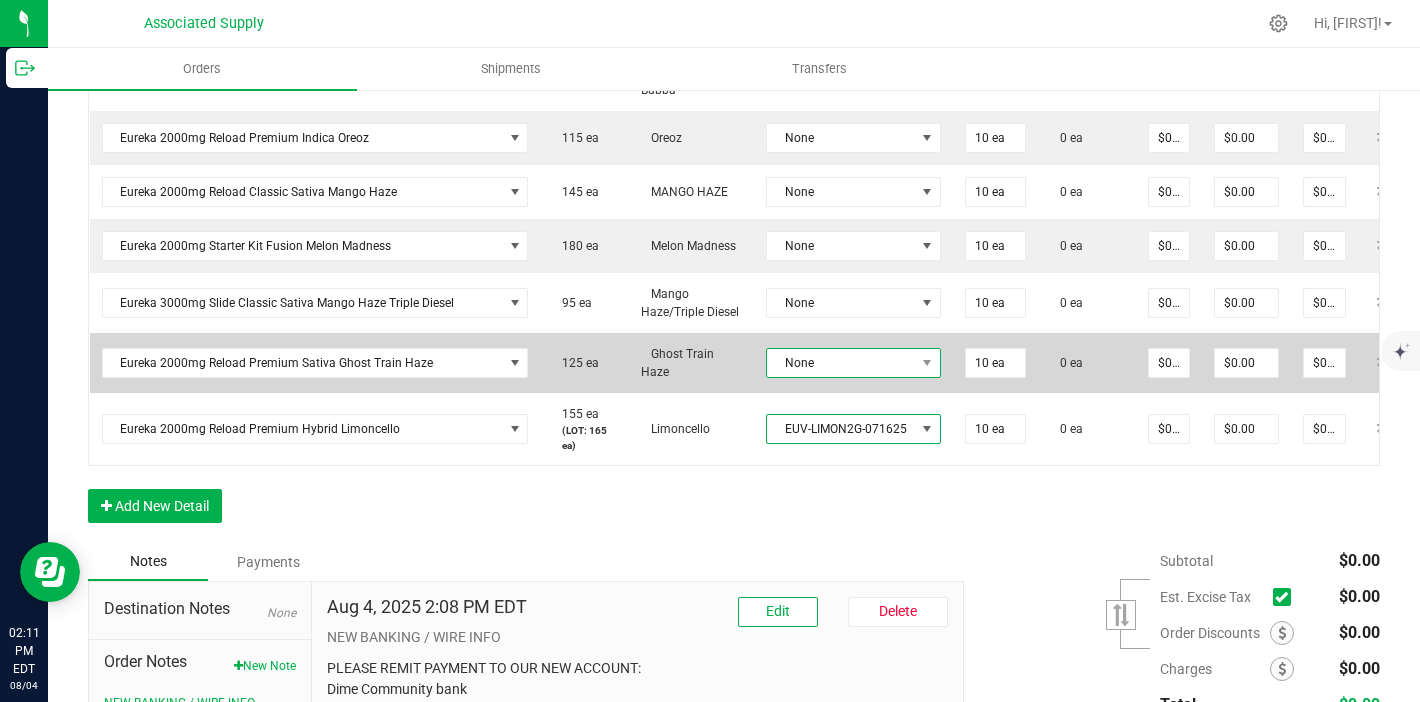 click on "None" at bounding box center (841, 363) 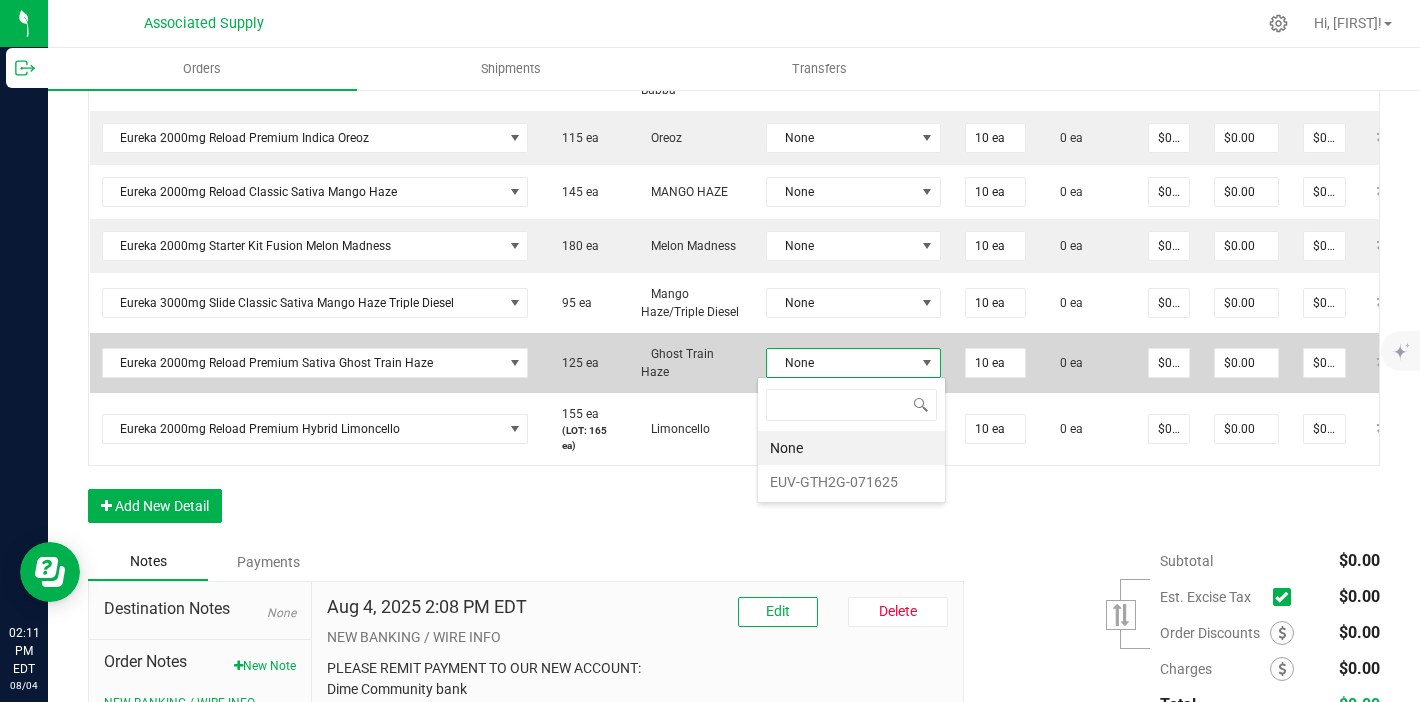scroll, scrollTop: 99970, scrollLeft: 99826, axis: both 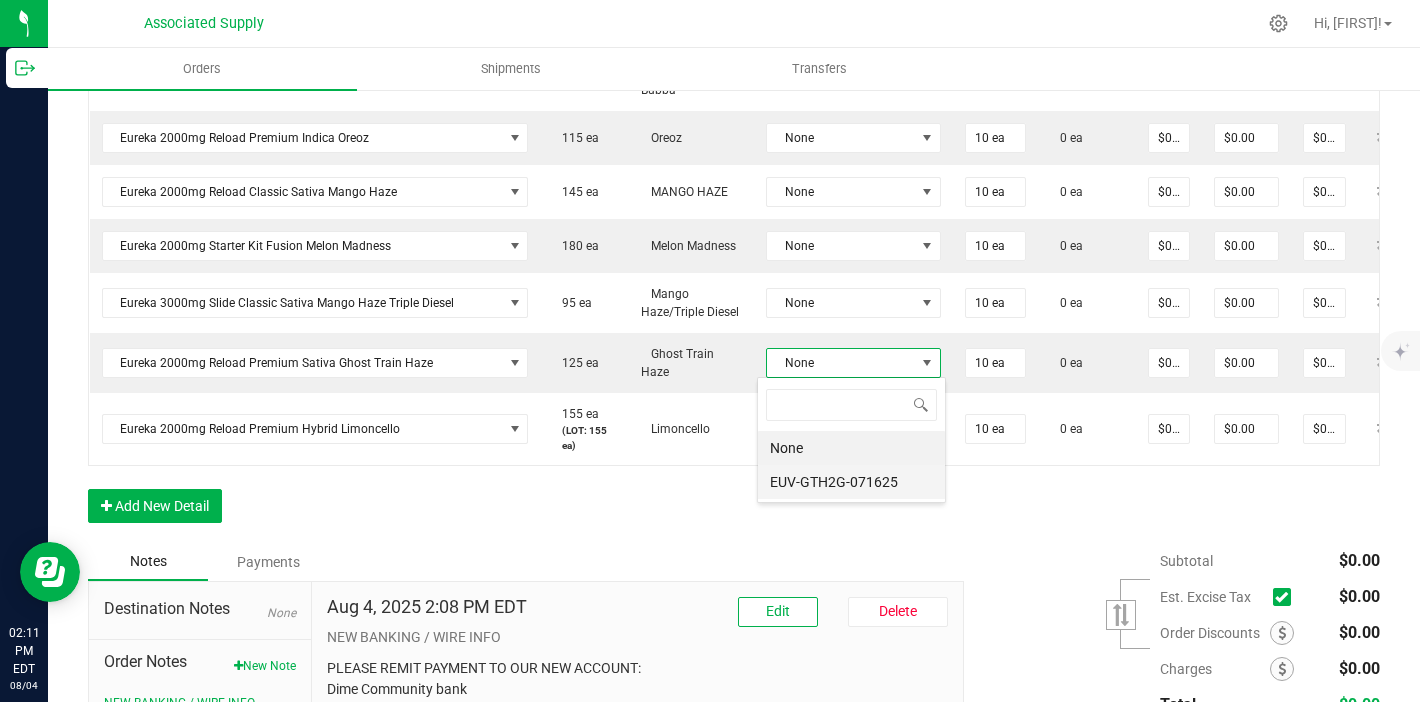 click on "EUV-GTH2G-071625" at bounding box center [851, 482] 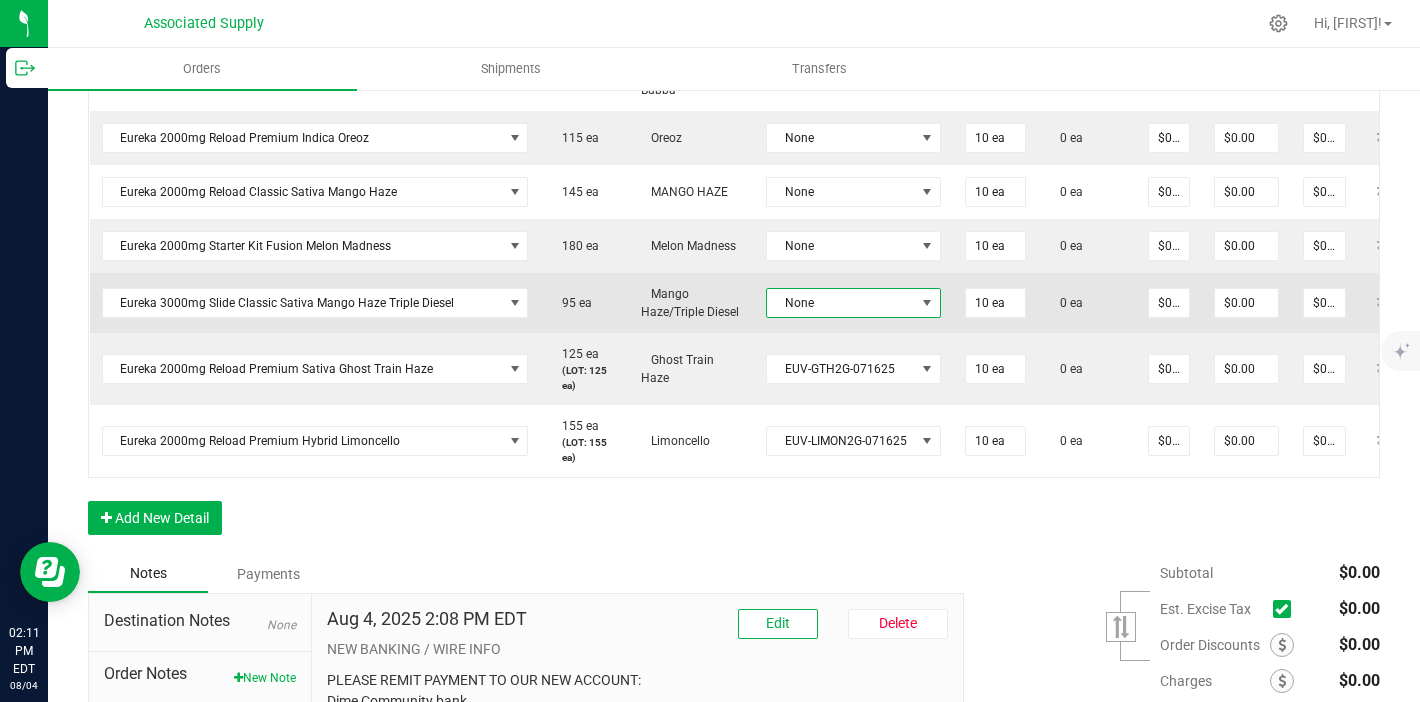 click on "None" at bounding box center (841, 303) 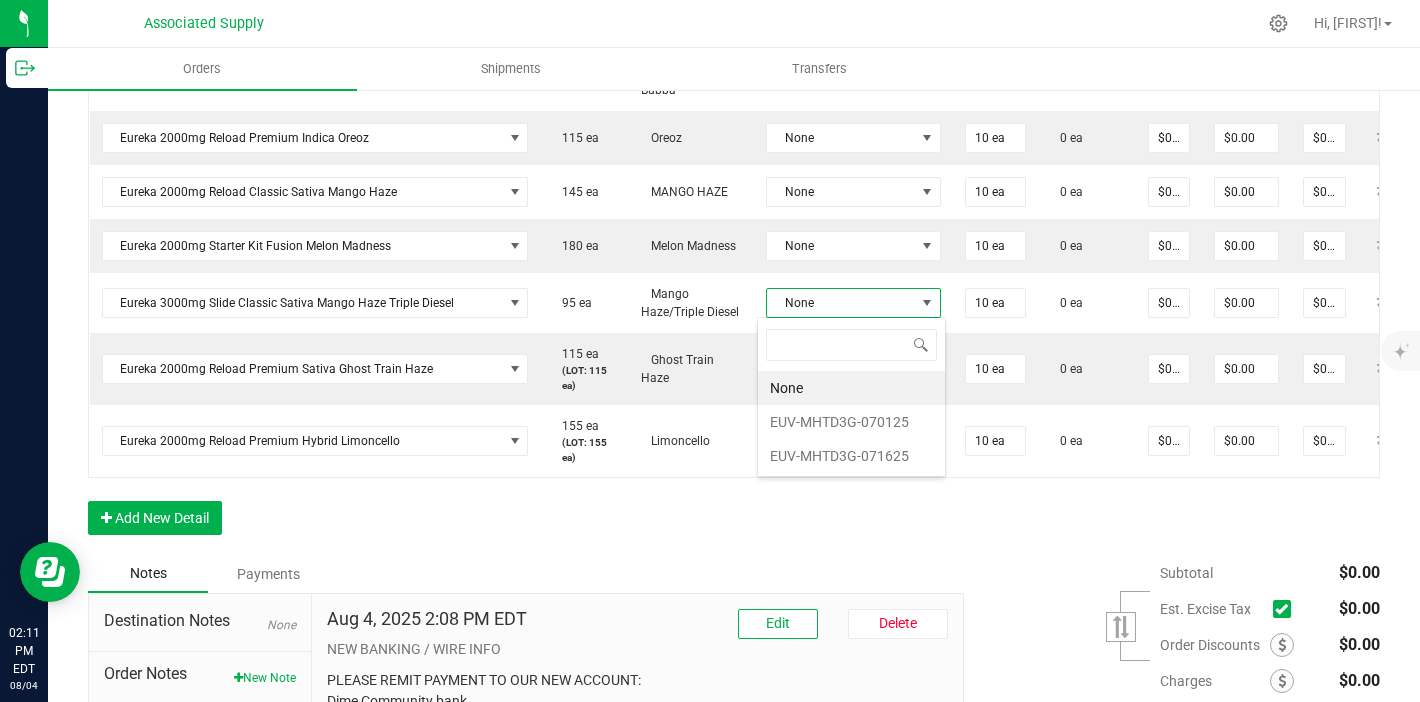 scroll, scrollTop: 99970, scrollLeft: 99826, axis: both 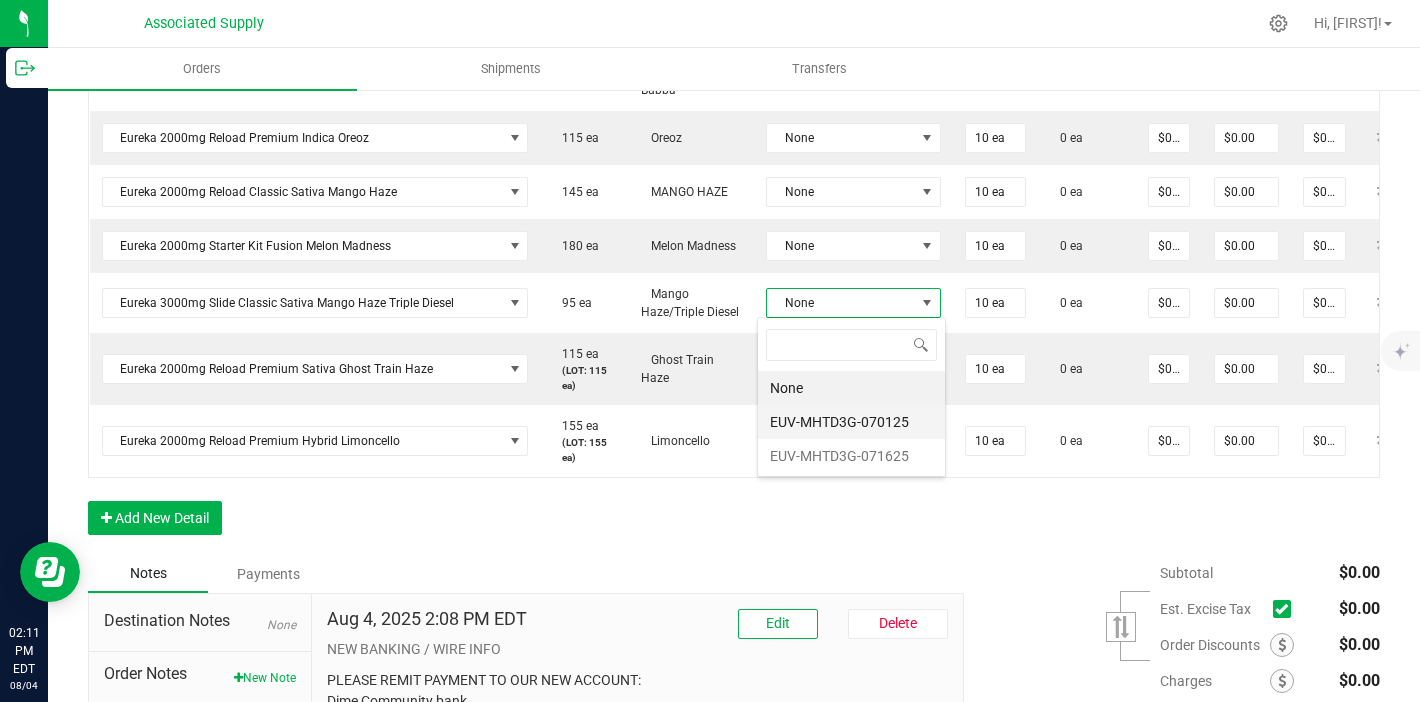 click on "EUV-MHTD3G-070125" at bounding box center [851, 422] 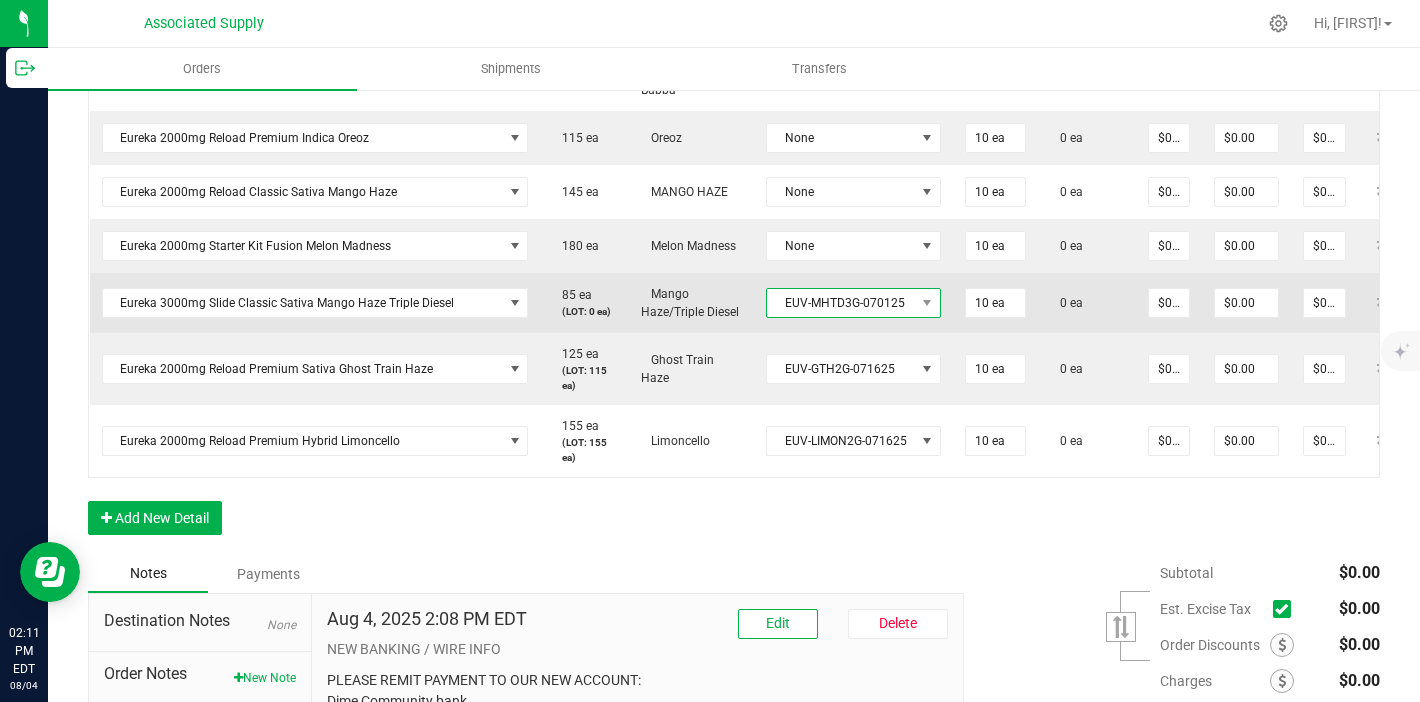 click on "EUV-MHTD3G-070125" at bounding box center [841, 303] 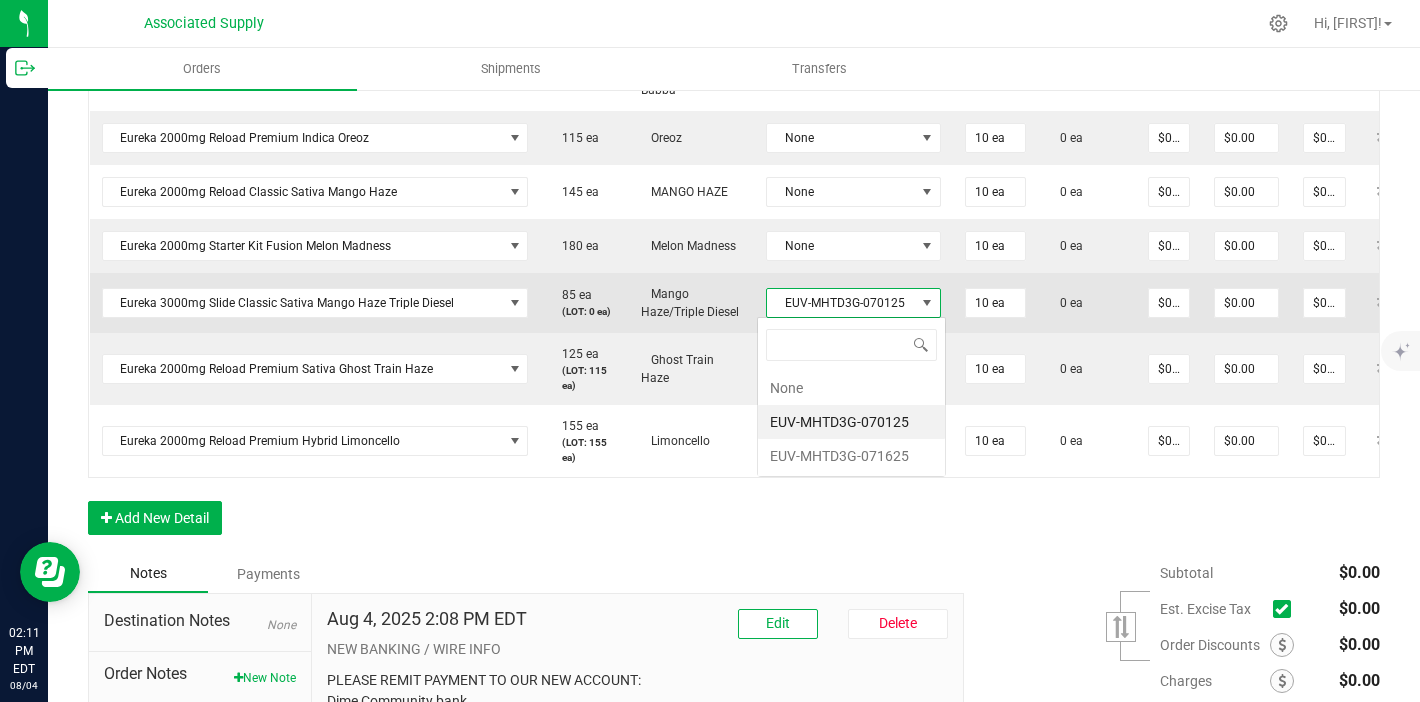 scroll, scrollTop: 99970, scrollLeft: 99826, axis: both 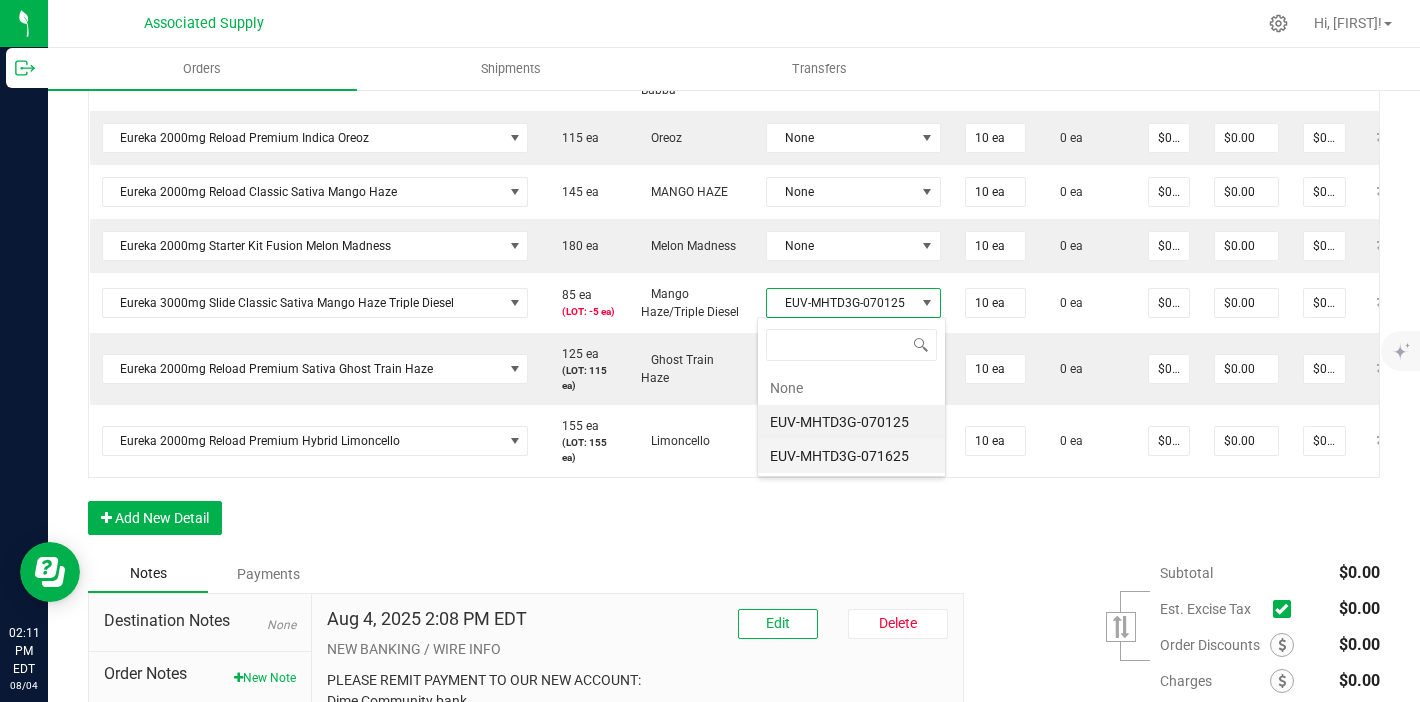 click on "EUV-MHTD3G-071625" at bounding box center (851, 456) 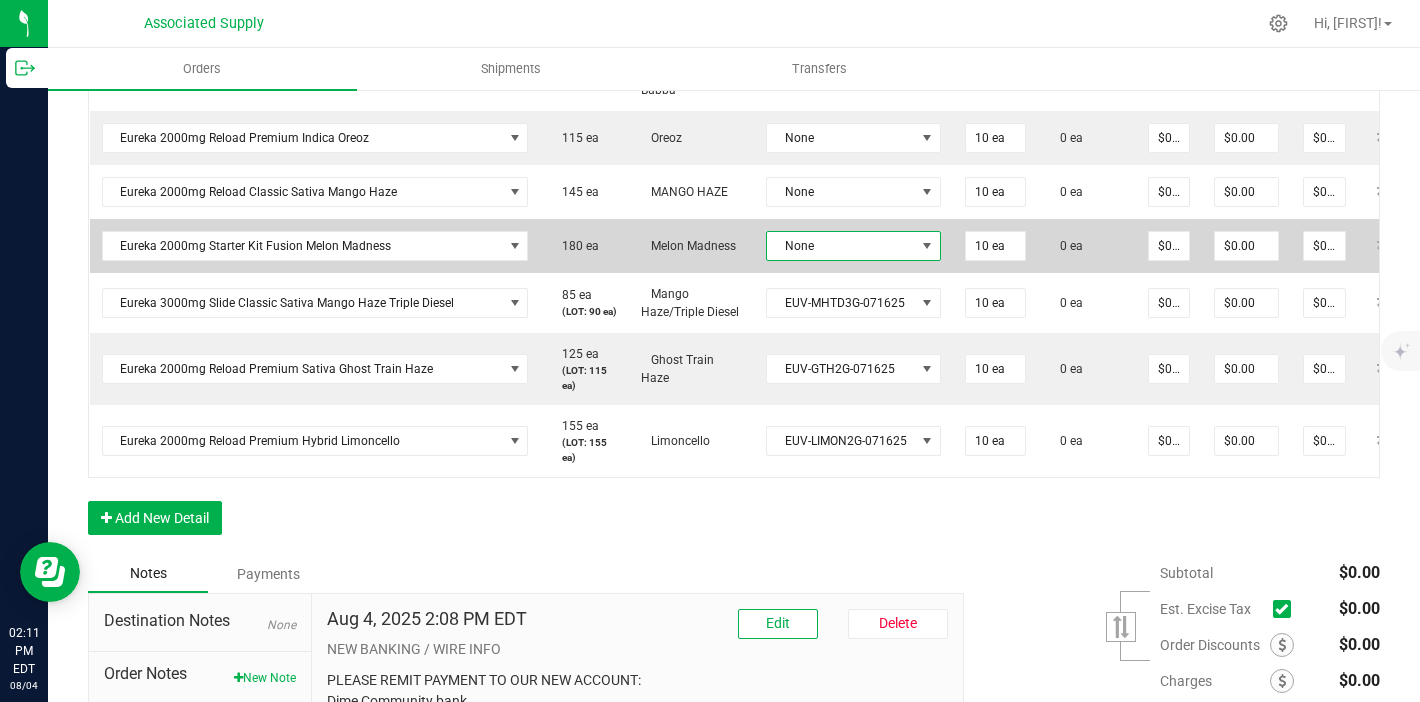 click on "None" at bounding box center (841, 246) 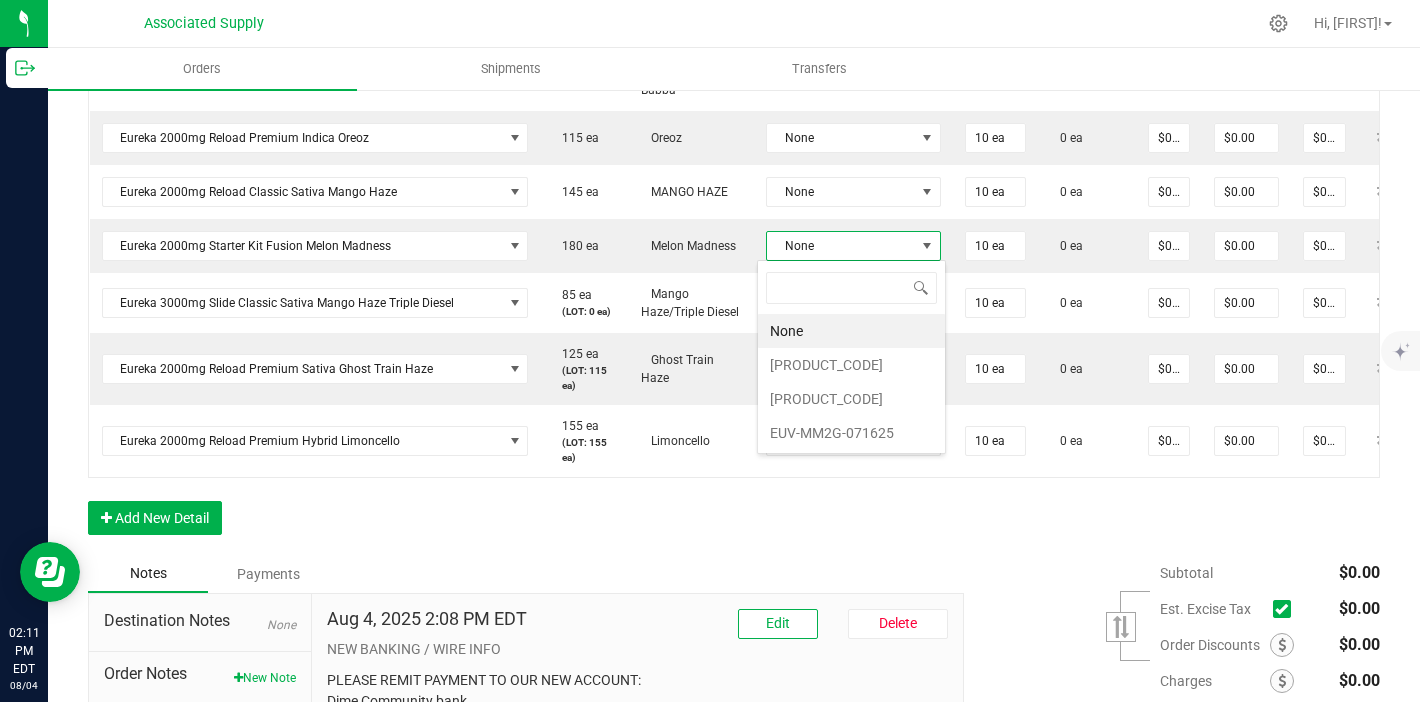 scroll, scrollTop: 99970, scrollLeft: 99826, axis: both 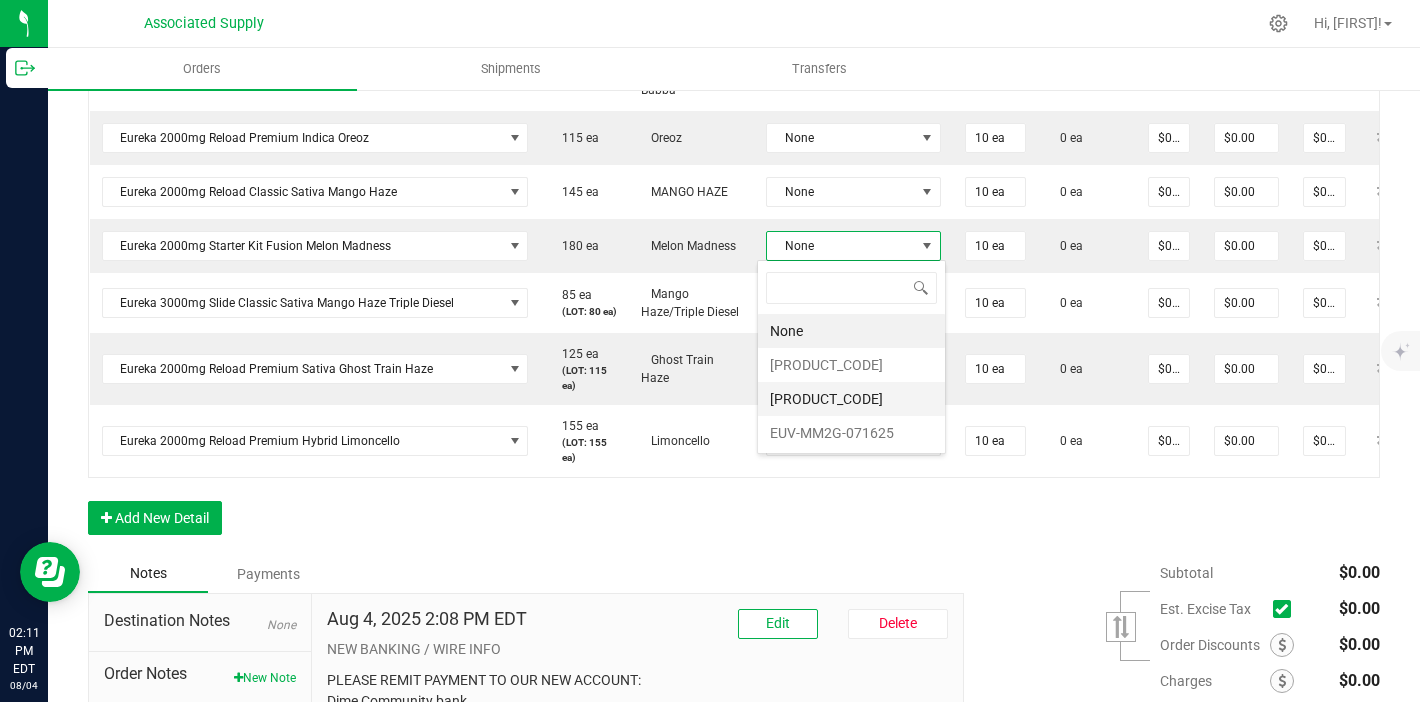 click on "[PRODUCT_CODE]" at bounding box center (851, 399) 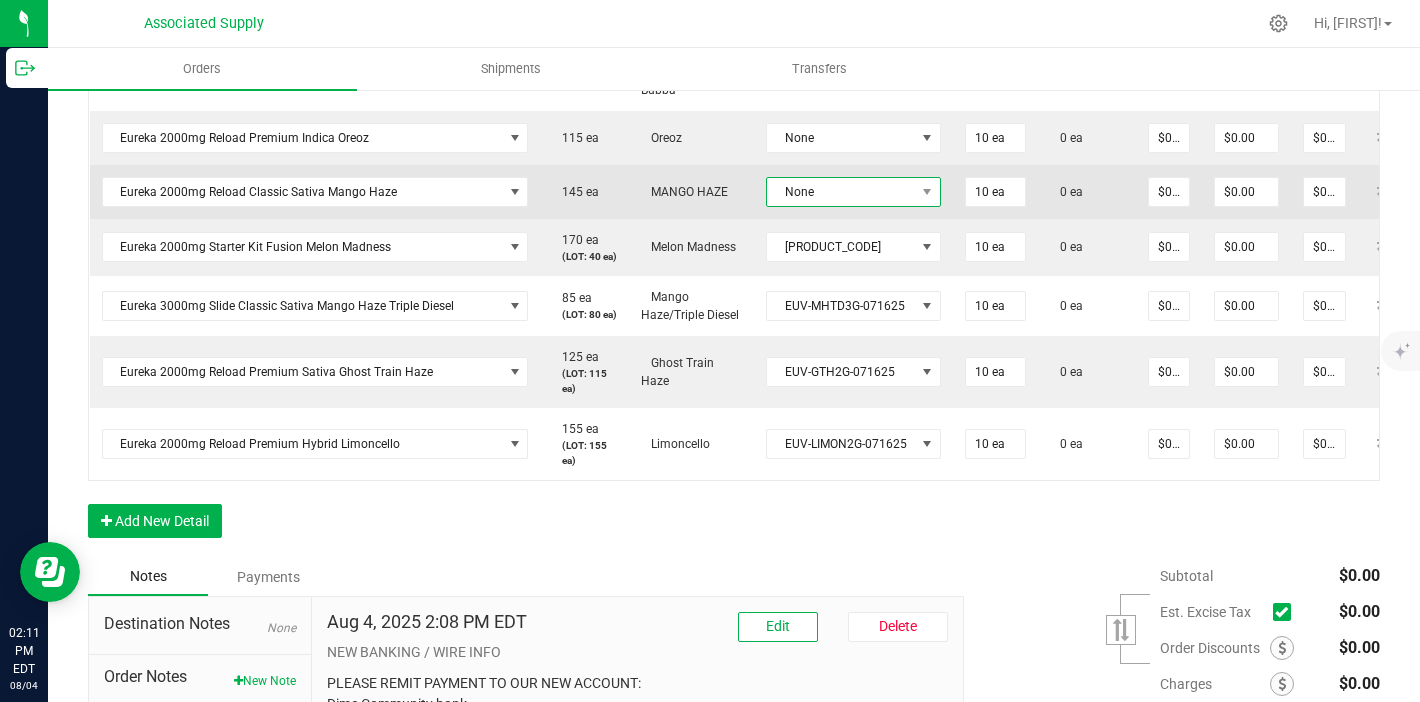 click on "None" at bounding box center [841, 192] 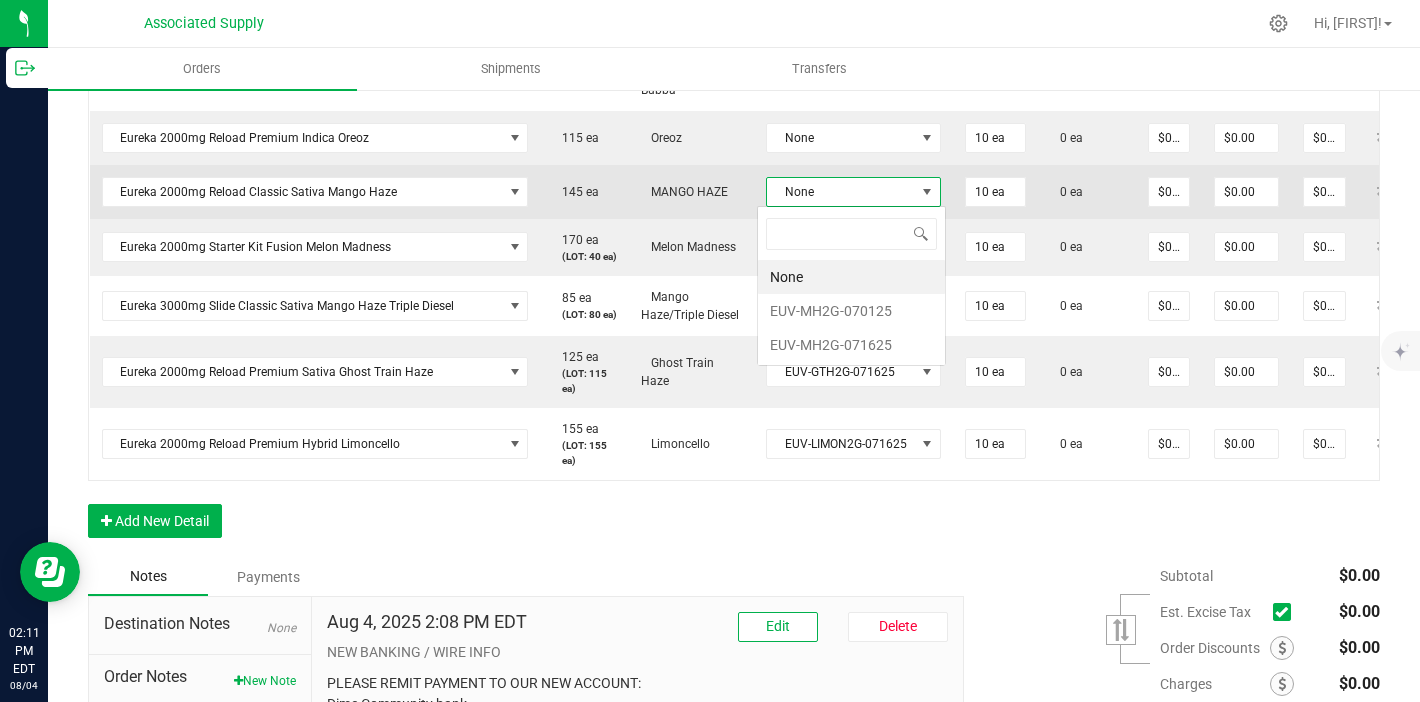 scroll, scrollTop: 99970, scrollLeft: 99826, axis: both 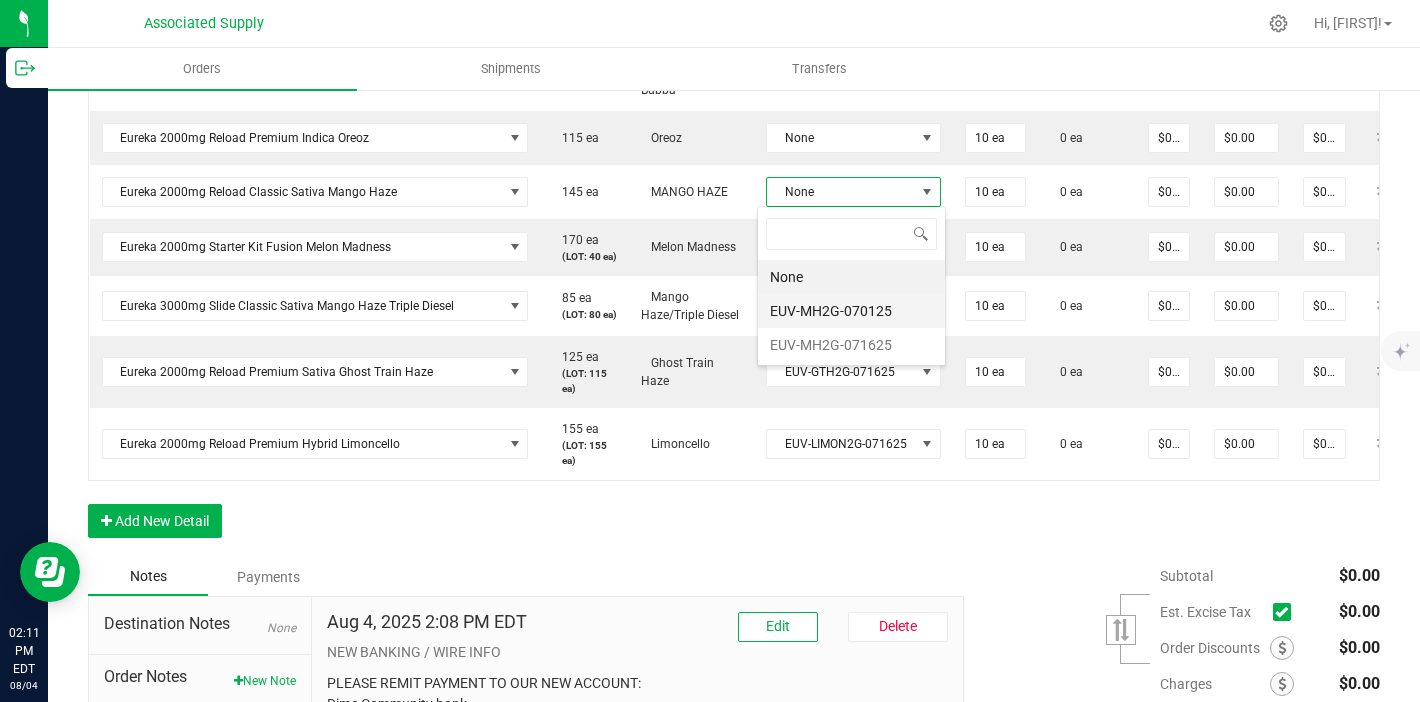 click on "EUV-MH2G-070125" at bounding box center (851, 311) 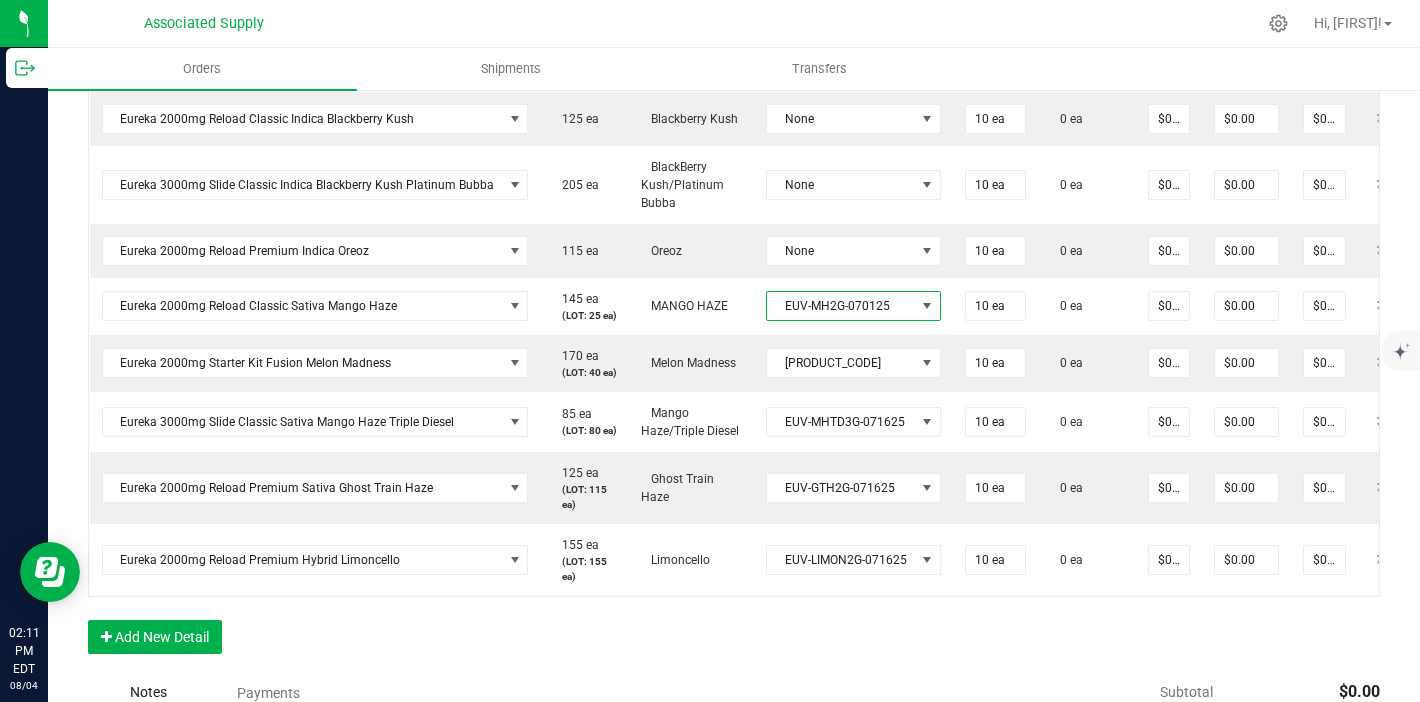 scroll, scrollTop: 938, scrollLeft: 0, axis: vertical 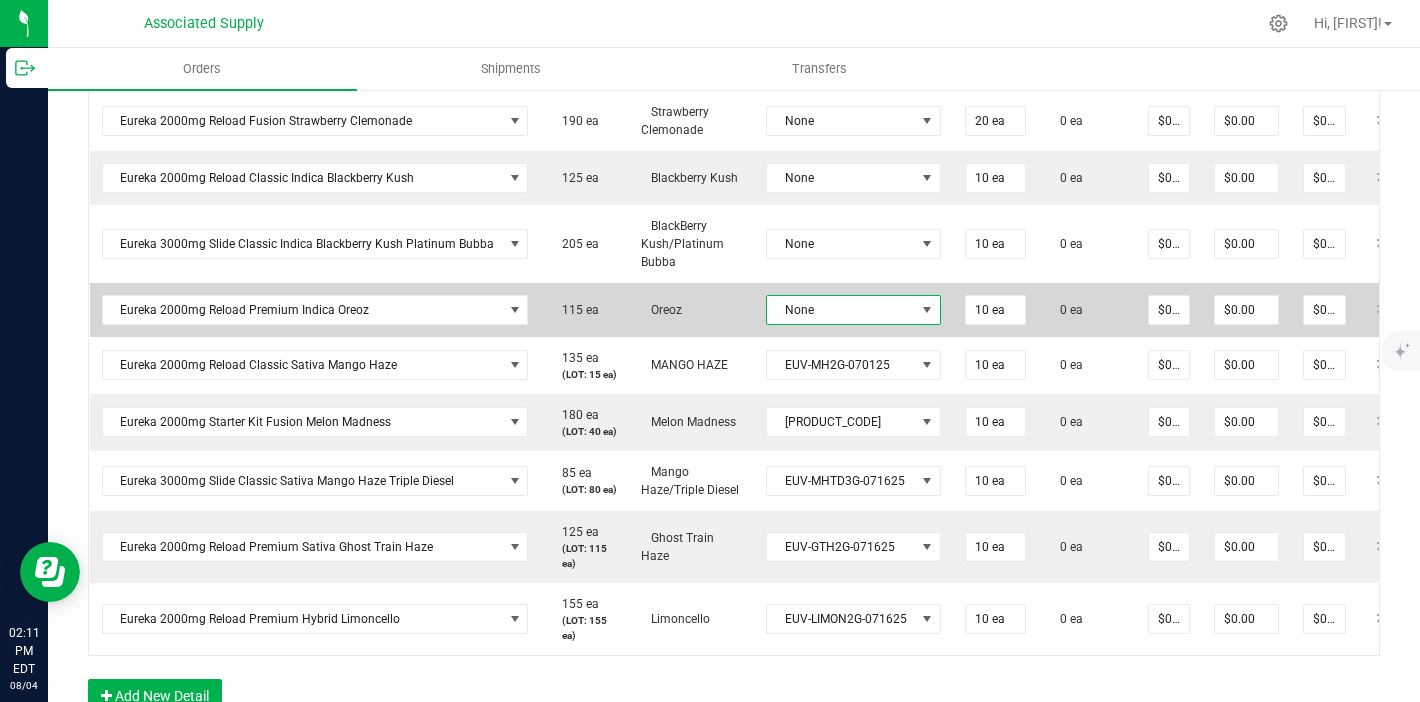 click on "None" at bounding box center [841, 310] 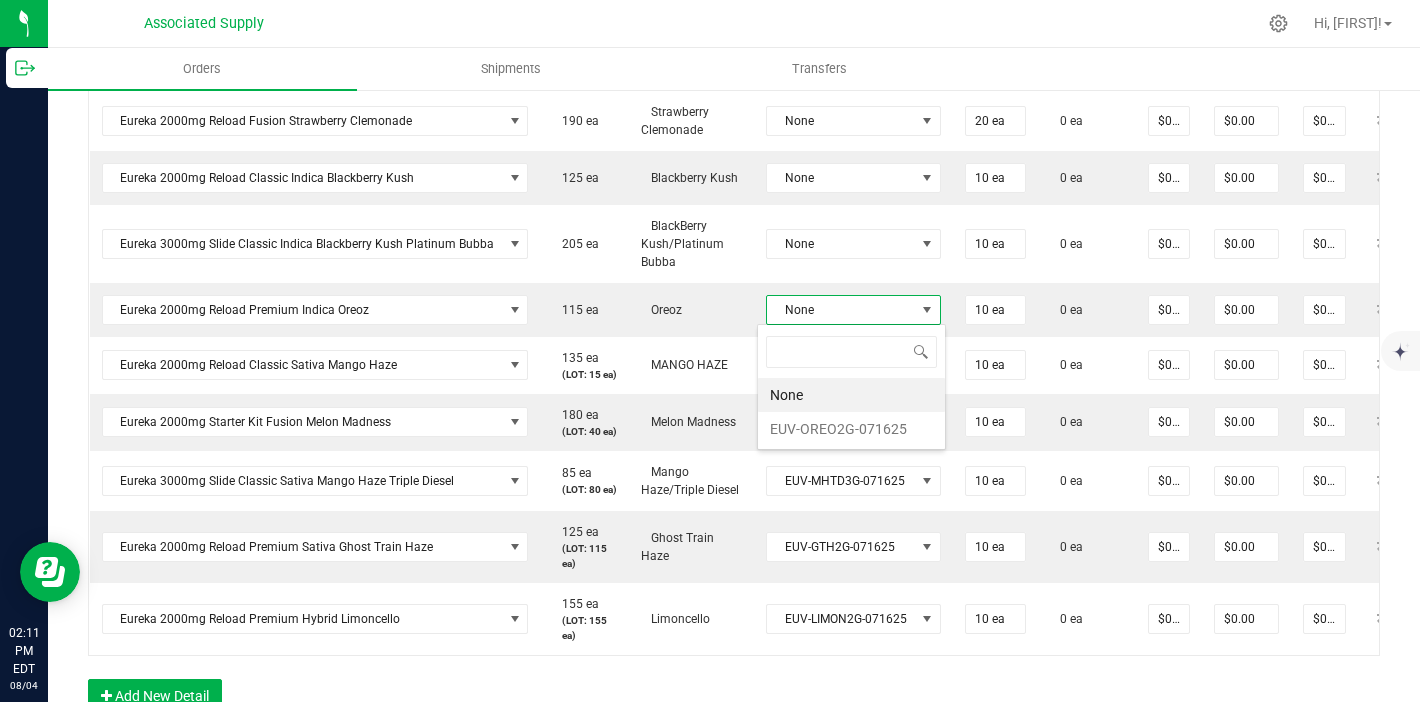 scroll, scrollTop: 99970, scrollLeft: 99826, axis: both 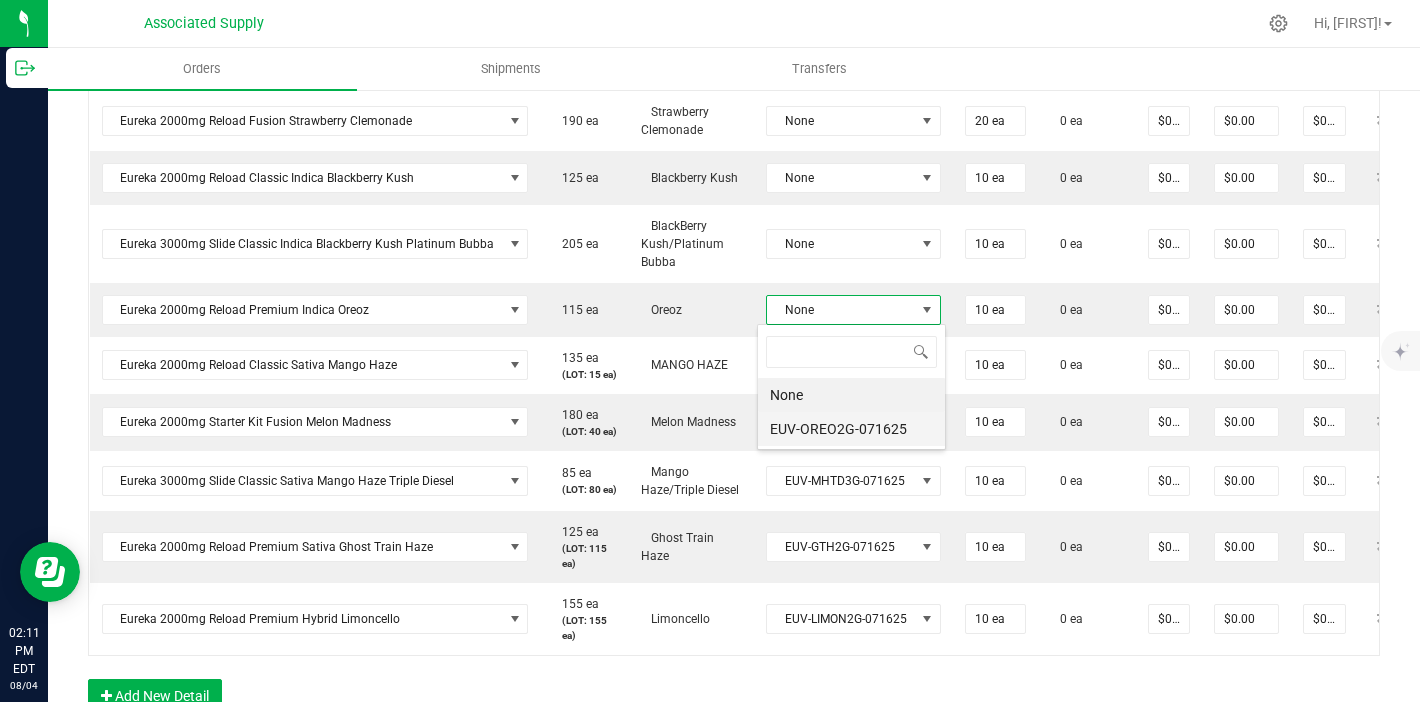 click on "EUV-OREO2G-071625" at bounding box center (851, 429) 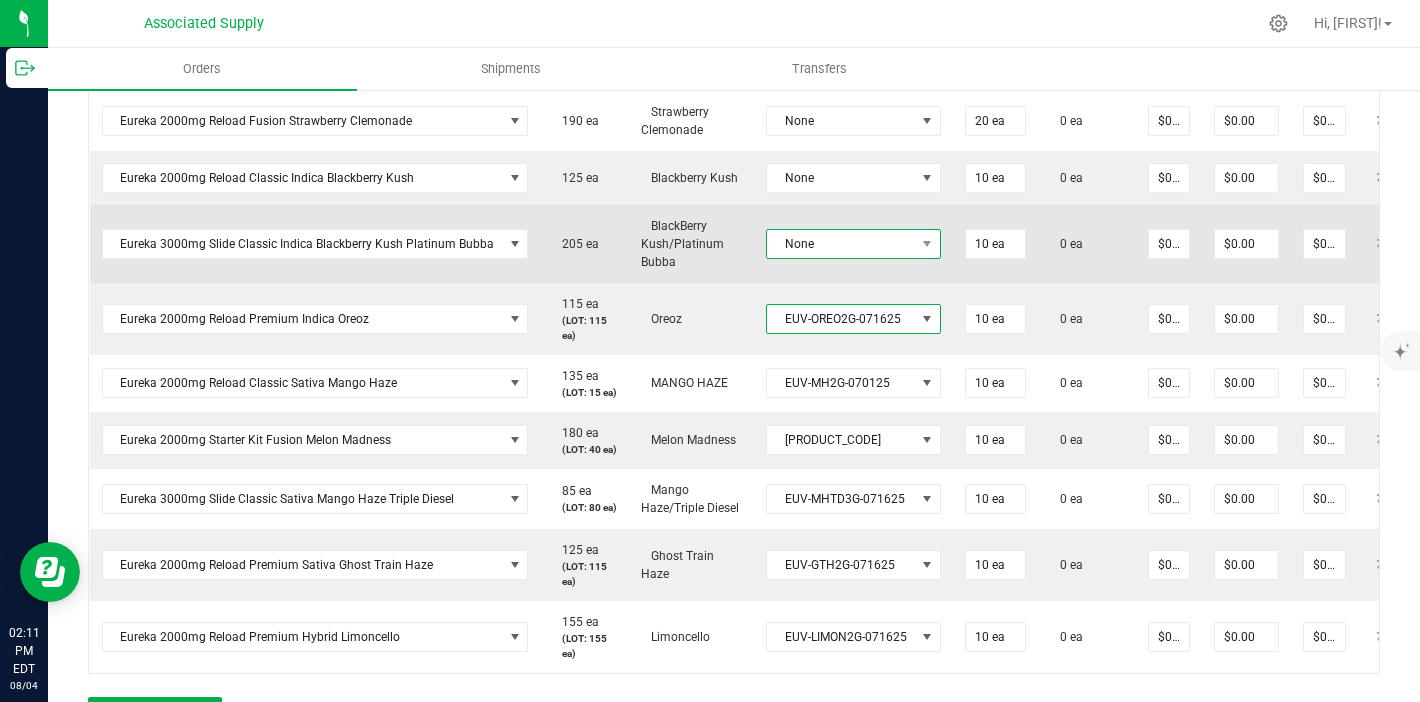 click on "None" at bounding box center [841, 244] 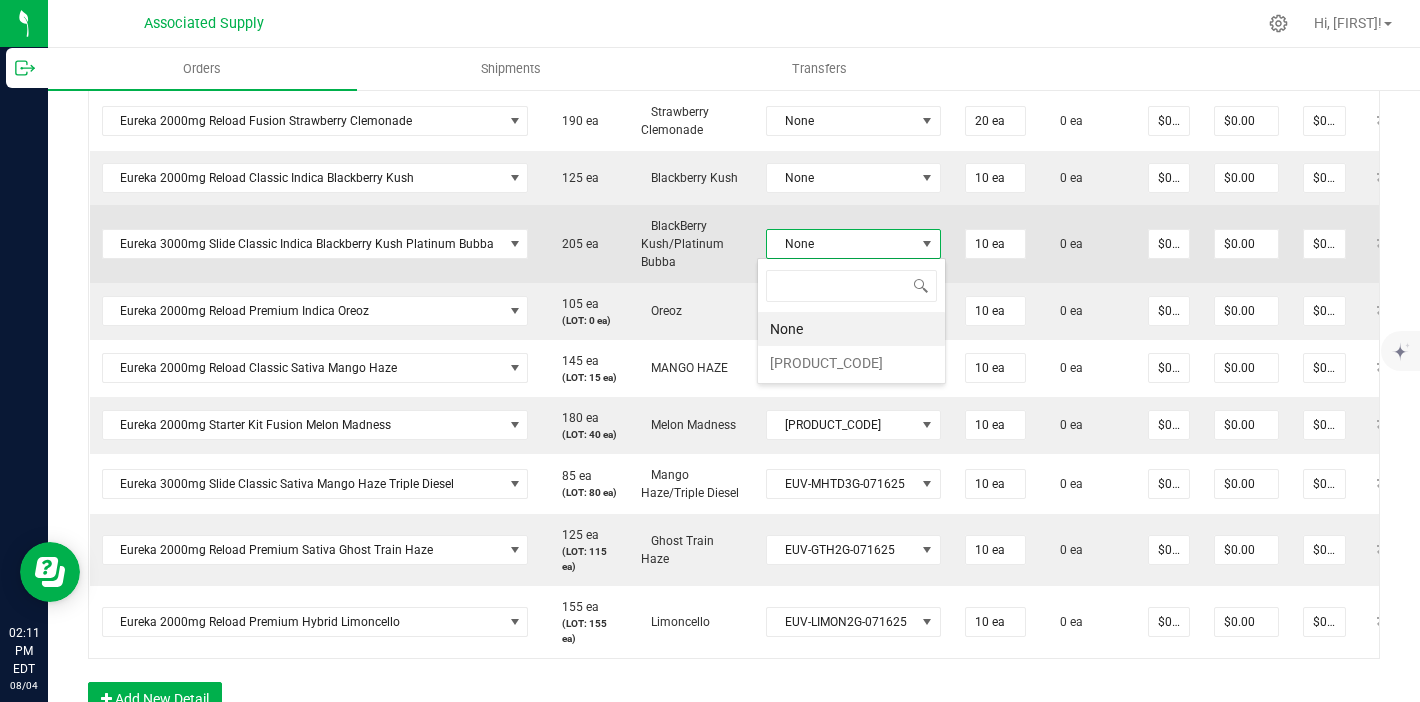 scroll, scrollTop: 99970, scrollLeft: 99826, axis: both 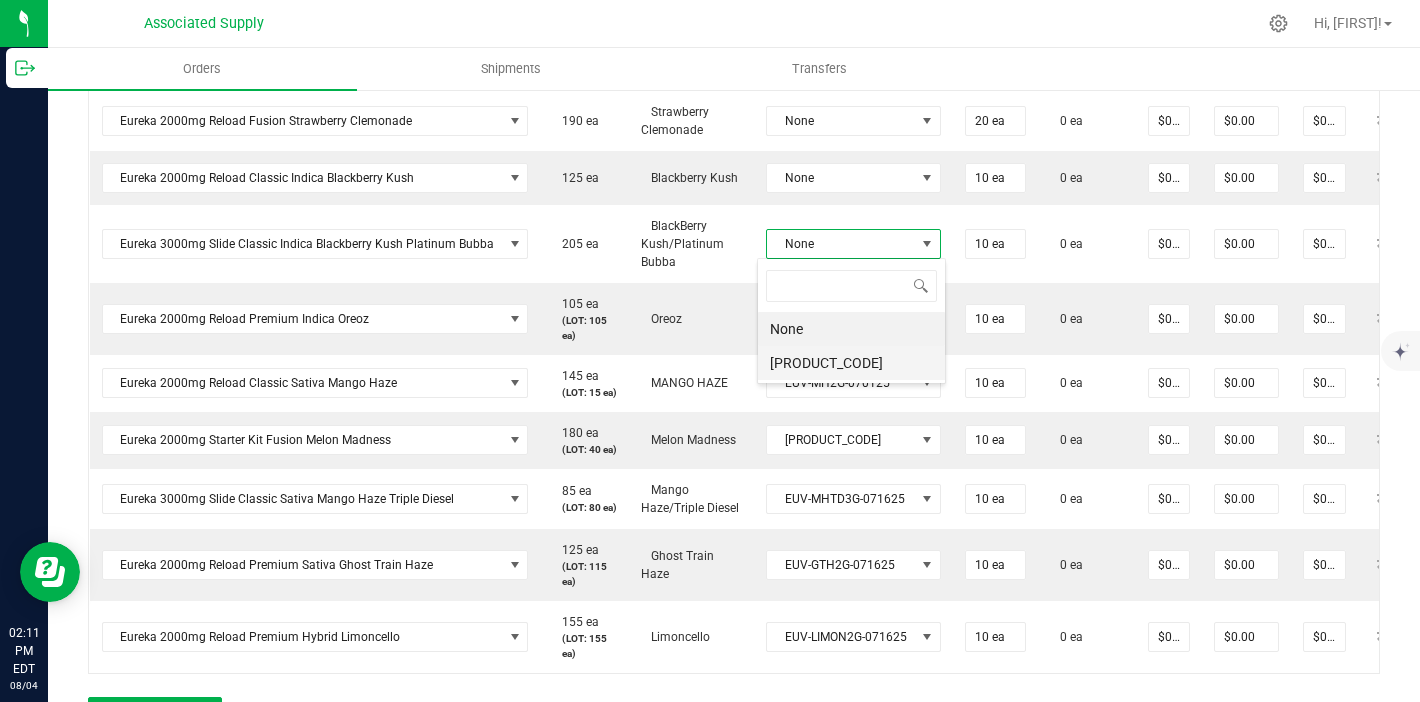 click on "[PRODUCT_CODE]" at bounding box center [851, 363] 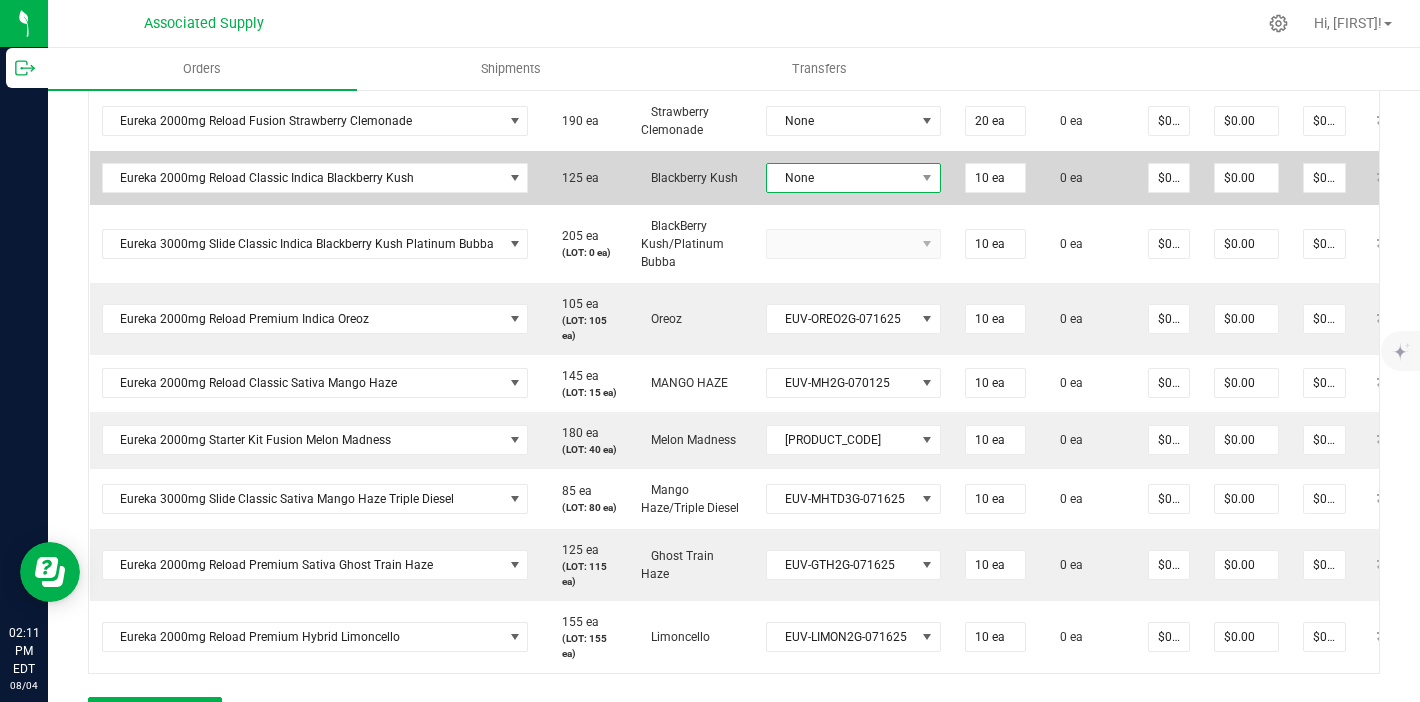 click on "None" at bounding box center (841, 178) 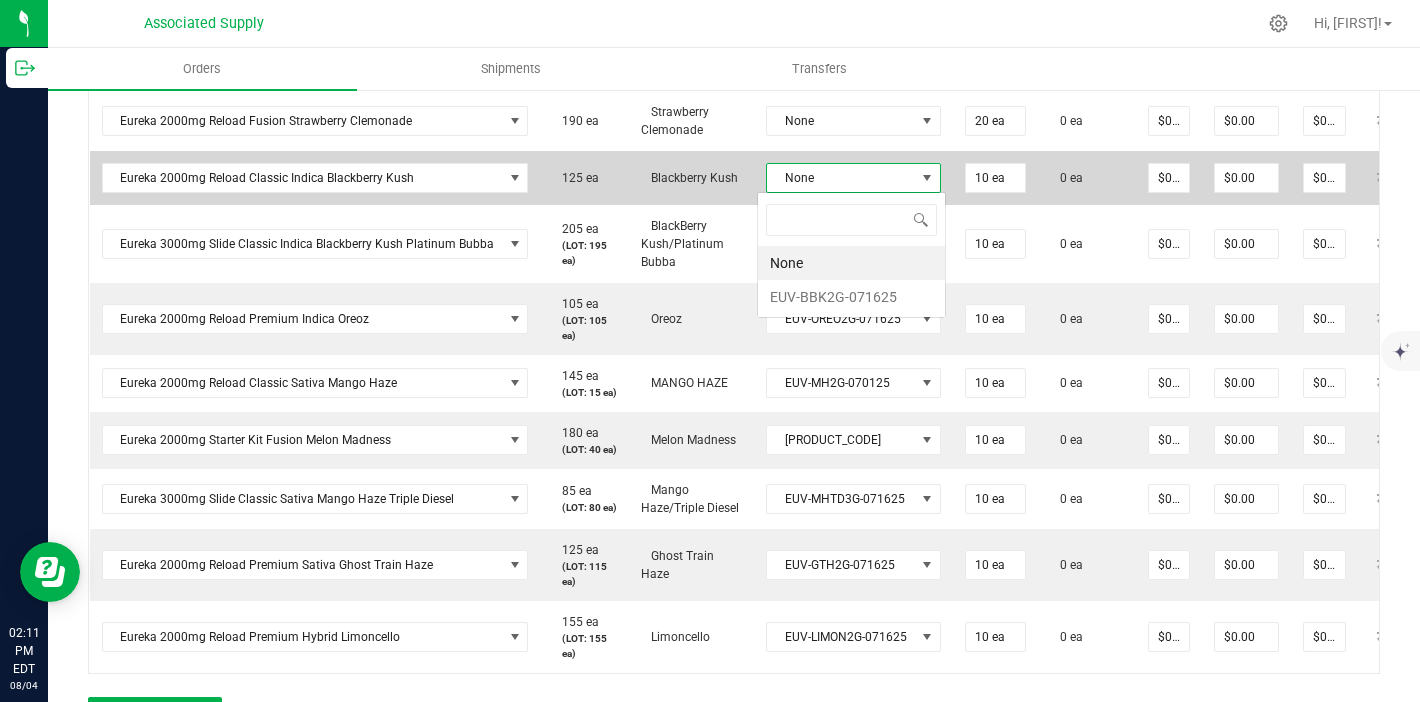 scroll, scrollTop: 99970, scrollLeft: 99826, axis: both 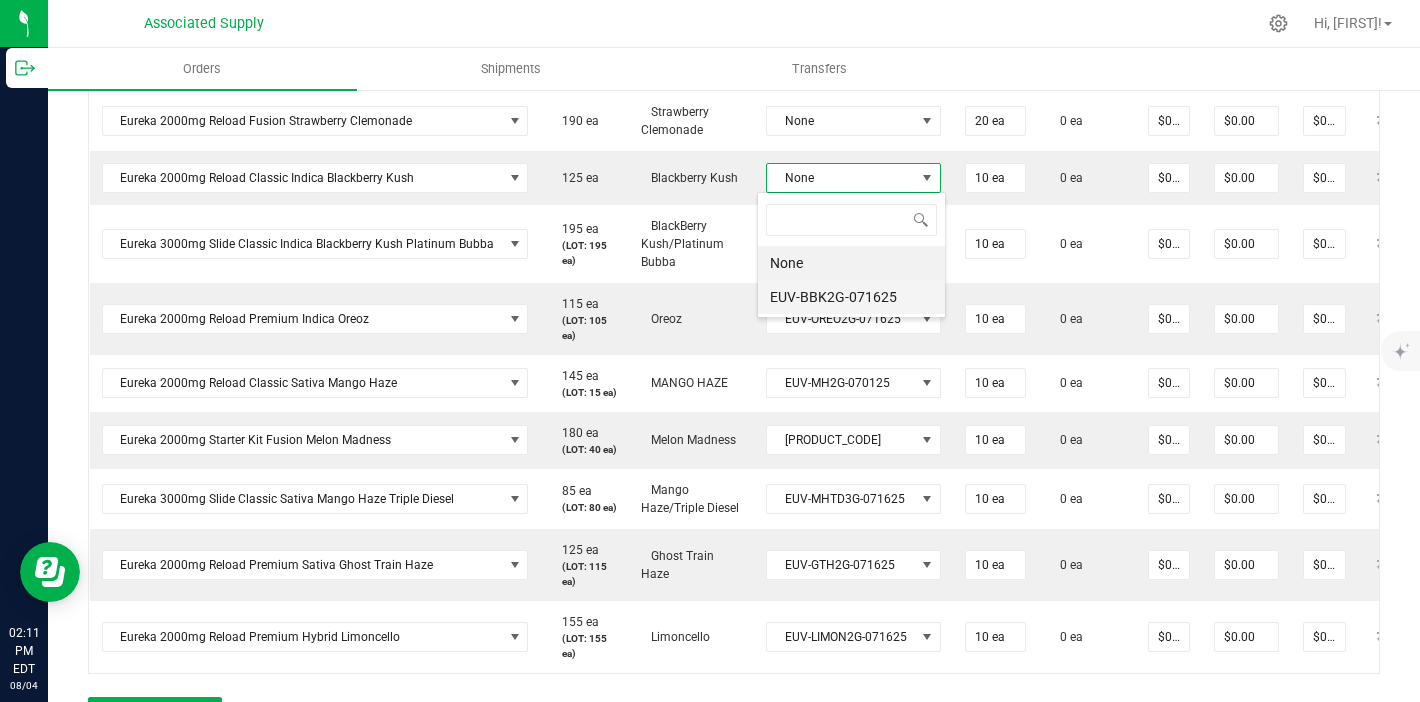 click on "EUV-BBK2G-071625" at bounding box center (851, 297) 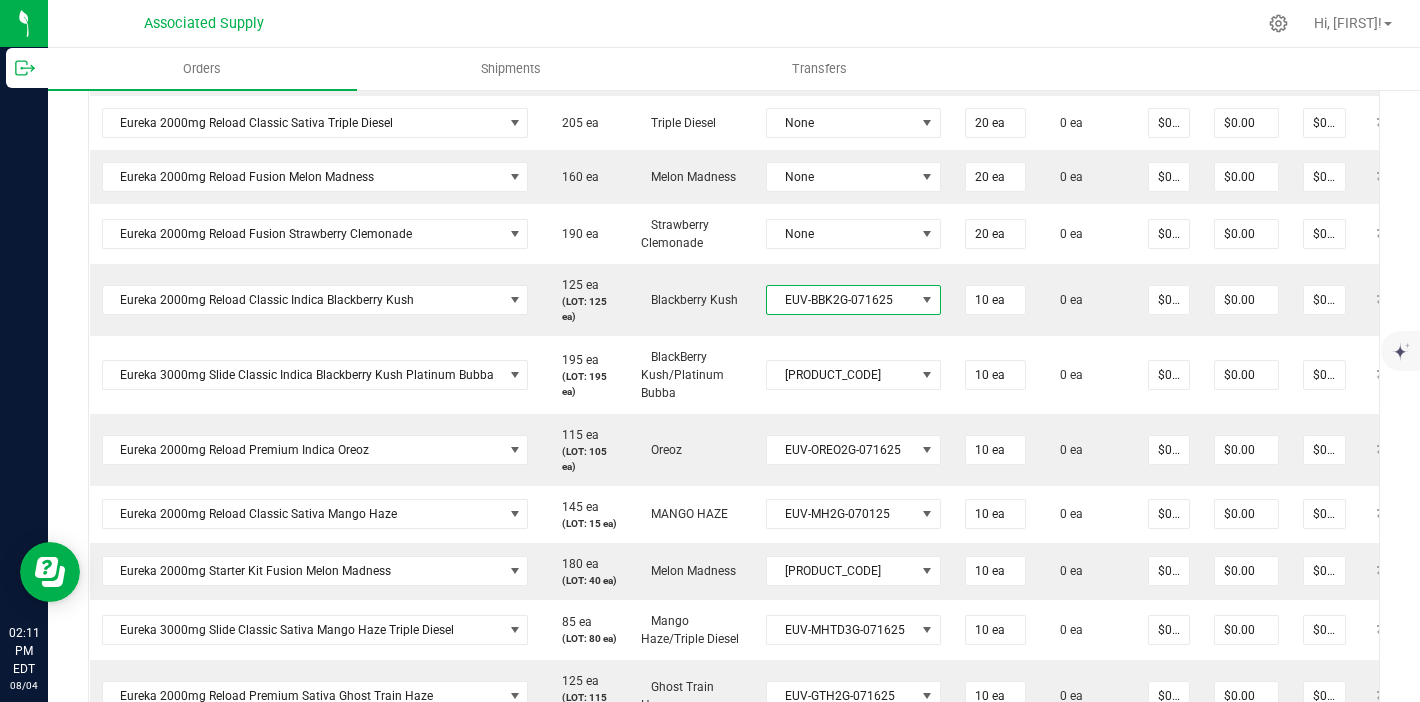 scroll, scrollTop: 751, scrollLeft: 0, axis: vertical 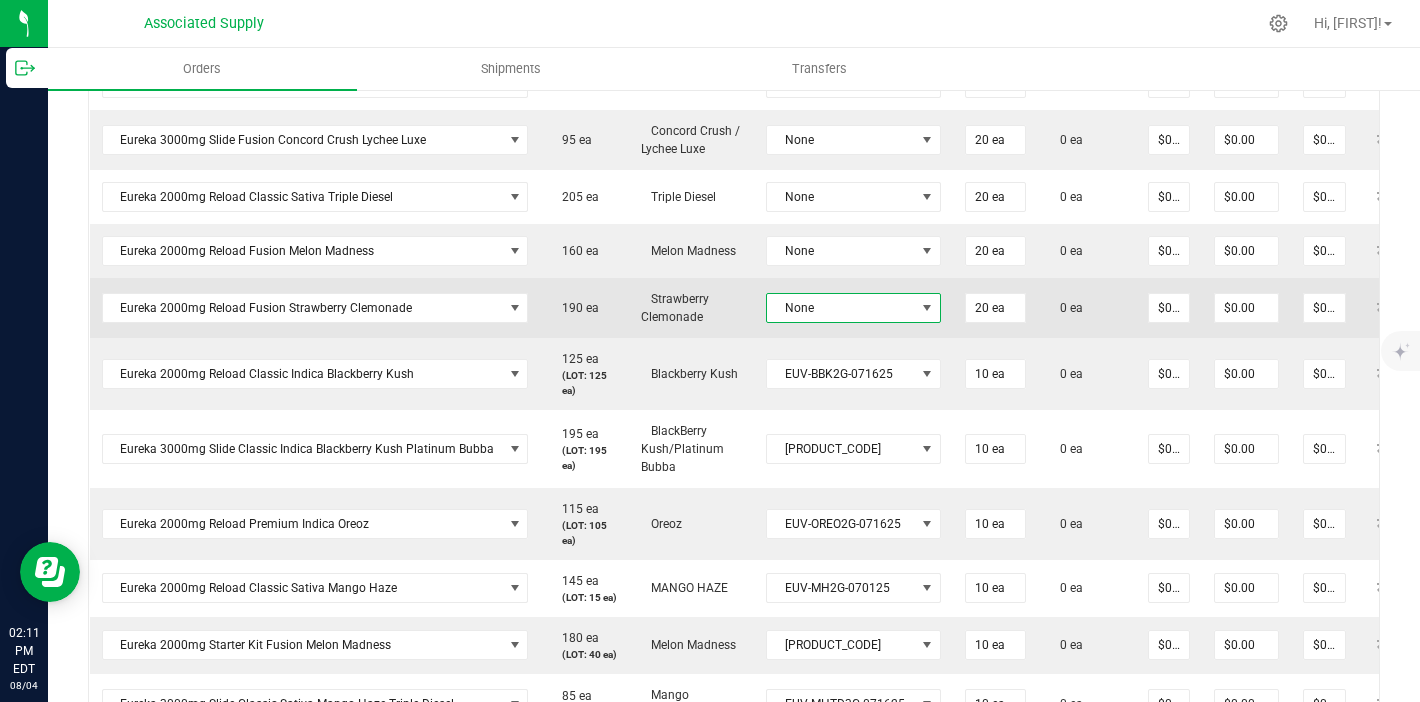 click on "None" at bounding box center [841, 308] 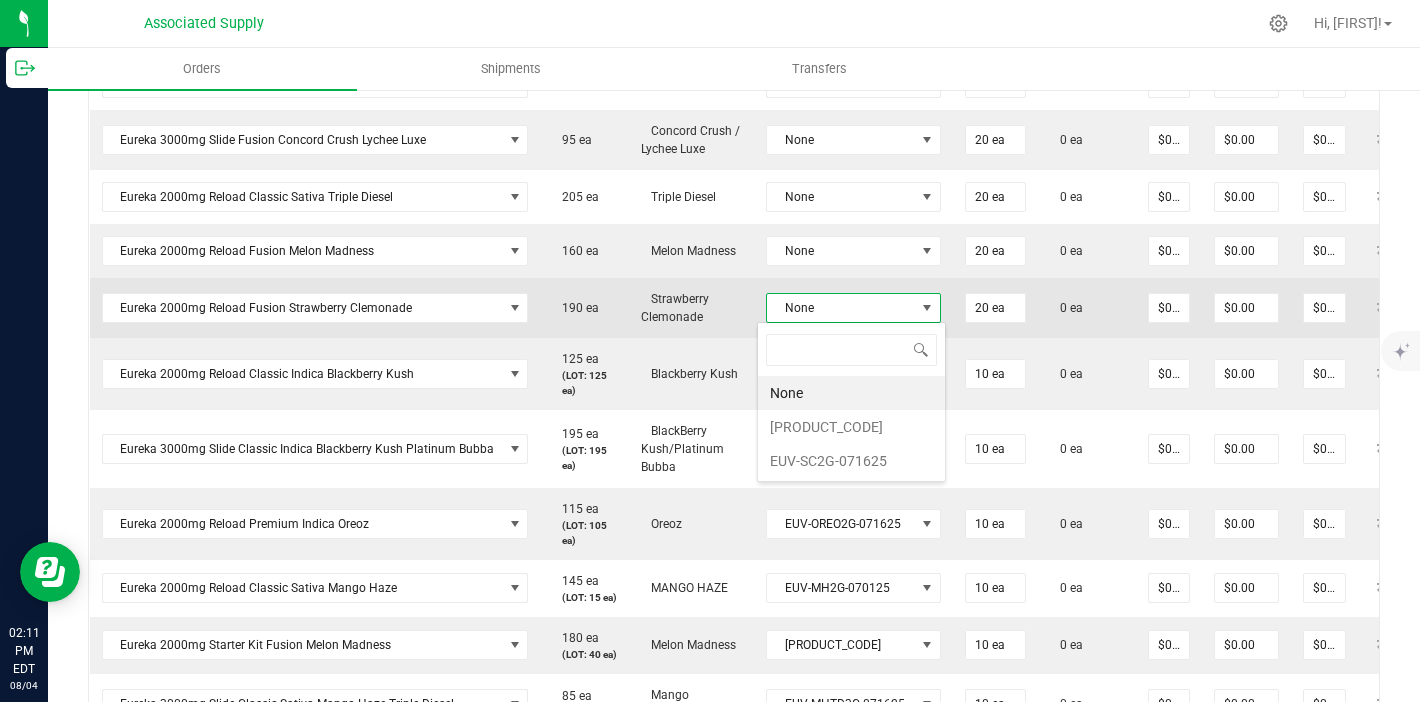scroll, scrollTop: 99970, scrollLeft: 99826, axis: both 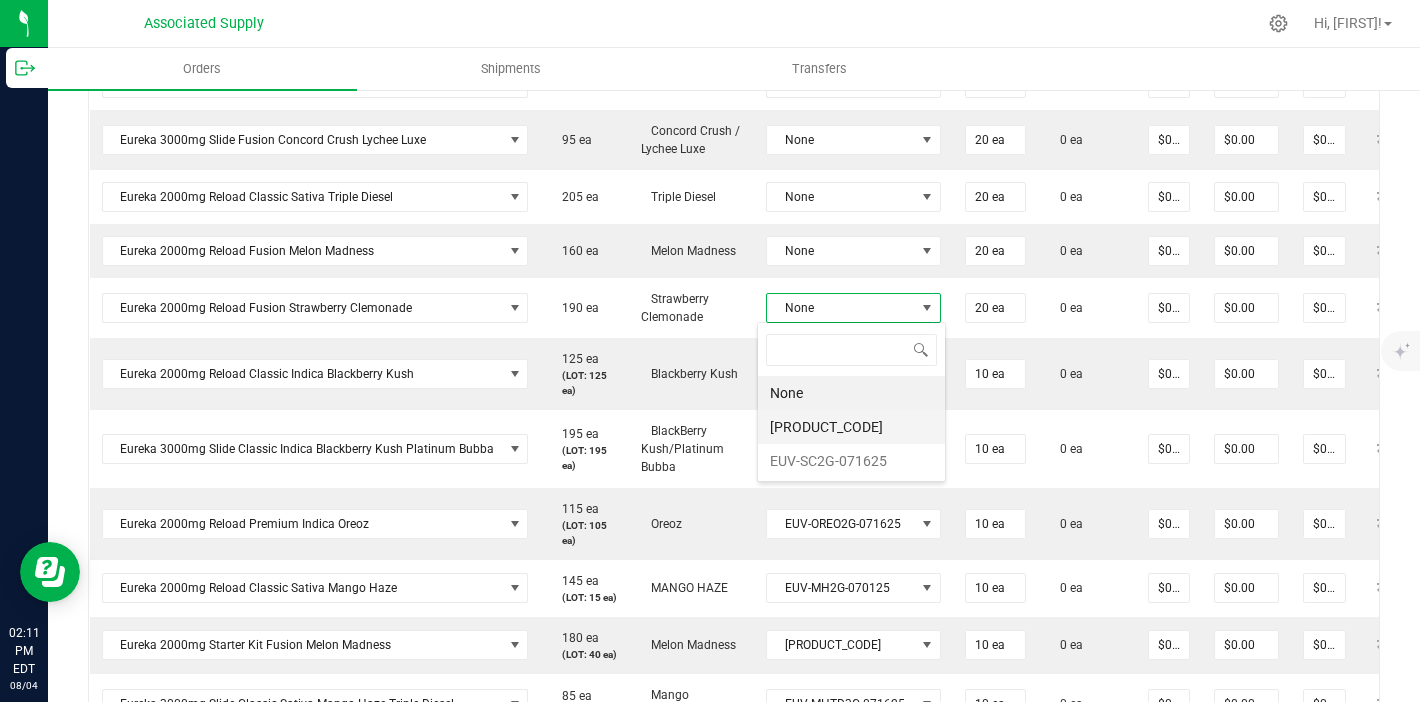 click on "[PRODUCT_CODE]" at bounding box center [851, 427] 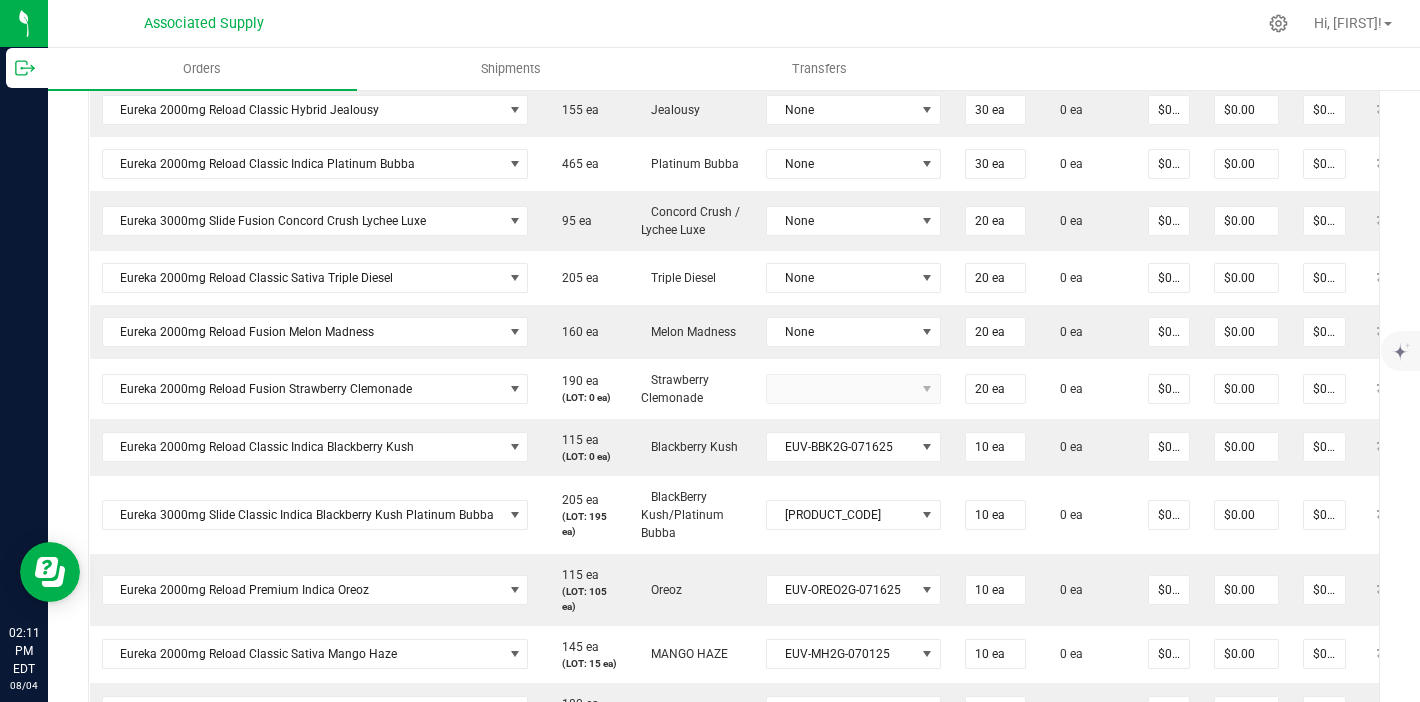 scroll, scrollTop: 664, scrollLeft: 0, axis: vertical 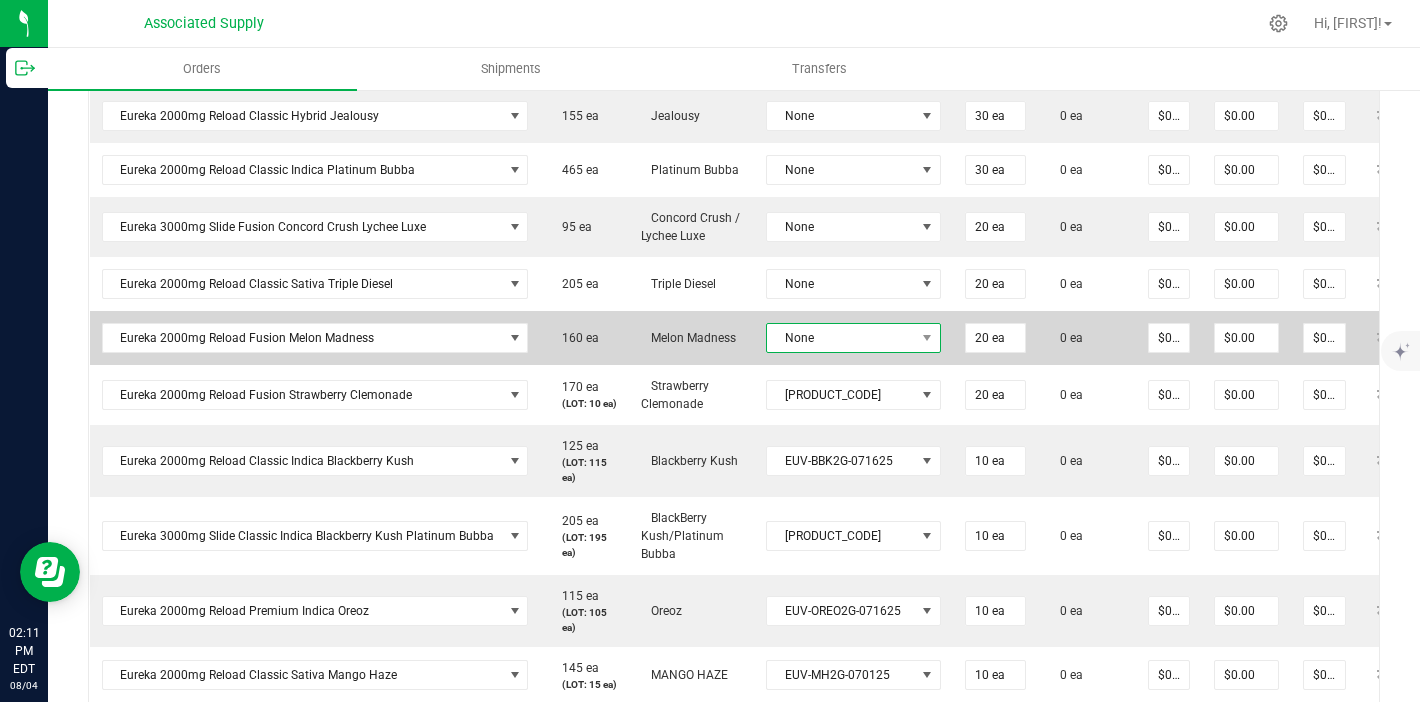 click on "None" at bounding box center (841, 338) 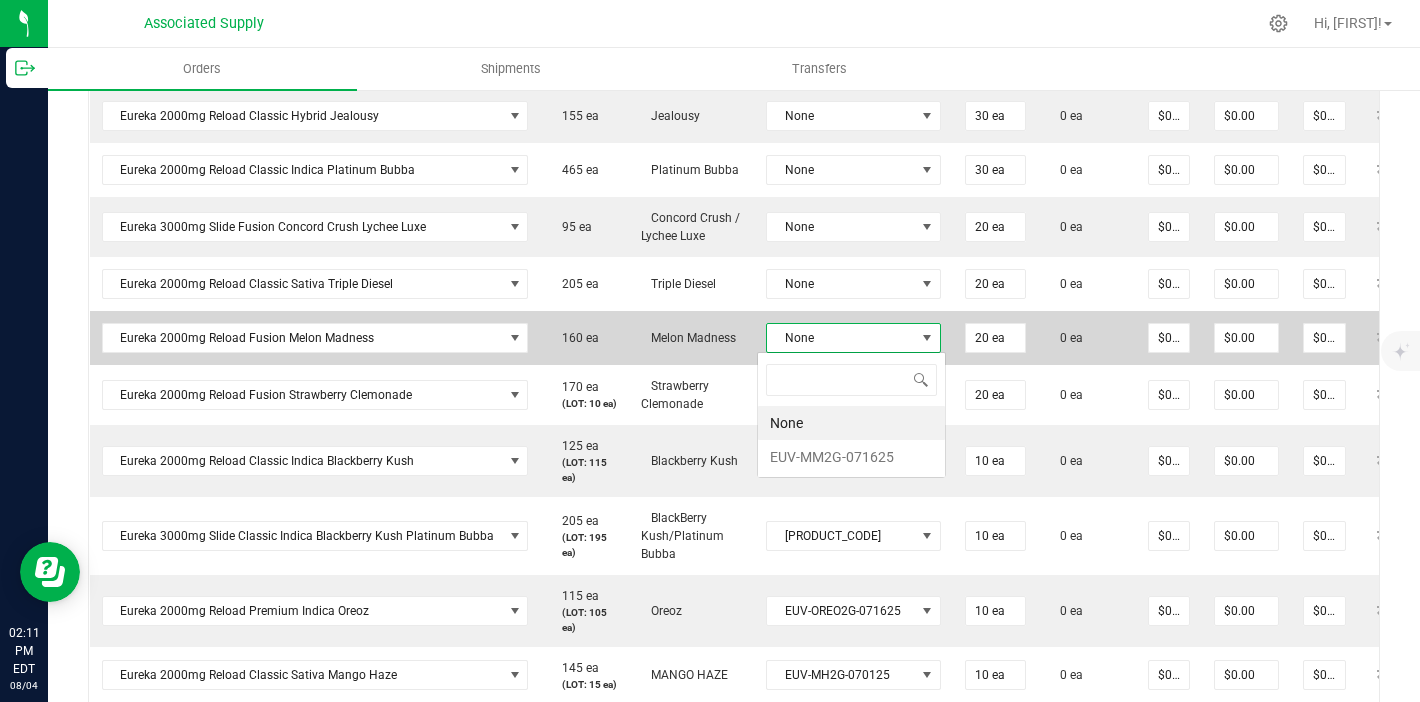 scroll, scrollTop: 99970, scrollLeft: 99826, axis: both 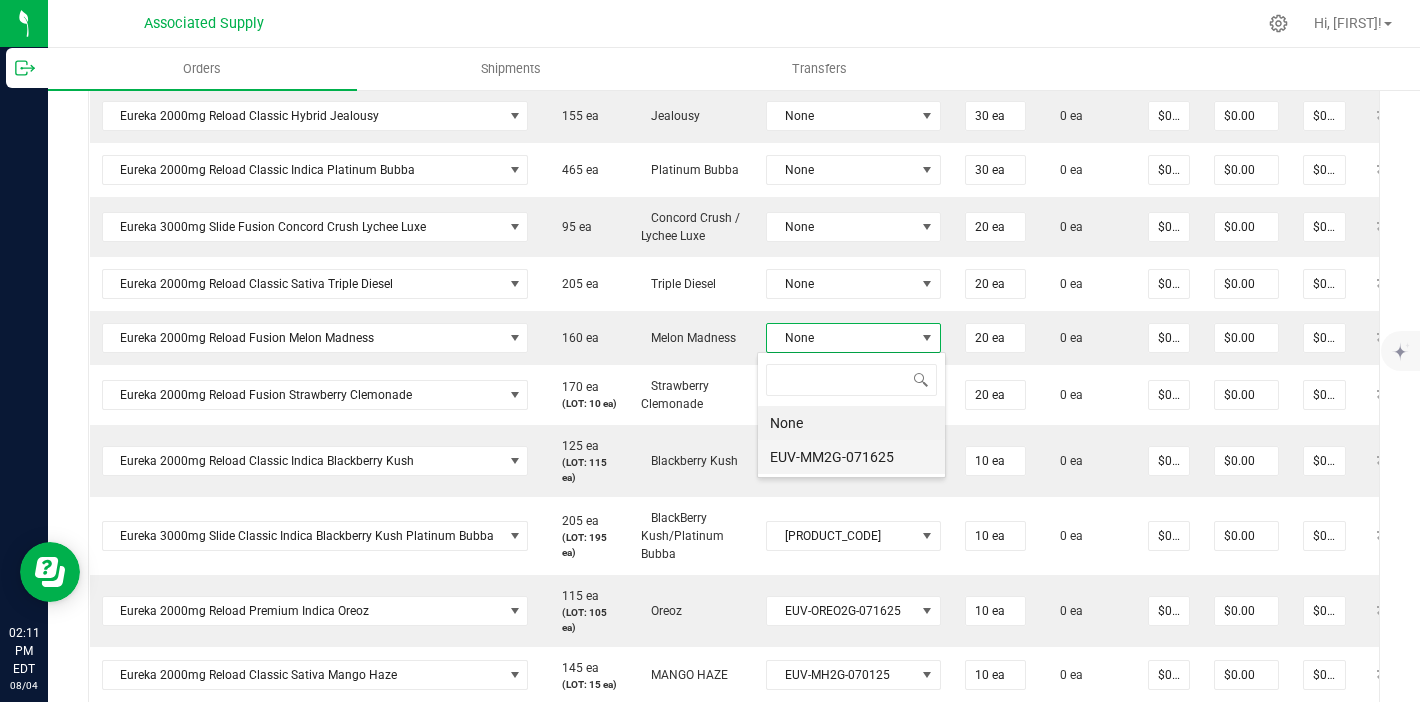 click on "EUV-MM2G-071625" at bounding box center [851, 457] 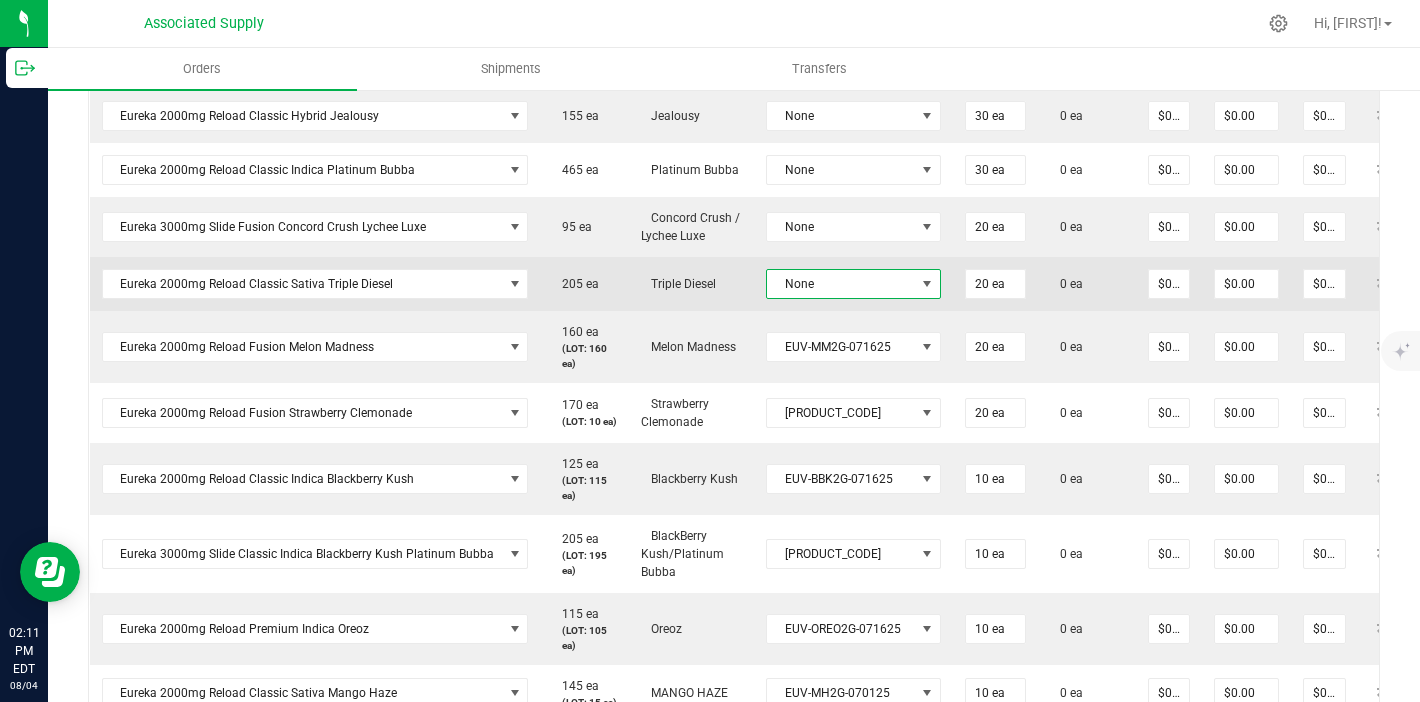 click on "None" at bounding box center (841, 284) 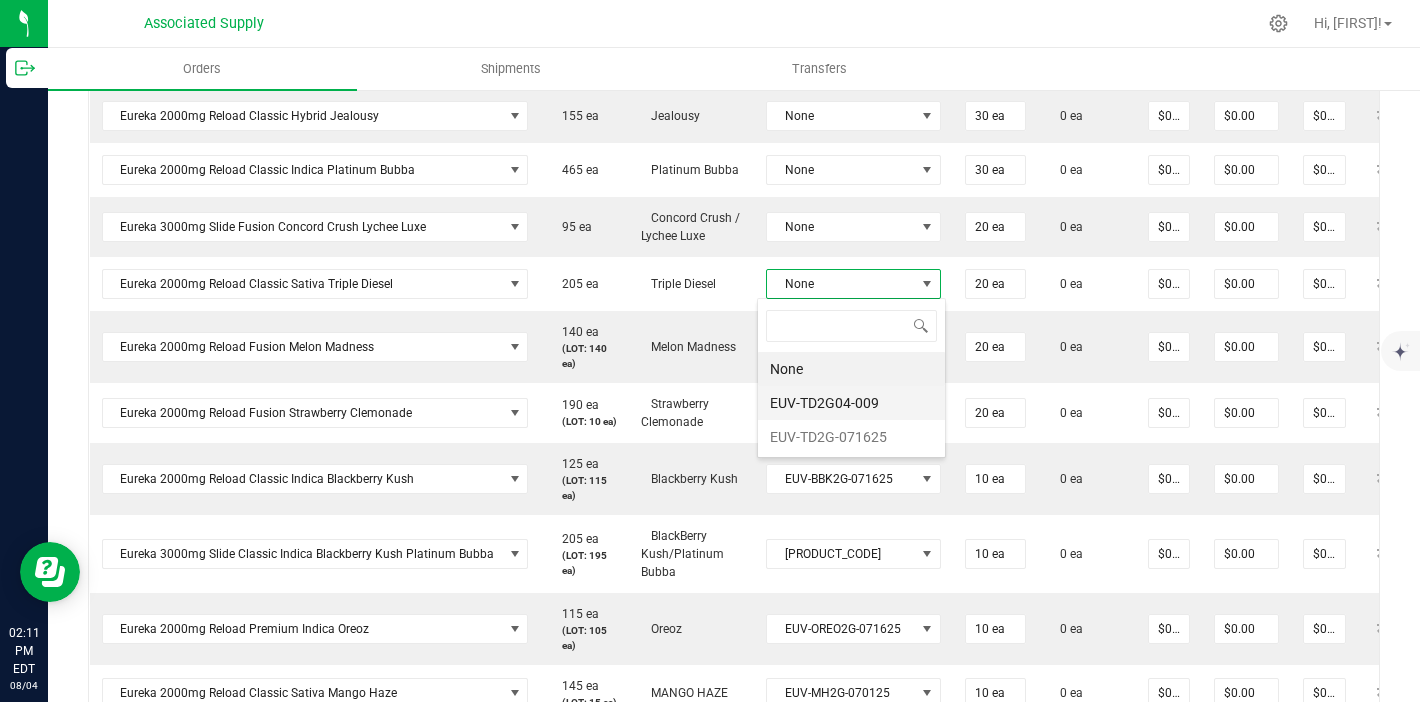 click on "EUV-TD2G04-009" at bounding box center (851, 403) 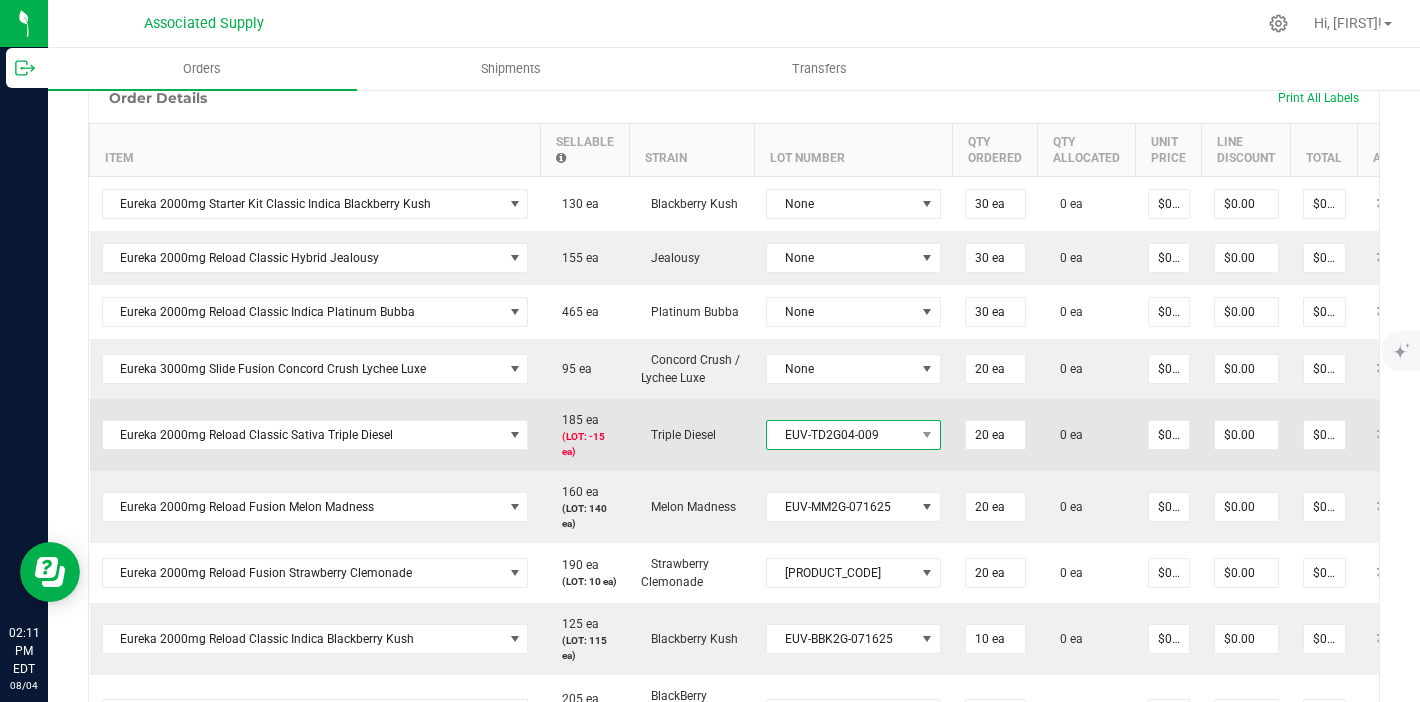 click on "EUV-TD2G04-009" at bounding box center (841, 435) 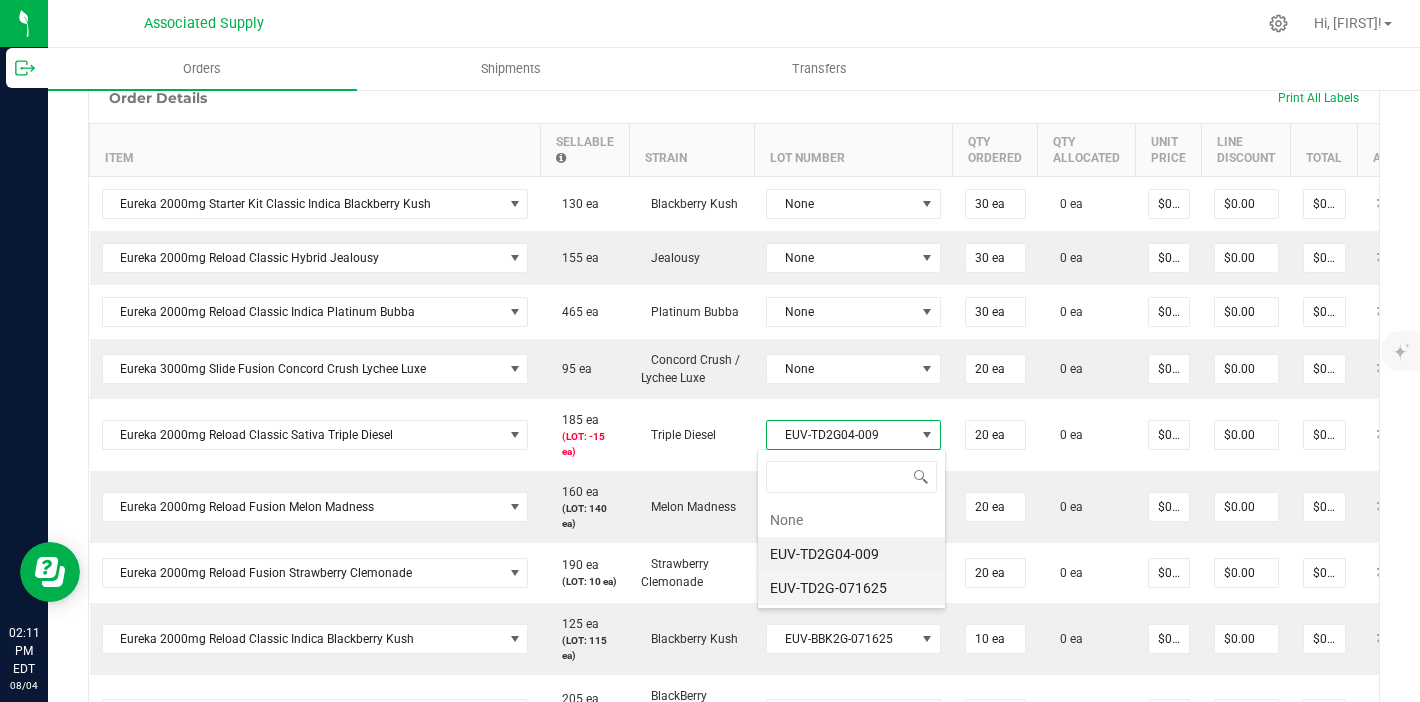 click on "EUV-TD2G-071625" at bounding box center (851, 588) 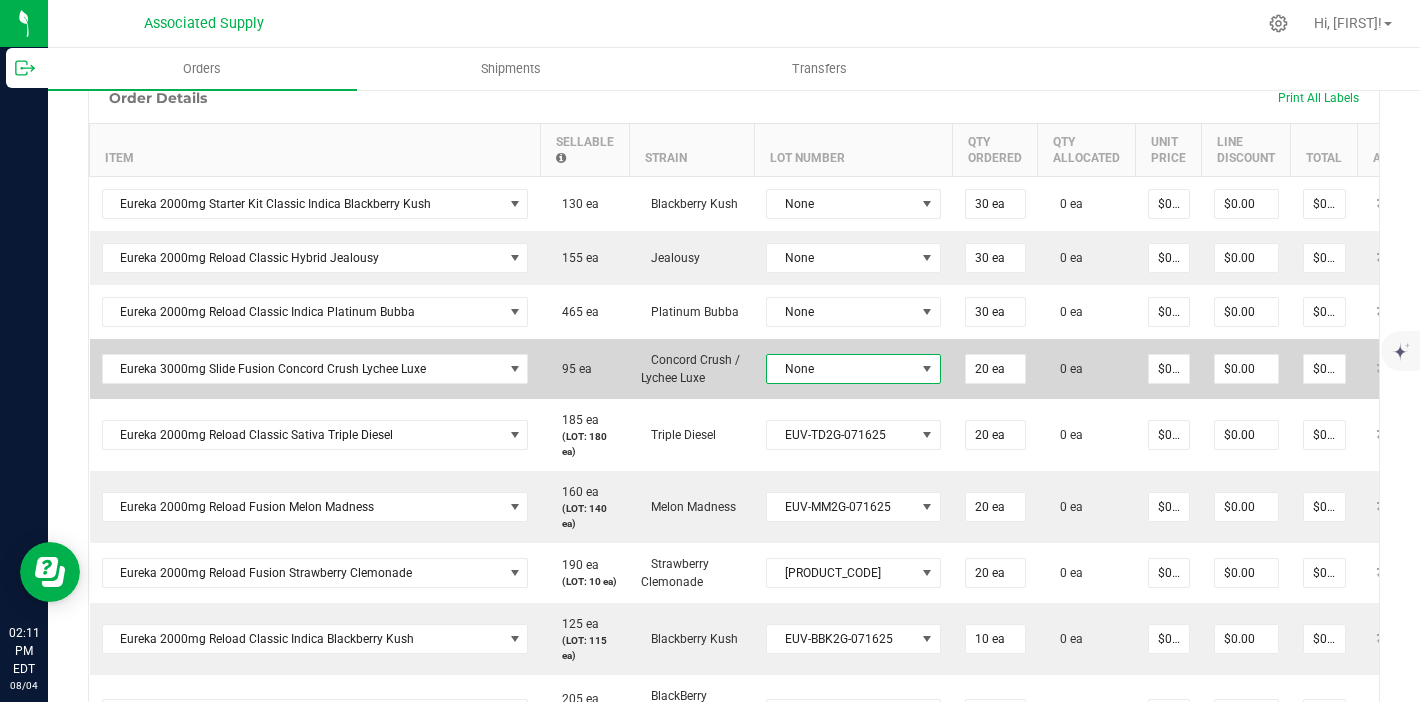 click on "None" at bounding box center [841, 369] 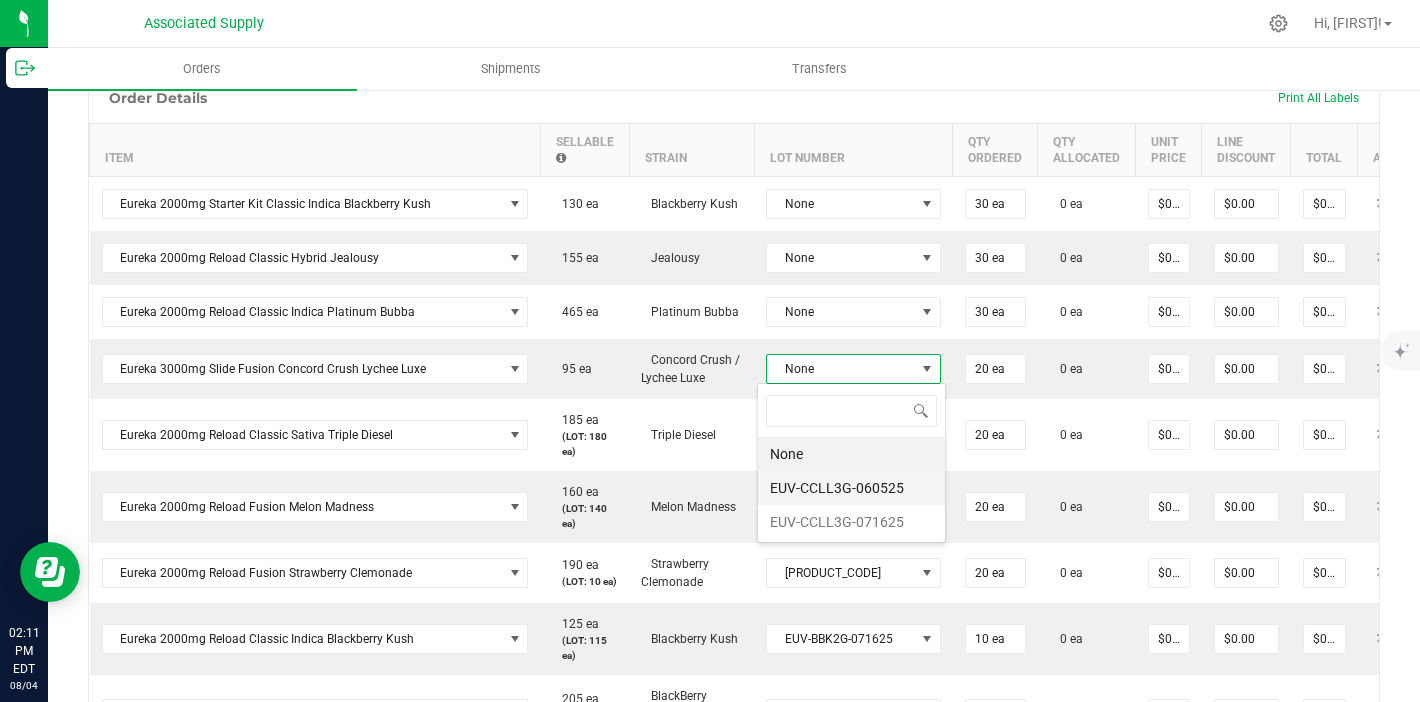 click on "EUV-CCLL3G-060525" at bounding box center [851, 488] 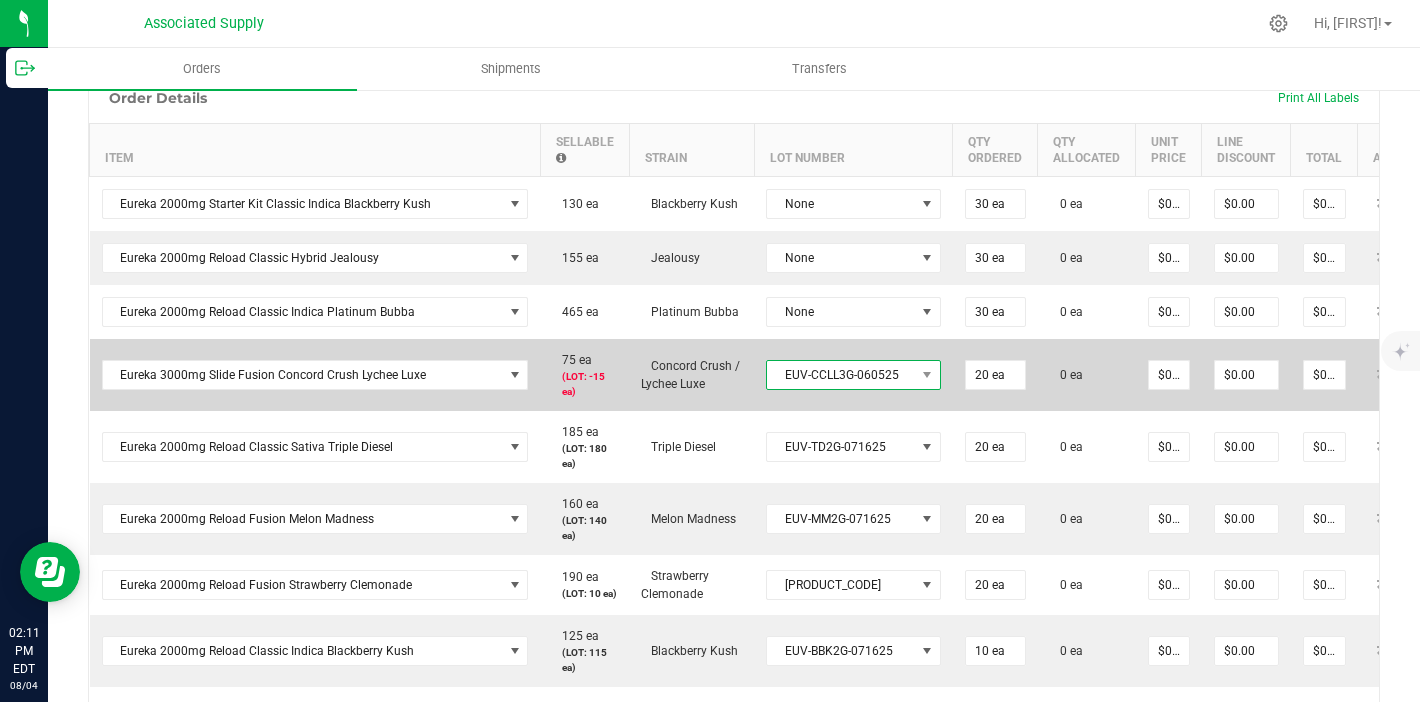 click on "EUV-CCLL3G-060525" at bounding box center (841, 375) 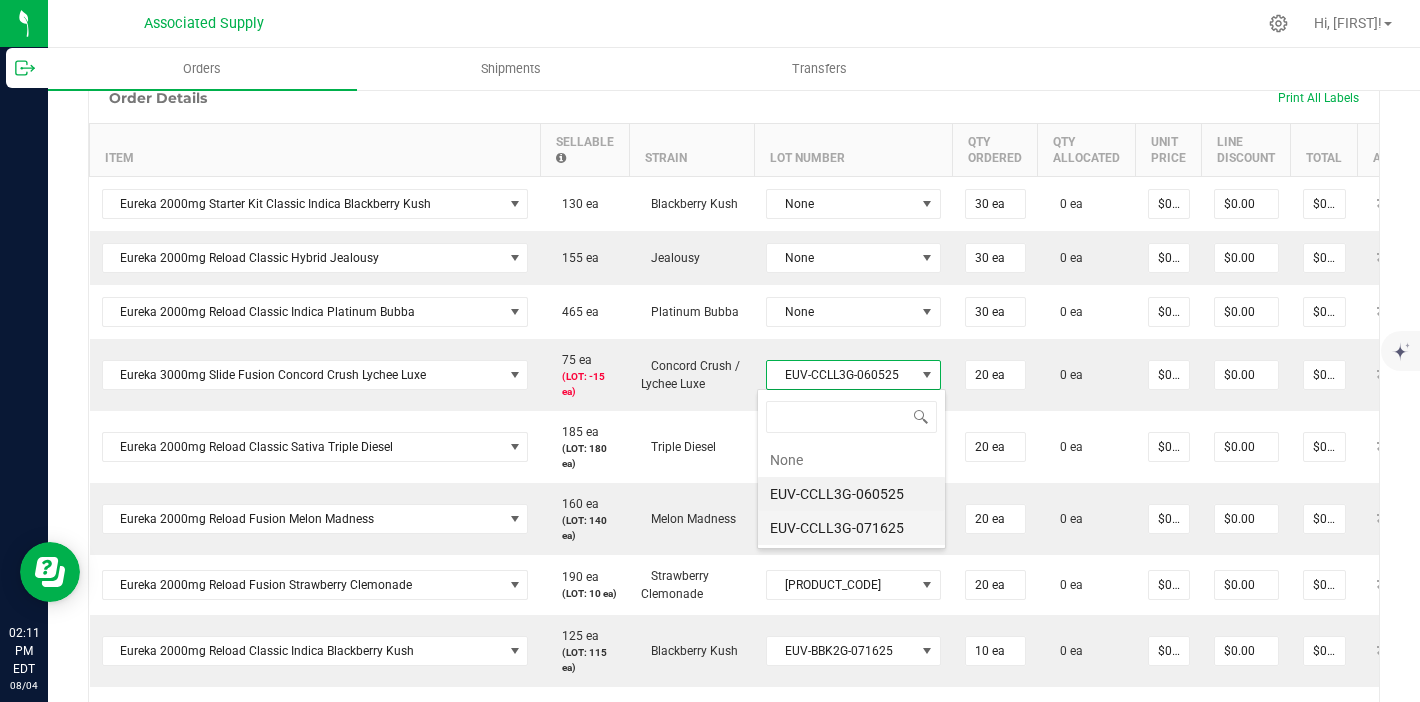 click on "EUV-CCLL3G-071625" at bounding box center (851, 528) 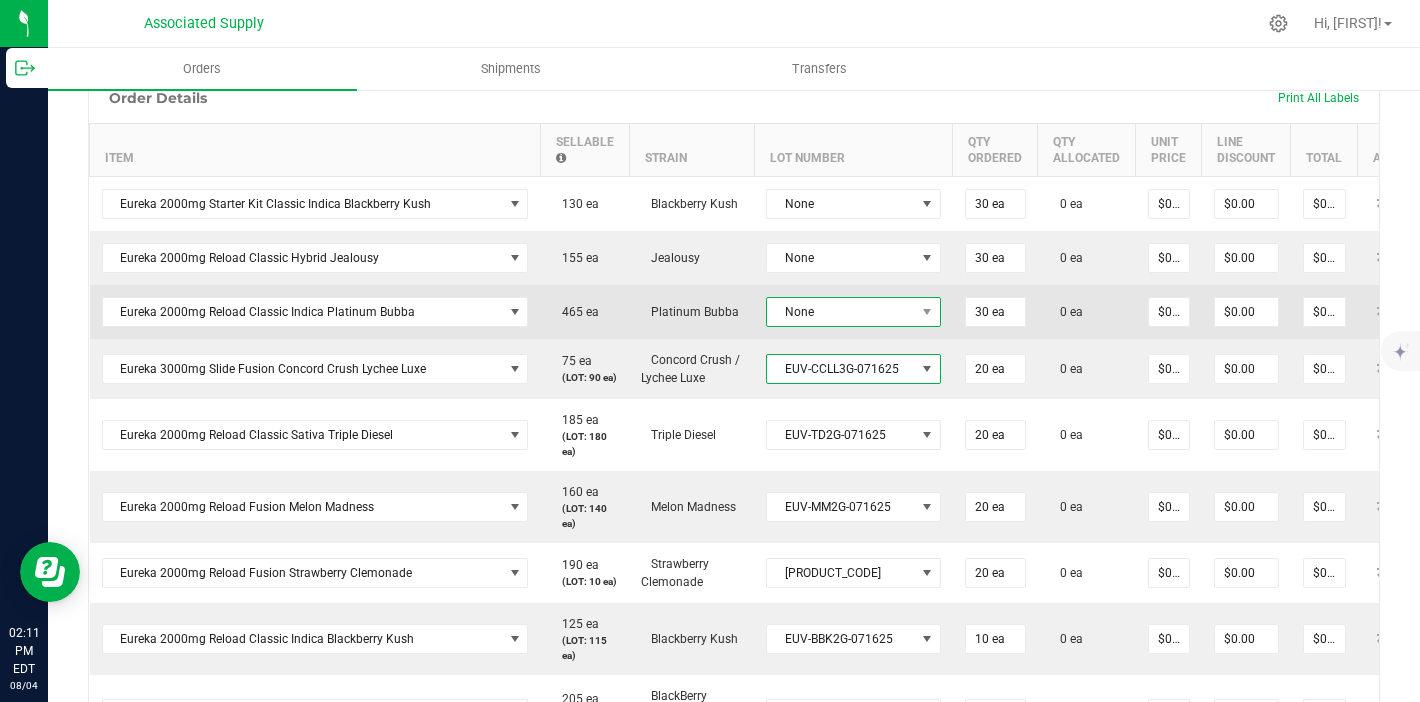 click on "None" at bounding box center [841, 312] 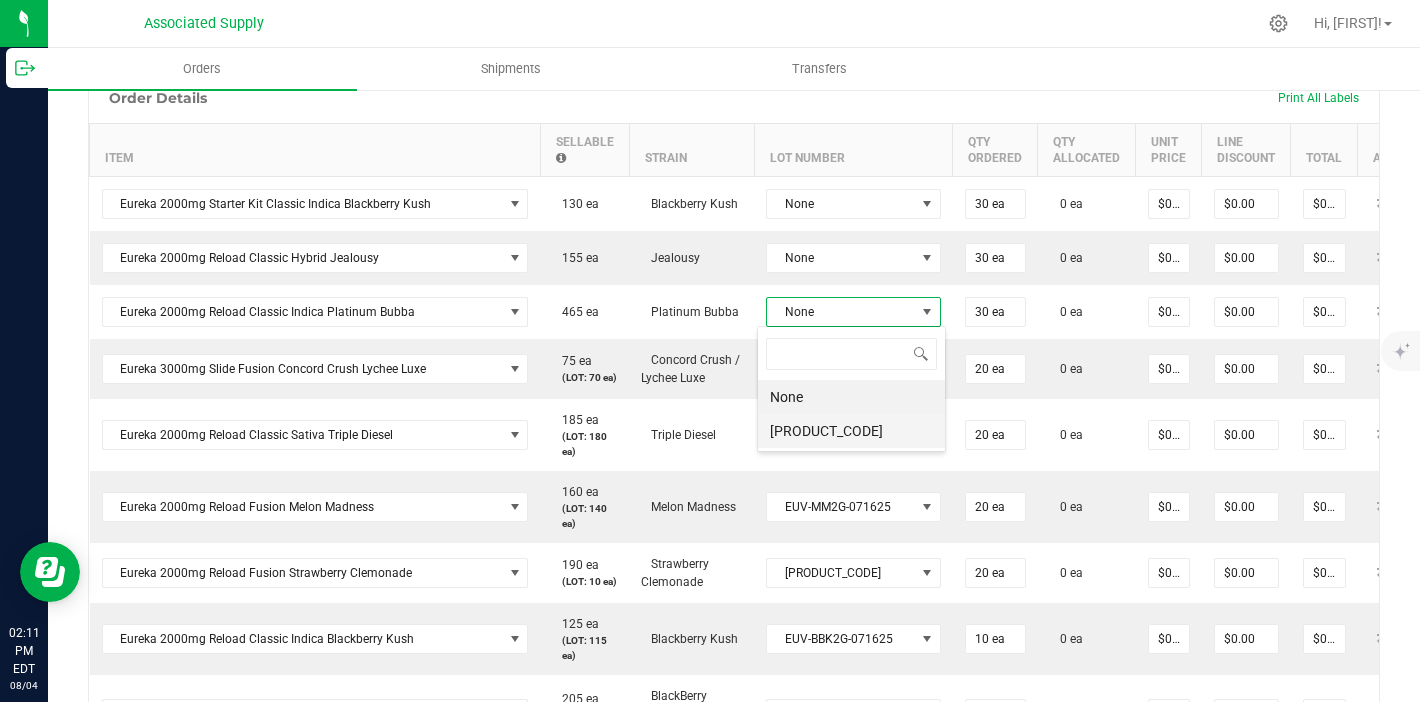 click on "[PRODUCT_CODE]" at bounding box center (851, 431) 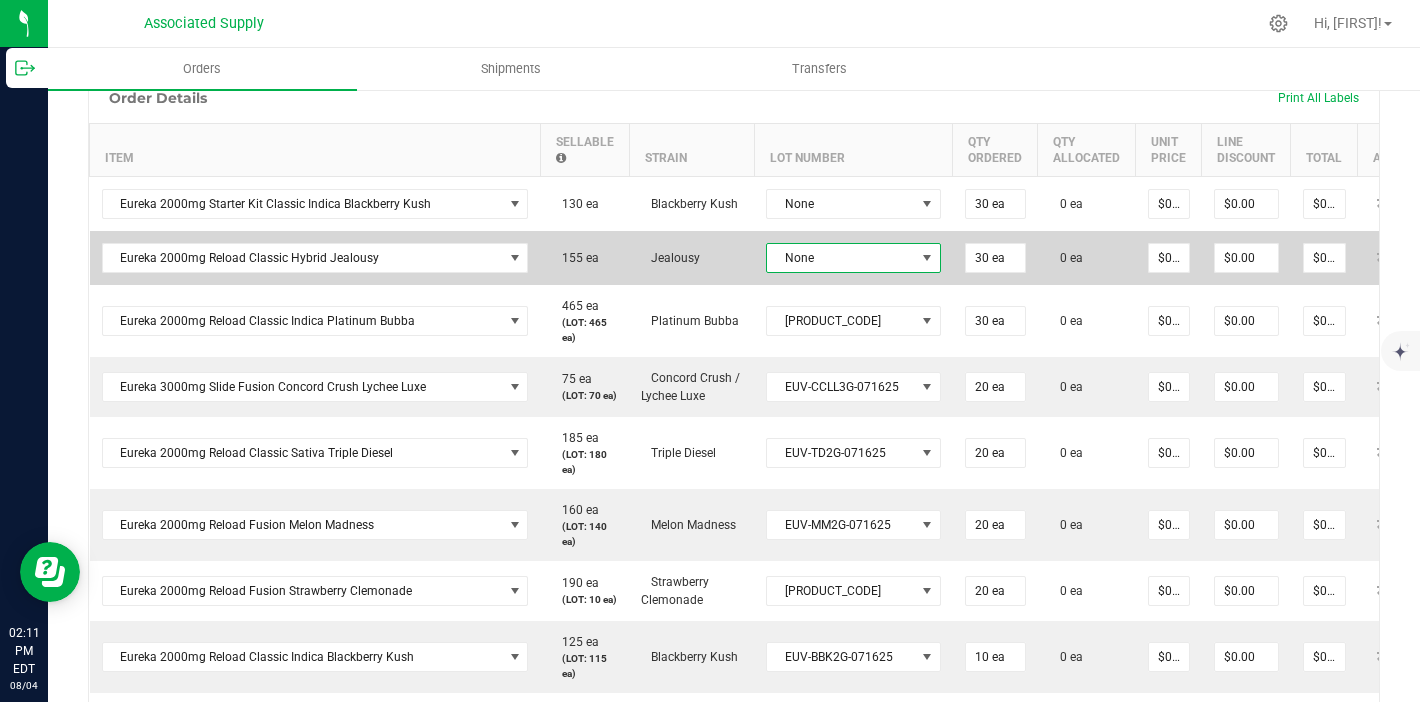 click on "None" at bounding box center [853, 258] 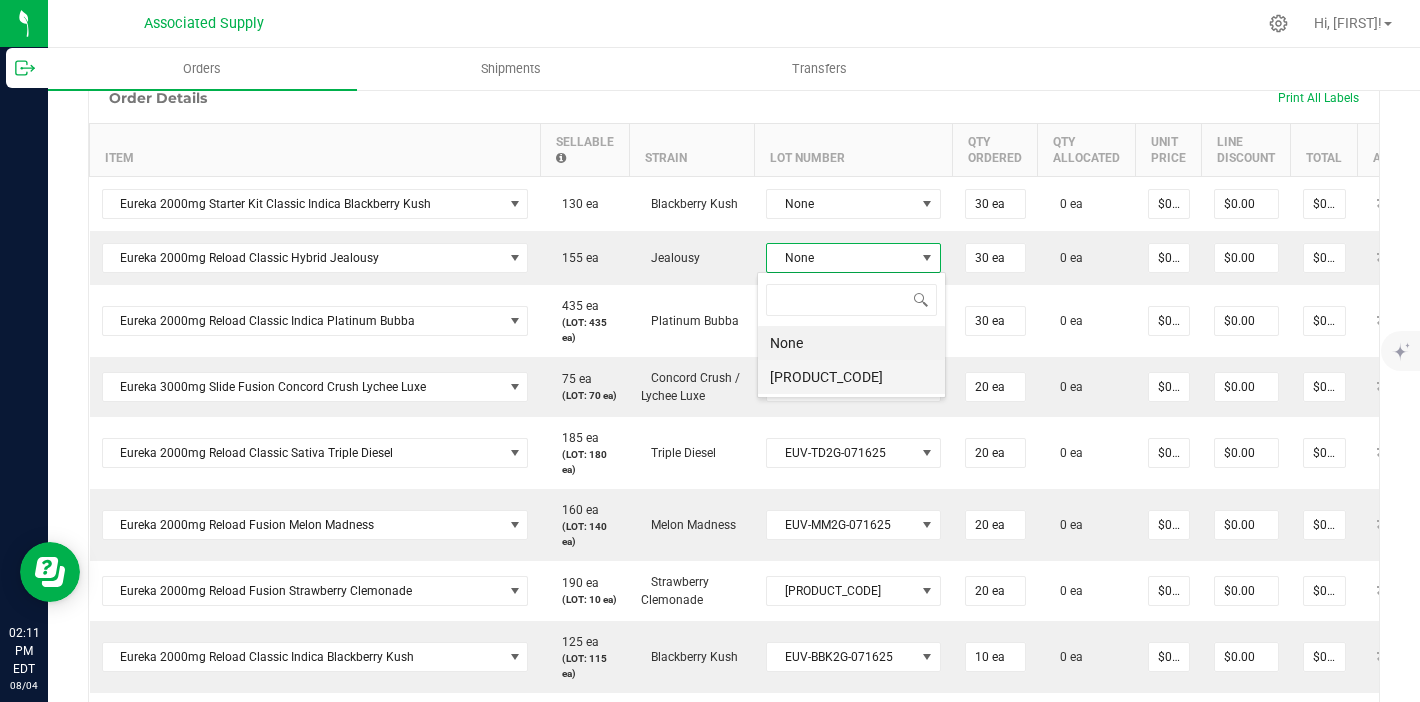 click on "[PRODUCT_CODE]" at bounding box center [851, 377] 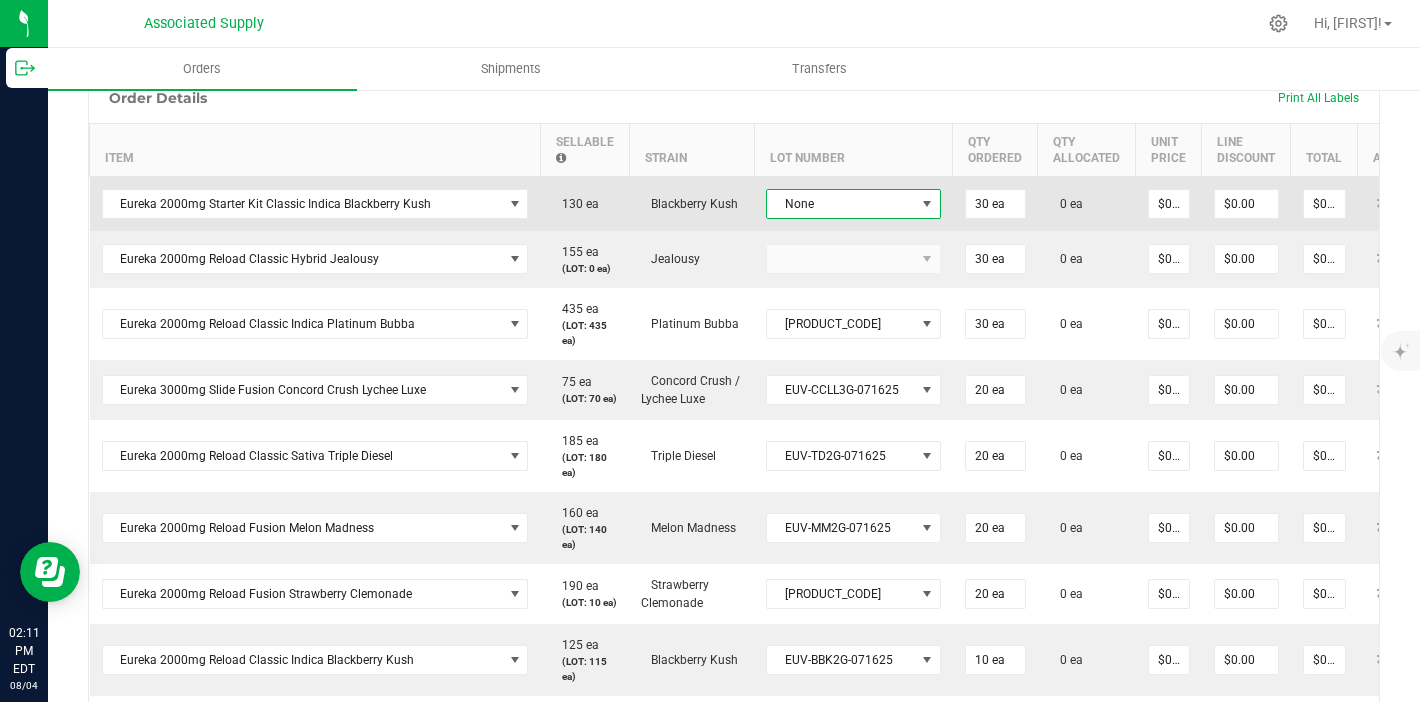click on "None" at bounding box center [841, 204] 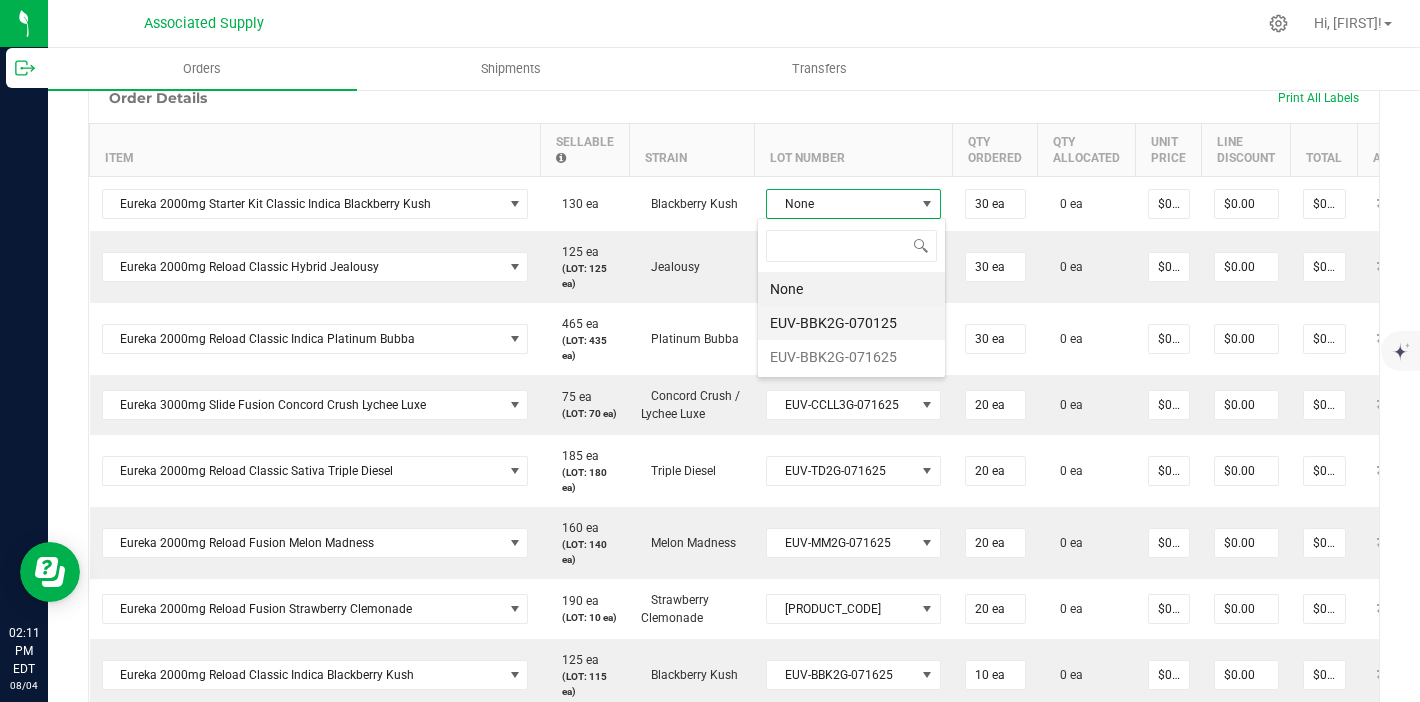 click on "EUV-BBK2G-070125" at bounding box center (851, 323) 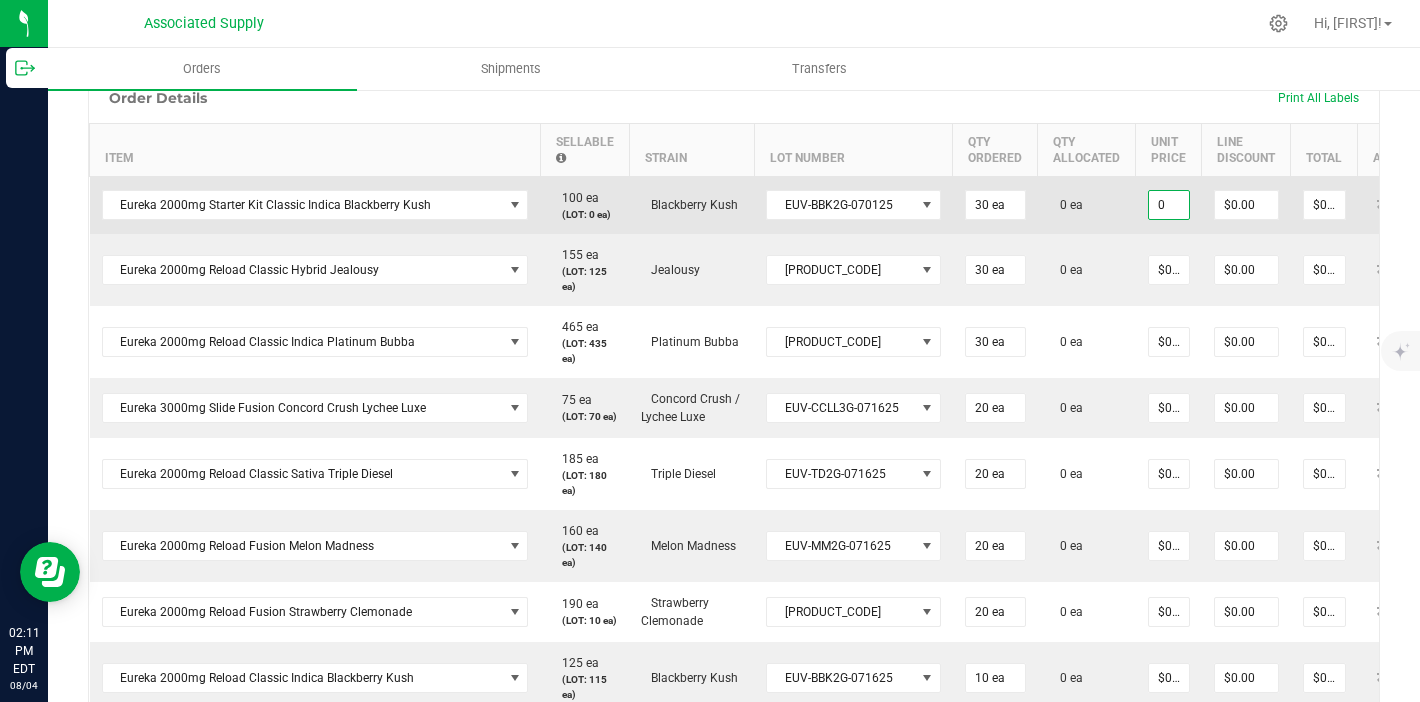 click on "0" at bounding box center [1169, 205] 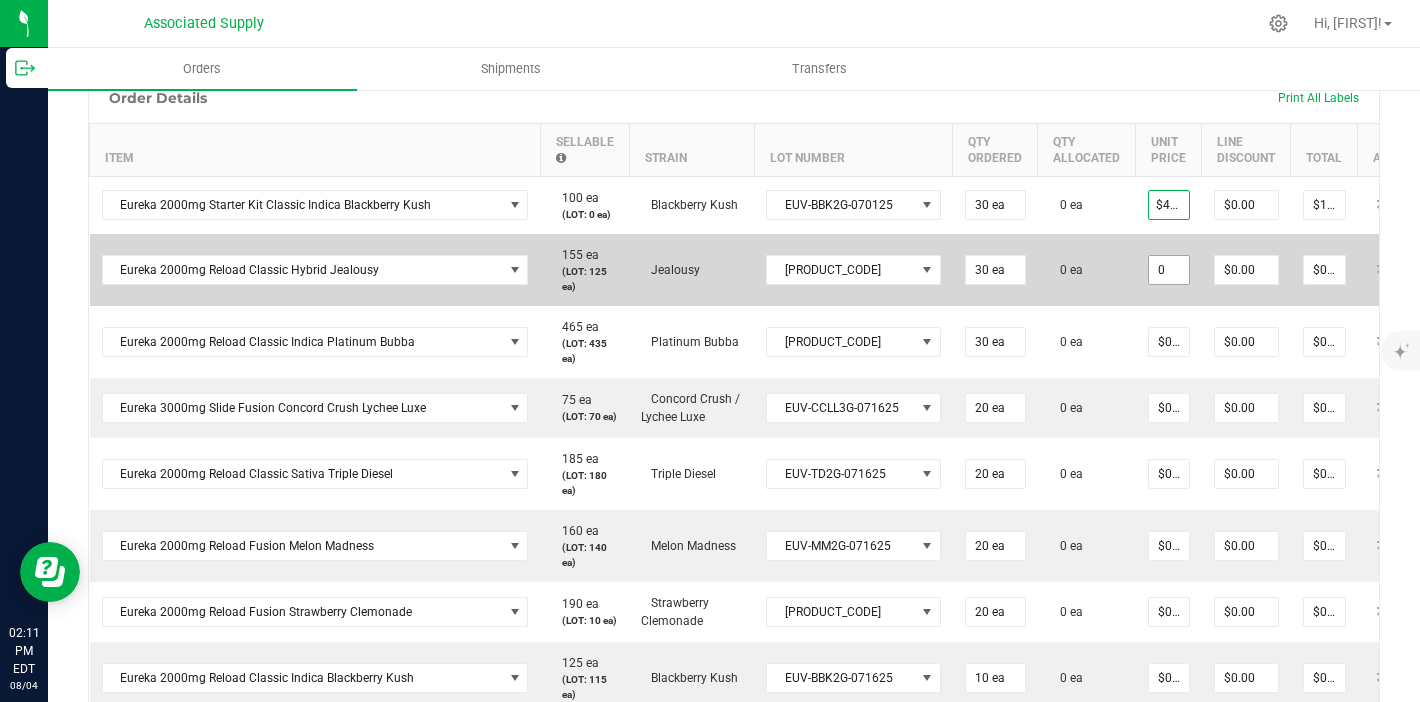 click on "0" at bounding box center [1169, 270] 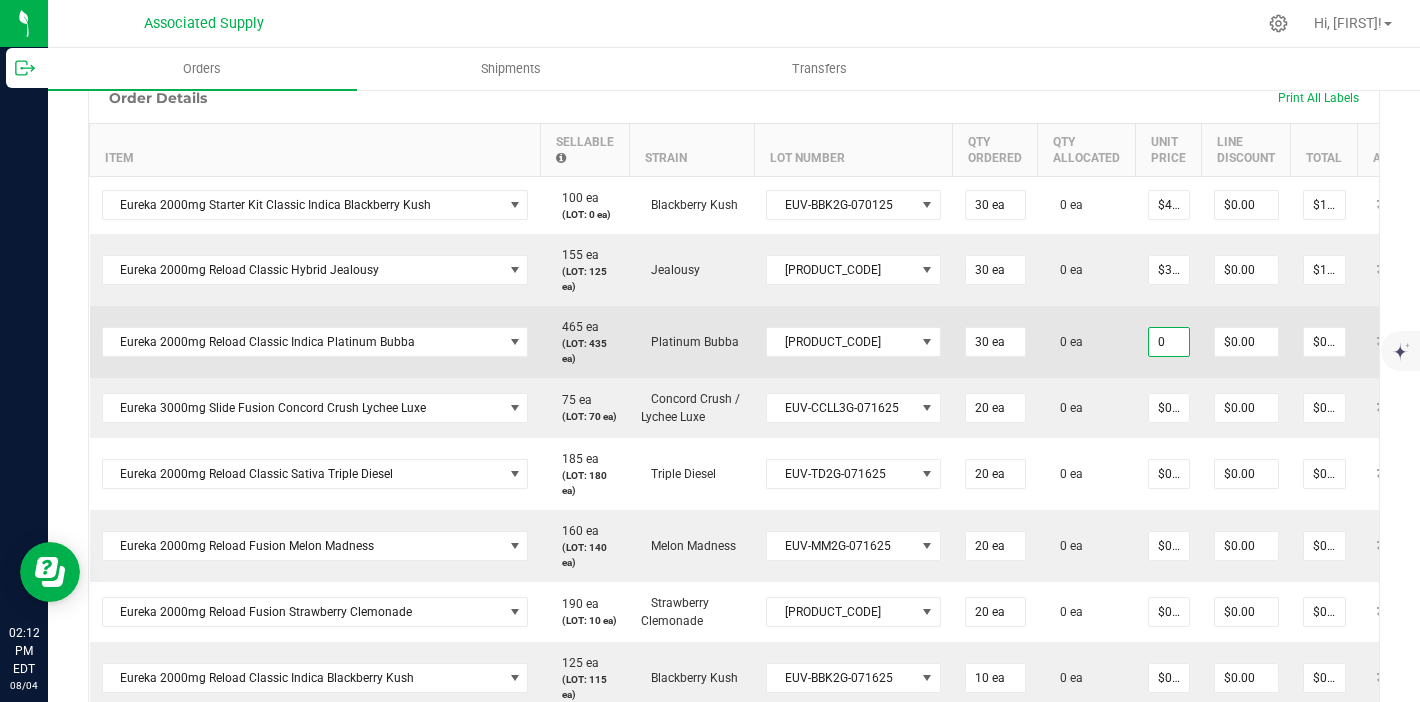 click on "0" at bounding box center [1169, 342] 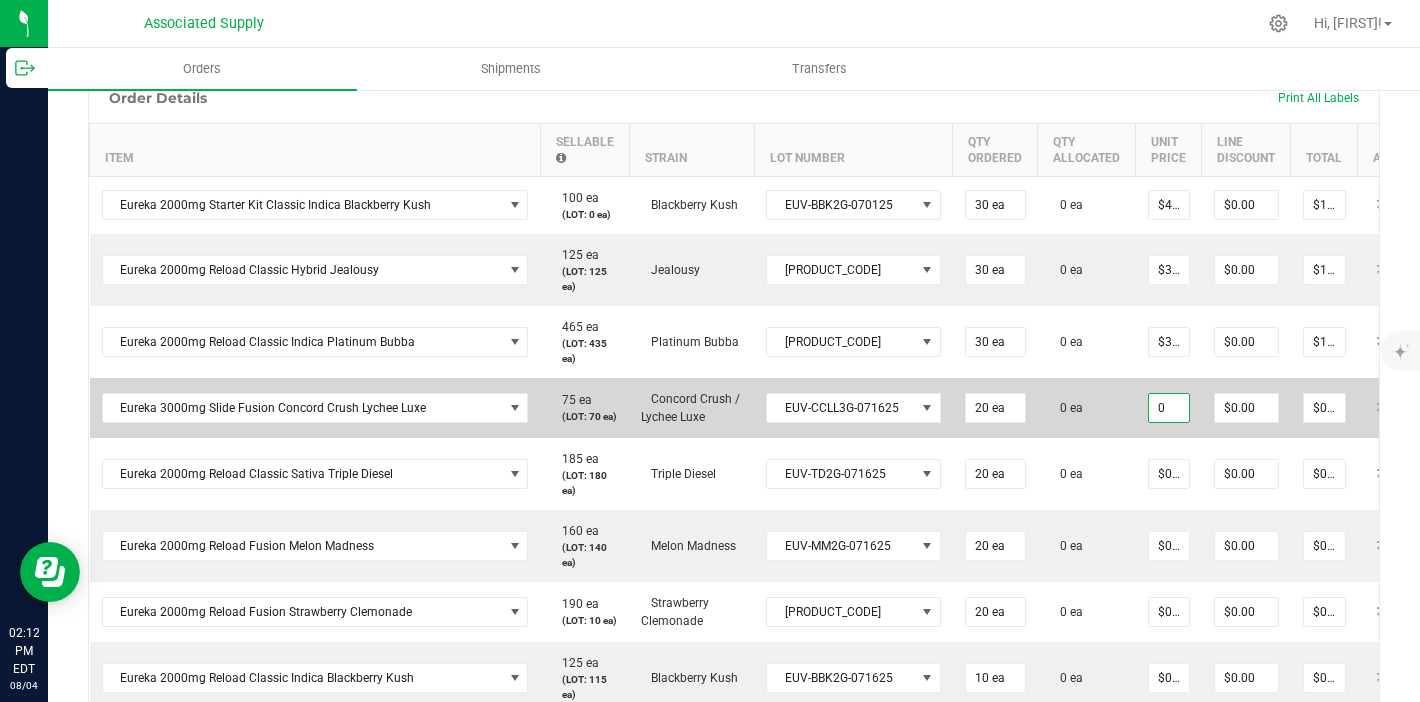 click on "0" at bounding box center (1169, 408) 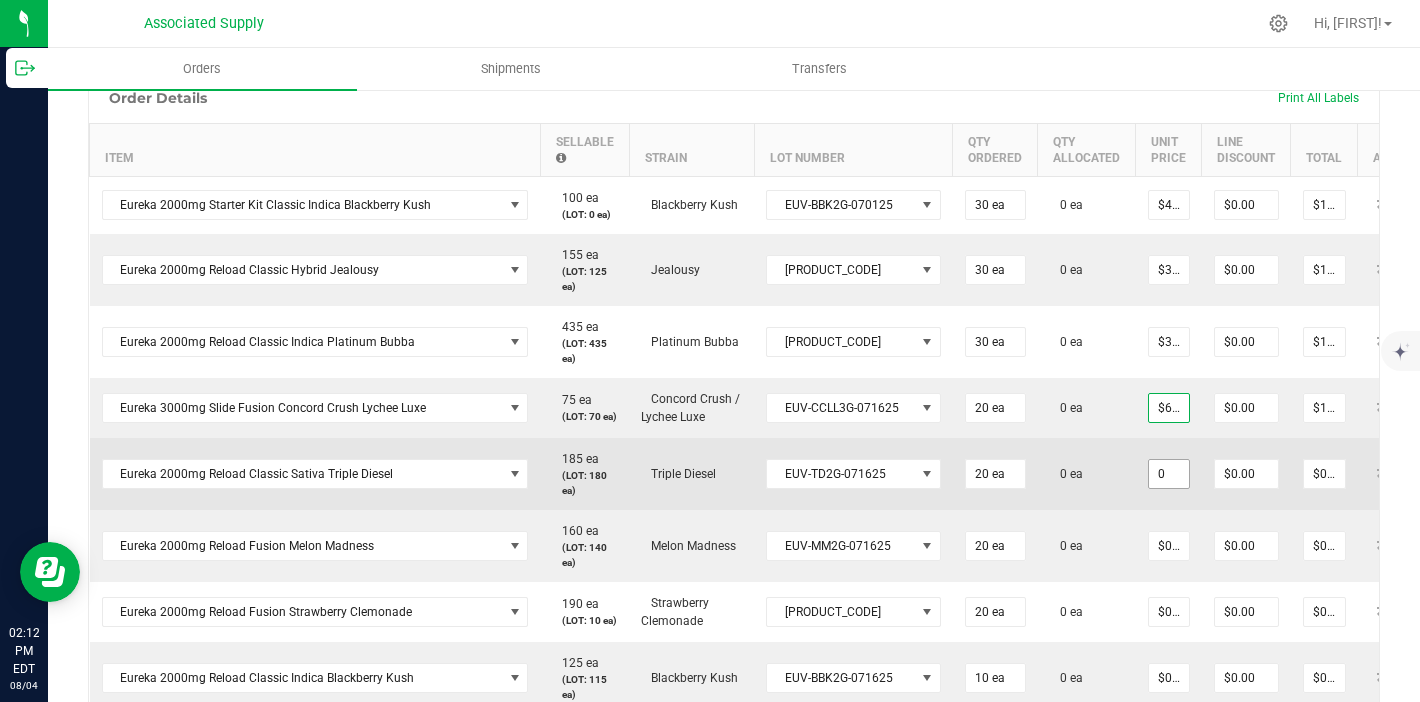 click on "0" at bounding box center (1169, 474) 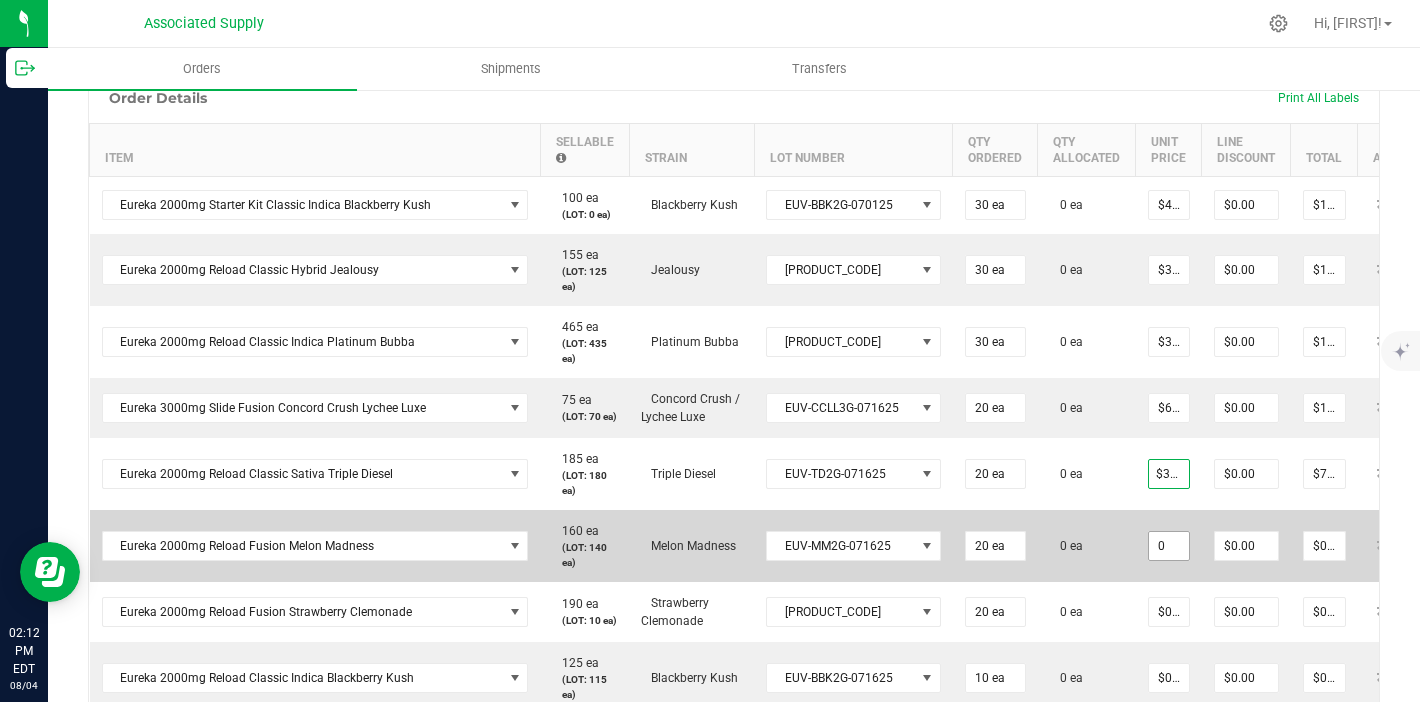 click on "0" at bounding box center (1169, 546) 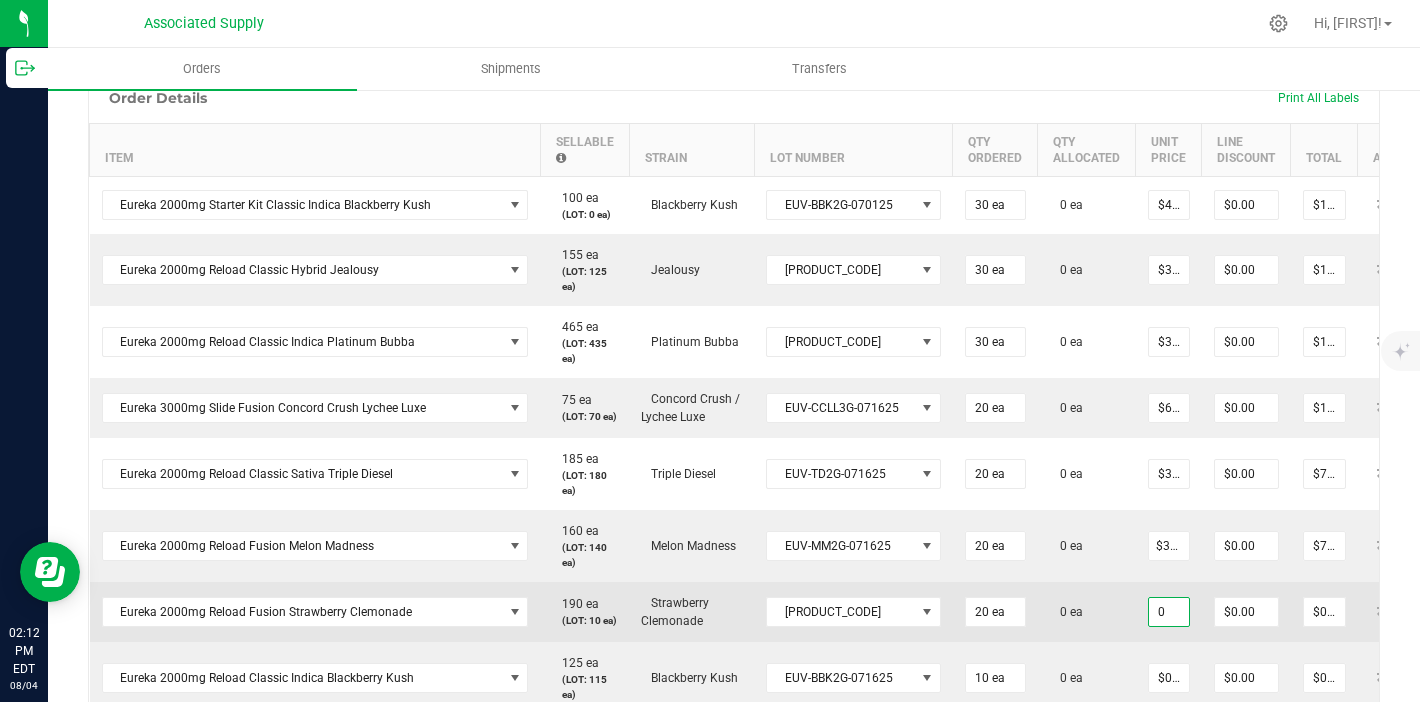 click on "0" at bounding box center (1169, 612) 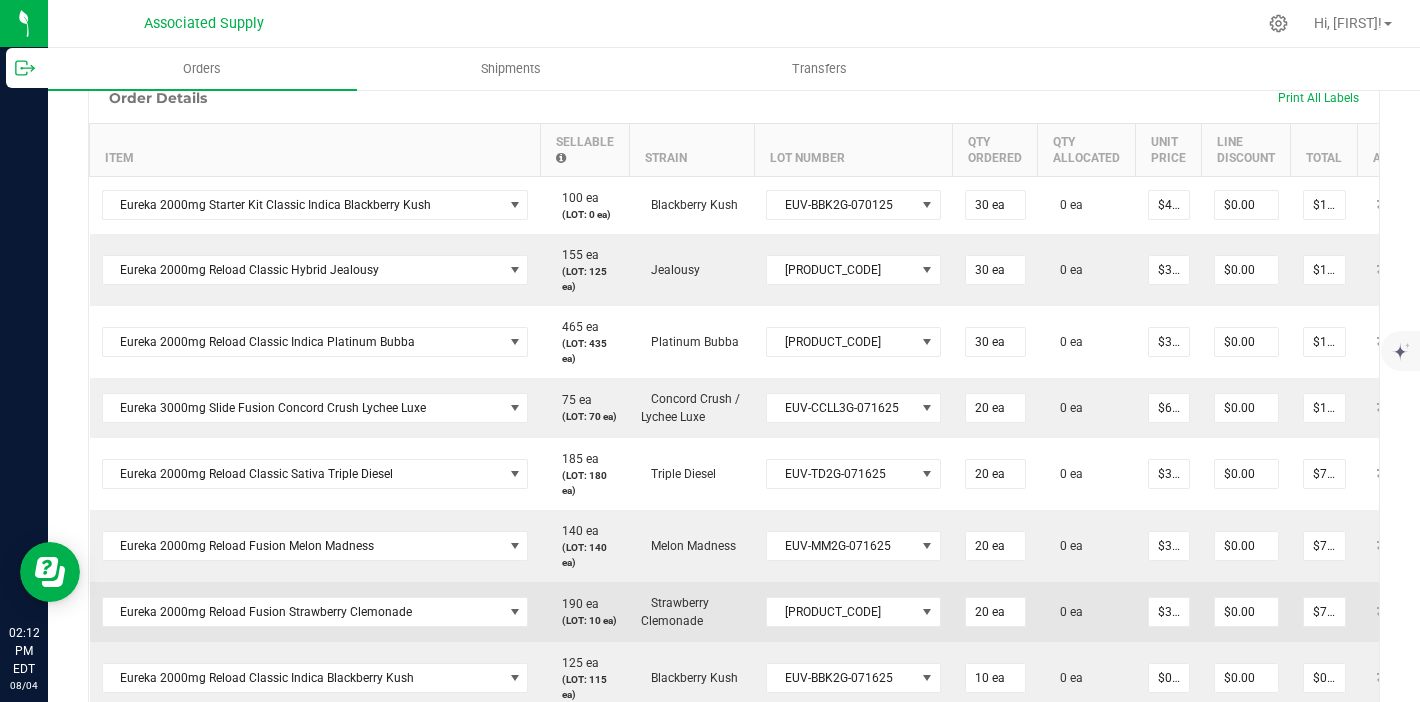 click on "$37.50000" at bounding box center (1169, 612) 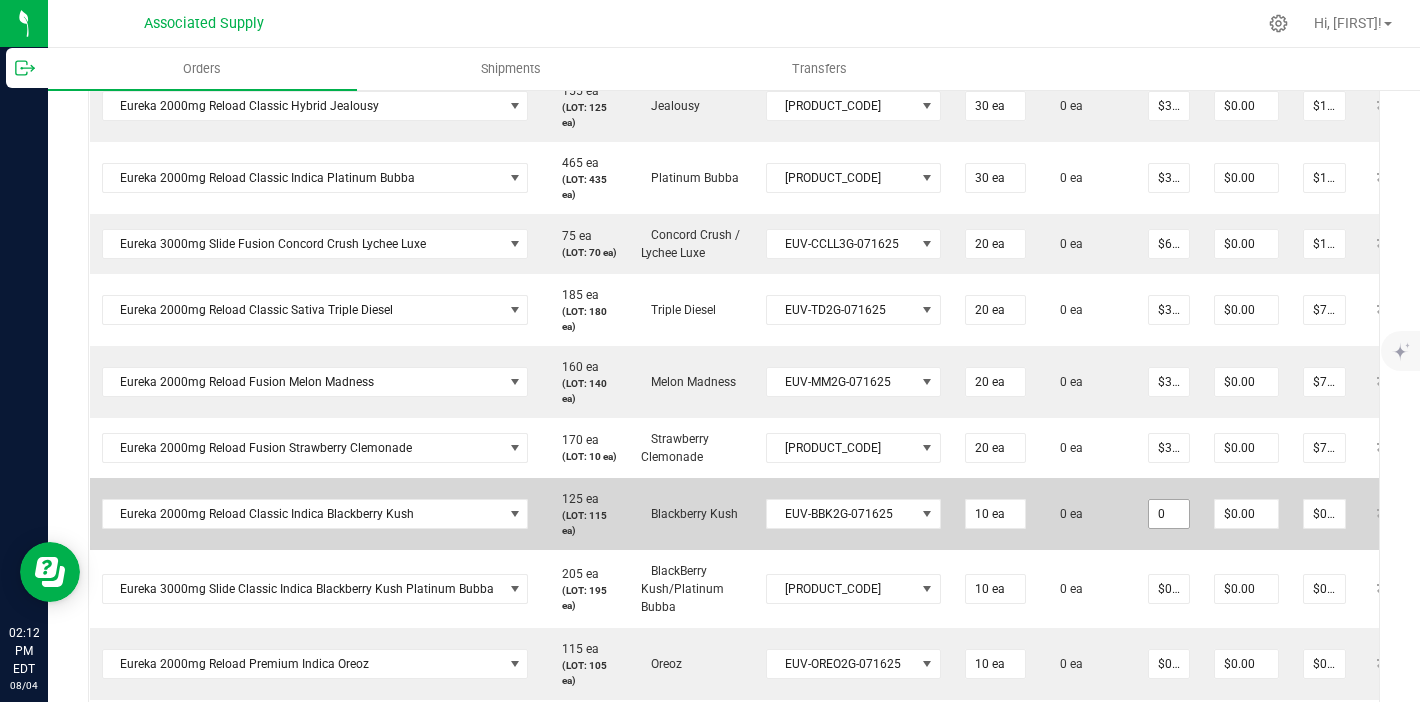 click on "0" at bounding box center (1169, 514) 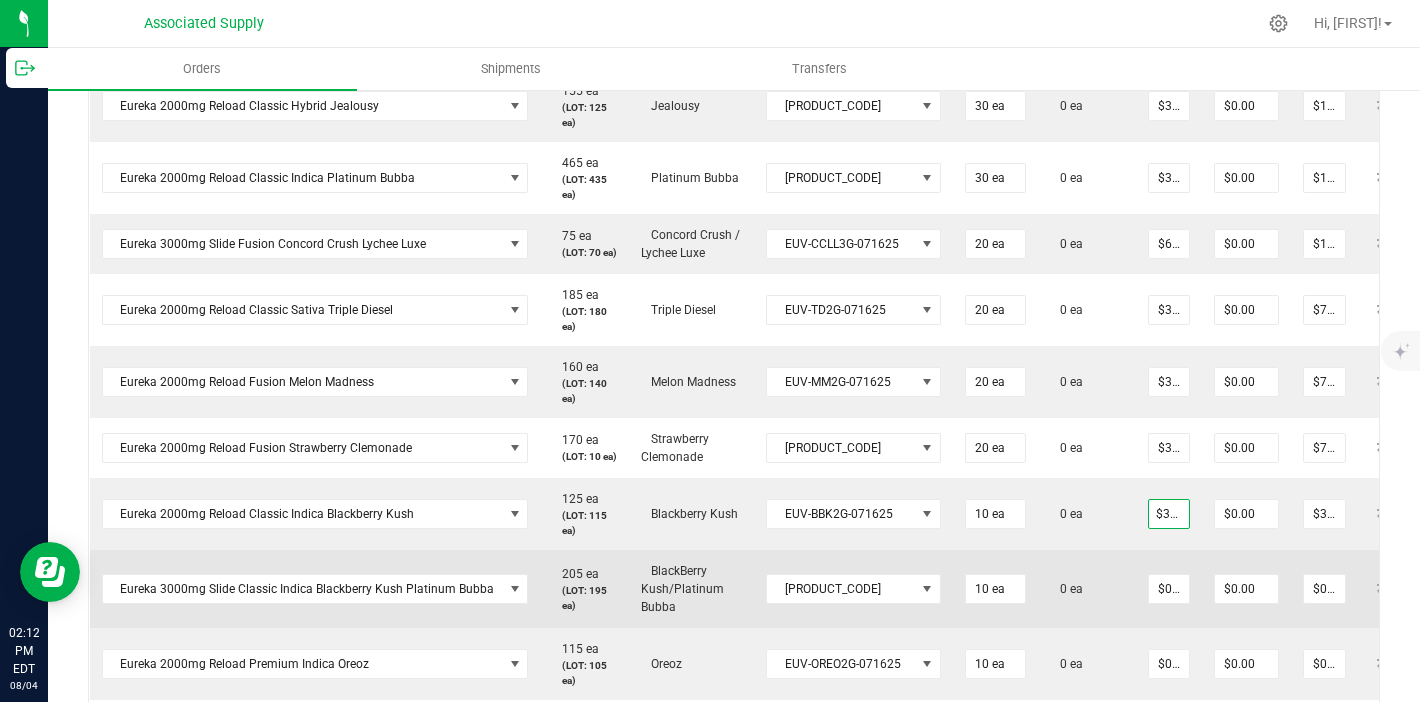 click on "$0.00000" at bounding box center (1169, 589) 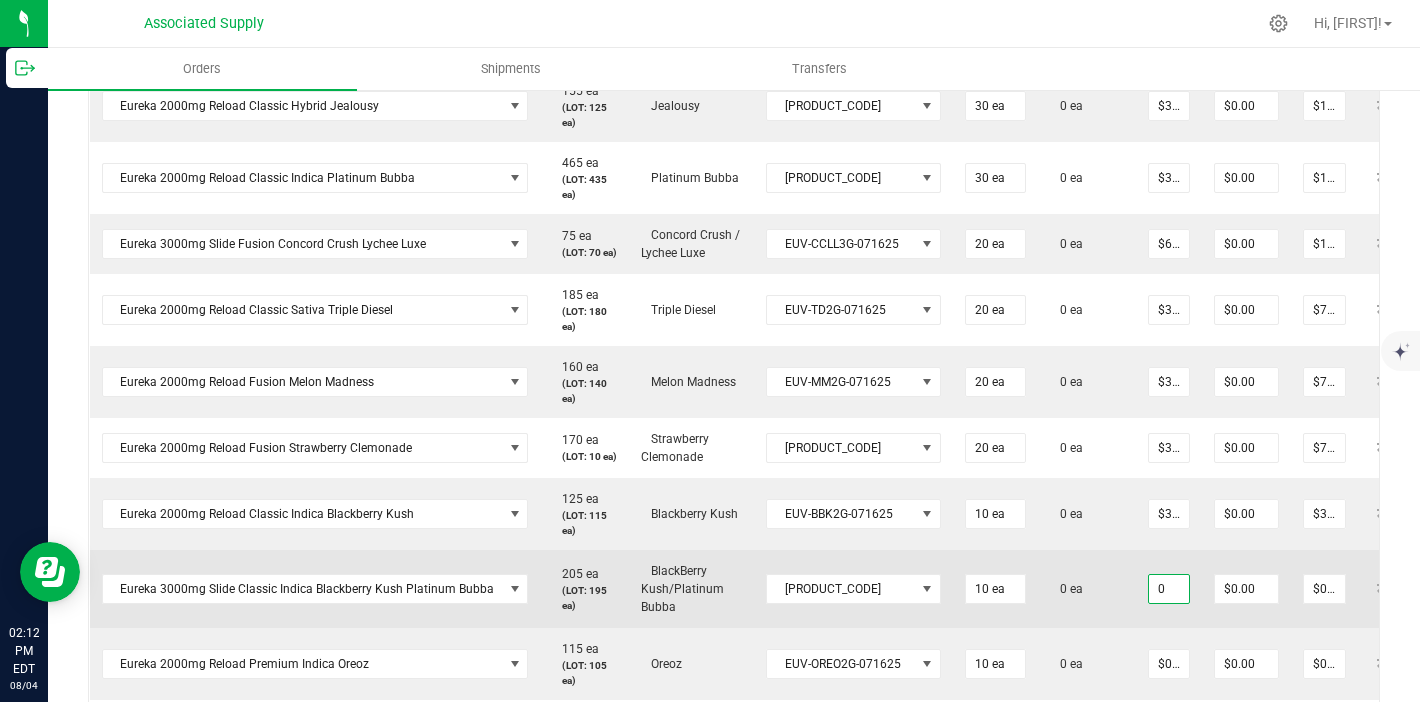 click on "0" at bounding box center [1169, 589] 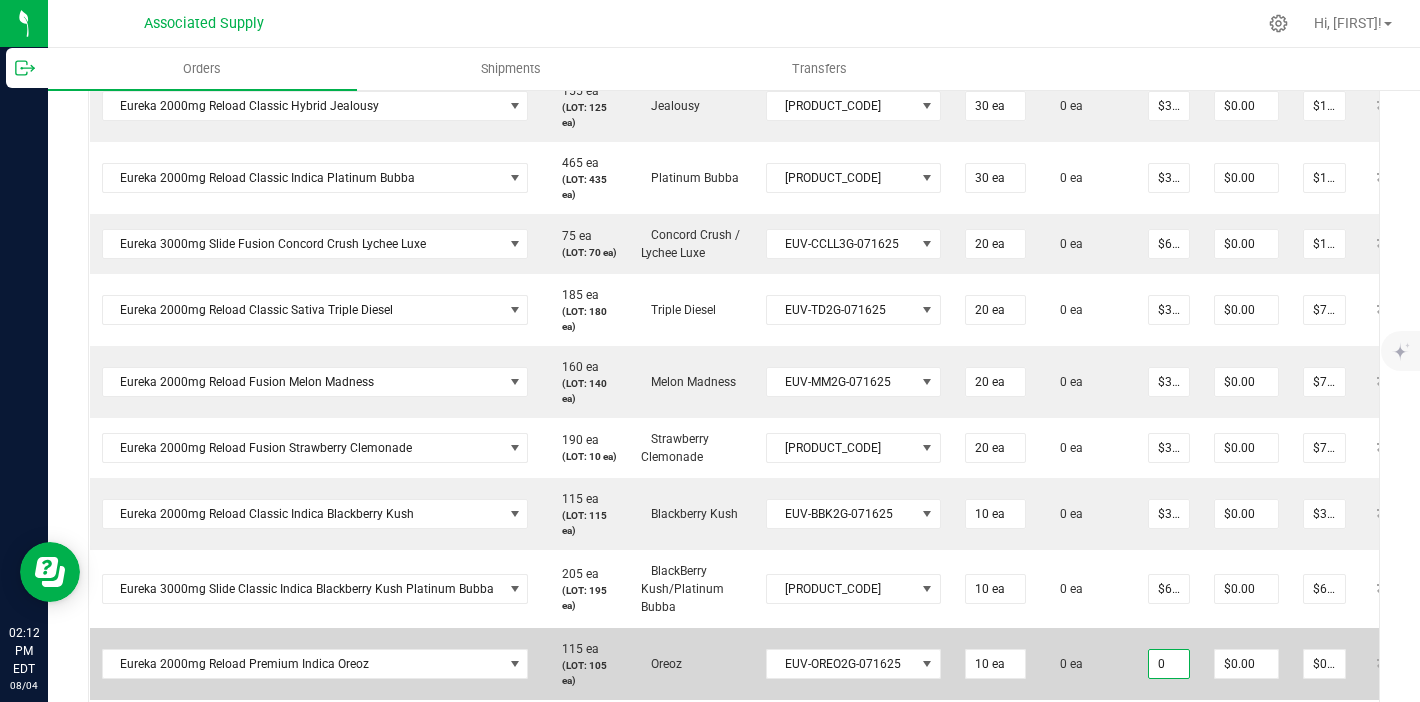 click on "0" at bounding box center (1169, 664) 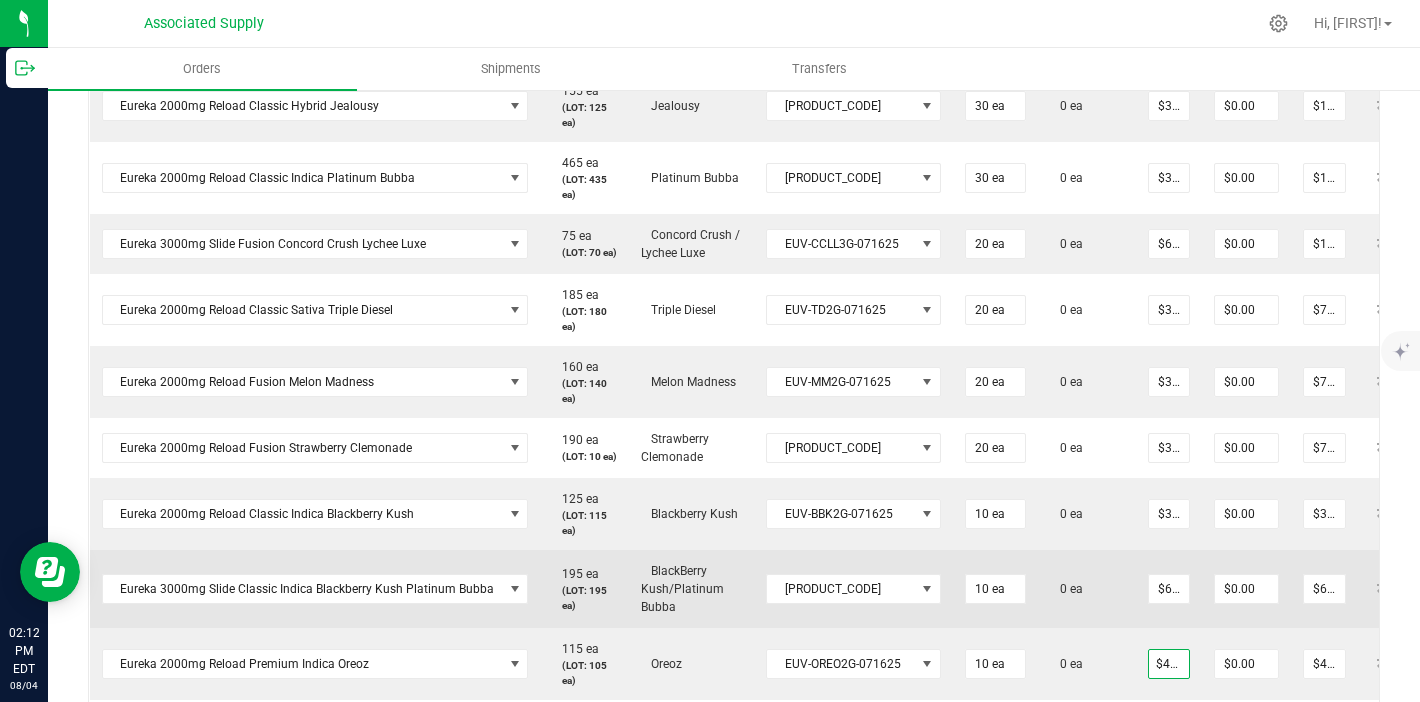 click on "0 ea" at bounding box center (1087, 589) 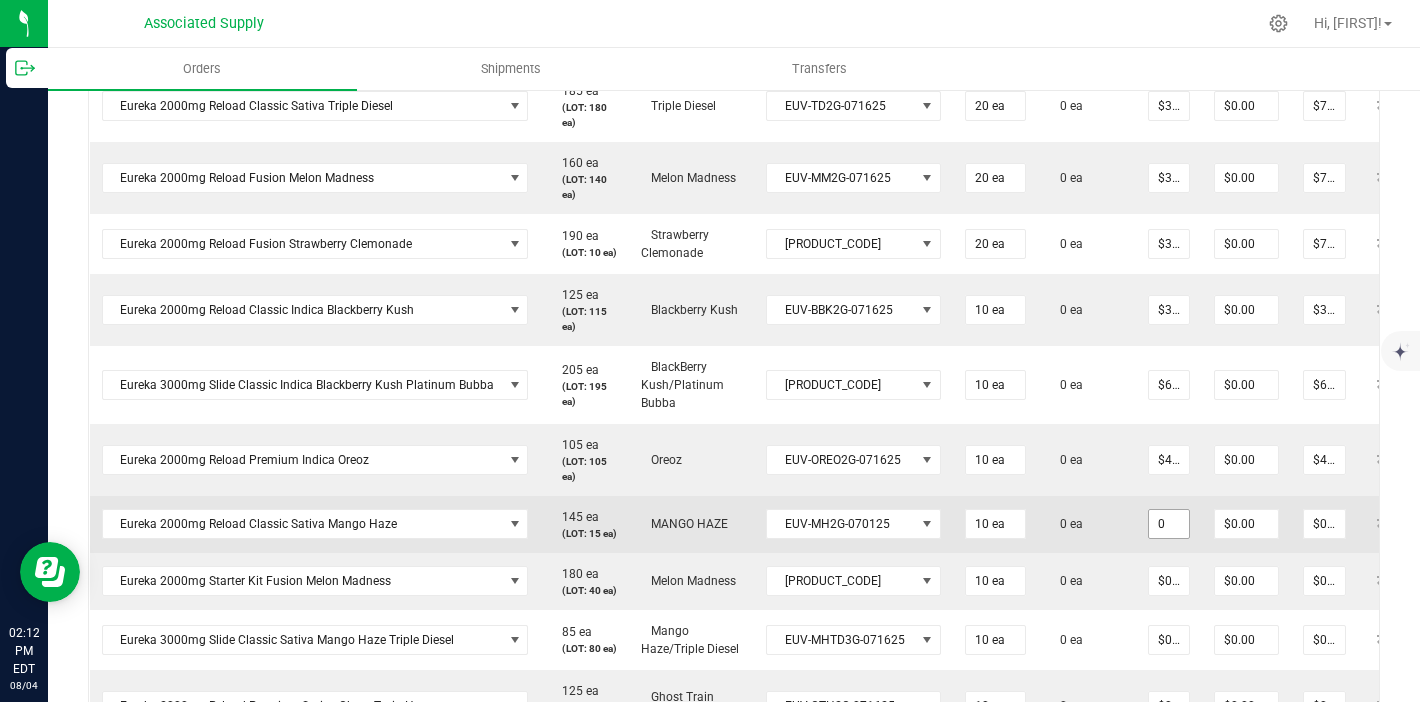 click on "0" at bounding box center (1169, 524) 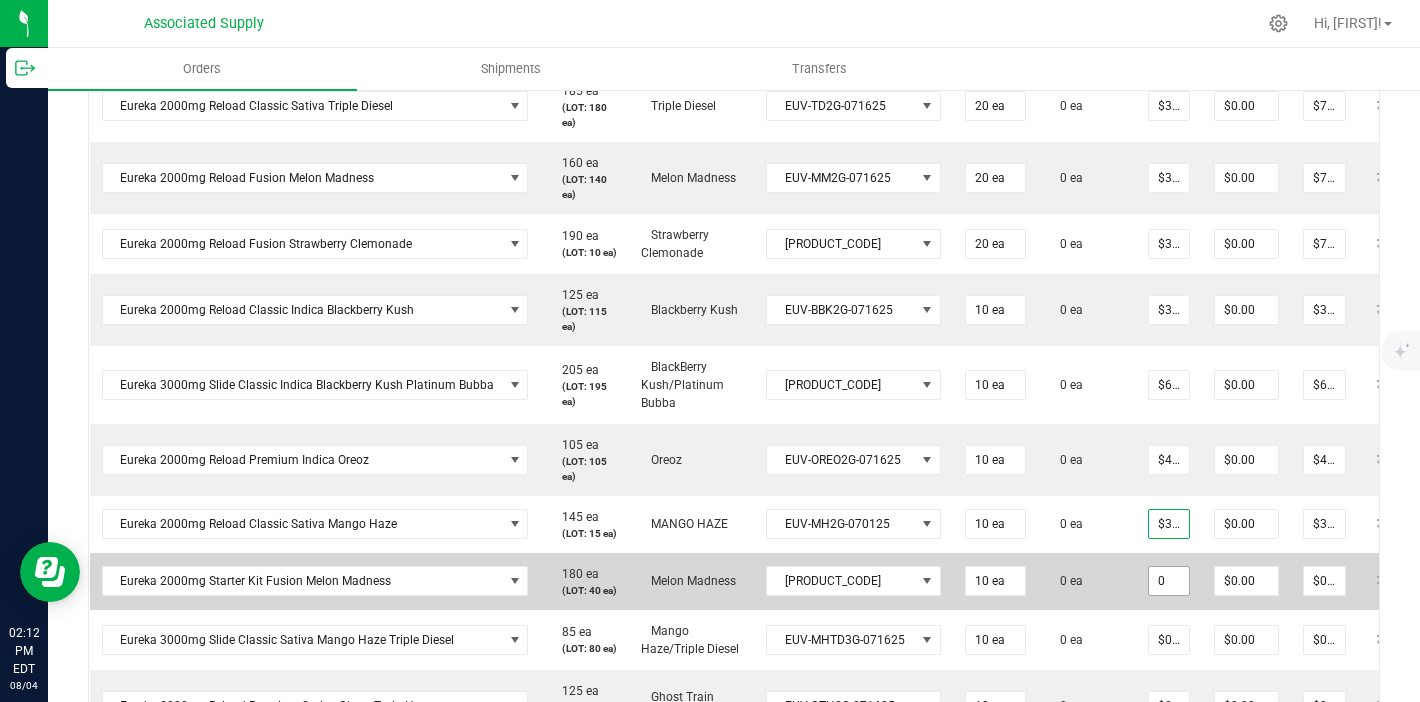 click on "0" at bounding box center [1169, 581] 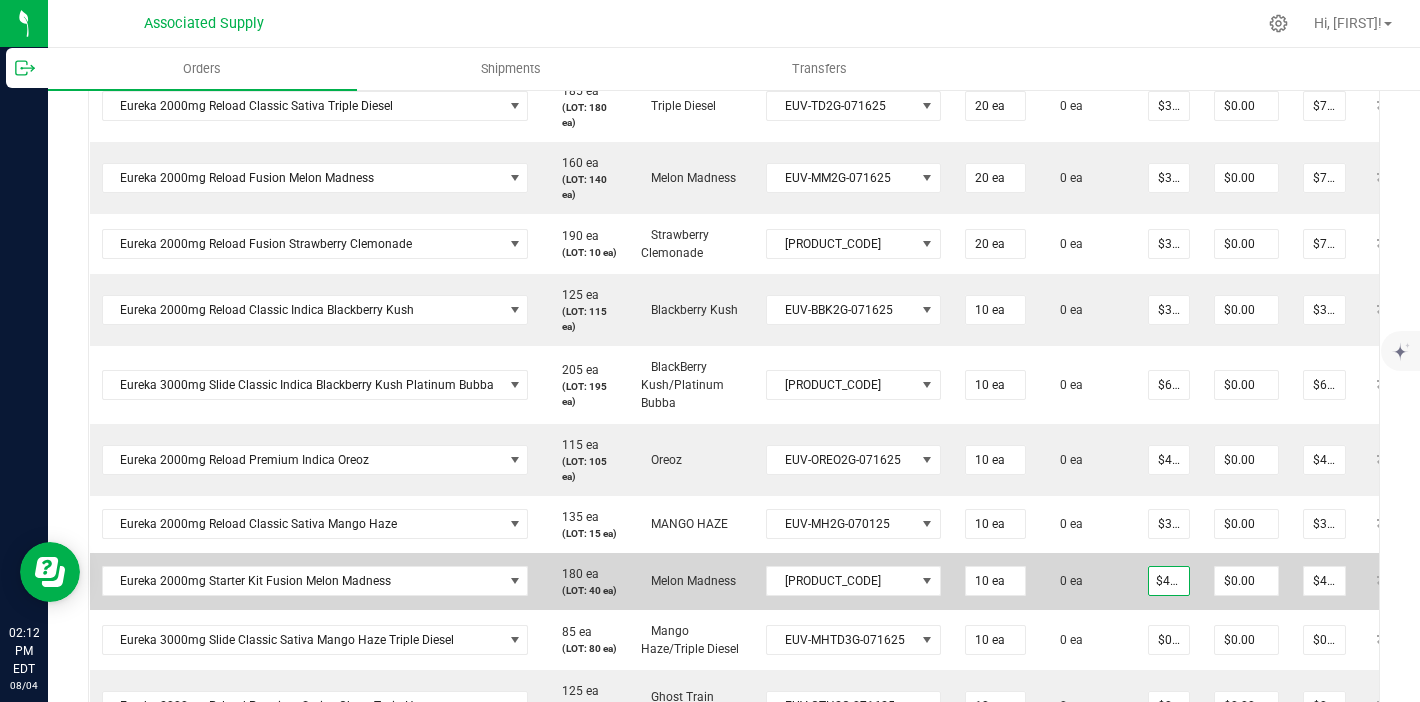 click on "0 ea" at bounding box center (1087, 581) 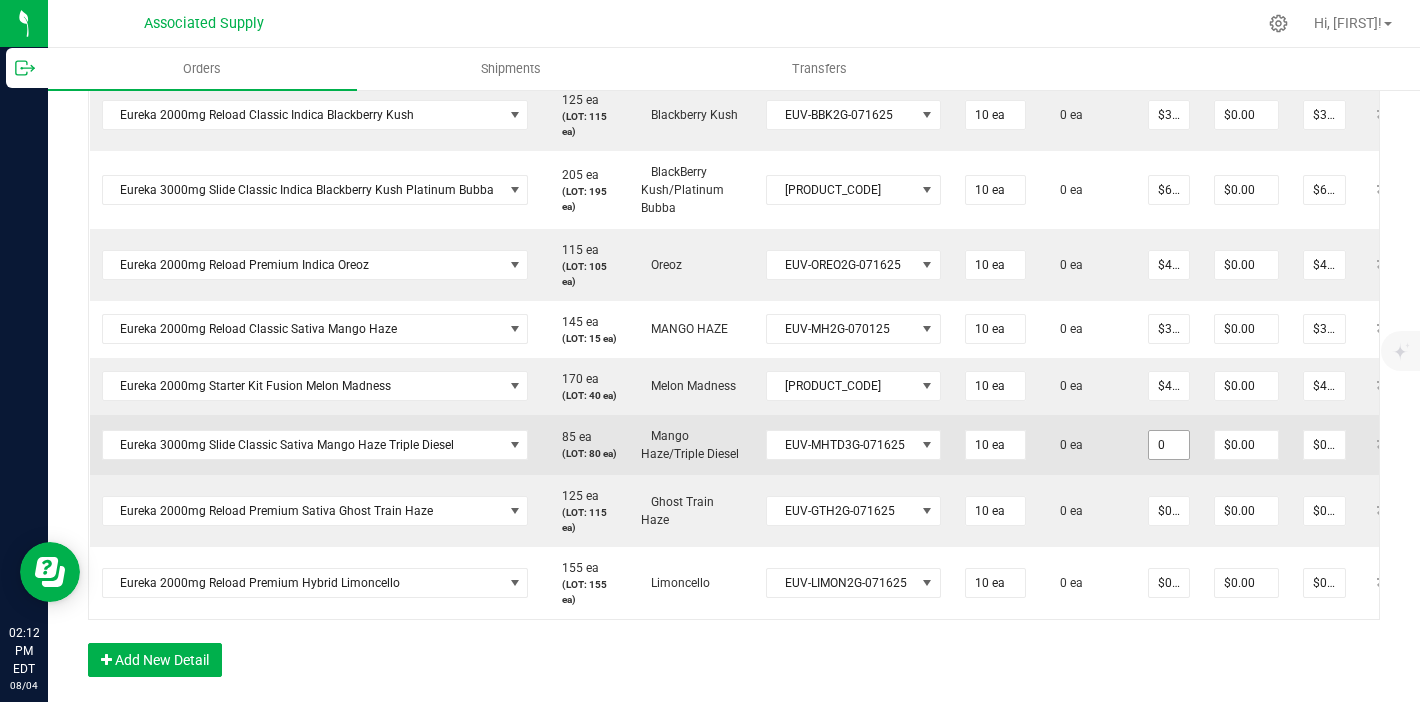 click on "0" at bounding box center [1169, 445] 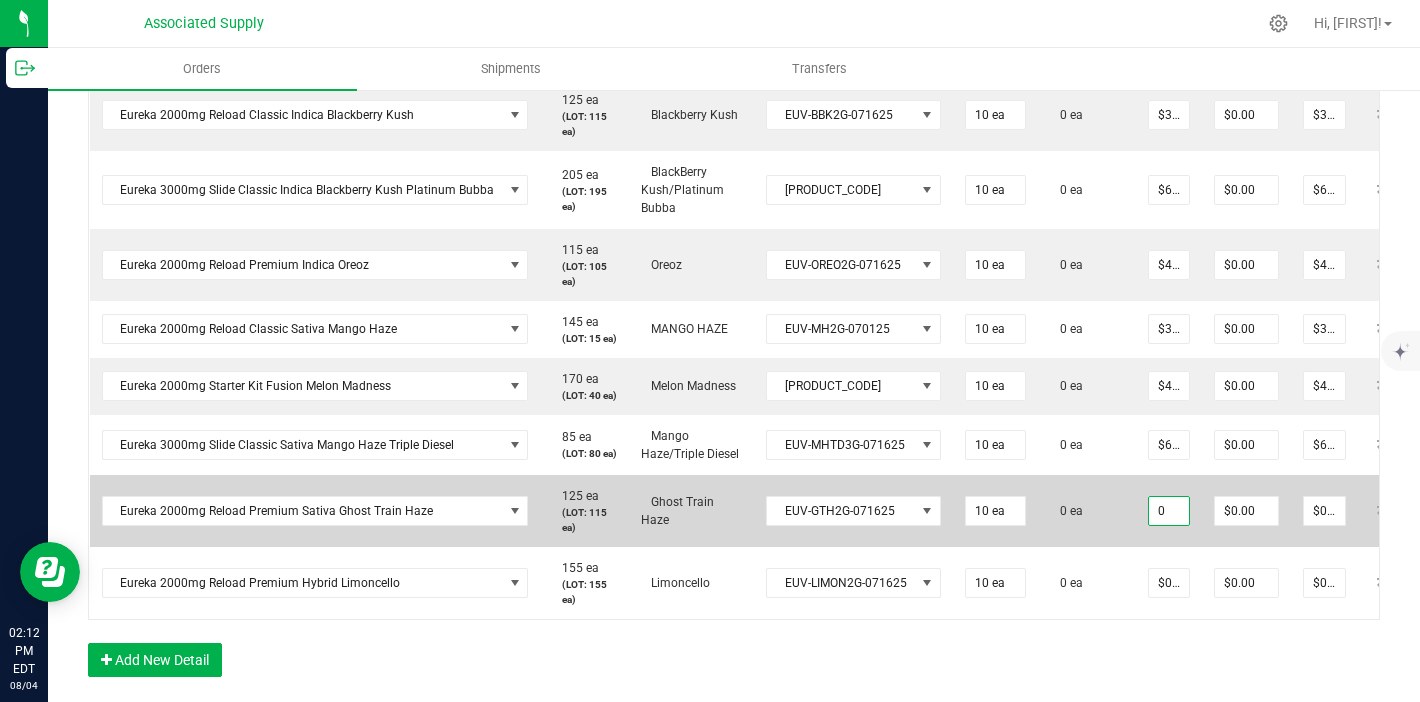 click on "0" at bounding box center [1169, 511] 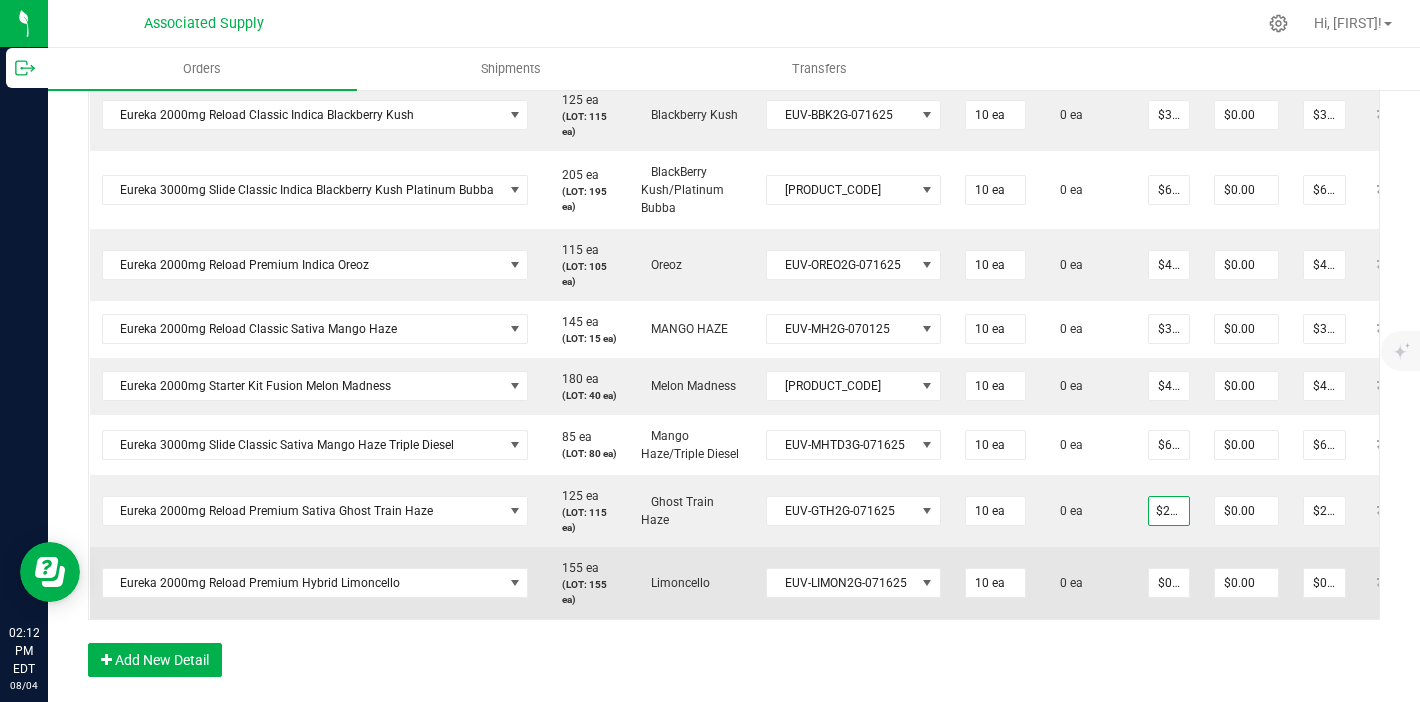 click on "$0.00000" at bounding box center [1169, 583] 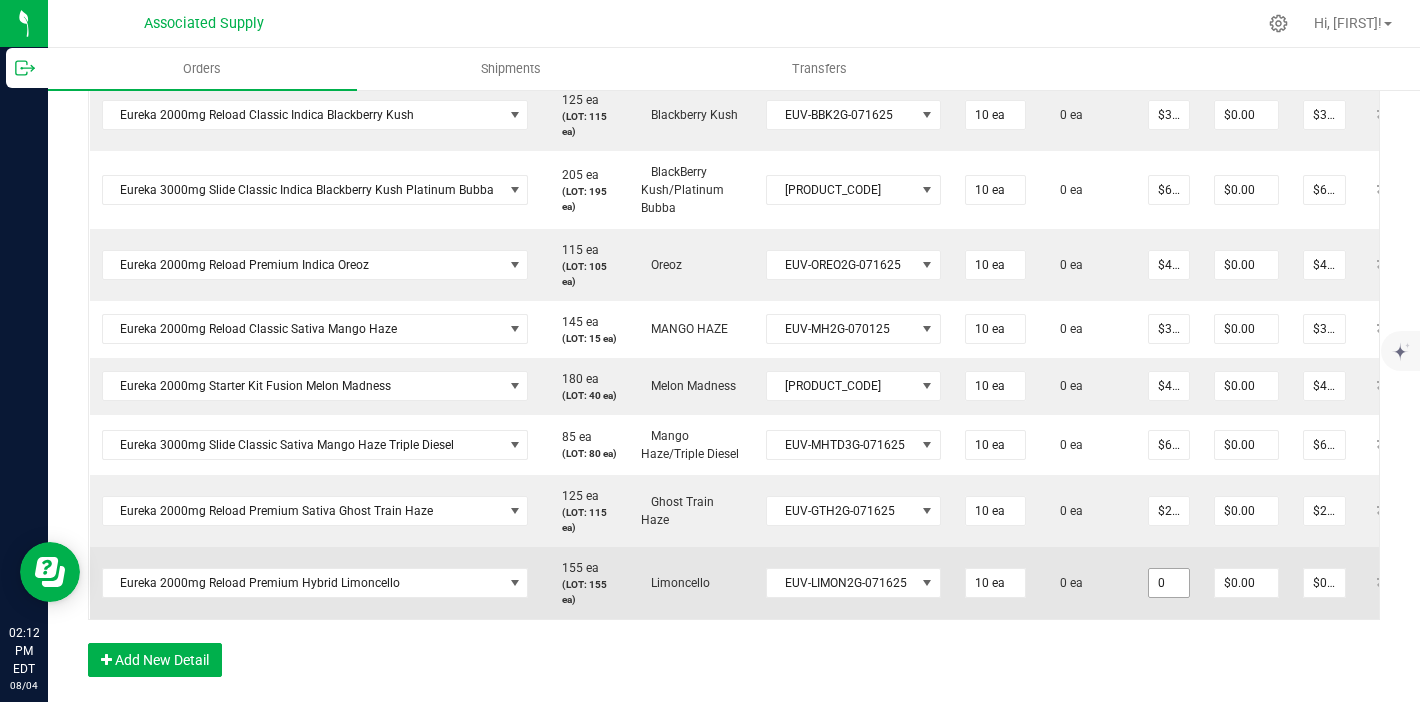 click on "0" at bounding box center [1169, 583] 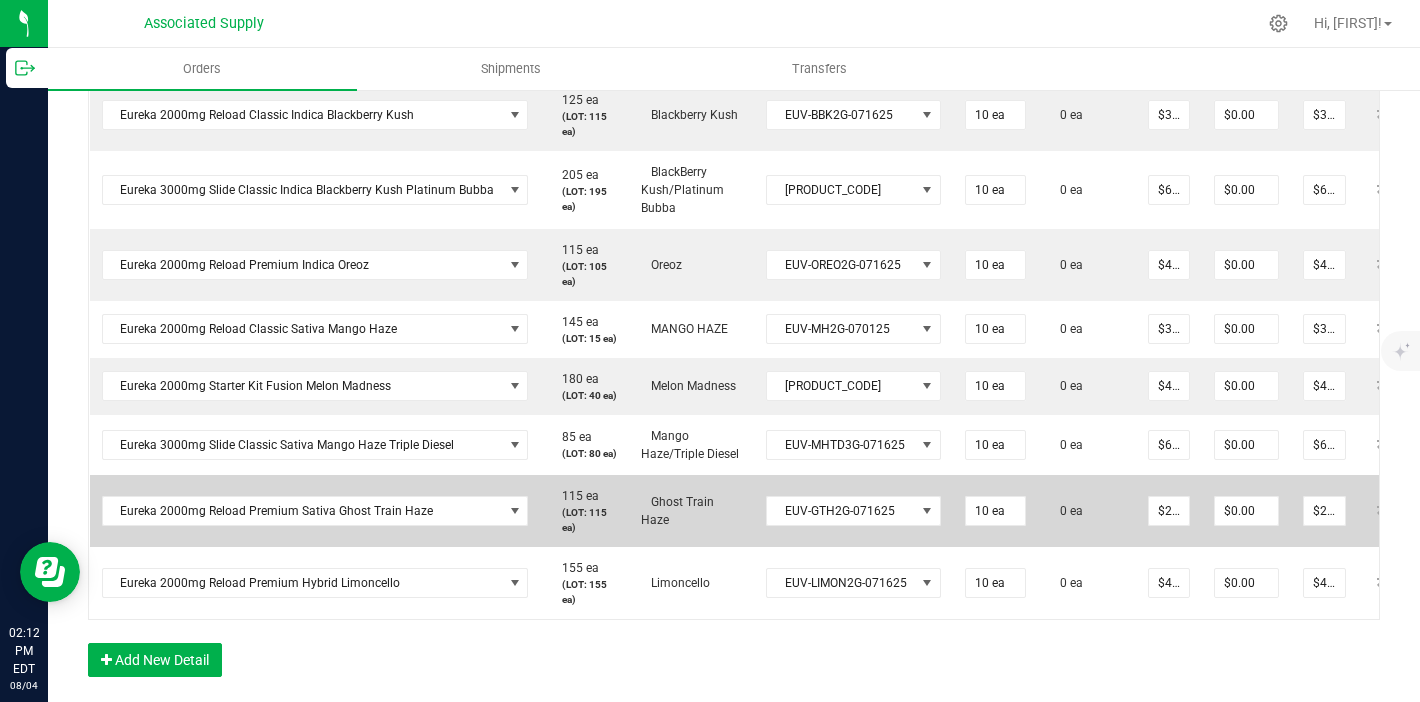 click on "0 ea" at bounding box center [1087, 511] 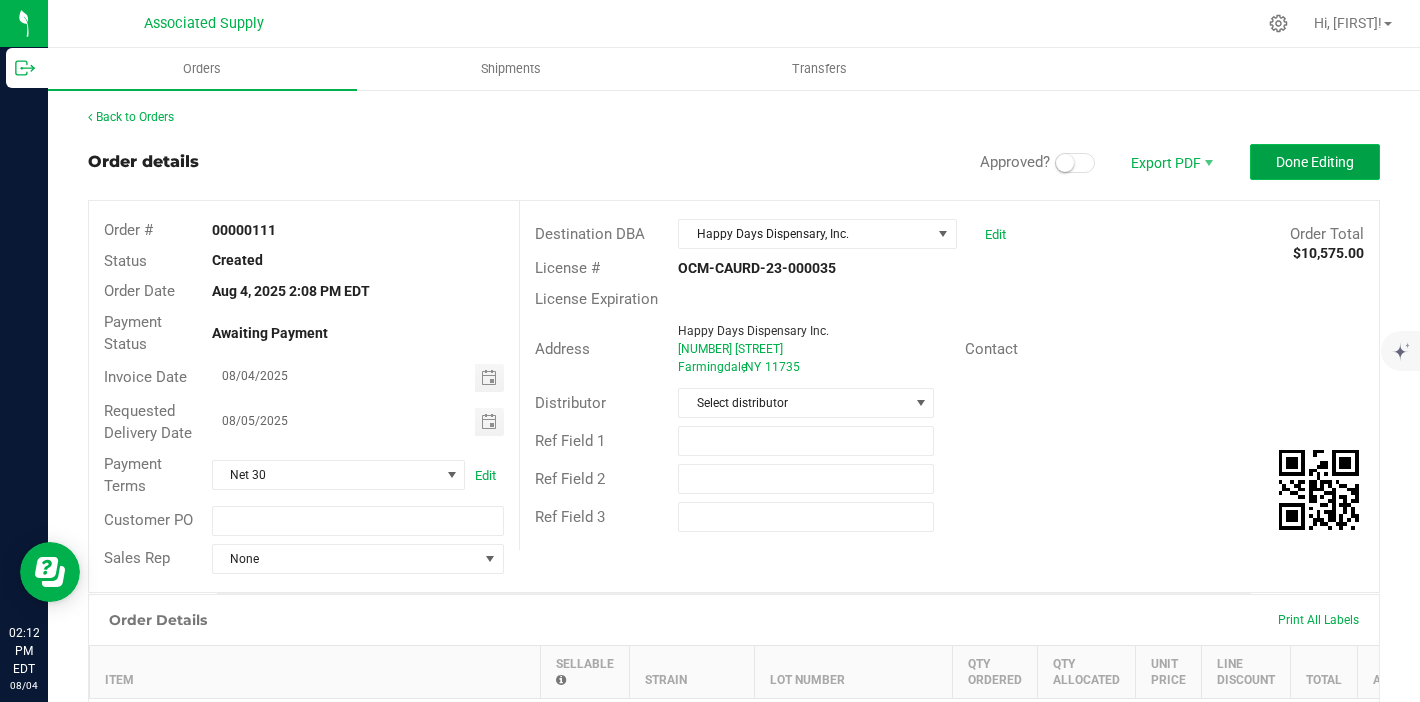 click on "Done Editing" at bounding box center (1315, 162) 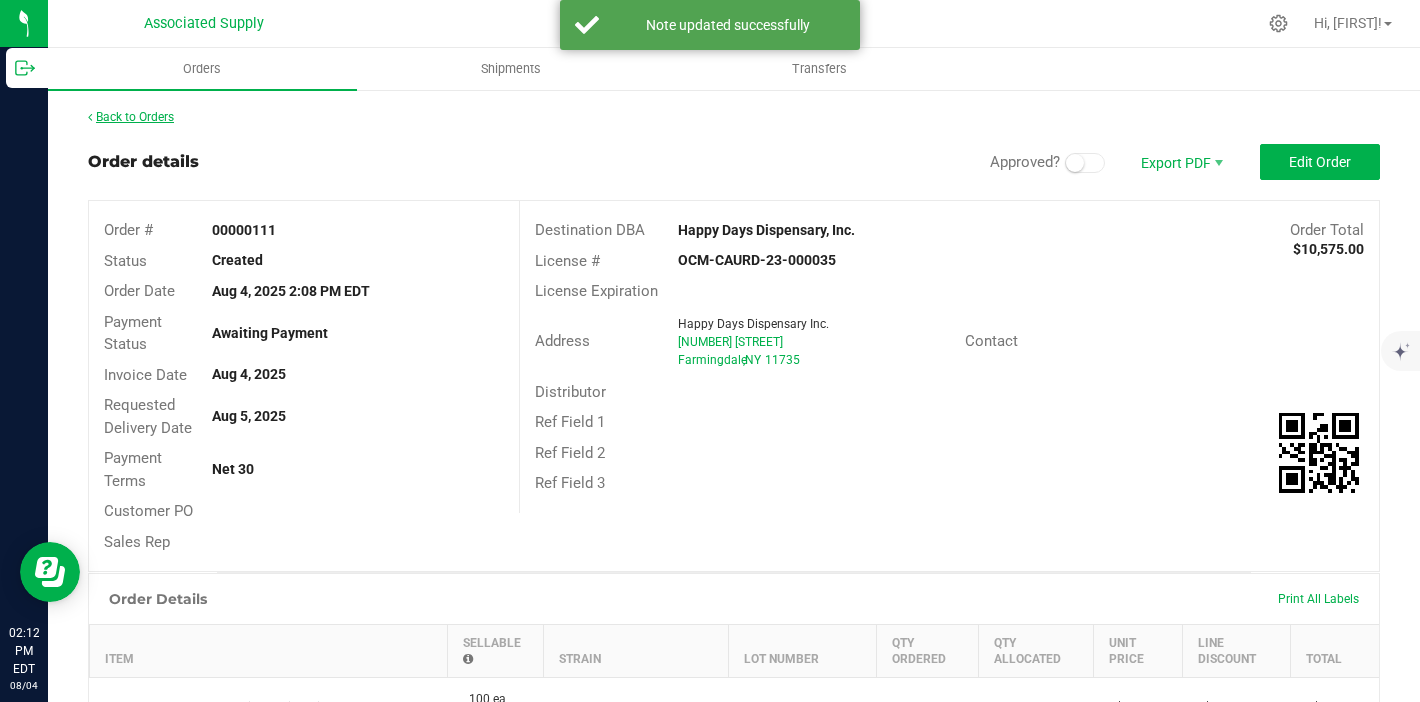 click on "Back to Orders" at bounding box center [131, 117] 